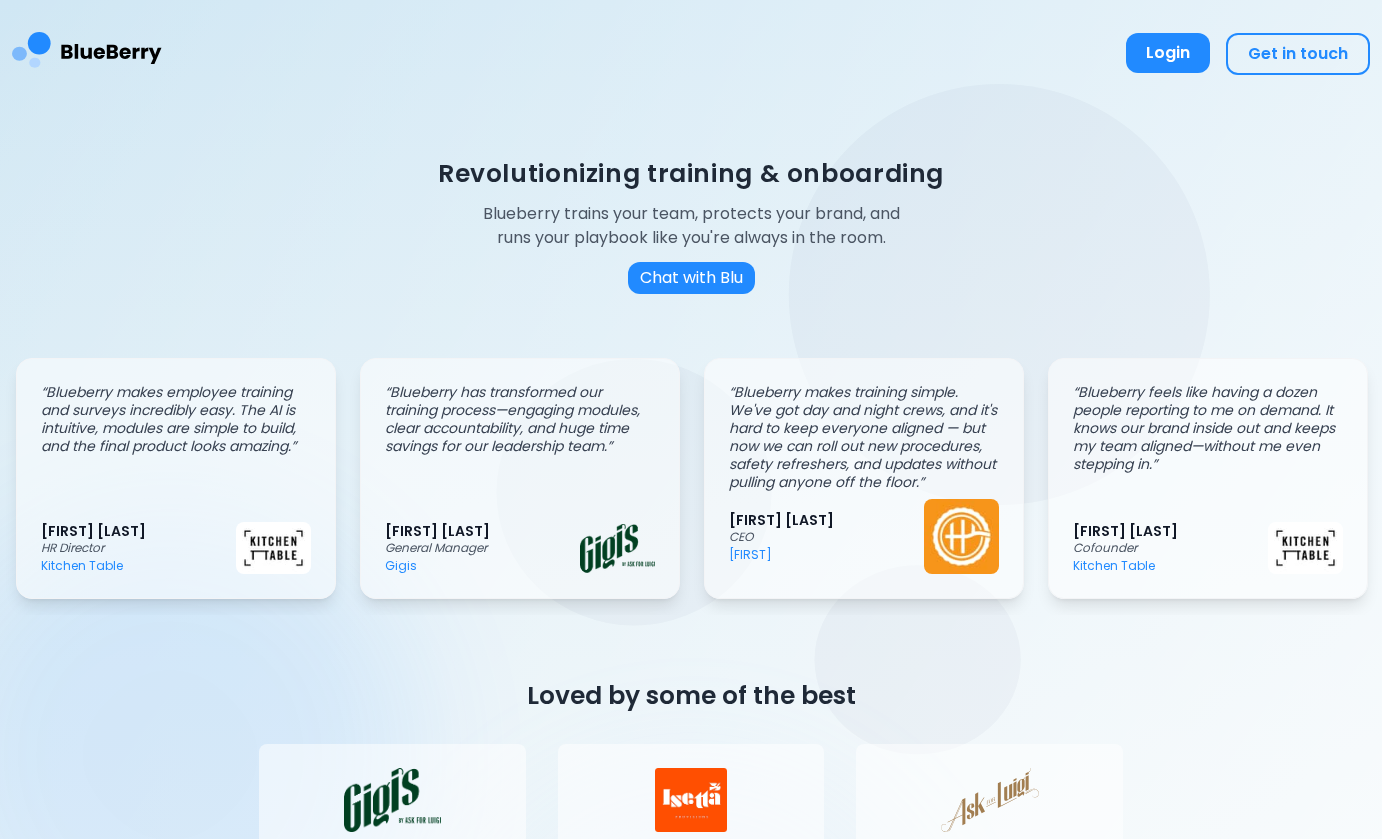 scroll, scrollTop: 0, scrollLeft: 0, axis: both 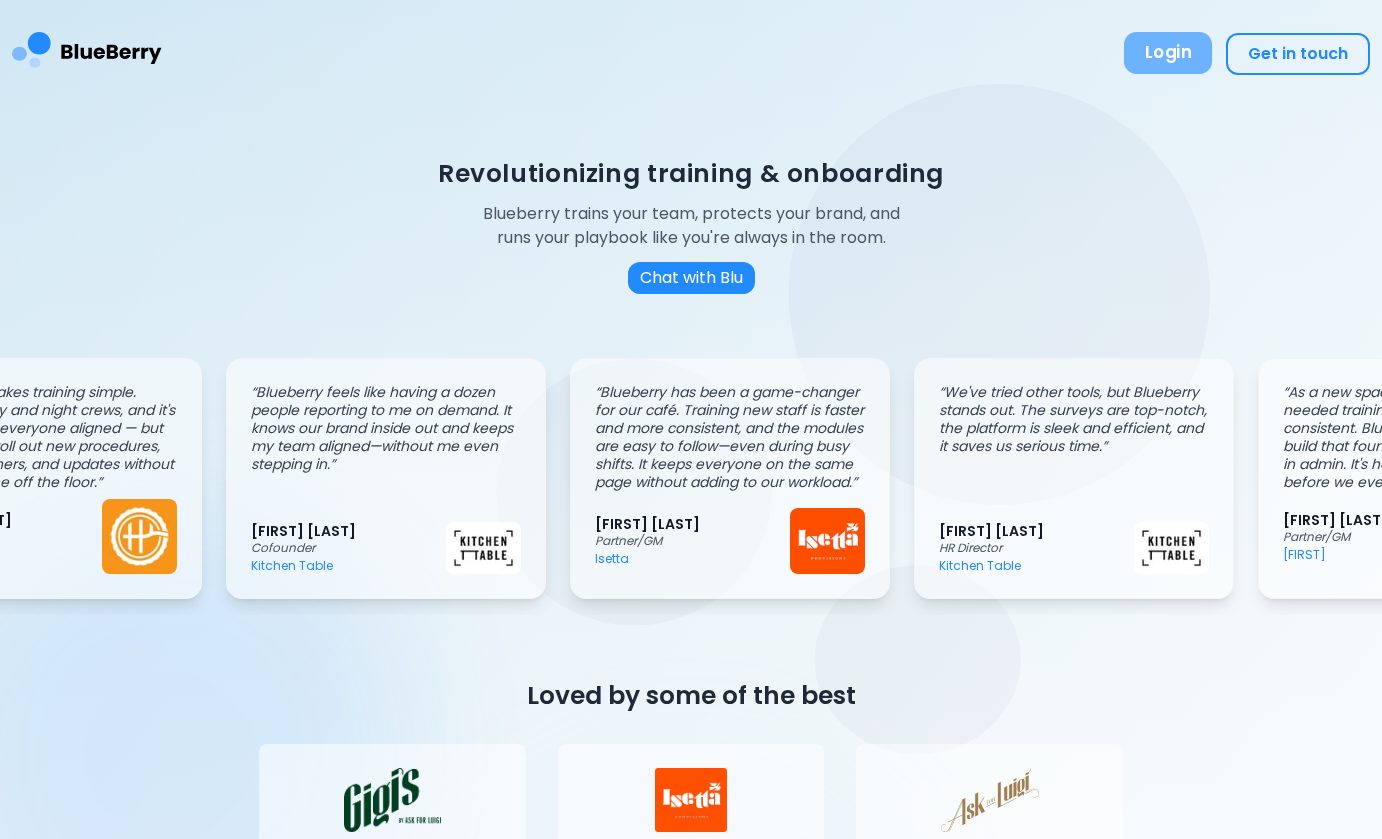 click on "Login" at bounding box center [1168, 53] 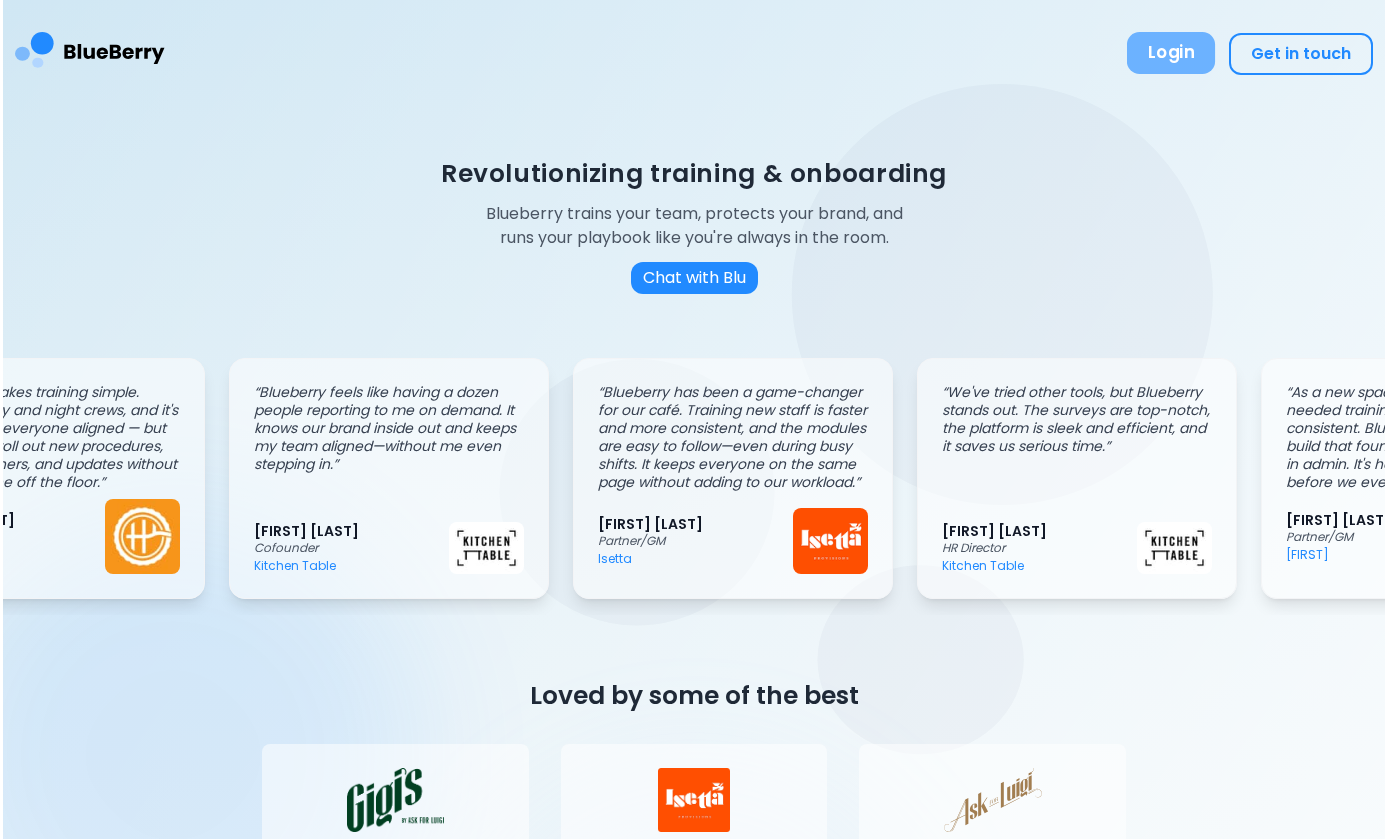 scroll, scrollTop: 0, scrollLeft: 0, axis: both 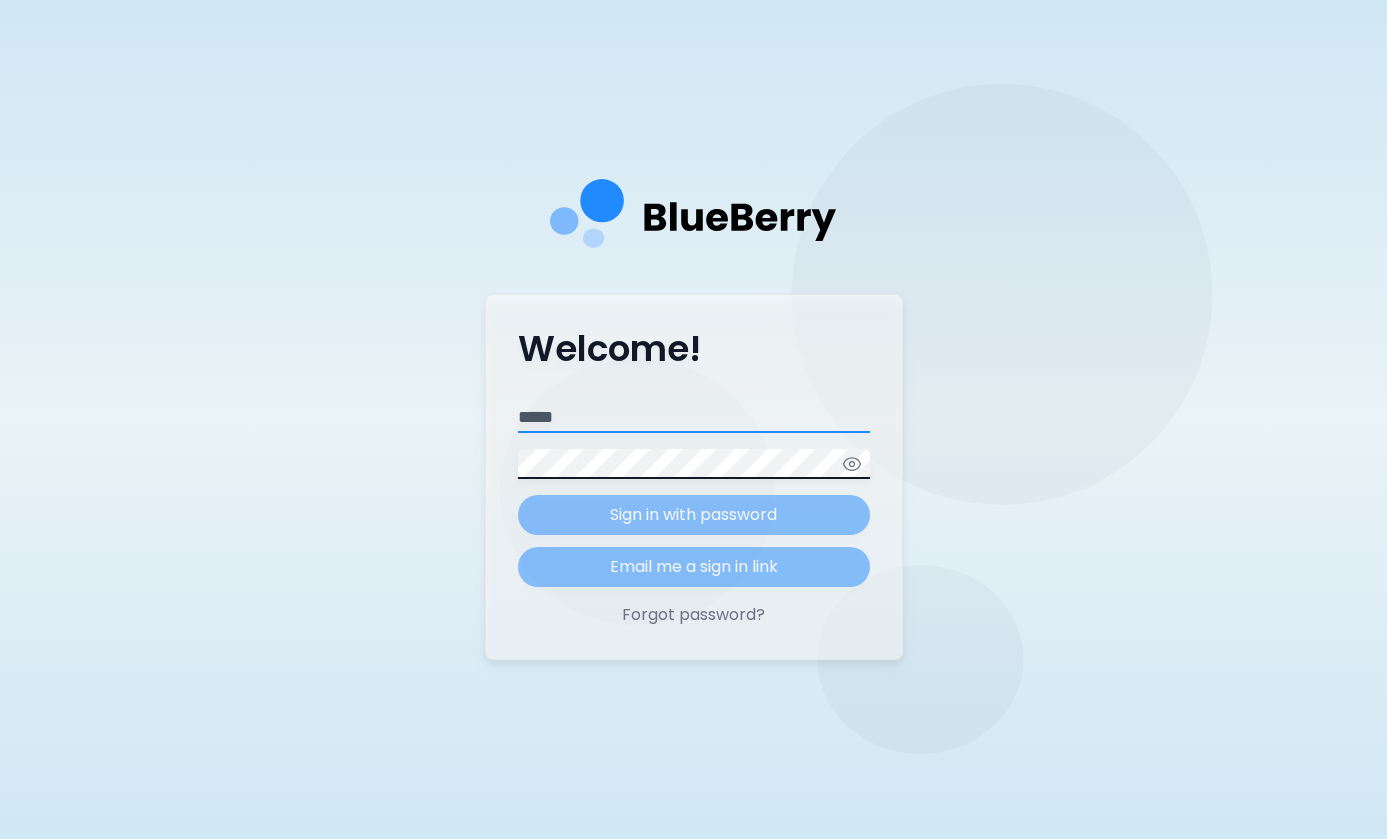 type on "**********" 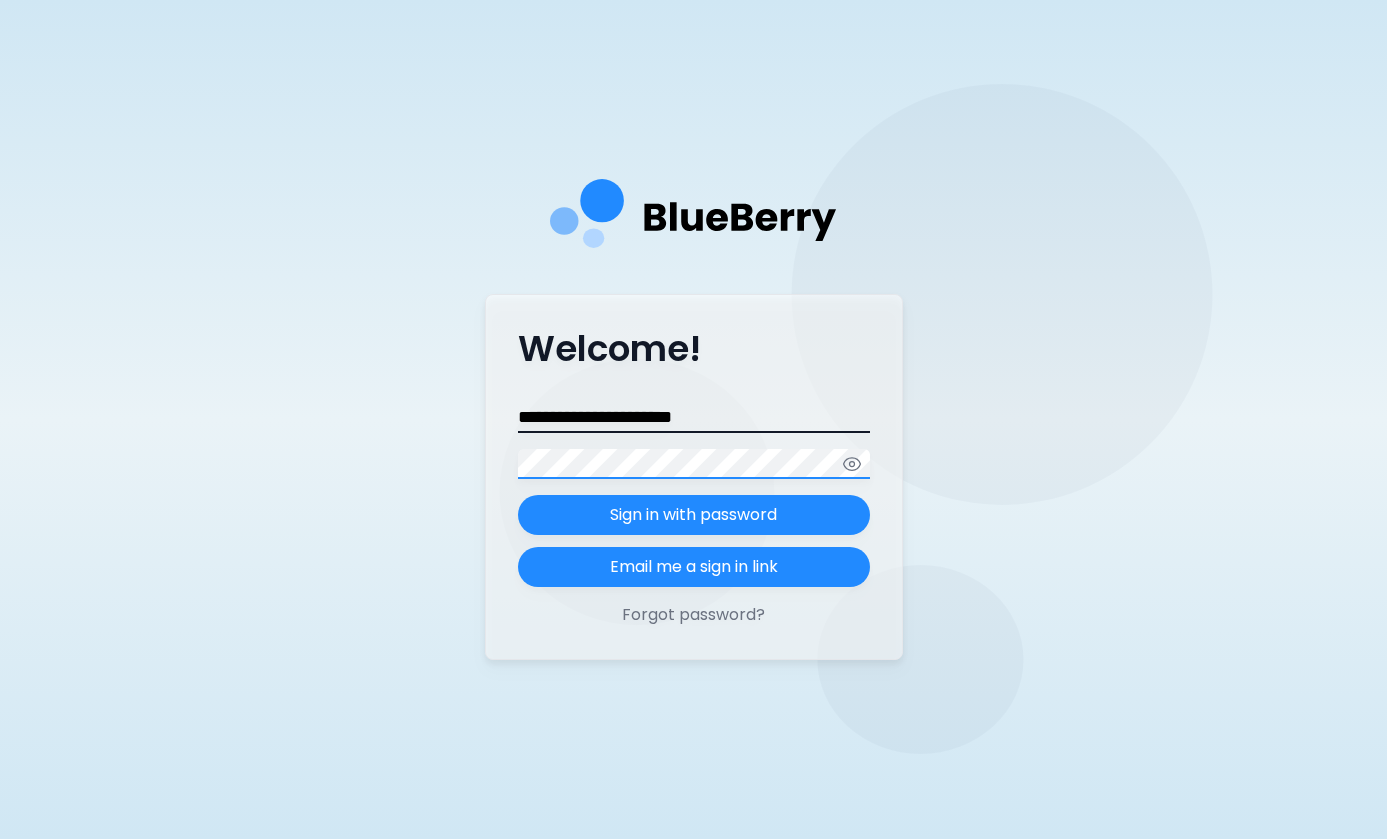 click on "Sign in with password" at bounding box center (694, 515) 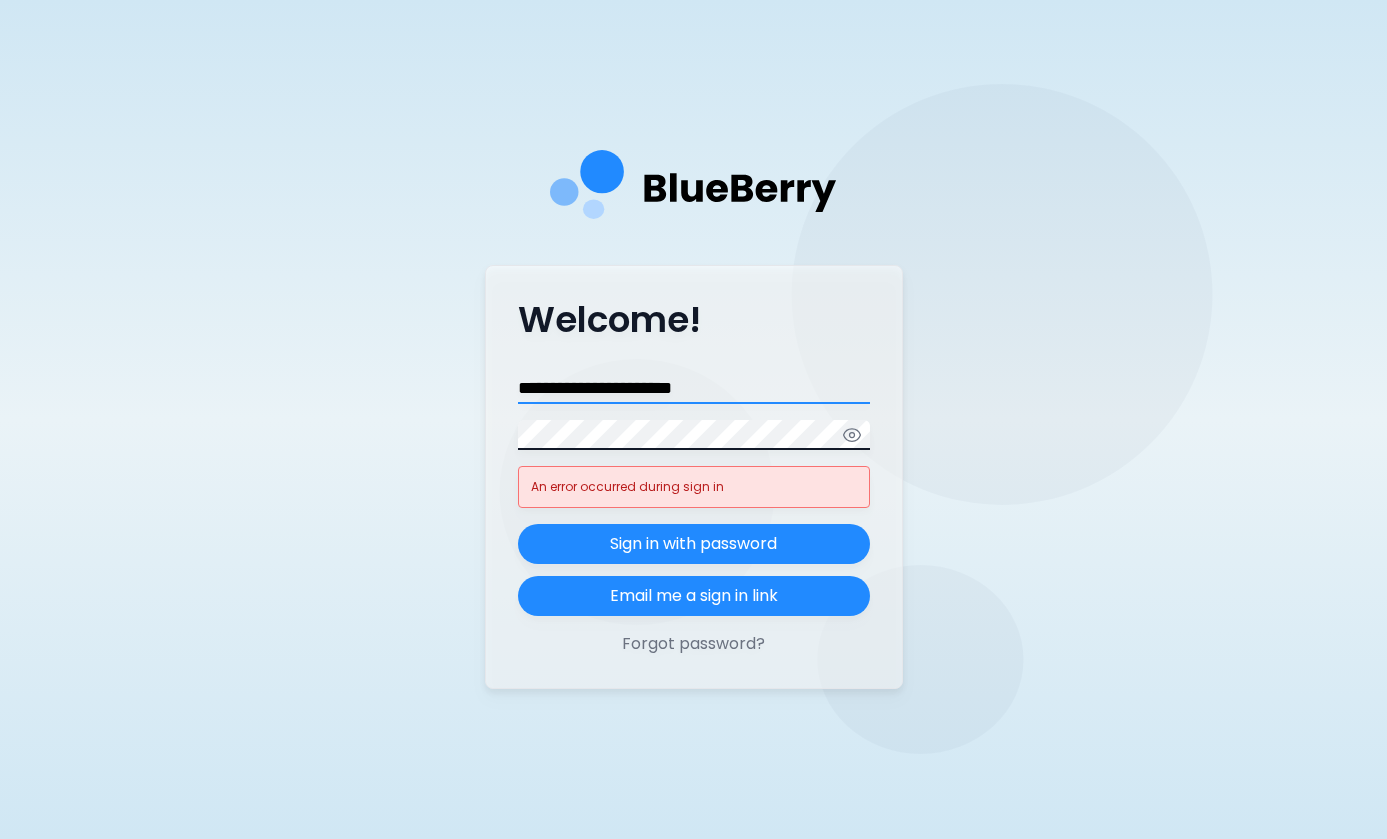 click on "**********" at bounding box center [694, 389] 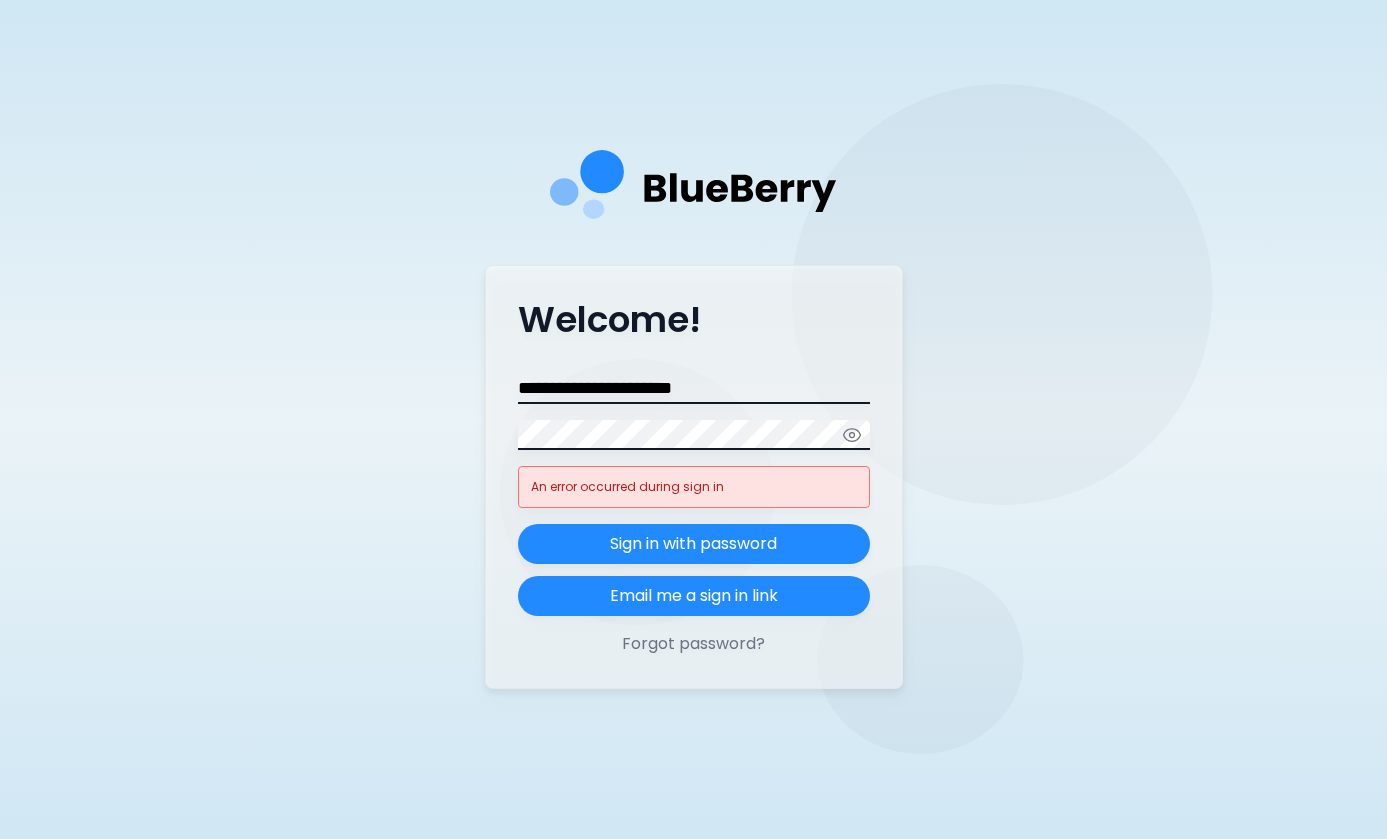 click on "Welcome! Email [EMAIL] Password An error occurred during sign in Sign in with password Email me a sign in link Forgot password?" at bounding box center [693, 419] 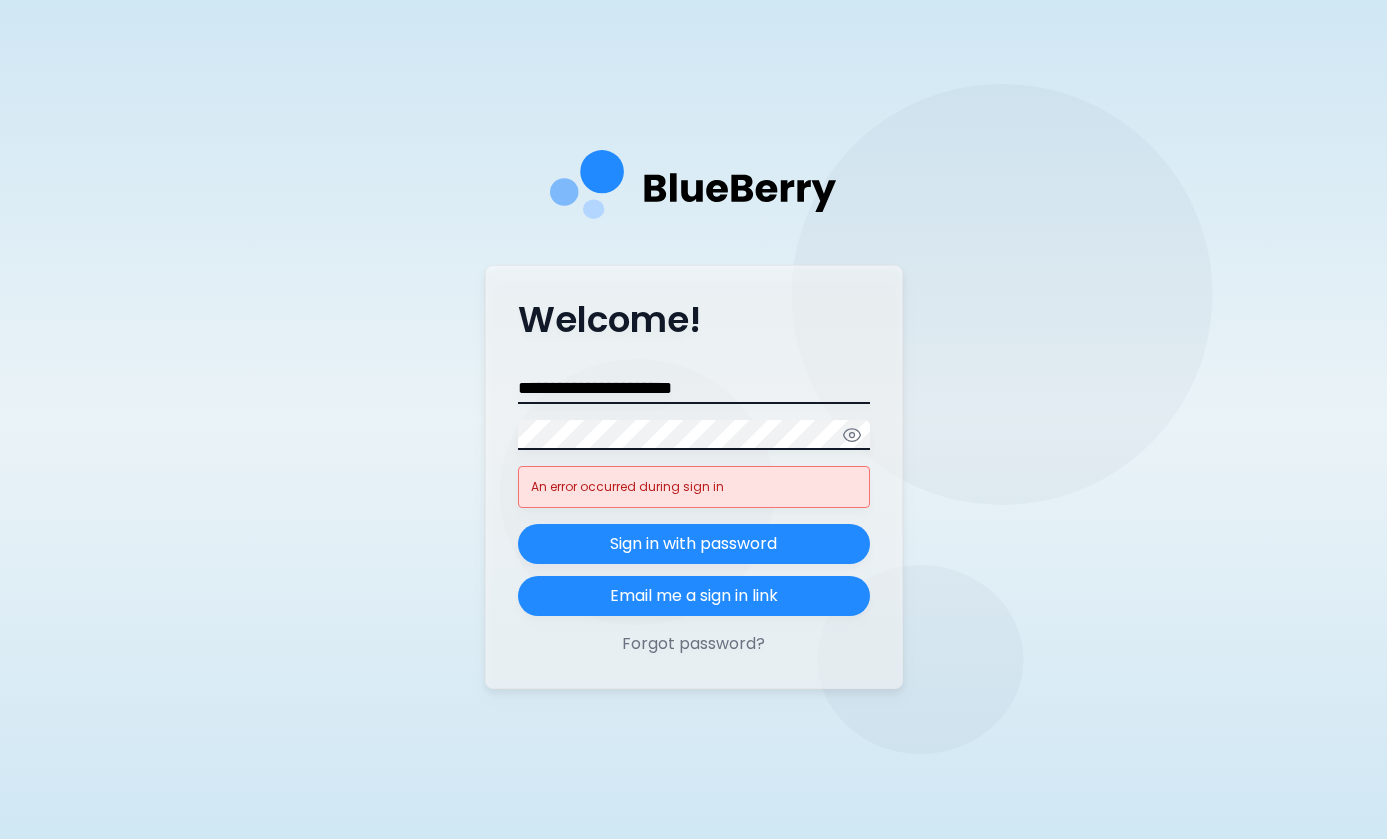 click on "**********" at bounding box center (693, 419) 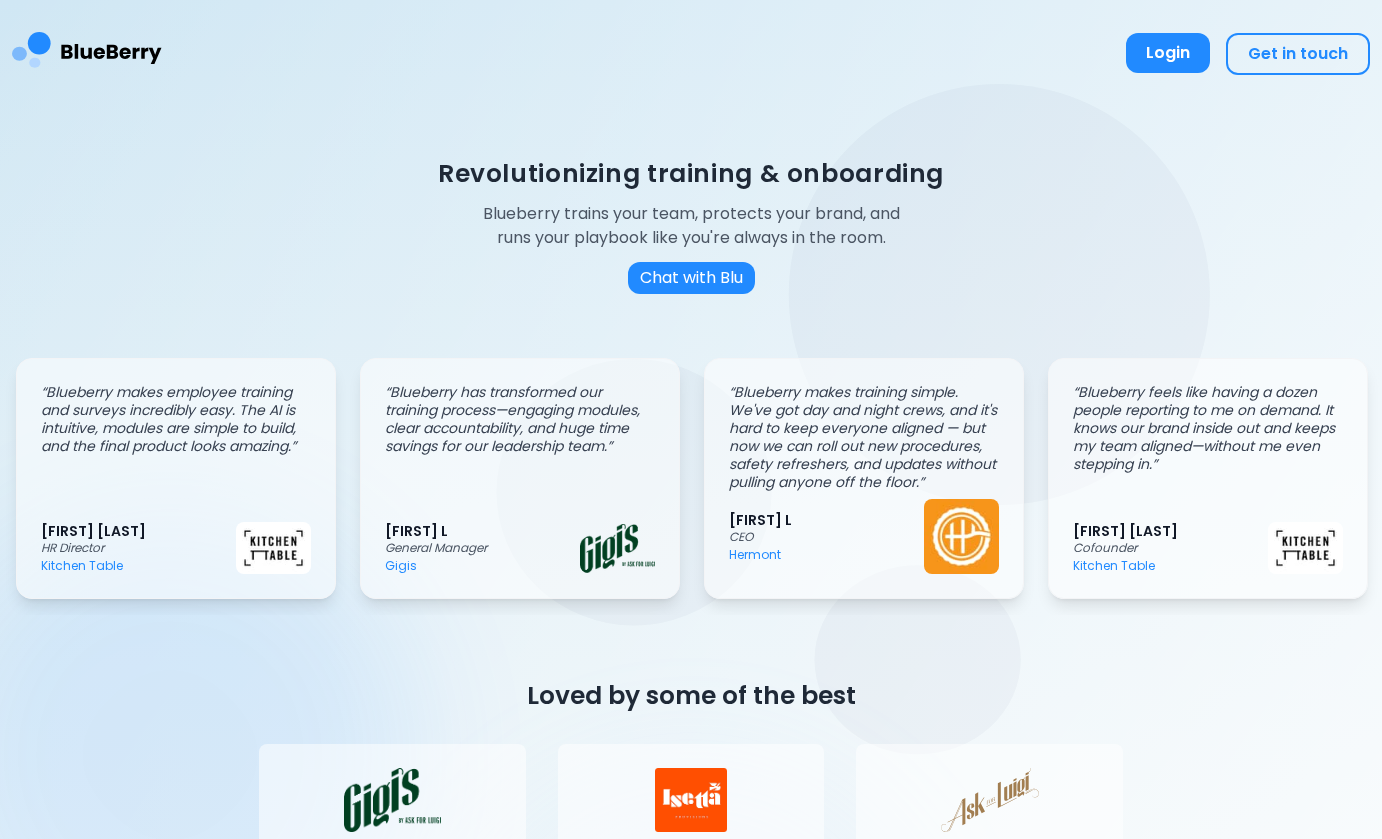 scroll, scrollTop: 0, scrollLeft: 0, axis: both 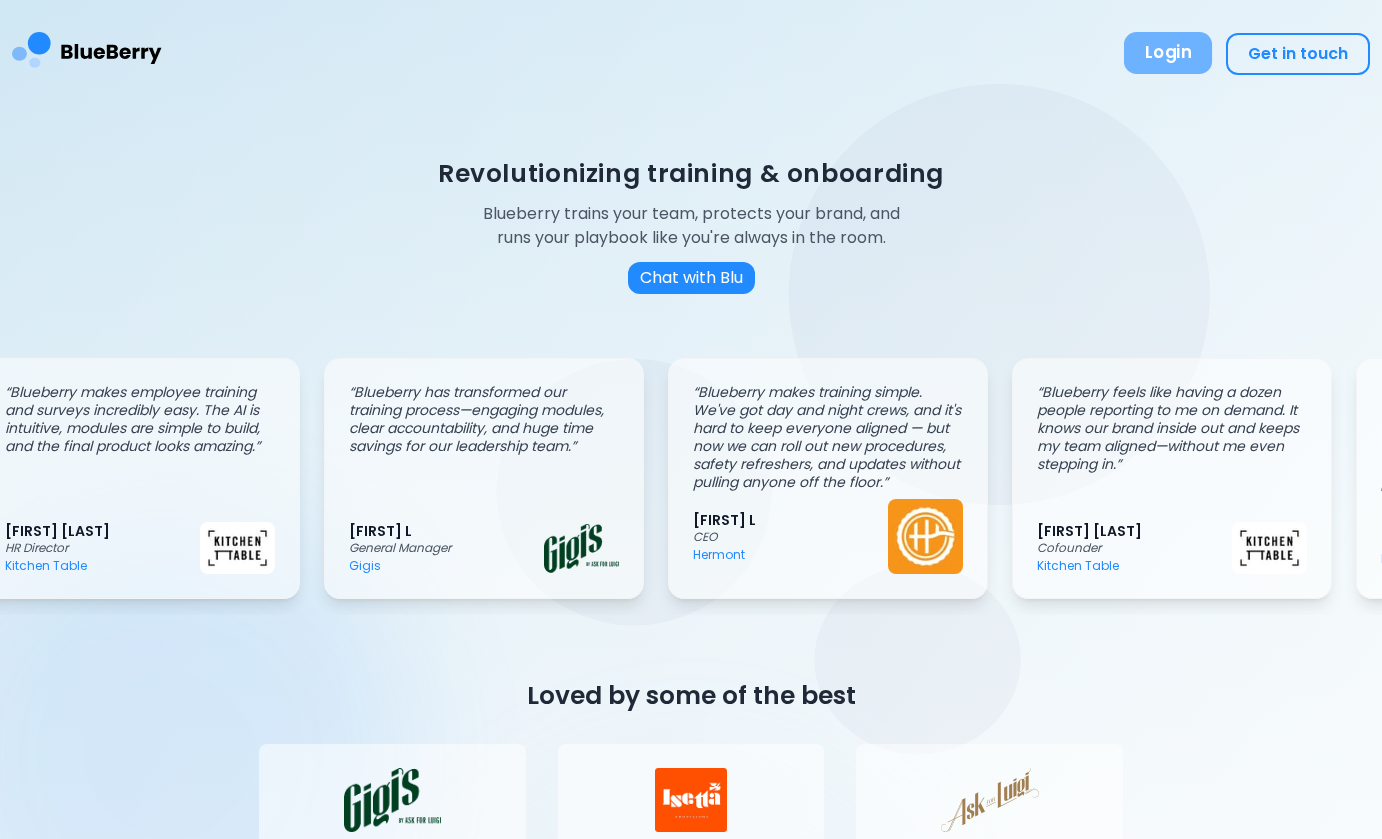 click on "Login" at bounding box center [1168, 53] 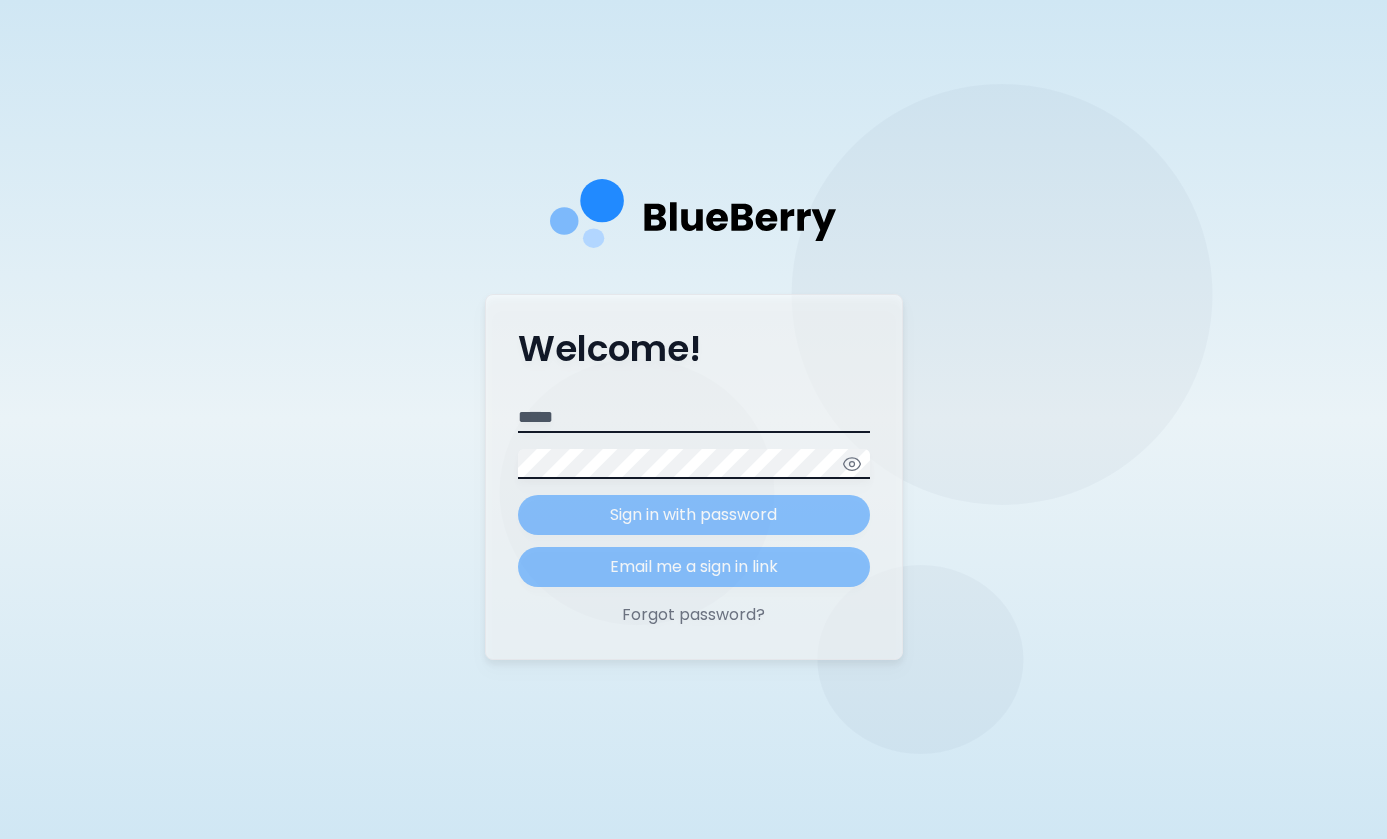 click on "Welcome! Email Password Sign in with password Email me a sign in link Forgot password?" at bounding box center (693, 419) 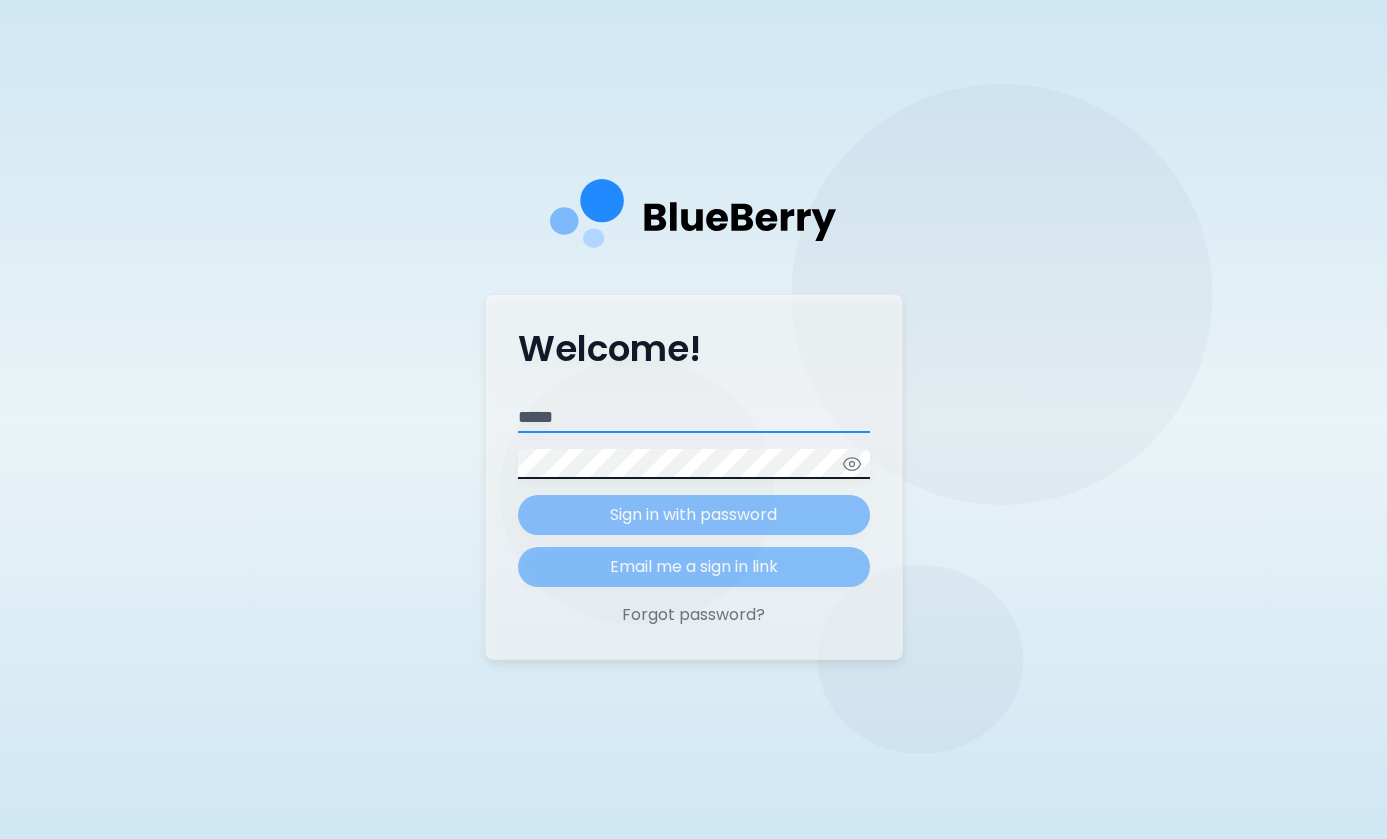 click on "Email" at bounding box center (694, 418) 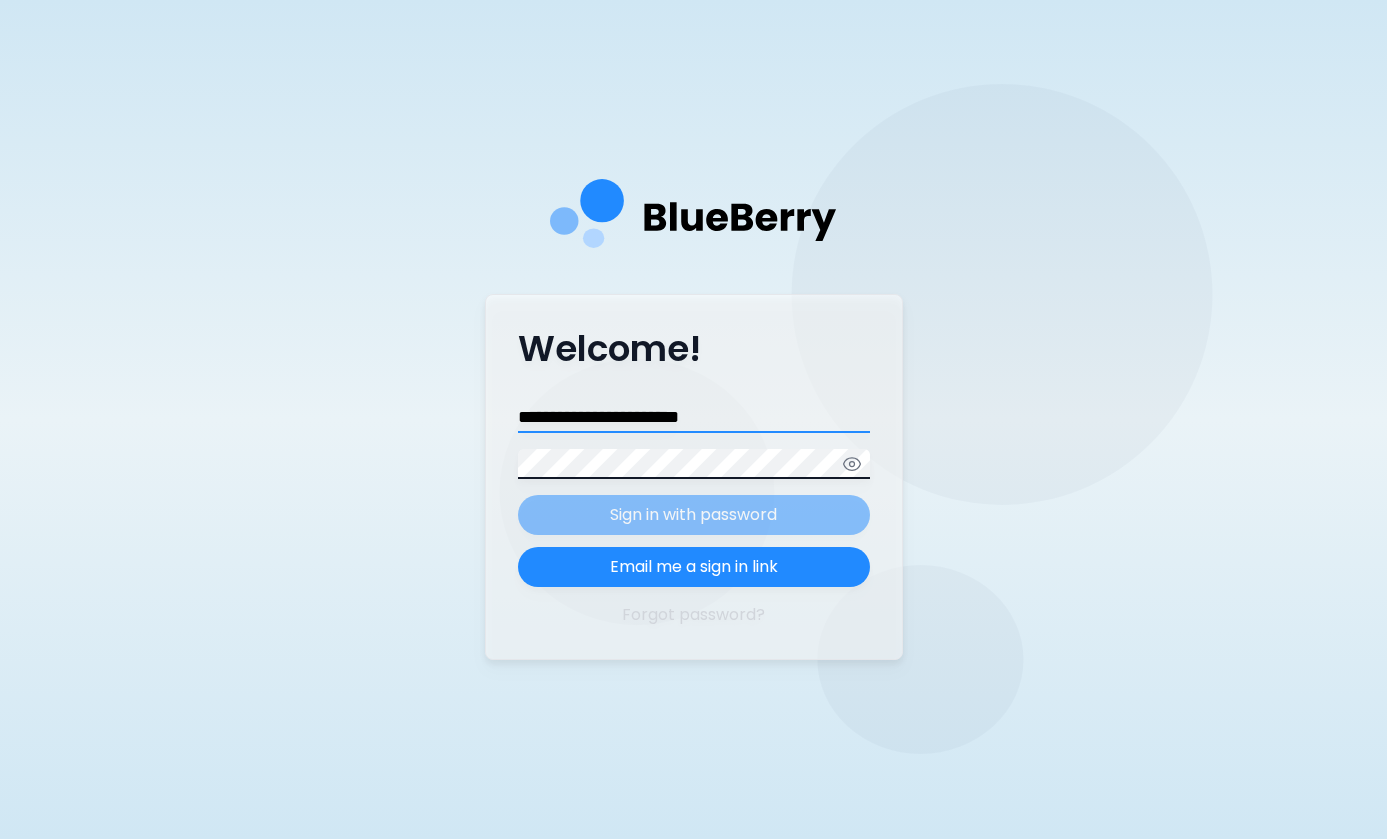 type on "**********" 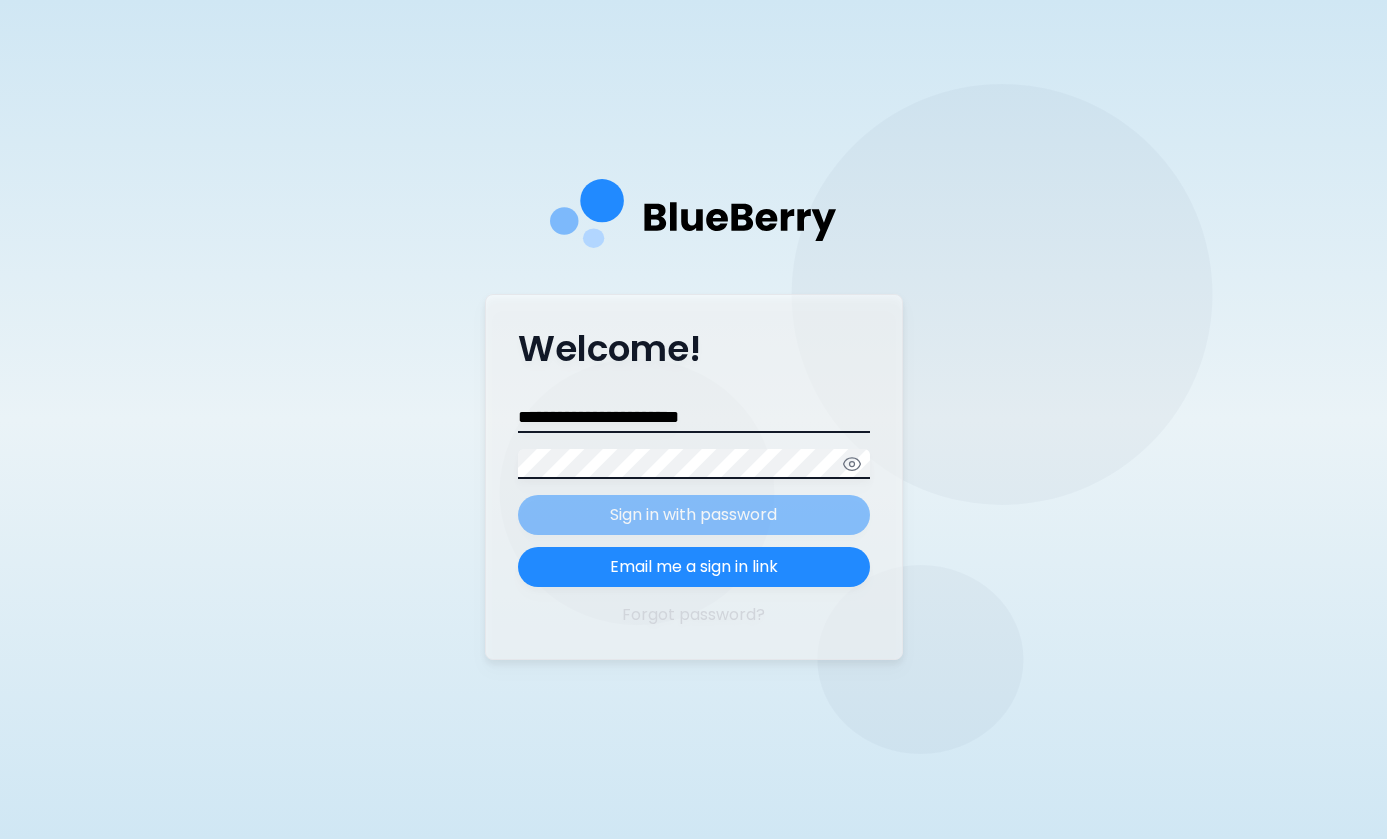 click on "Forgot password?" at bounding box center (694, 615) 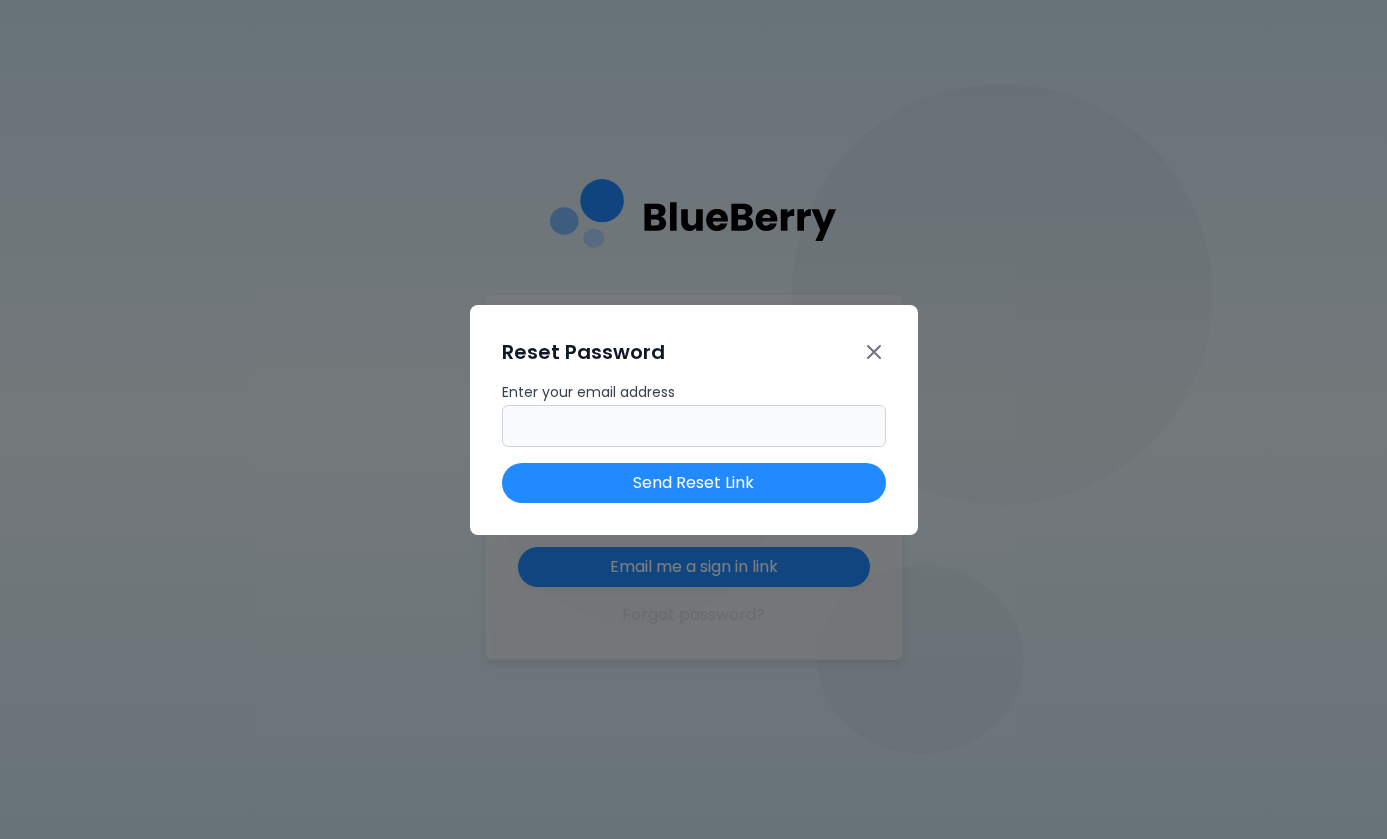 type on "**********" 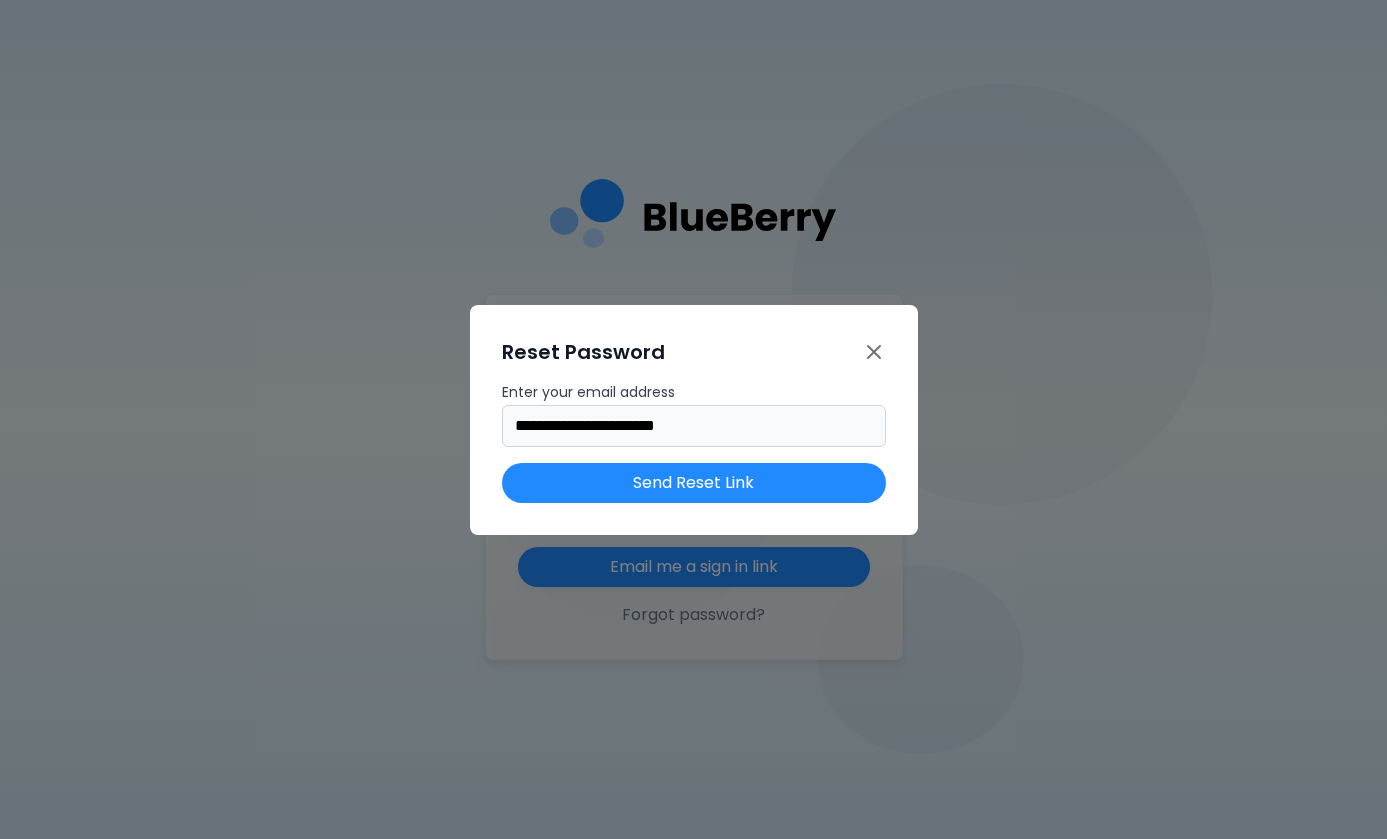 click on "**********" at bounding box center (693, 419) 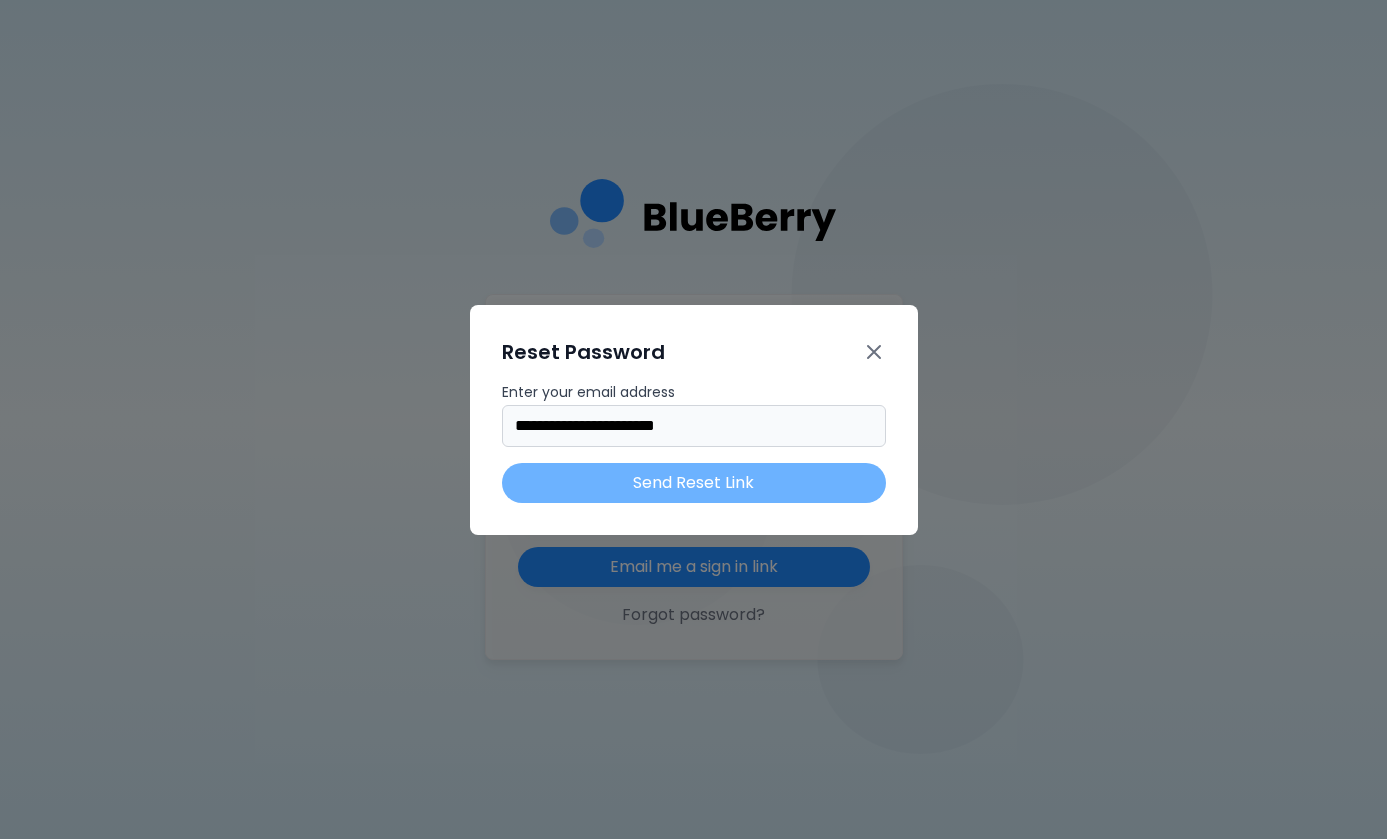 click on "Send Reset Link" at bounding box center (694, 483) 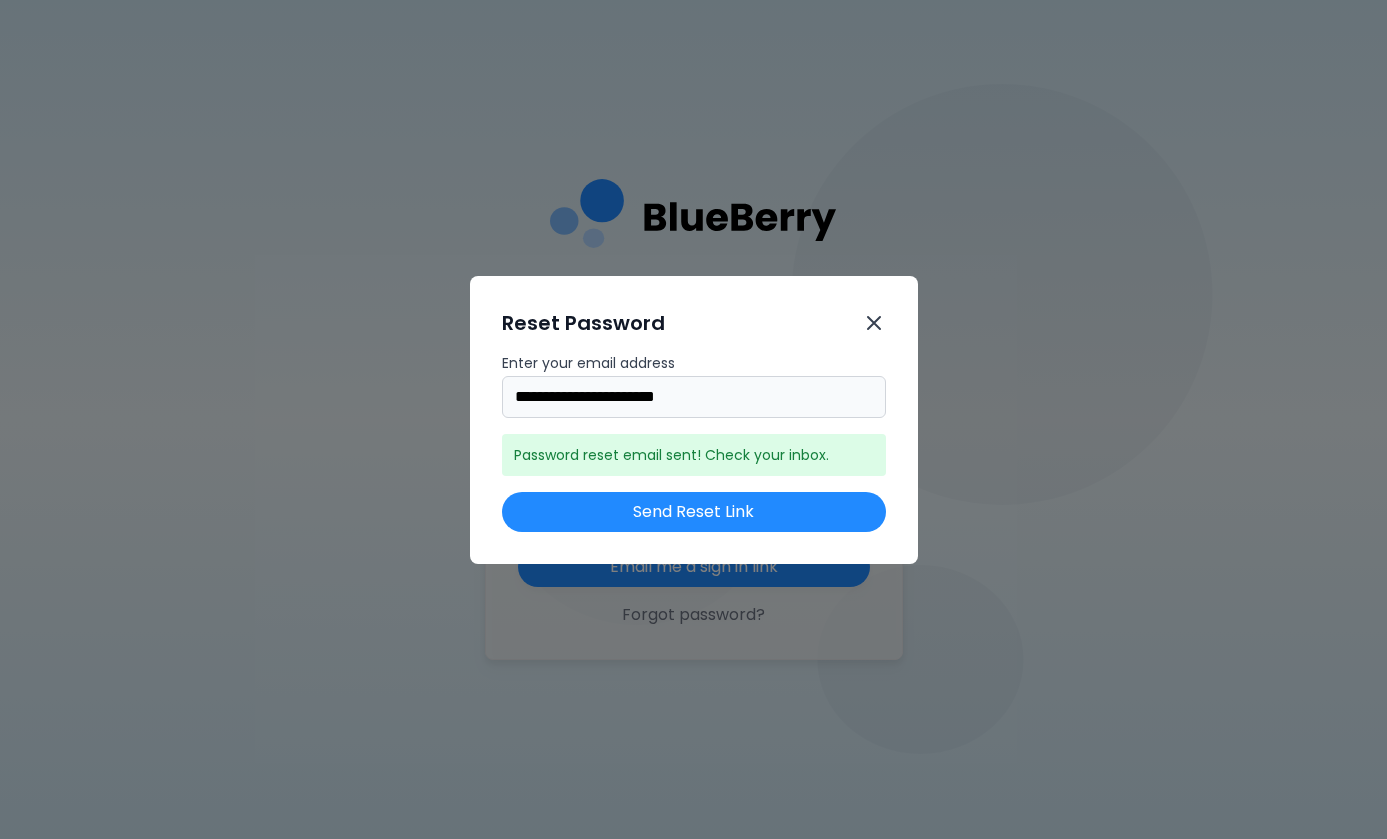 click 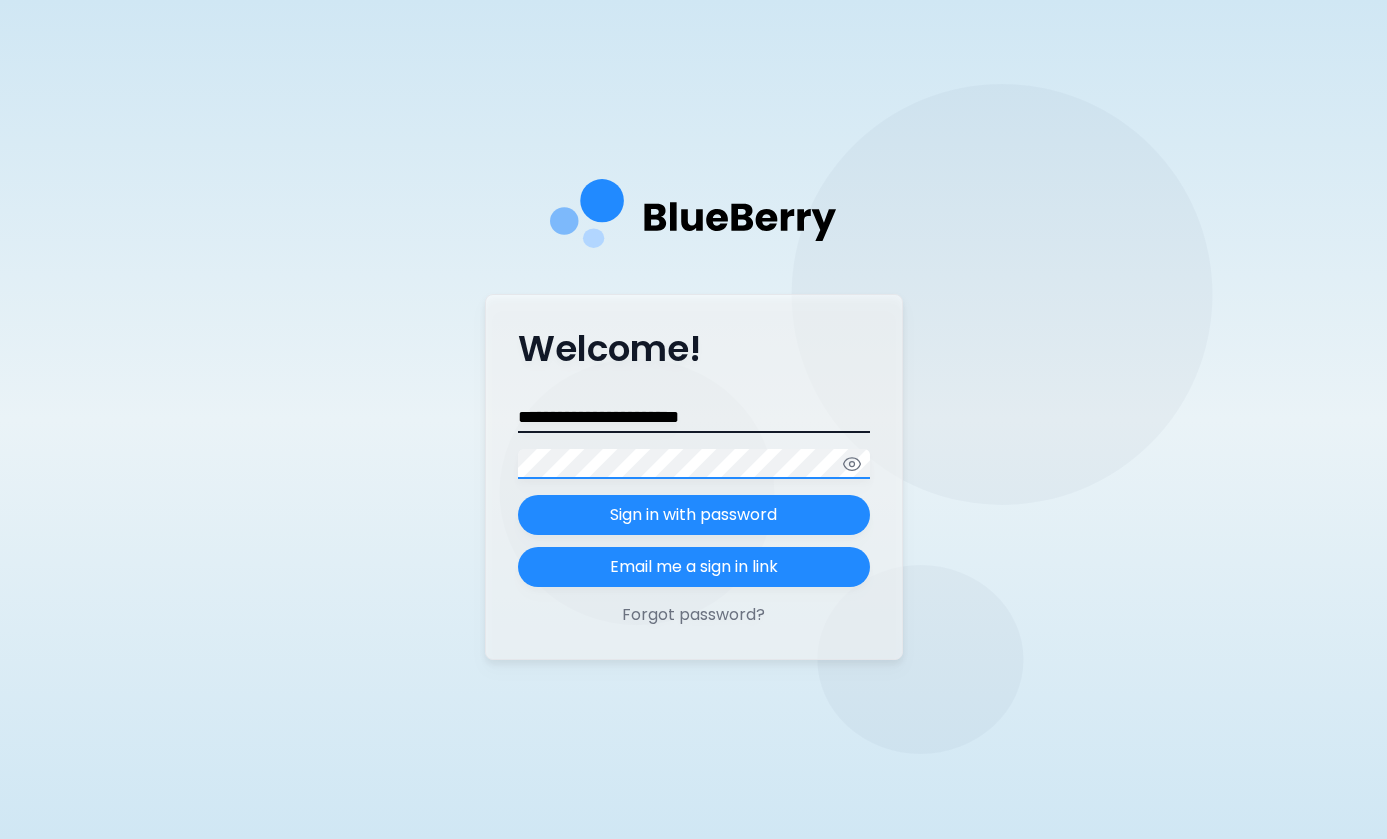 click on "Sign in with password" at bounding box center (694, 515) 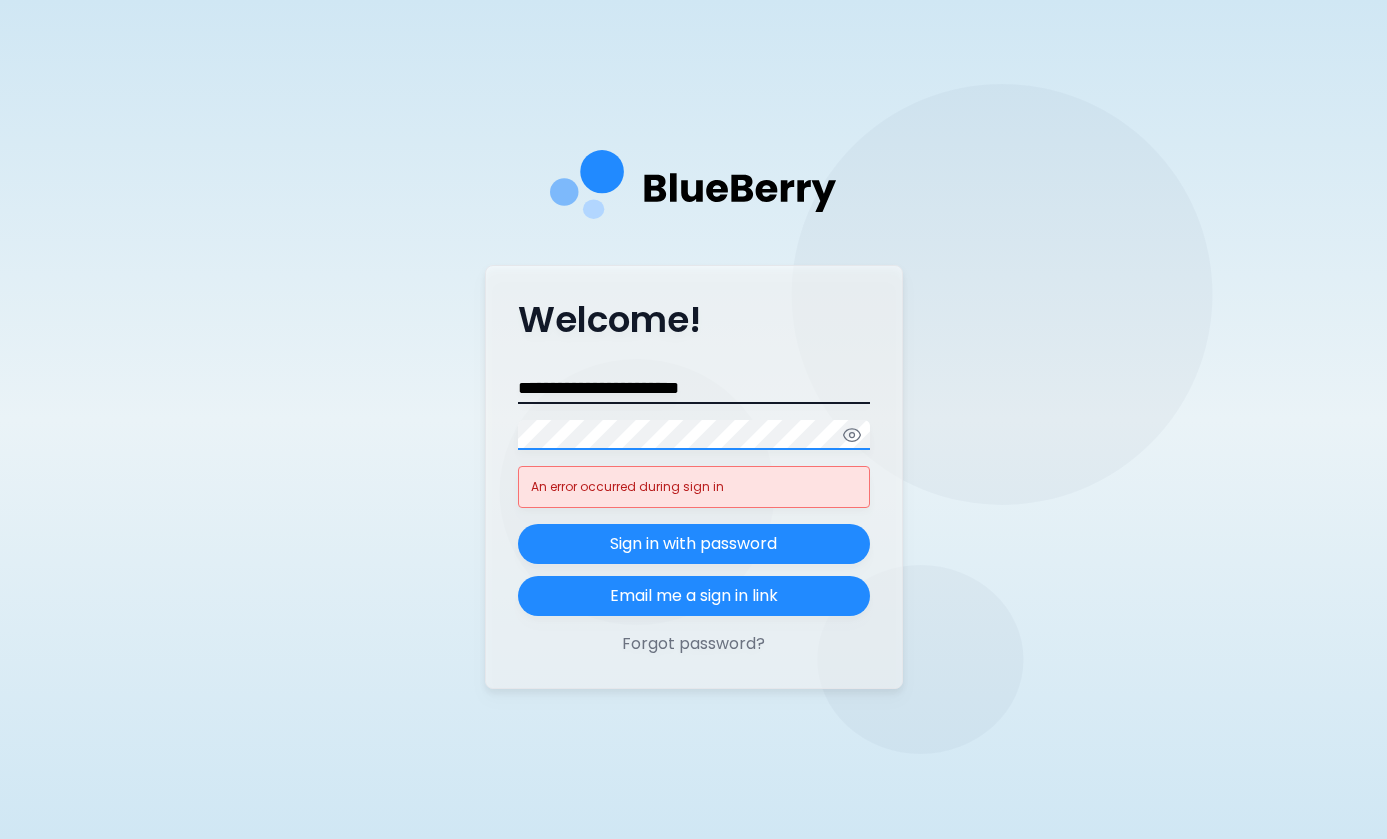 click on "Sign in with password" at bounding box center [694, 544] 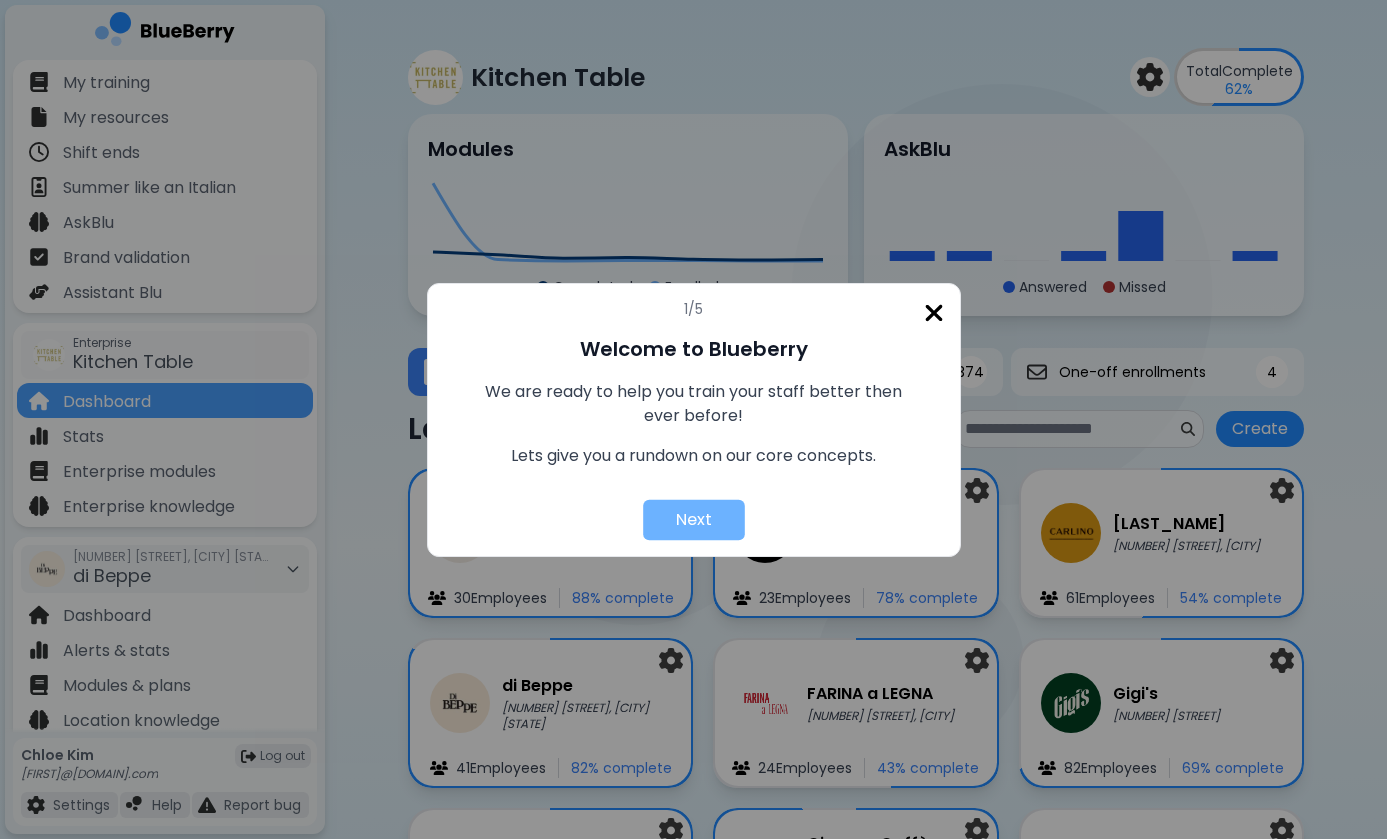 click on "Next" at bounding box center [694, 519] 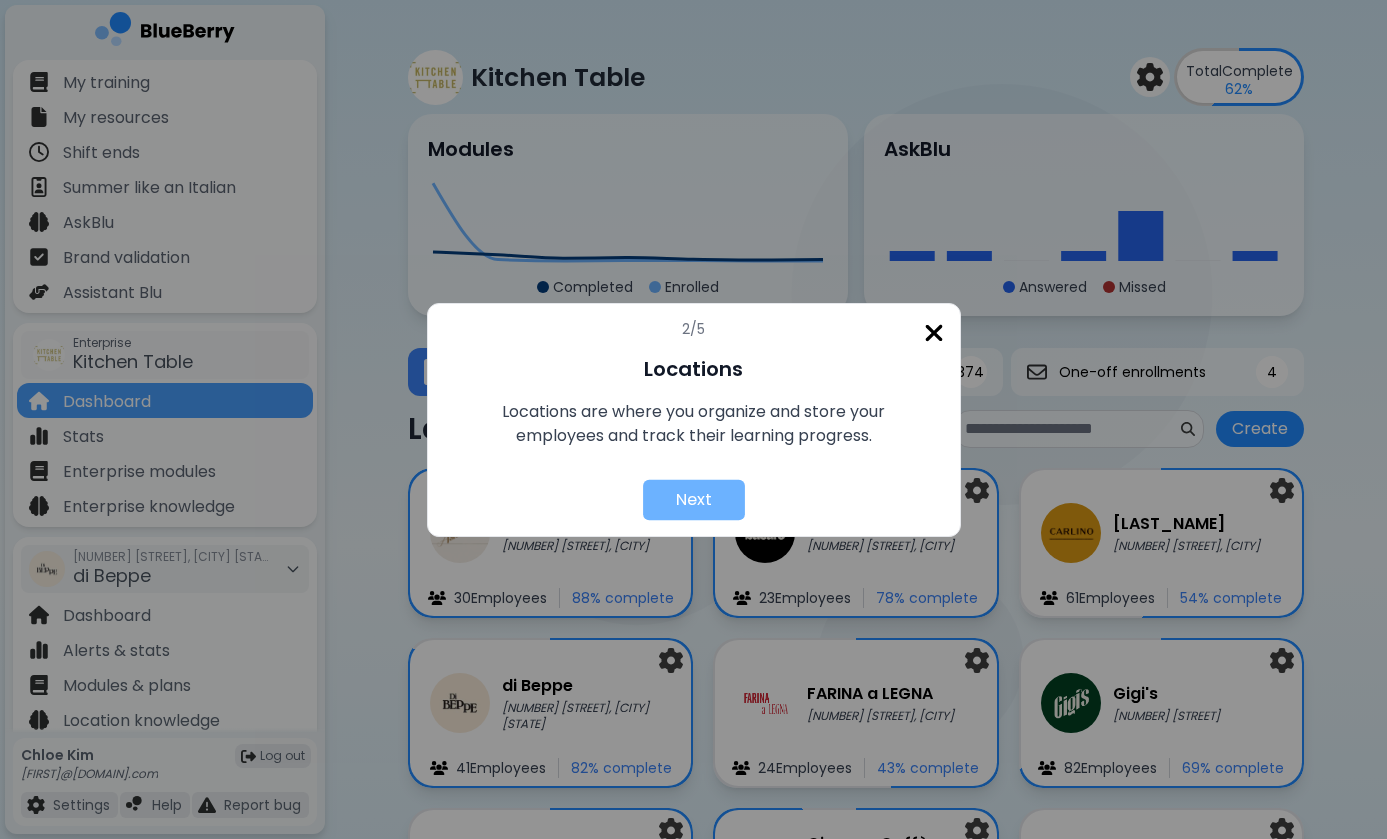 click on "Next" at bounding box center (694, 499) 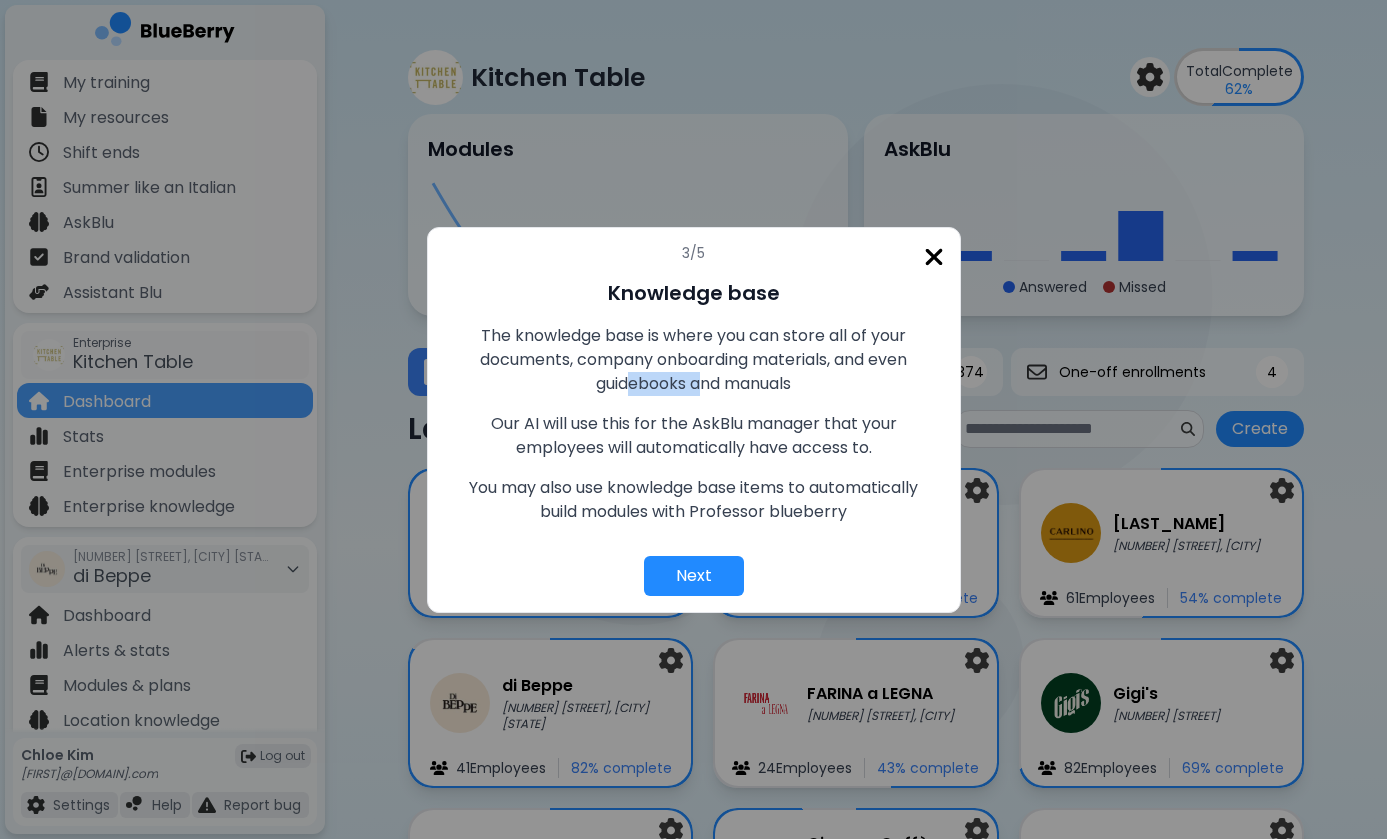 drag, startPoint x: 626, startPoint y: 372, endPoint x: 746, endPoint y: 378, distance: 120.14991 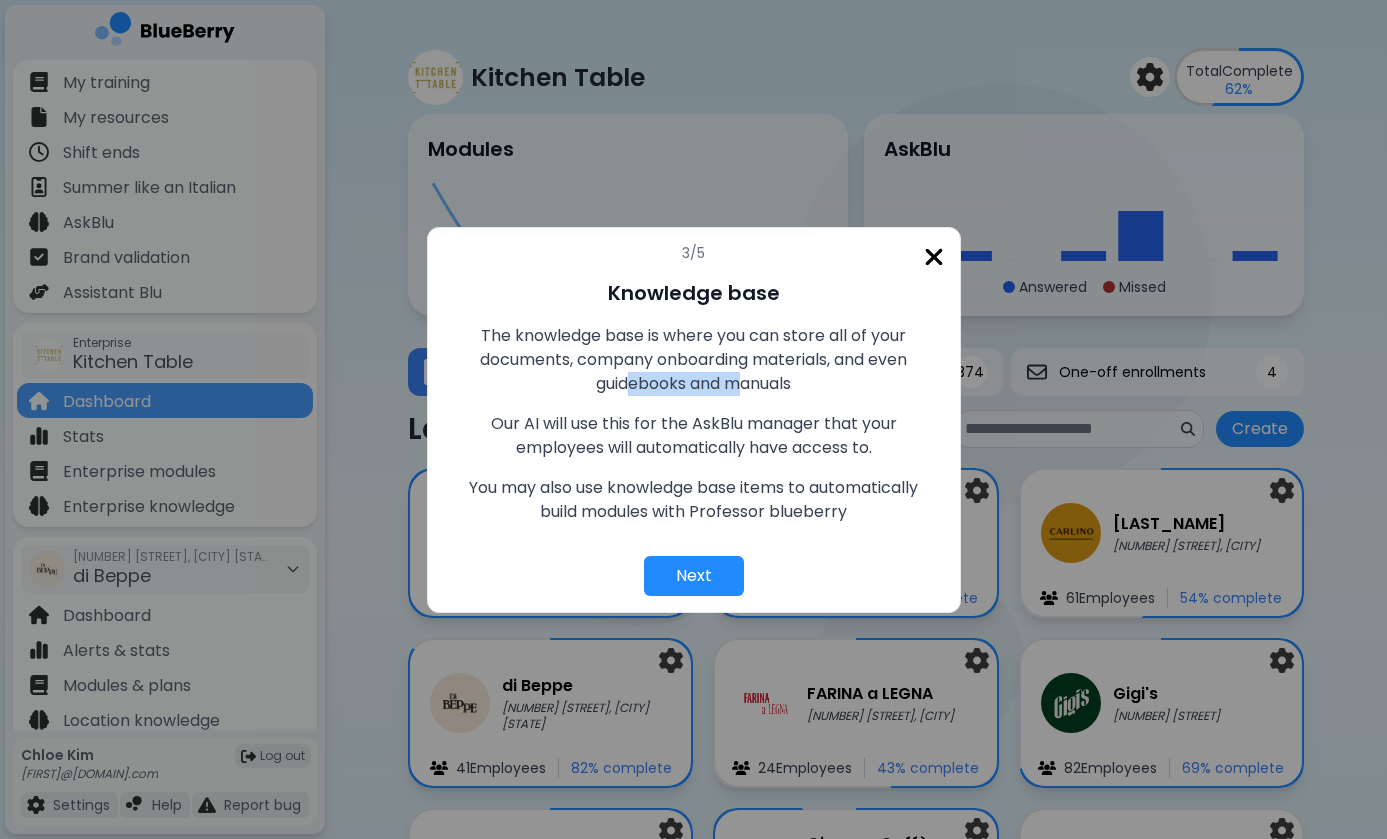 click on "The knowledge base is where you can store all of your documents, company onboarding materials, and even guidebooks and manuals" at bounding box center (694, 360) 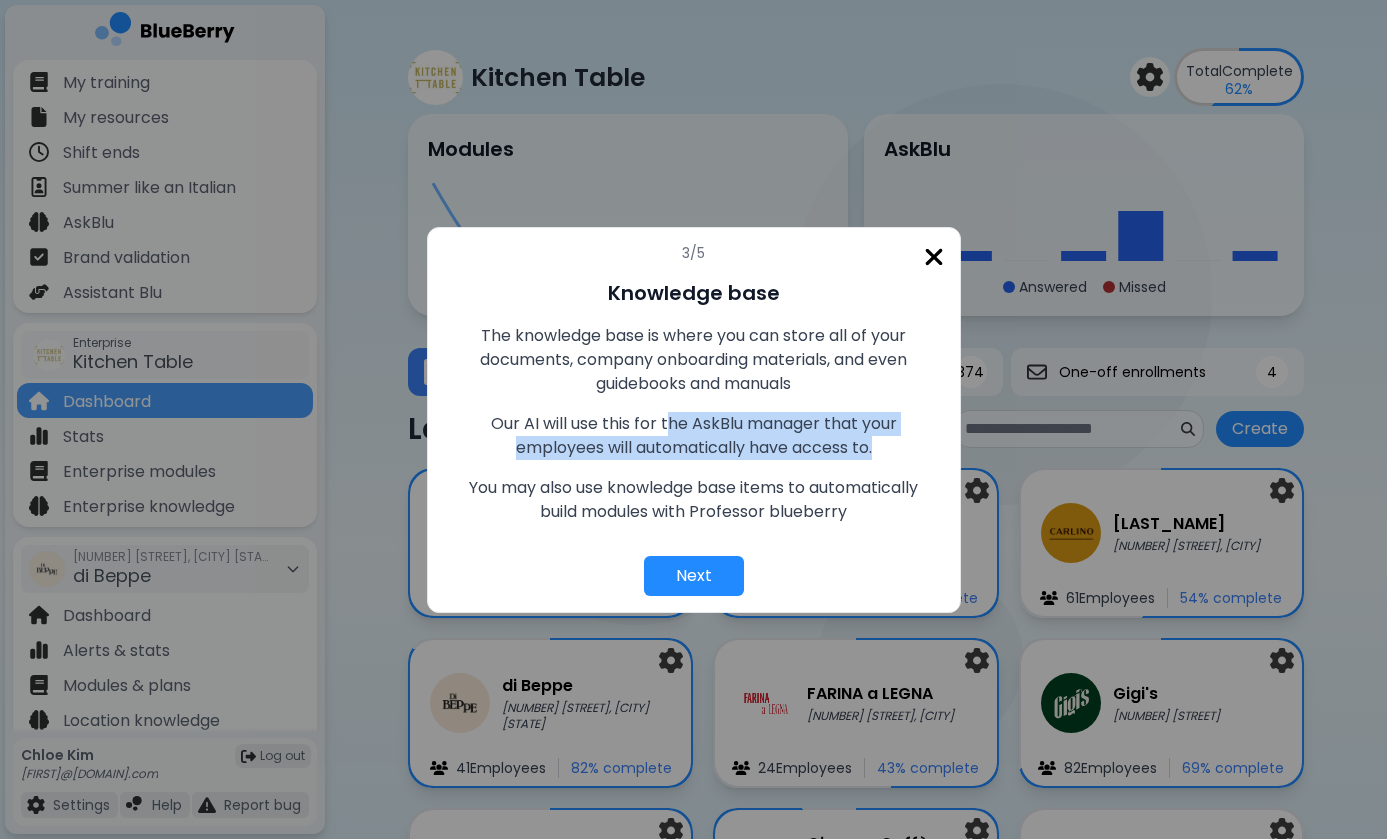 drag, startPoint x: 670, startPoint y: 415, endPoint x: 726, endPoint y: 466, distance: 75.74299 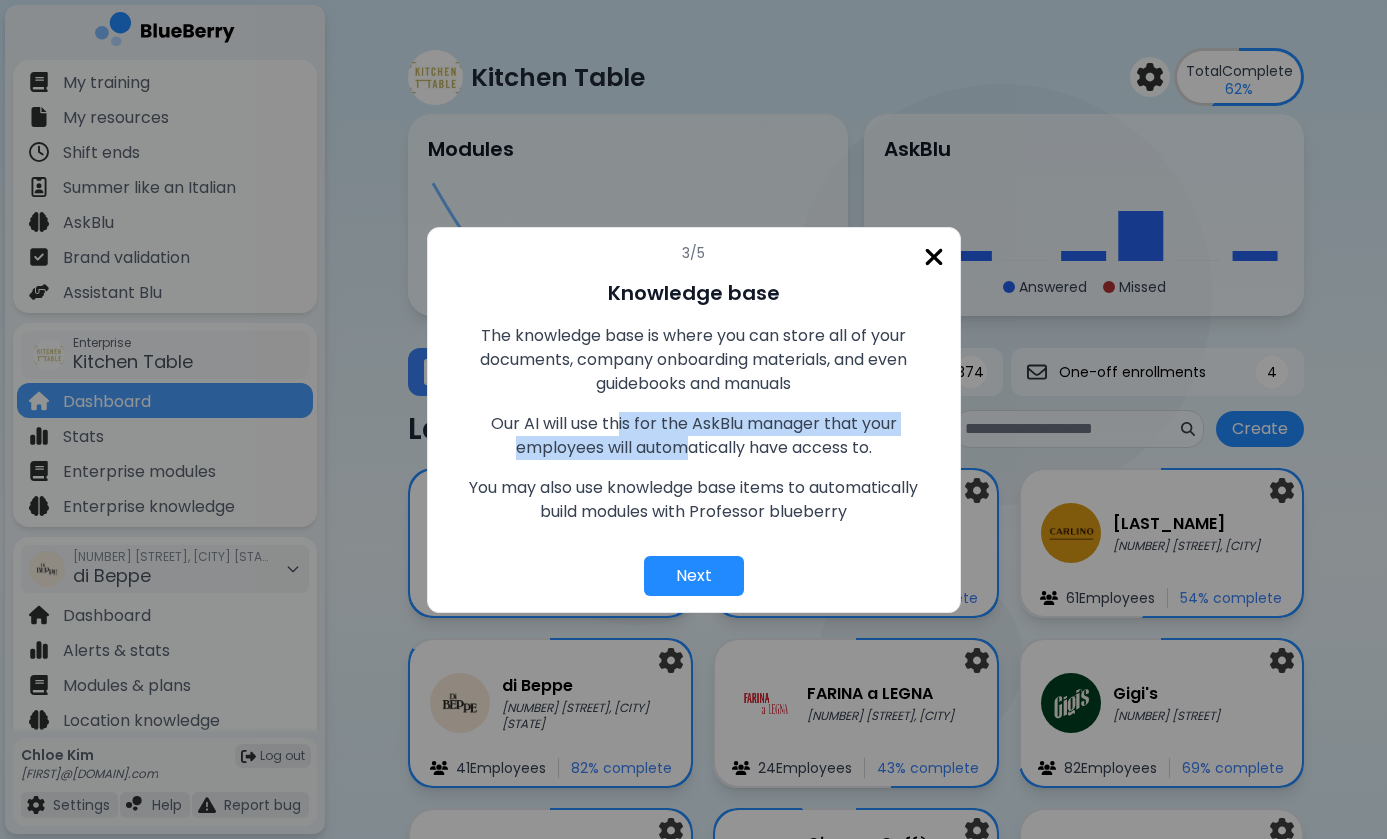 drag, startPoint x: 617, startPoint y: 432, endPoint x: 726, endPoint y: 437, distance: 109.11462 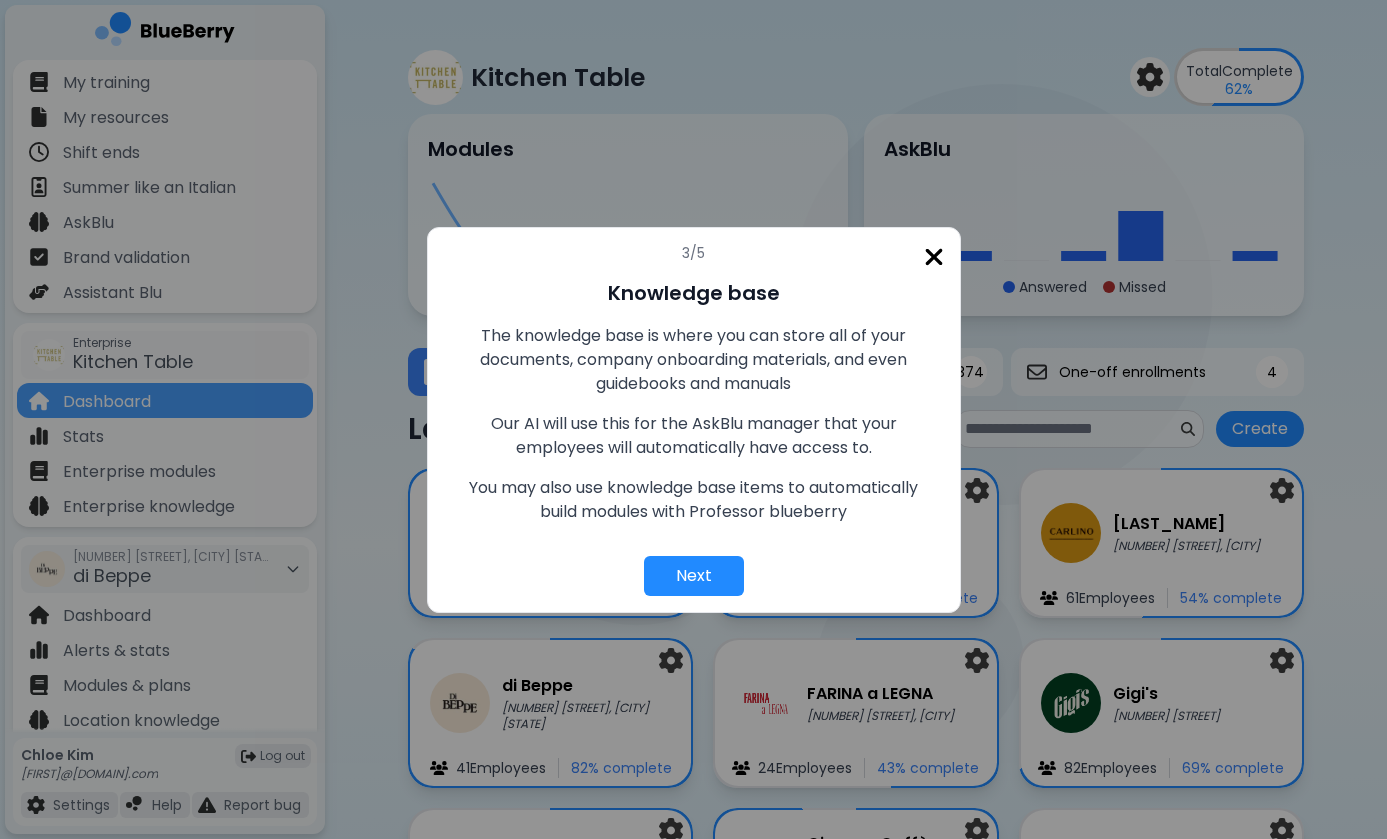 click on "Our AI will use this for the AskBlu manager that your employees will automatically have access to." at bounding box center [694, 436] 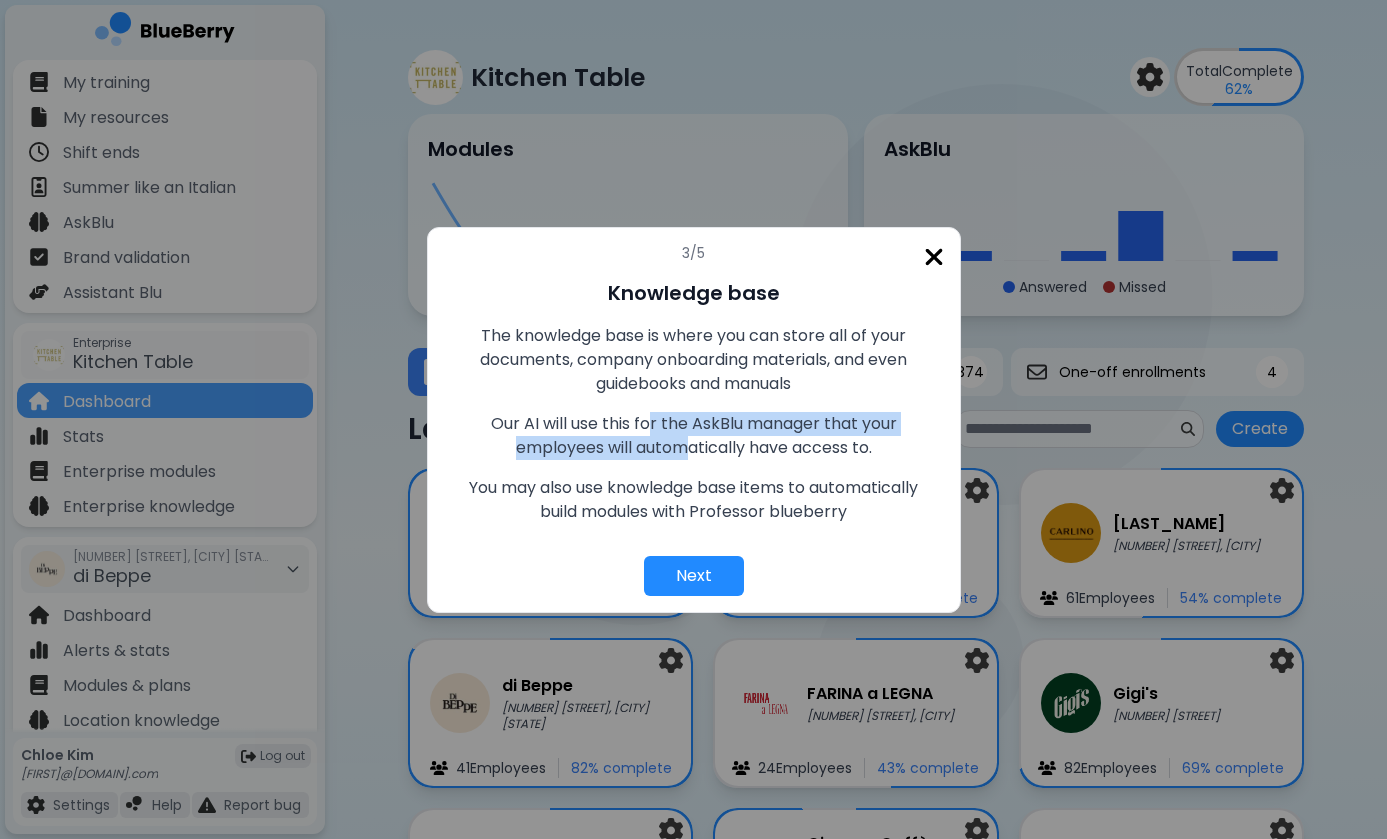 drag, startPoint x: 653, startPoint y: 421, endPoint x: 709, endPoint y: 444, distance: 60.53924 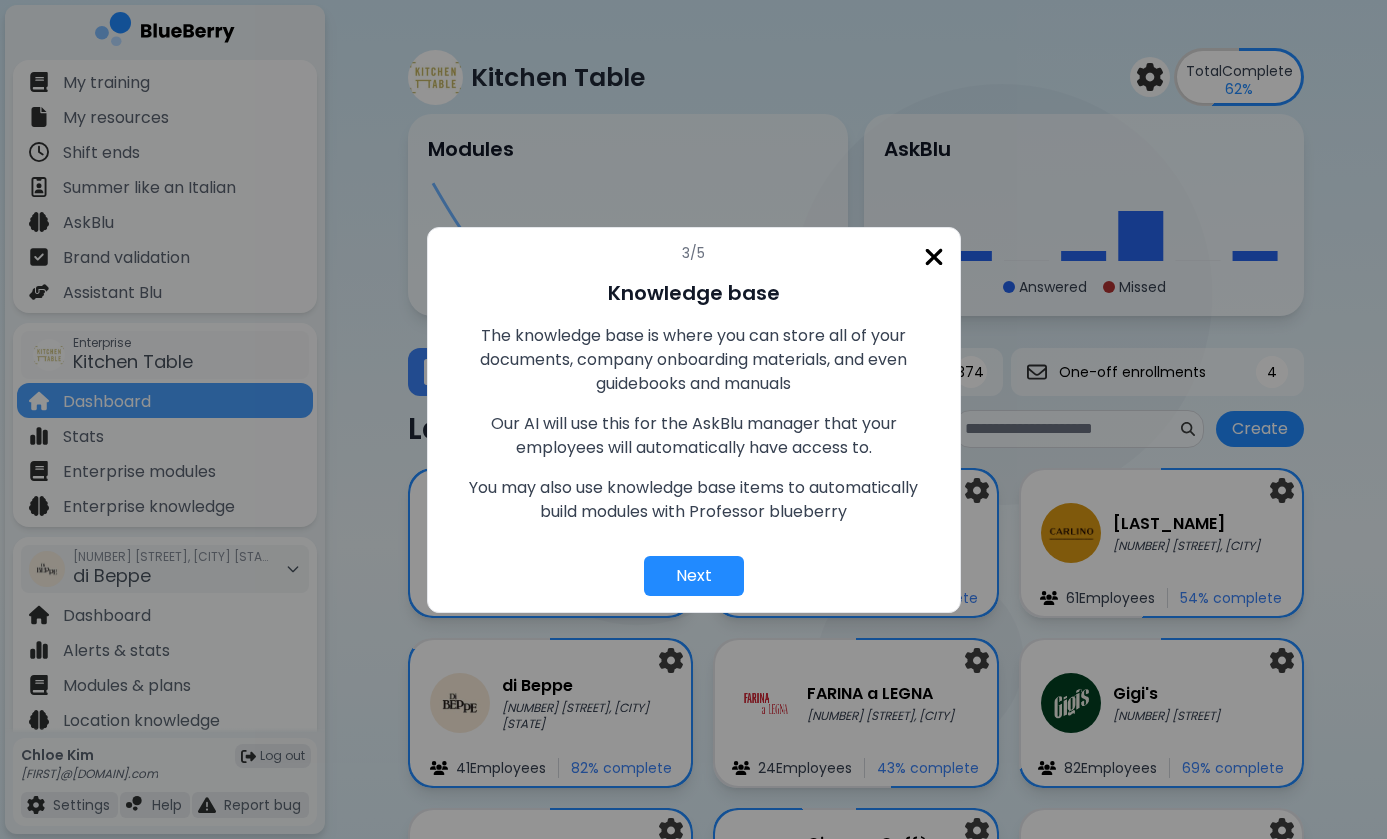 click on "Our AI will use this for the AskBlu manager that your employees will automatically have access to." at bounding box center (694, 436) 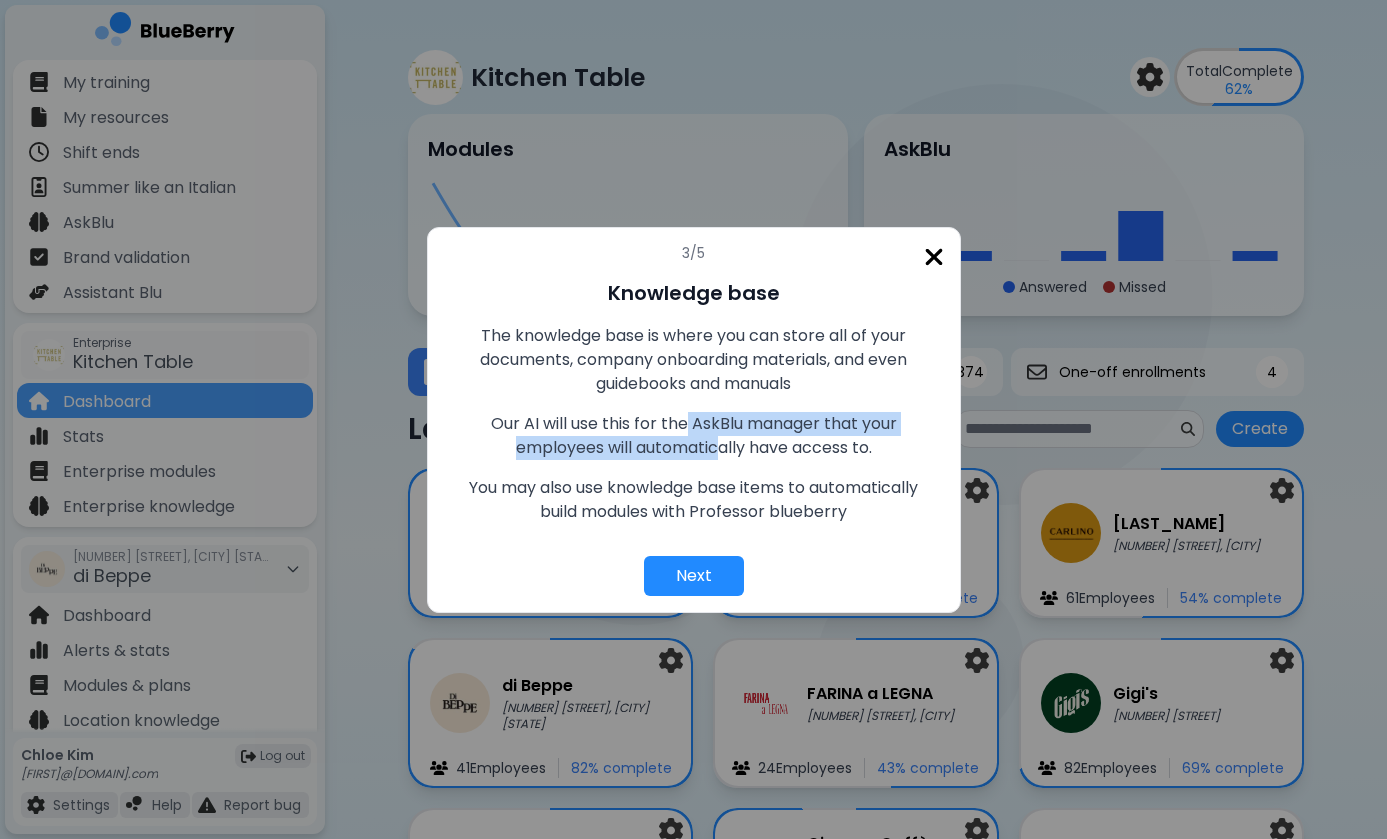drag, startPoint x: 684, startPoint y: 424, endPoint x: 738, endPoint y: 458, distance: 63.812225 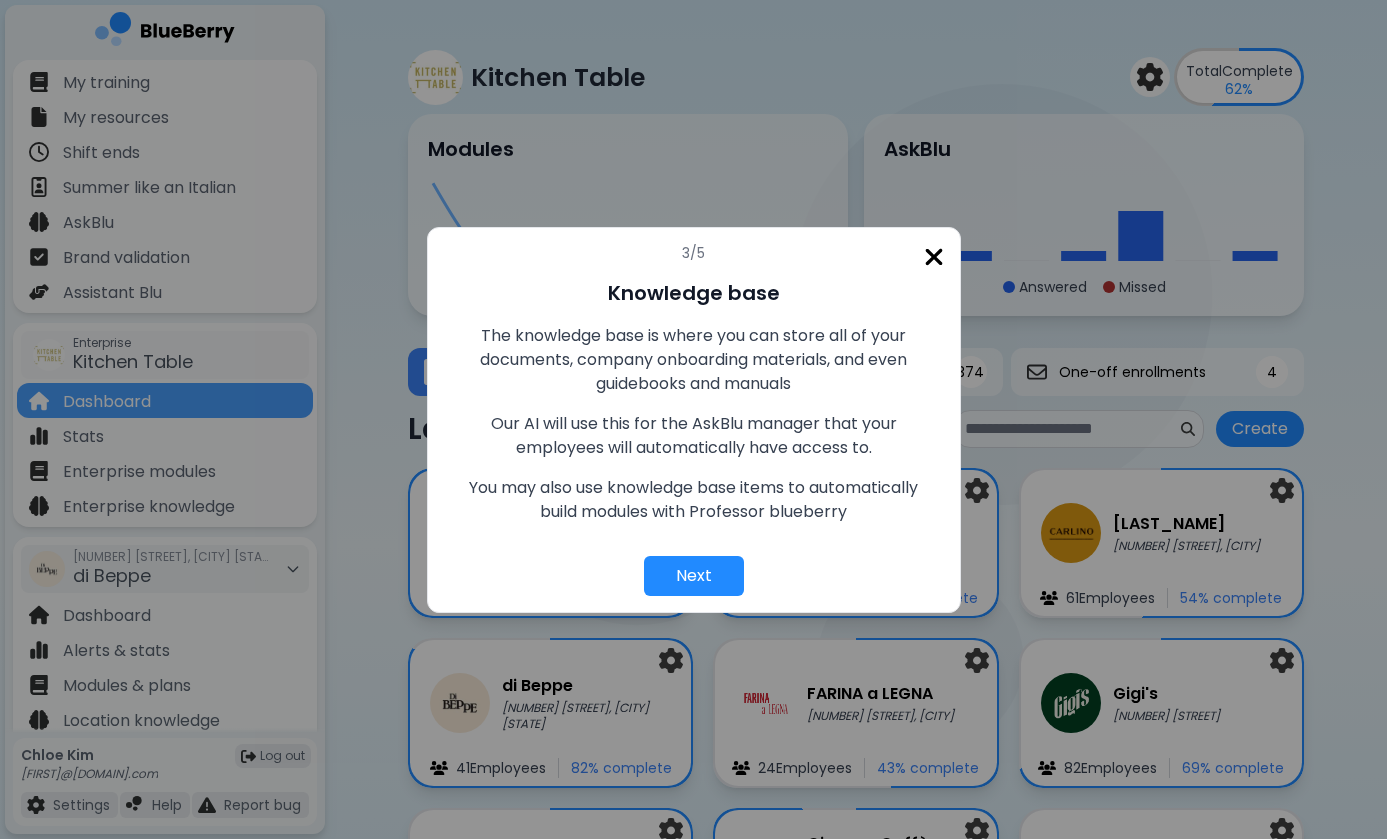 click on "Our AI will use this for the AskBlu manager that your employees will automatically have access to." at bounding box center [694, 436] 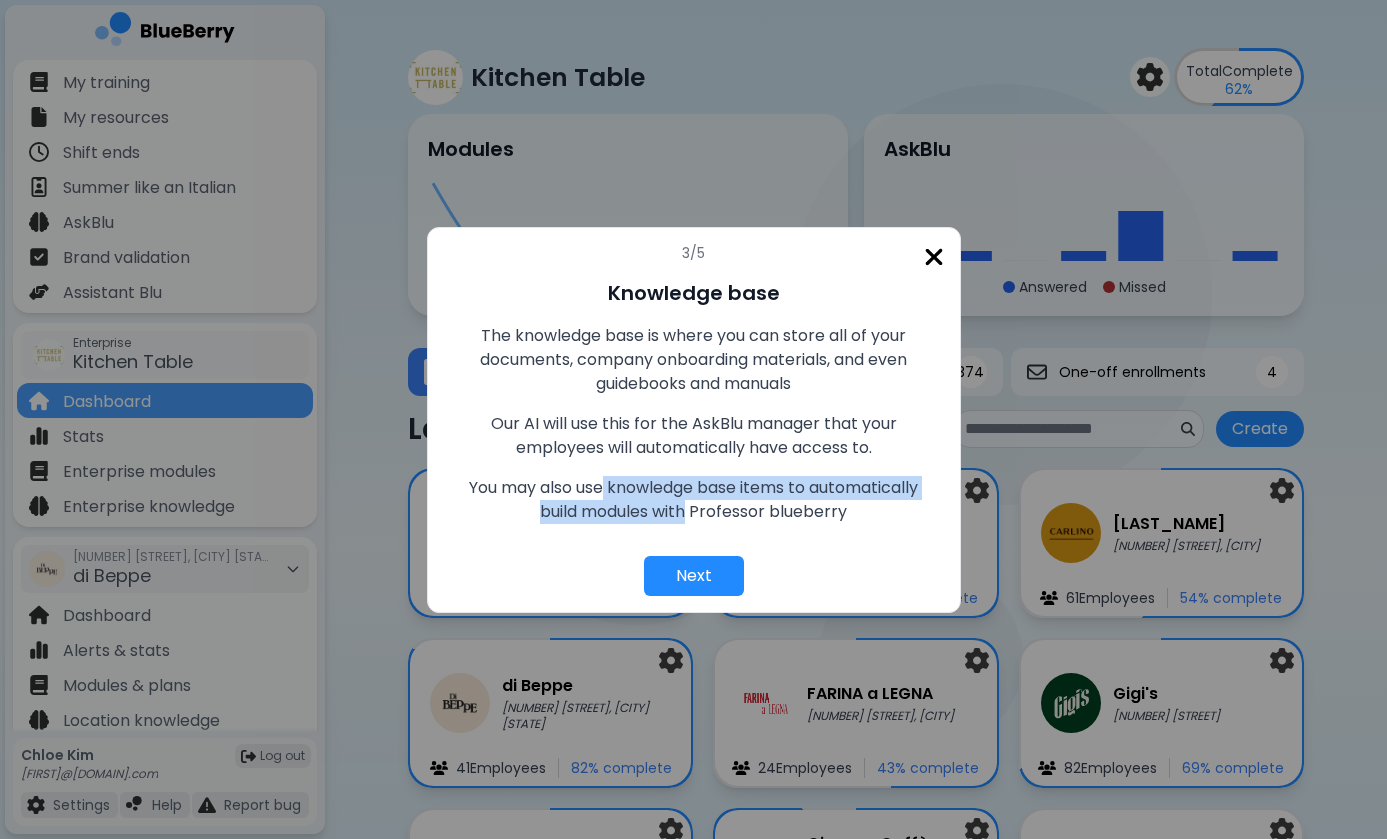 drag, startPoint x: 660, startPoint y: 485, endPoint x: 751, endPoint y: 518, distance: 96.79876 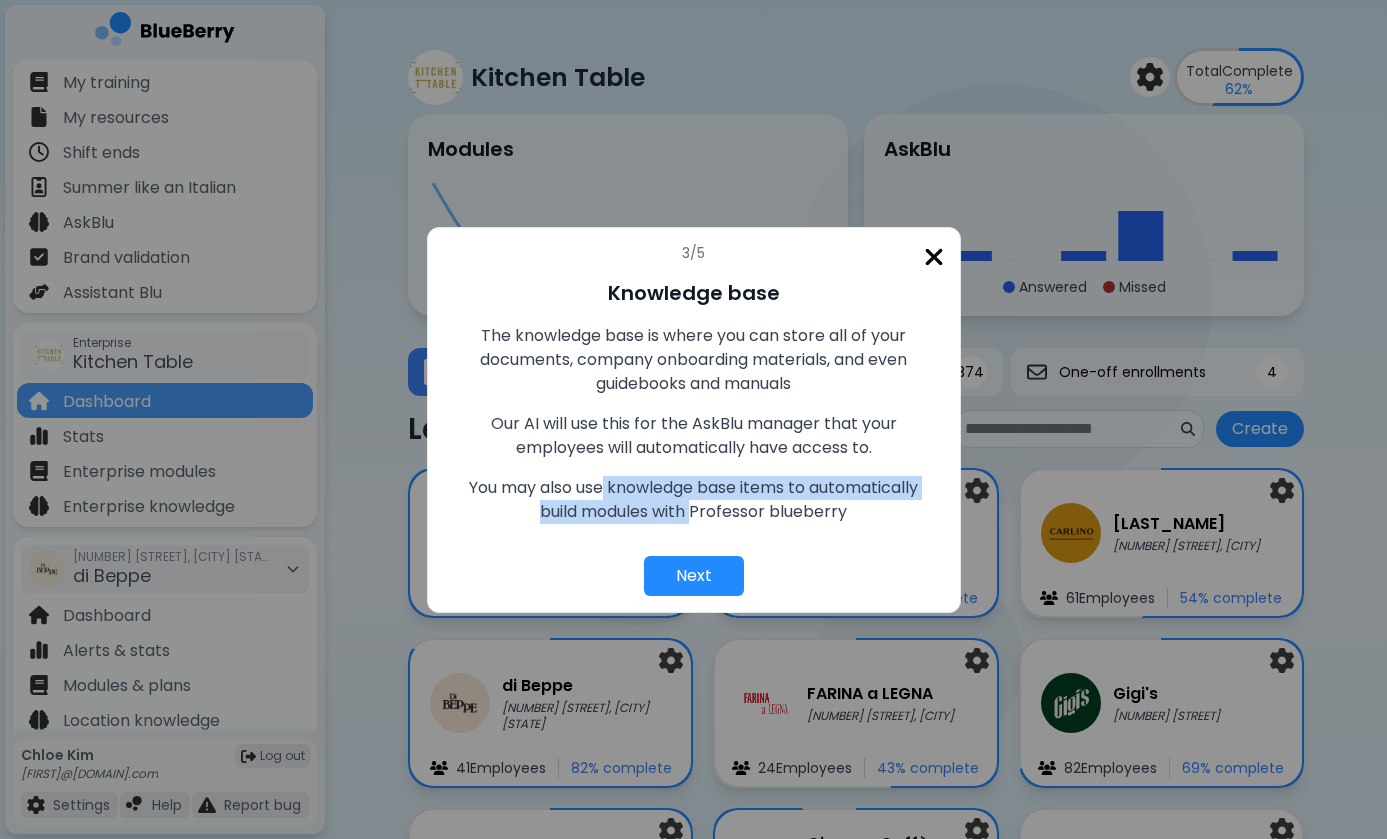 click on "You may also use knowledge base items to automatically build modules with Professor blueberry" at bounding box center [694, 500] 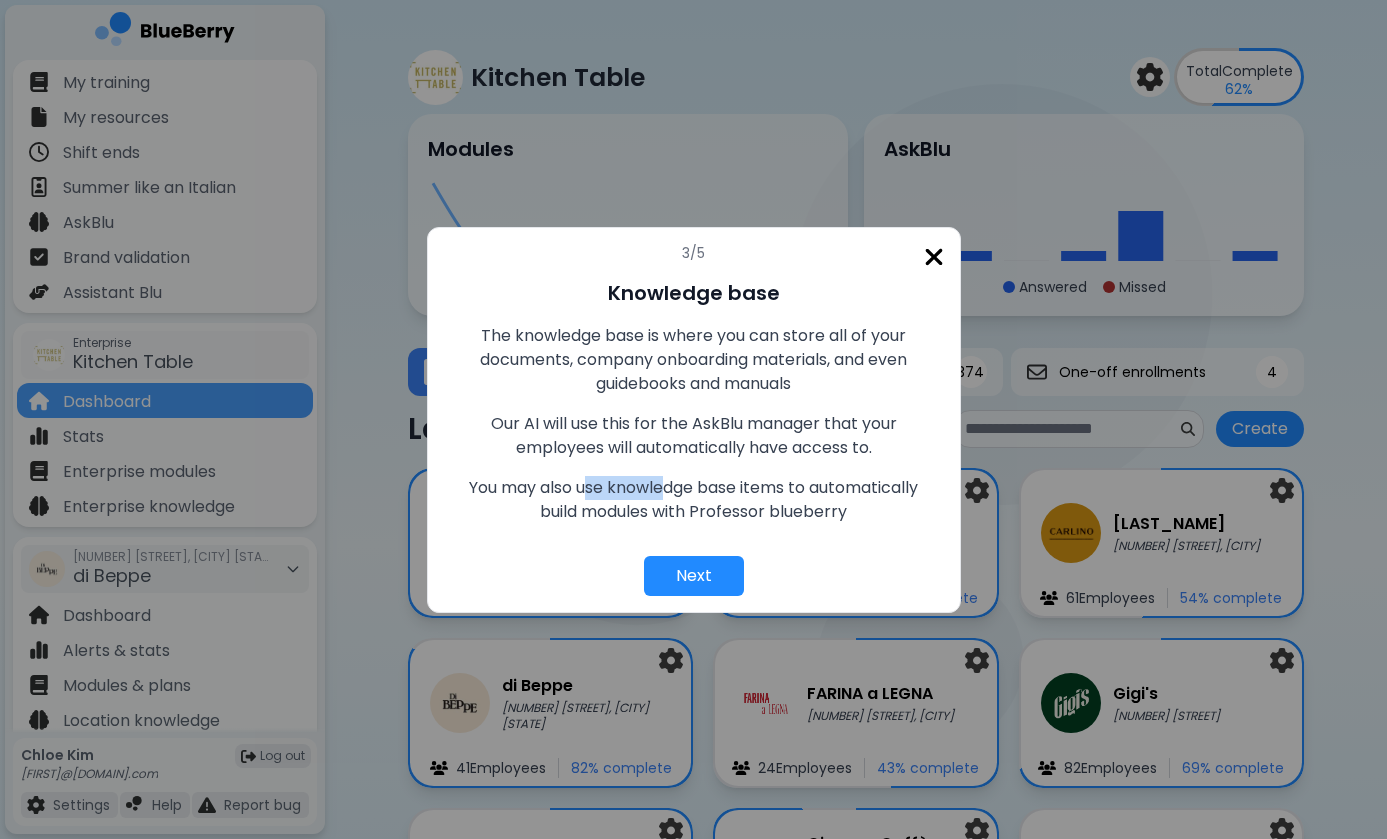 drag, startPoint x: 640, startPoint y: 495, endPoint x: 763, endPoint y: 497, distance: 123.01626 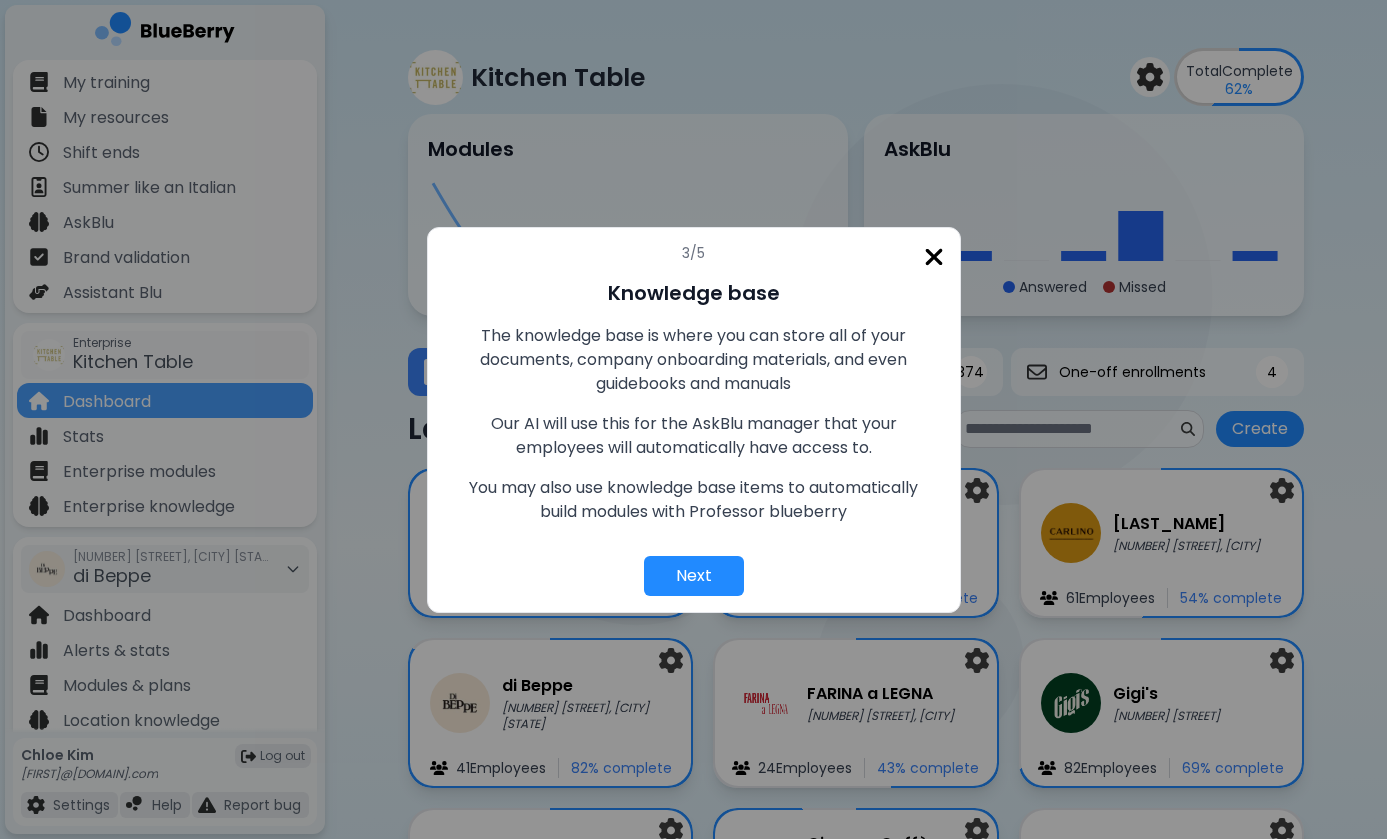 click on "You may also use knowledge base items to automatically build modules with Professor blueberry" at bounding box center [694, 500] 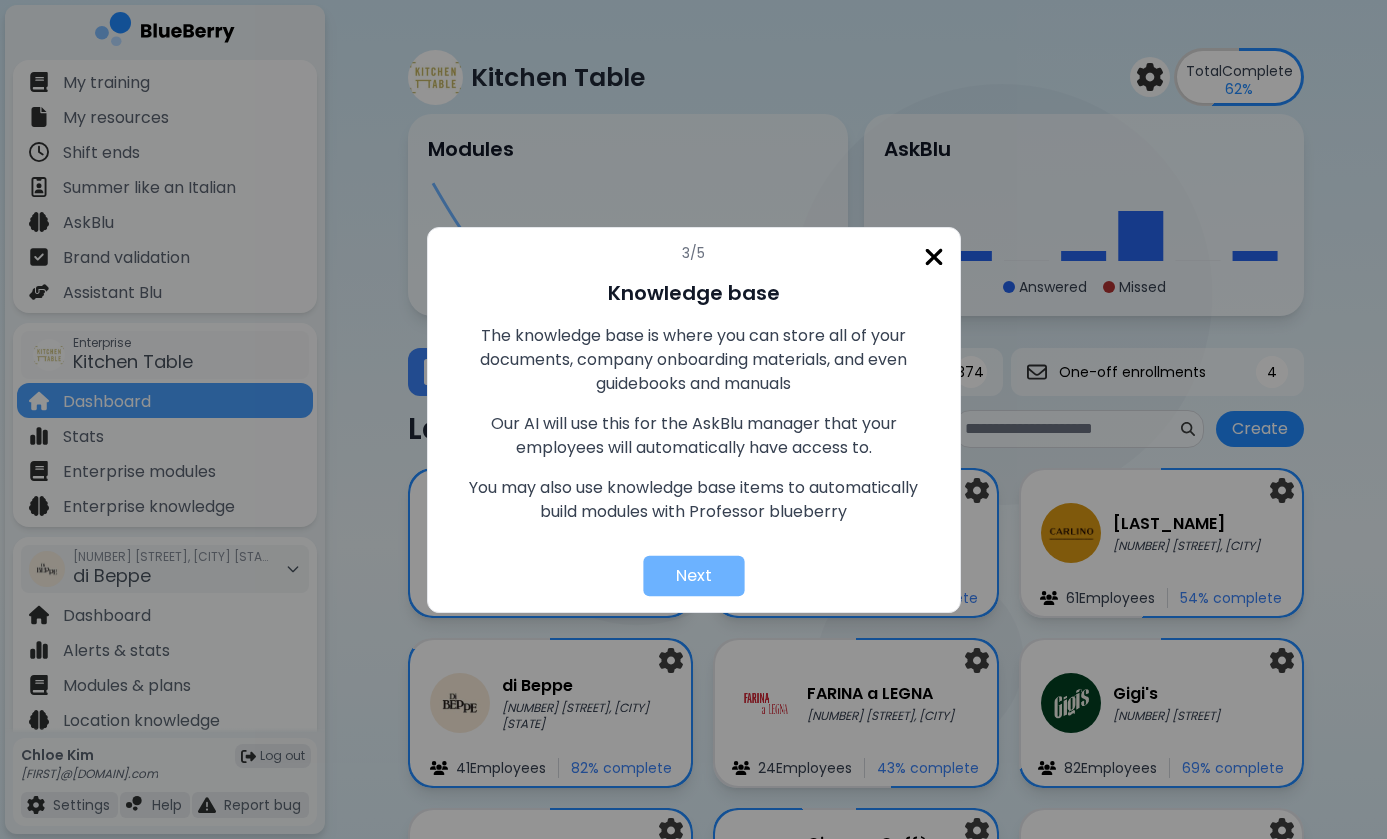 click on "Next" at bounding box center (693, 575) 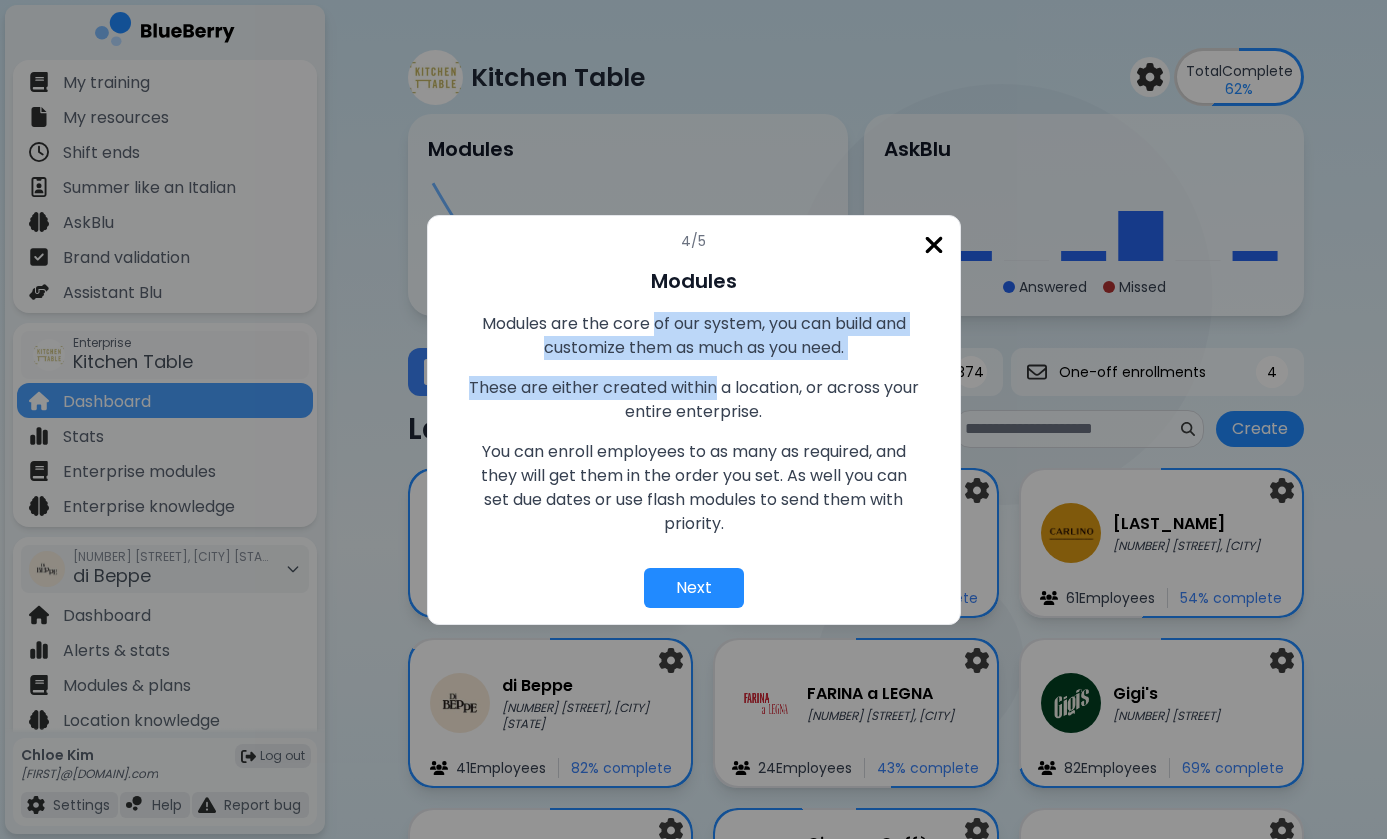 drag, startPoint x: 652, startPoint y: 327, endPoint x: 806, endPoint y: 438, distance: 189.83414 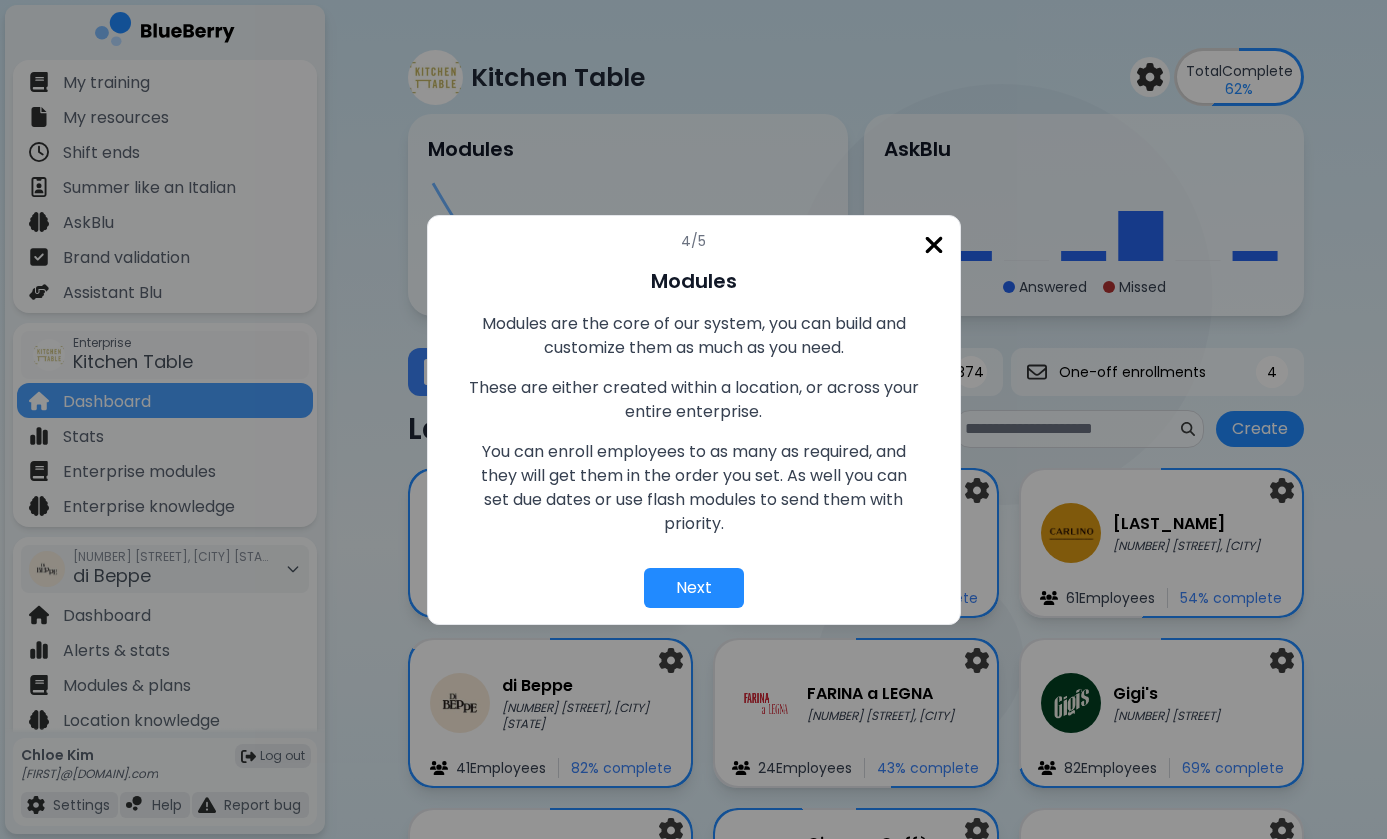 click on "Modules Modules are the core of our system, you can build and customize them as much as you need. These are either created within a location, or across your entire enterprise. You can enroll employees to as many as required, and they will get them in the order you set. As well you can set due dates or use flash modules to send them with priority." at bounding box center [694, 417] 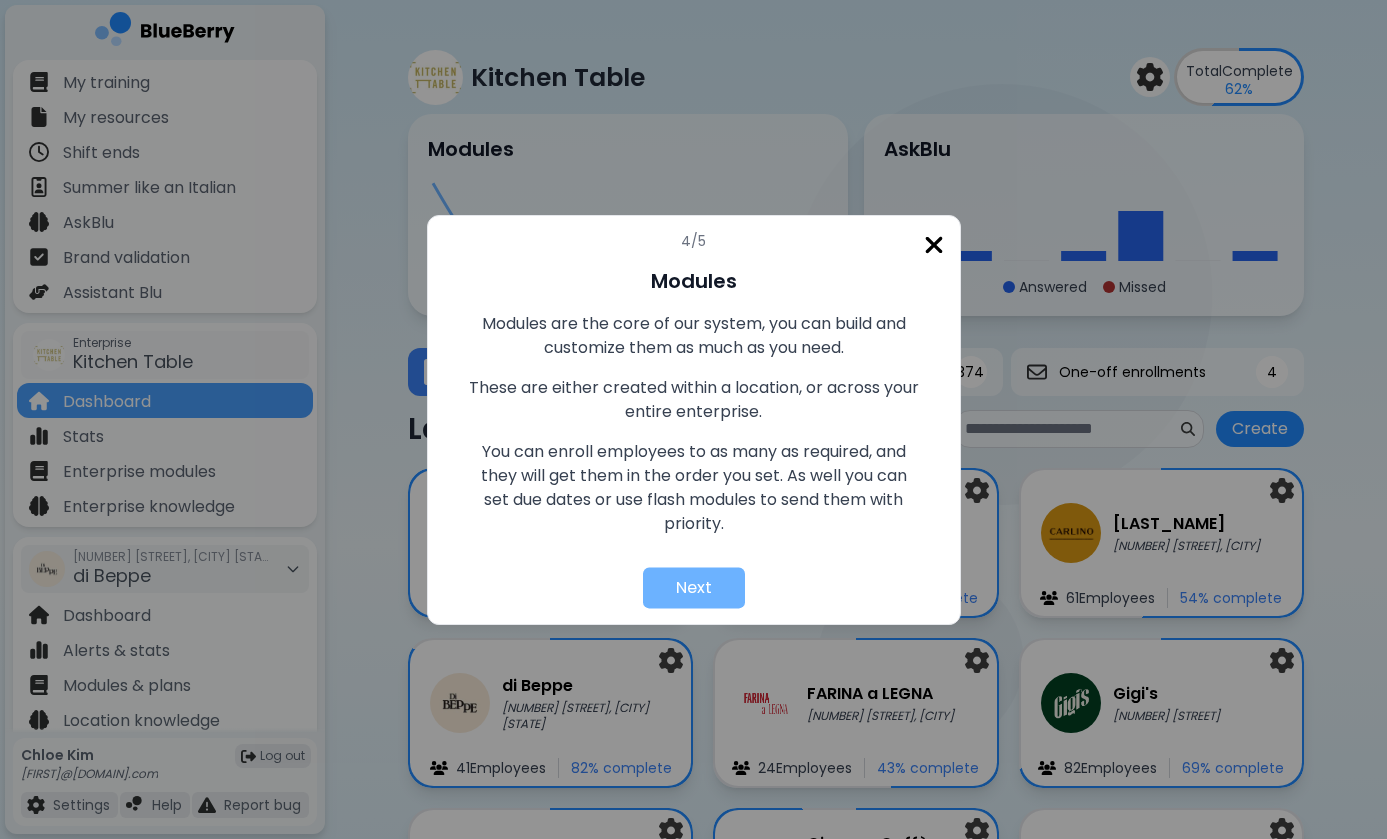 click on "Next" at bounding box center [694, 587] 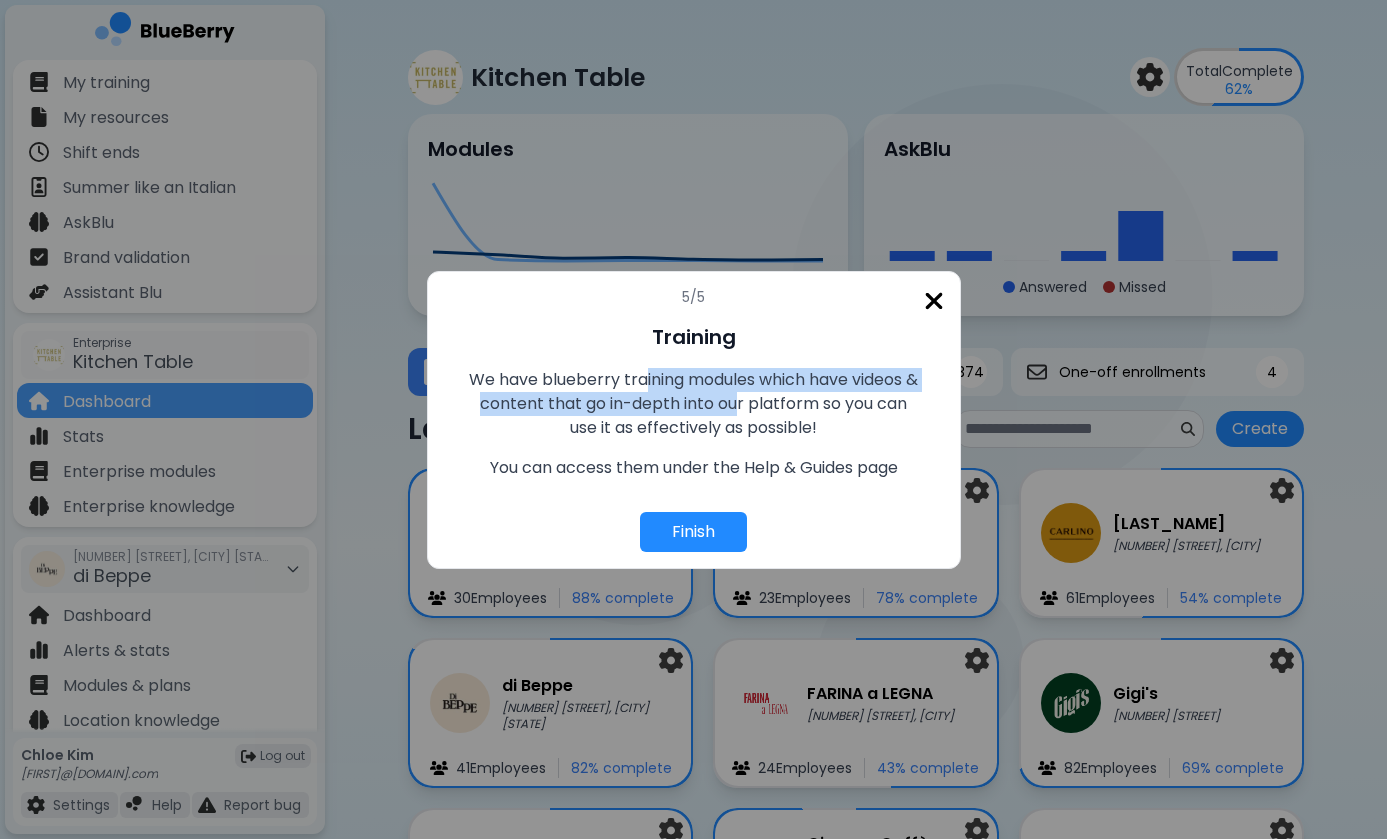 drag, startPoint x: 647, startPoint y: 385, endPoint x: 747, endPoint y: 413, distance: 103.84604 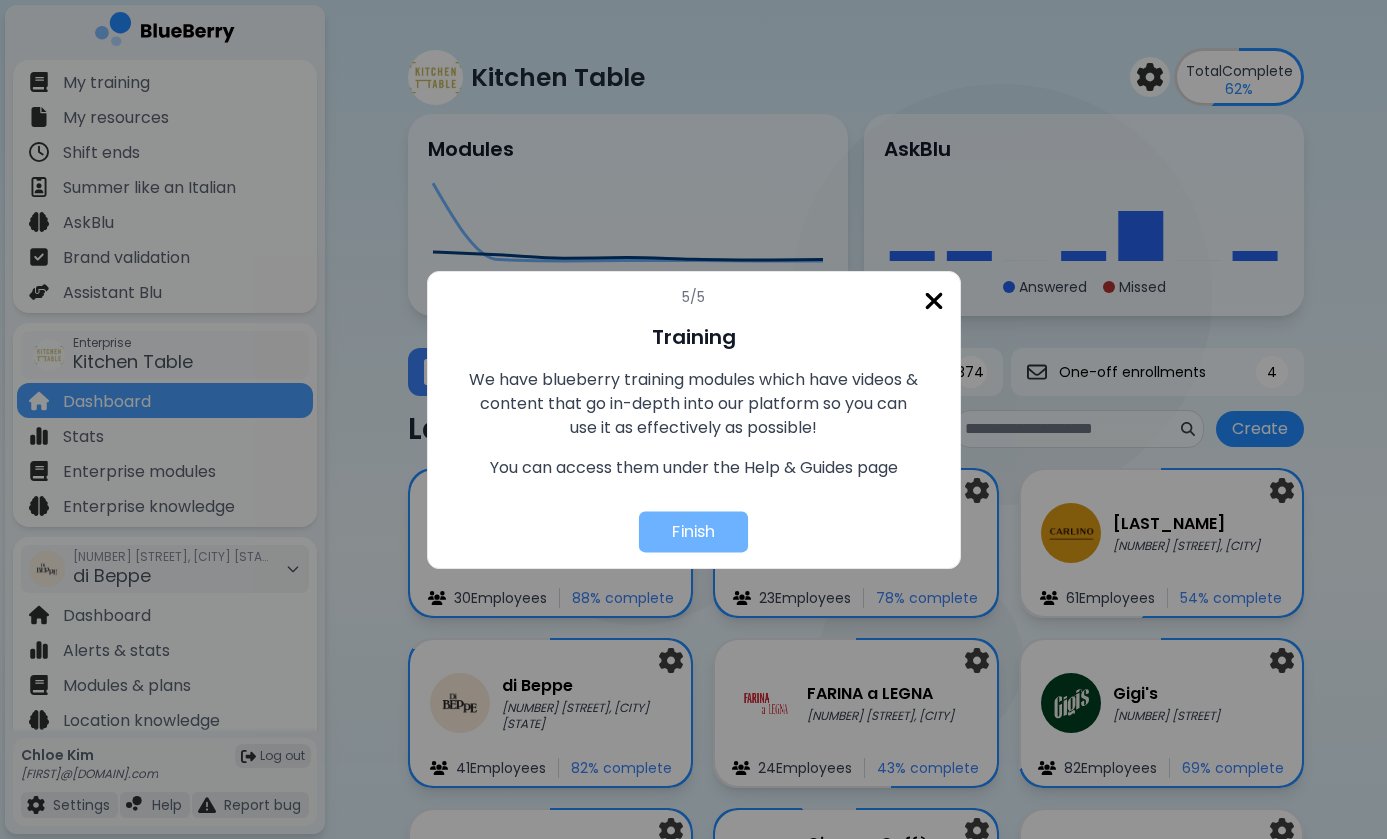 click on "Finish" at bounding box center [693, 531] 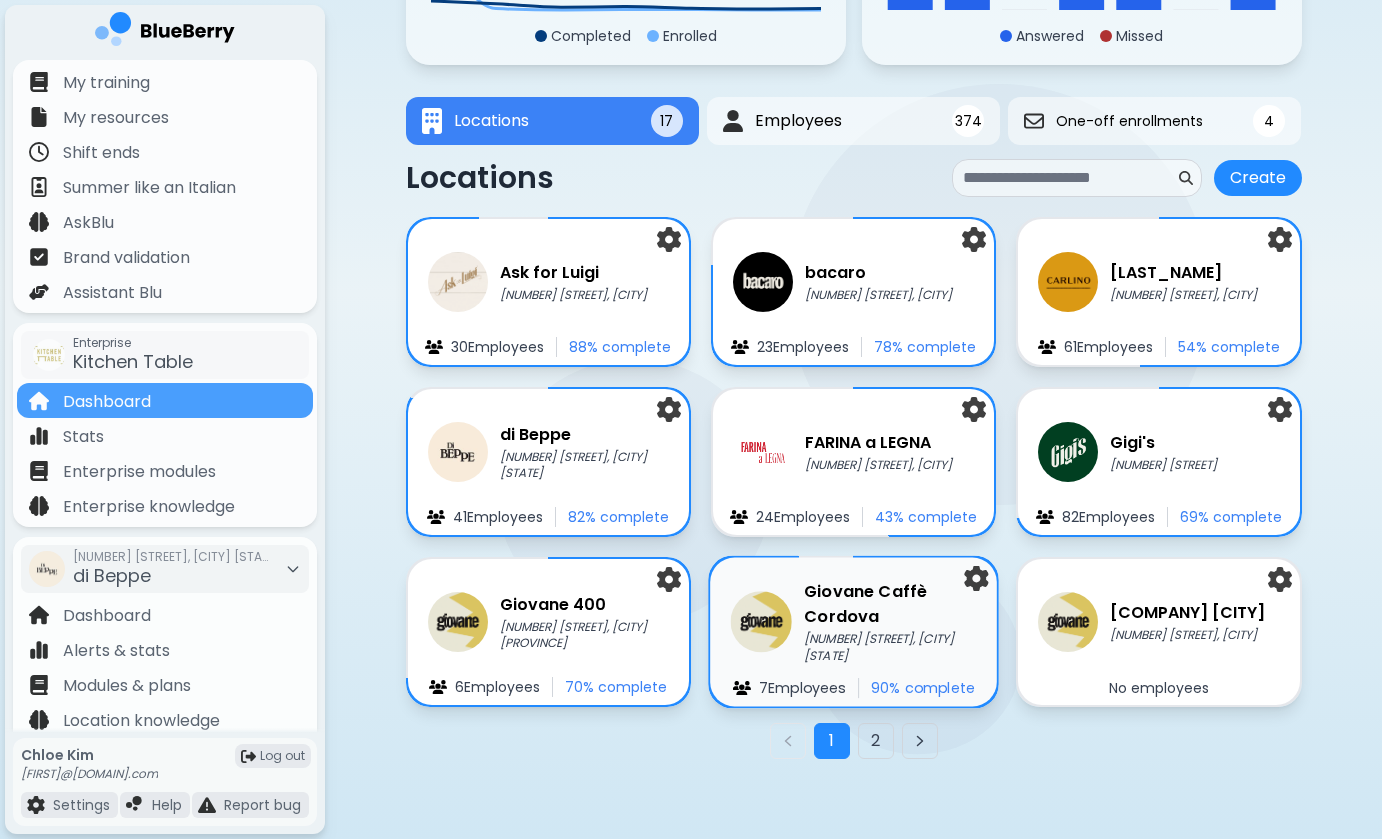 scroll, scrollTop: 252, scrollLeft: 0, axis: vertical 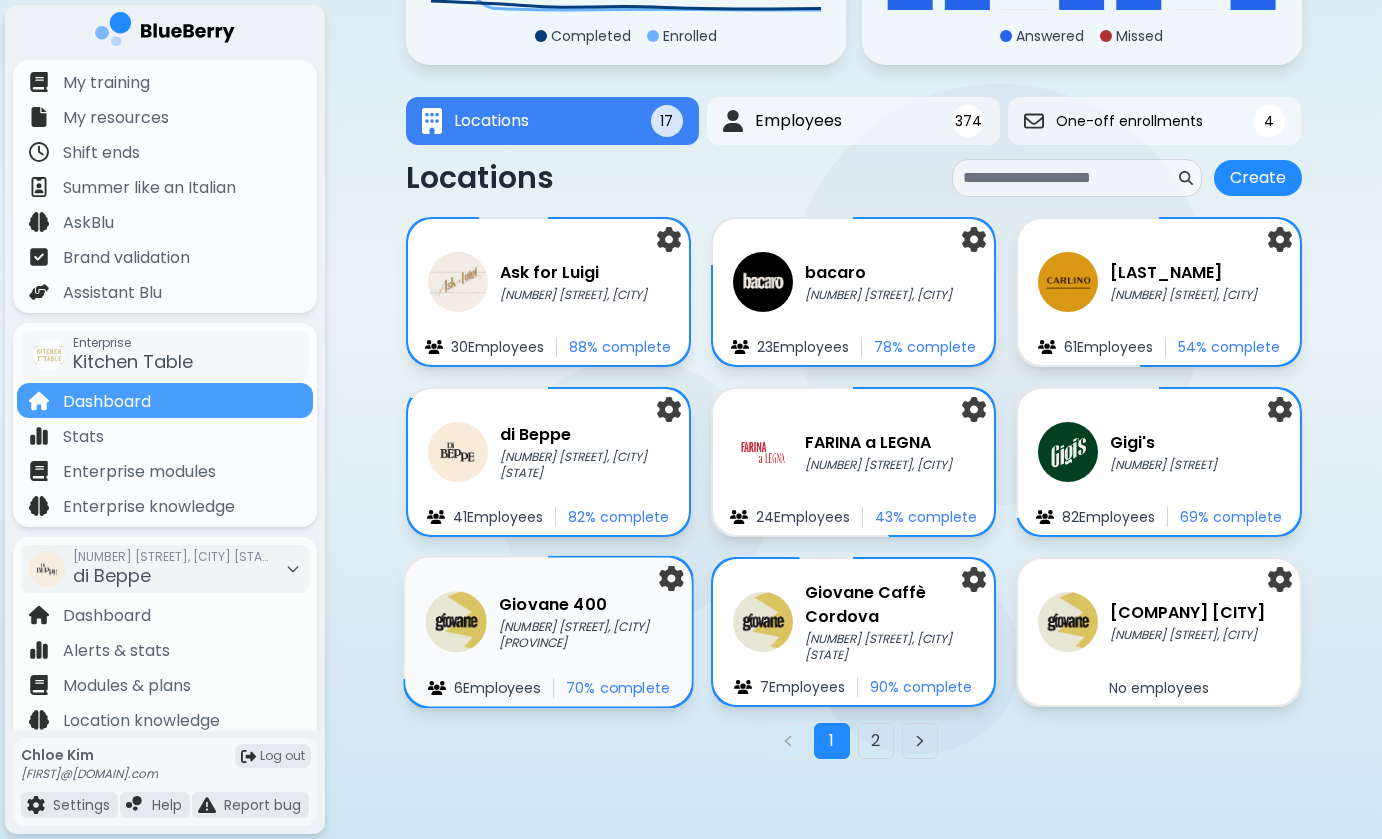 click on "[NUMBER] [STREET], [CITY] [PROVINCE]" at bounding box center (585, 635) 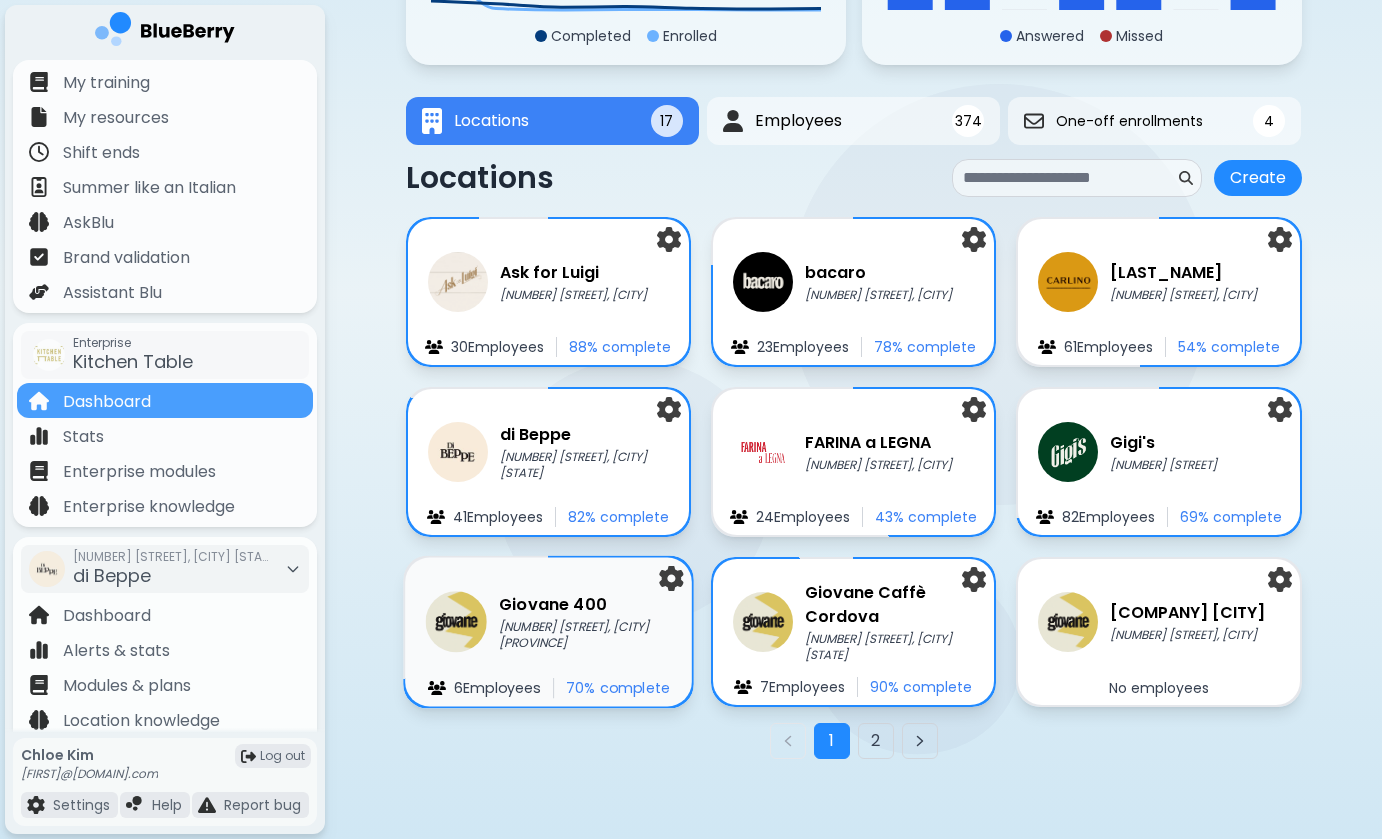 click on "[NUMBER] [STREET], [CITY] [PROVINCE]" at bounding box center [585, 635] 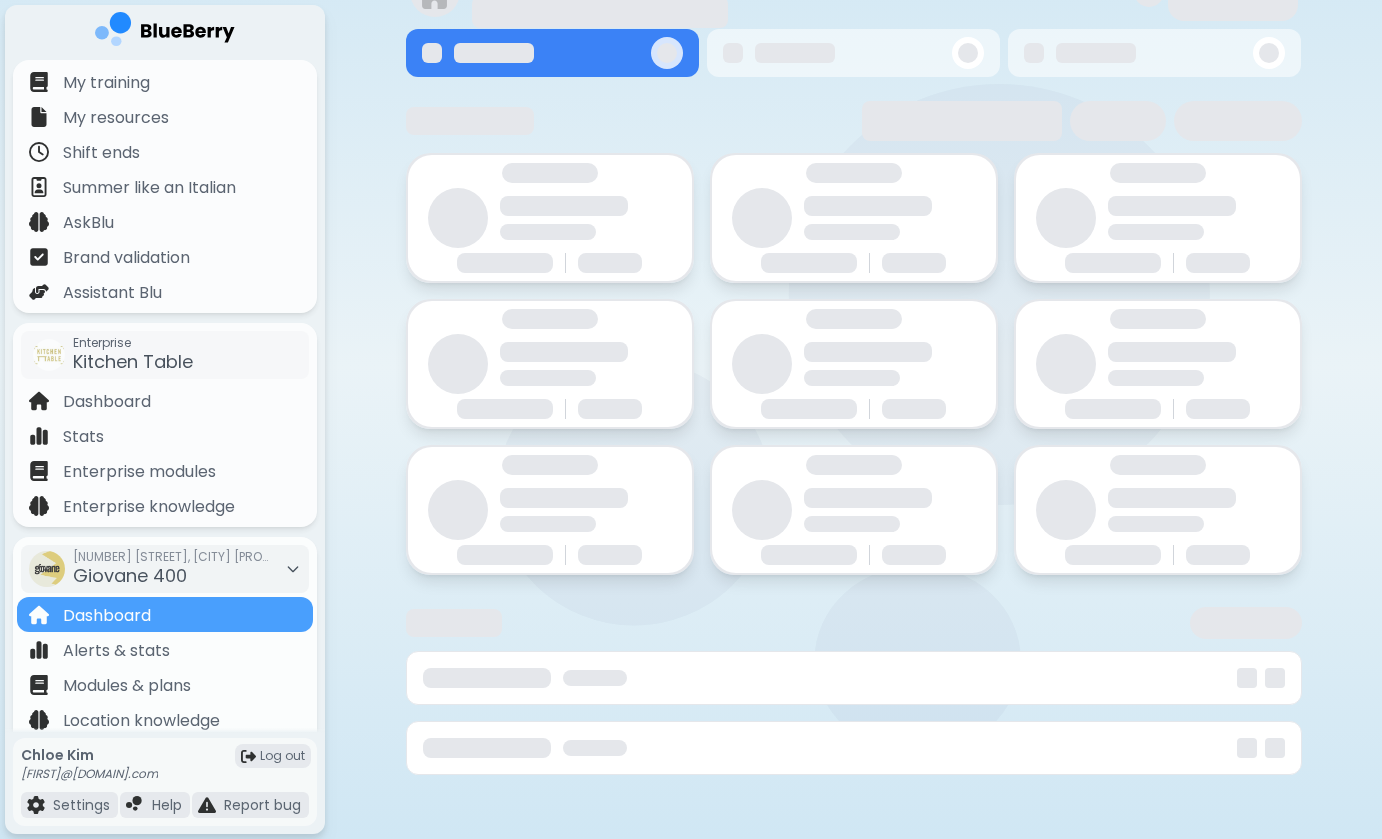 scroll, scrollTop: 0, scrollLeft: 0, axis: both 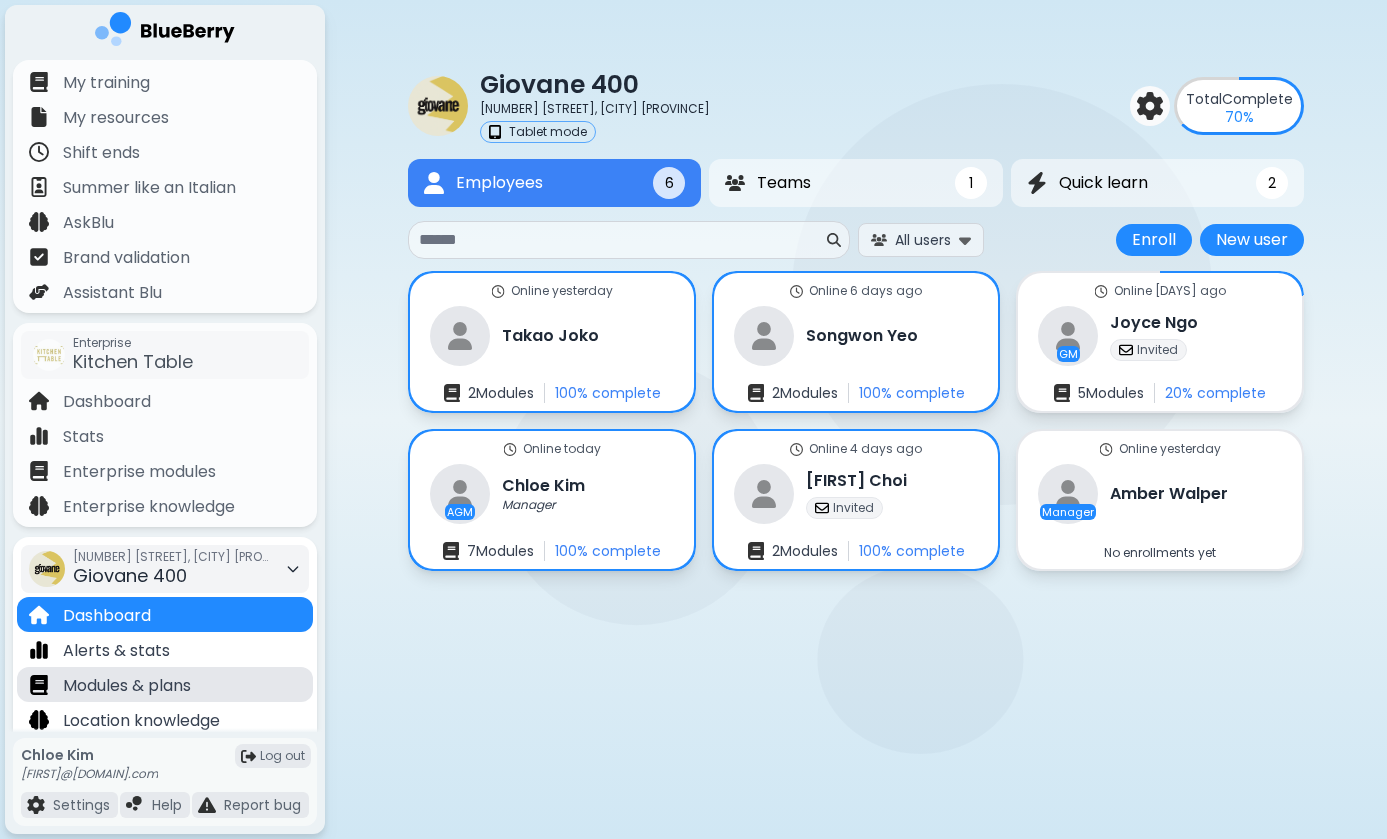 click on "Modules & plans" at bounding box center [127, 686] 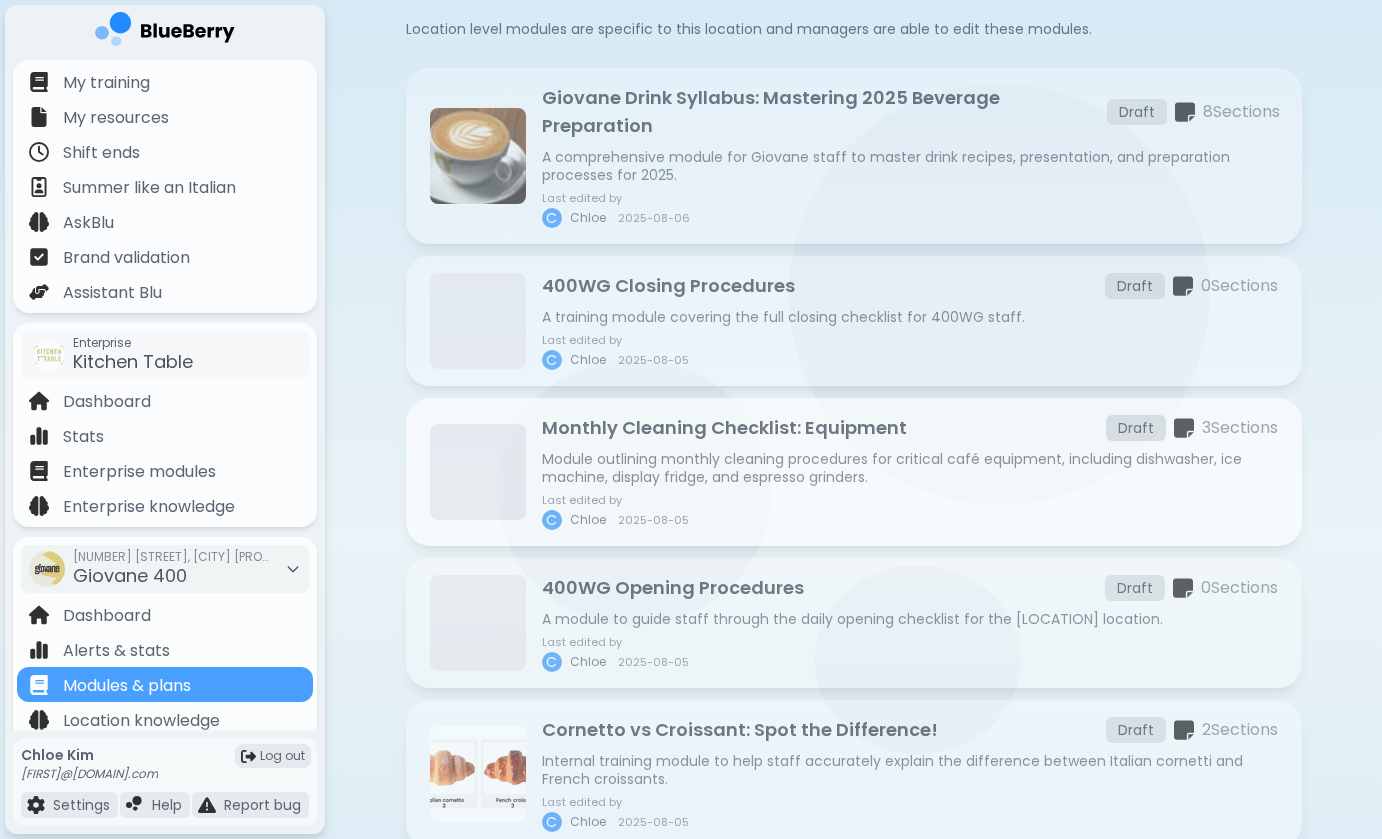 scroll, scrollTop: 200, scrollLeft: 0, axis: vertical 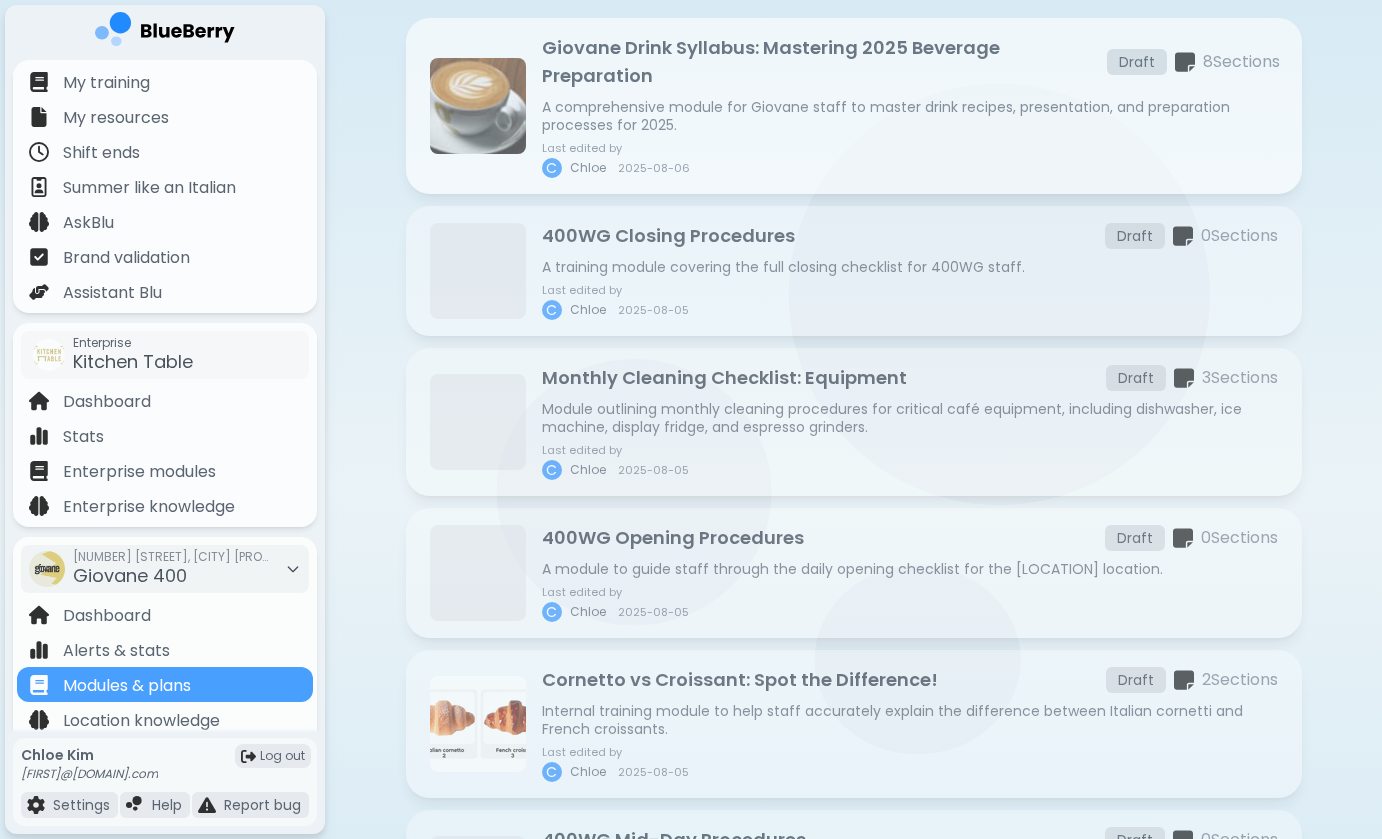 click on "A comprehensive module for Giovane staff to master drink recipes, presentation, and preparation processes for 2025." at bounding box center (910, 116) 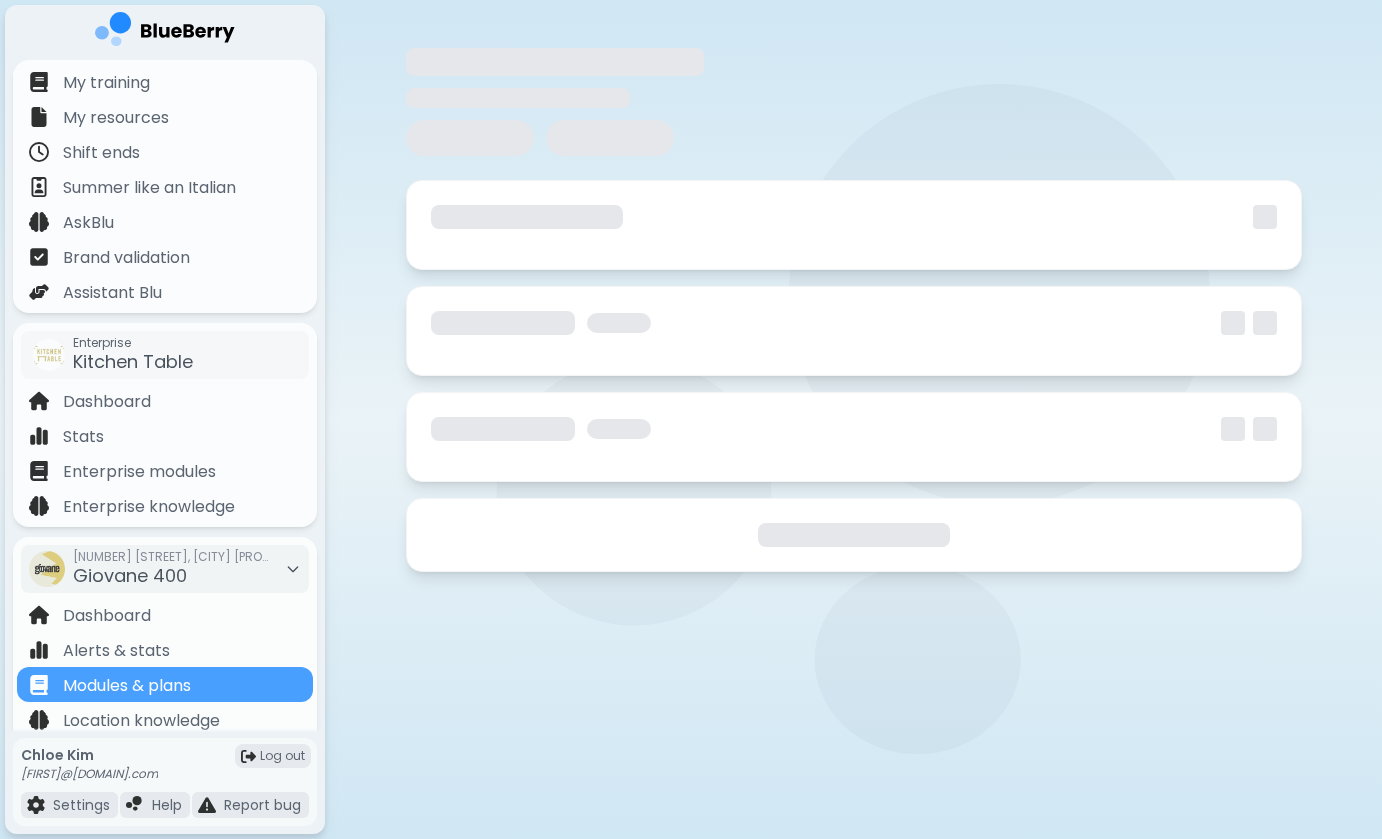 scroll, scrollTop: 0, scrollLeft: 0, axis: both 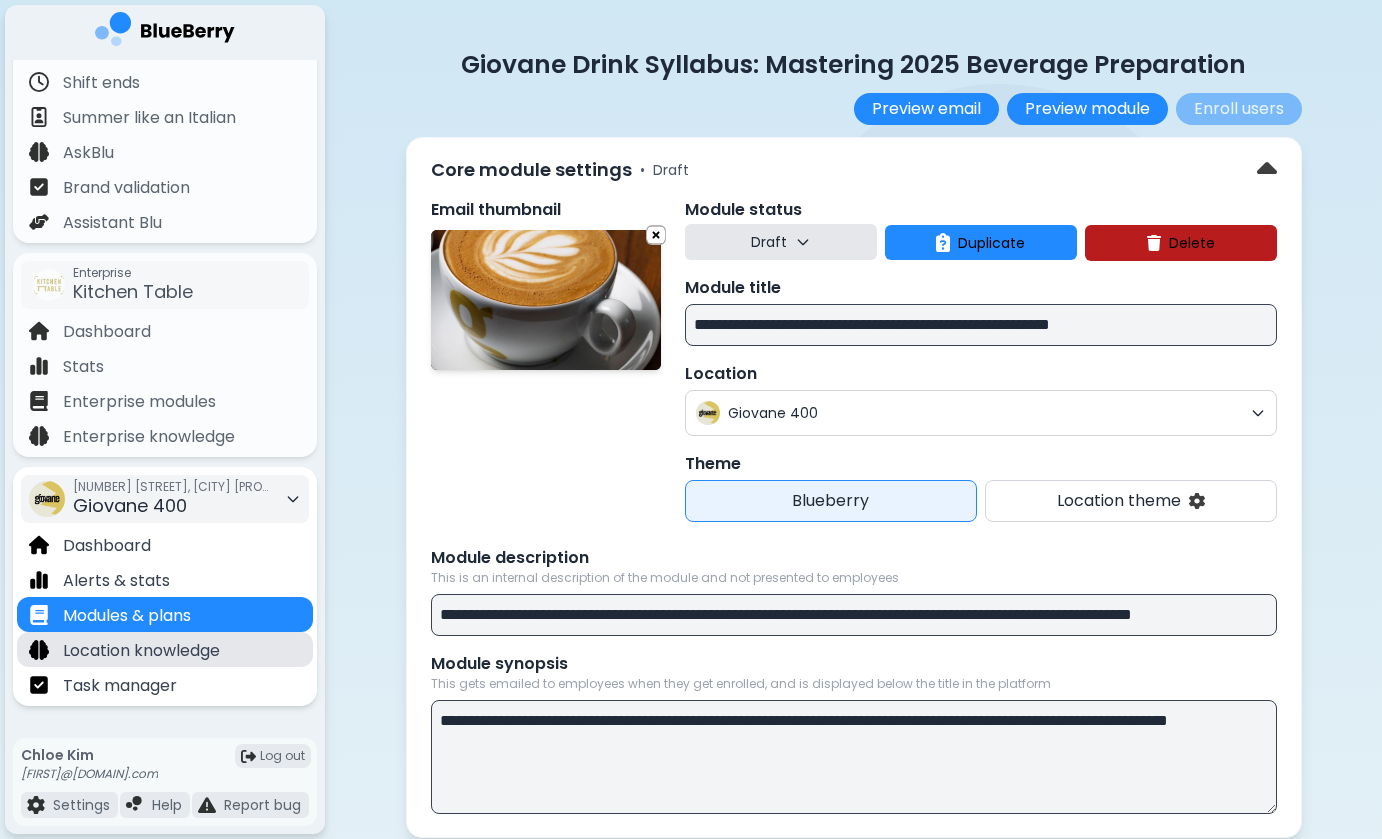 click on "Location knowledge" at bounding box center [165, 649] 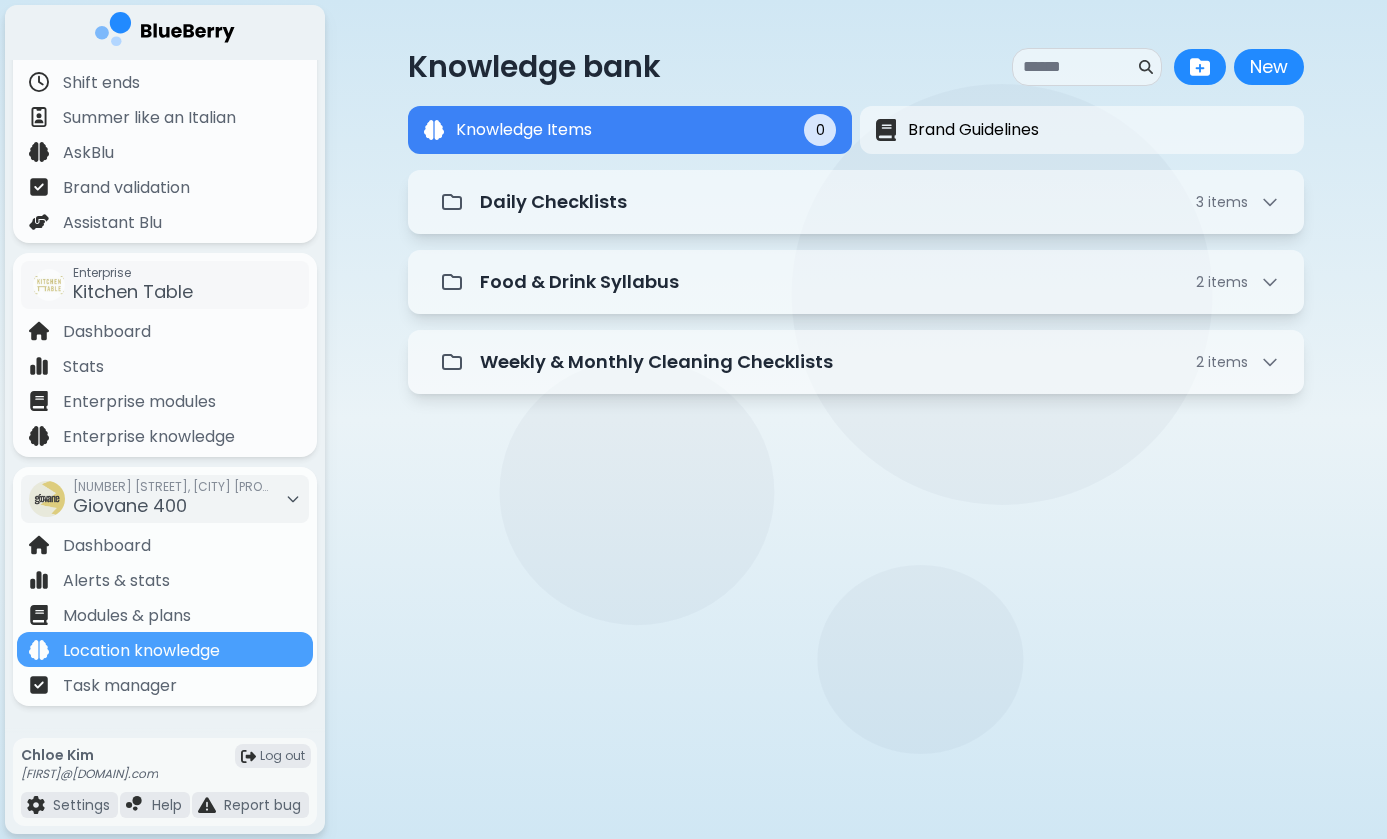 click on "Knowledge bank New New Knowledge Items 0 Brand Guidelines Knowledge Items 0 Daily Checklists 3 items Food & Drink Syllabus 2 items Weekly & Monthly Cleaning Checklists 2 items" at bounding box center (856, 229) 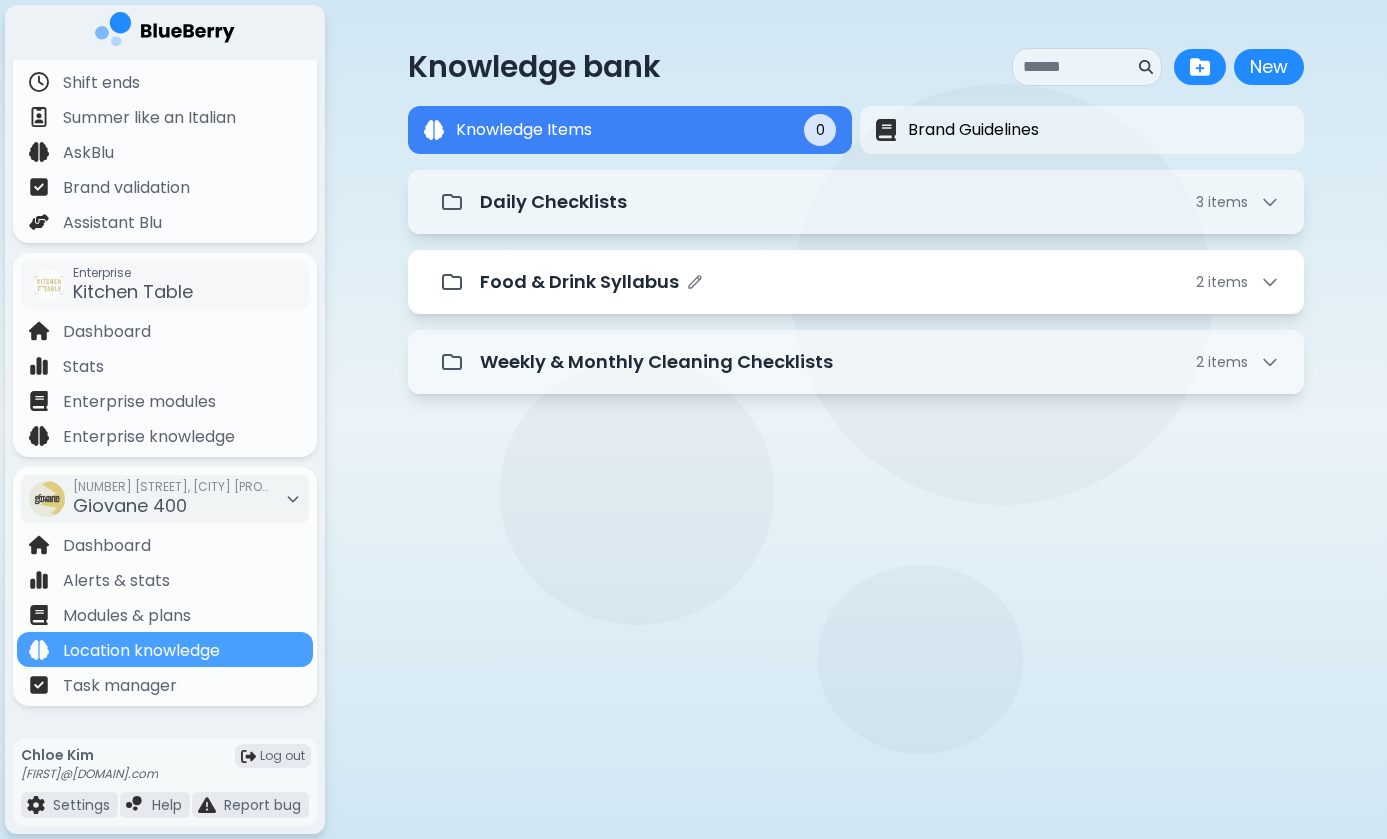 click on "Food & Drink Syllabus" at bounding box center [579, 282] 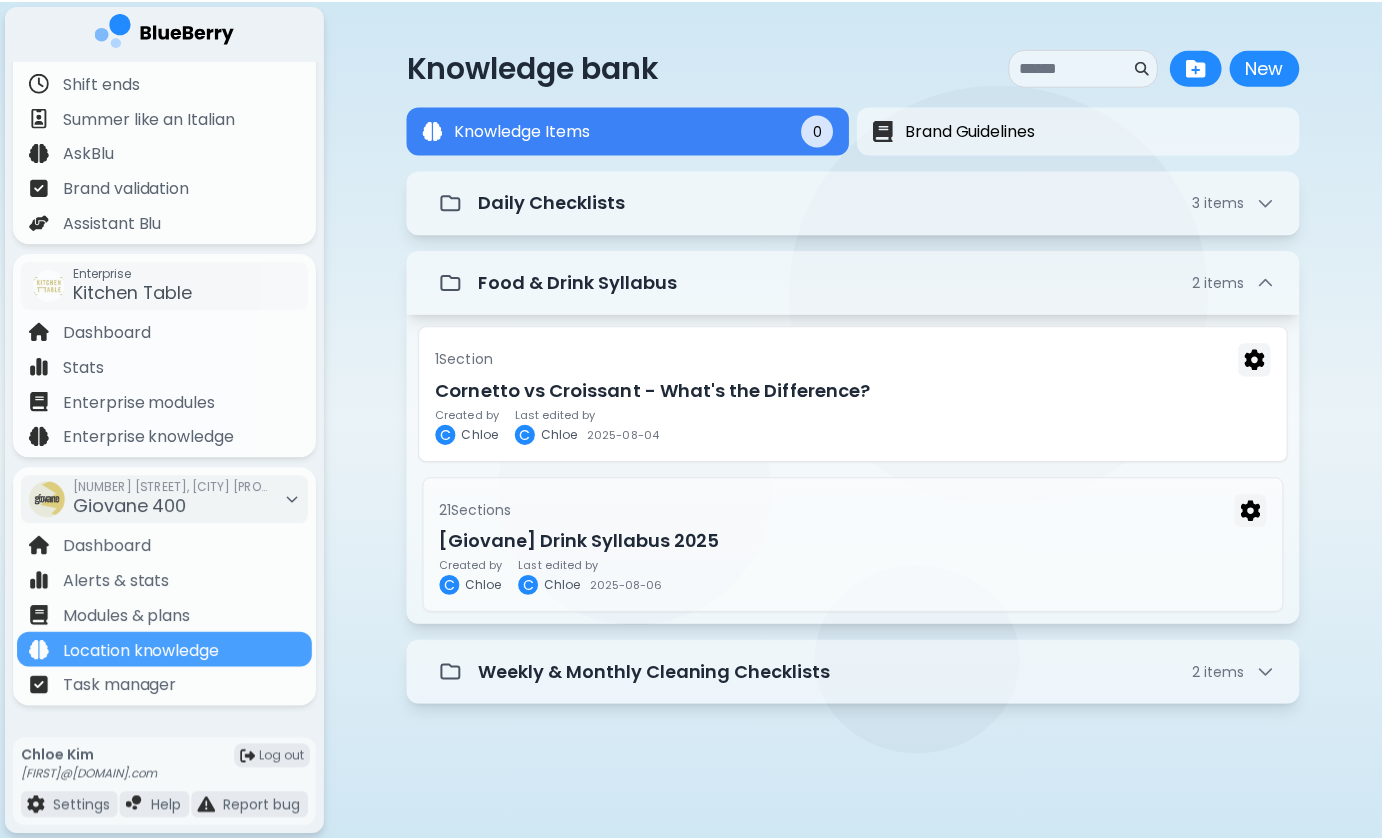 scroll, scrollTop: 0, scrollLeft: 0, axis: both 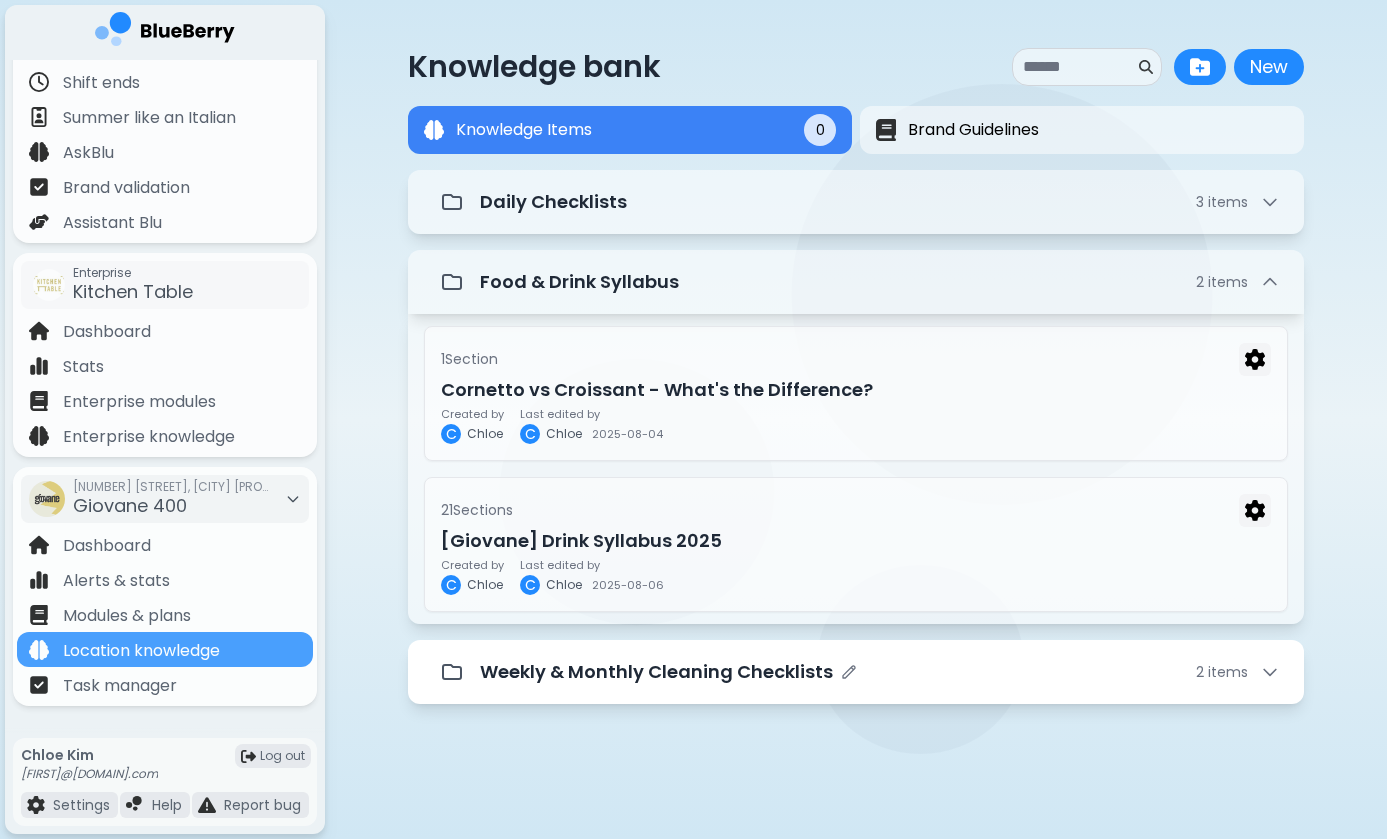 click on "Weekly & Monthly Cleaning Checklists 2   item s" at bounding box center (856, 672) 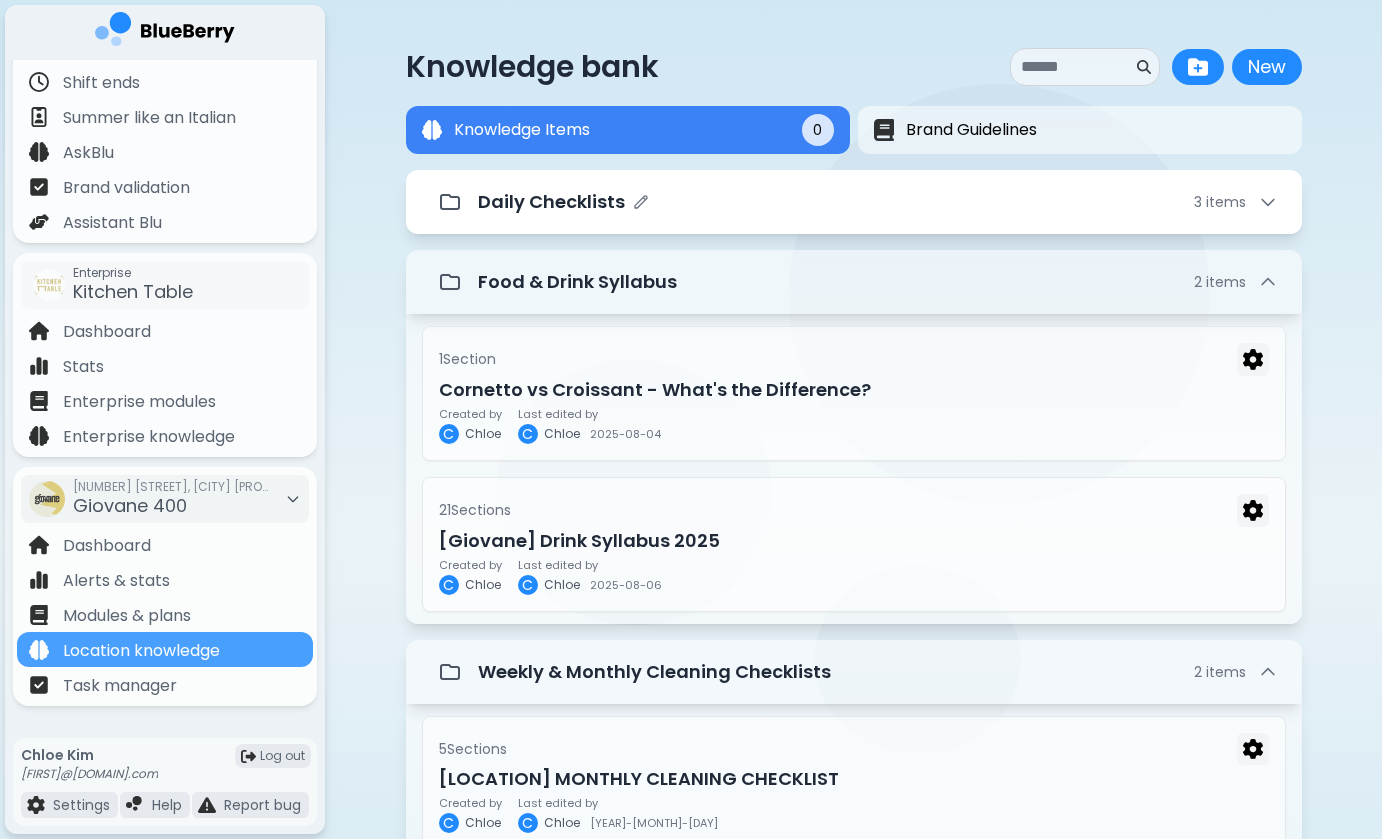 scroll, scrollTop: 0, scrollLeft: 0, axis: both 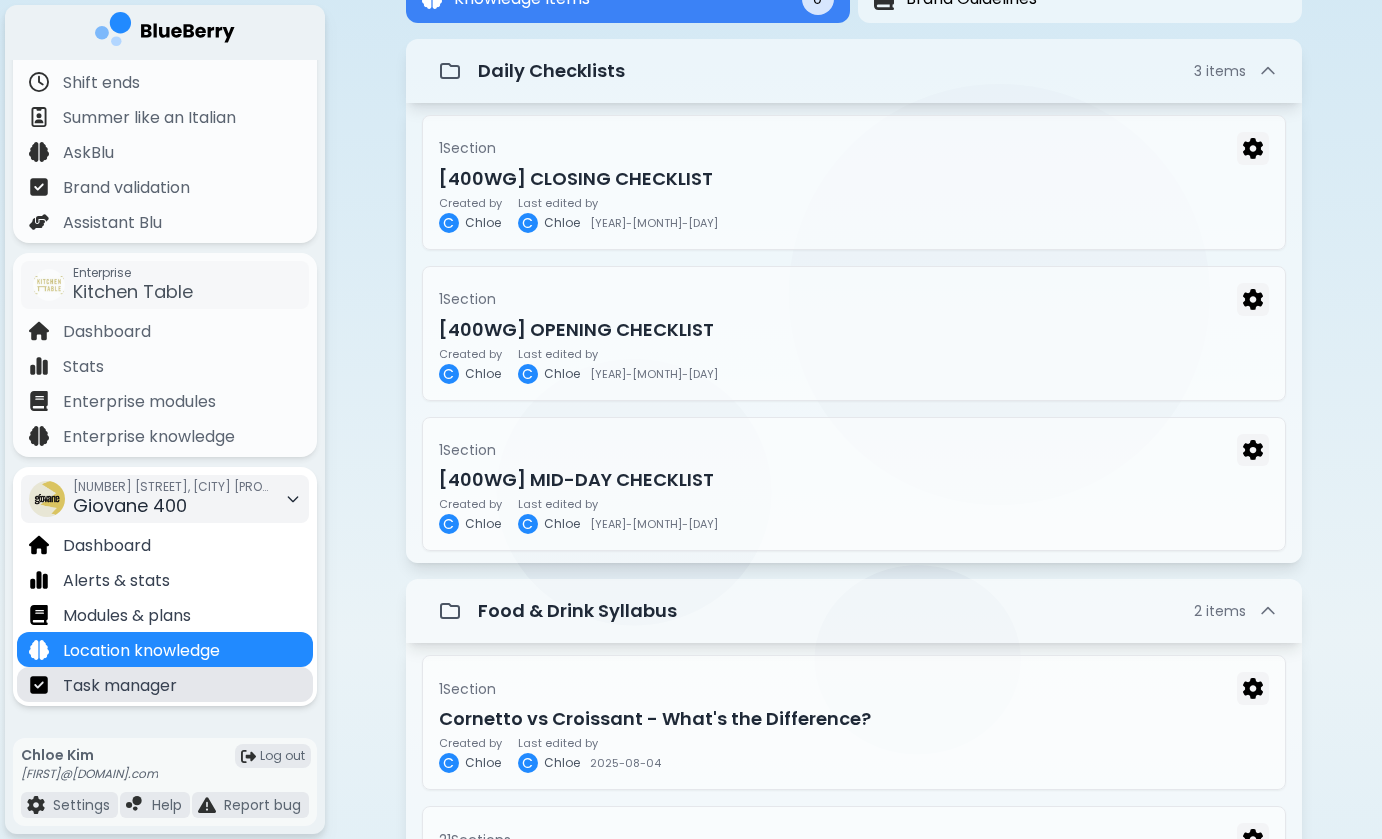 click on "Task manager" at bounding box center [120, 686] 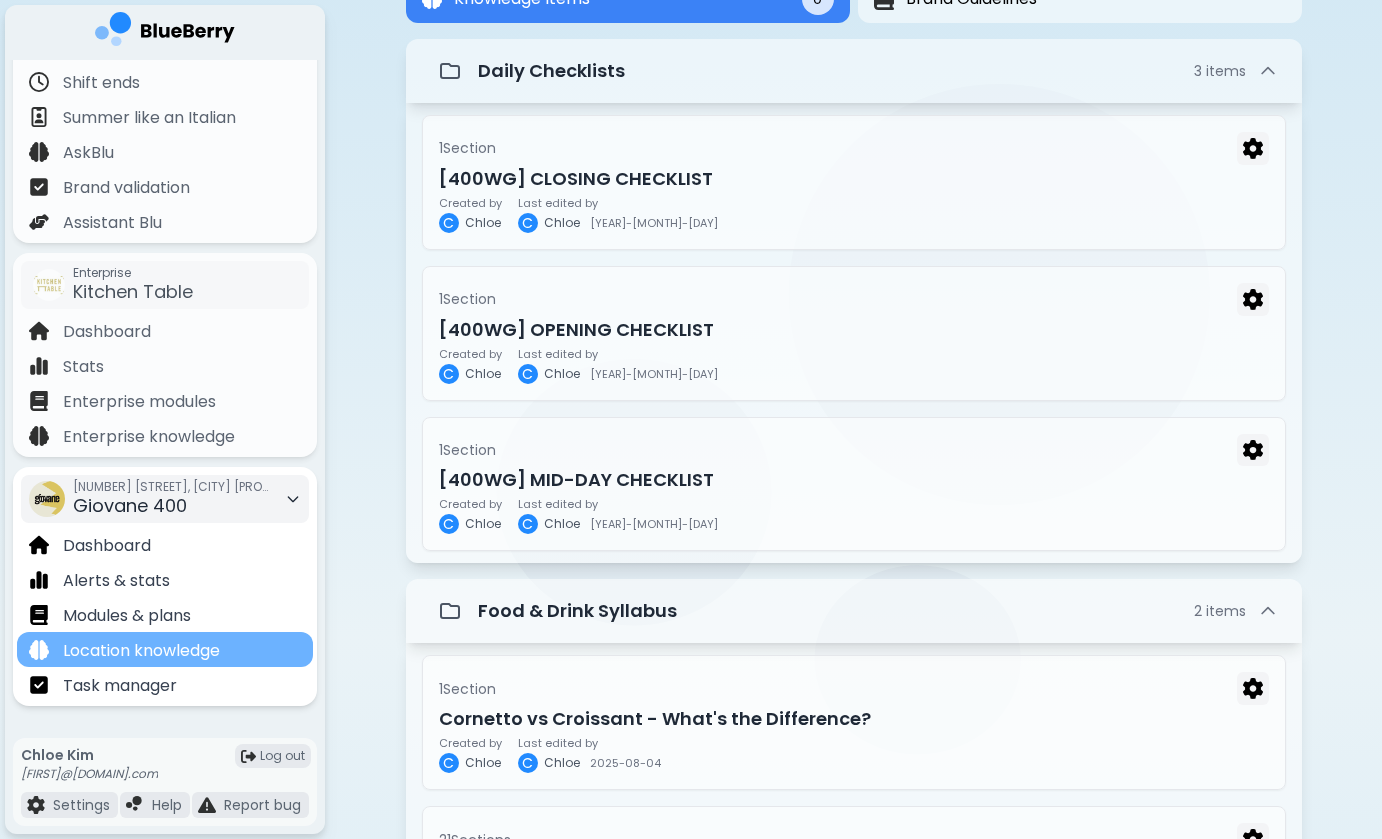 scroll, scrollTop: 0, scrollLeft: 0, axis: both 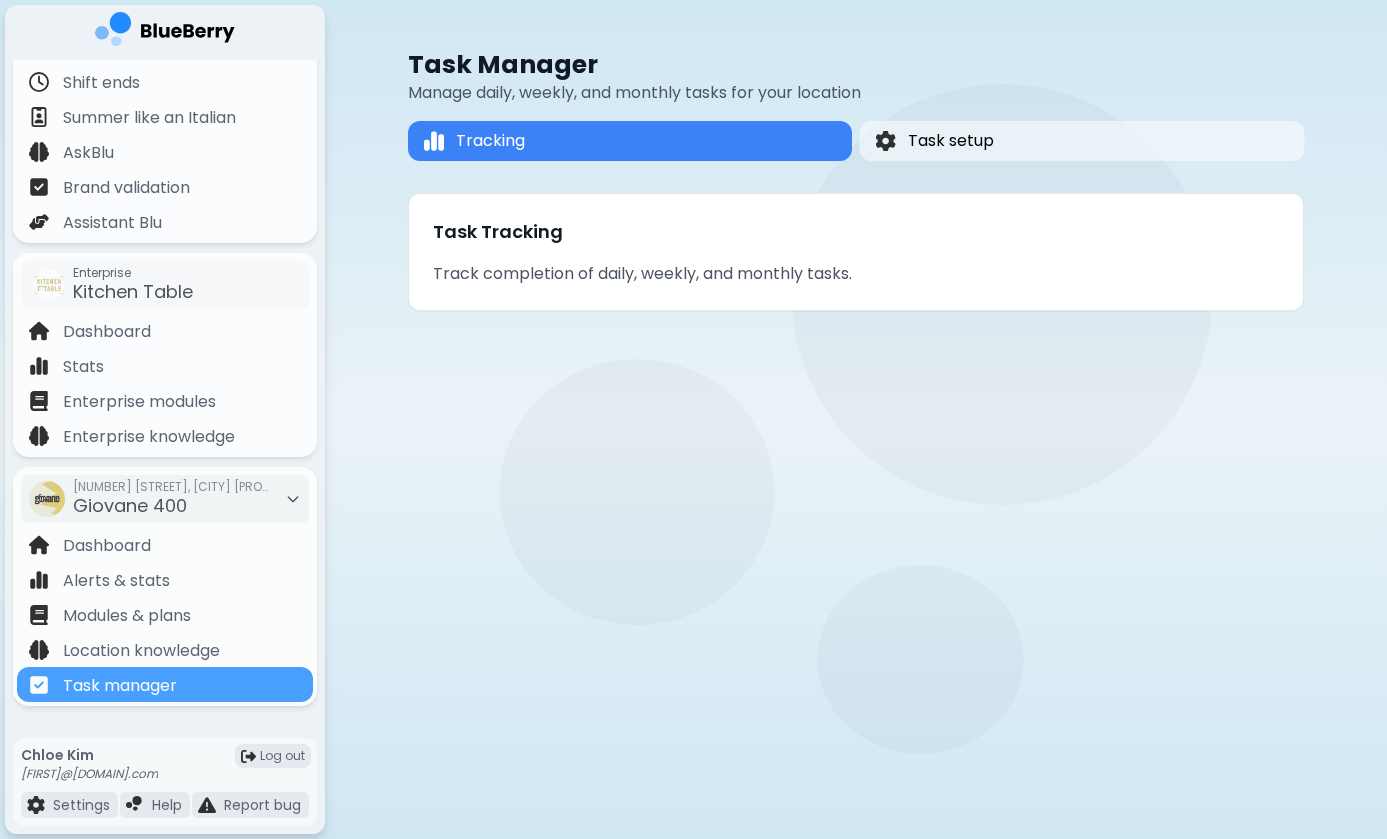 click on "Task Tracking Track completion of daily, weekly, and monthly tasks." at bounding box center [856, 252] 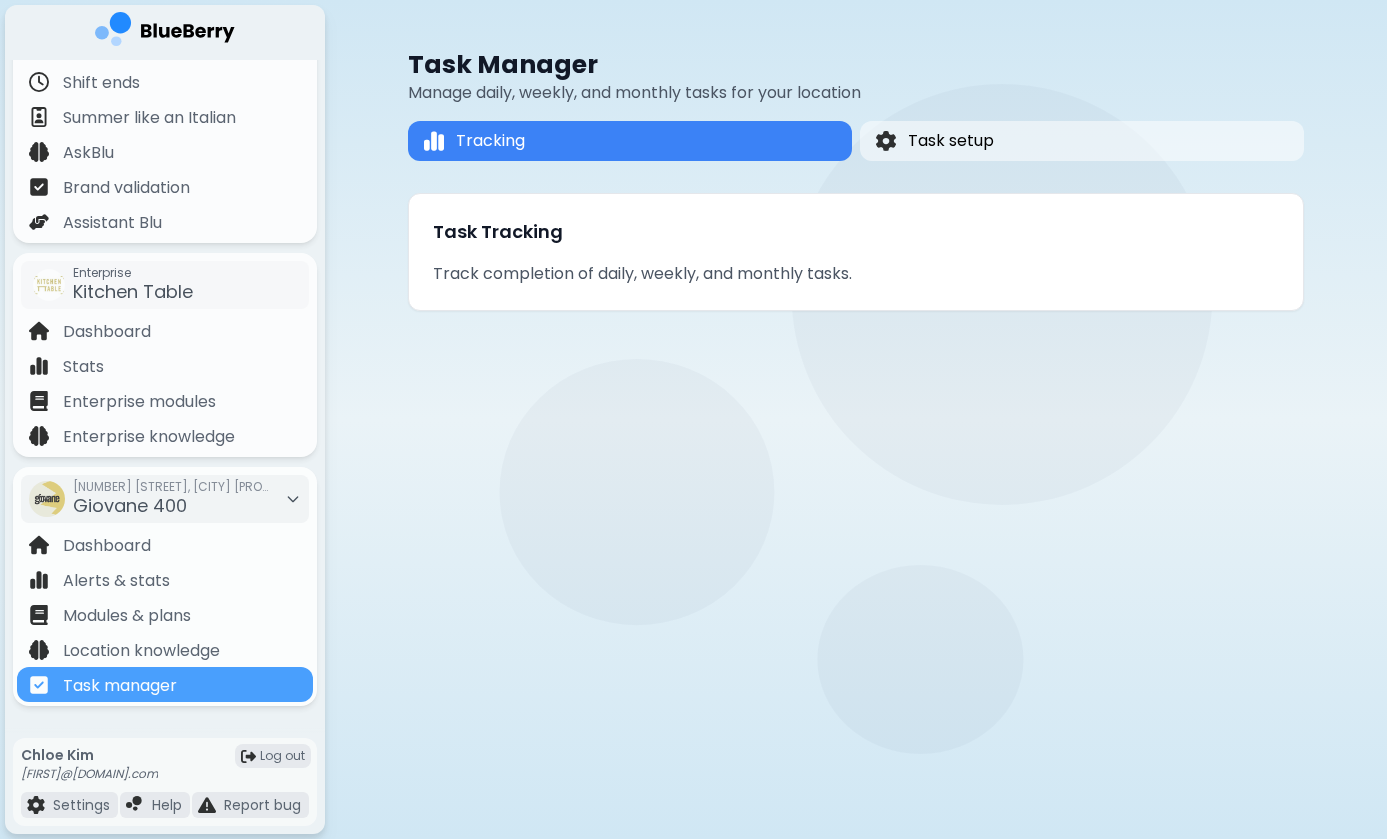 click on "Track completion of daily, weekly, and monthly tasks." at bounding box center (856, 274) 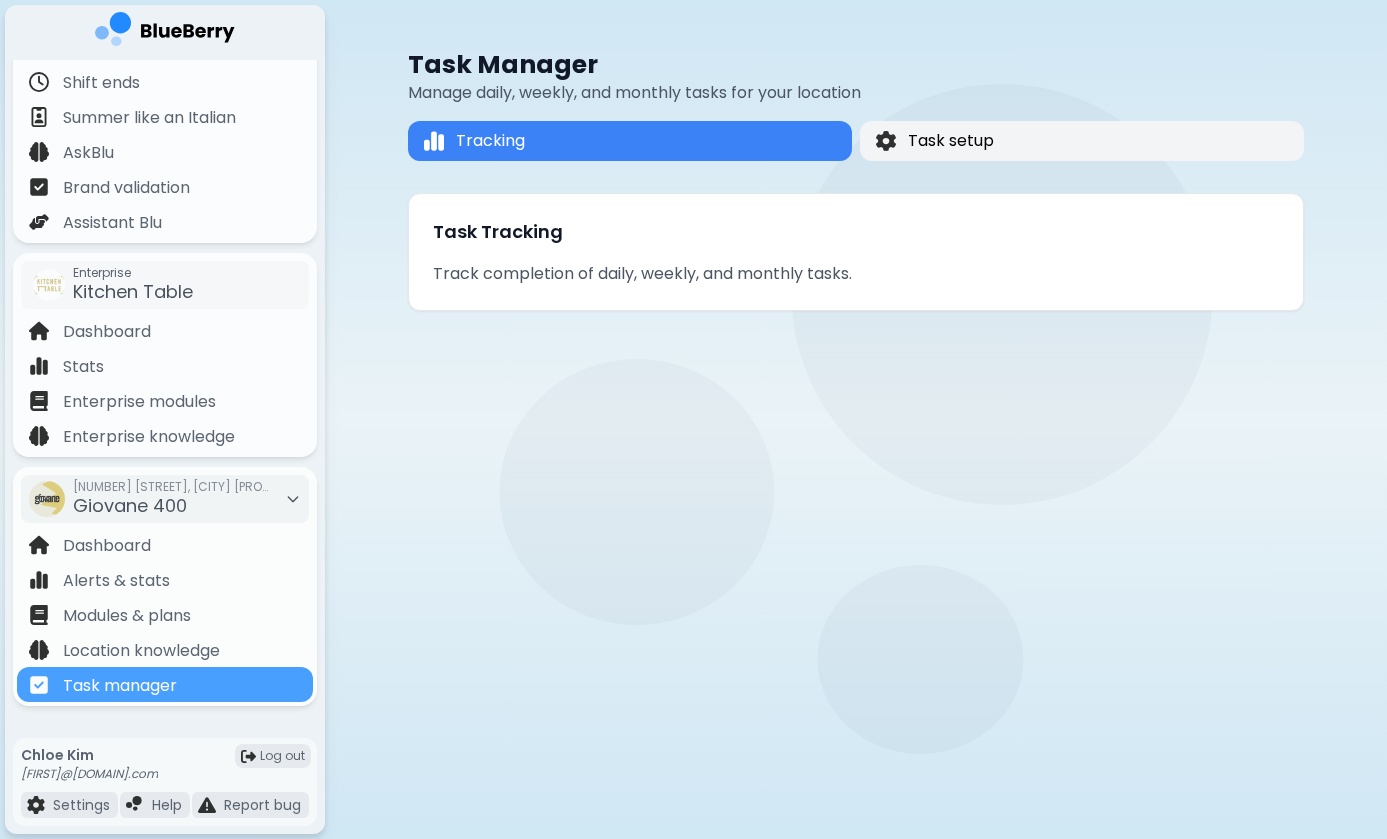 click on "Task setup" at bounding box center (951, 141) 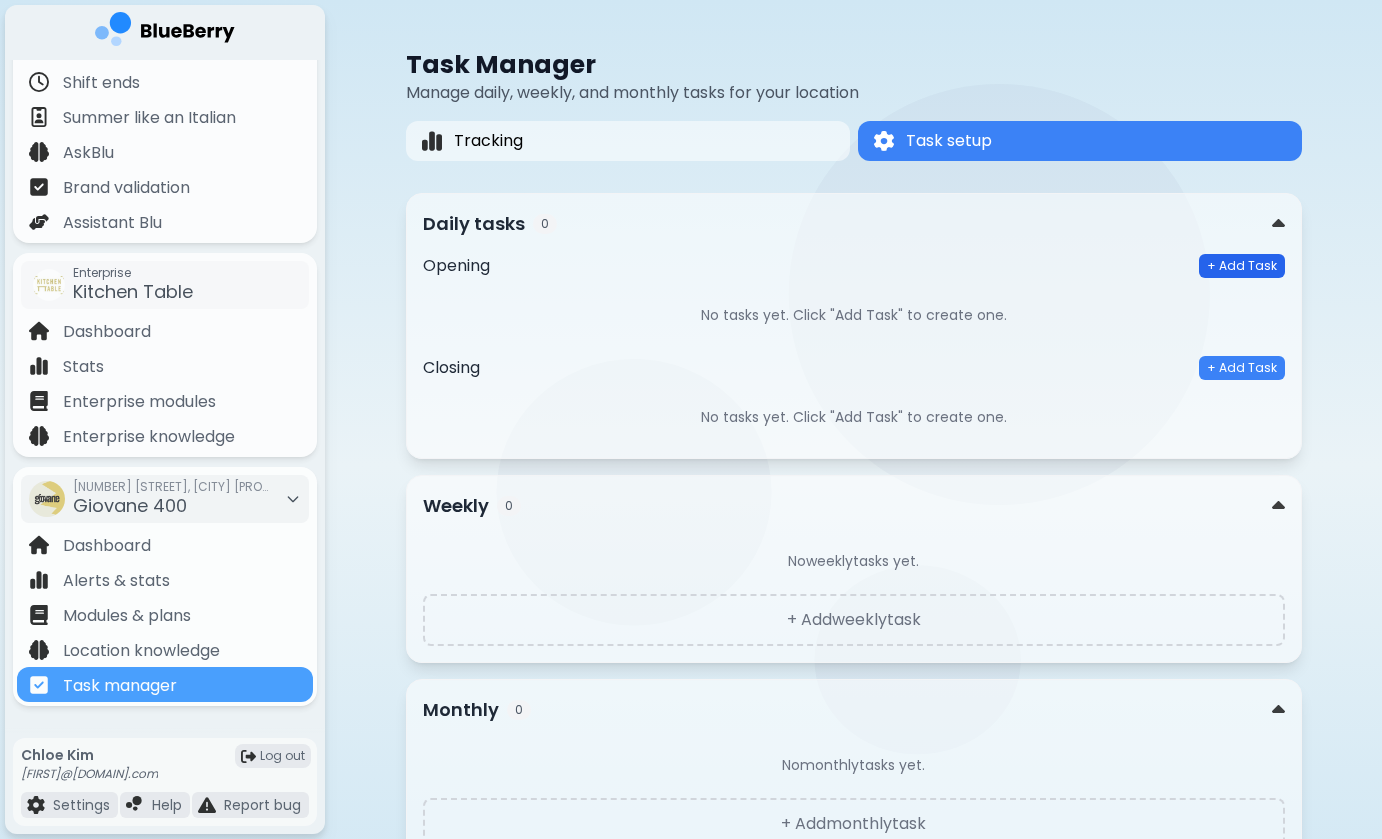 click on "+ Add Task" at bounding box center (1242, 266) 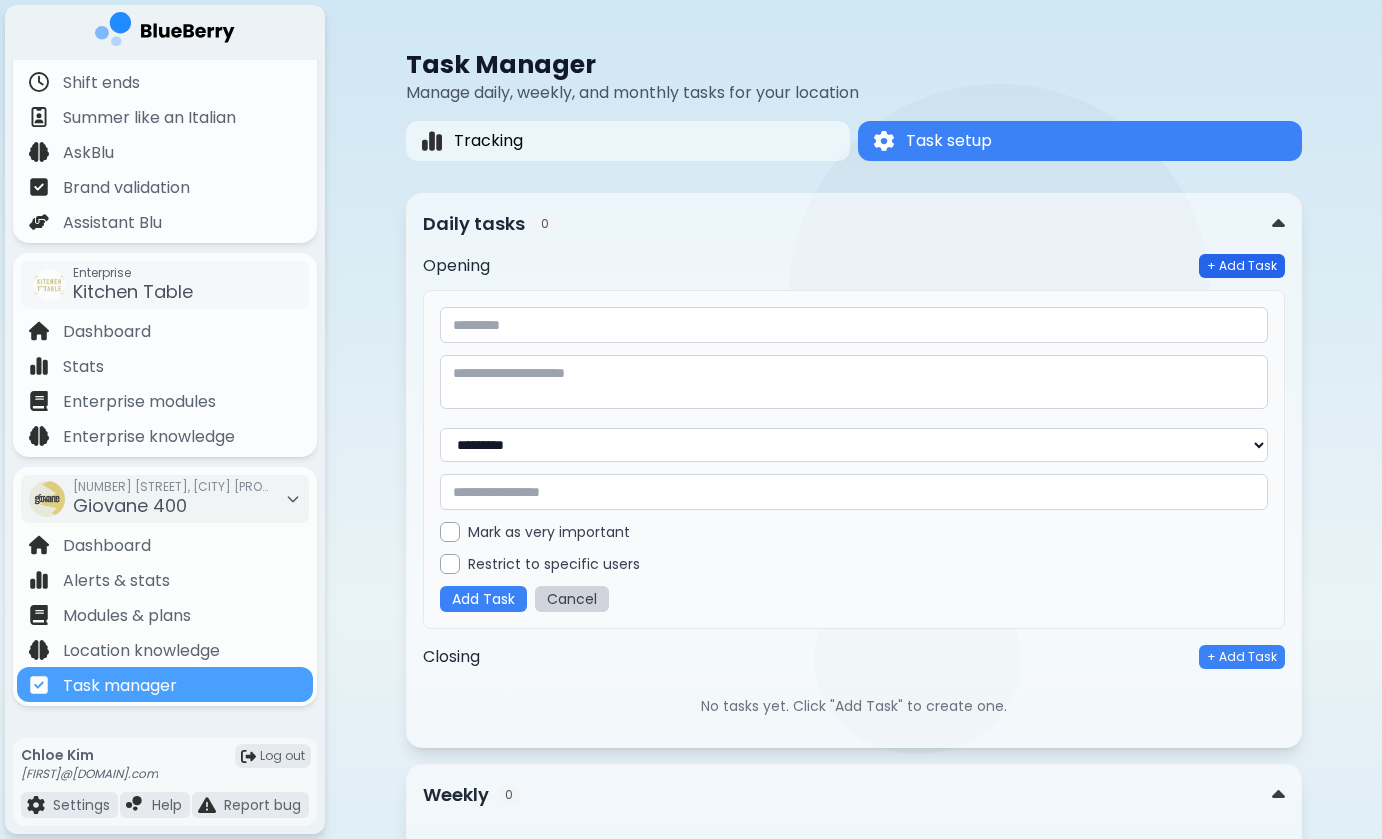 click on "+ Add Task" at bounding box center (1242, 266) 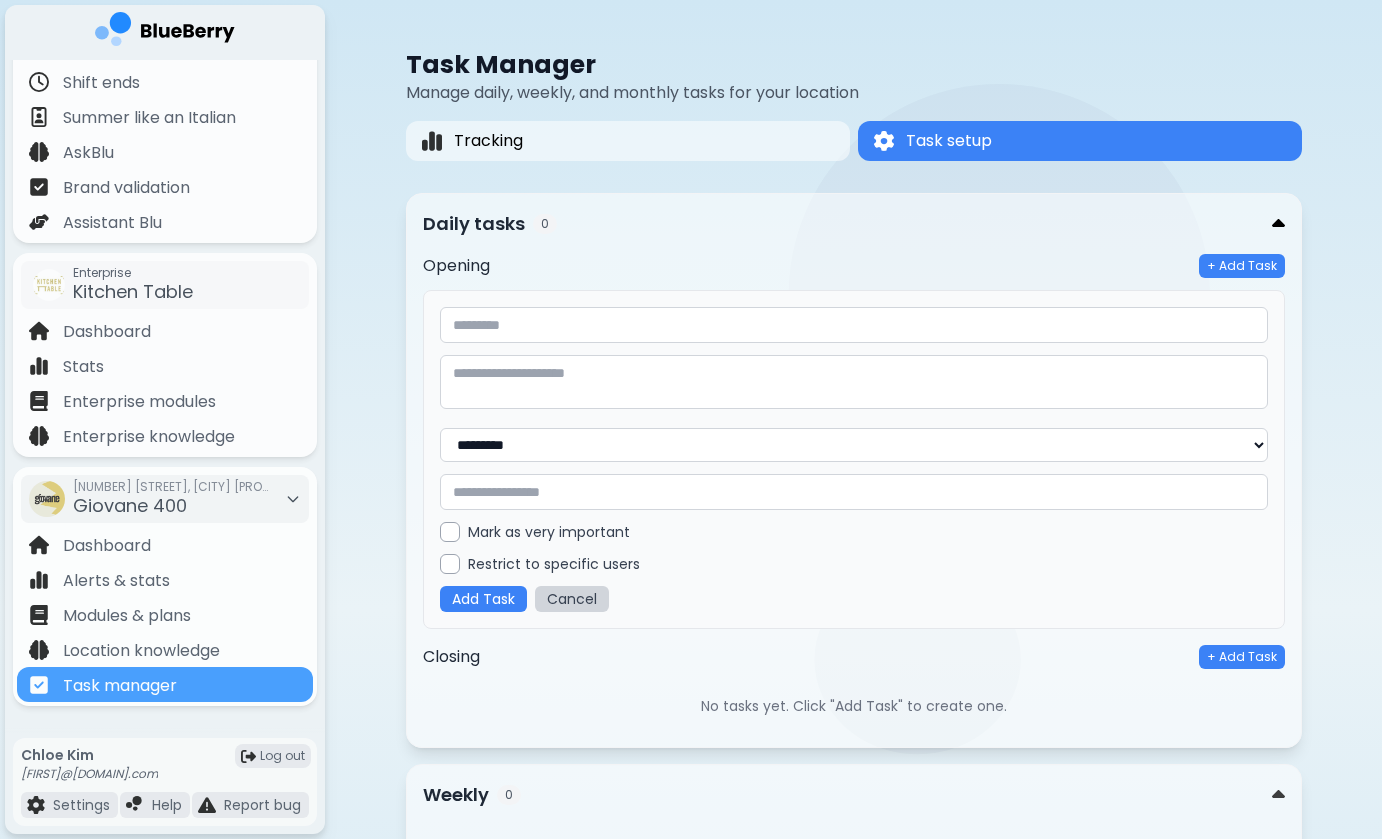 click at bounding box center [1278, 224] 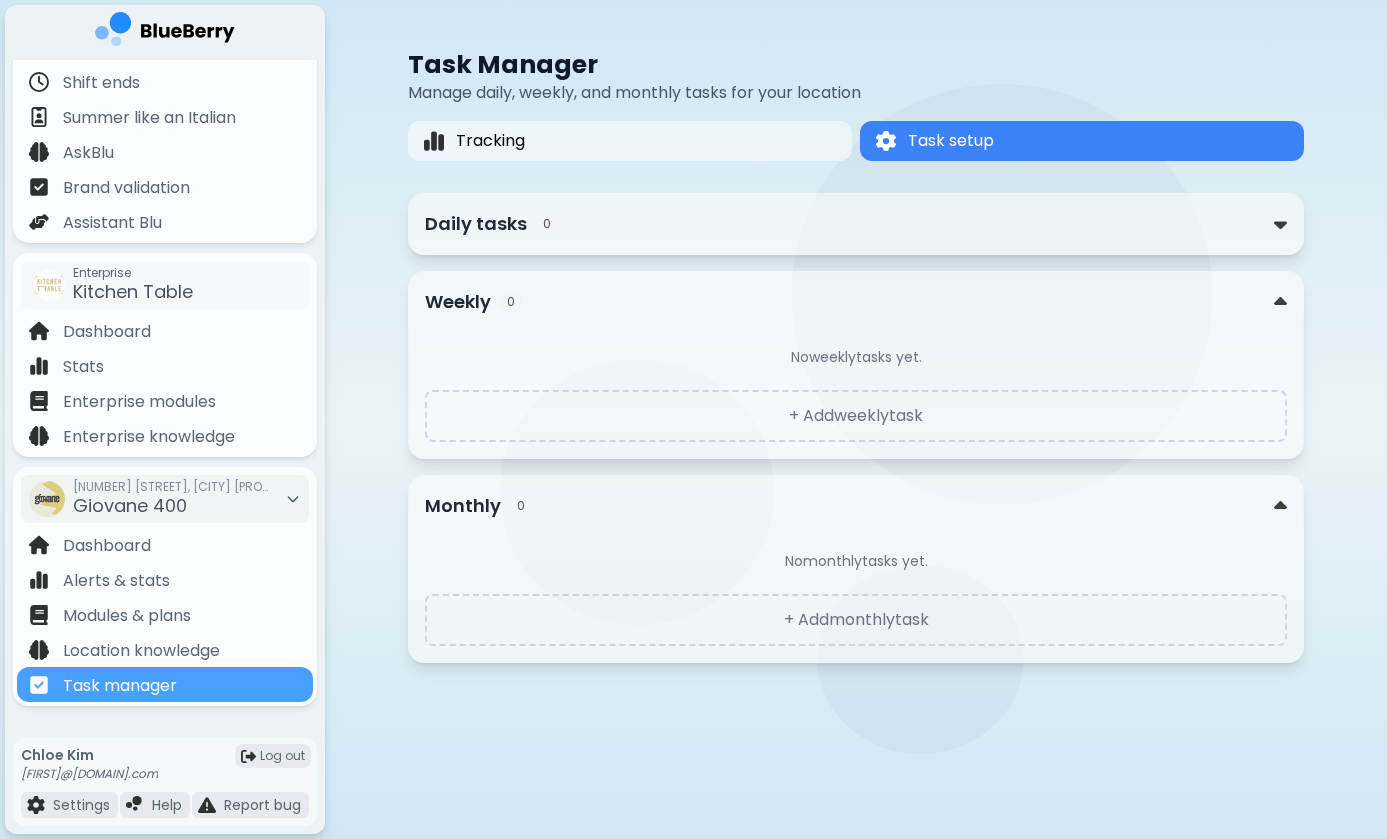 click on "Daily tasks 0" at bounding box center [856, 224] 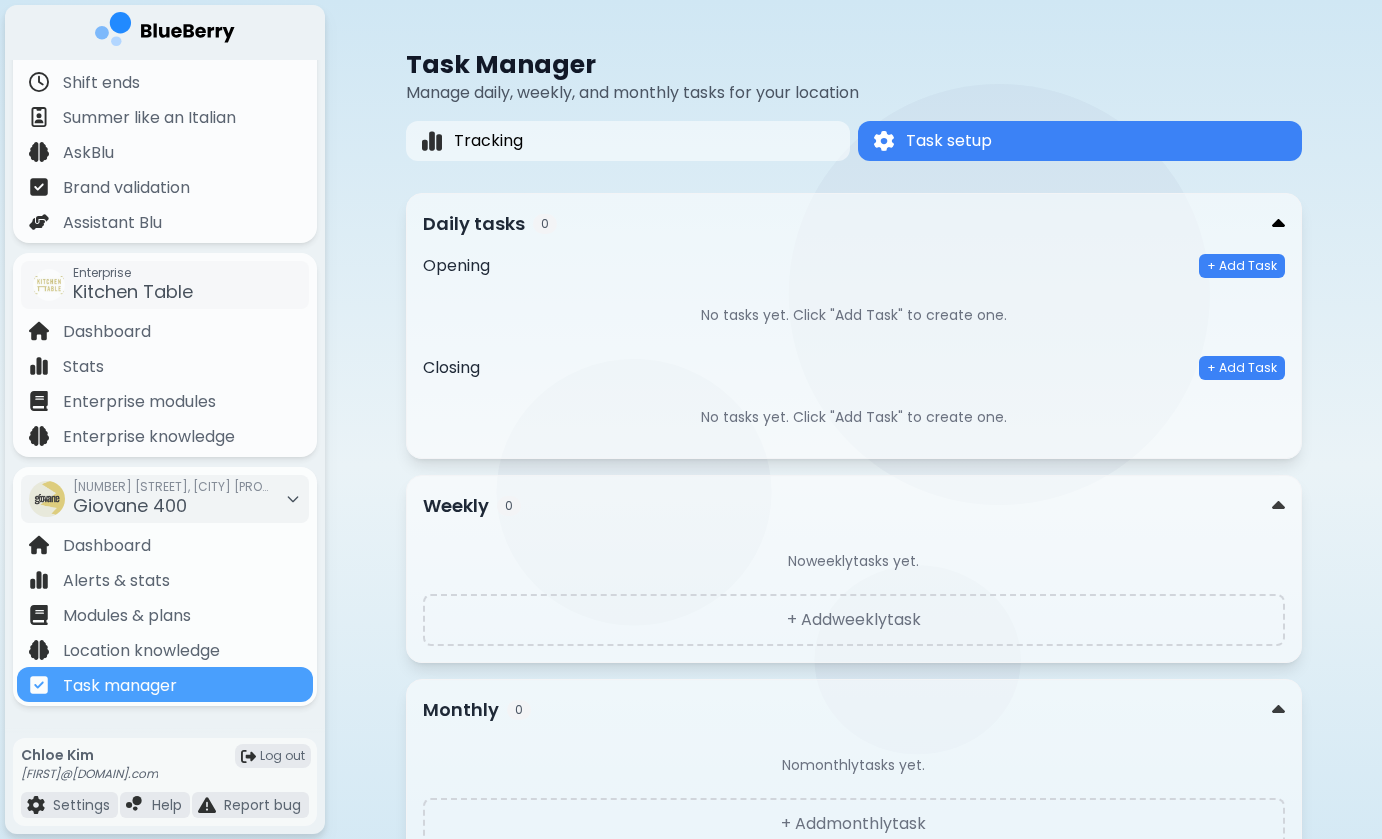 click at bounding box center [1278, 224] 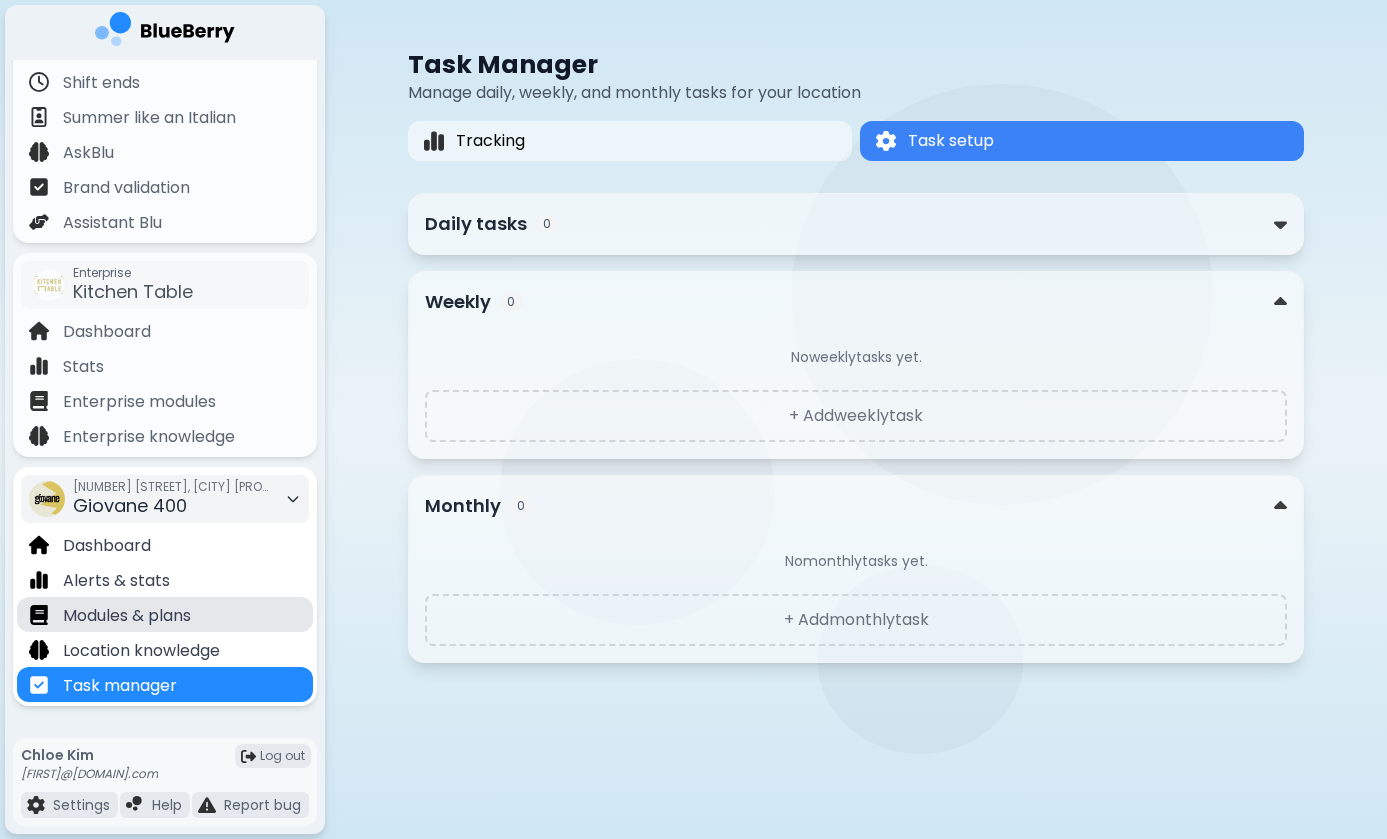 click on "Modules & plans" at bounding box center (127, 616) 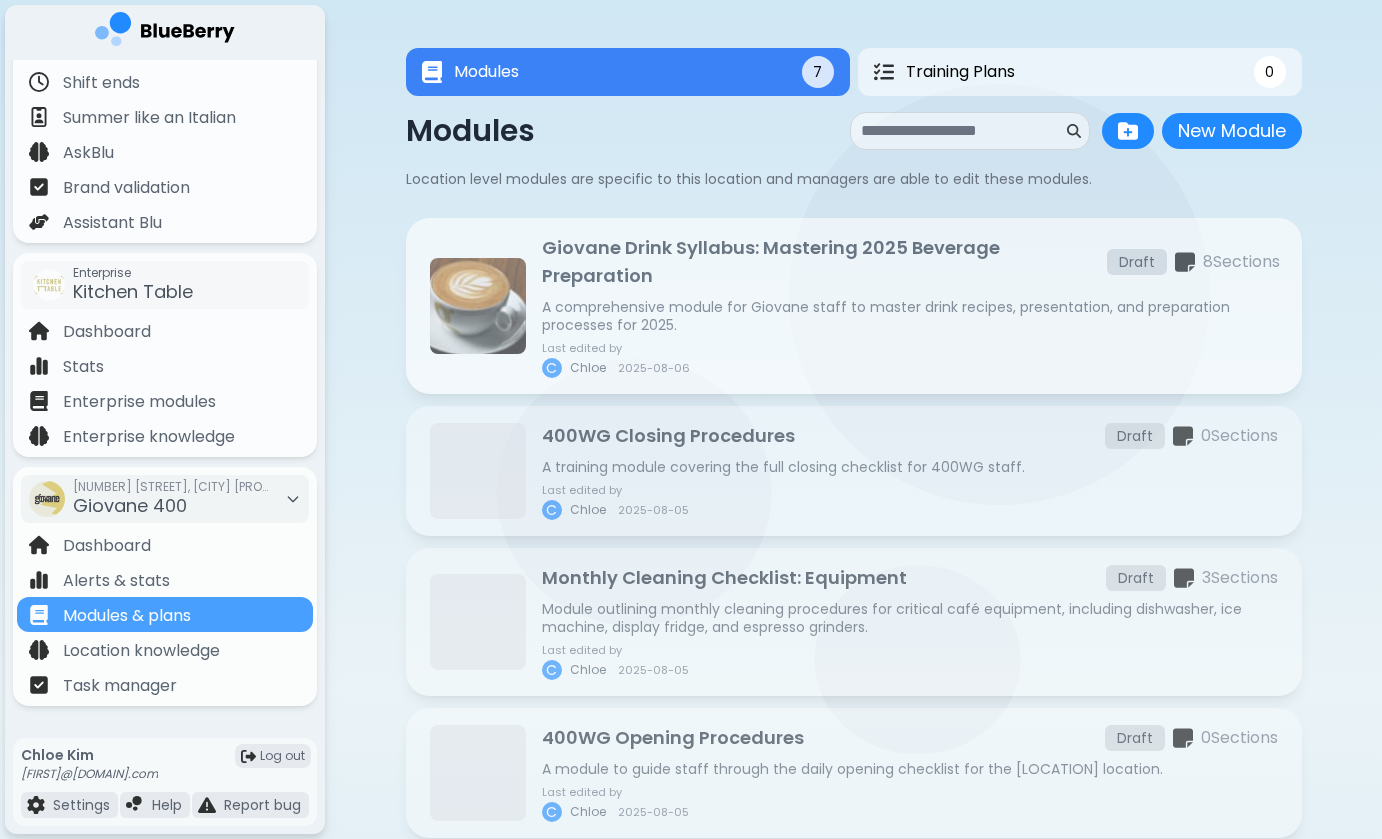 click on "Giovane Drink Syllabus: Mastering 2025 Beverage Preparation" at bounding box center [824, 262] 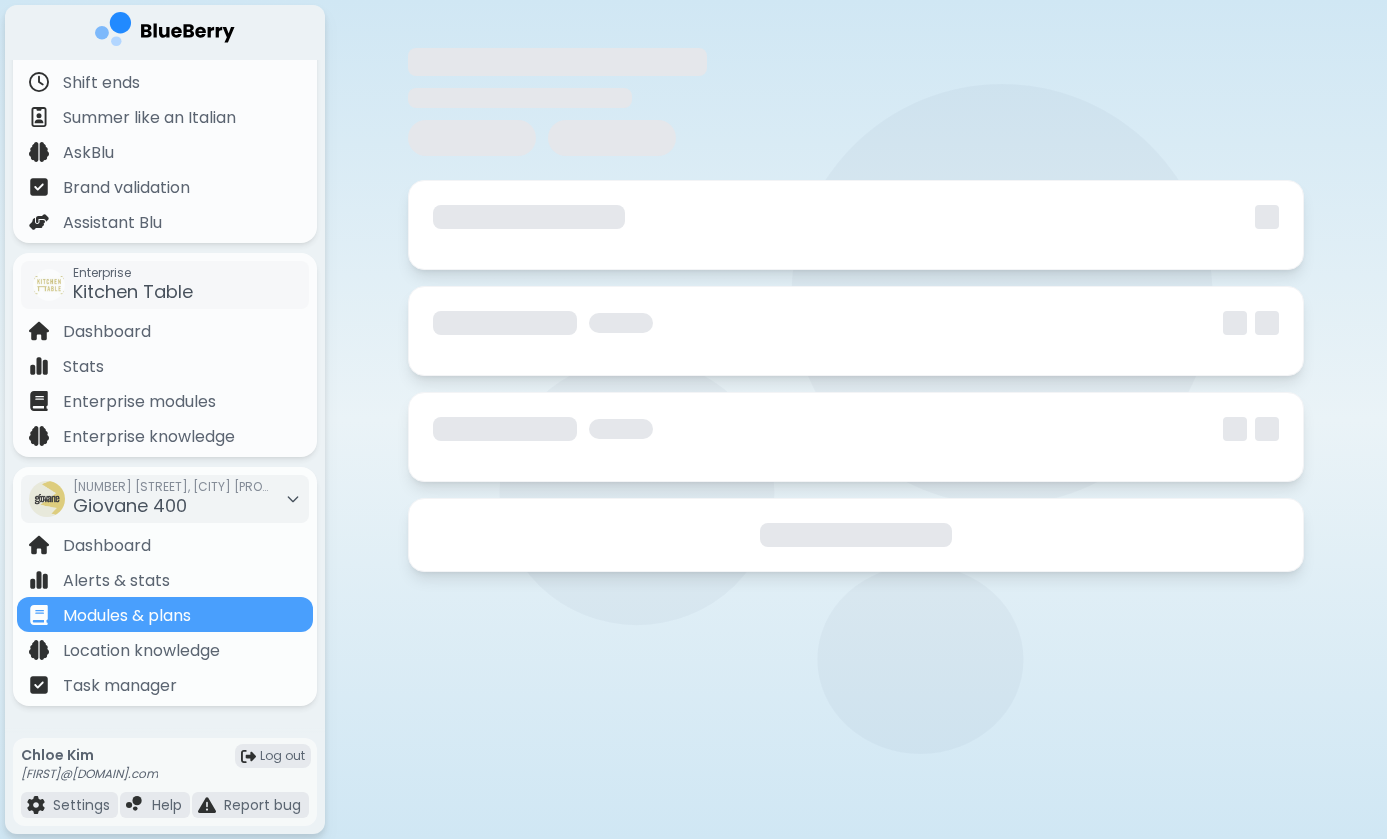 click at bounding box center (856, 225) 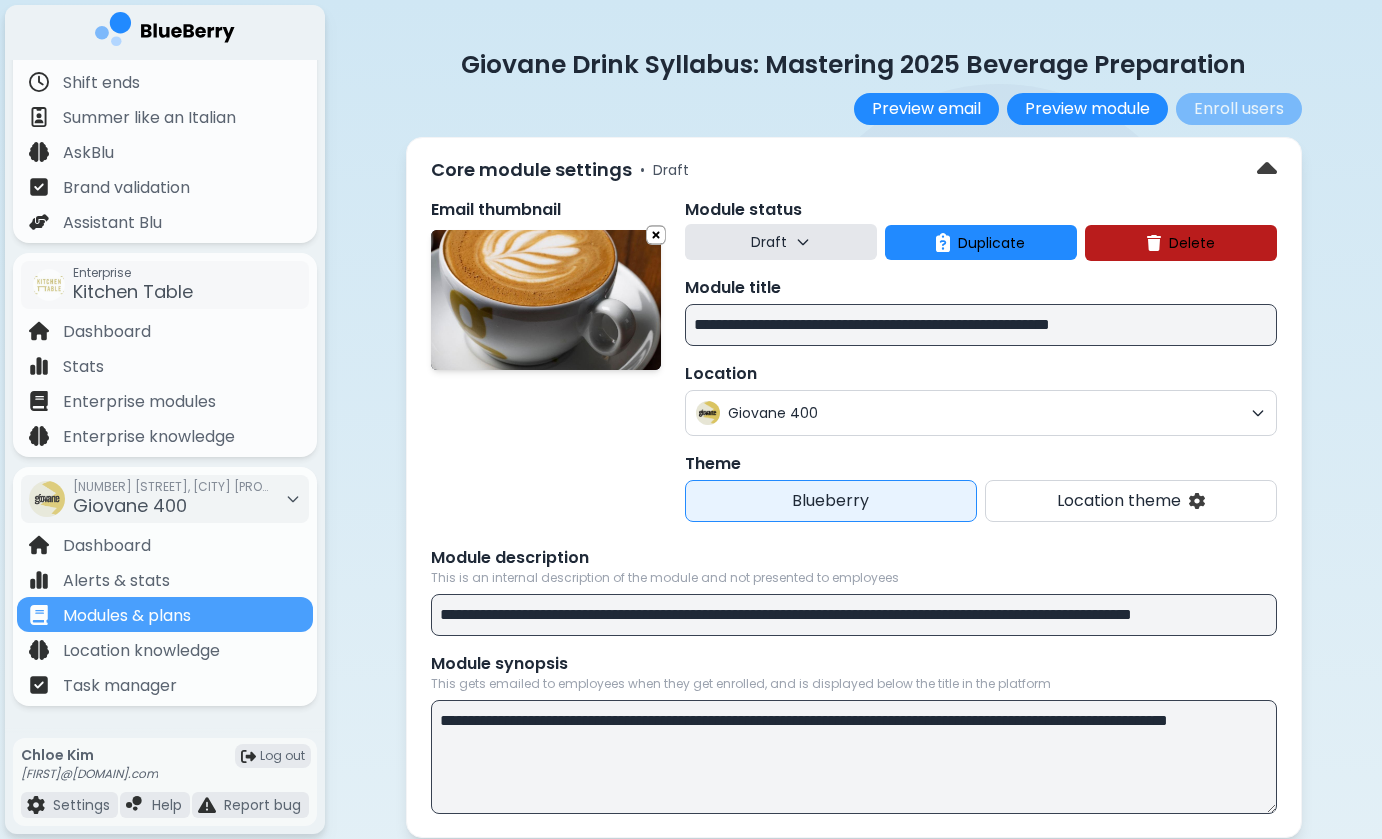 click on "**********" at bounding box center (981, 325) 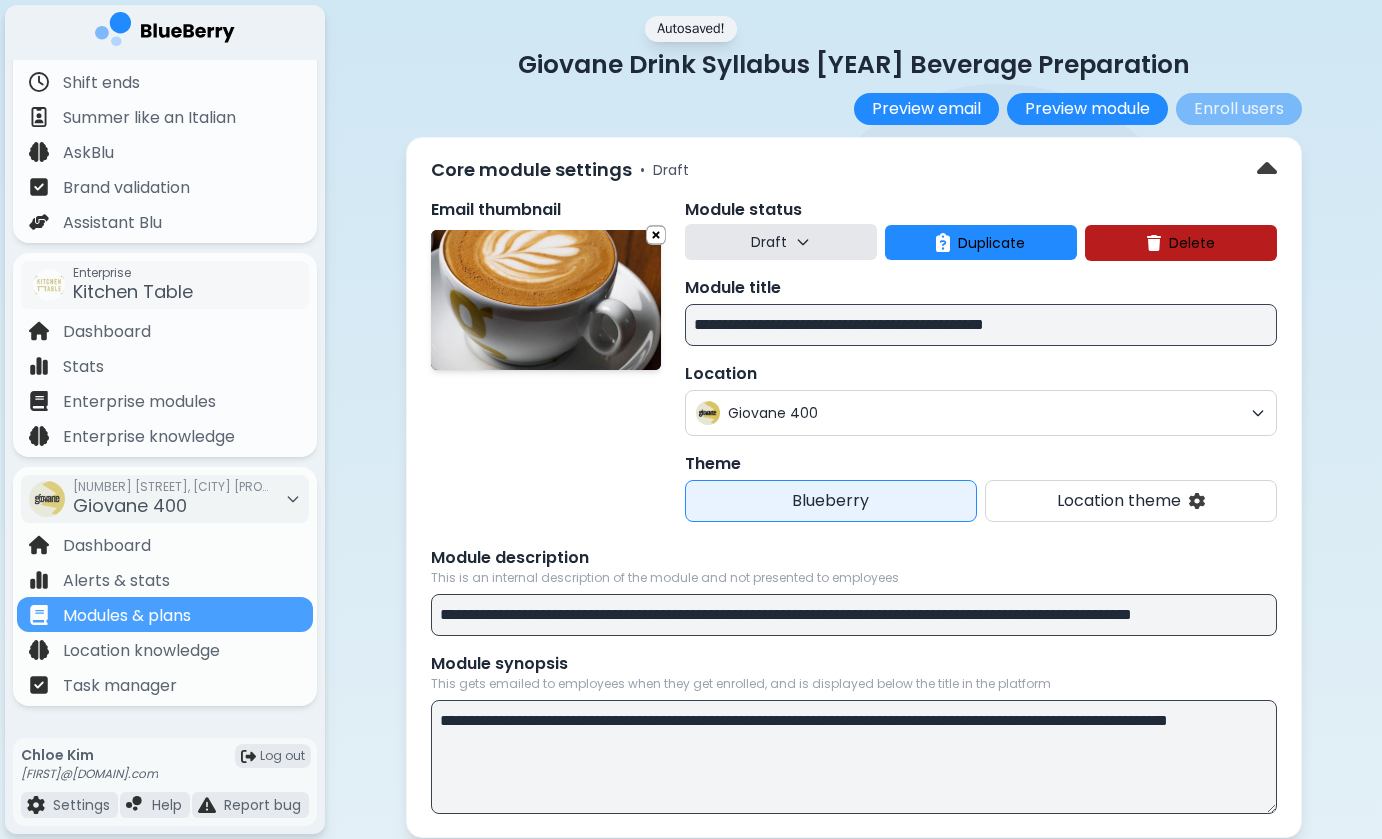 drag, startPoint x: 920, startPoint y: 322, endPoint x: 1386, endPoint y: 229, distance: 475.18942 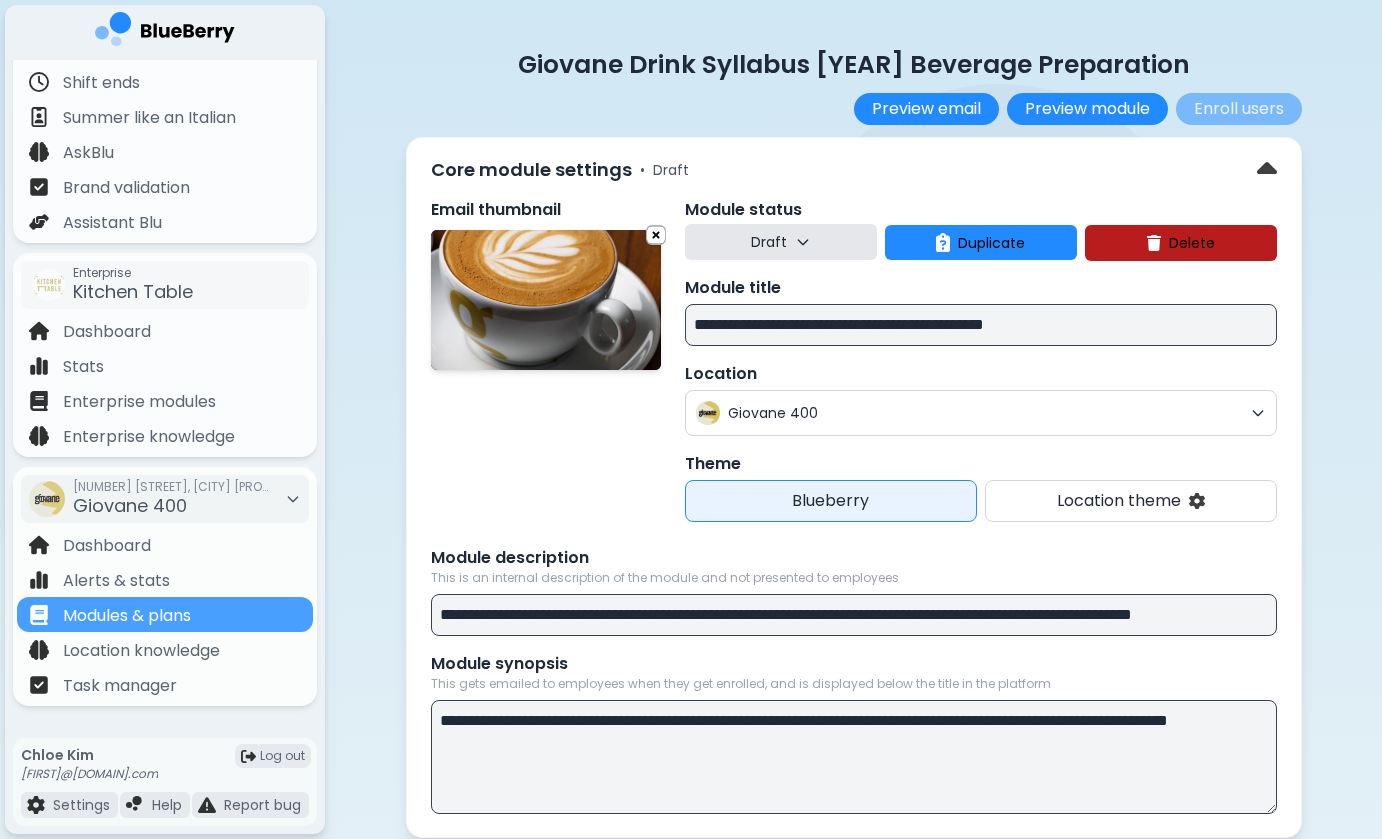 drag, startPoint x: 1111, startPoint y: 324, endPoint x: 927, endPoint y: 324, distance: 184 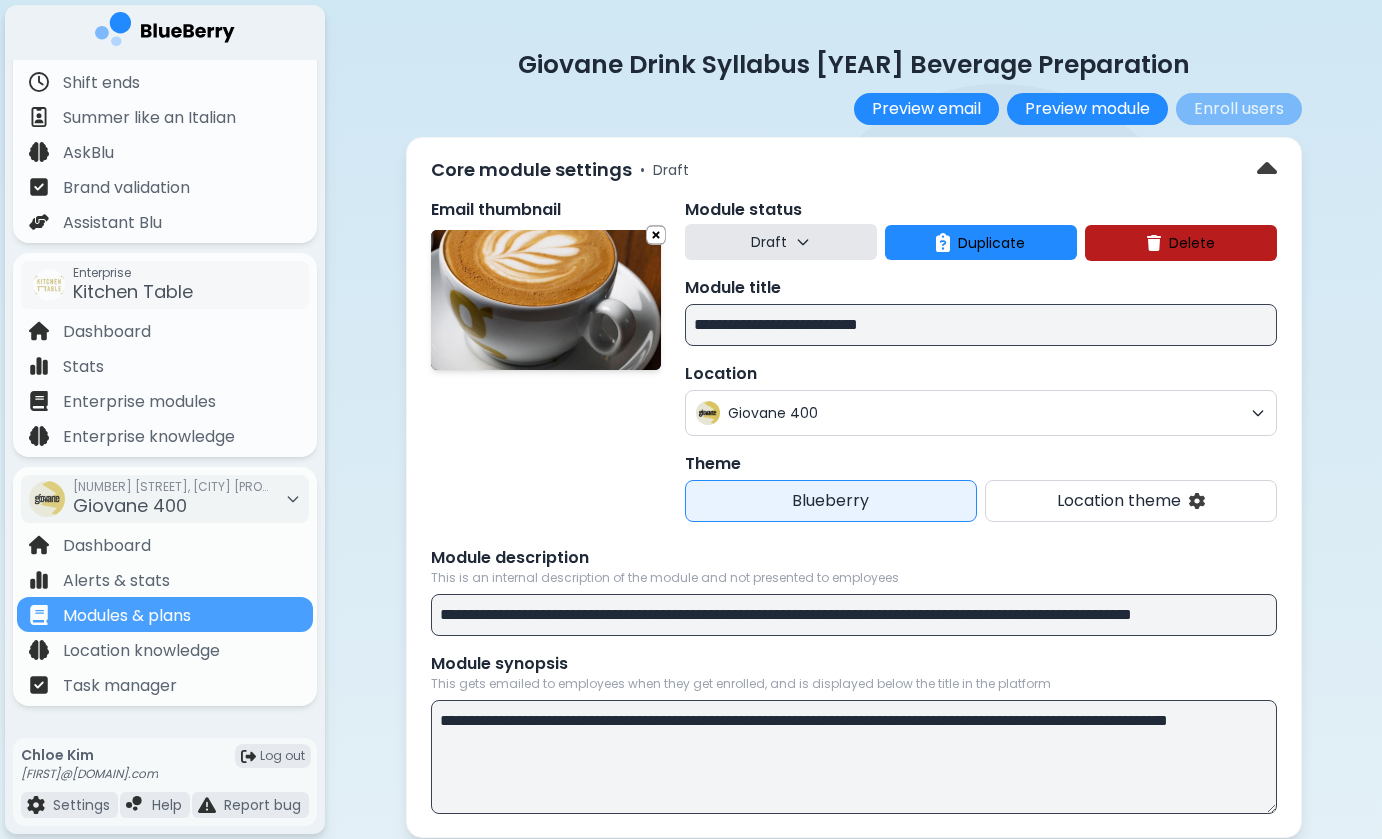 type on "**********" 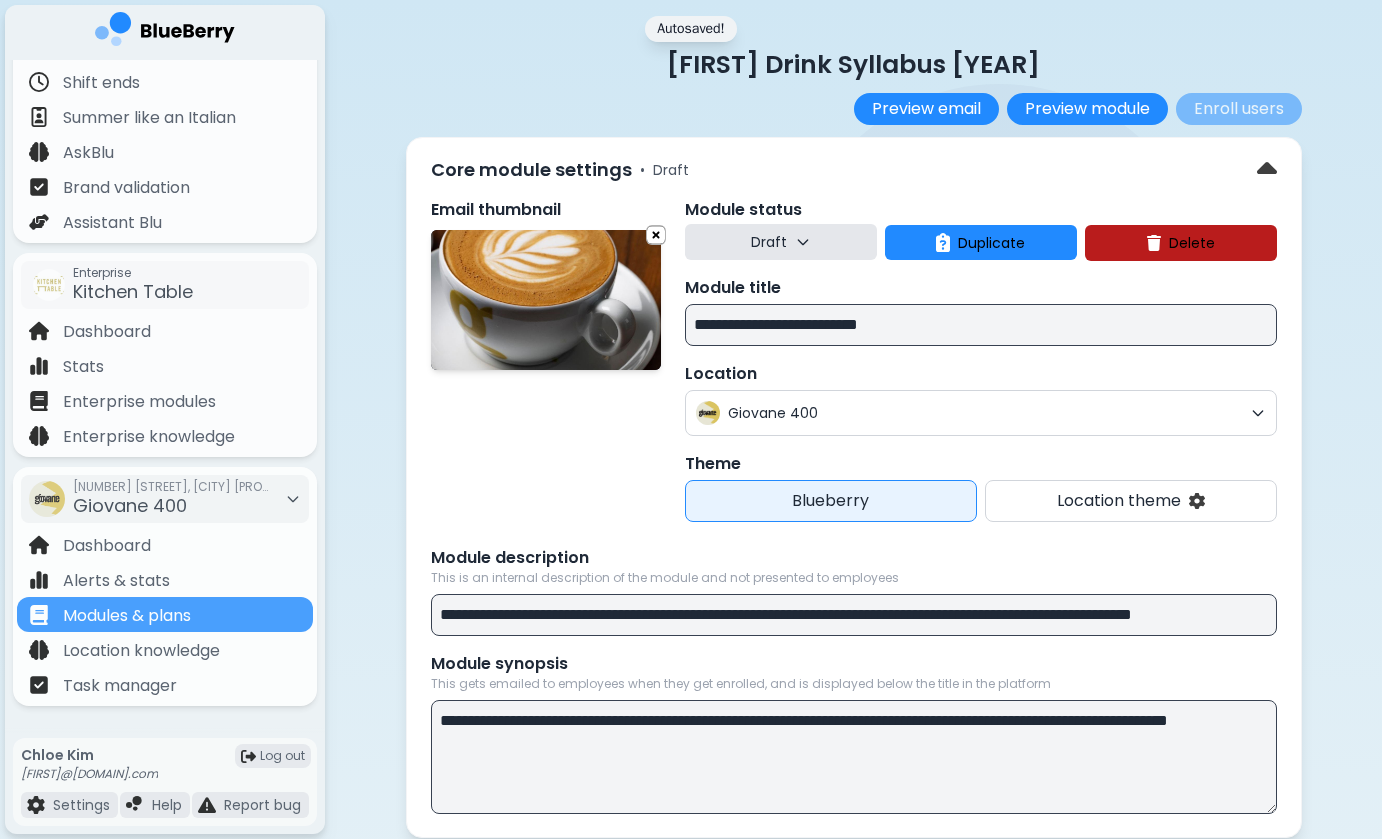 click on "**********" at bounding box center (981, 360) 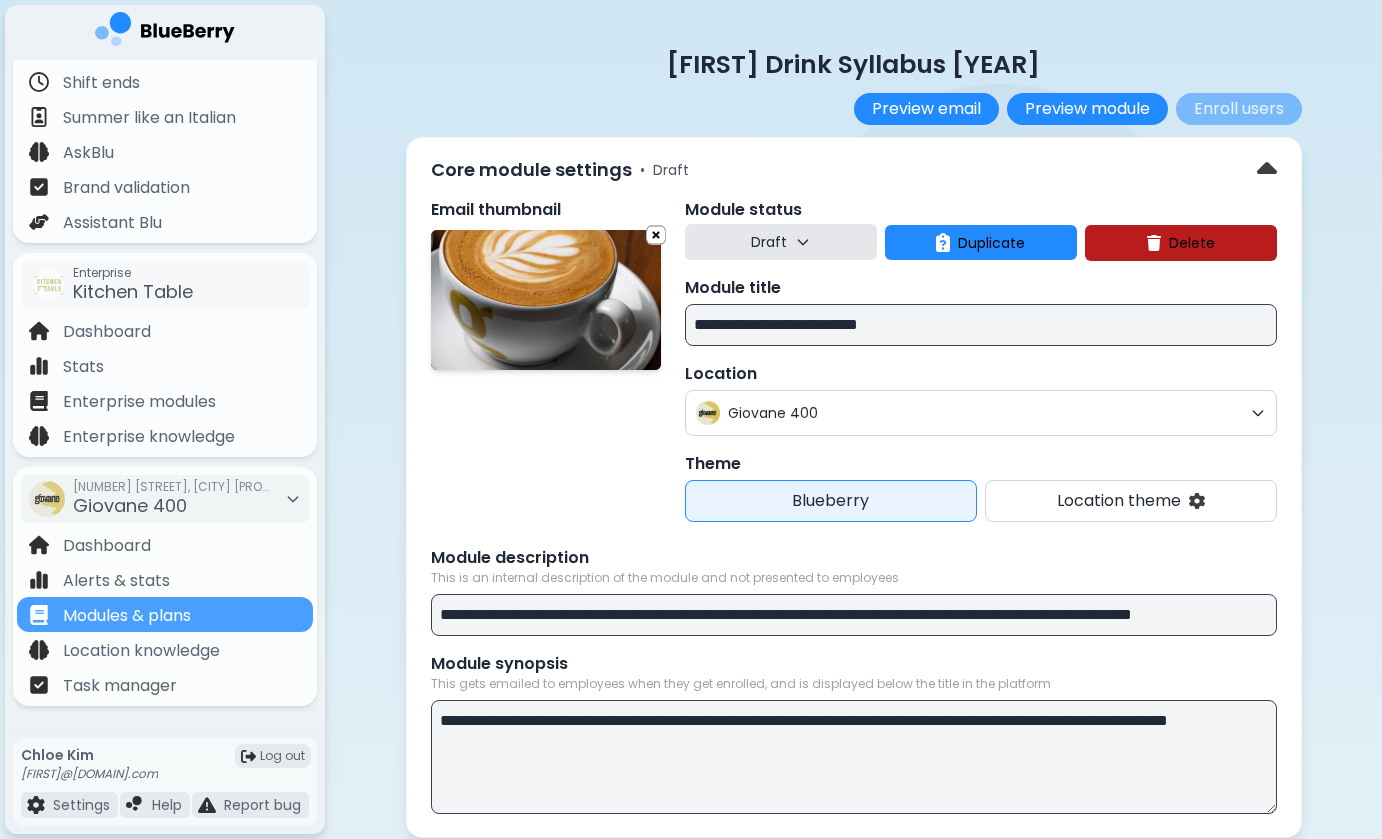 click on "Location" at bounding box center (981, 374) 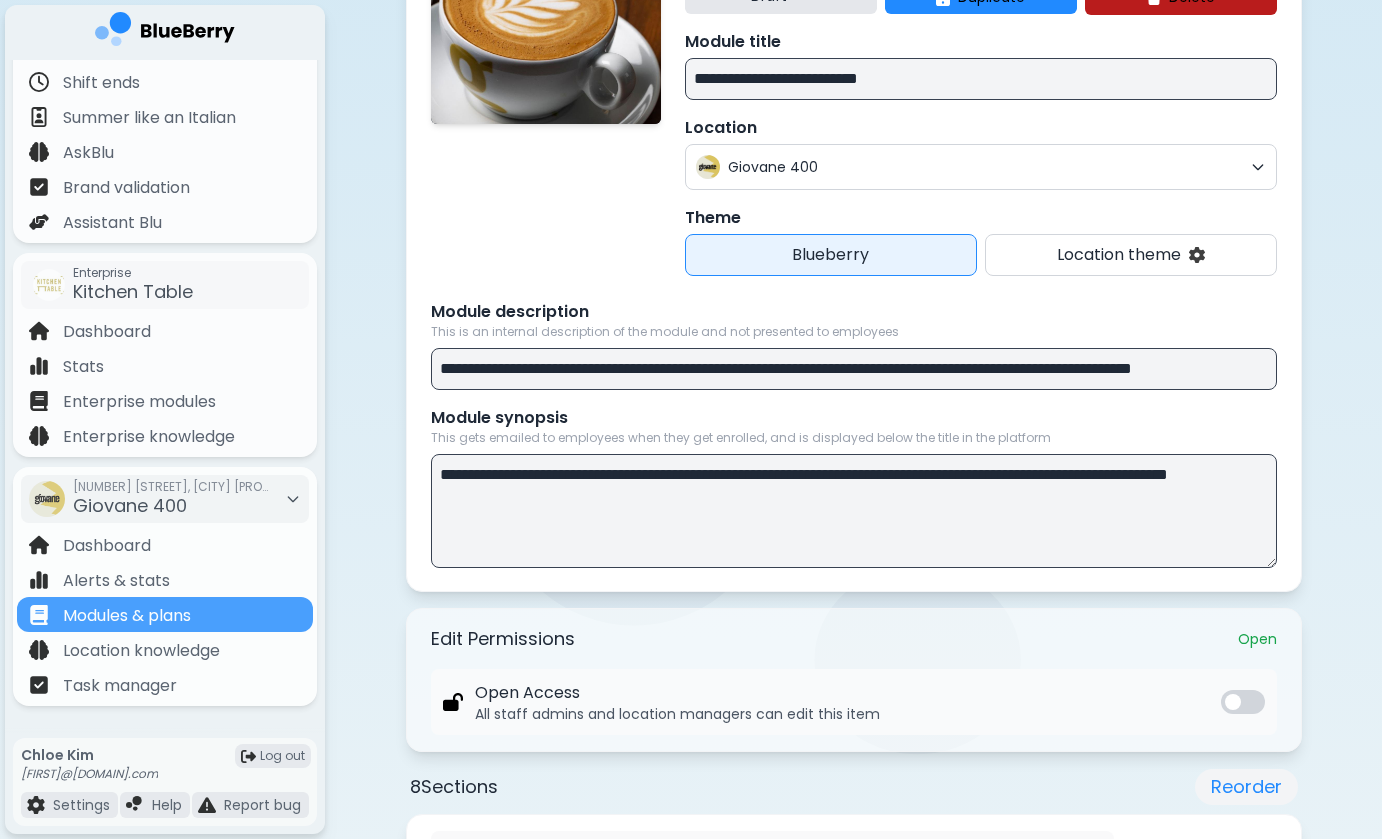 scroll, scrollTop: 248, scrollLeft: 0, axis: vertical 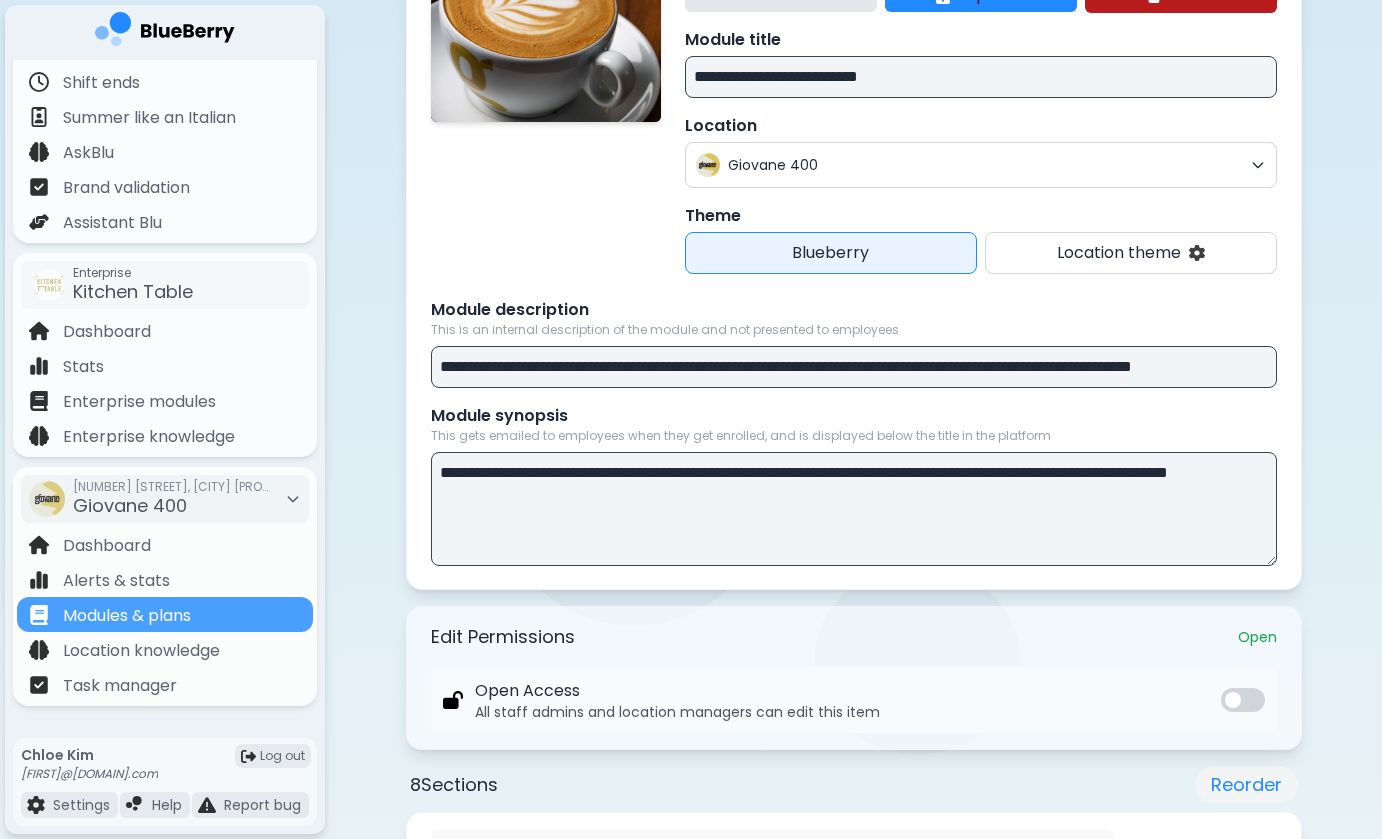 click on "[FIRST] [LAST]" at bounding box center [854, 367] 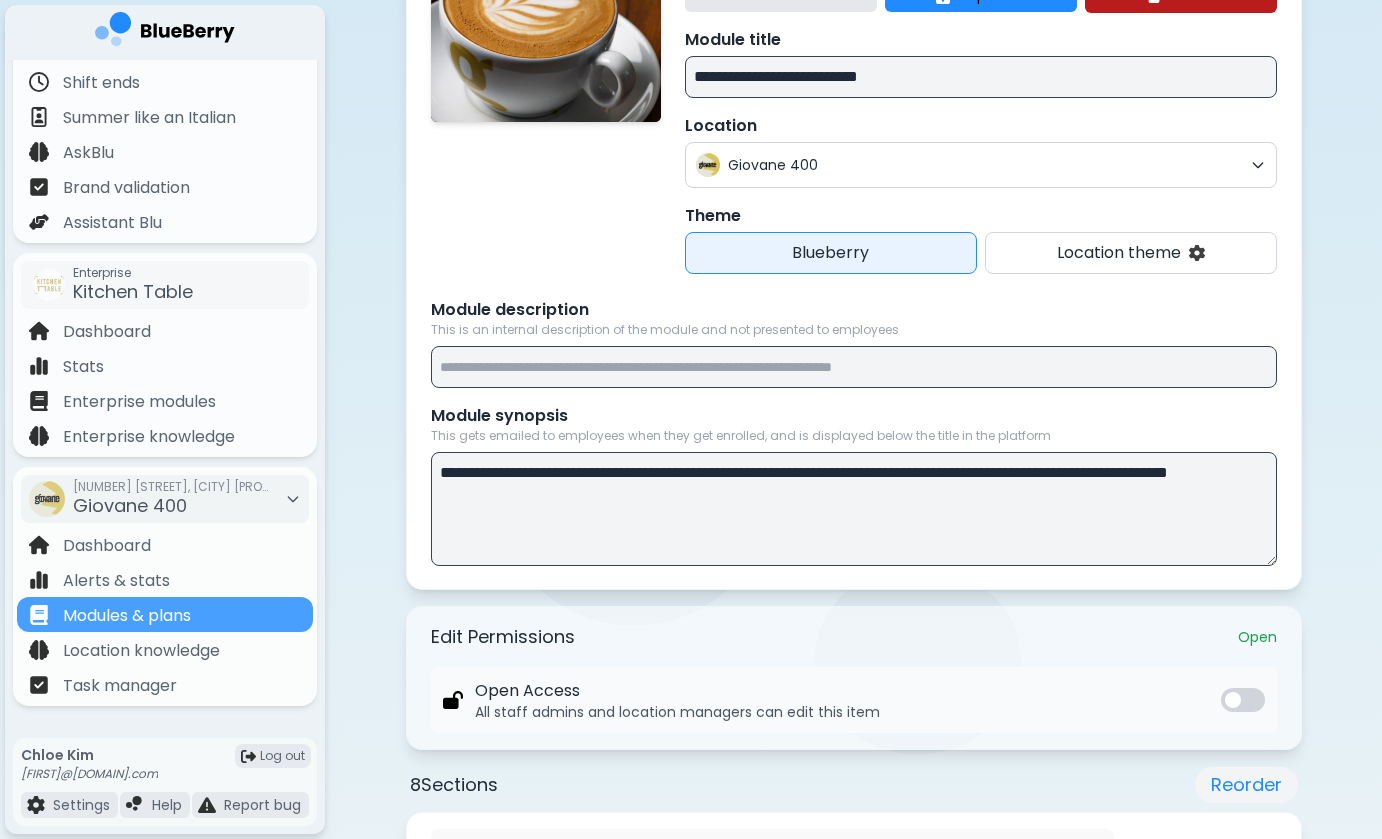 click at bounding box center [854, 367] 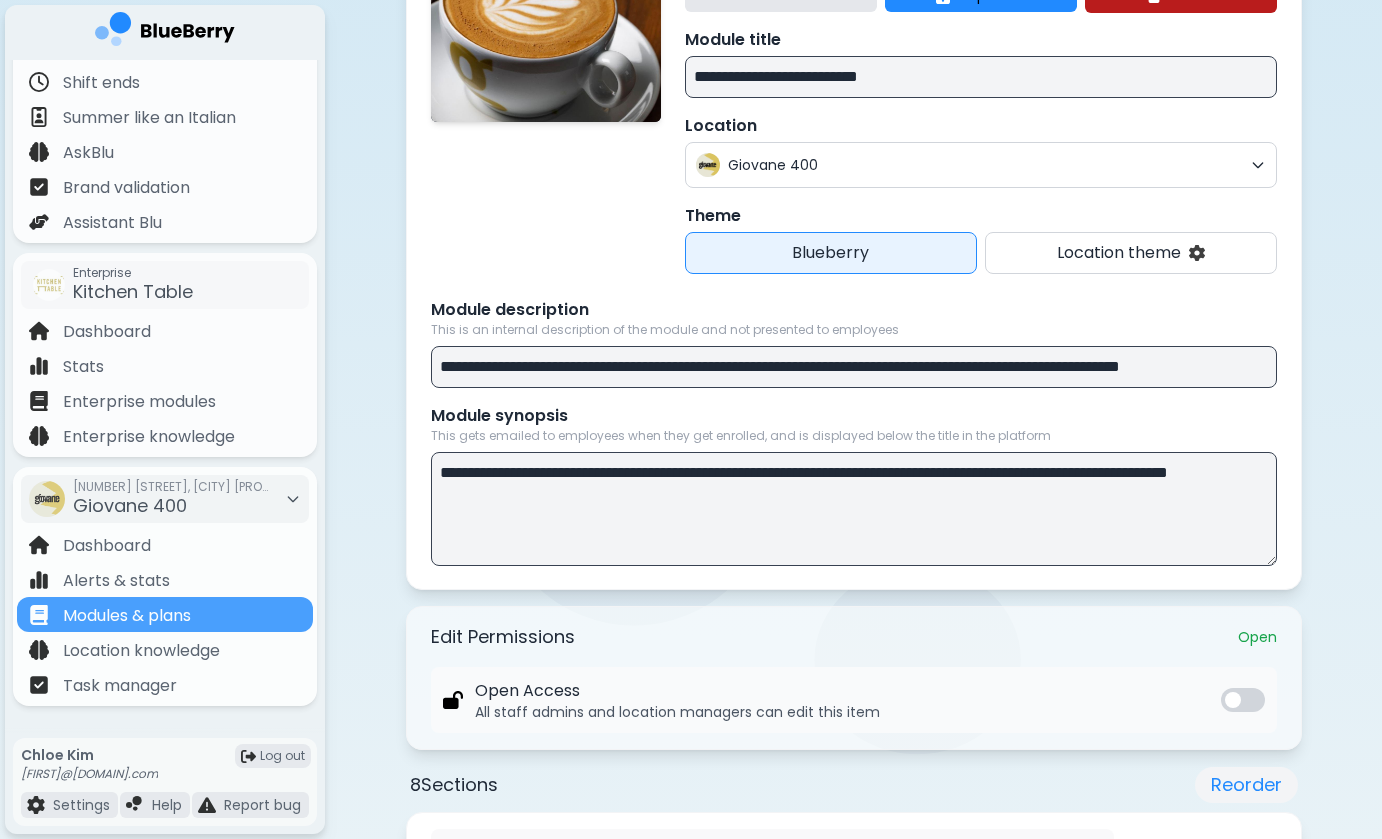 click on "**********" at bounding box center [854, 367] 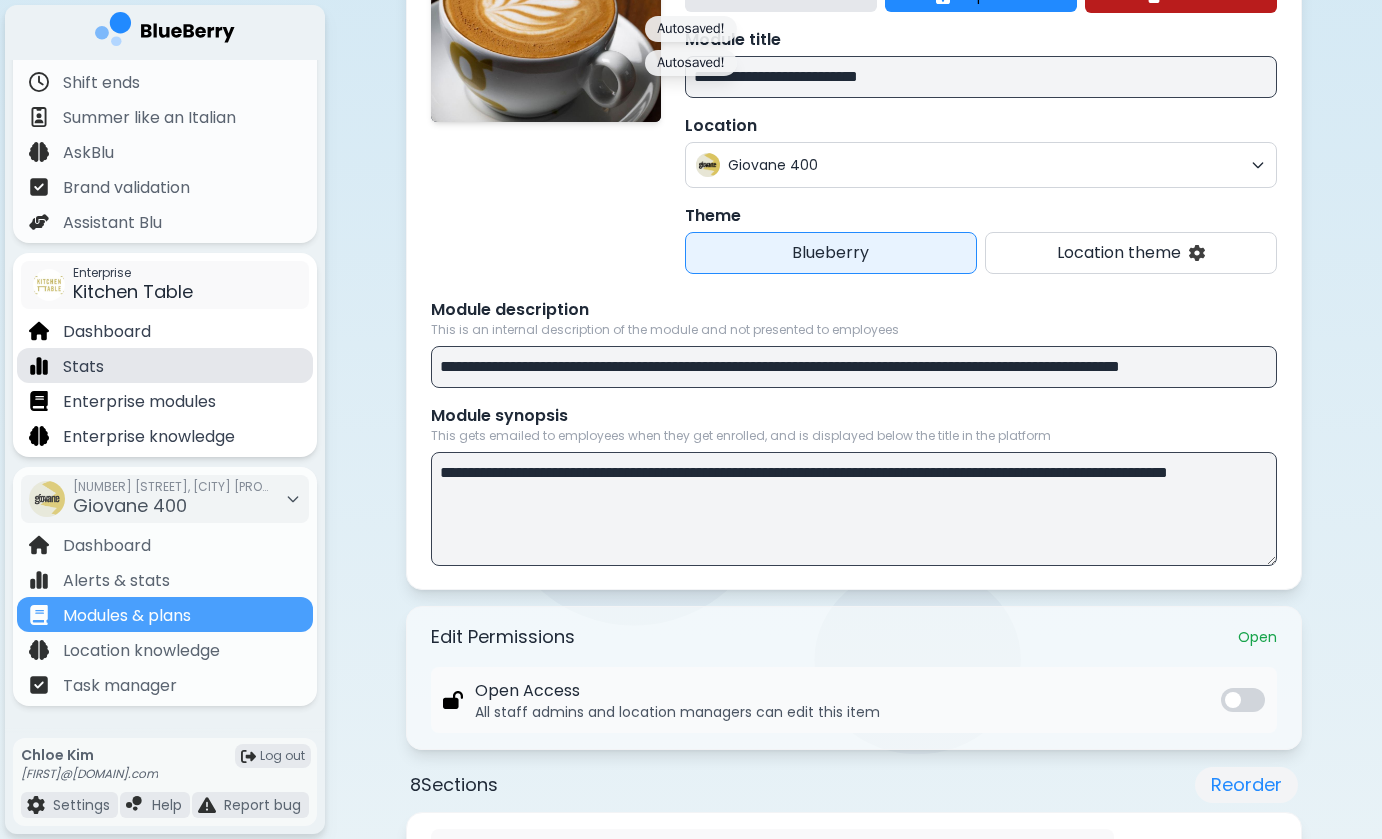 drag, startPoint x: 840, startPoint y: 374, endPoint x: 195, endPoint y: 350, distance: 645.44635 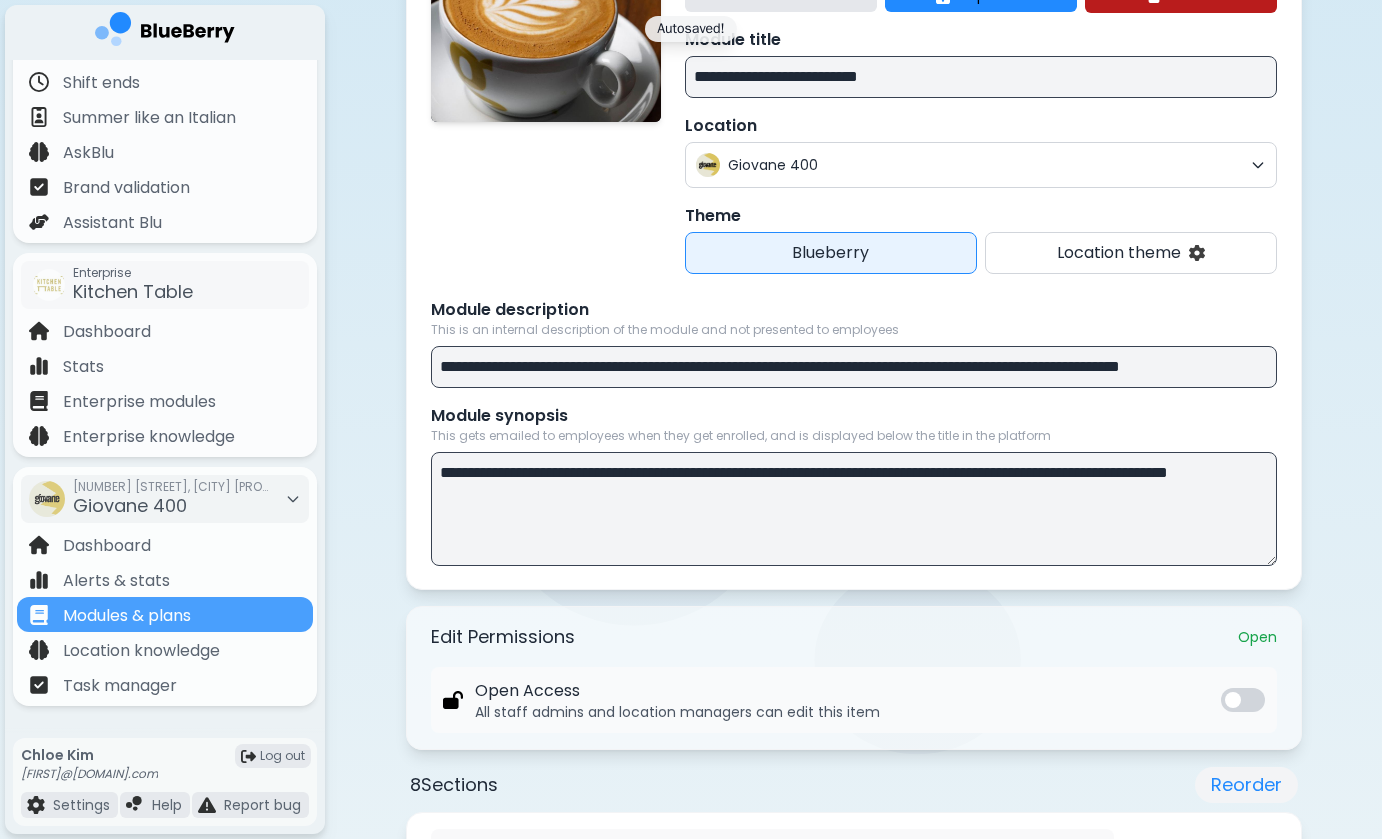 click on "**********" at bounding box center (854, 367) 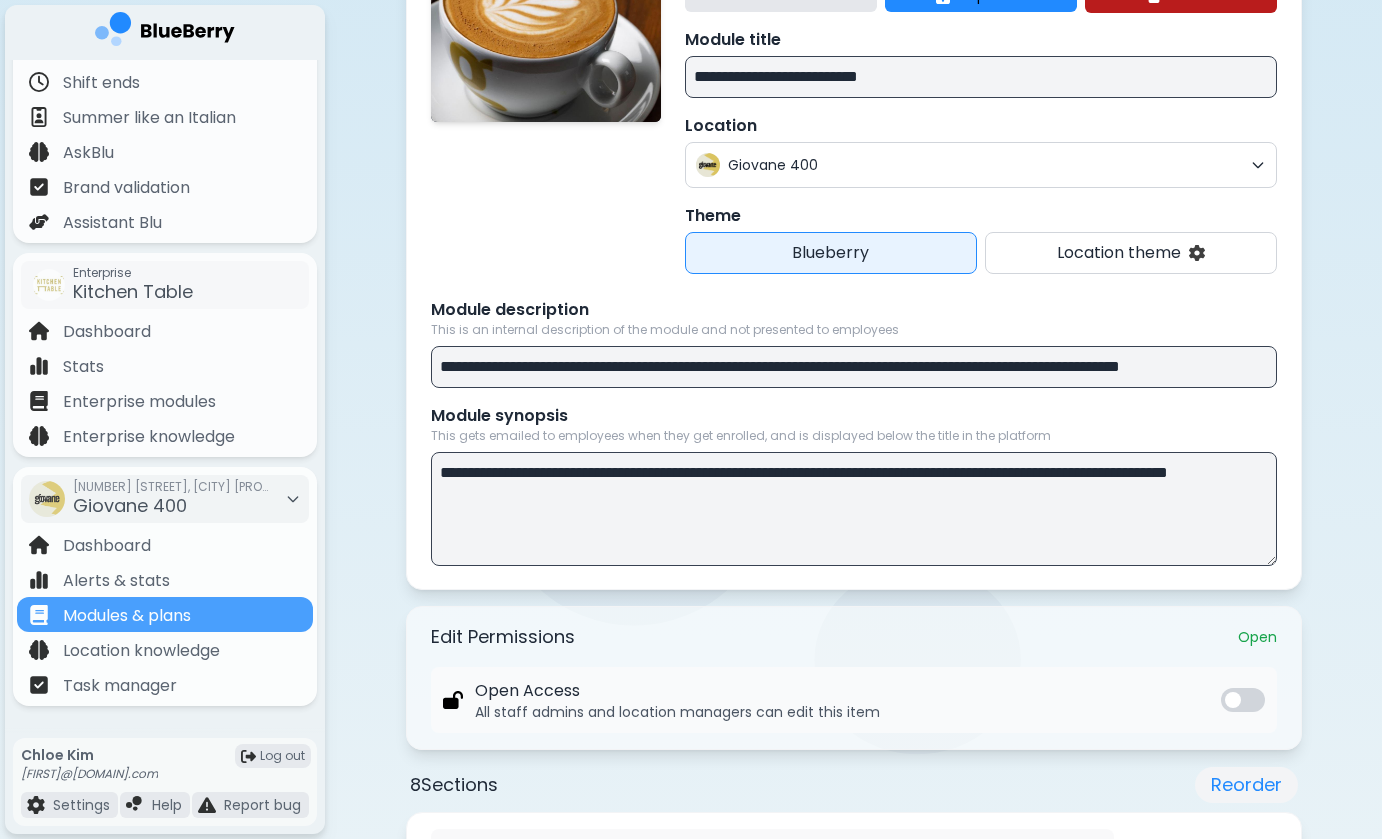 drag, startPoint x: 703, startPoint y: 365, endPoint x: 902, endPoint y: 367, distance: 199.01006 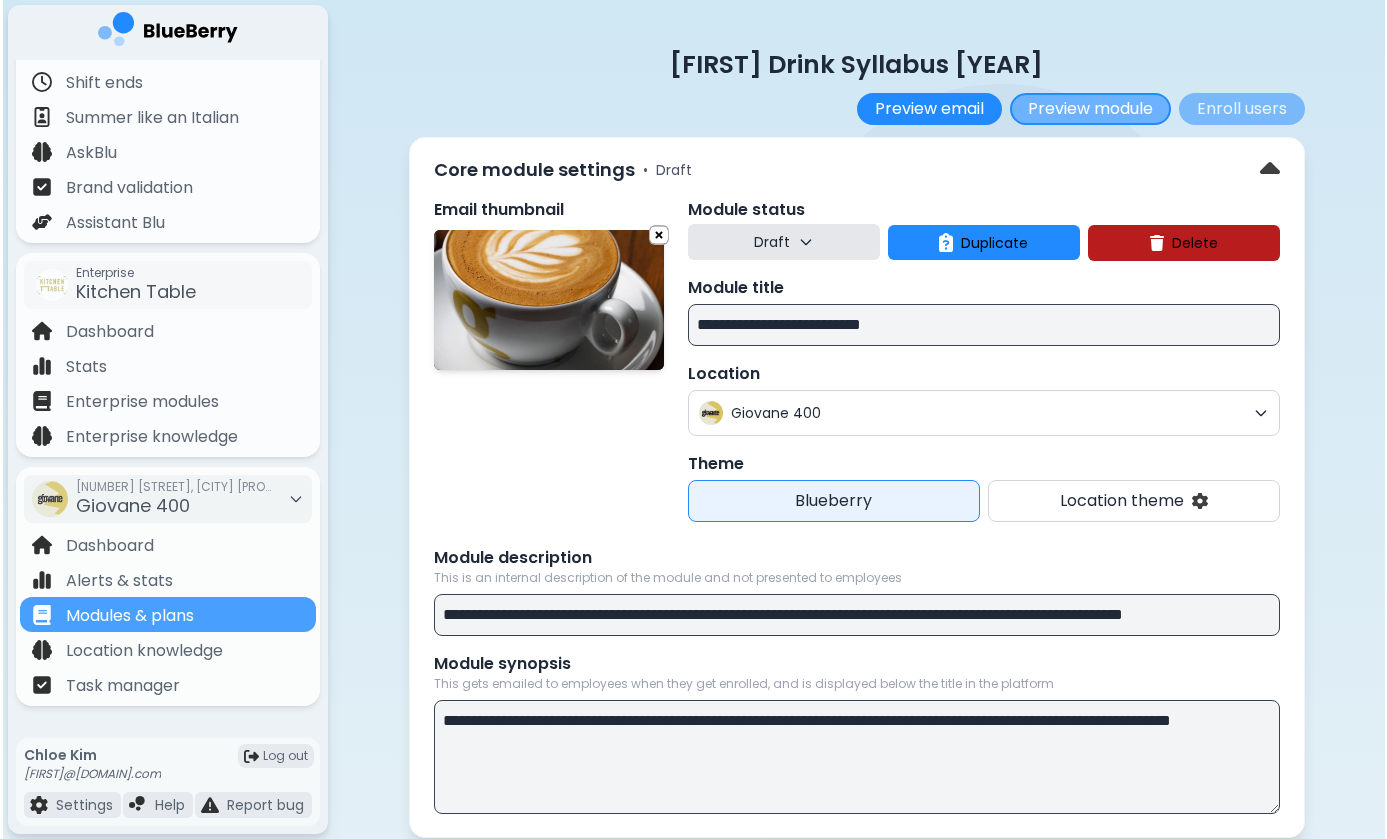 scroll, scrollTop: 0, scrollLeft: 0, axis: both 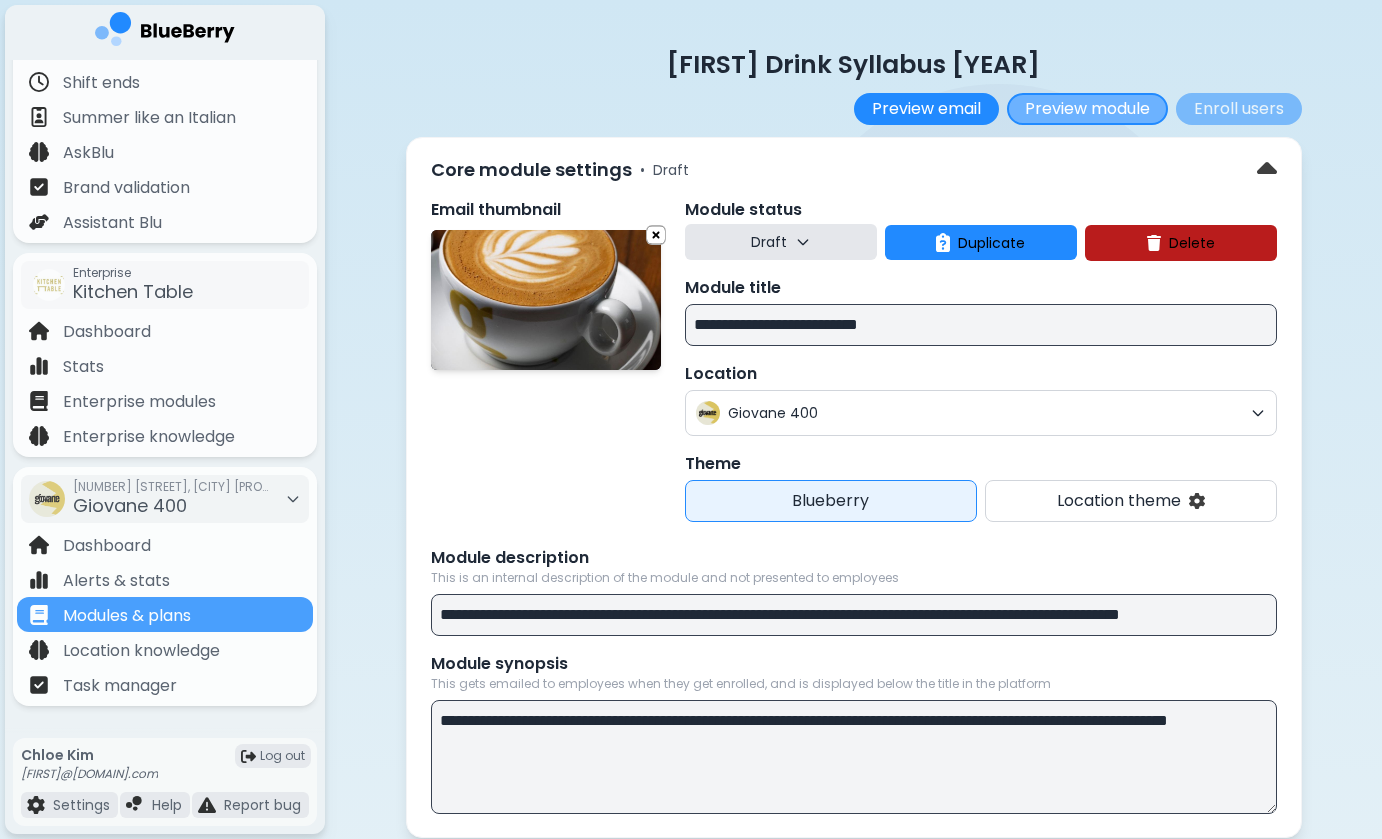 click on "Preview module" at bounding box center (1087, 109) 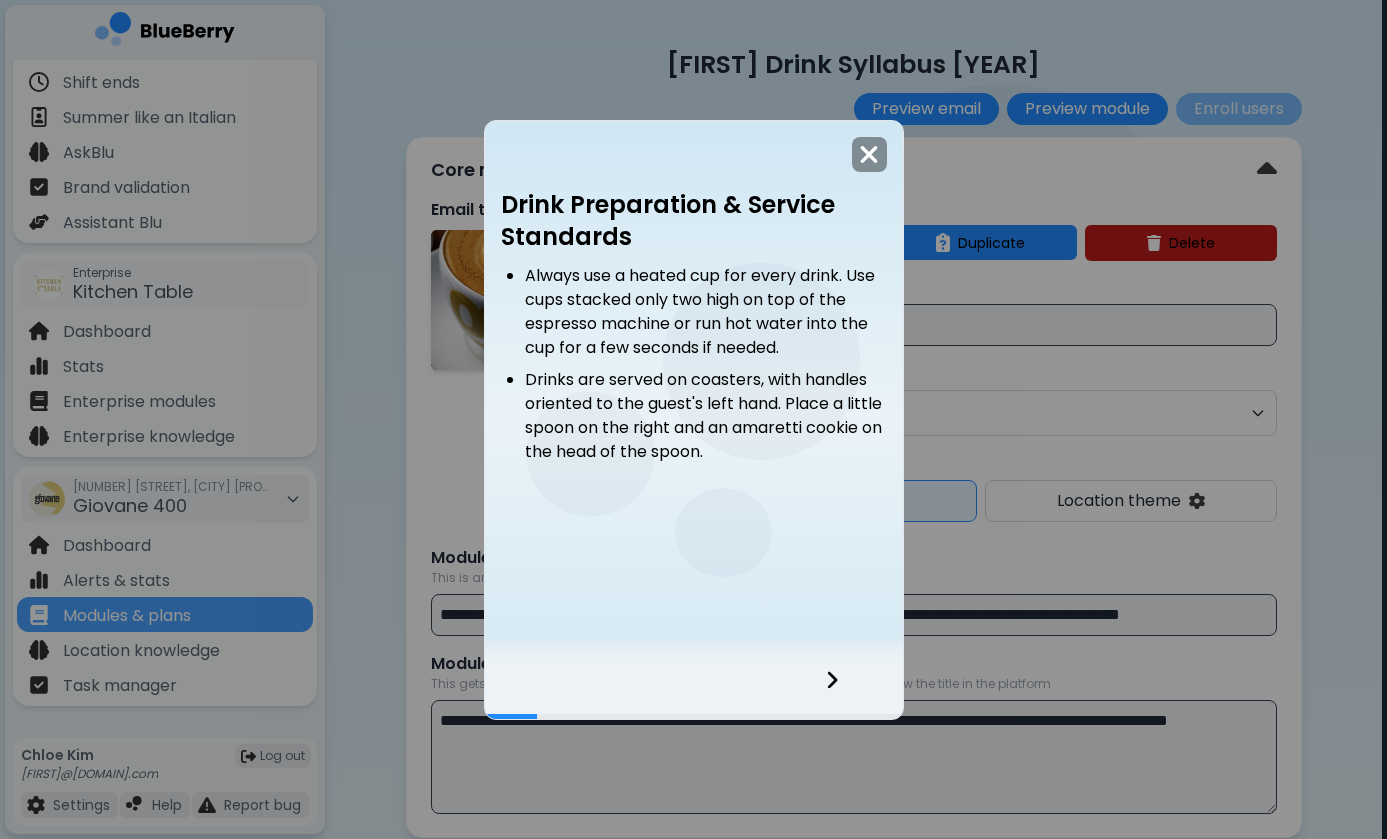 click 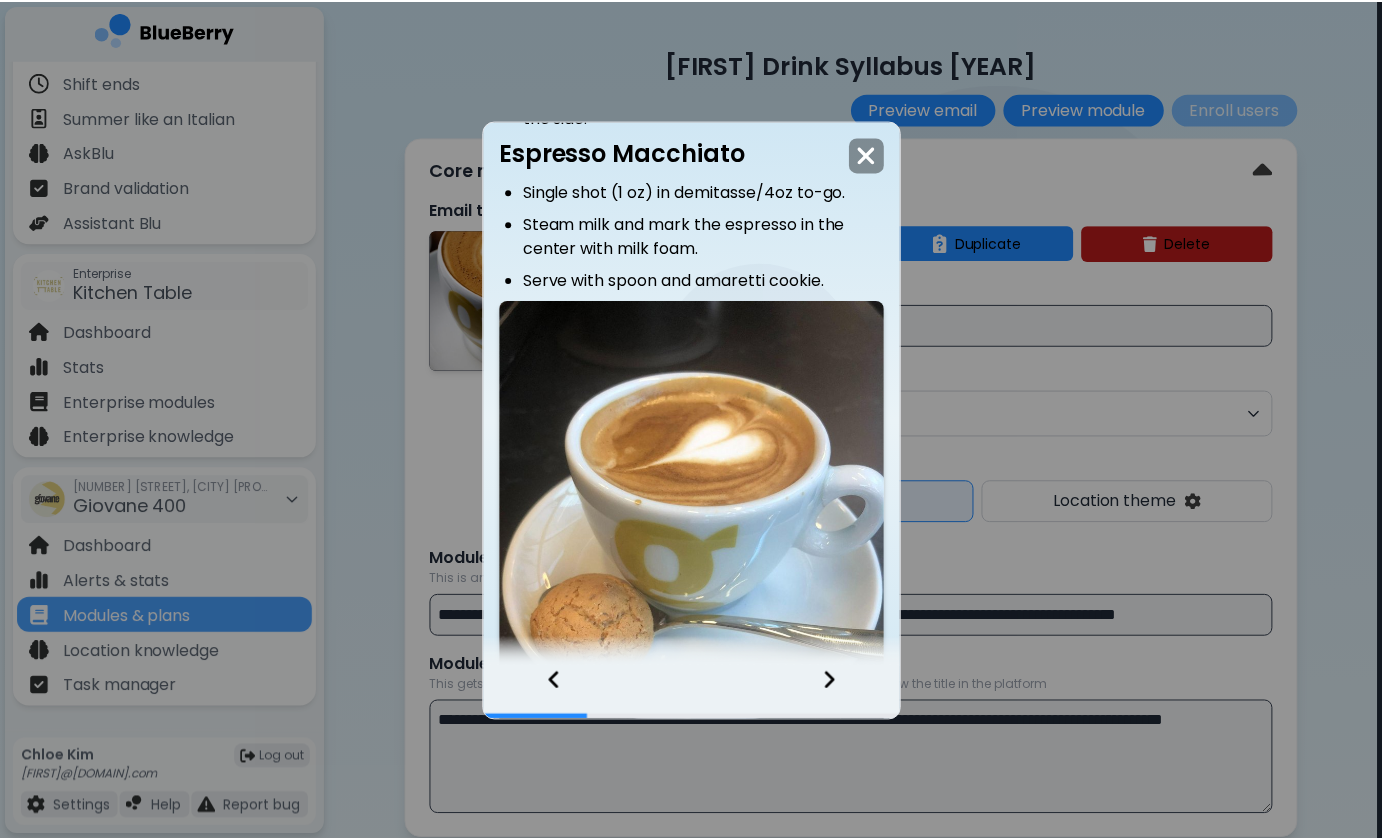 scroll, scrollTop: 598, scrollLeft: 0, axis: vertical 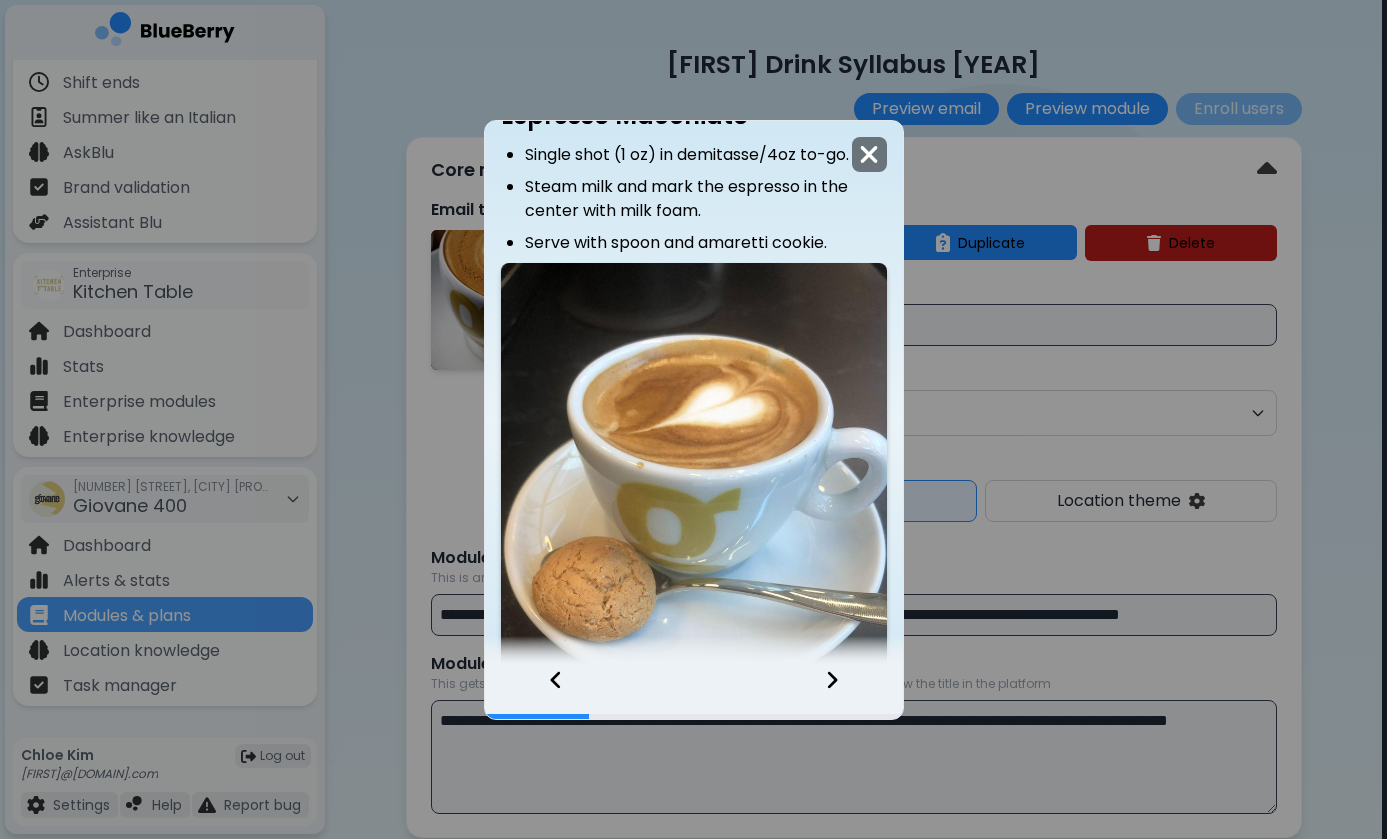 click at bounding box center [869, 154] 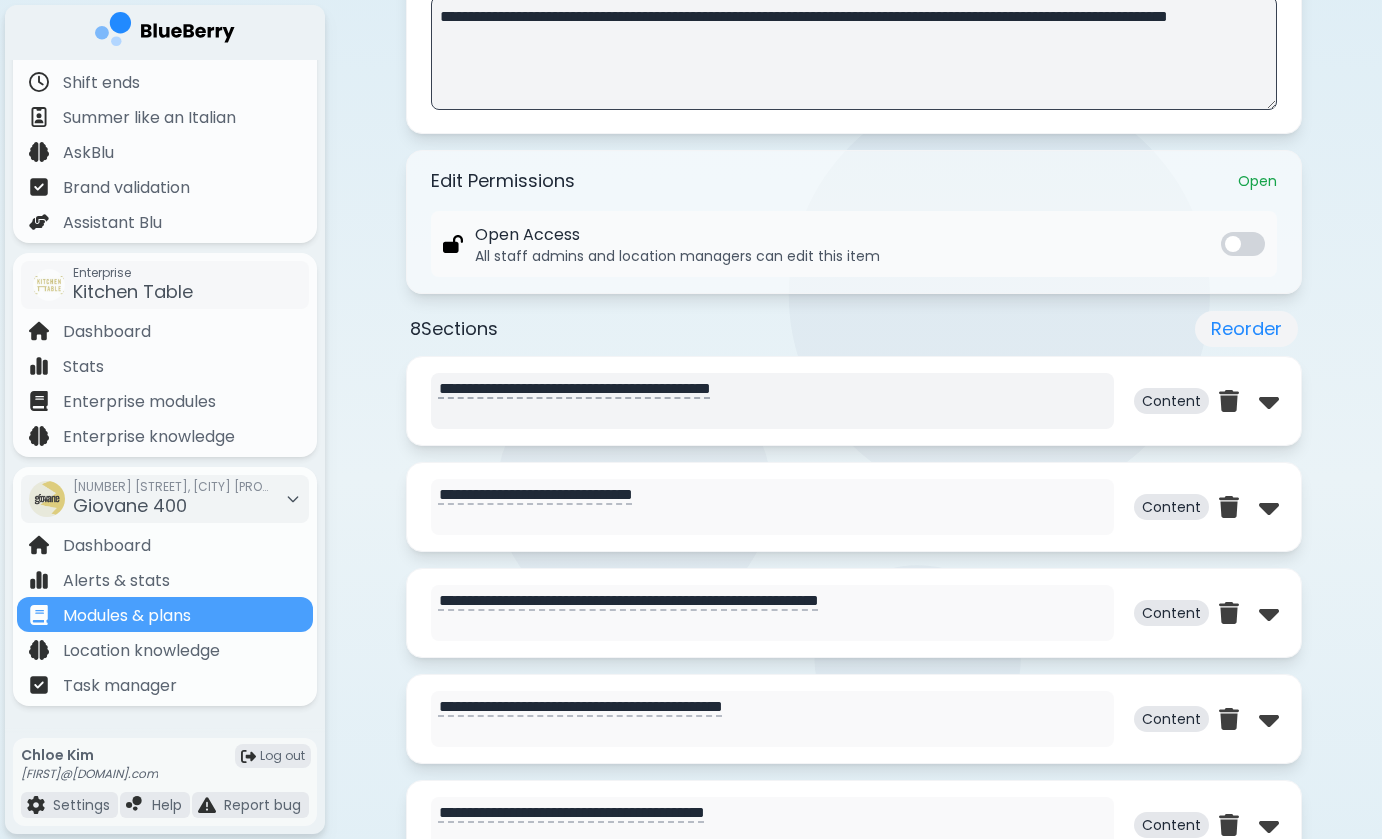 scroll, scrollTop: 715, scrollLeft: 0, axis: vertical 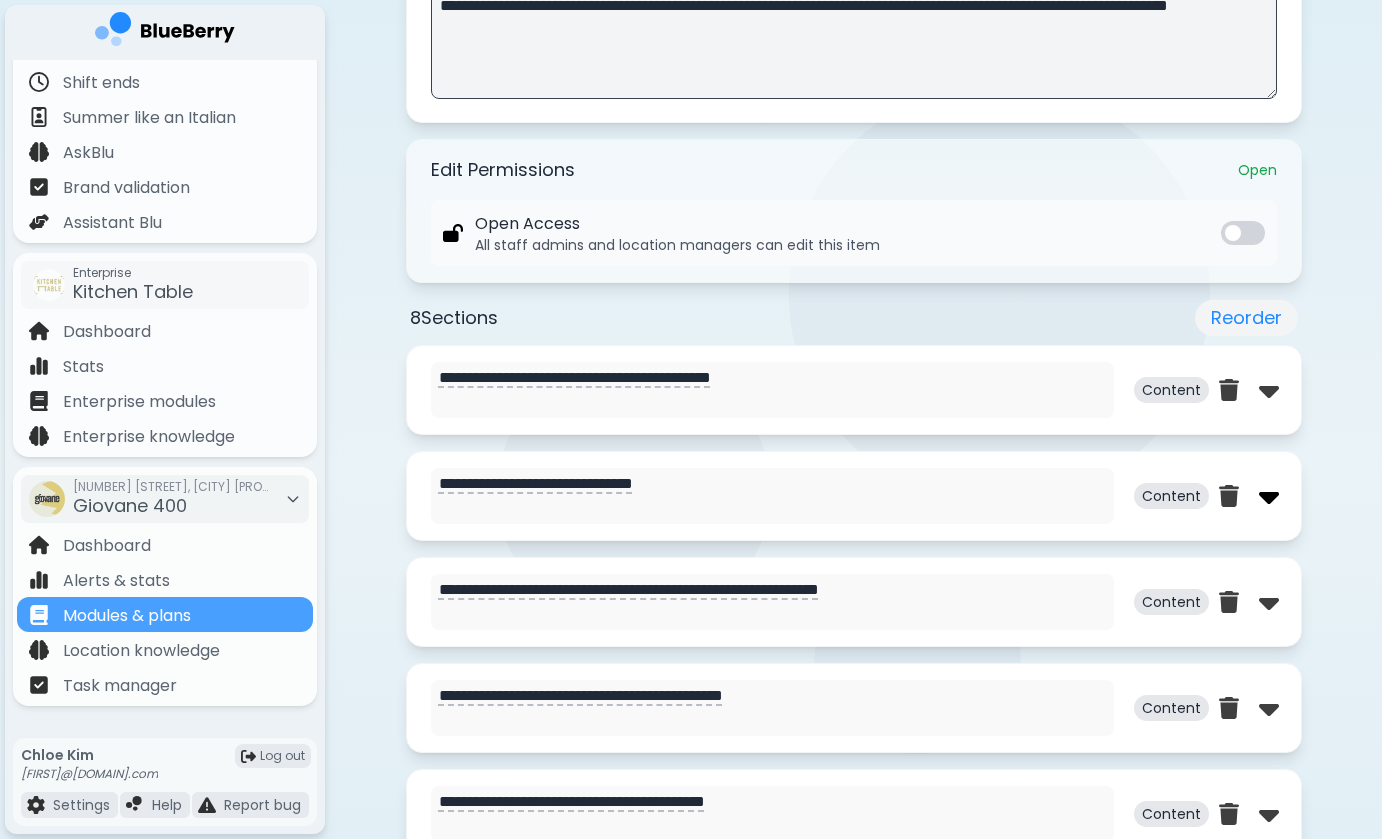 click at bounding box center [1269, 496] 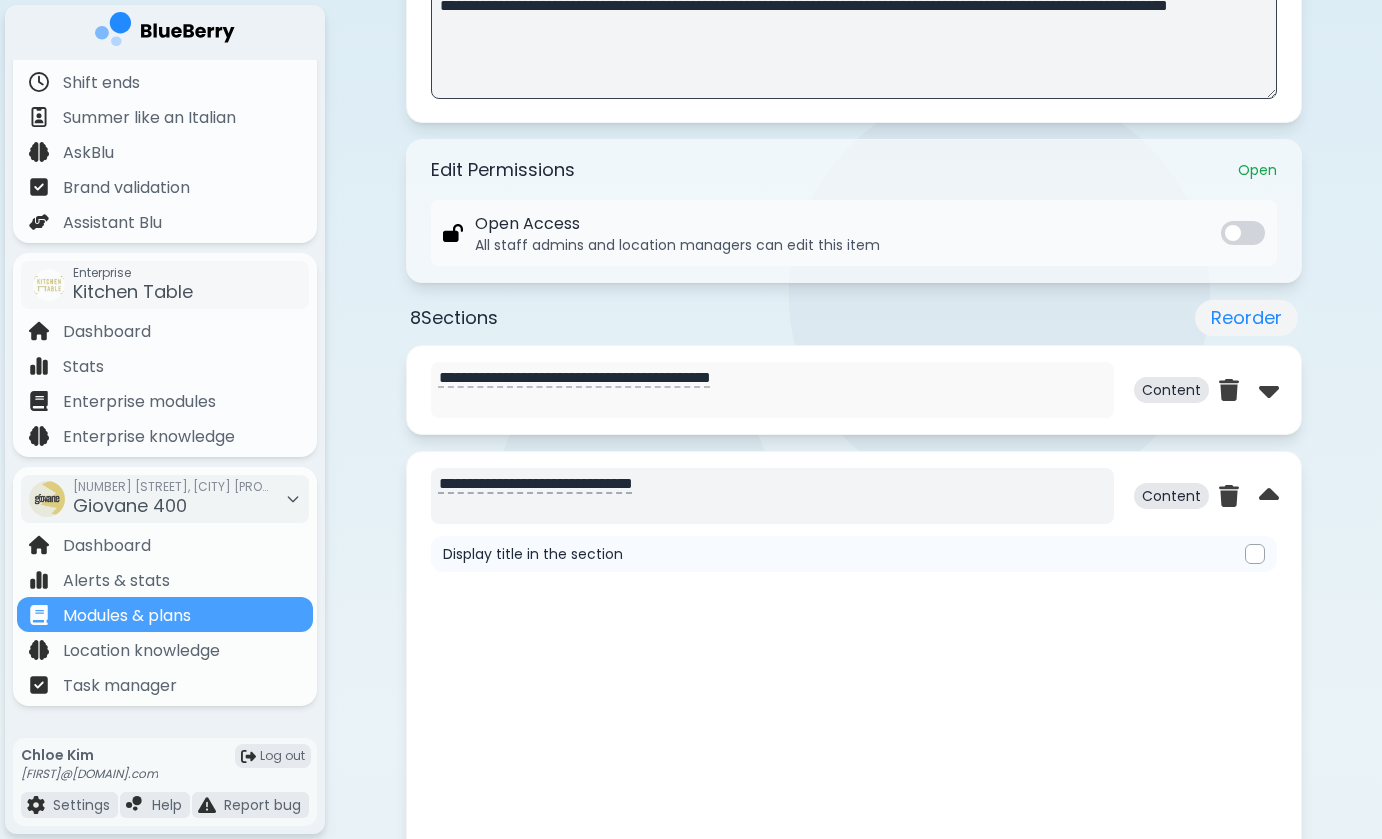 type on "**********" 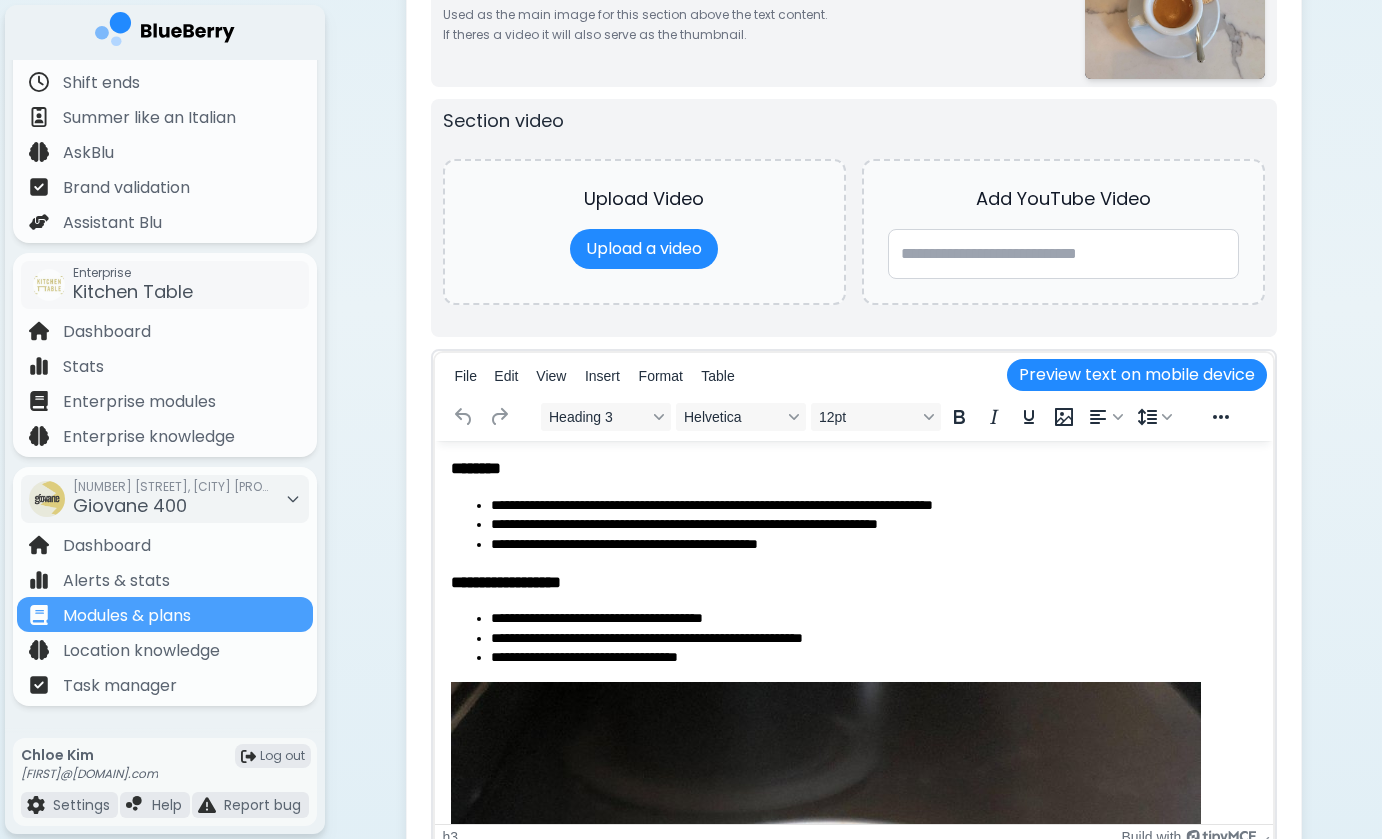 scroll, scrollTop: 0, scrollLeft: 0, axis: both 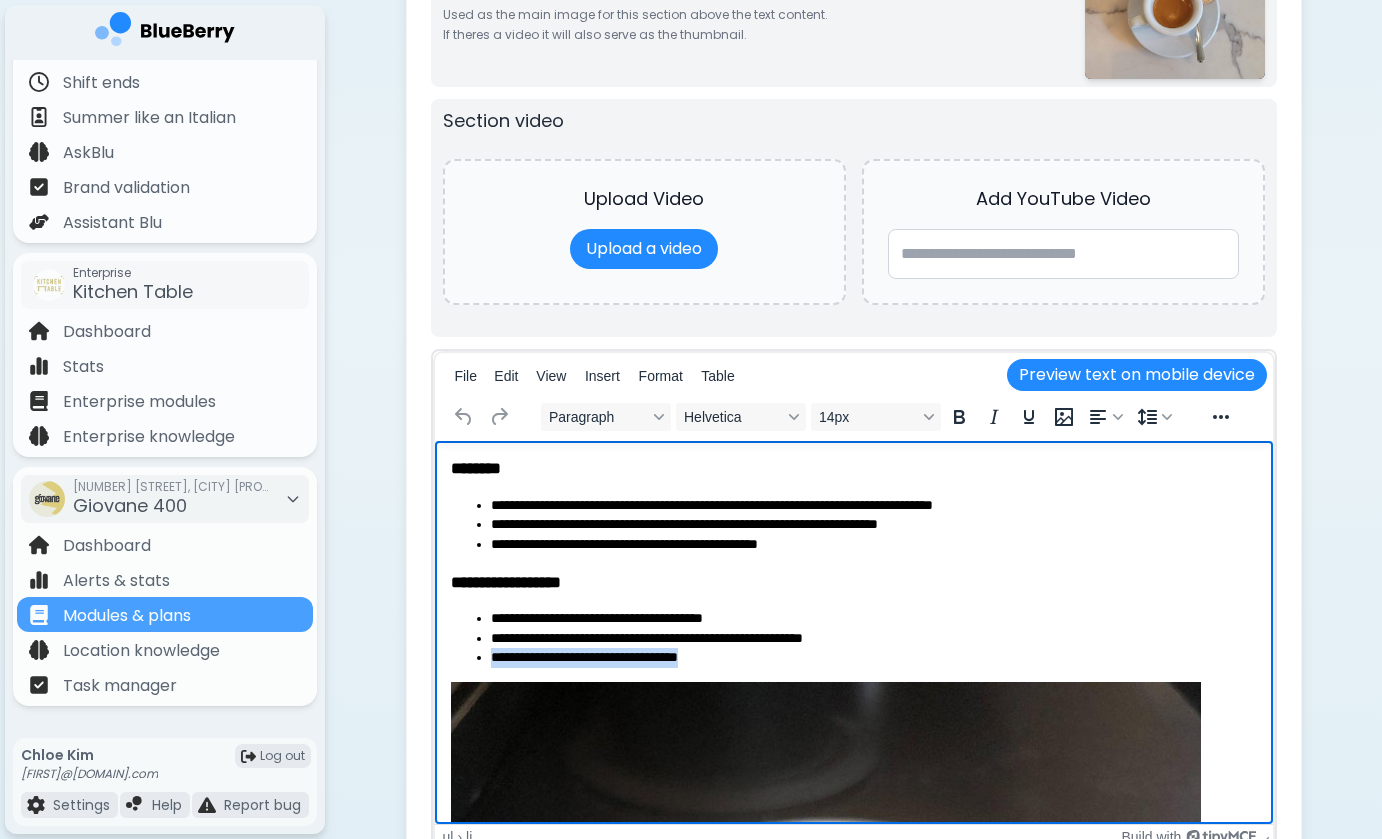 drag, startPoint x: 751, startPoint y: 661, endPoint x: 476, endPoint y: 660, distance: 275.00183 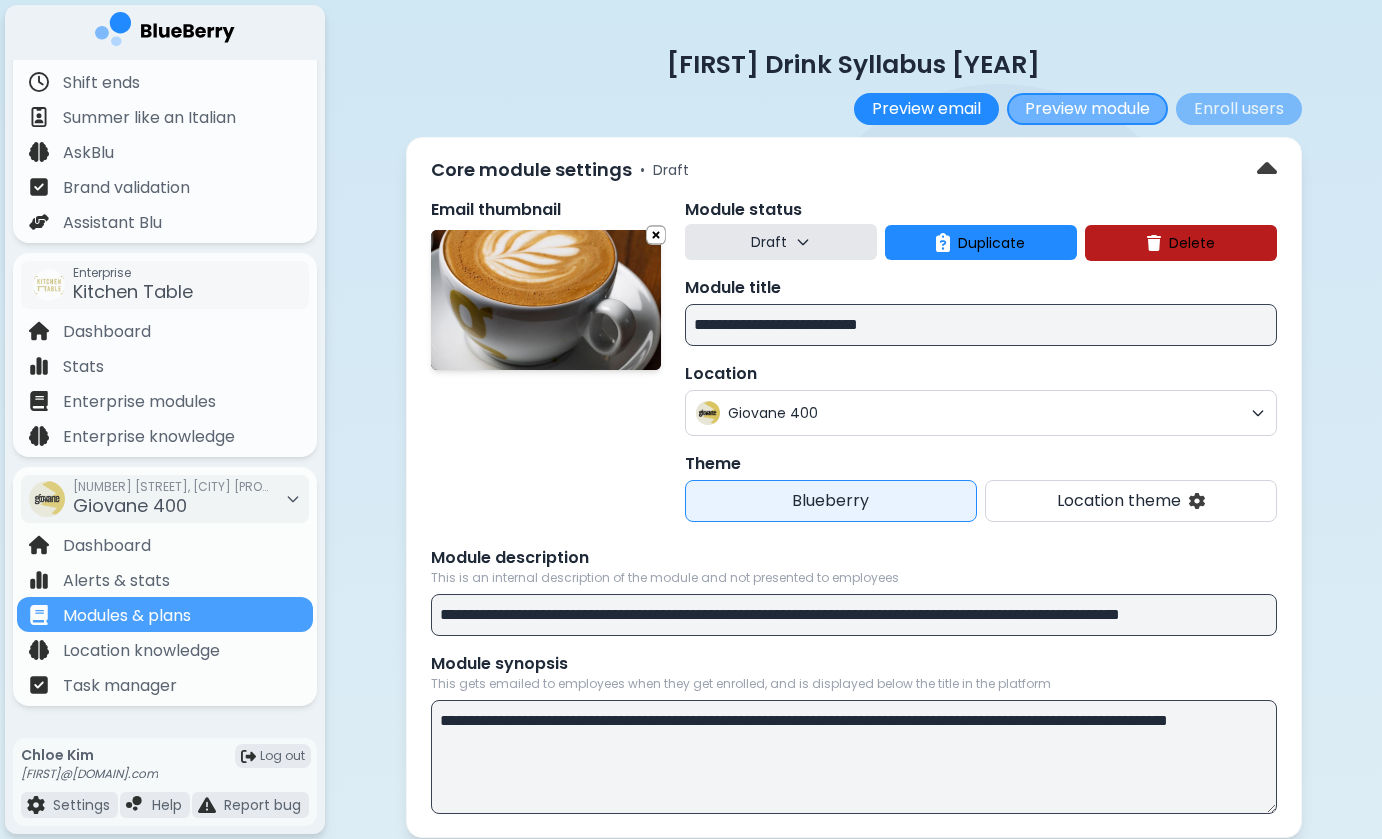 scroll, scrollTop: -1, scrollLeft: 0, axis: vertical 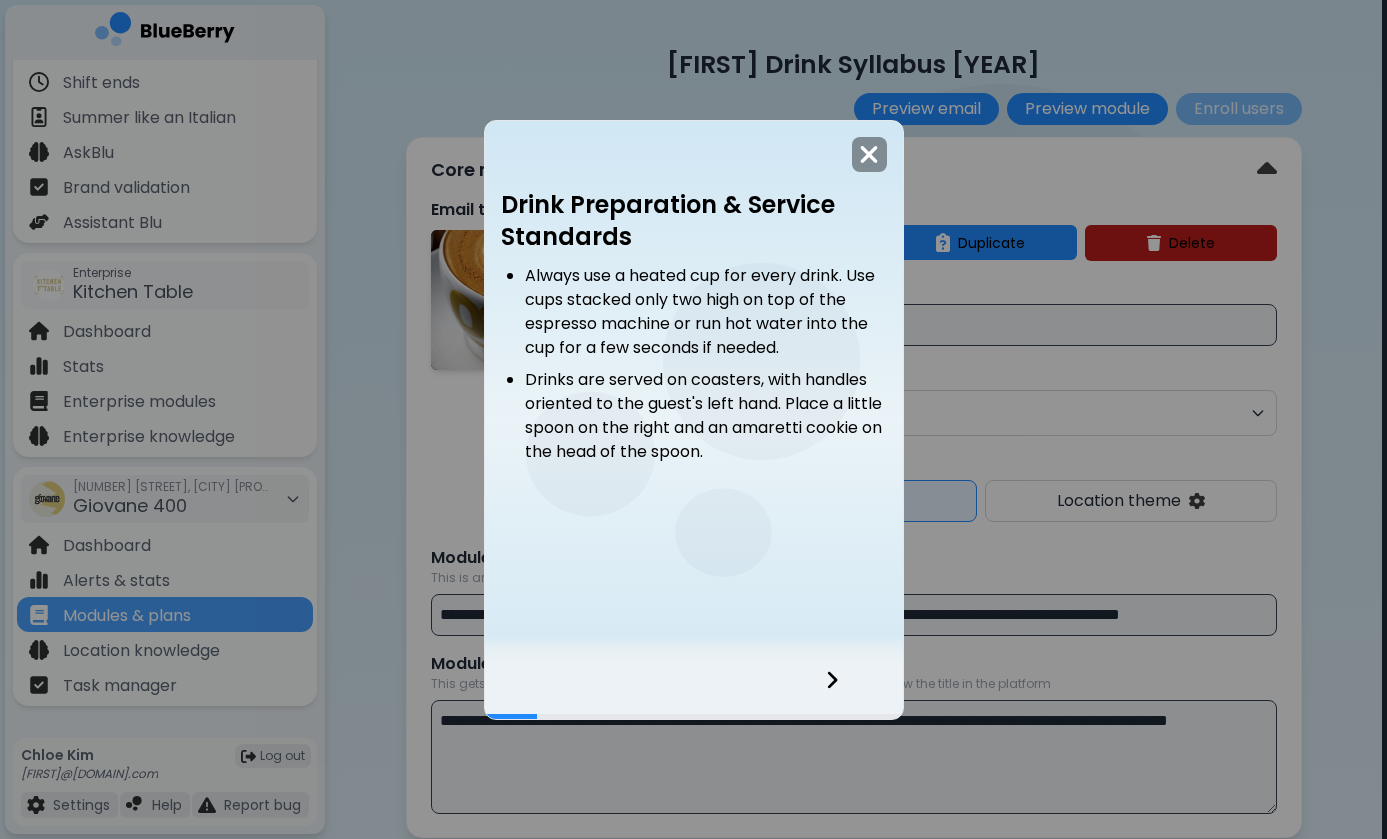 click 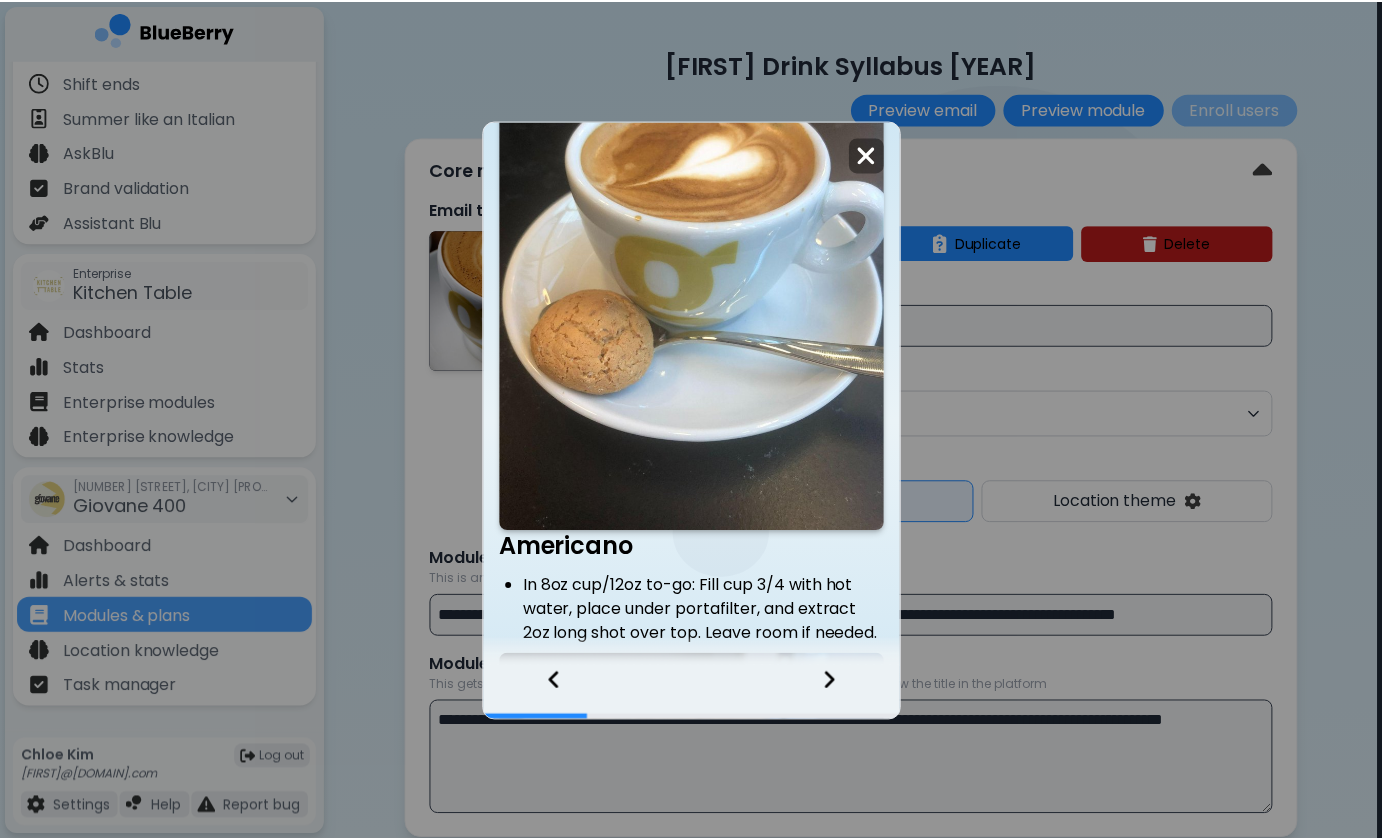 scroll, scrollTop: 943, scrollLeft: 0, axis: vertical 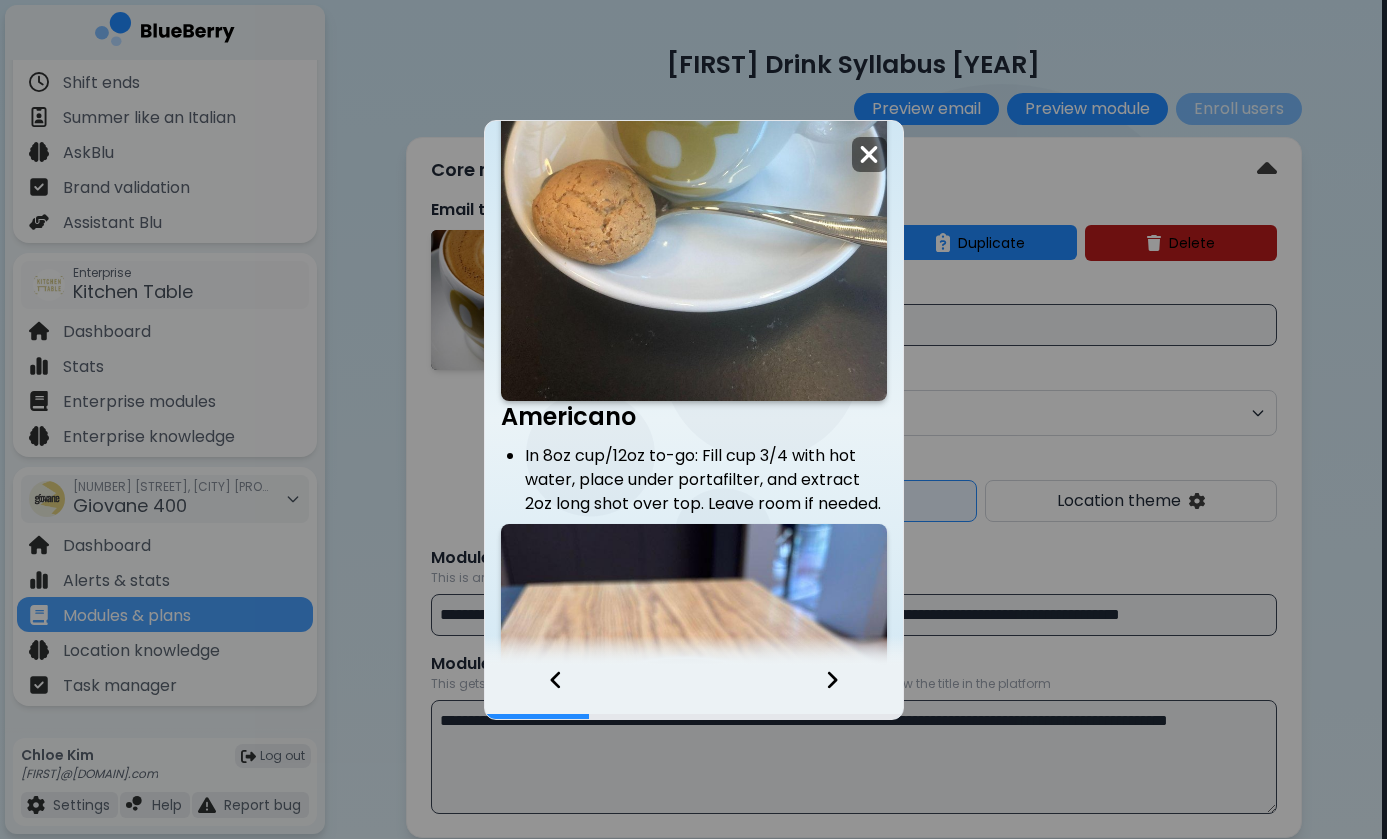 click at bounding box center (869, 154) 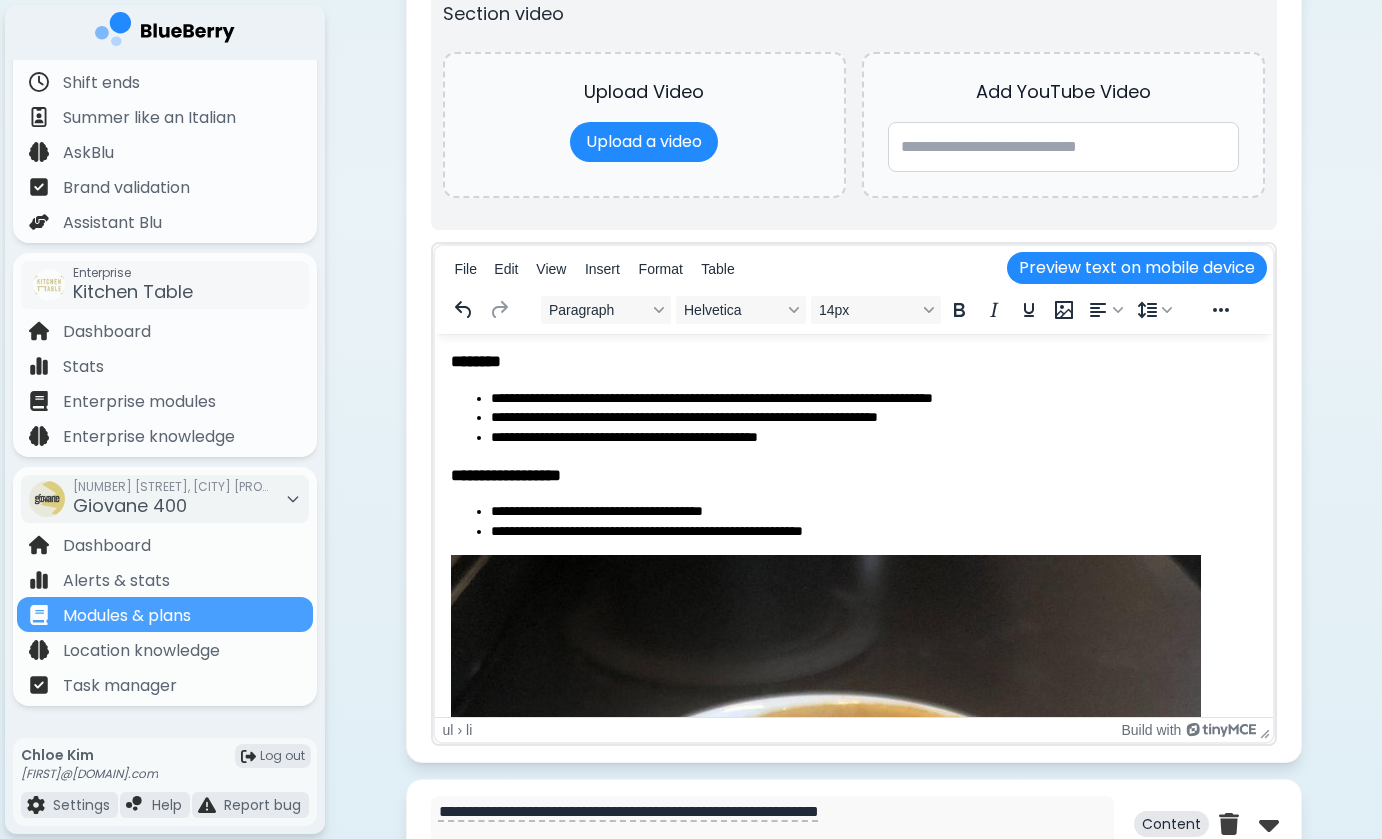scroll, scrollTop: 0, scrollLeft: 0, axis: both 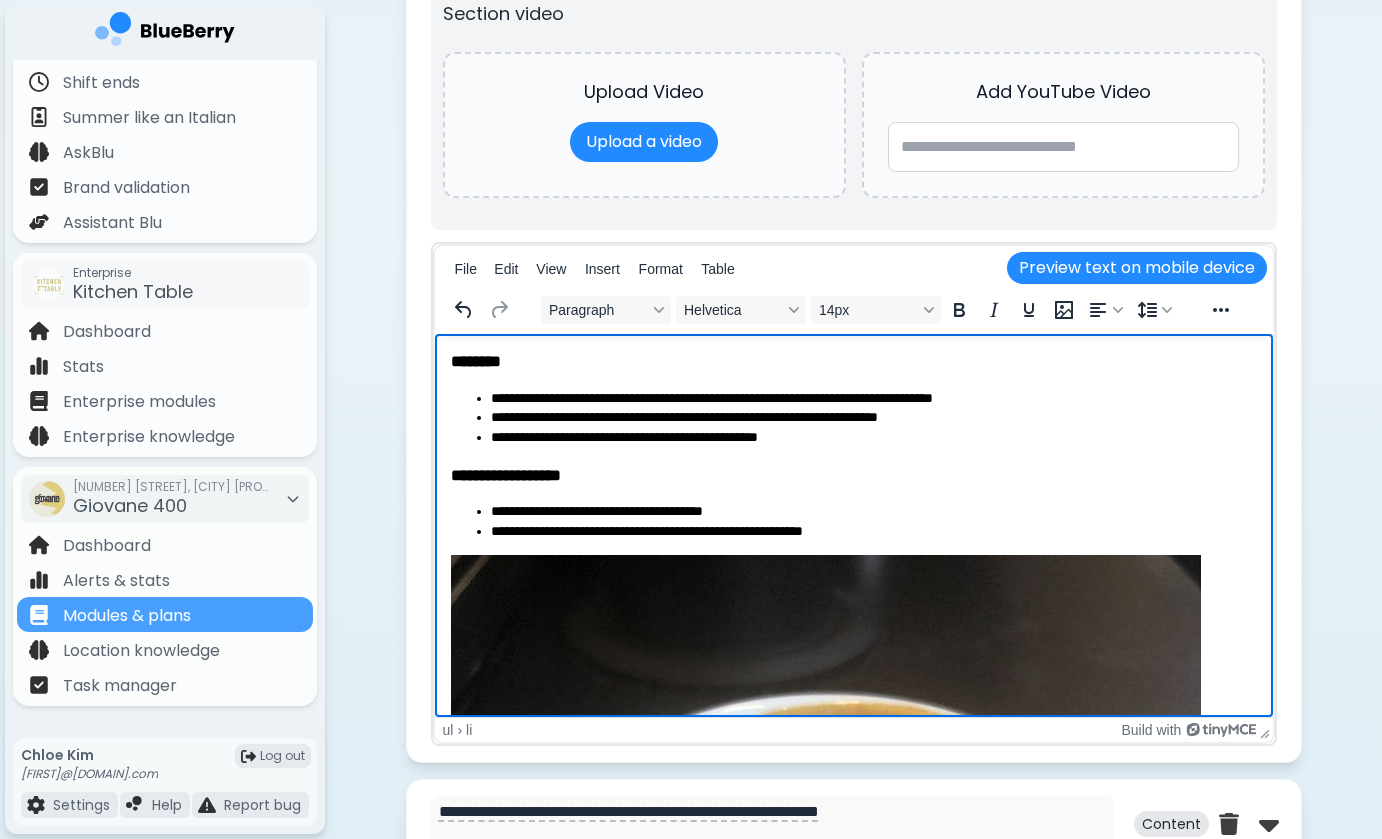 click on "**********" at bounding box center [853, 418] 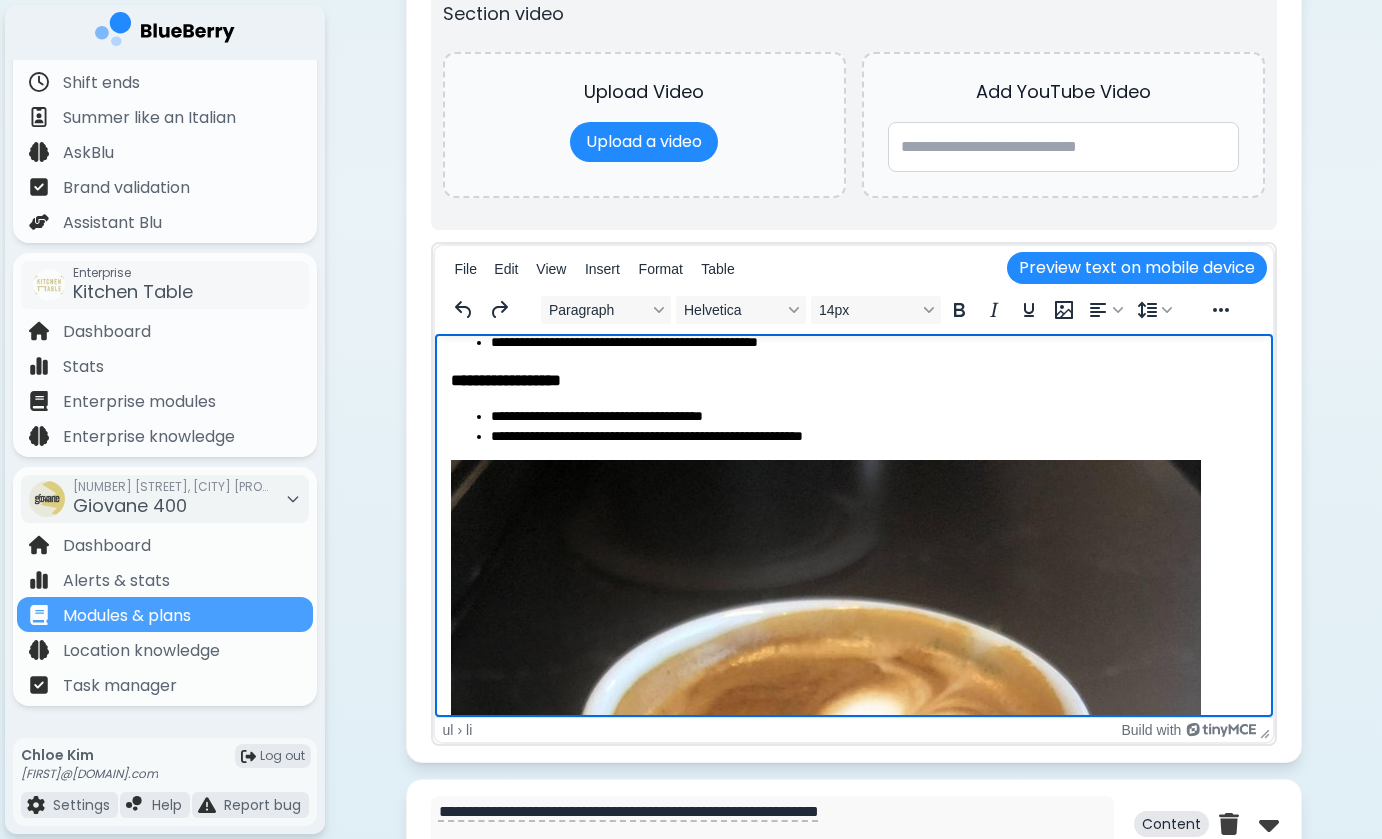 scroll, scrollTop: 126, scrollLeft: 0, axis: vertical 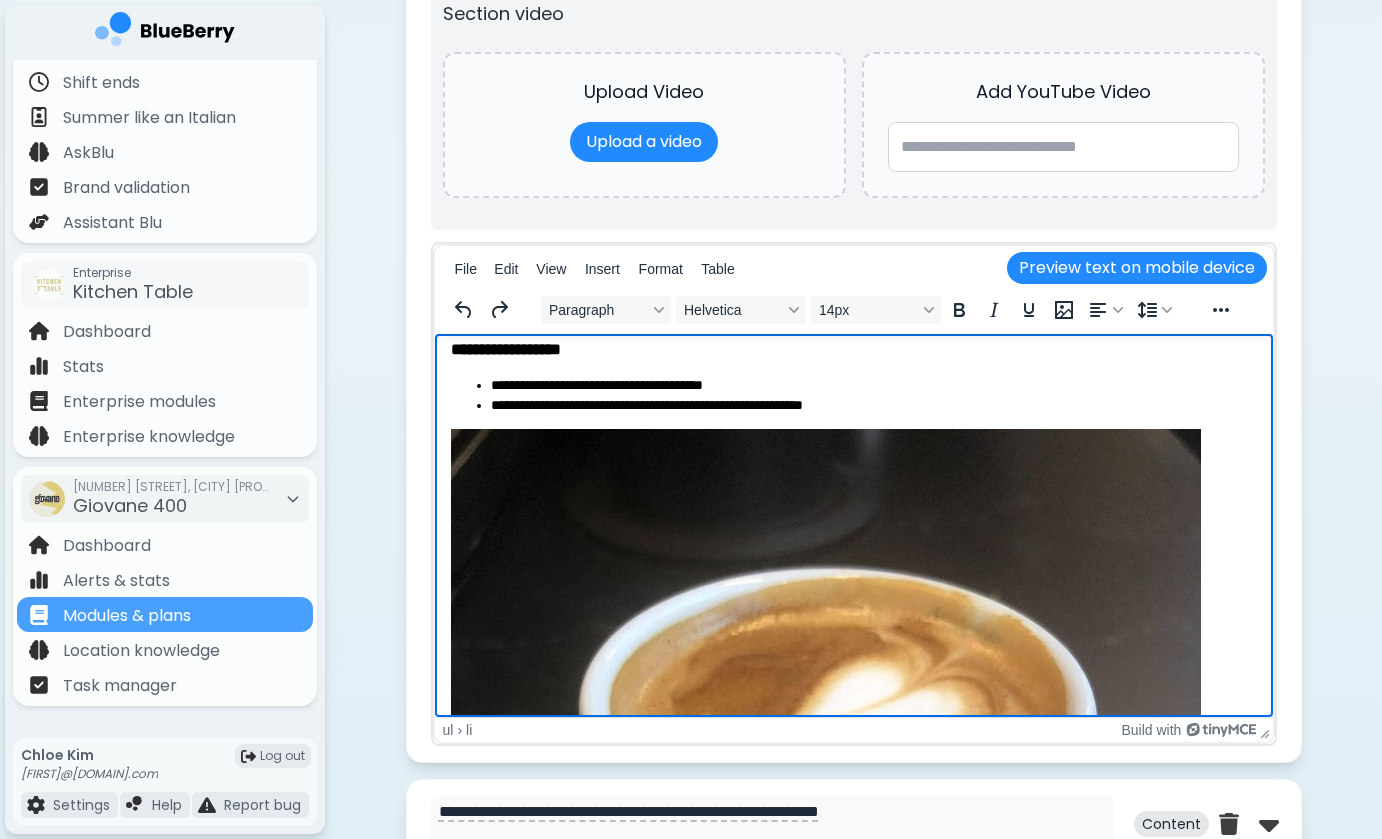 click on "**********" at bounding box center (873, 386) 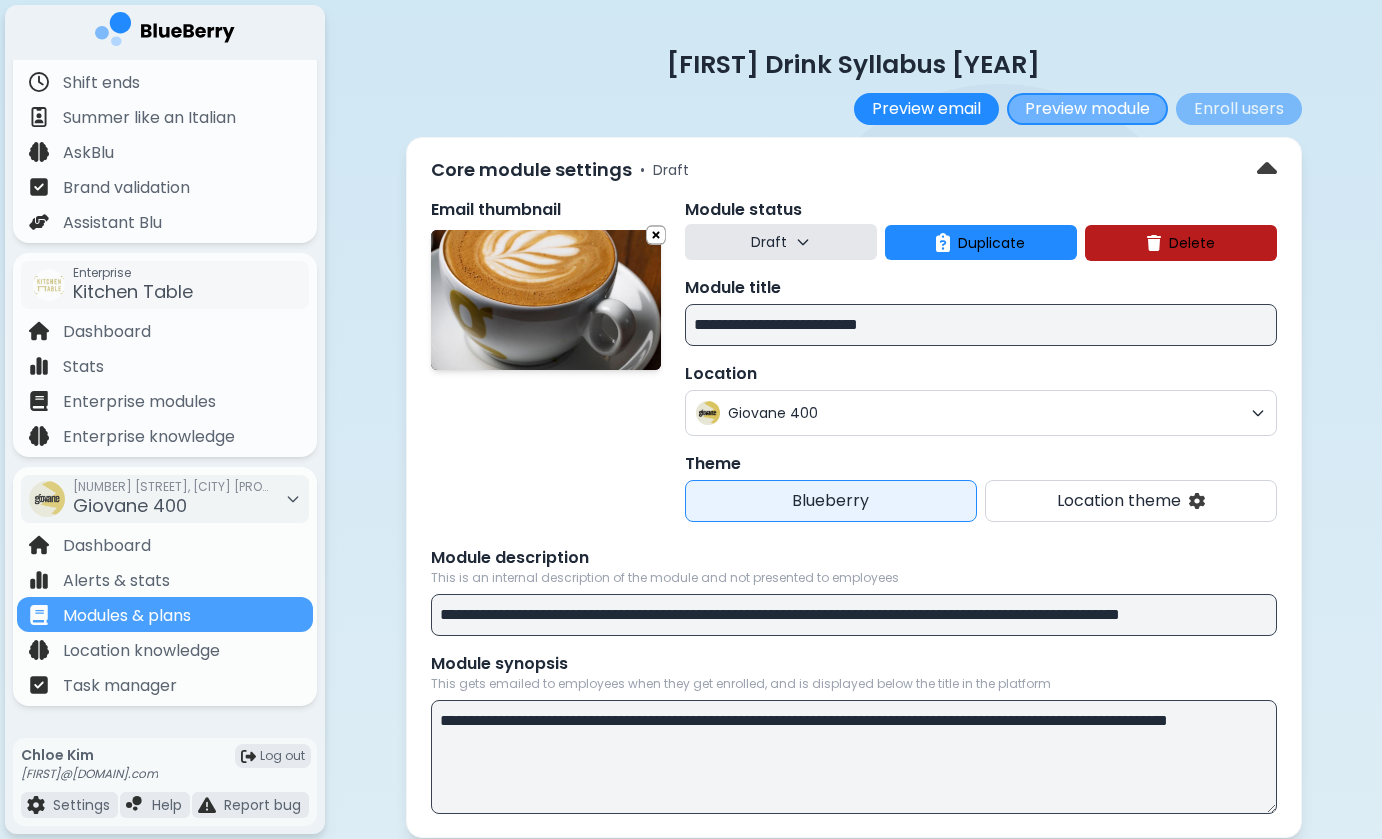 scroll, scrollTop: -2, scrollLeft: 0, axis: vertical 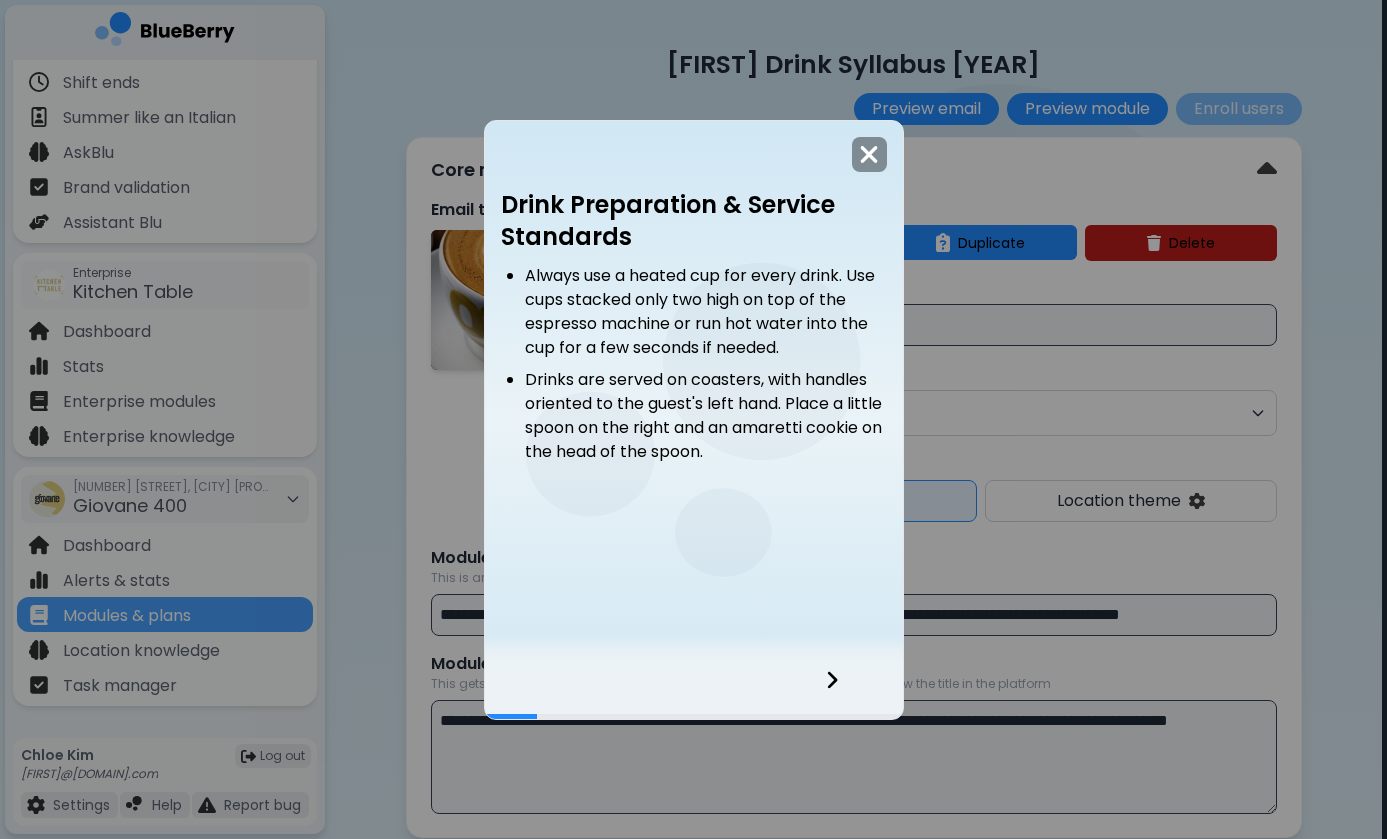 click 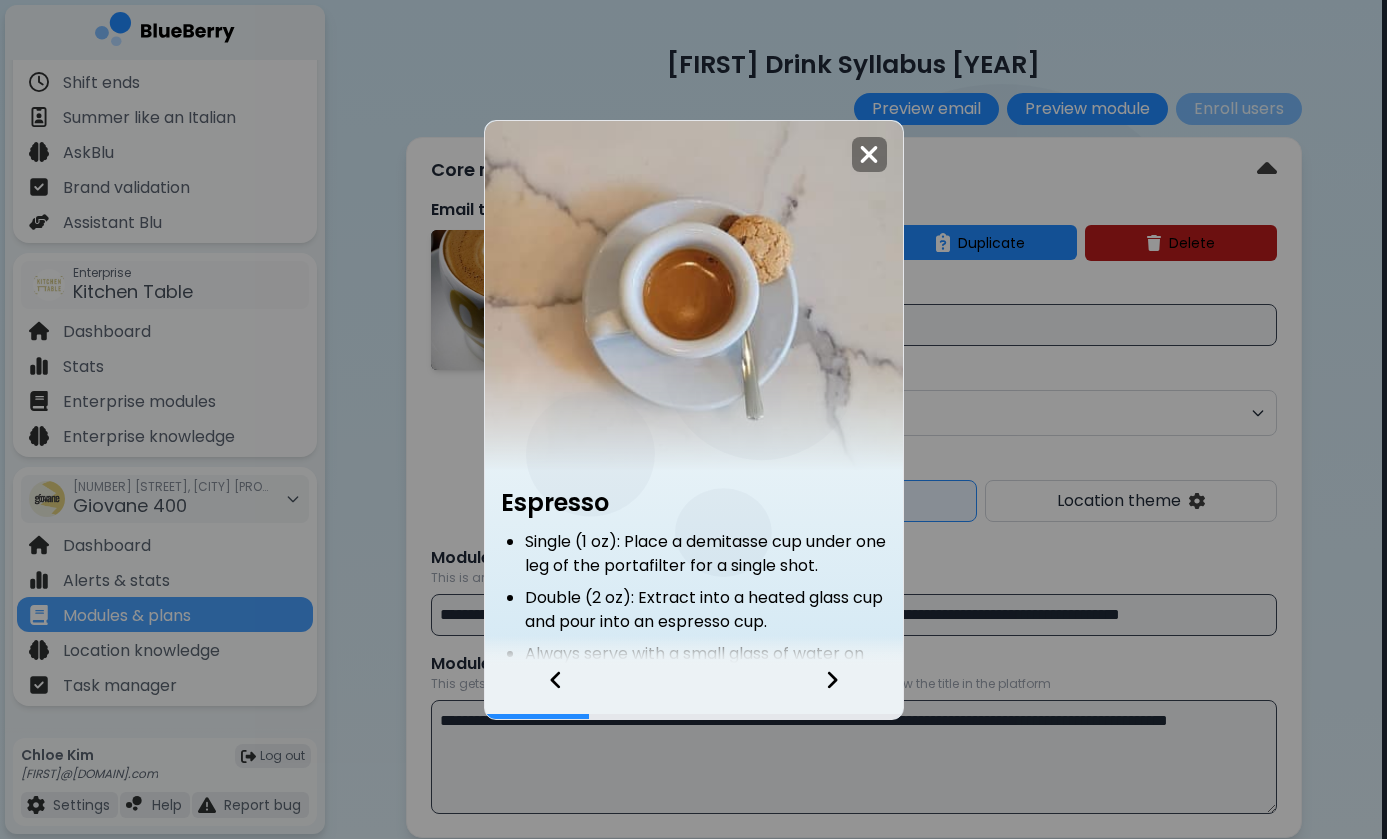 click 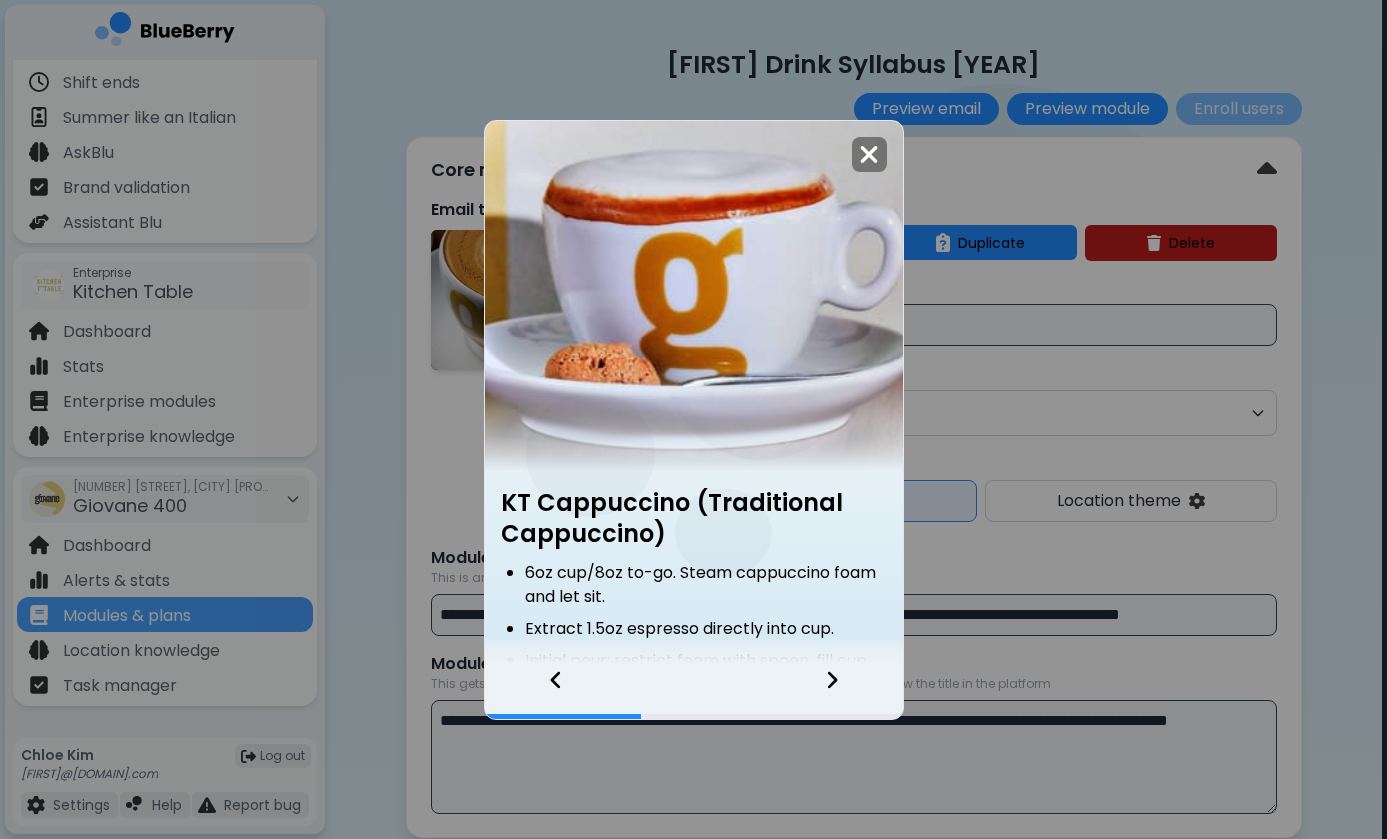 click at bounding box center [546, 692] 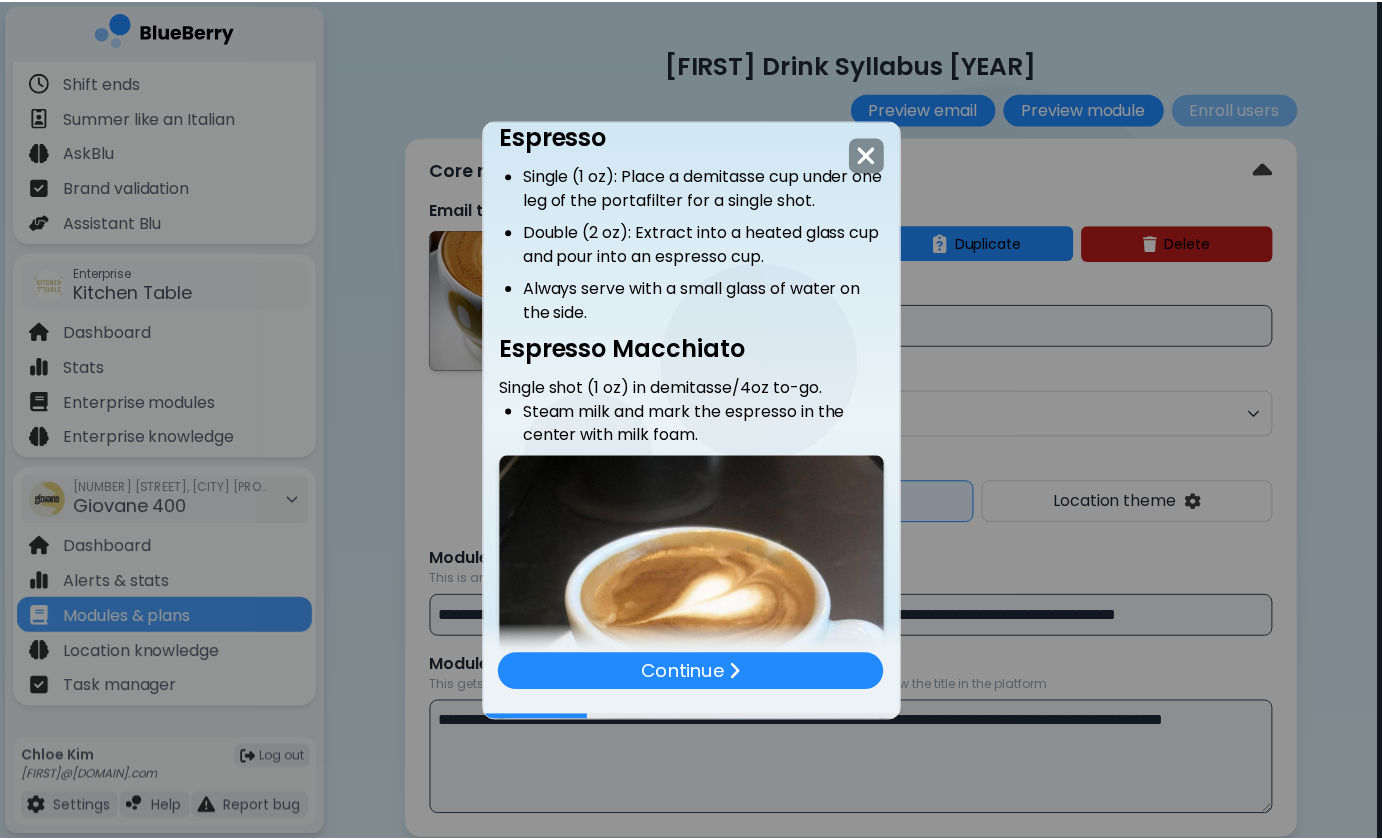 scroll, scrollTop: 440, scrollLeft: 0, axis: vertical 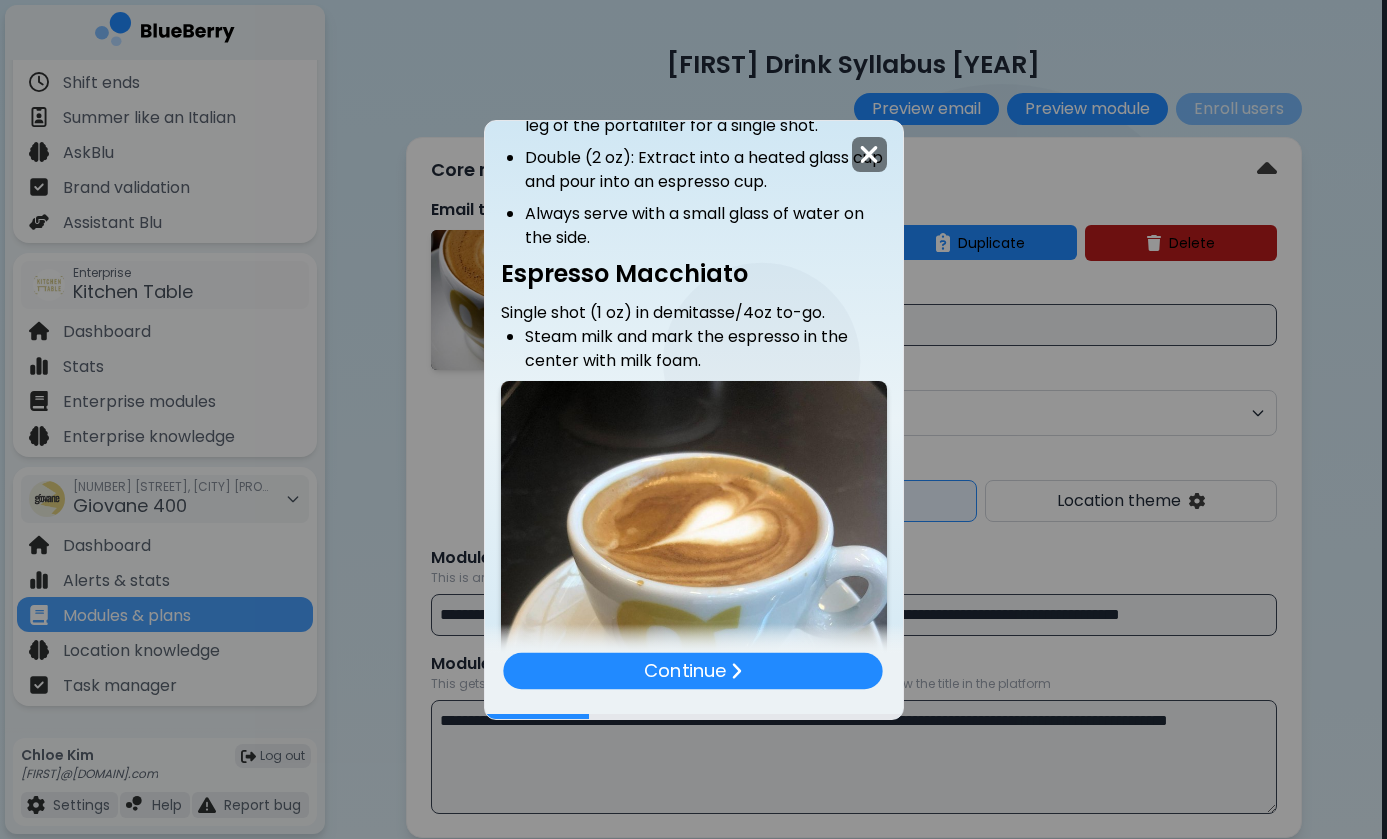click at bounding box center [869, 154] 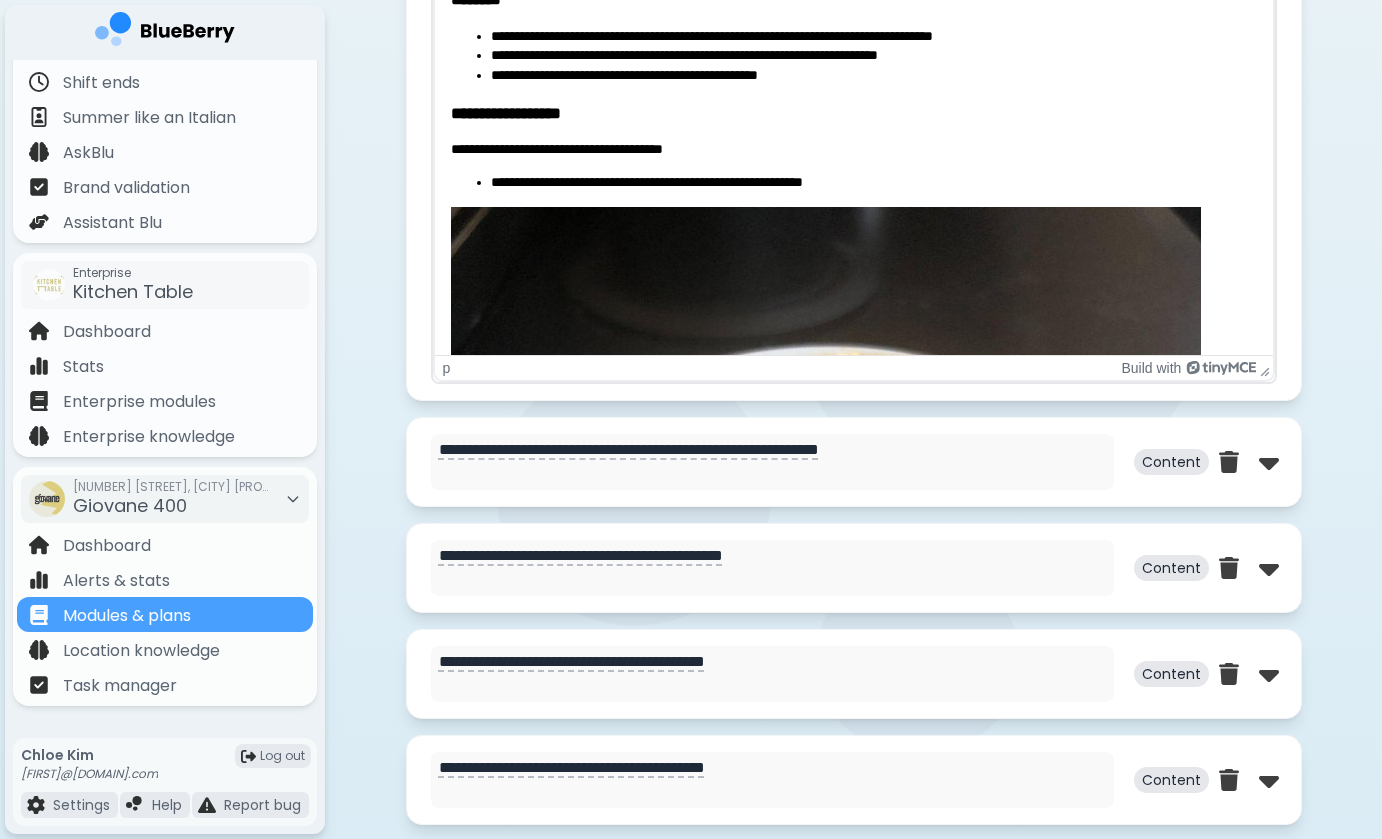 scroll, scrollTop: 0, scrollLeft: 0, axis: both 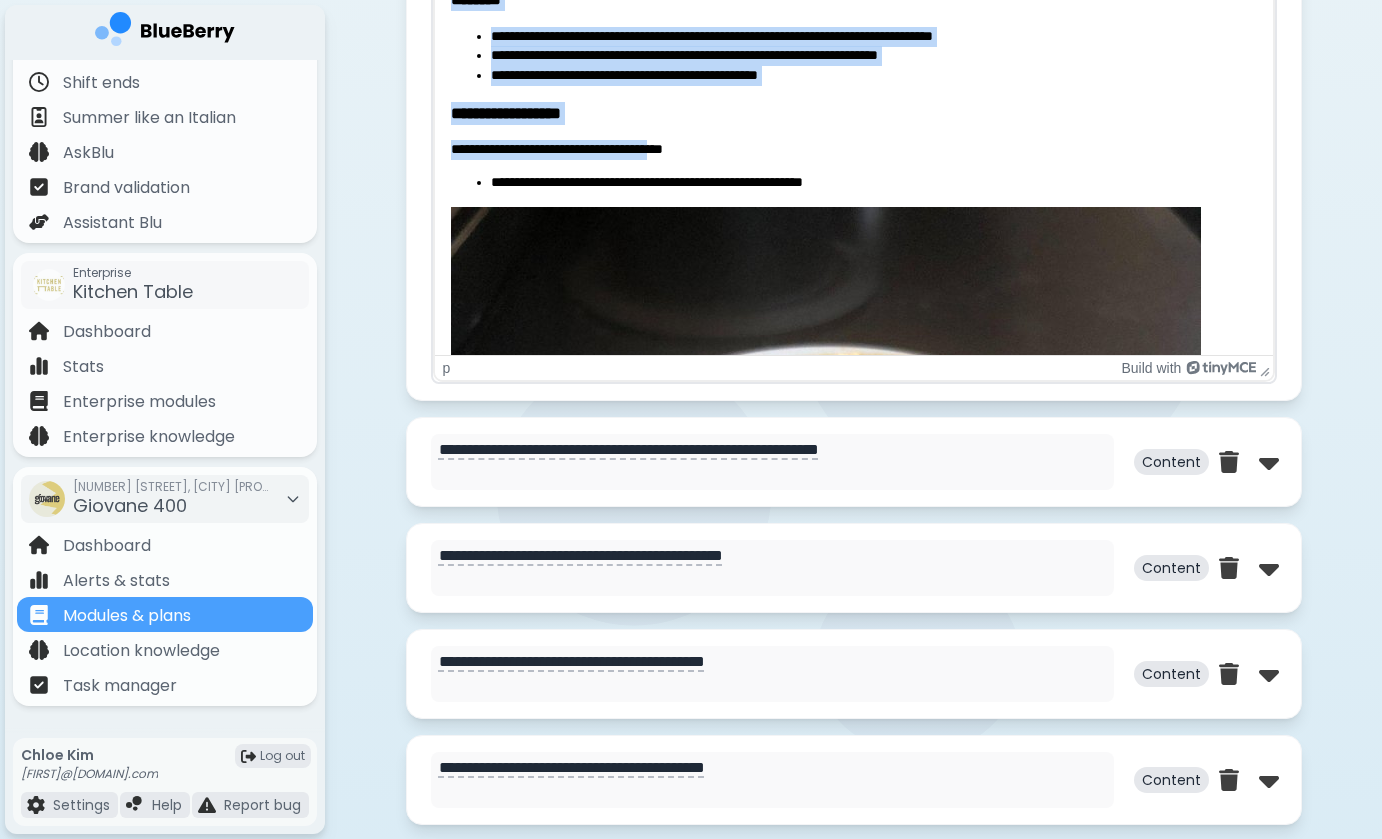 click on "**********" at bounding box center [853, 1175] 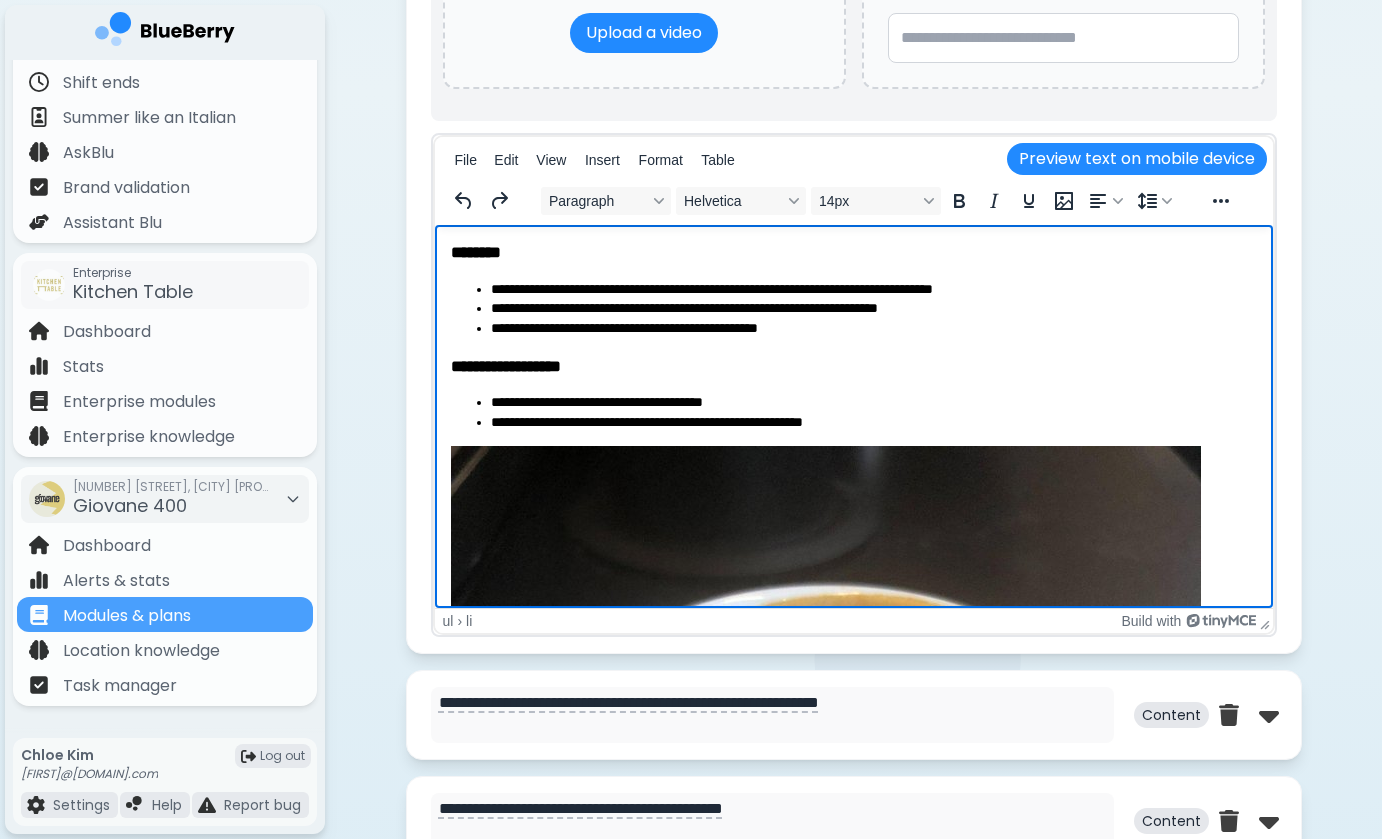 click on "**********" at bounding box center [853, 1421] 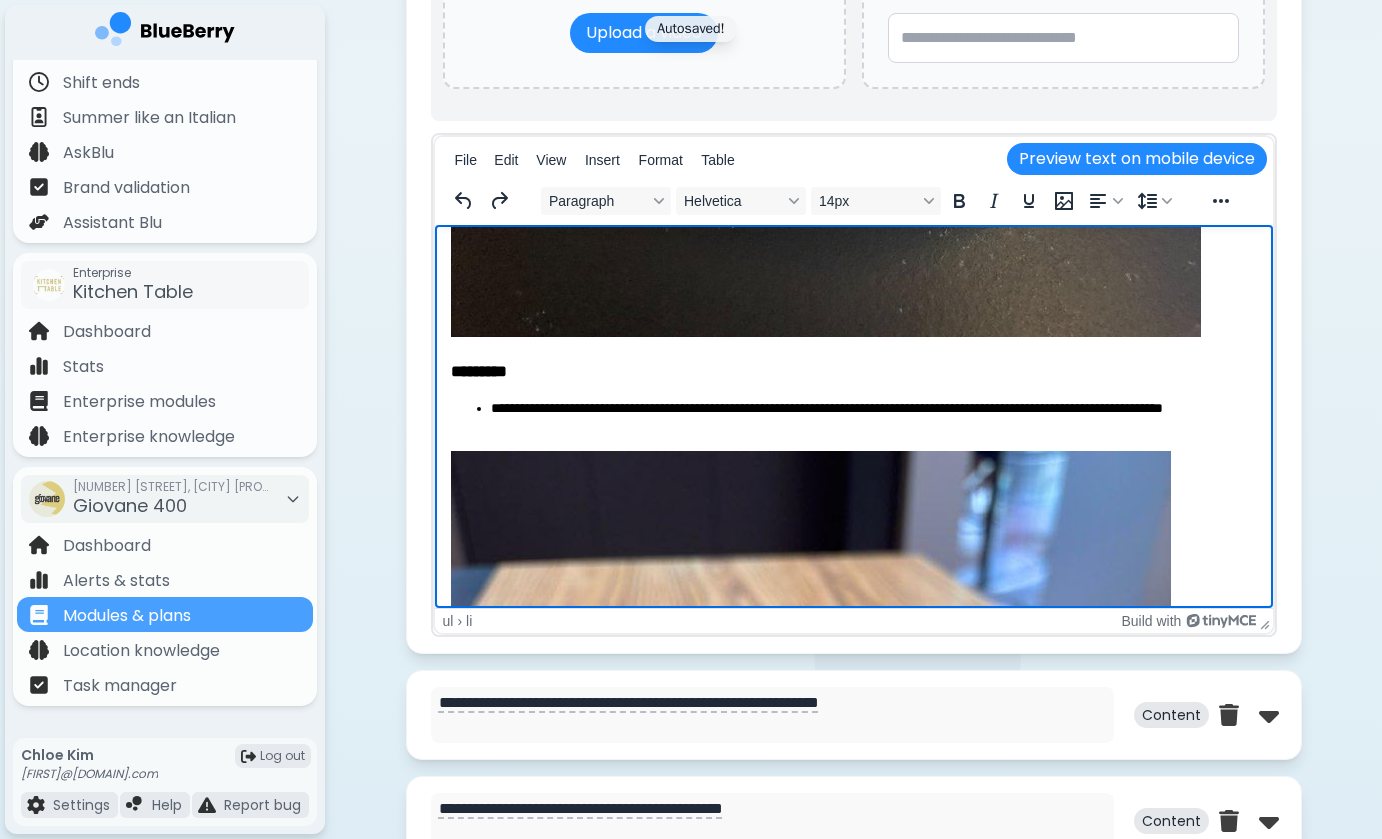 scroll, scrollTop: 1158, scrollLeft: 0, axis: vertical 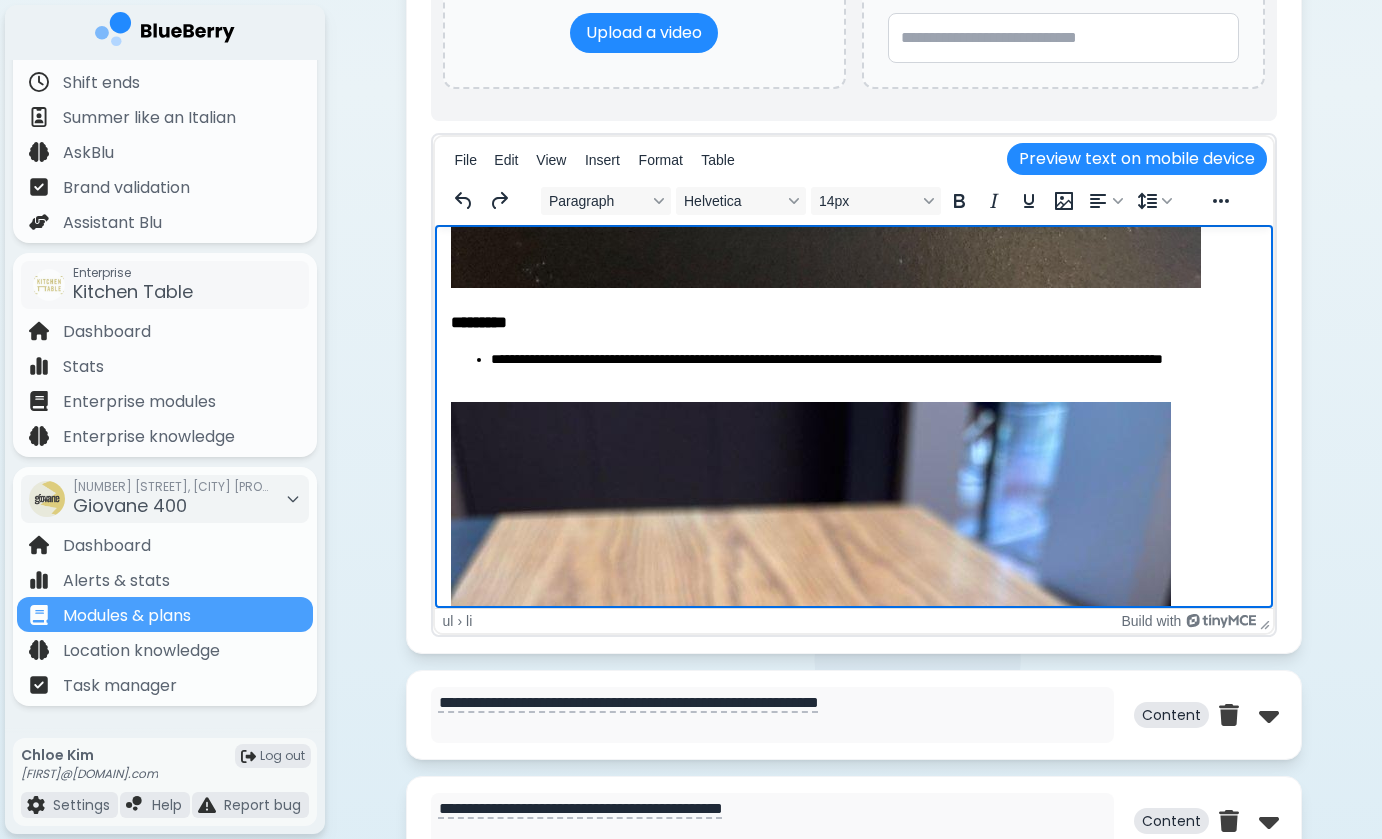 click on "**********" at bounding box center (853, 369) 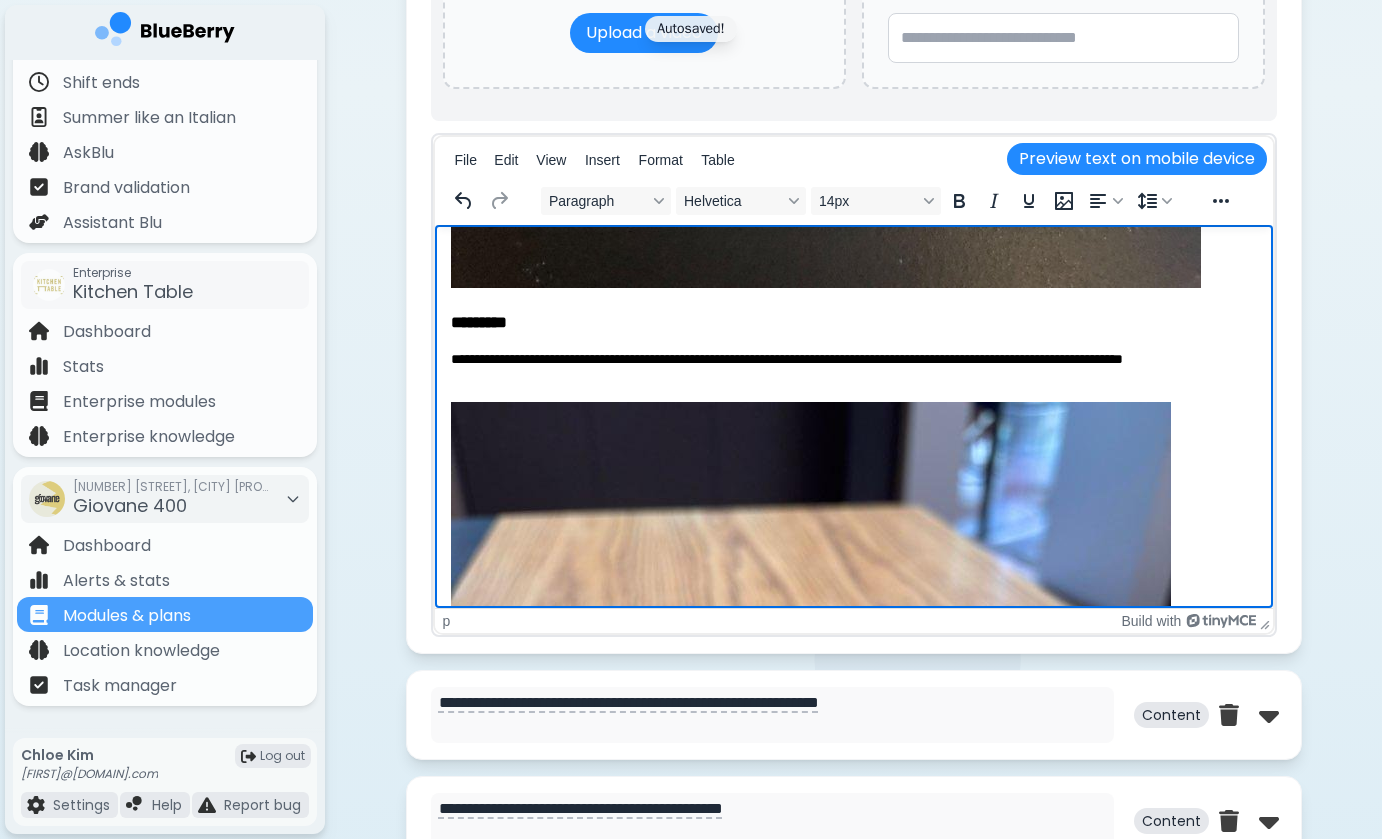 click on "**********" at bounding box center (853, 369) 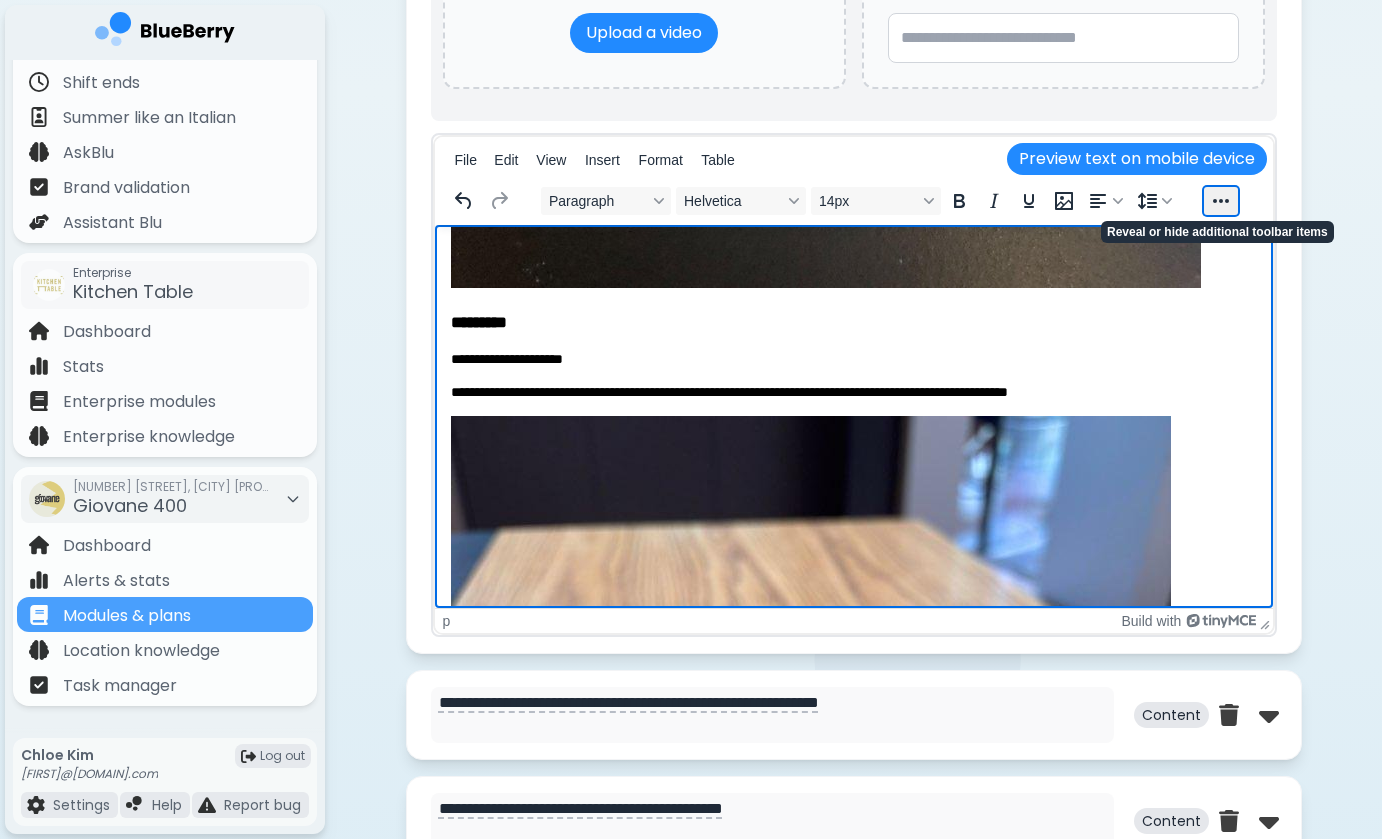 click at bounding box center [1221, 201] 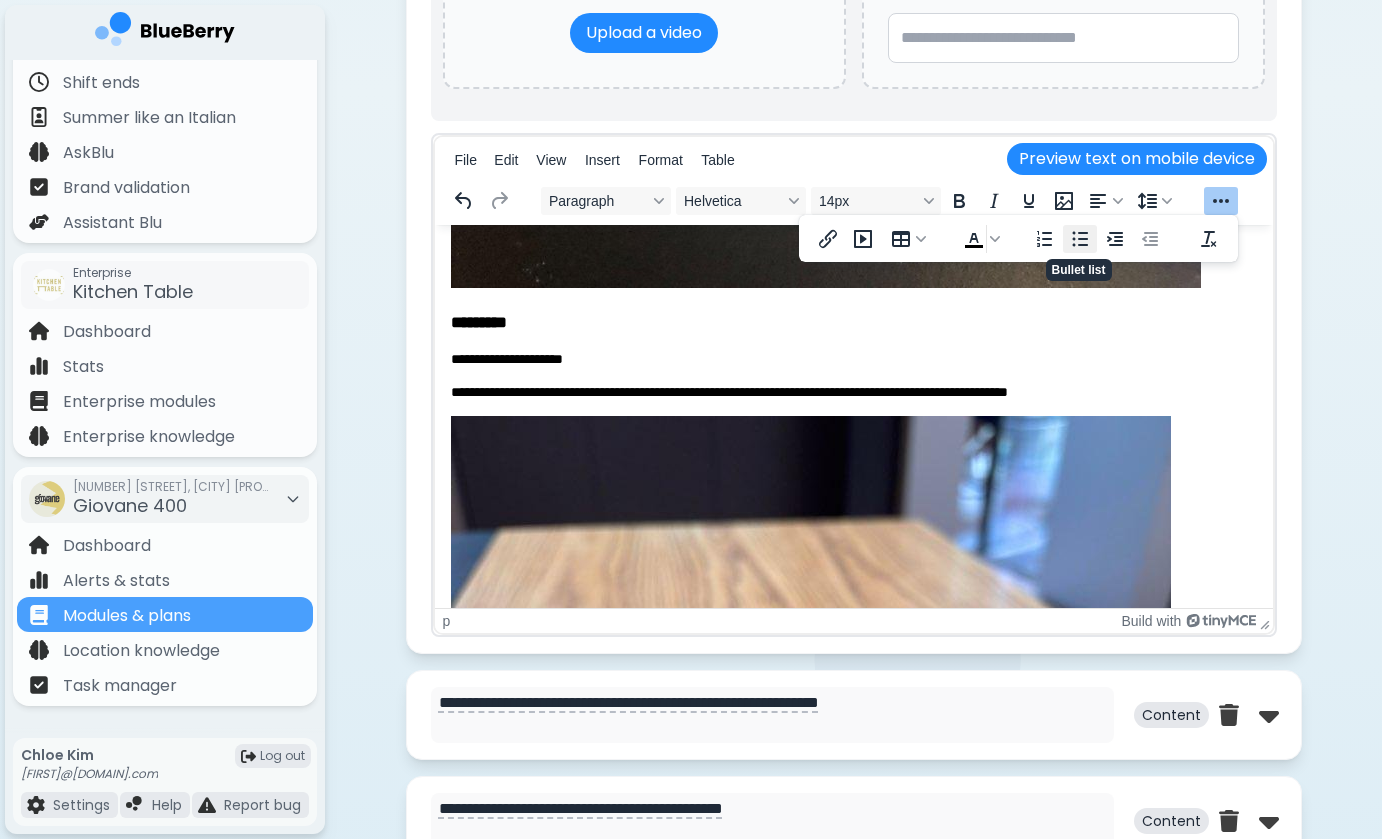 click 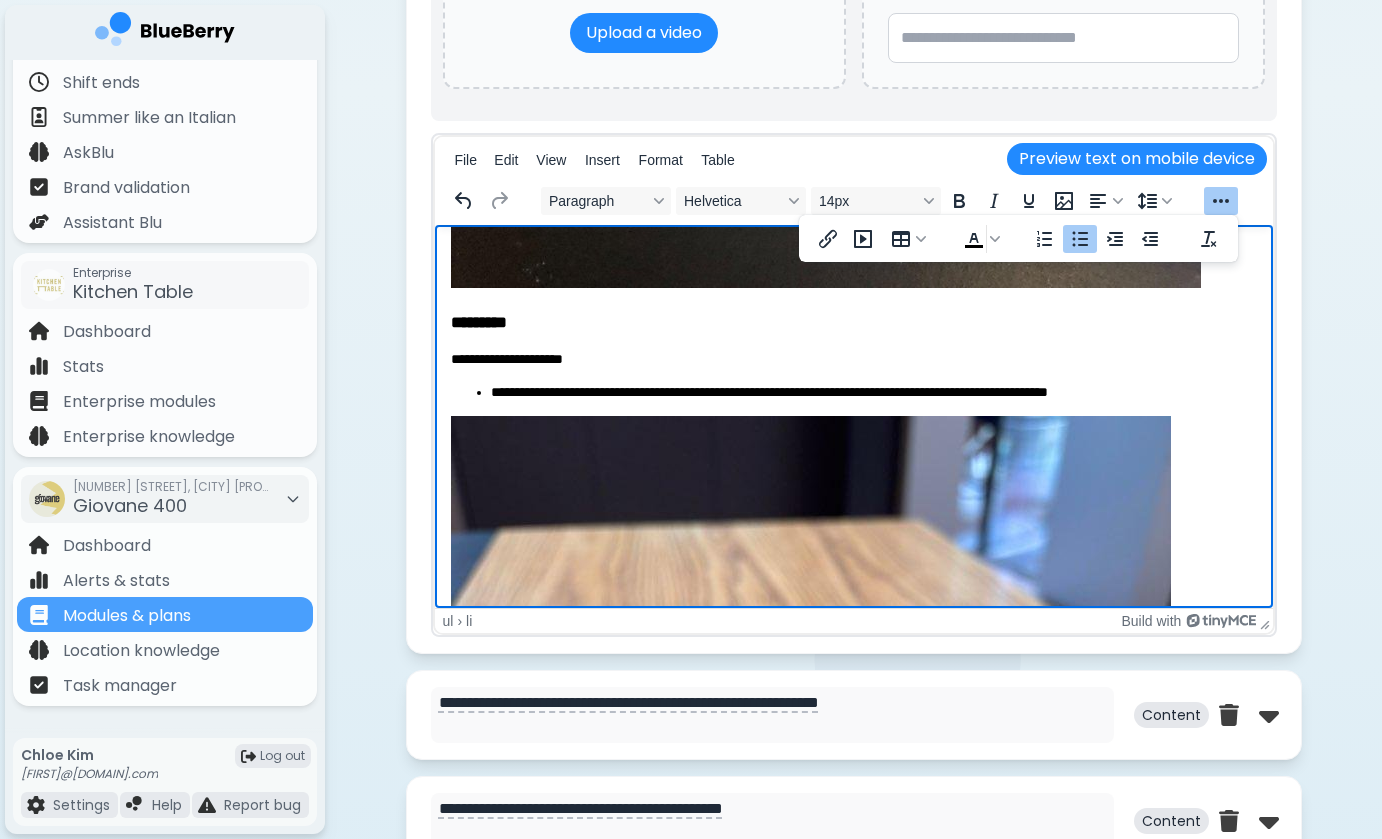 click on "**********" at bounding box center (873, 393) 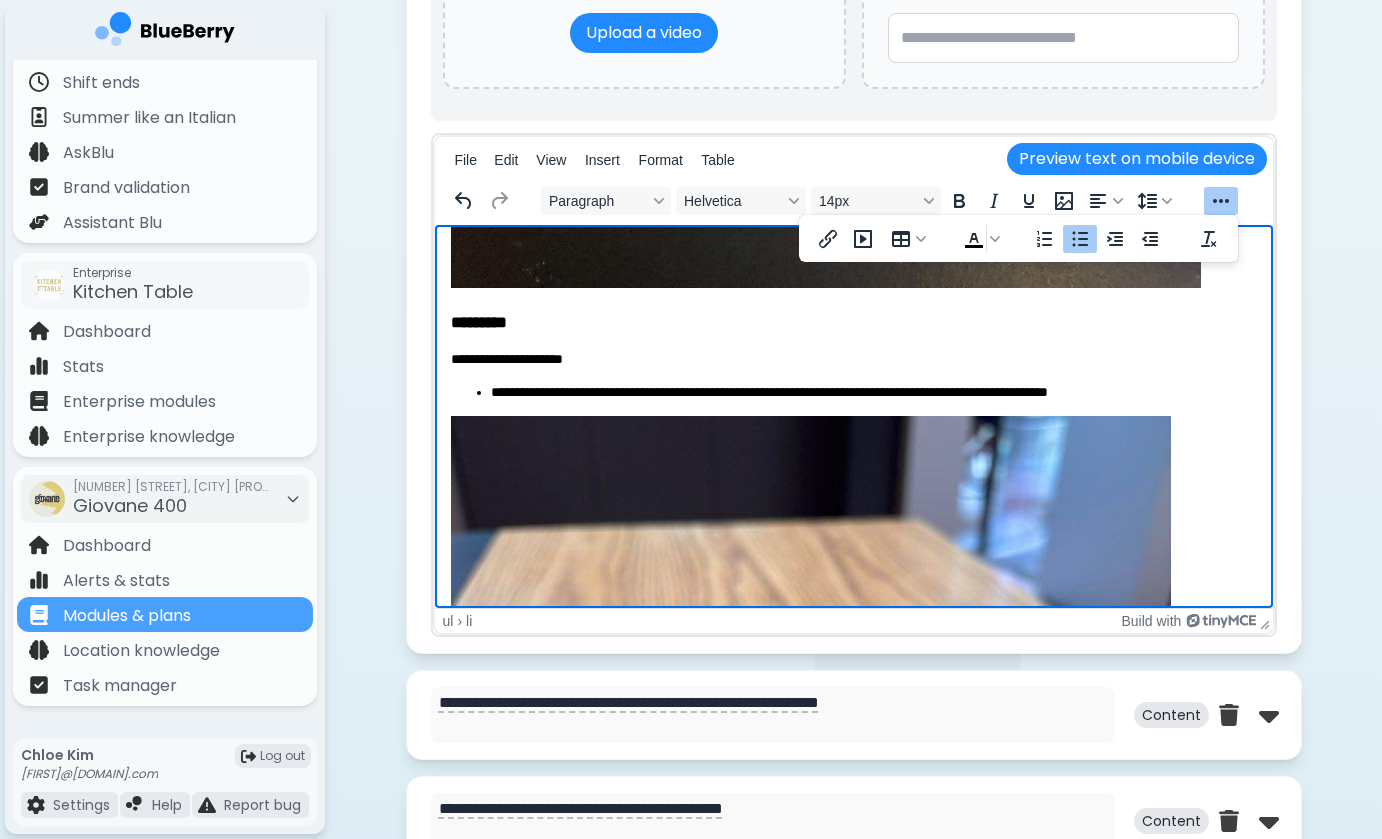 click on "**********" at bounding box center (873, 393) 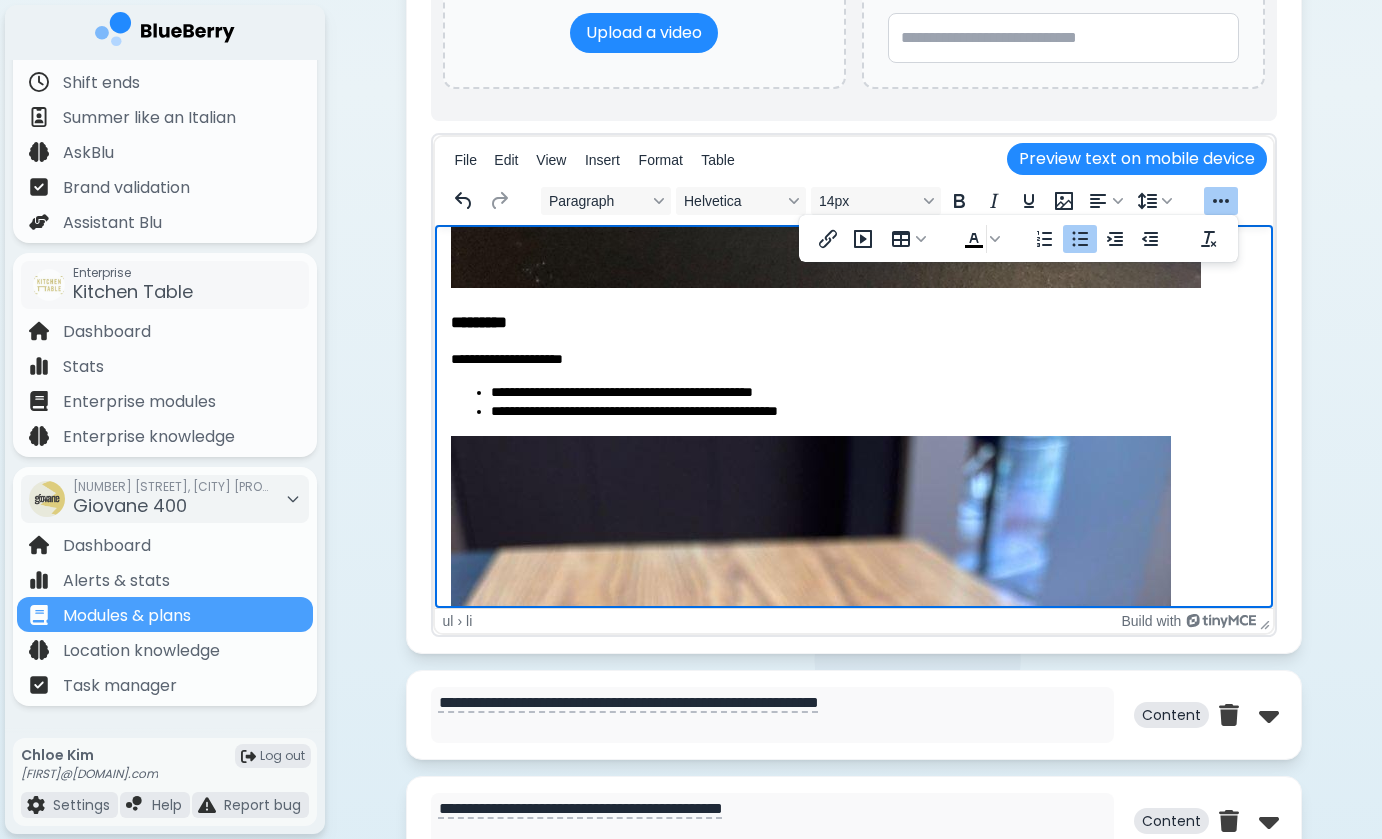 click on "**********" at bounding box center (873, 412) 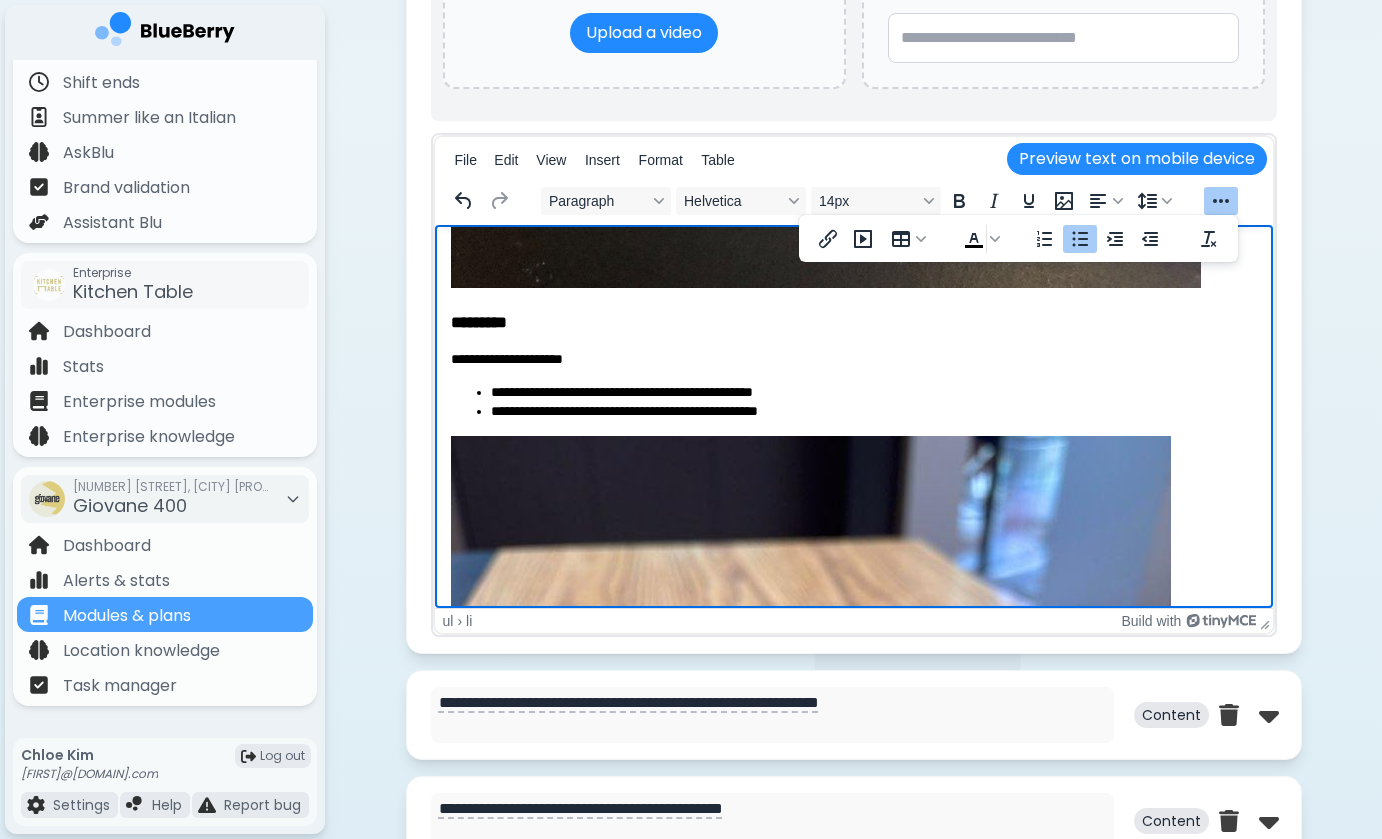 click on "**********" at bounding box center (873, 412) 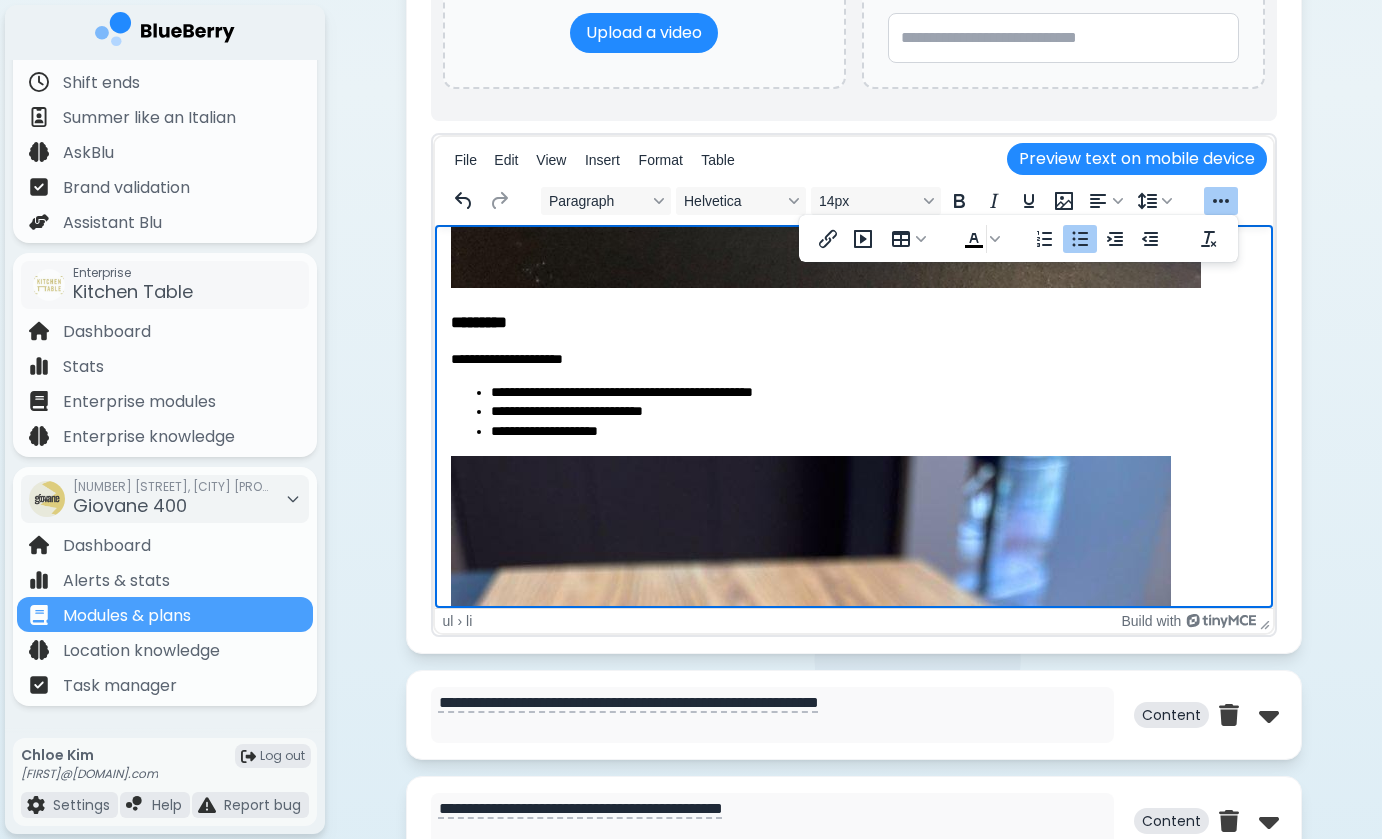 click on "**********" at bounding box center (873, 432) 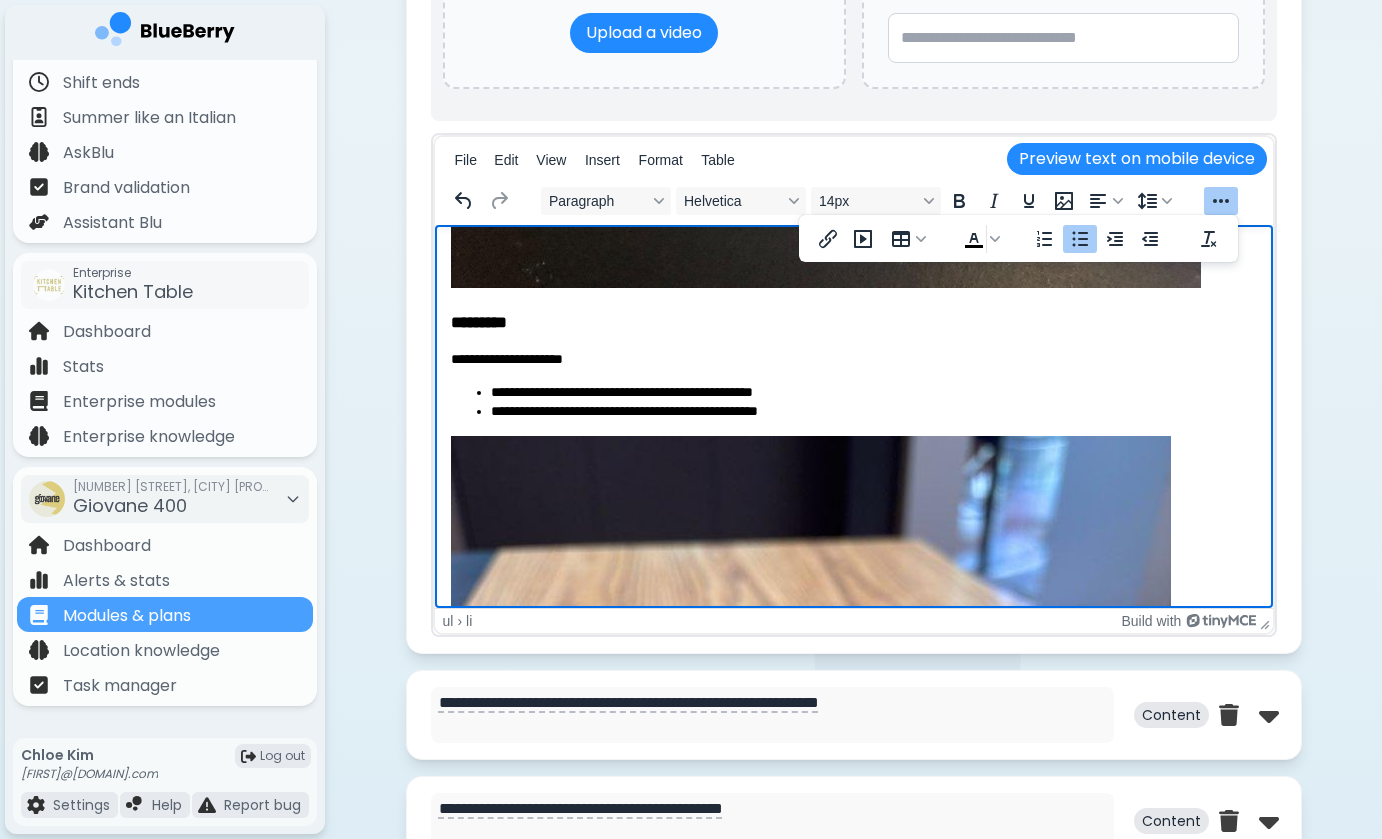 click on "**********" at bounding box center (873, 412) 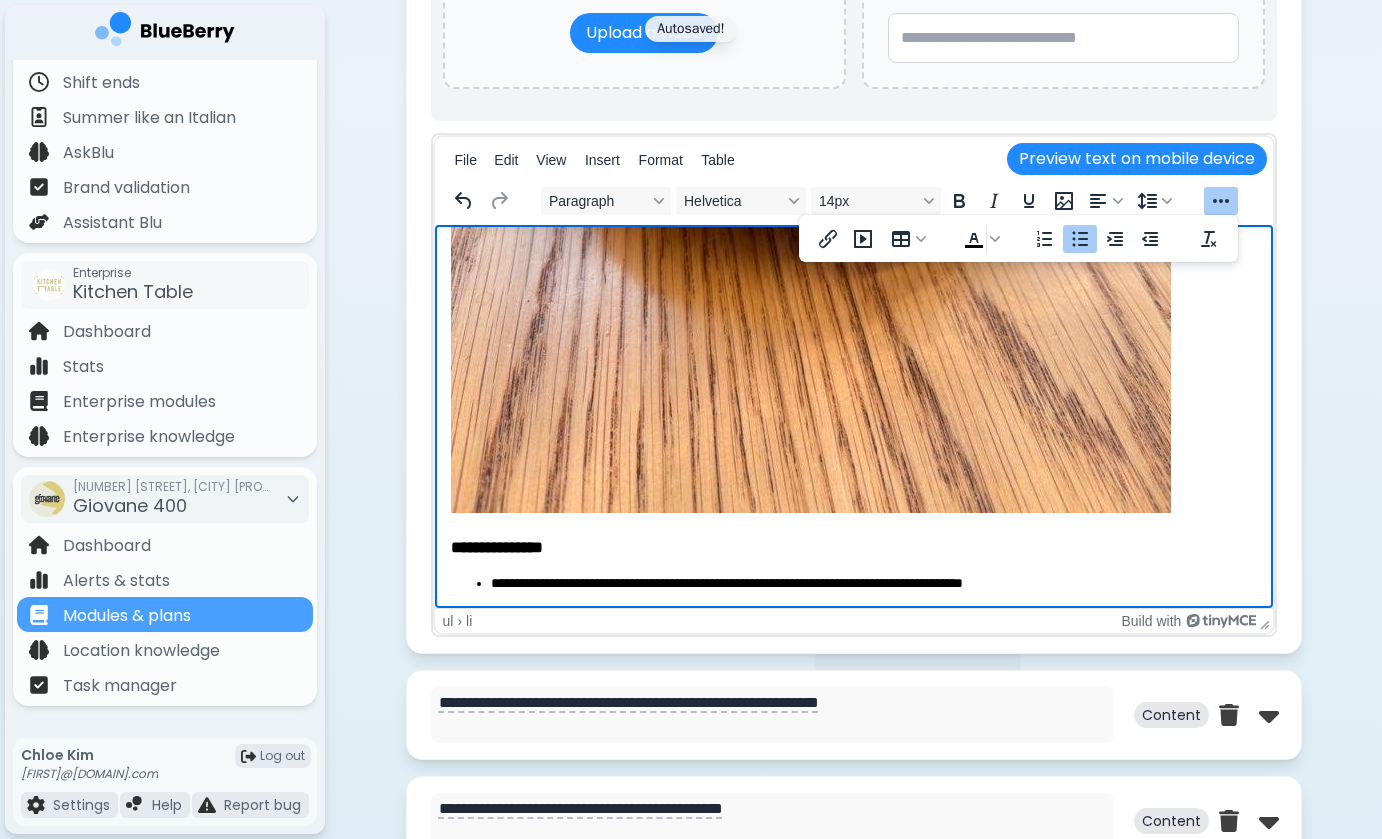 scroll, scrollTop: 2040, scrollLeft: 0, axis: vertical 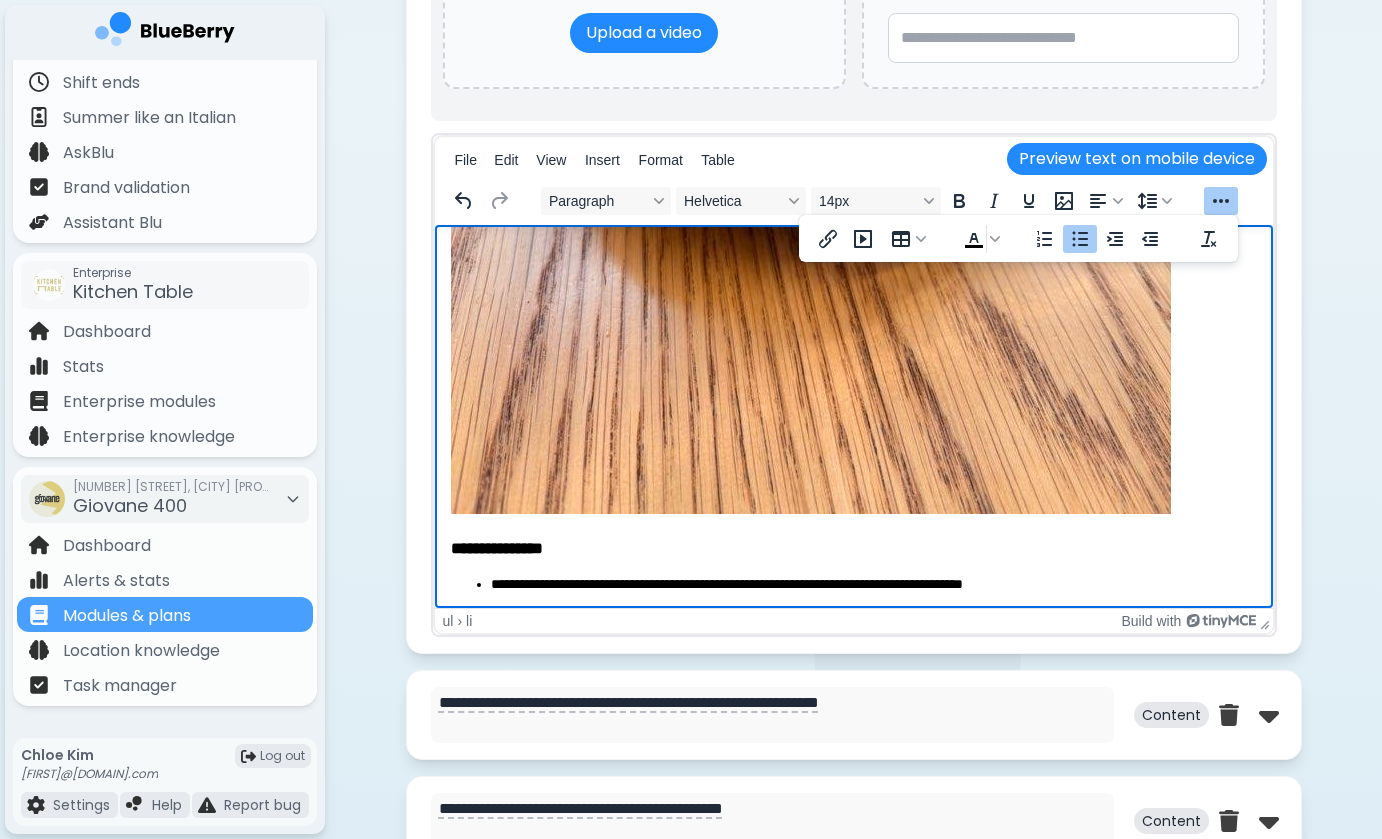 click on "**********" at bounding box center (873, 585) 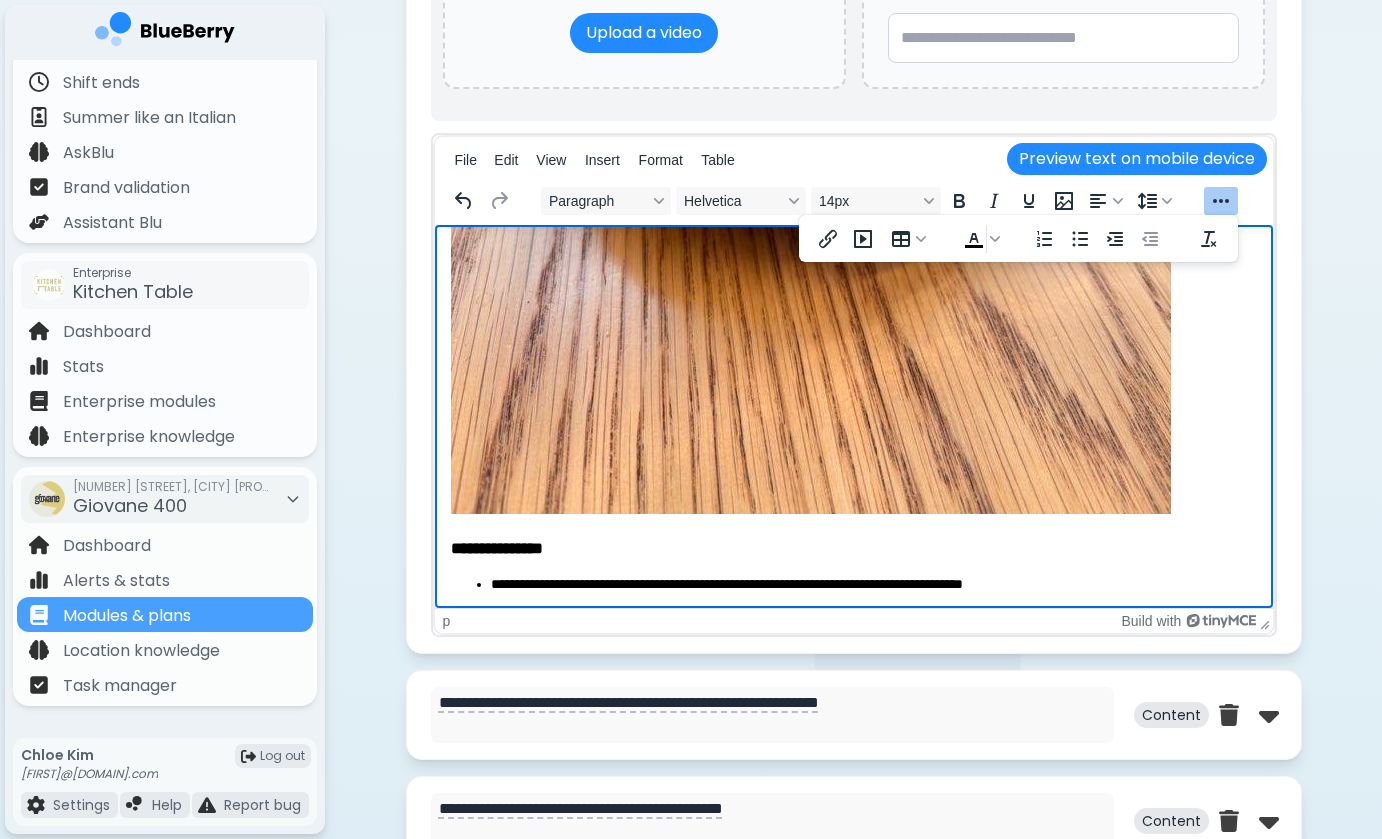 scroll, scrollTop: 2039, scrollLeft: 0, axis: vertical 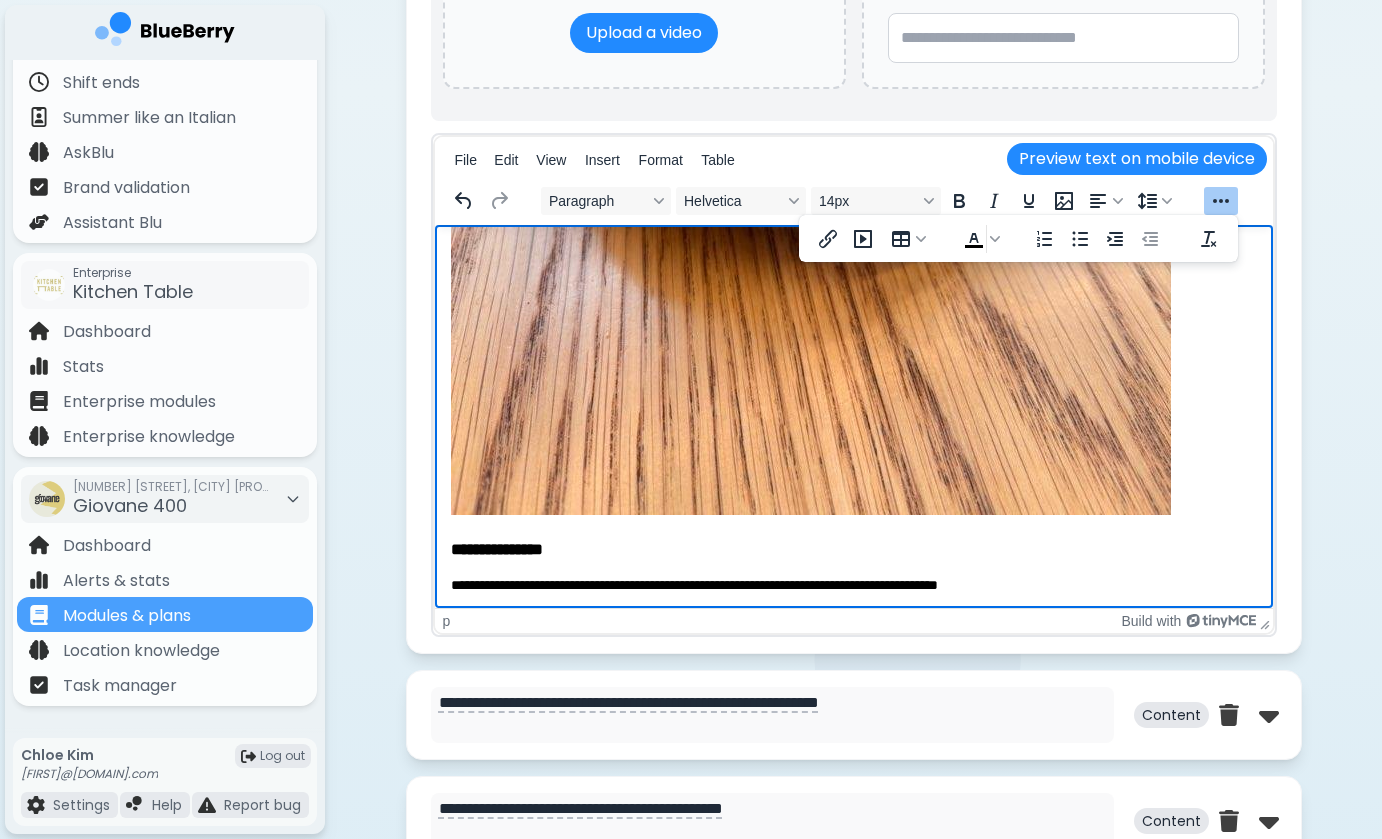 click on "**********" at bounding box center (853, 585) 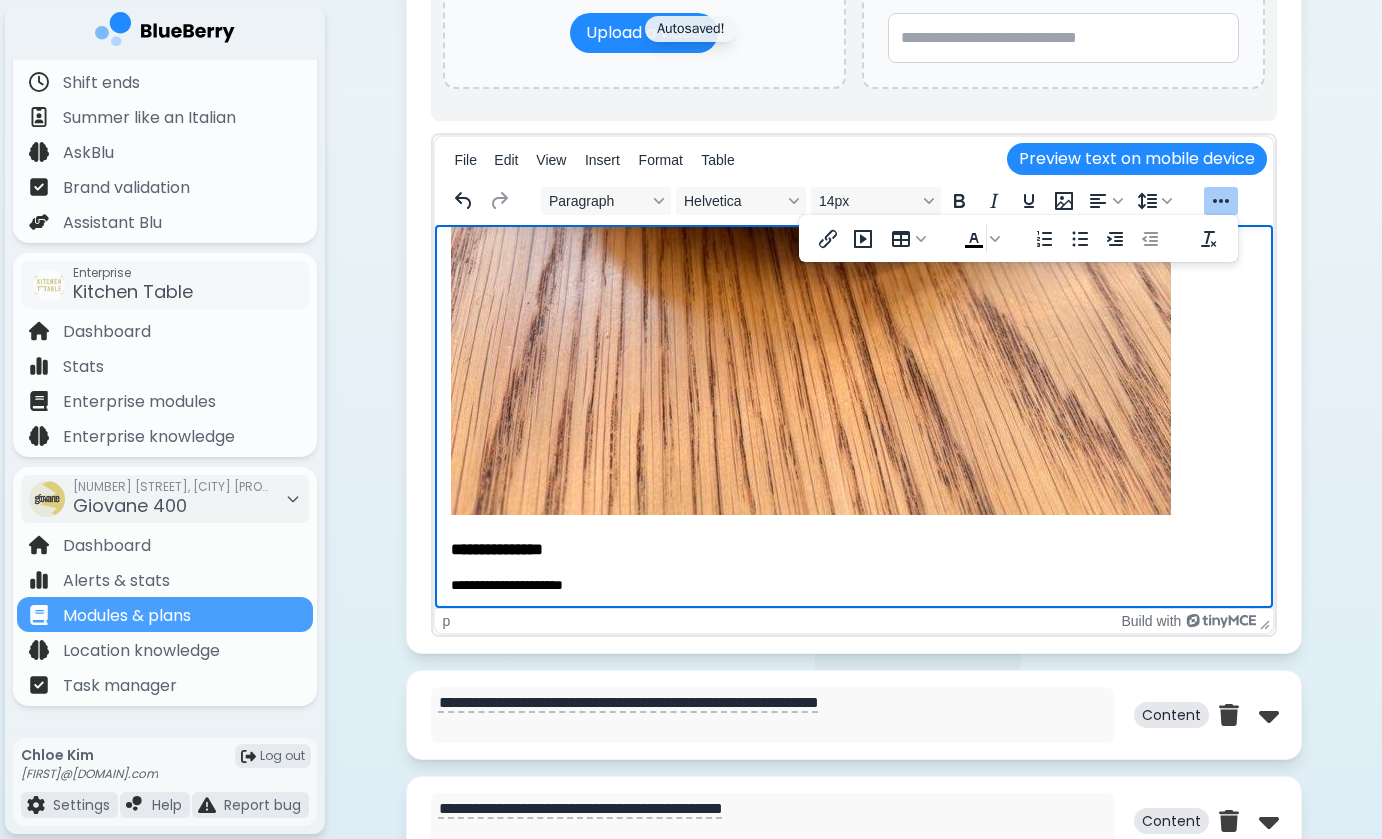 scroll, scrollTop: 2072, scrollLeft: 0, axis: vertical 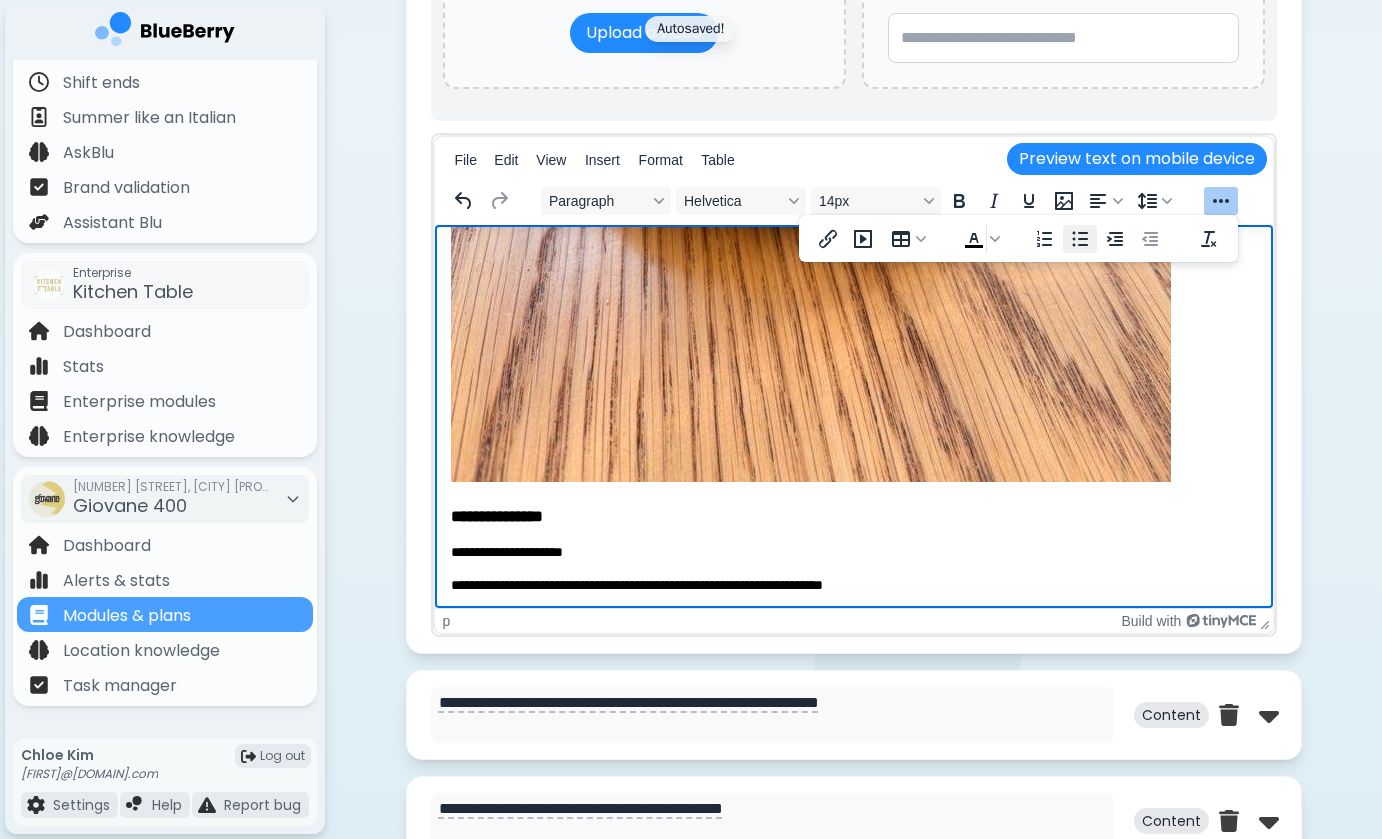 click 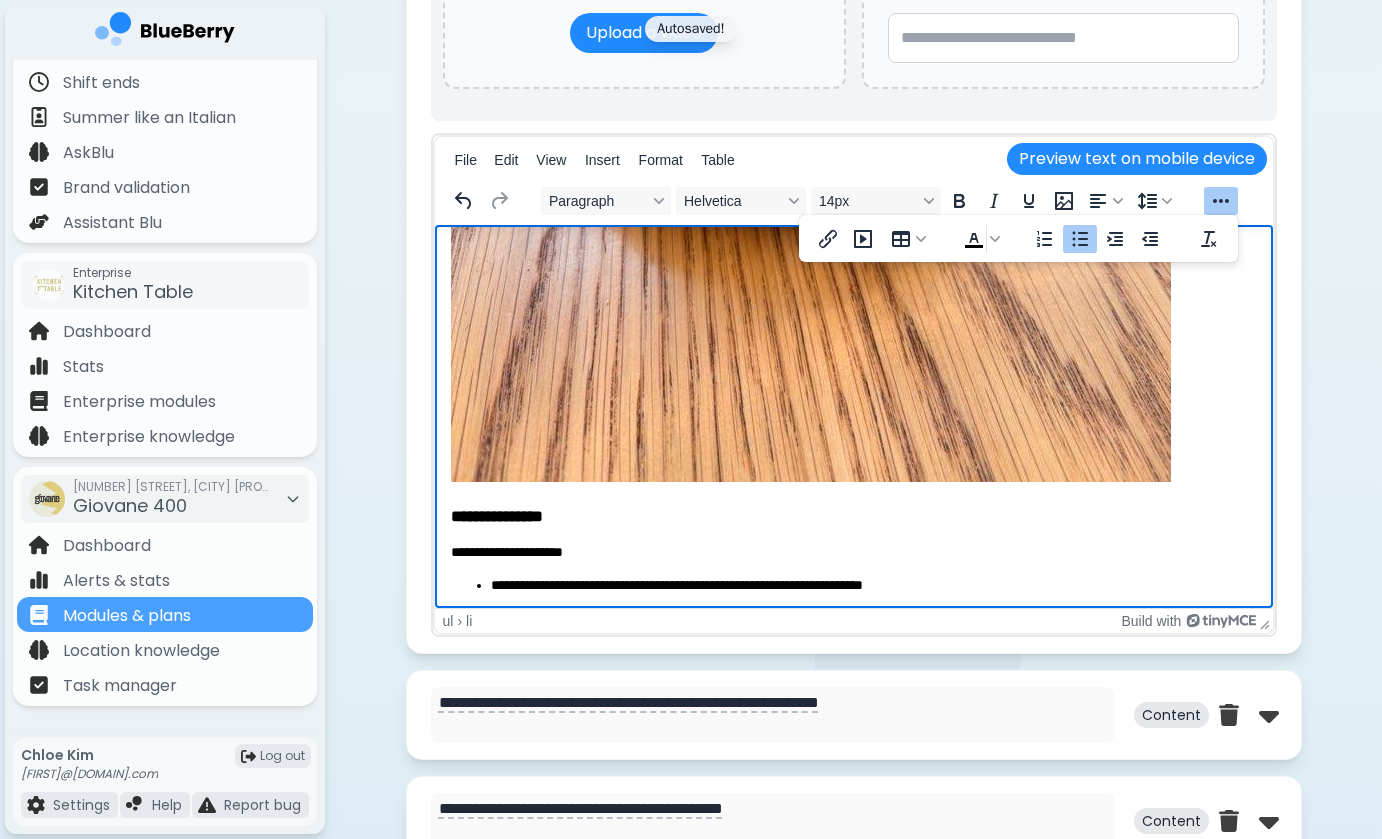 click on "[FIRST] [LAST]" at bounding box center (873, 586) 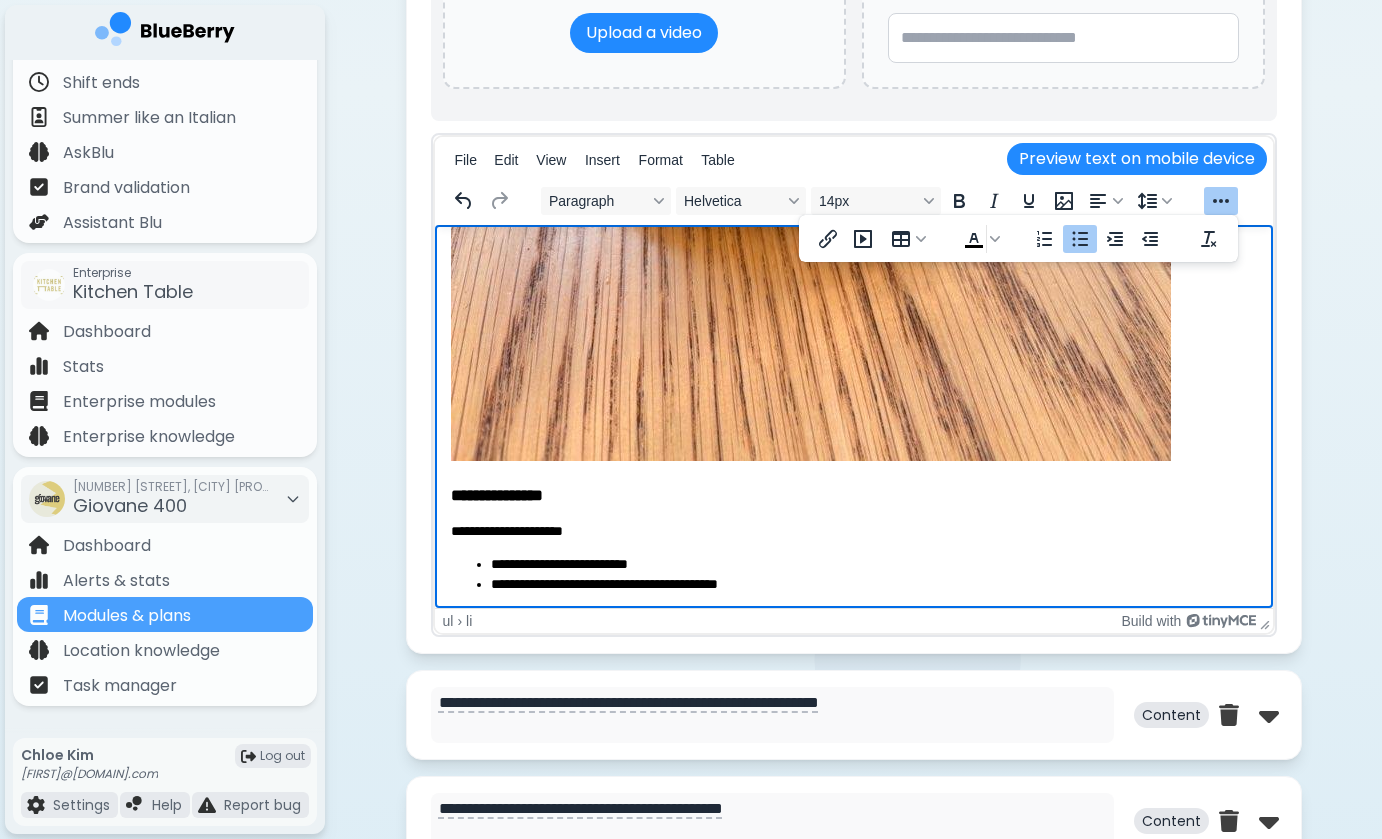 scroll, scrollTop: 2092, scrollLeft: 0, axis: vertical 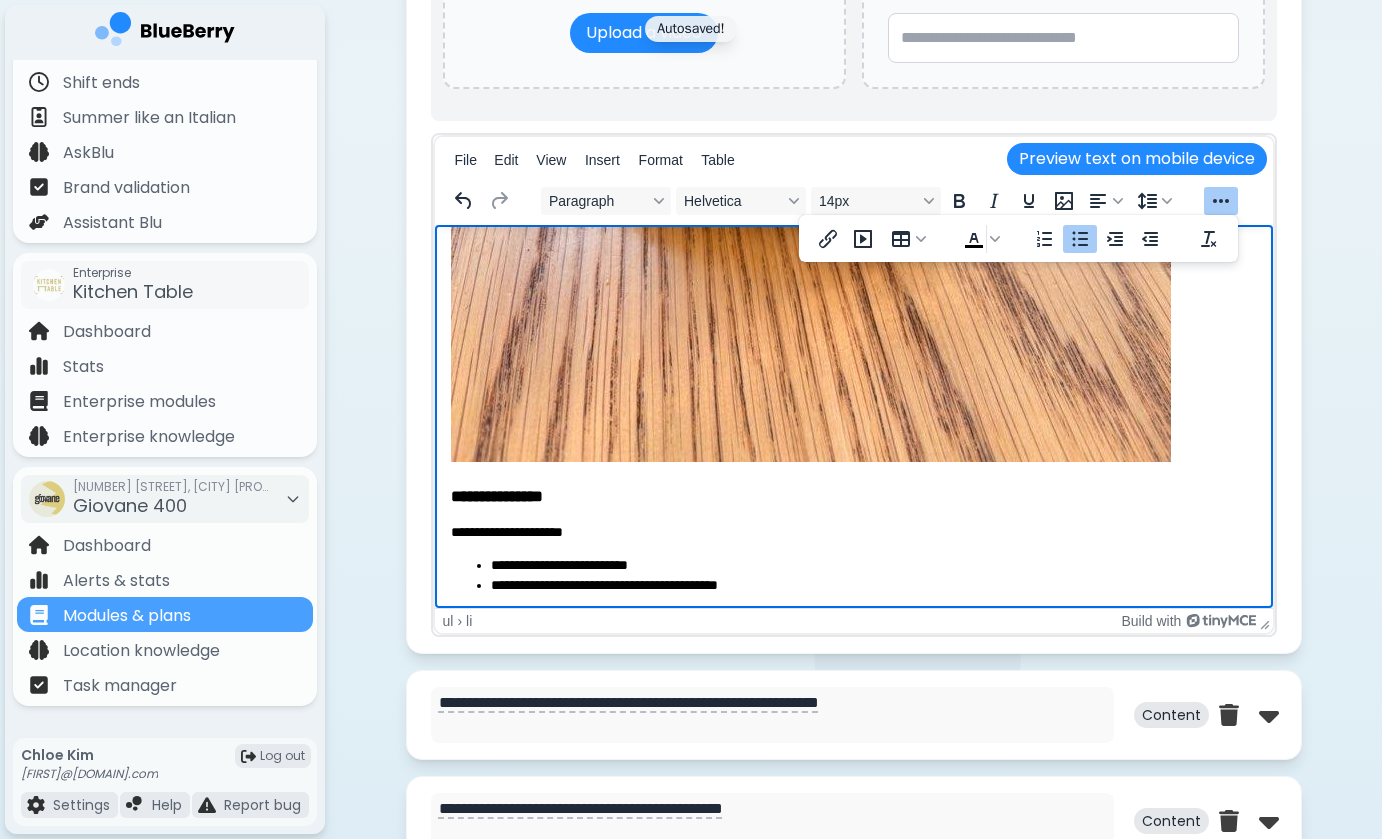 click on "**********" at bounding box center [873, 586] 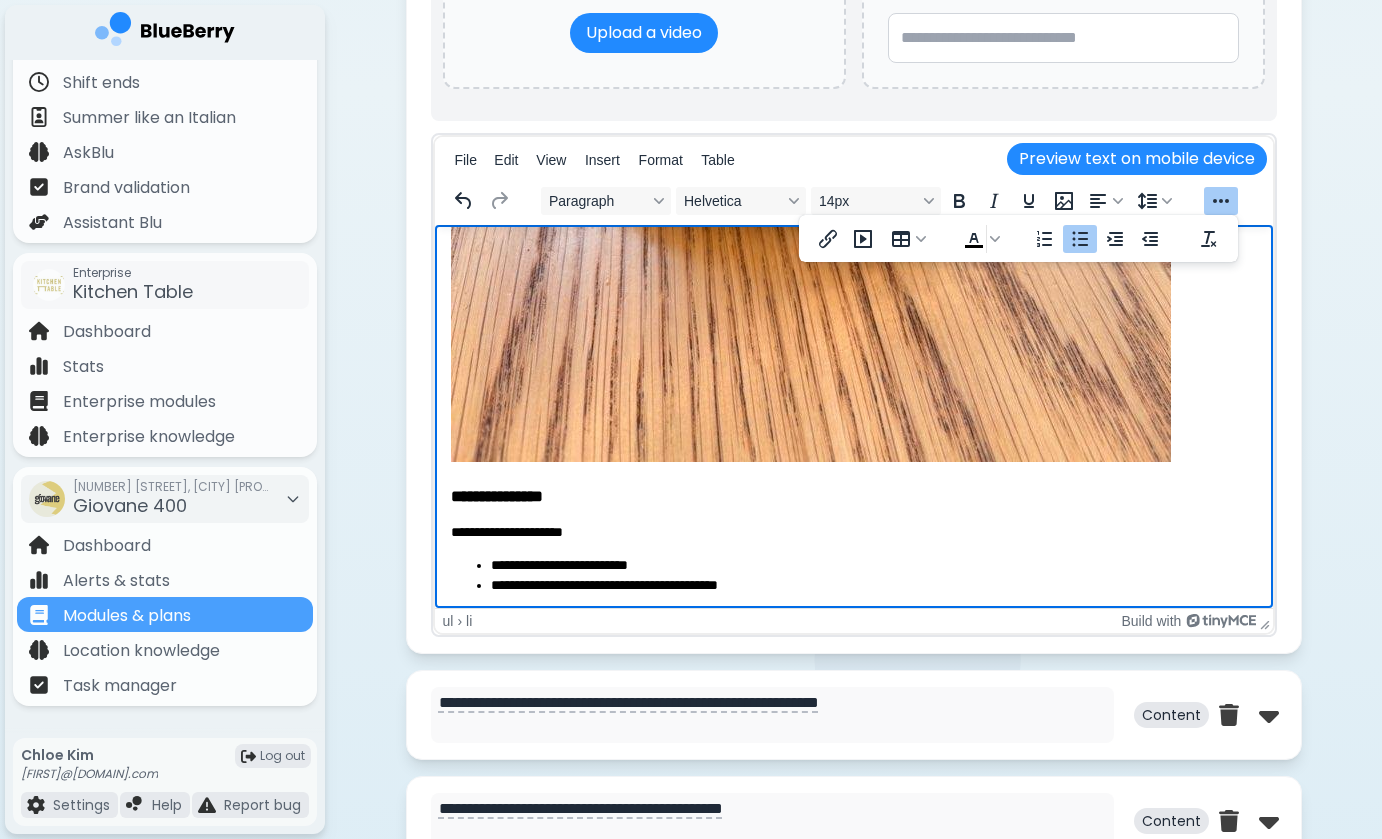 click on "**********" at bounding box center (873, 586) 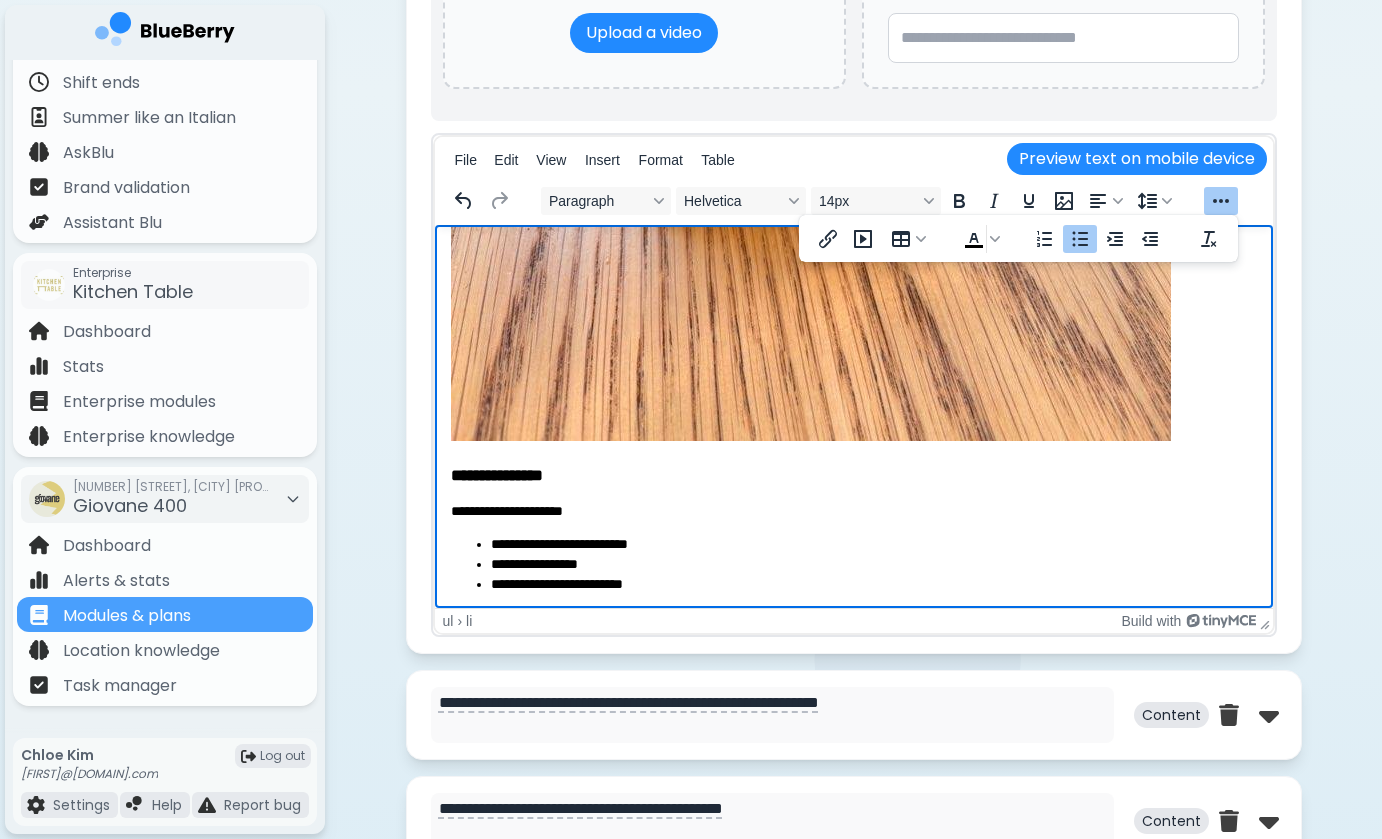scroll, scrollTop: 2112, scrollLeft: 0, axis: vertical 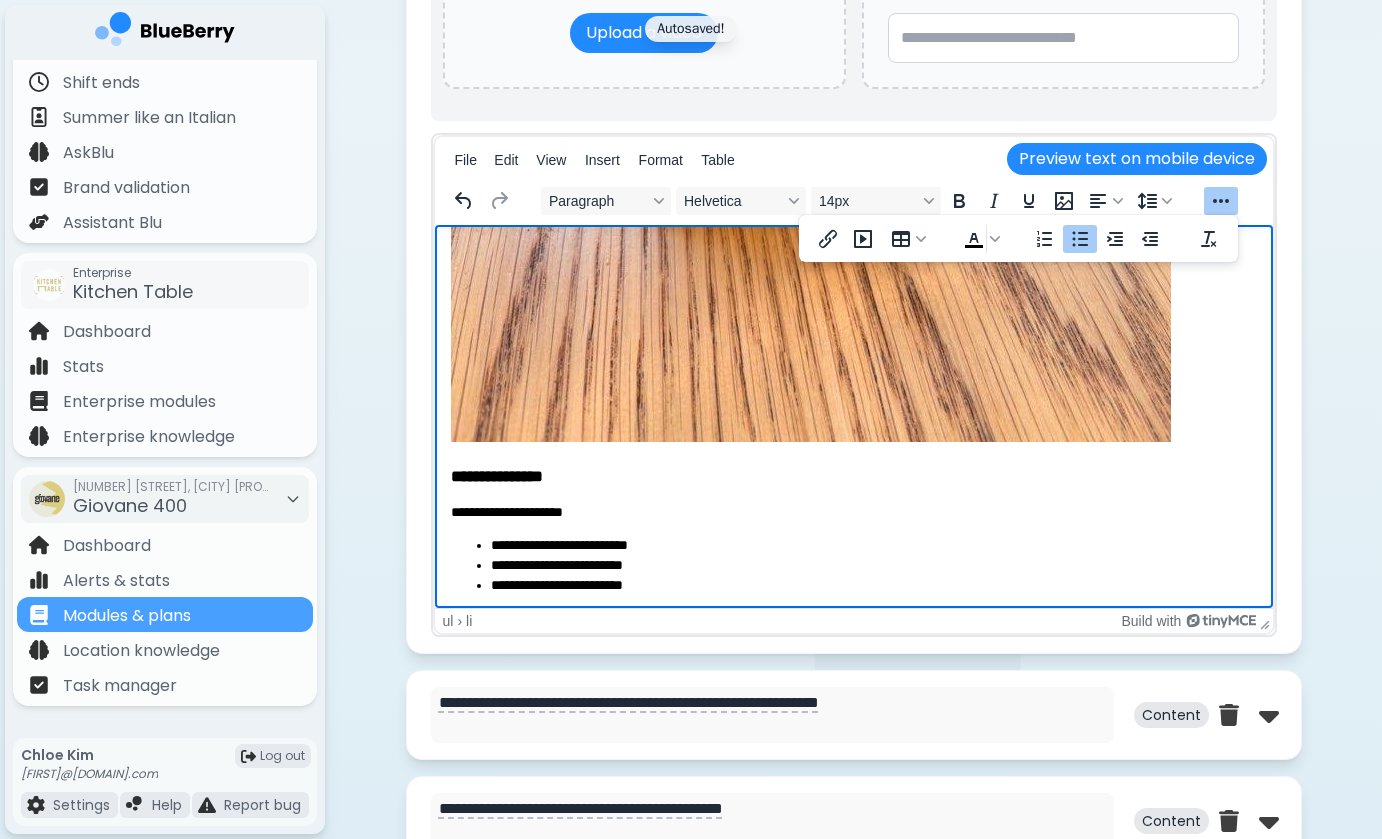 click on "**********" at bounding box center [873, 586] 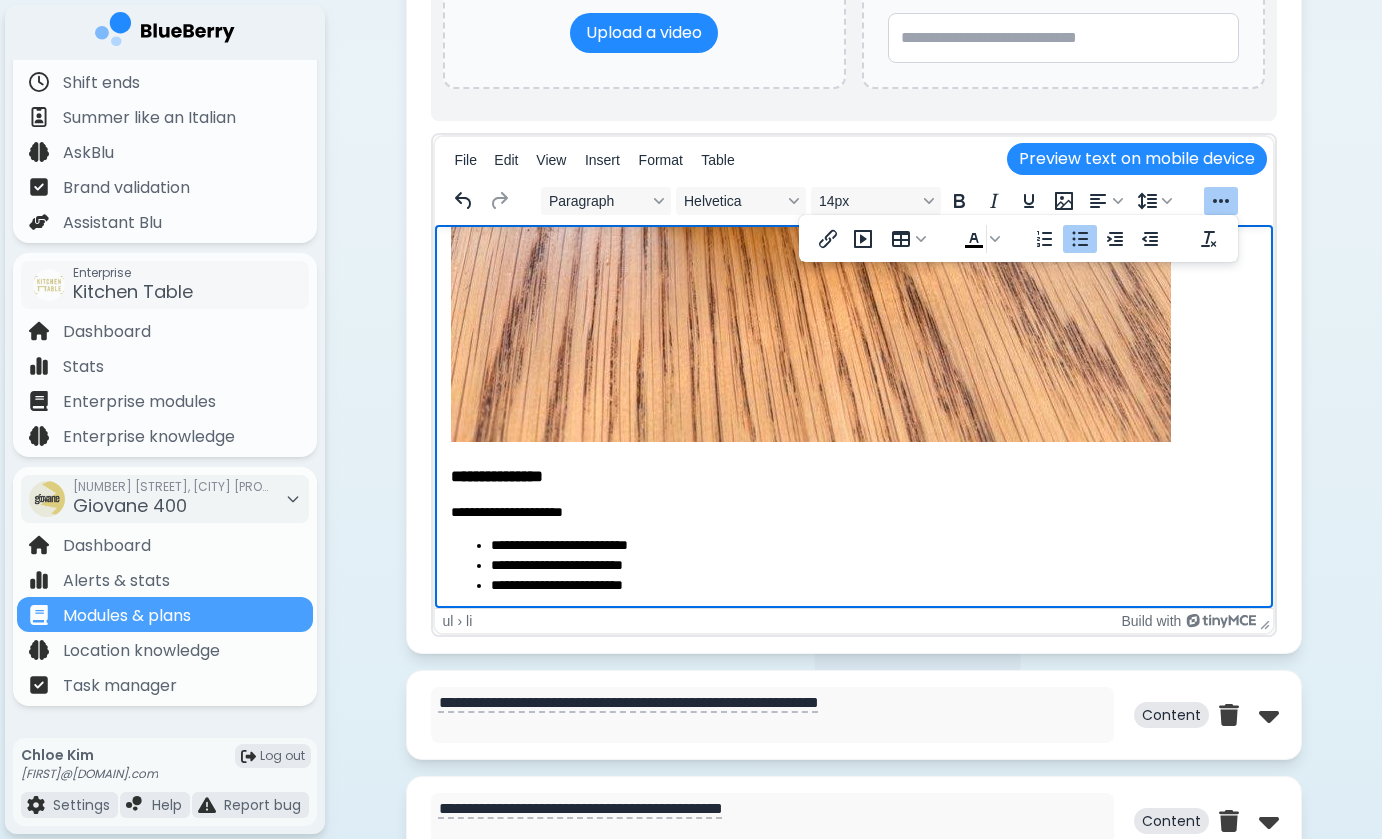 click on "**********" at bounding box center [873, 586] 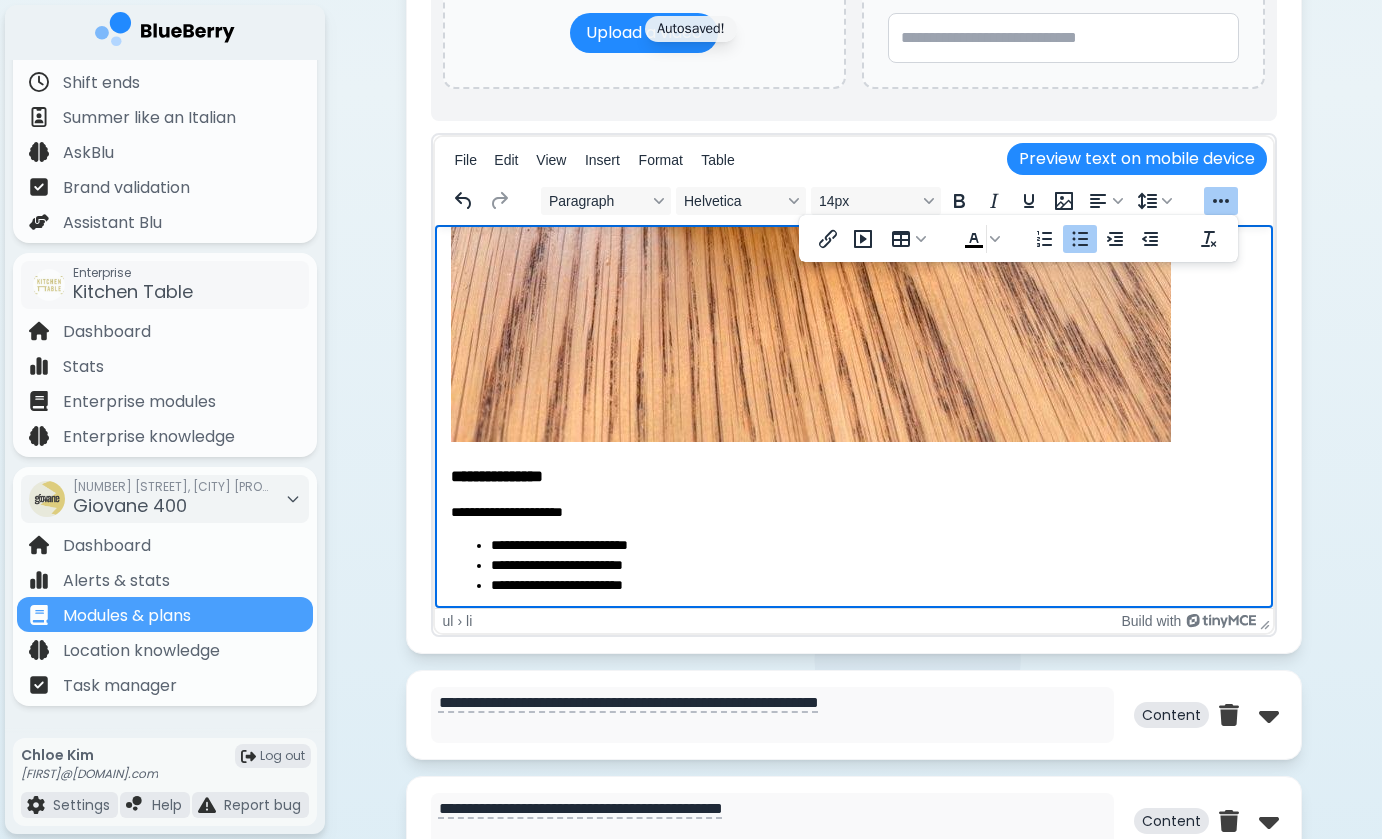 click on "**********" at bounding box center (873, 586) 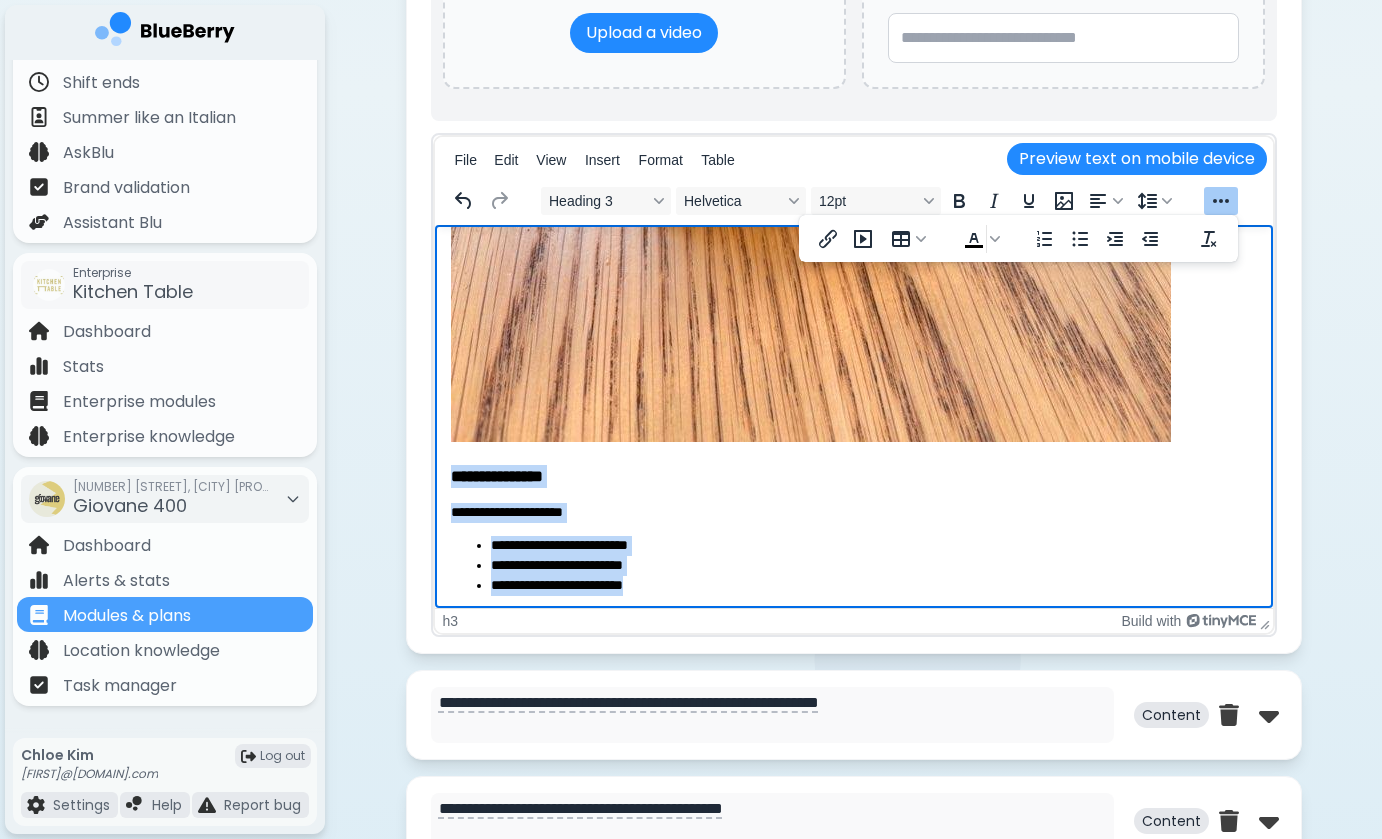 drag, startPoint x: 671, startPoint y: 583, endPoint x: 439, endPoint y: 477, distance: 255.06862 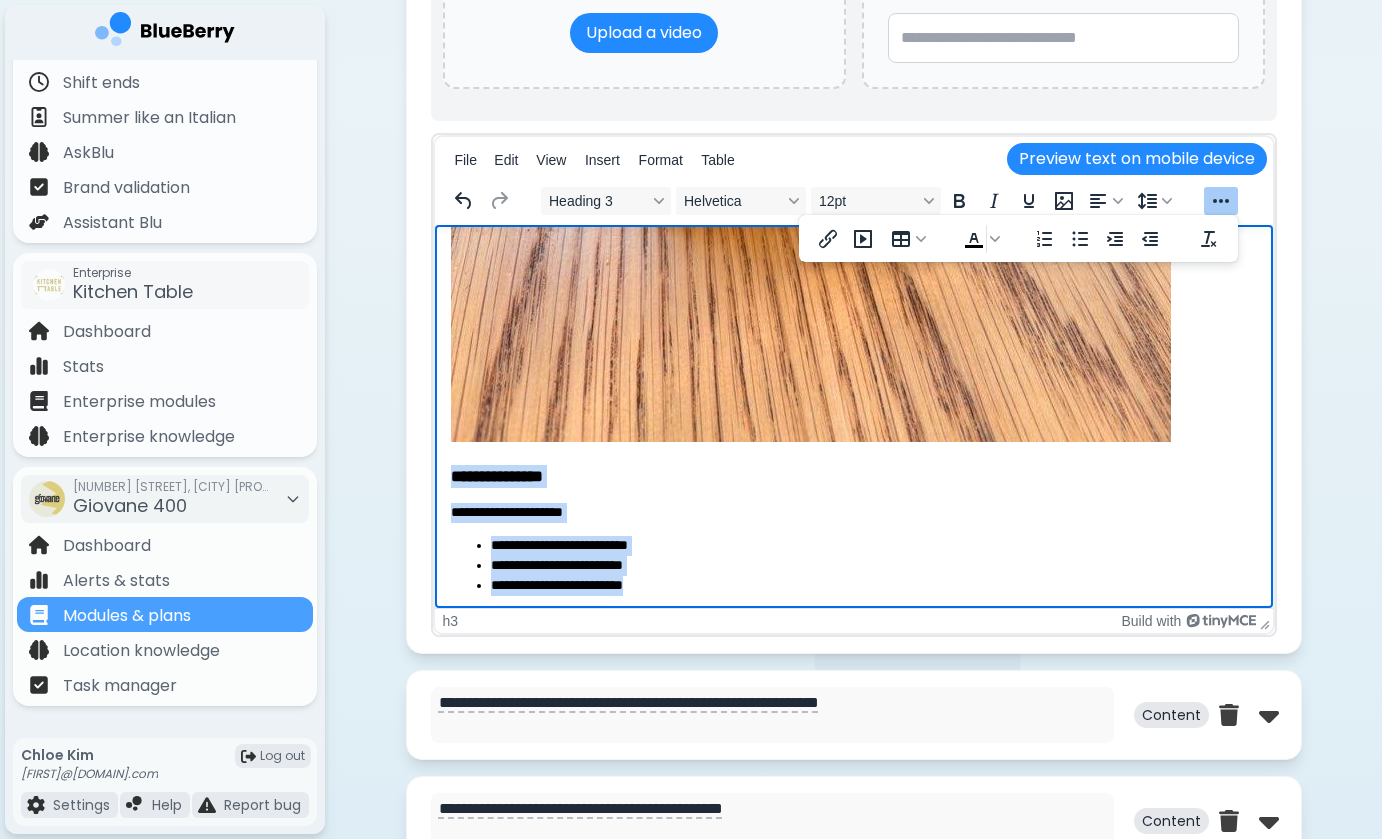 click on "**********" at bounding box center (853, -638) 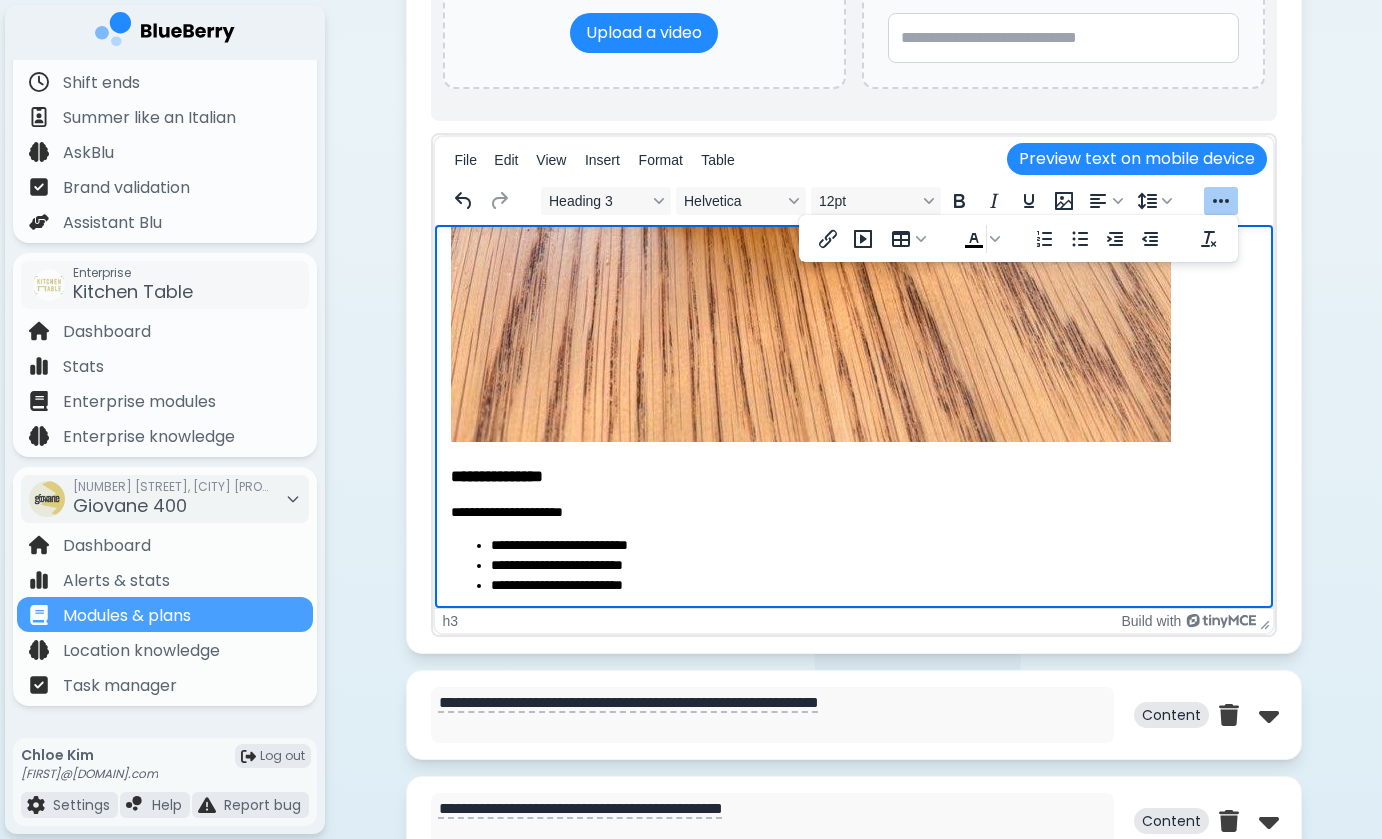 click on "**********" at bounding box center (853, -638) 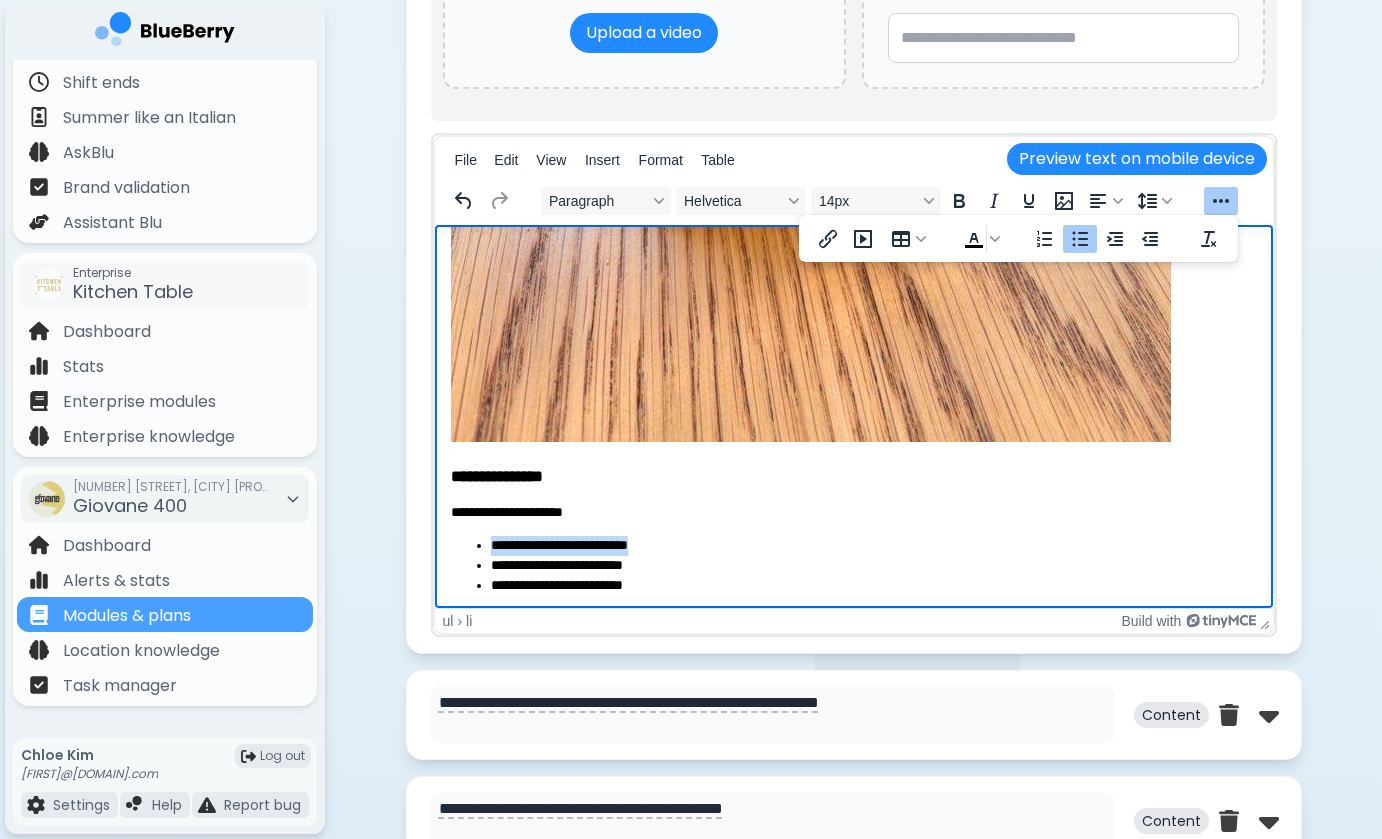 drag, startPoint x: 655, startPoint y: 547, endPoint x: 490, endPoint y: 540, distance: 165.14842 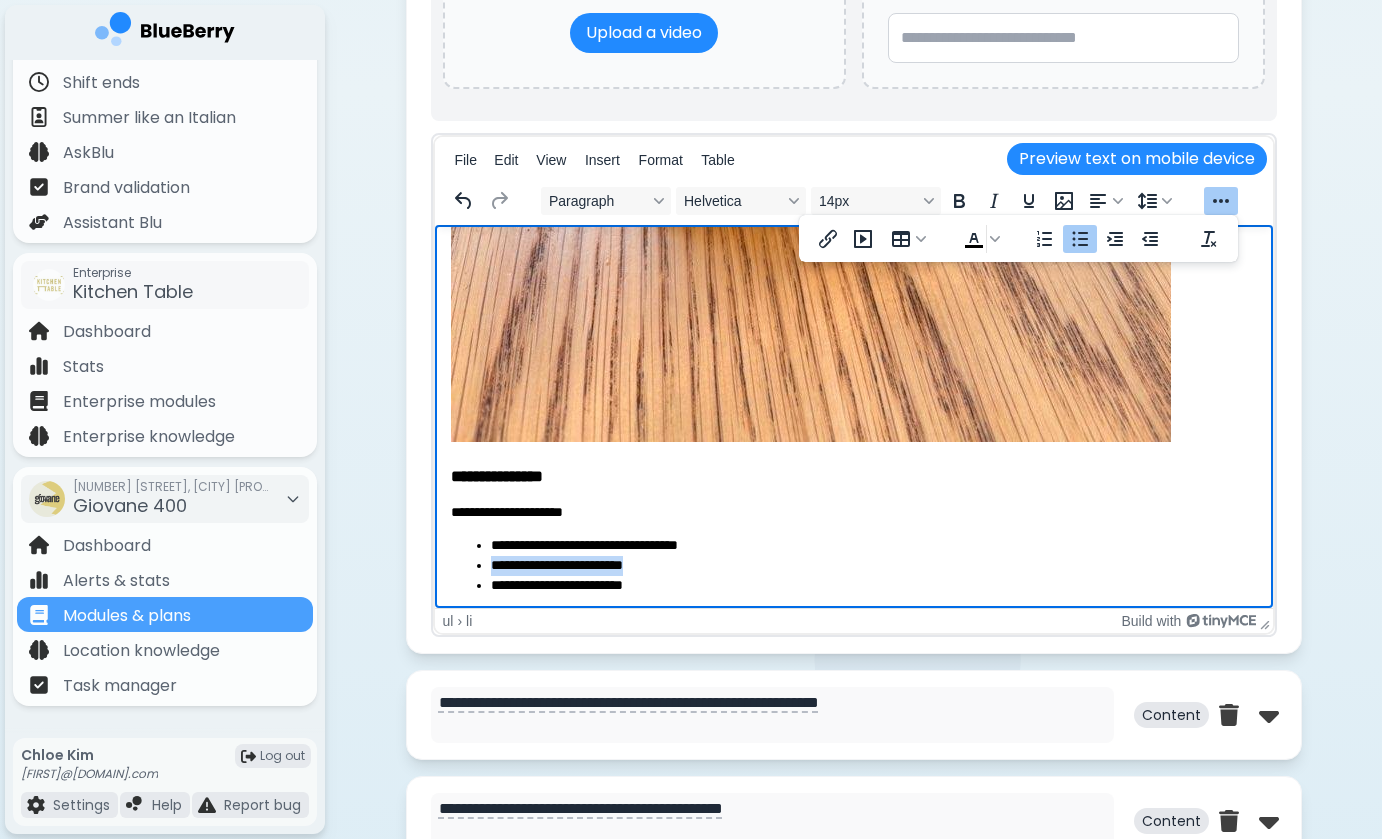 drag, startPoint x: 686, startPoint y: 559, endPoint x: 489, endPoint y: 558, distance: 197.00253 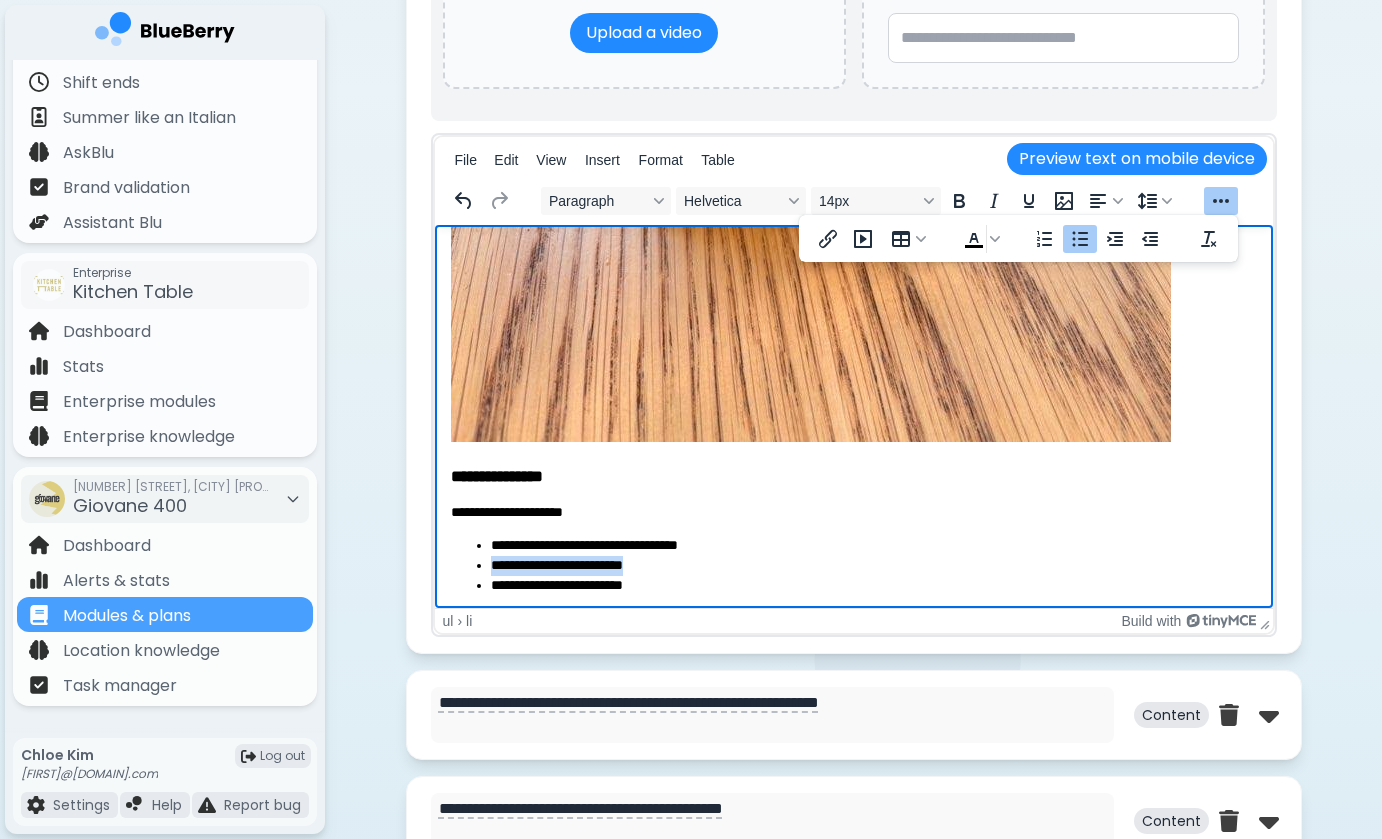 click on "**********" at bounding box center (853, 565) 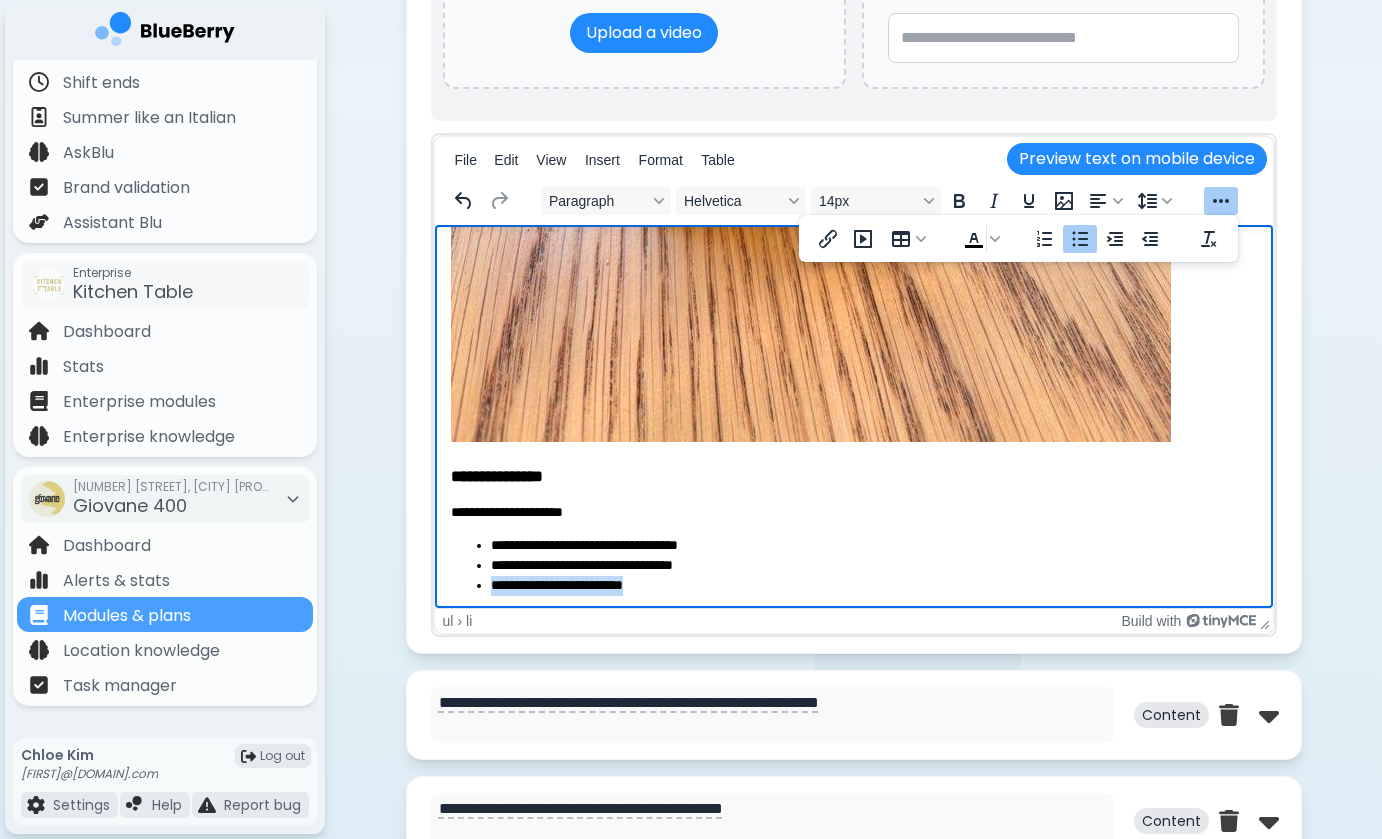 drag, startPoint x: 687, startPoint y: 585, endPoint x: 492, endPoint y: 582, distance: 195.02307 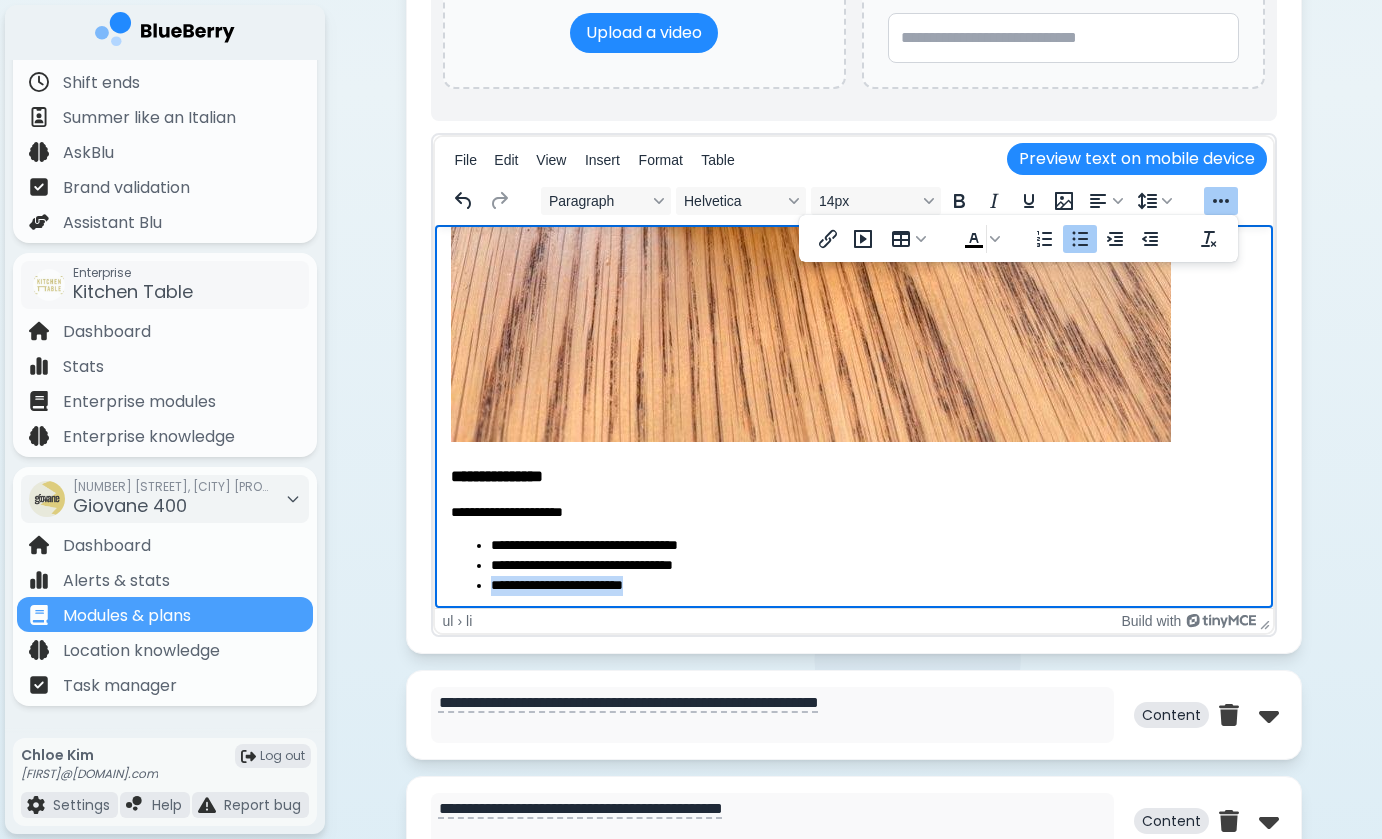 click on "**********" at bounding box center [873, 586] 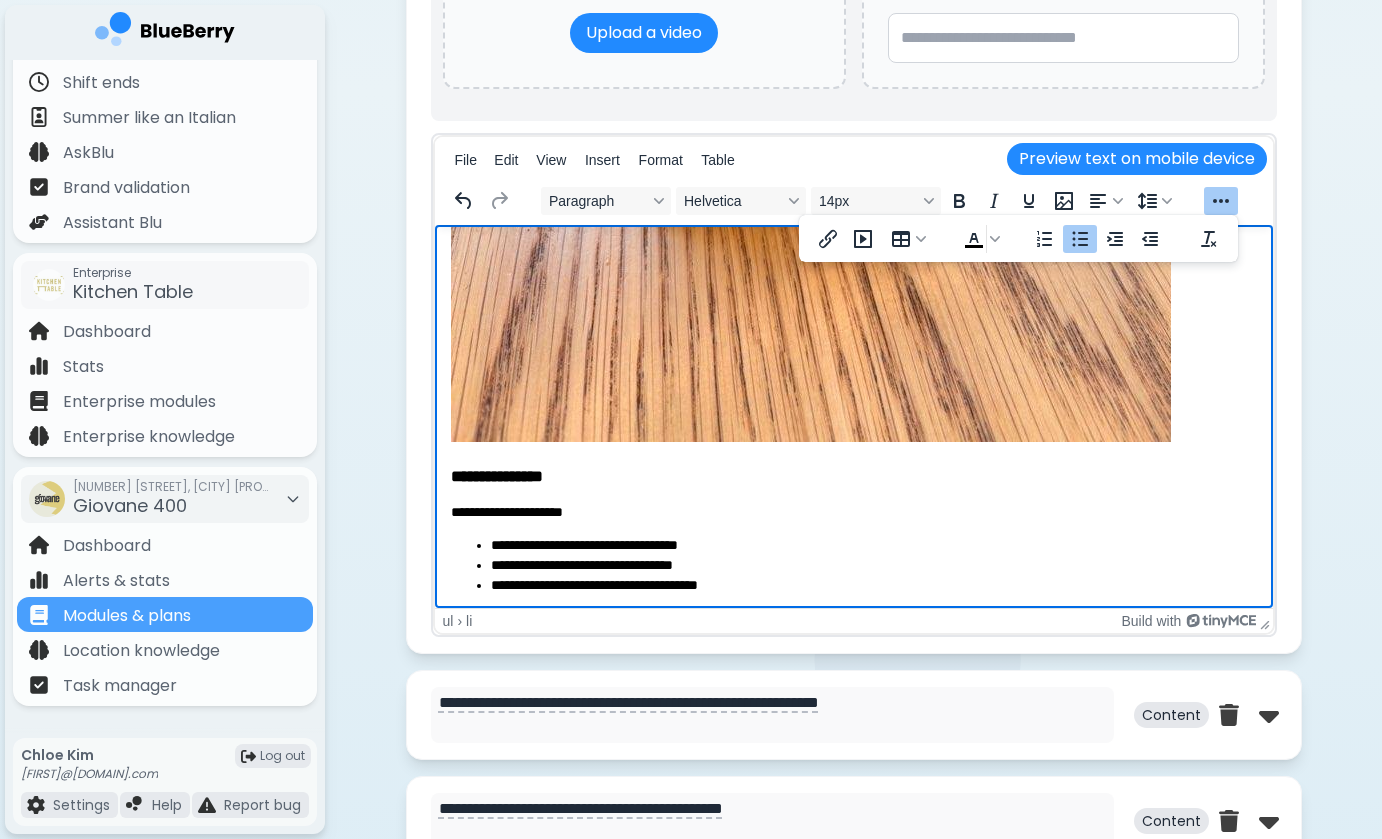 click on "**********" at bounding box center [873, 586] 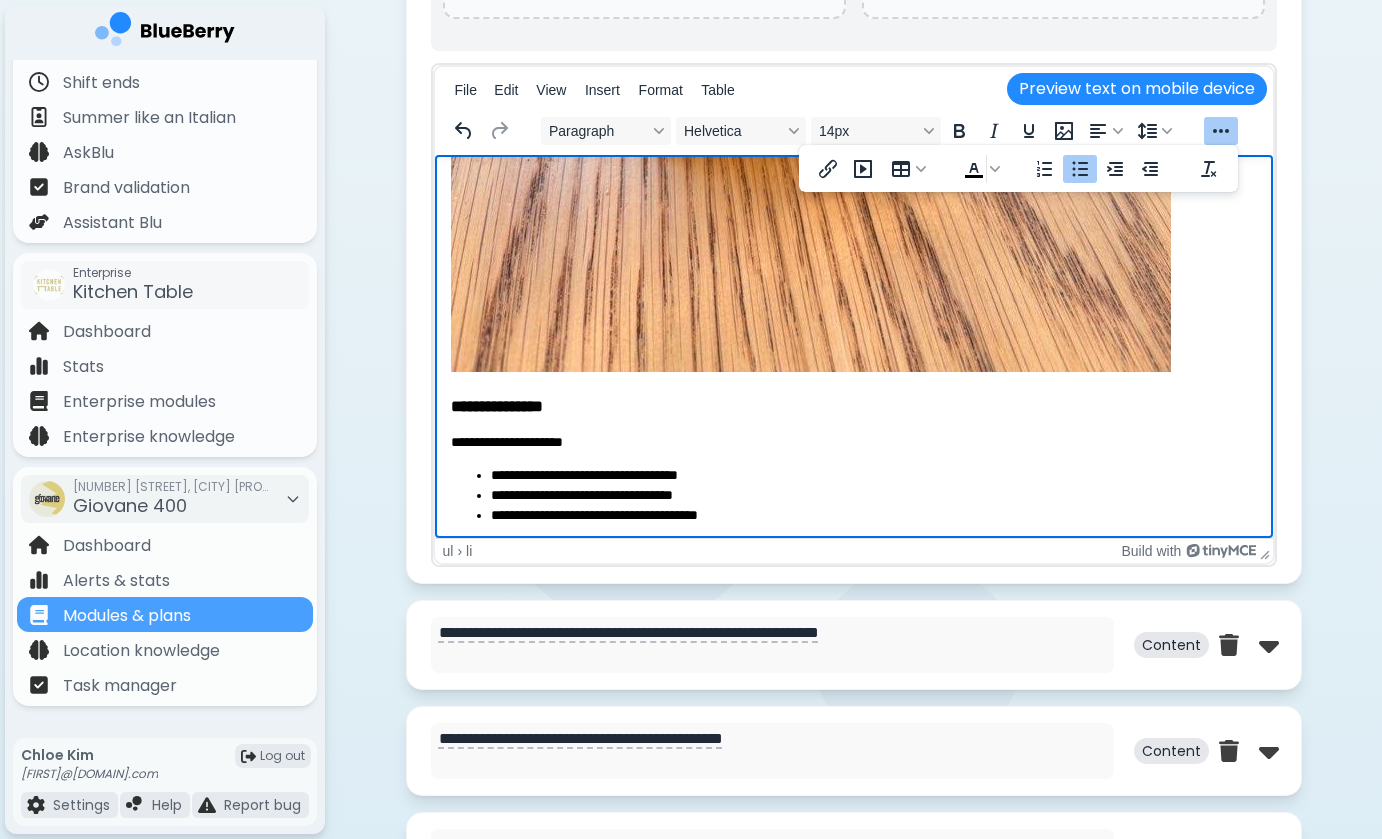 scroll, scrollTop: 1660, scrollLeft: 0, axis: vertical 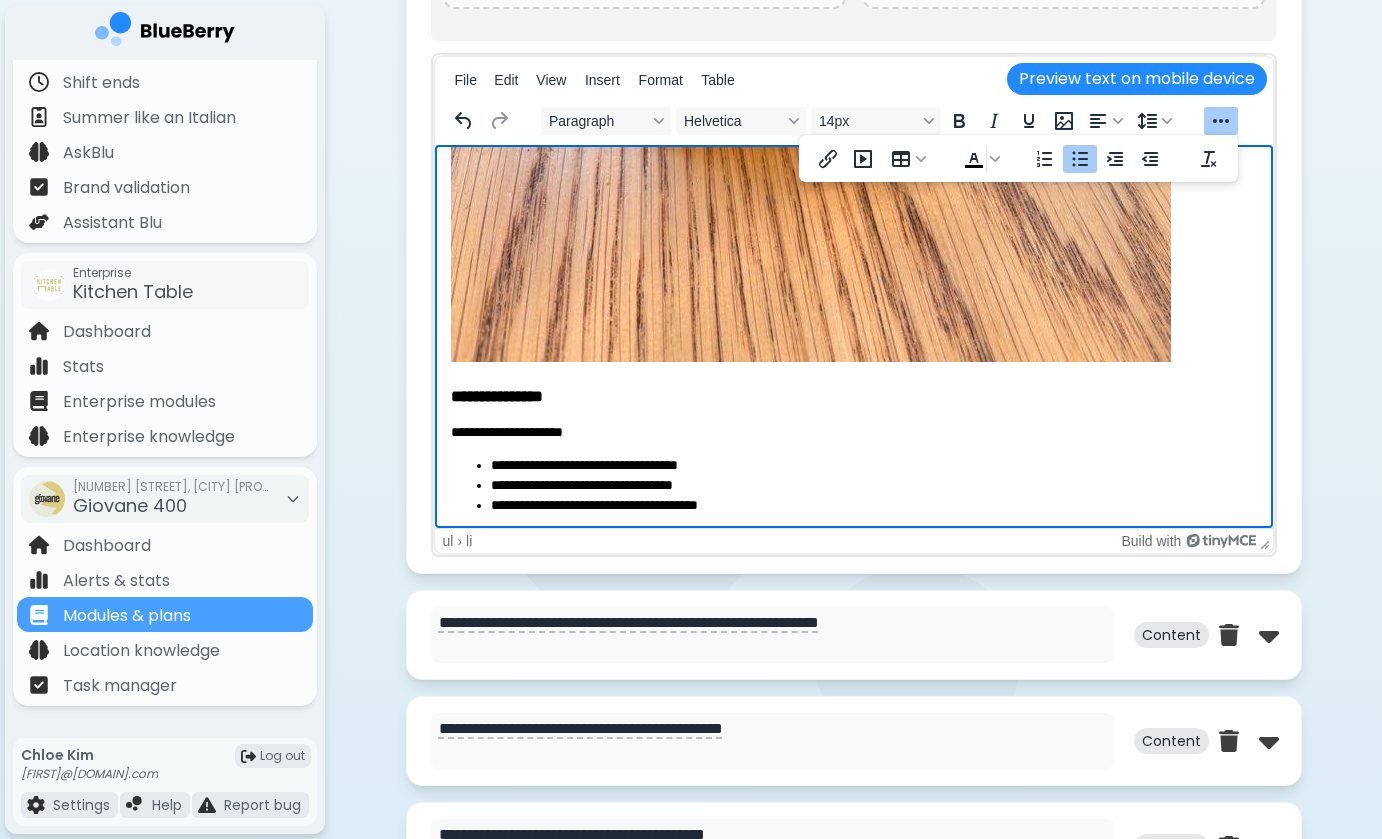click on "**********" at bounding box center [873, 486] 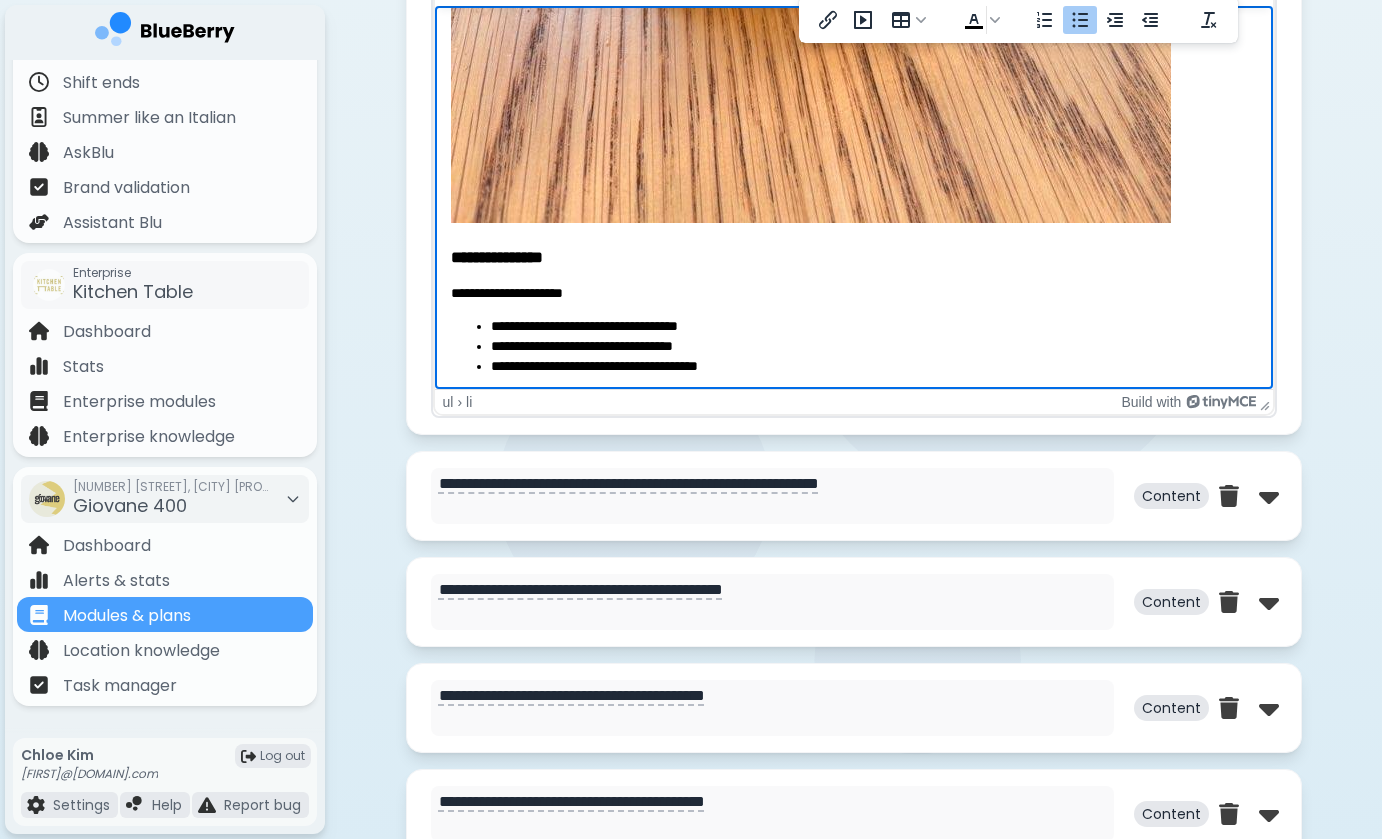scroll, scrollTop: 1816, scrollLeft: 0, axis: vertical 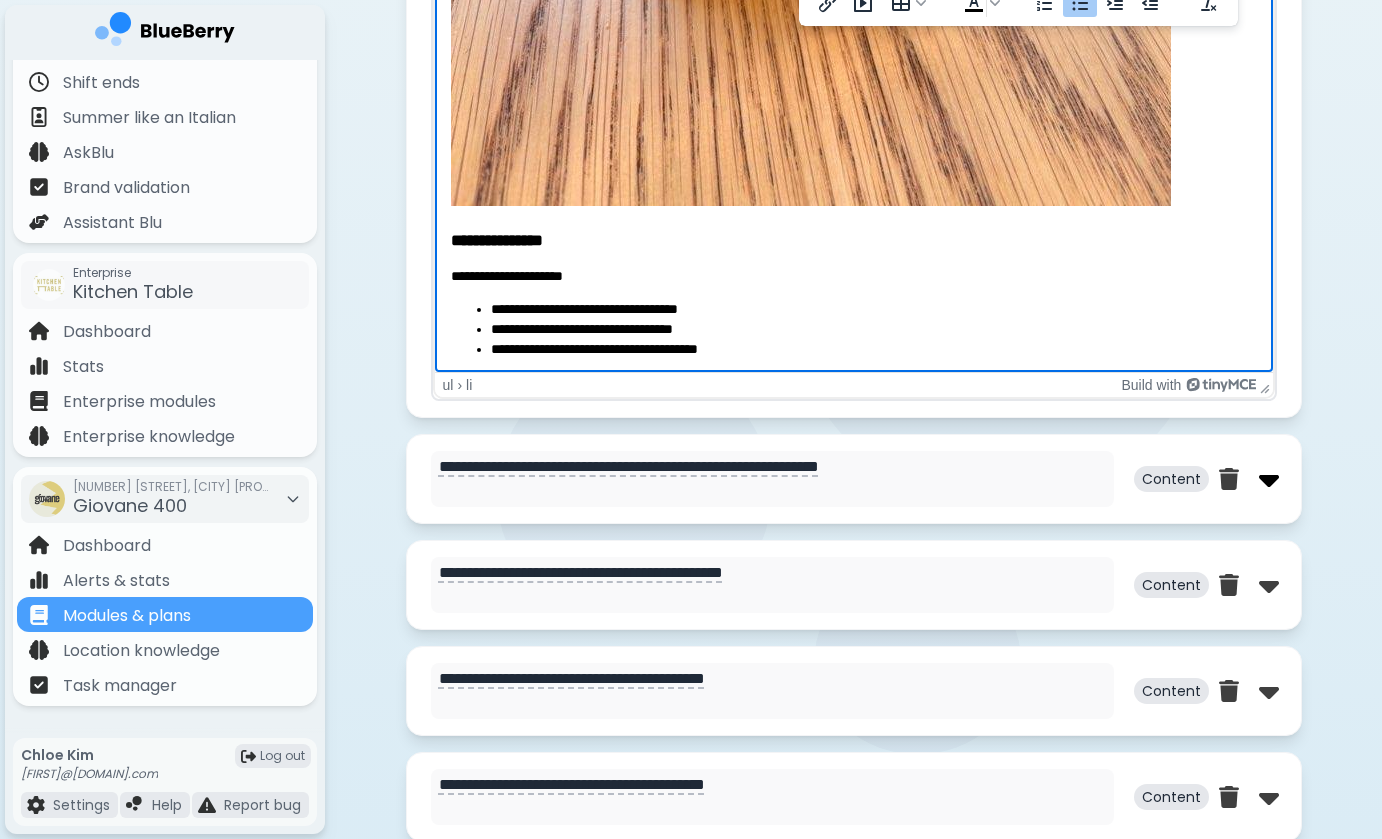 click at bounding box center [1269, 479] 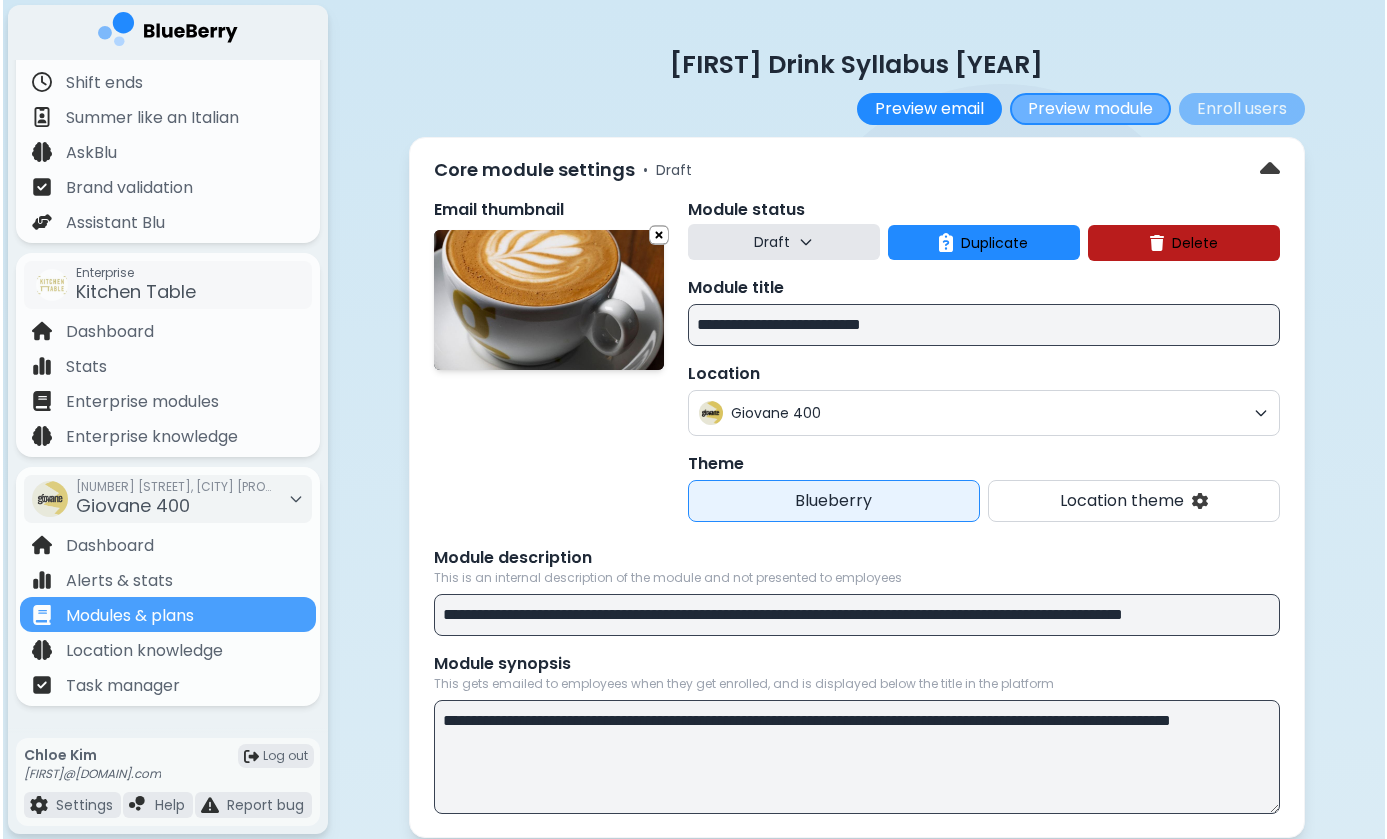 scroll, scrollTop: 0, scrollLeft: 0, axis: both 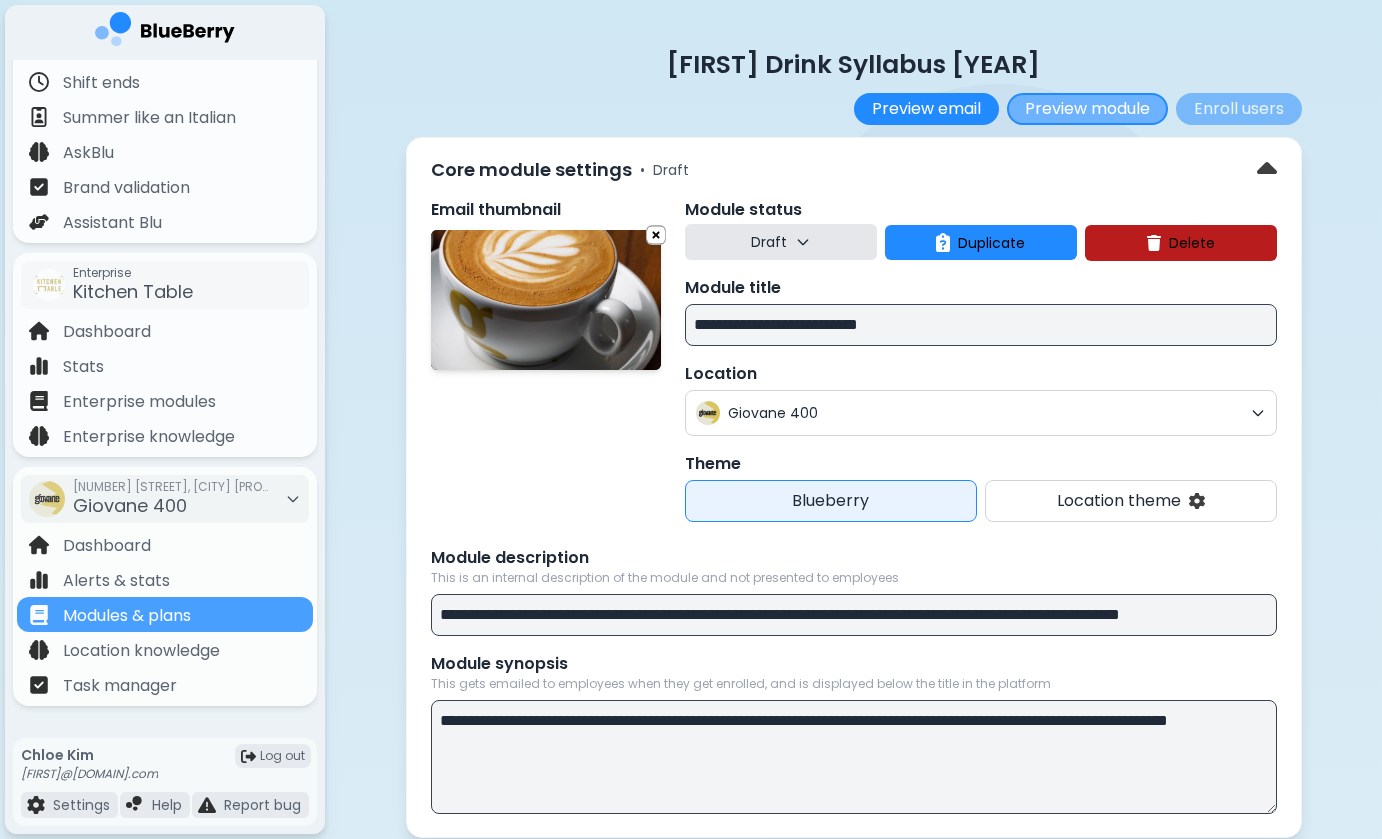 click on "Preview module" at bounding box center [1087, 109] 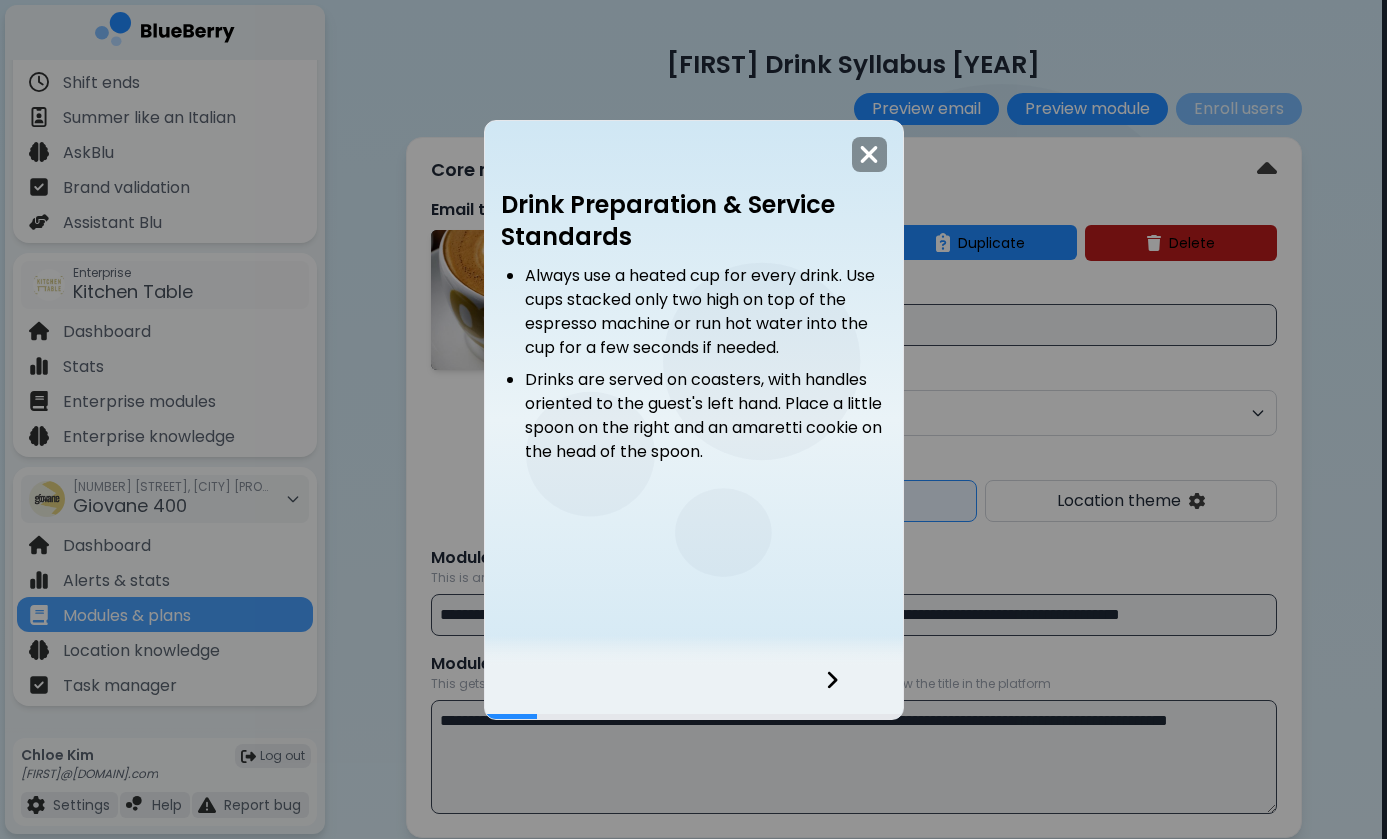 click 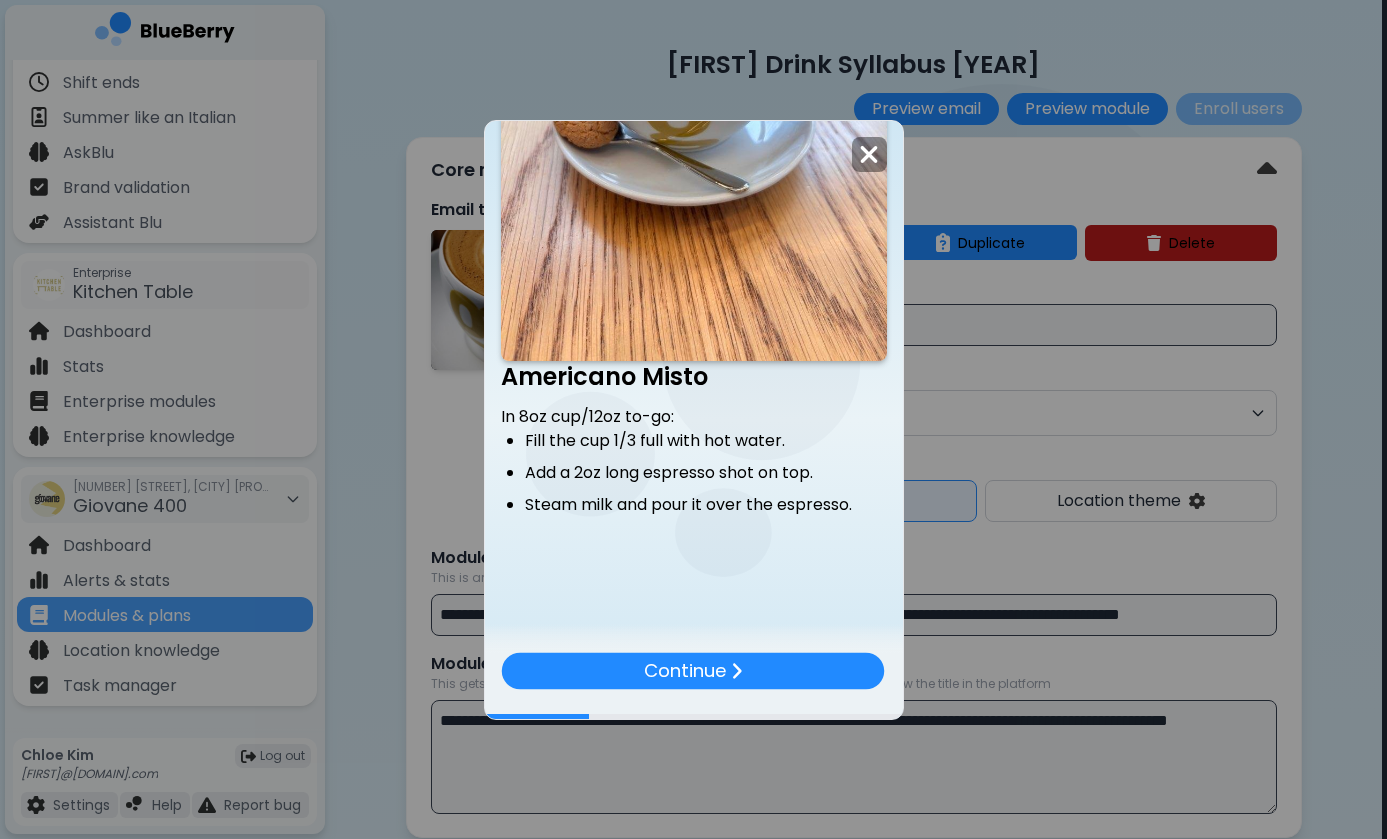 scroll, scrollTop: 1675, scrollLeft: 0, axis: vertical 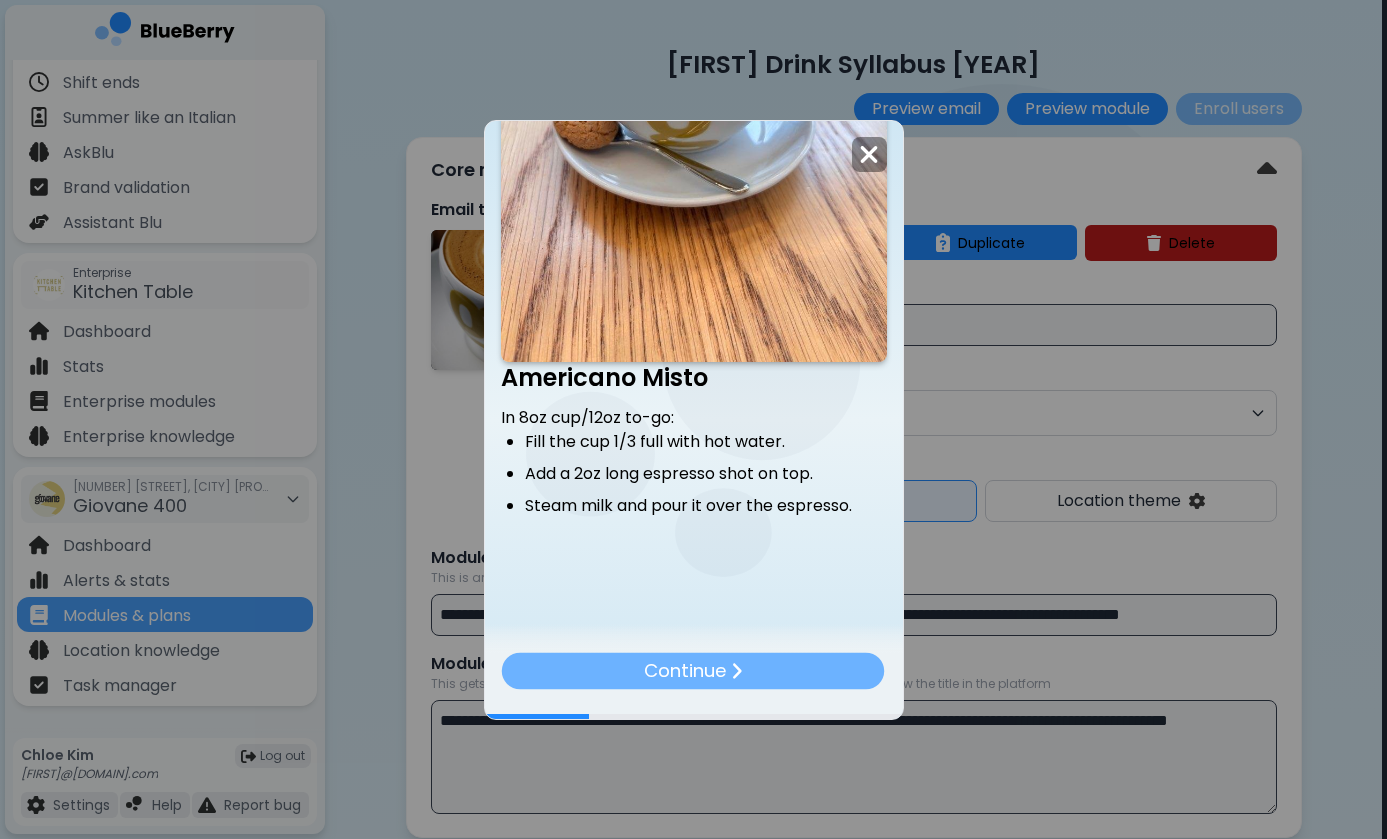 click on "Continue" at bounding box center [685, 670] 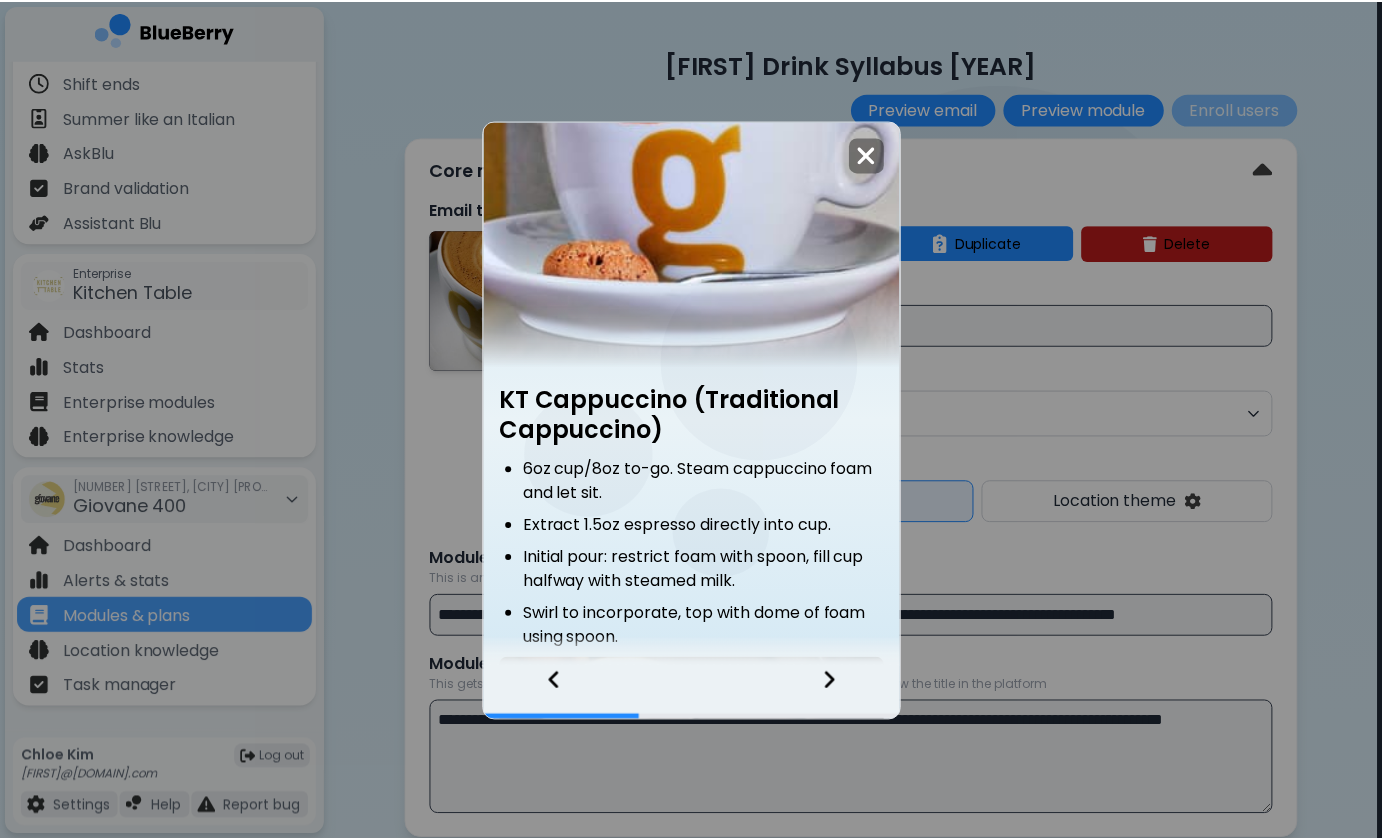 scroll, scrollTop: 153, scrollLeft: 0, axis: vertical 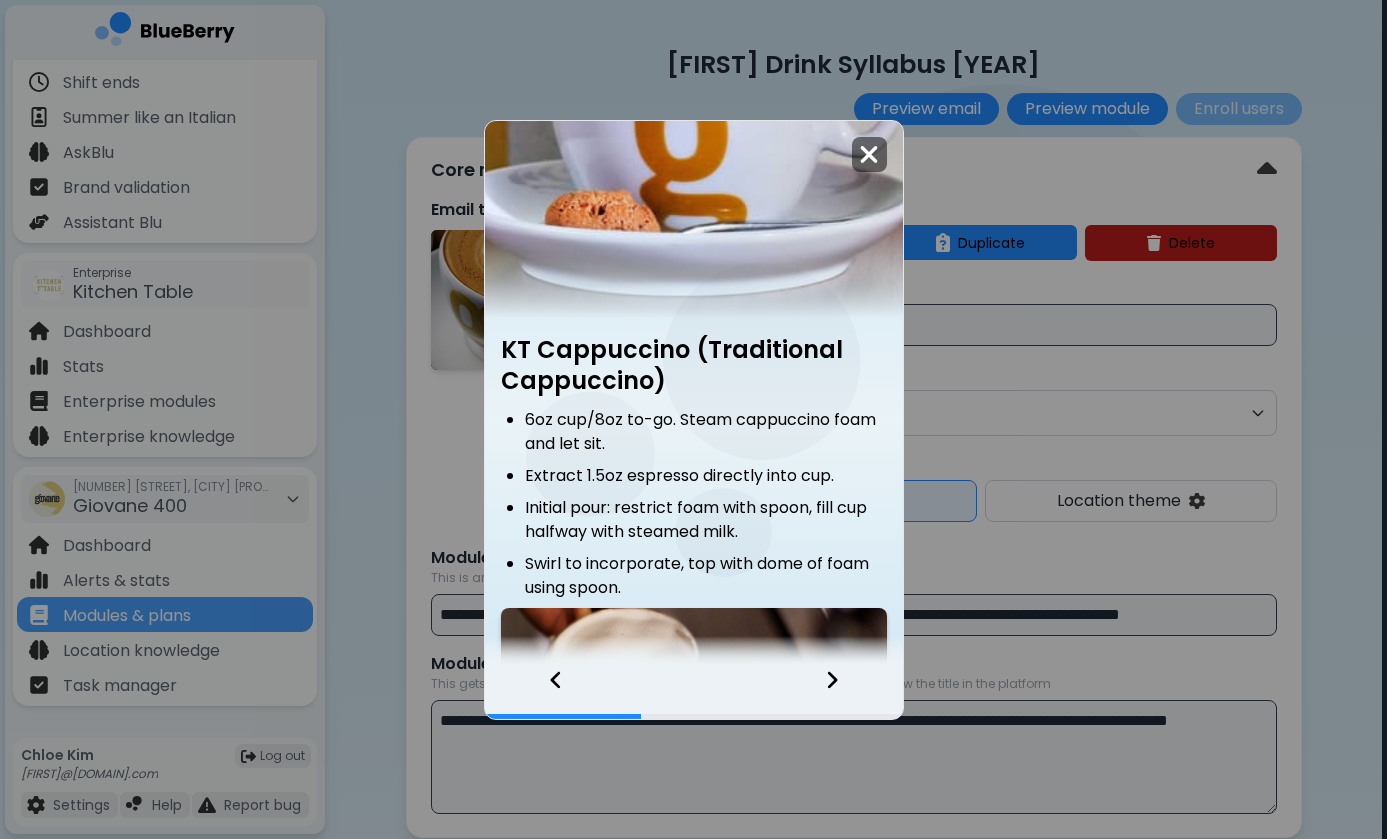 click at bounding box center (869, 154) 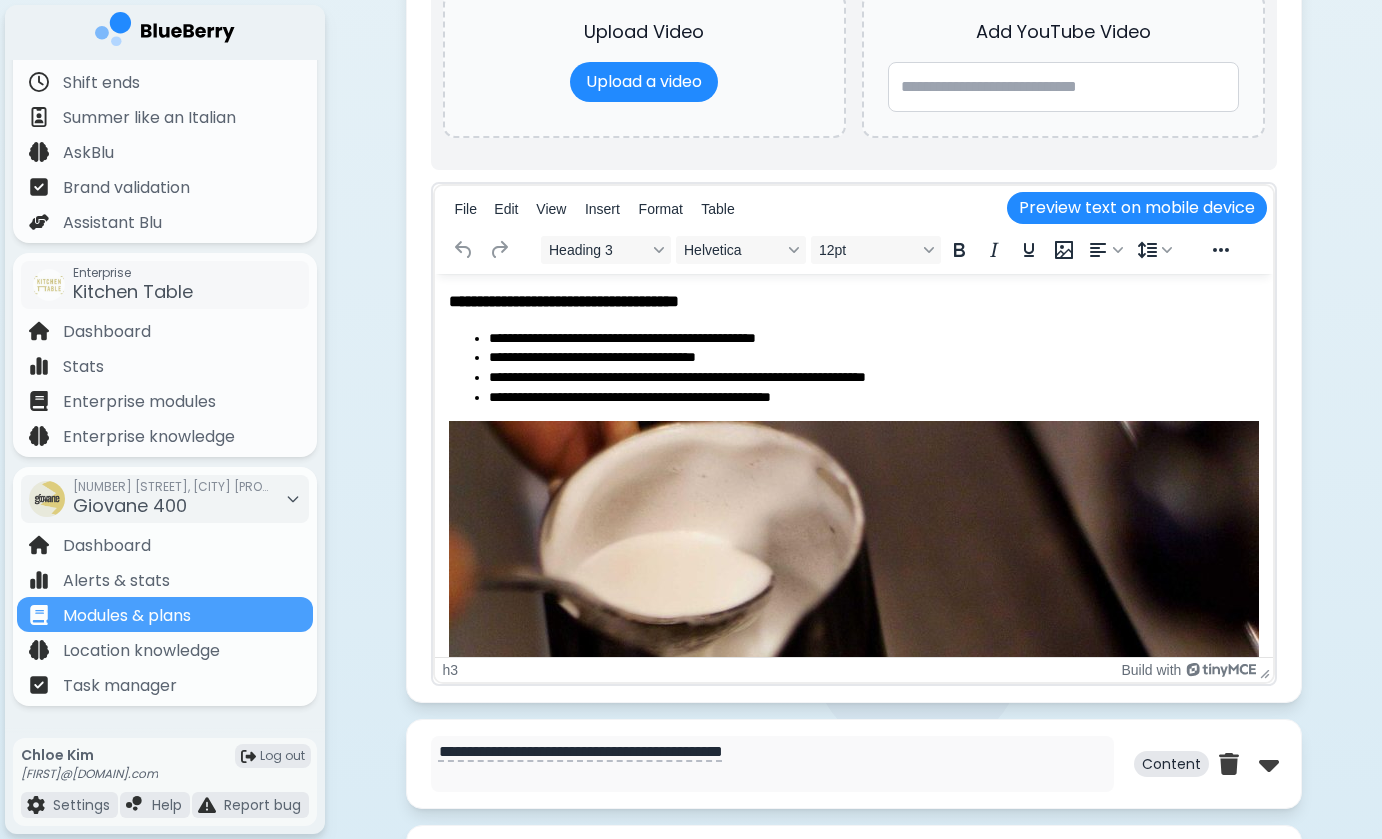 scroll, scrollTop: 2728, scrollLeft: 0, axis: vertical 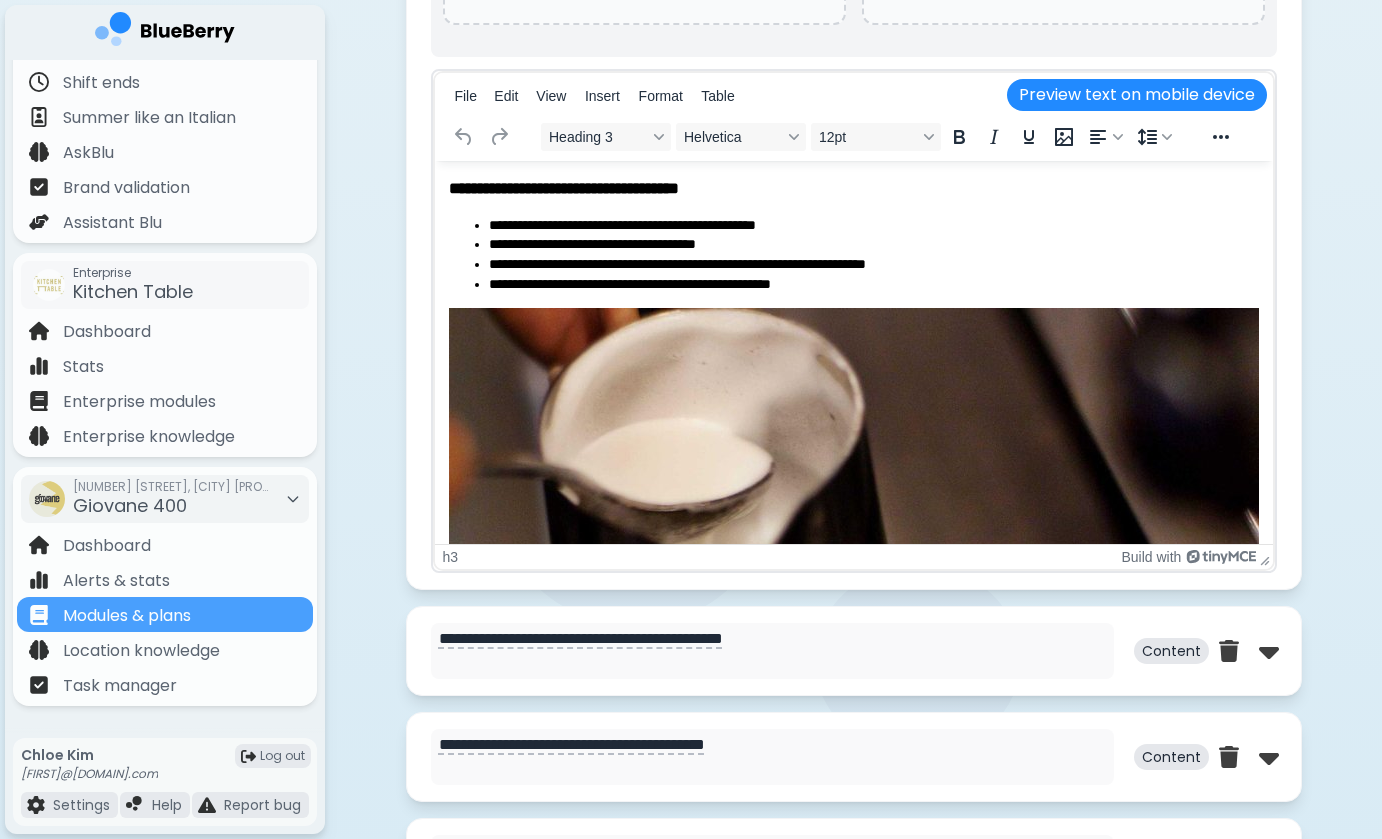 click on "**********" at bounding box center [871, 226] 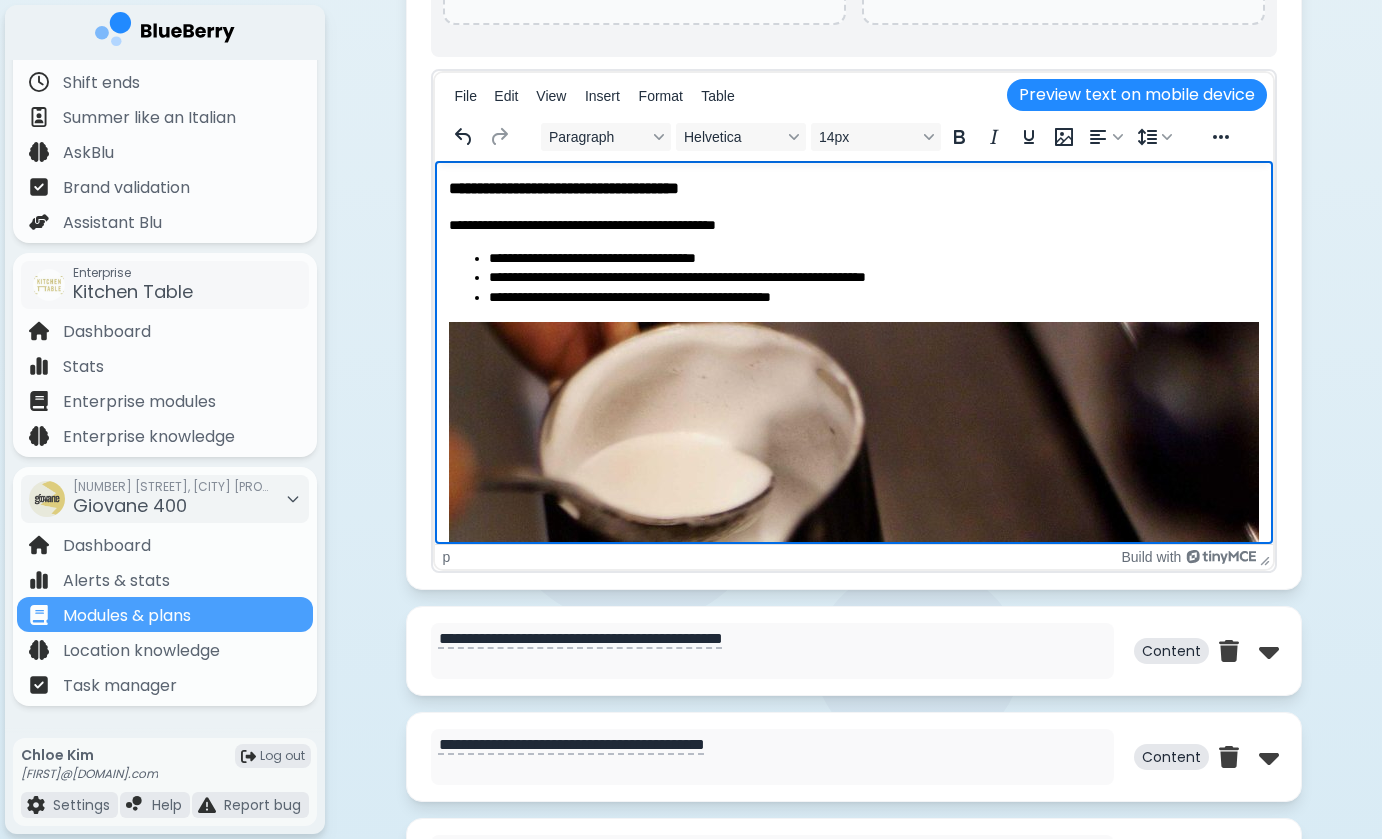 type 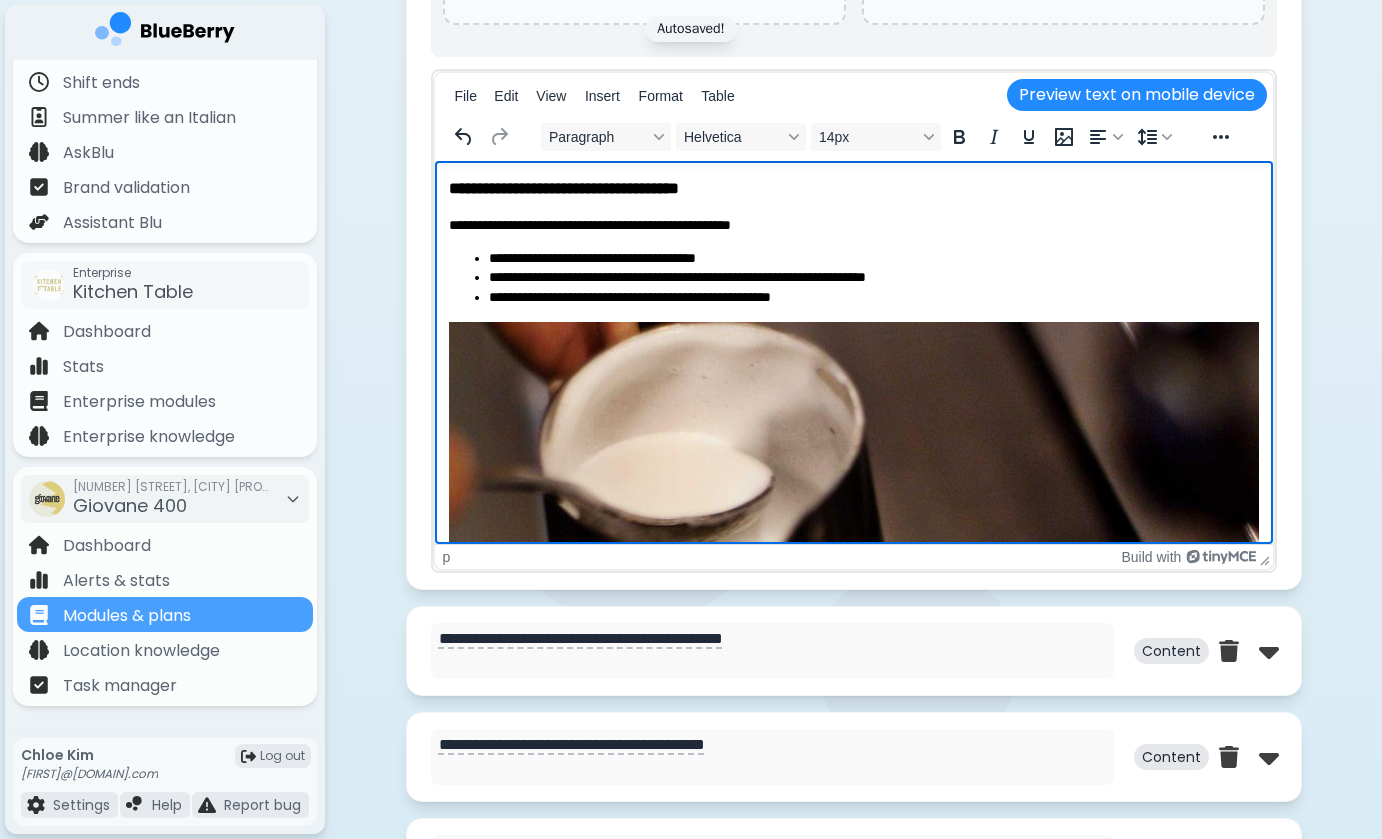 click on "**********" at bounding box center (851, 225) 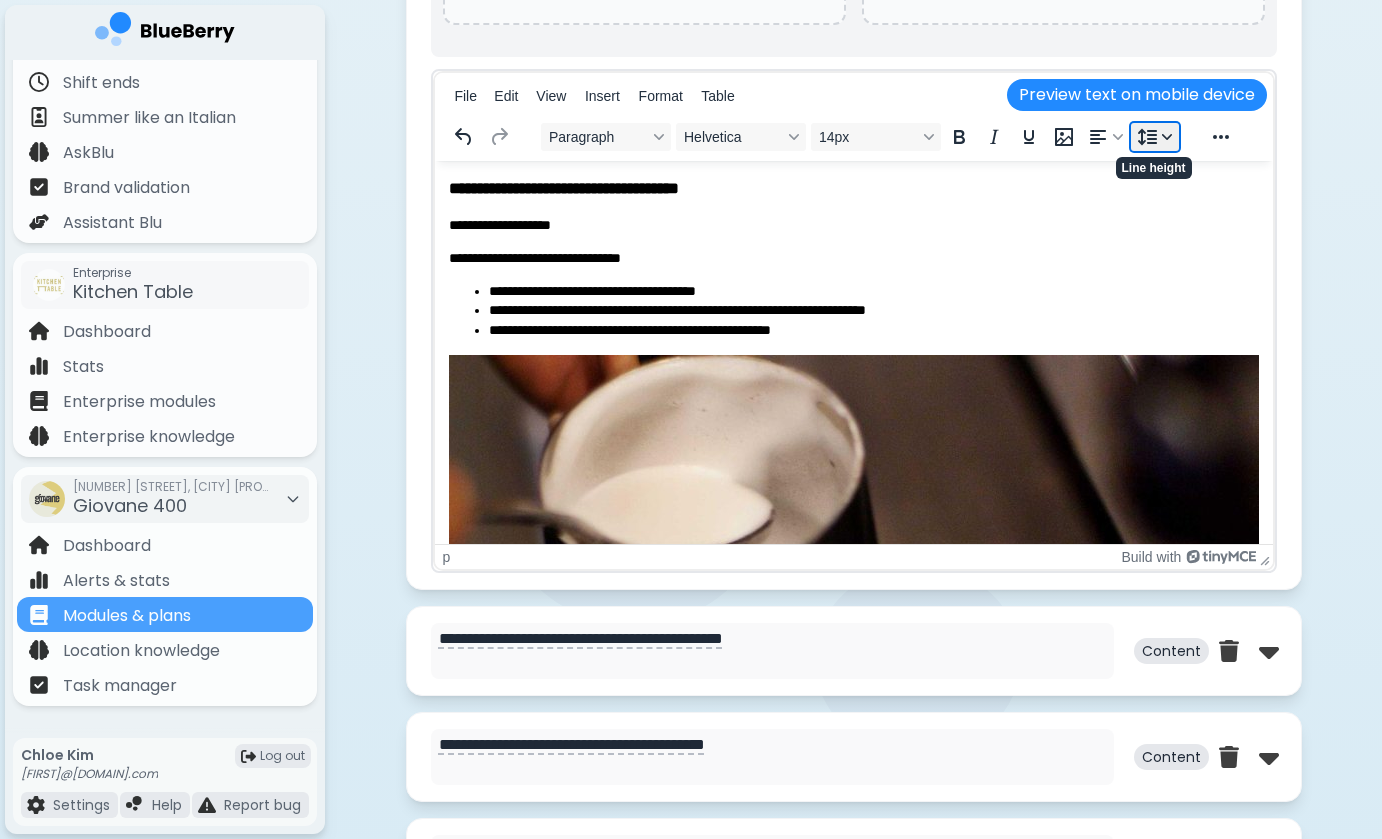 click at bounding box center (1155, 137) 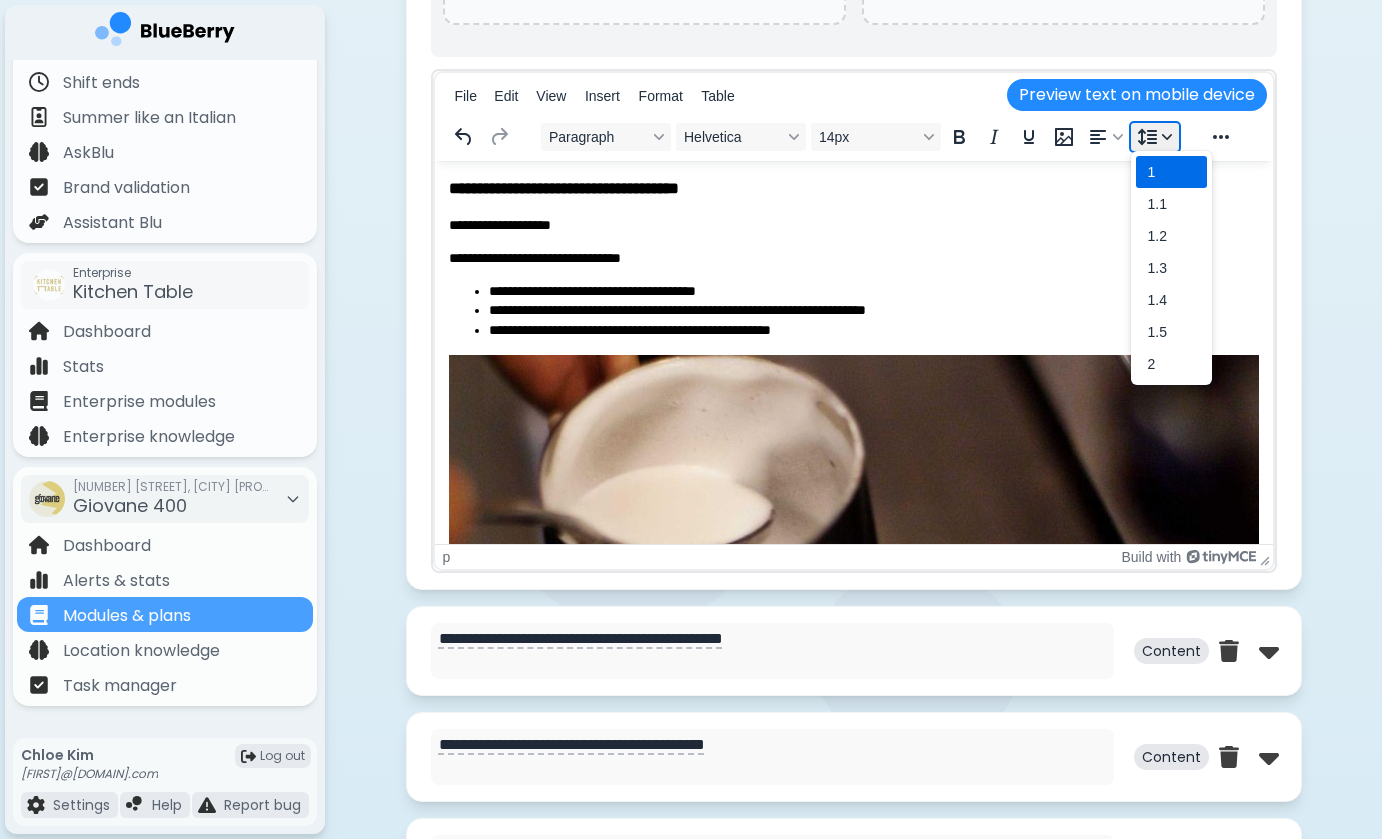 click at bounding box center (1155, 137) 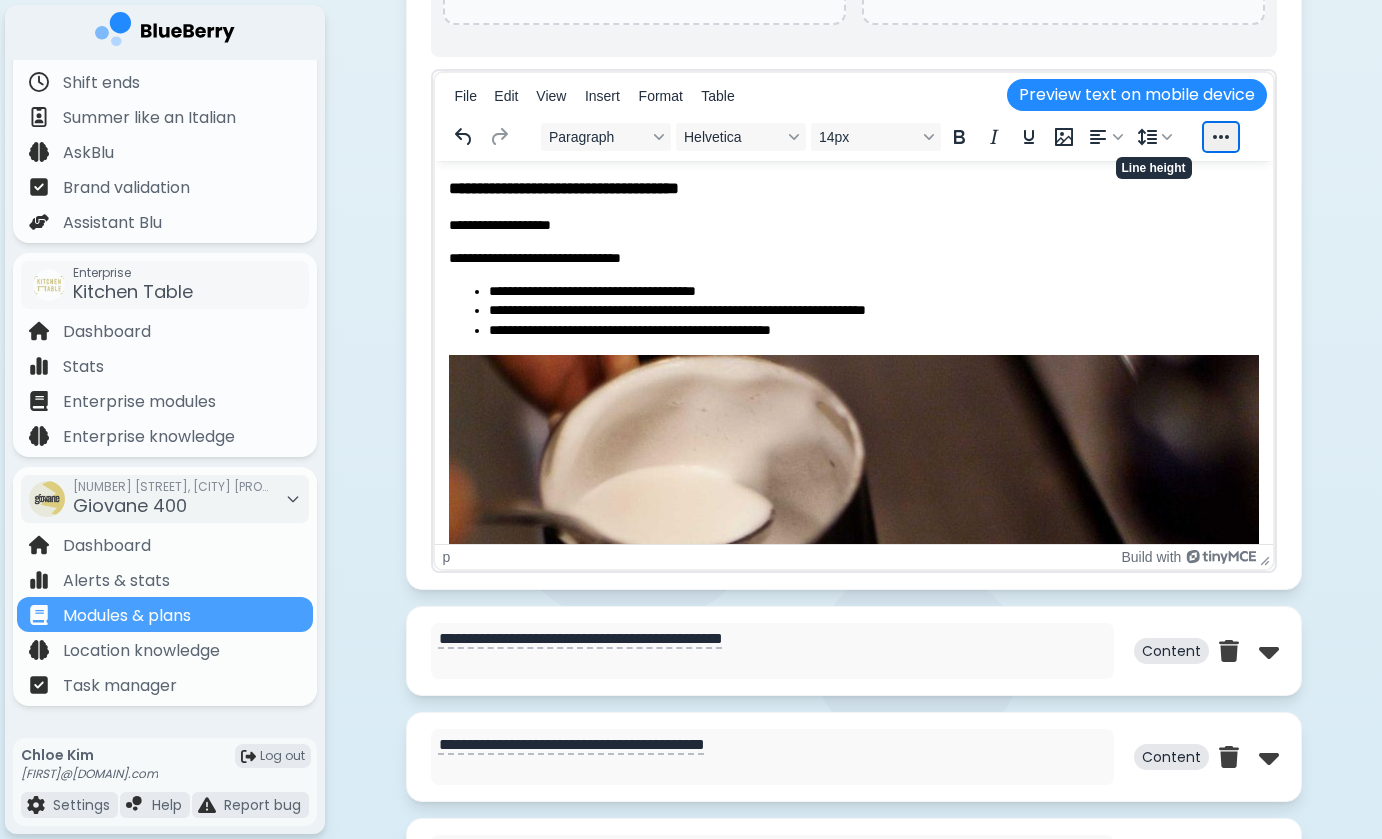 click at bounding box center [1221, 137] 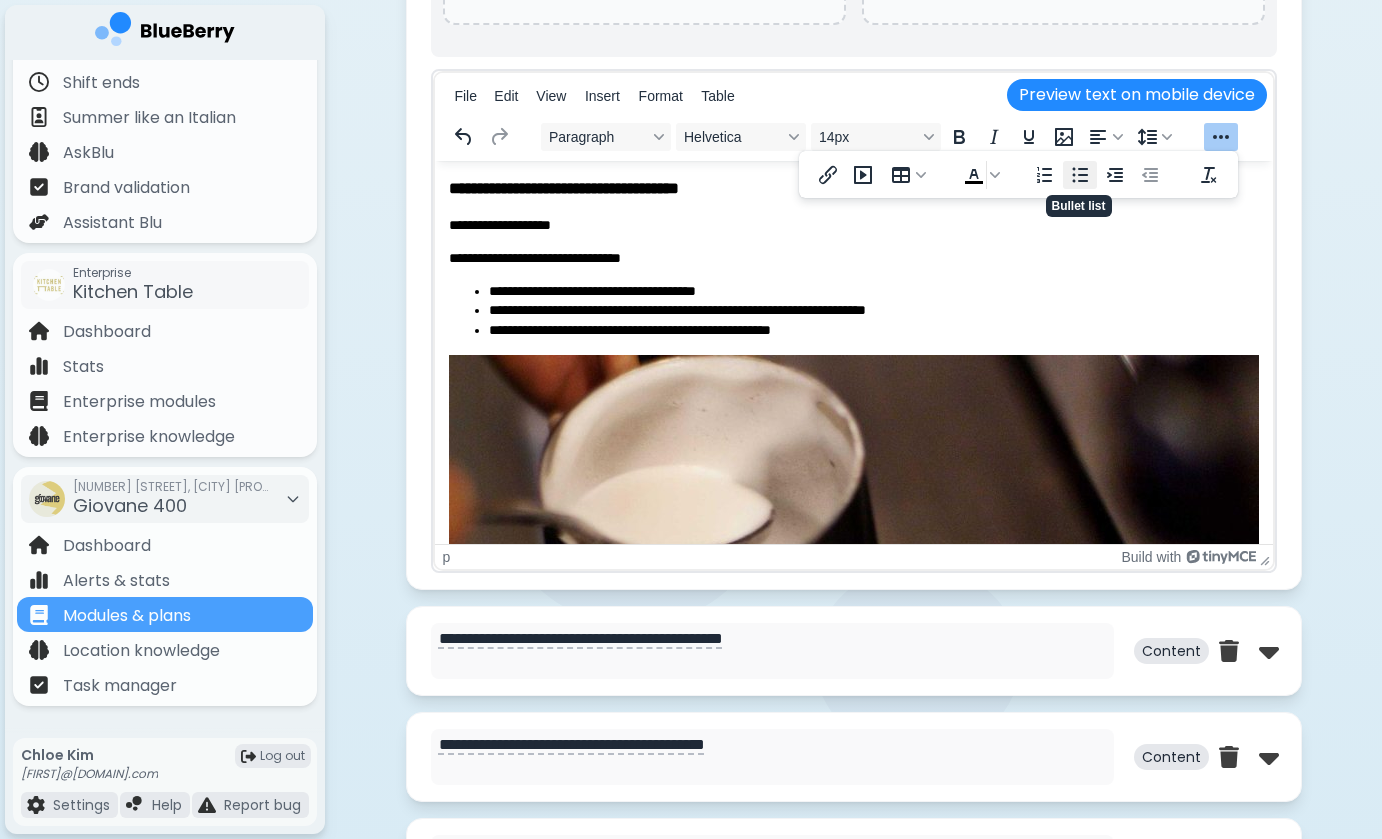 click 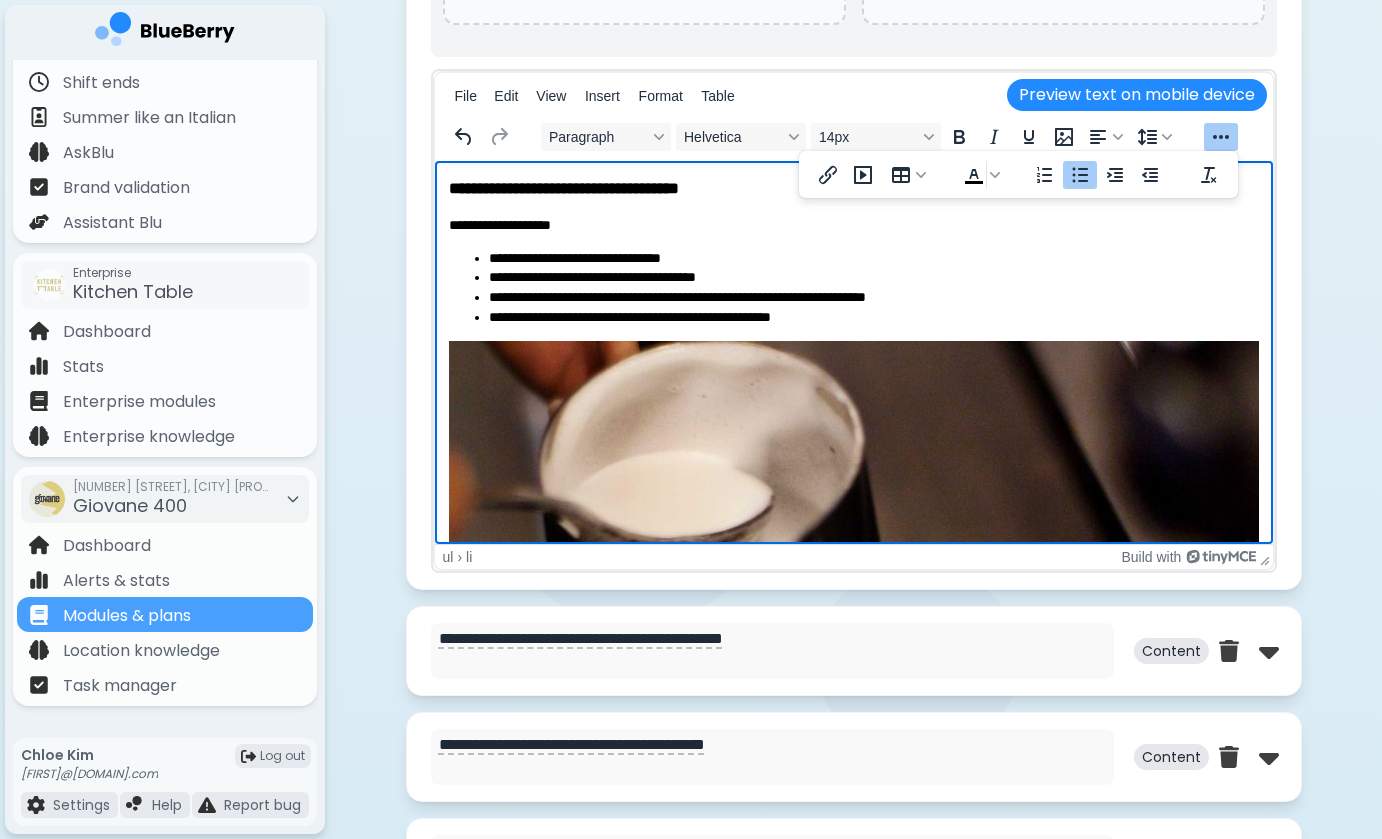 click on "**********" at bounding box center [871, 259] 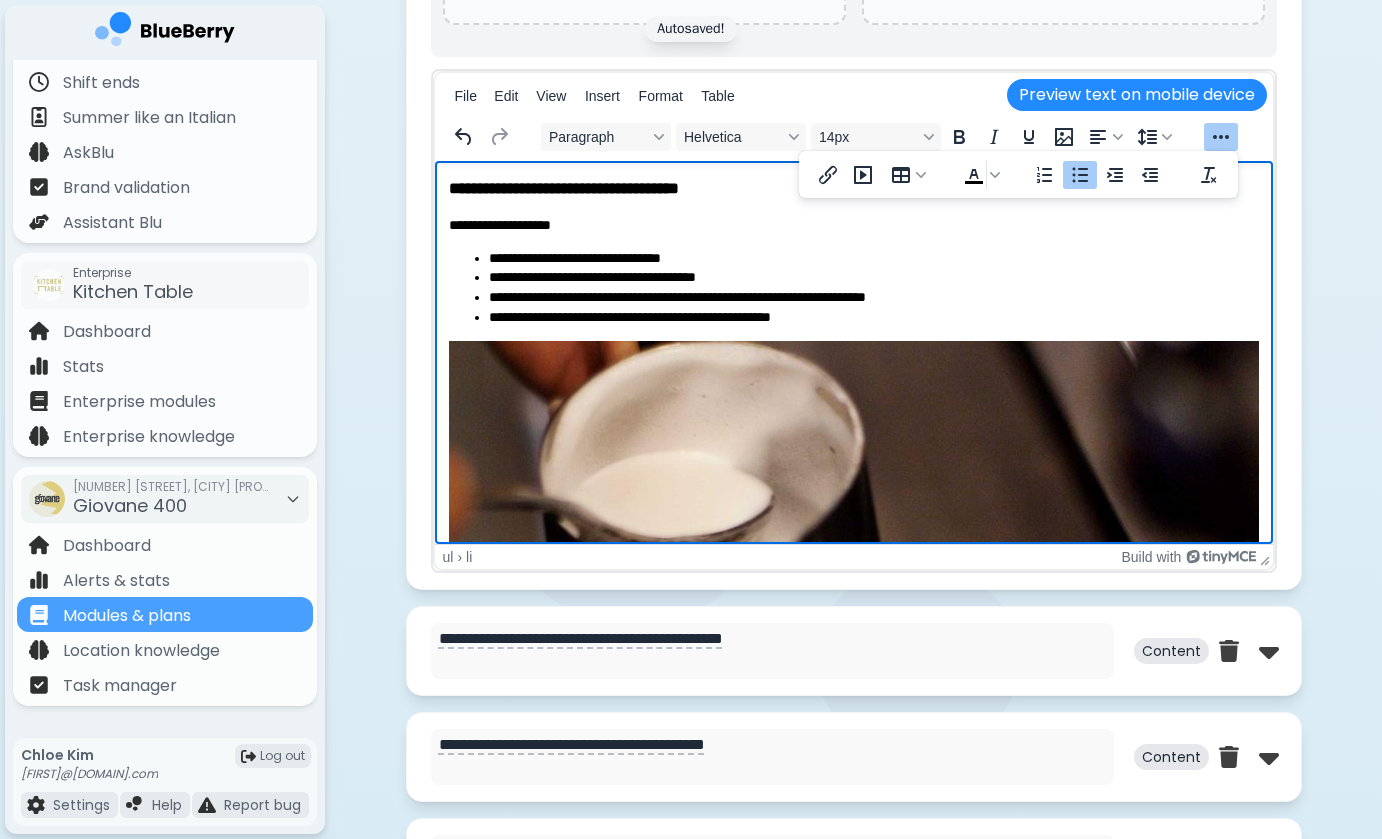 click on "**********" at bounding box center [871, 259] 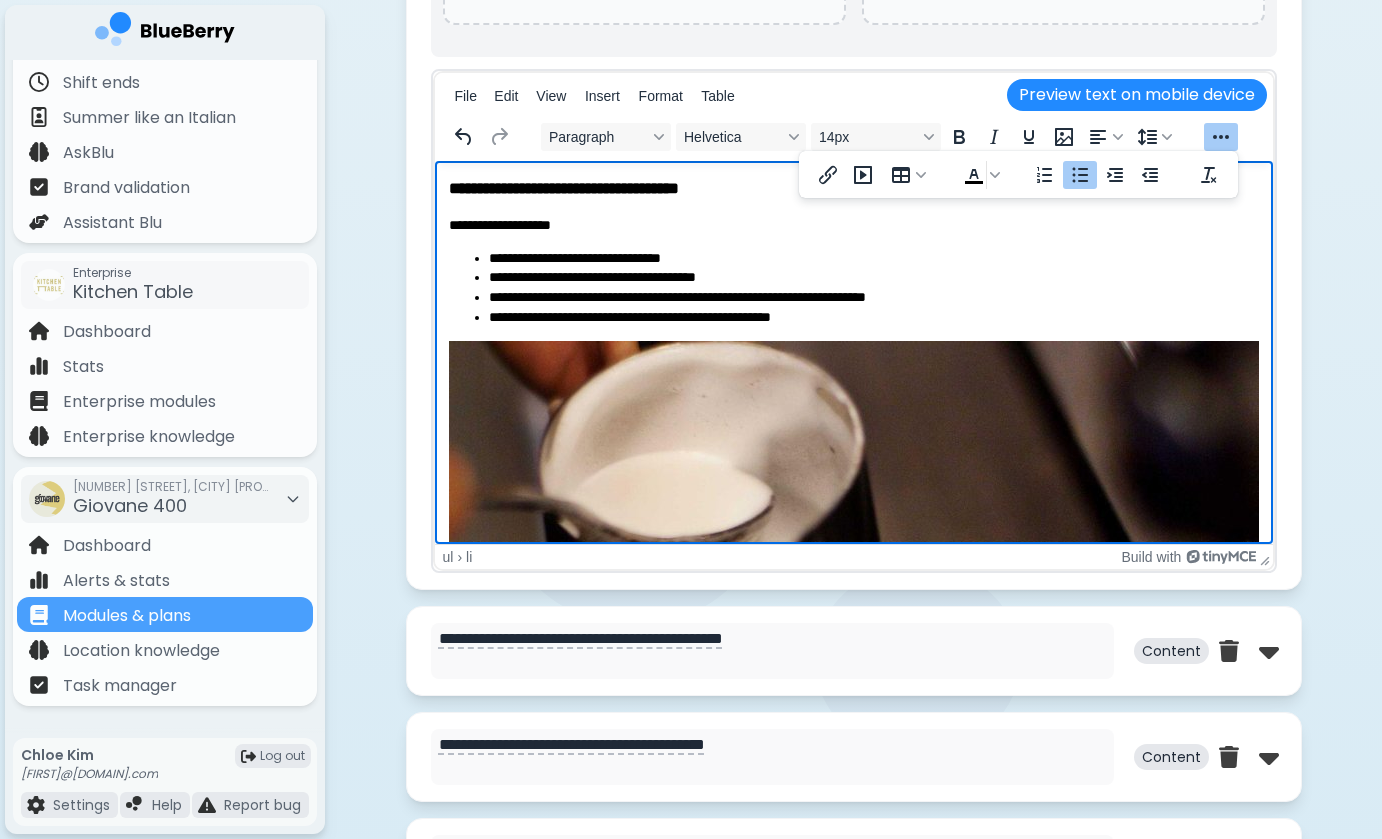 click on "**********" at bounding box center [871, 259] 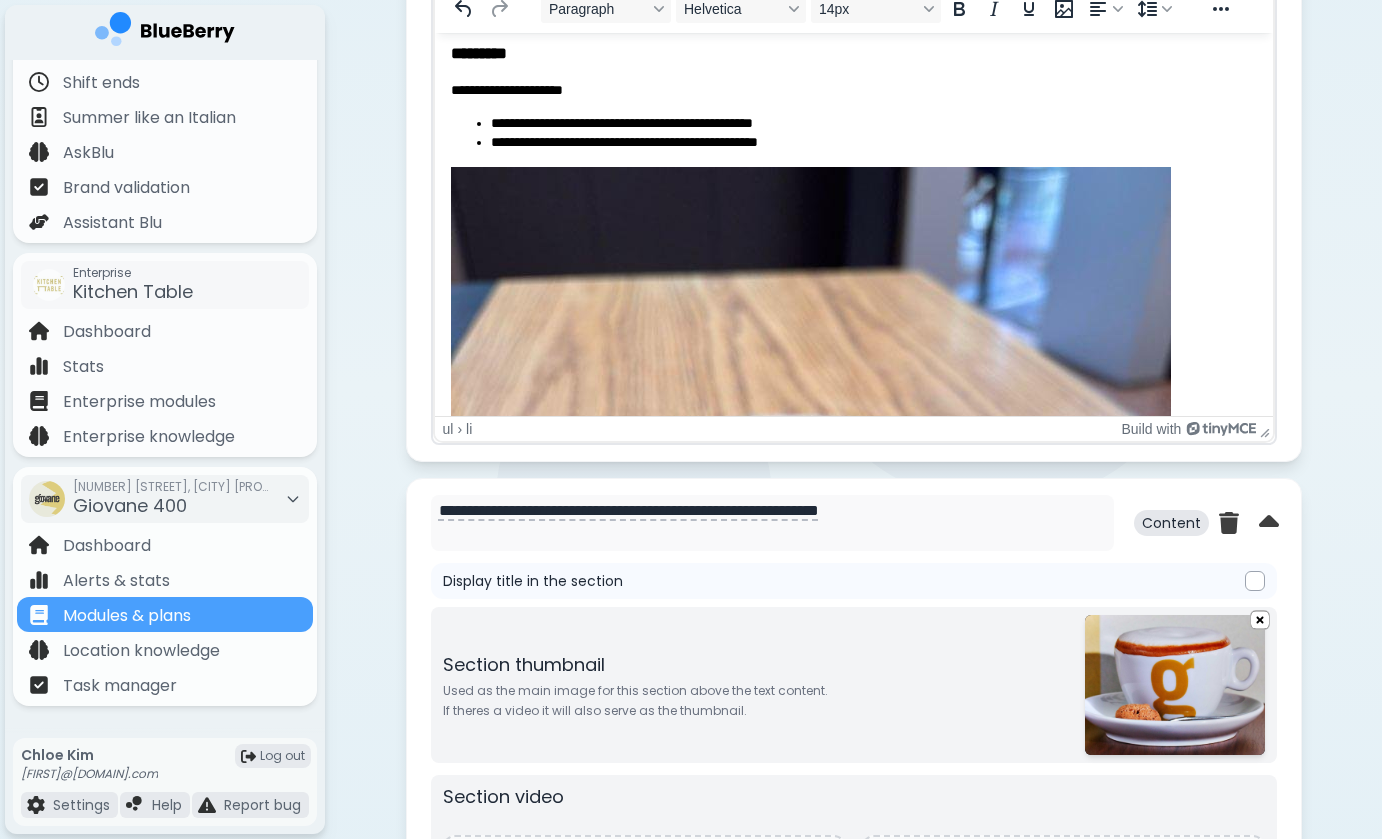 scroll, scrollTop: 1233, scrollLeft: 0, axis: vertical 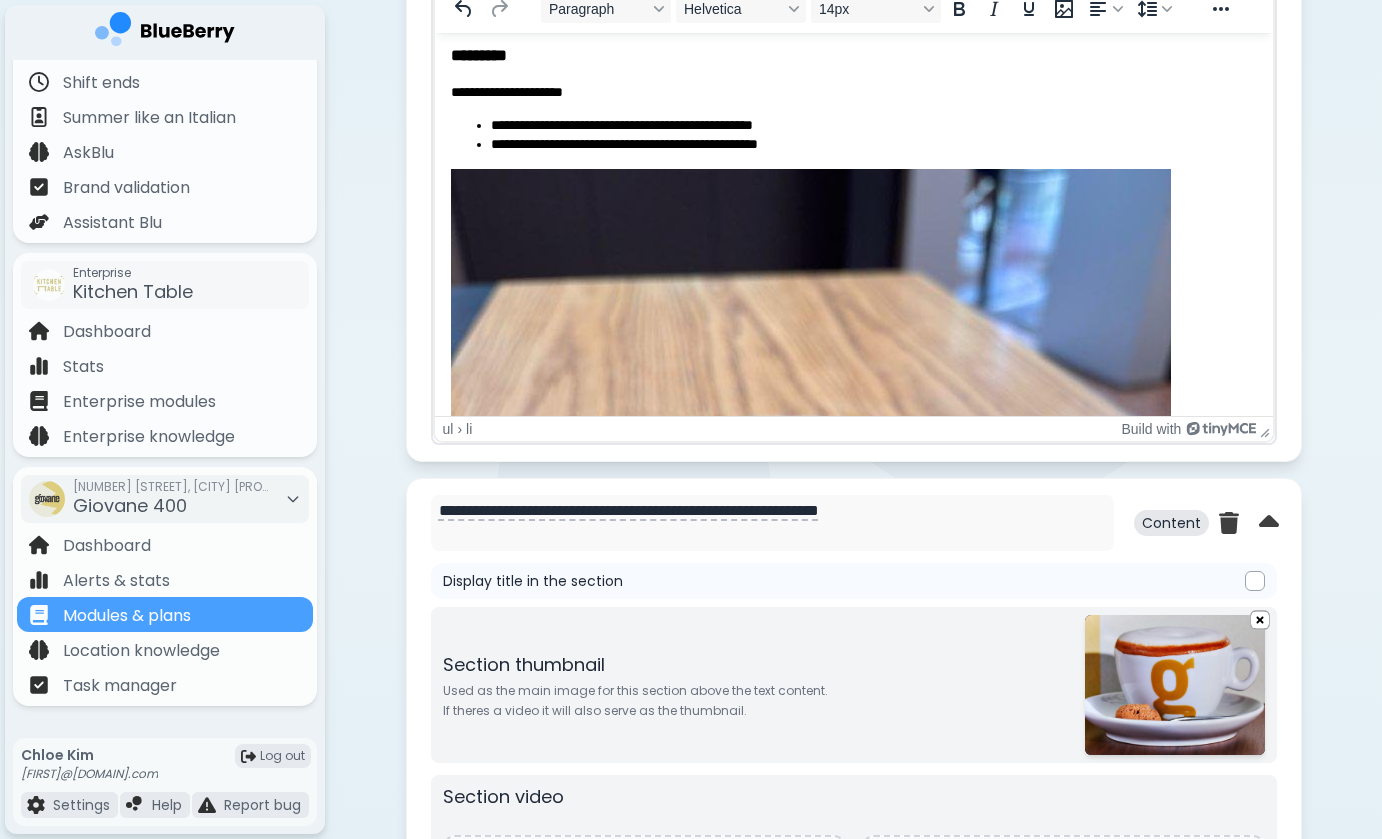 click on "**********" at bounding box center (873, 145) 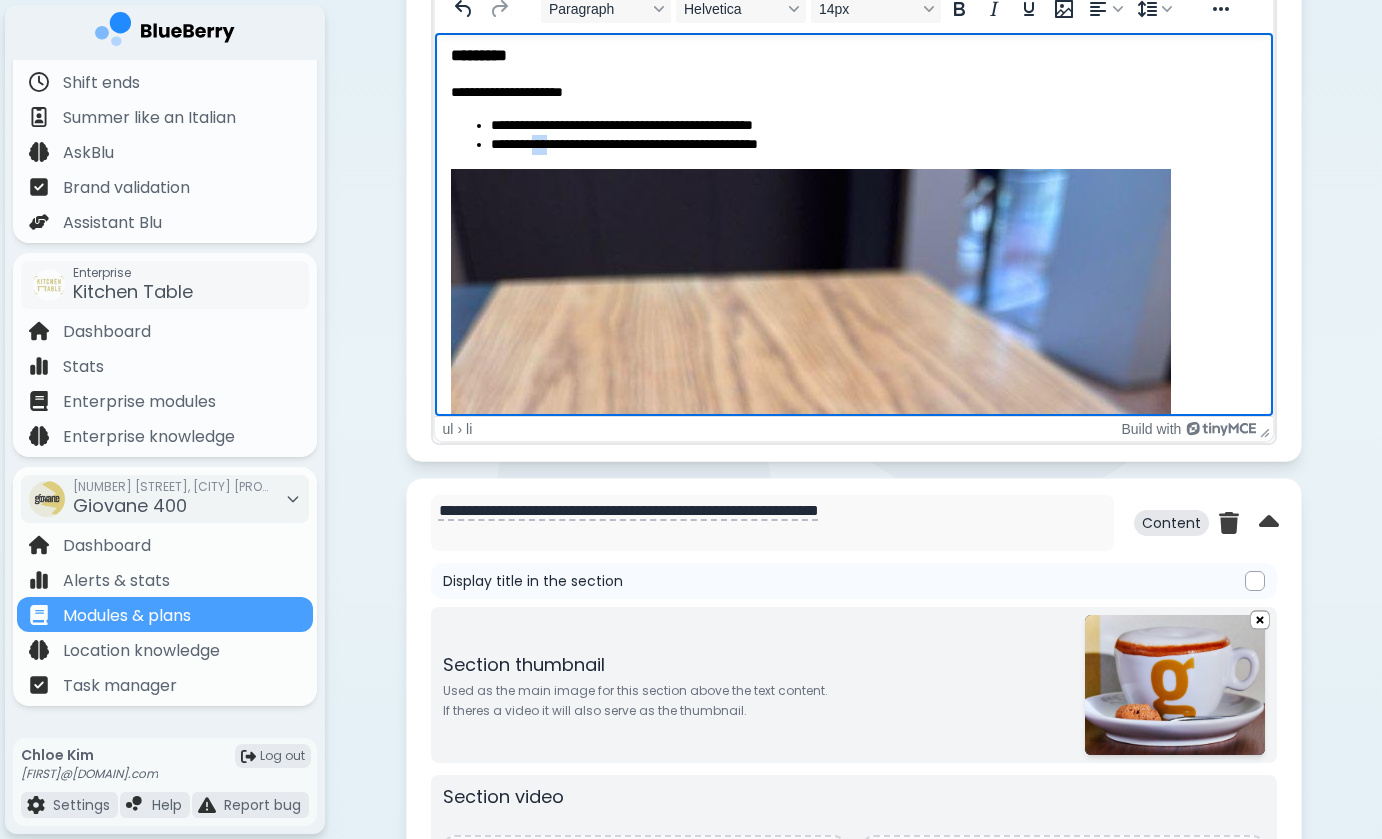 drag, startPoint x: 559, startPoint y: 146, endPoint x: 537, endPoint y: 146, distance: 22 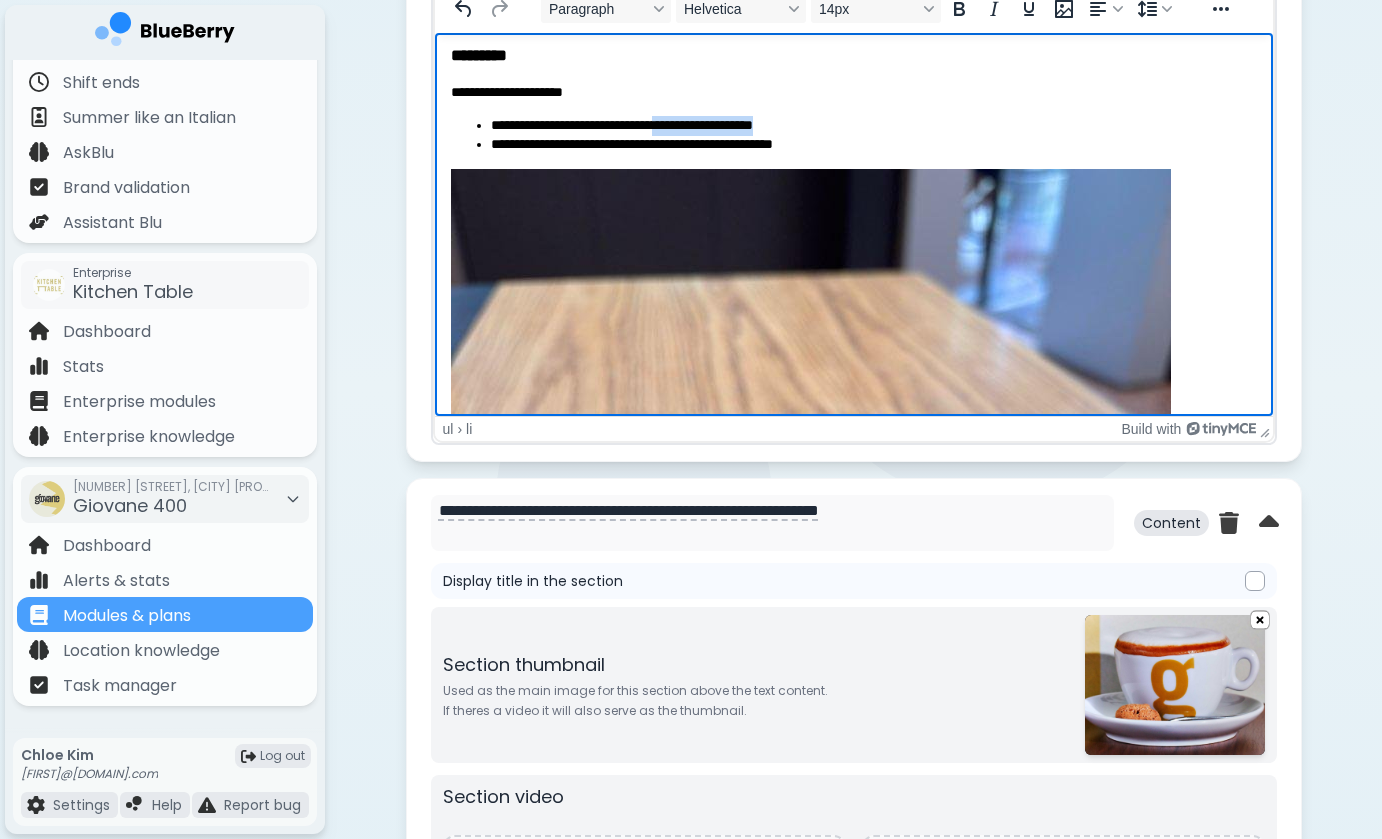 click on "**********" at bounding box center (873, 126) 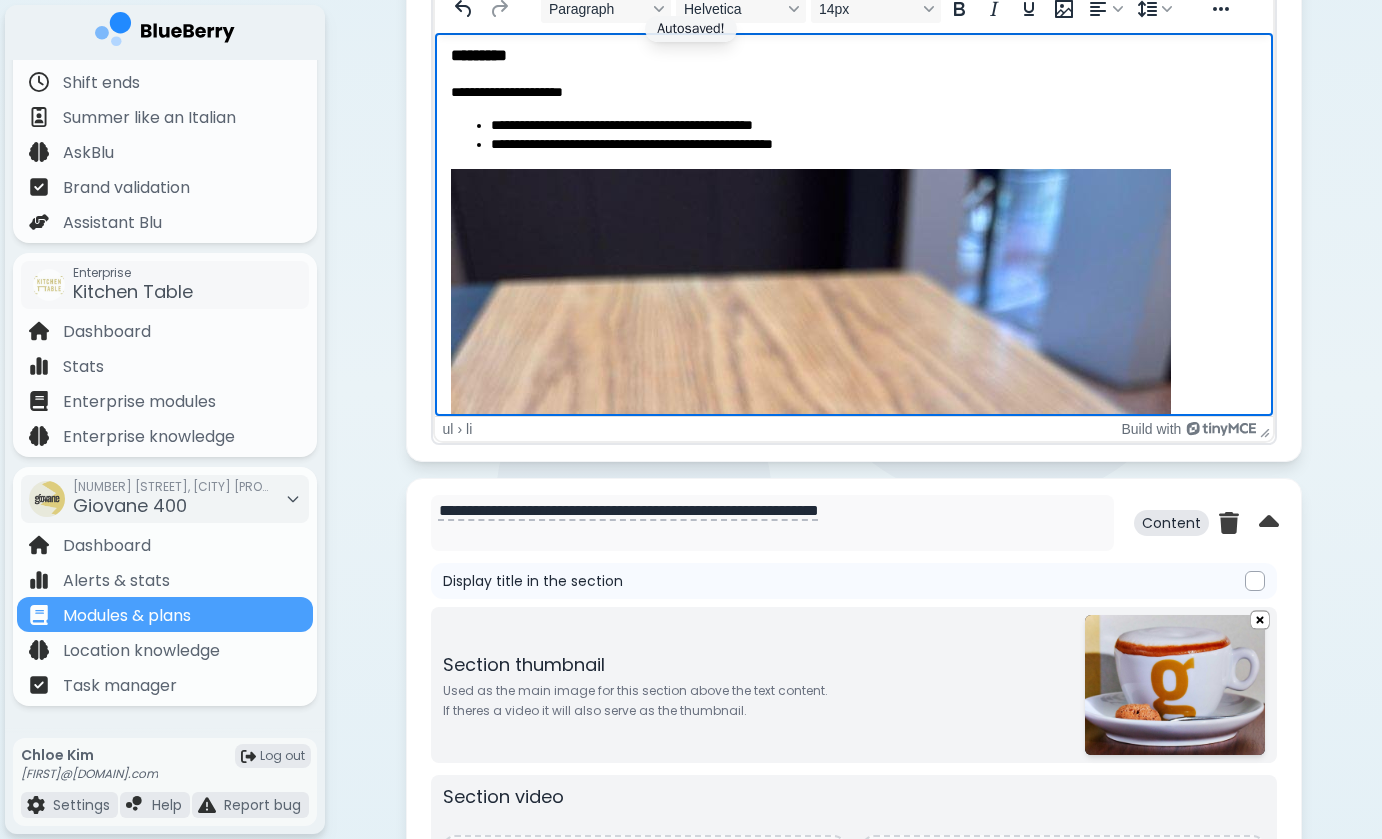 click on "**********" at bounding box center [873, 145] 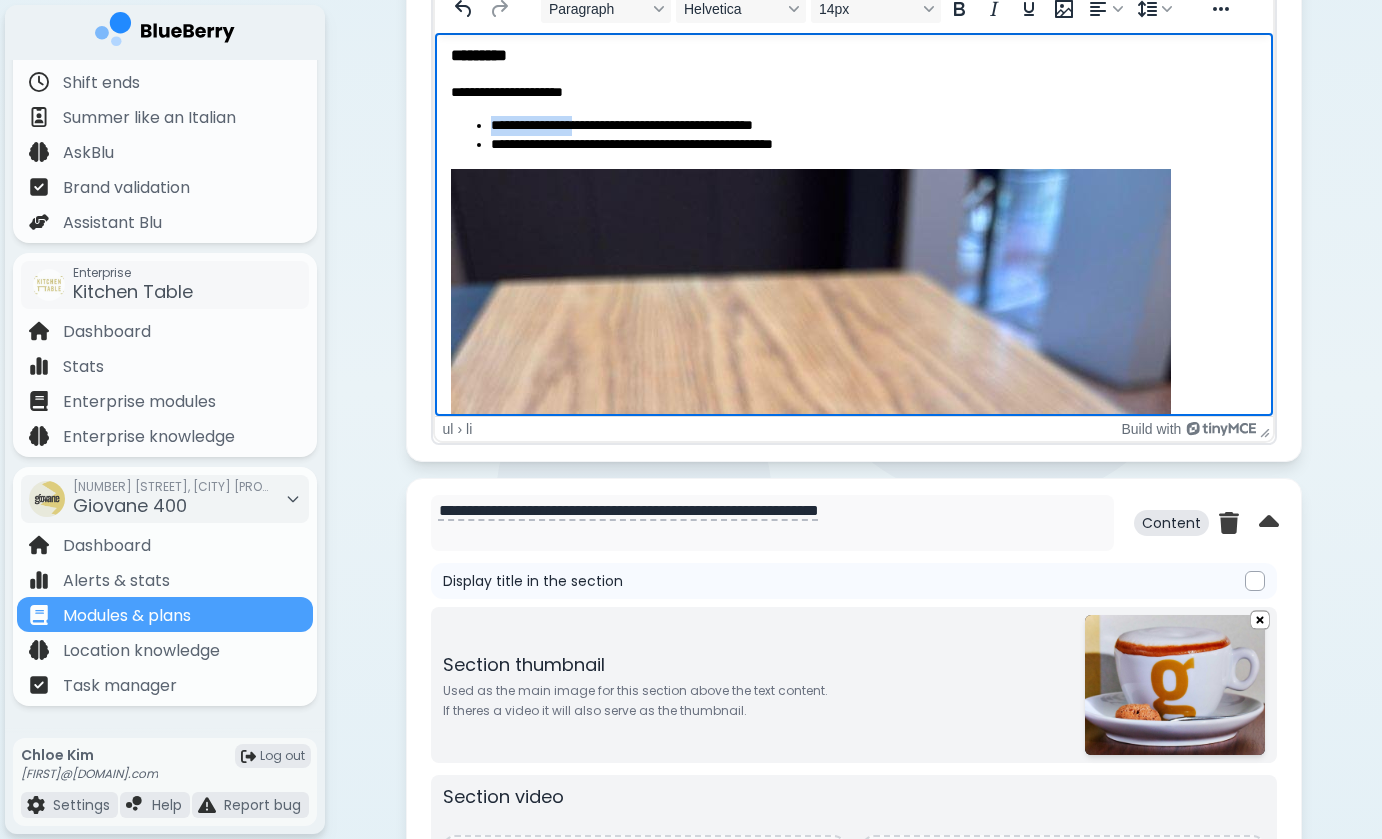 click on "**********" at bounding box center (873, 126) 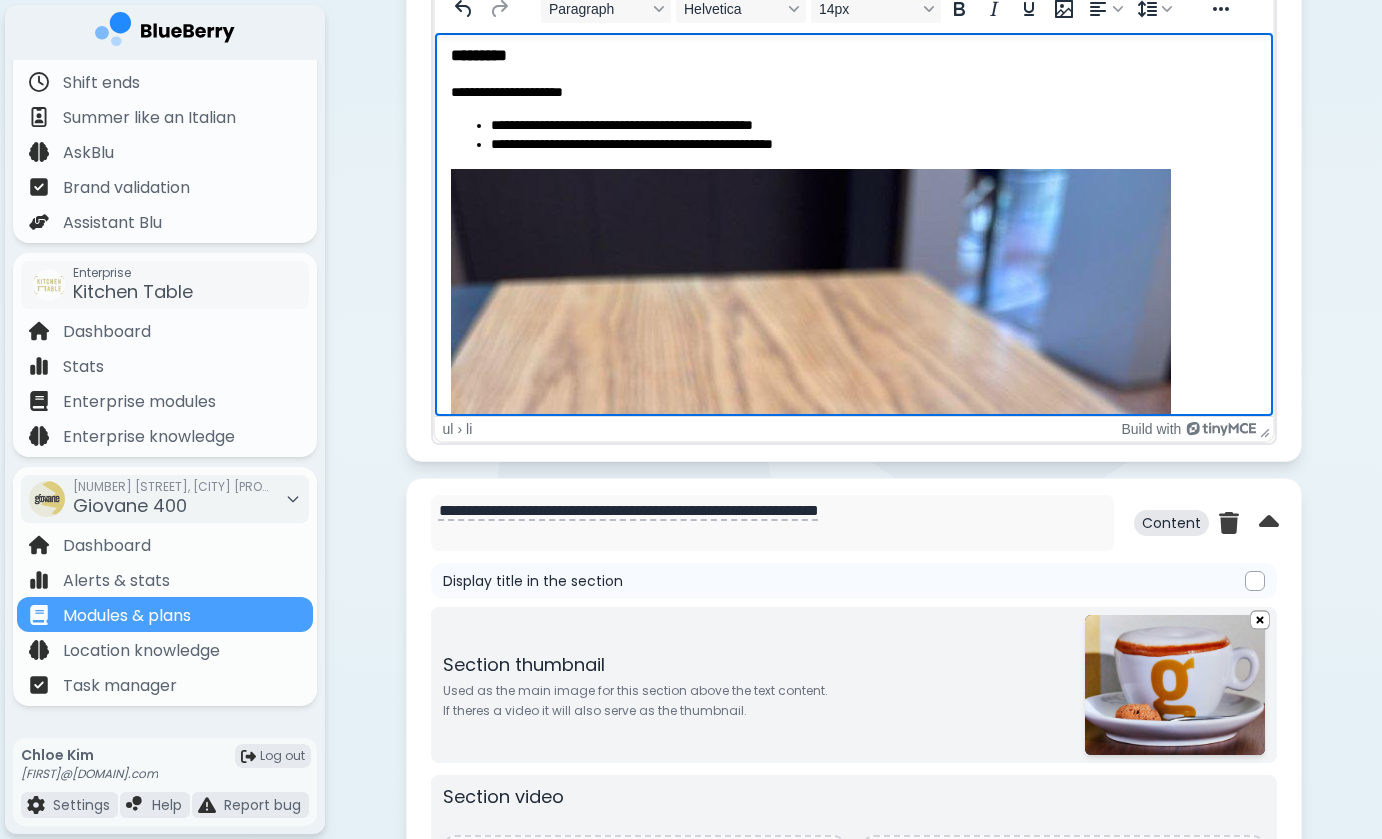 click on "**********" at bounding box center (873, 145) 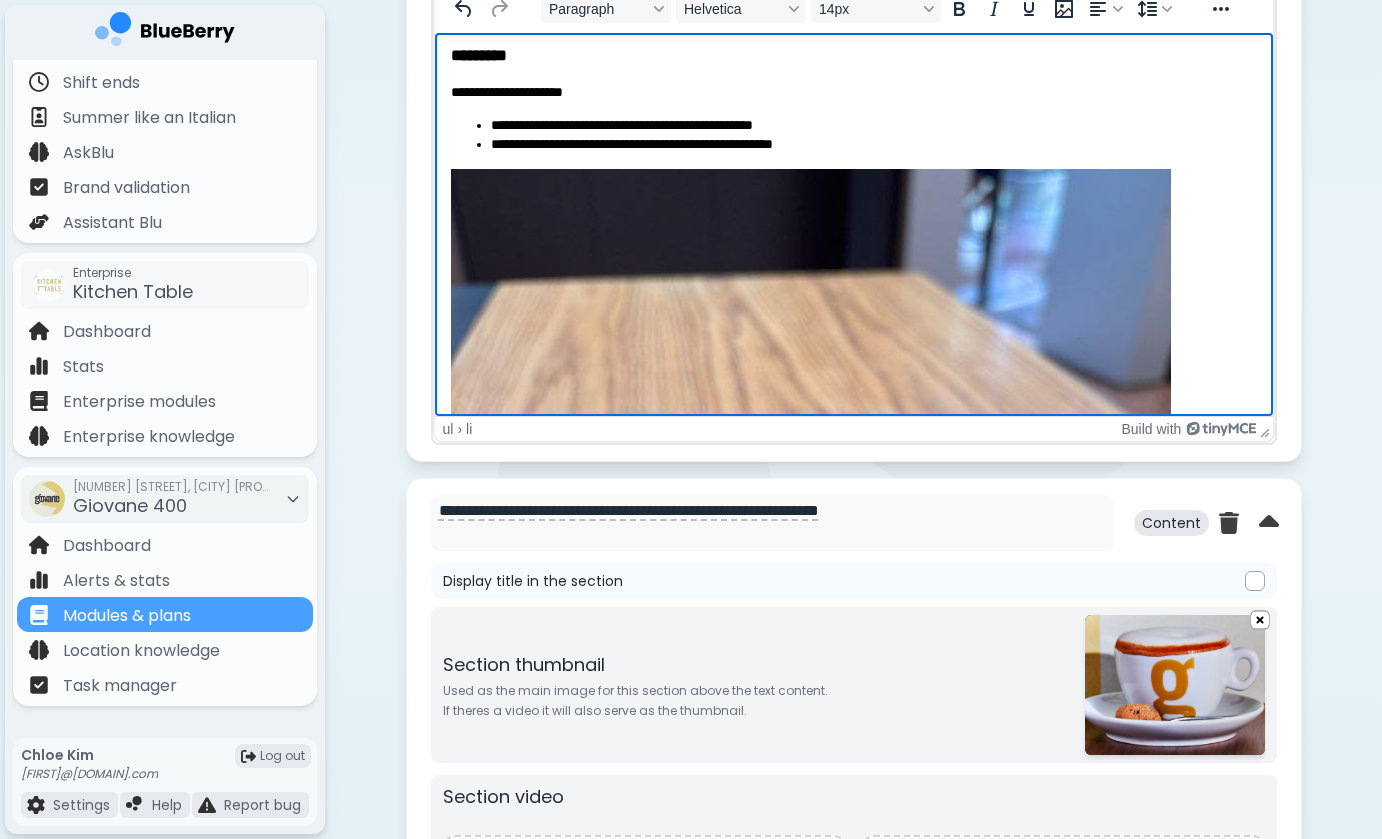 click on "**********" at bounding box center [873, 145] 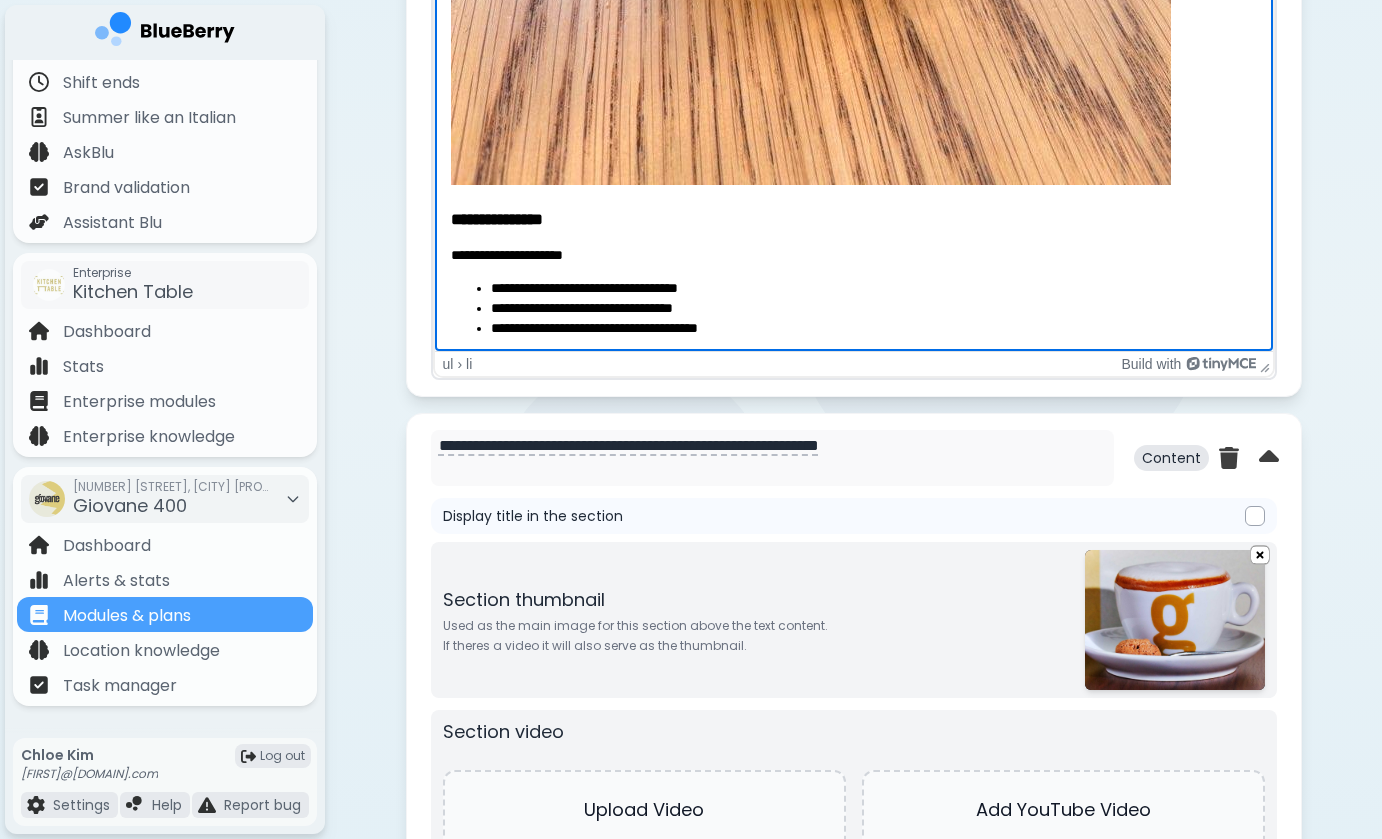 scroll, scrollTop: 1870, scrollLeft: 0, axis: vertical 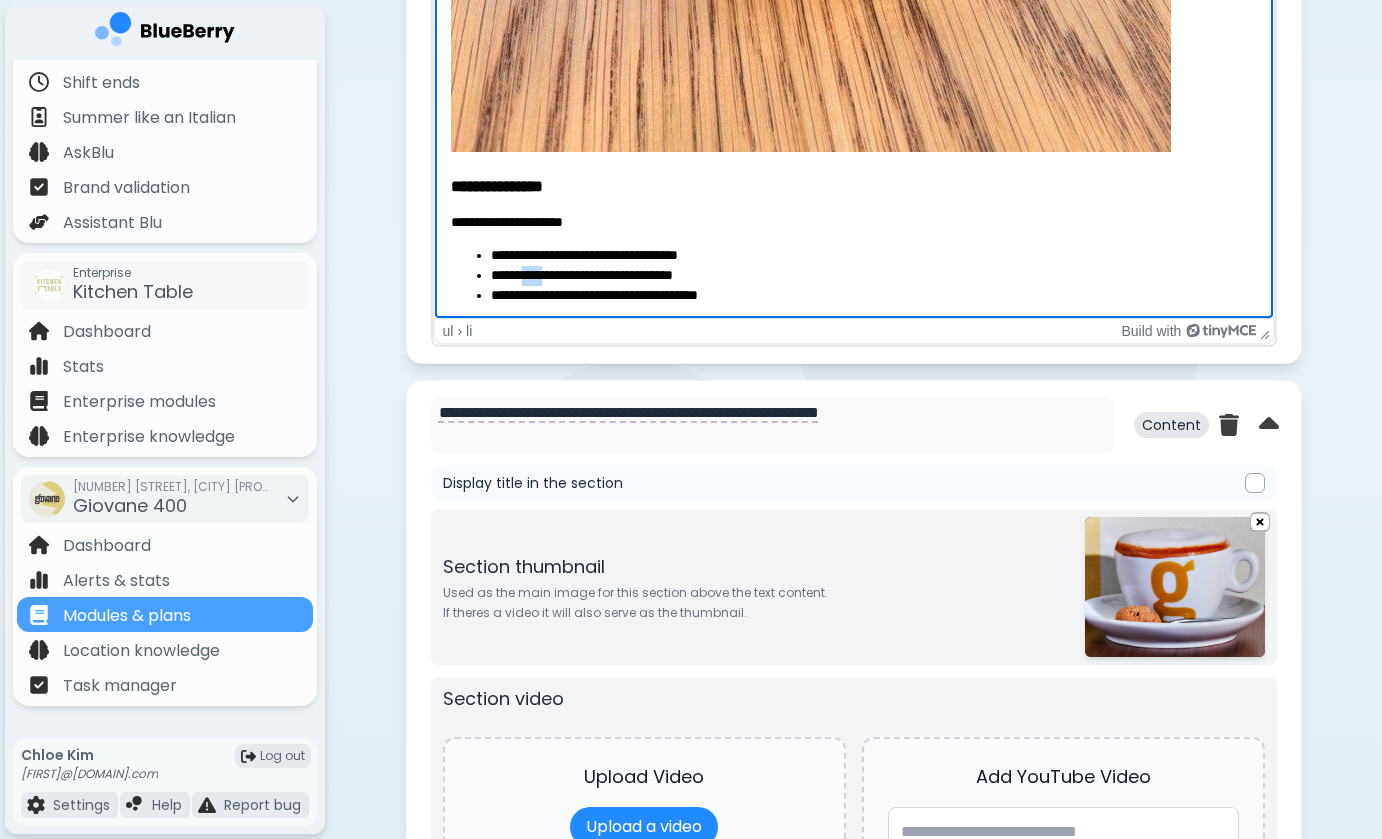 drag, startPoint x: 531, startPoint y: 273, endPoint x: 555, endPoint y: 275, distance: 24.083189 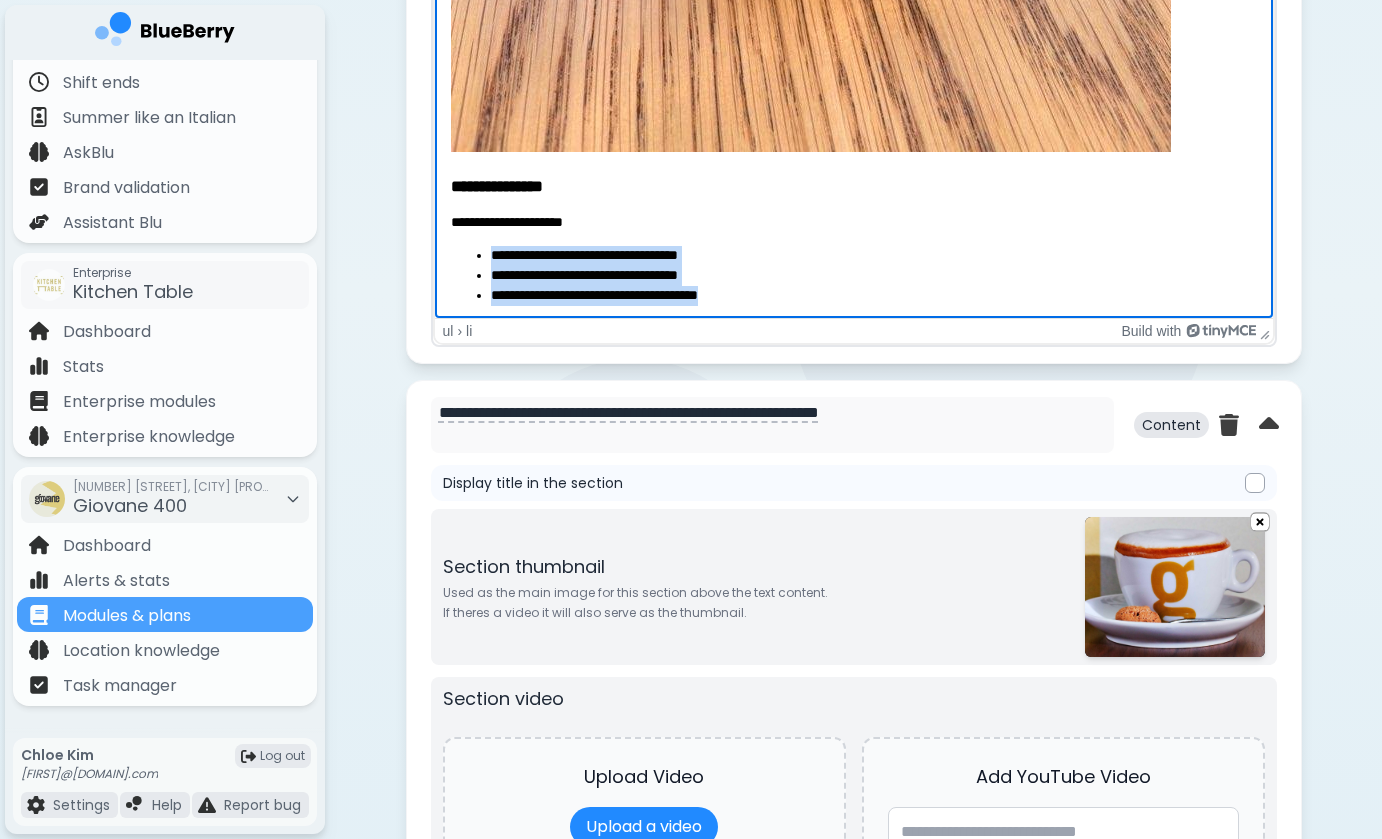 drag, startPoint x: 490, startPoint y: 247, endPoint x: 795, endPoint y: 293, distance: 308.44934 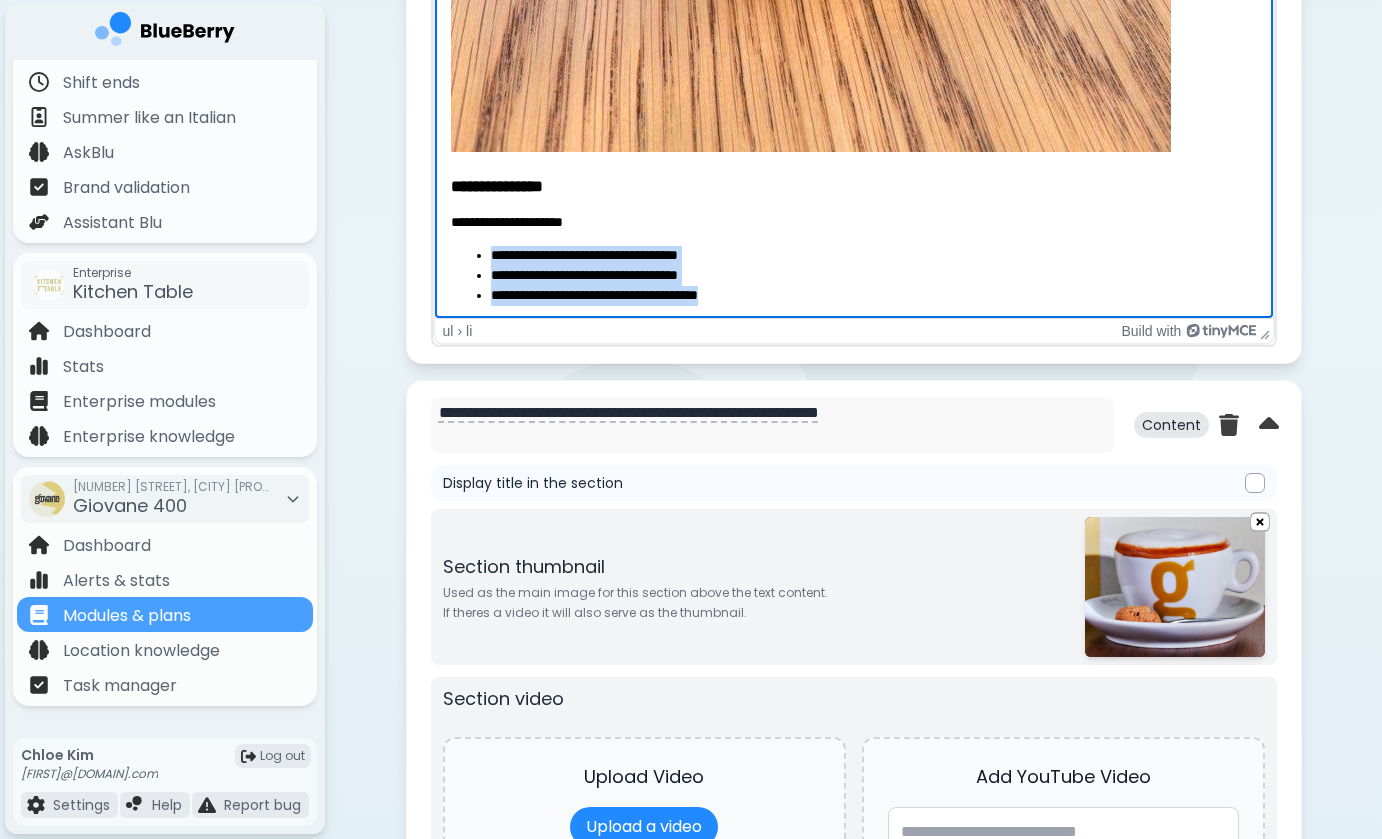 click on "**********" at bounding box center (853, 275) 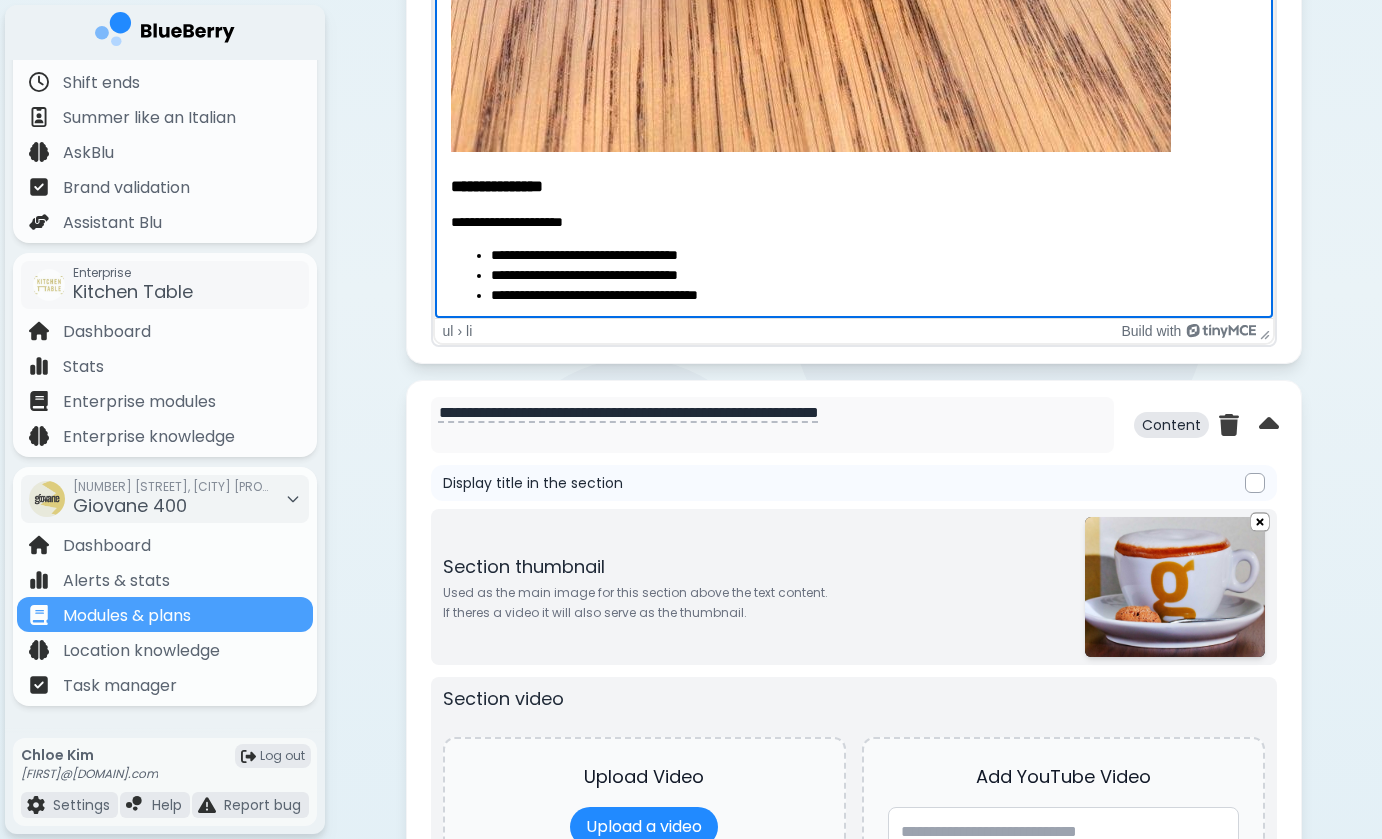 click on "**********" at bounding box center [873, 276] 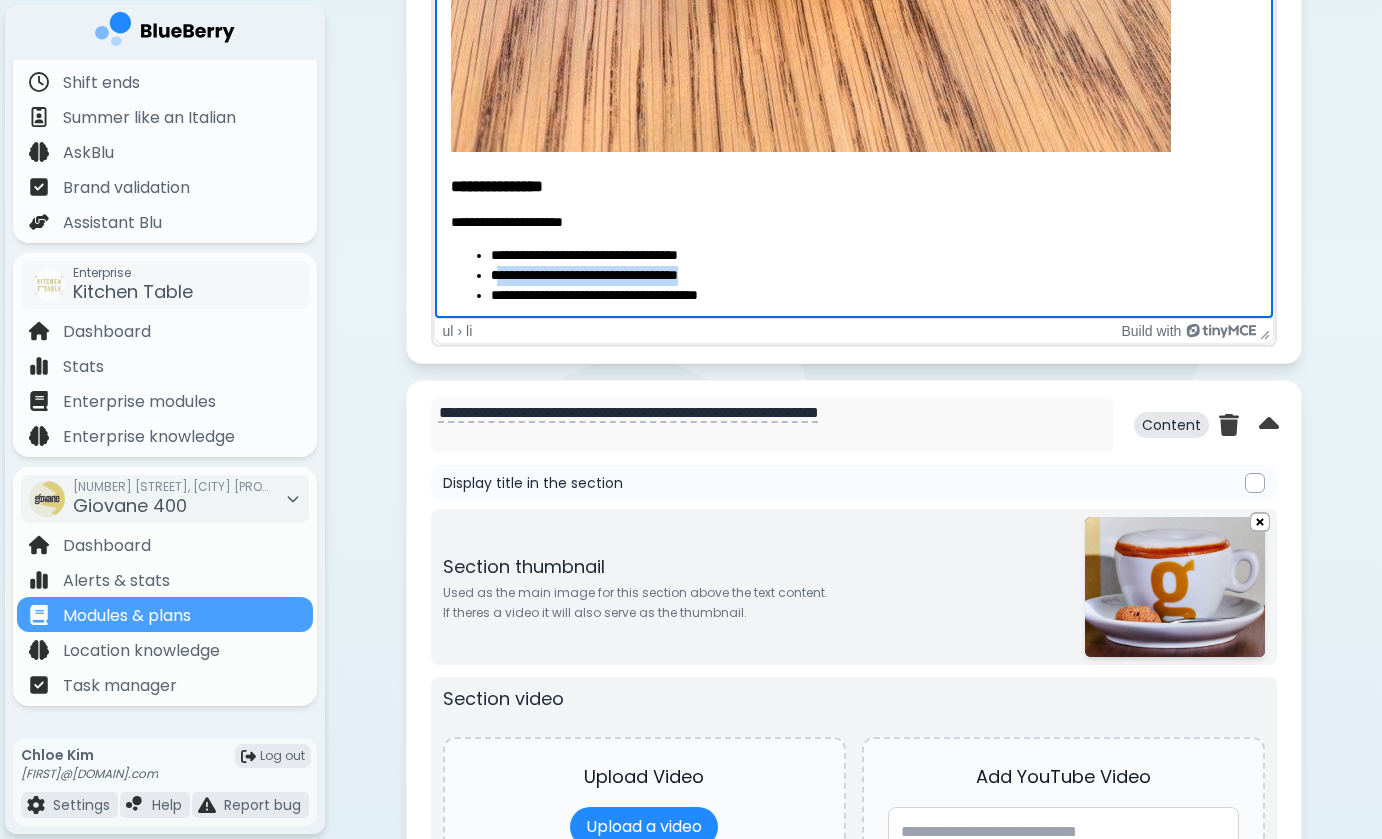 drag, startPoint x: 739, startPoint y: 275, endPoint x: 495, endPoint y: 271, distance: 244.03279 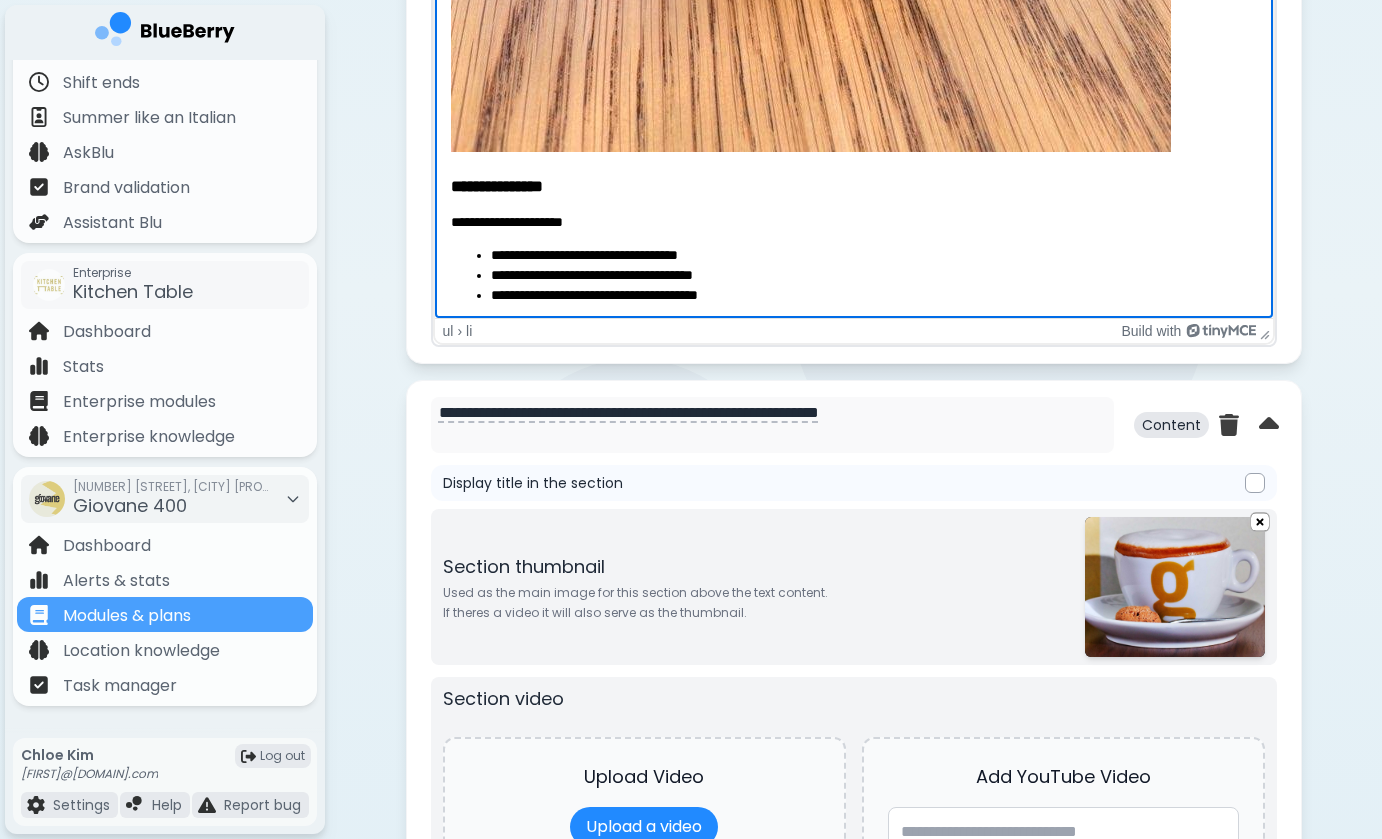 click on "**********" at bounding box center (873, 276) 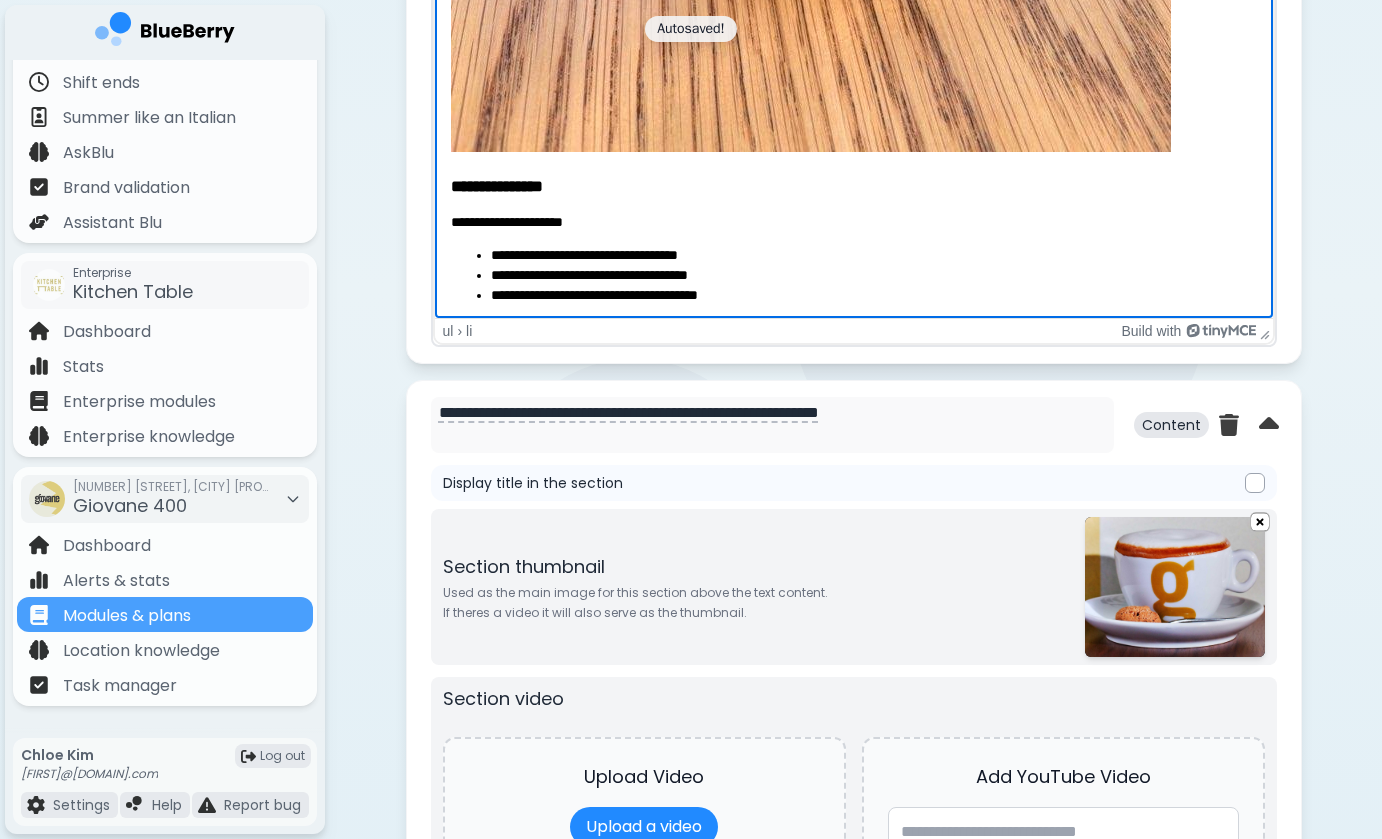 click on "**********" at bounding box center (873, 276) 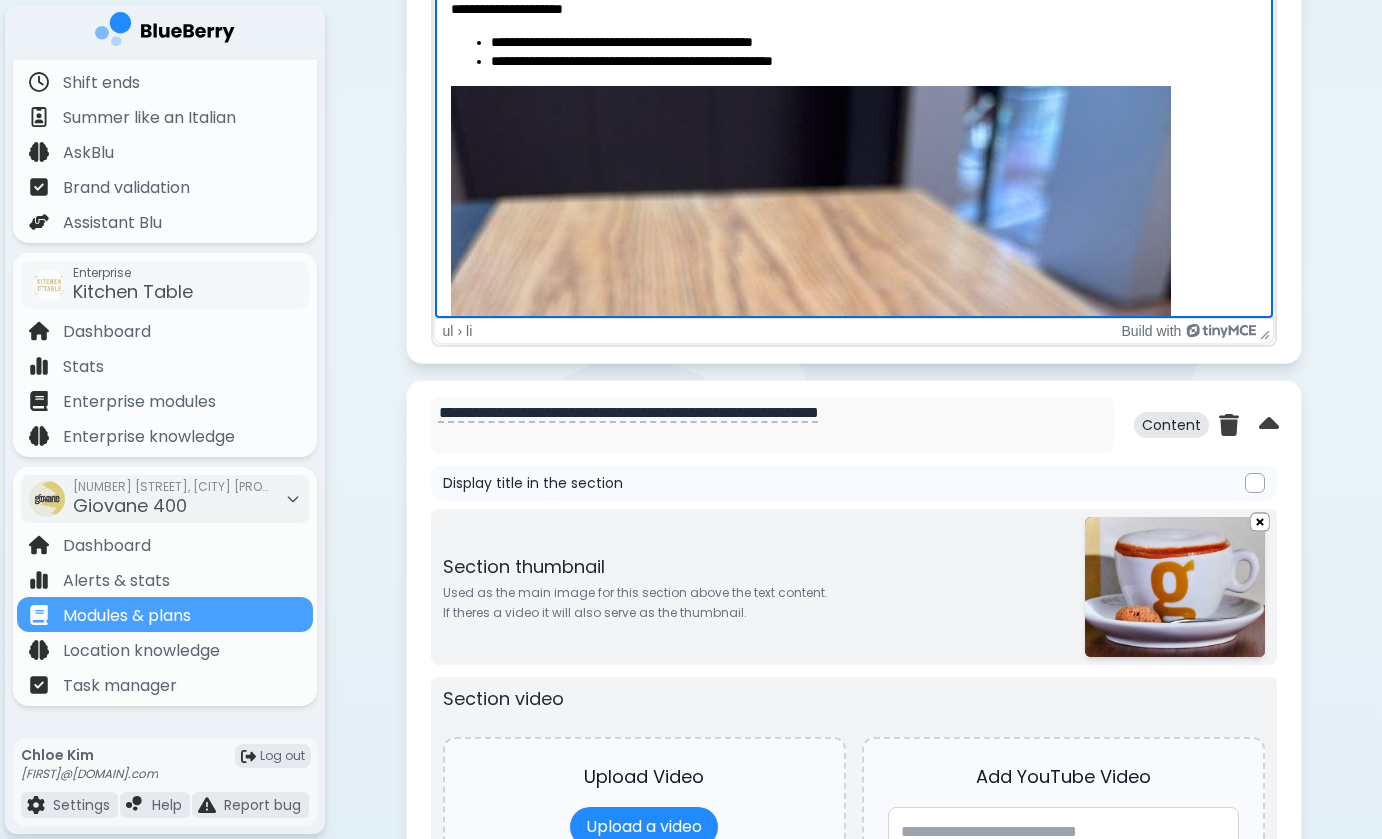 scroll, scrollTop: 1208, scrollLeft: 0, axis: vertical 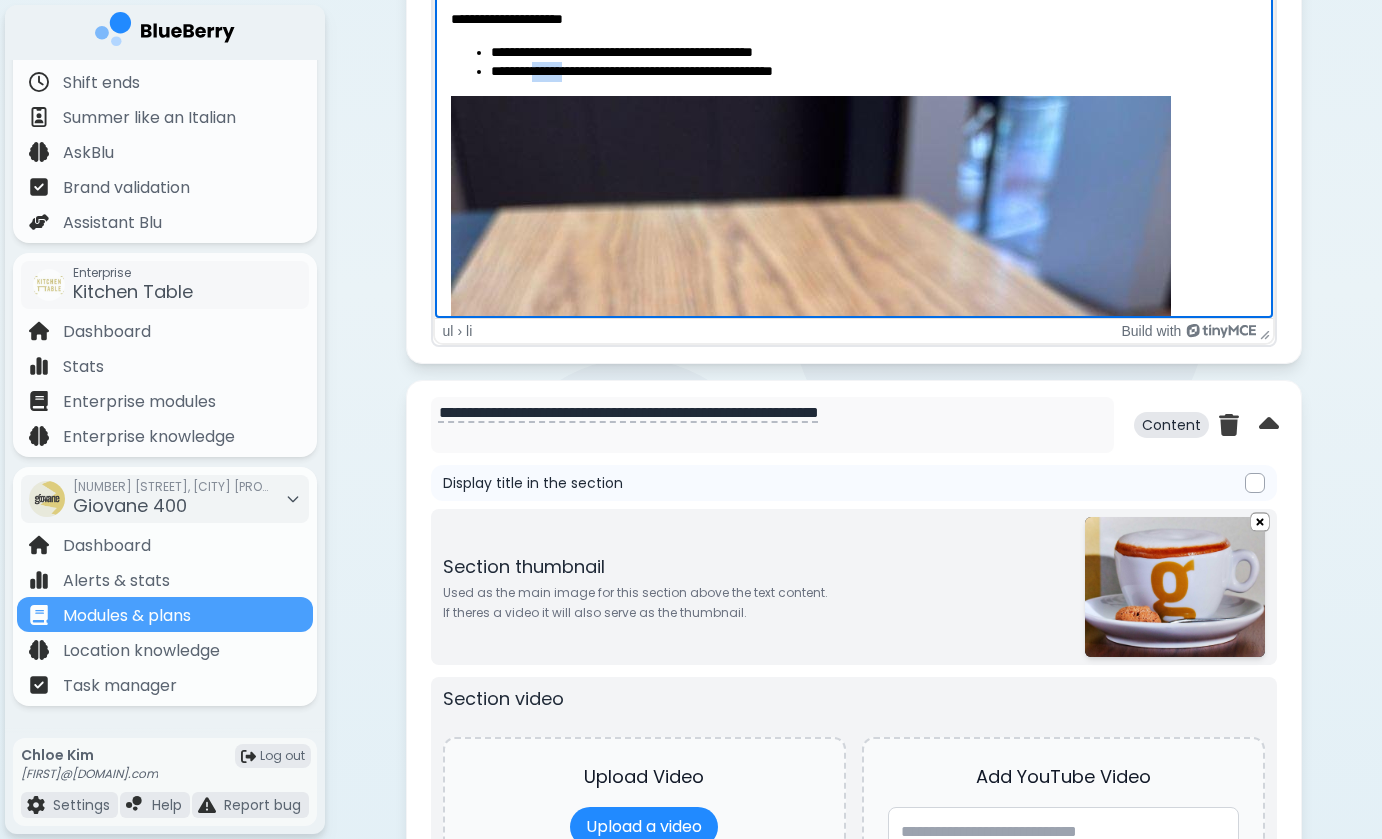 drag, startPoint x: 538, startPoint y: 68, endPoint x: 581, endPoint y: 67, distance: 43.011627 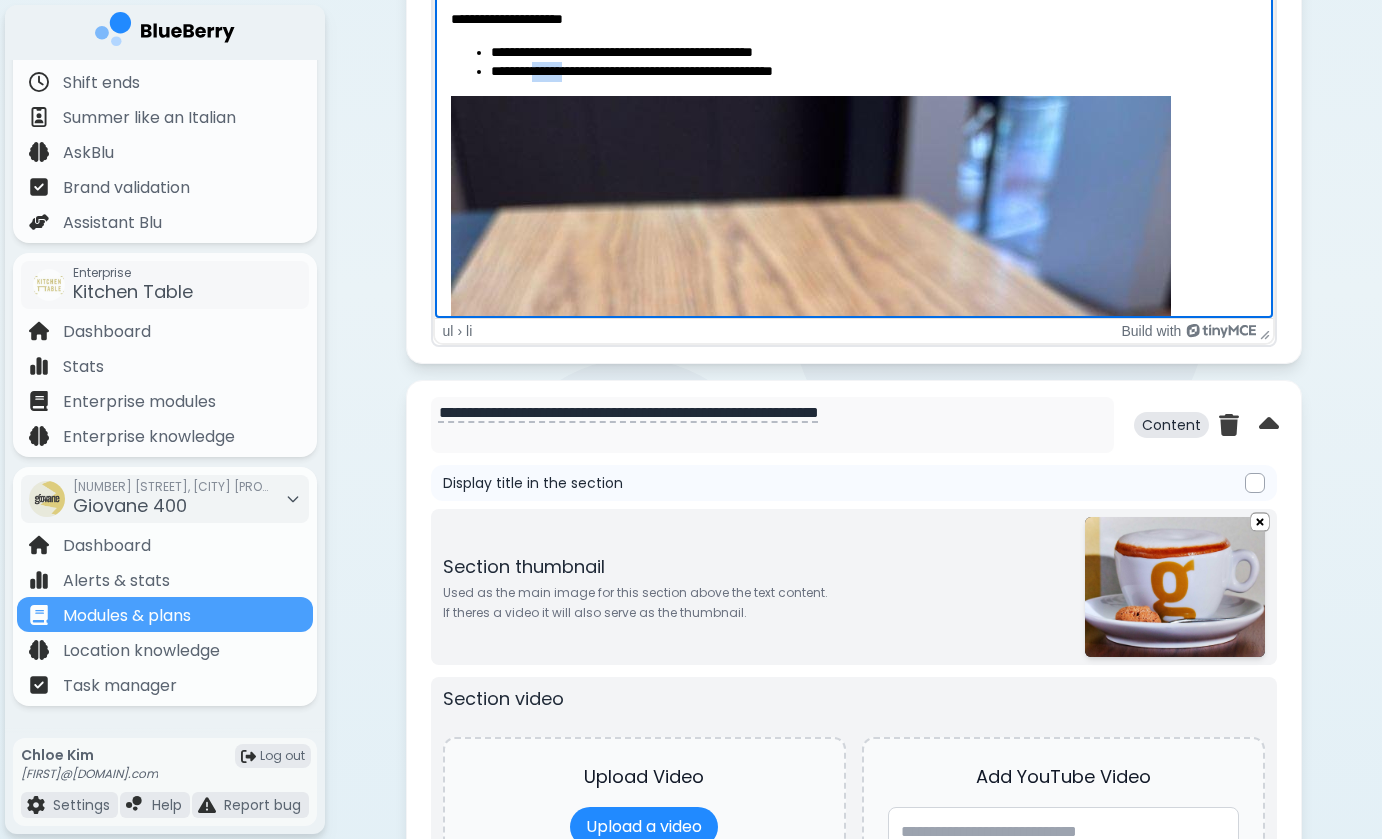 click on "**********" at bounding box center (873, 72) 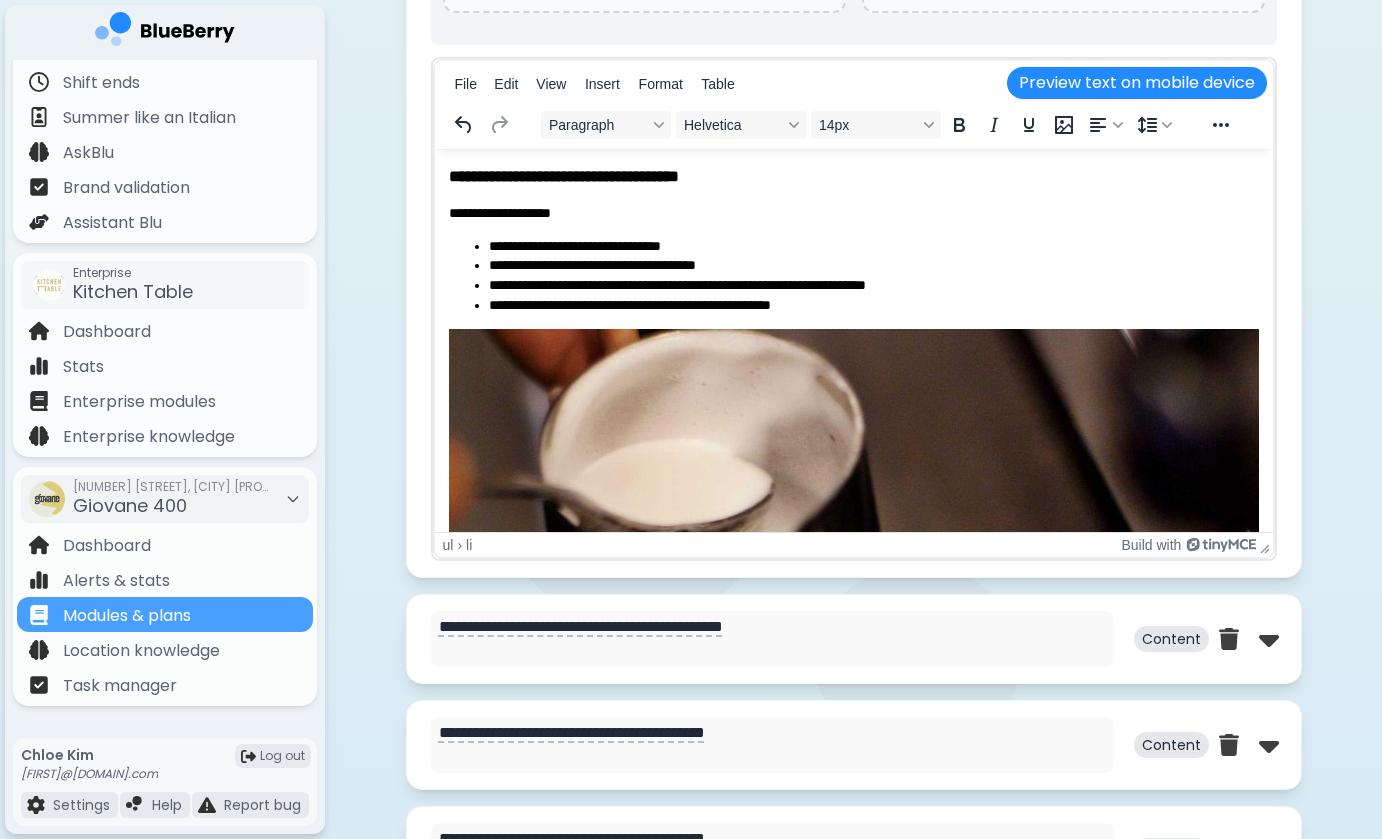scroll, scrollTop: 2790, scrollLeft: 0, axis: vertical 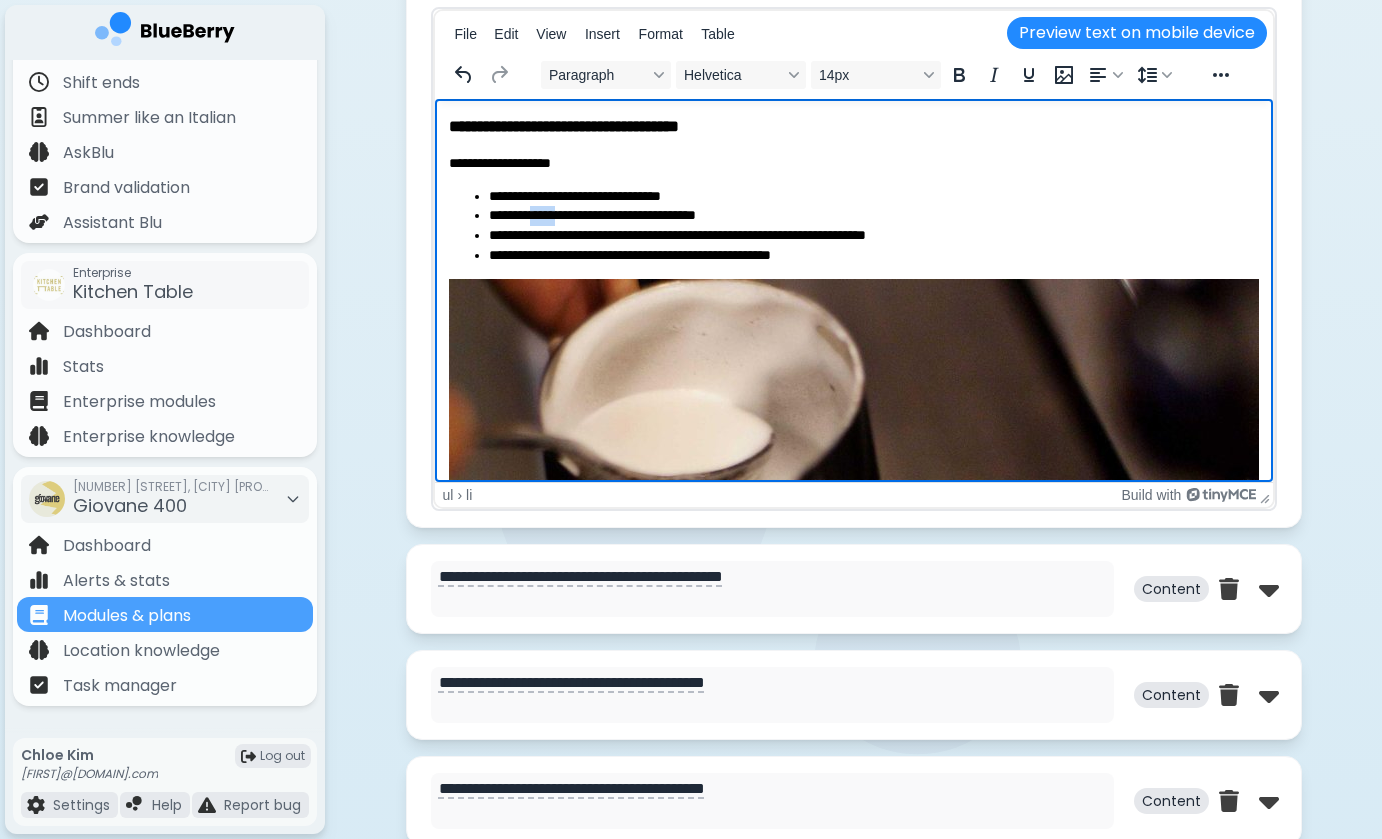 drag, startPoint x: 537, startPoint y: 216, endPoint x: 569, endPoint y: 217, distance: 32.01562 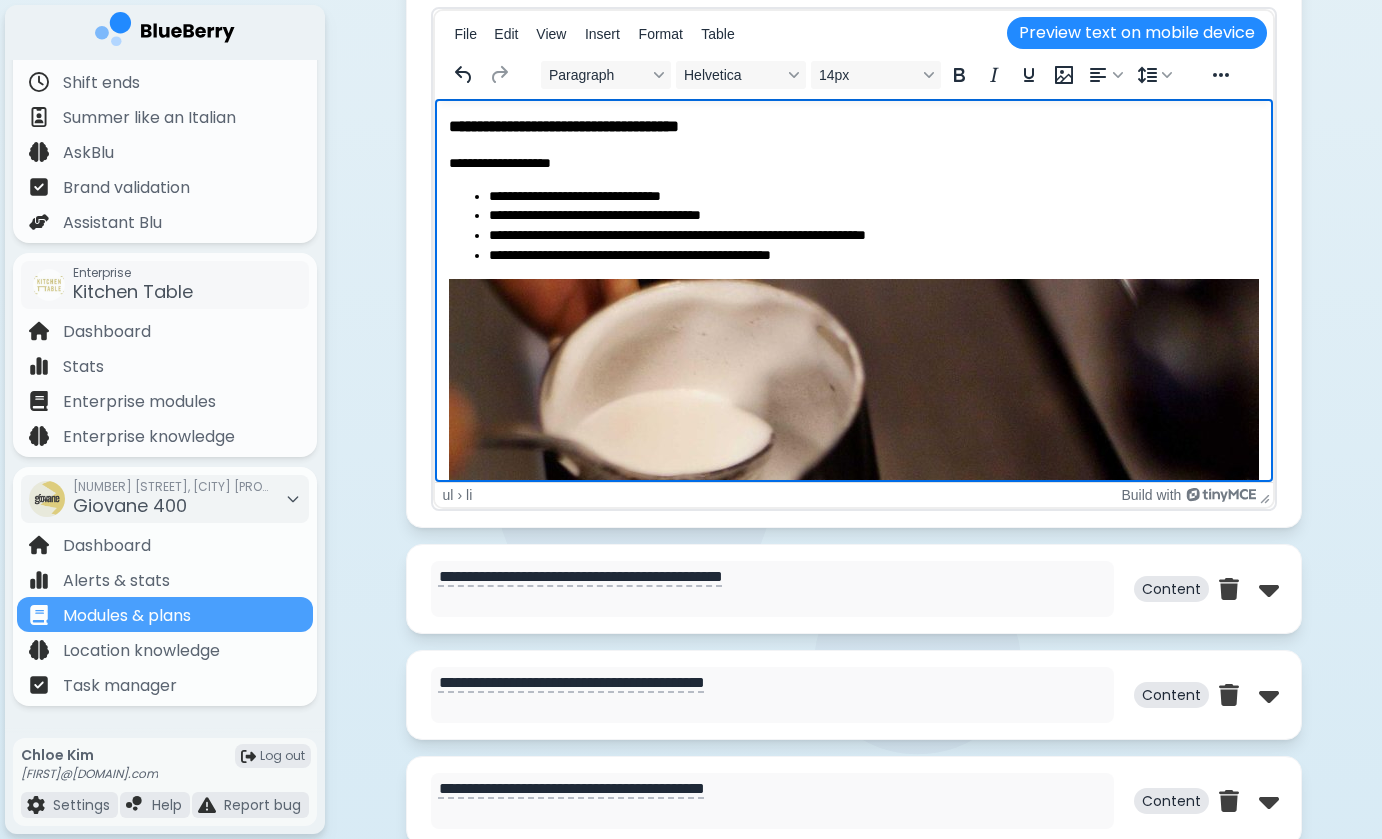 click on "**********" at bounding box center (871, 236) 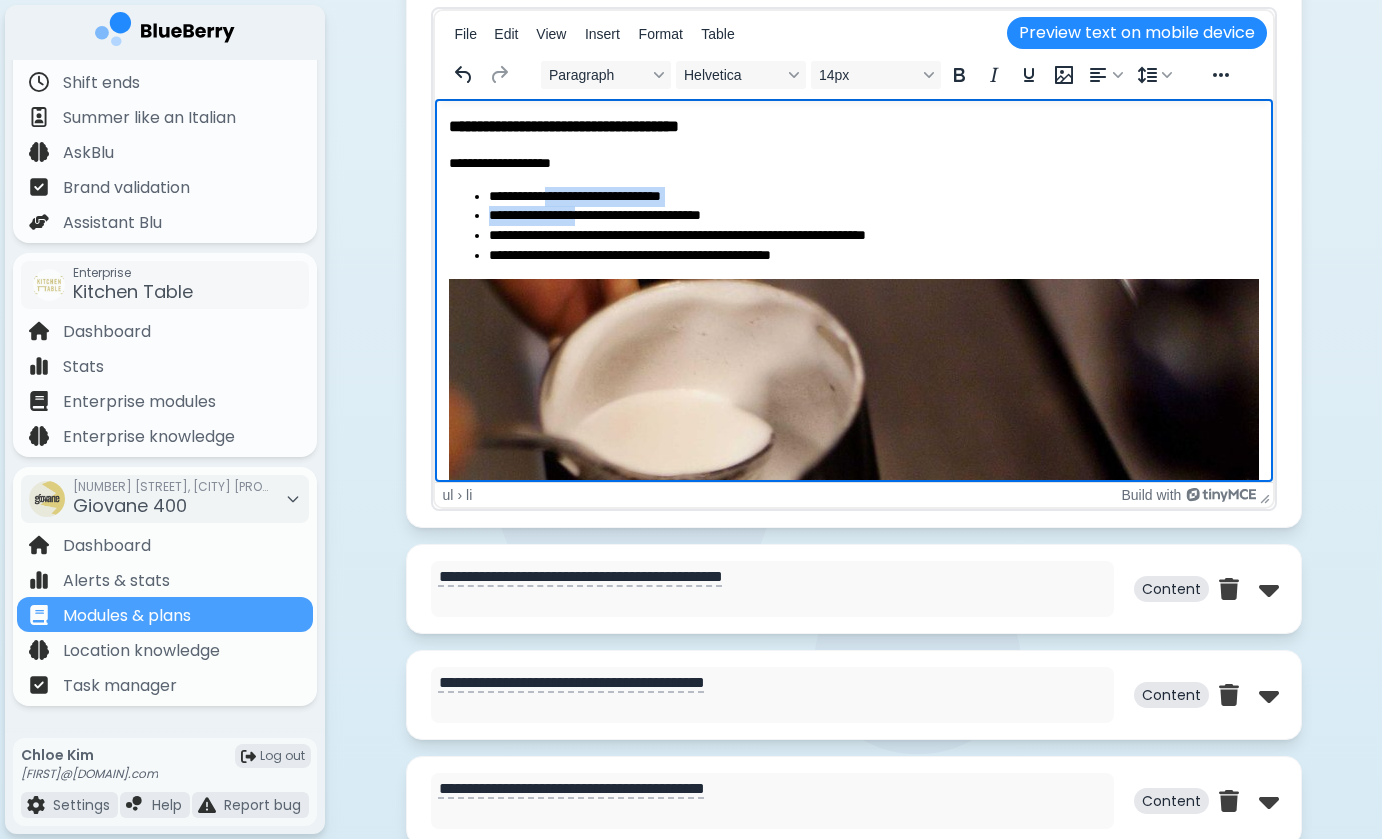 drag, startPoint x: 568, startPoint y: 196, endPoint x: 634, endPoint y: 212, distance: 67.911705 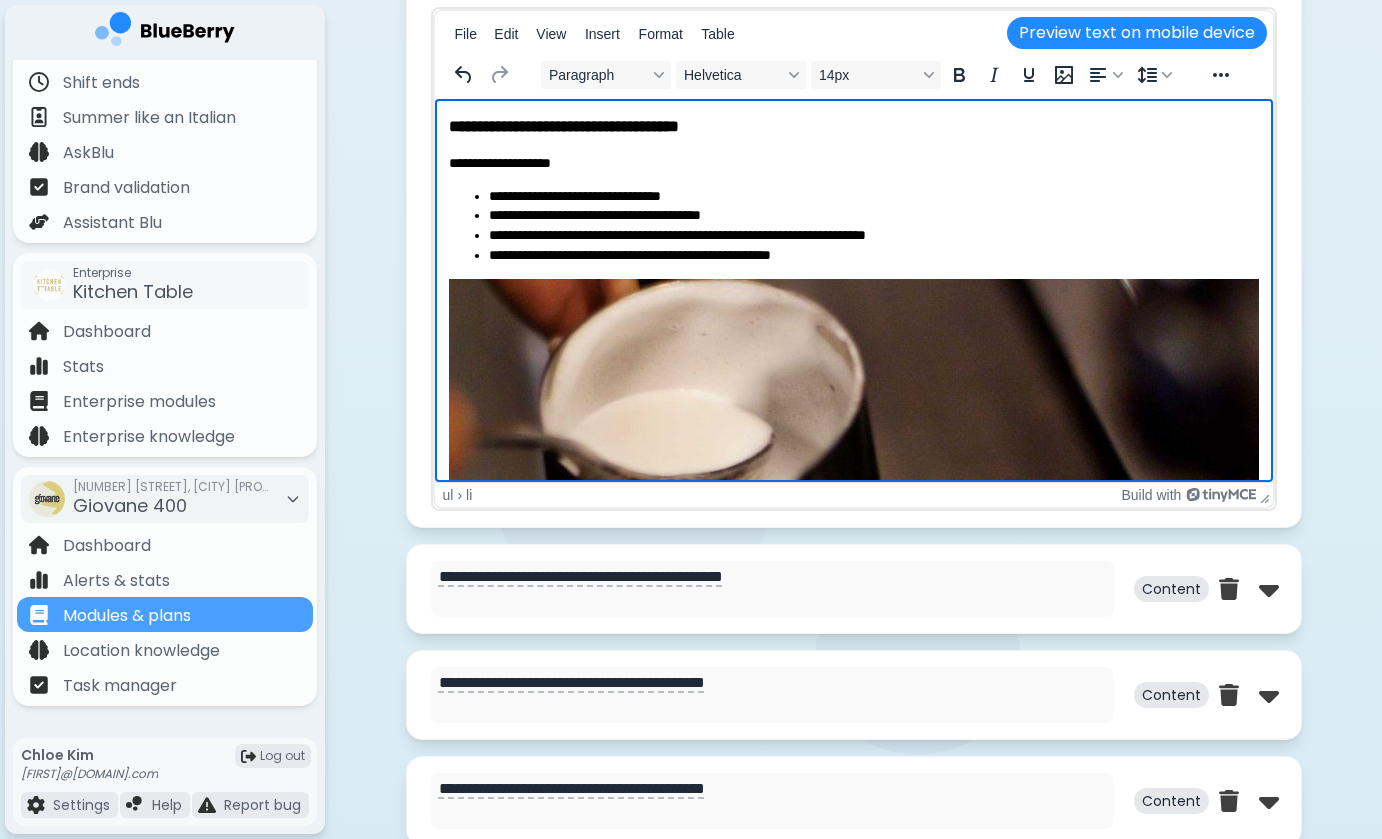 click on "**********" at bounding box center [871, 216] 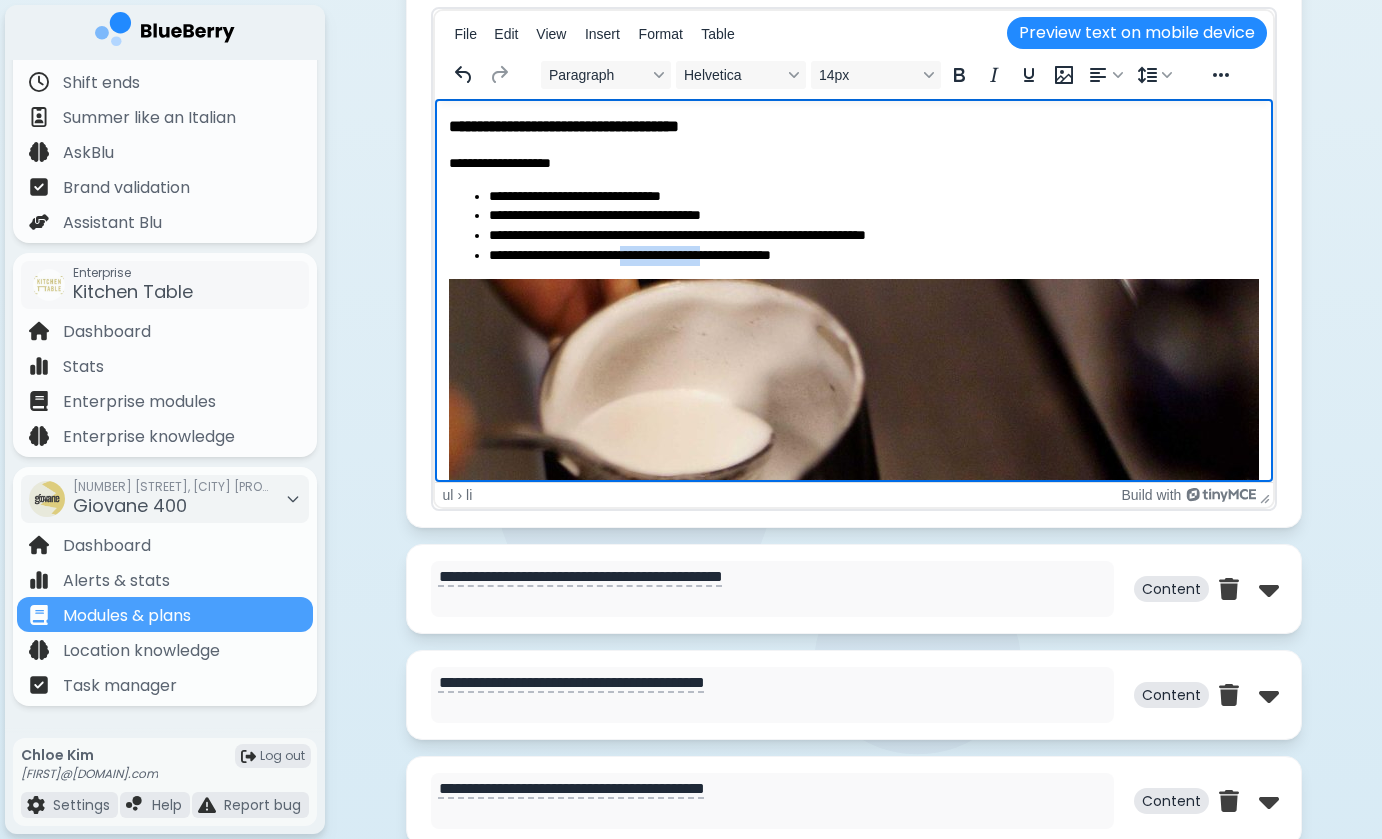 drag, startPoint x: 643, startPoint y: 255, endPoint x: 747, endPoint y: 255, distance: 104 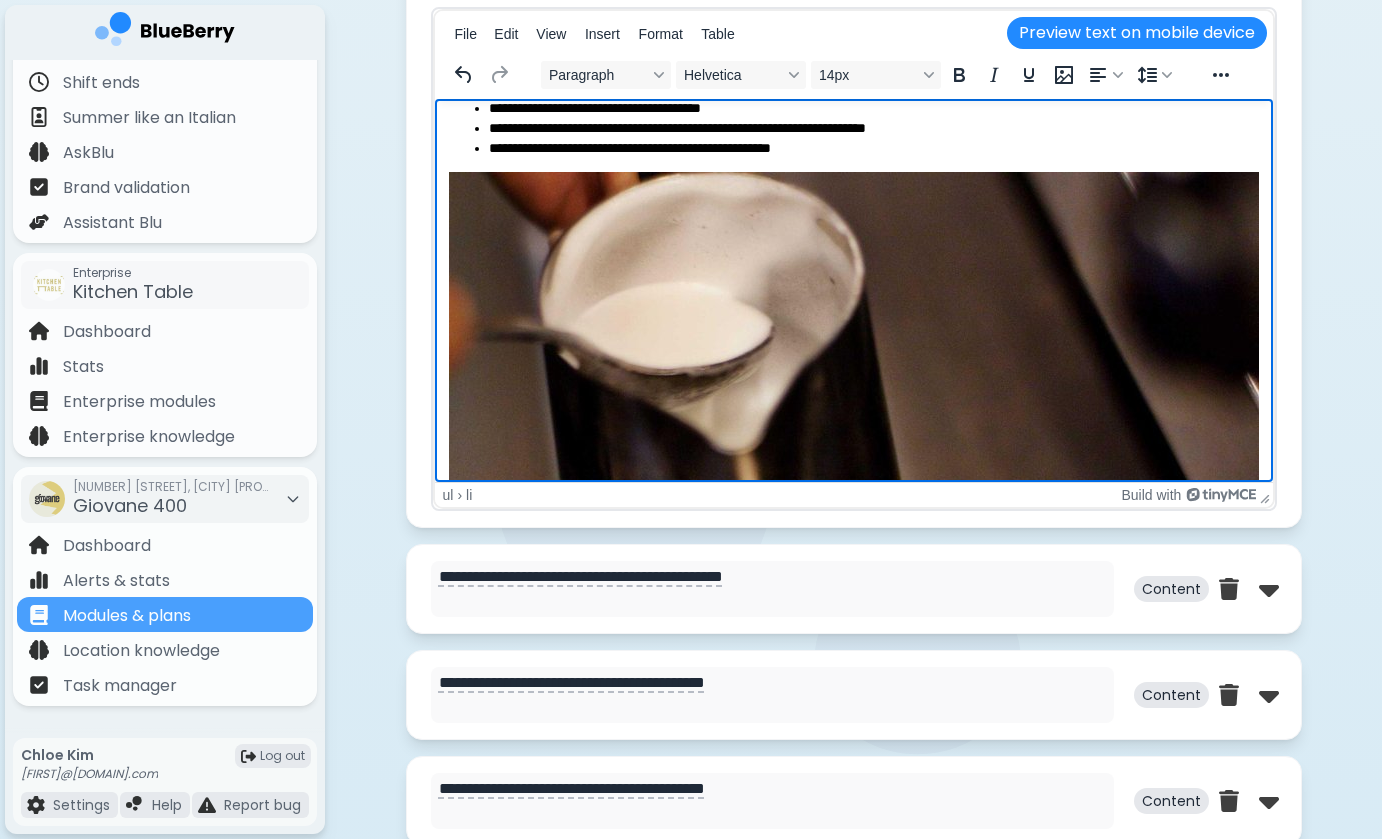 scroll, scrollTop: 110, scrollLeft: 2, axis: both 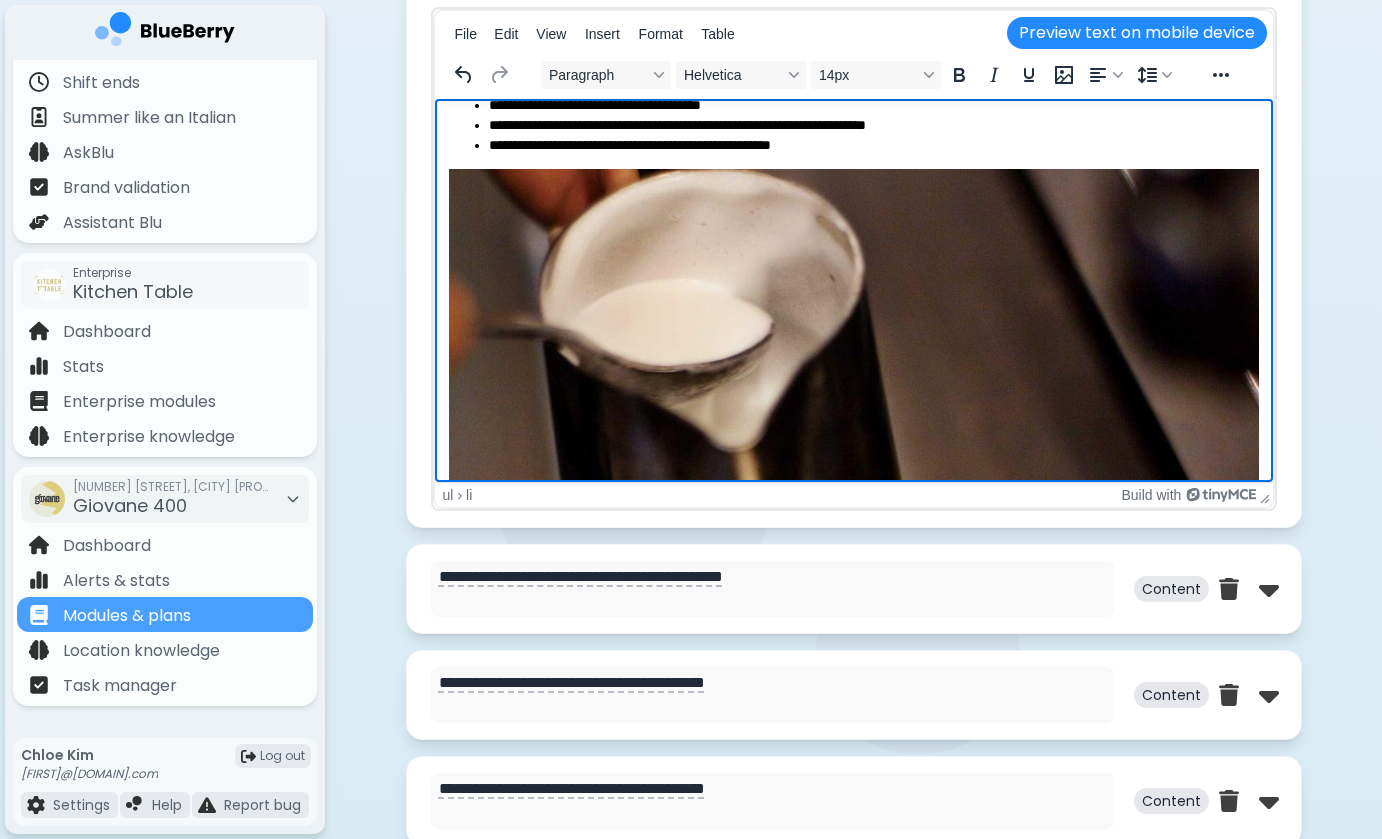click on "**********" at bounding box center [871, 146] 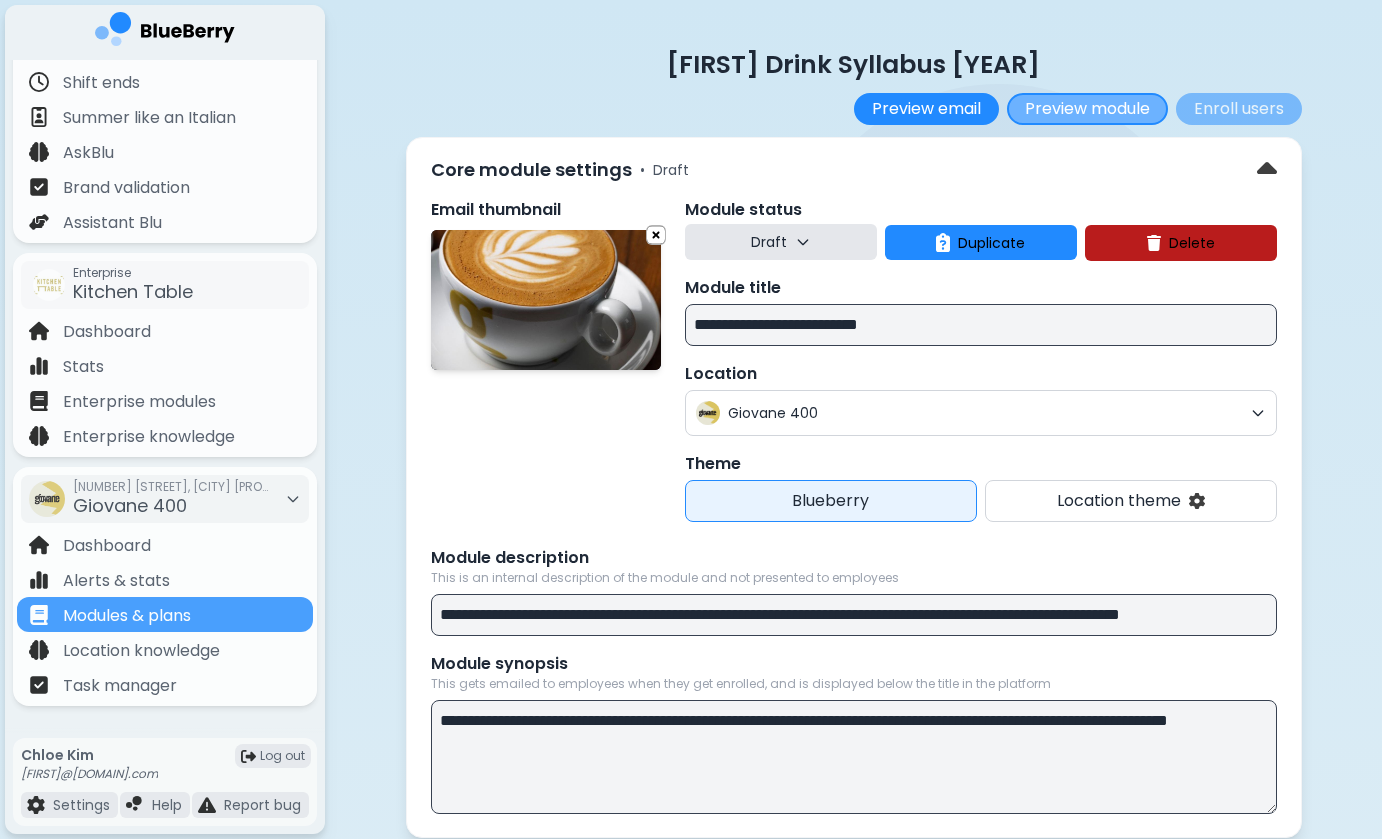 scroll, scrollTop: -1, scrollLeft: 0, axis: vertical 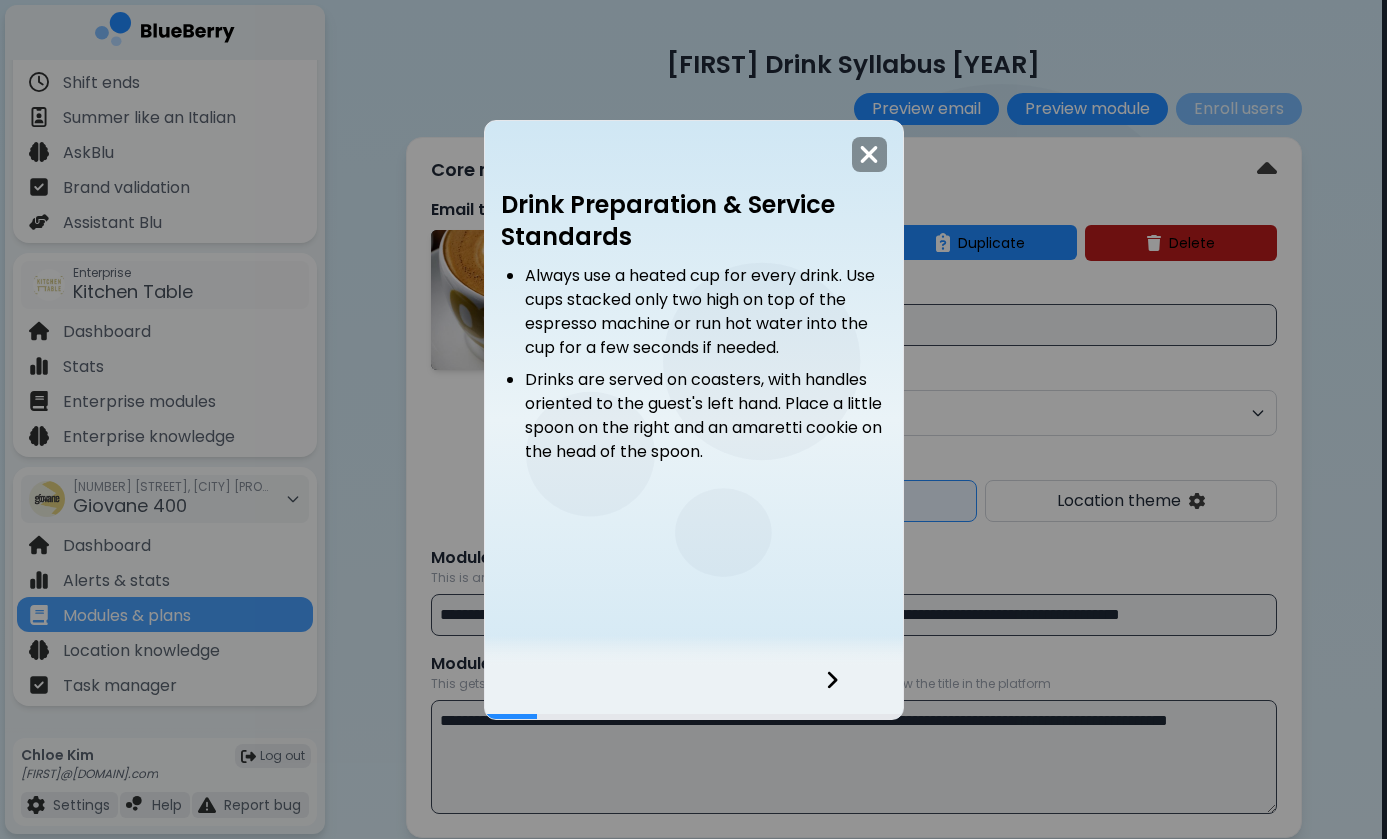 click 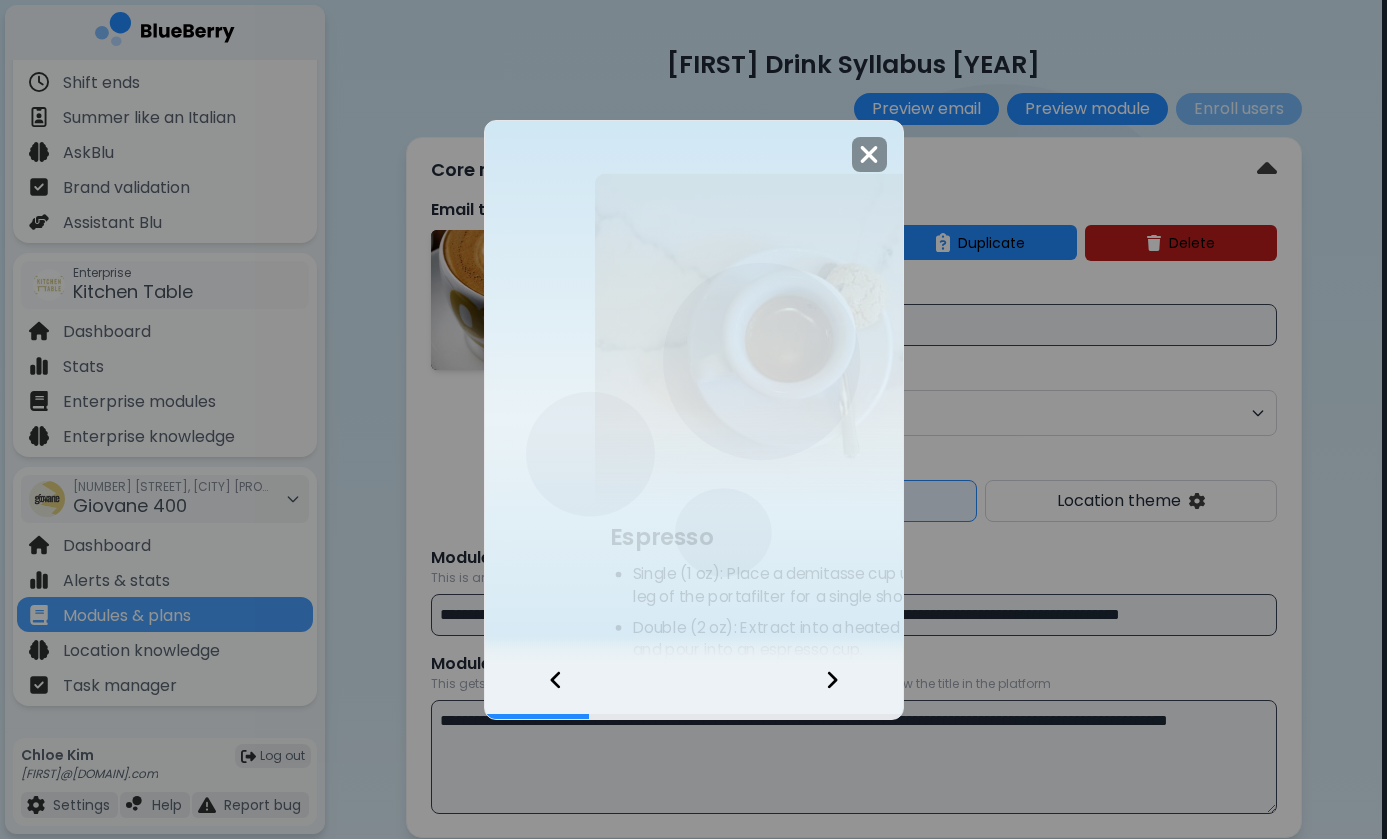 click 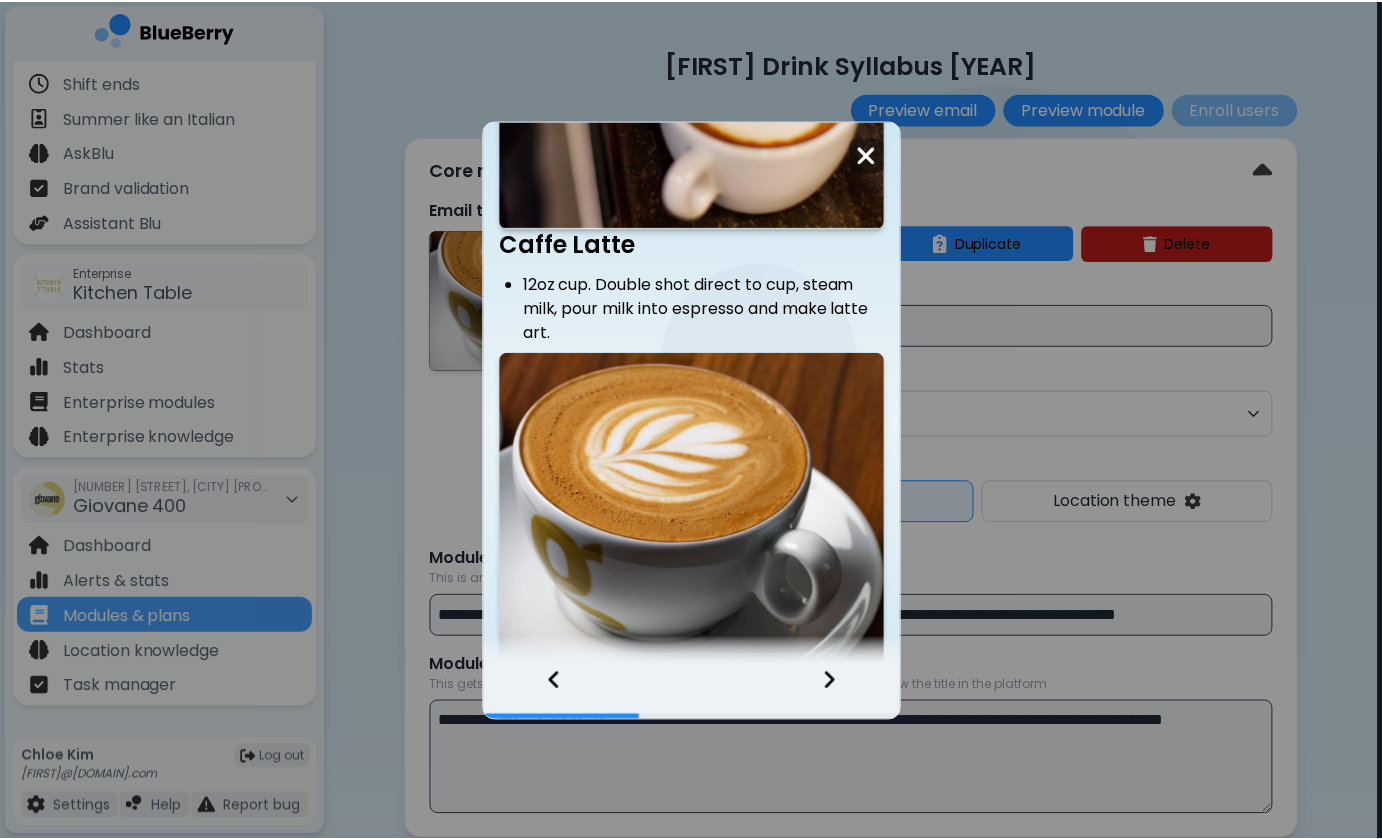scroll, scrollTop: 1465, scrollLeft: 0, axis: vertical 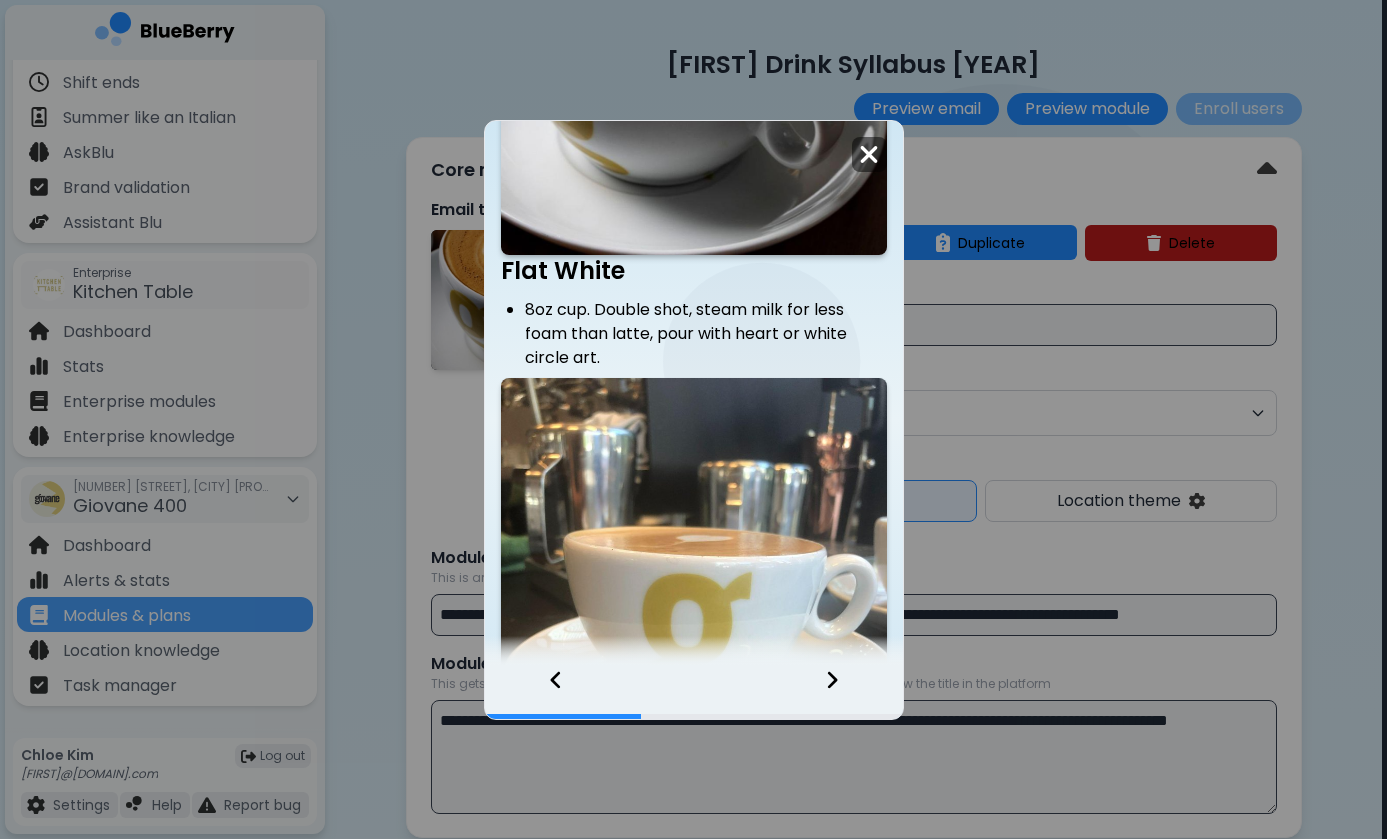 click at bounding box center [869, 154] 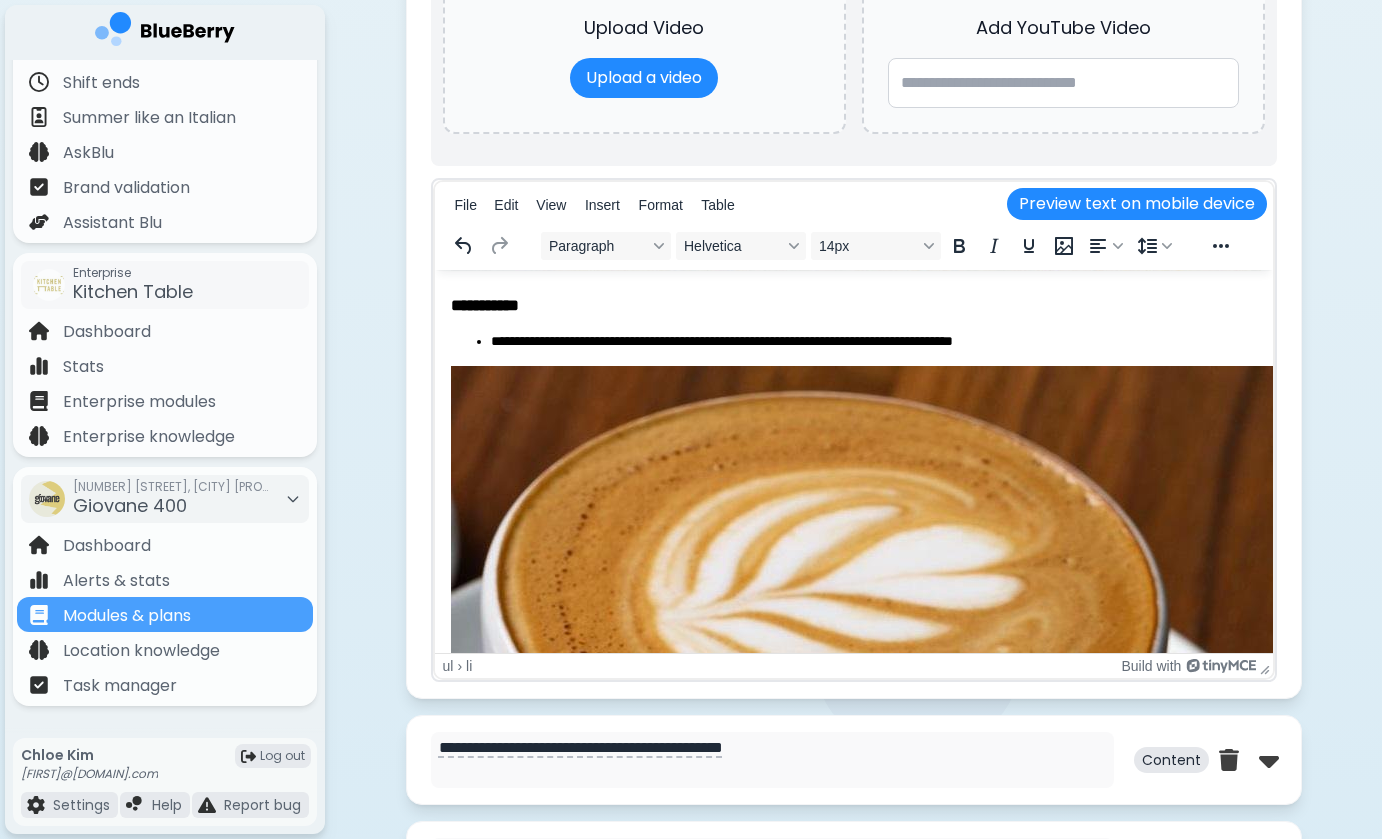 scroll, scrollTop: 1174, scrollLeft: 0, axis: vertical 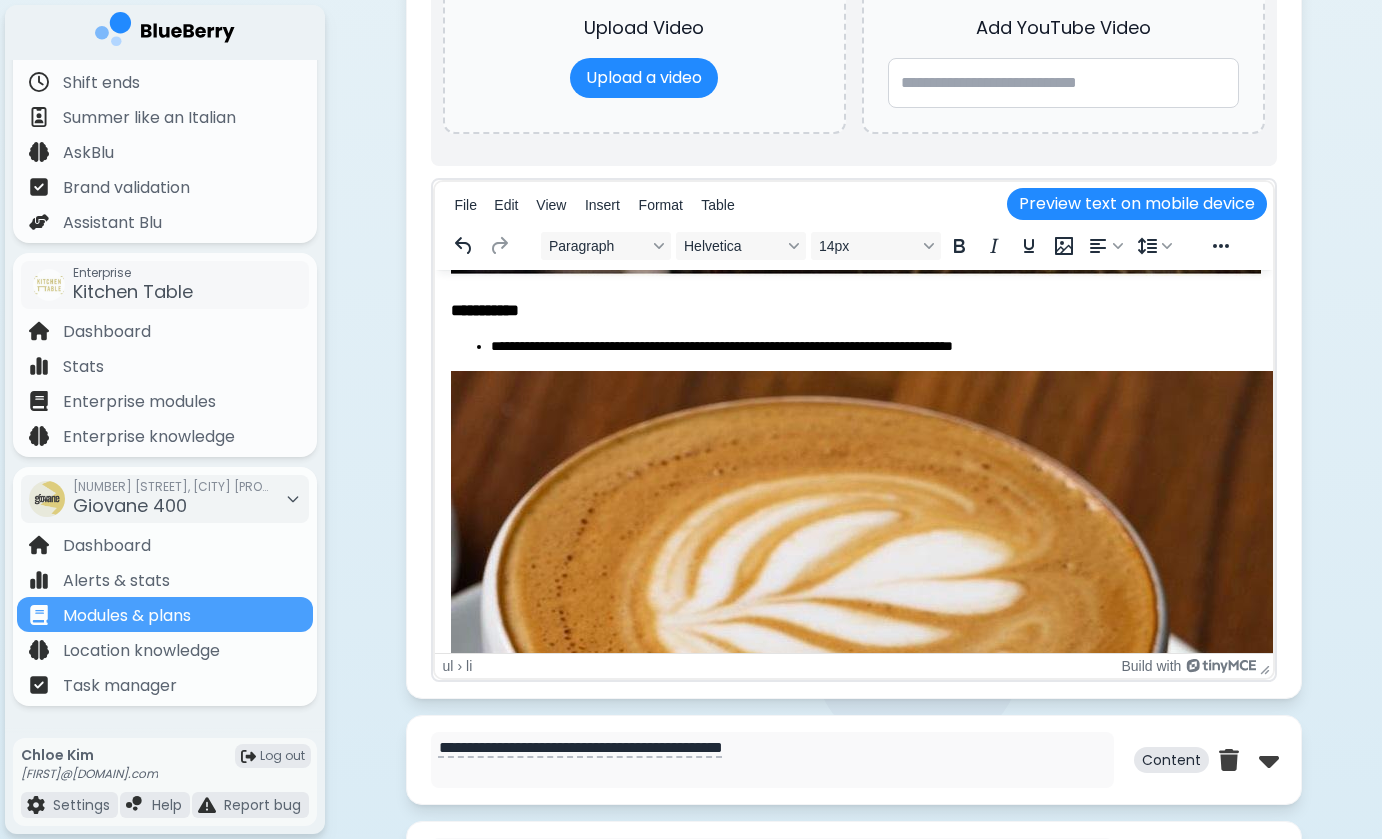 click on "**********" at bounding box center [873, 347] 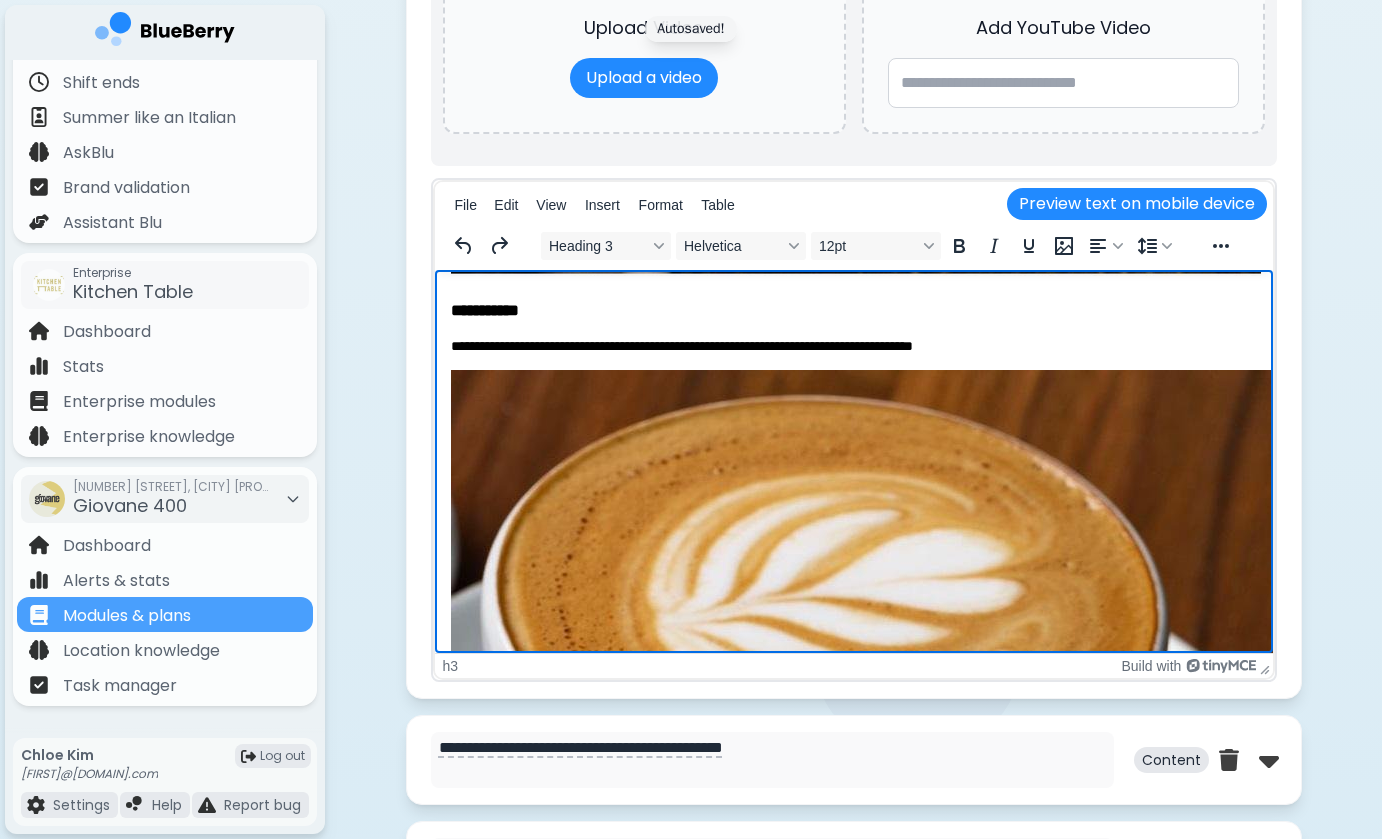 click on "**********" at bounding box center (853, 346) 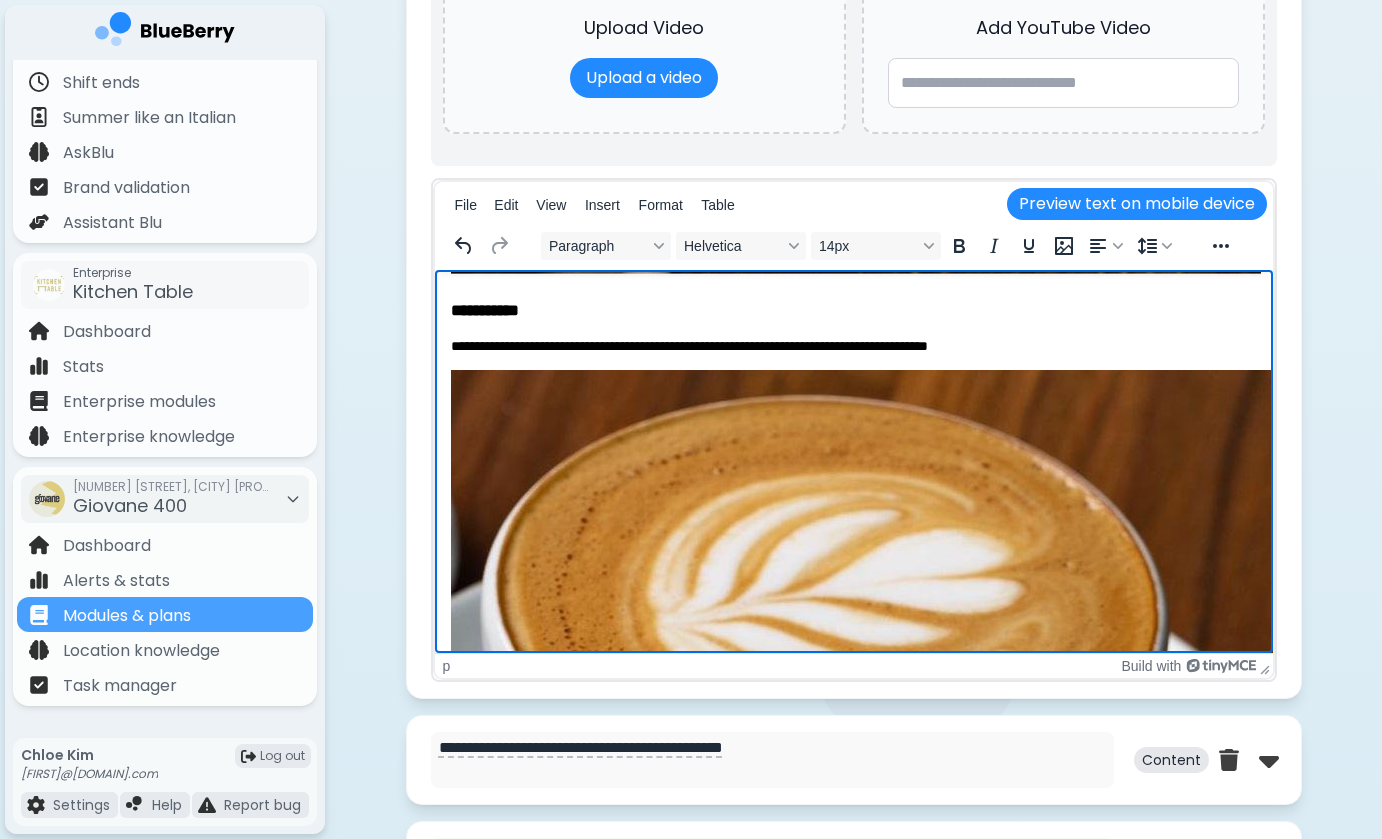 click on "**********" at bounding box center (853, 346) 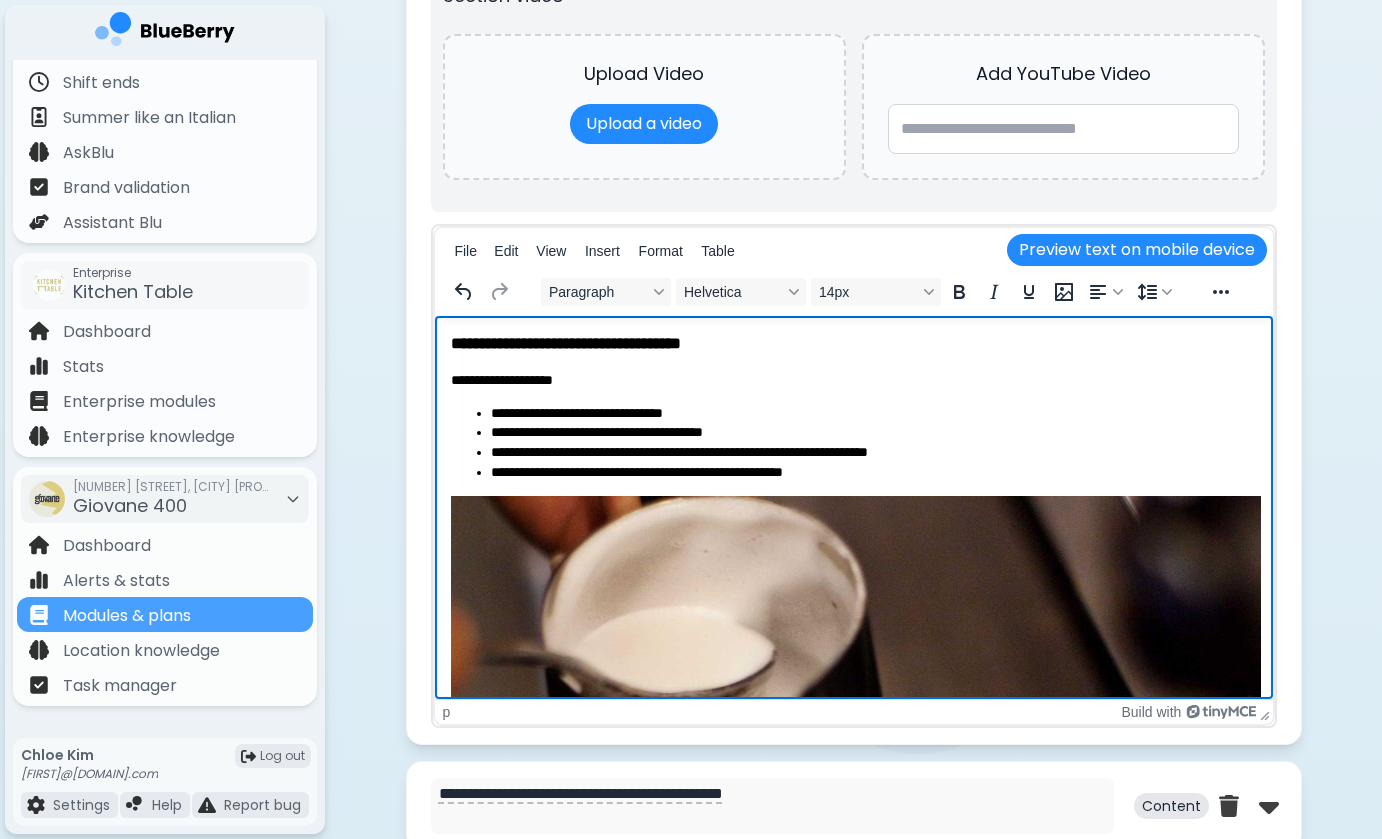 scroll, scrollTop: 2569, scrollLeft: 0, axis: vertical 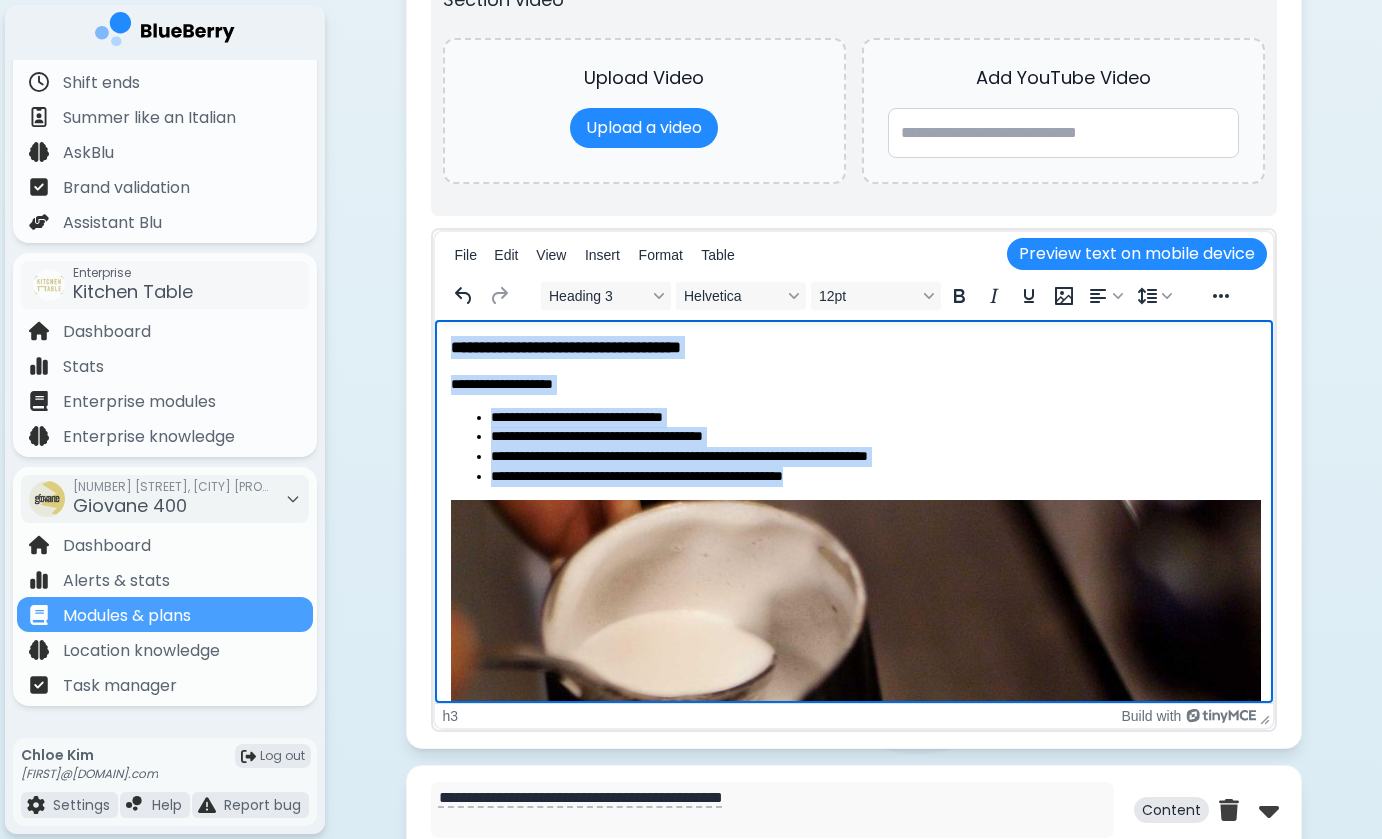 drag, startPoint x: 453, startPoint y: 344, endPoint x: 958, endPoint y: 478, distance: 522.4758 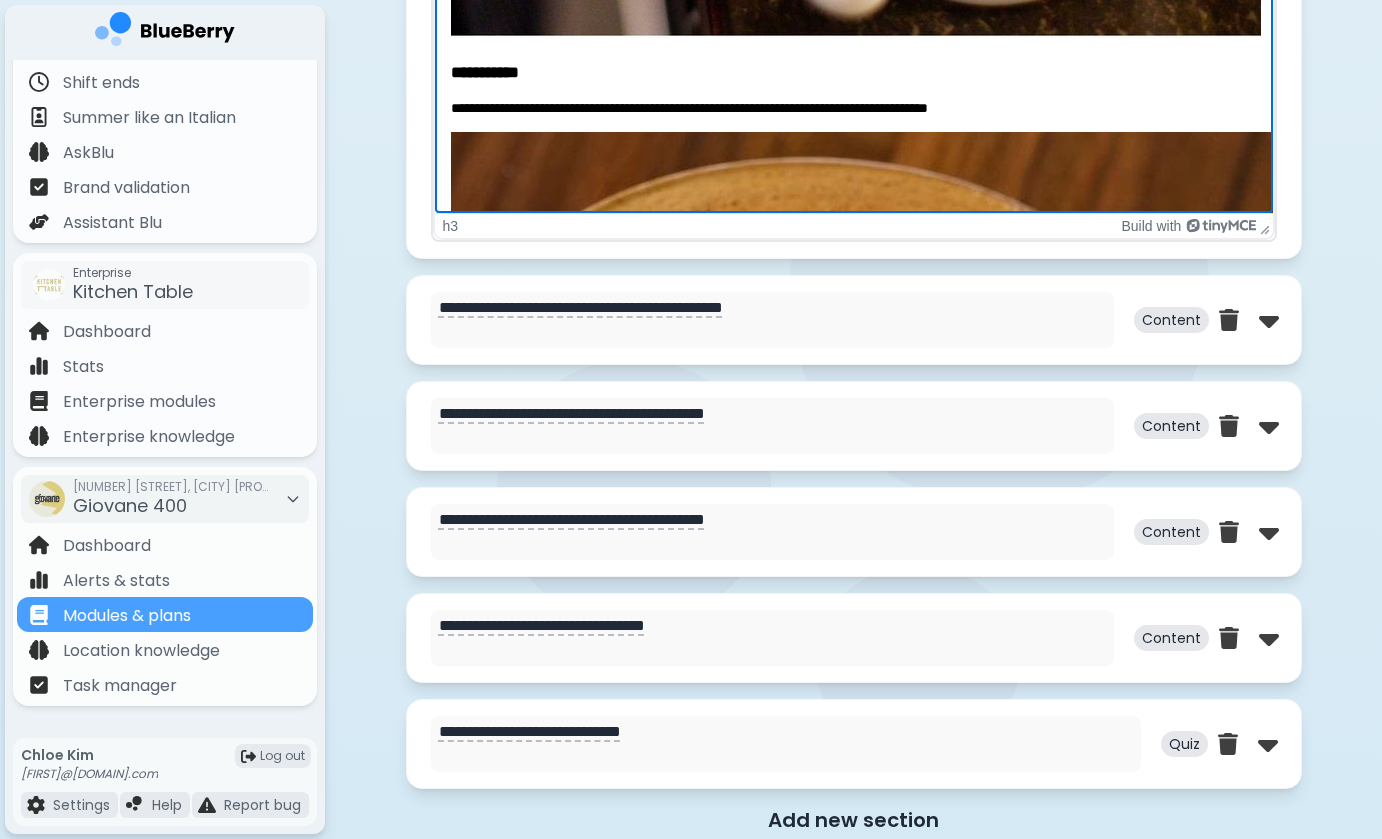 scroll, scrollTop: 976, scrollLeft: 0, axis: vertical 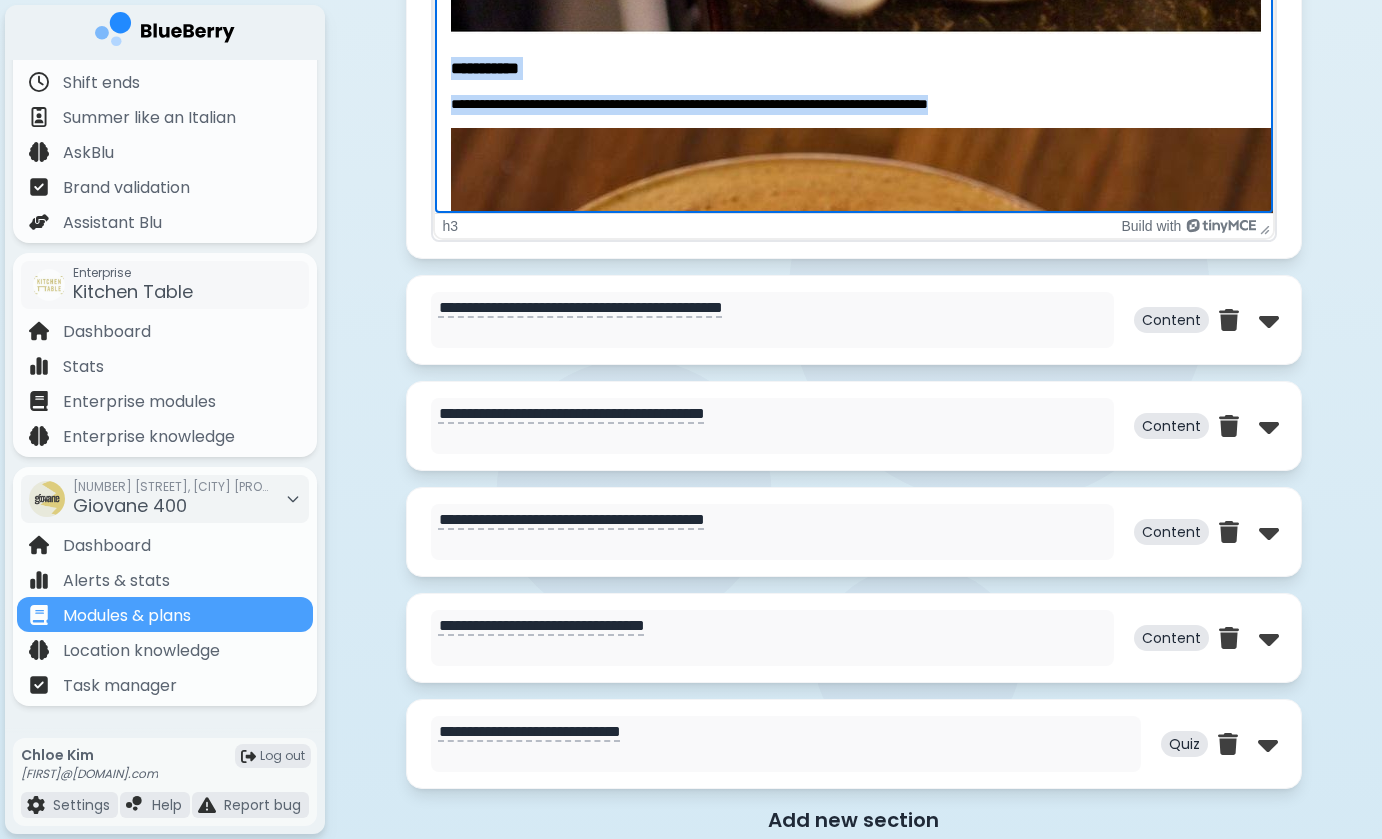 drag, startPoint x: 1053, startPoint y: 101, endPoint x: 451, endPoint y: 62, distance: 603.26196 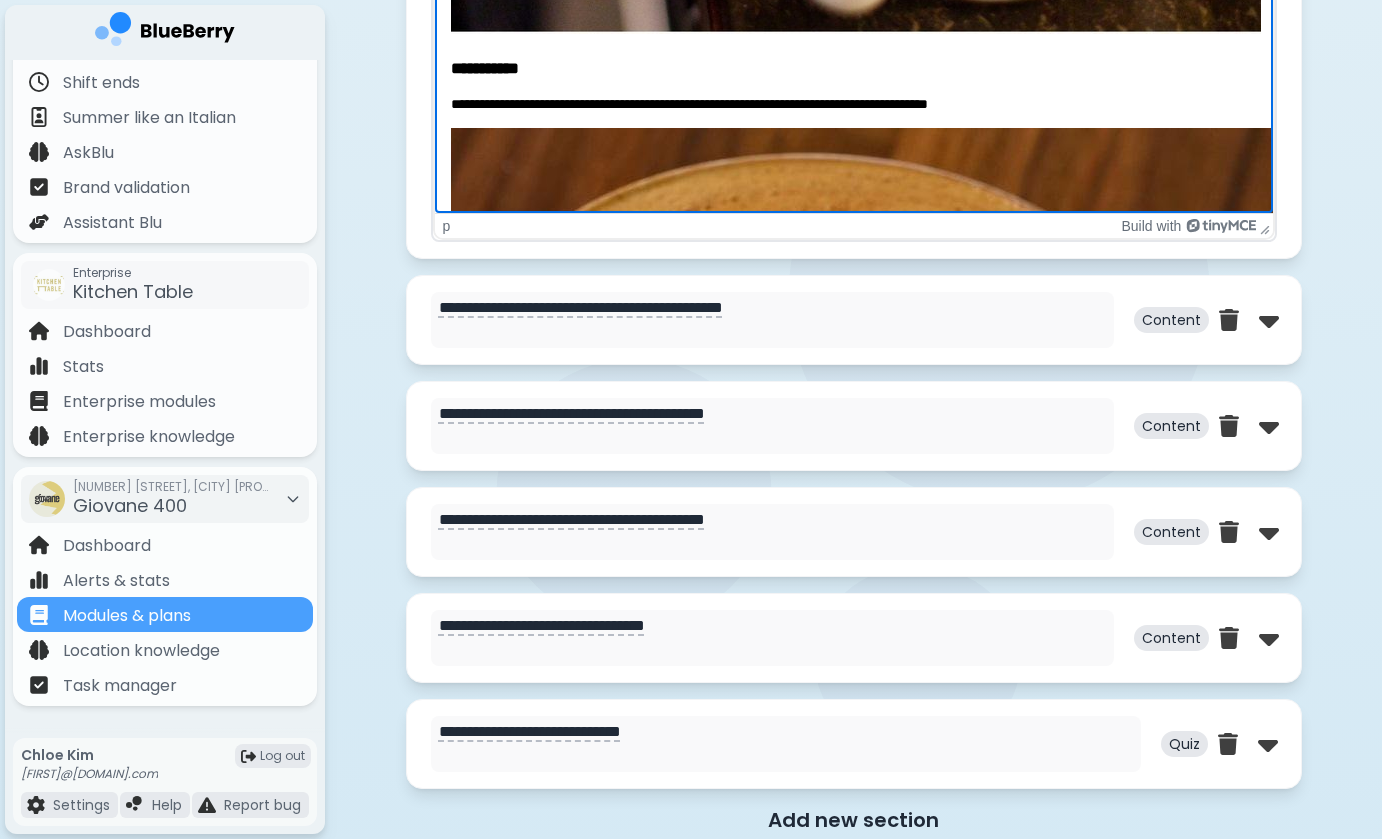 click on "**********" at bounding box center (853, 104) 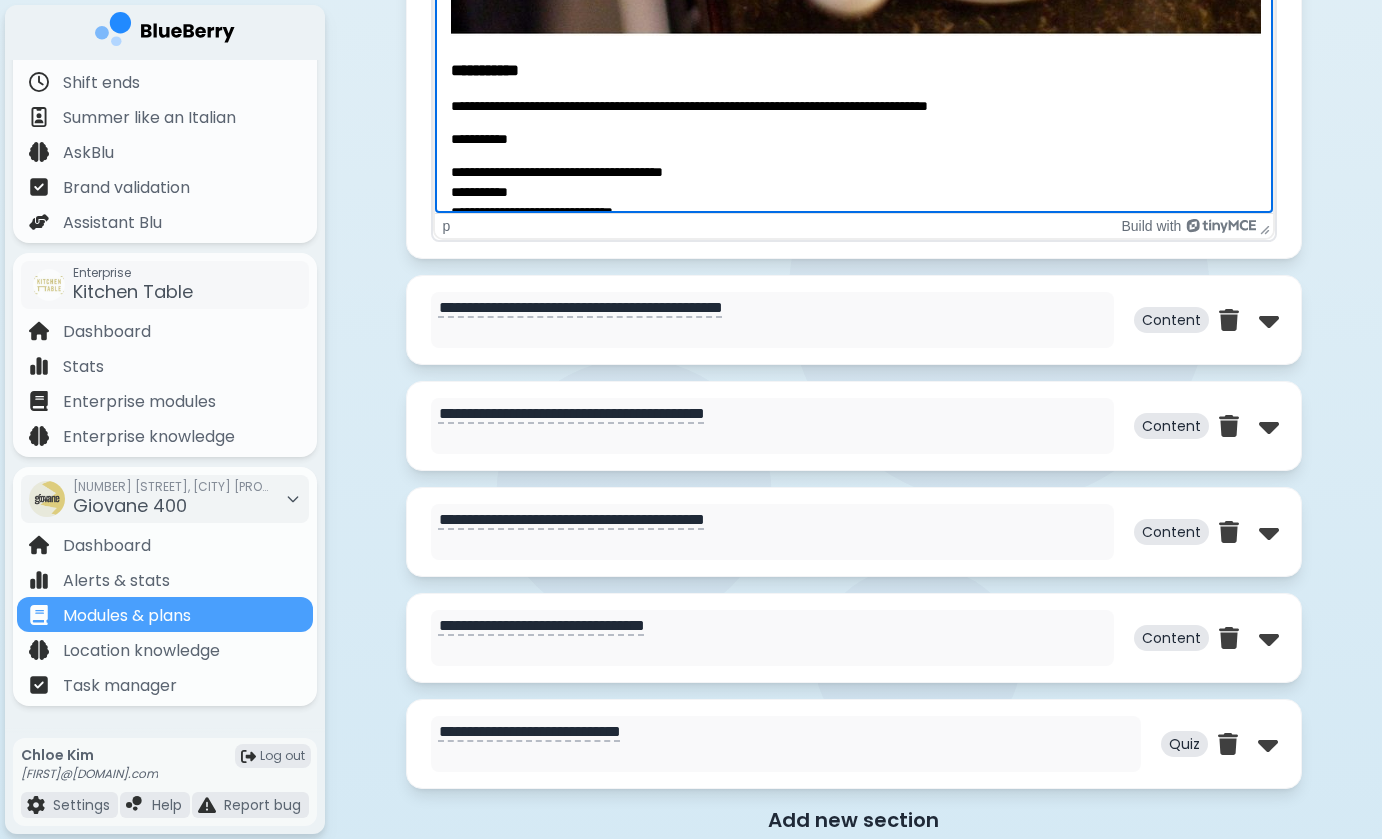 scroll, scrollTop: 965, scrollLeft: 0, axis: vertical 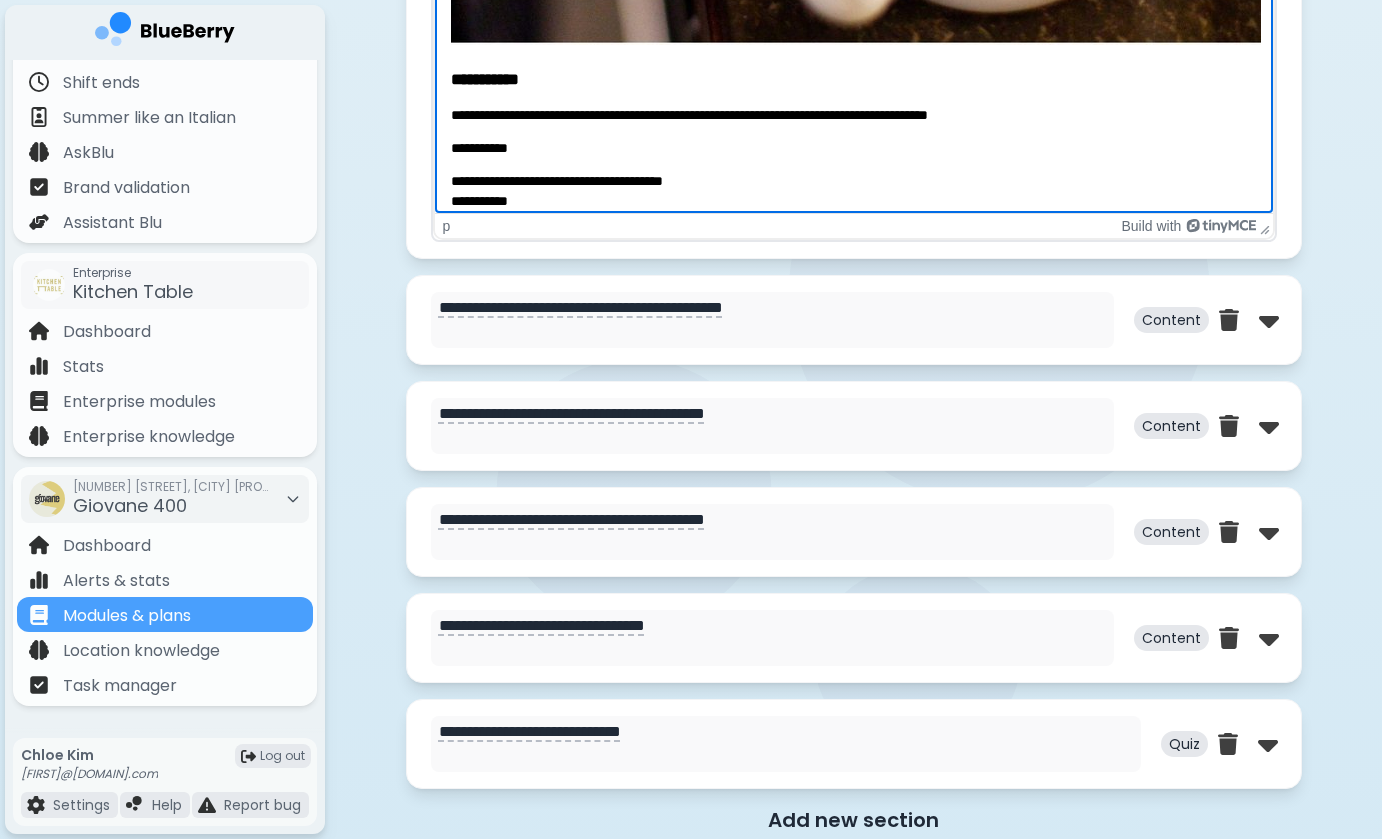 click on "**********" at bounding box center (853, 1090) 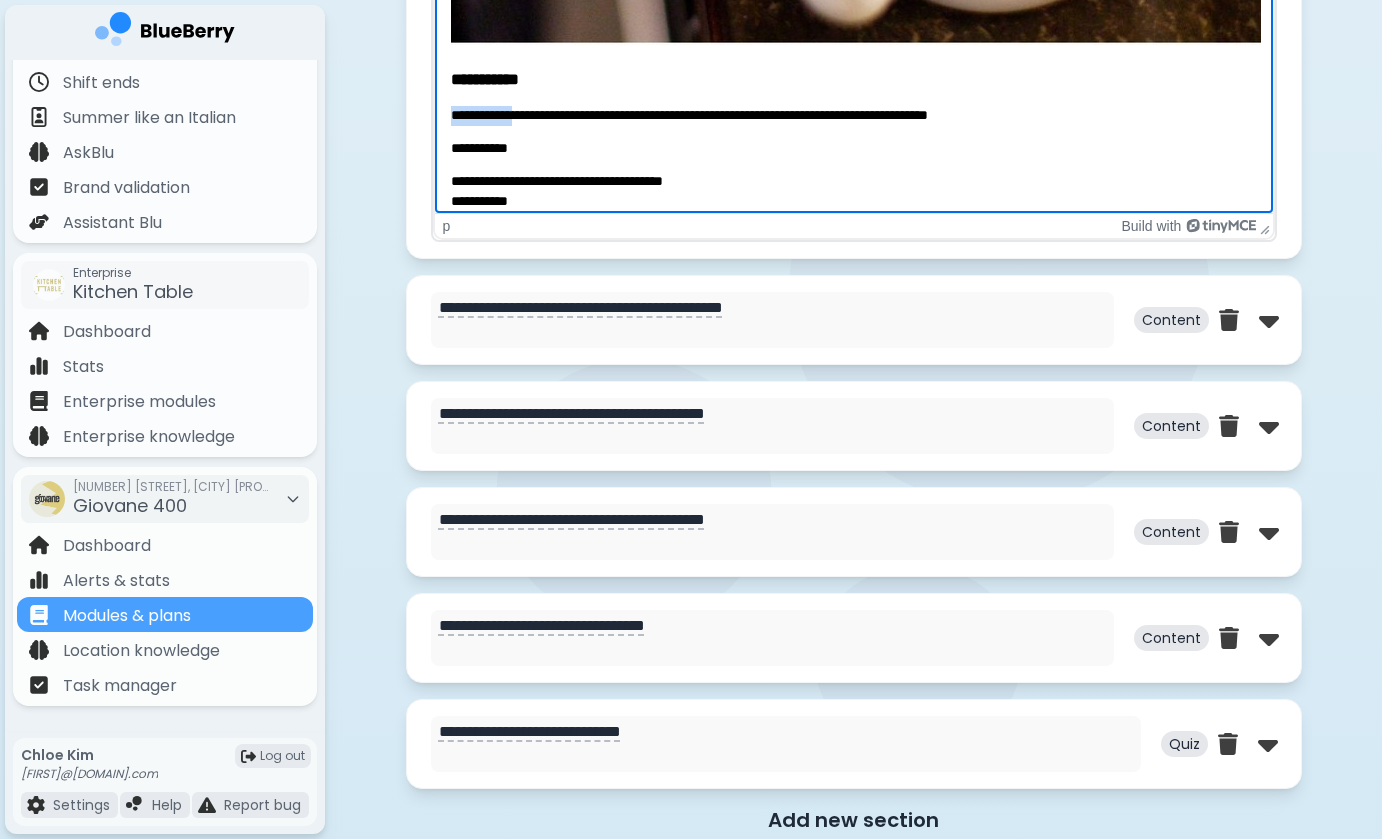drag, startPoint x: 526, startPoint y: 118, endPoint x: 450, endPoint y: 115, distance: 76.05919 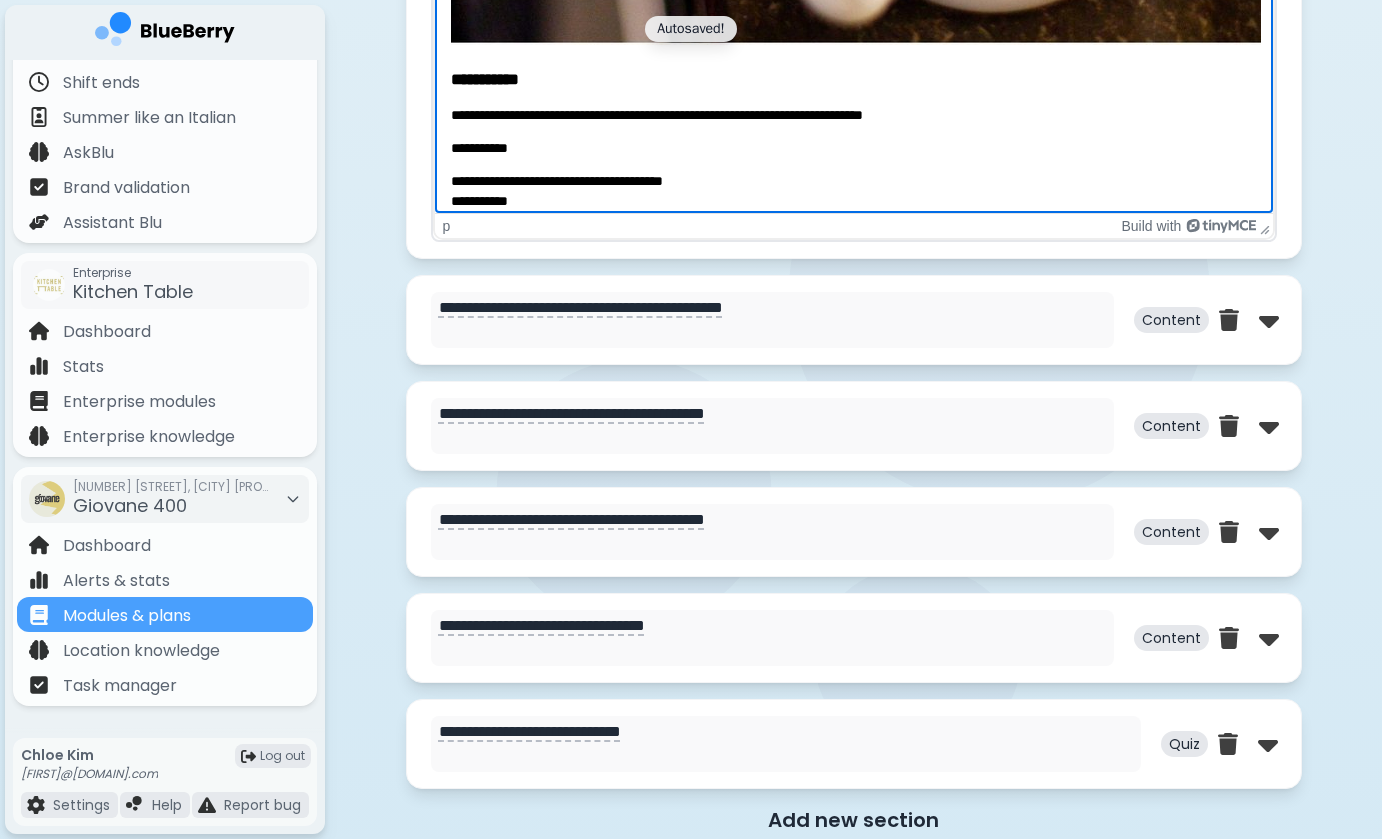 click on "**********" at bounding box center [853, 115] 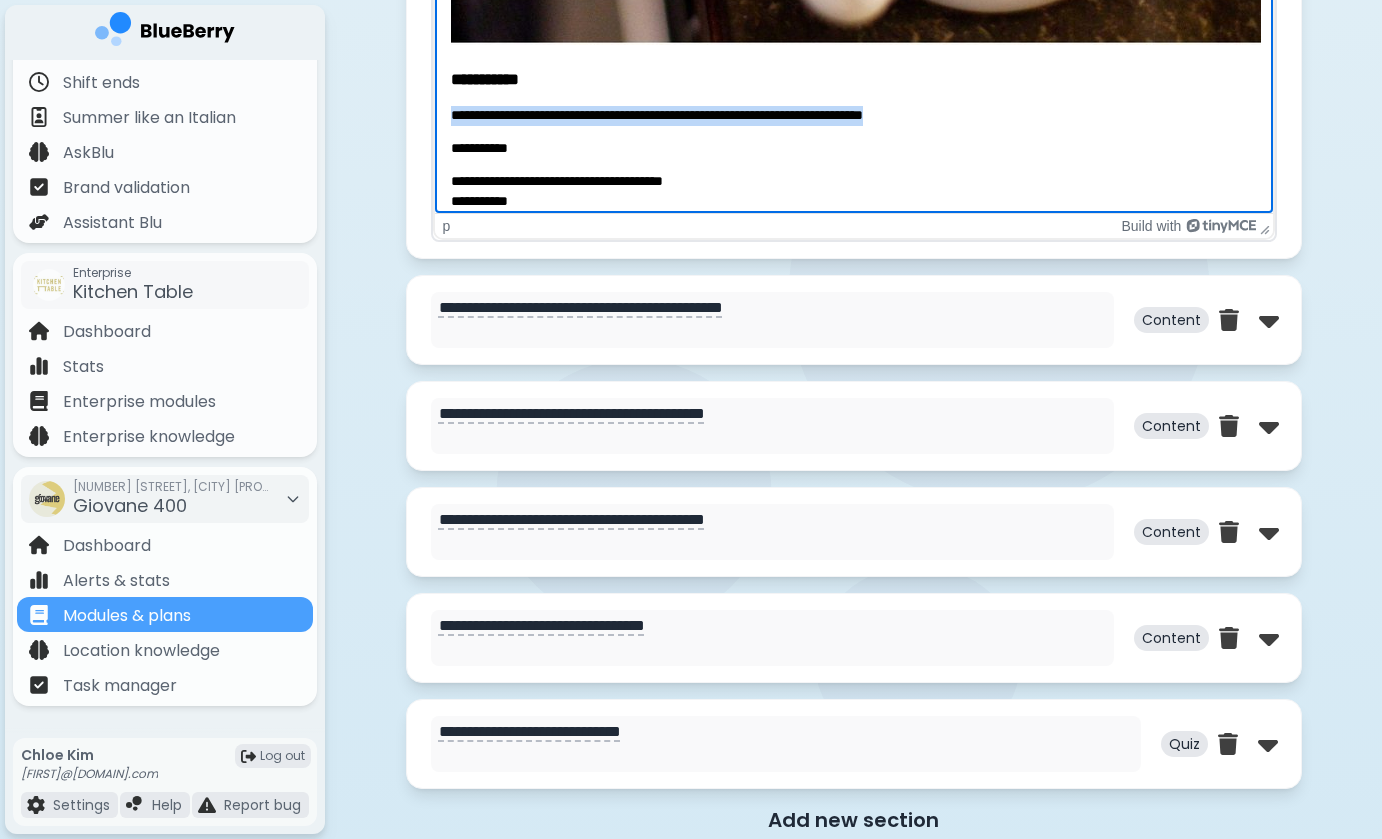 drag, startPoint x: 452, startPoint y: 112, endPoint x: 960, endPoint y: 120, distance: 508.063 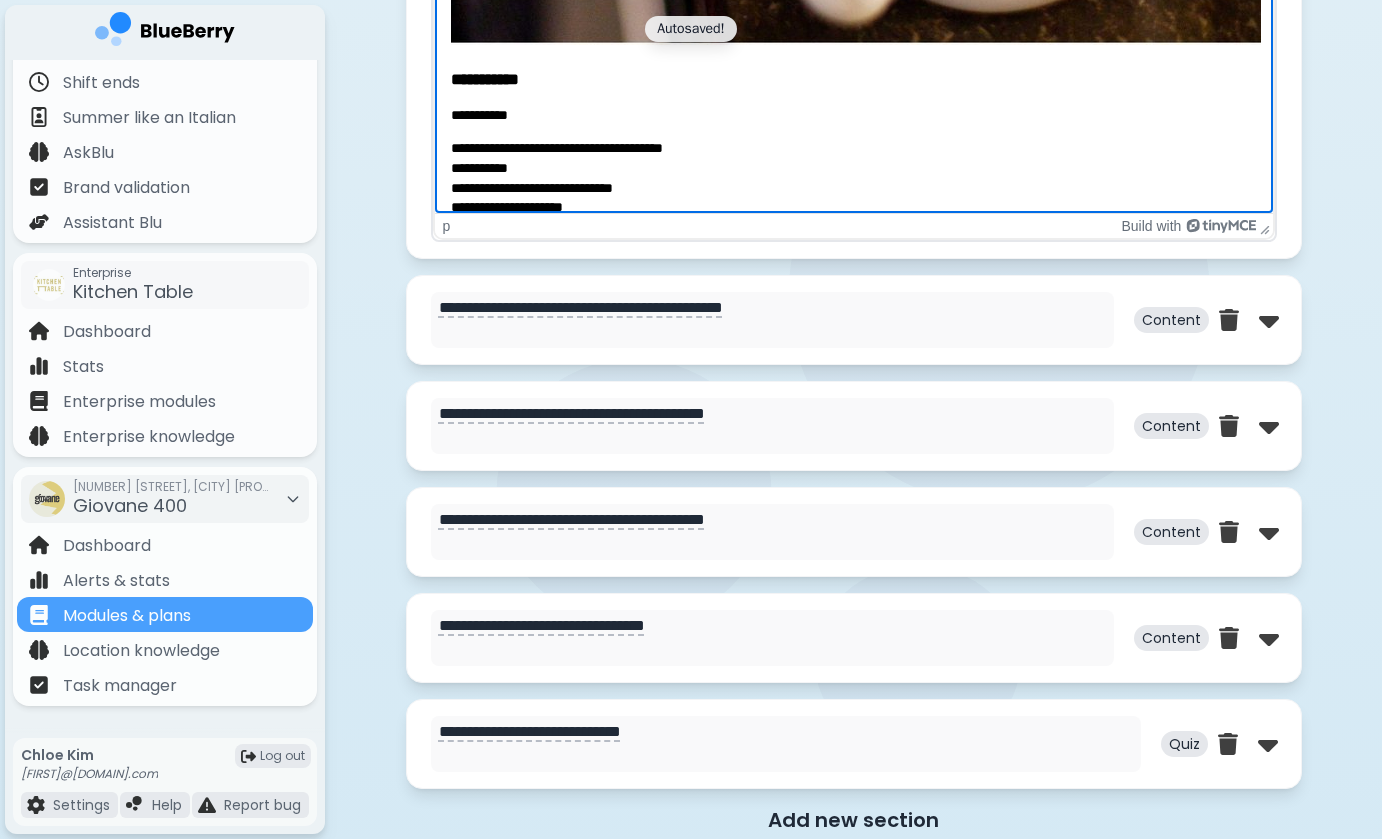 click on "**********" at bounding box center [853, 1074] 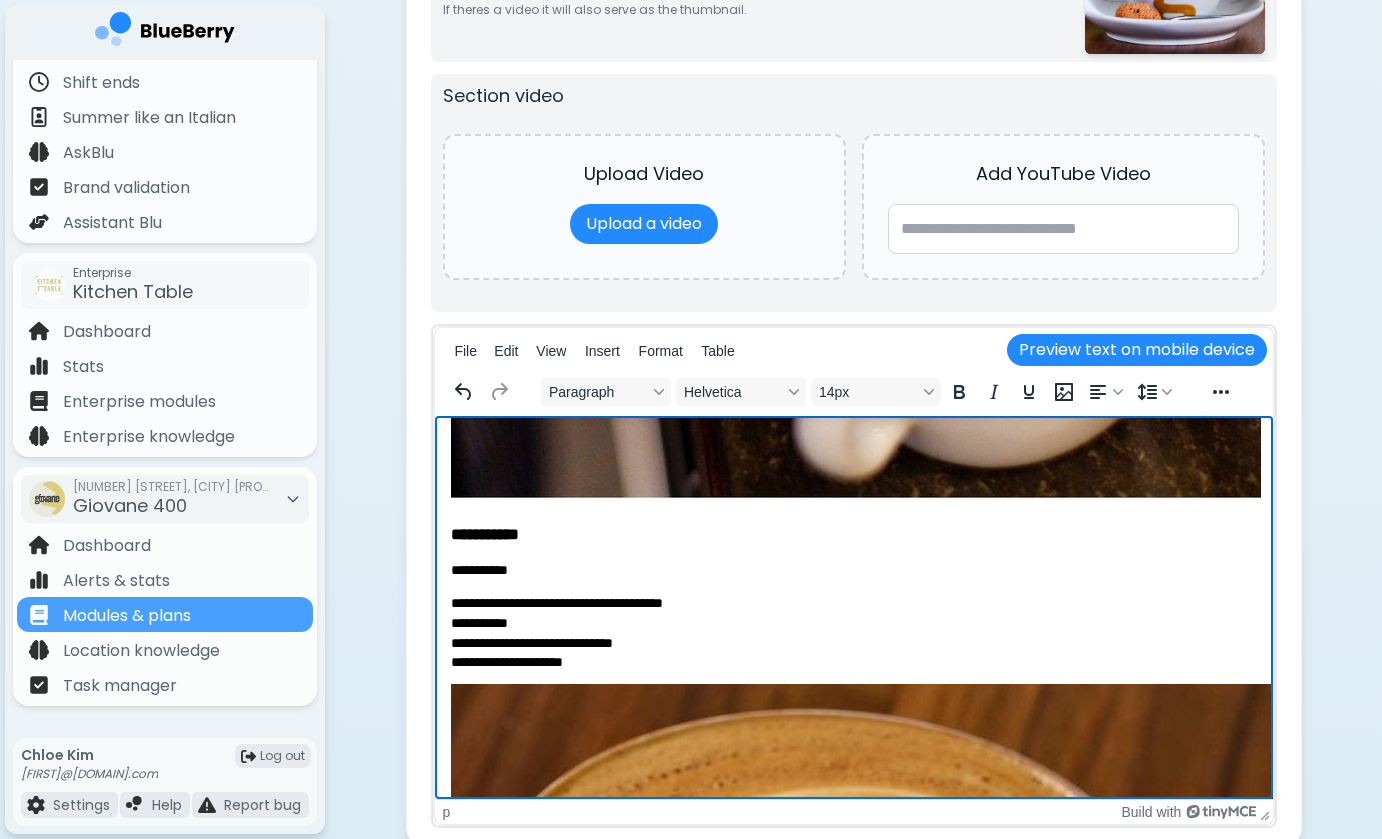scroll, scrollTop: 1059, scrollLeft: 0, axis: vertical 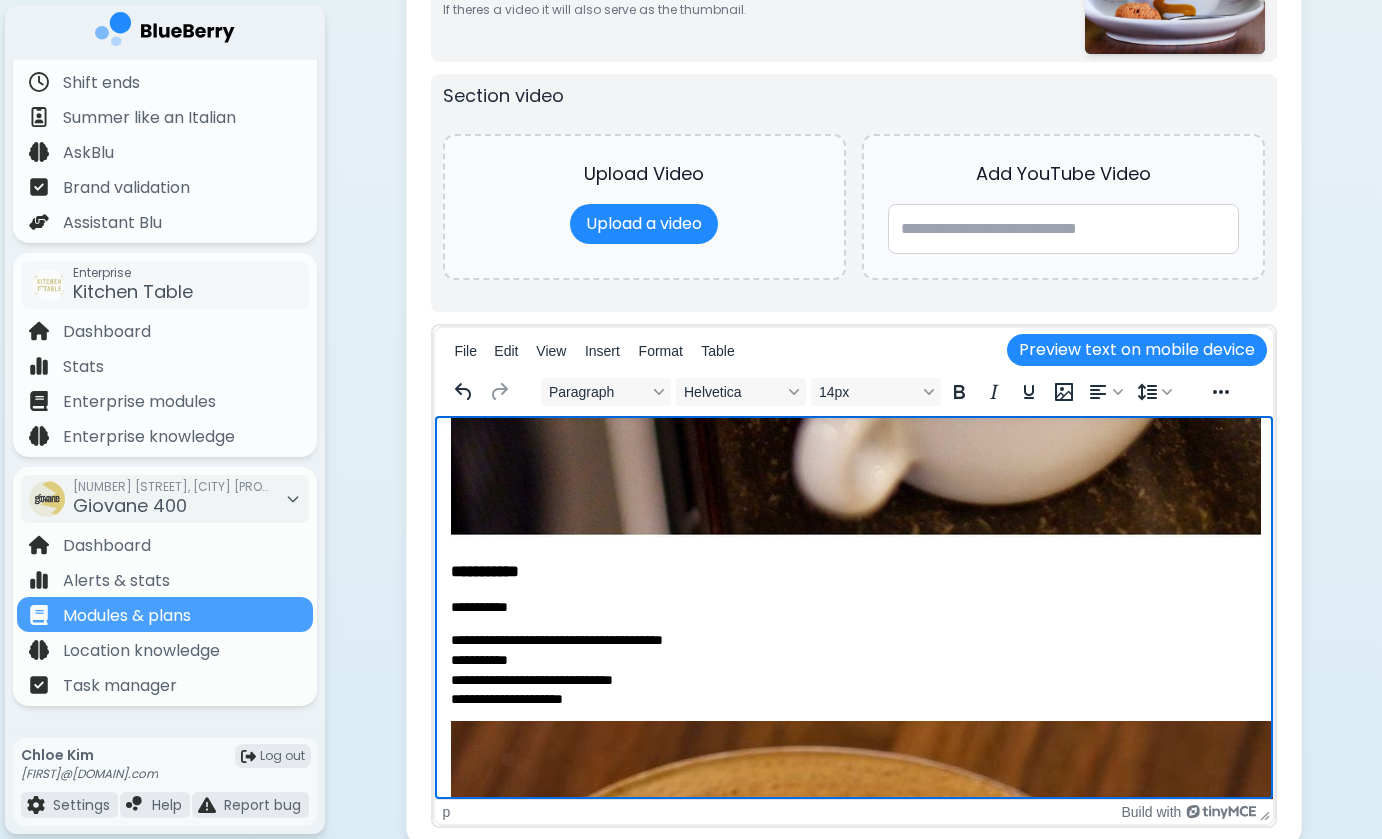 click on "**********" at bounding box center (853, 607) 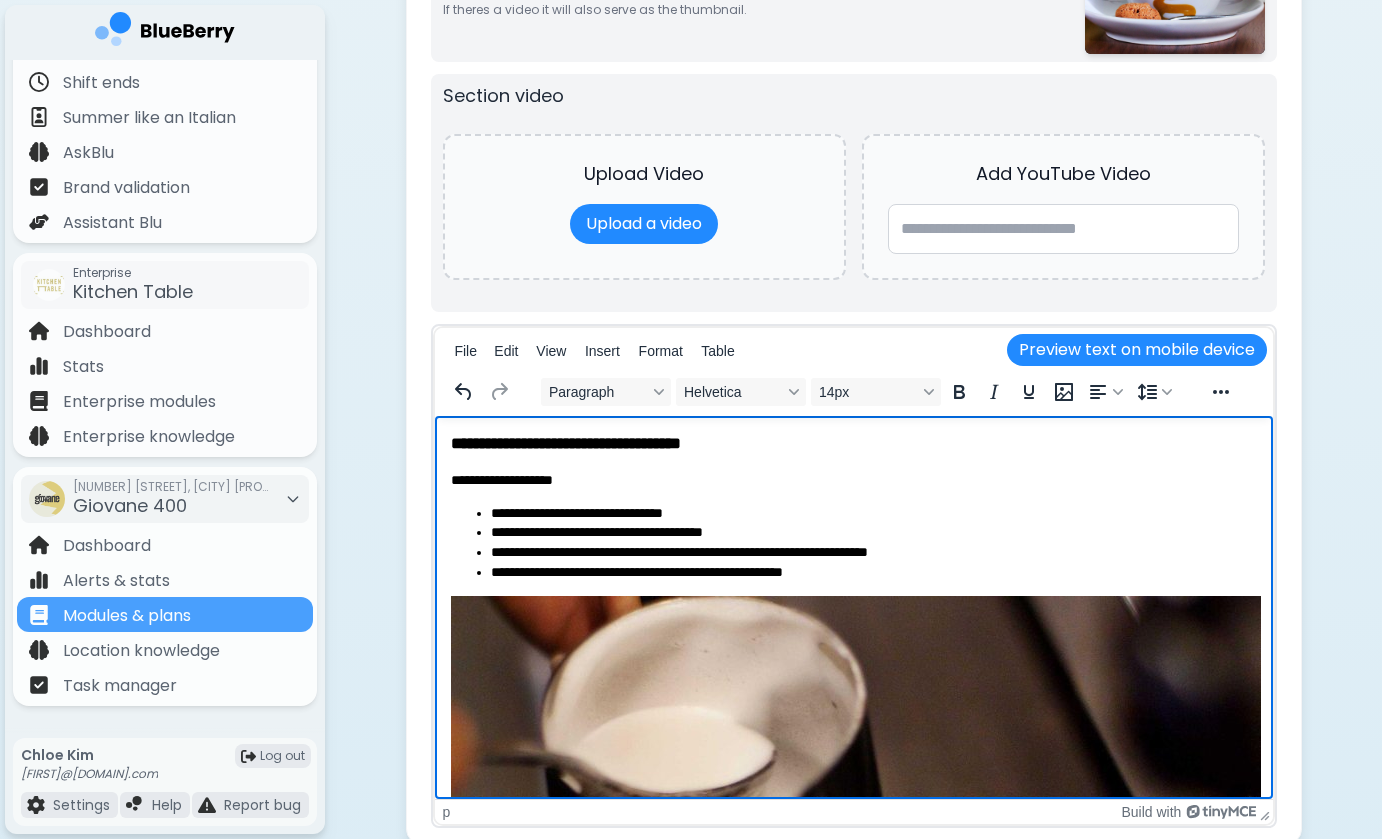 scroll, scrollTop: 1057, scrollLeft: 0, axis: vertical 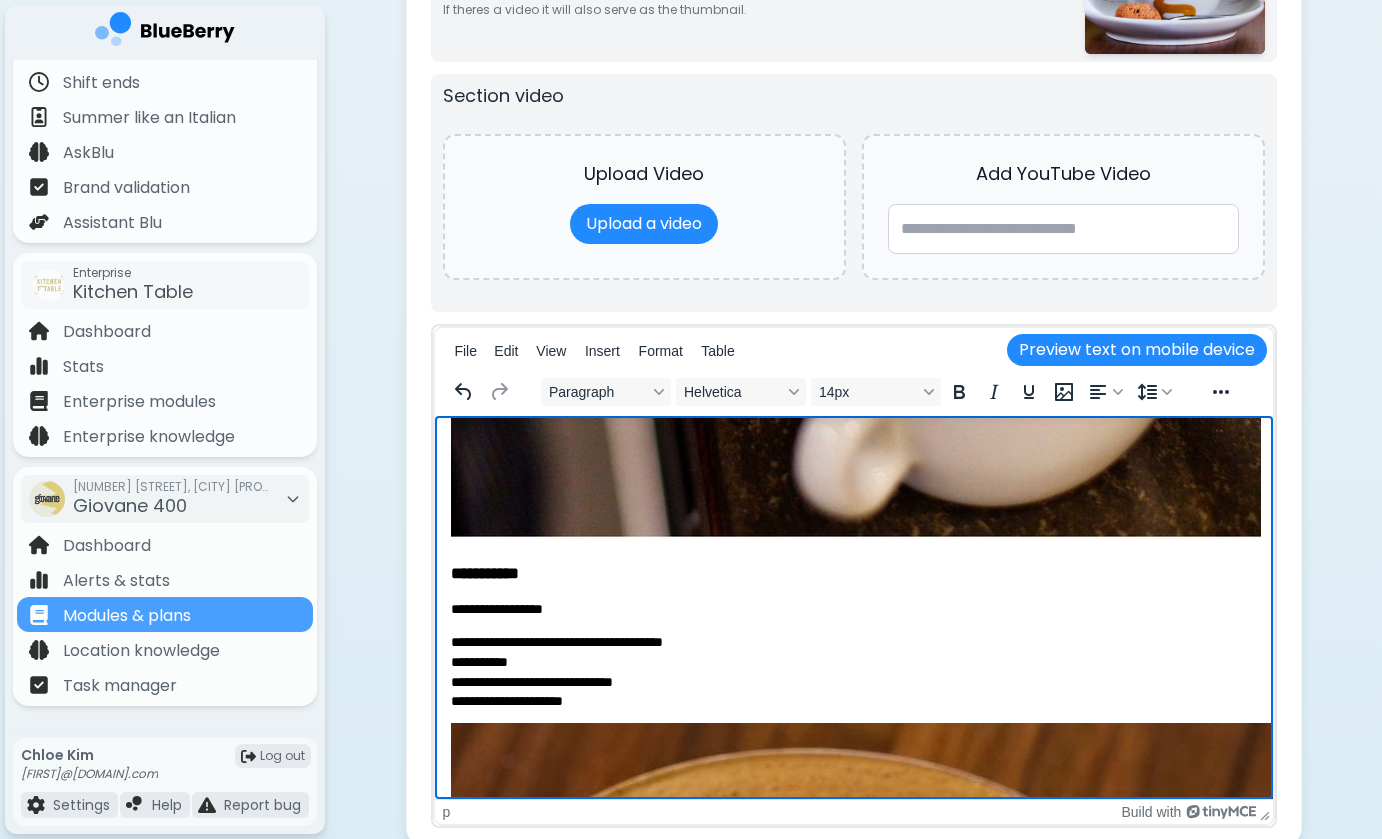 click on "**********" at bounding box center [853, 671] 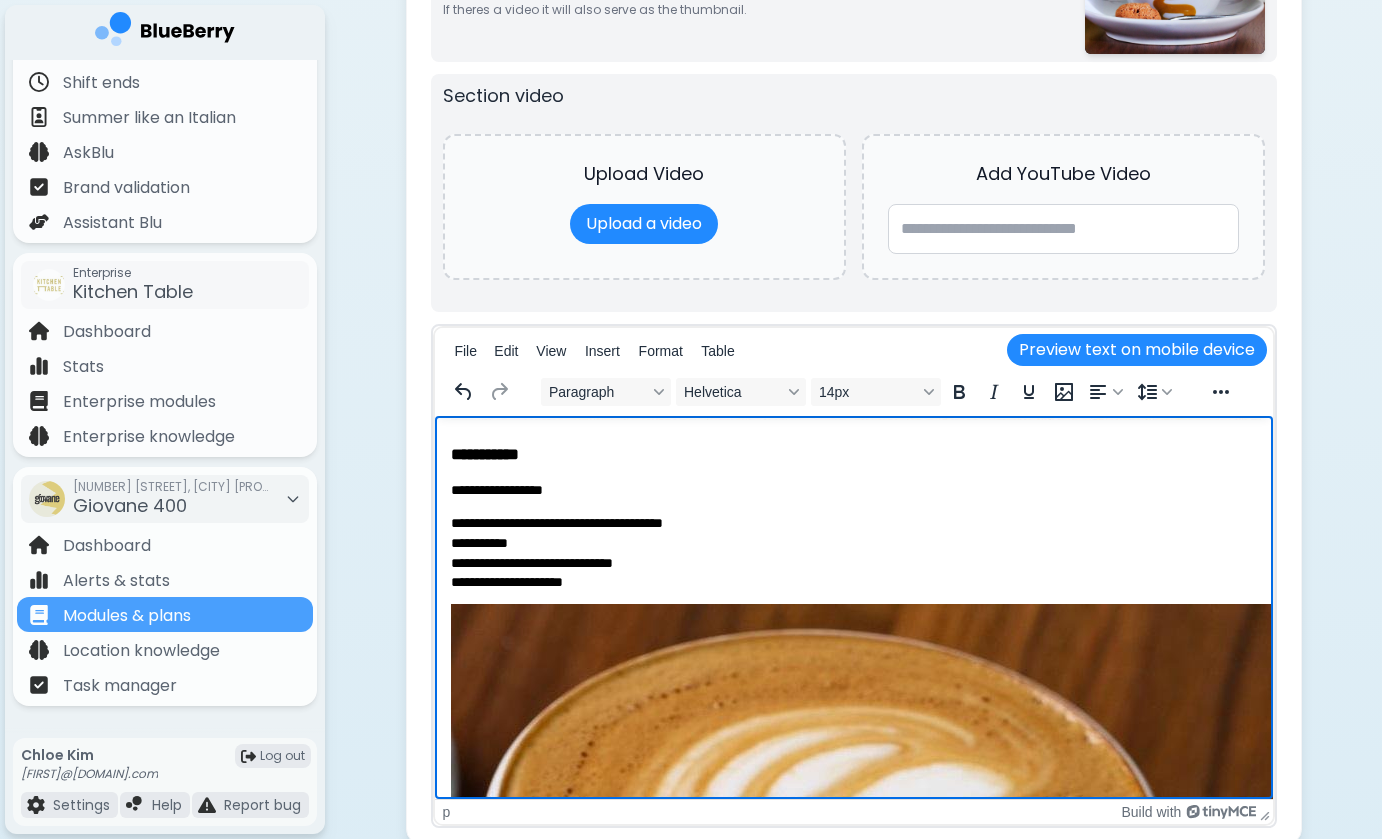 scroll, scrollTop: 1189, scrollLeft: 0, axis: vertical 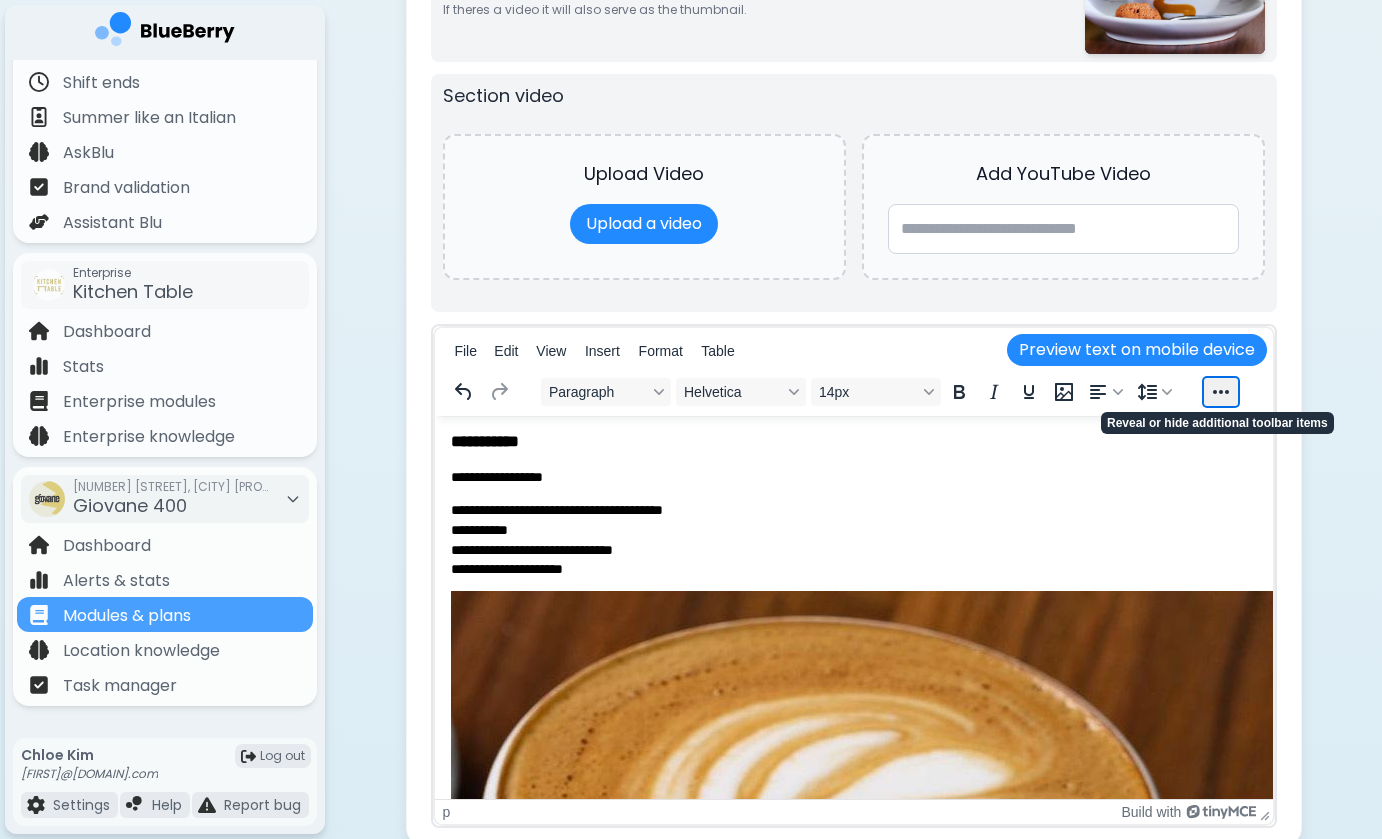 click at bounding box center (1221, 392) 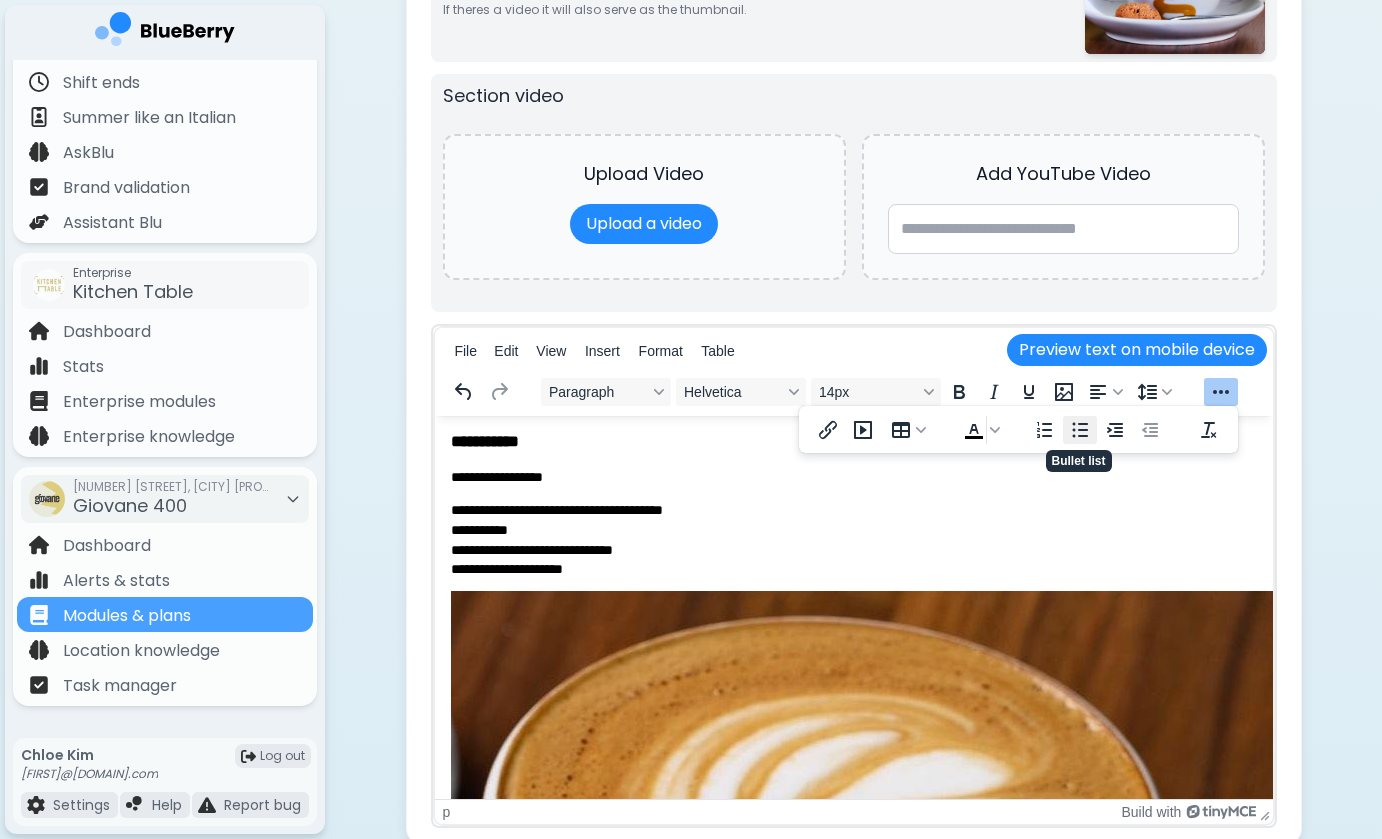 click 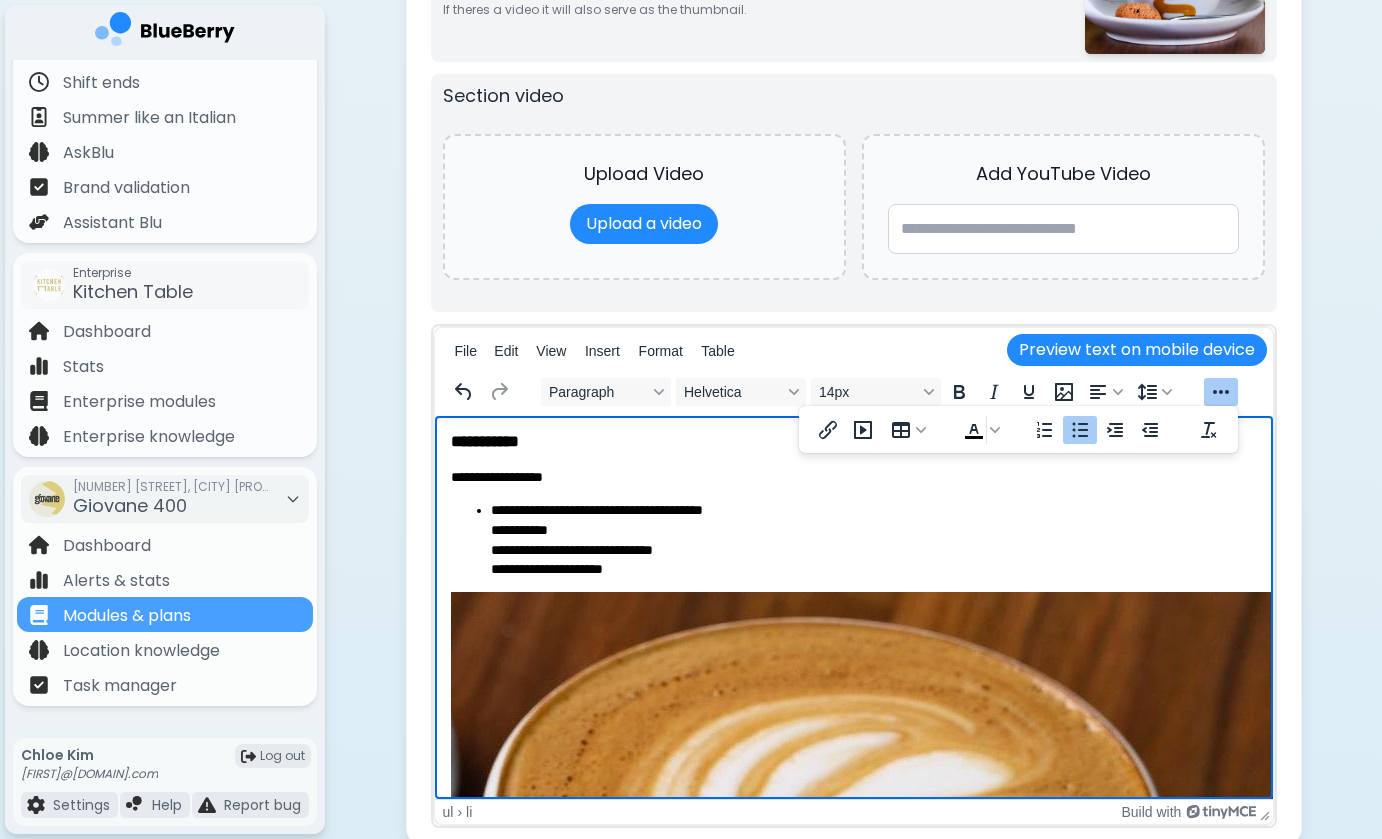 click on "**********" at bounding box center (873, 539) 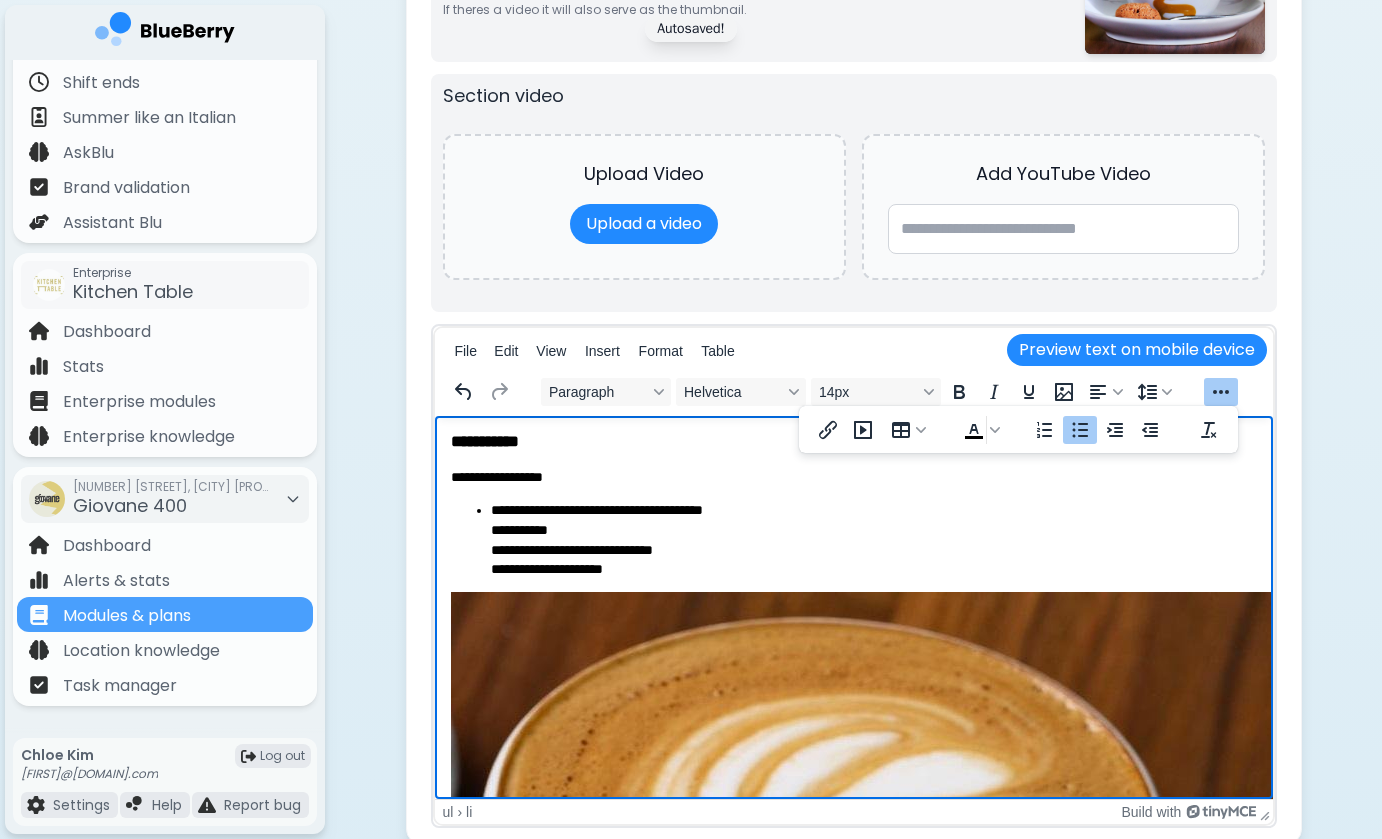 click 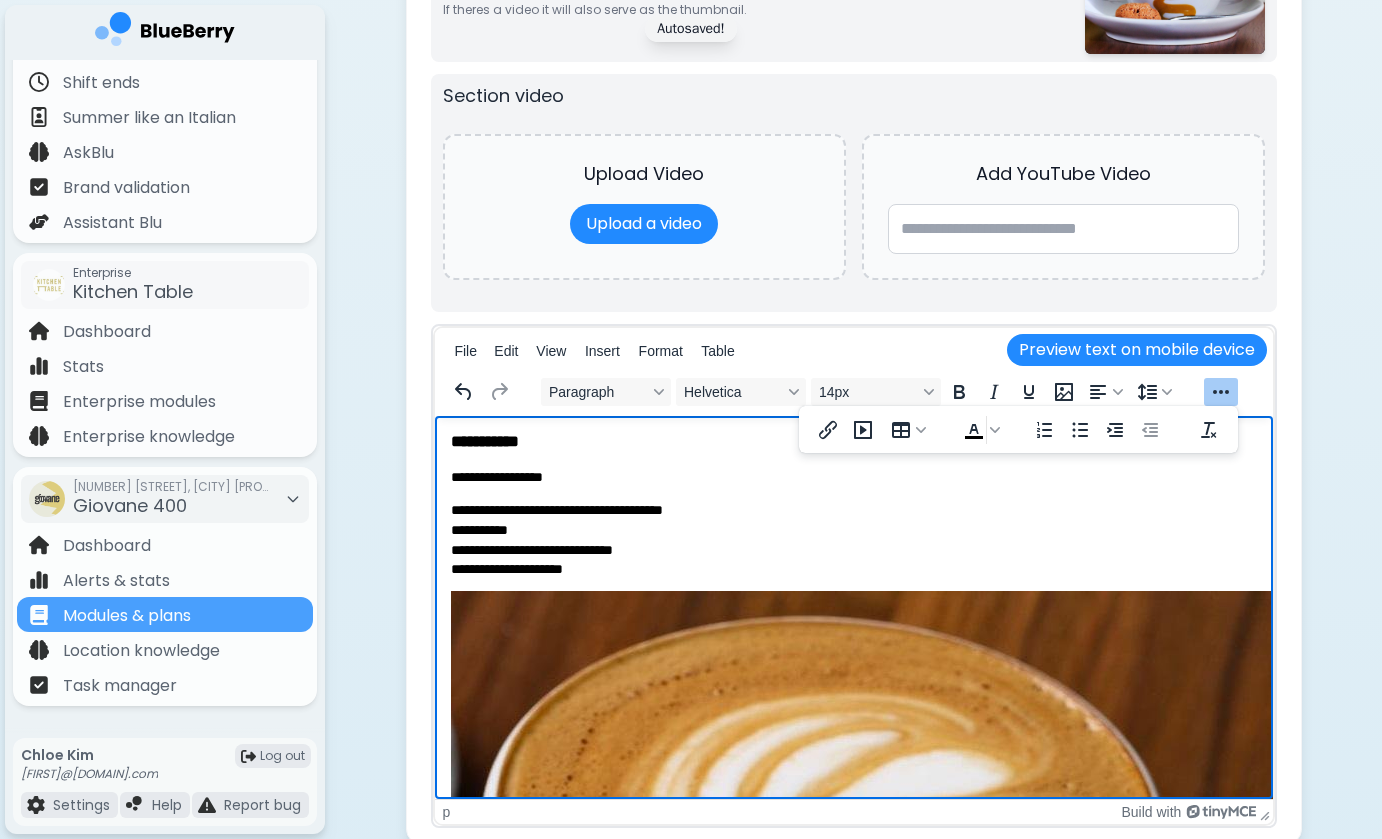 click on "**********" at bounding box center (853, 539) 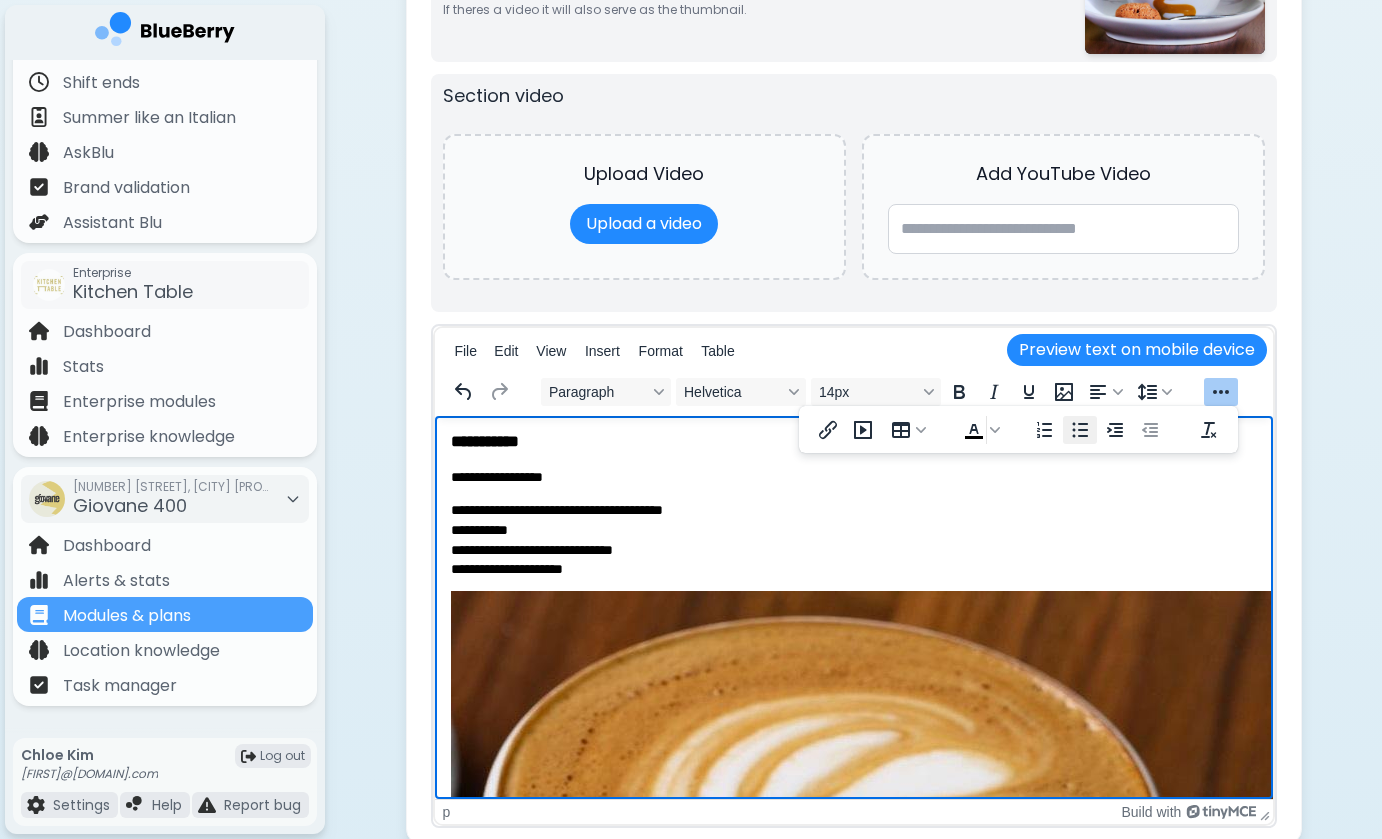 click 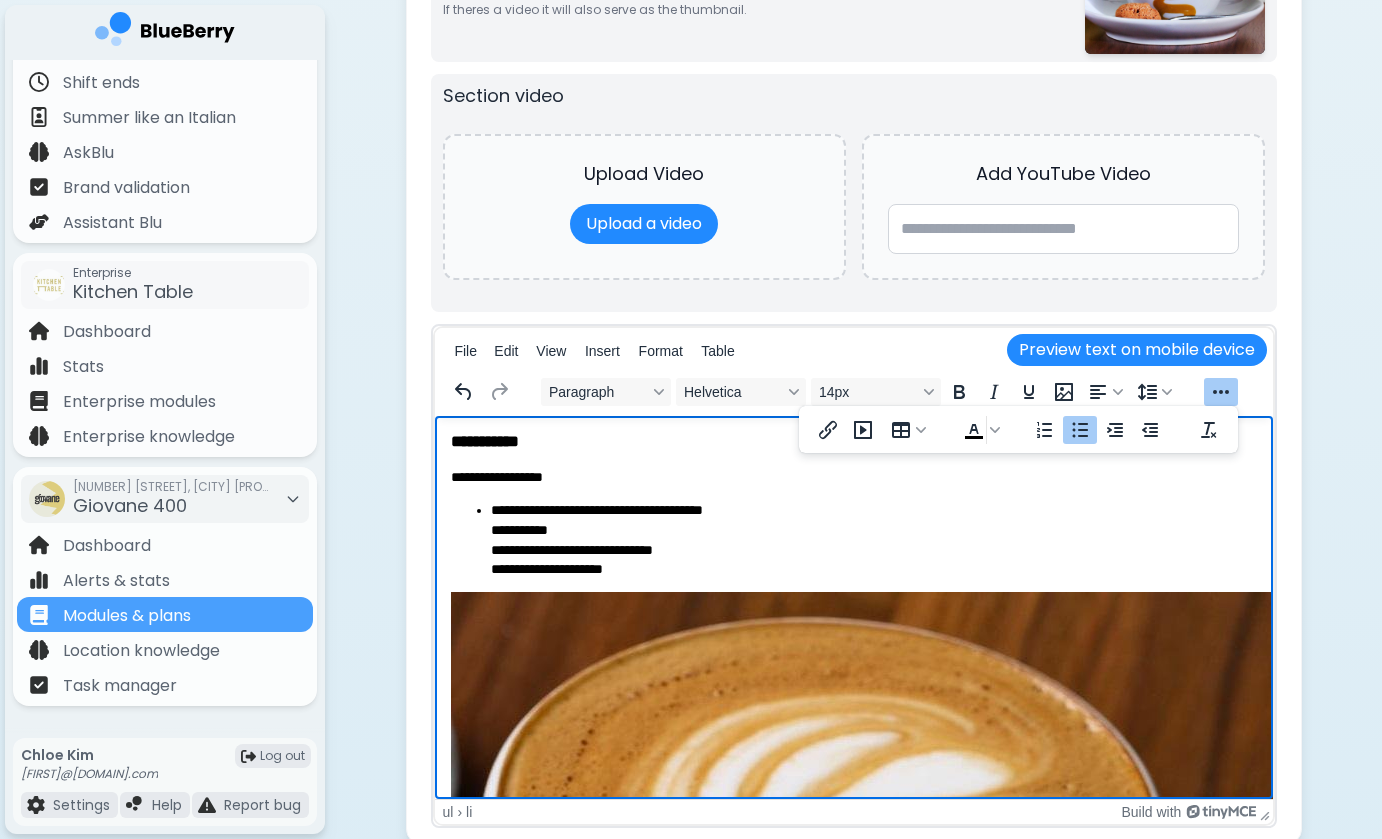 click on "**********" at bounding box center [873, 539] 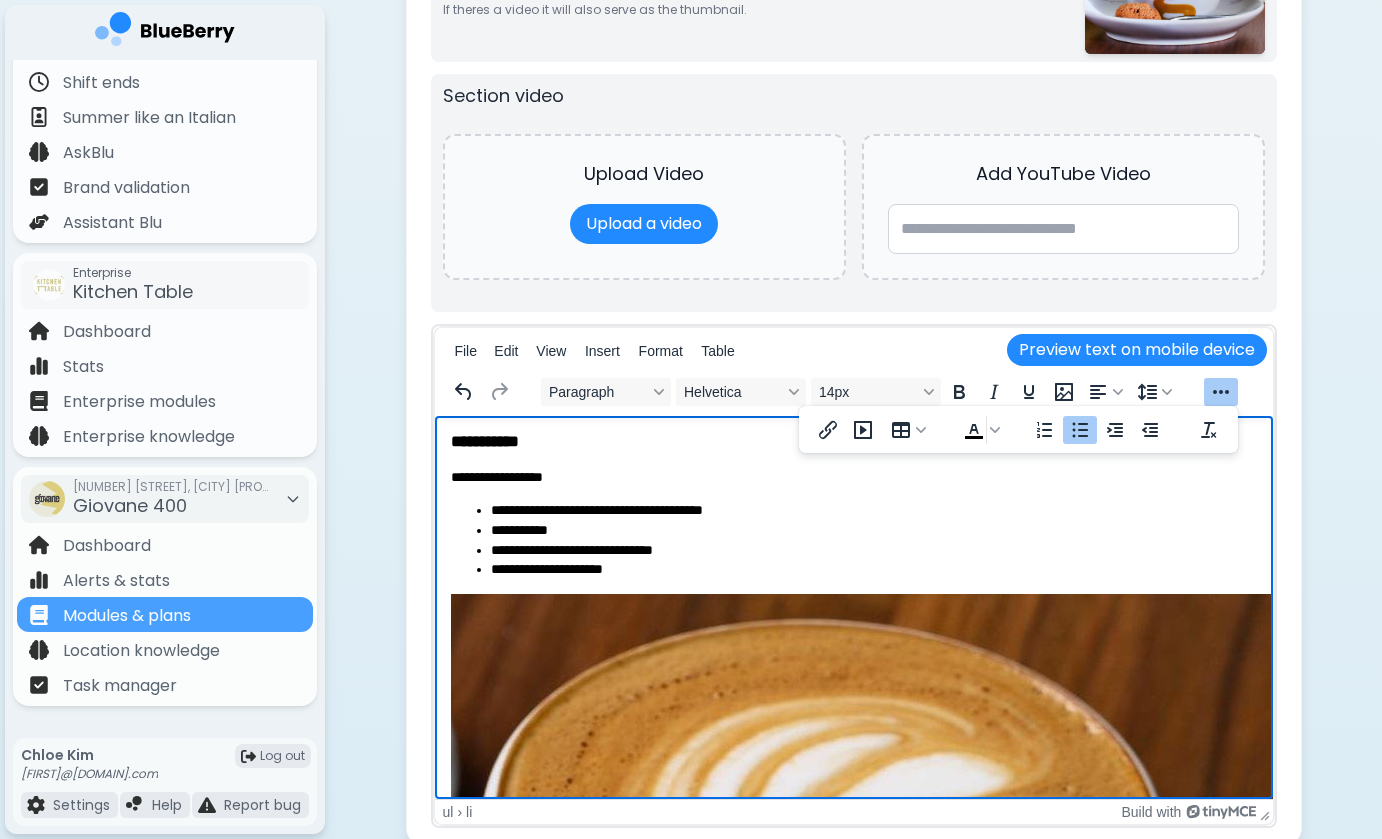 click on "**********" at bounding box center [873, 551] 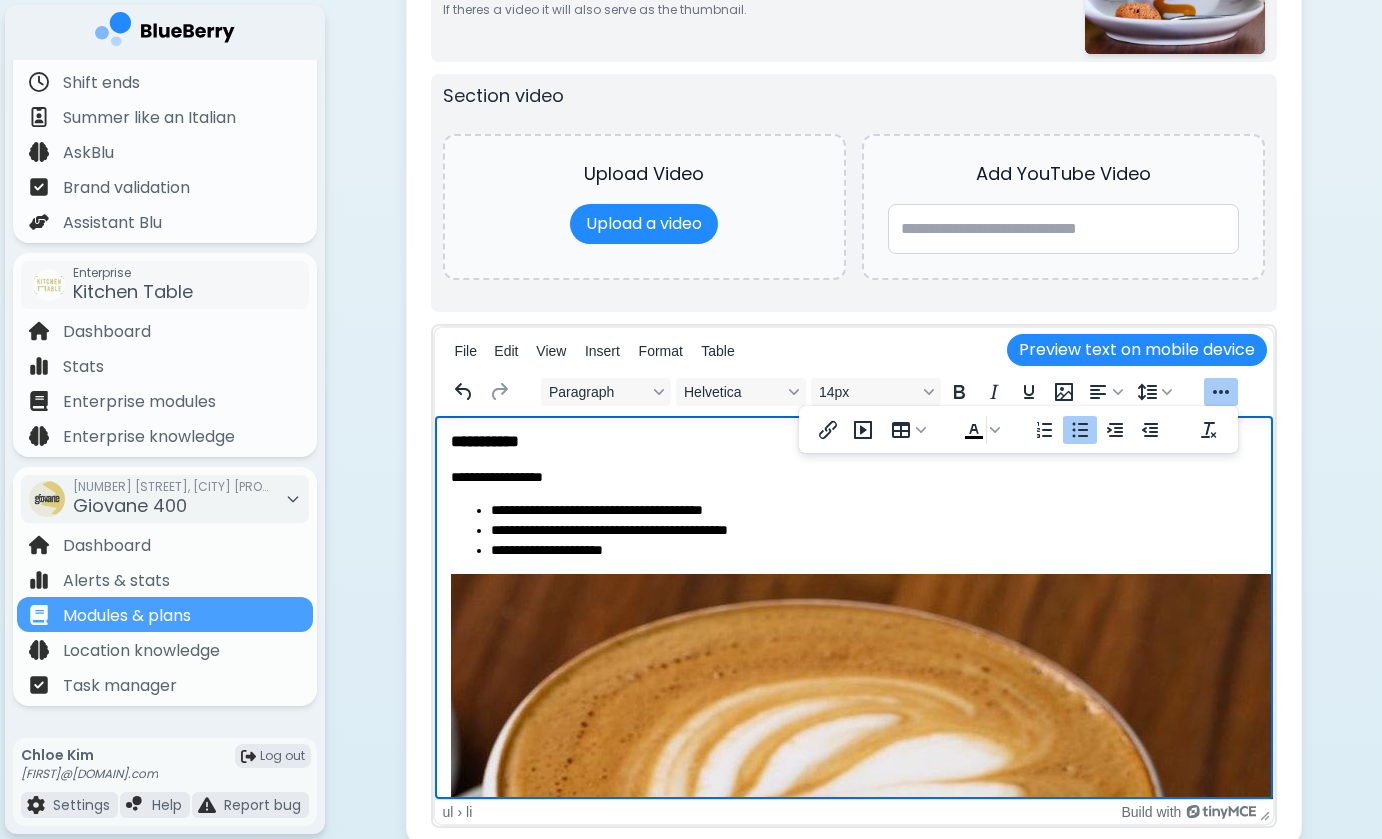 click on "[FIRST] [LAST]" at bounding box center (873, 531) 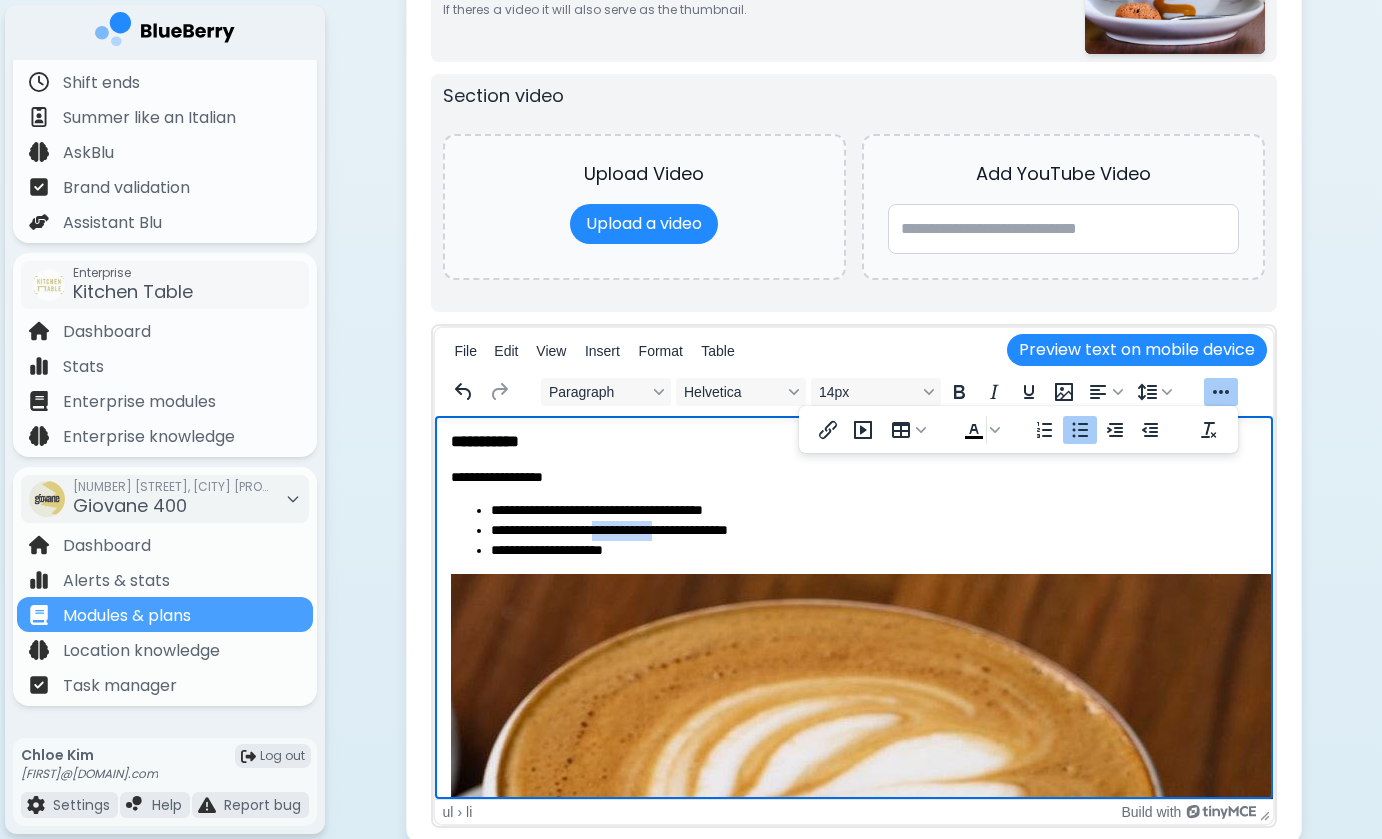 drag, startPoint x: 624, startPoint y: 527, endPoint x: 705, endPoint y: 529, distance: 81.02469 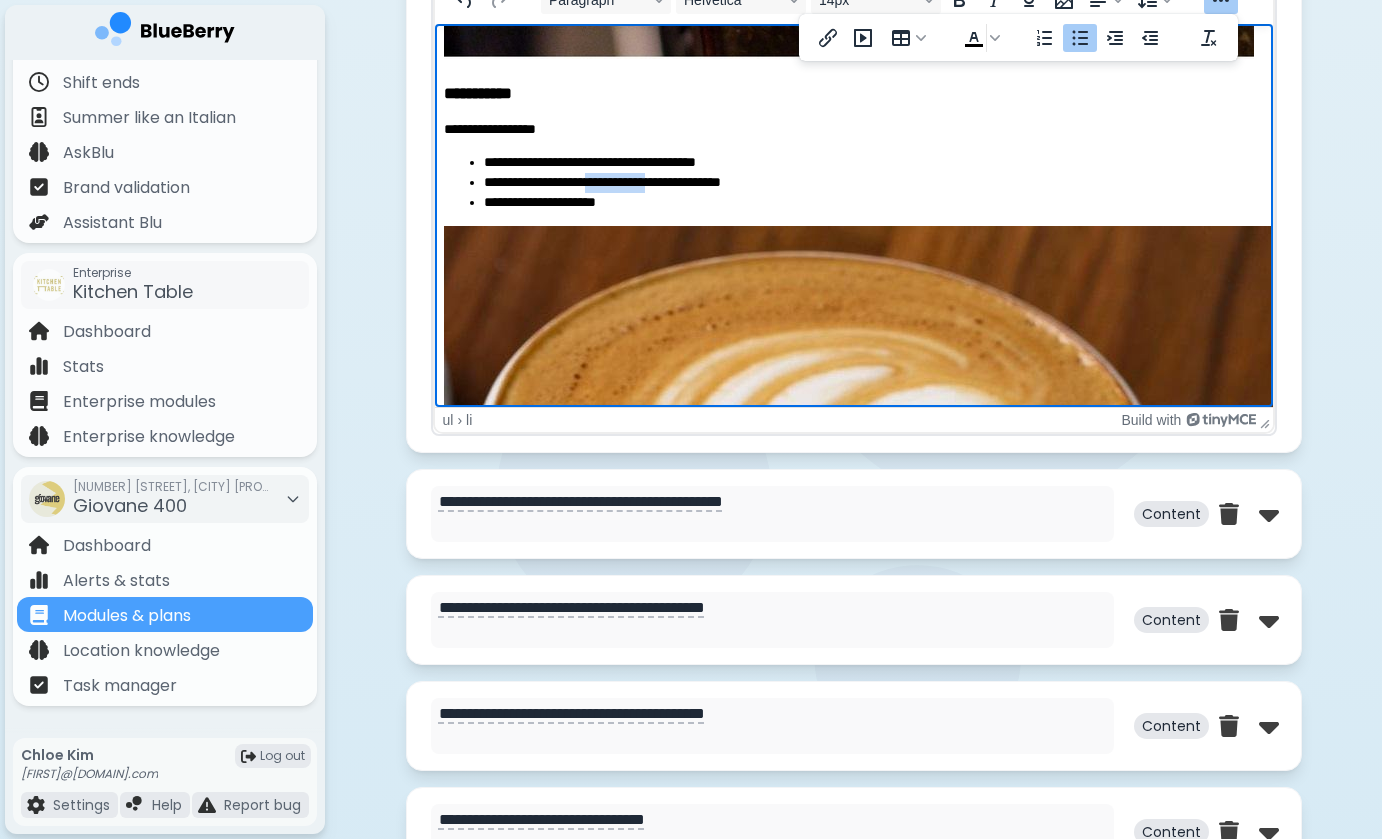 scroll, scrollTop: 1145, scrollLeft: 8, axis: both 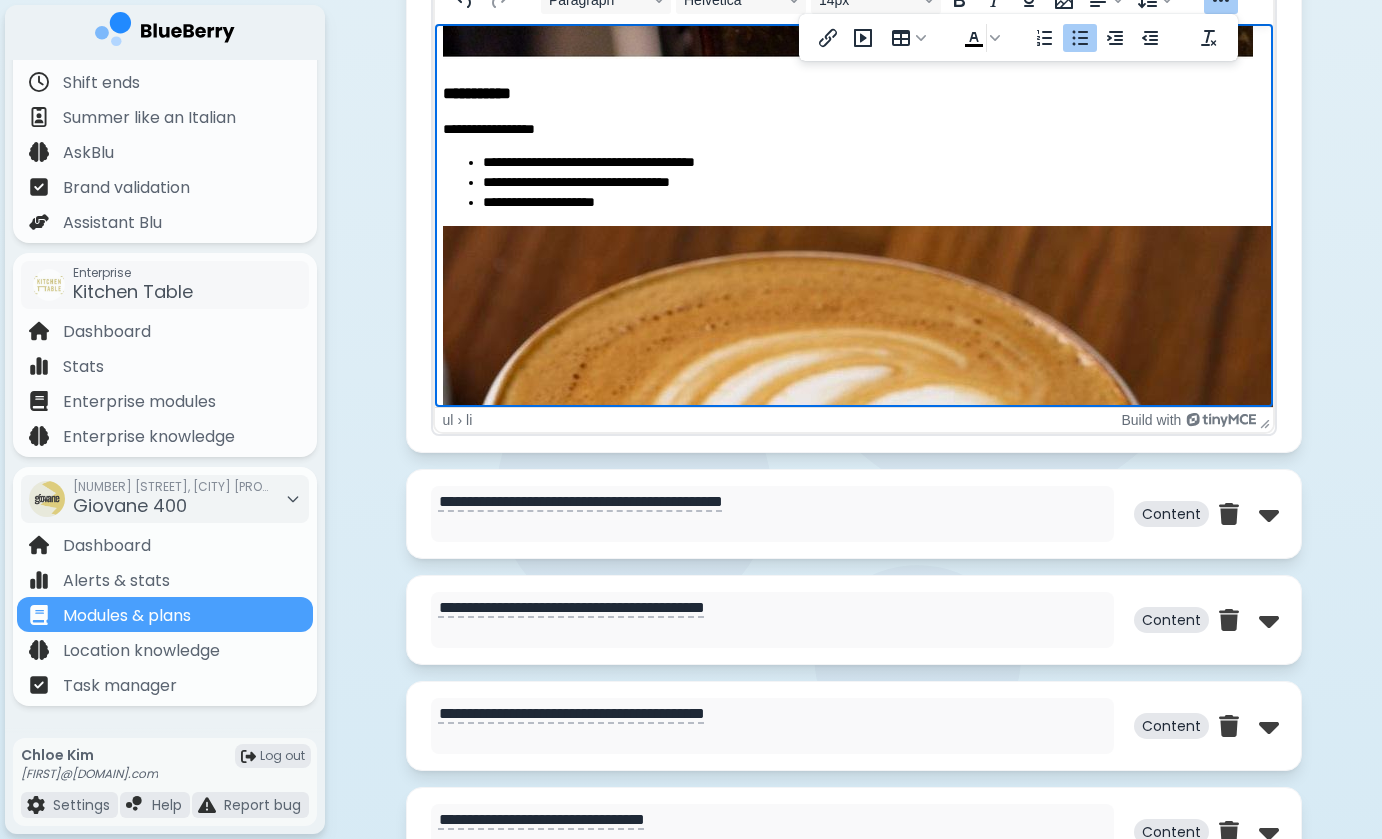 click on "**********" at bounding box center (865, 203) 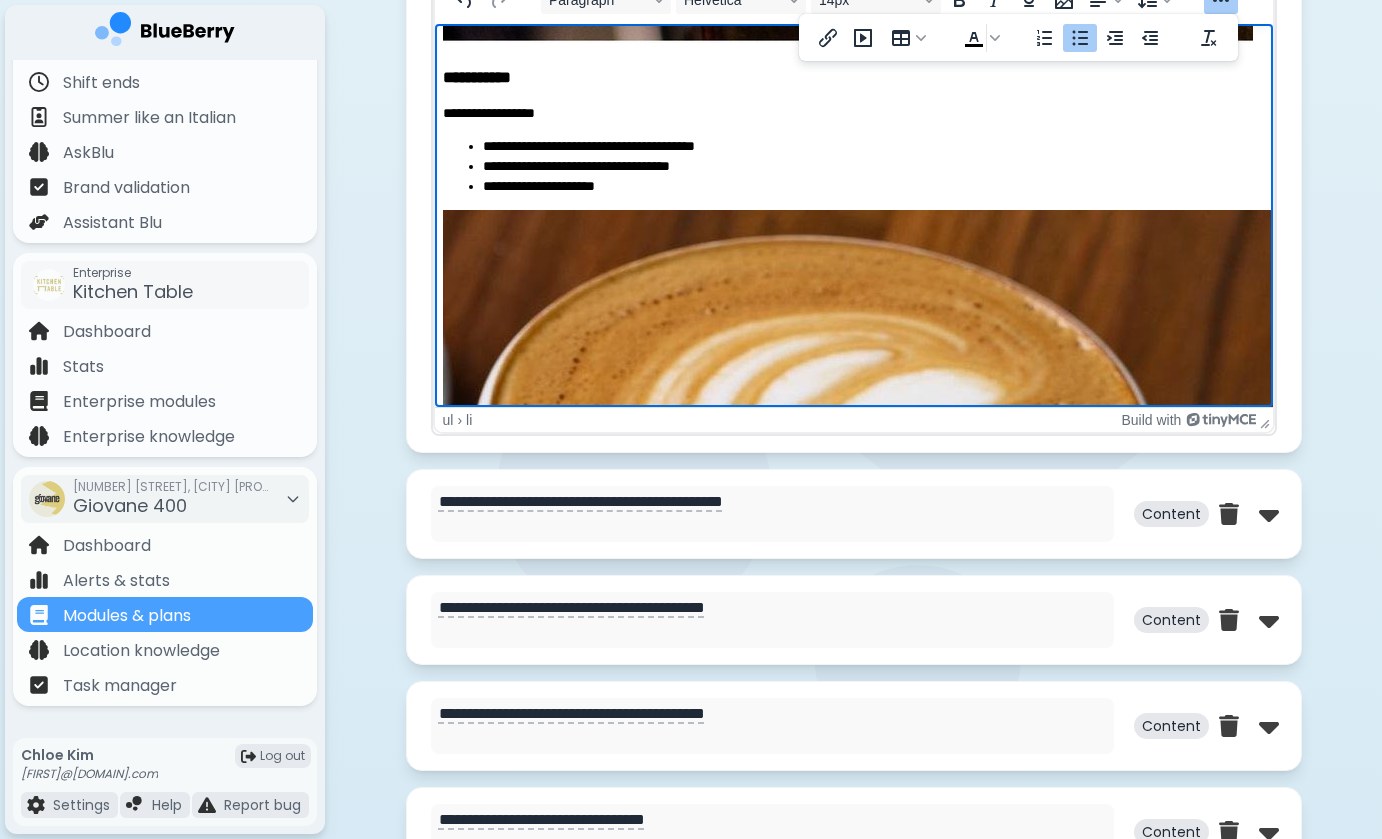 scroll, scrollTop: 1094, scrollLeft: 8, axis: both 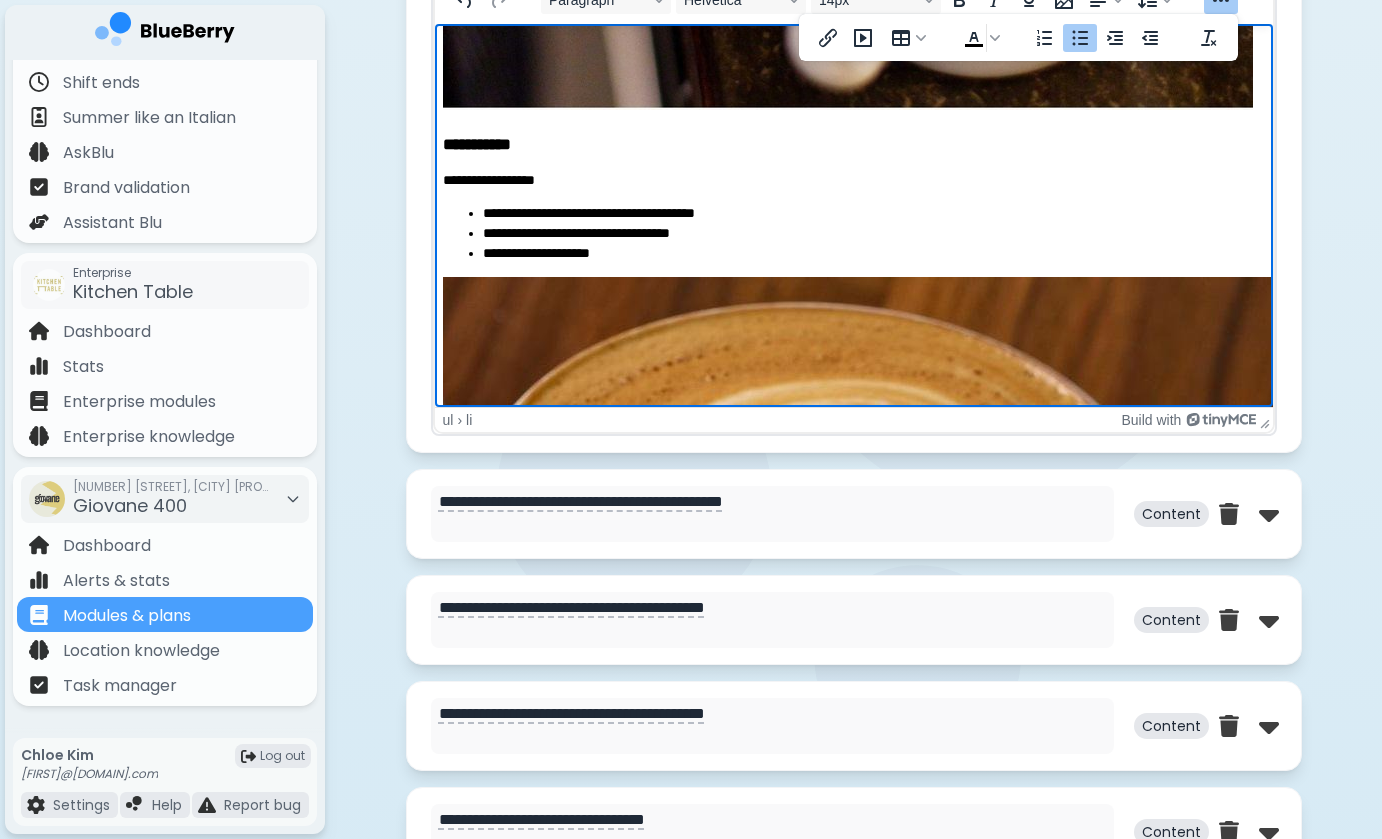 click on "**********" at bounding box center [865, 214] 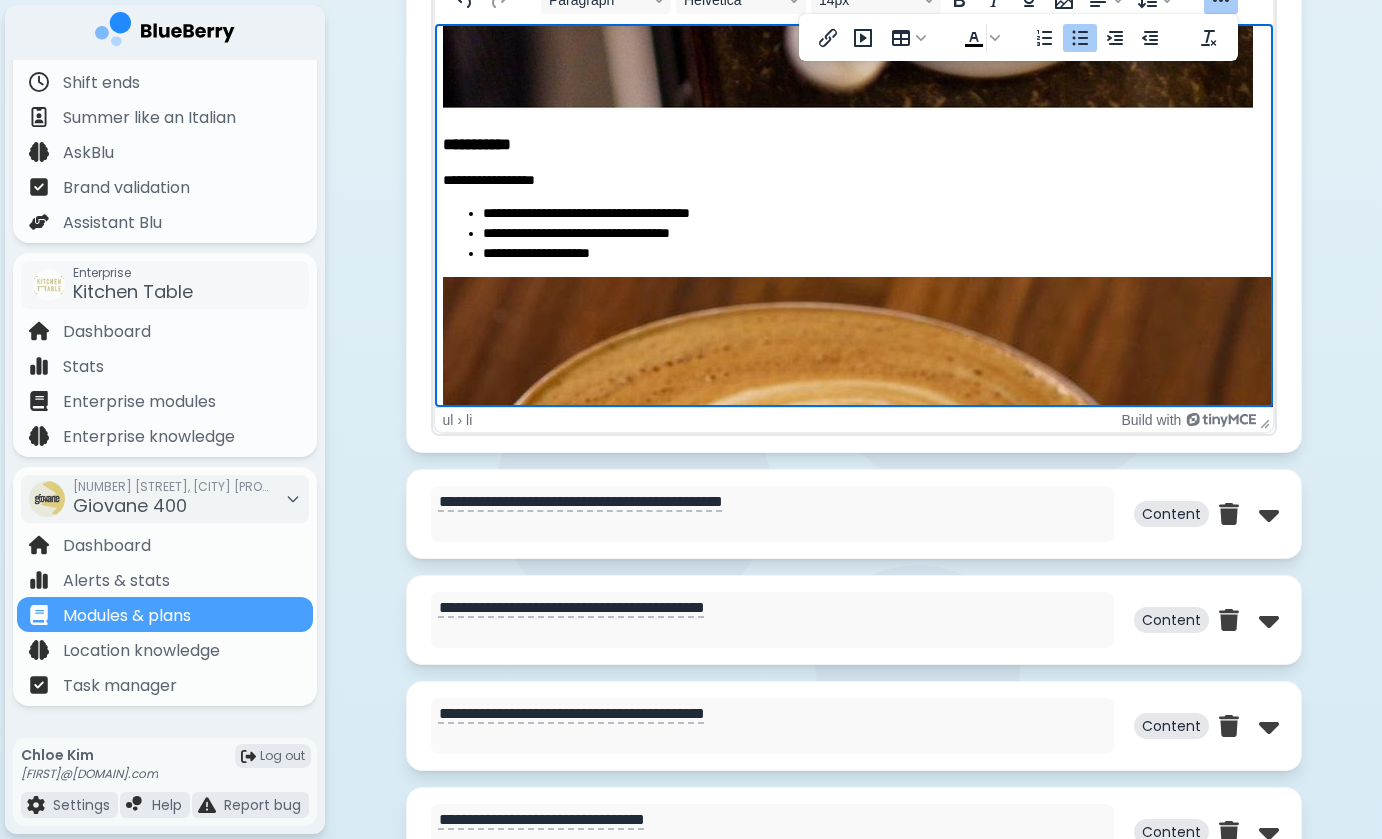 click on "[FIRST] [LAST]" at bounding box center [865, 234] 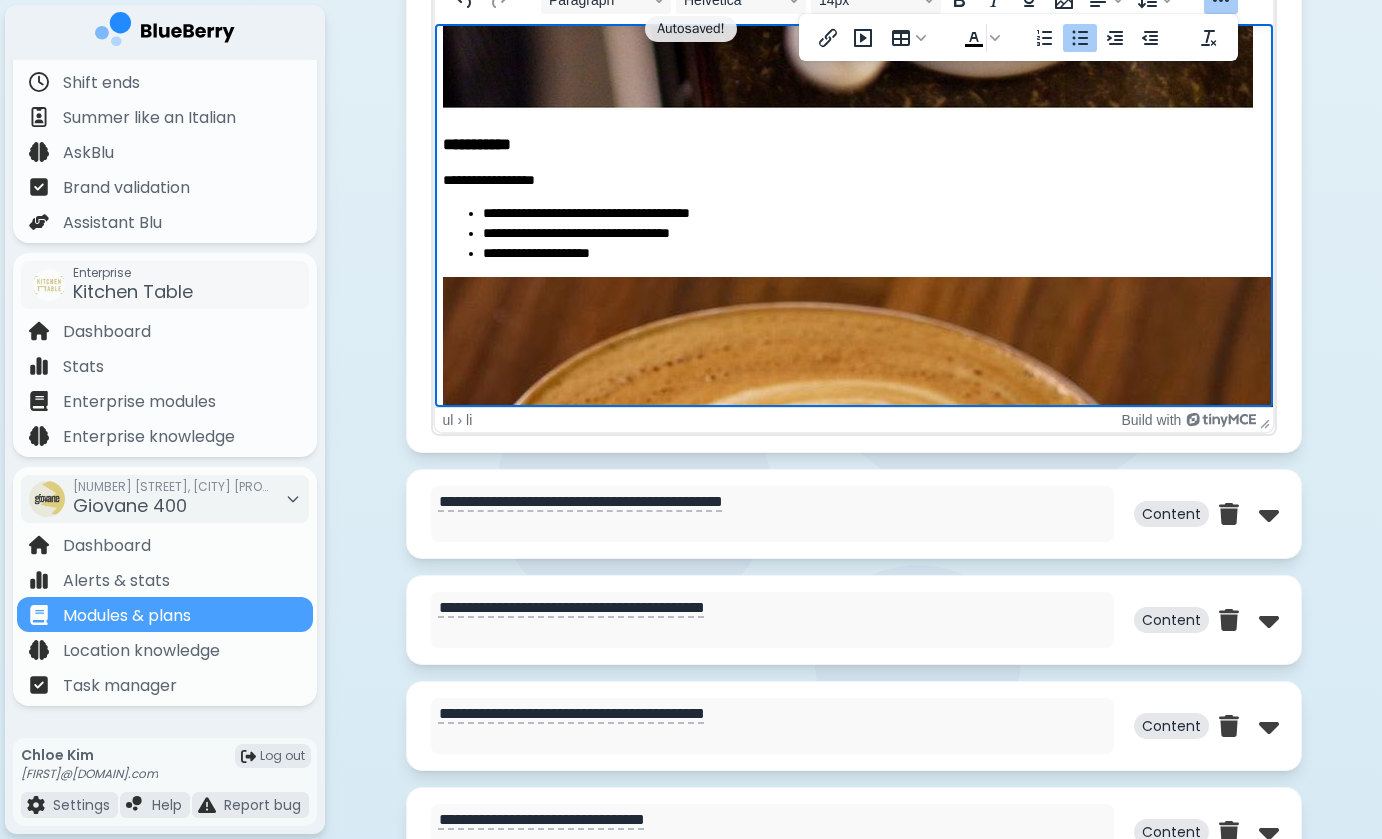 click on "**********" at bounding box center (865, 214) 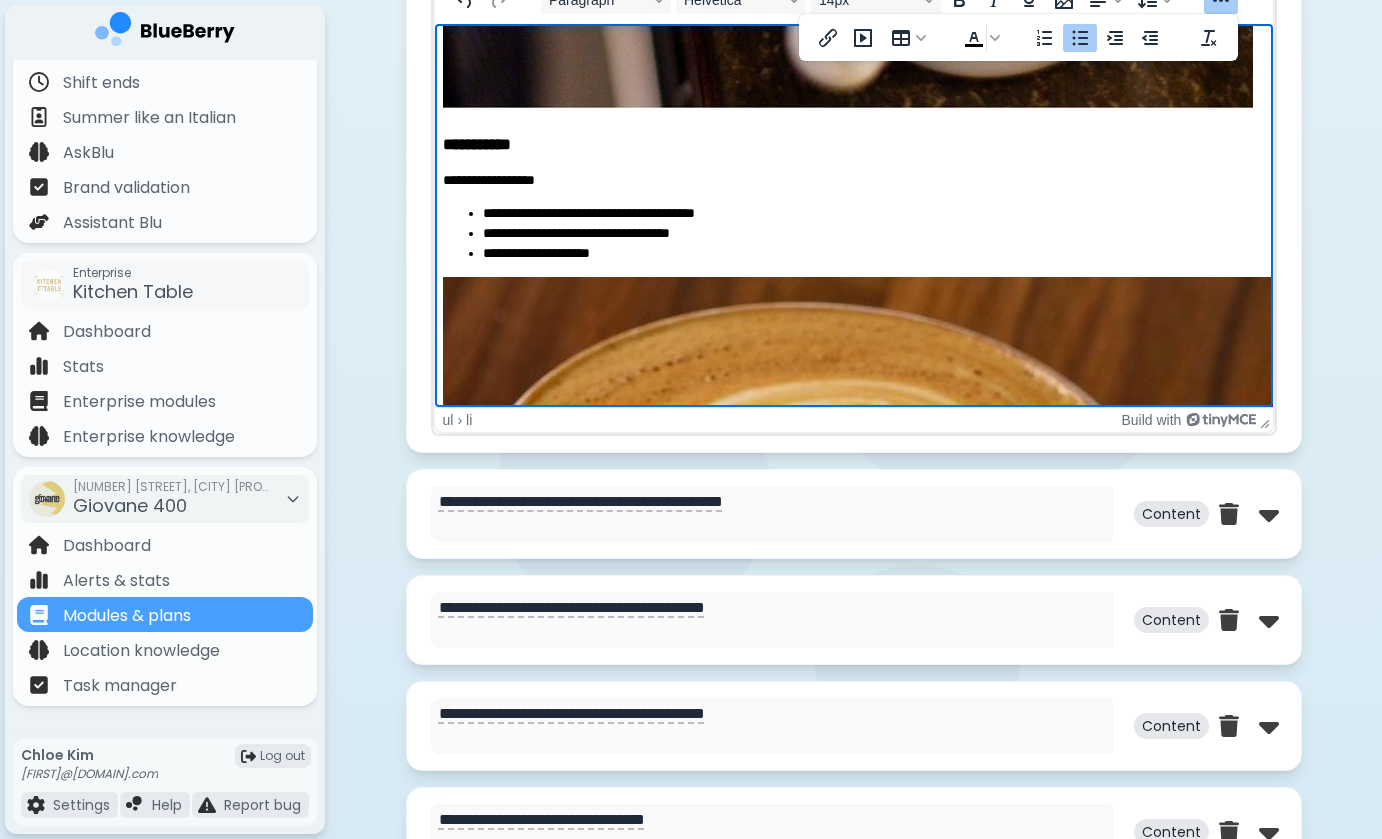 click on "**********" at bounding box center (865, 254) 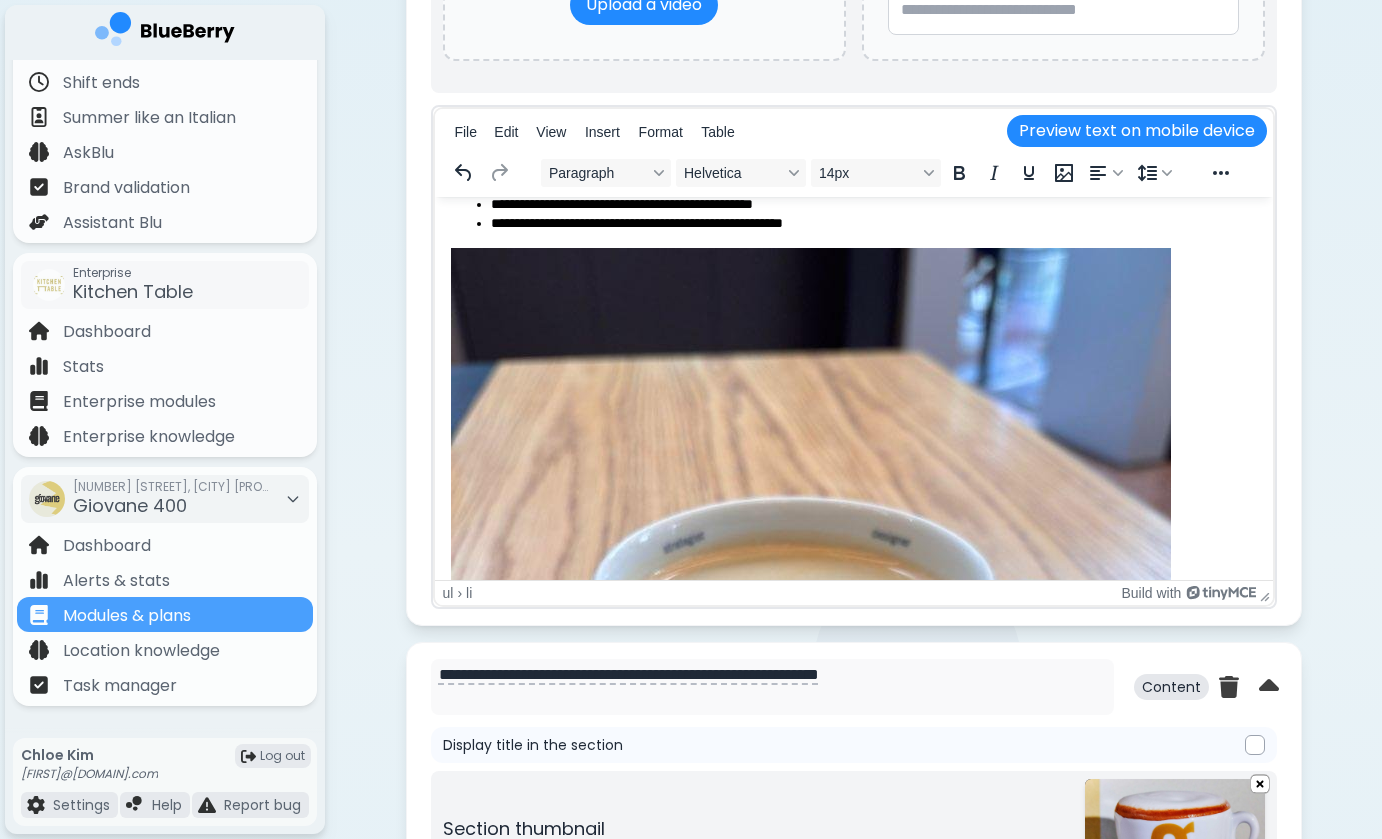 scroll, scrollTop: 999, scrollLeft: 0, axis: vertical 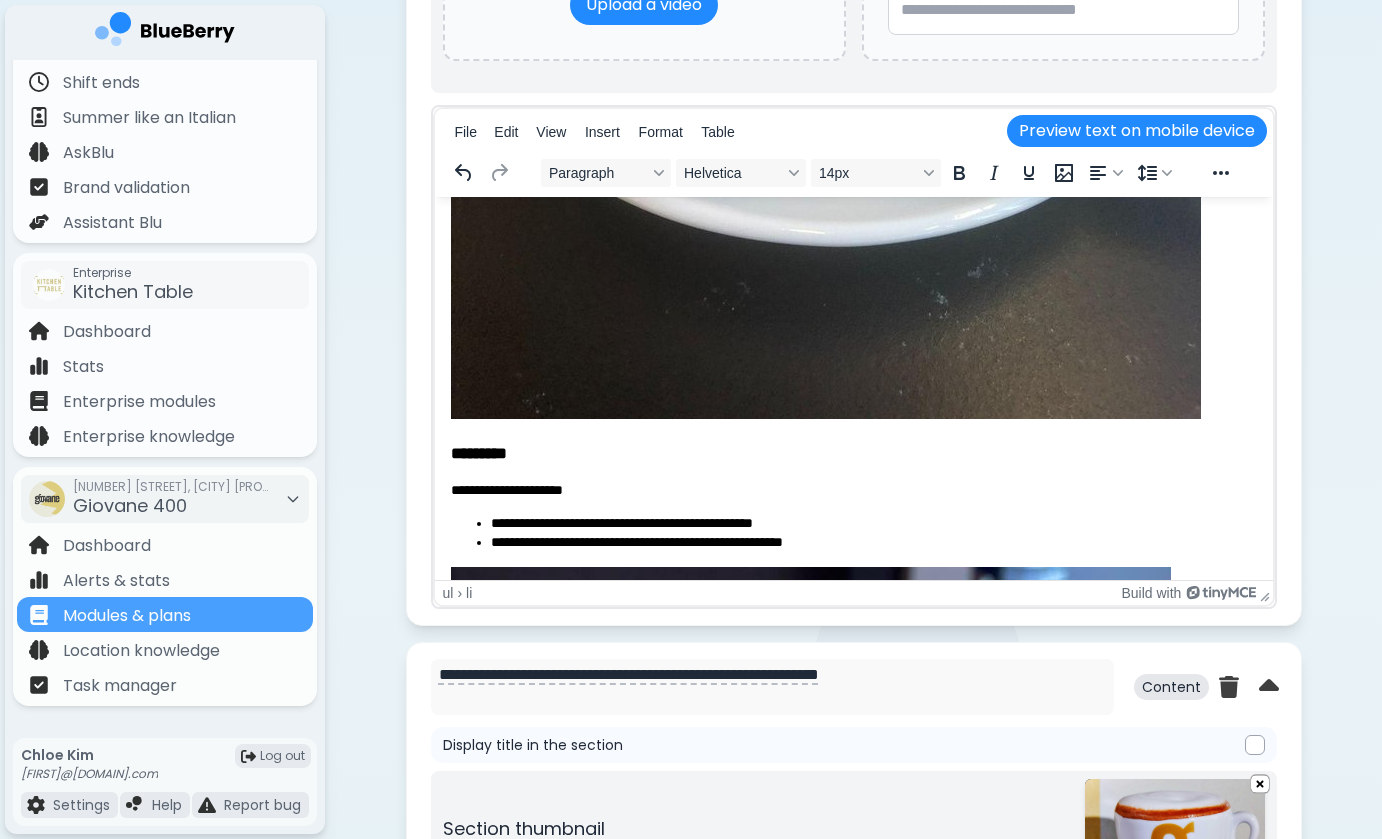 click on "**********" at bounding box center (873, 524) 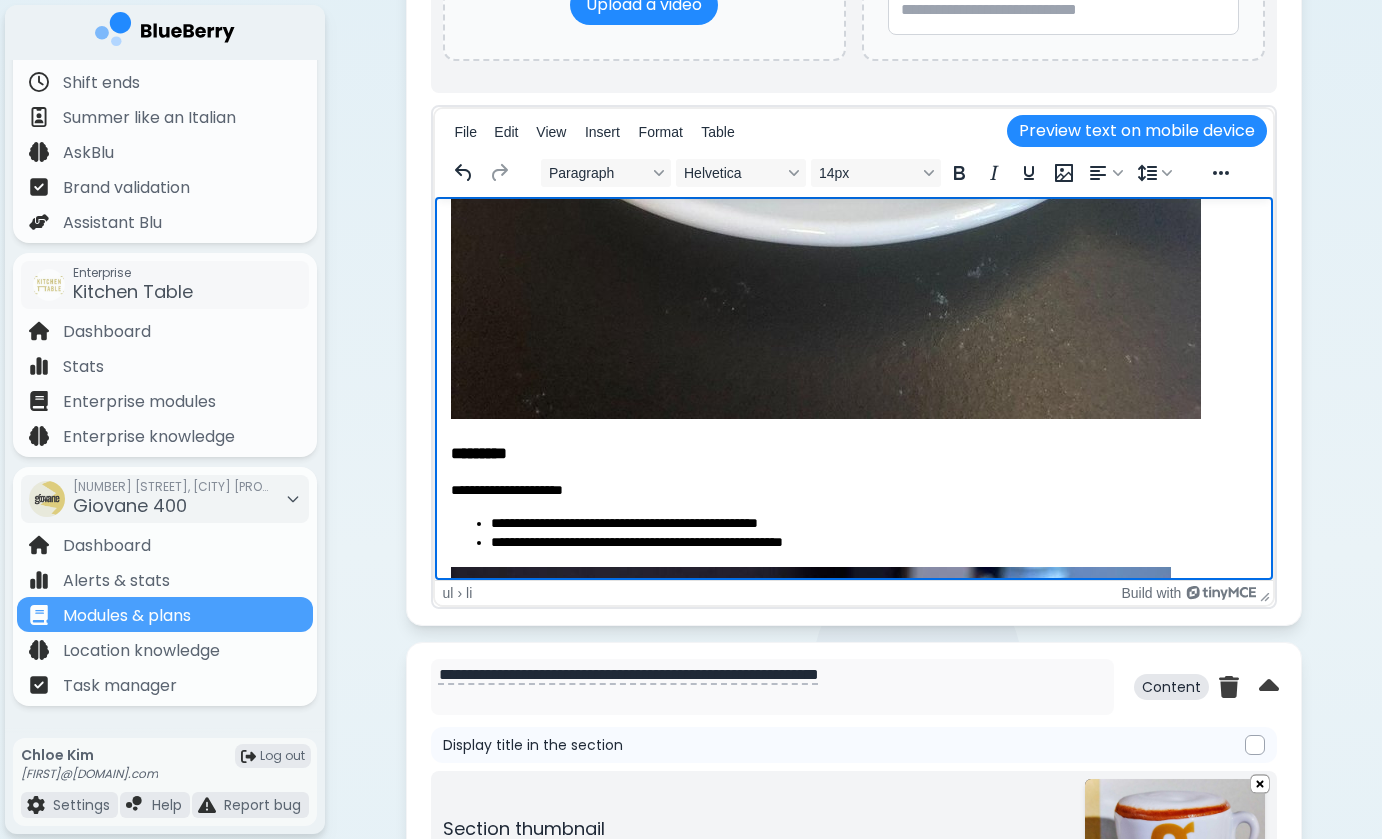 click on "[FIRST] [LAST]" at bounding box center [873, 543] 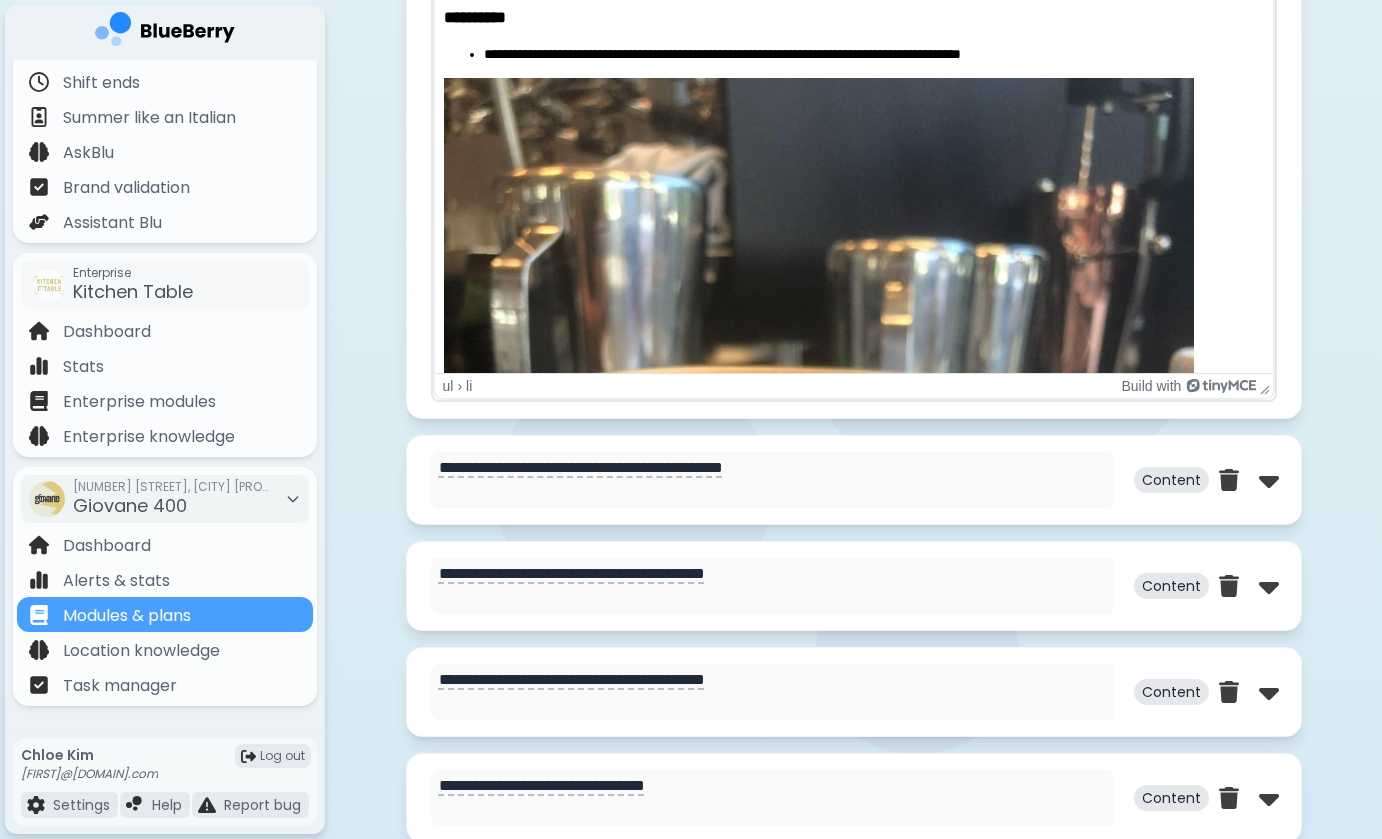 scroll, scrollTop: 2175, scrollLeft: 7, axis: both 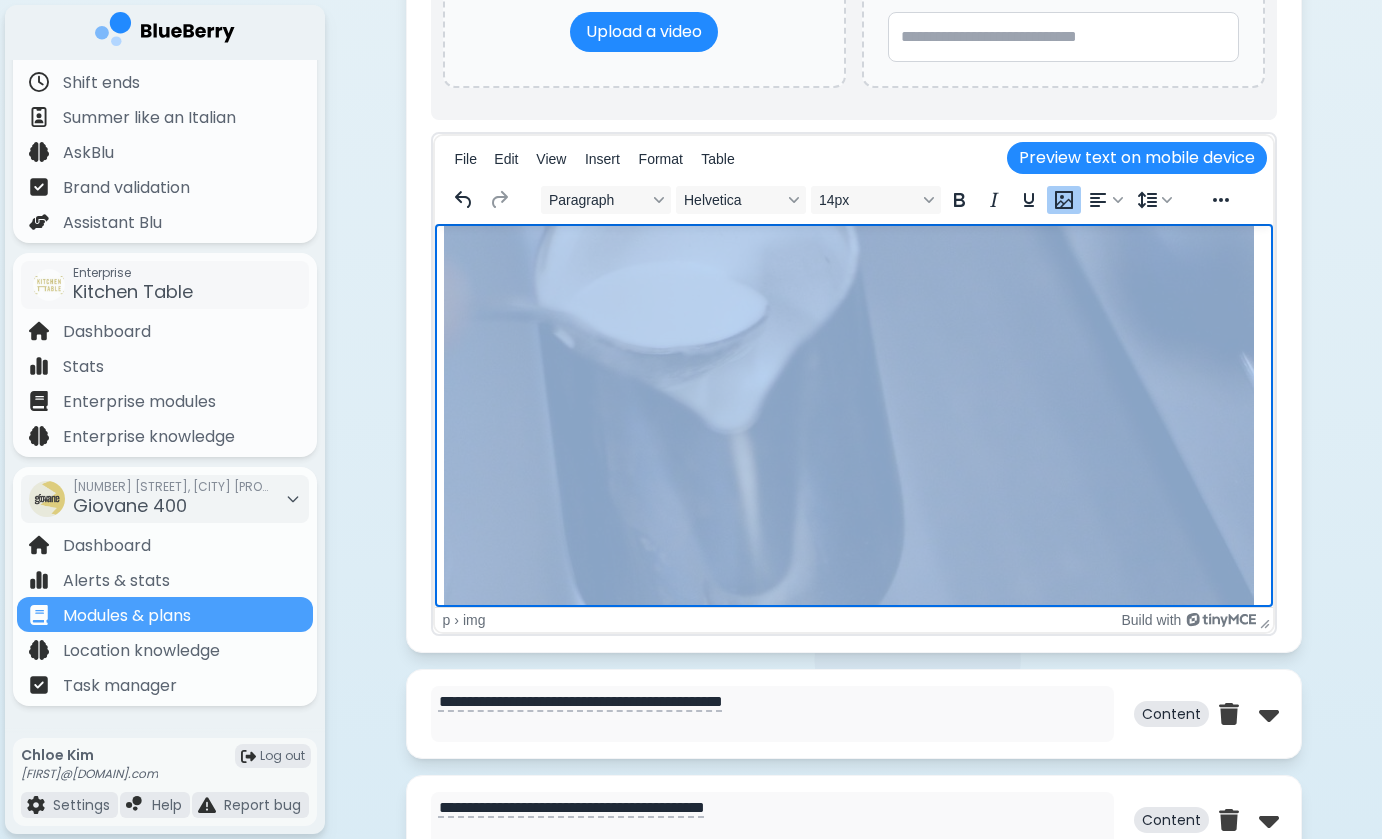 drag, startPoint x: 1079, startPoint y: 57, endPoint x: 602, endPoint y: 236, distance: 509.48013 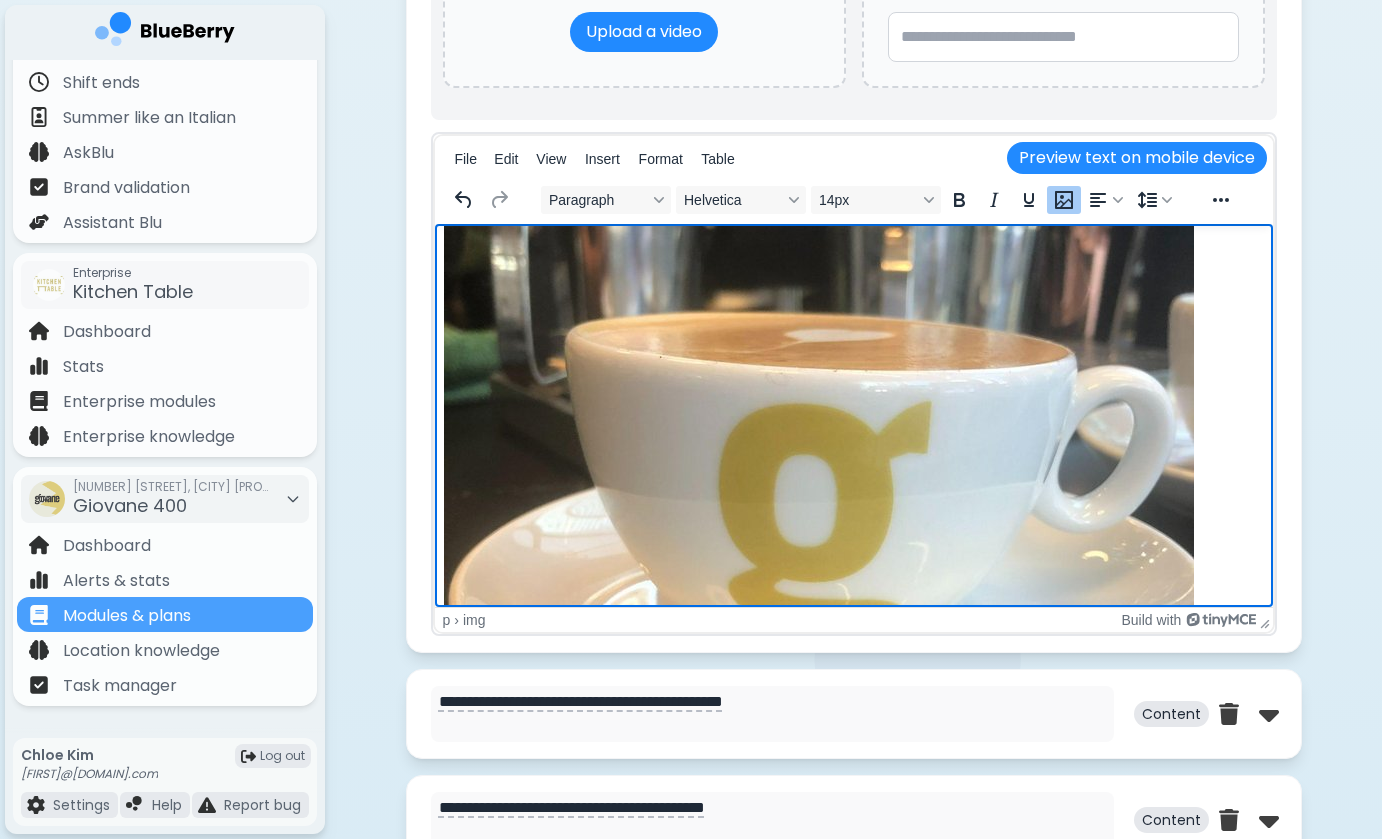 click at bounding box center [818, 524] 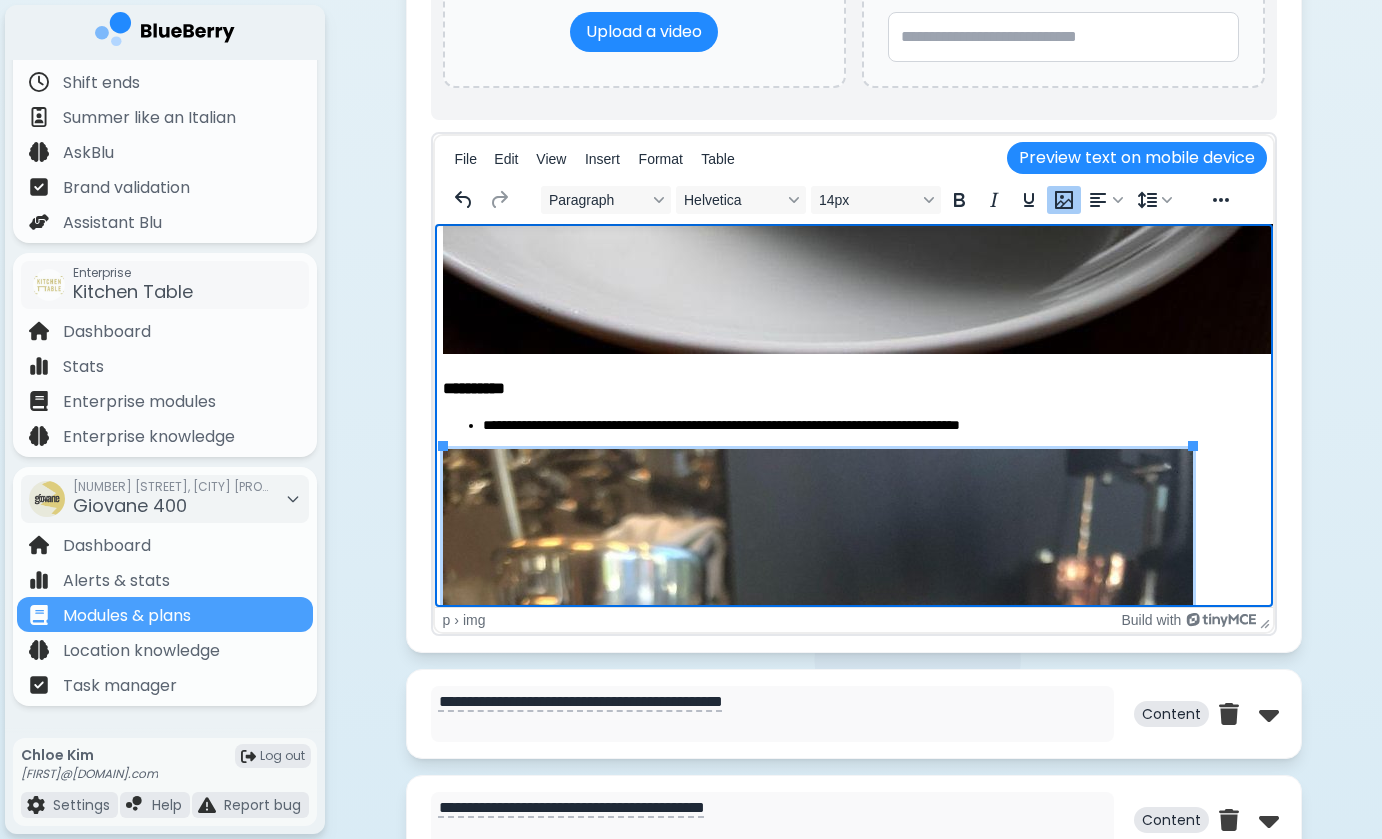 scroll, scrollTop: 2058, scrollLeft: 8, axis: both 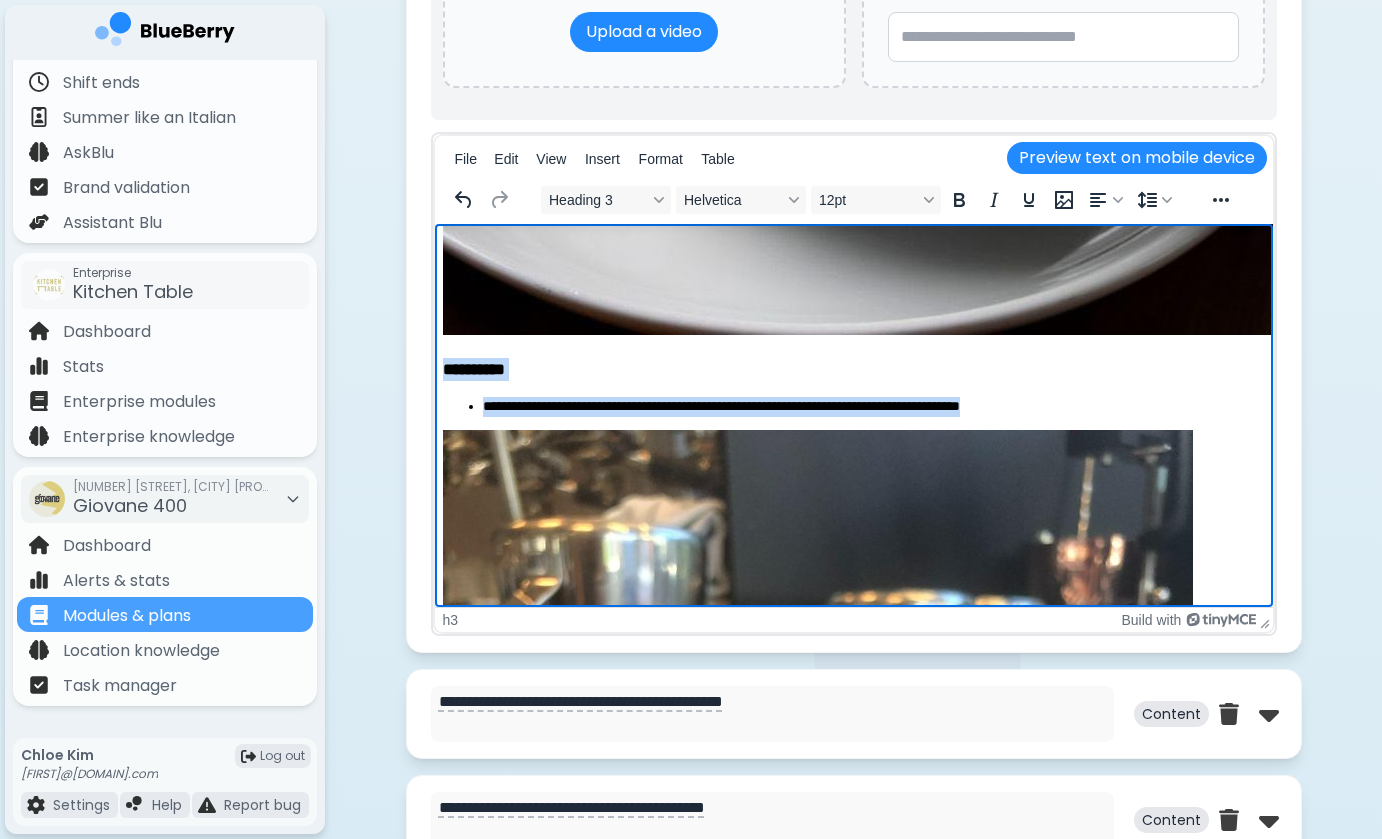drag, startPoint x: 1063, startPoint y: 405, endPoint x: 545, endPoint y: 346, distance: 521.3492 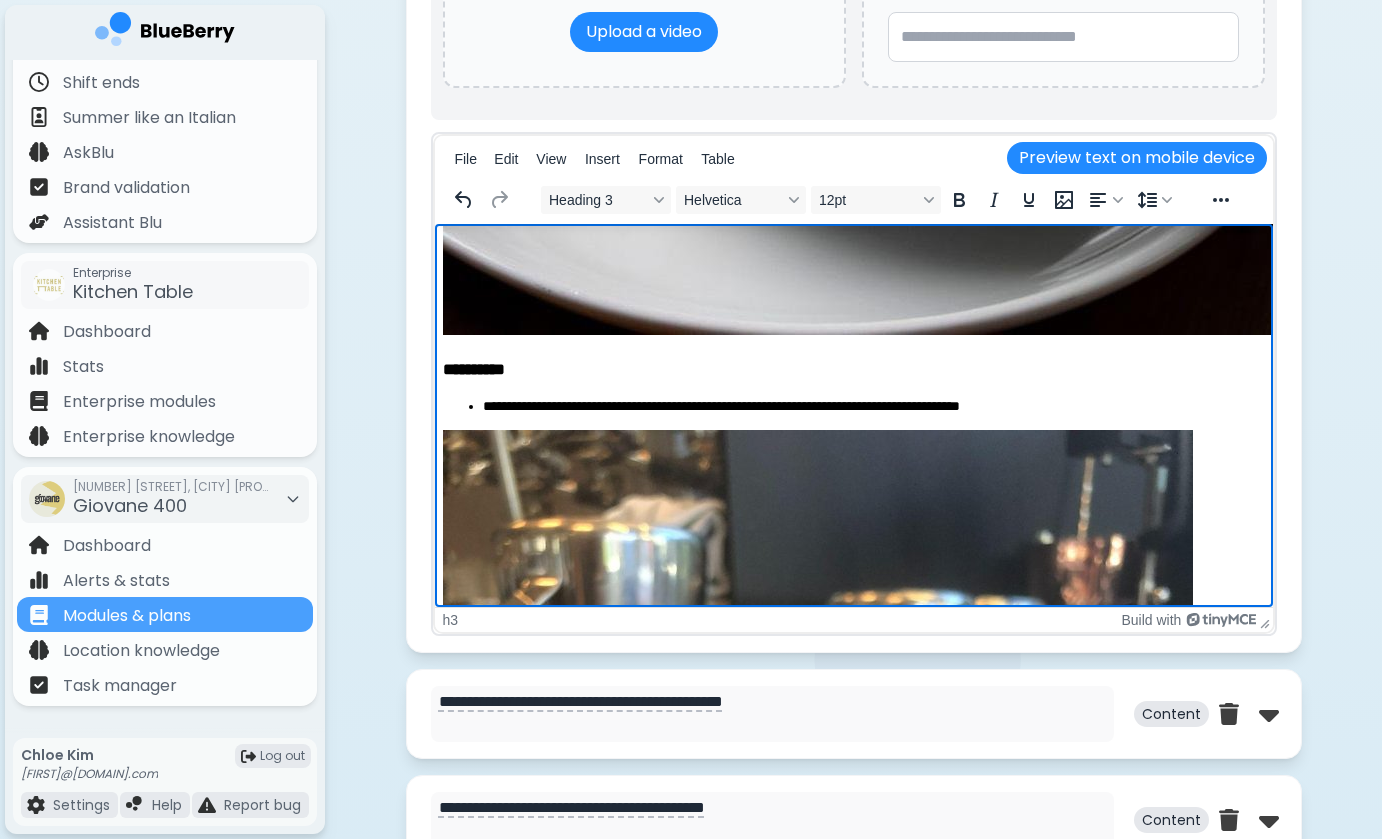 click on "**********" at bounding box center (845, 366) 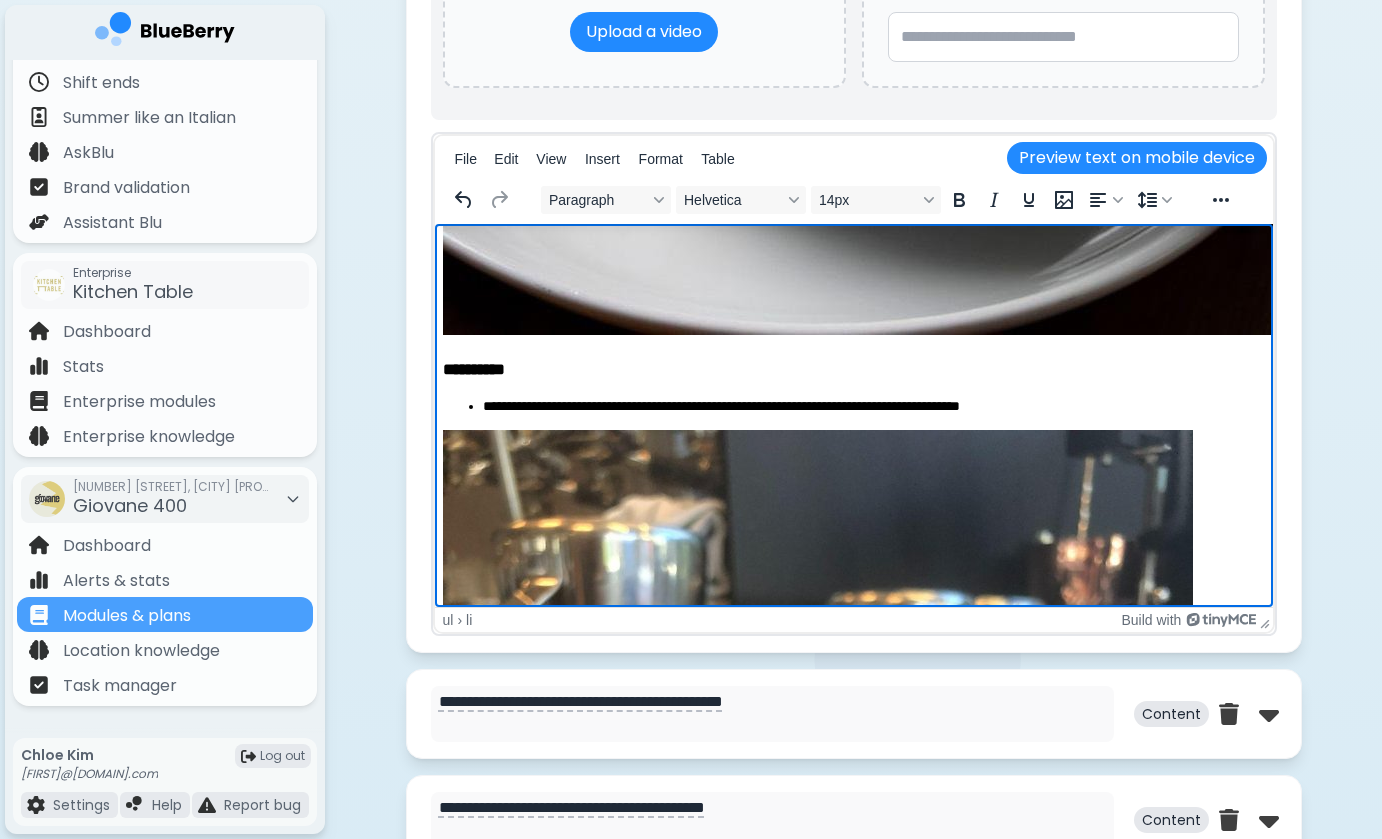 click on "**********" at bounding box center [865, 407] 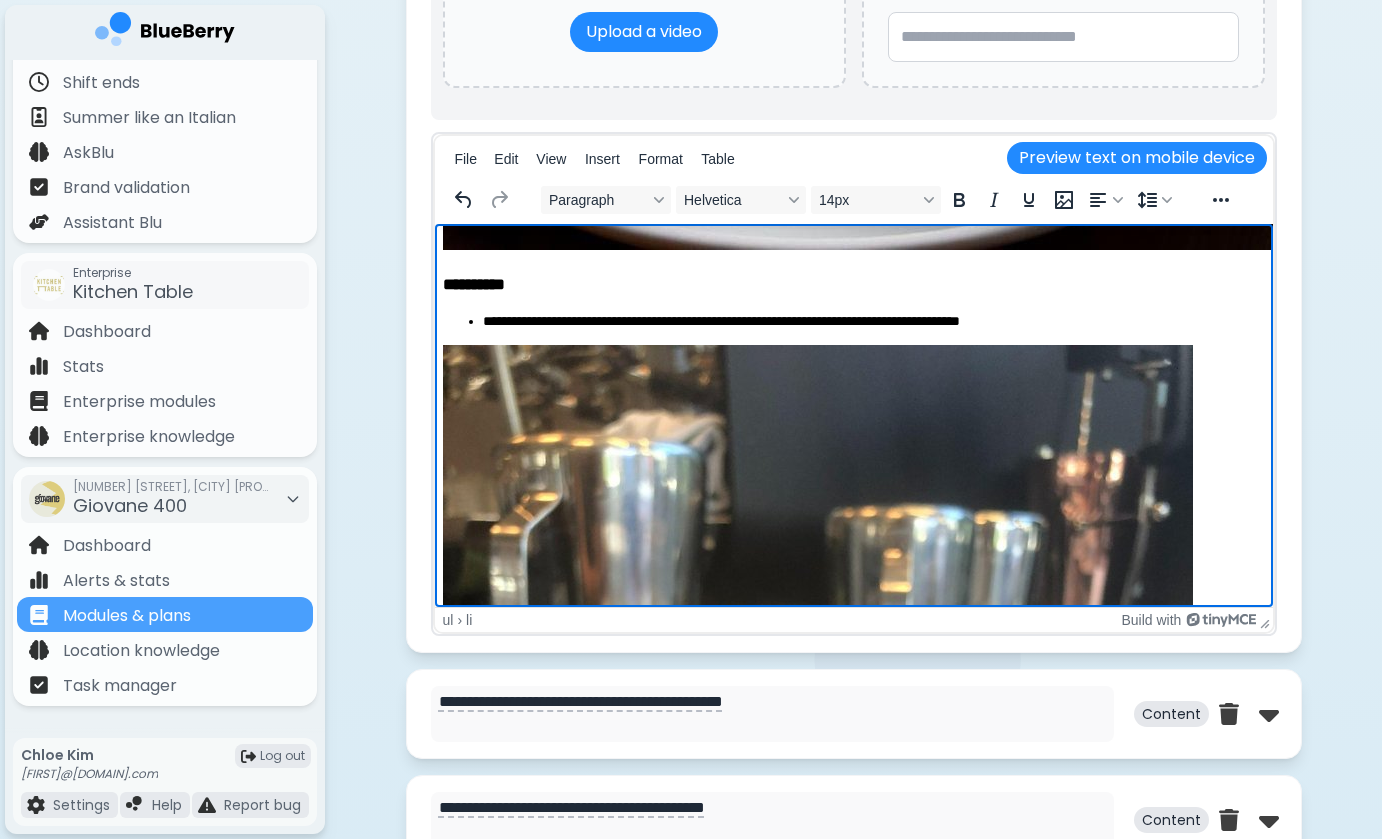 scroll, scrollTop: 2144, scrollLeft: 8, axis: both 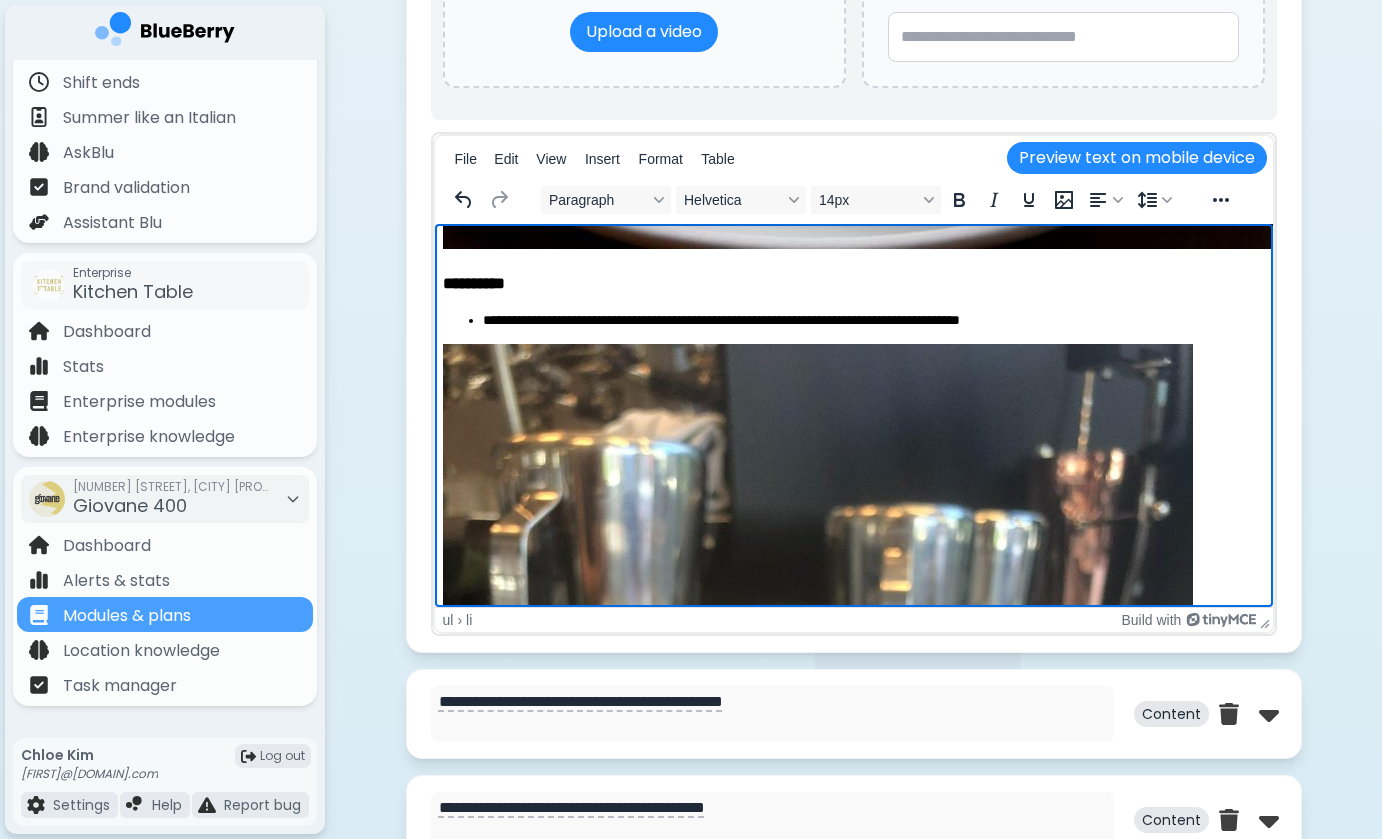 click on "**********" at bounding box center [845, 280] 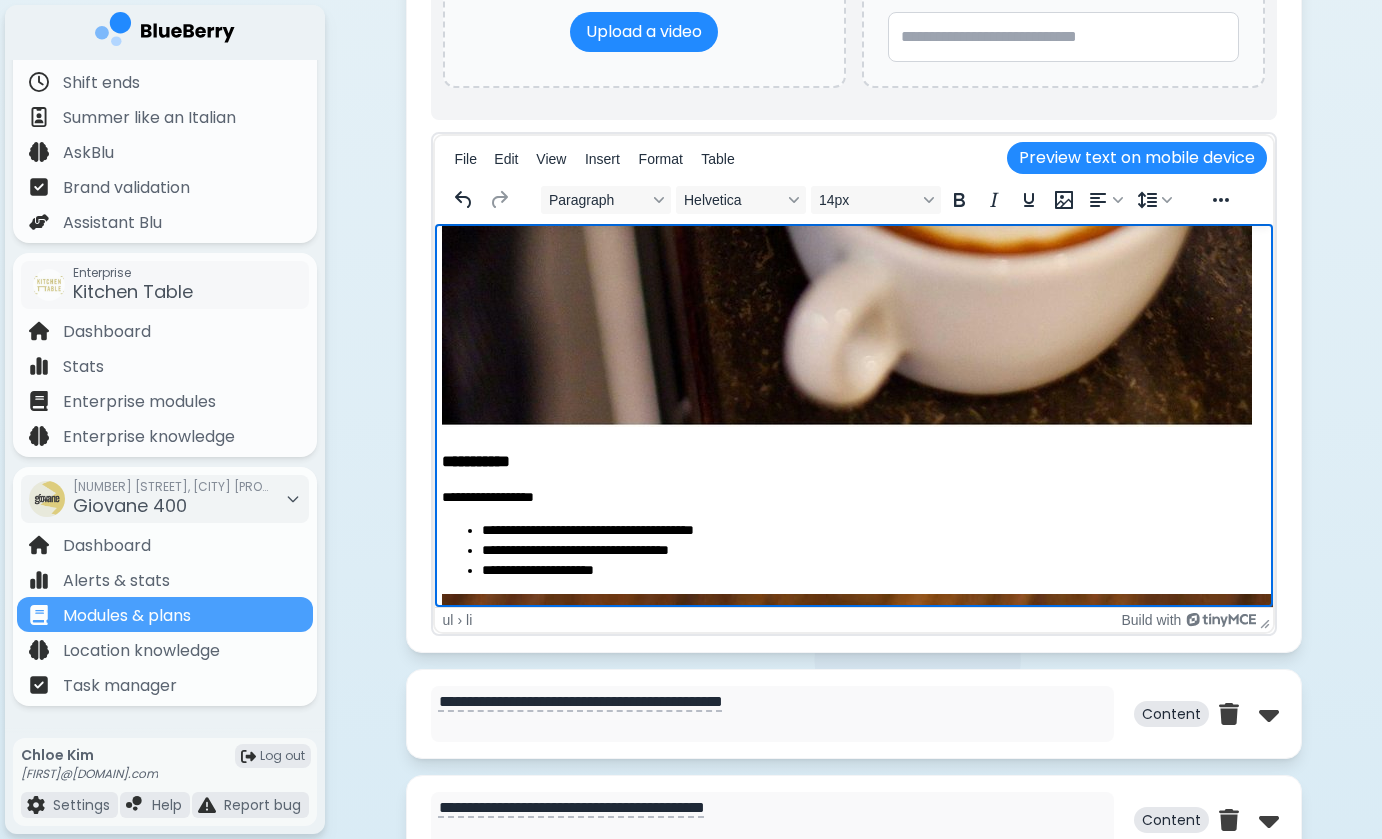 scroll, scrollTop: 986, scrollLeft: 9, axis: both 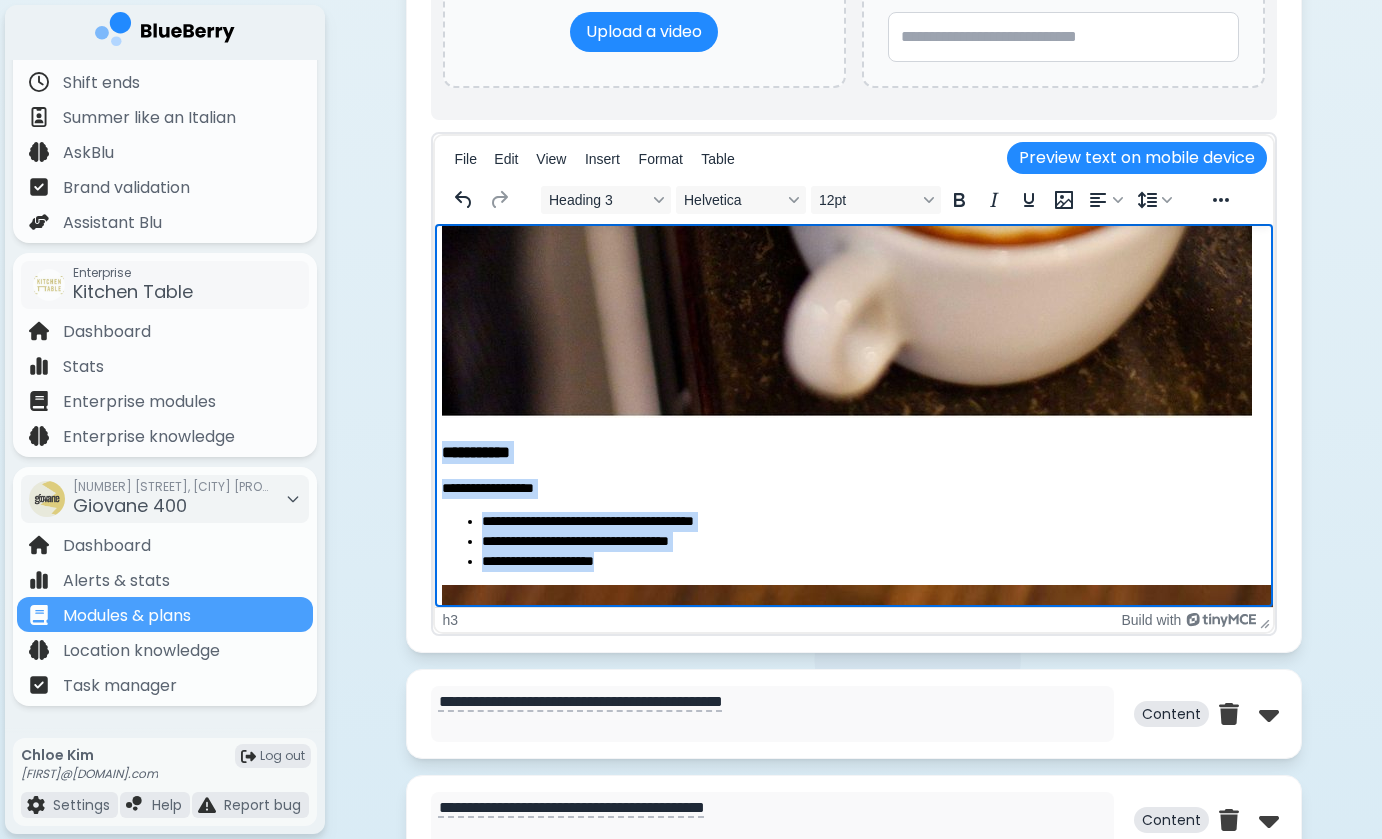 drag, startPoint x: 443, startPoint y: 448, endPoint x: 621, endPoint y: 565, distance: 213.00938 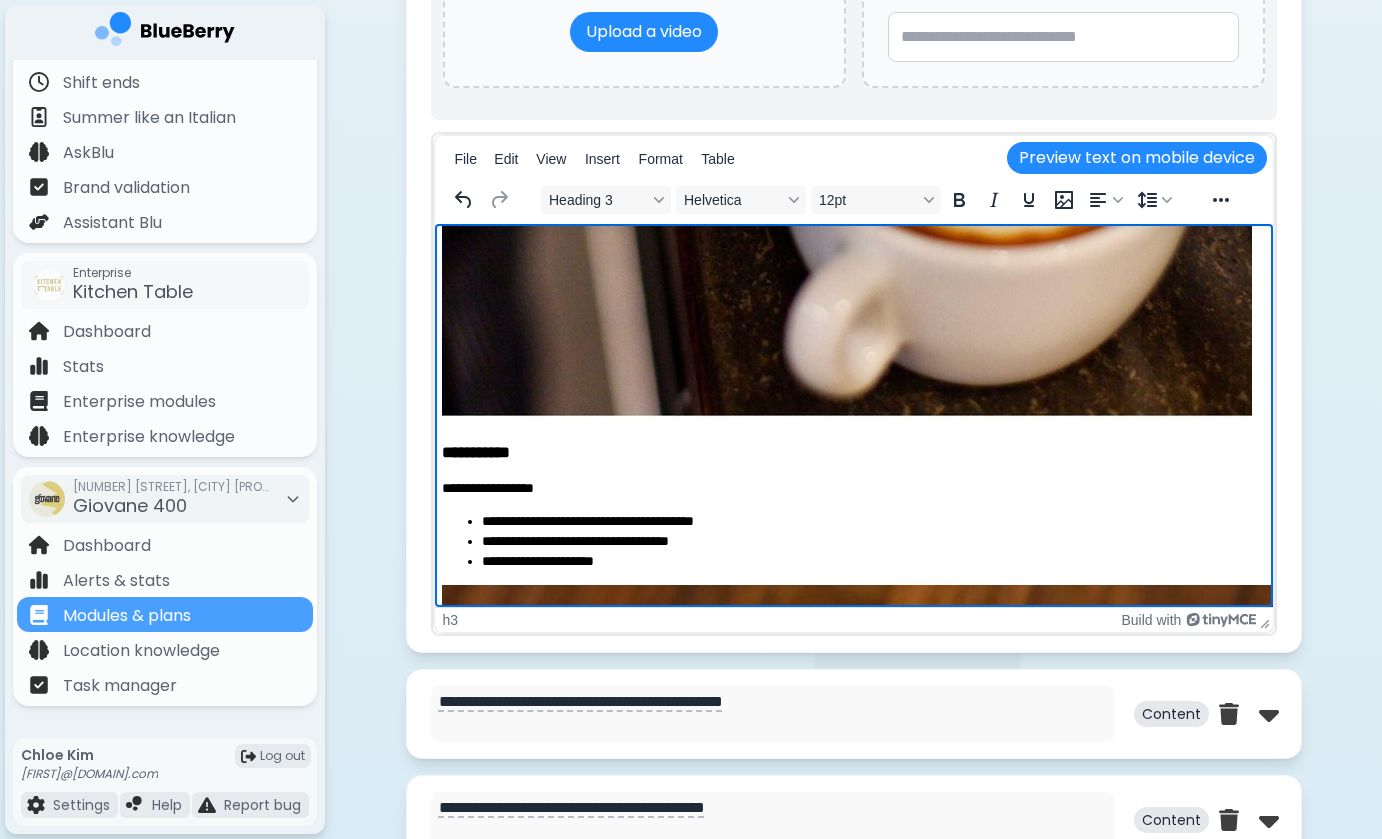 click on "[FIRST] [LAST]" at bounding box center (864, 542) 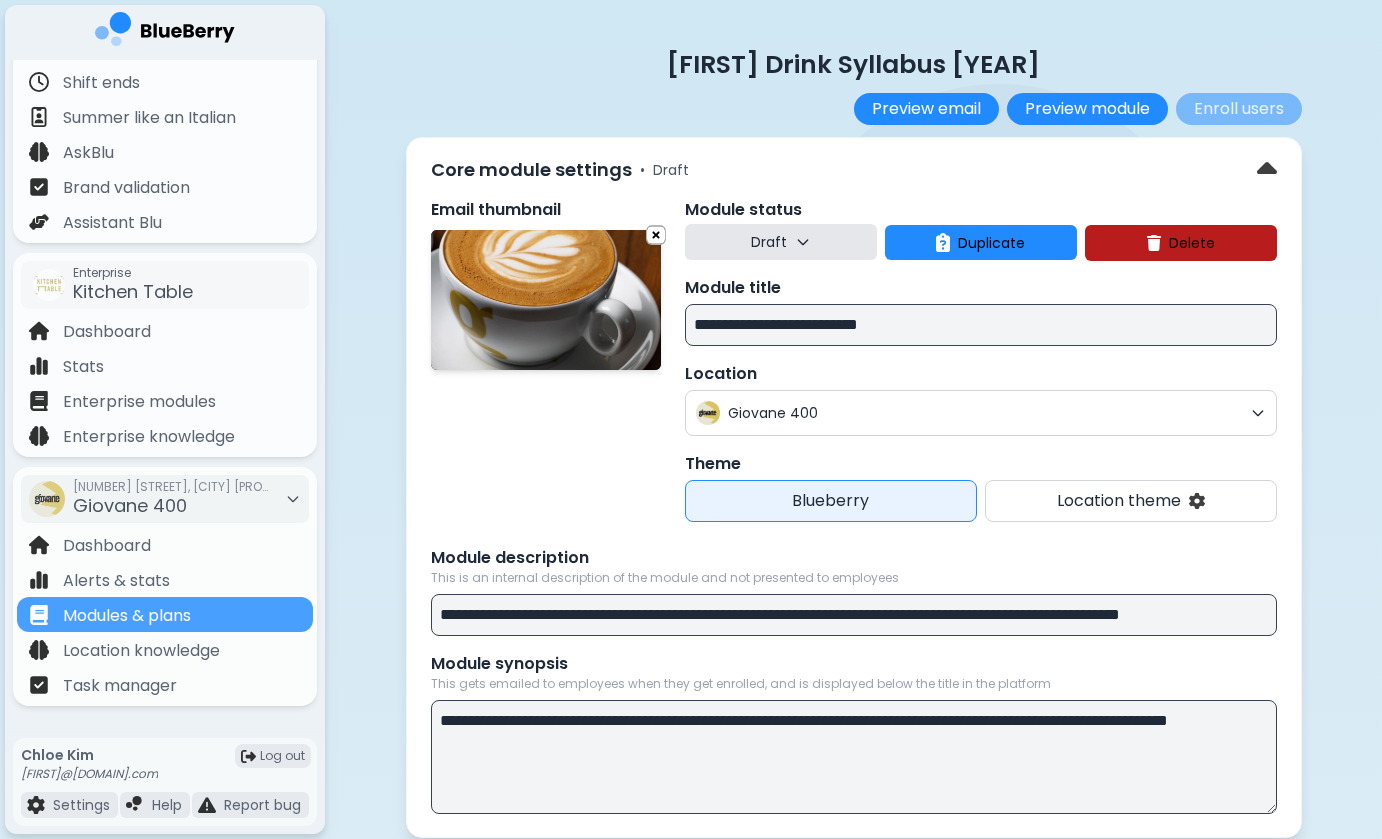 scroll, scrollTop: -1, scrollLeft: 0, axis: vertical 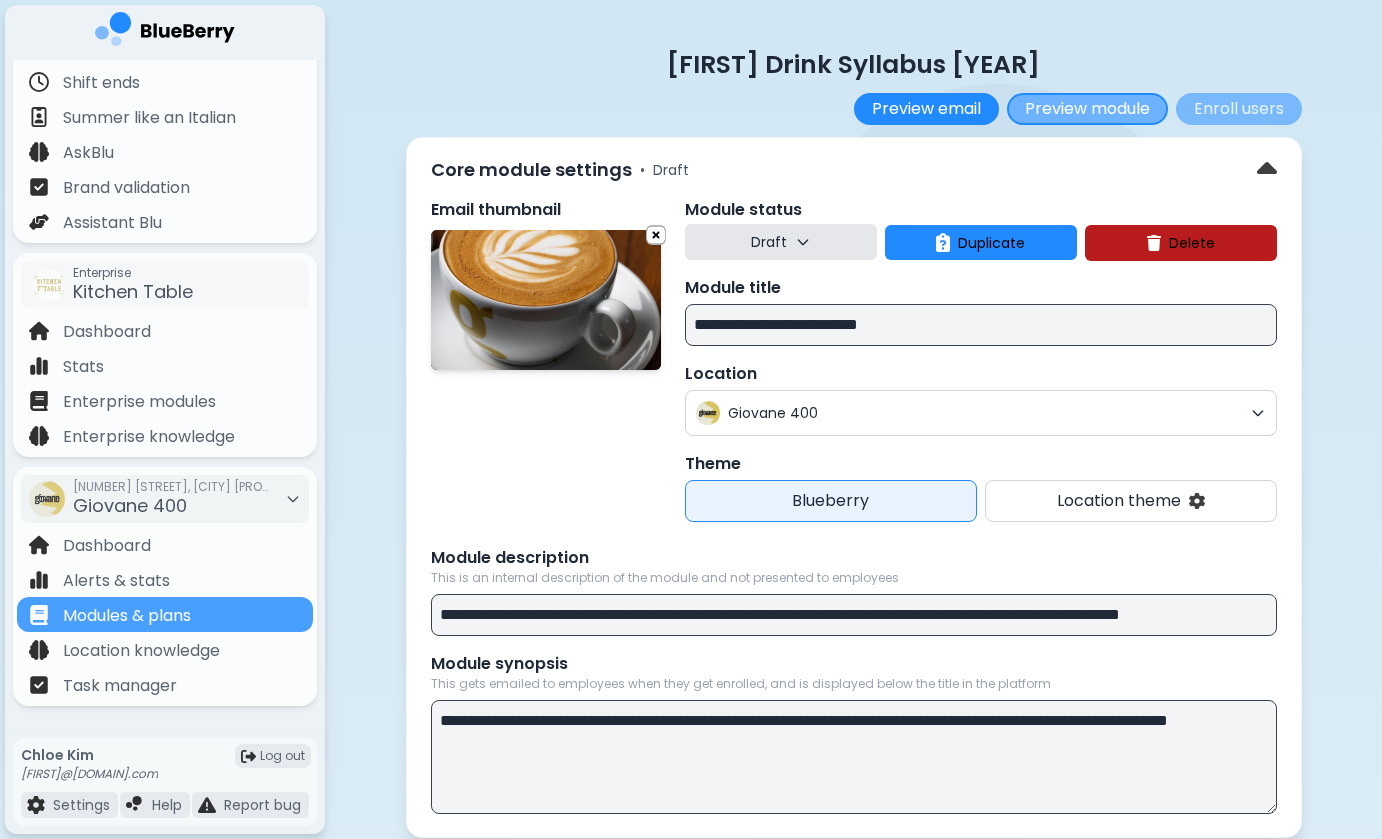 click on "Preview module" at bounding box center (1087, 109) 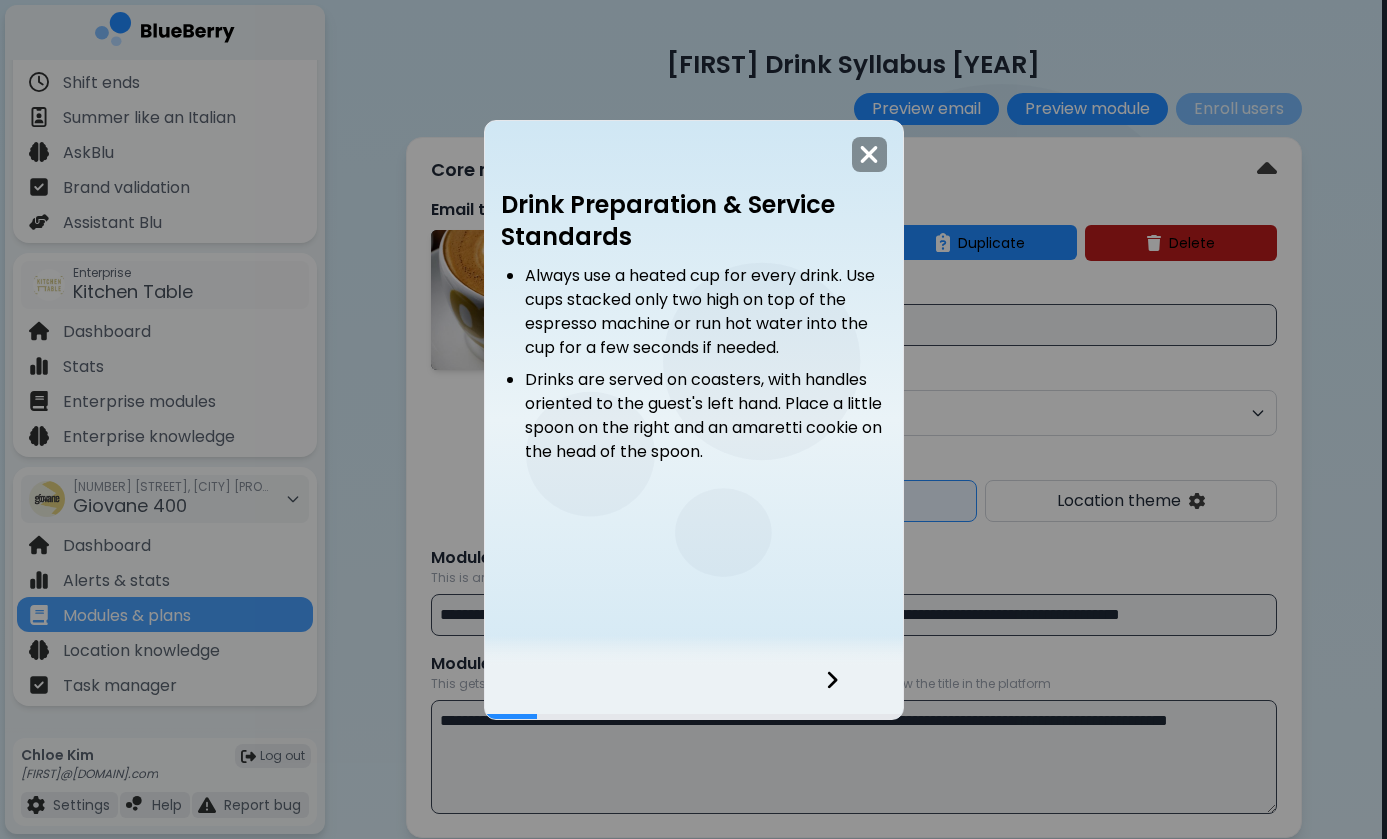 click 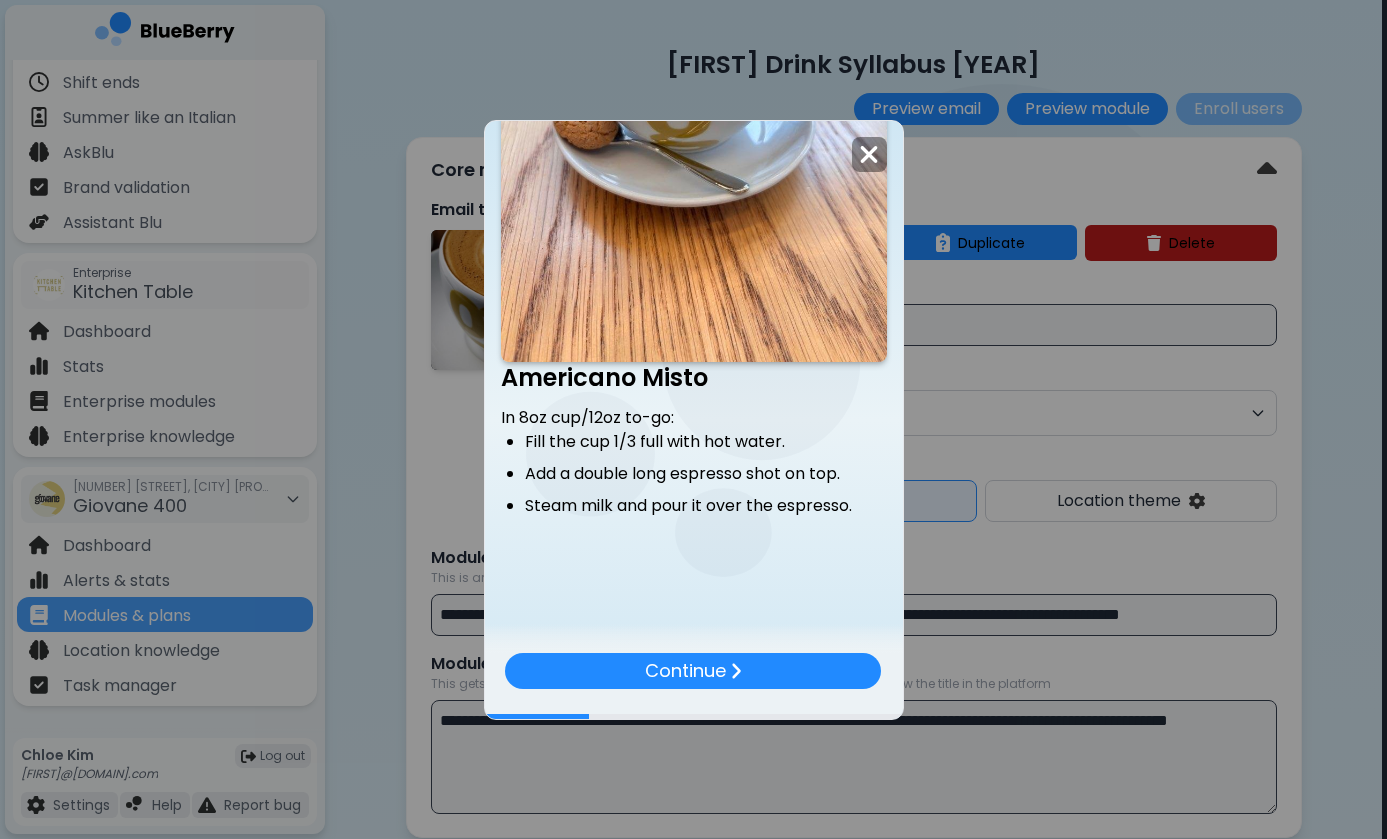 scroll, scrollTop: 1675, scrollLeft: 0, axis: vertical 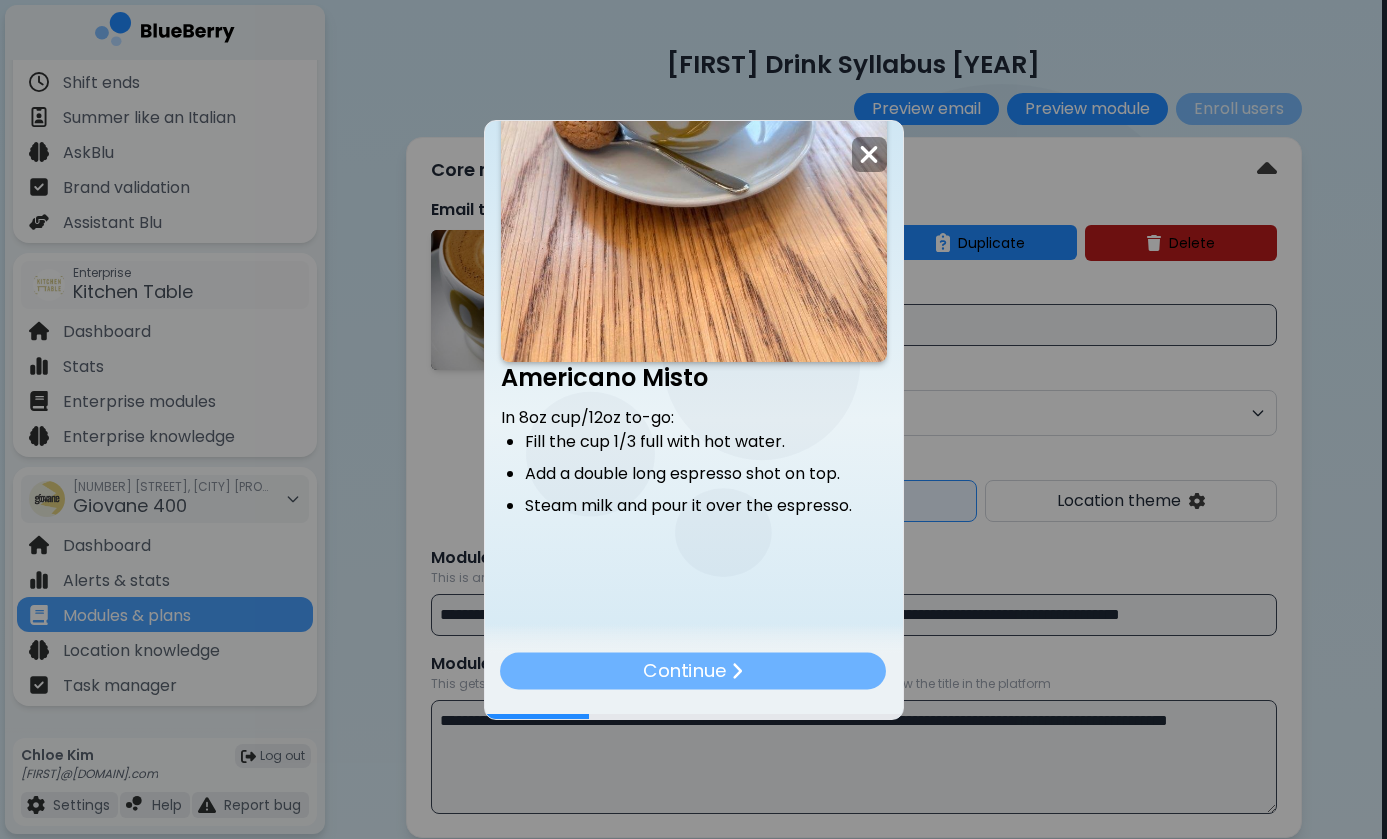 click on "Continue" at bounding box center [693, 670] 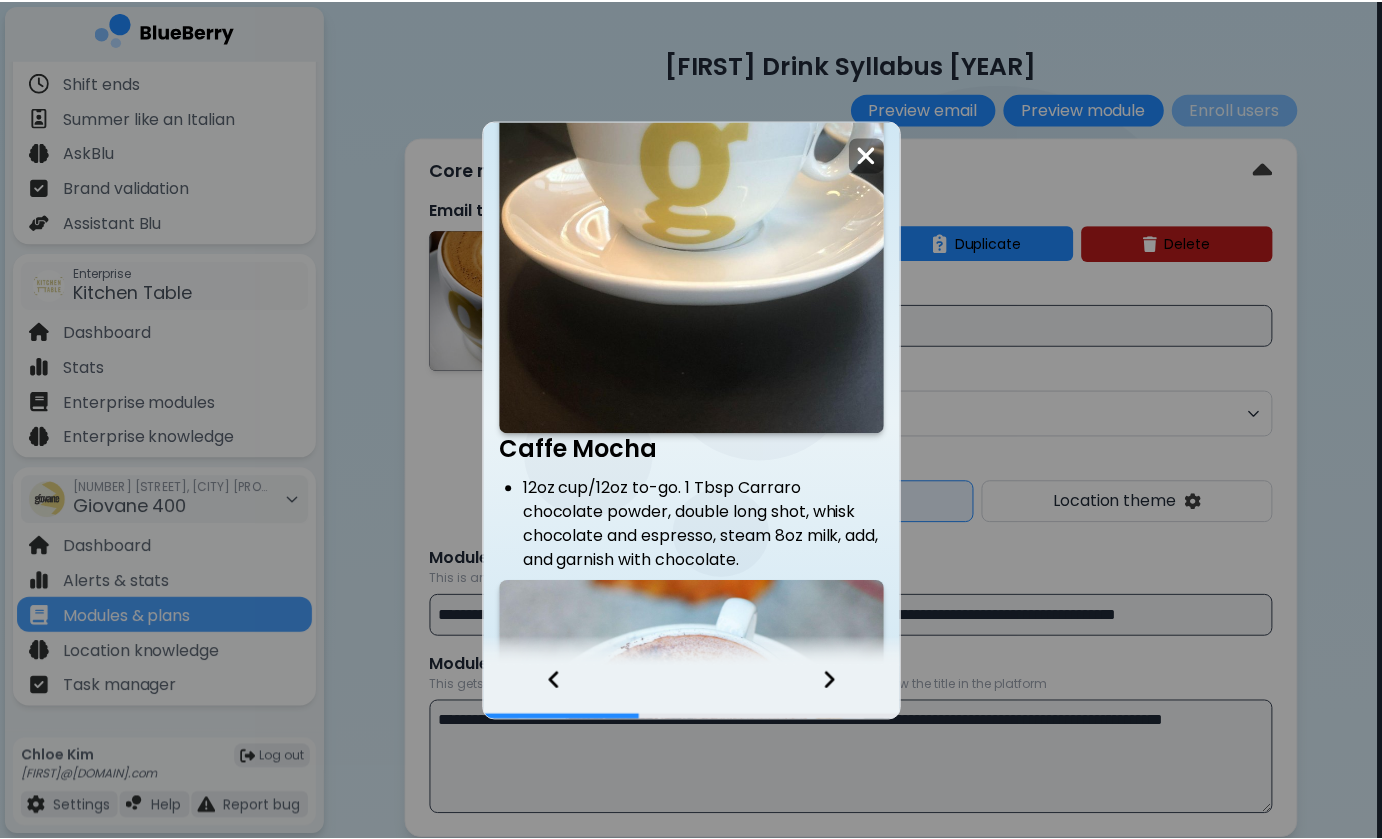 scroll, scrollTop: 433, scrollLeft: 0, axis: vertical 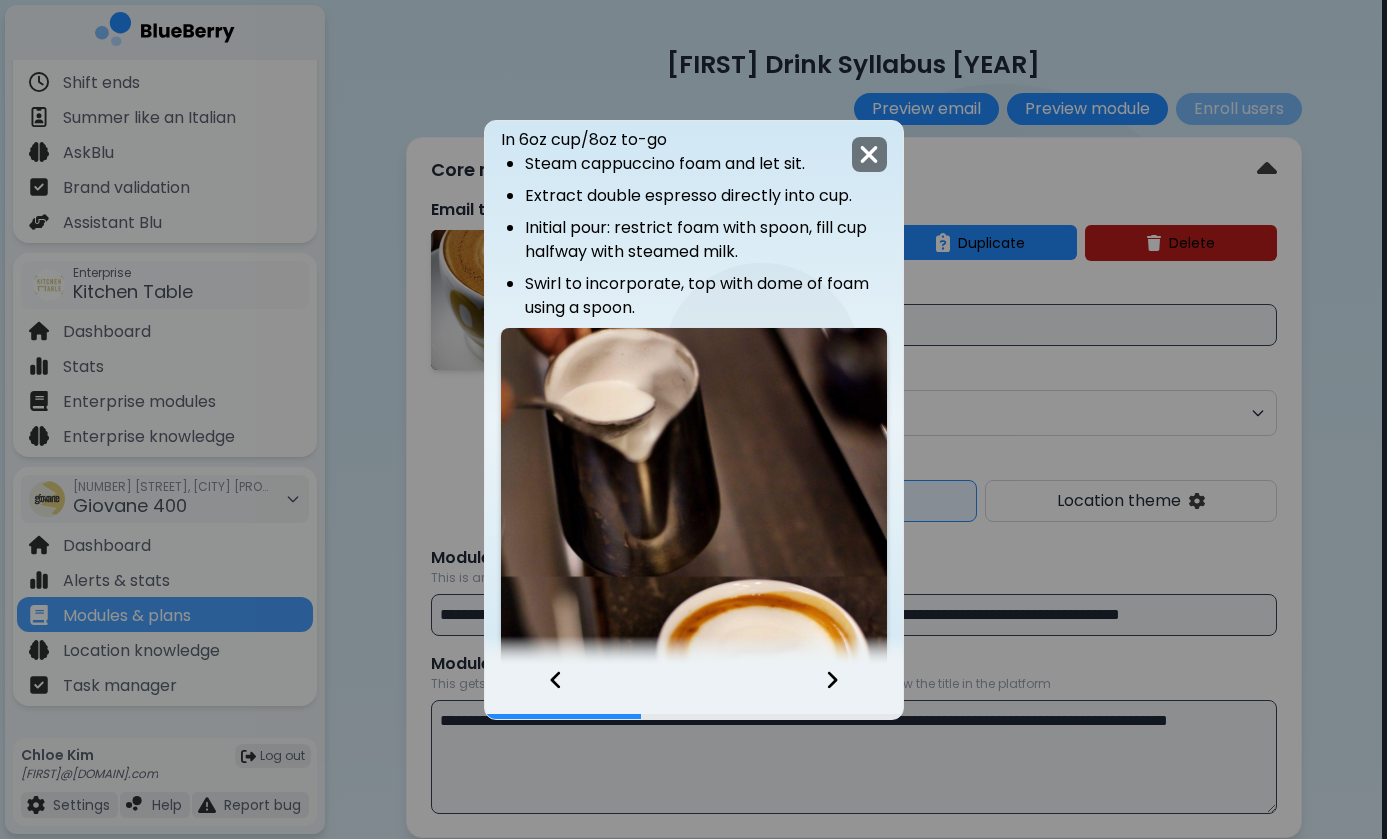 click at bounding box center (869, 154) 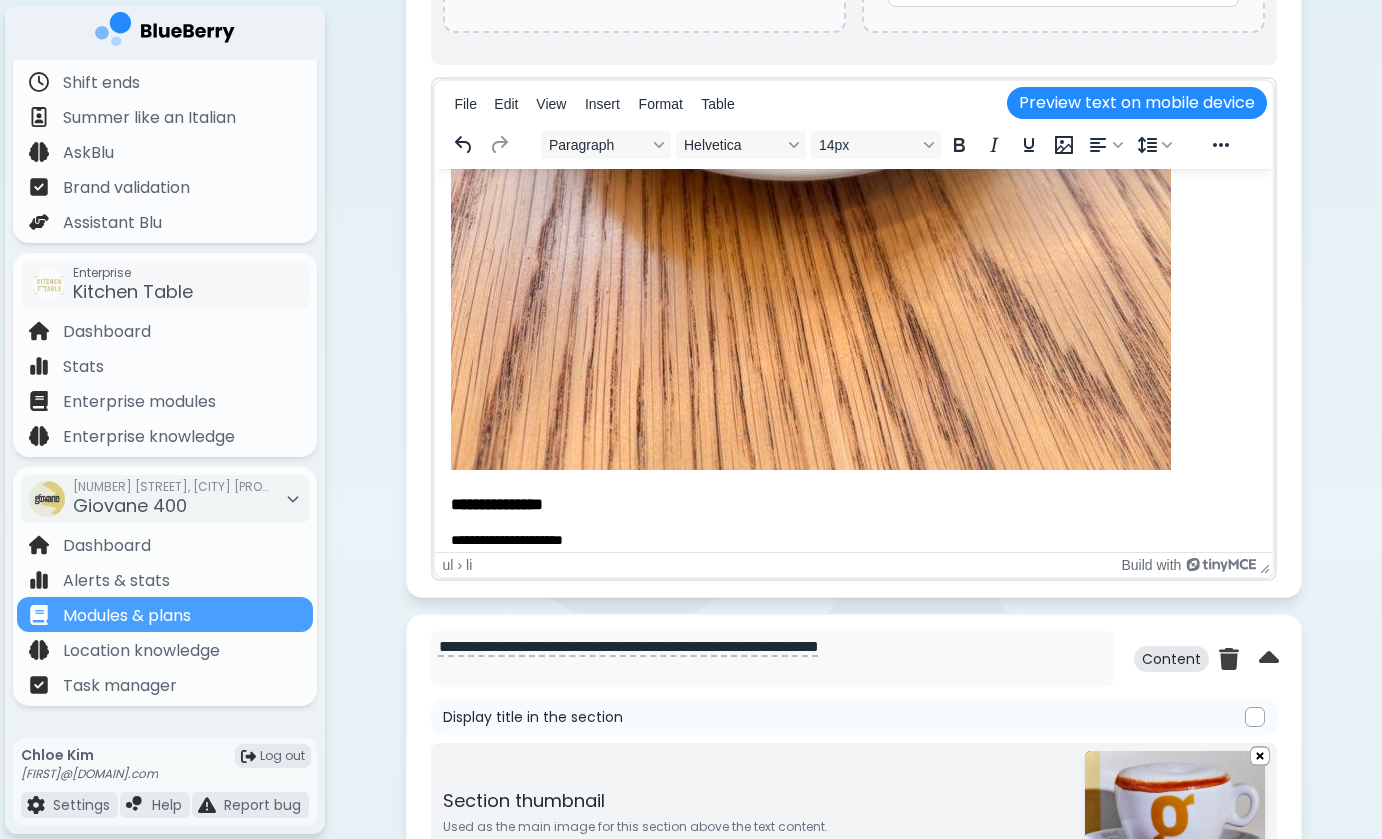 scroll, scrollTop: 2100, scrollLeft: 0, axis: vertical 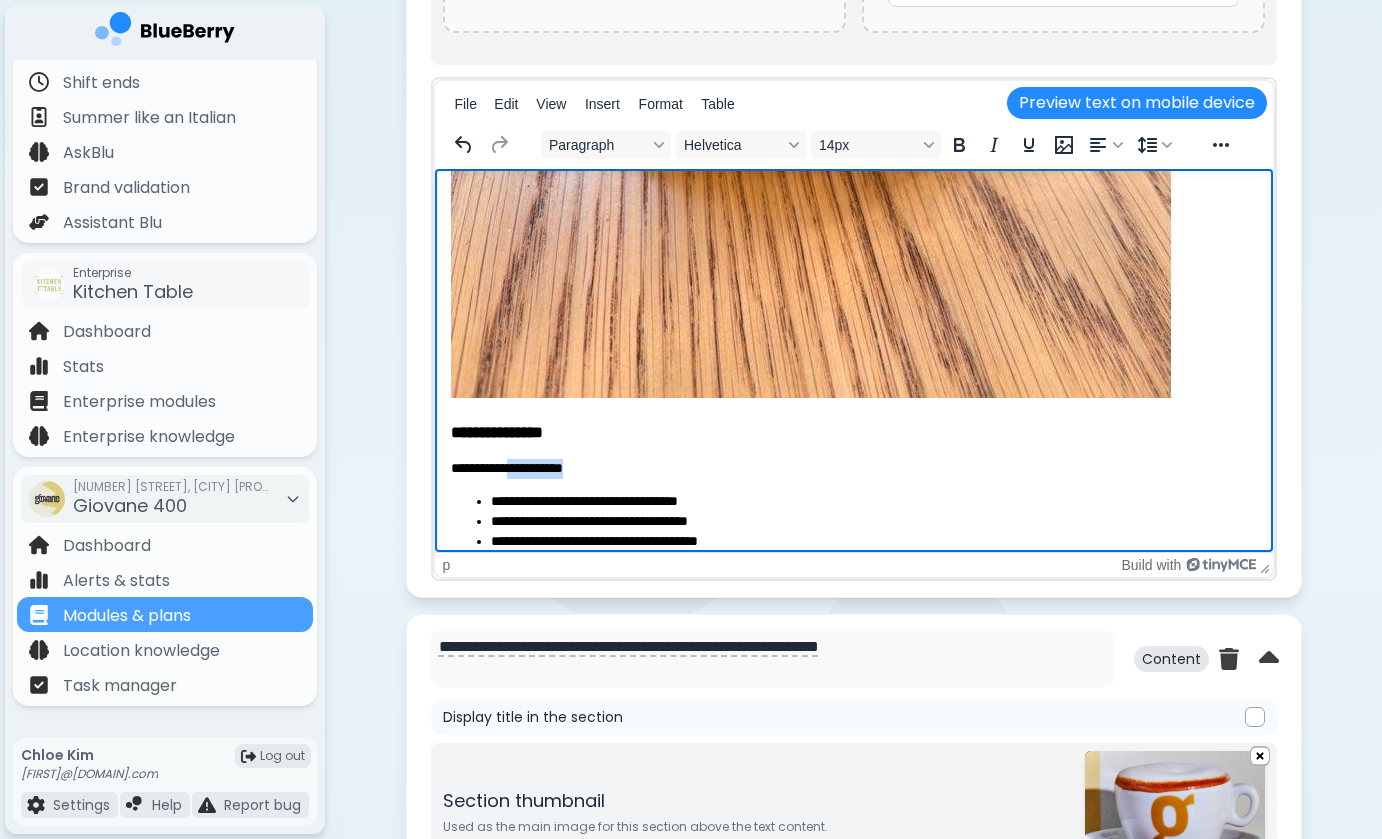 drag, startPoint x: 597, startPoint y: 468, endPoint x: 520, endPoint y: 468, distance: 77 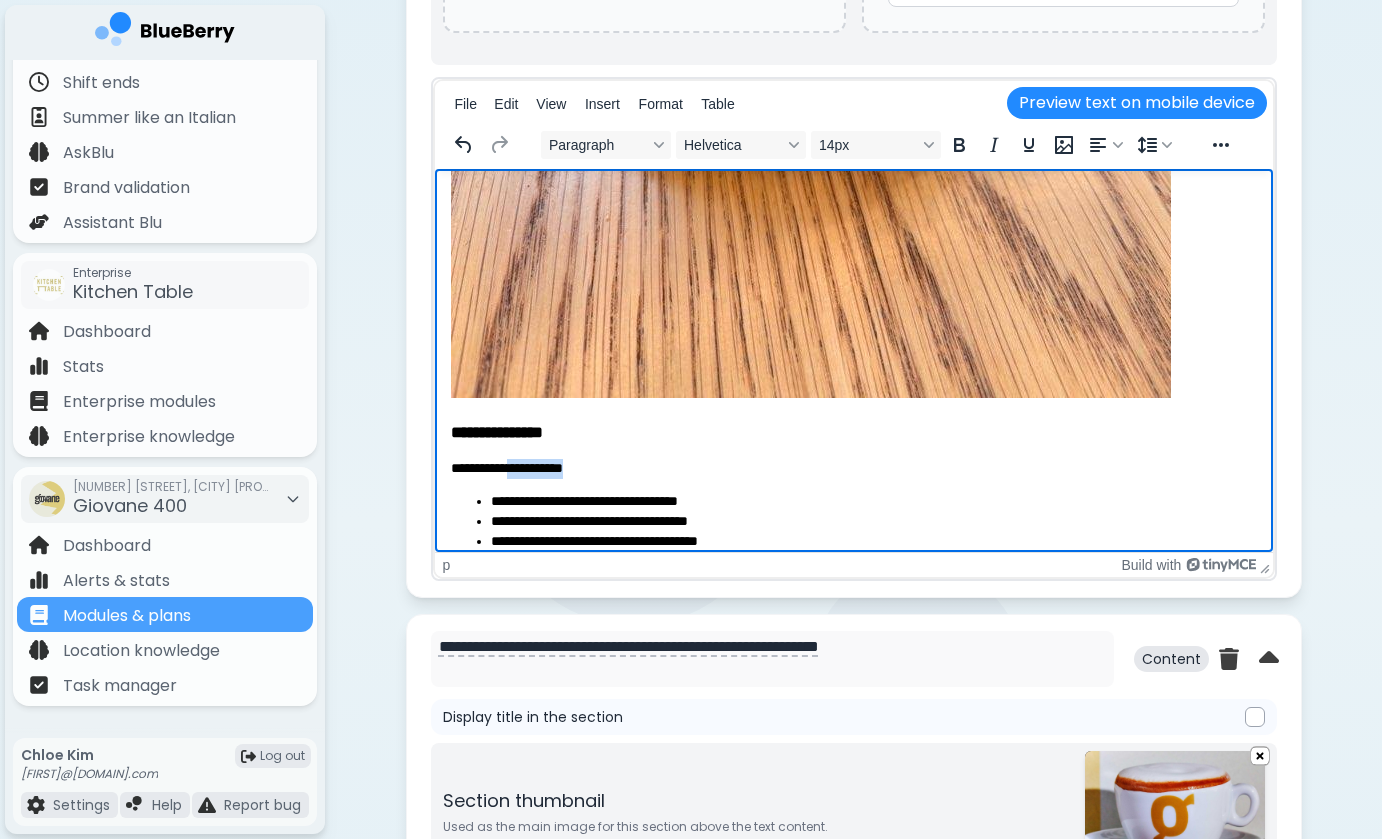 click on "**********" at bounding box center [853, 468] 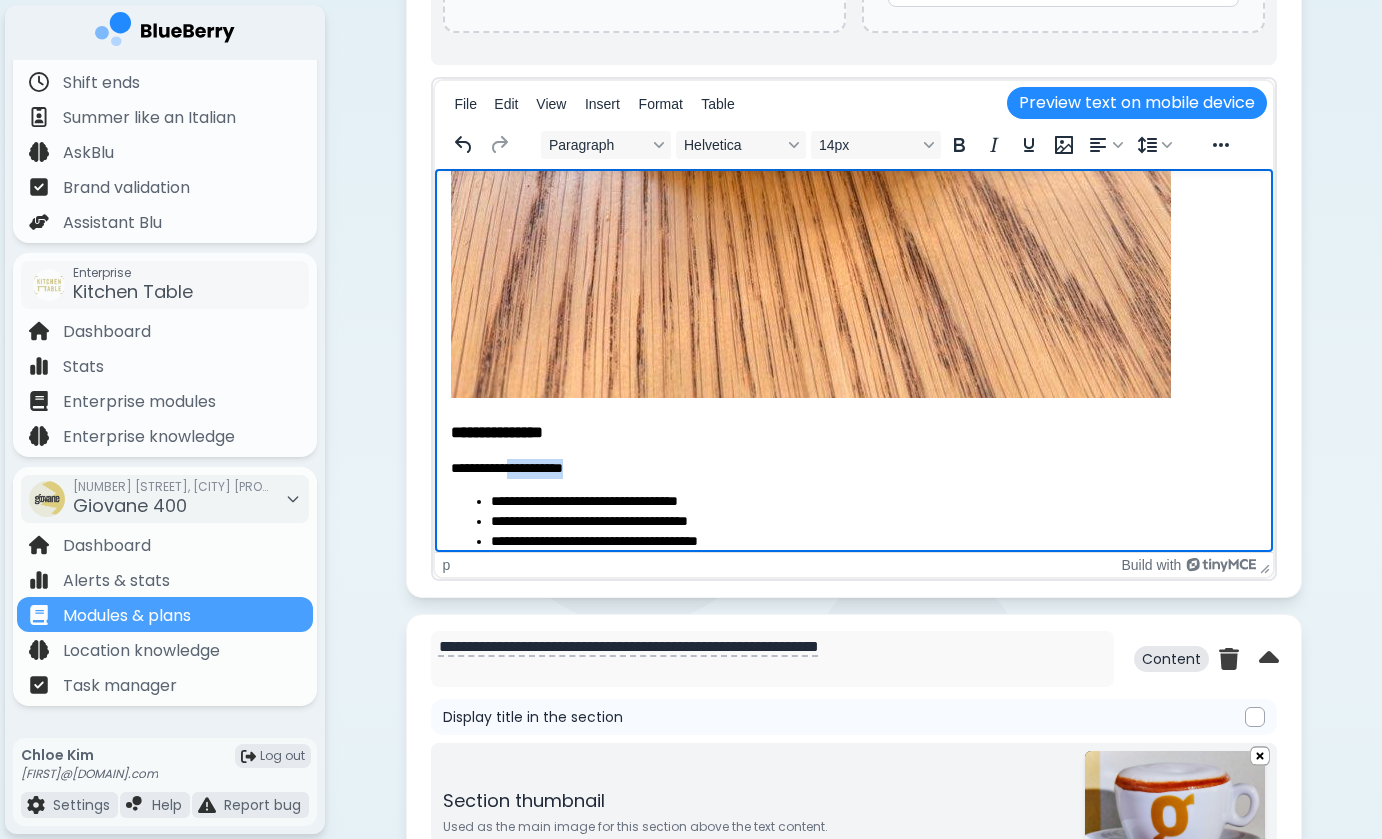 copy on "**********" 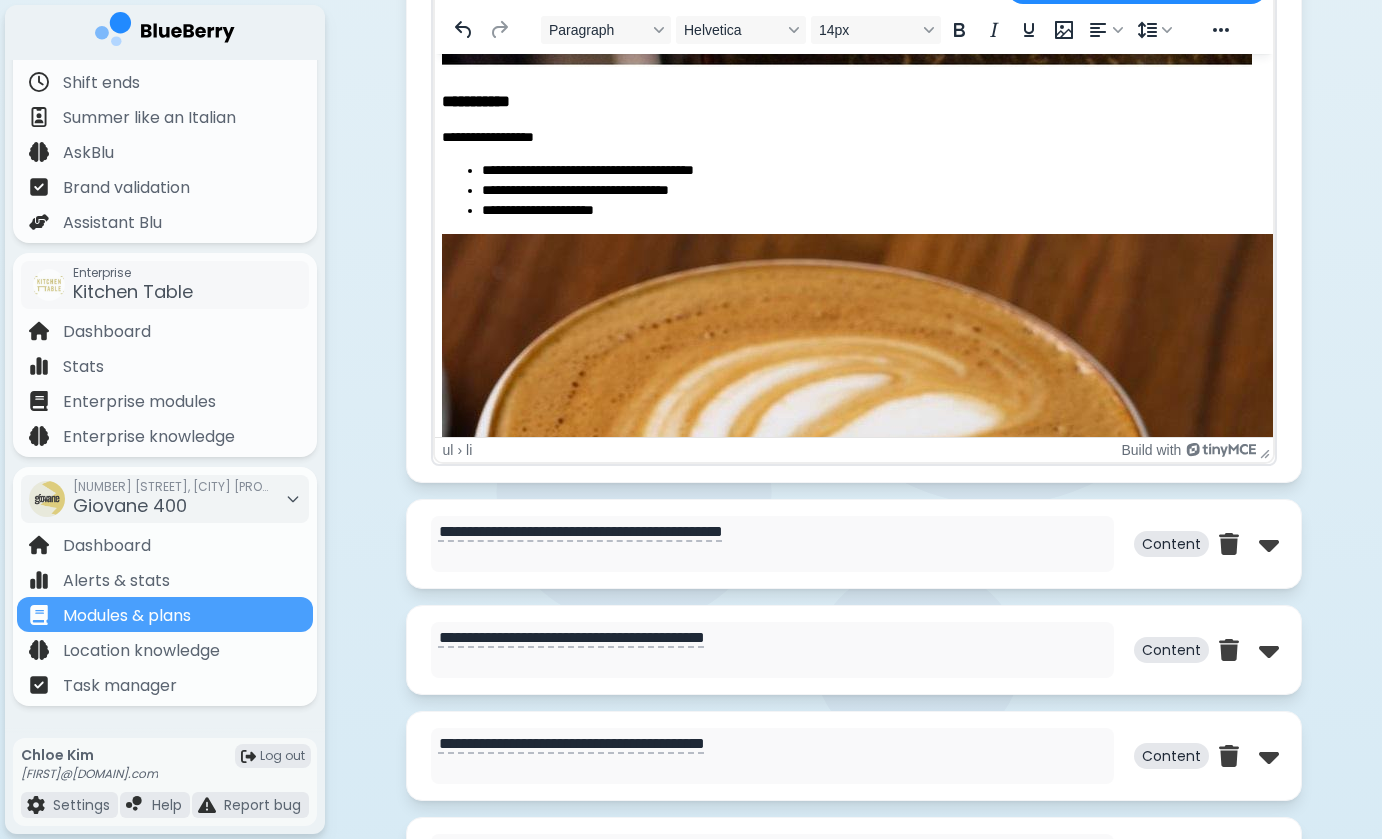 scroll, scrollTop: 1101, scrollLeft: 9, axis: both 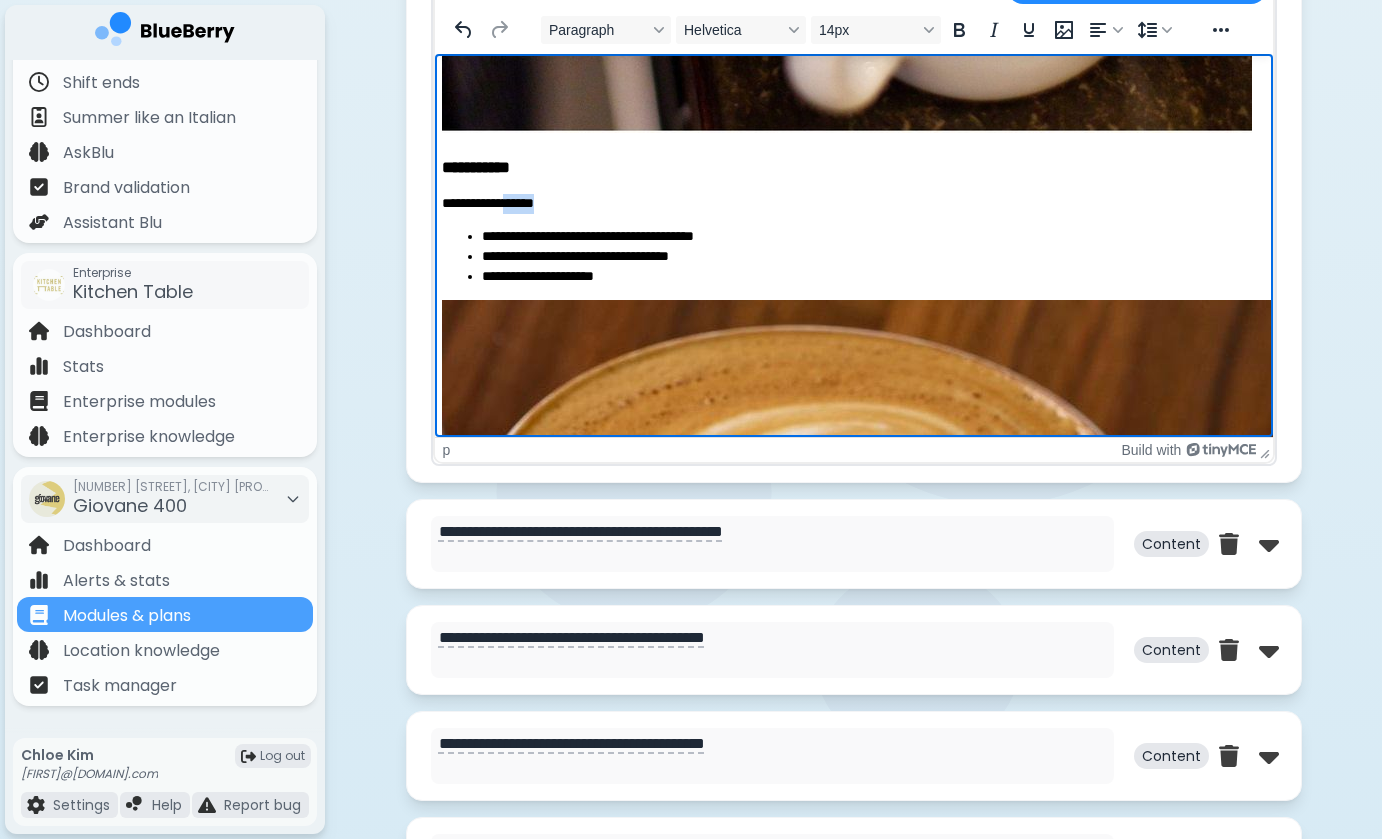 drag, startPoint x: 562, startPoint y: 206, endPoint x: 519, endPoint y: 206, distance: 43 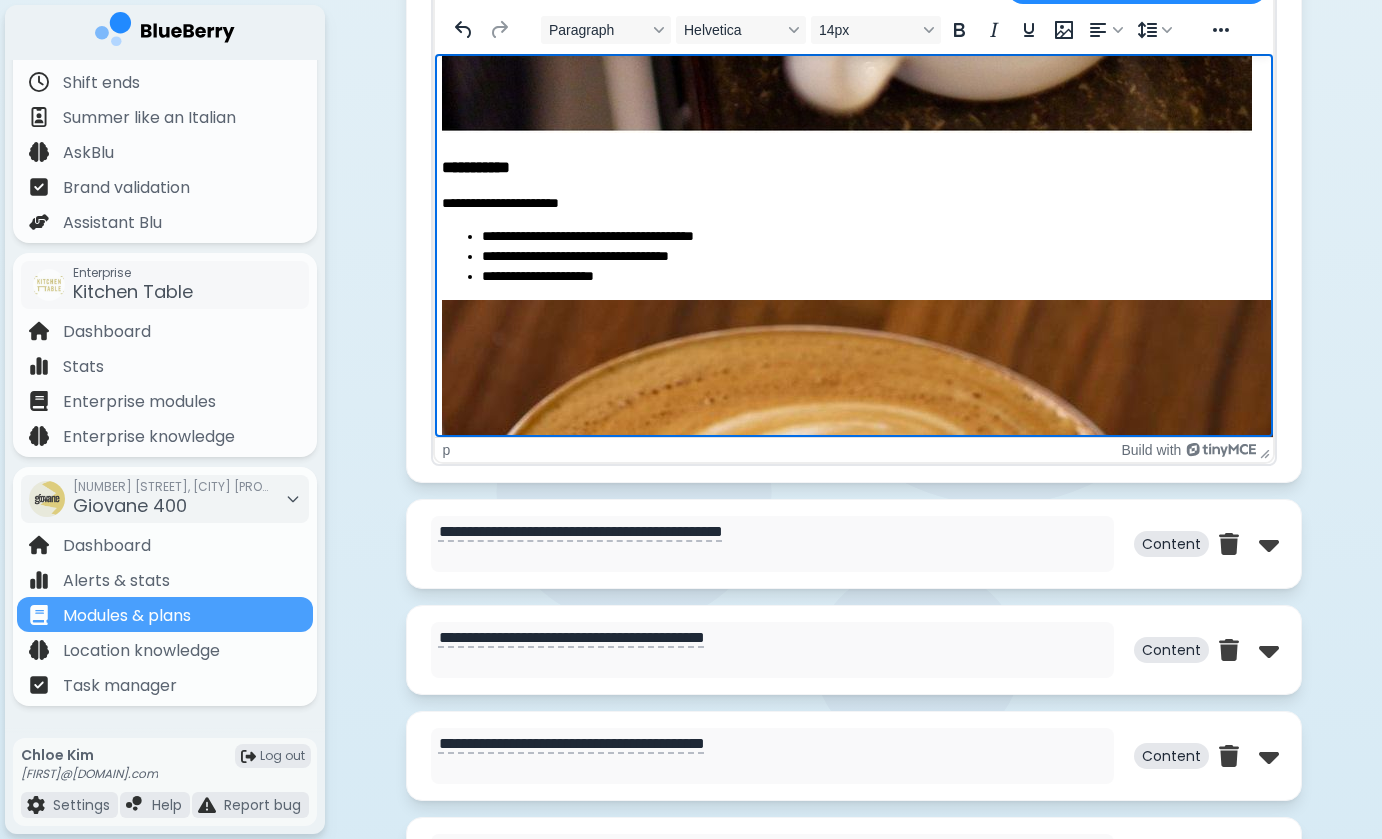 click on "**********" at bounding box center [844, 203] 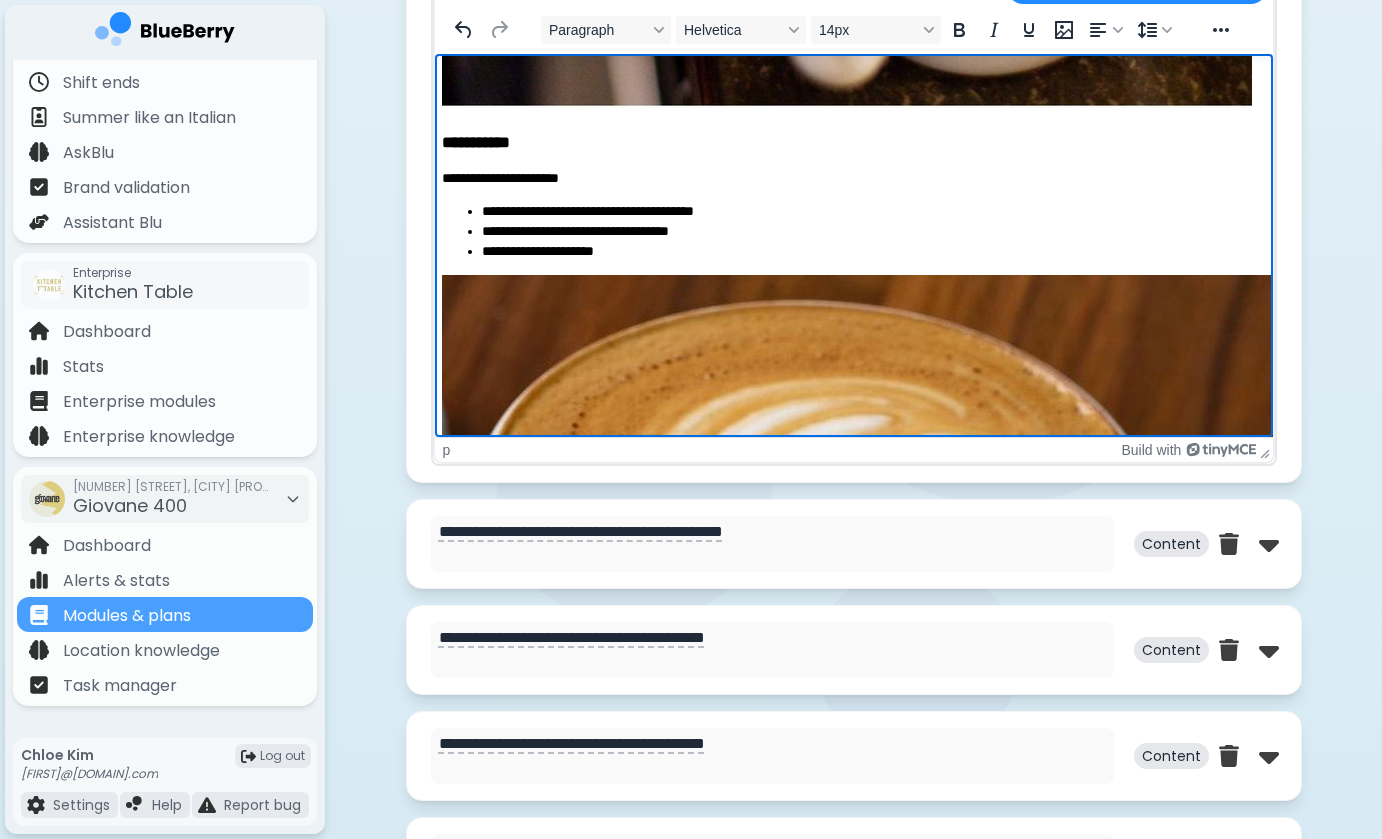 scroll, scrollTop: 1138, scrollLeft: 9, axis: both 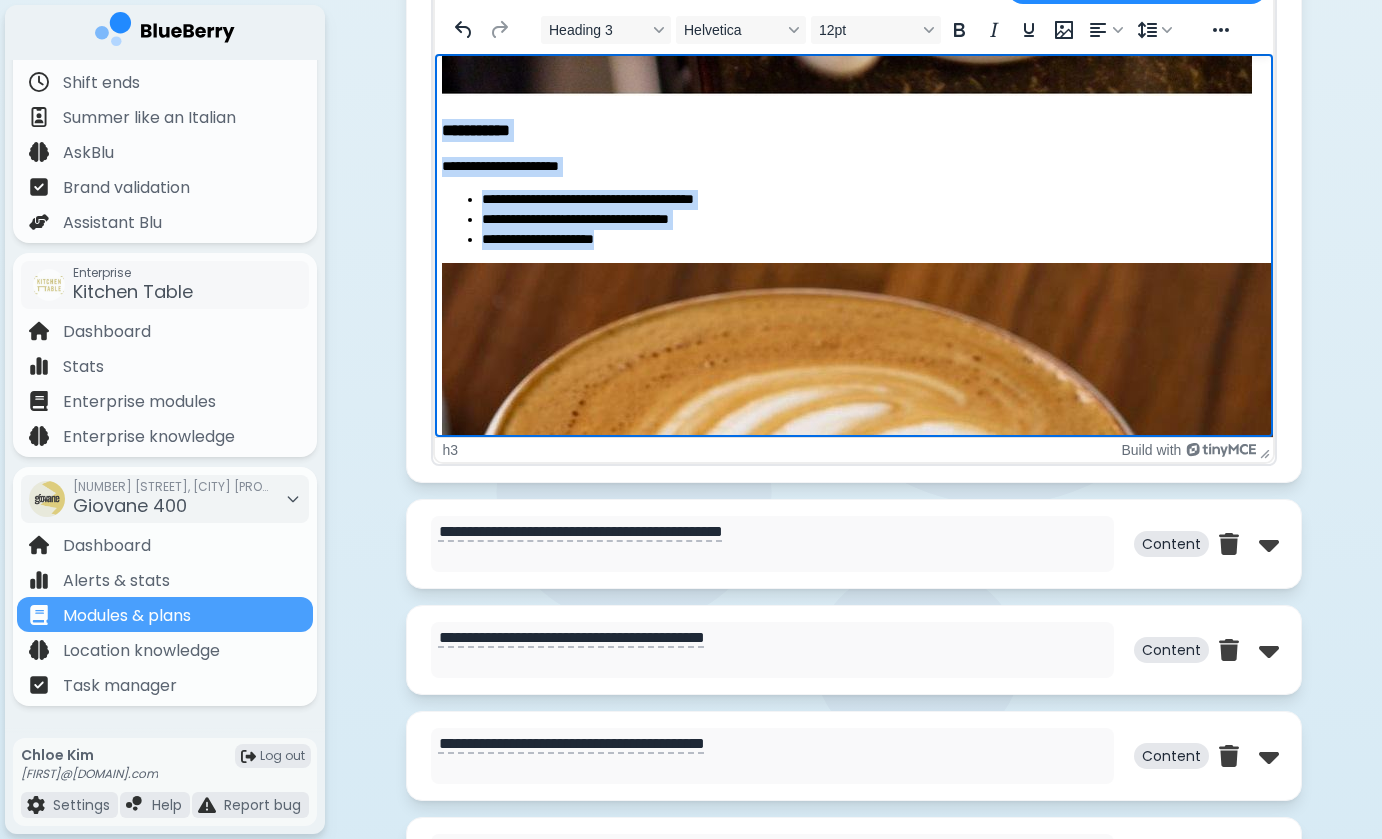 drag, startPoint x: 443, startPoint y: 126, endPoint x: 641, endPoint y: 239, distance: 227.97588 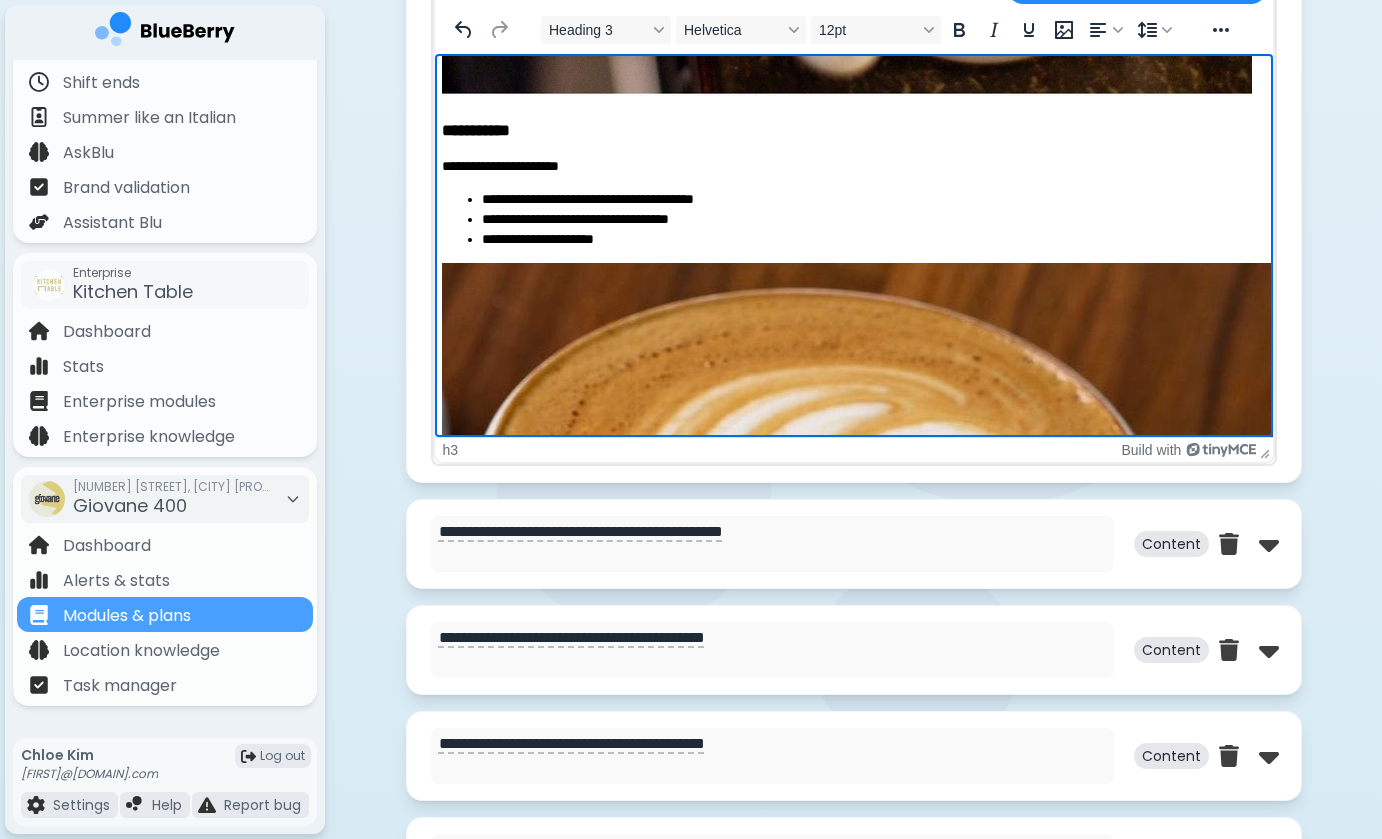 click on "**********" at bounding box center [864, 240] 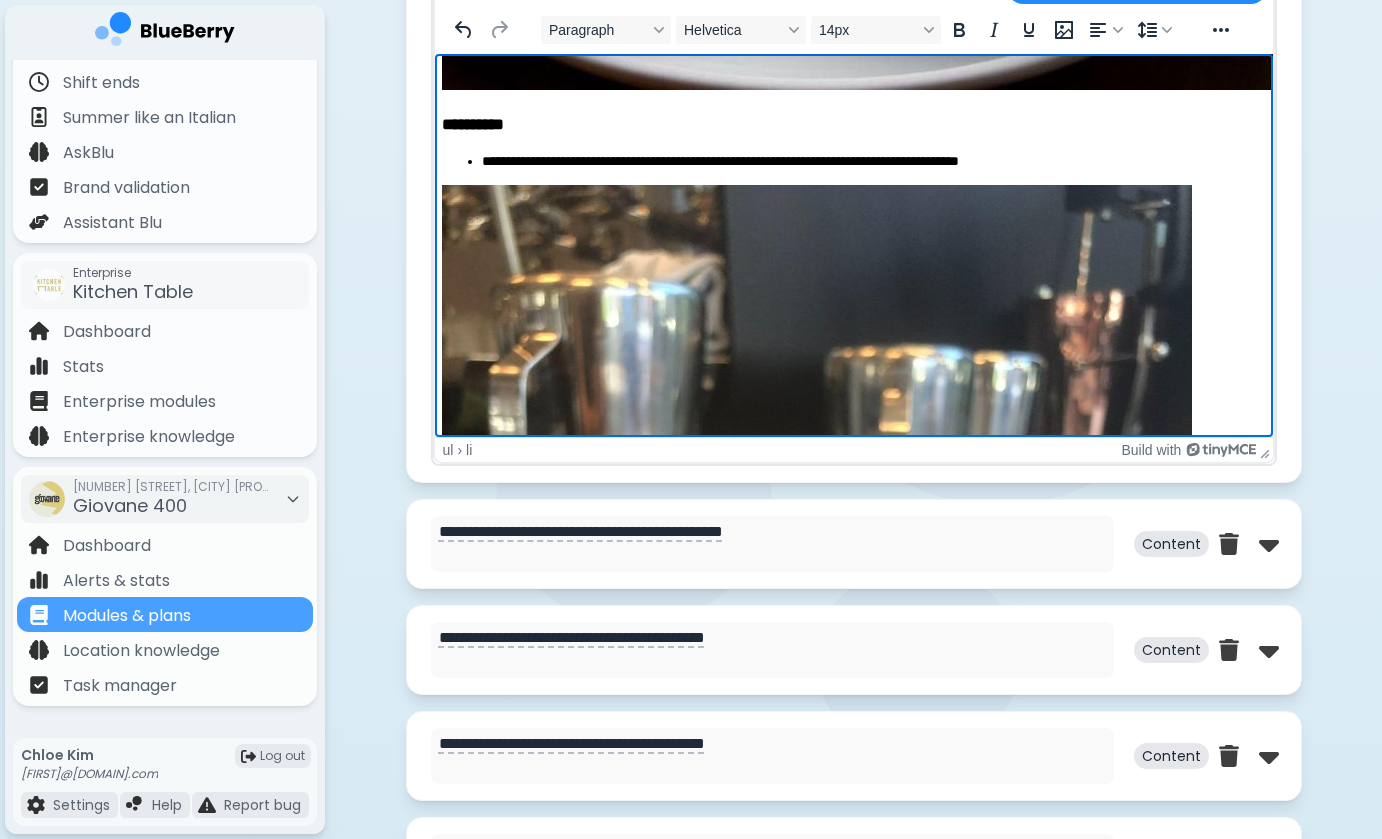 scroll, scrollTop: 2135, scrollLeft: 10, axis: both 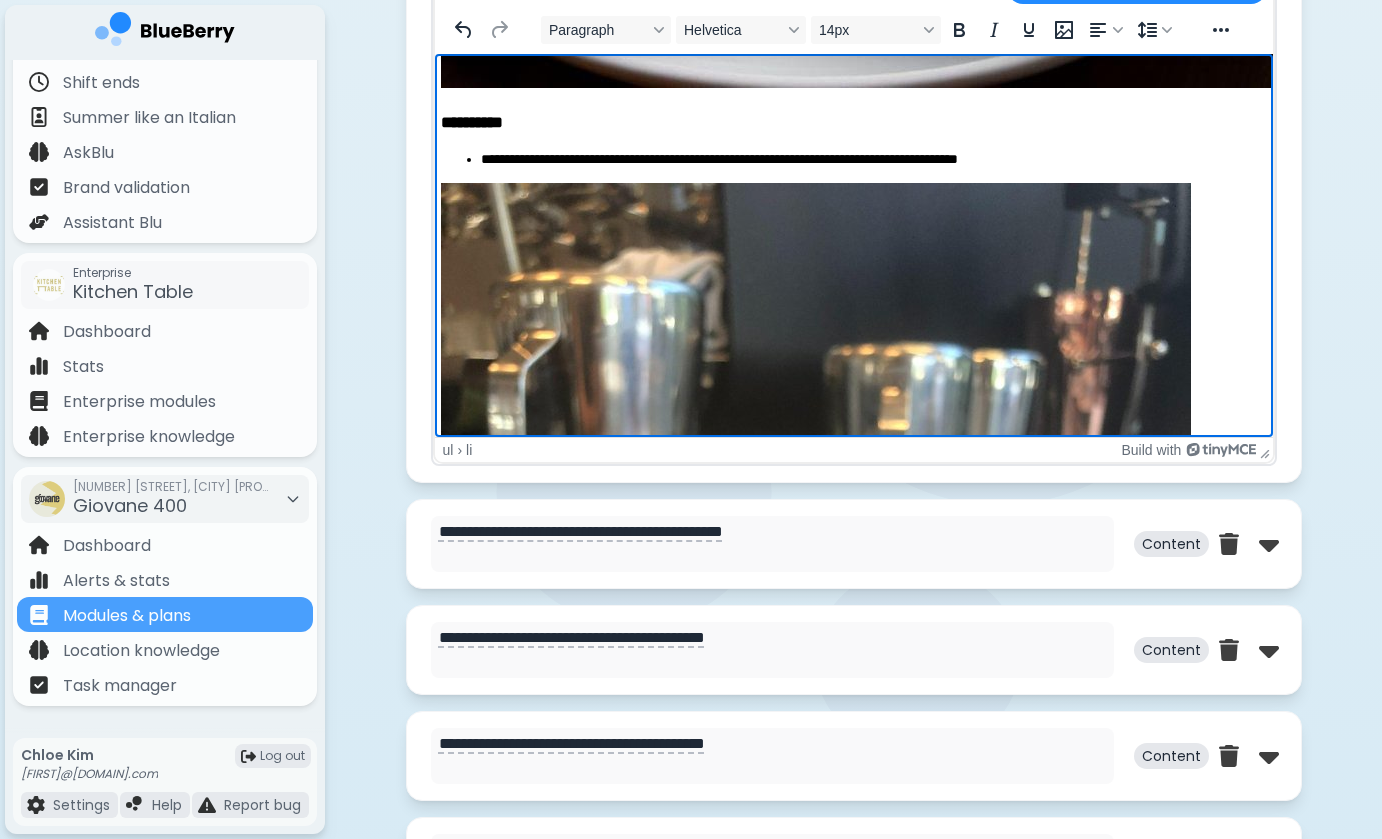 click on "**********" at bounding box center [863, 160] 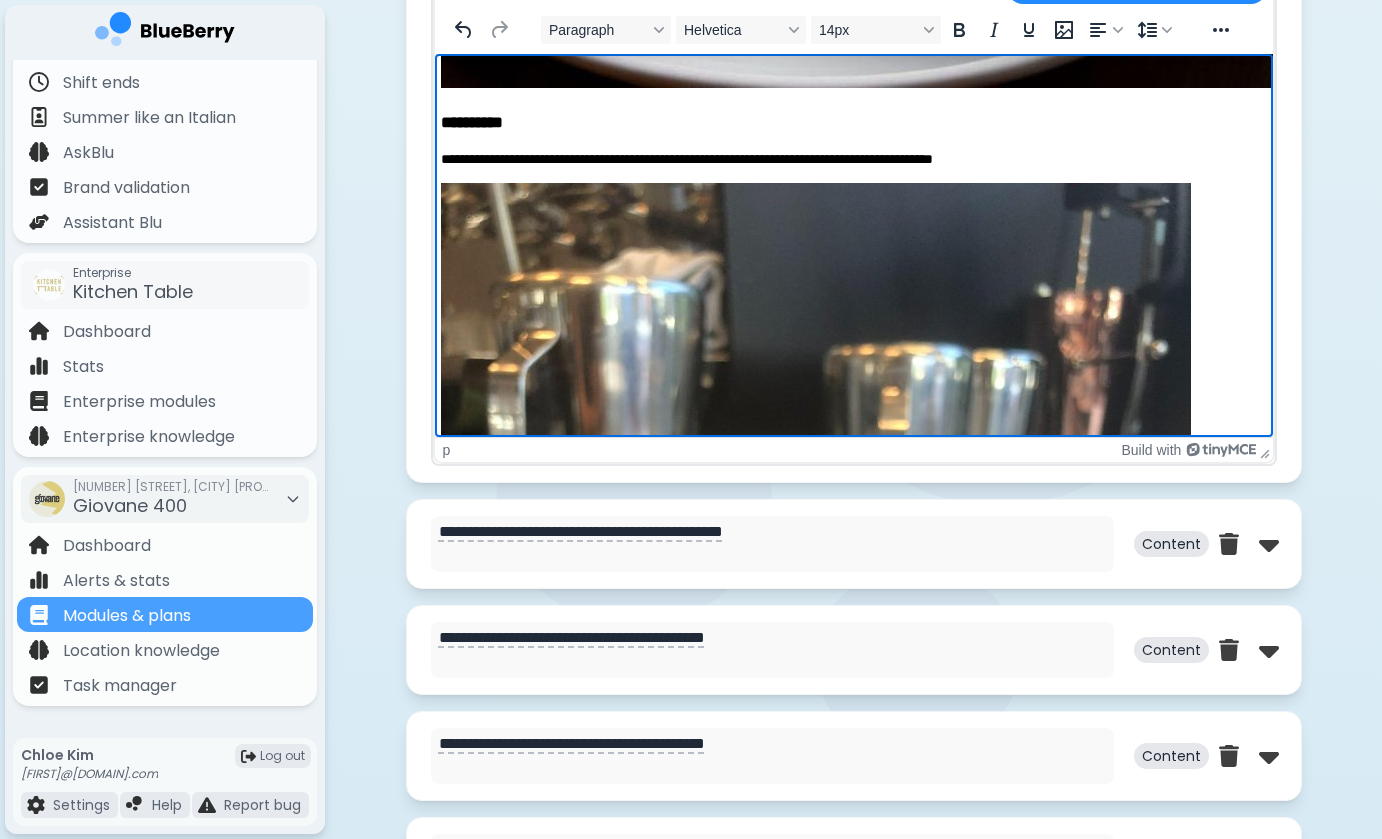 click on "**********" at bounding box center [843, 159] 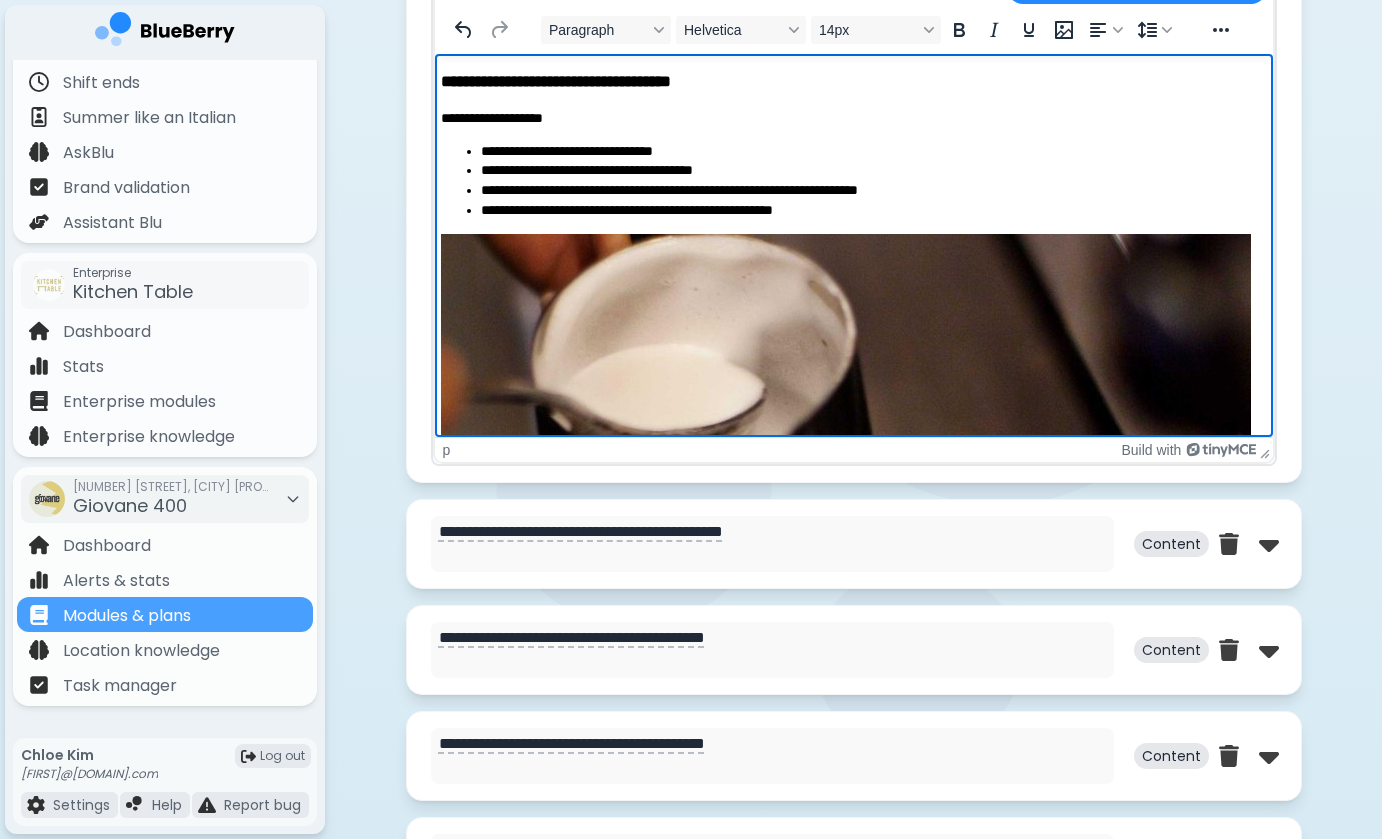 scroll, scrollTop: 2812, scrollLeft: 0, axis: vertical 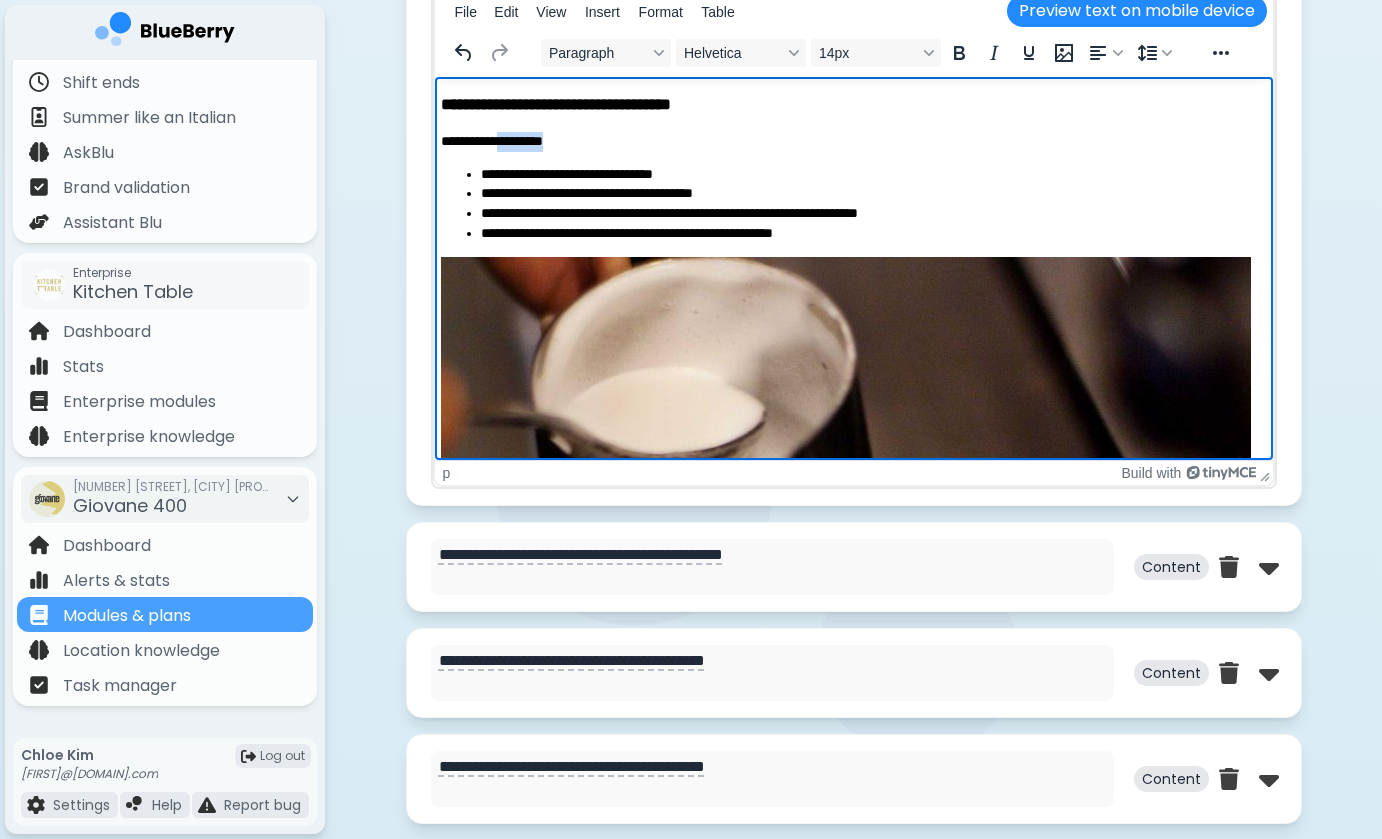 drag, startPoint x: 582, startPoint y: 144, endPoint x: 509, endPoint y: 143, distance: 73.00685 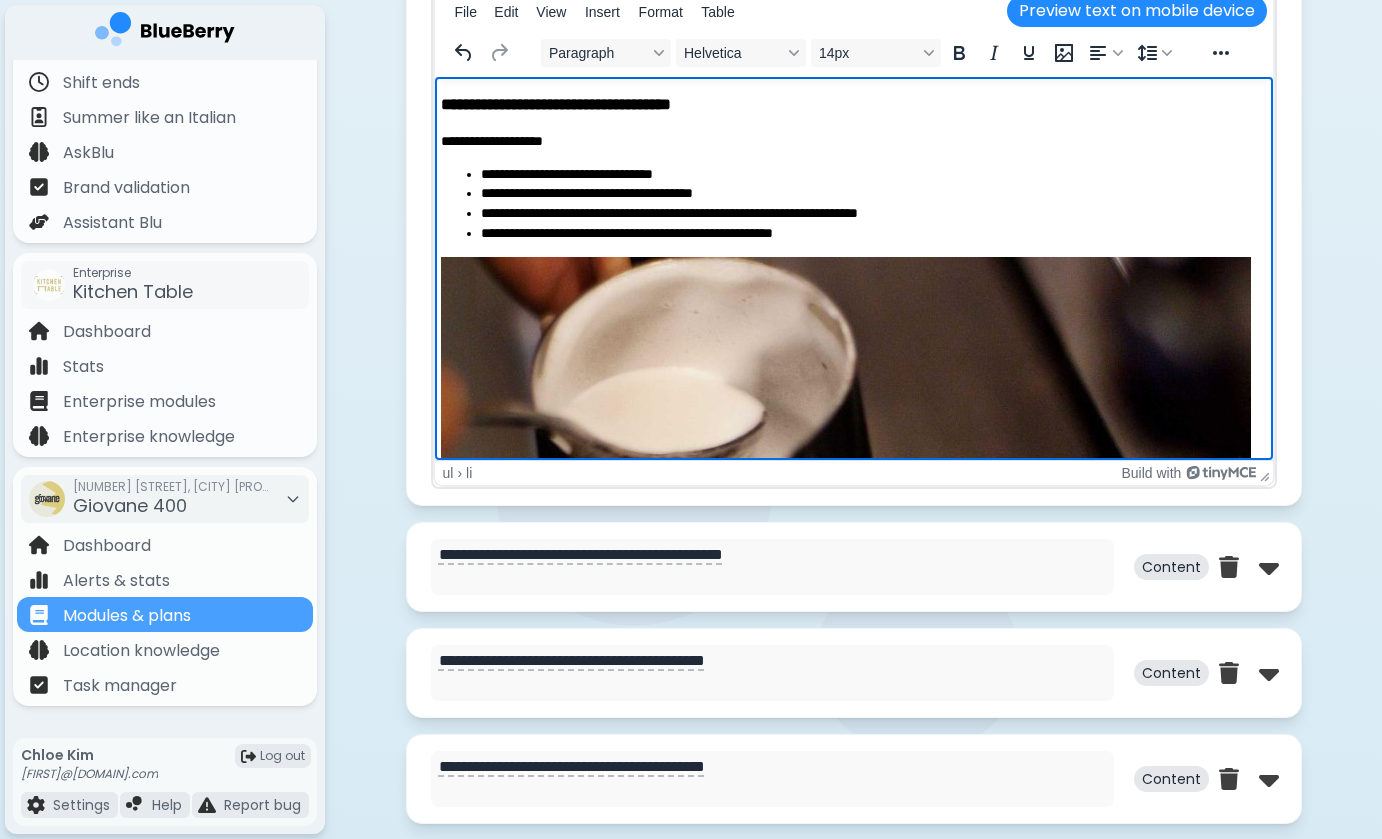 click on "**********" at bounding box center [843, 2277] 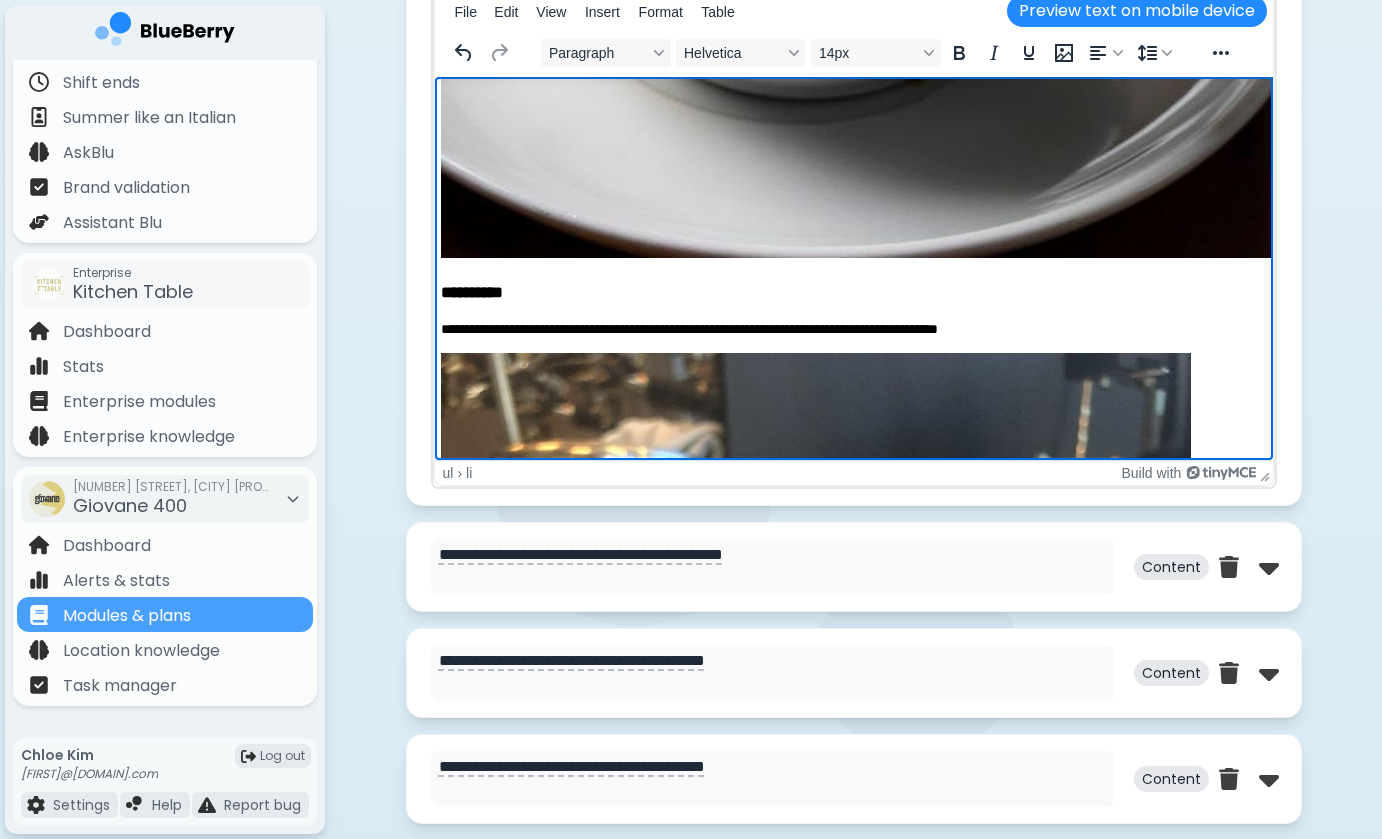 scroll, scrollTop: 2034, scrollLeft: 10, axis: both 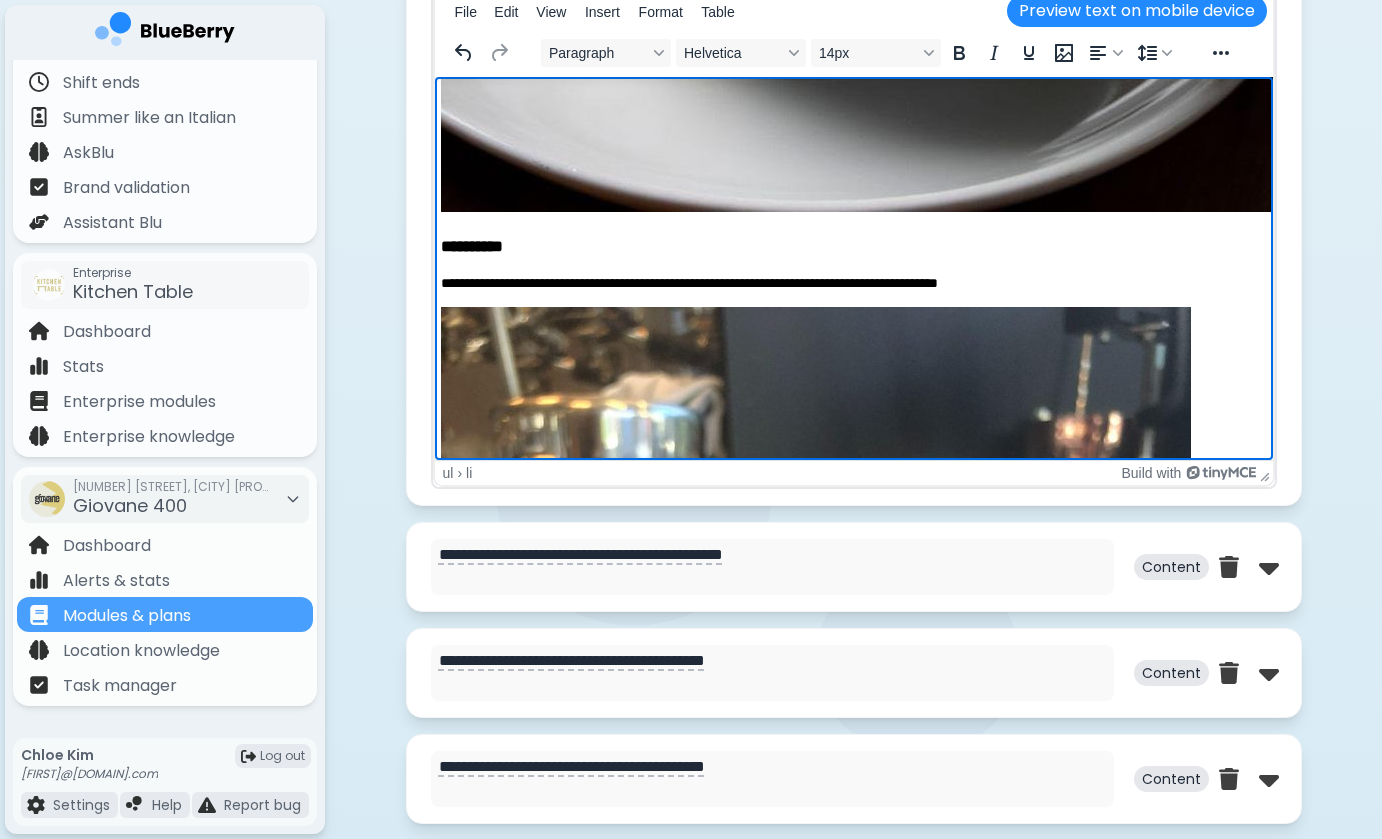 click on "**********" at bounding box center (843, 283) 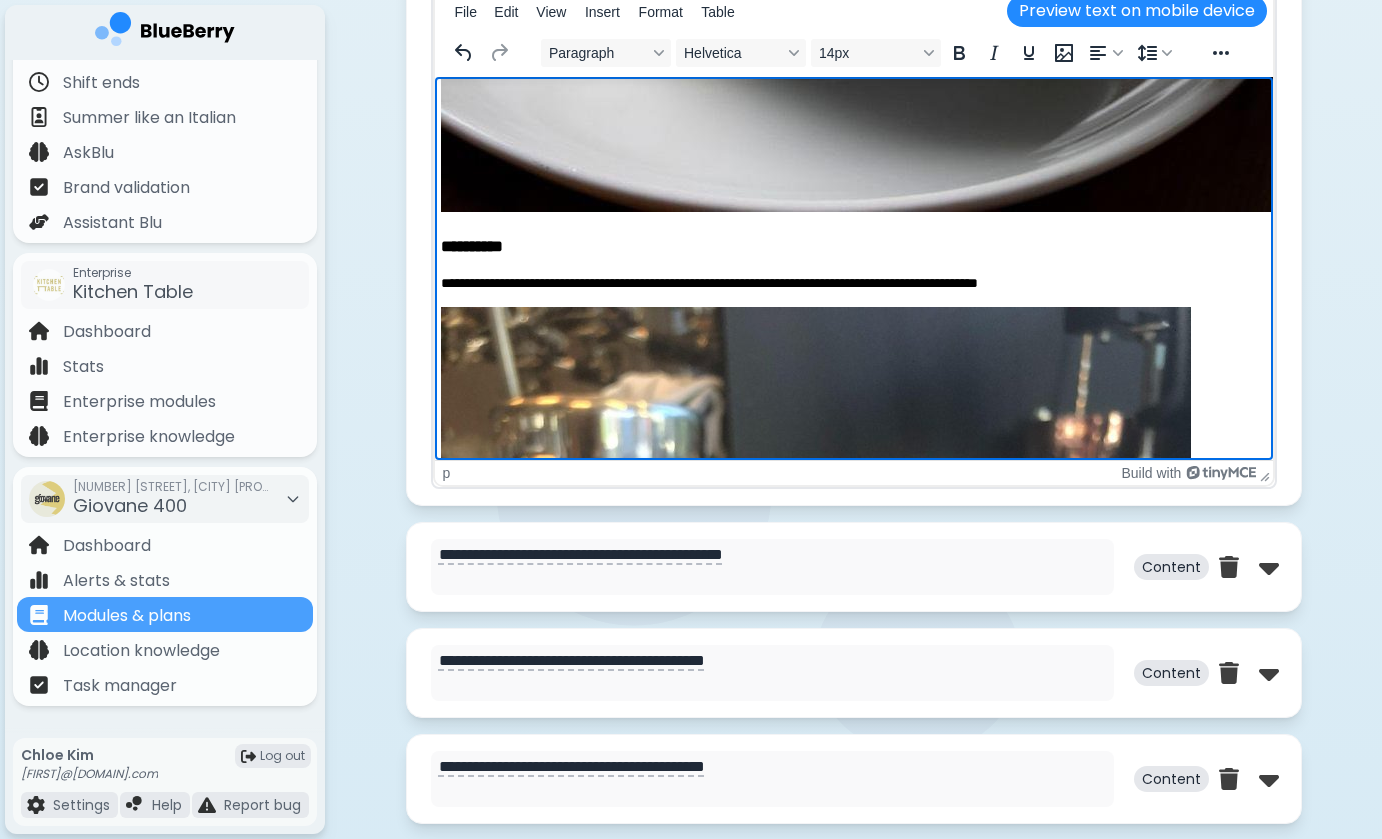 click on "**********" at bounding box center [843, 283] 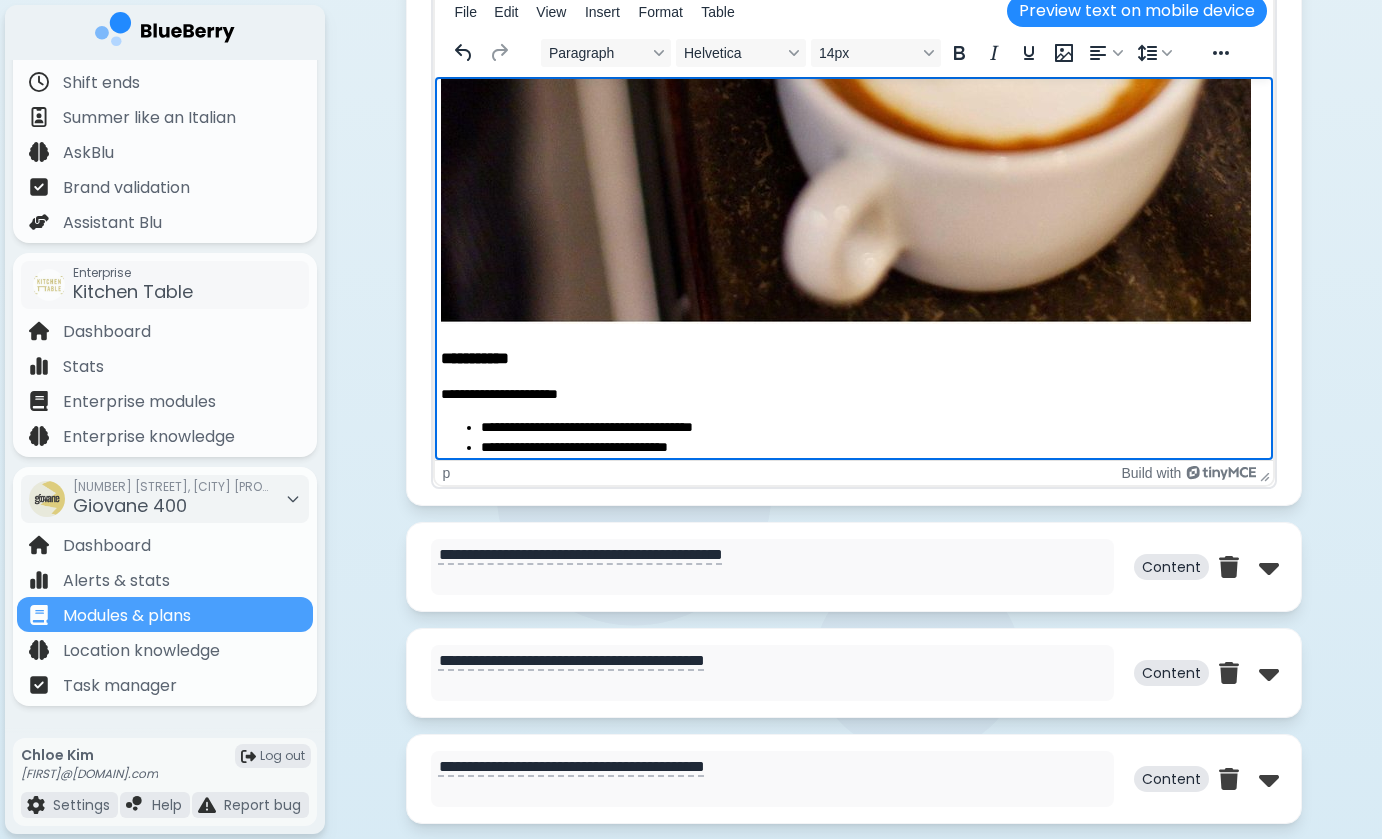 scroll, scrollTop: 990, scrollLeft: 10, axis: both 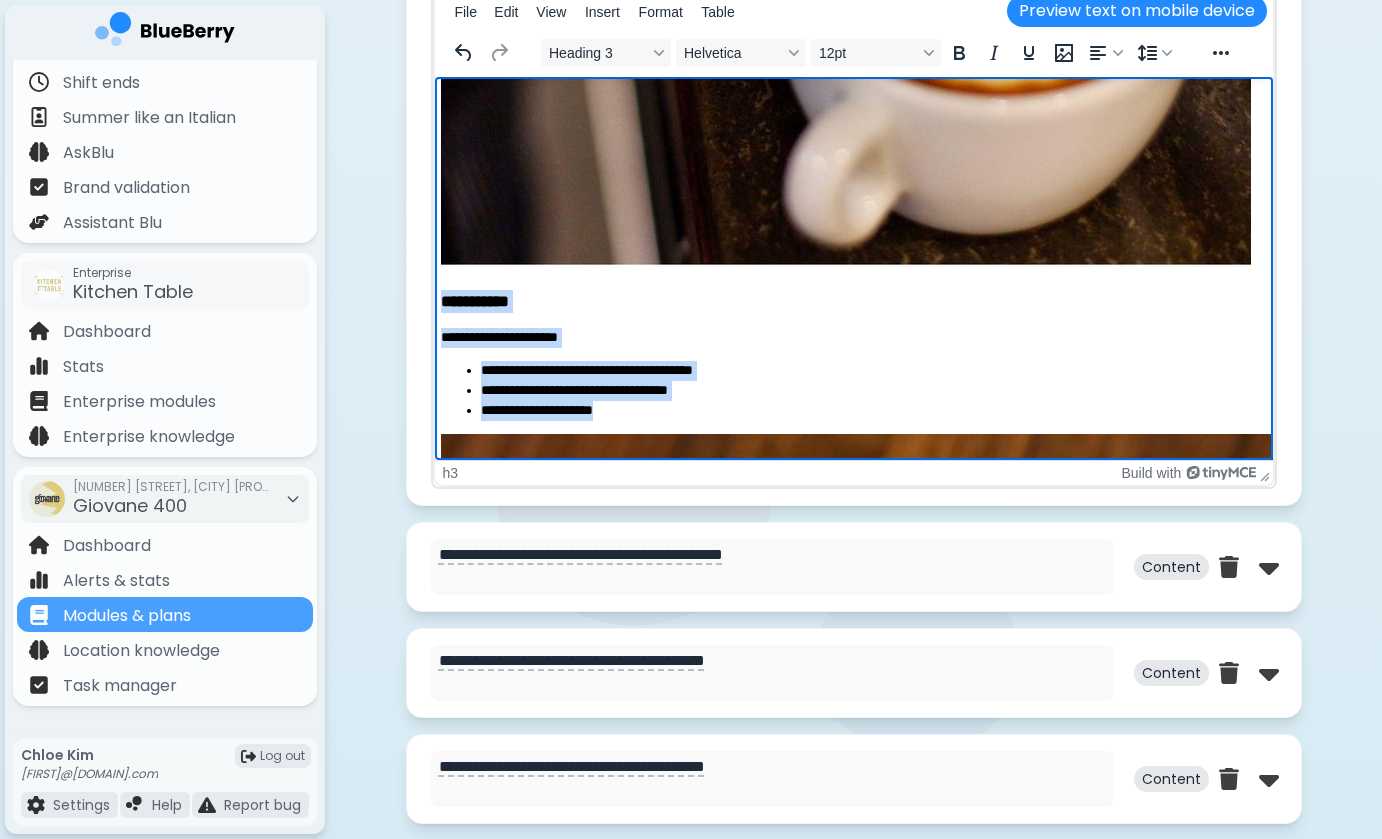 drag, startPoint x: 442, startPoint y: 297, endPoint x: 619, endPoint y: 412, distance: 211.07819 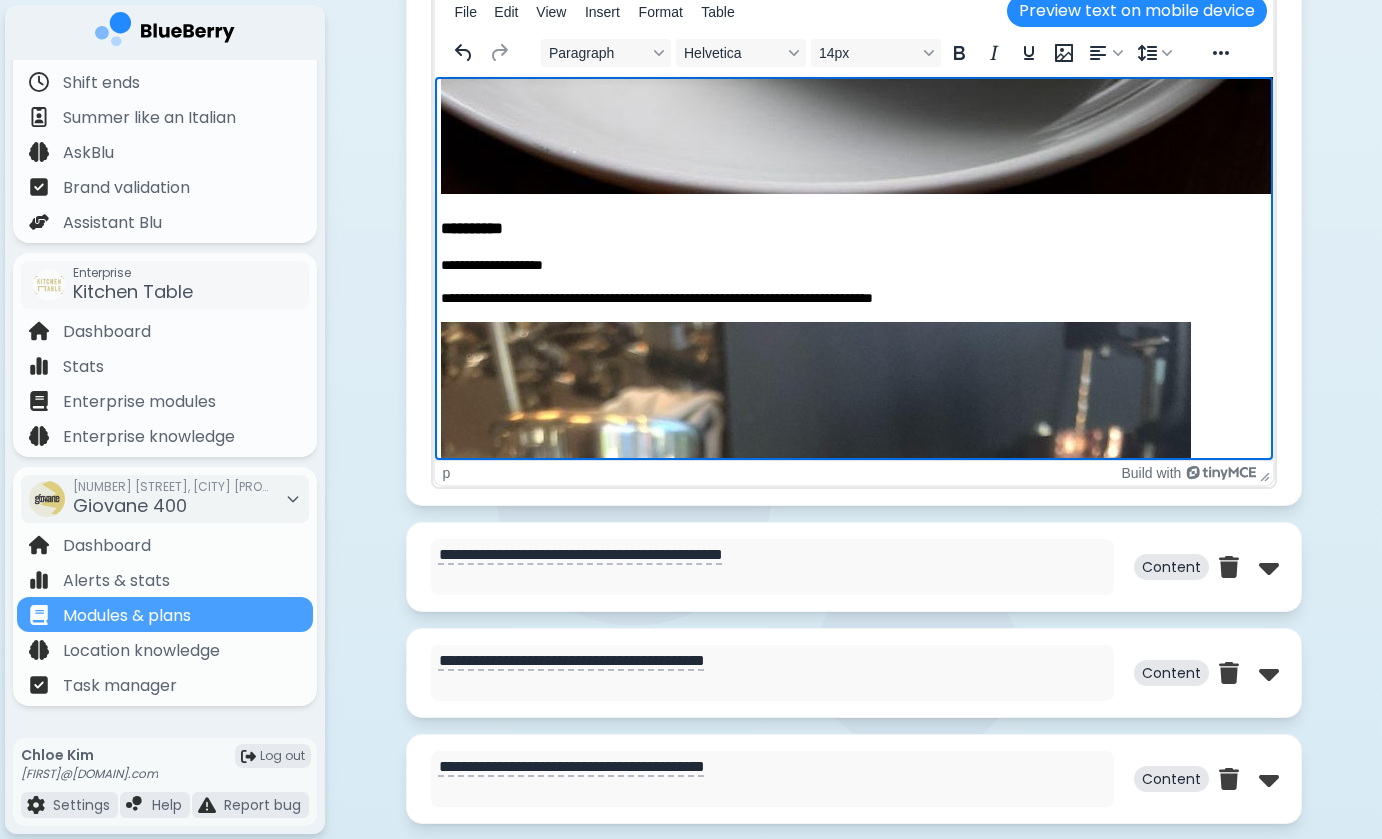 click on "**********" at bounding box center (843, 298) 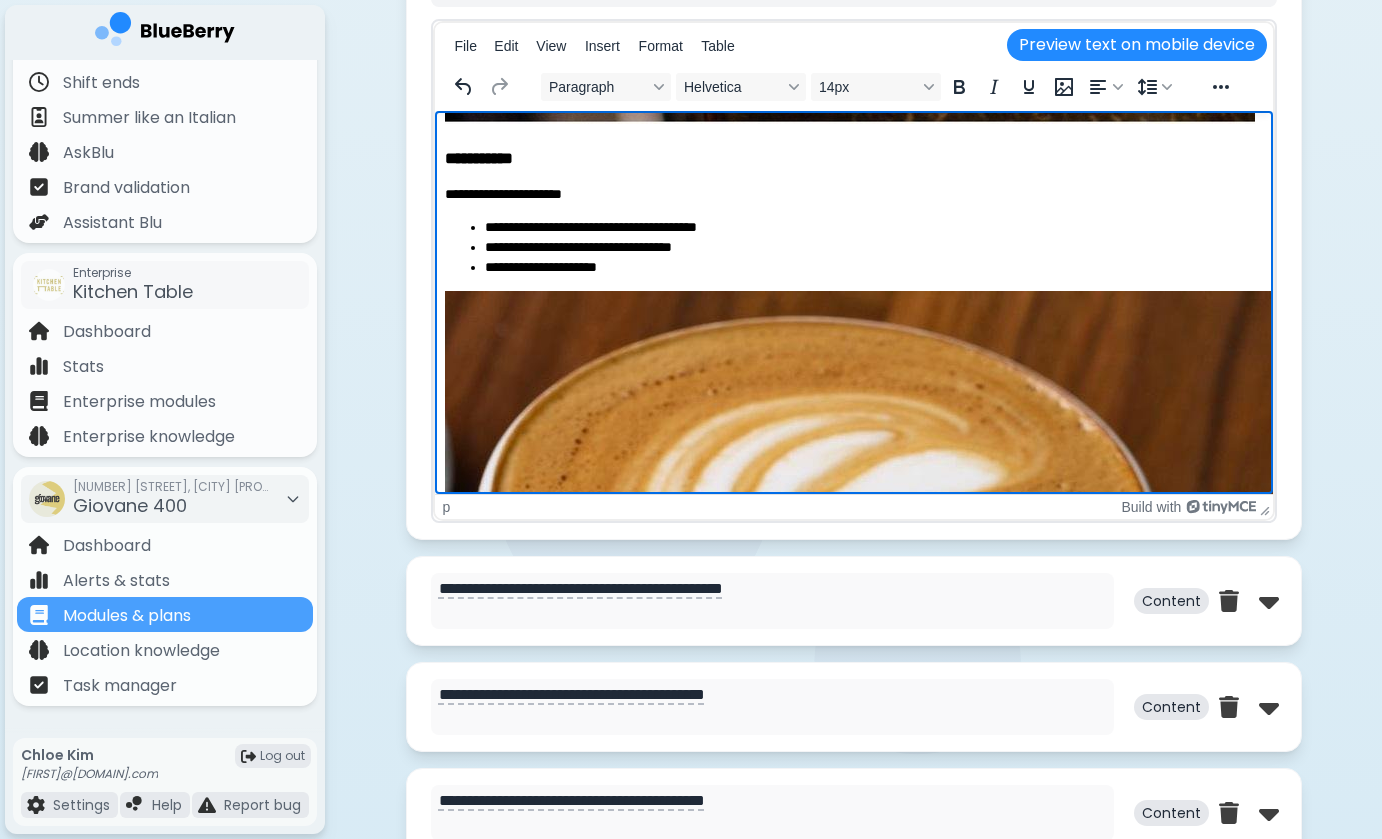 scroll, scrollTop: 1150, scrollLeft: 6, axis: both 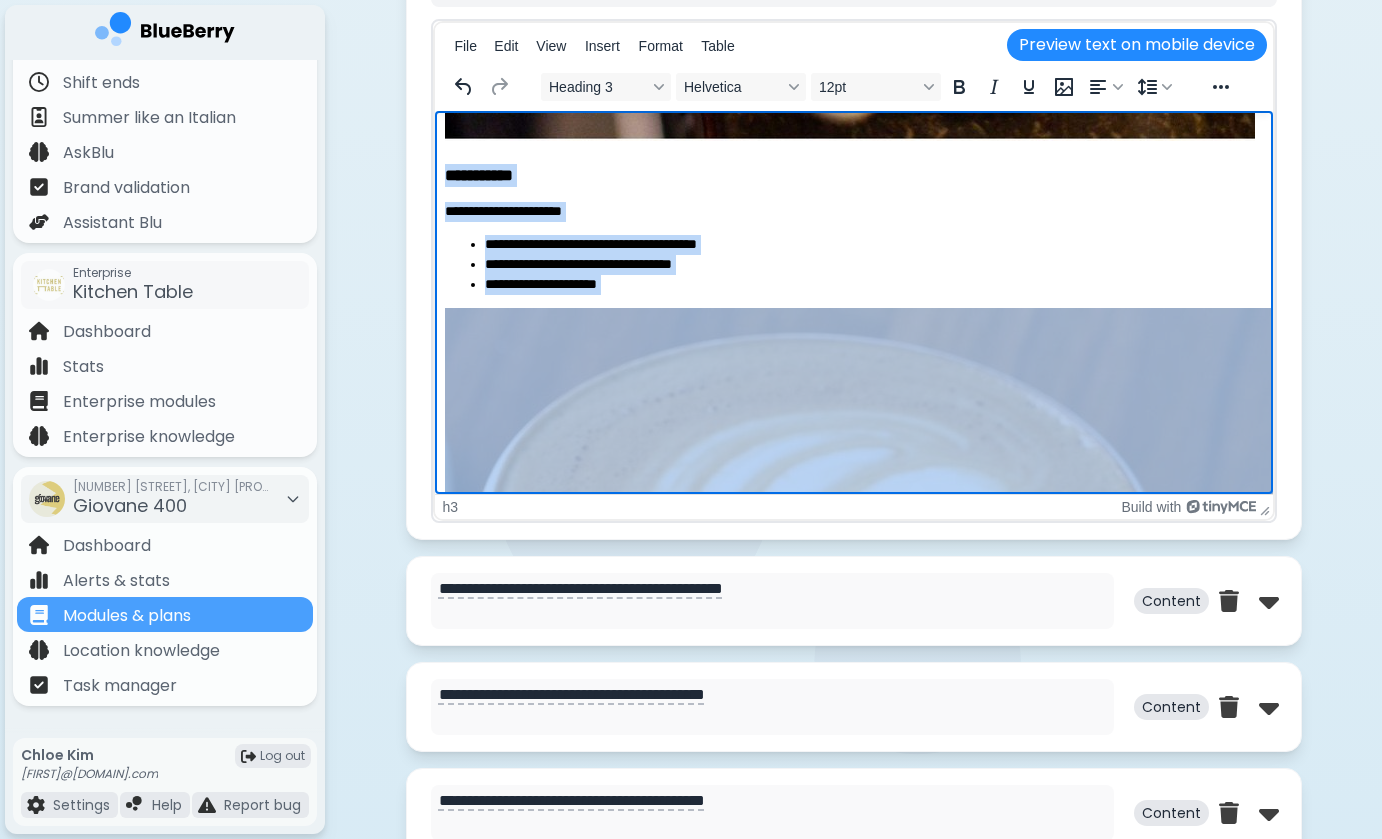 drag, startPoint x: 447, startPoint y: 168, endPoint x: 637, endPoint y: 295, distance: 228.53665 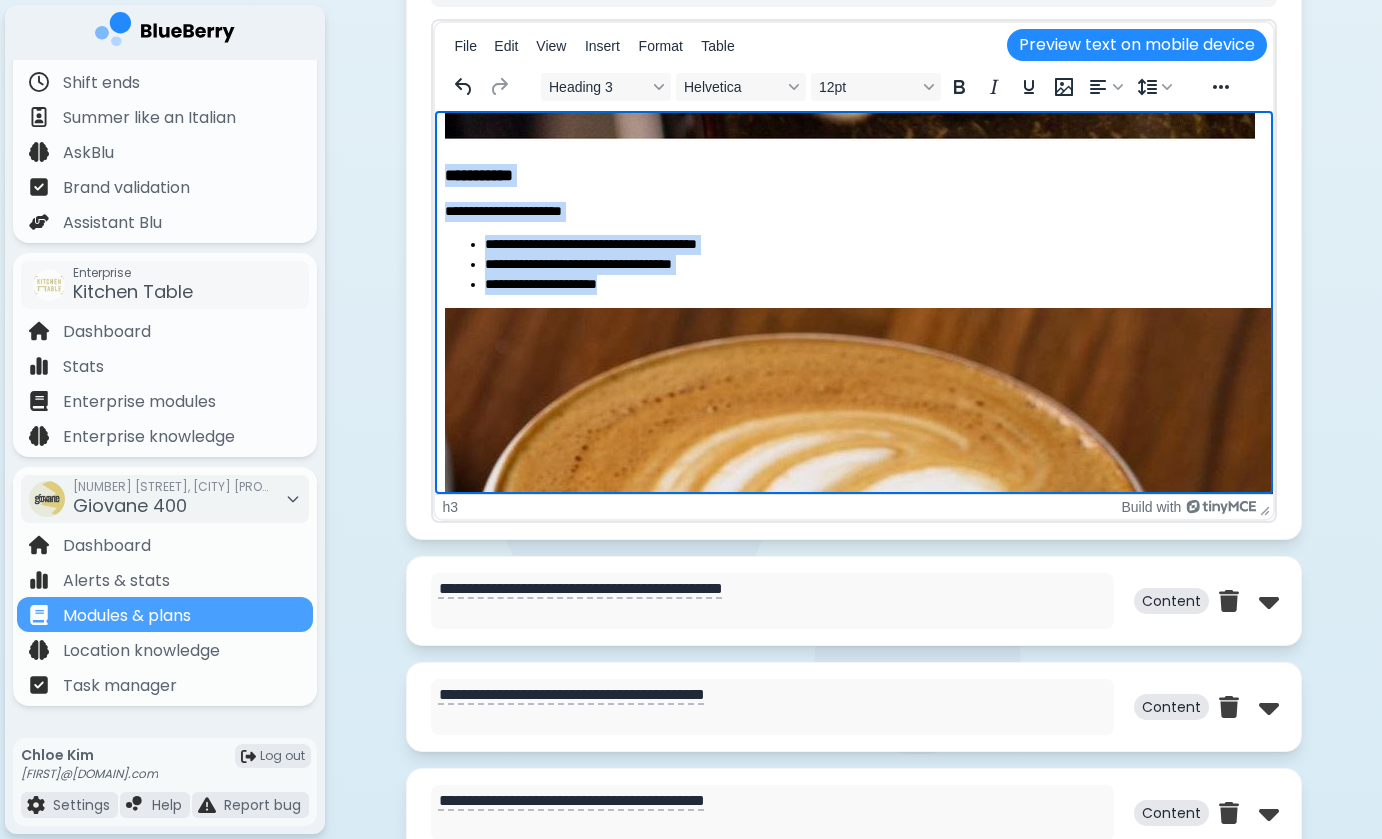 drag, startPoint x: 615, startPoint y: 282, endPoint x: 447, endPoint y: 165, distance: 204.72665 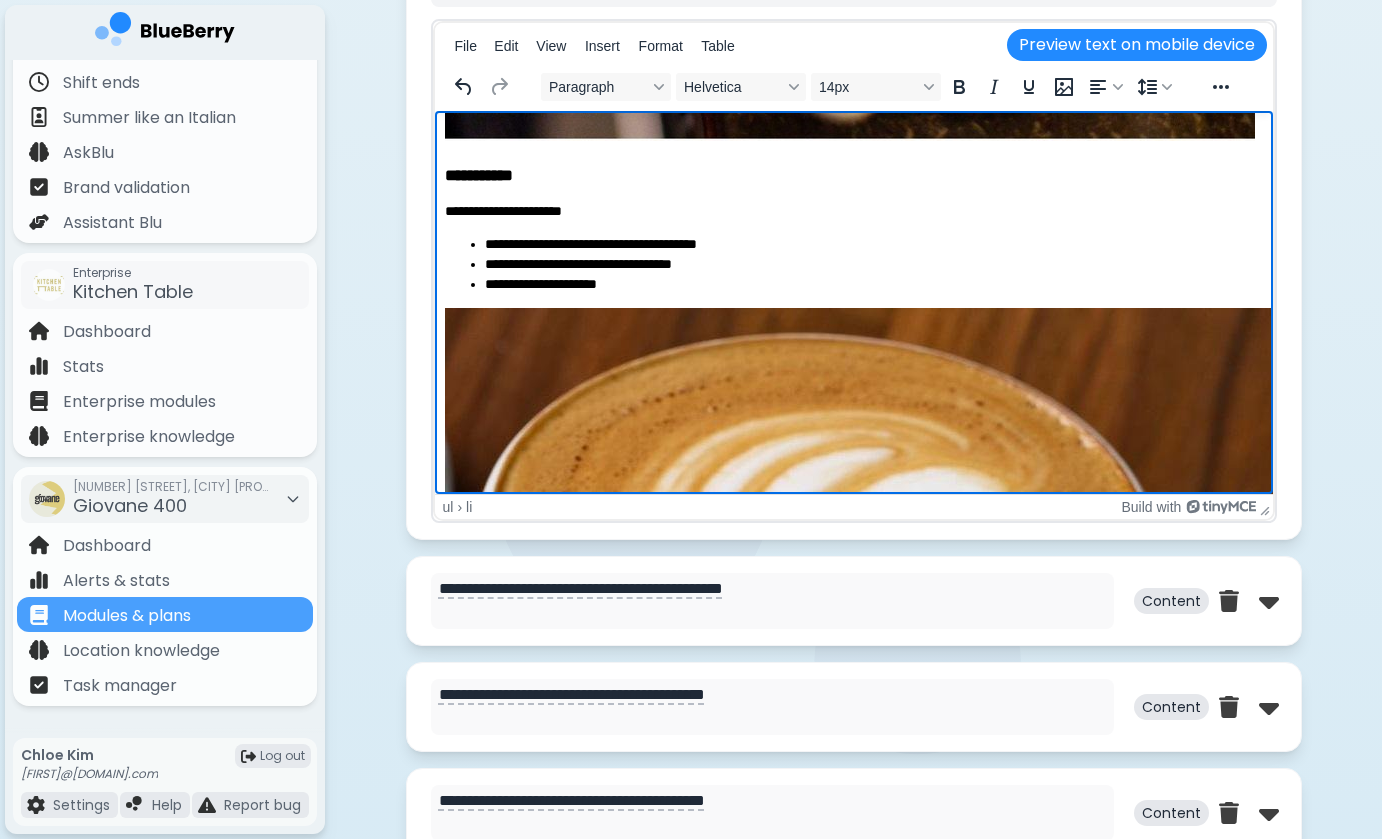 click on "**********" at bounding box center (847, 1177) 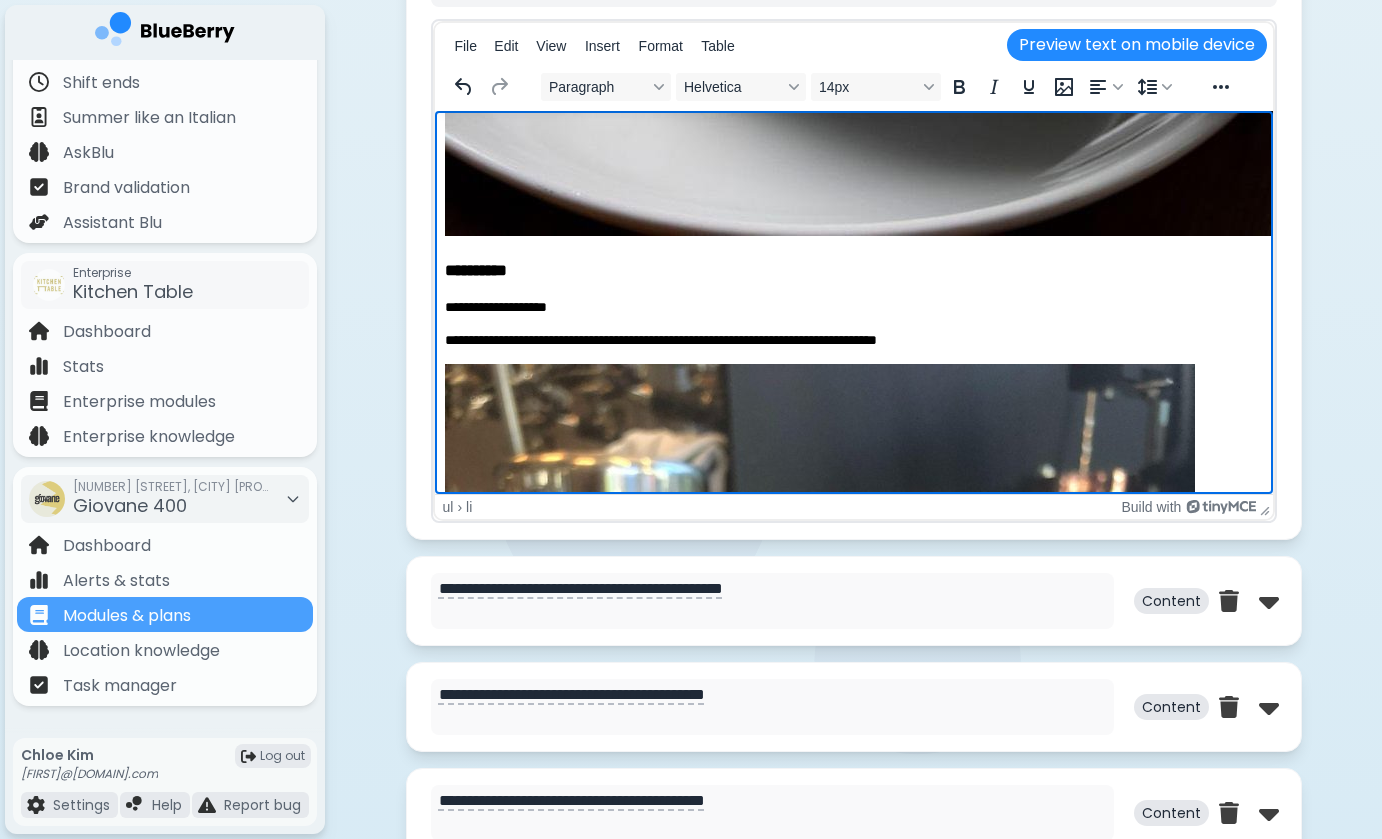 scroll, scrollTop: 2061, scrollLeft: 6, axis: both 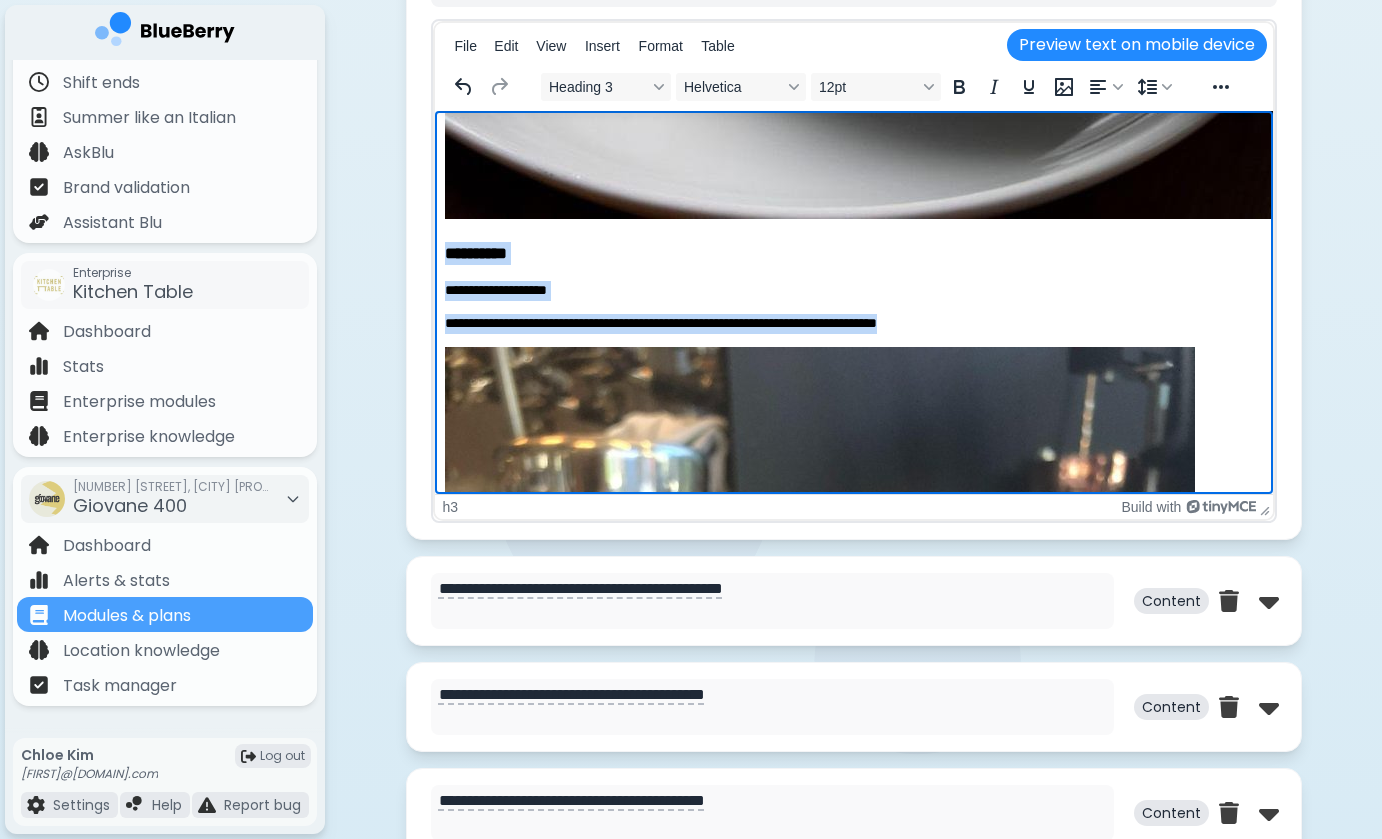 drag, startPoint x: 442, startPoint y: 252, endPoint x: 965, endPoint y: 322, distance: 527.6637 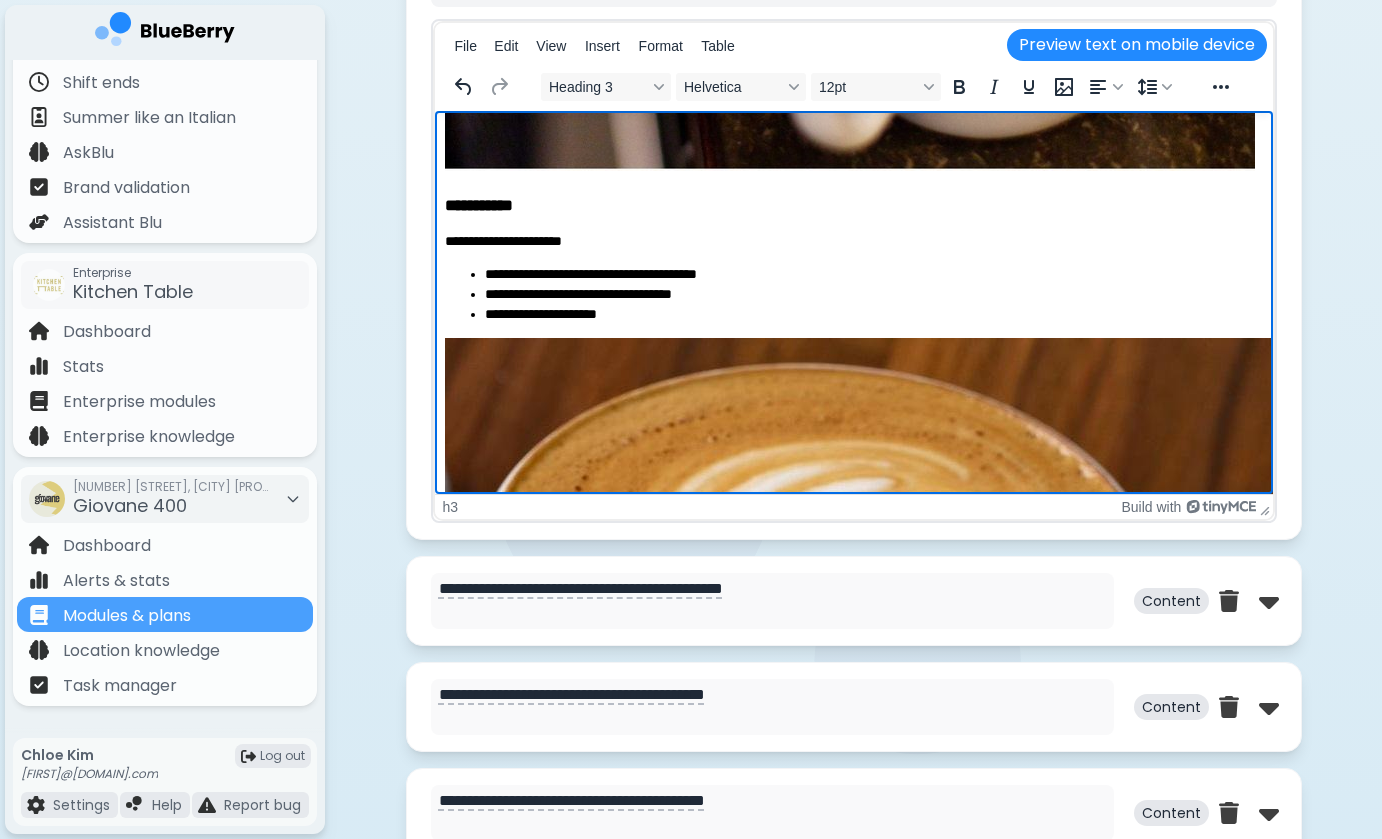 click on "[FIRST] [LAST]" at bounding box center [867, 295] 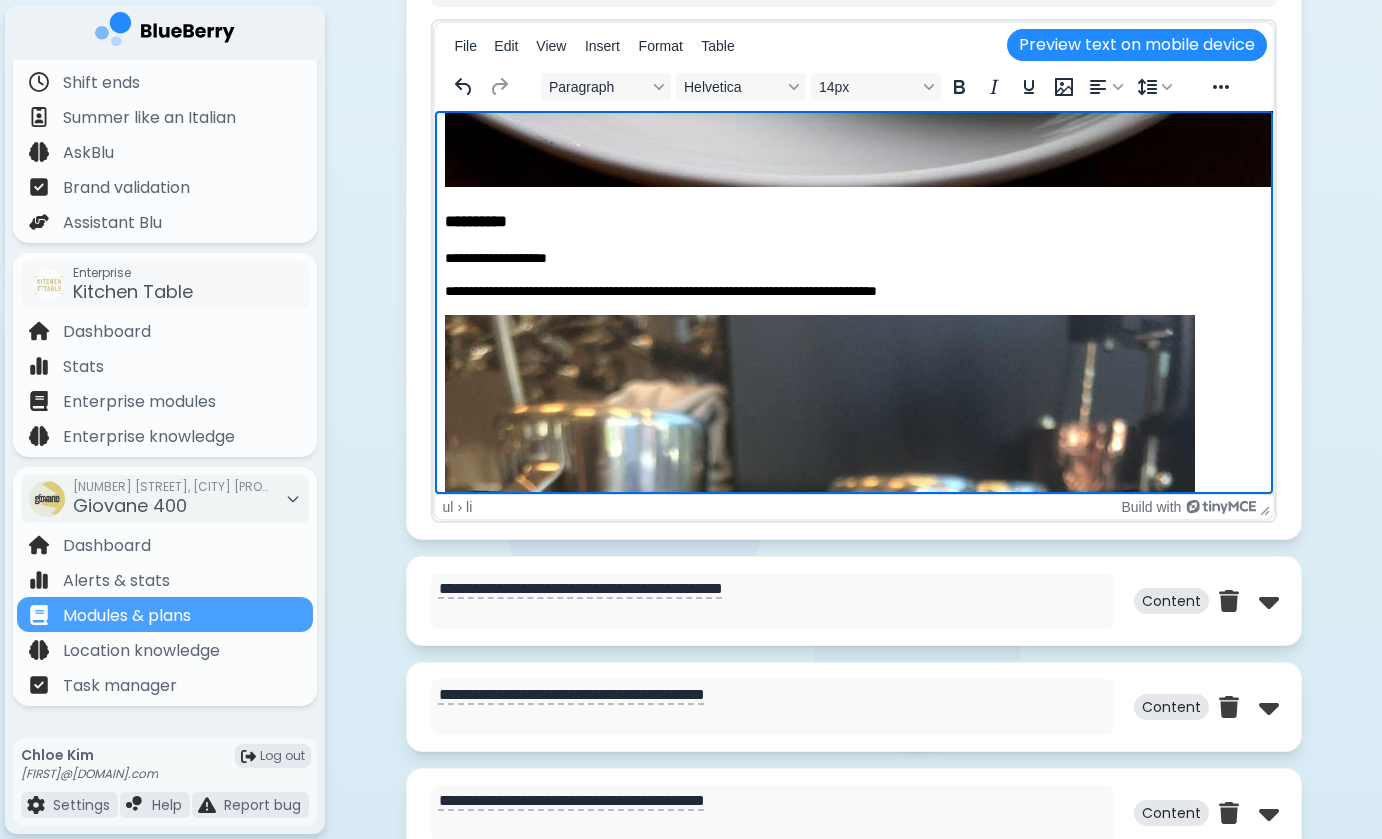 scroll, scrollTop: 2621, scrollLeft: 6, axis: both 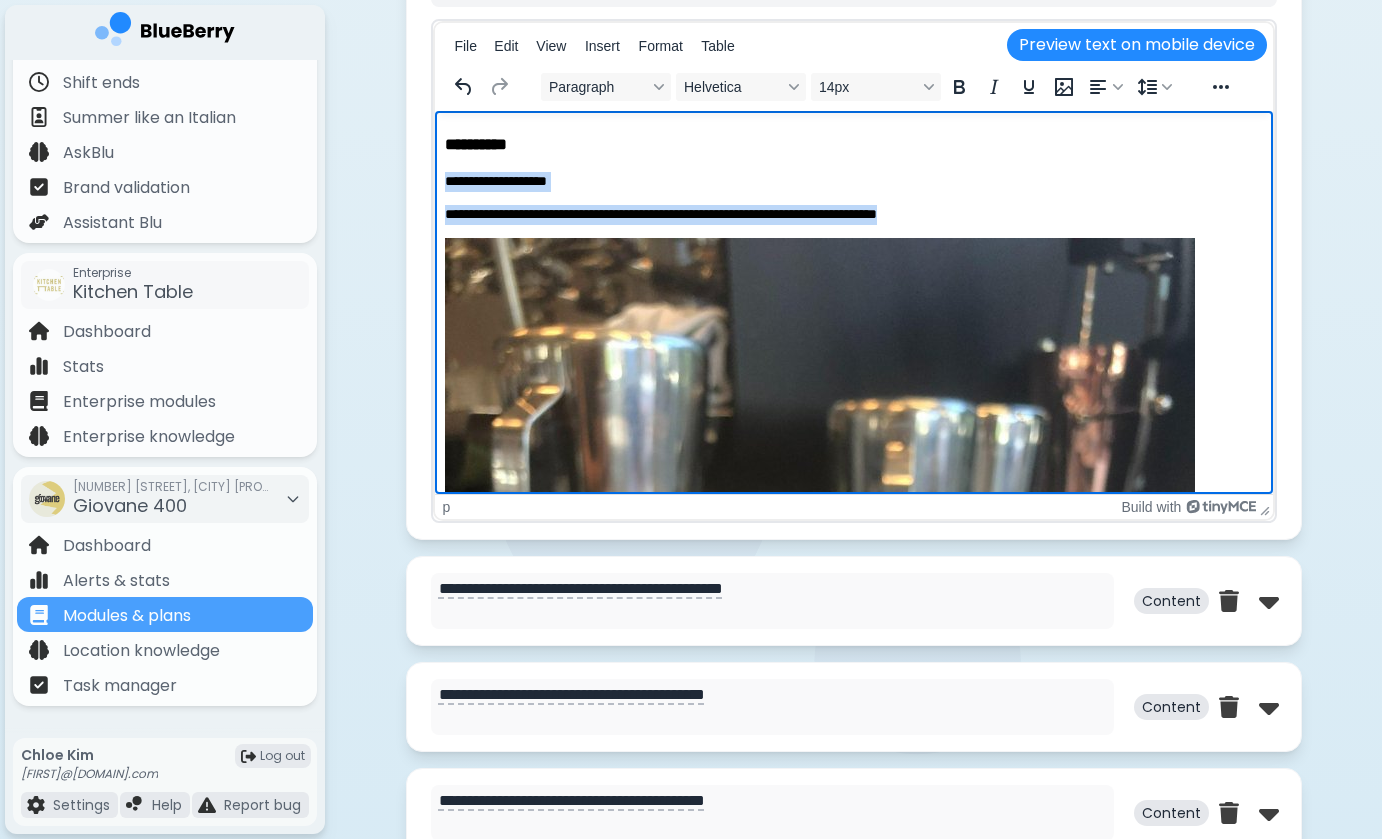 drag, startPoint x: 444, startPoint y: 177, endPoint x: 960, endPoint y: 209, distance: 516.9913 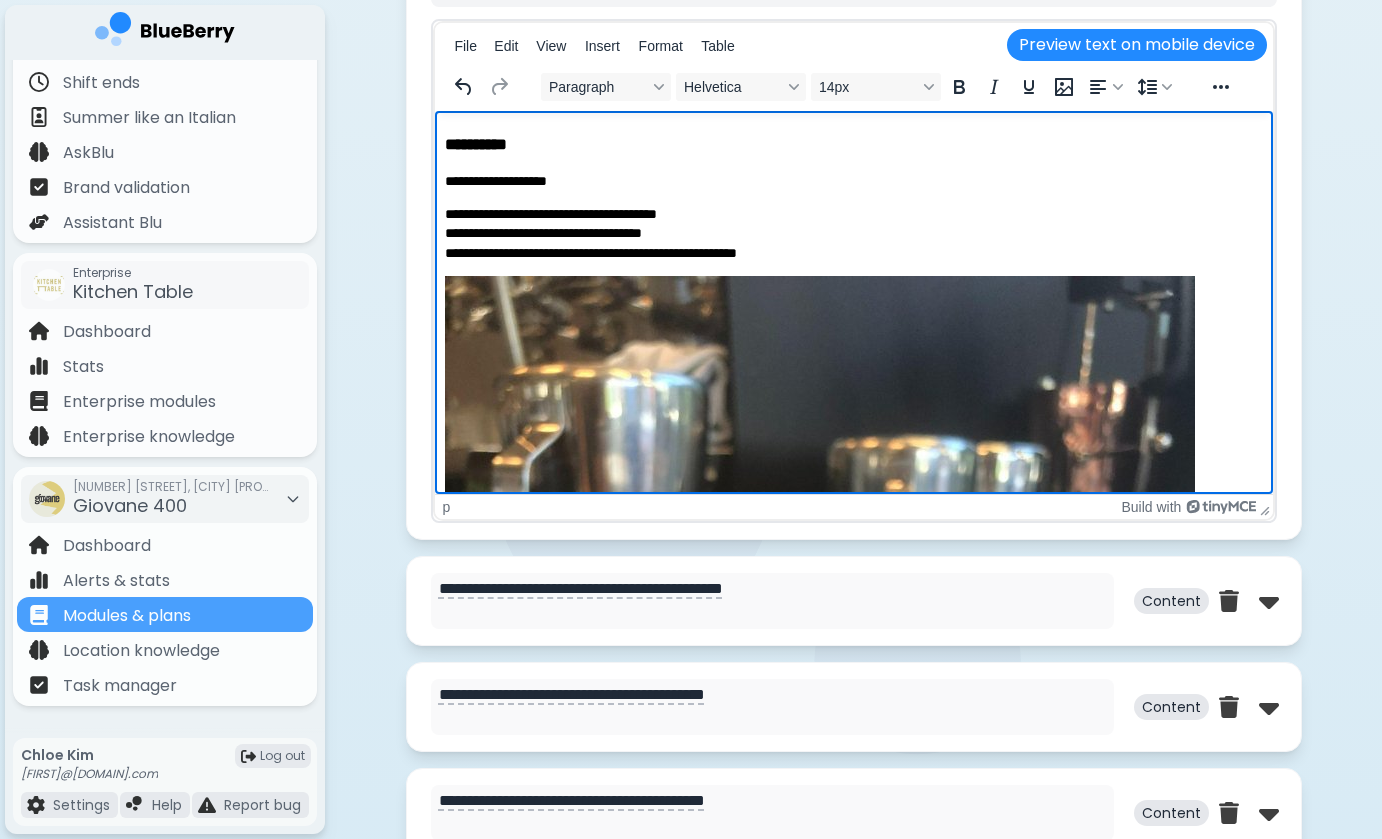 click on "**********" at bounding box center [847, 233] 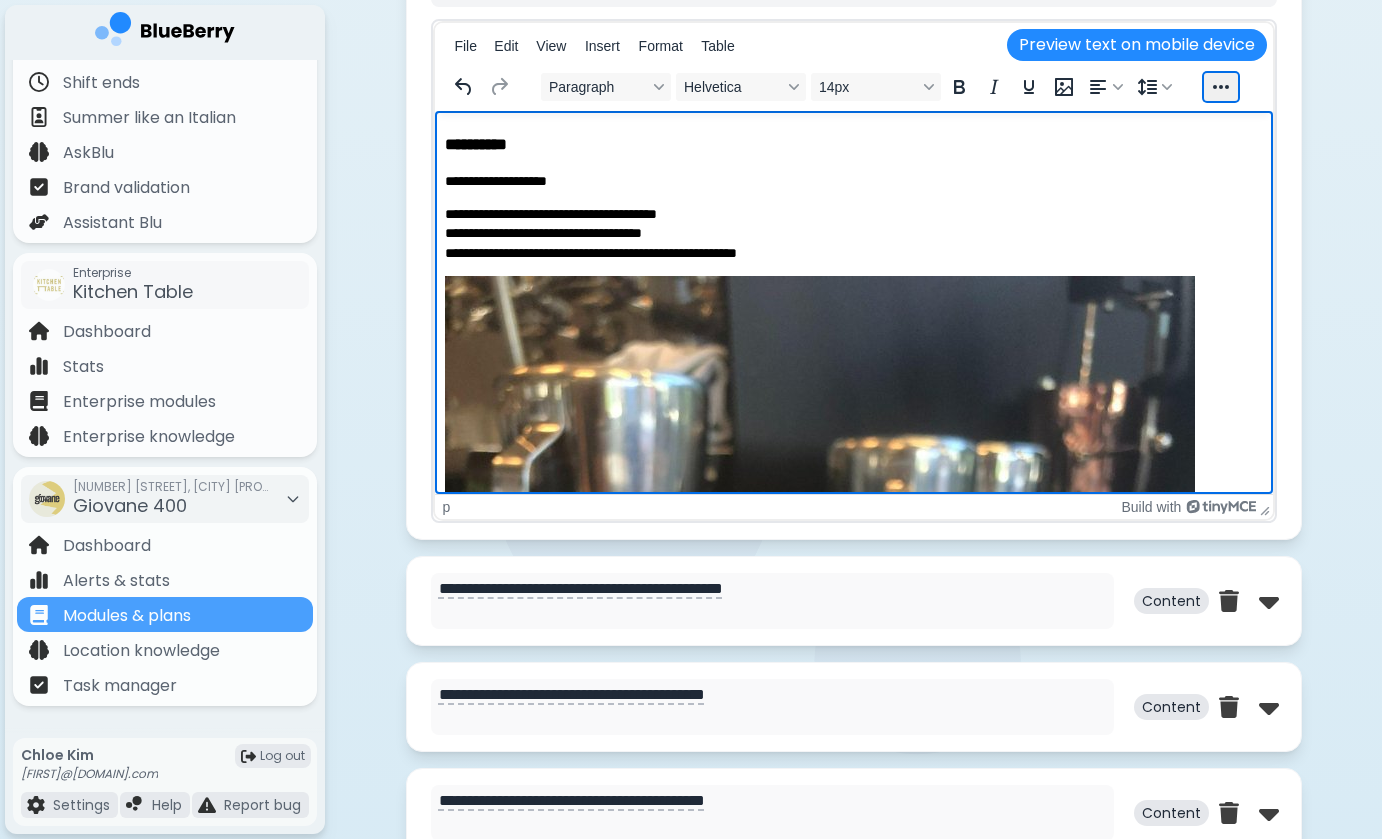 click at bounding box center (1221, 87) 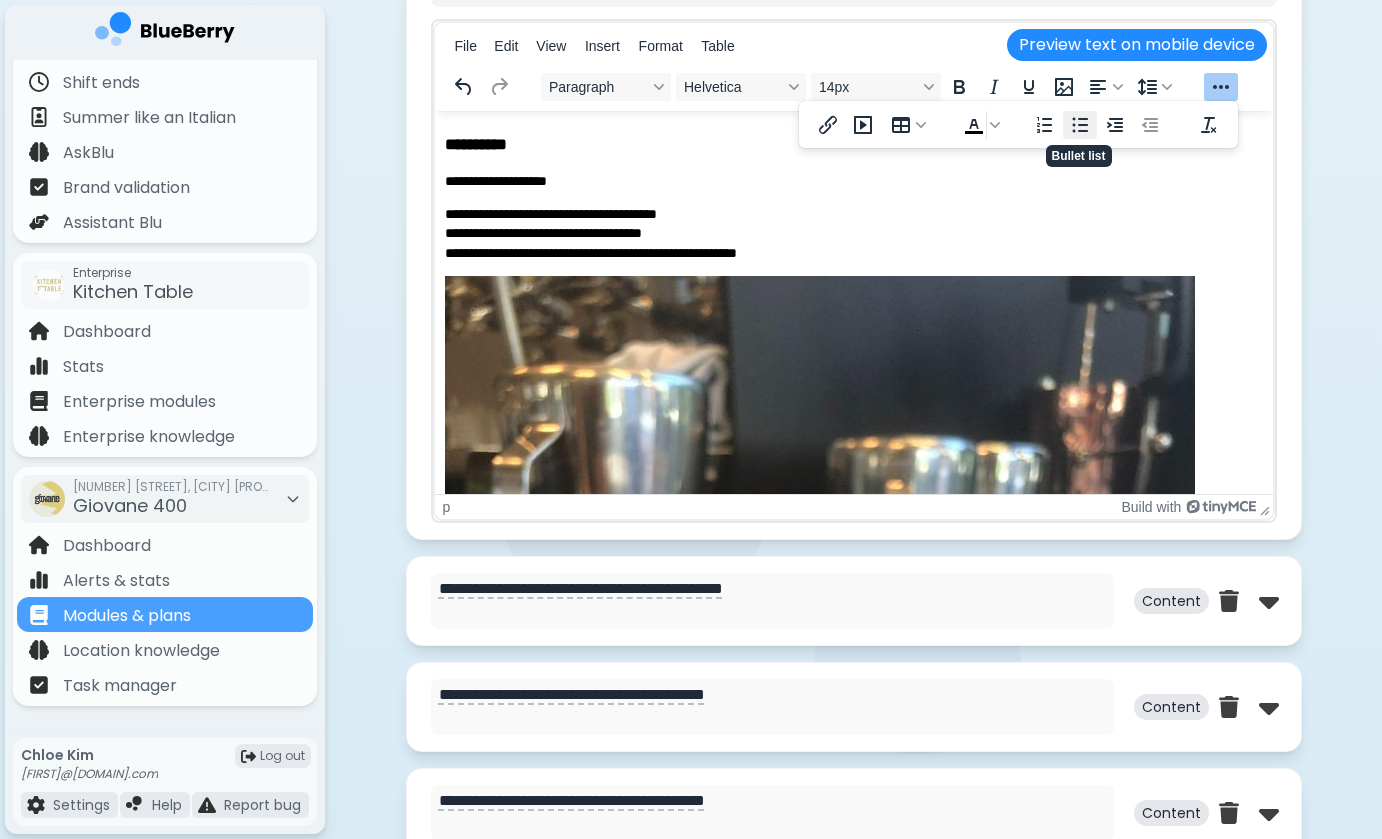 click 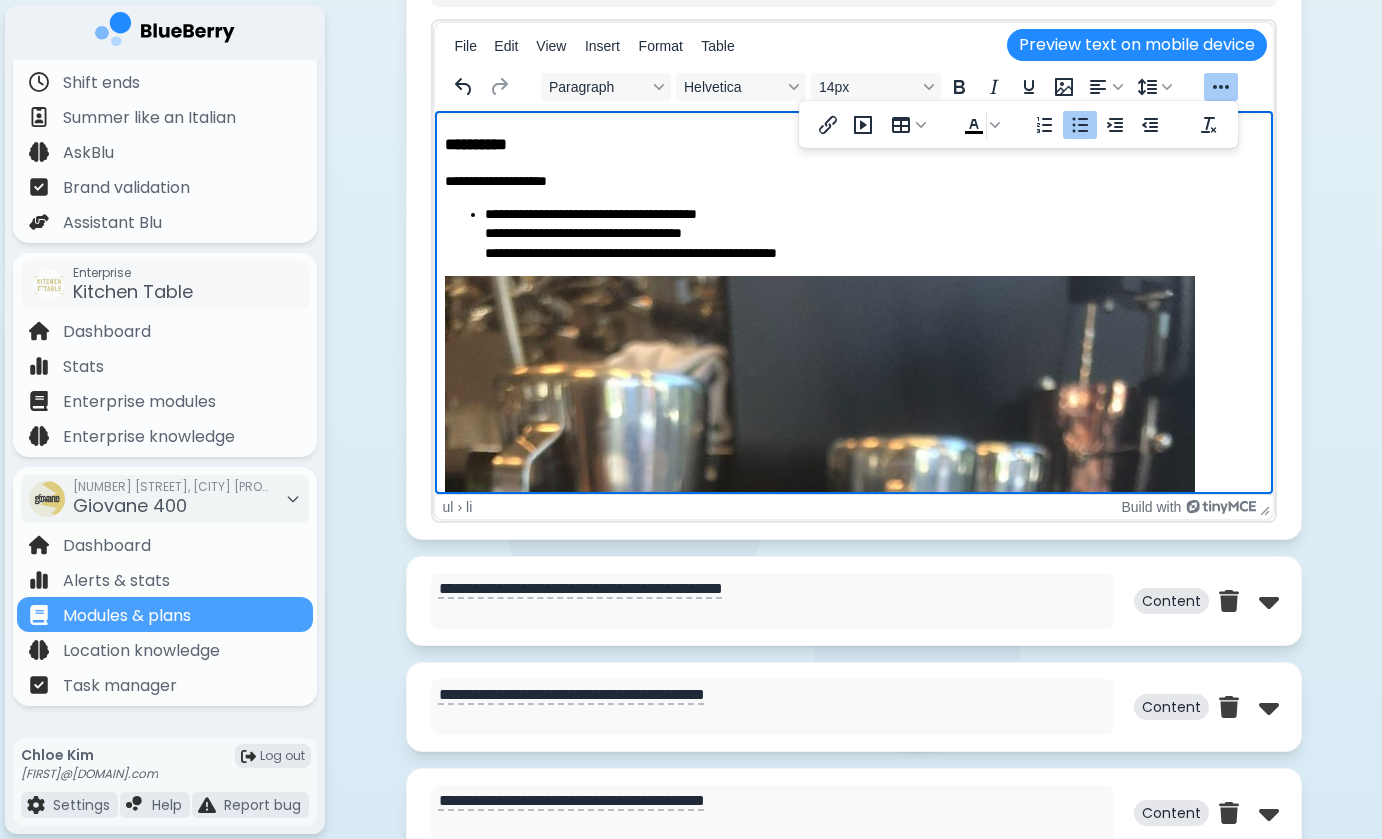 drag, startPoint x: 484, startPoint y: 225, endPoint x: 496, endPoint y: 230, distance: 13 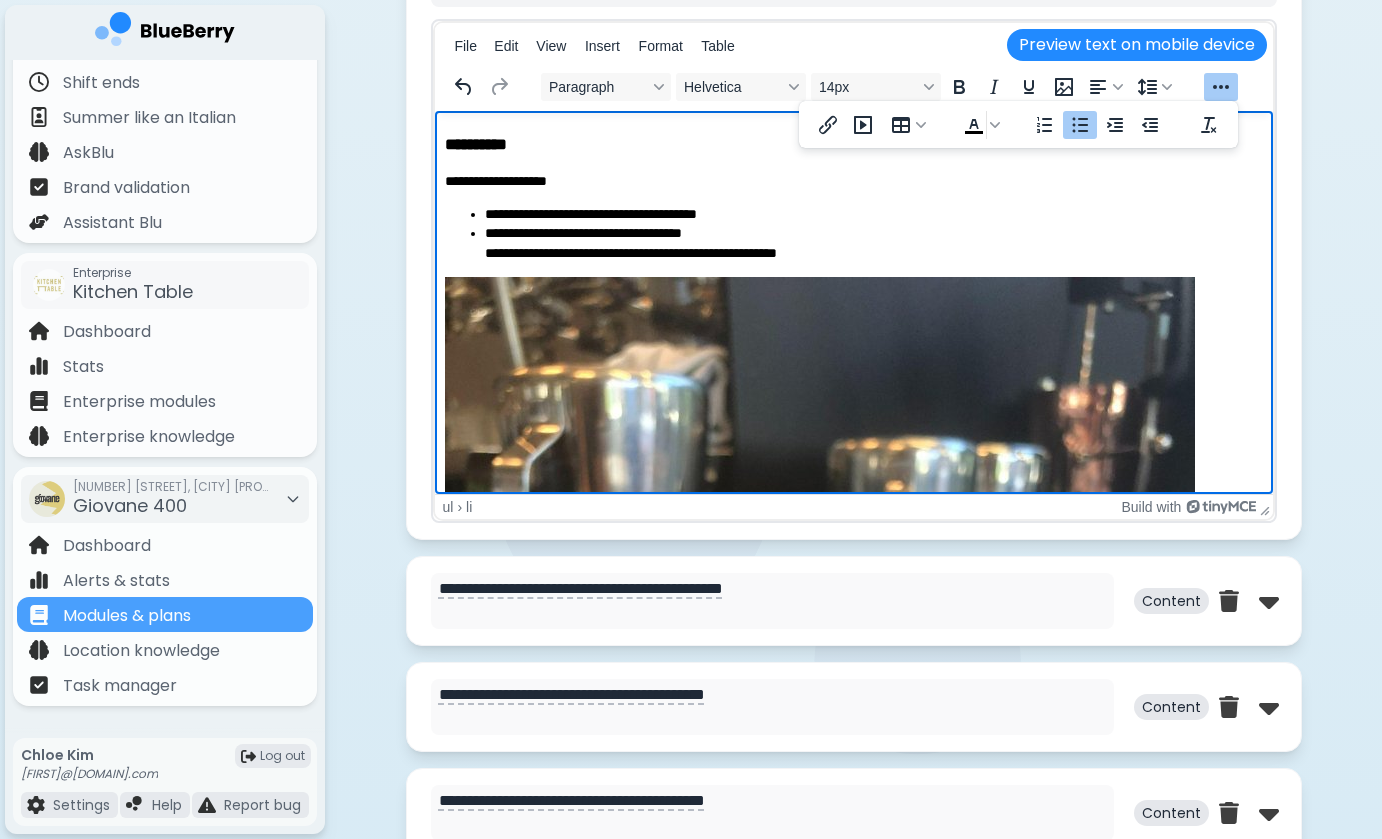 click on "**********" at bounding box center [847, 234] 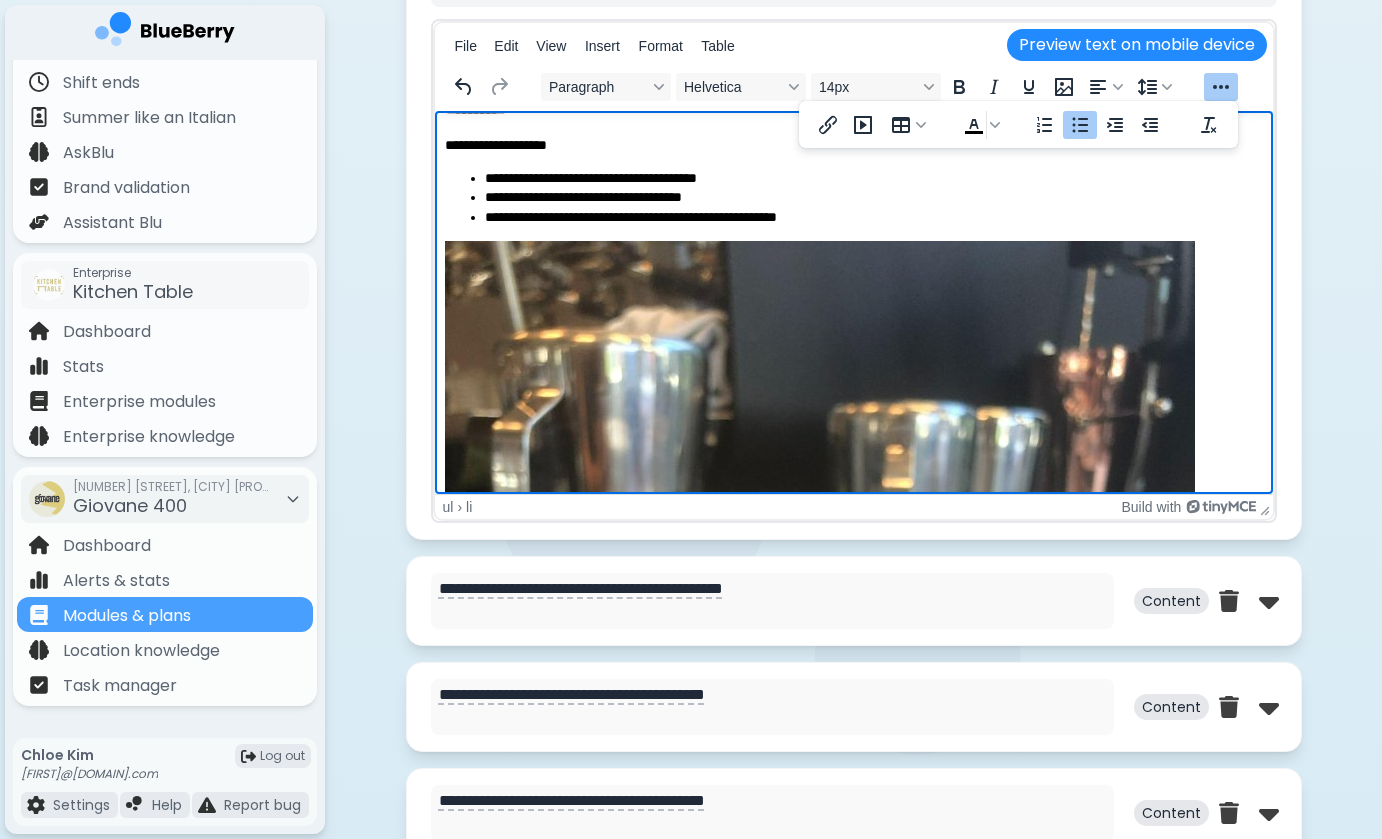 scroll, scrollTop: 2211, scrollLeft: 7, axis: both 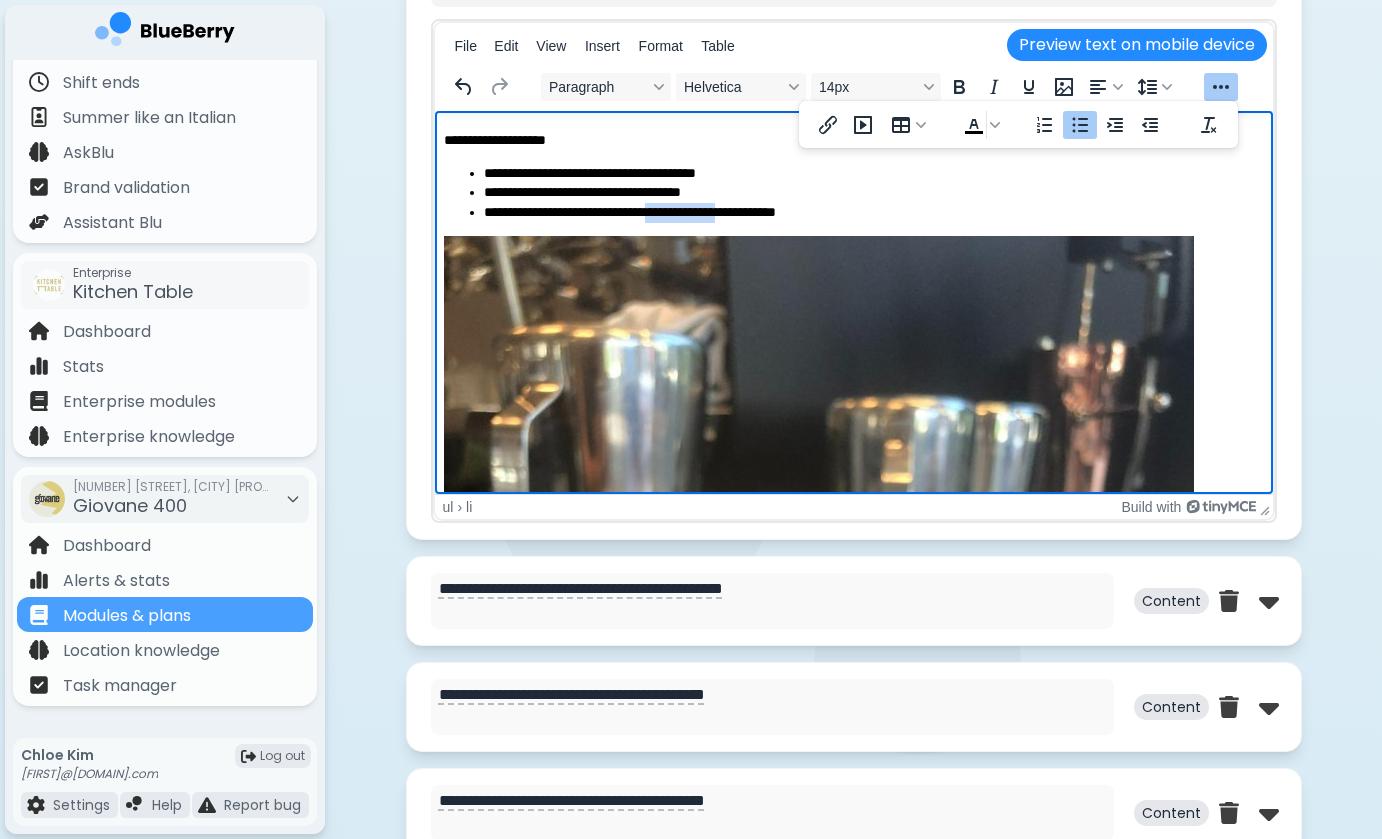 drag, startPoint x: 678, startPoint y: 208, endPoint x: 761, endPoint y: 210, distance: 83.02409 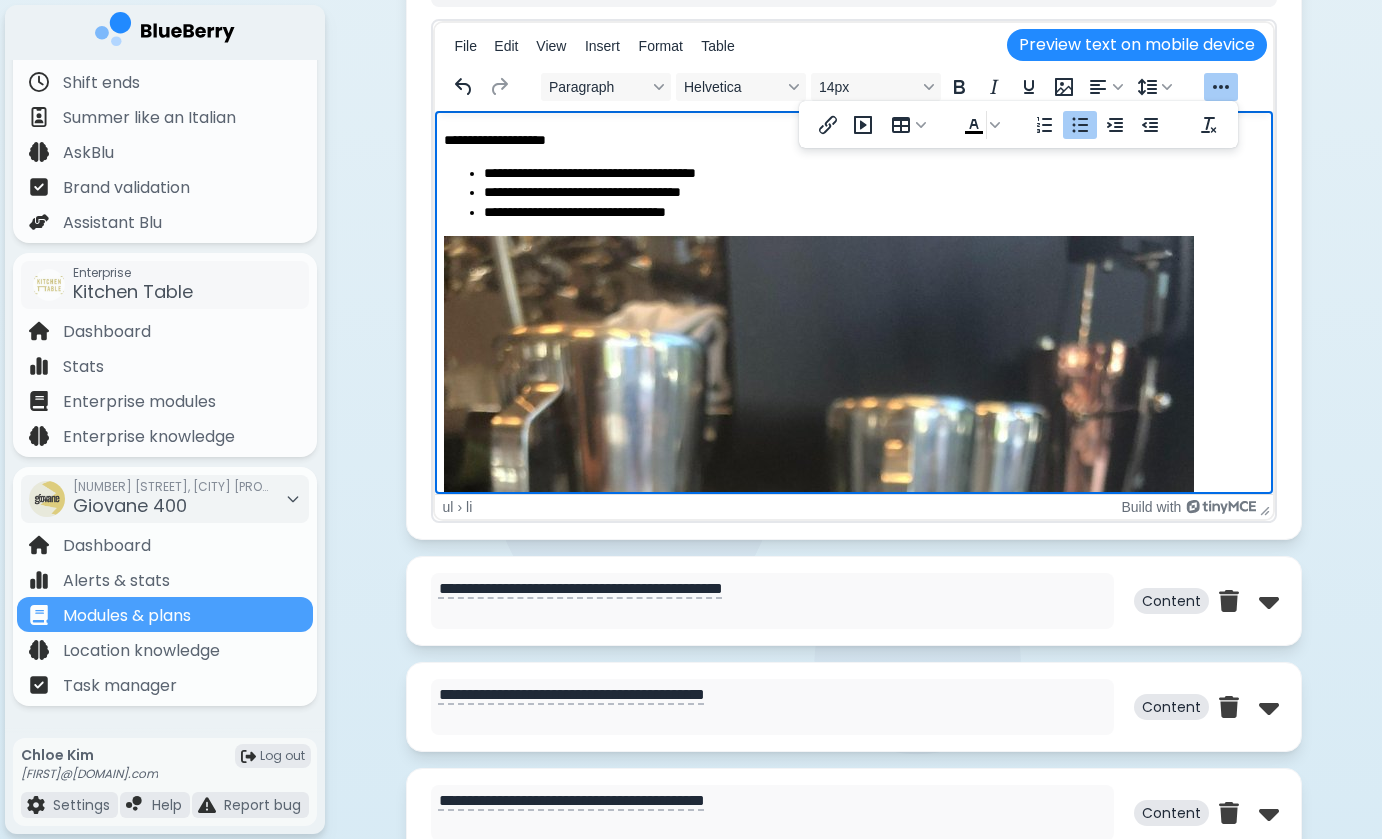 click on "**********" at bounding box center [866, 174] 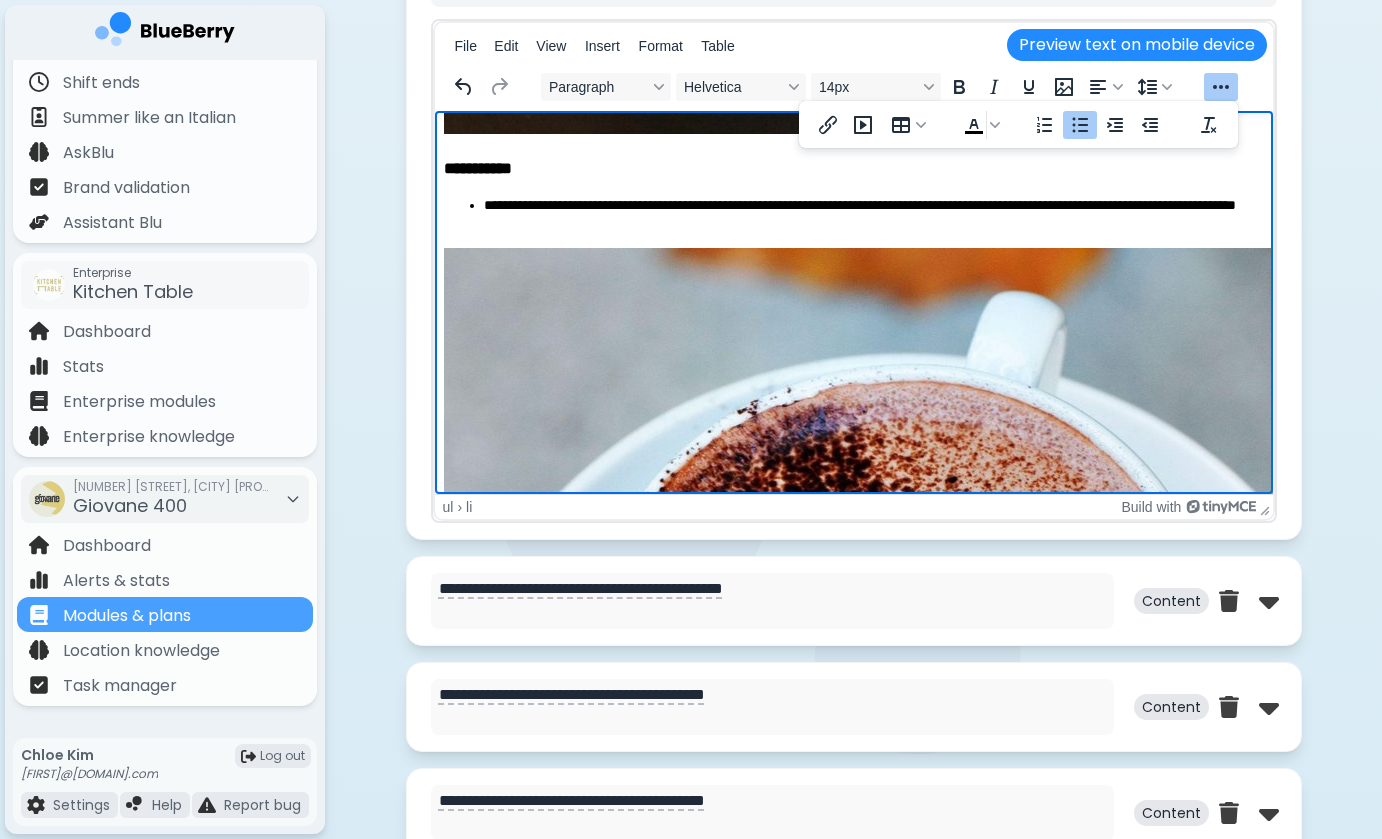 scroll, scrollTop: 3278, scrollLeft: 7, axis: both 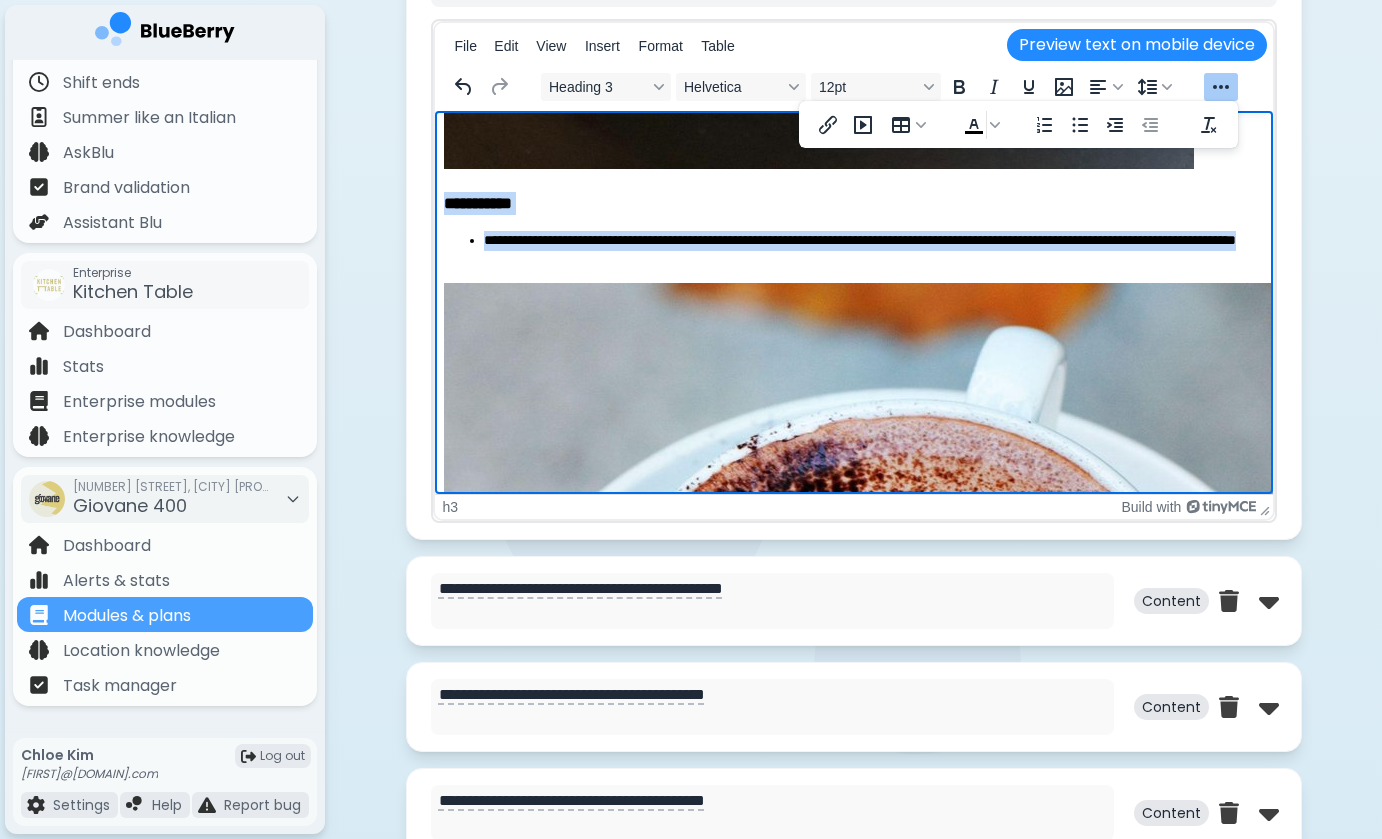 drag, startPoint x: 447, startPoint y: 200, endPoint x: 723, endPoint y: 256, distance: 281.62387 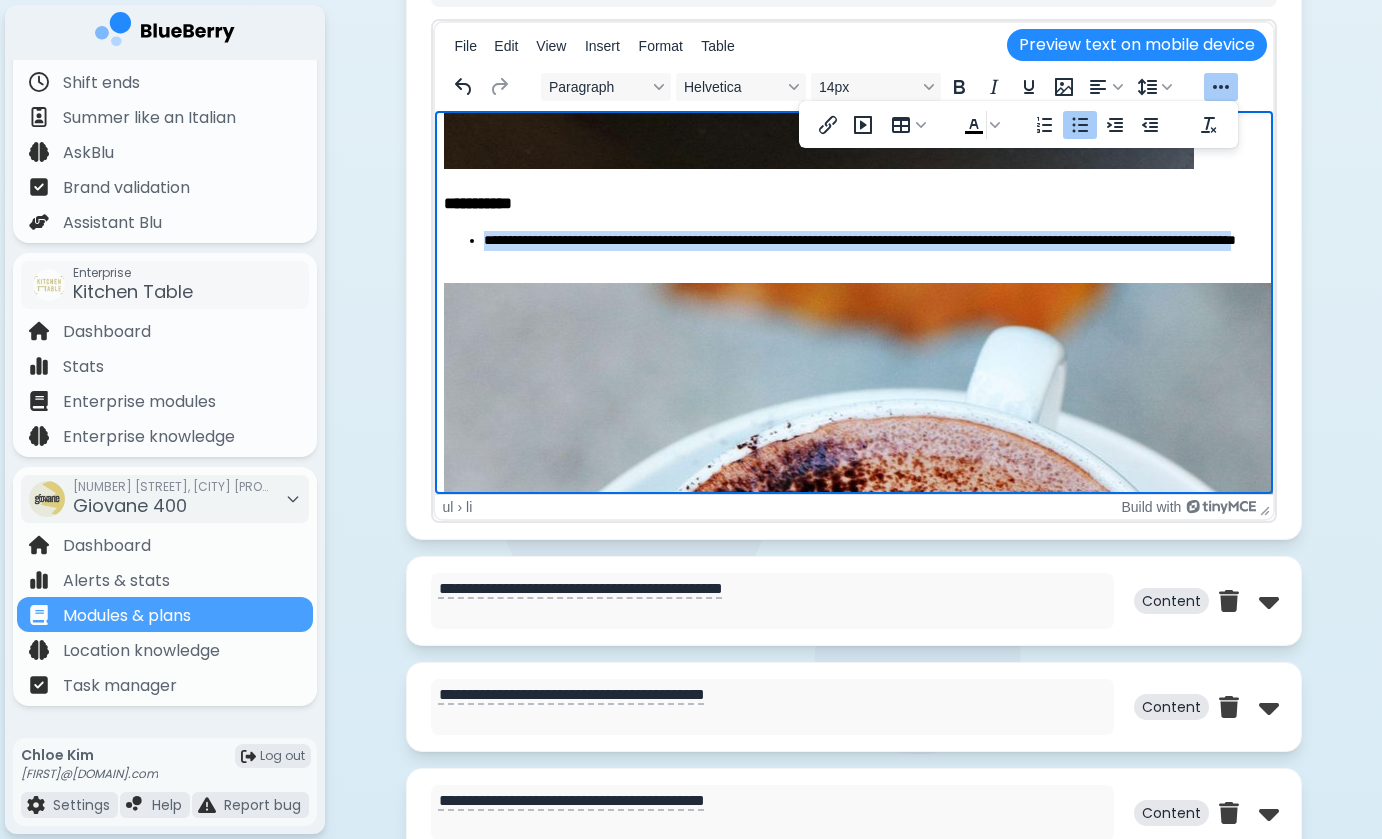 drag, startPoint x: 476, startPoint y: 235, endPoint x: 680, endPoint y: 254, distance: 204.88289 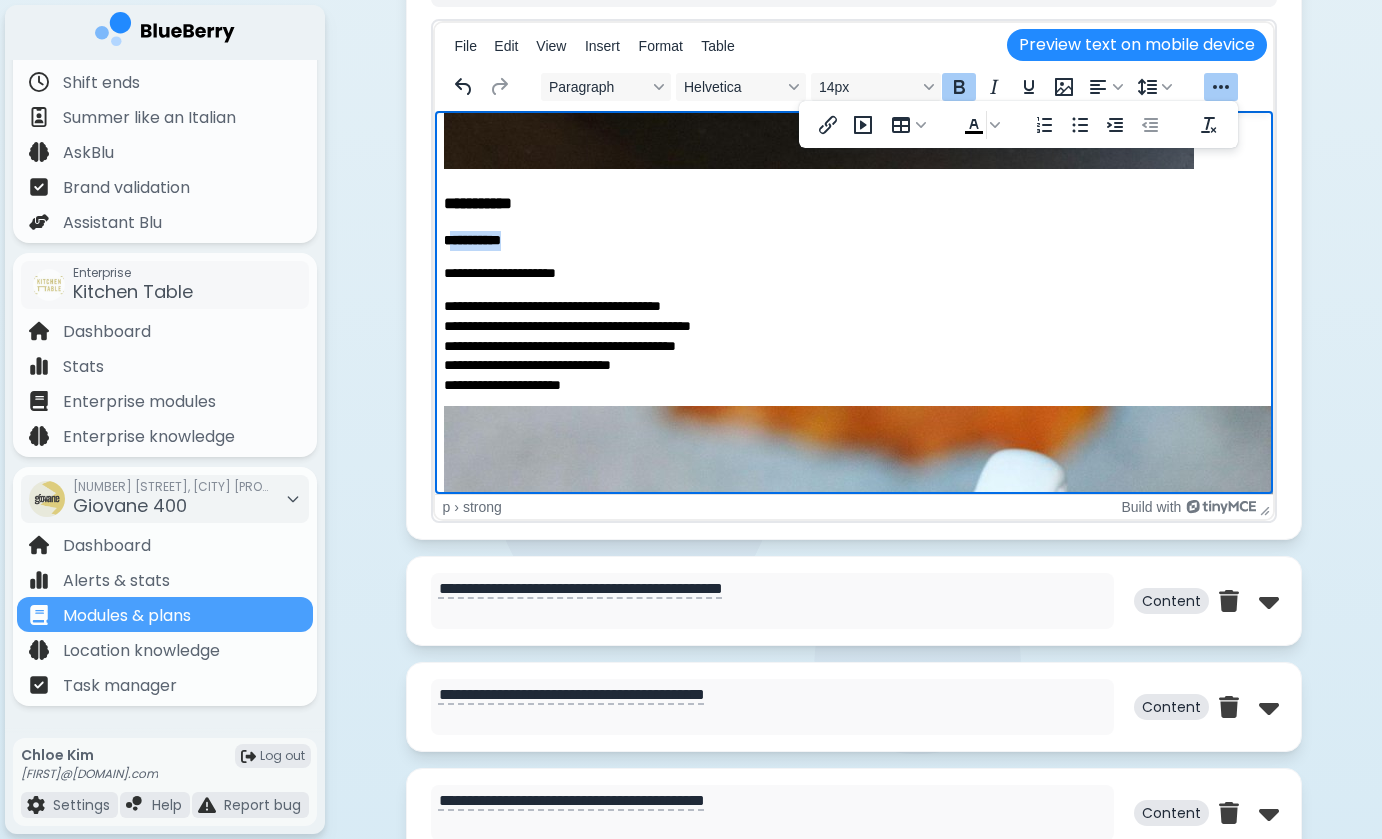 drag, startPoint x: 524, startPoint y: 235, endPoint x: 451, endPoint y: 233, distance: 73.02739 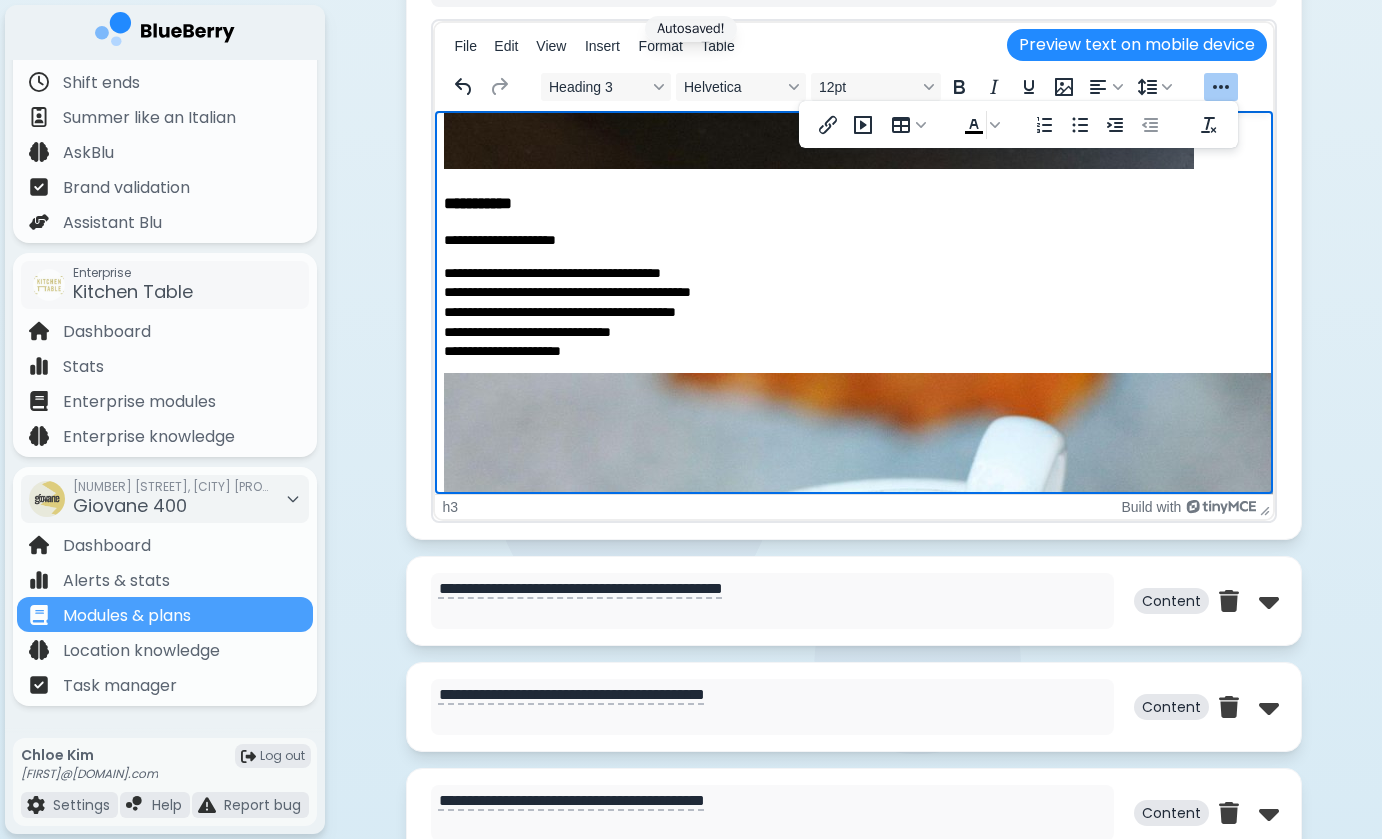 click on "**********" at bounding box center (846, 311) 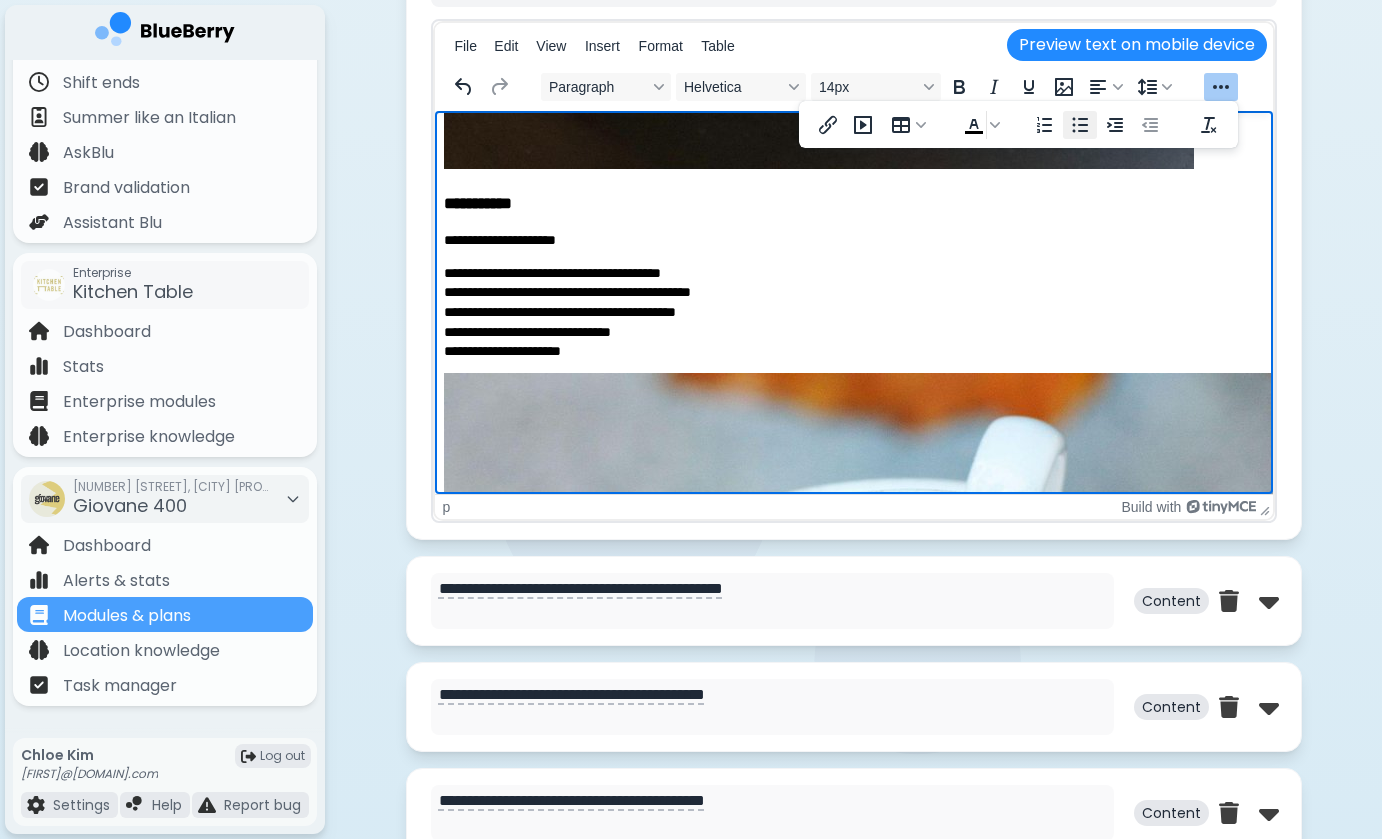 click 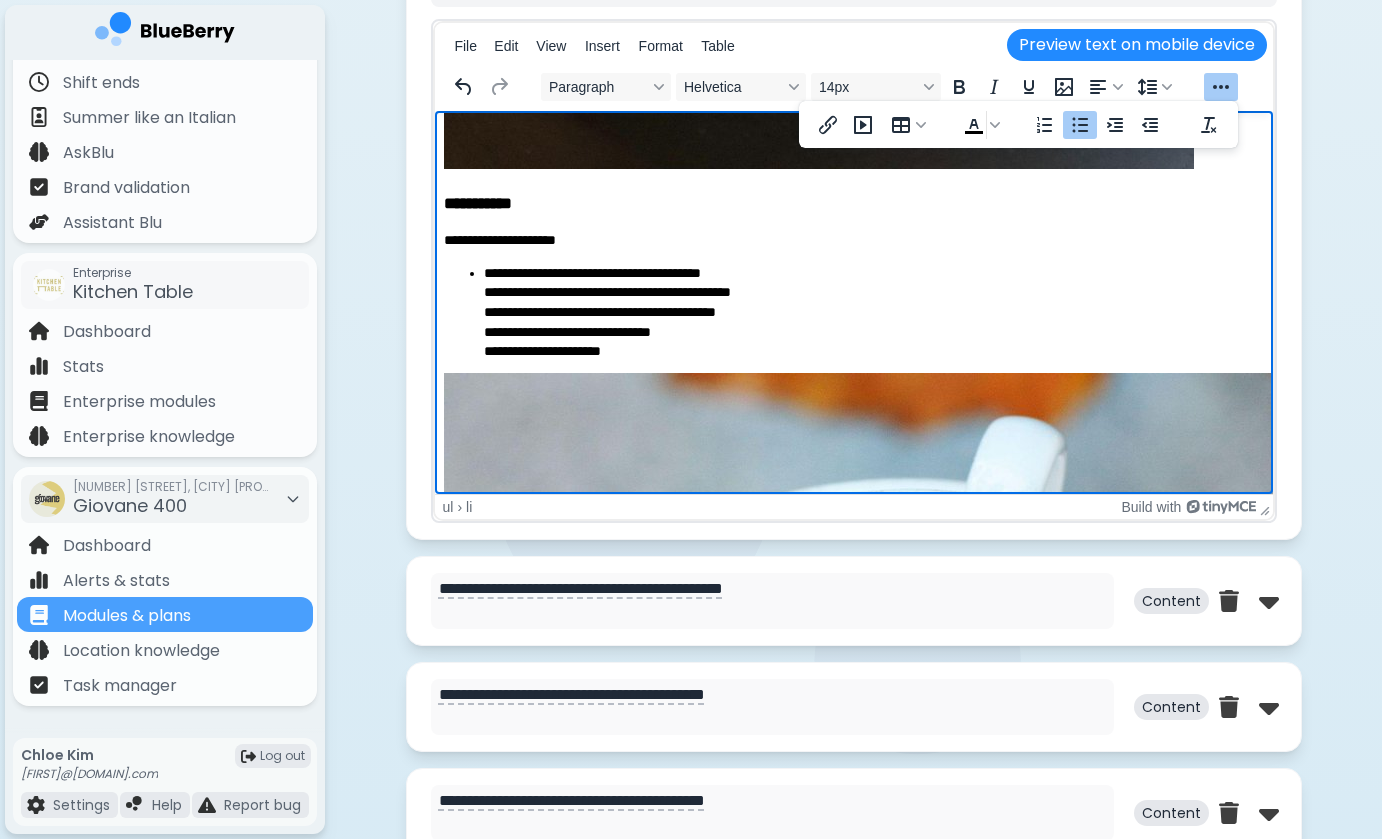 click on "**********" at bounding box center (866, 312) 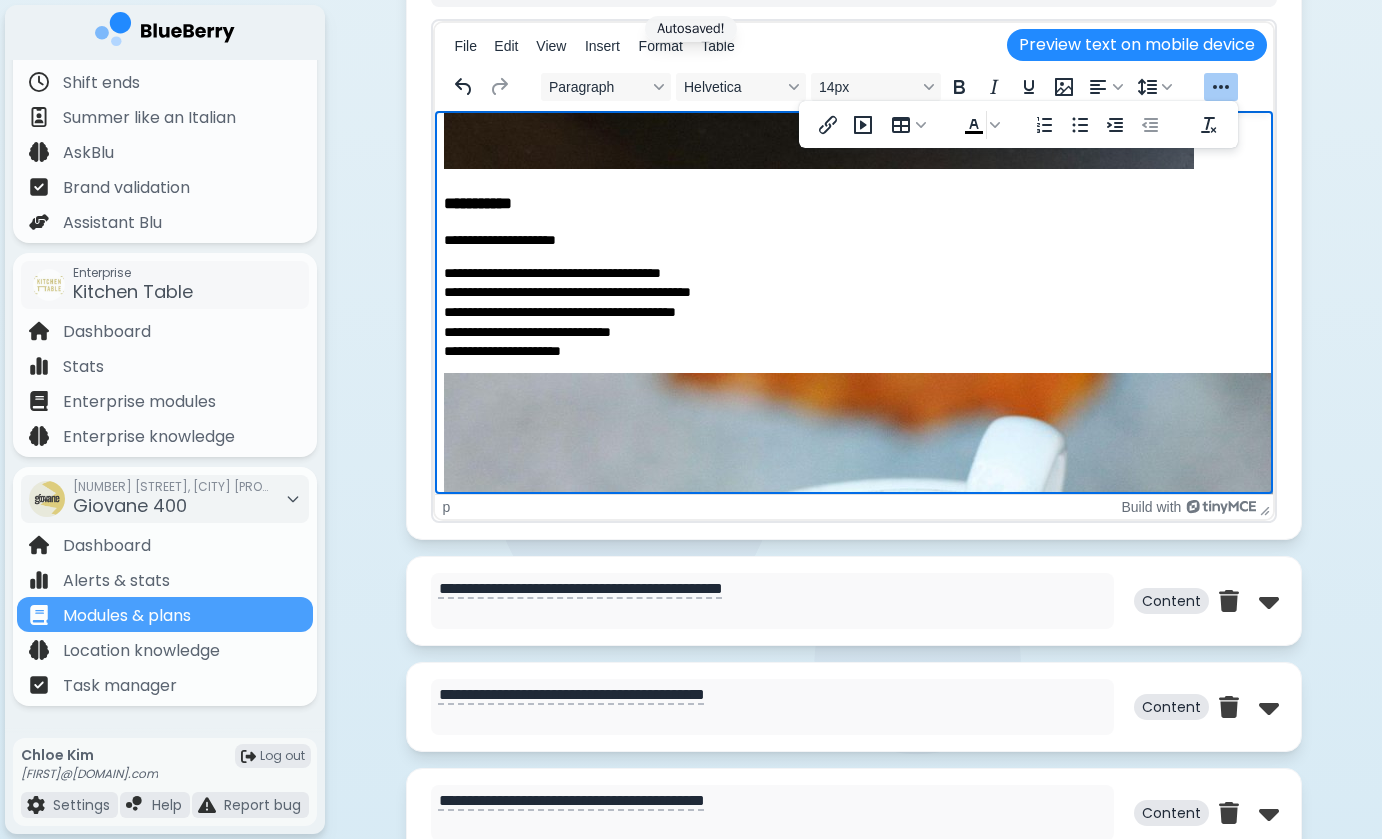 click on "**********" at bounding box center [846, -886] 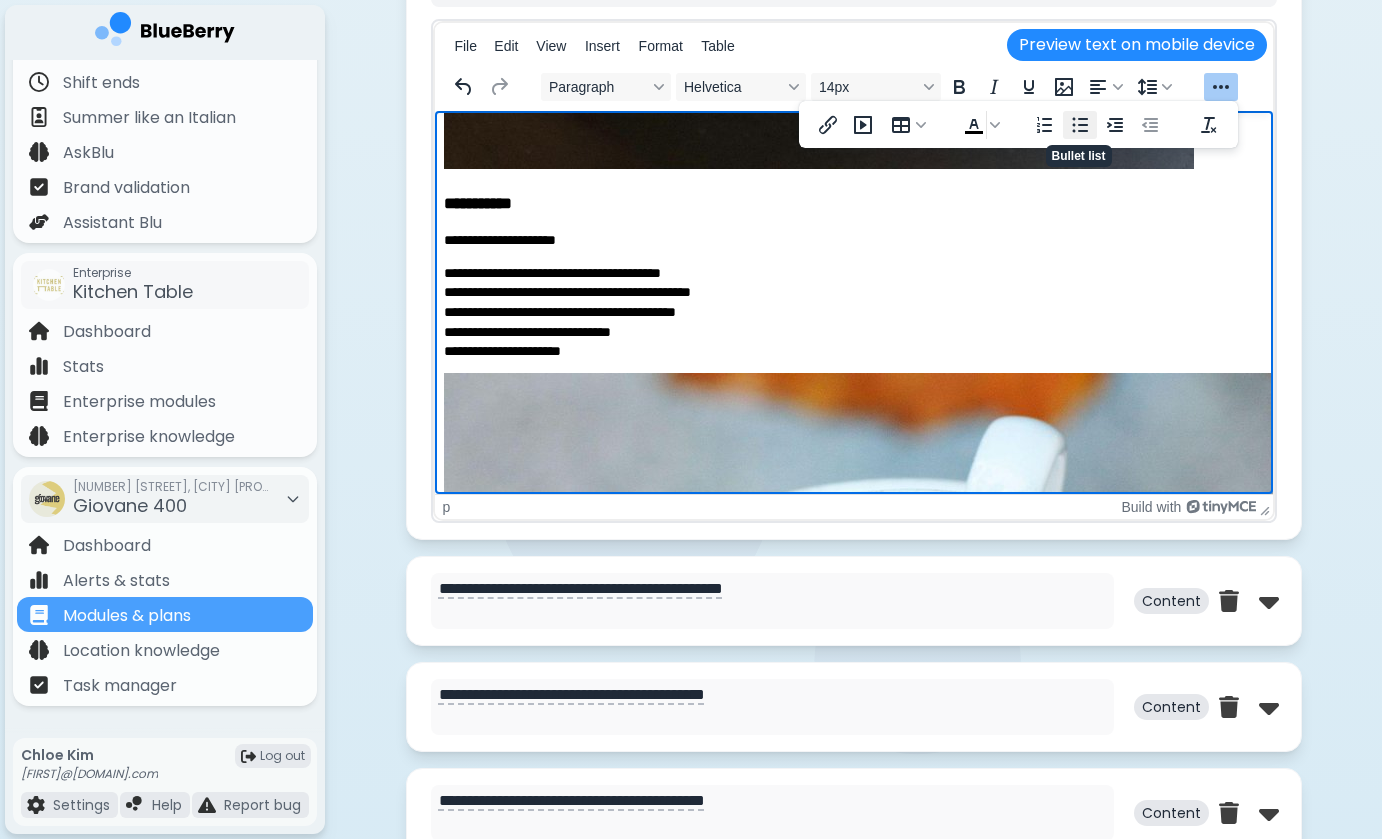 click 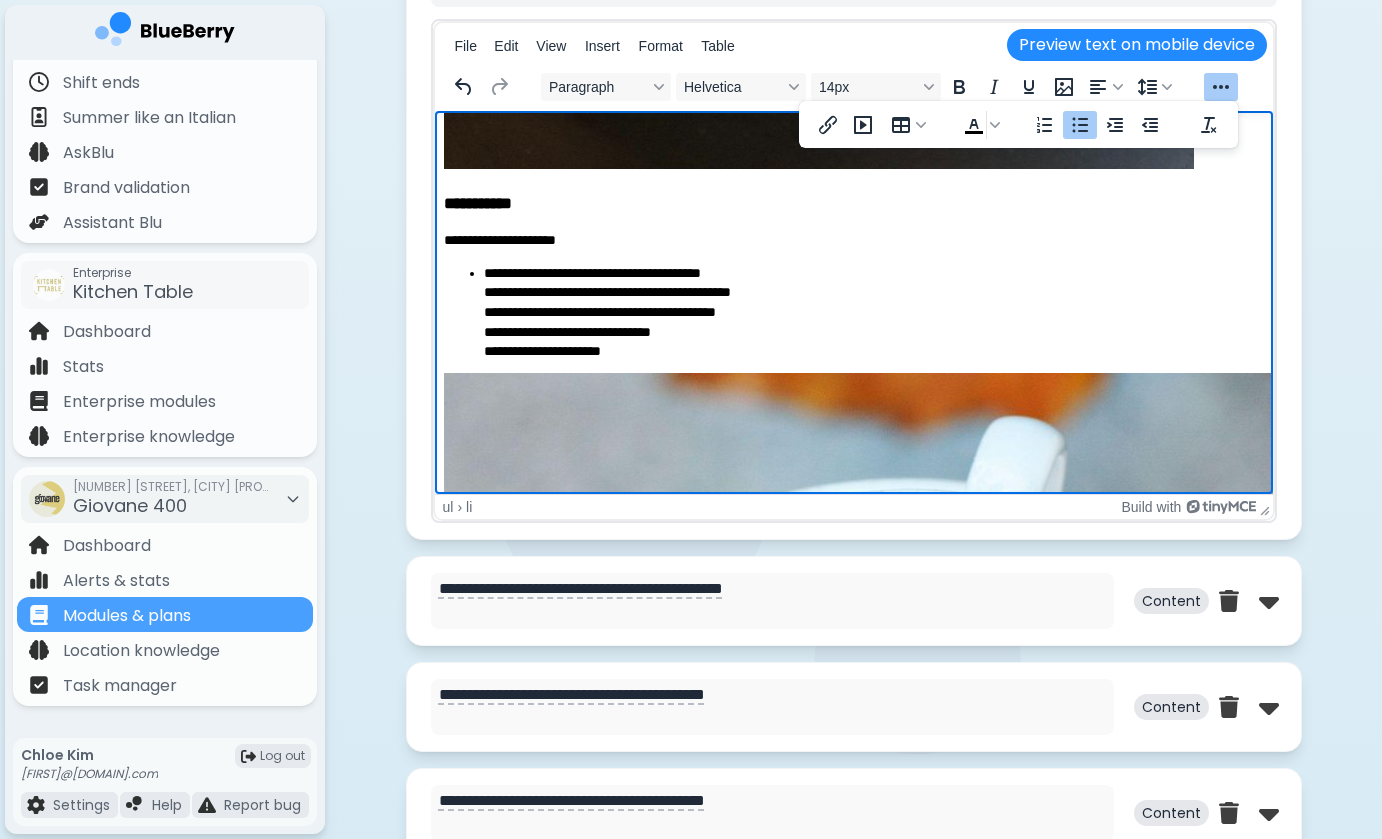 click on "**********" at bounding box center (866, 312) 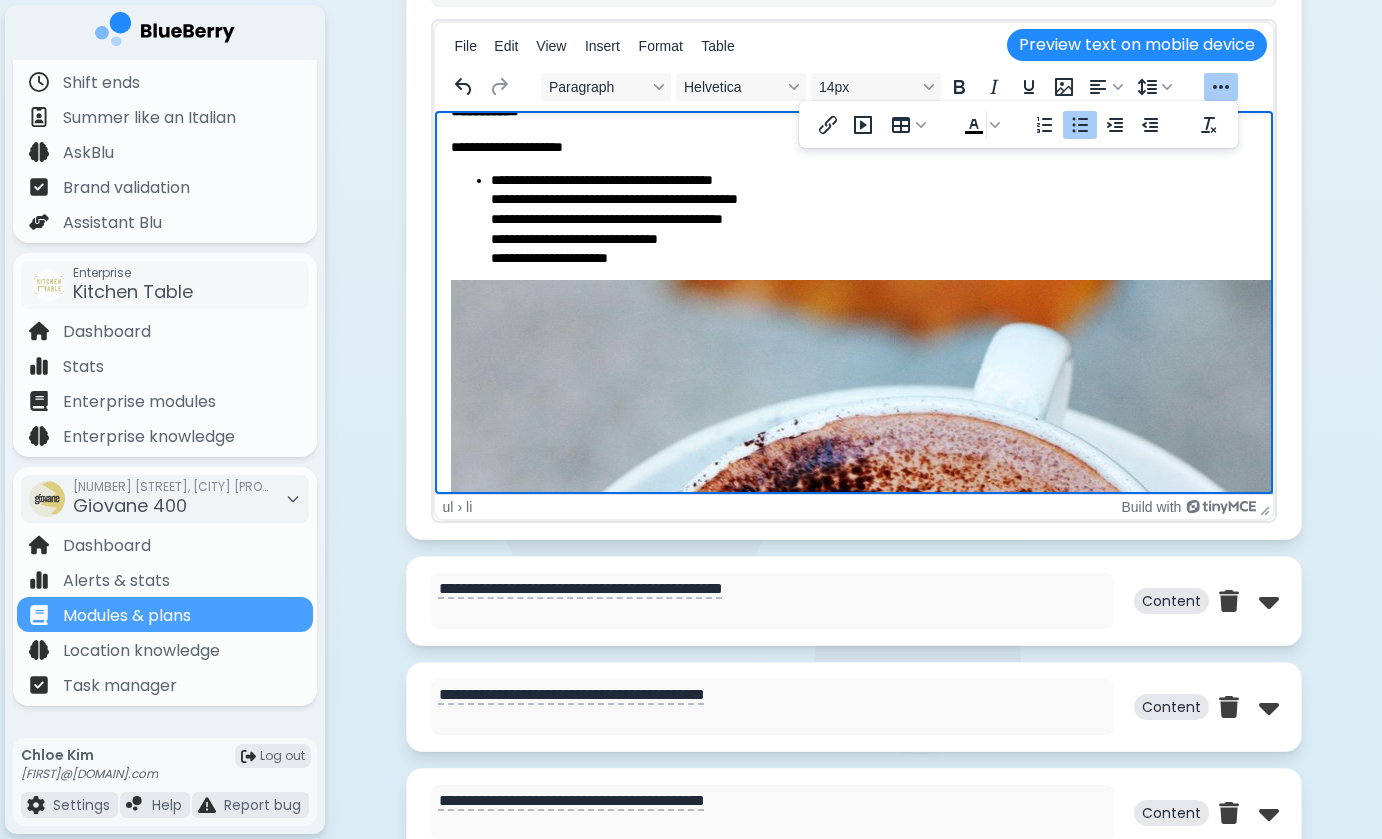 scroll, scrollTop: 3373, scrollLeft: 0, axis: vertical 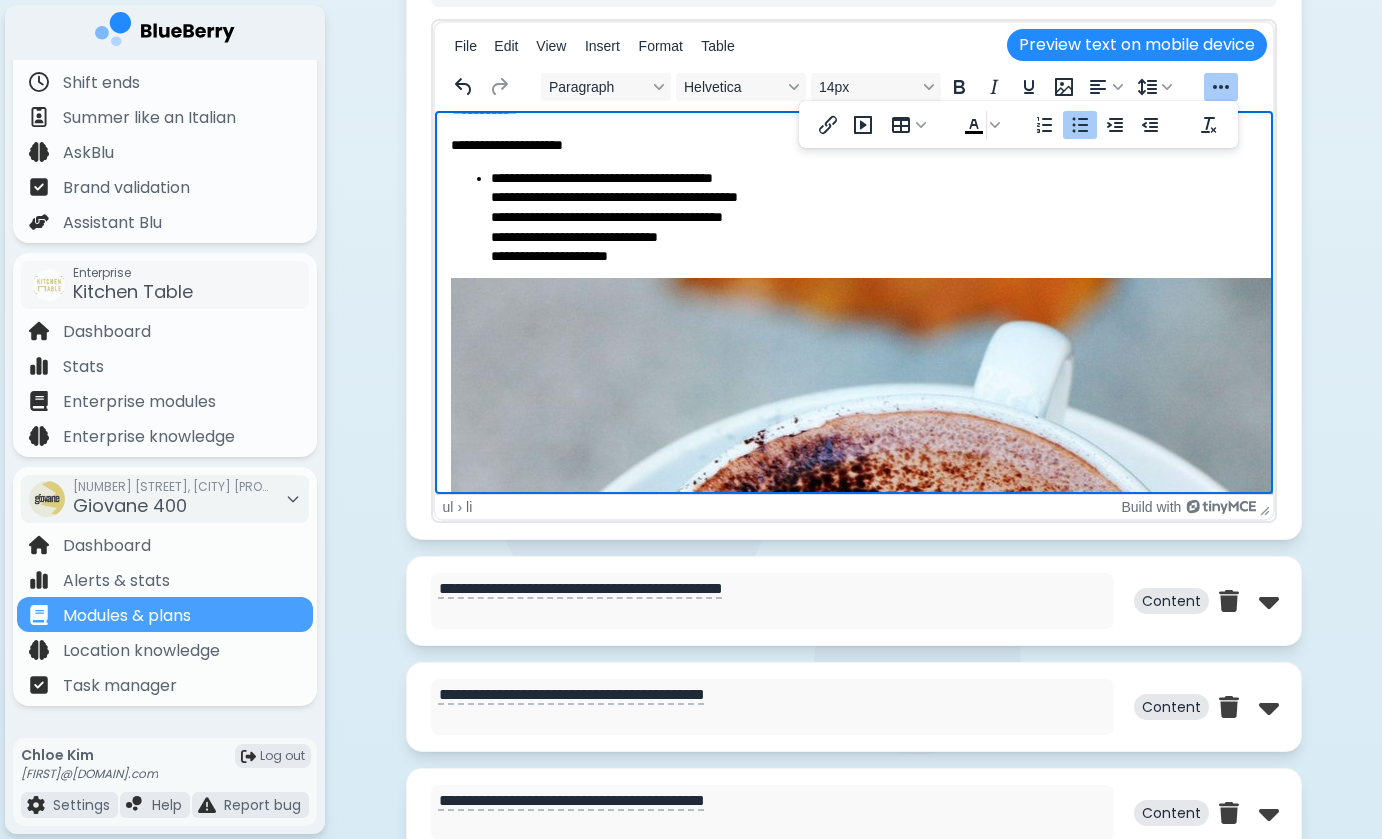 click on "**********" at bounding box center [873, 217] 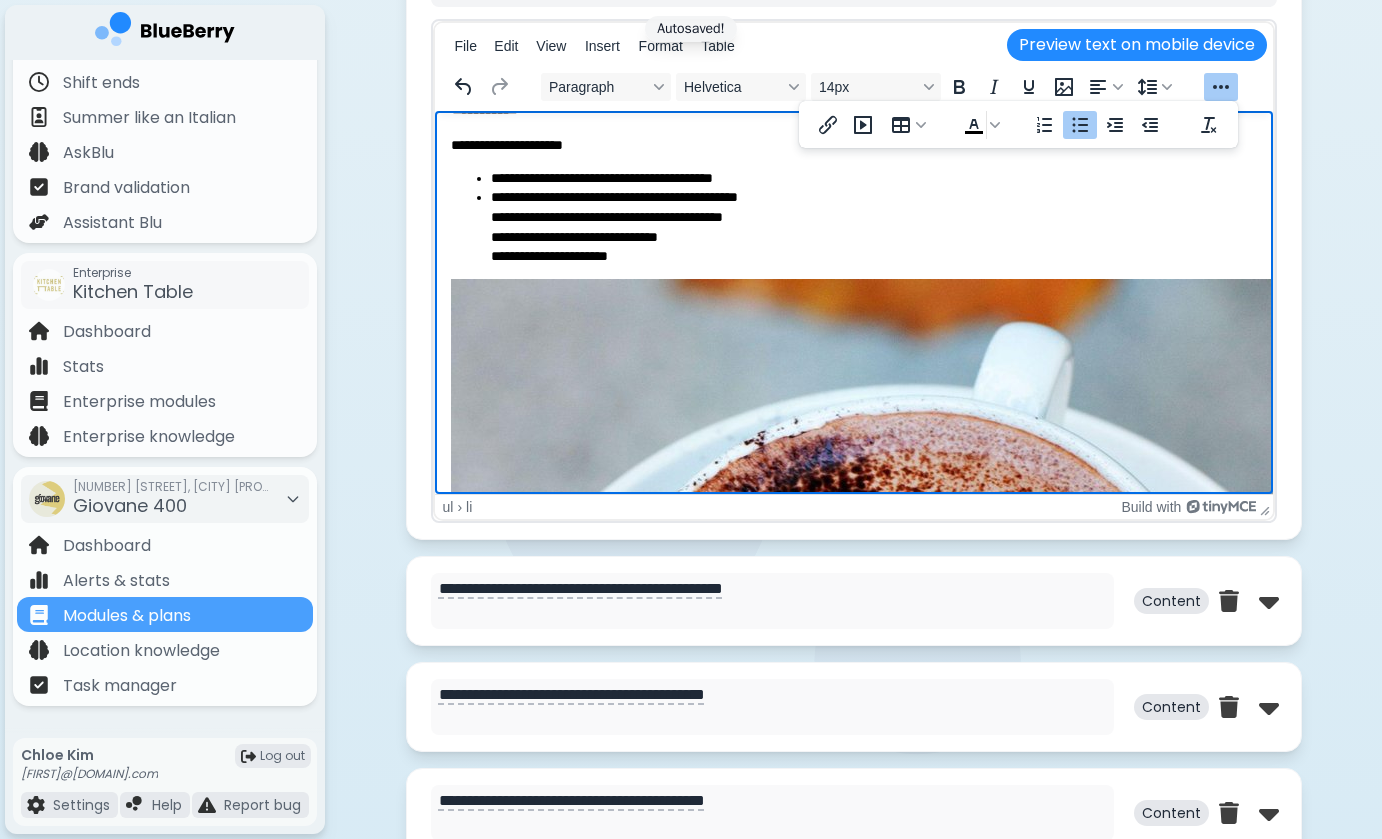 click on "**********" at bounding box center [873, 226] 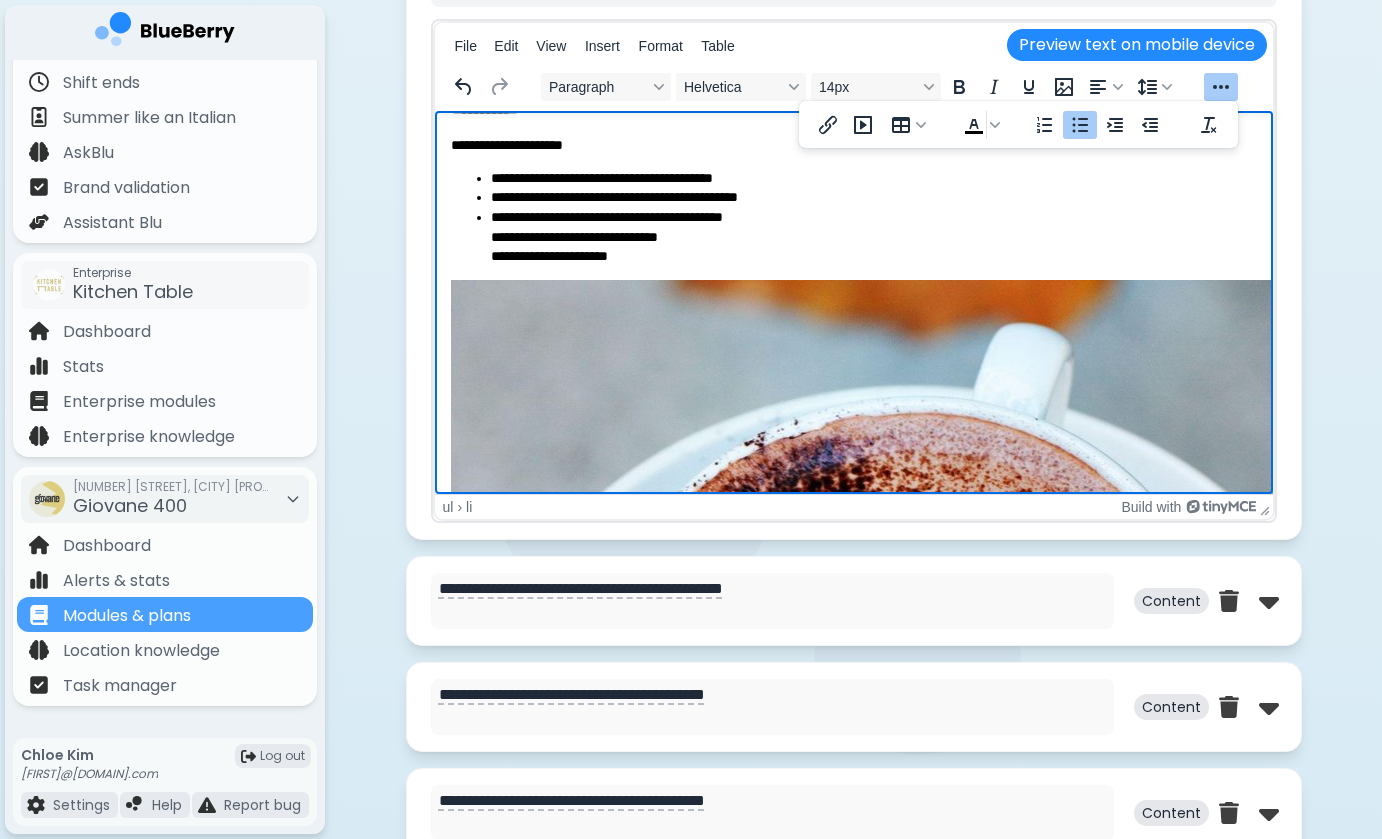 click on "**********" at bounding box center [873, 237] 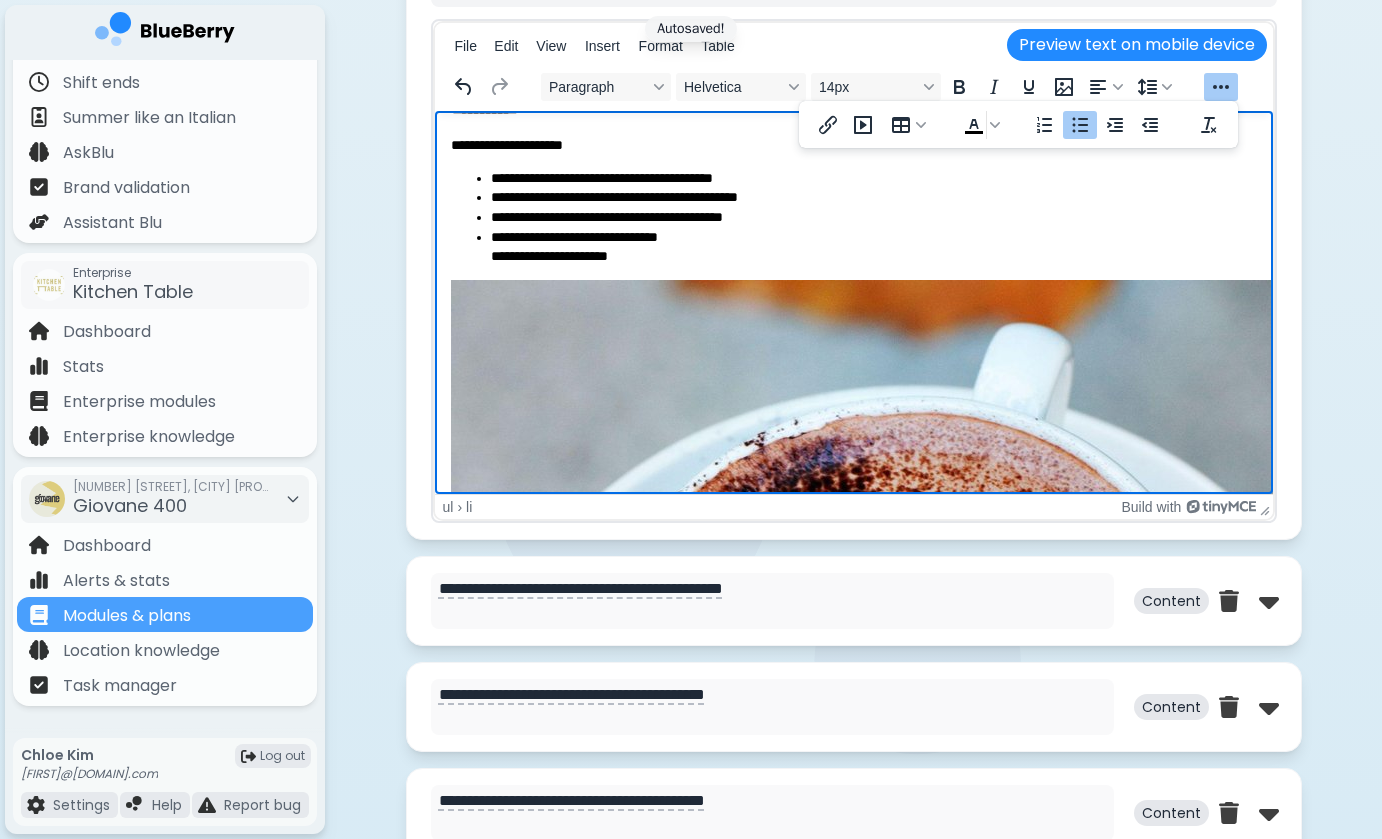click on "**********" at bounding box center (873, 247) 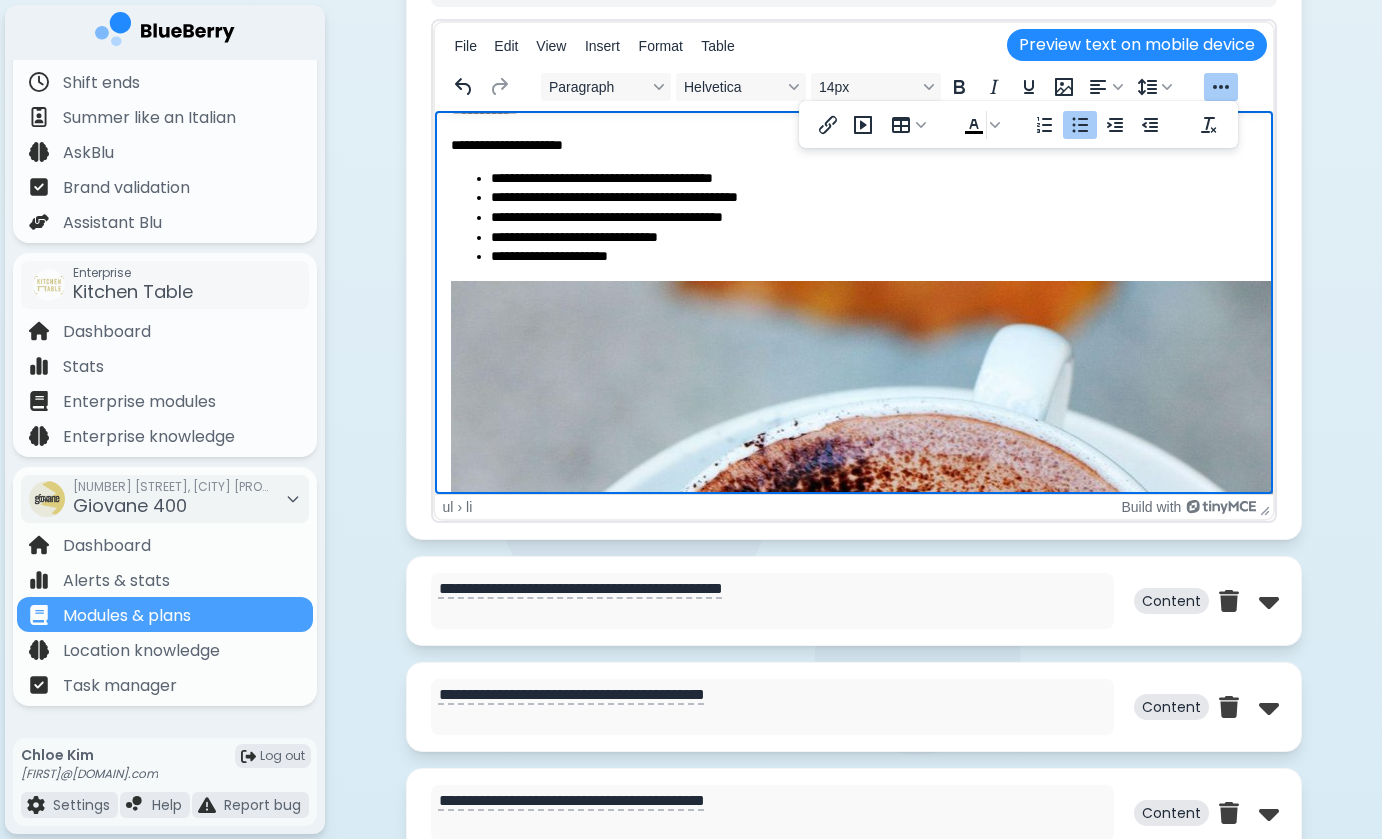 click on "[FIRST] [LAST]" at bounding box center (873, 238) 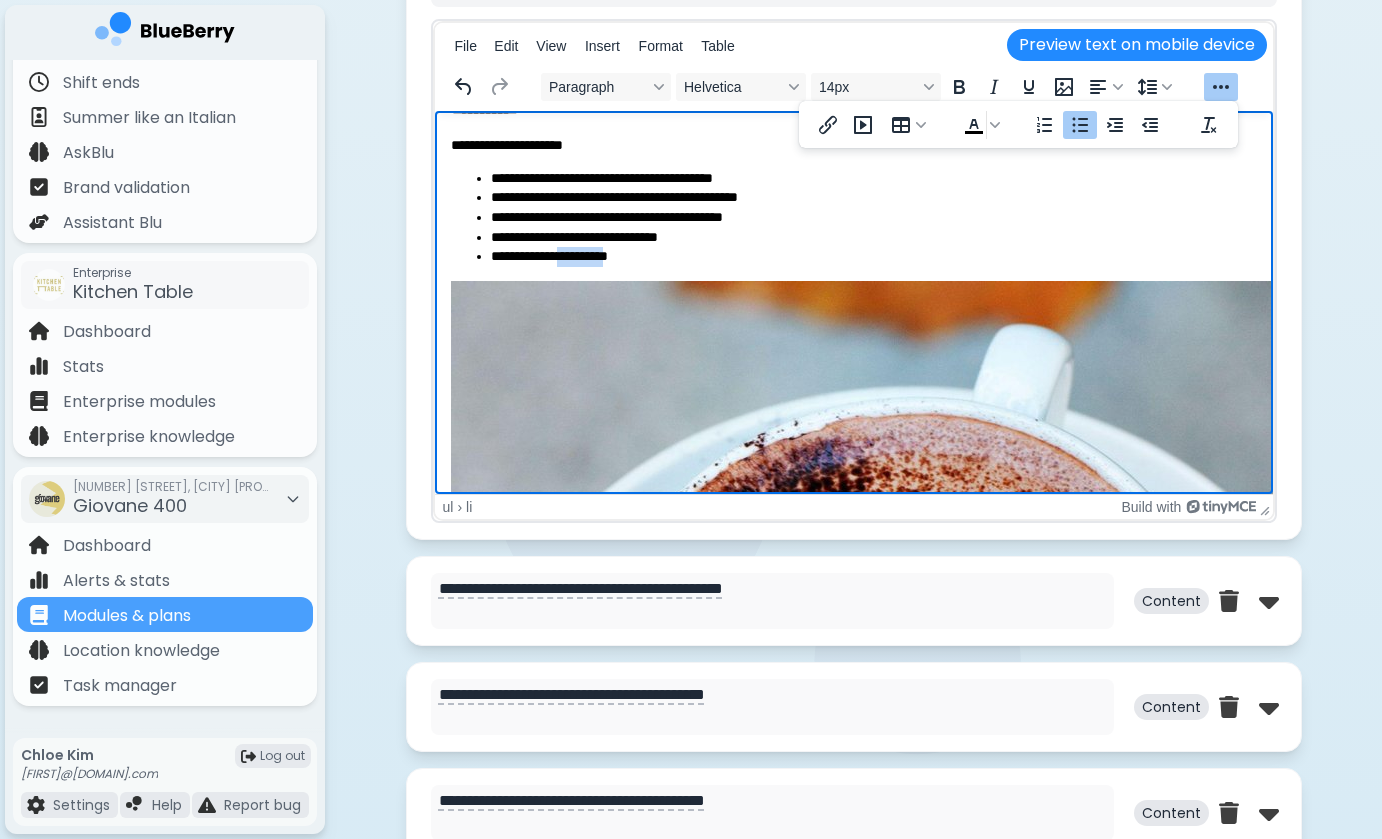 drag, startPoint x: 573, startPoint y: 257, endPoint x: 630, endPoint y: 259, distance: 57.035076 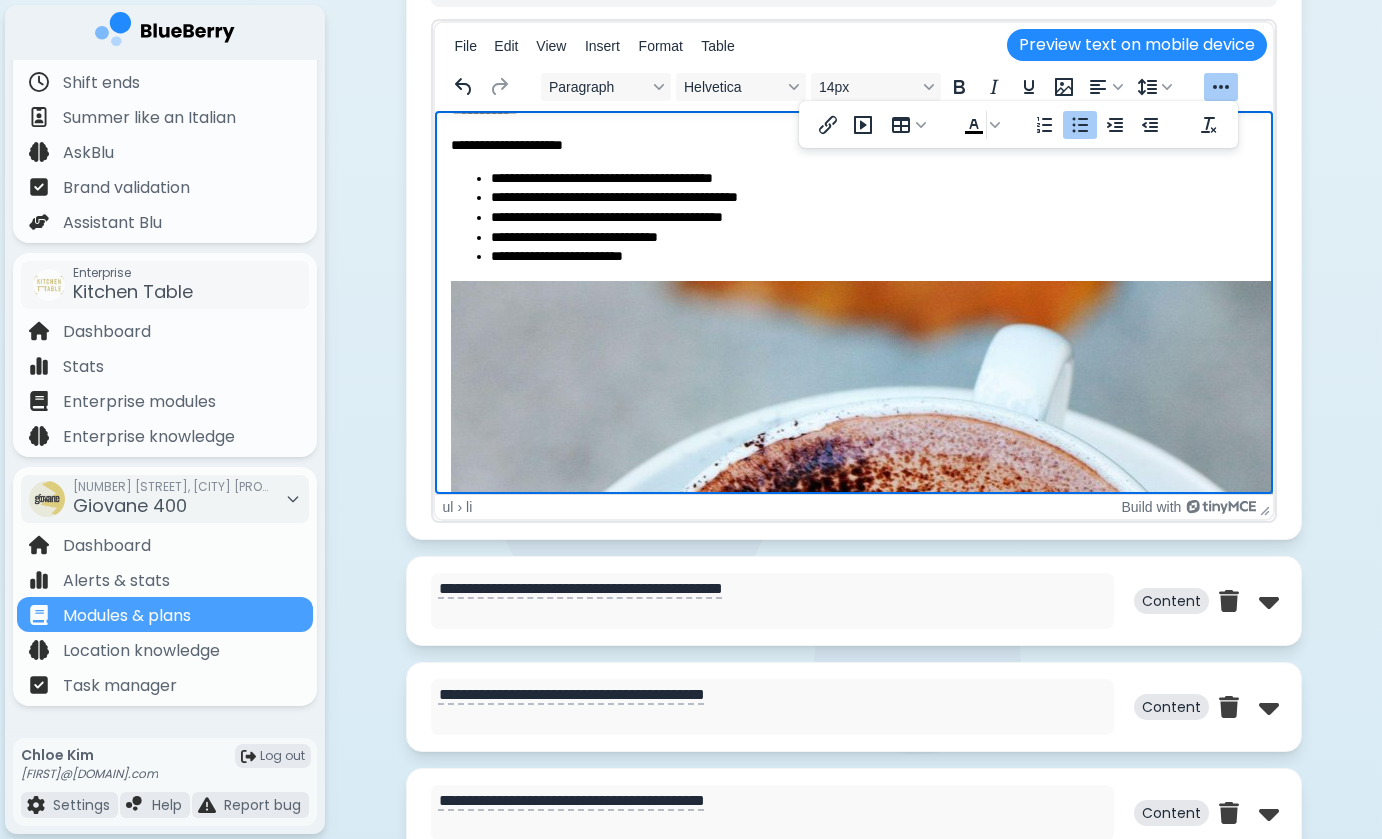 click on "**********" at bounding box center (873, 257) 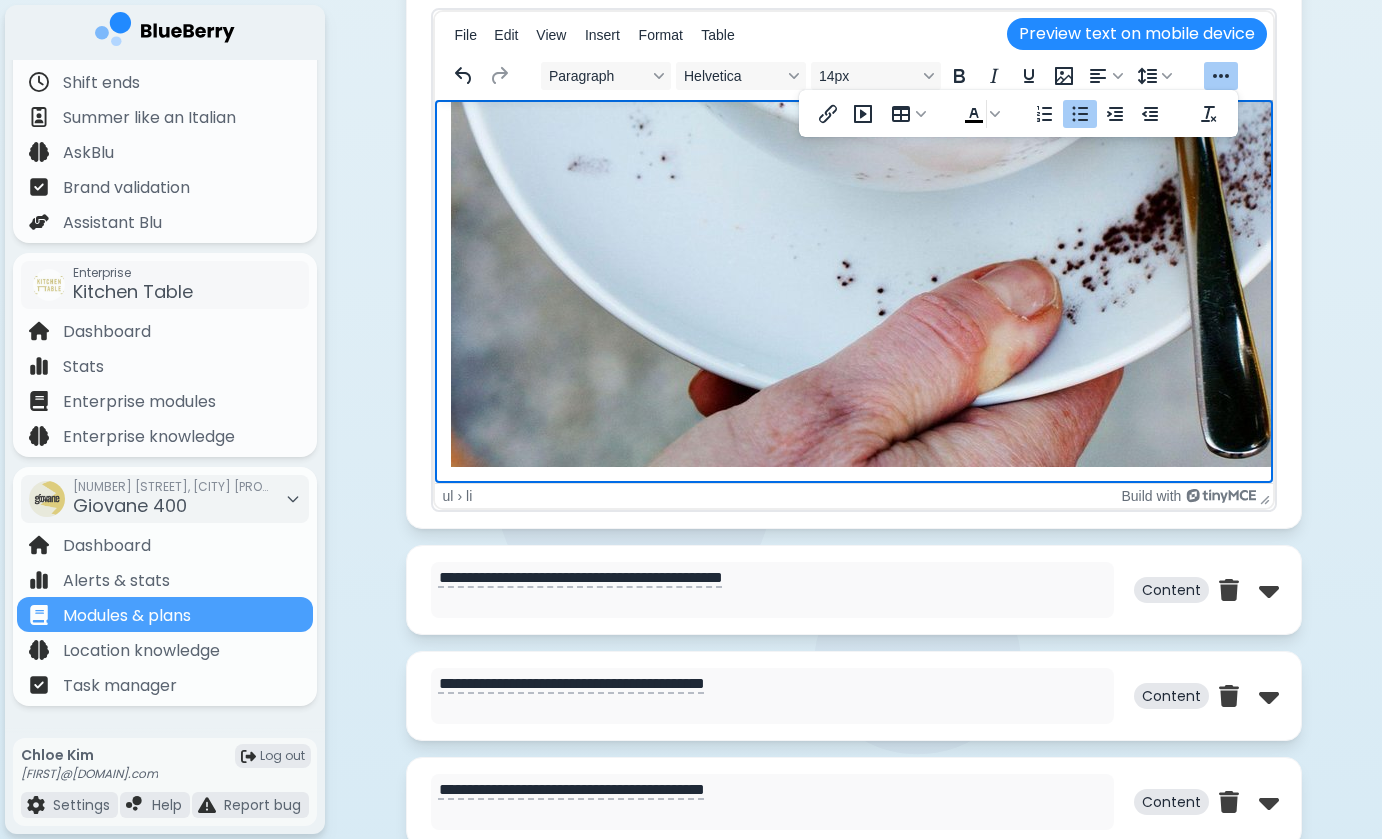 scroll, scrollTop: 2750, scrollLeft: 0, axis: vertical 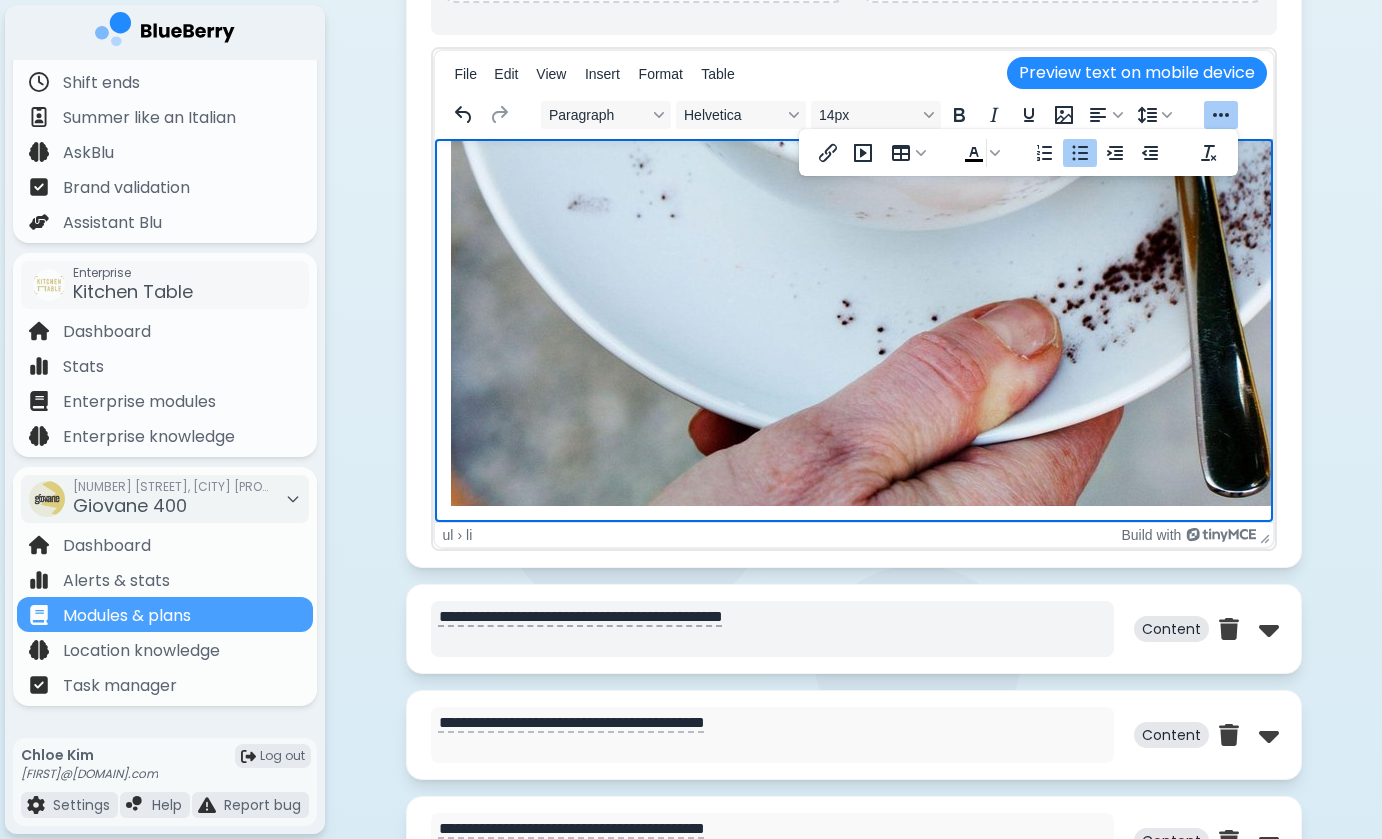 click on "**********" at bounding box center [772, 629] 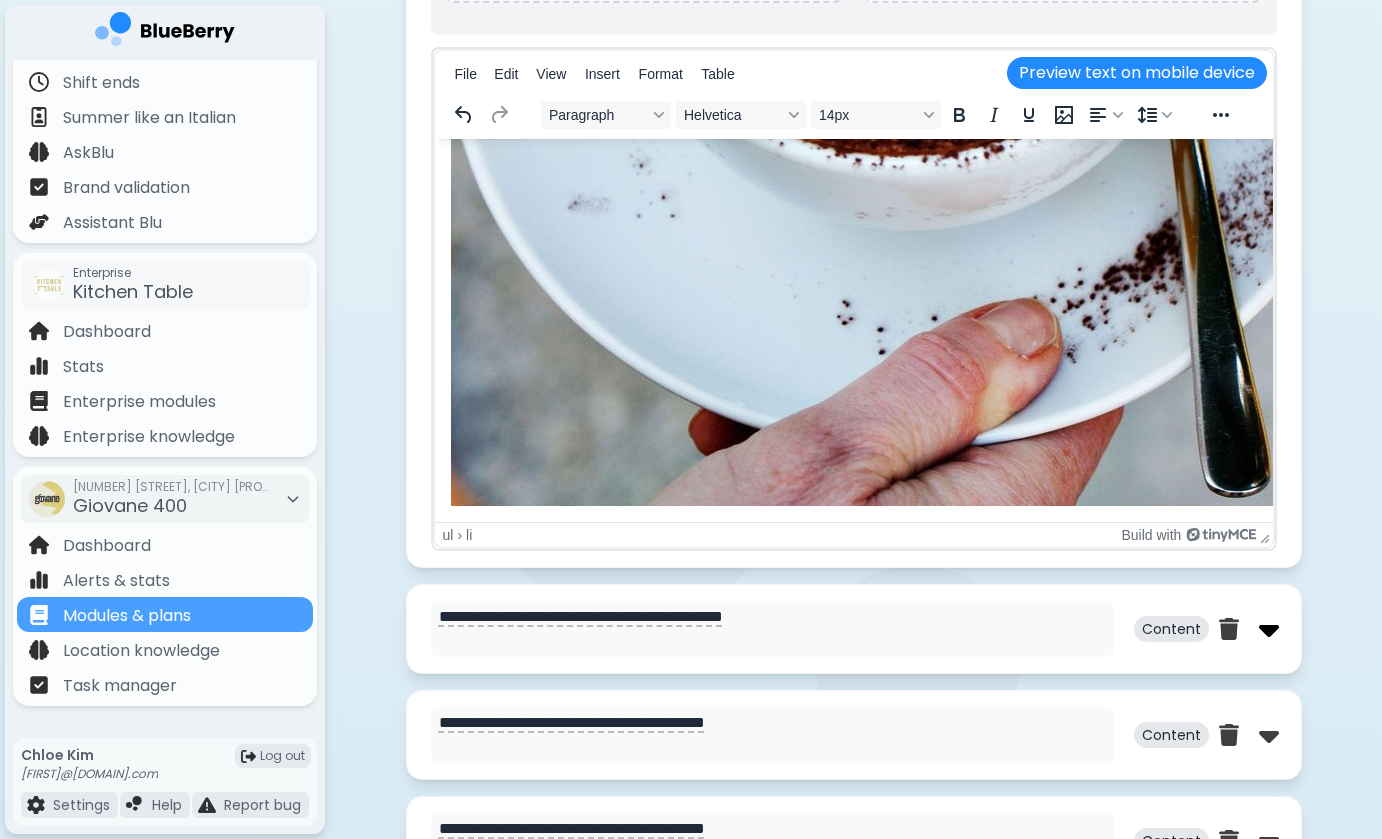 click at bounding box center (1269, 629) 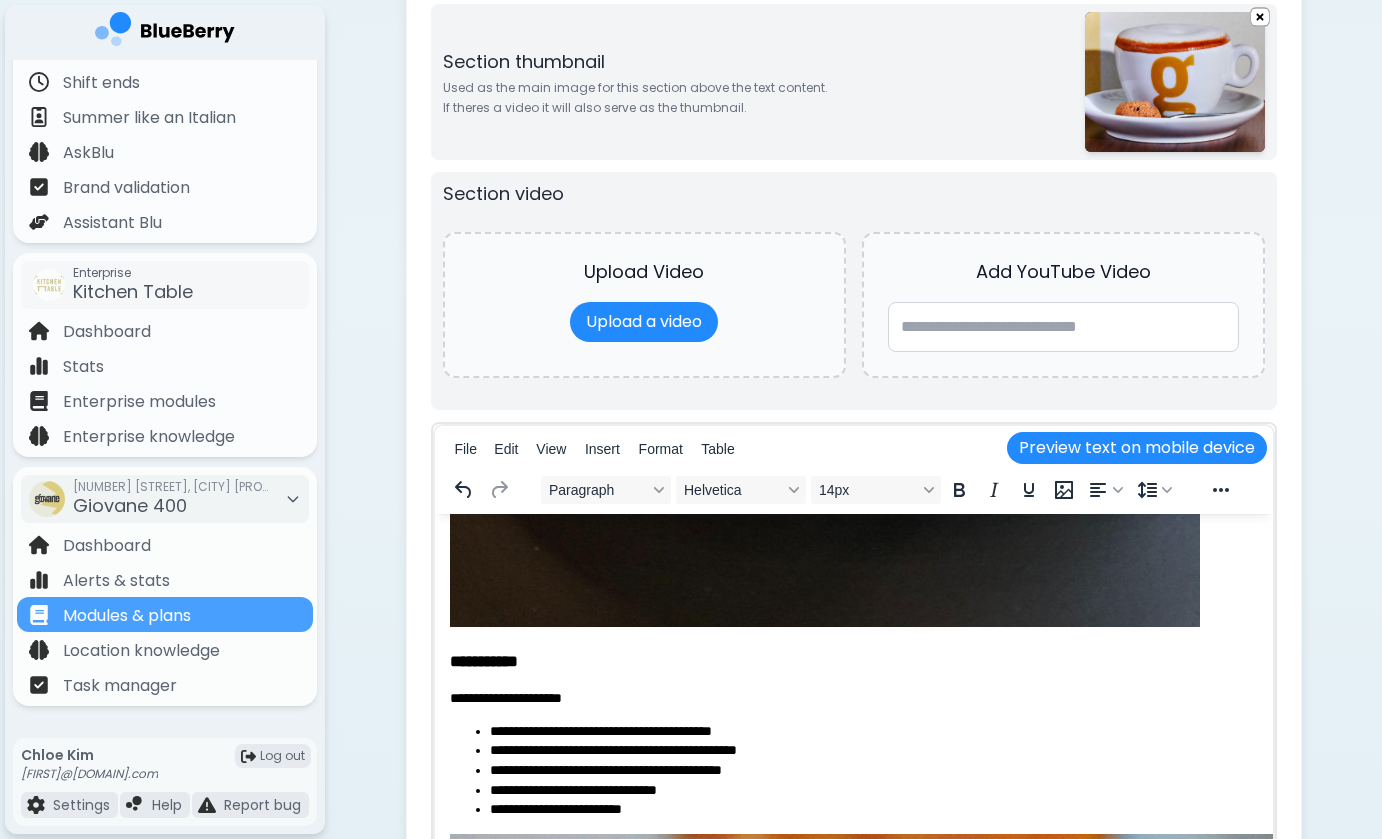 scroll, scrollTop: 3226, scrollLeft: 1, axis: both 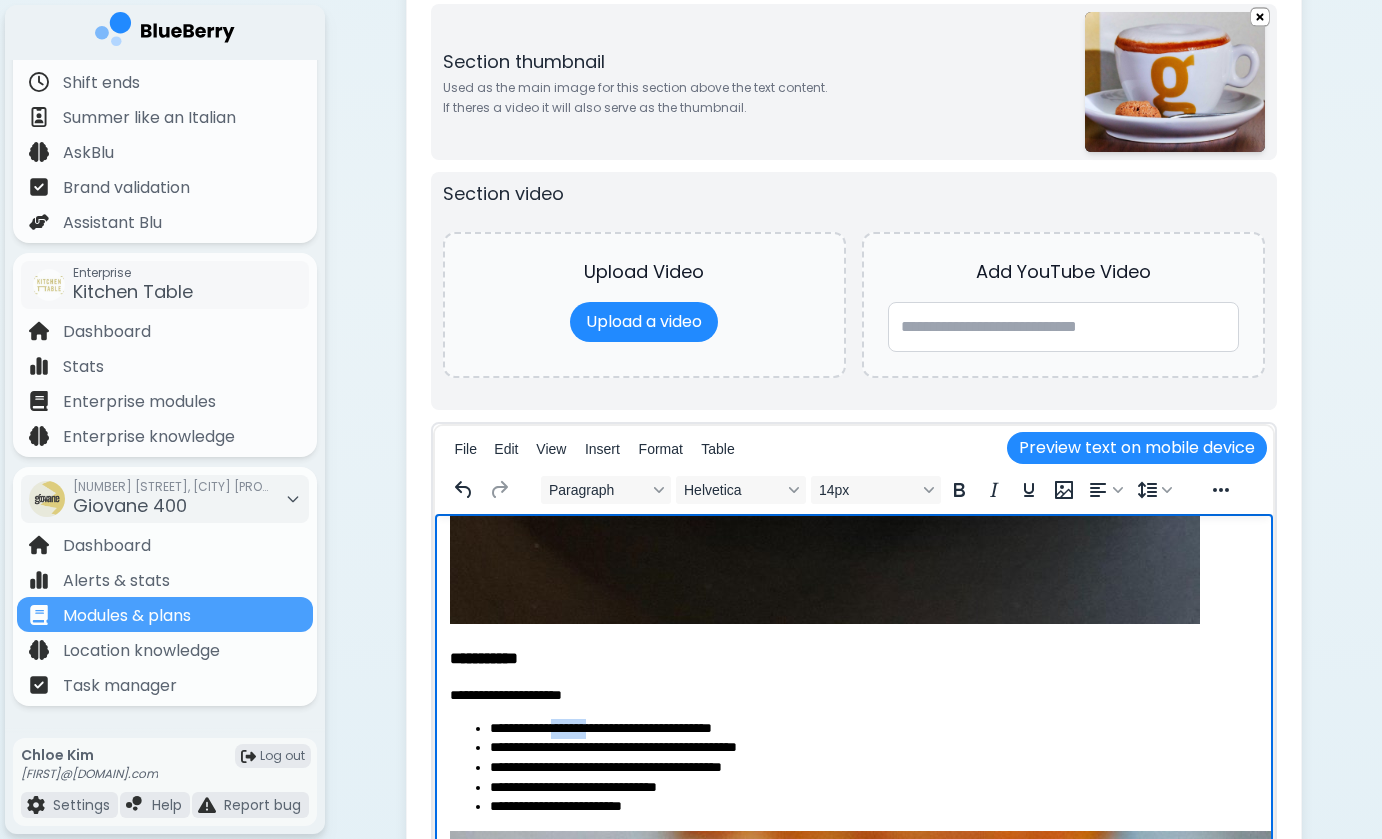 drag, startPoint x: 570, startPoint y: 720, endPoint x: 619, endPoint y: 721, distance: 49.010204 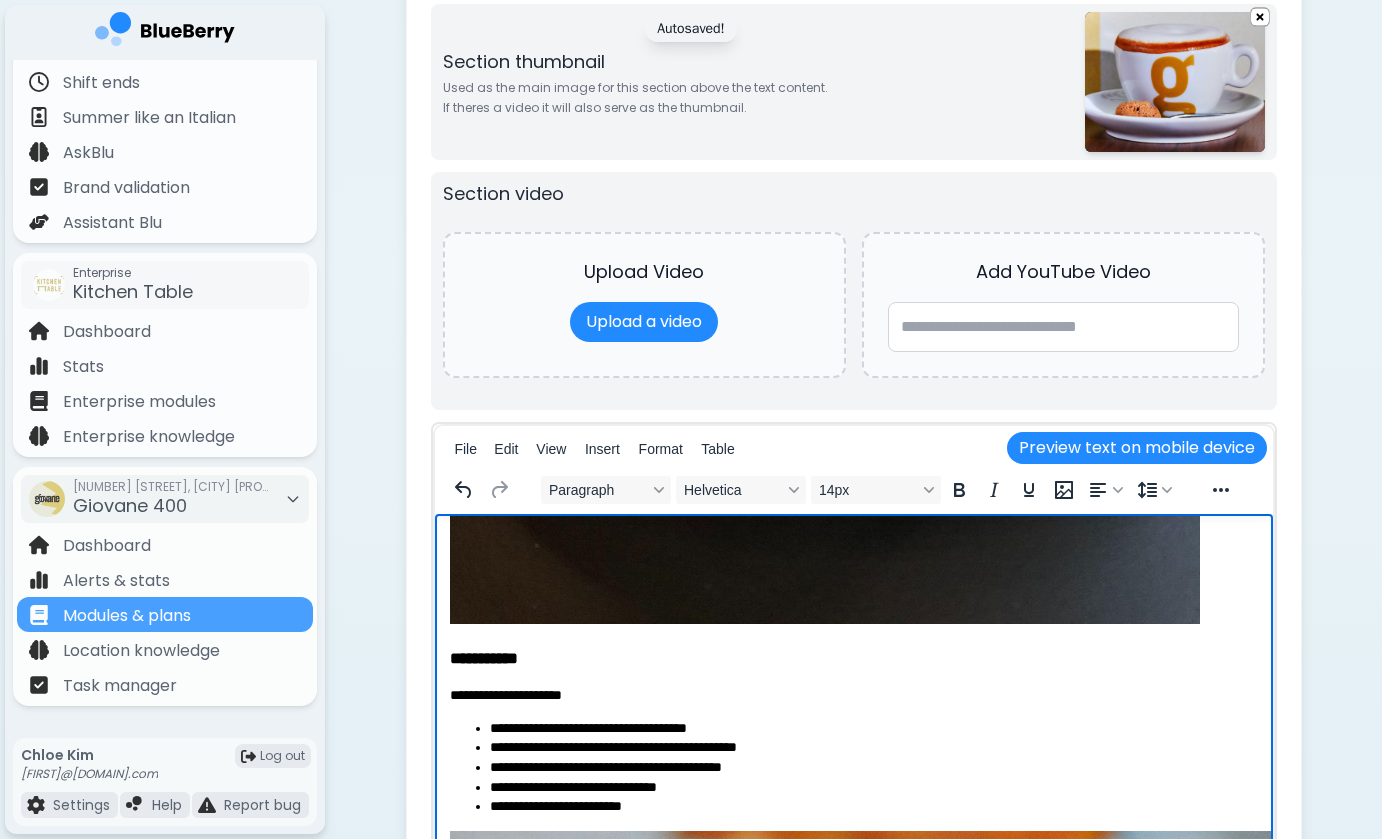 click on "**********" at bounding box center (872, 729) 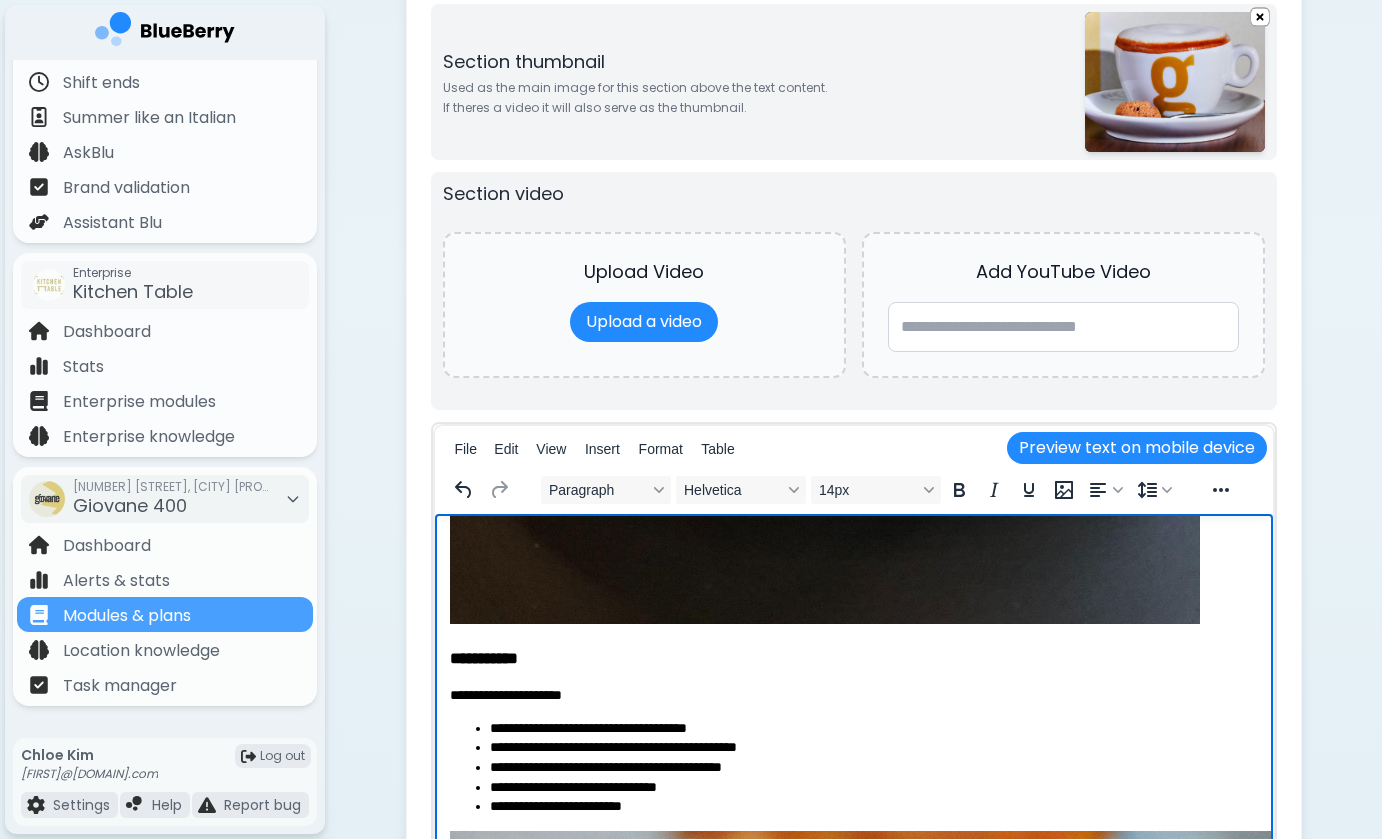 click on "**********" at bounding box center [872, 729] 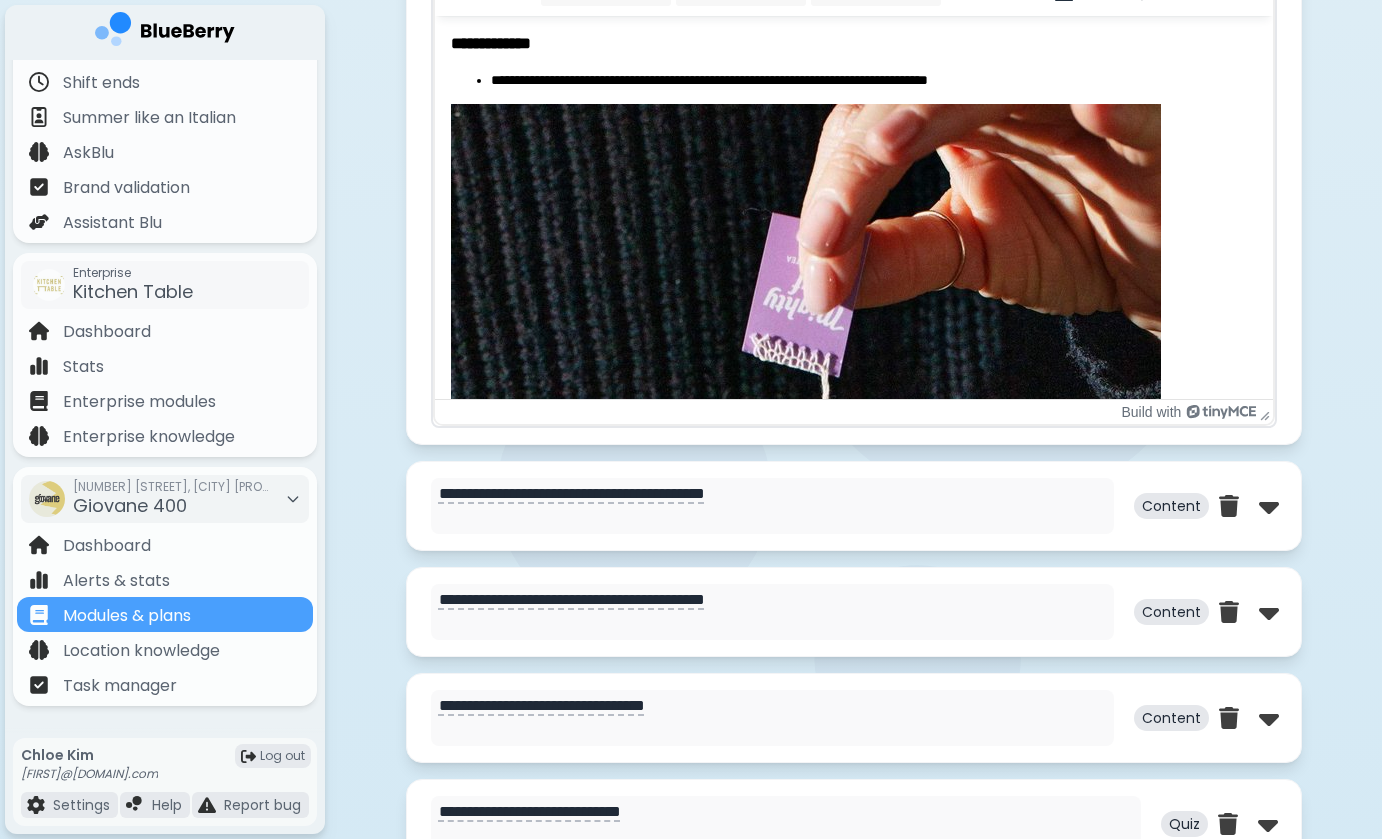 scroll, scrollTop: 3936, scrollLeft: 0, axis: vertical 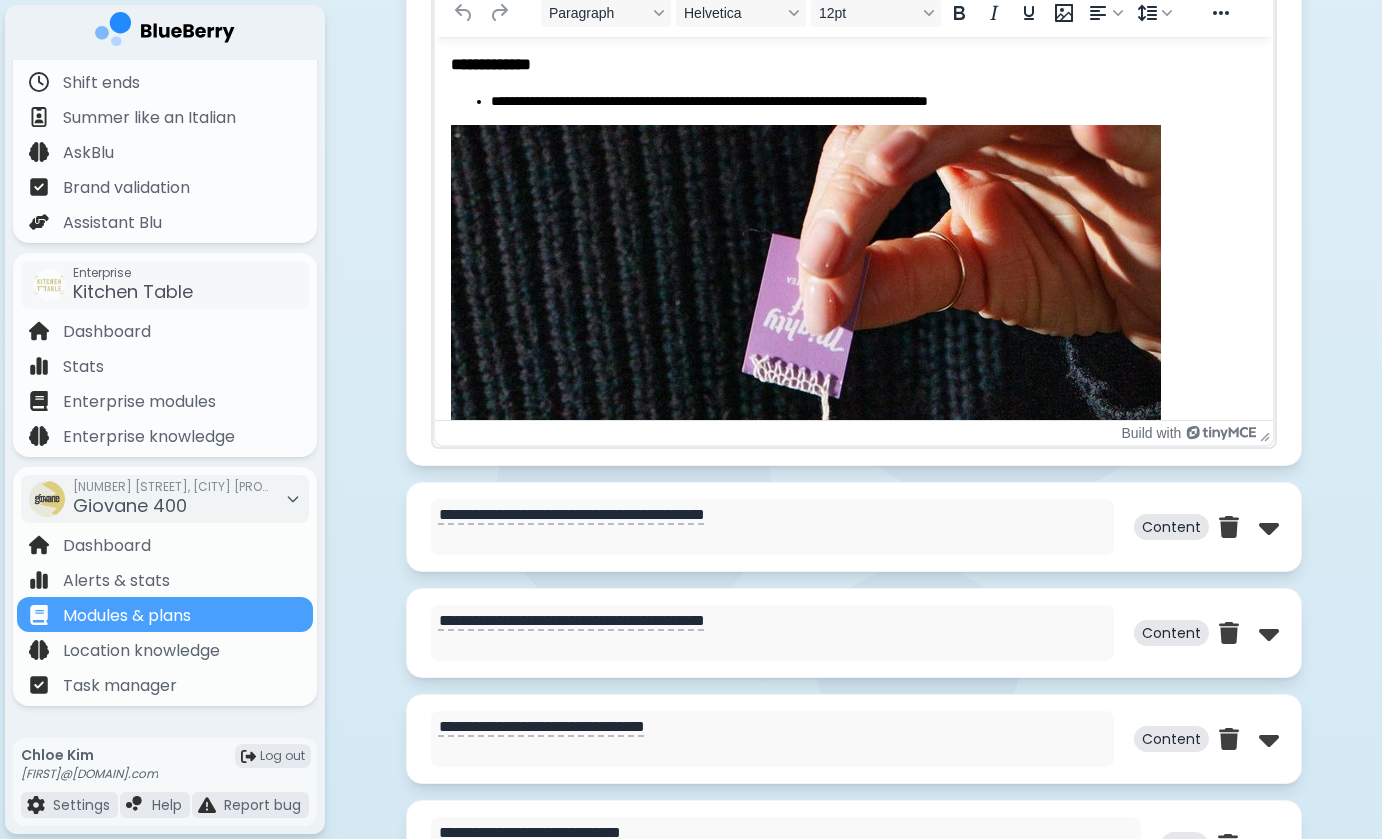 click on "**********" at bounding box center (853, 64) 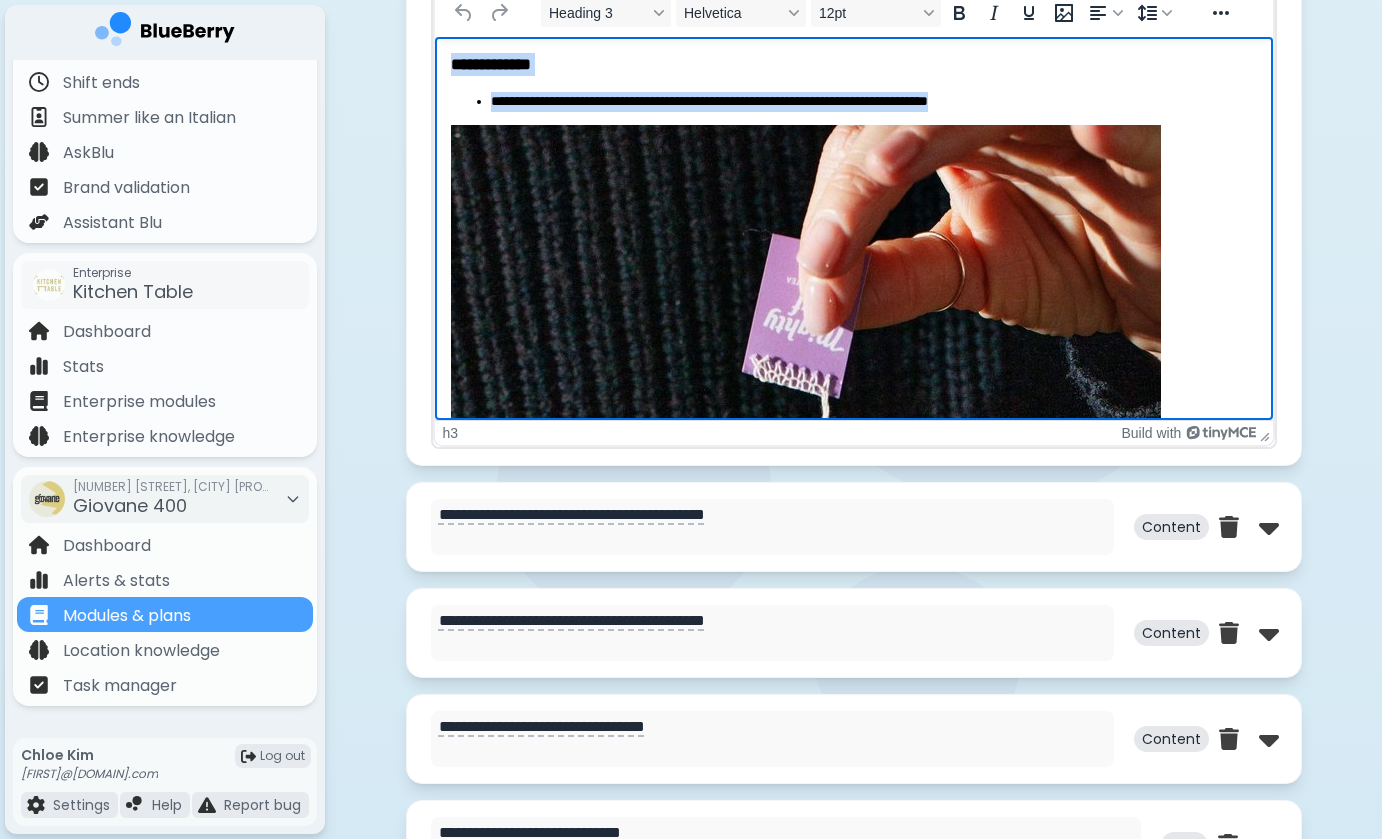 drag, startPoint x: 451, startPoint y: 64, endPoint x: 1064, endPoint y: 109, distance: 614.6495 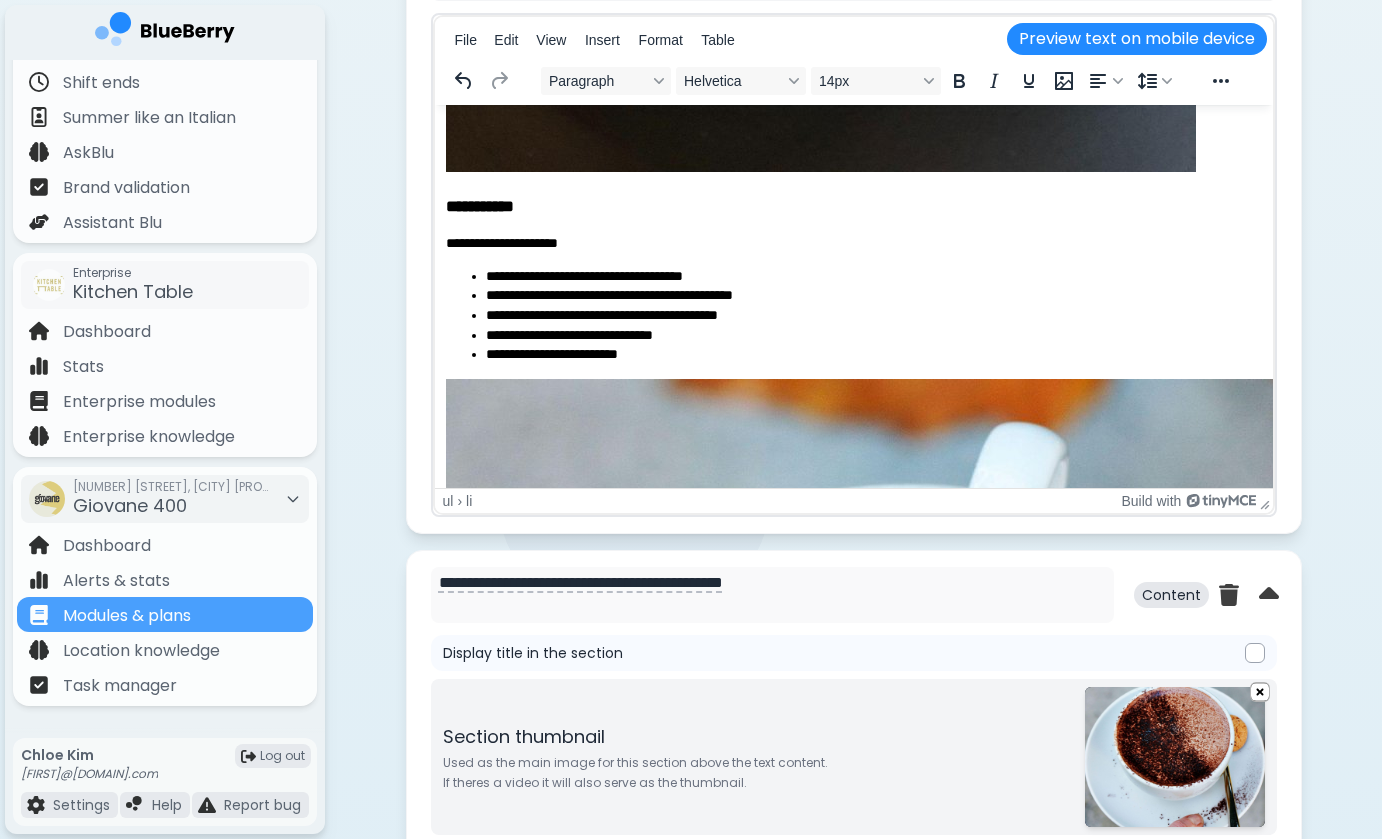 scroll, scrollTop: 3269, scrollLeft: 6, axis: both 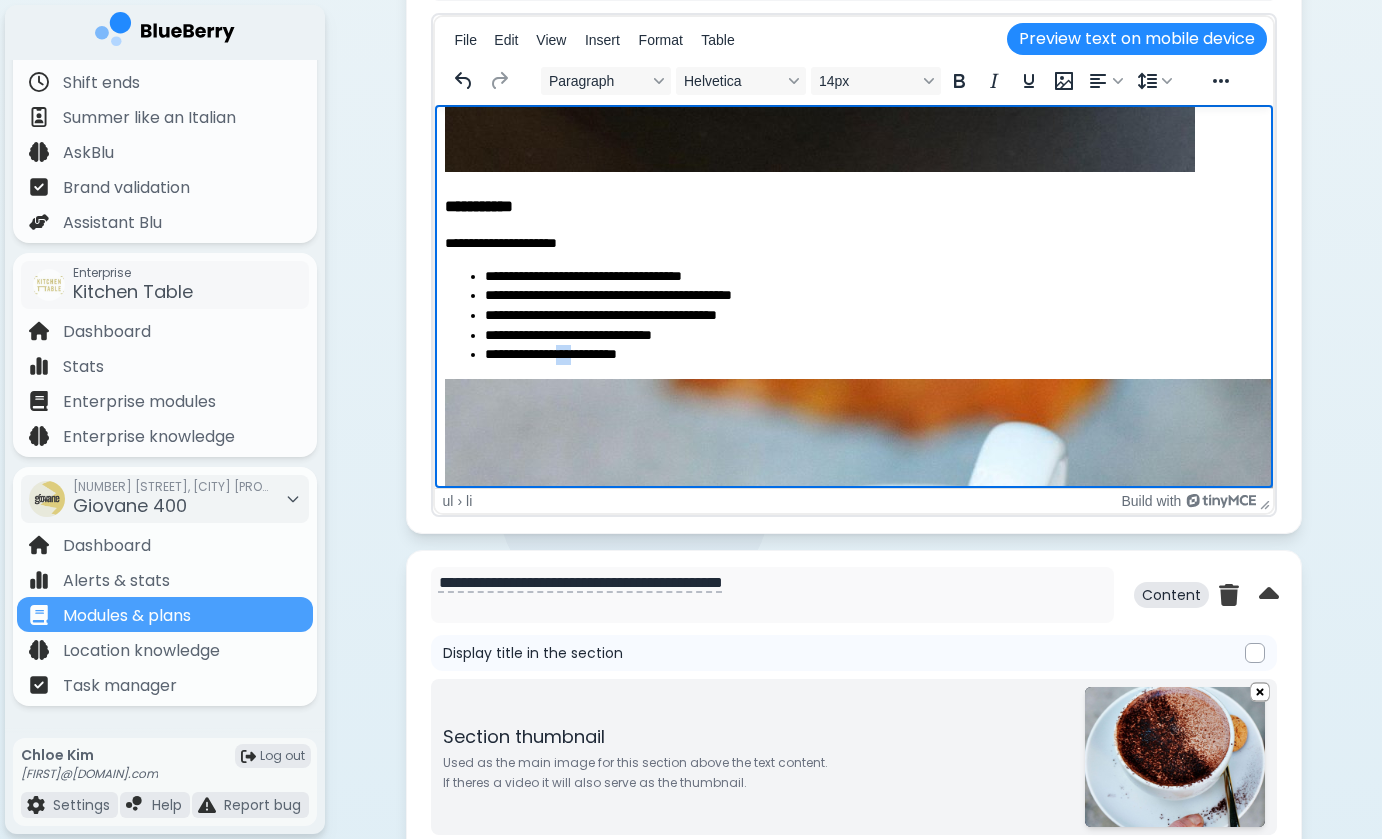 drag, startPoint x: 574, startPoint y: 350, endPoint x: 598, endPoint y: 350, distance: 24 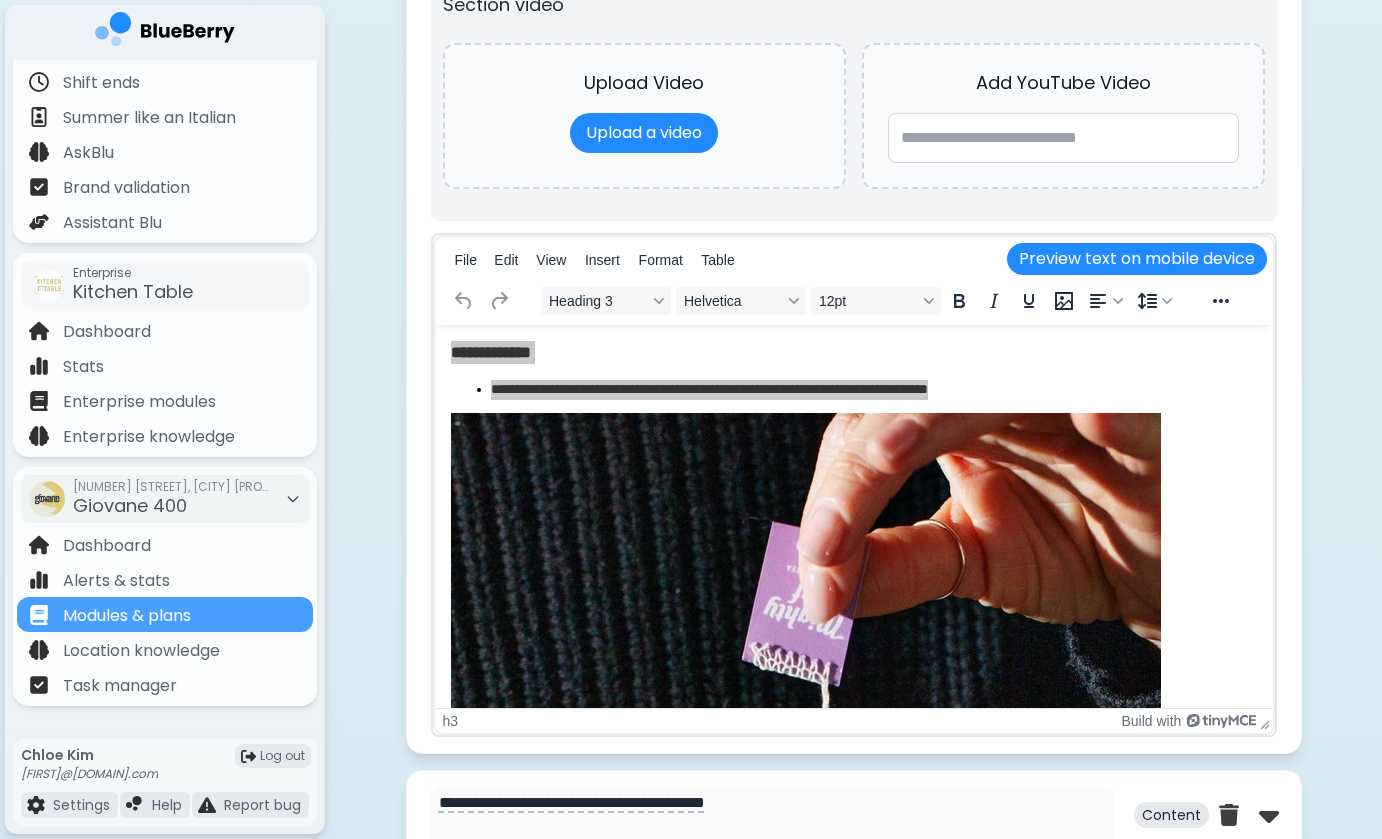 scroll, scrollTop: 0, scrollLeft: 0, axis: both 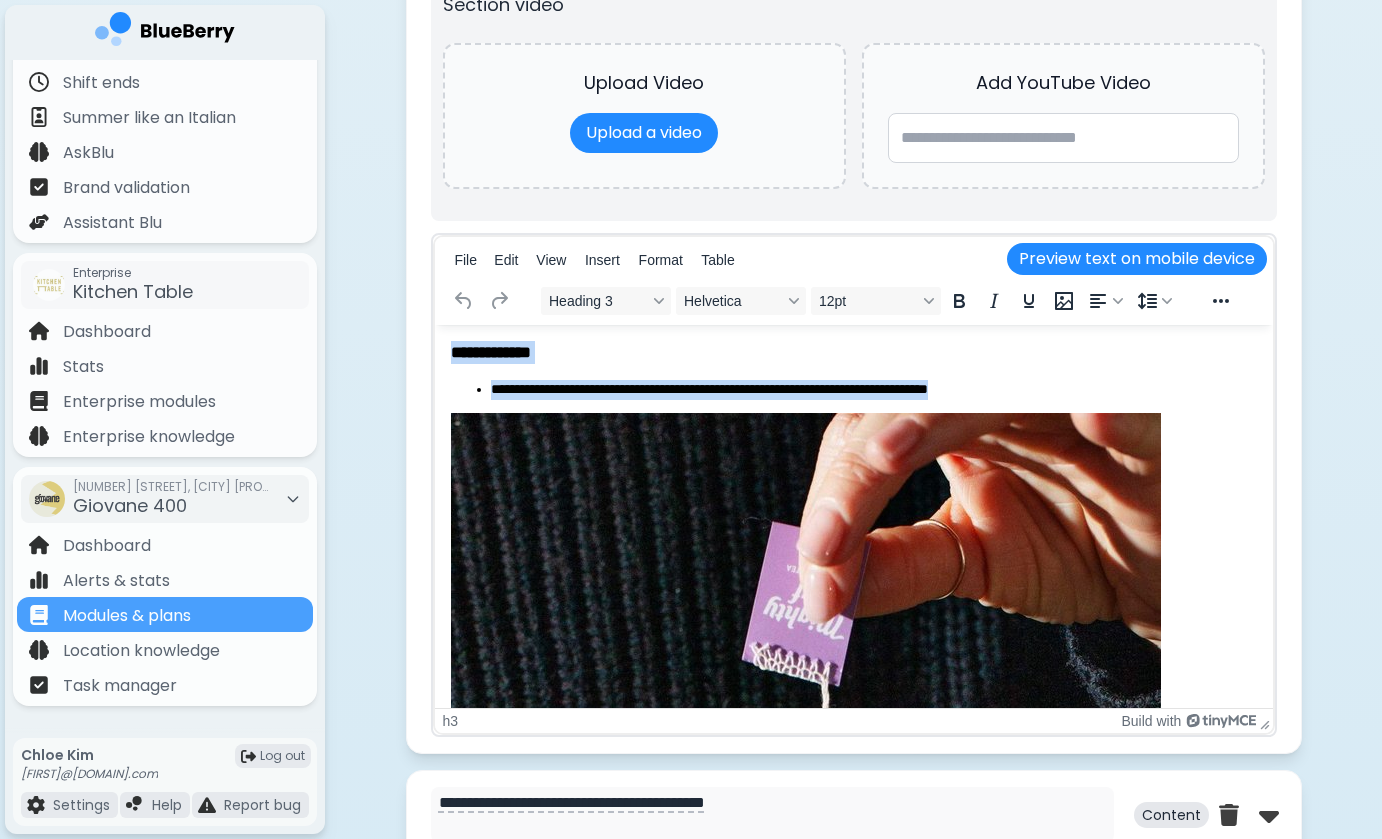 click on "**********" at bounding box center (873, 390) 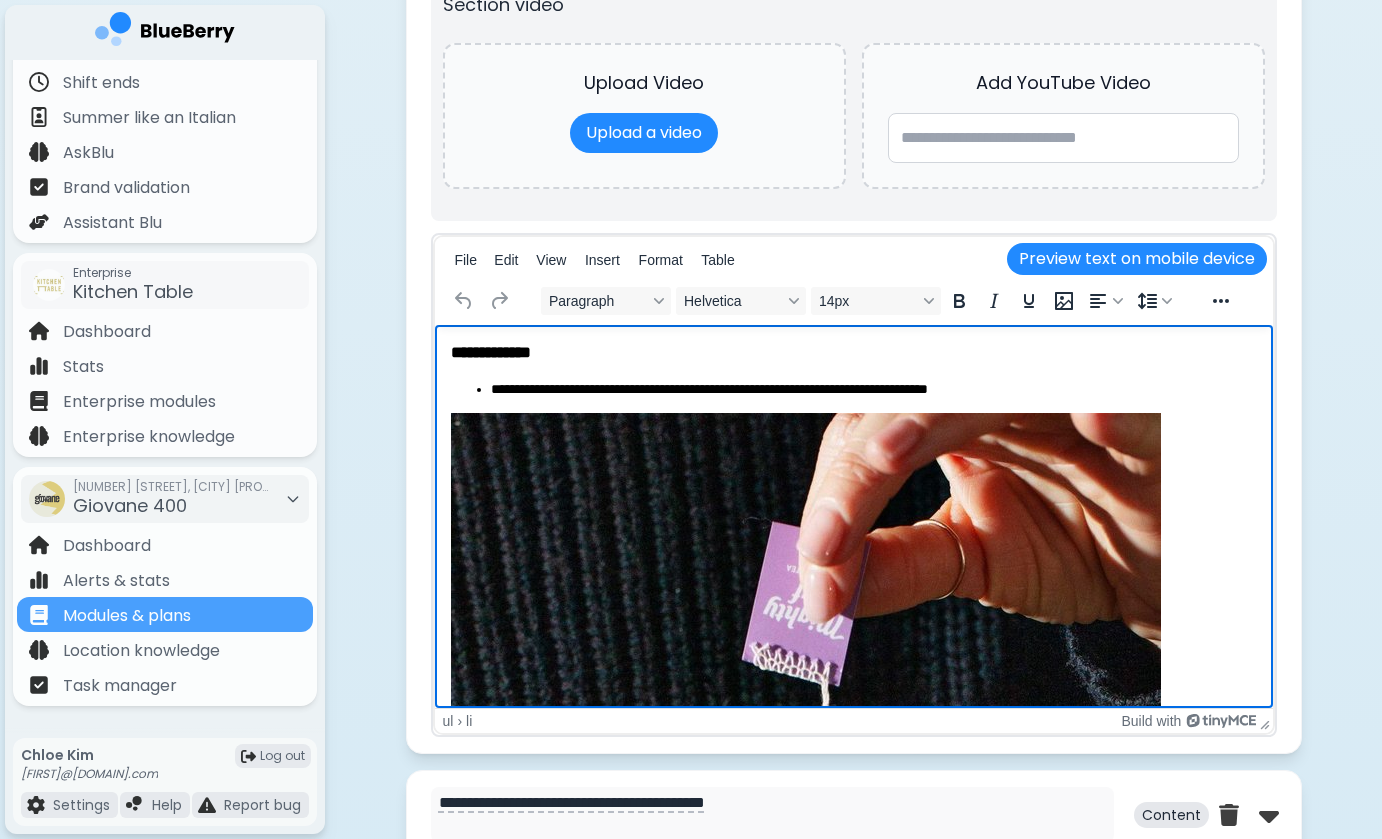 drag, startPoint x: 1084, startPoint y: 391, endPoint x: 472, endPoint y: 398, distance: 612.04004 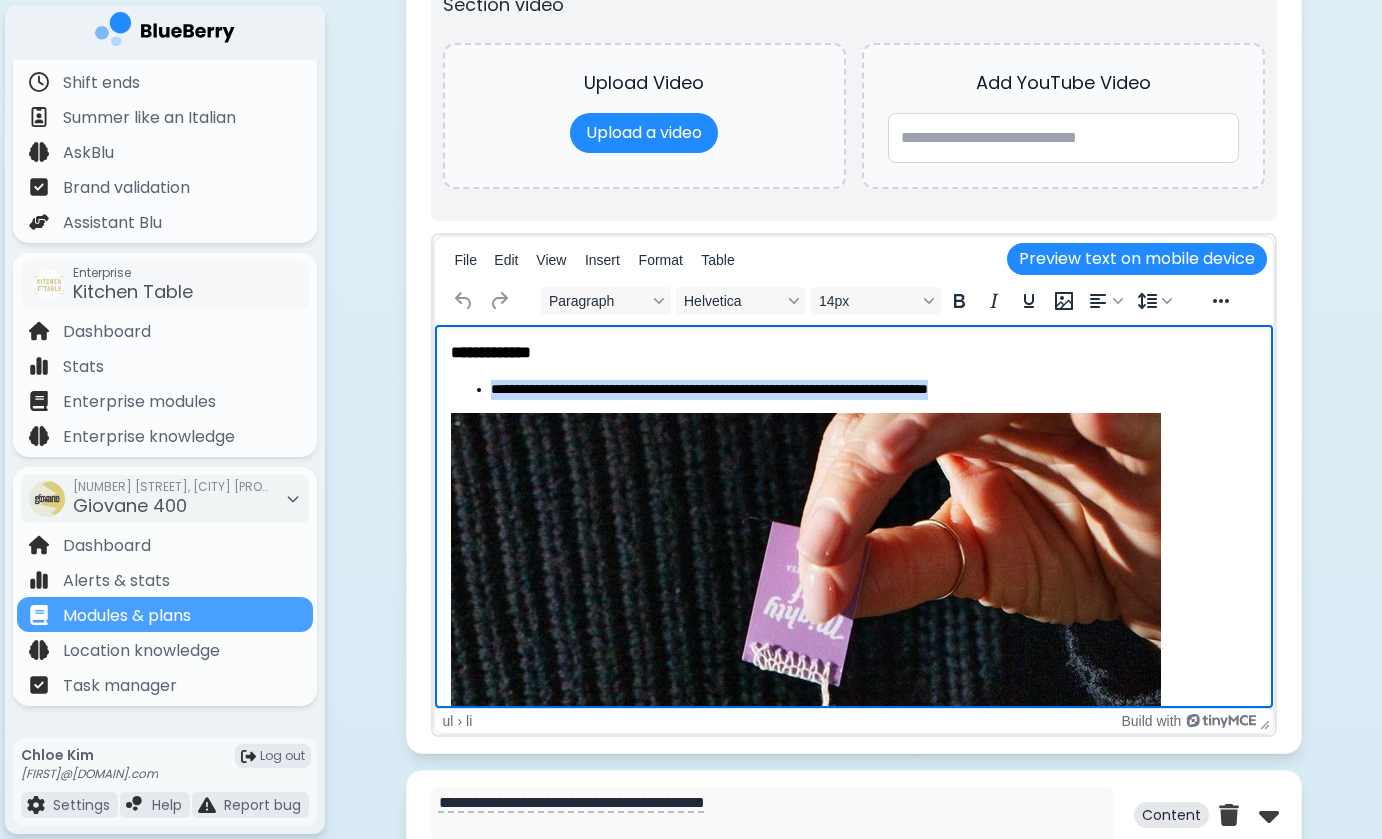 drag, startPoint x: 1109, startPoint y: 394, endPoint x: 475, endPoint y: 380, distance: 634.15454 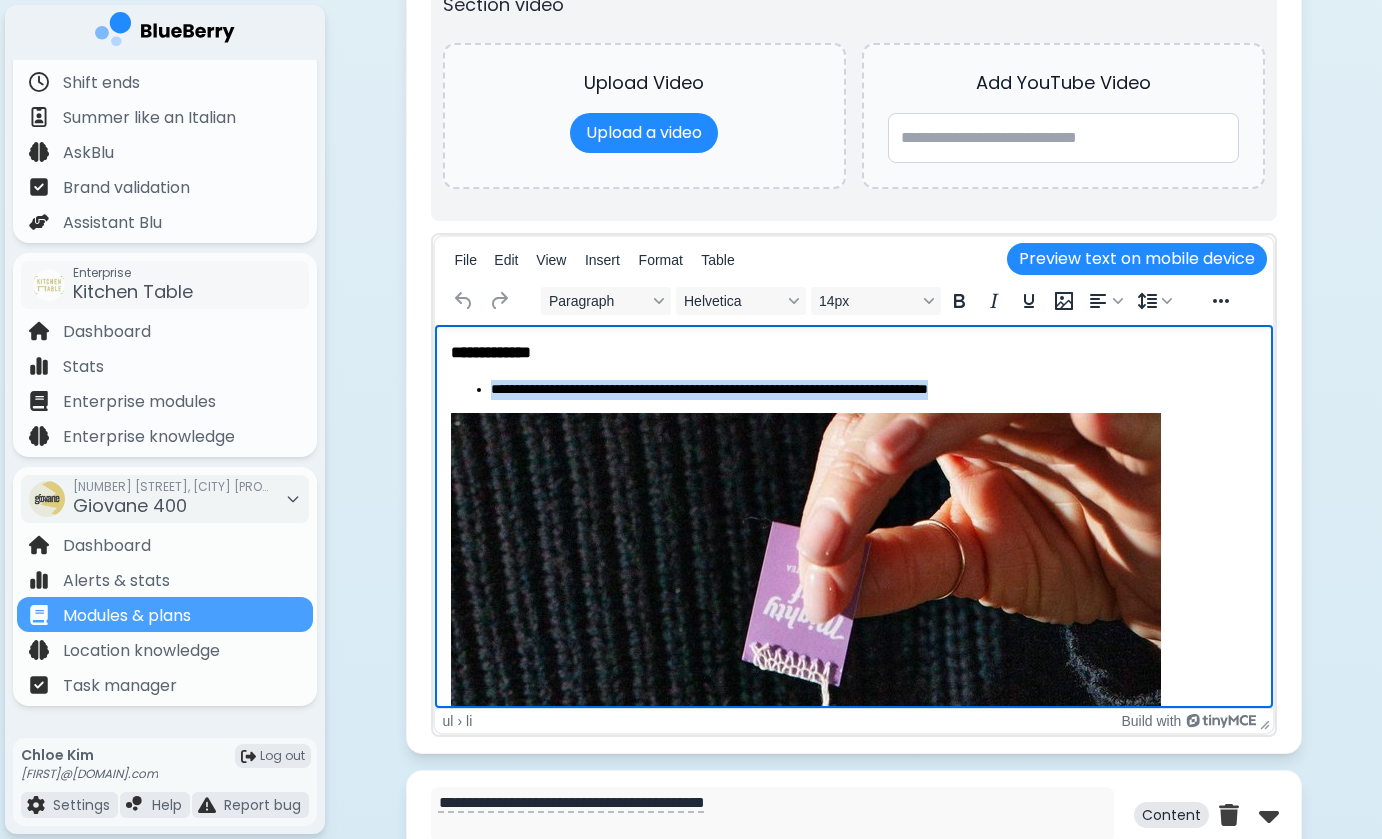 type 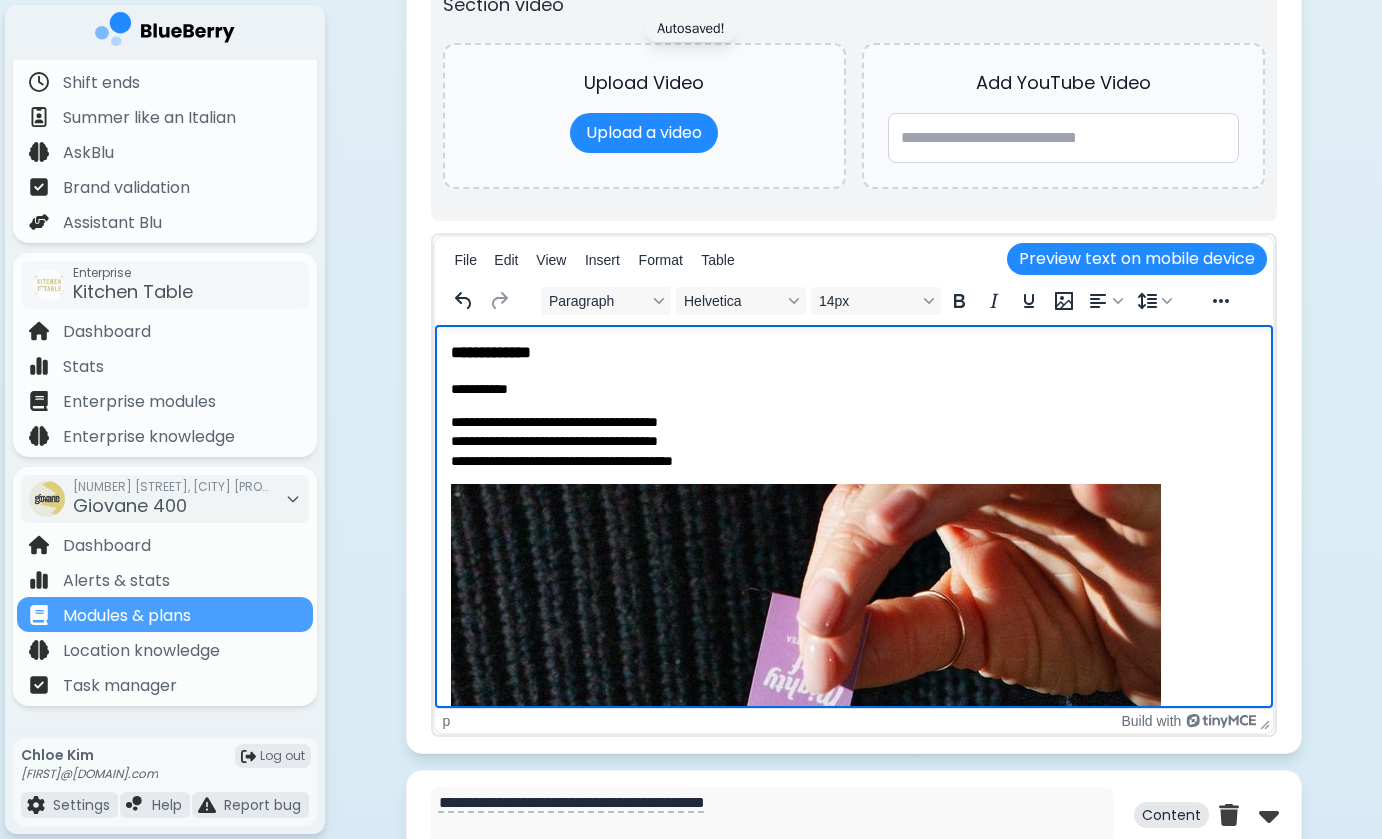 click on "**********" at bounding box center [853, 1489] 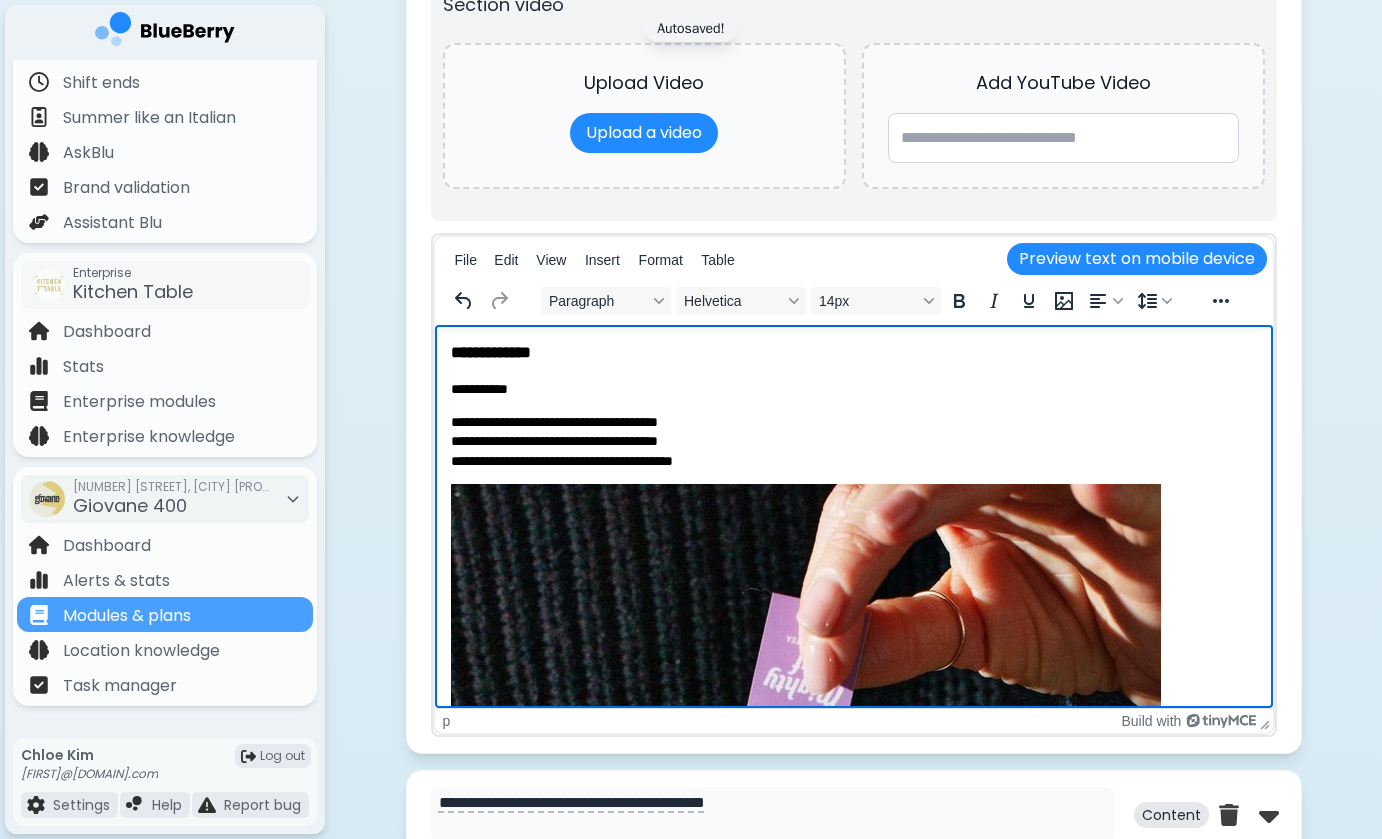 click on "**********" at bounding box center [853, 389] 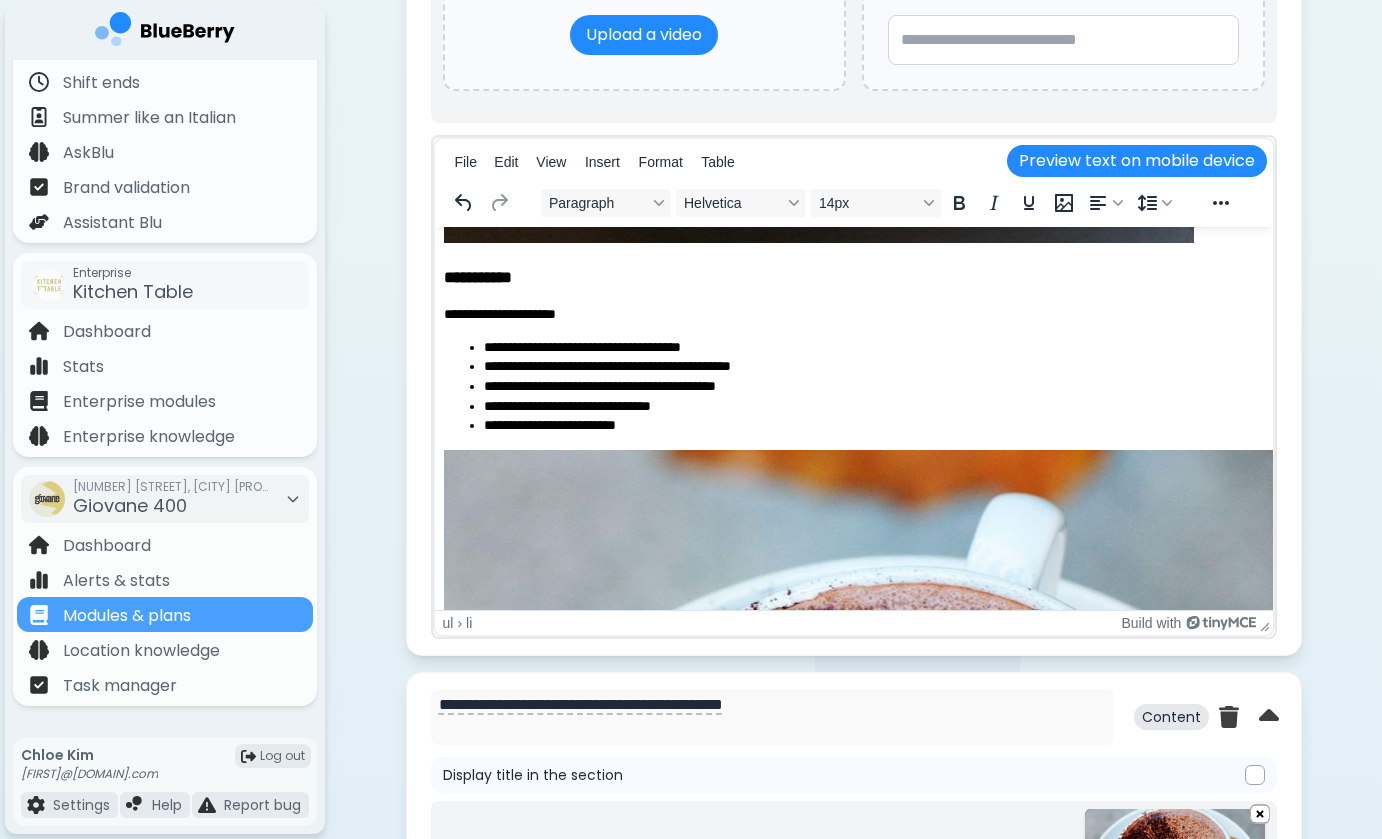 scroll, scrollTop: 3301, scrollLeft: 7, axis: both 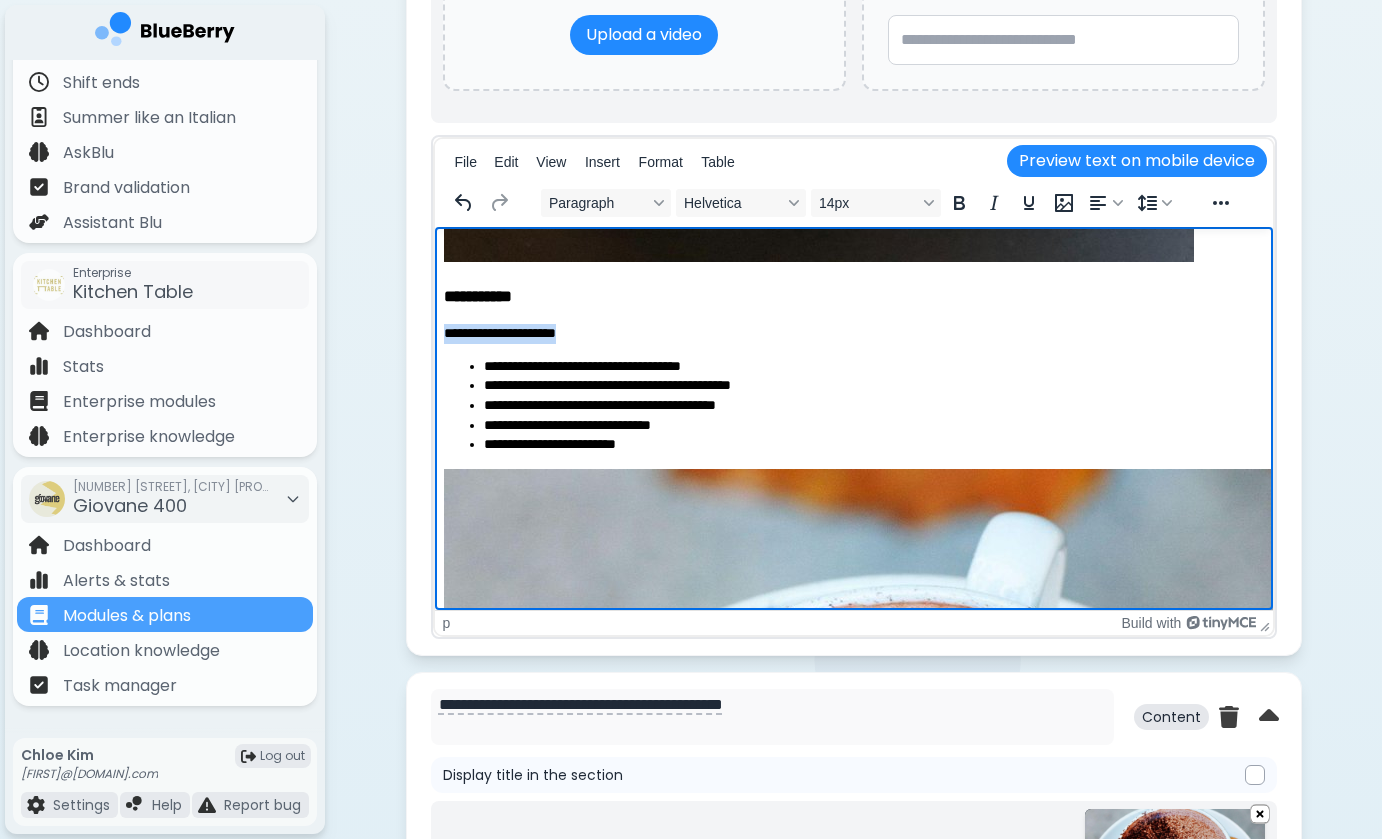 drag, startPoint x: 600, startPoint y: 330, endPoint x: 440, endPoint y: 329, distance: 160.00313 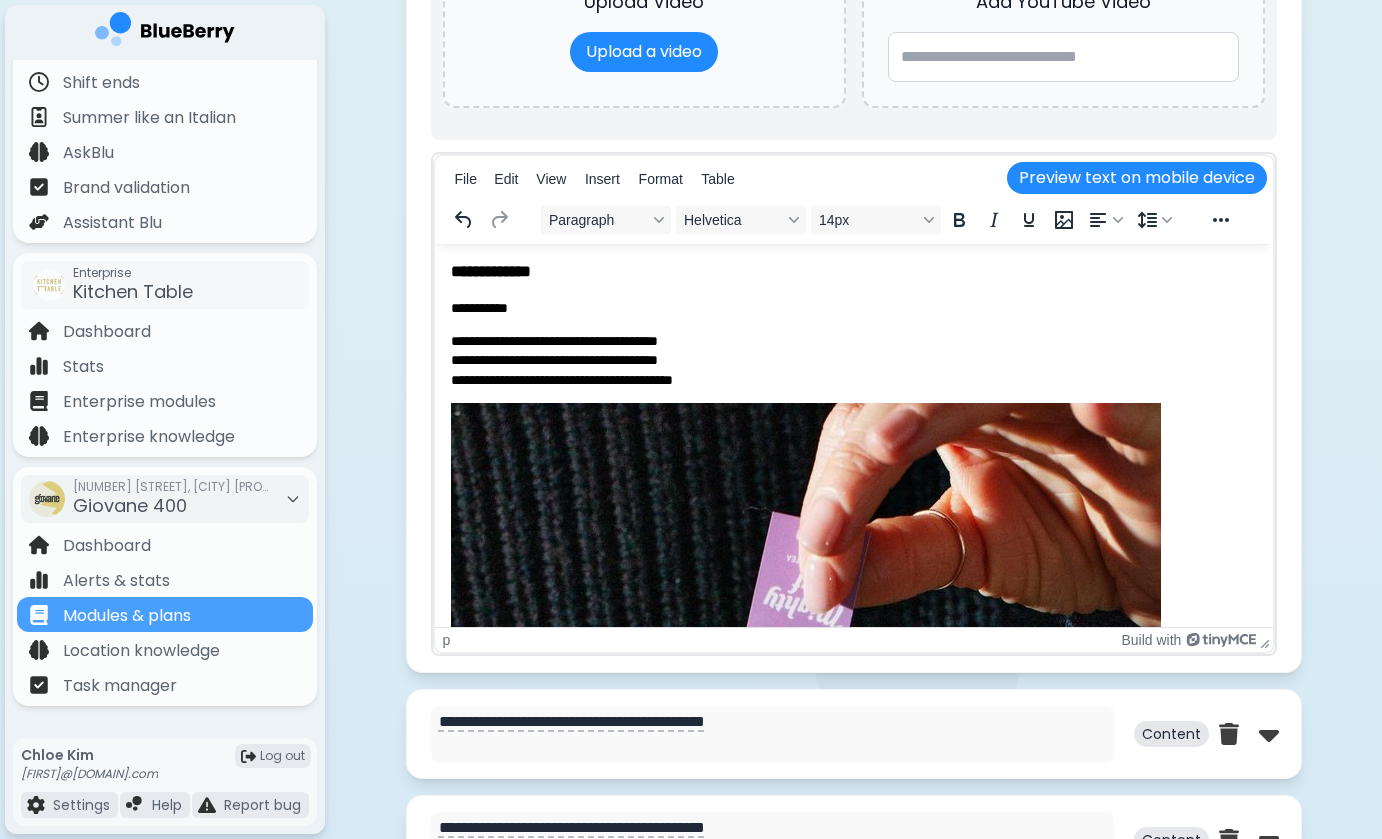 scroll, scrollTop: 3943, scrollLeft: 0, axis: vertical 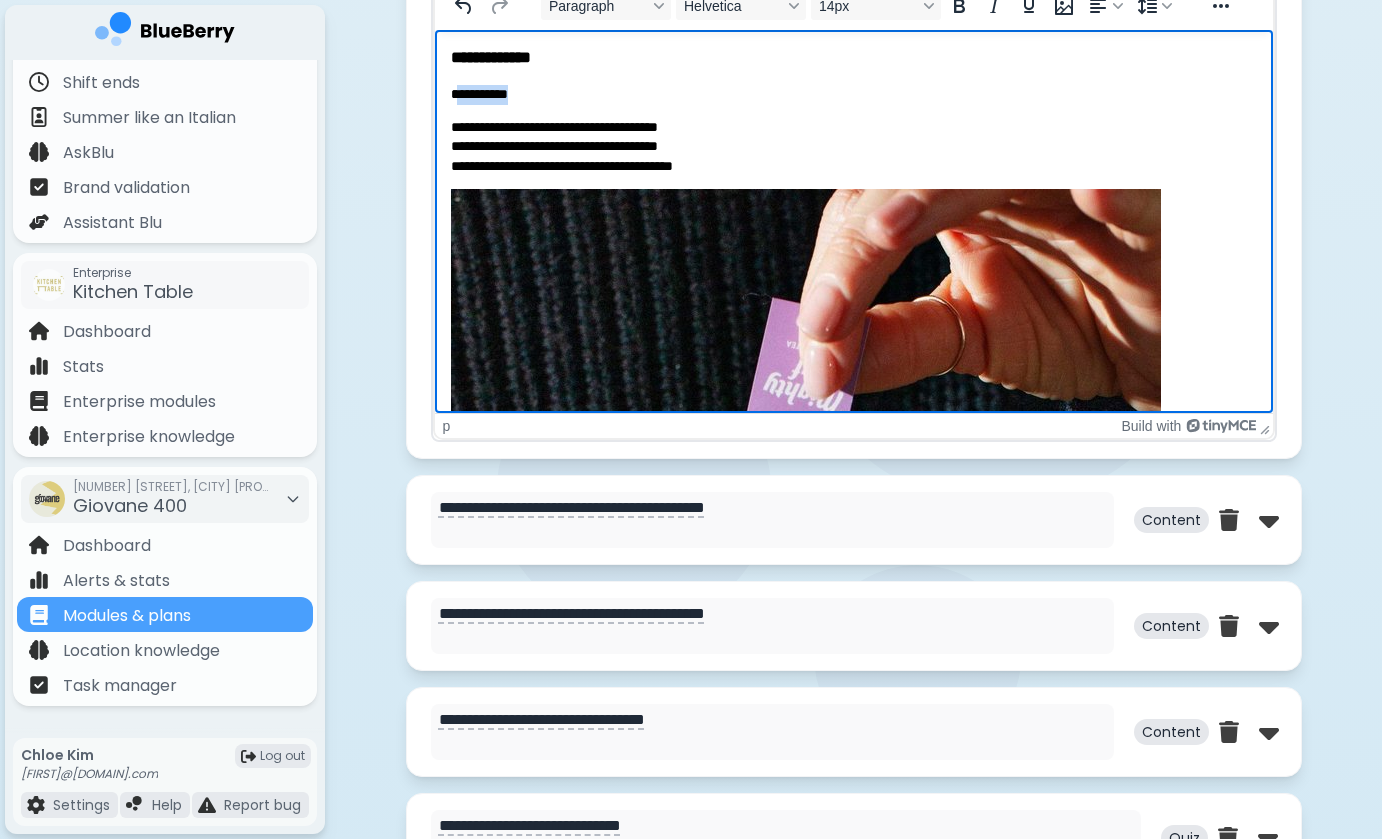 drag, startPoint x: 452, startPoint y: 95, endPoint x: 523, endPoint y: 95, distance: 71 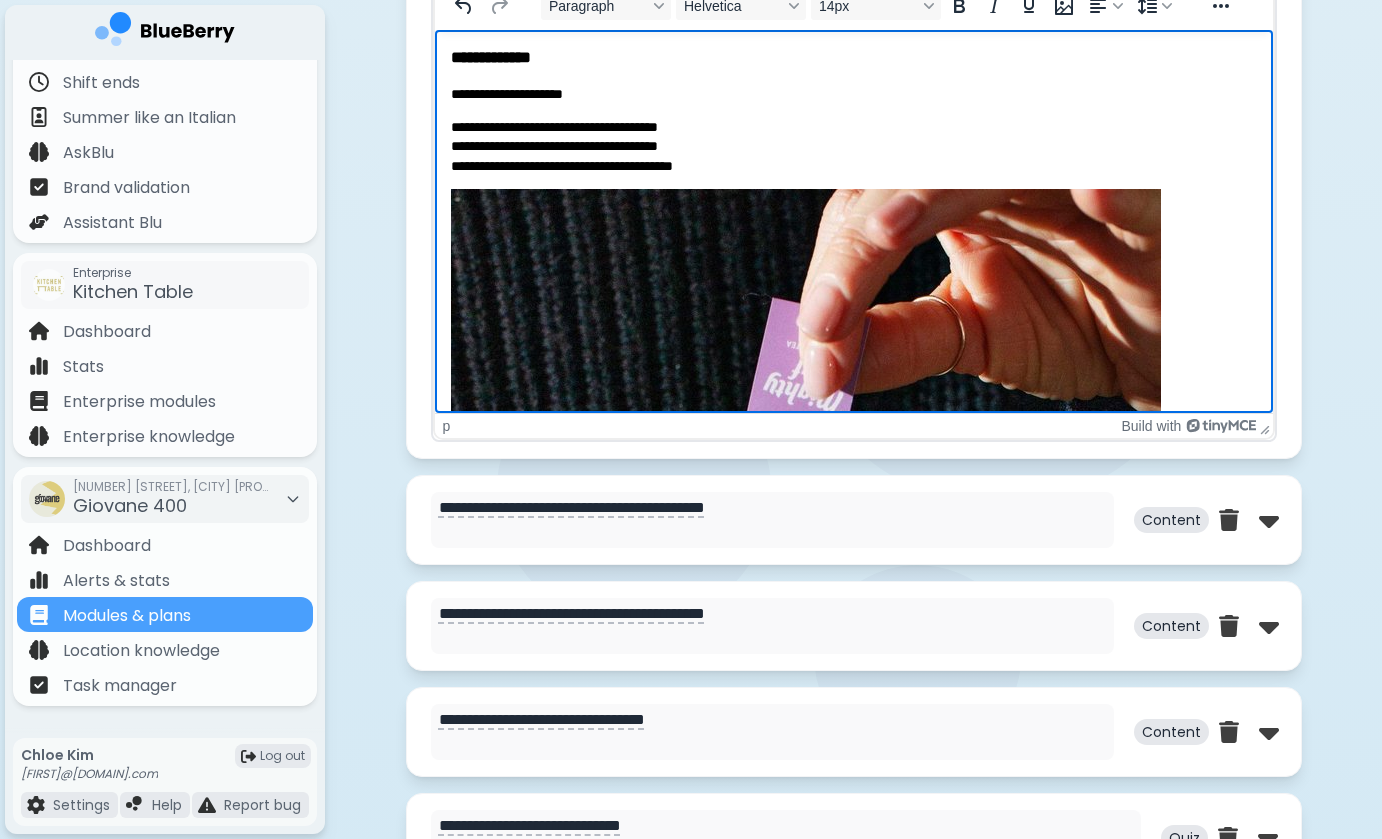 click on "**********" at bounding box center [853, 94] 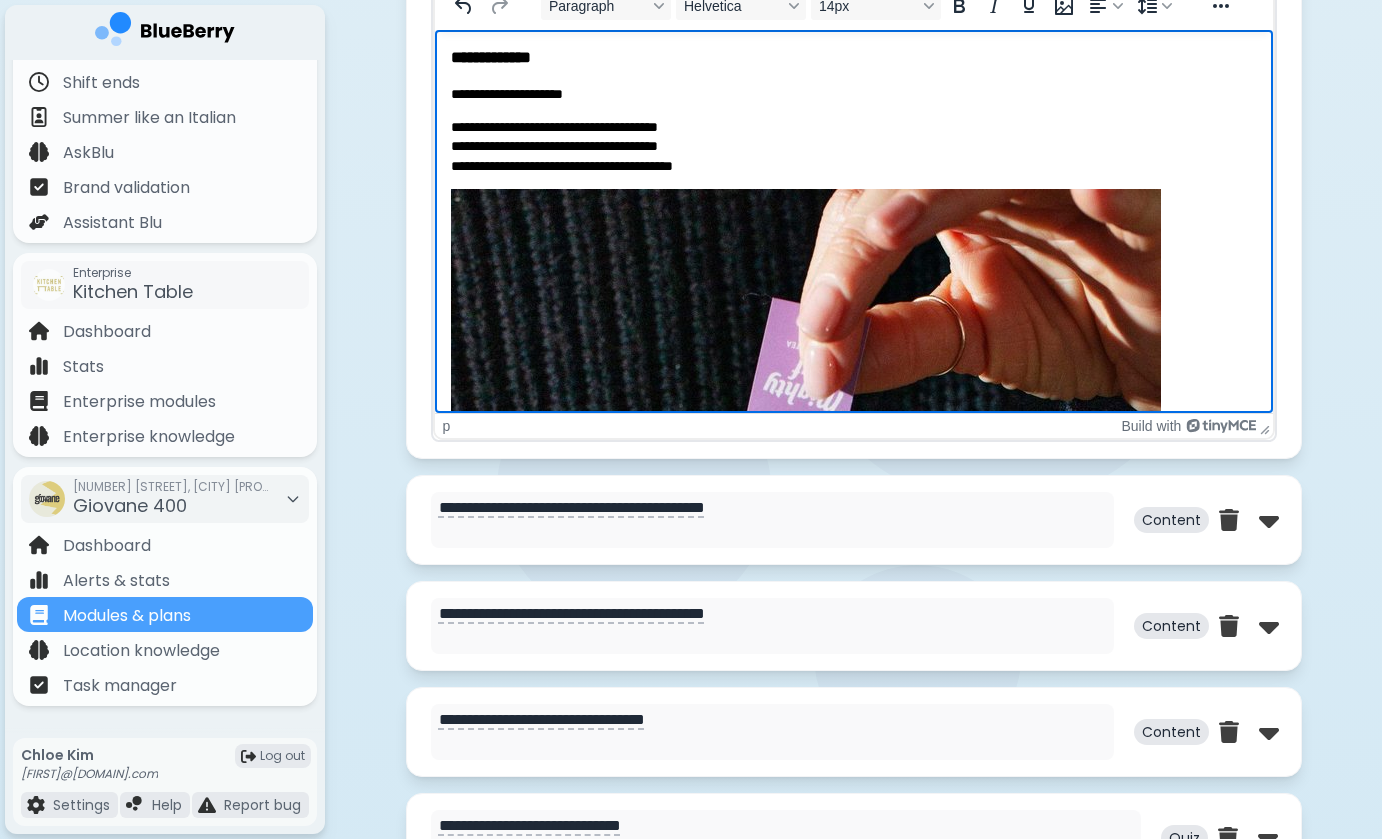 click on "**********" at bounding box center (853, 146) 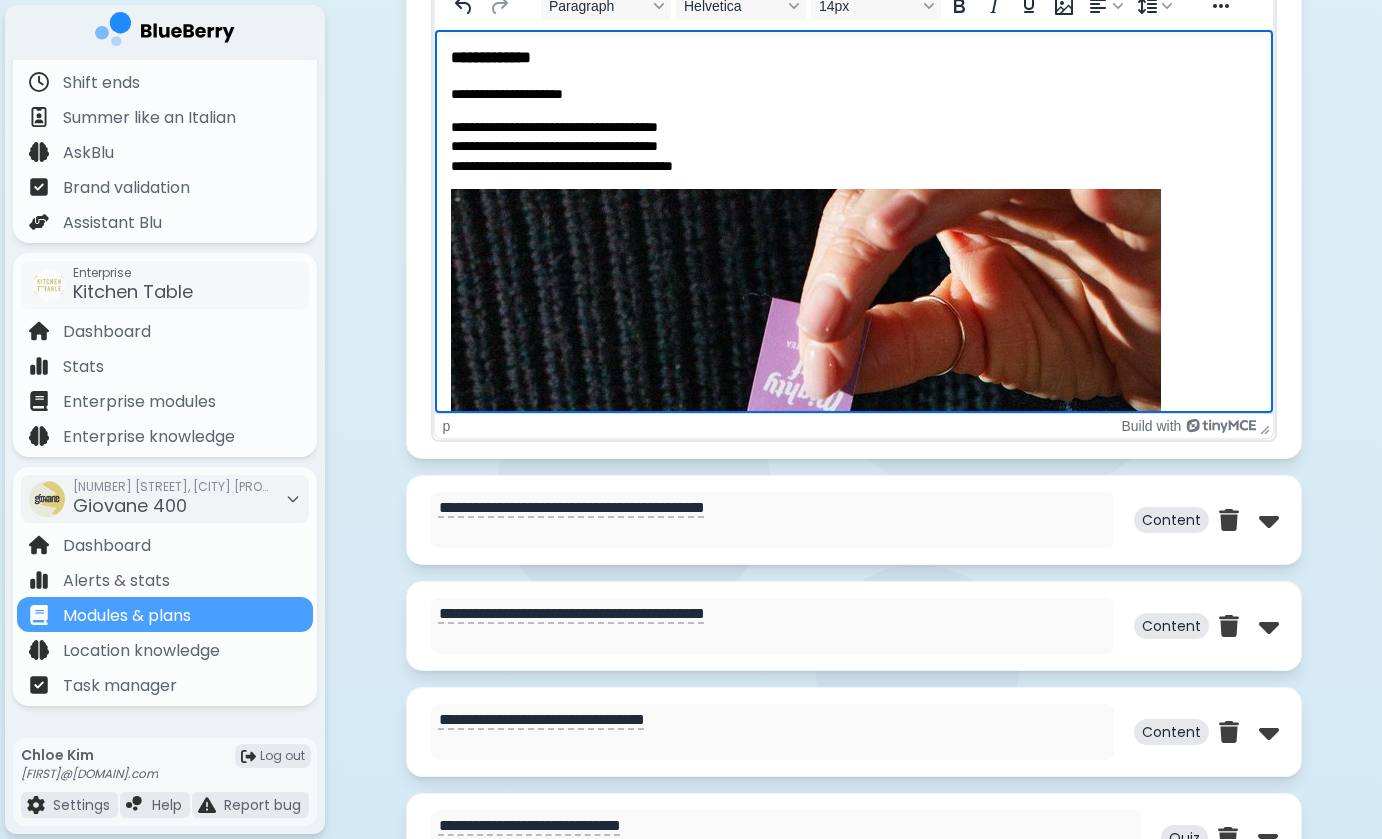 click on "**********" at bounding box center [853, 146] 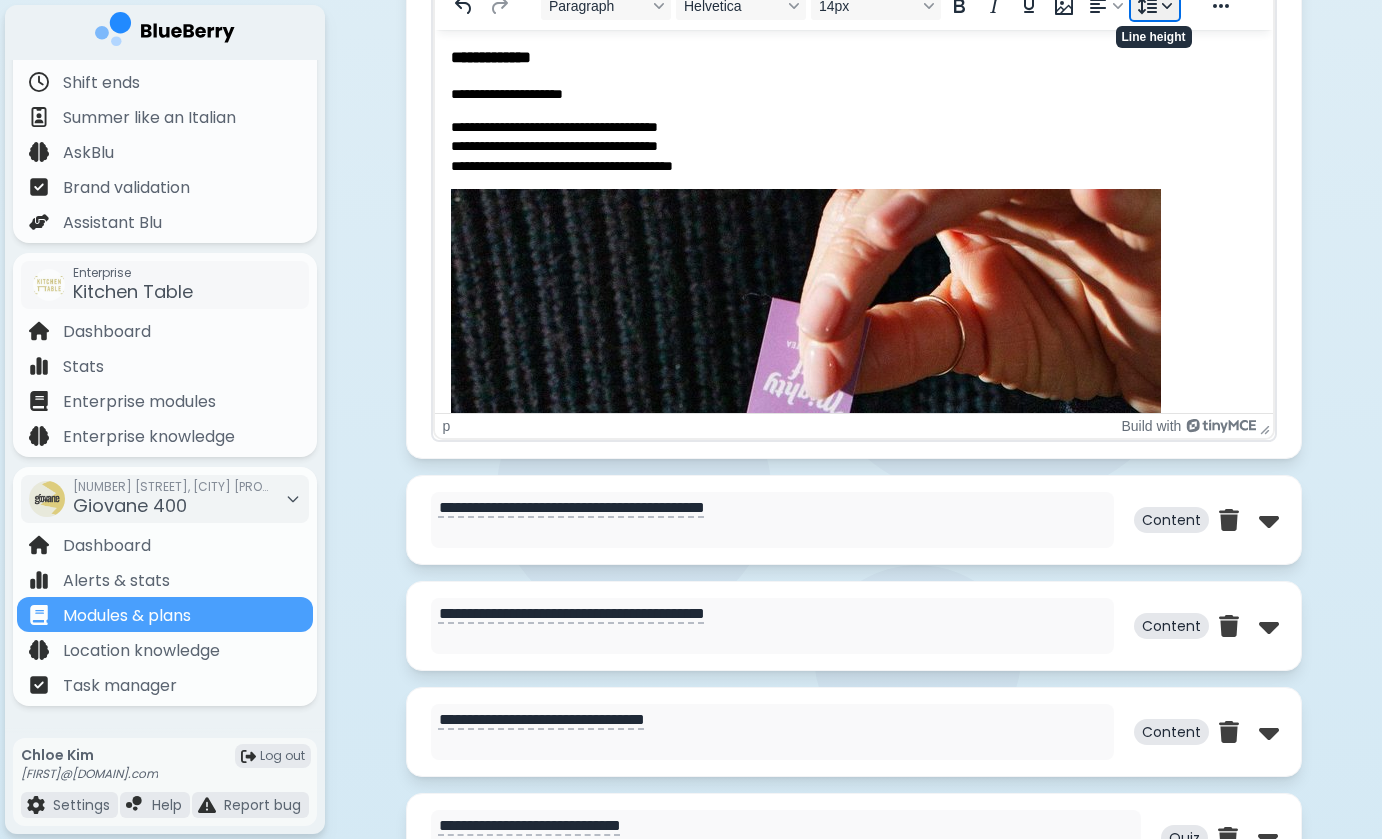 click at bounding box center [1155, 6] 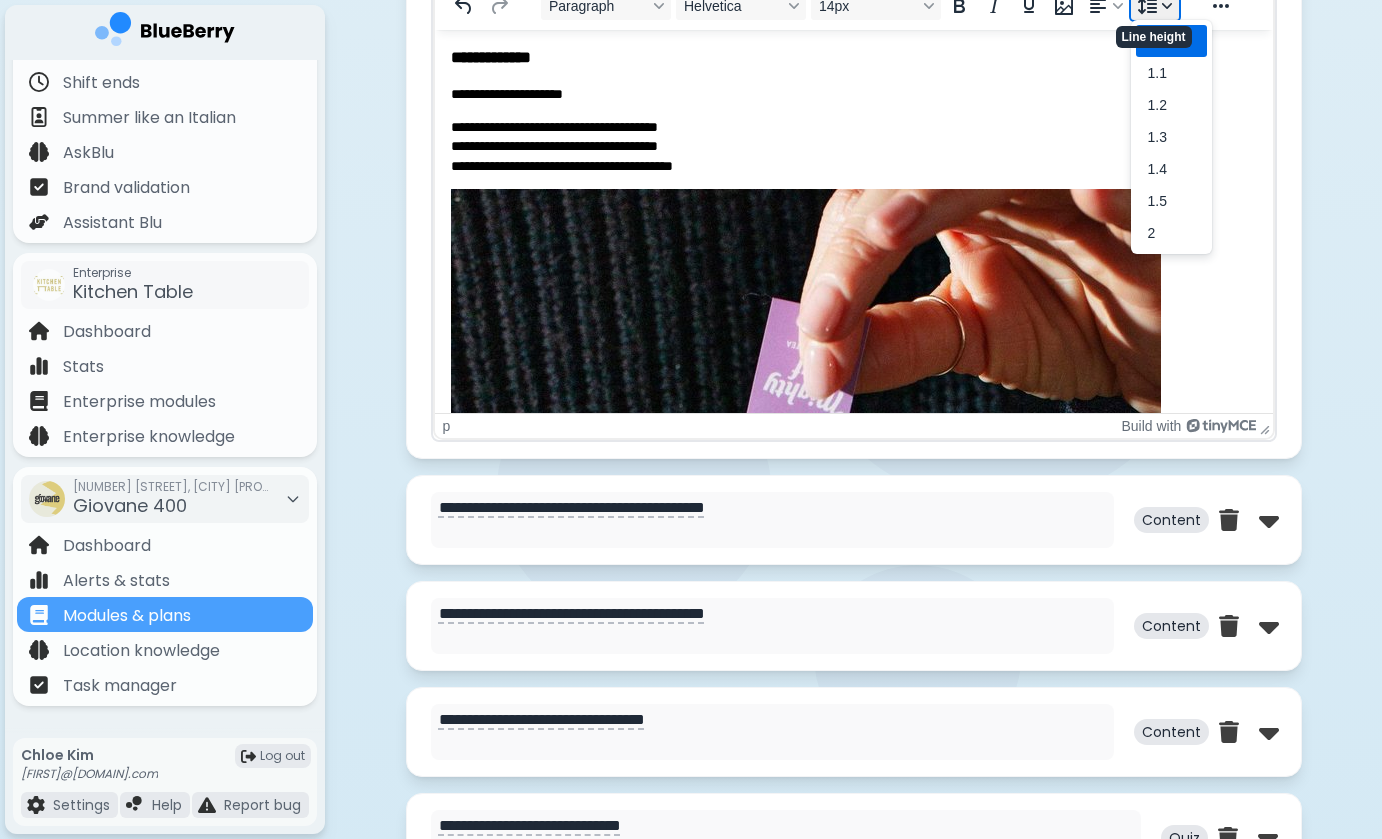 click at bounding box center (1155, 6) 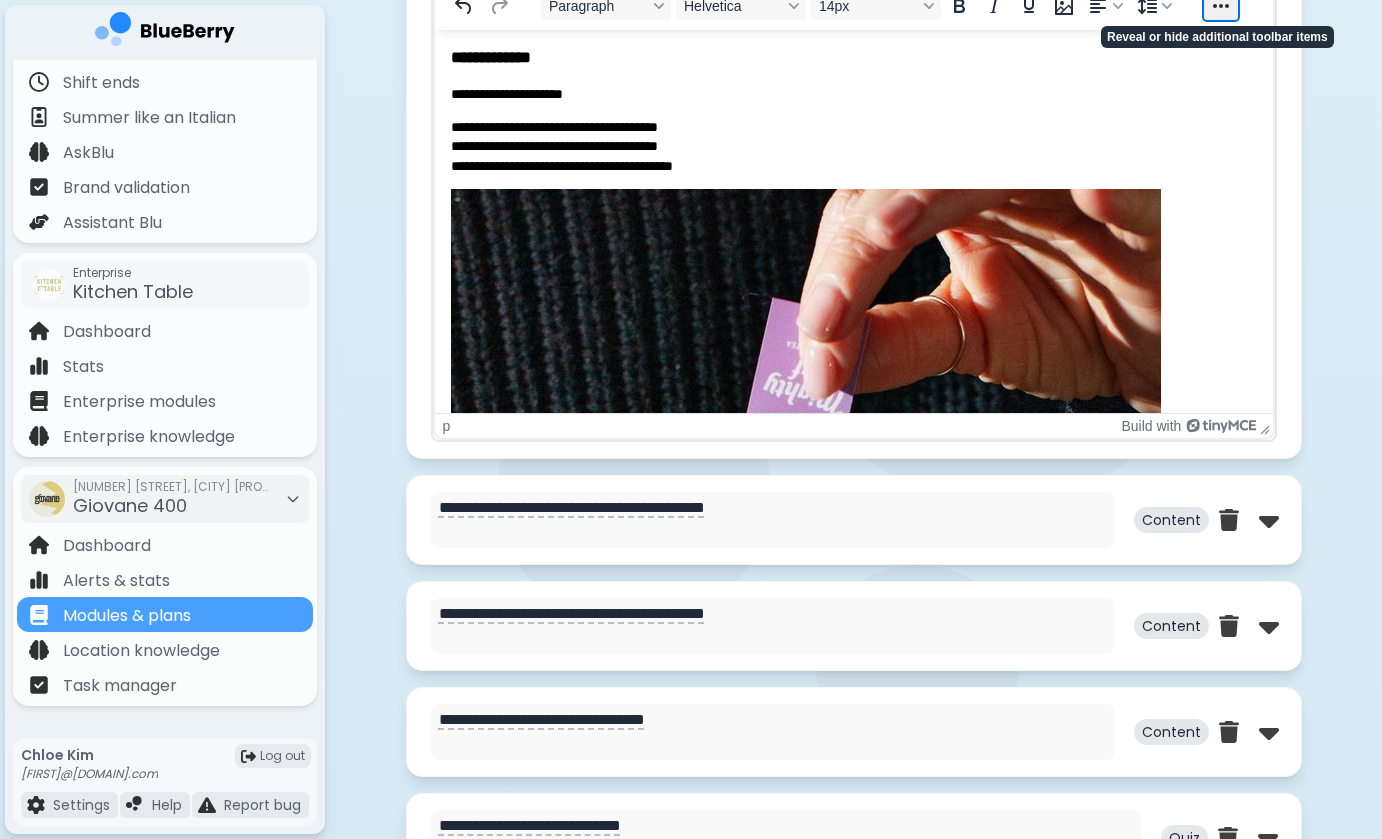 click at bounding box center [1221, 6] 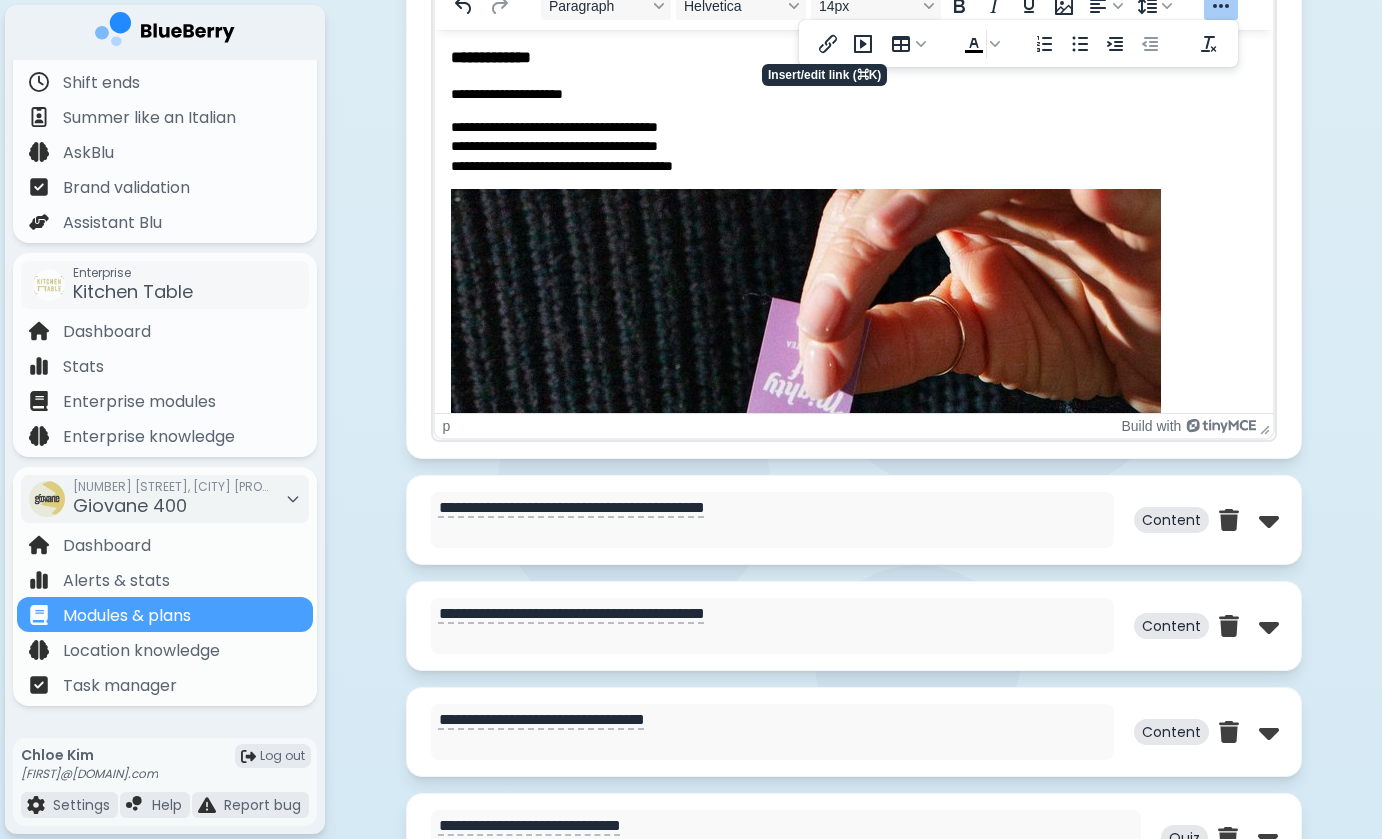 click on "**********" at bounding box center [853, 146] 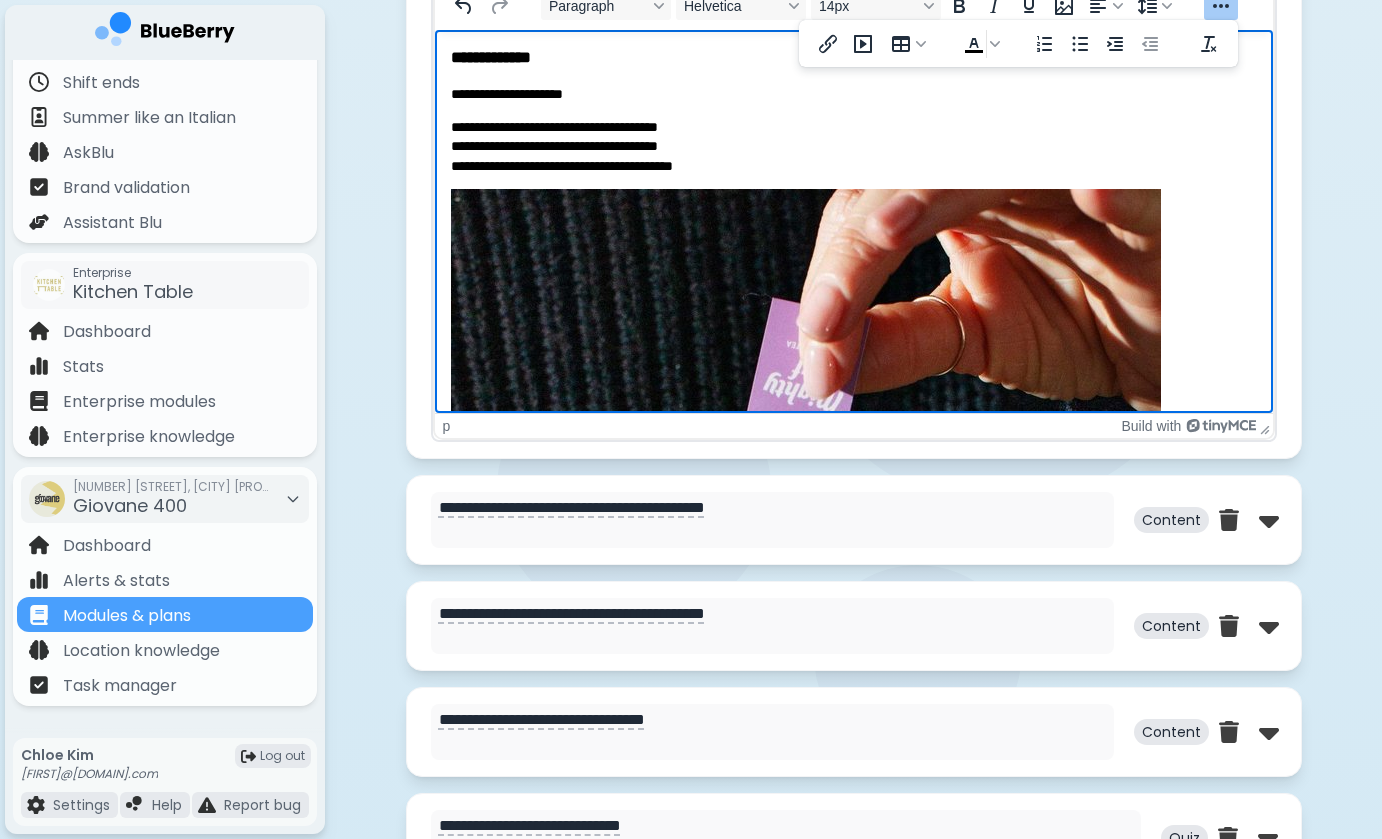 click on "**********" at bounding box center (853, 1195) 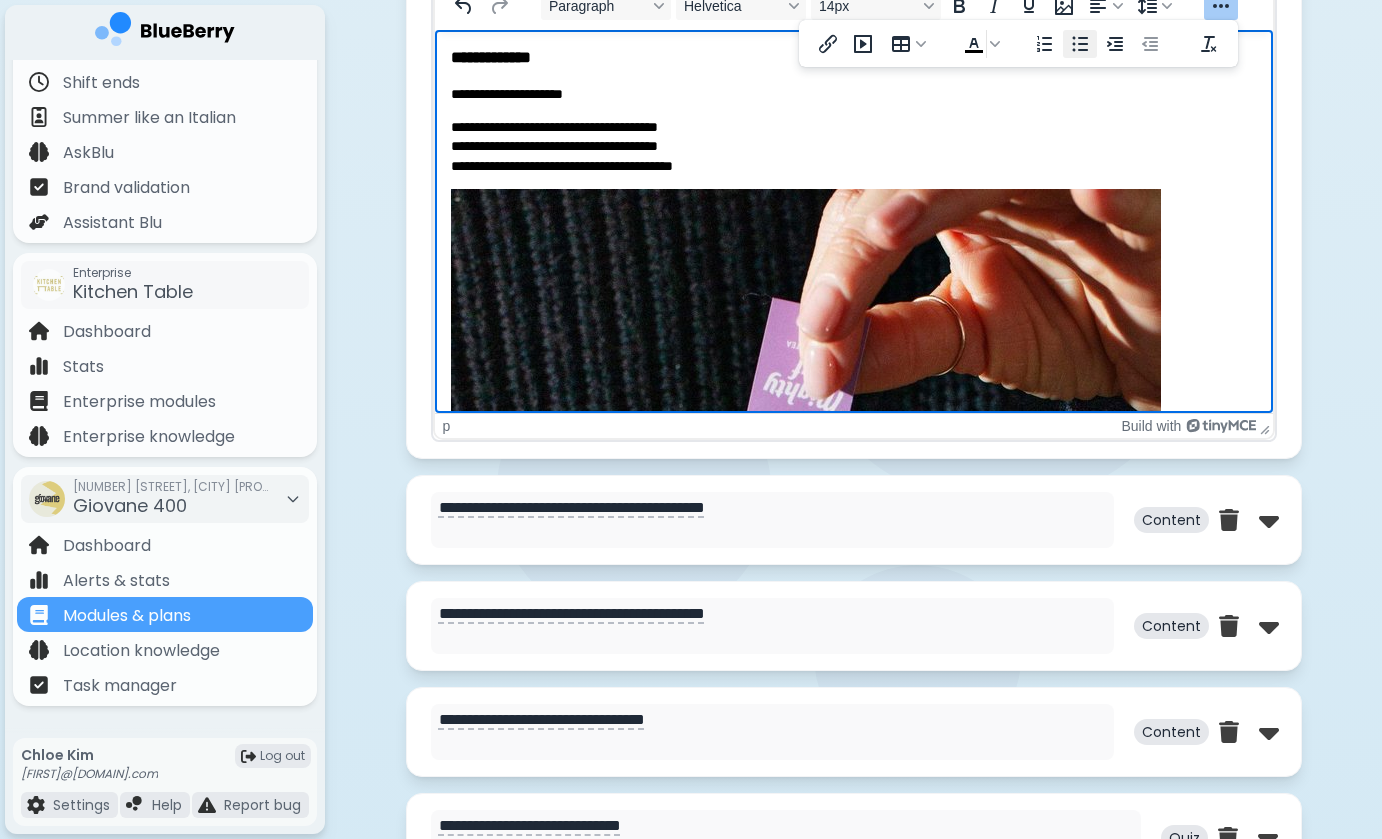 click 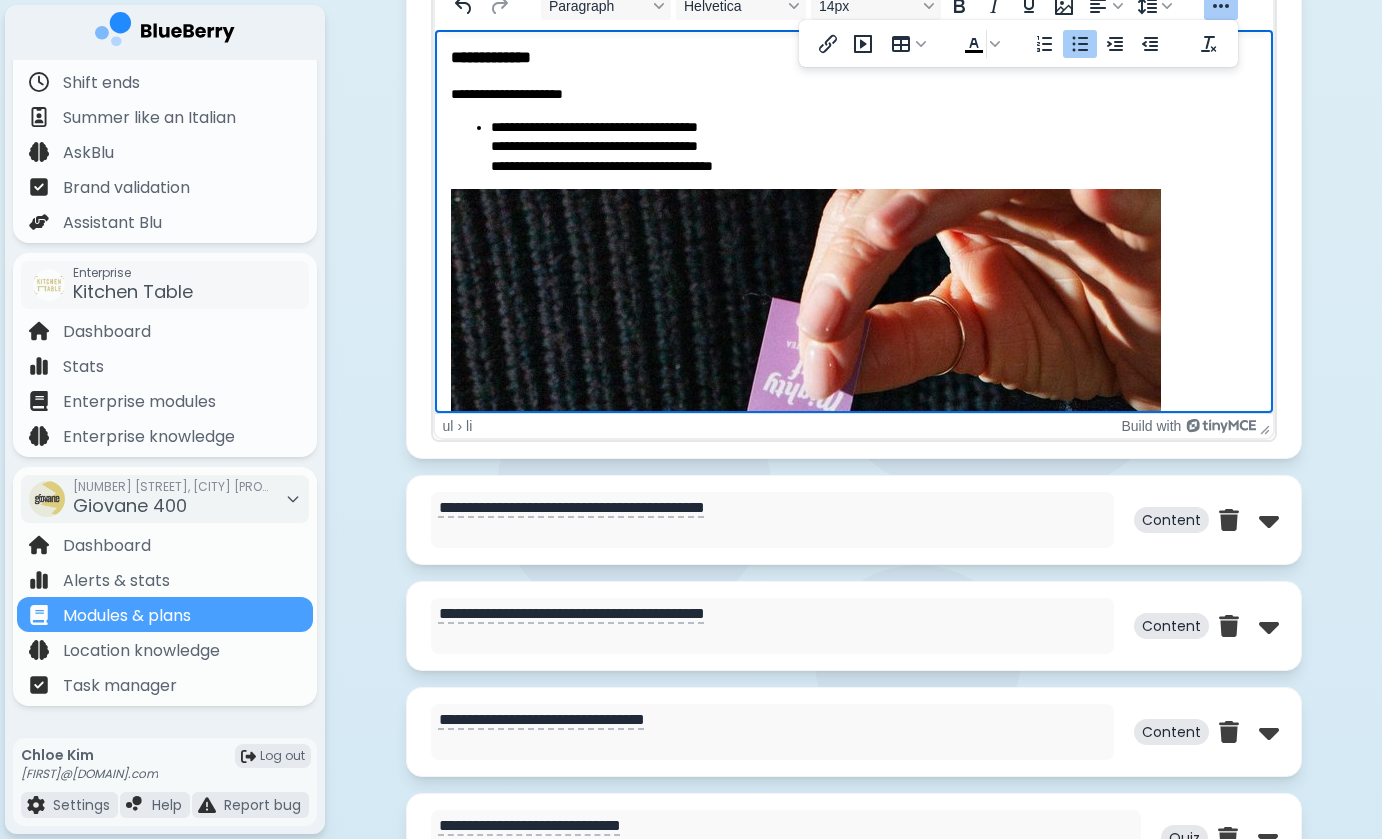 click on "**********" at bounding box center (873, 147) 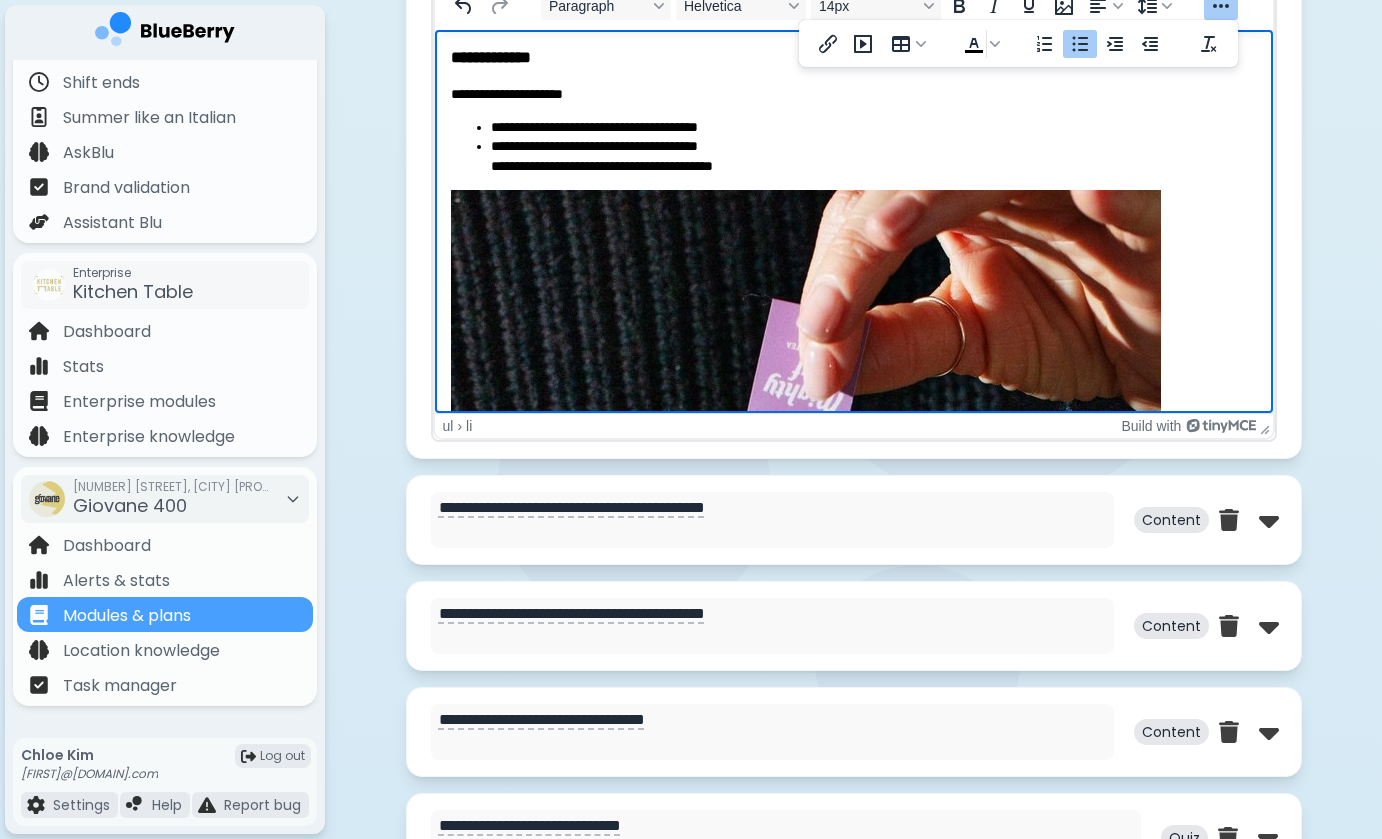 click on "**********" at bounding box center (873, 156) 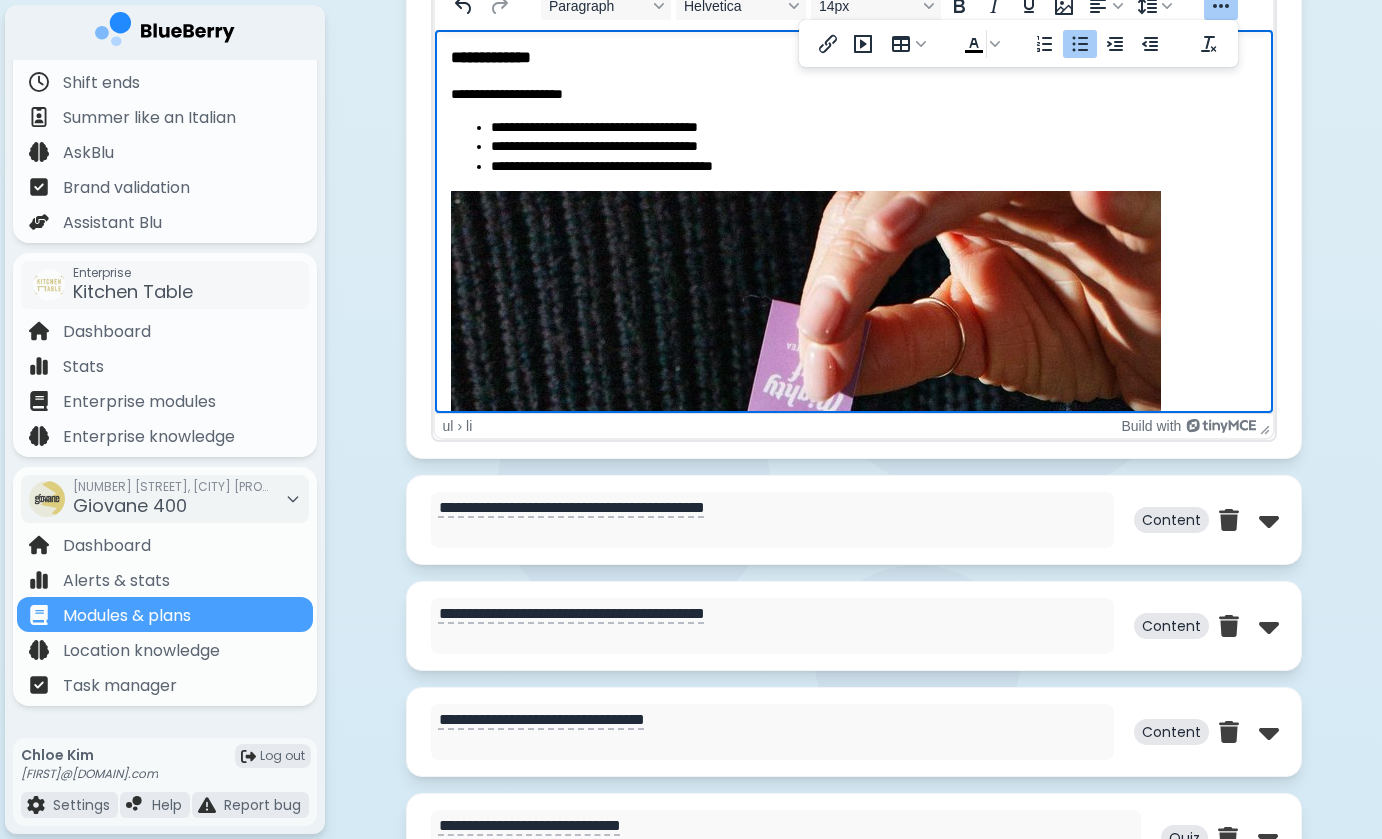 click on "**********" at bounding box center (873, 128) 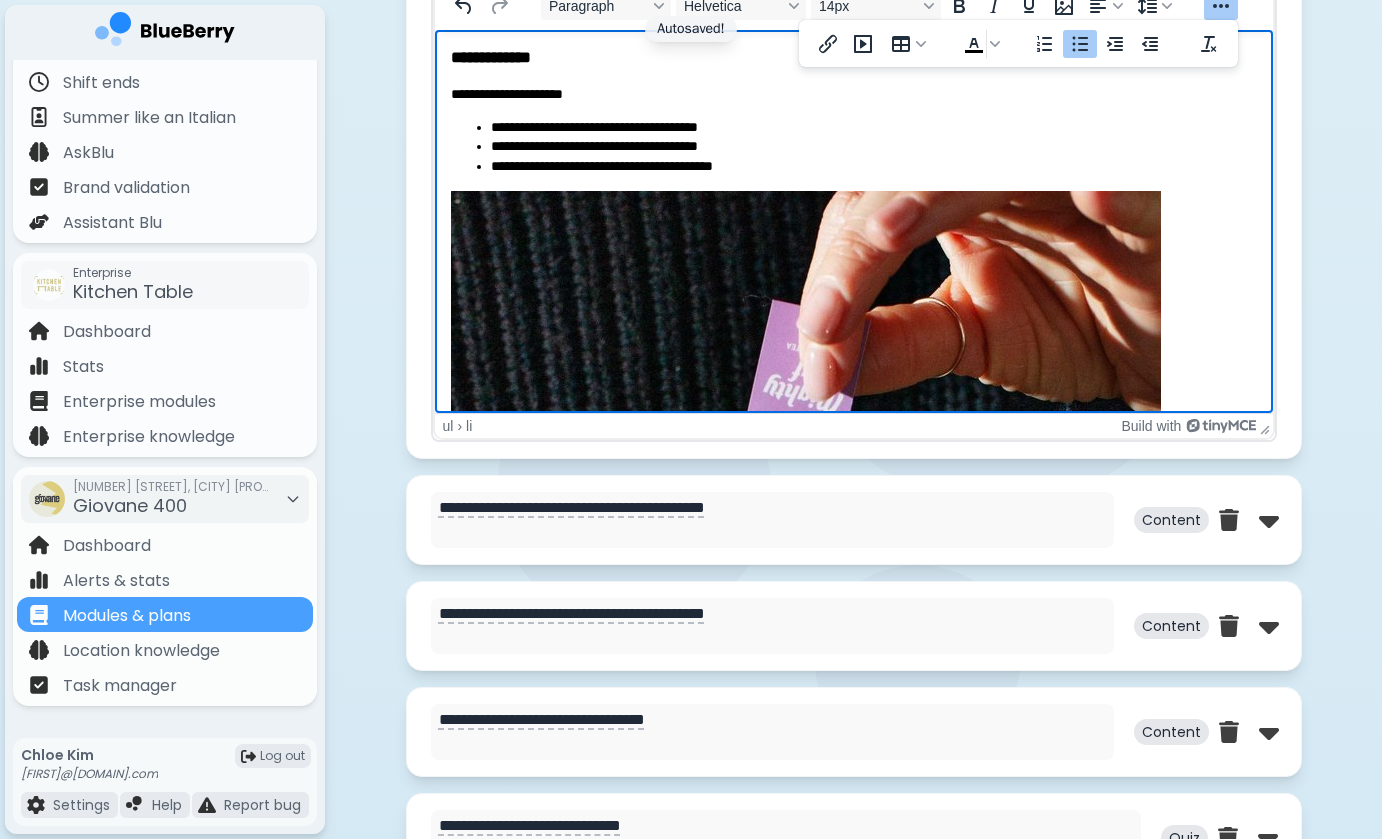 click on "**********" at bounding box center (873, 128) 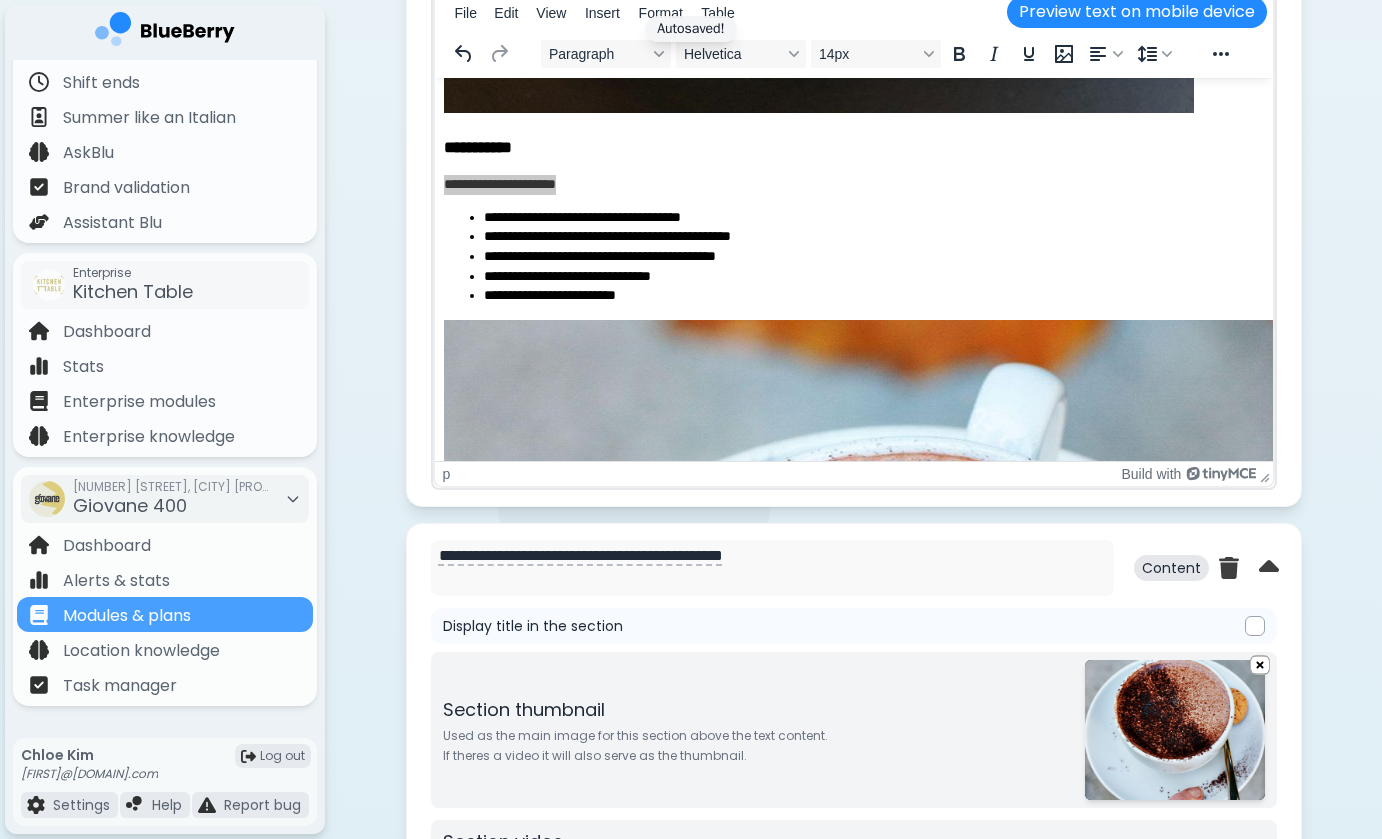 scroll, scrollTop: 3297, scrollLeft: 7, axis: both 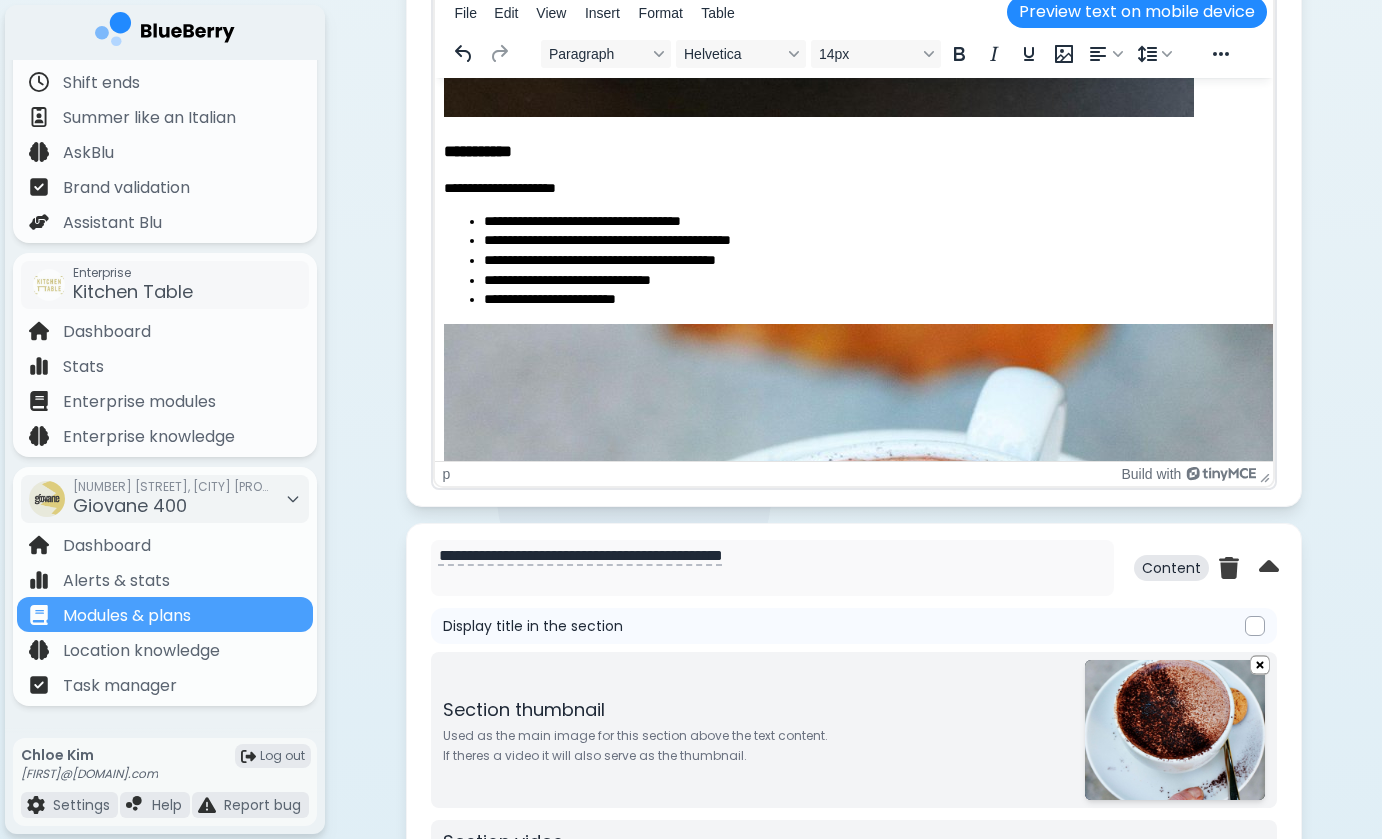 click on "**********" at bounding box center (866, 222) 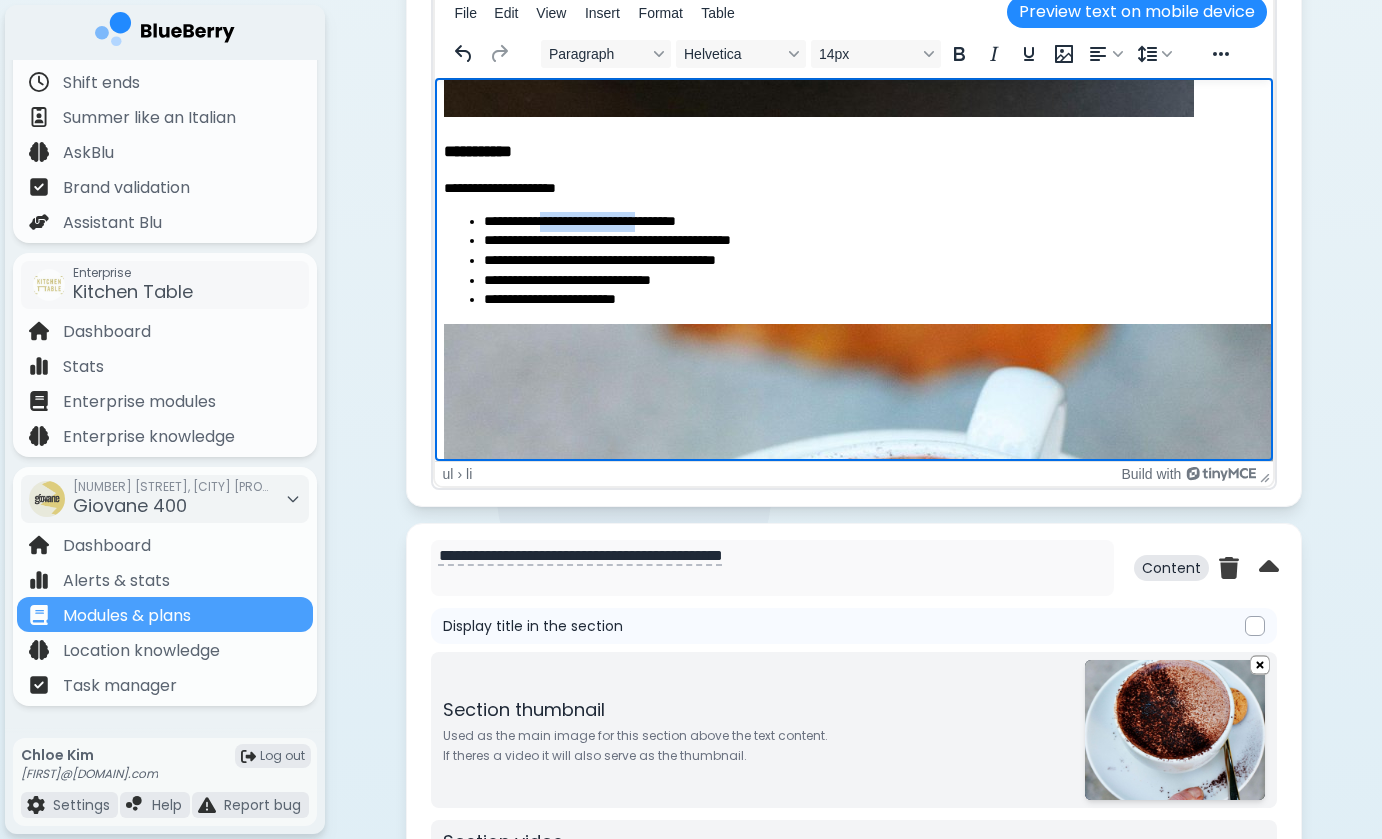 drag, startPoint x: 559, startPoint y: 215, endPoint x: 690, endPoint y: 216, distance: 131.00381 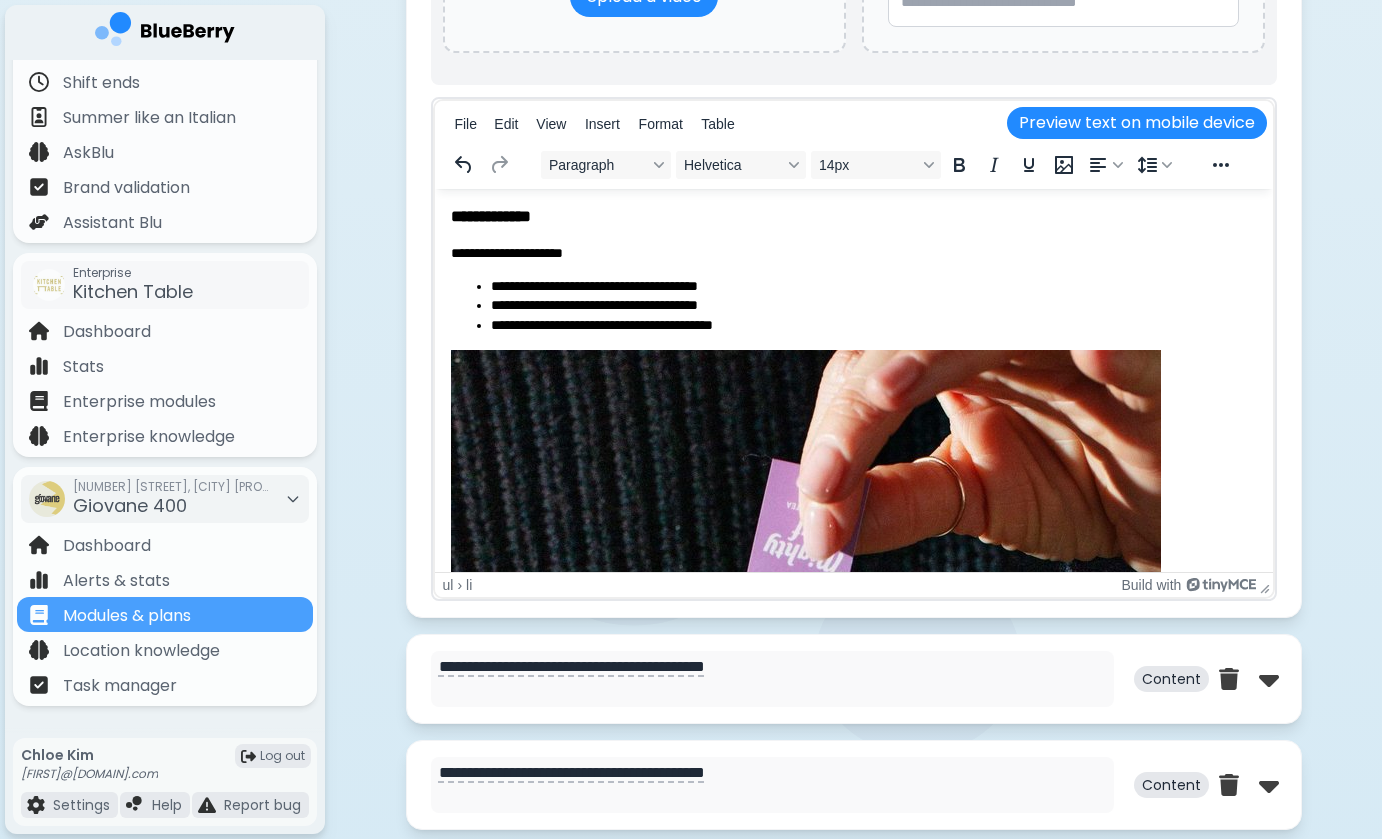 scroll, scrollTop: 3862, scrollLeft: 0, axis: vertical 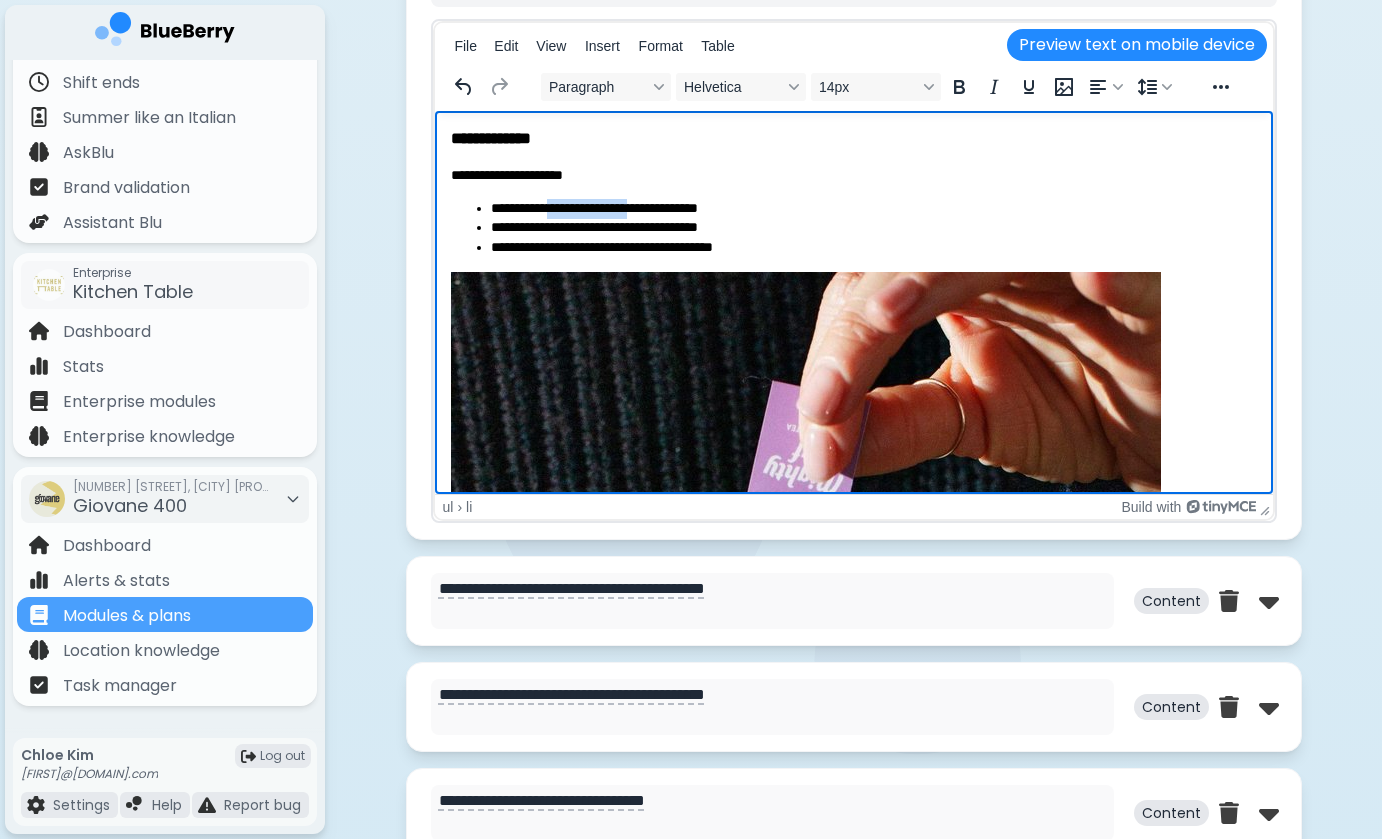 drag, startPoint x: 565, startPoint y: 209, endPoint x: 675, endPoint y: 206, distance: 110.0409 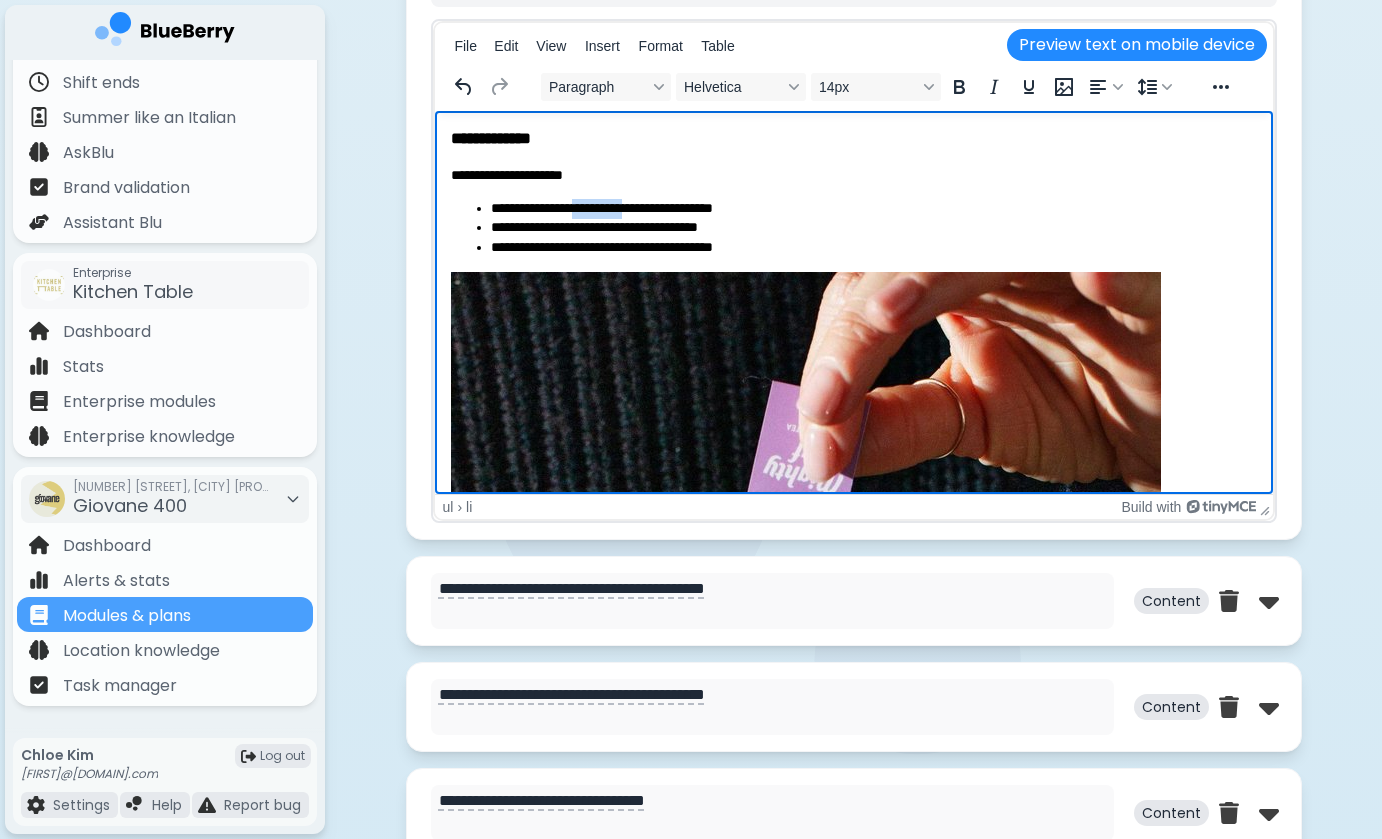 drag, startPoint x: 604, startPoint y: 205, endPoint x: 675, endPoint y: 212, distance: 71.34424 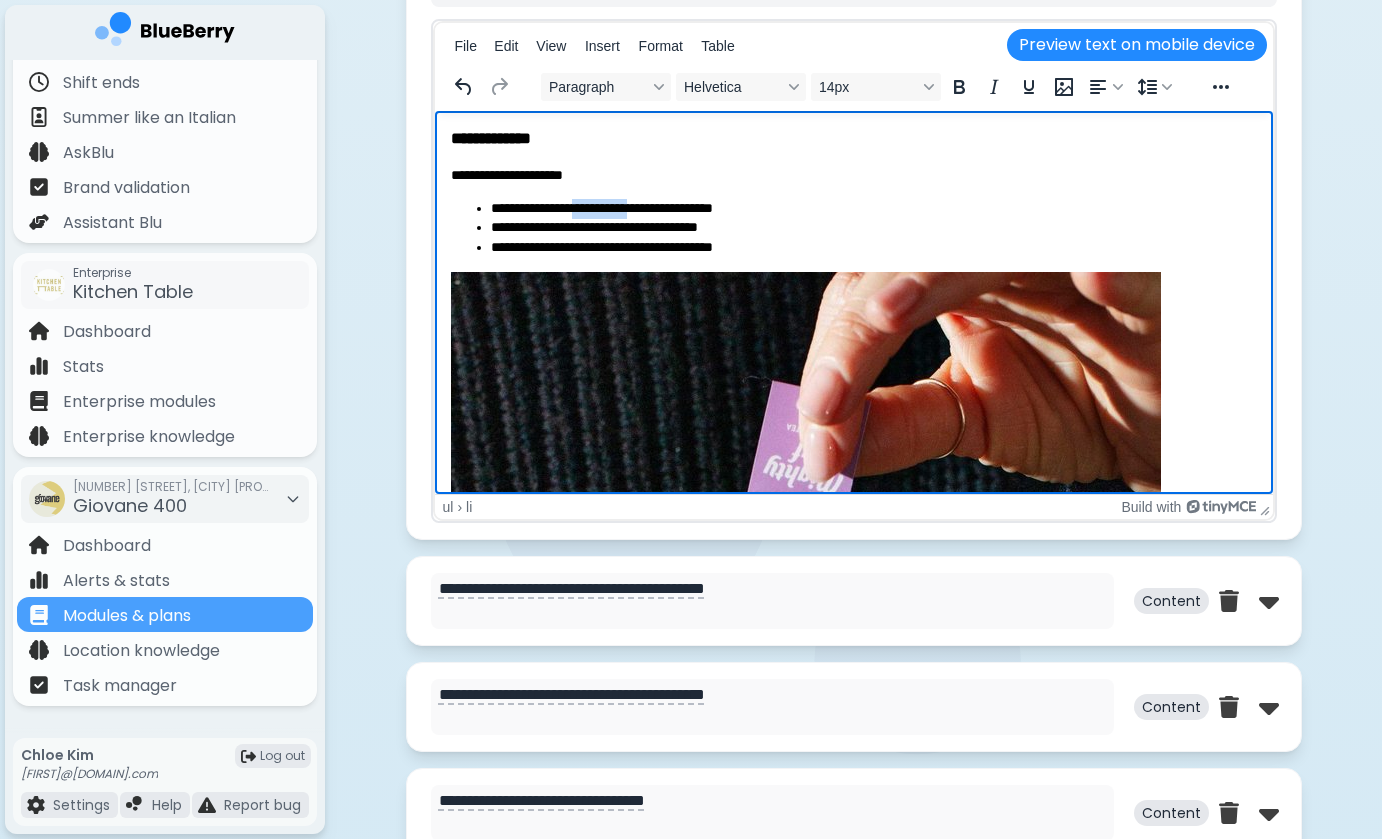 click on "**********" at bounding box center [873, 209] 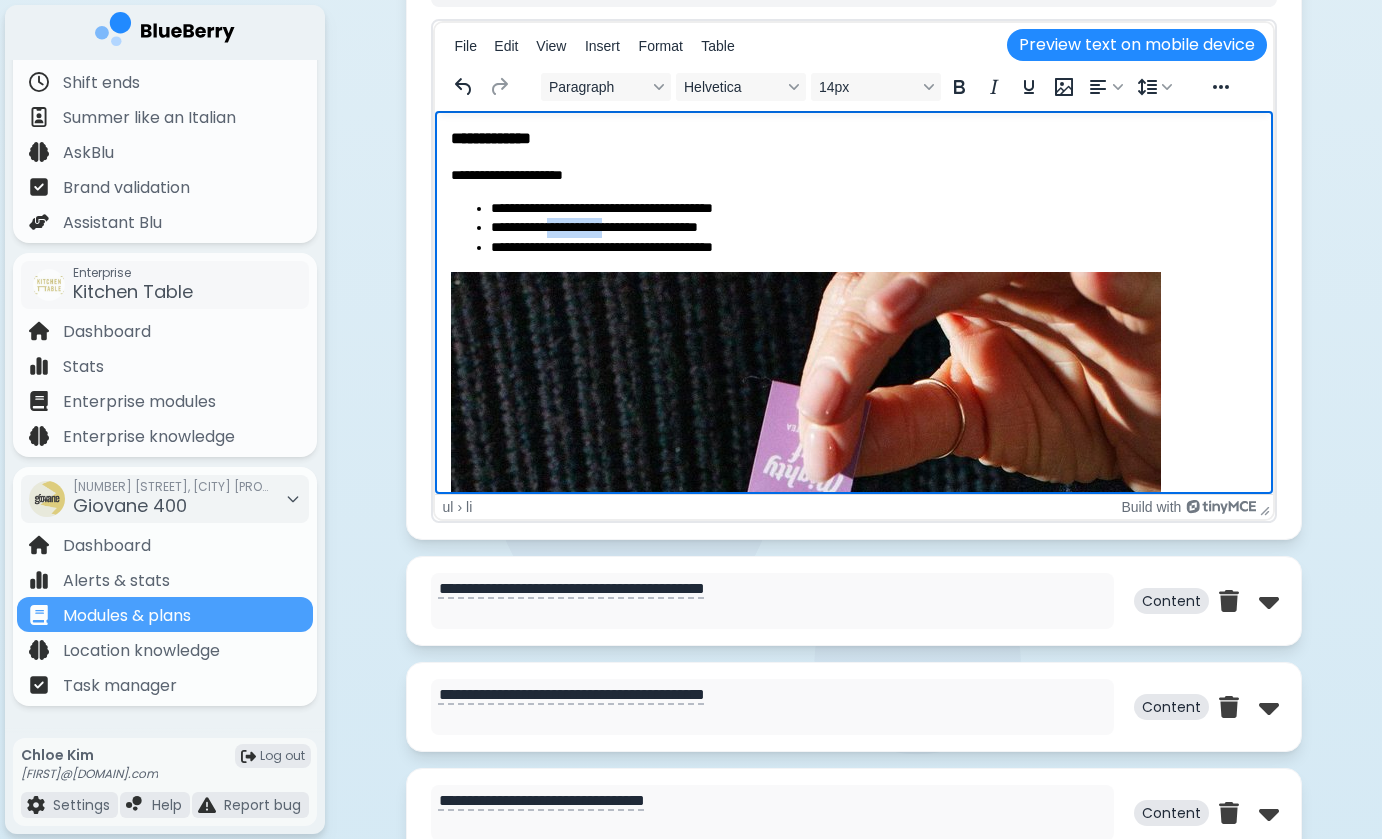 drag, startPoint x: 568, startPoint y: 222, endPoint x: 666, endPoint y: 222, distance: 98 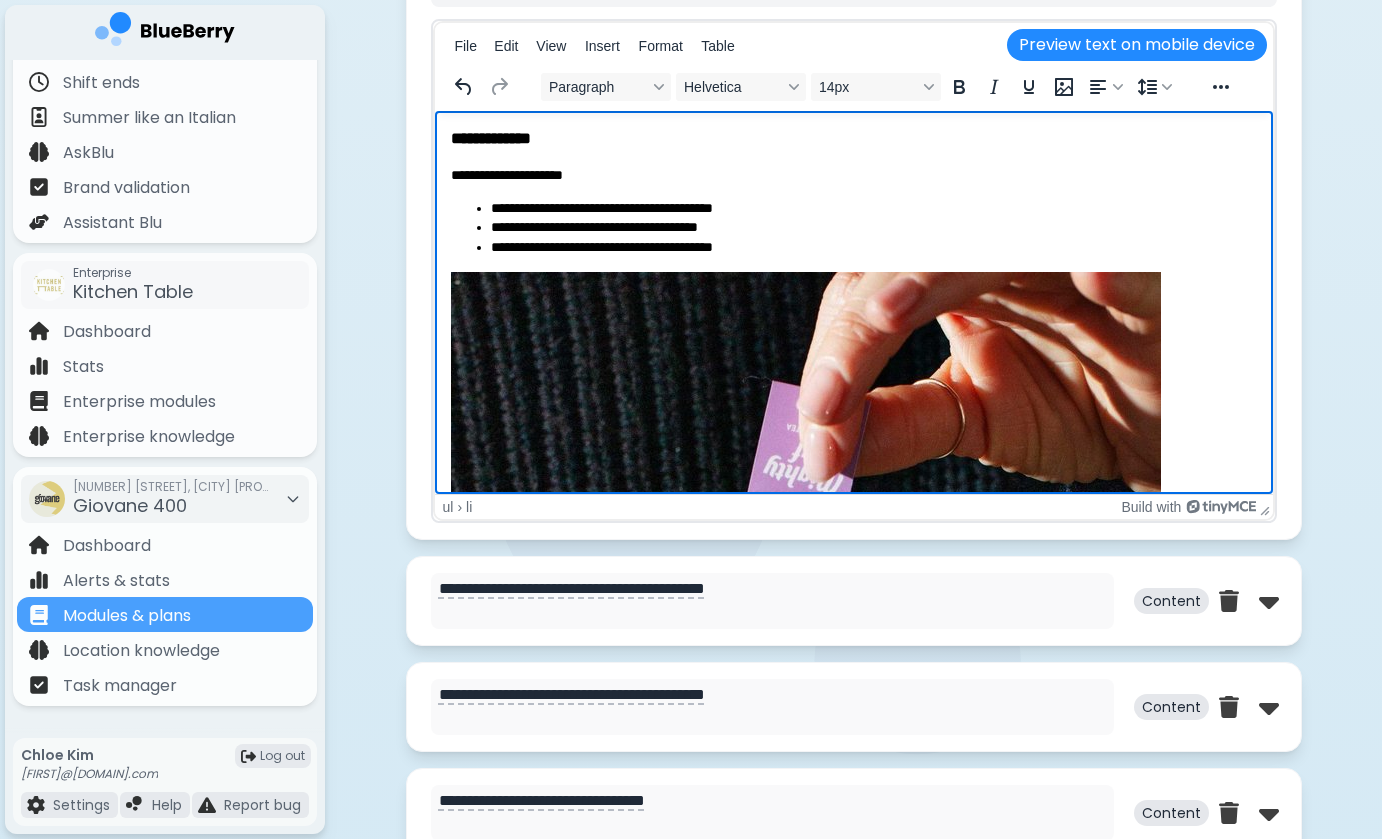 click on "**********" at bounding box center [873, 228] 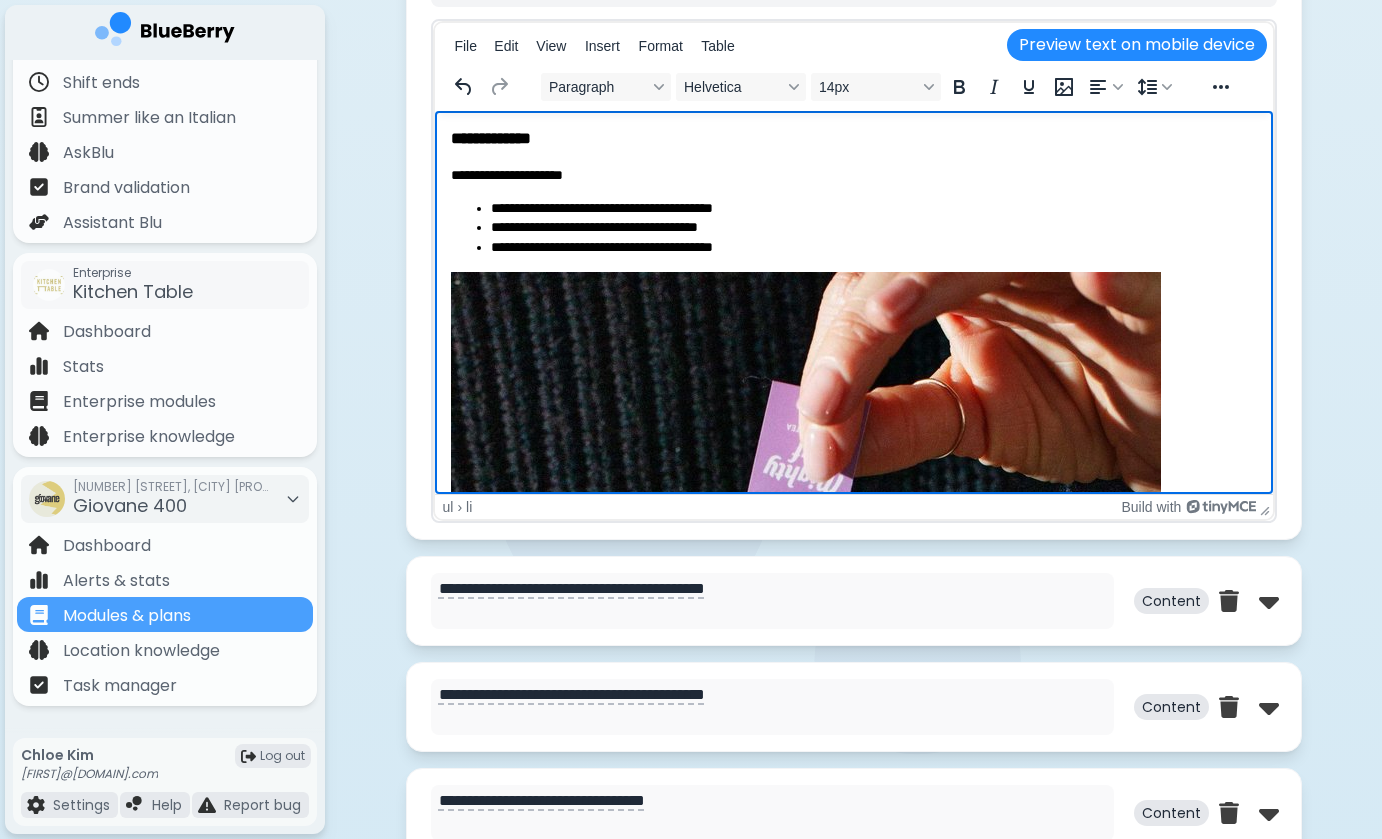 click on "**********" at bounding box center [873, 248] 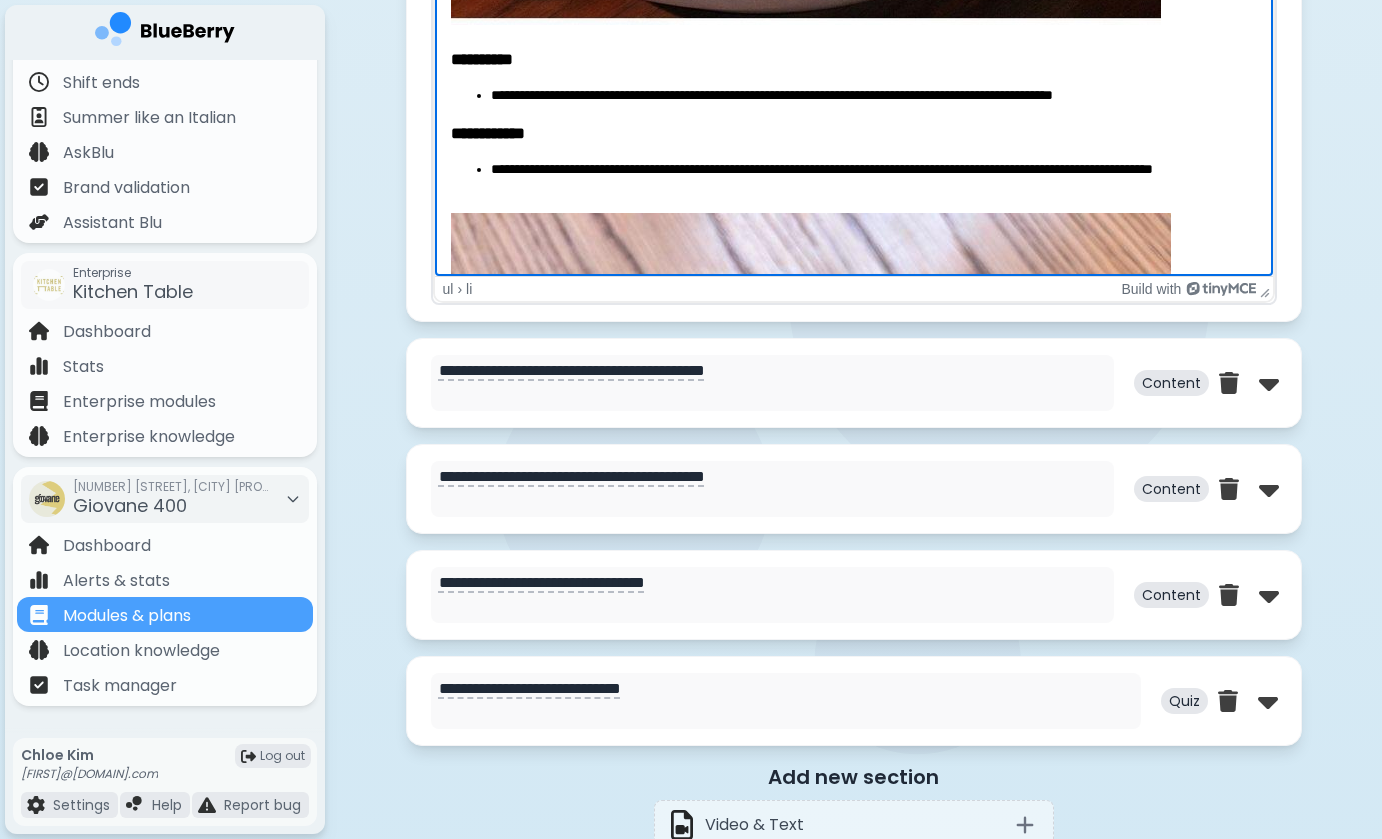 scroll, scrollTop: 1038, scrollLeft: 0, axis: vertical 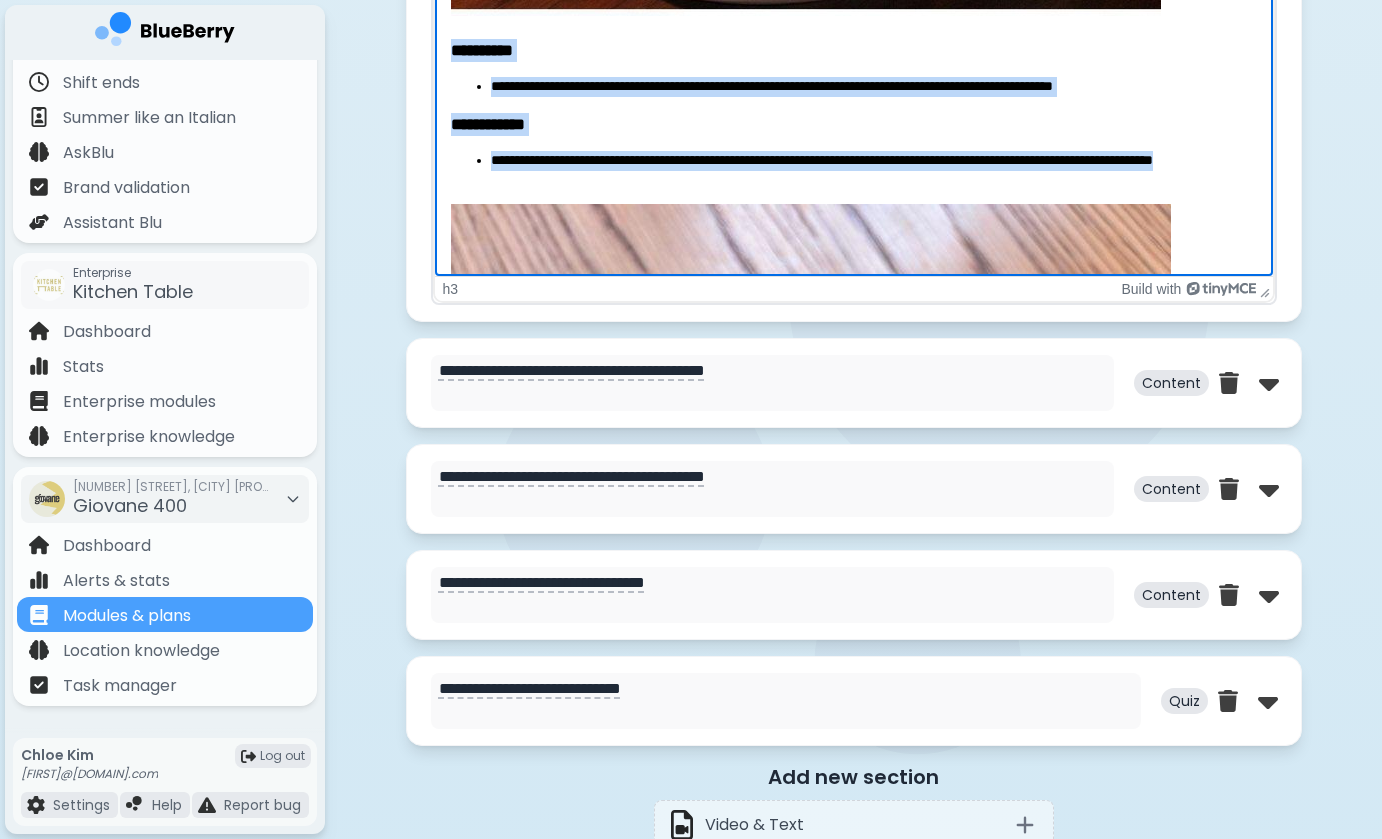 drag, startPoint x: 451, startPoint y: 47, endPoint x: 647, endPoint y: 187, distance: 240.86511 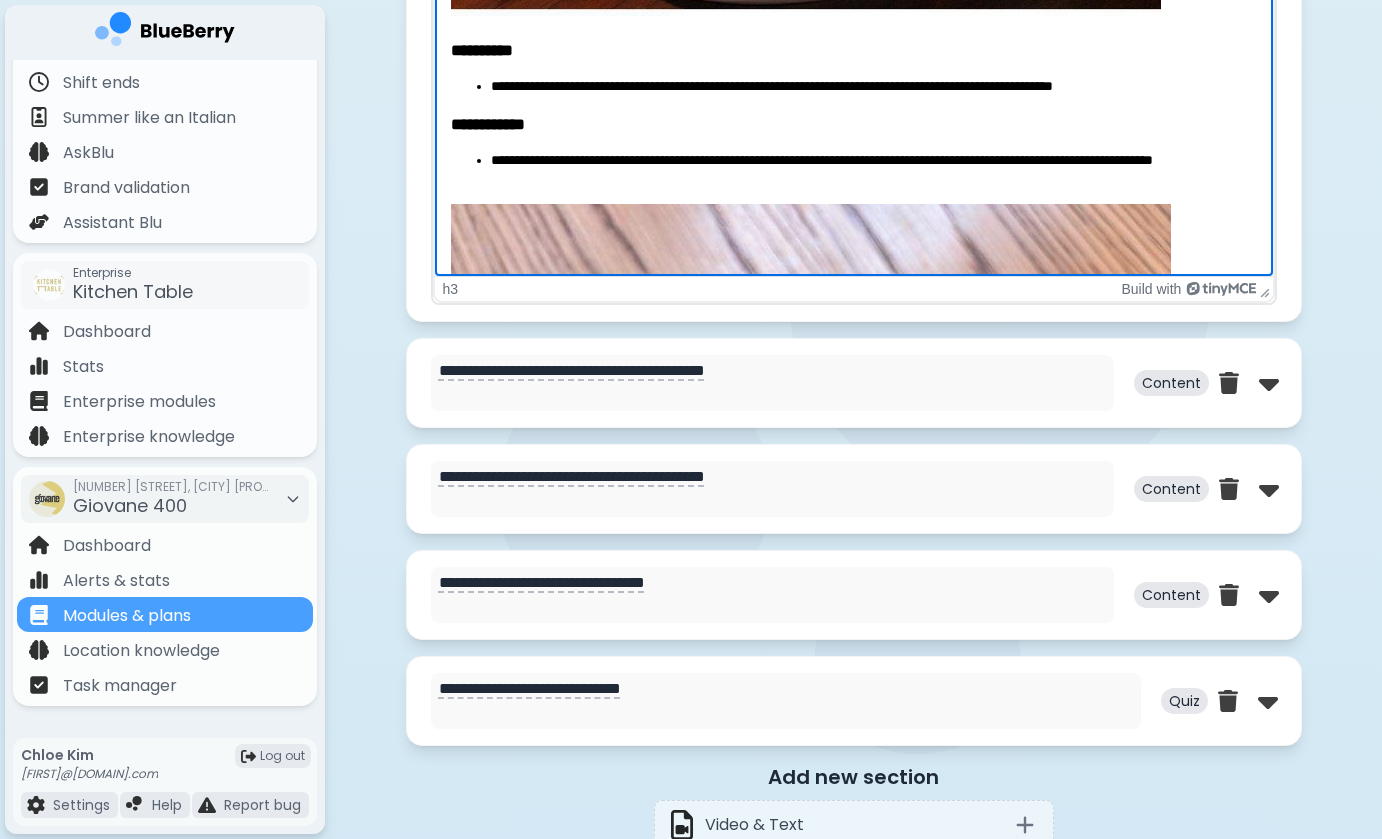 click on "**********" at bounding box center (853, 124) 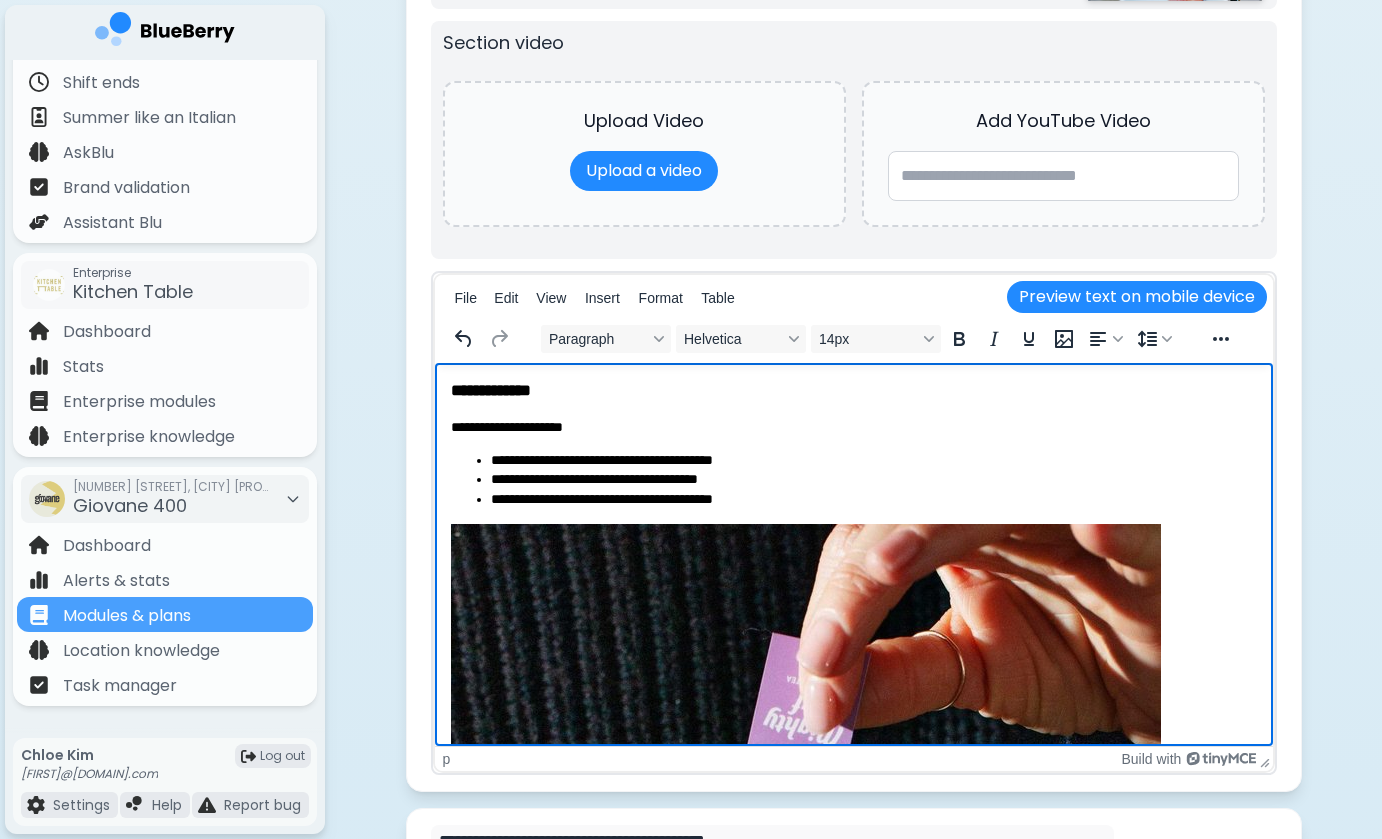 scroll, scrollTop: 3543, scrollLeft: 0, axis: vertical 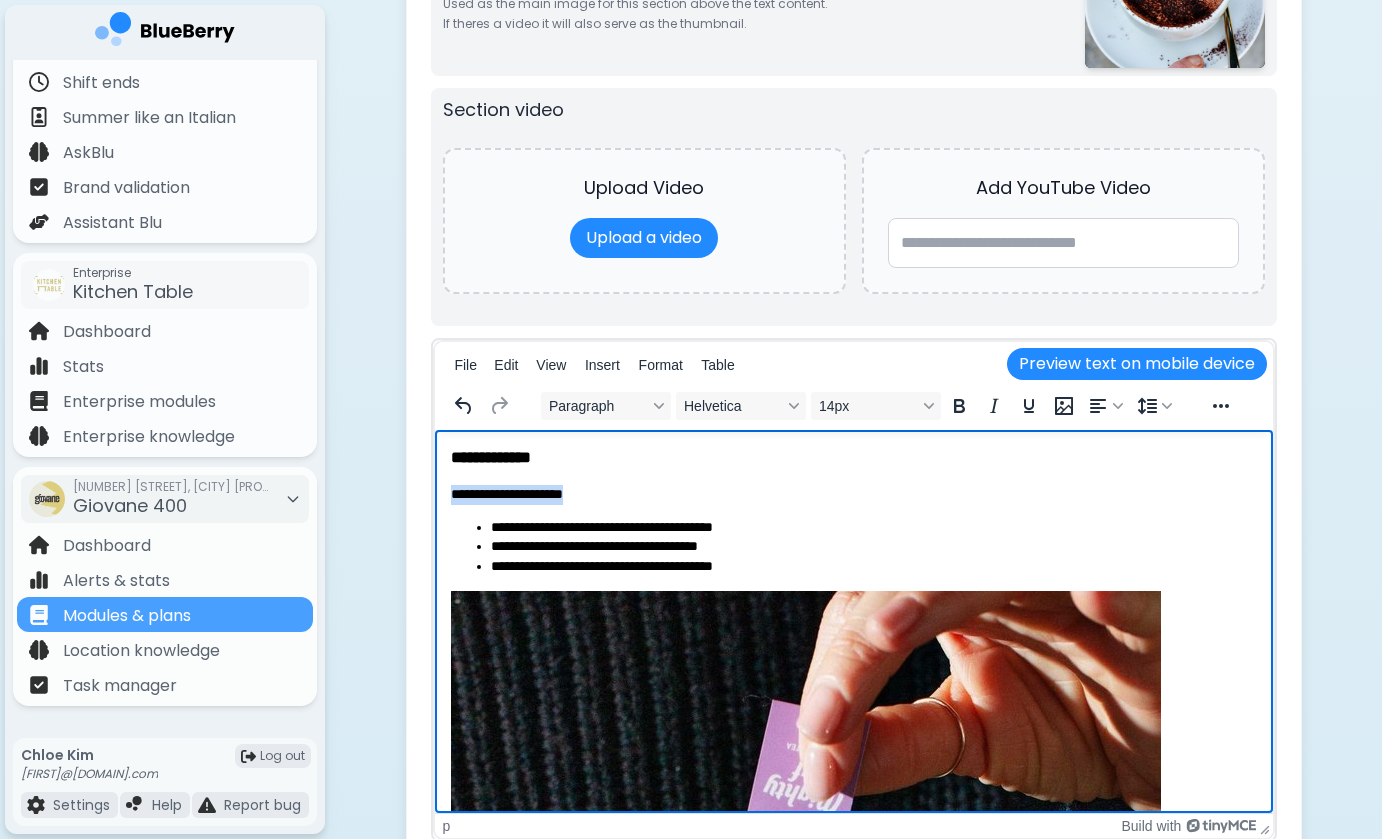drag, startPoint x: 607, startPoint y: 497, endPoint x: 451, endPoint y: 495, distance: 156.01282 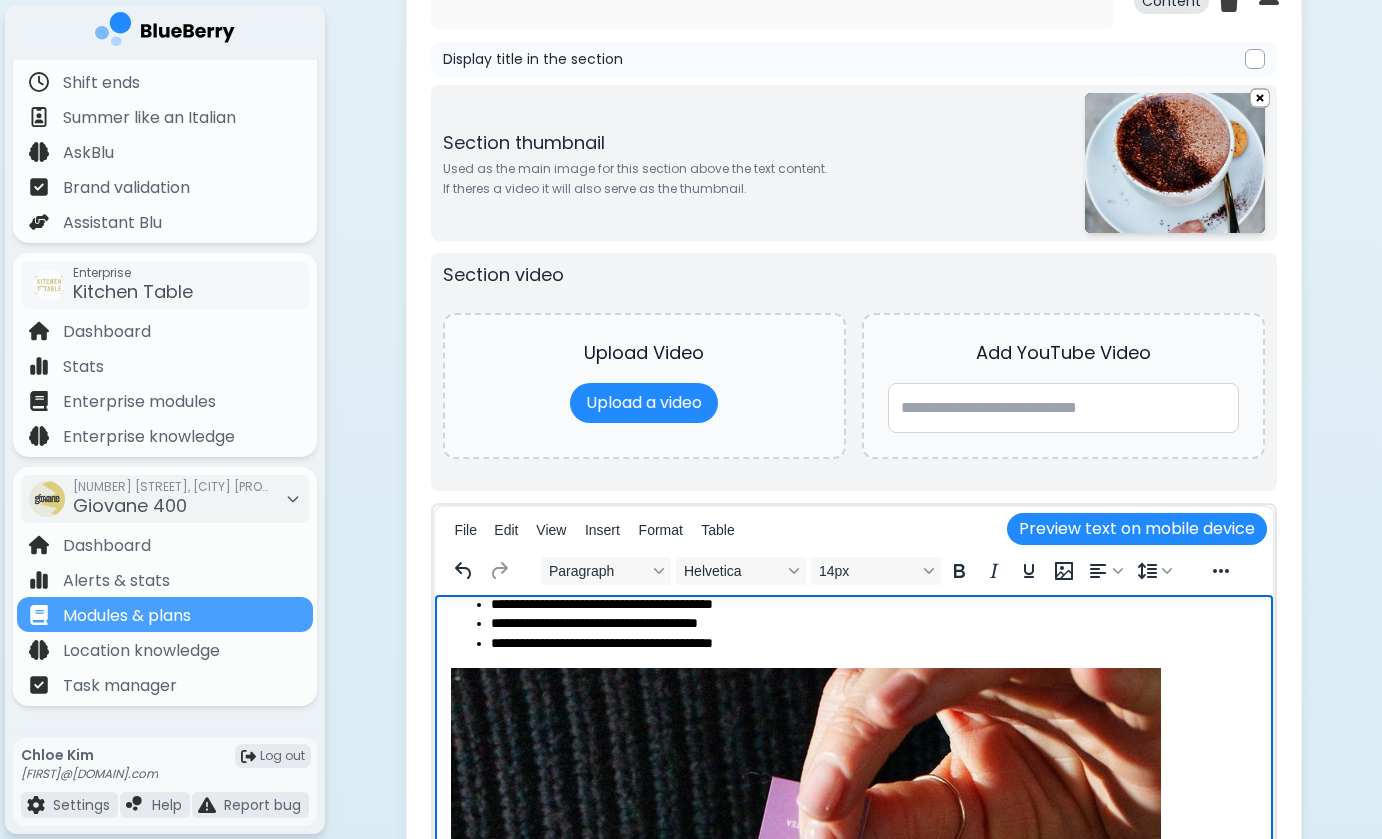 scroll, scrollTop: 89, scrollLeft: 0, axis: vertical 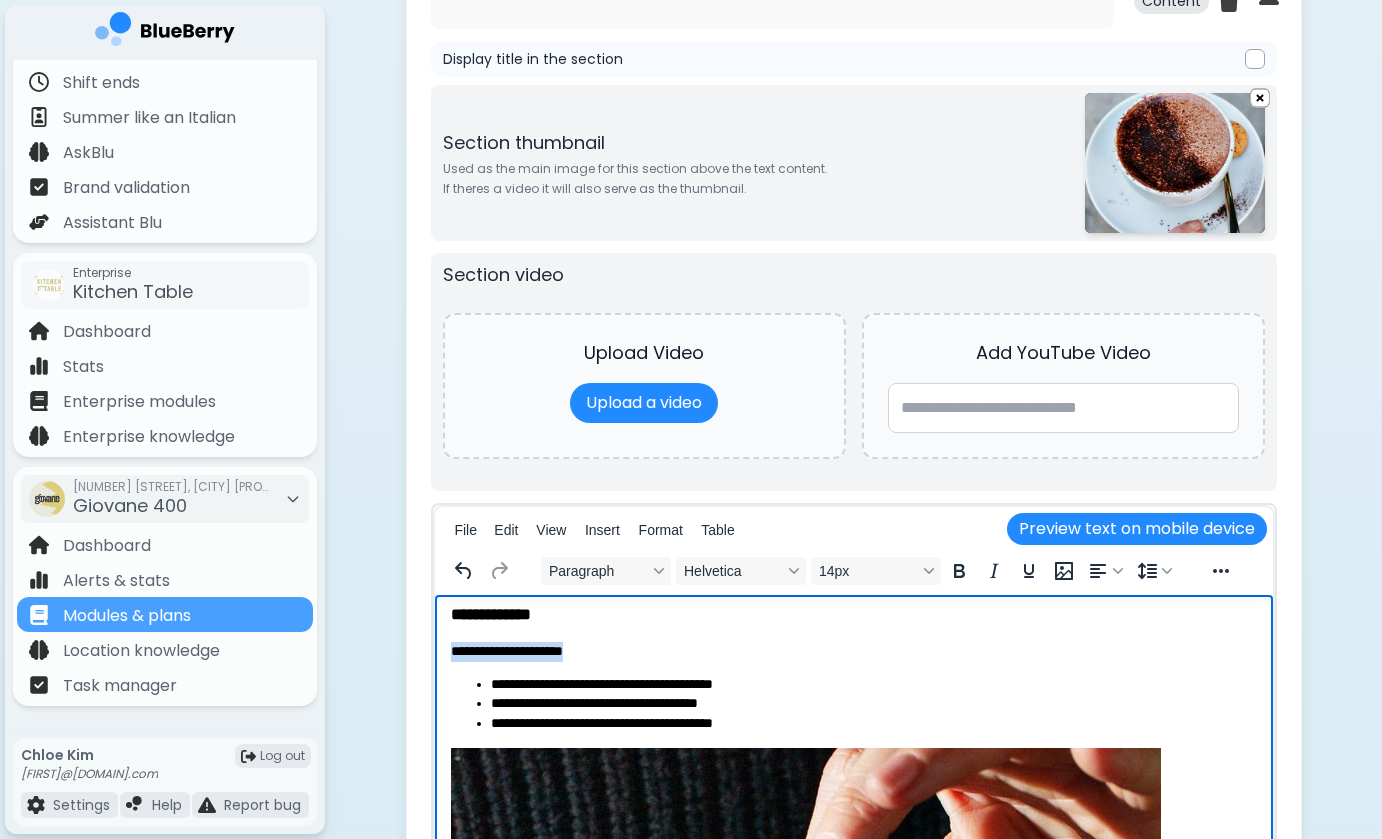 click on "**********" at bounding box center [853, 651] 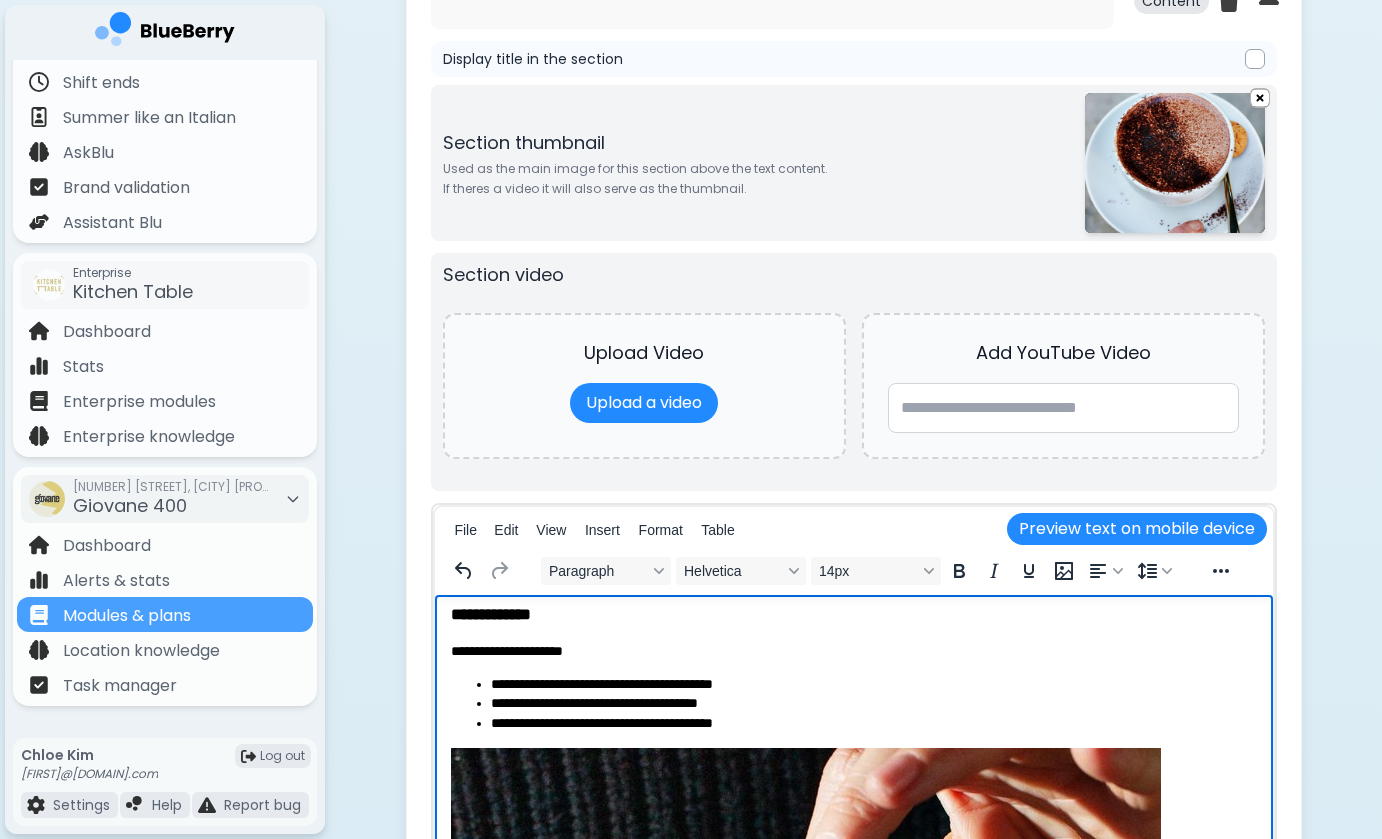 click on "**********" at bounding box center [873, 685] 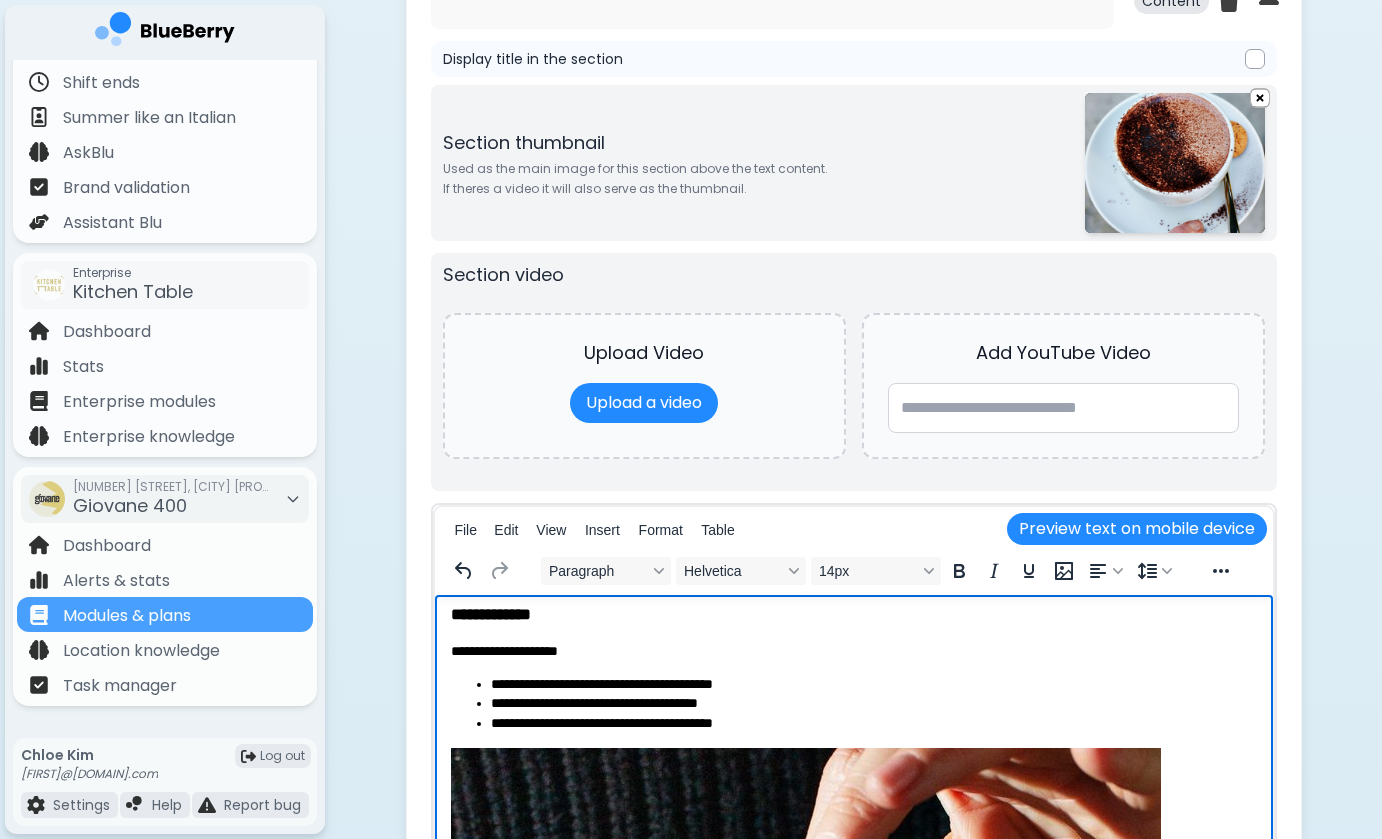 click on "**********" at bounding box center [853, 651] 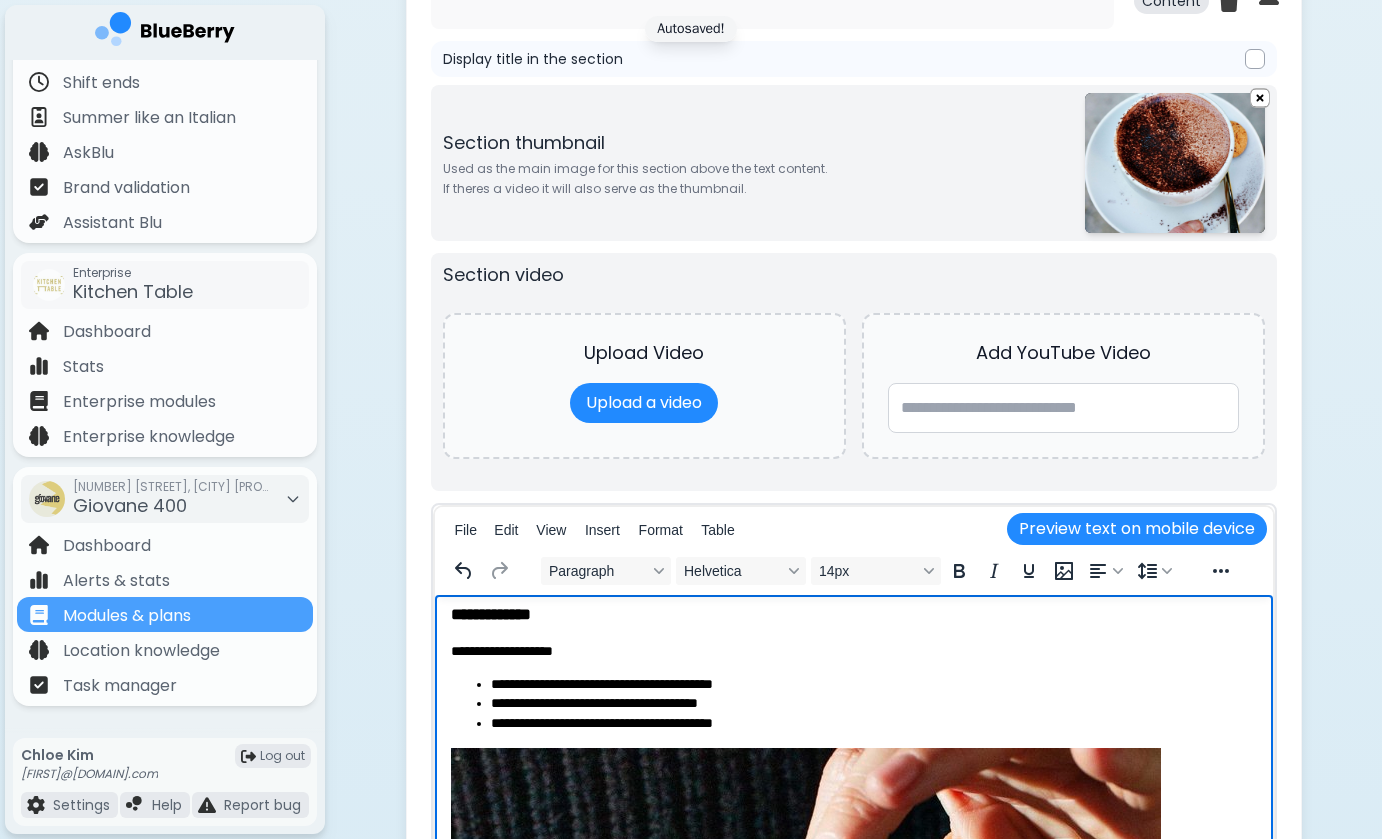 click on "**********" at bounding box center (873, 704) 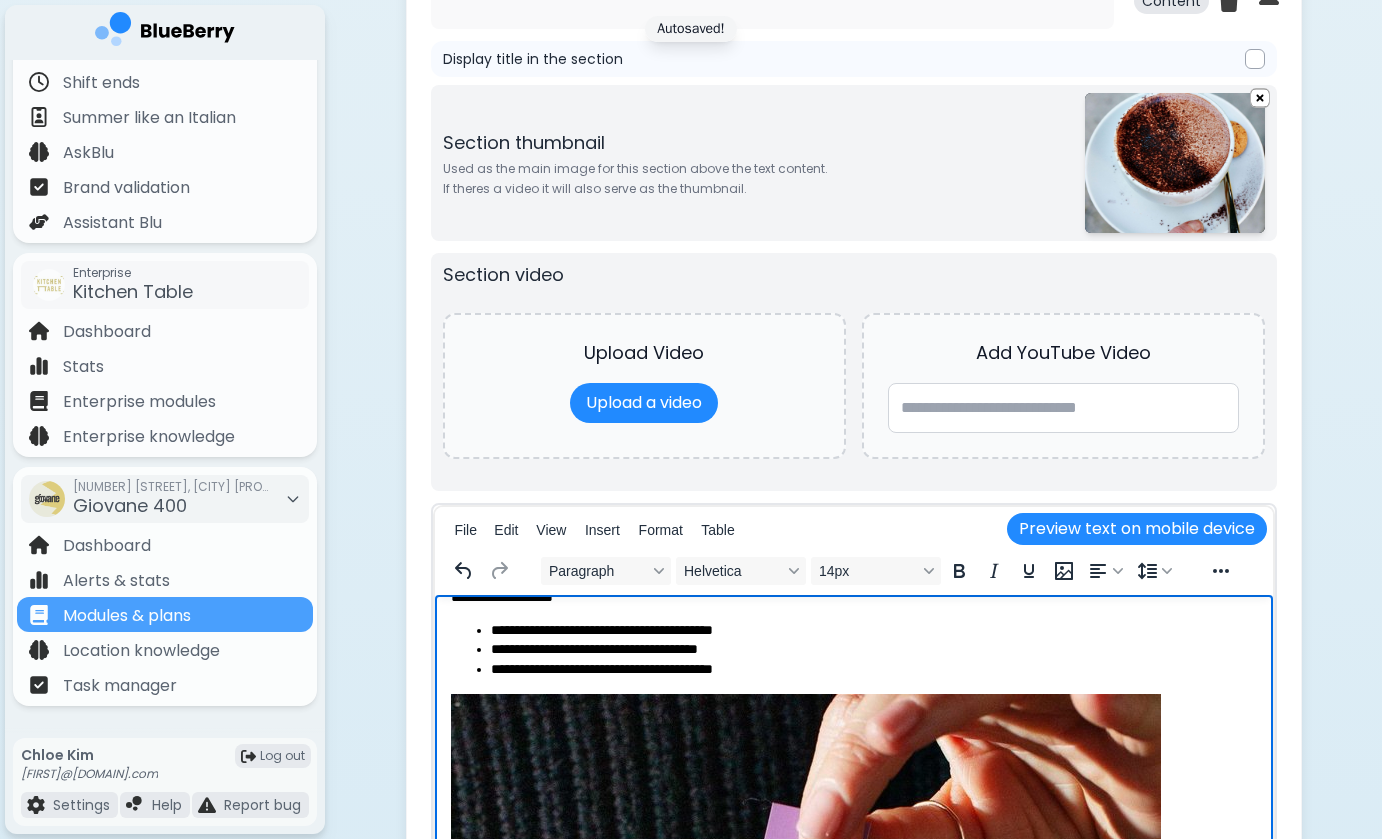 scroll, scrollTop: 67, scrollLeft: 0, axis: vertical 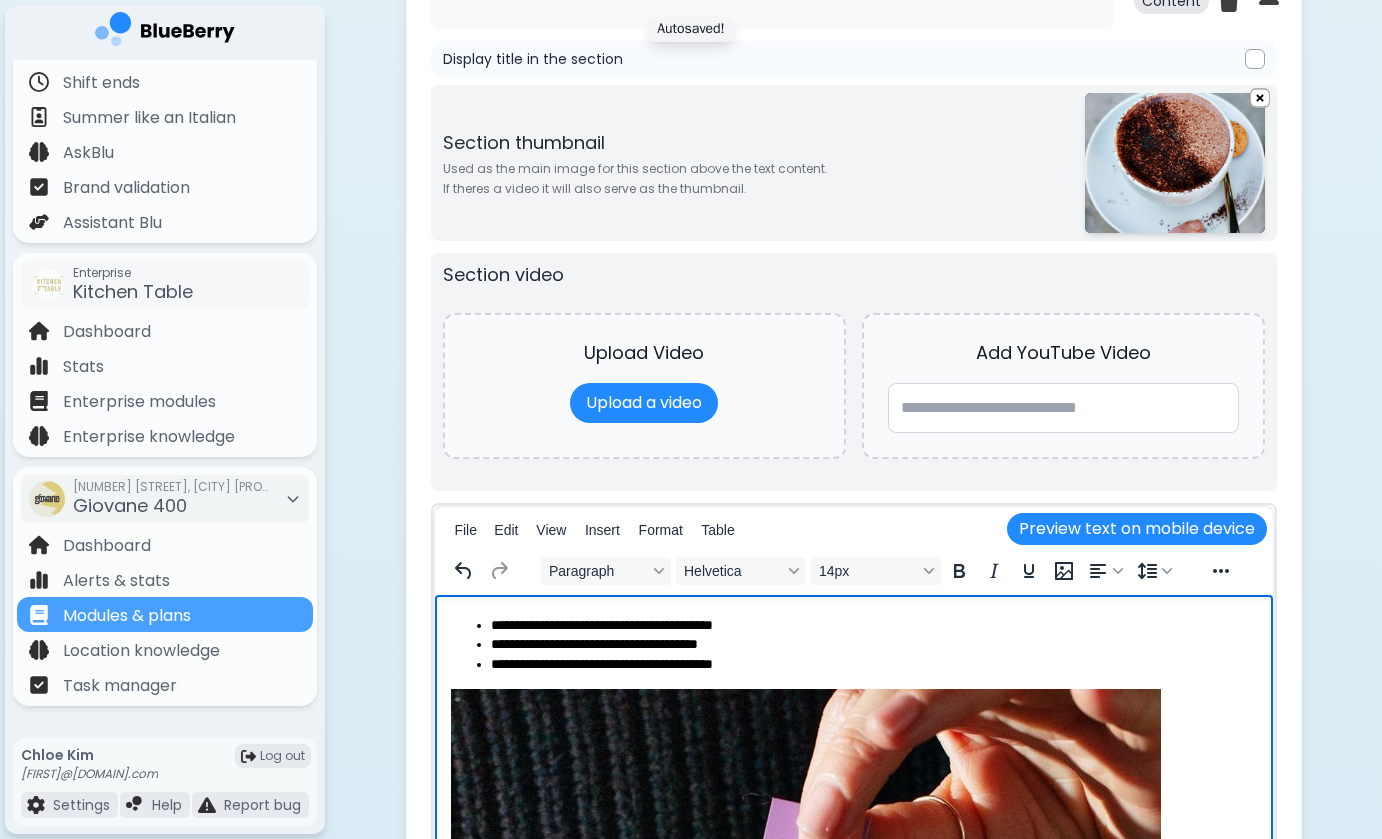 click on "**********" at bounding box center (873, 665) 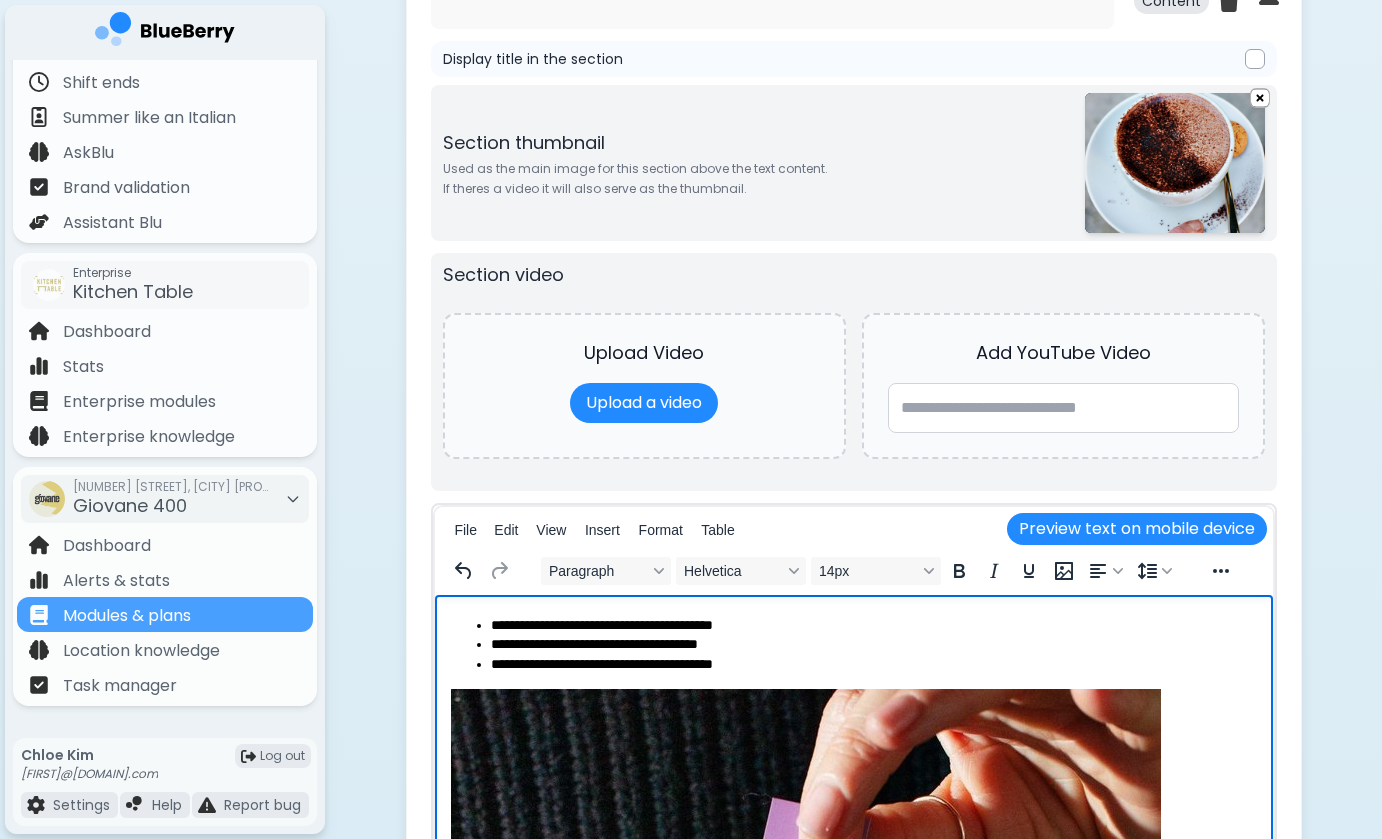 click on "**********" at bounding box center [873, 626] 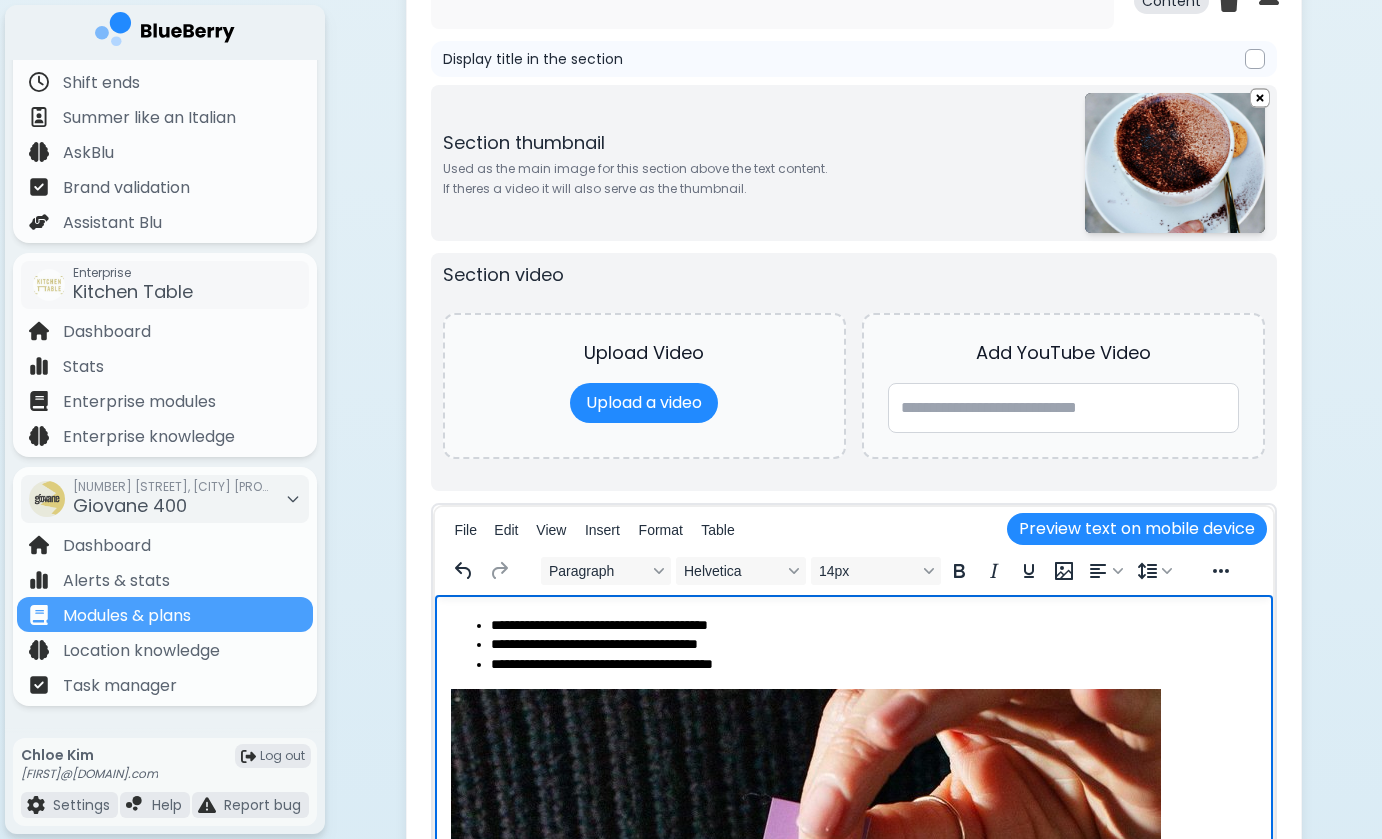 click on "**********" at bounding box center [873, 645] 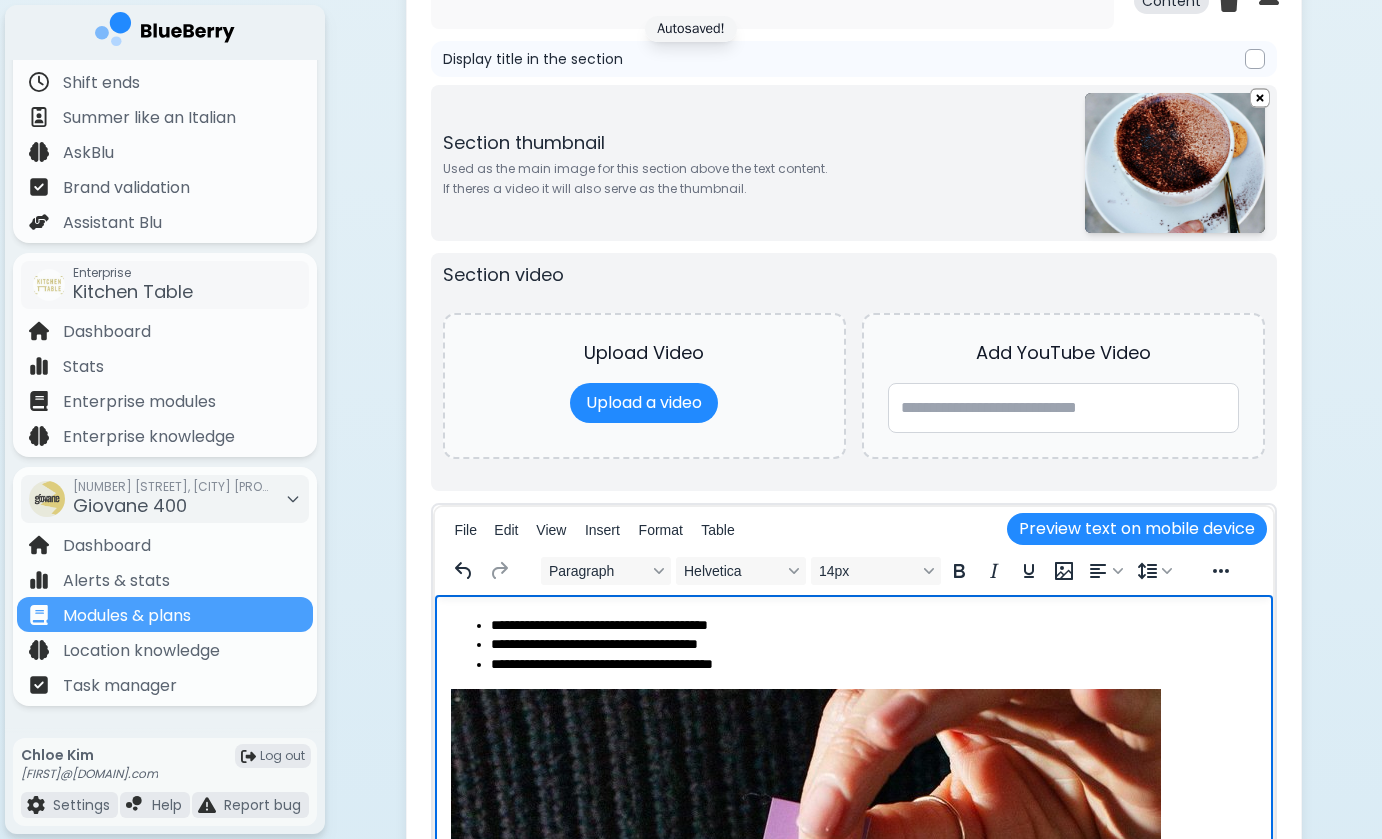 click on "**********" at bounding box center (873, 645) 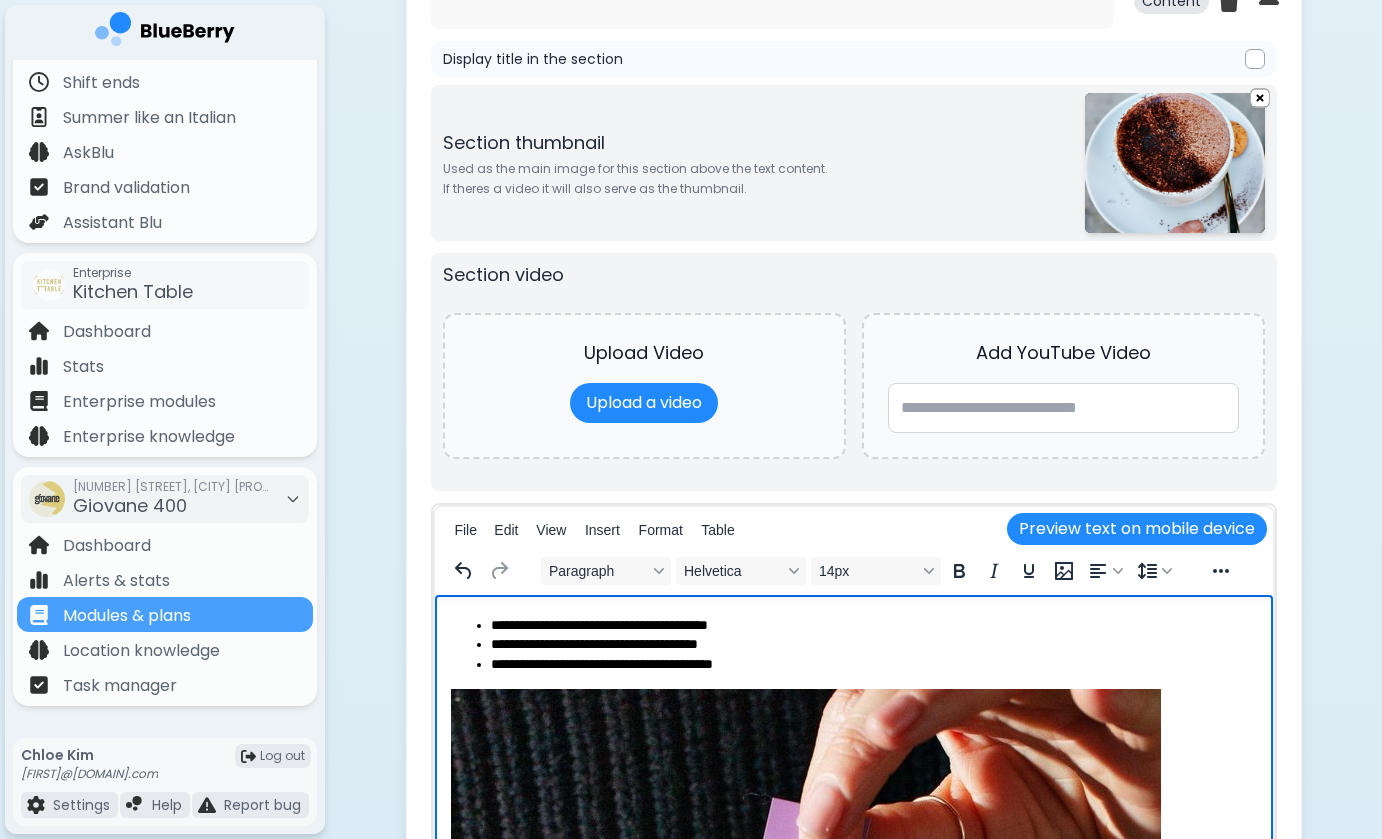 click on "**********" at bounding box center [873, 626] 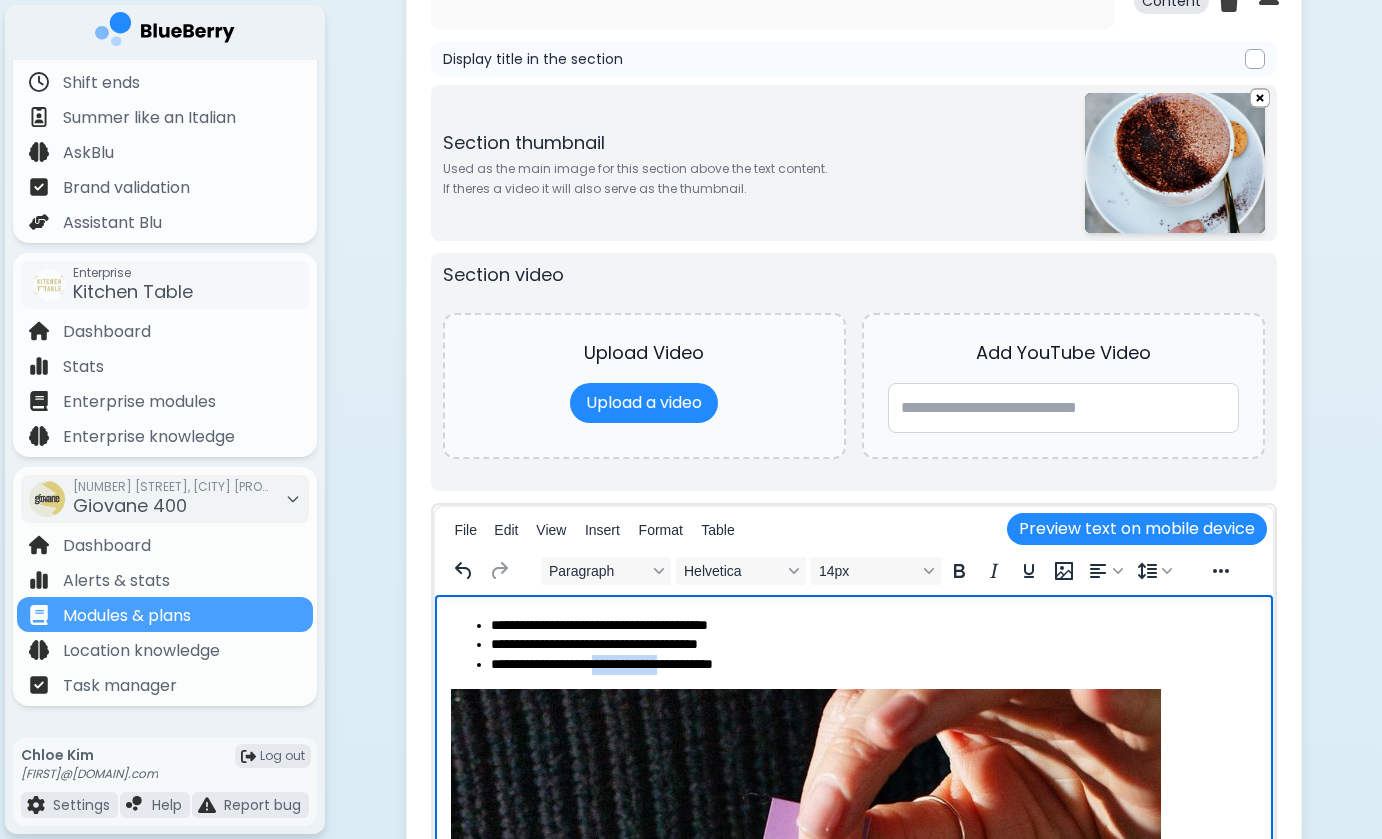 drag, startPoint x: 621, startPoint y: 662, endPoint x: 723, endPoint y: 662, distance: 102 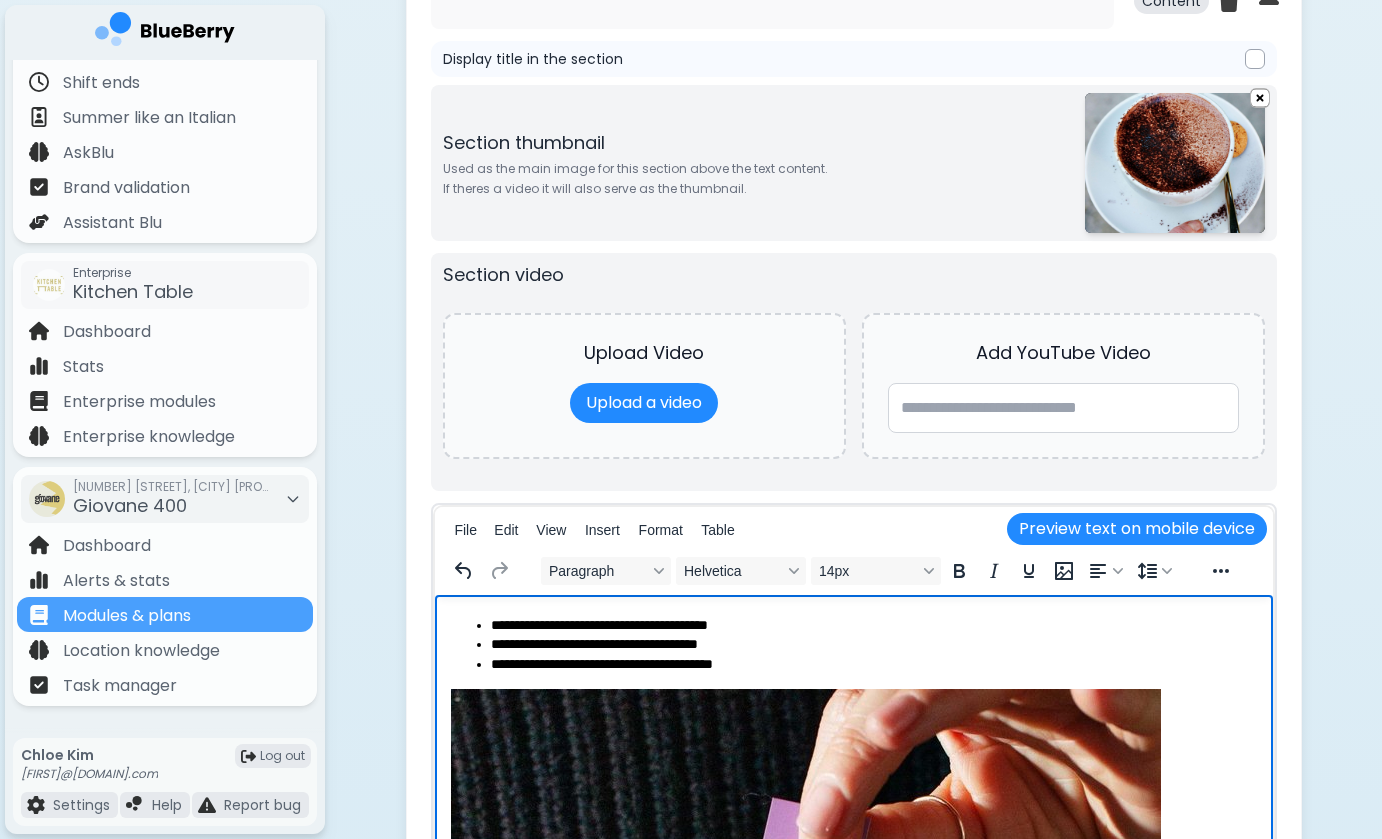 click on "**********" at bounding box center [873, 665] 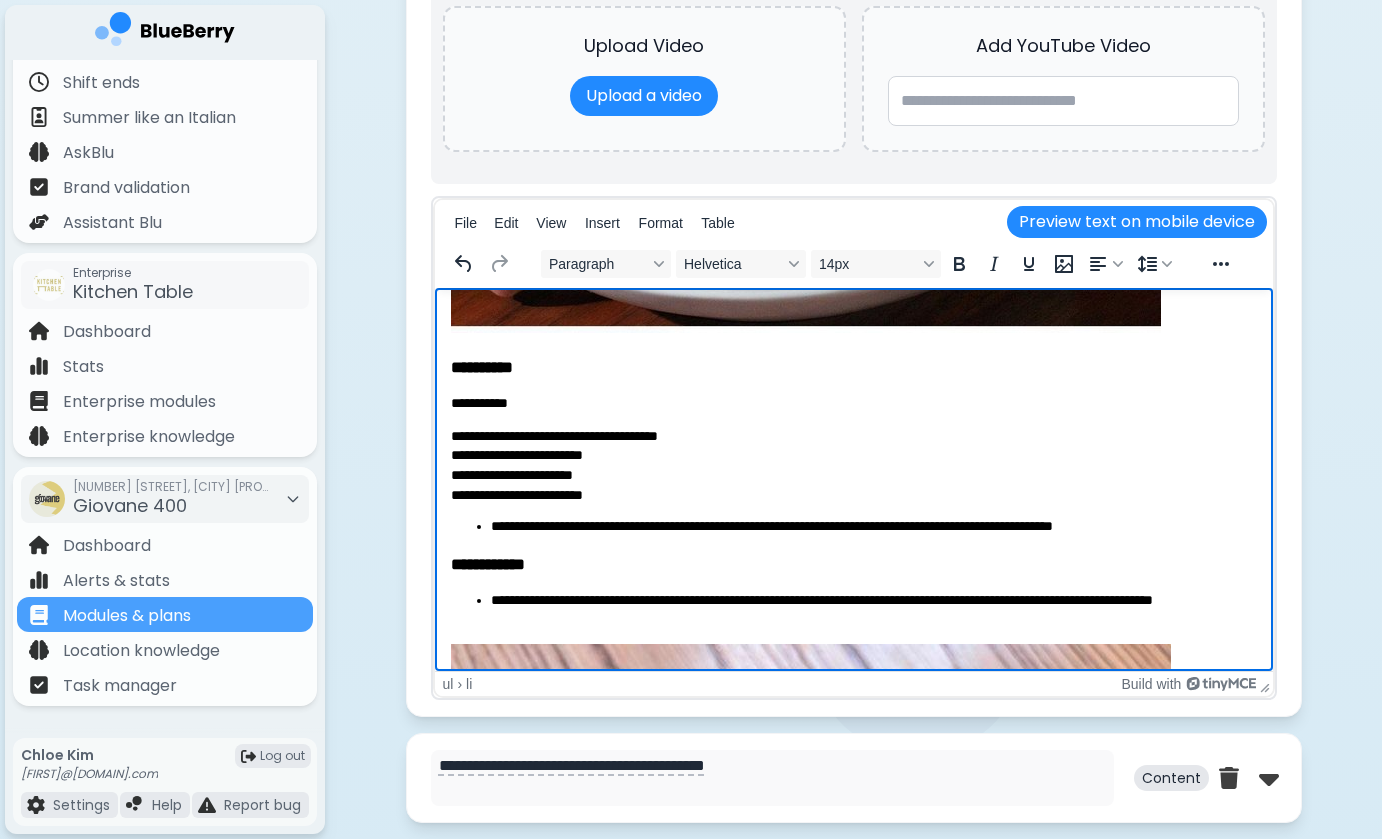scroll, scrollTop: 1108, scrollLeft: 0, axis: vertical 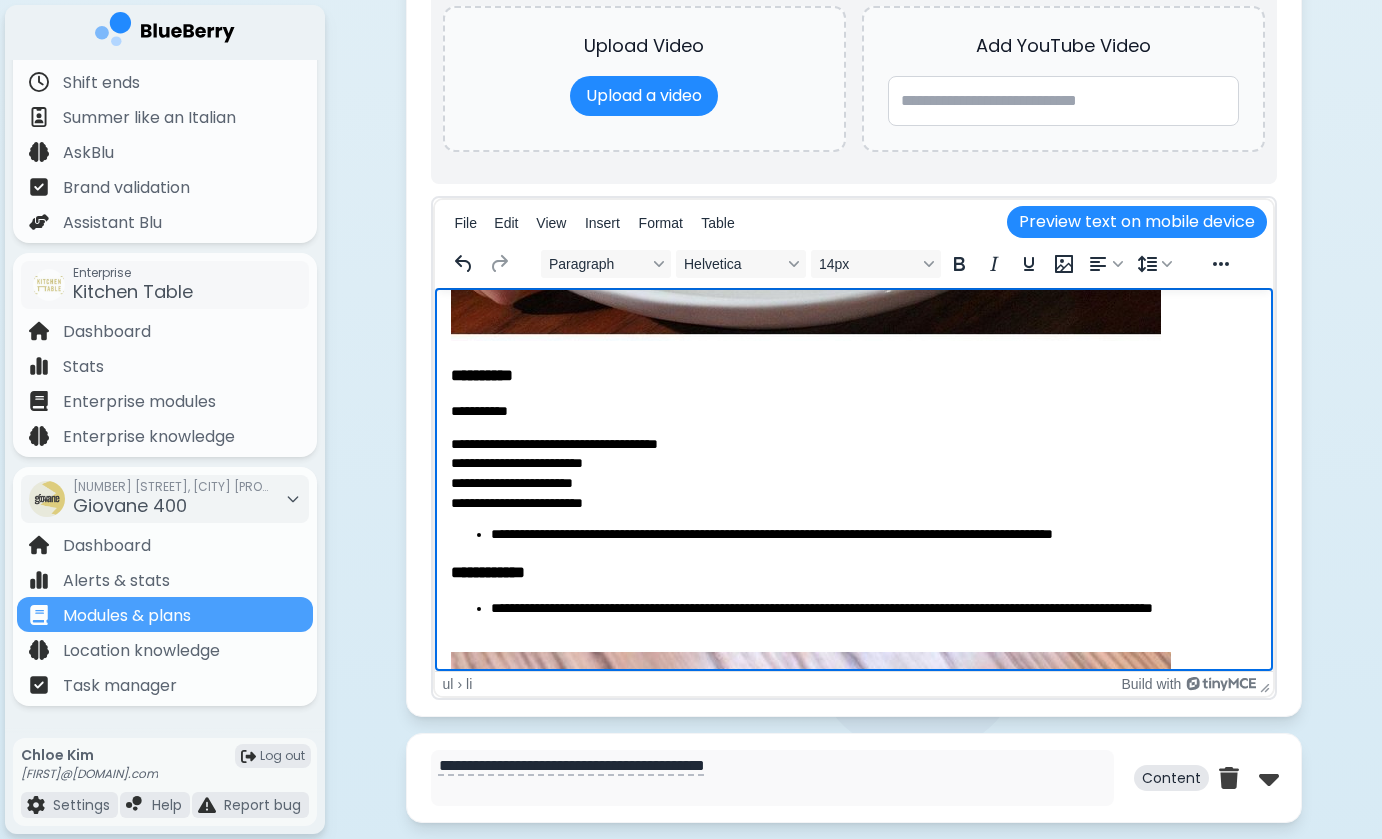 click on "**********" at bounding box center [853, 473] 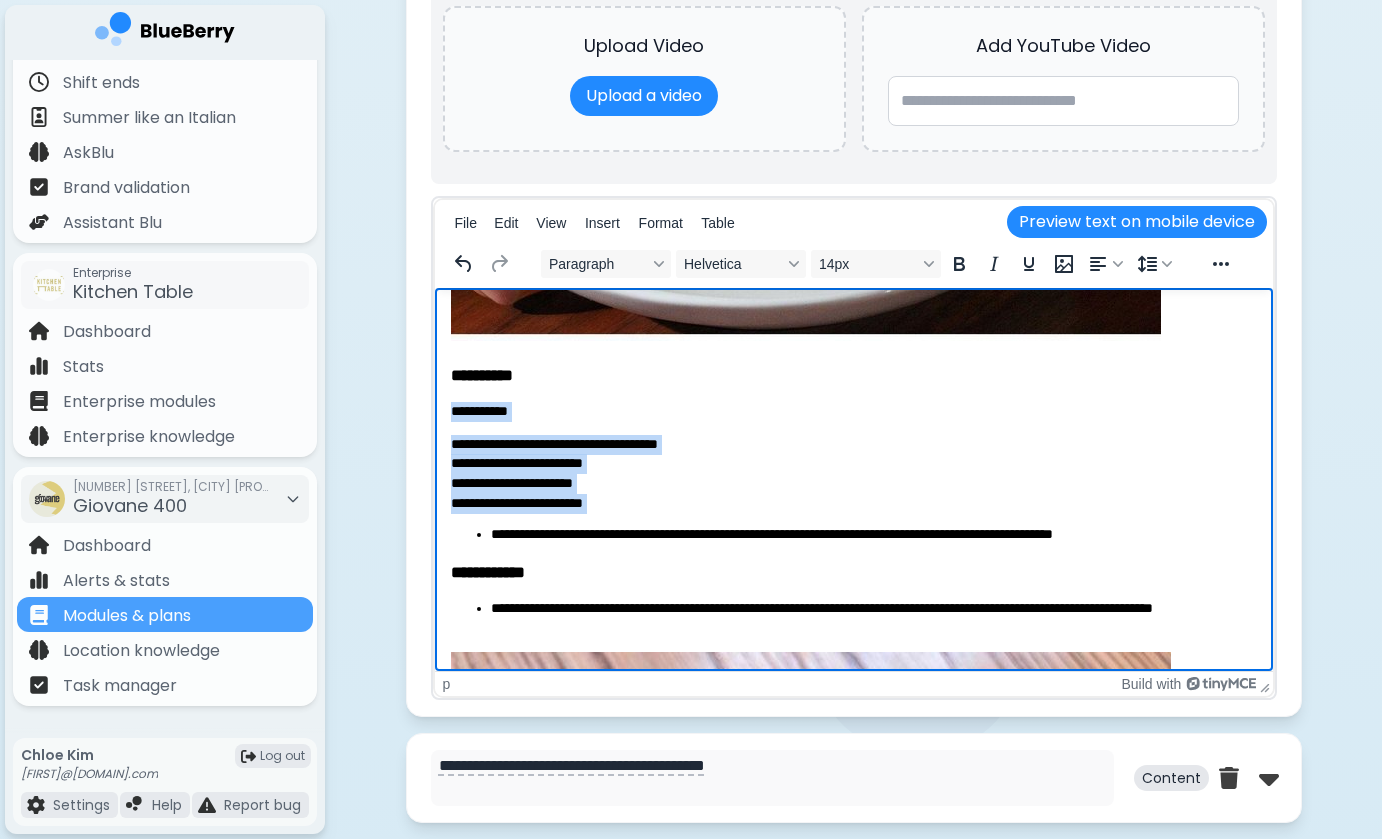 drag, startPoint x: 451, startPoint y: 409, endPoint x: 703, endPoint y: 511, distance: 271.86026 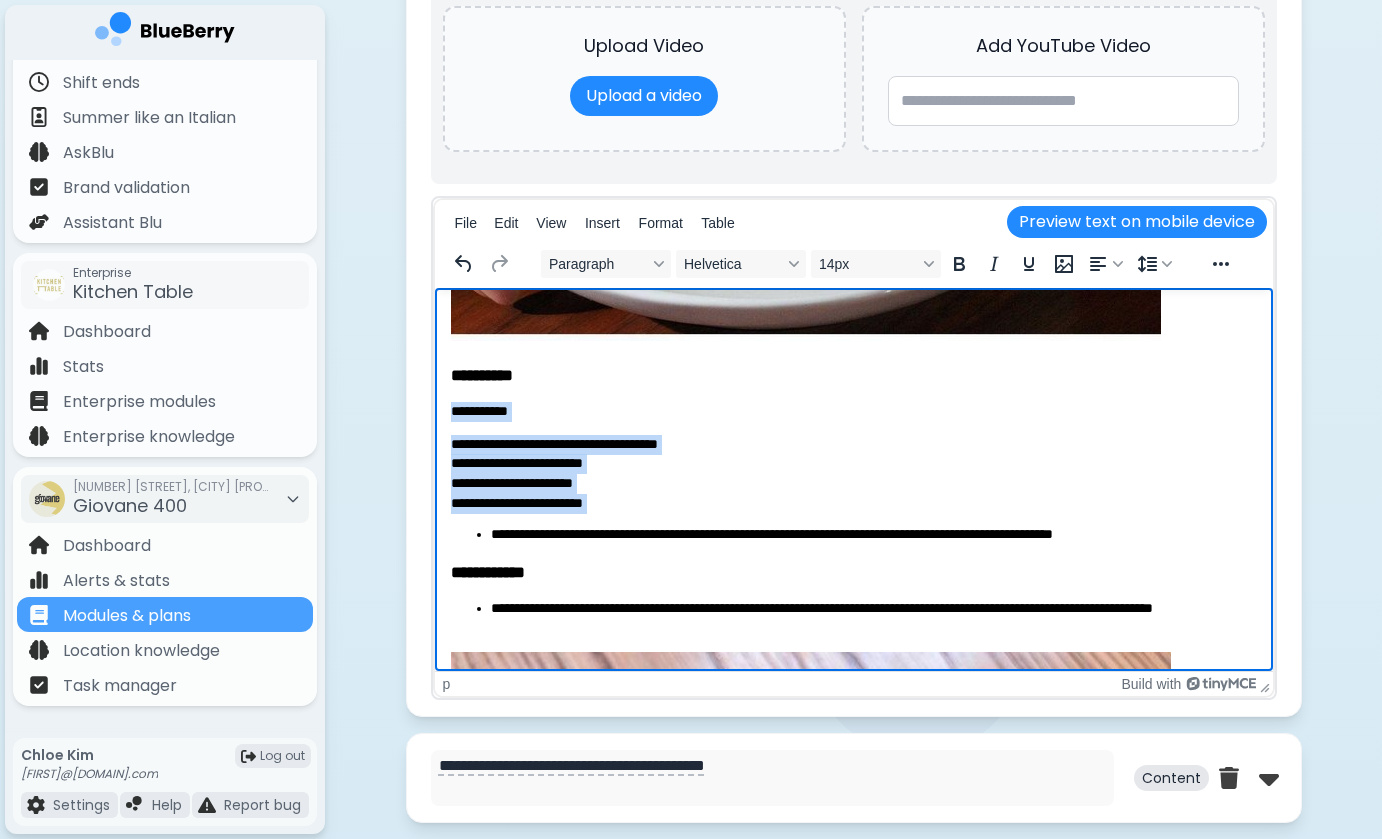 click on "**********" at bounding box center (853, 473) 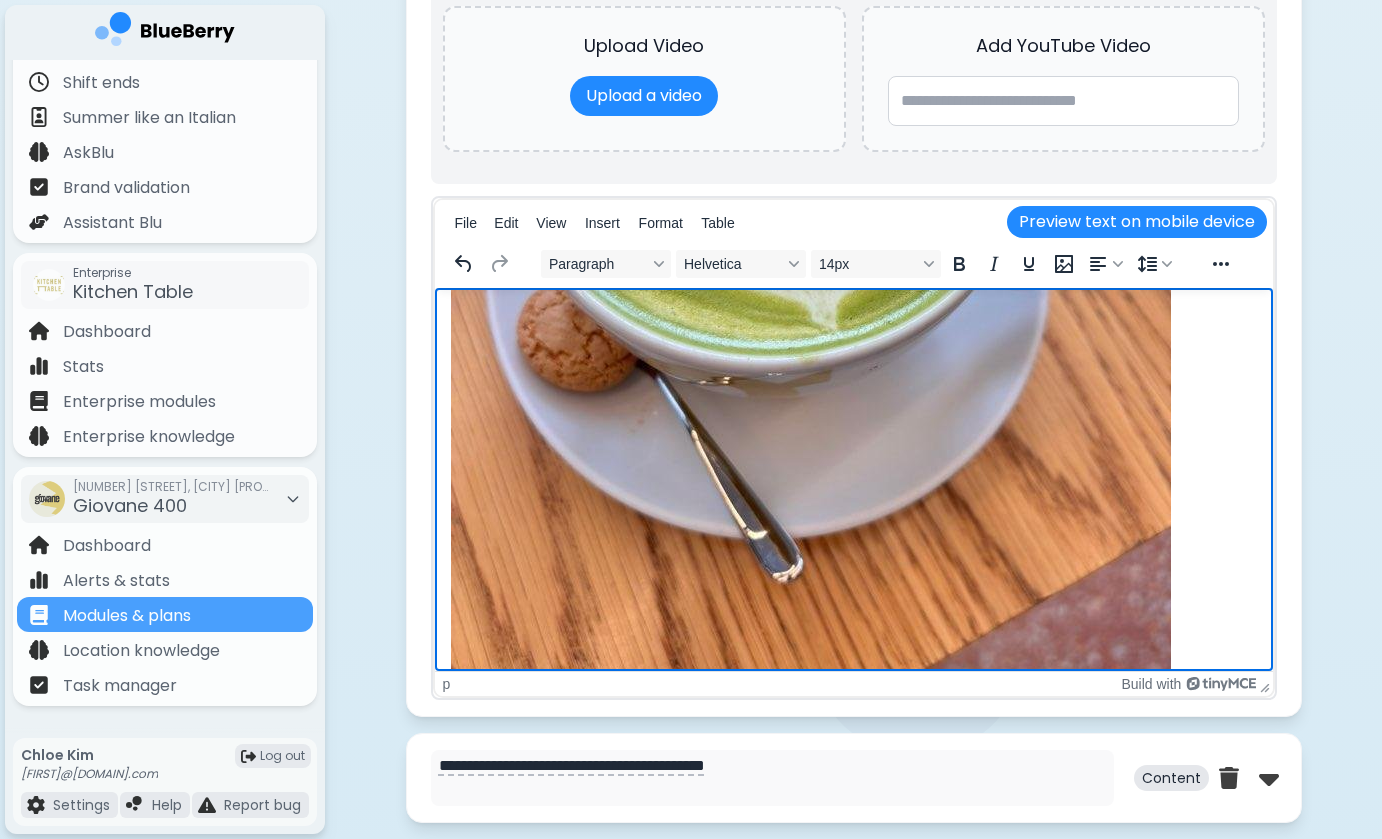 scroll, scrollTop: 1982, scrollLeft: 0, axis: vertical 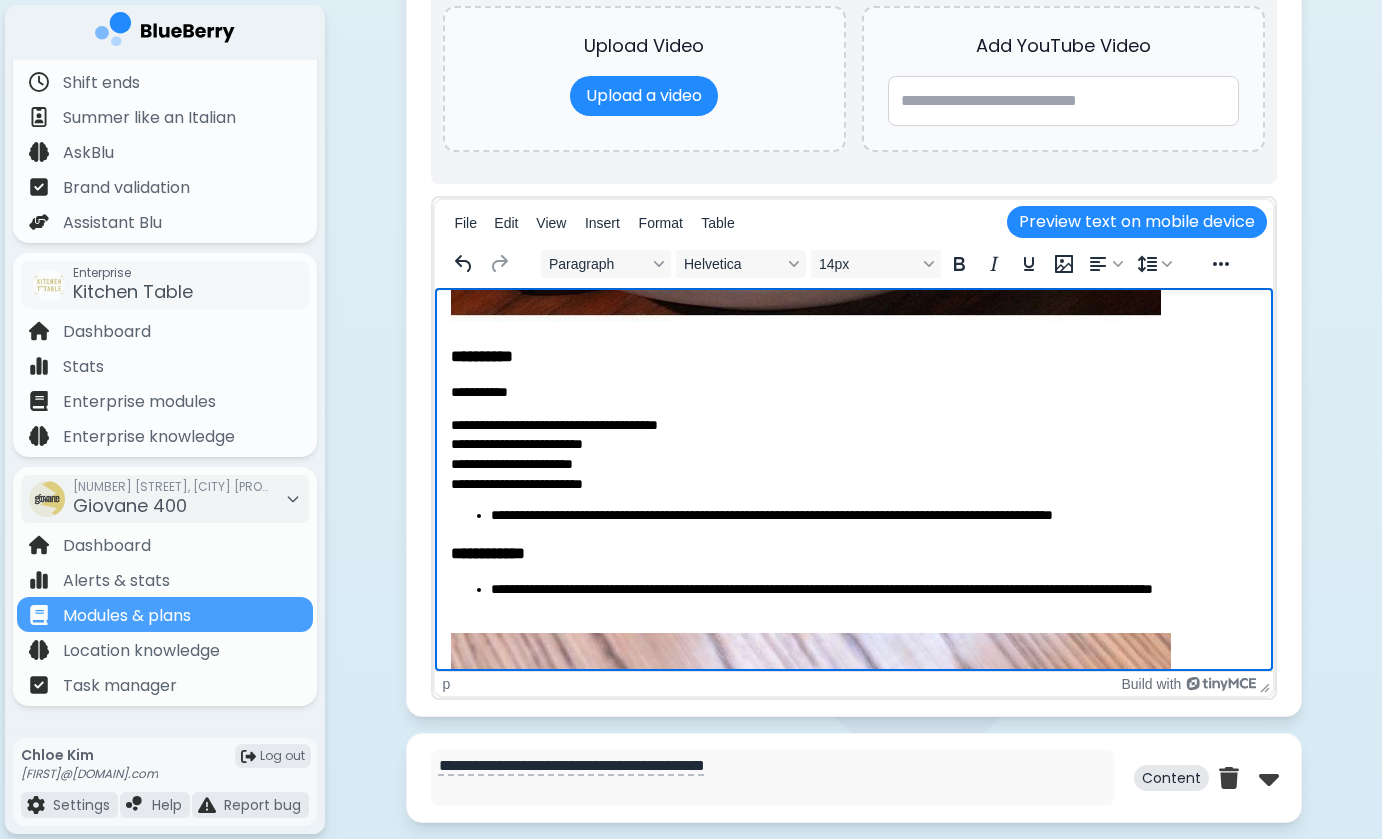 click on "**********" at bounding box center (853, 388) 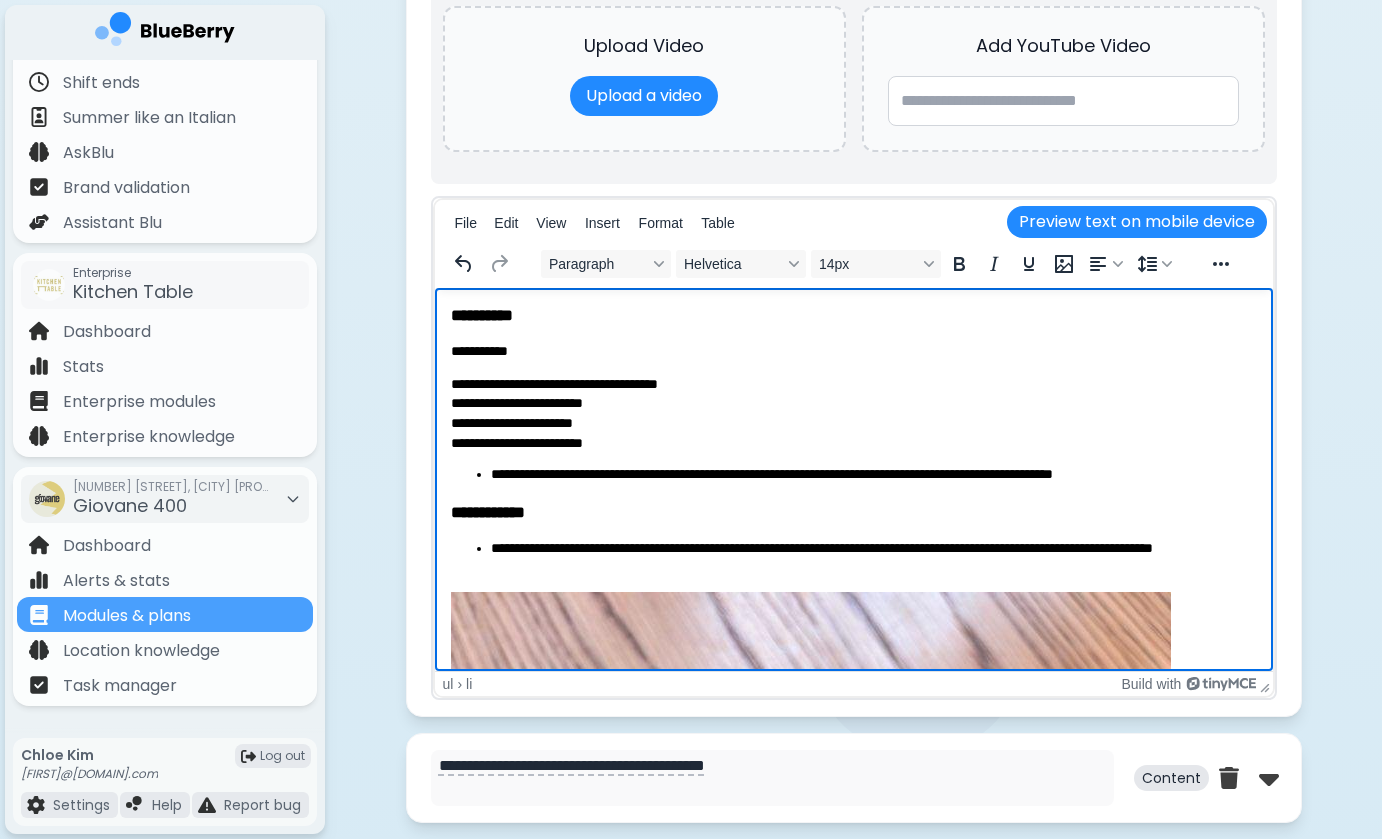 scroll, scrollTop: 1183, scrollLeft: 0, axis: vertical 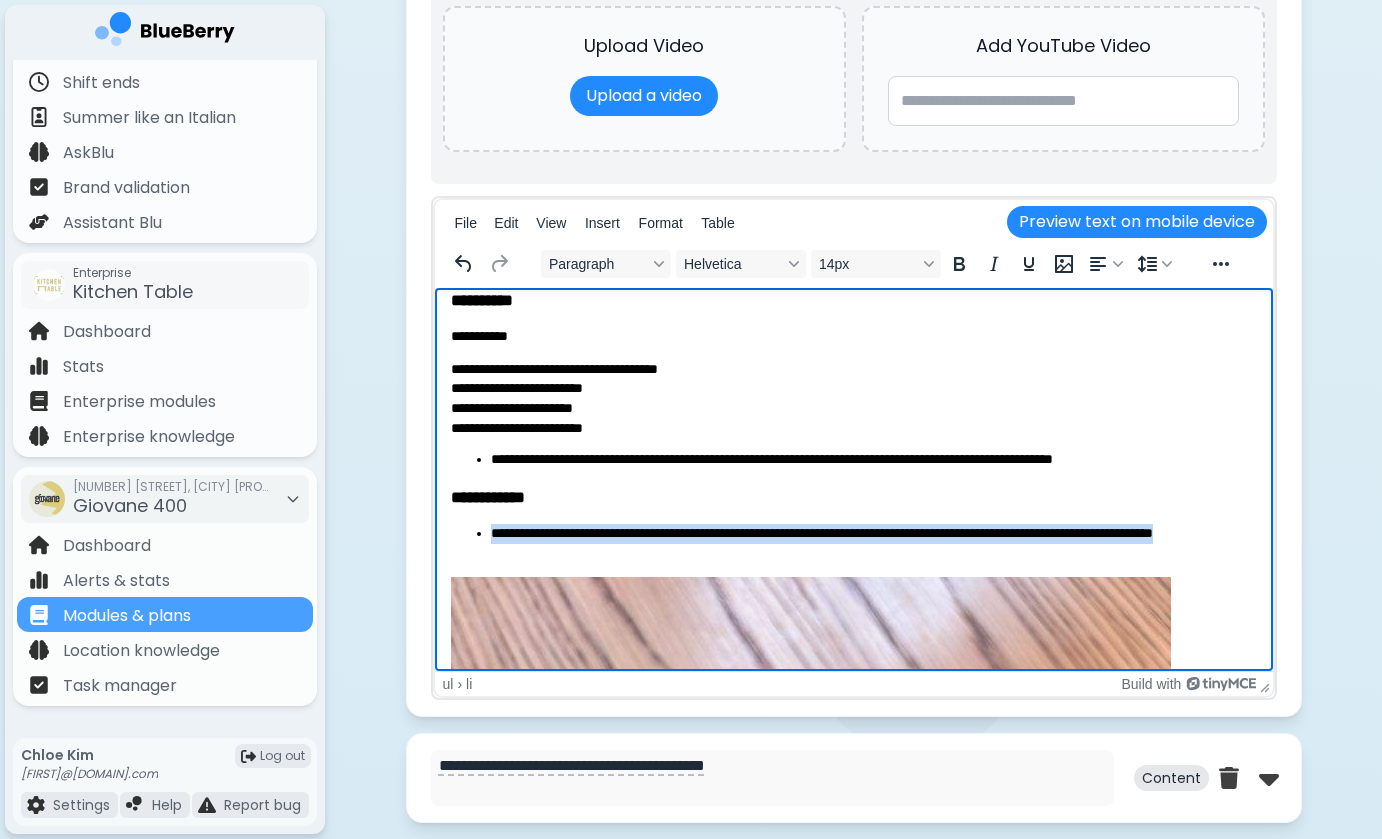 drag, startPoint x: 543, startPoint y: 551, endPoint x: 459, endPoint y: 531, distance: 86.34813 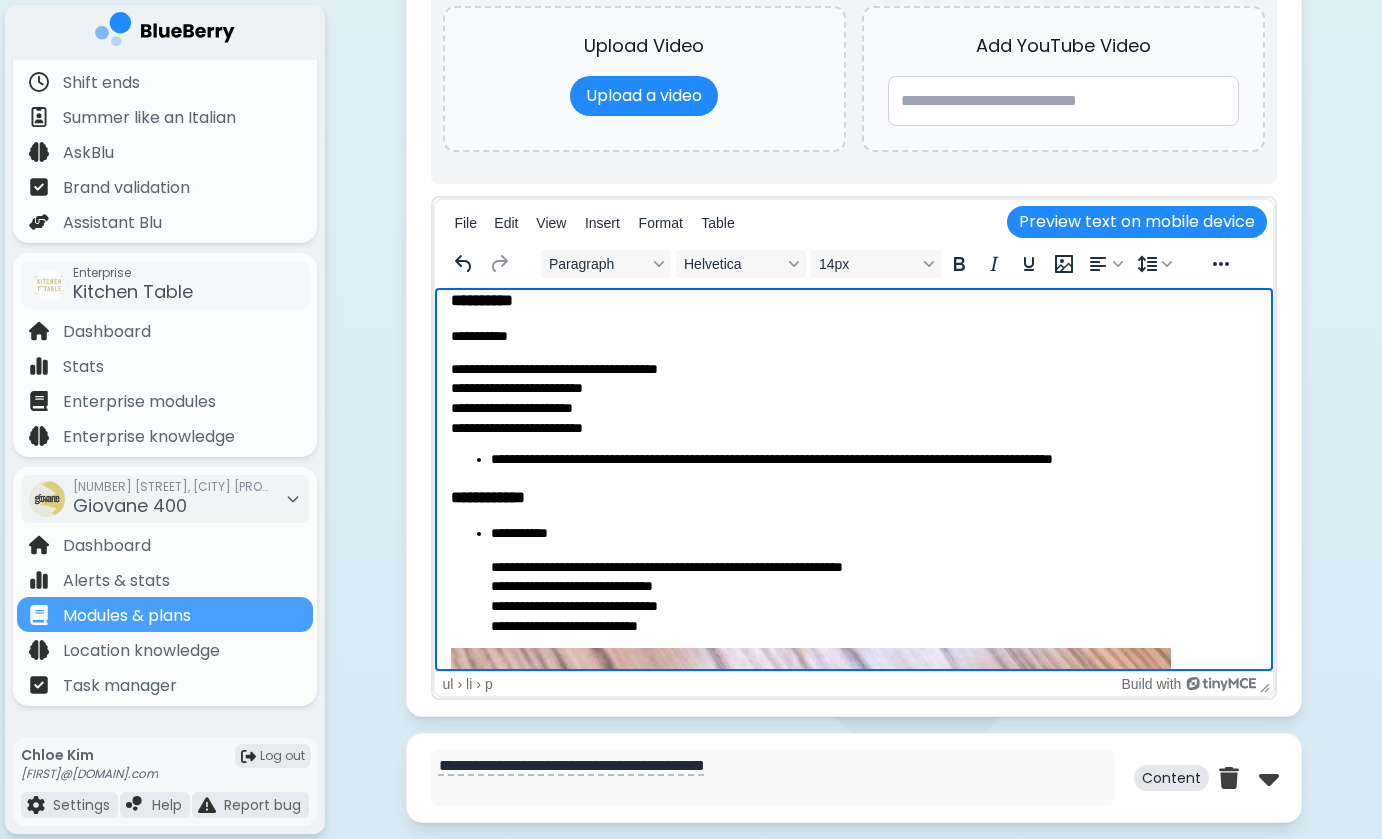click on "**********" at bounding box center (853, 579) 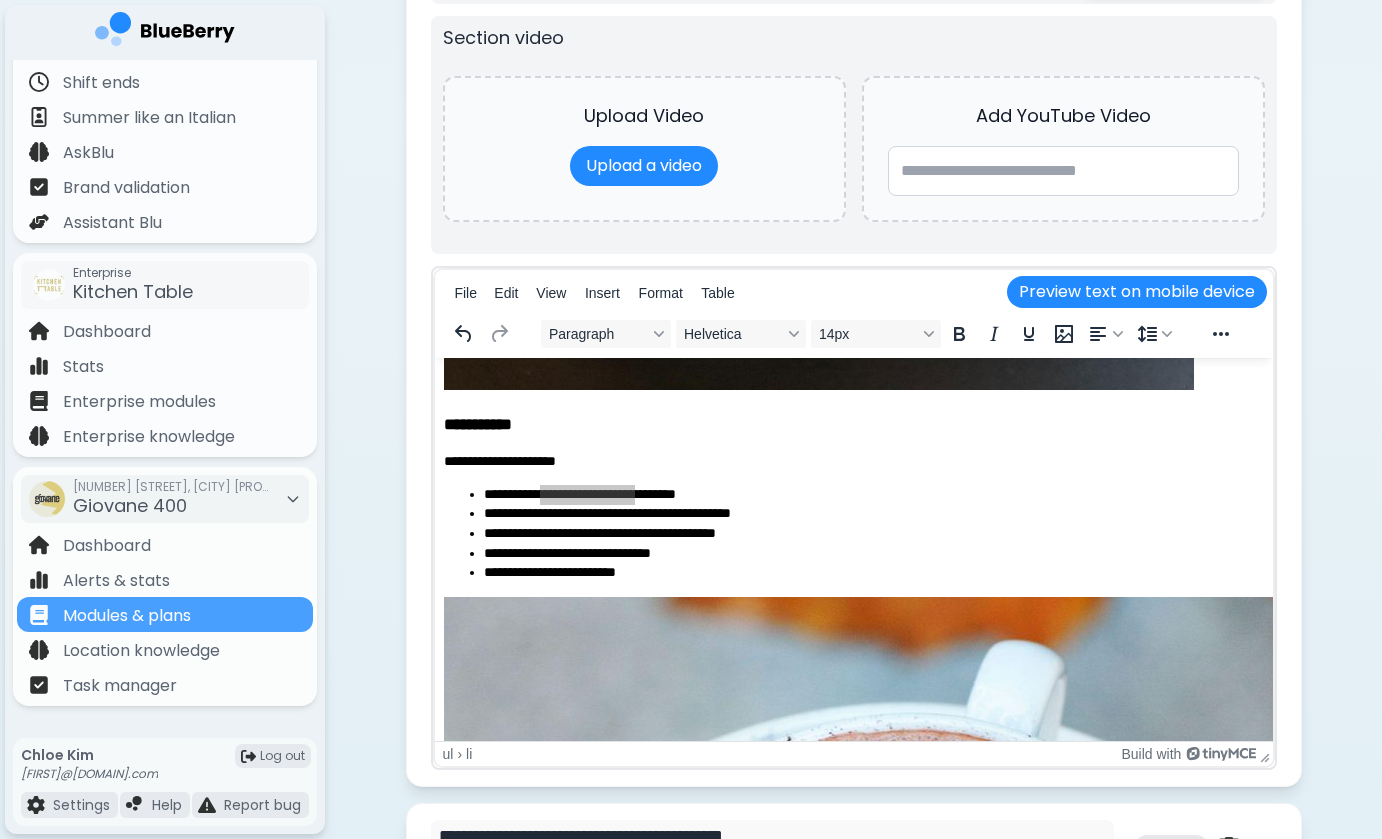 scroll, scrollTop: 3235, scrollLeft: 7, axis: both 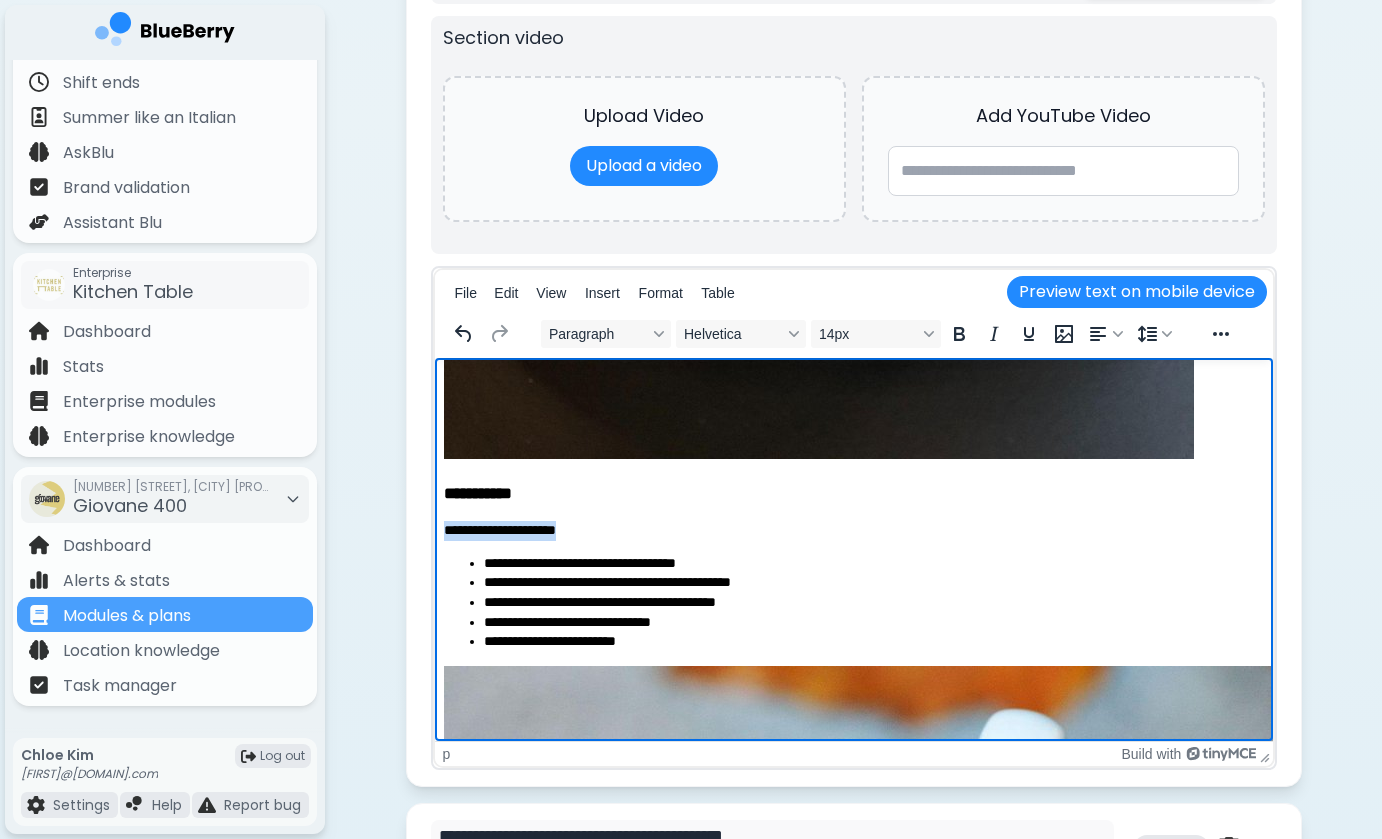 drag, startPoint x: 592, startPoint y: 526, endPoint x: 443, endPoint y: 526, distance: 149 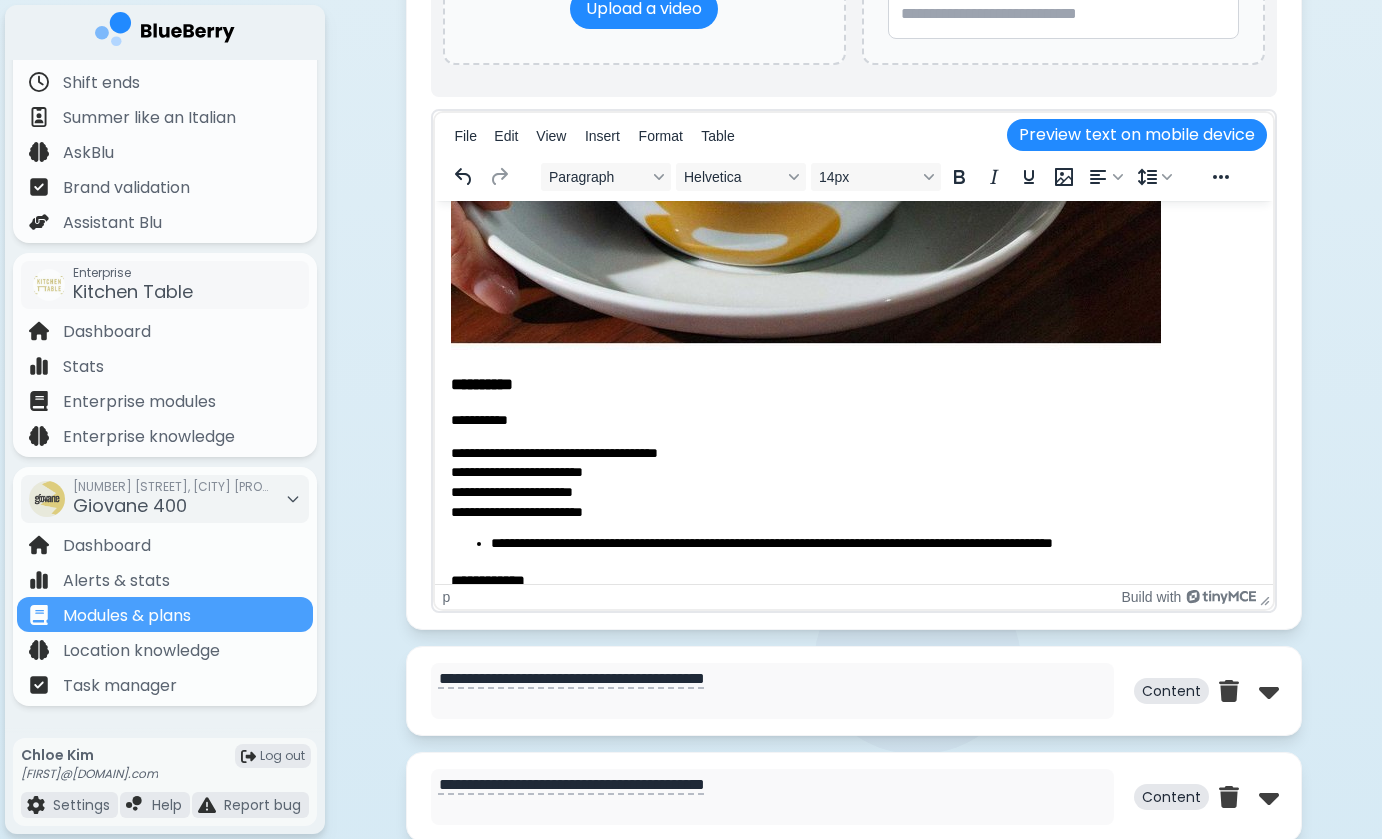 scroll, scrollTop: 1028, scrollLeft: 0, axis: vertical 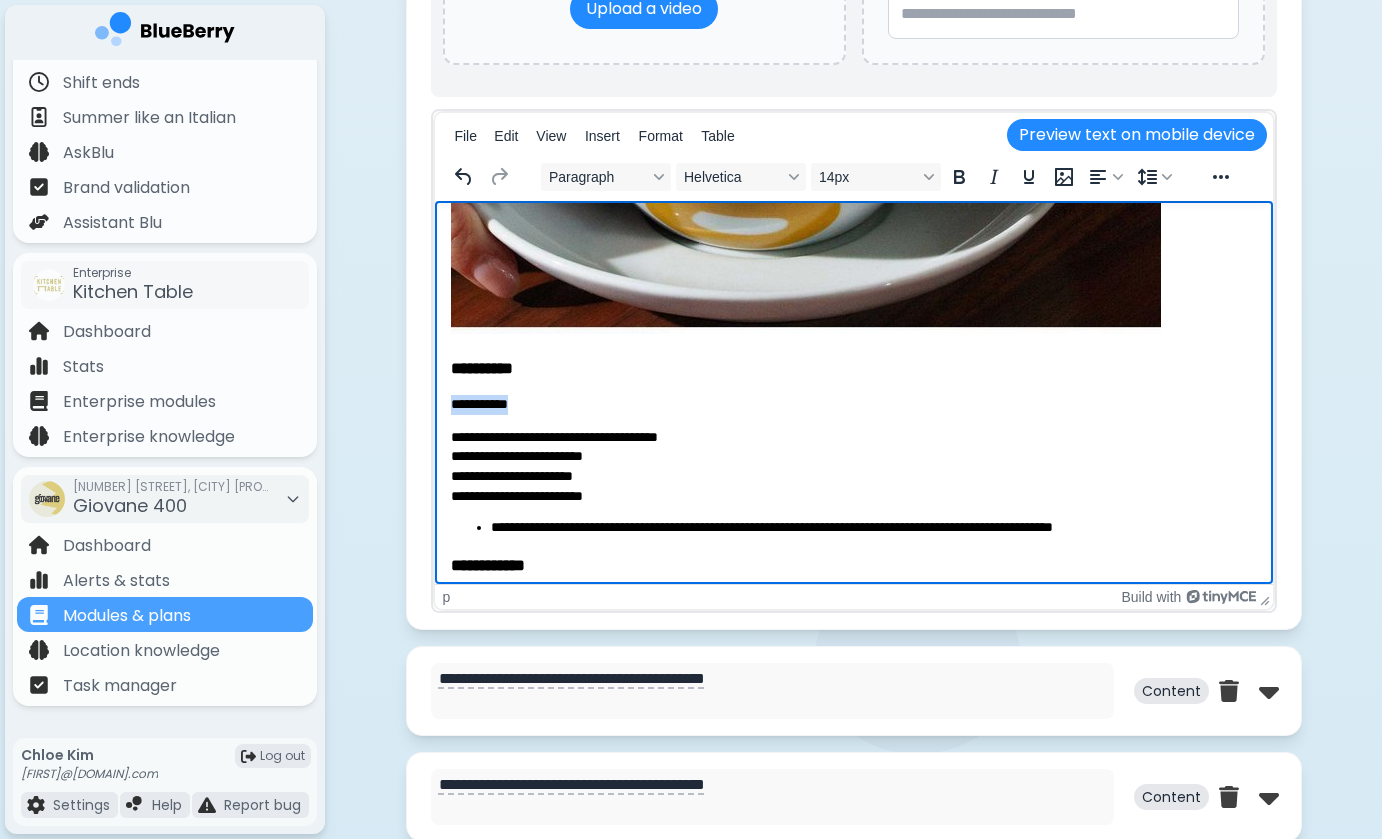 drag, startPoint x: 552, startPoint y: 412, endPoint x: 448, endPoint y: 407, distance: 104.120125 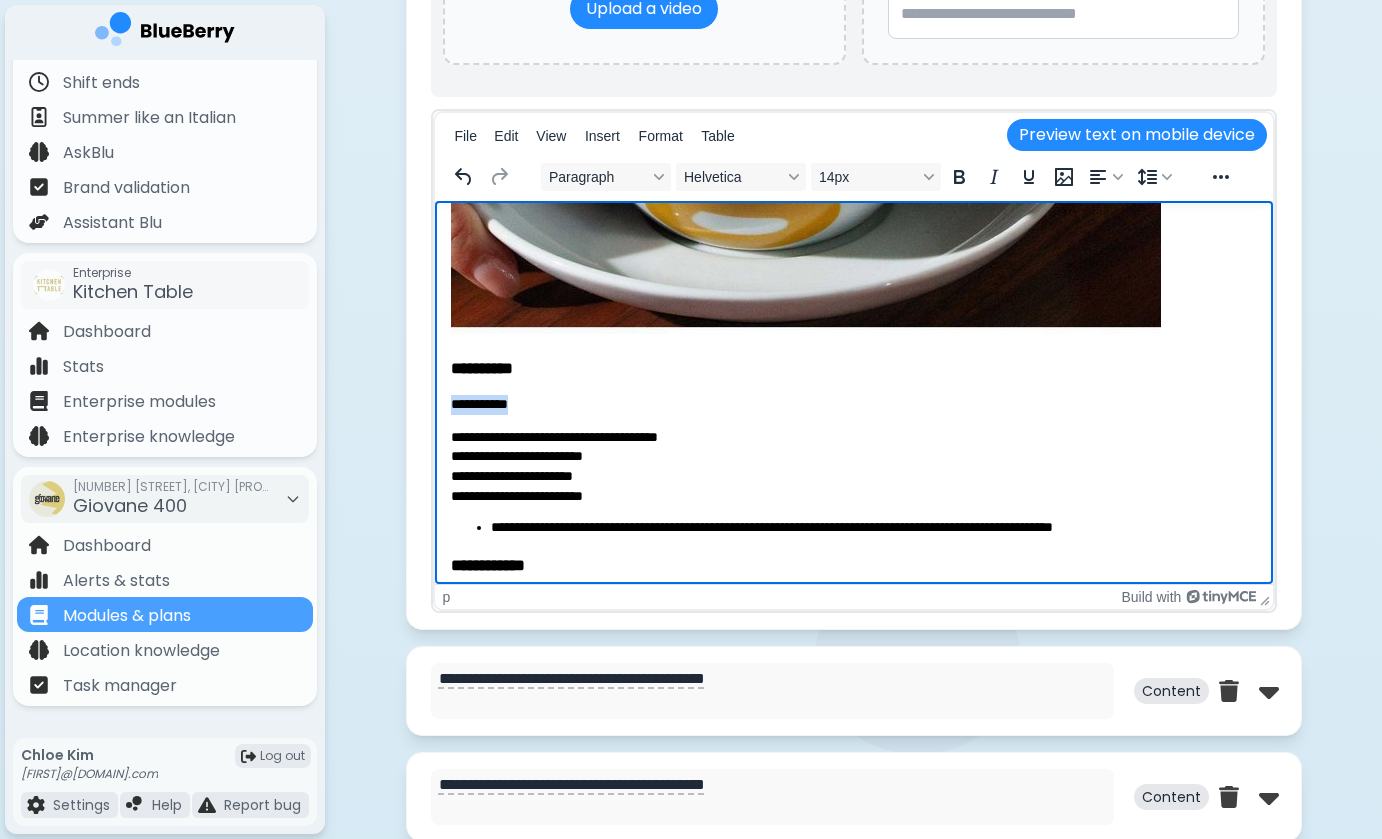 click on "**********" at bounding box center (853, 435) 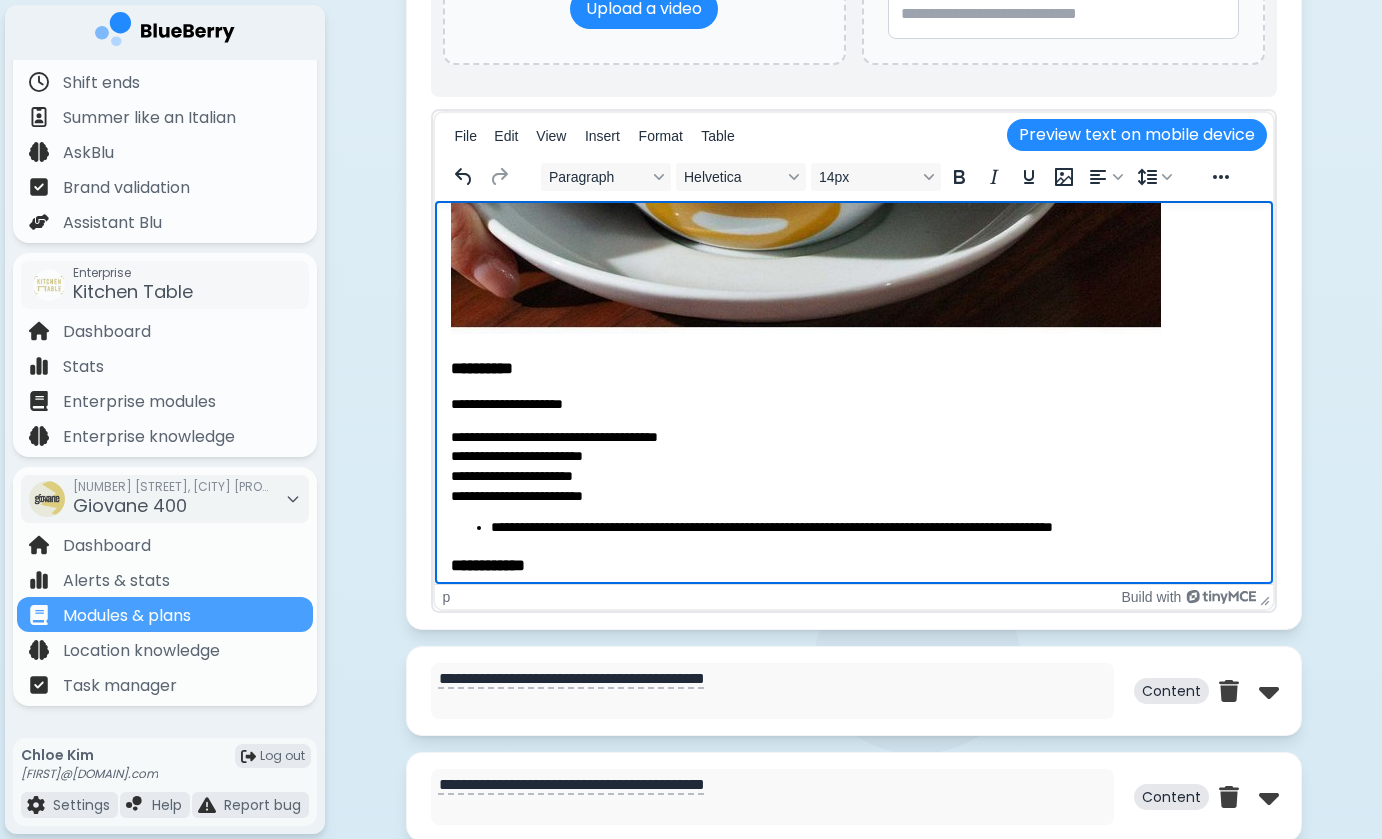 click on "**********" at bounding box center (853, 435) 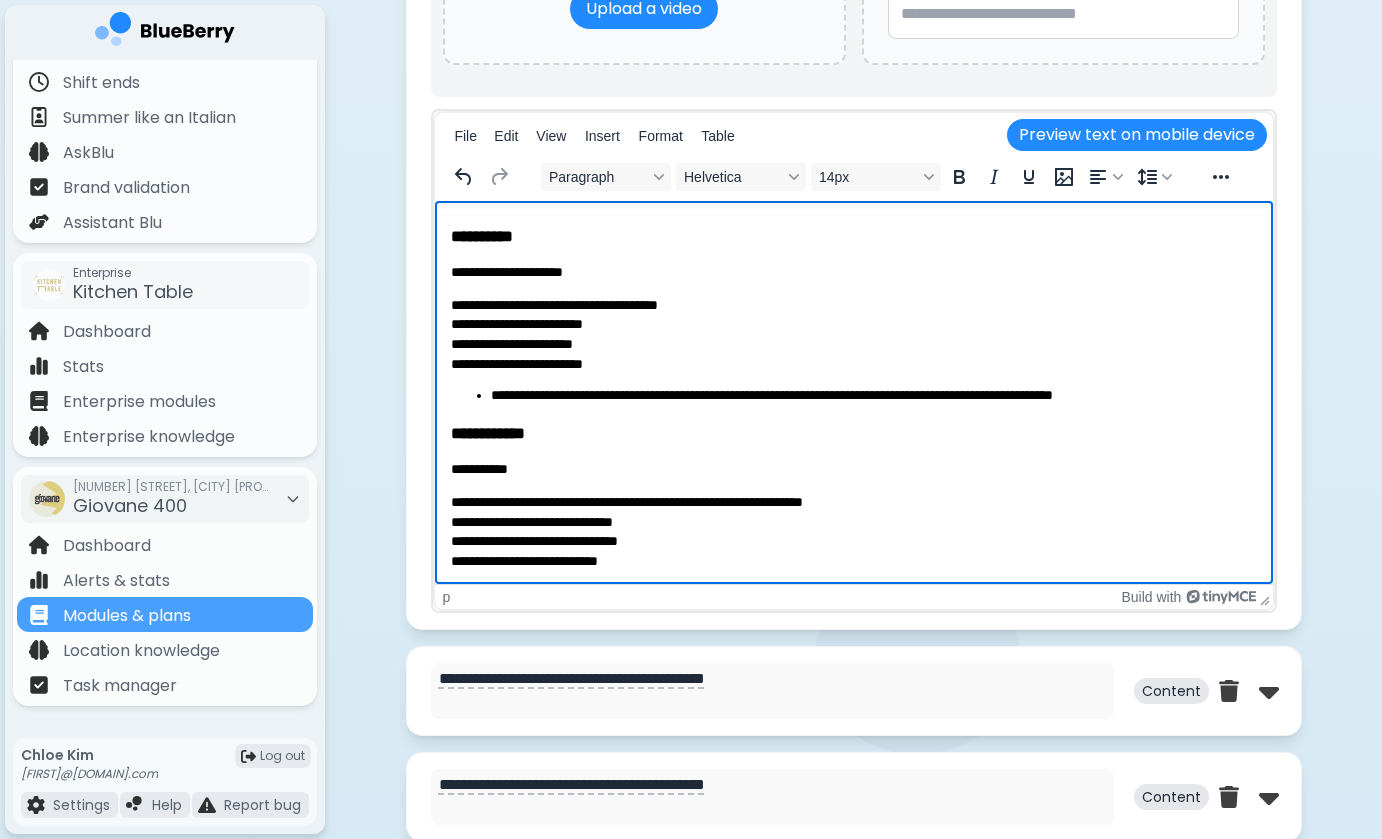 scroll, scrollTop: 1220, scrollLeft: 0, axis: vertical 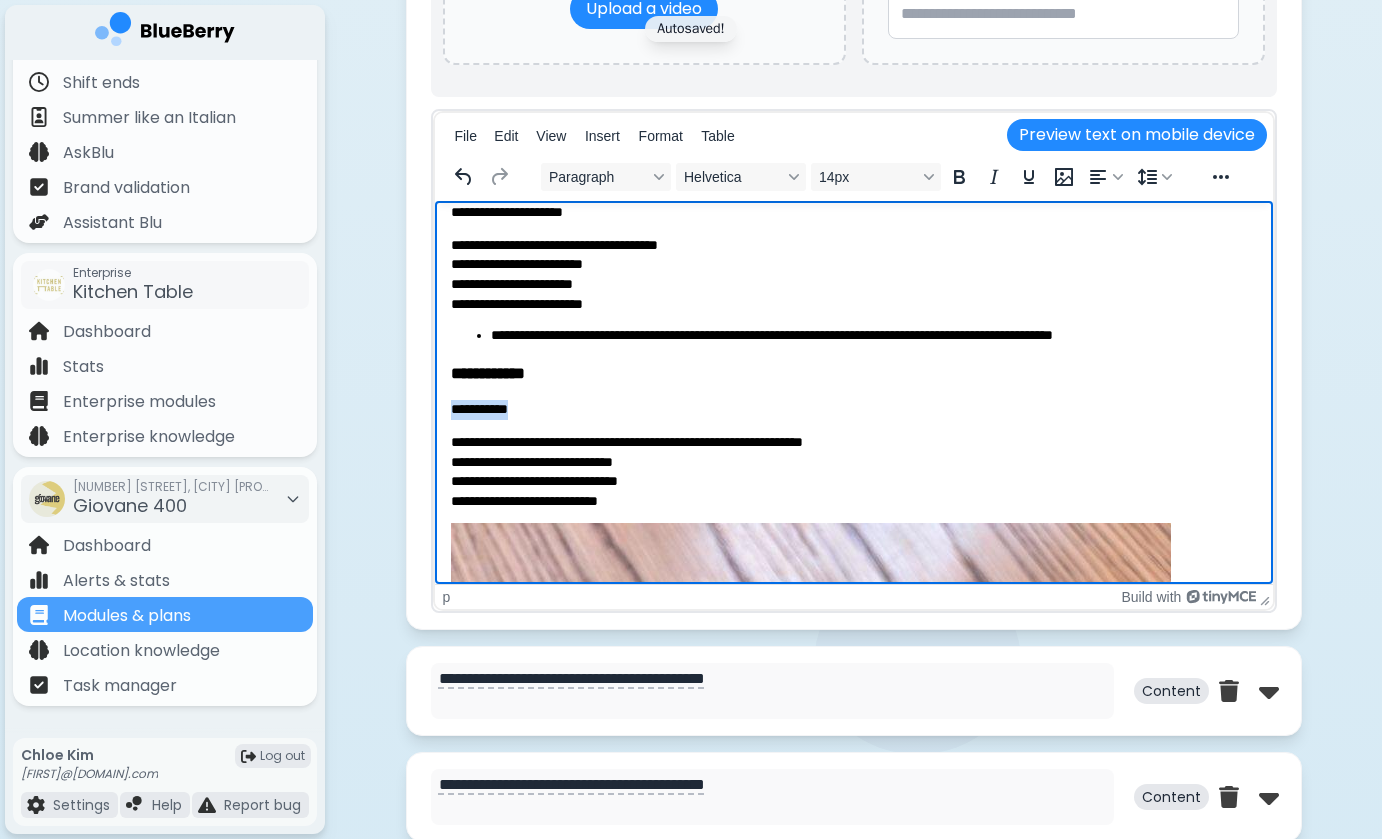 drag, startPoint x: 535, startPoint y: 407, endPoint x: 448, endPoint y: 406, distance: 87.005745 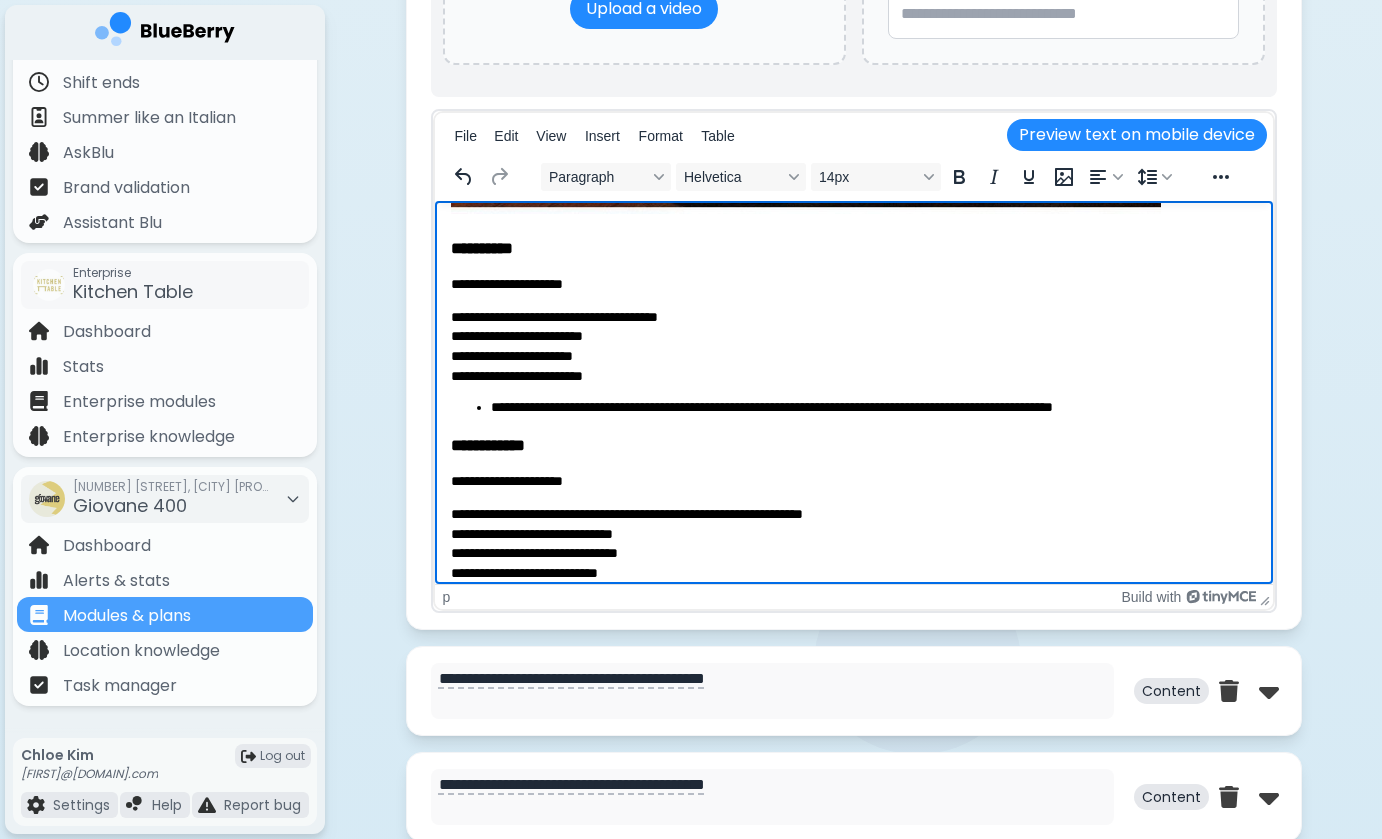 scroll, scrollTop: 1131, scrollLeft: 0, axis: vertical 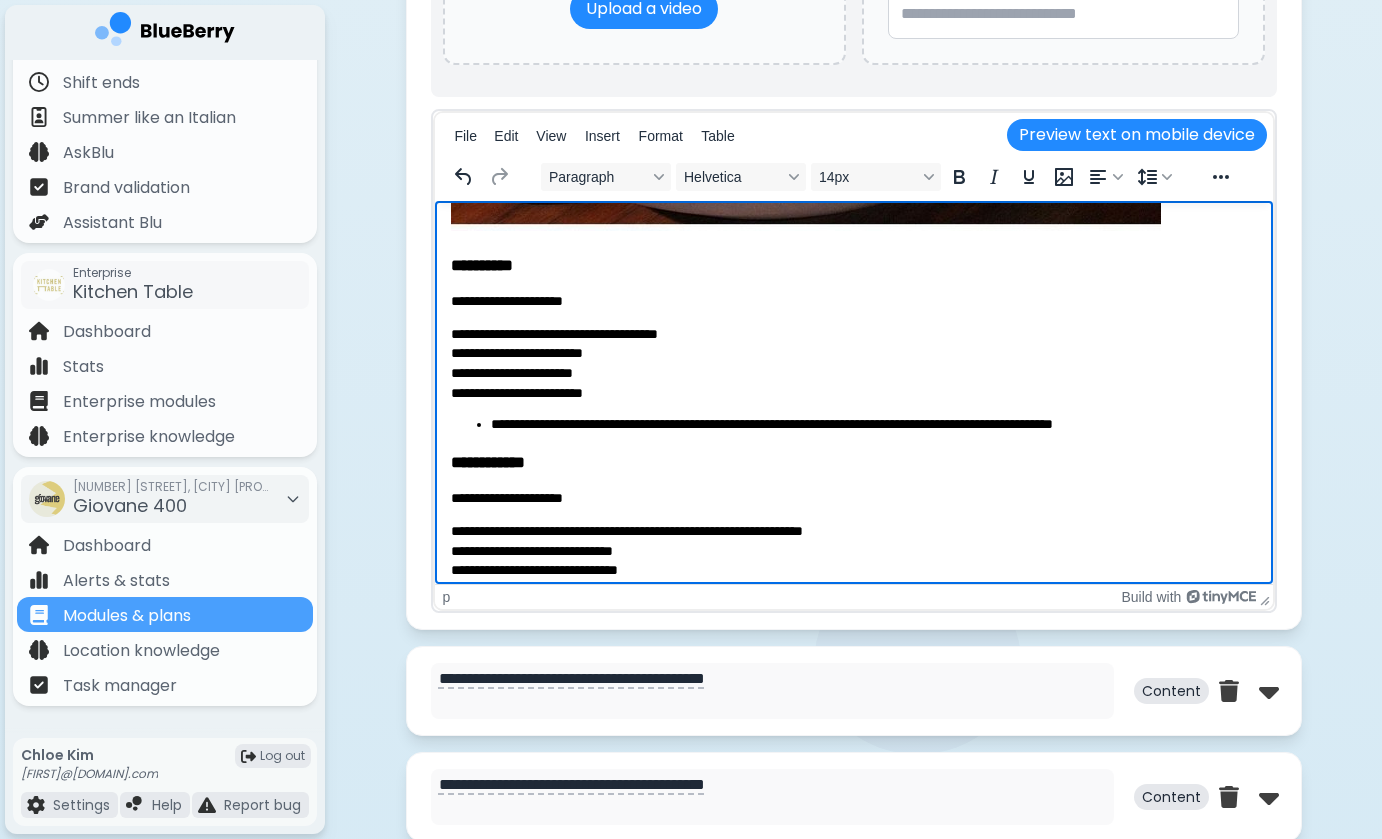 click on "**********" at bounding box center [853, 363] 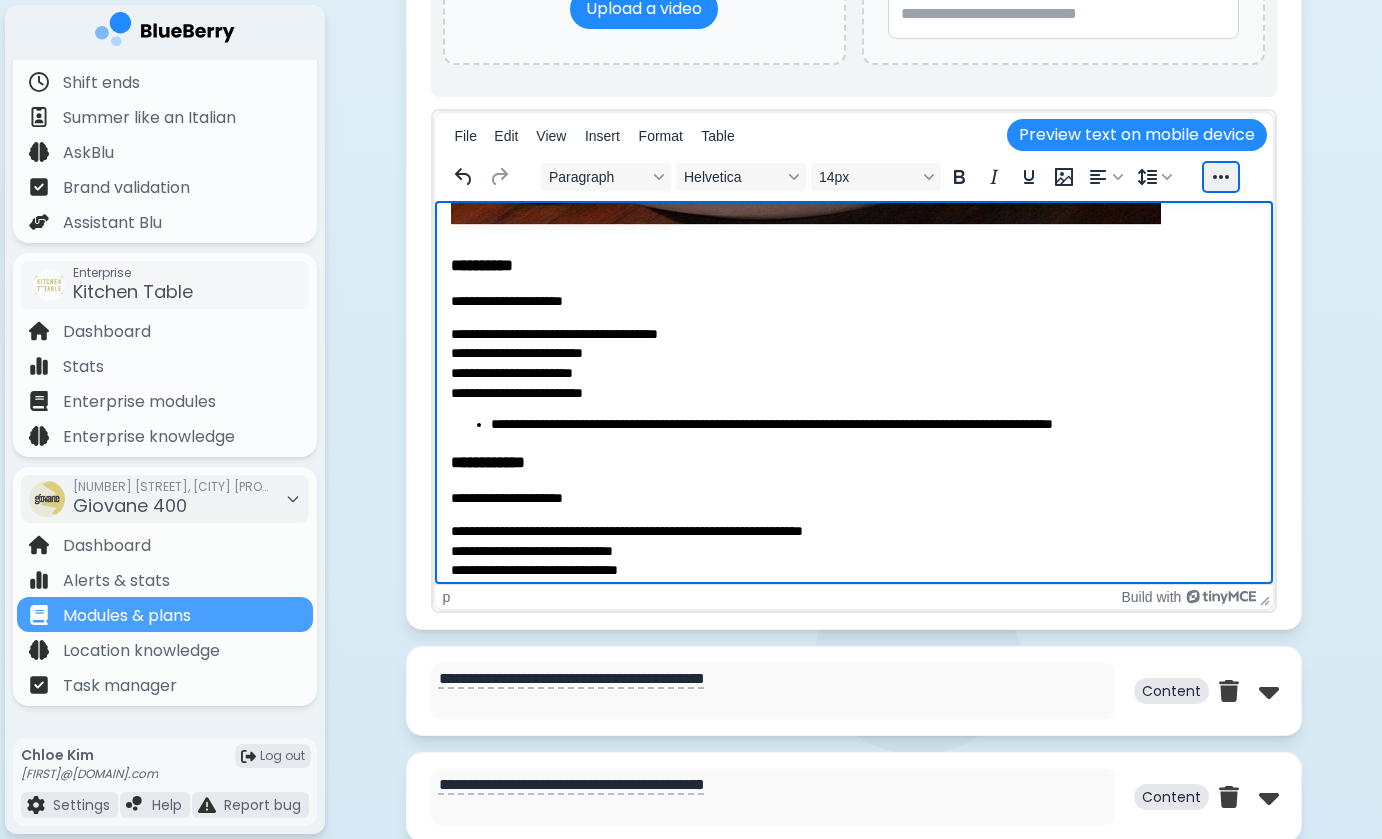 click at bounding box center (1221, 177) 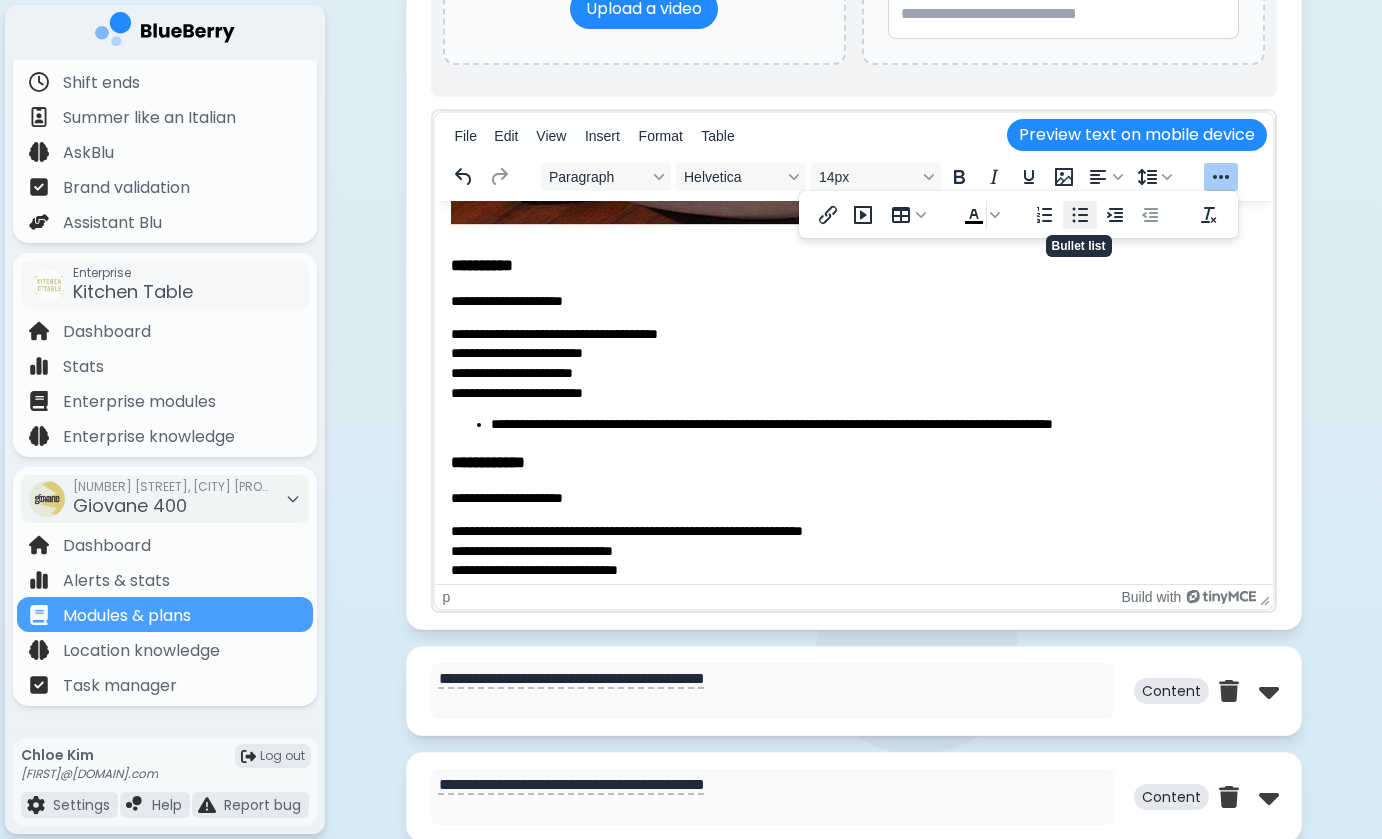 click 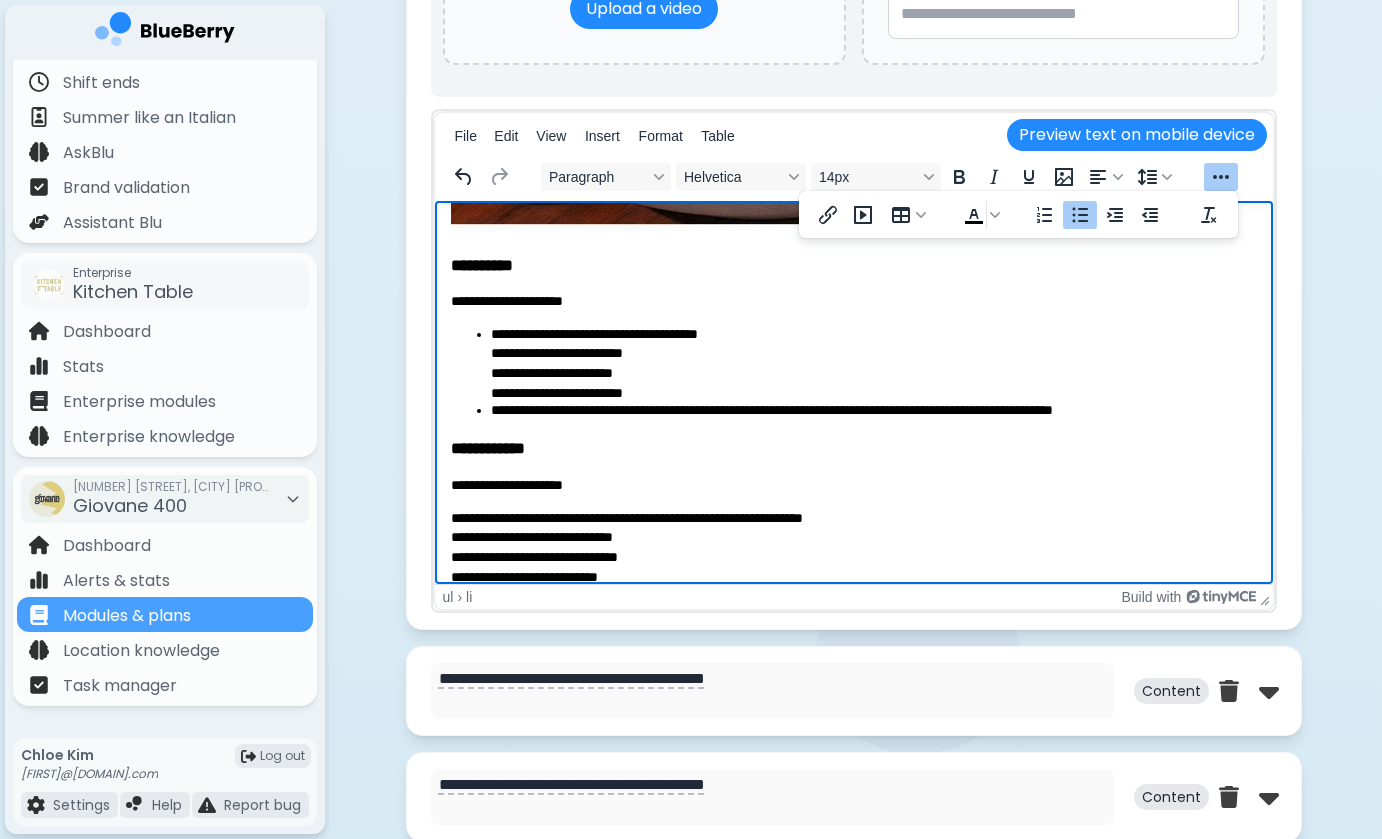click on "**********" at bounding box center [873, 363] 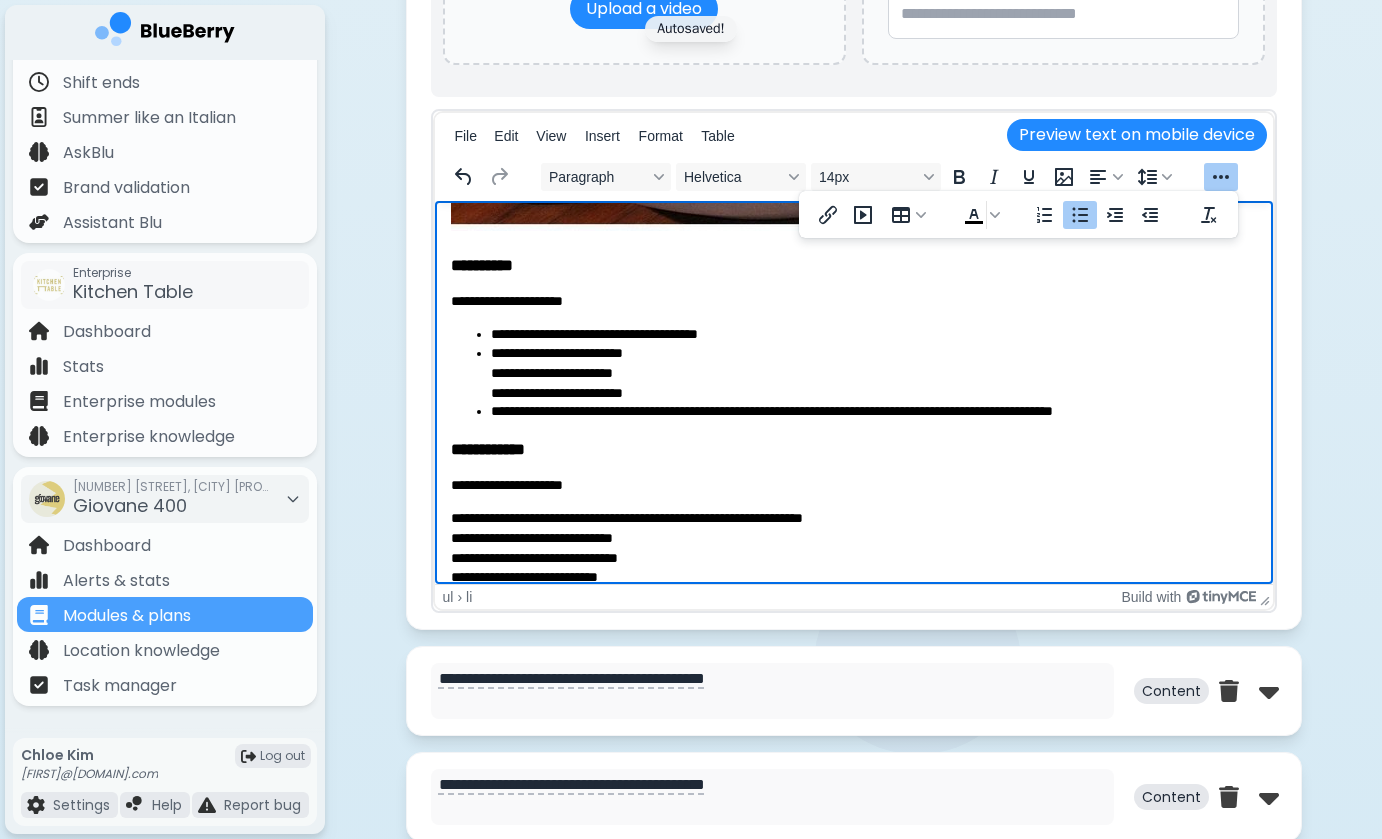 click on "**********" at bounding box center (873, 373) 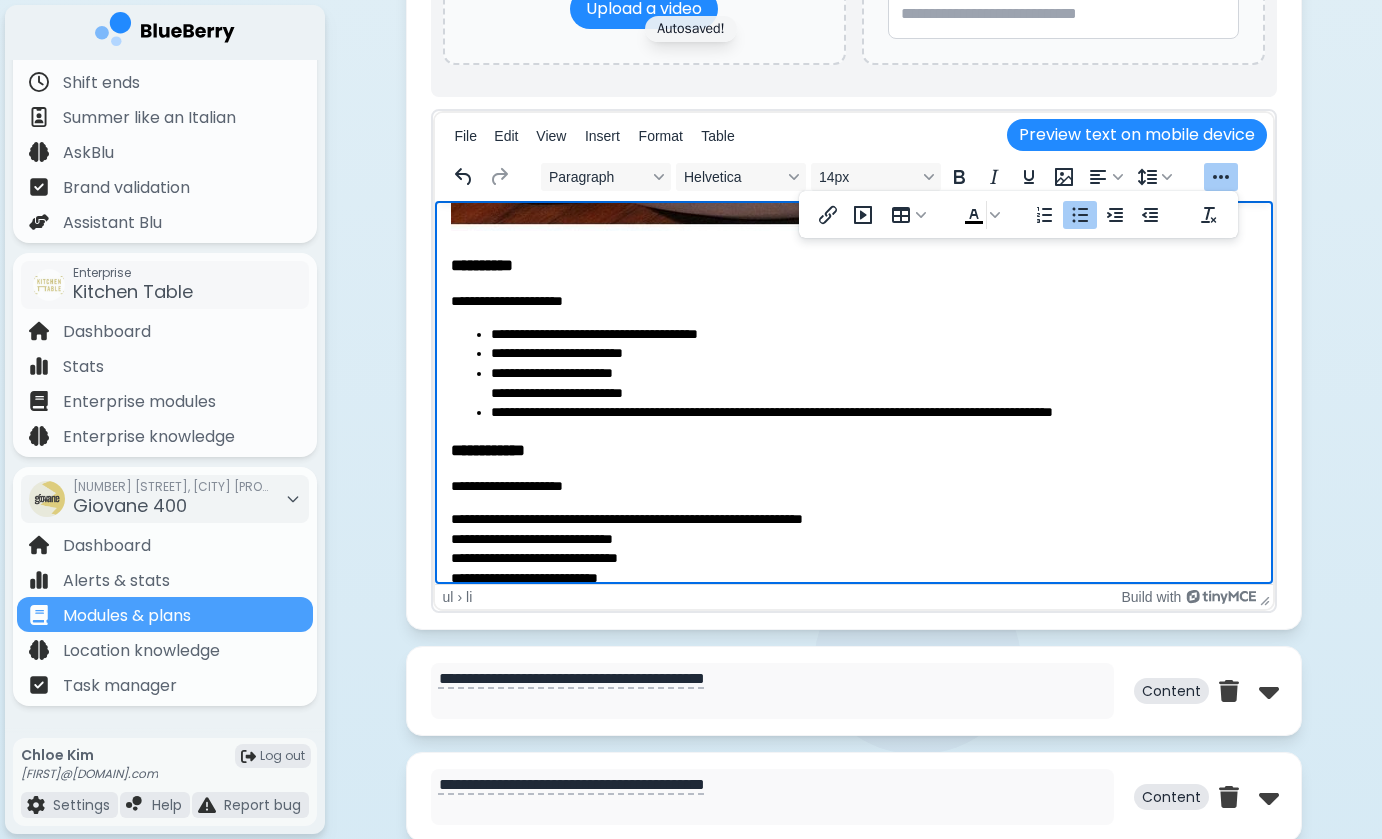 click on "**********" at bounding box center [873, 383] 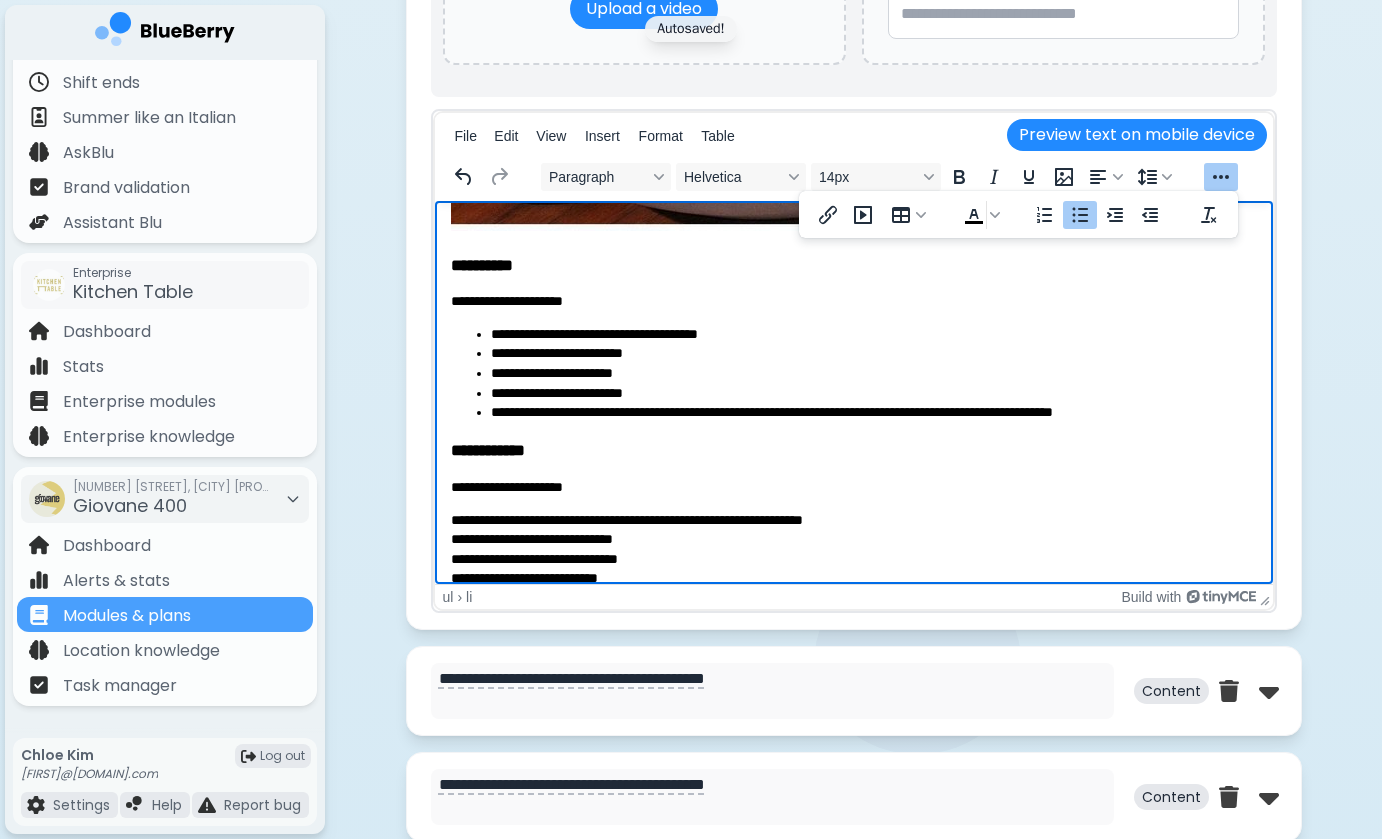 click on "**********" at bounding box center (873, 413) 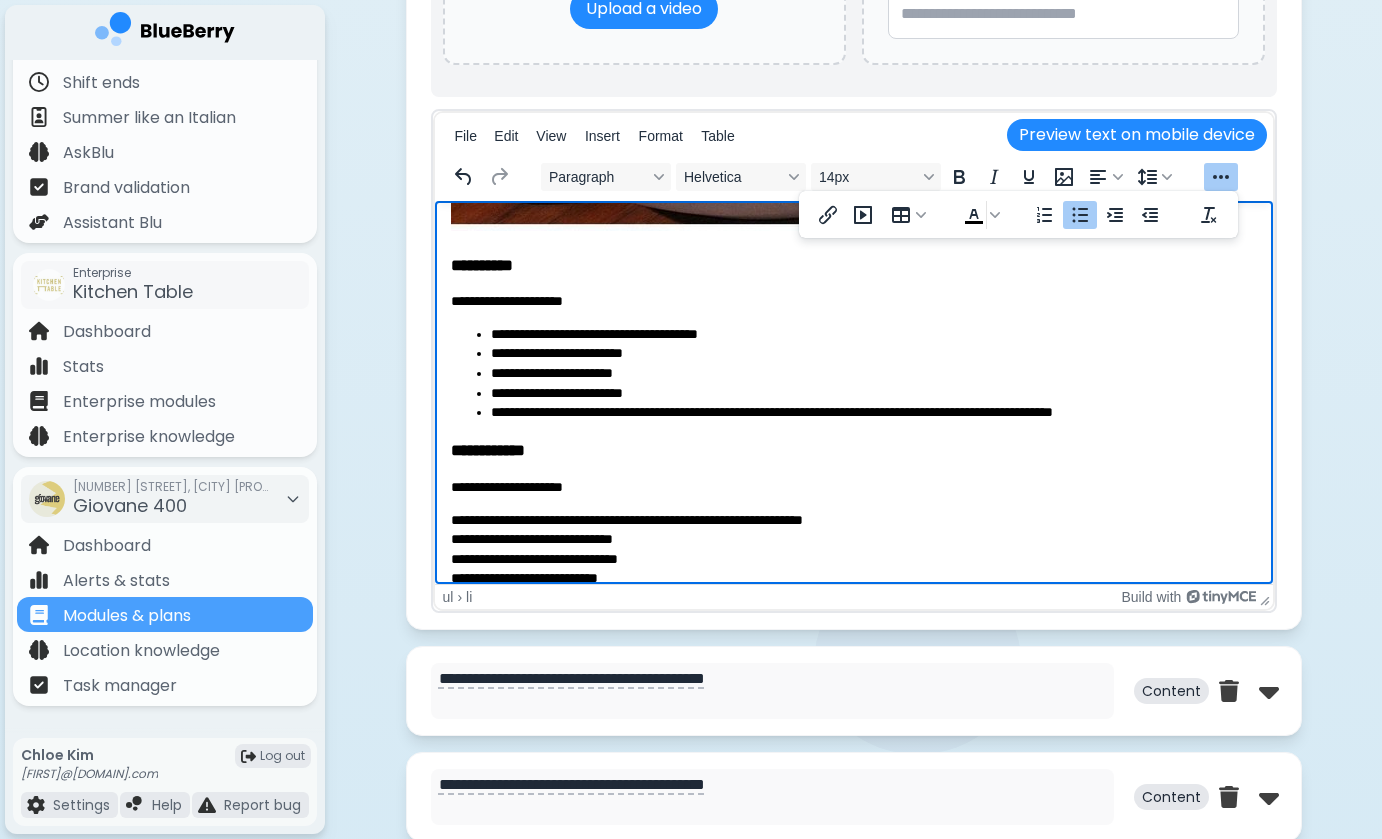 click on "**********" at bounding box center [873, 394] 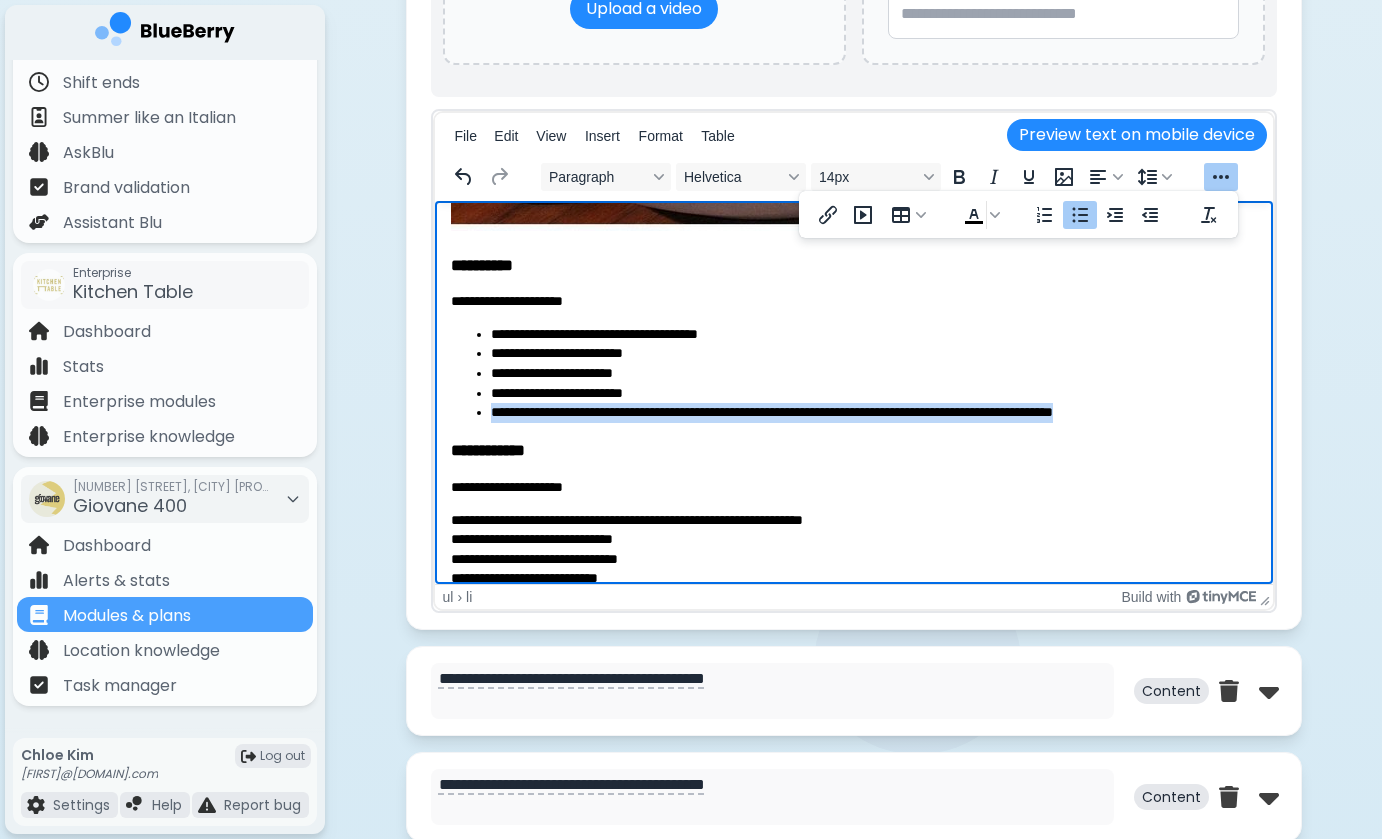 drag, startPoint x: 1193, startPoint y: 414, endPoint x: 470, endPoint y: 416, distance: 723.00275 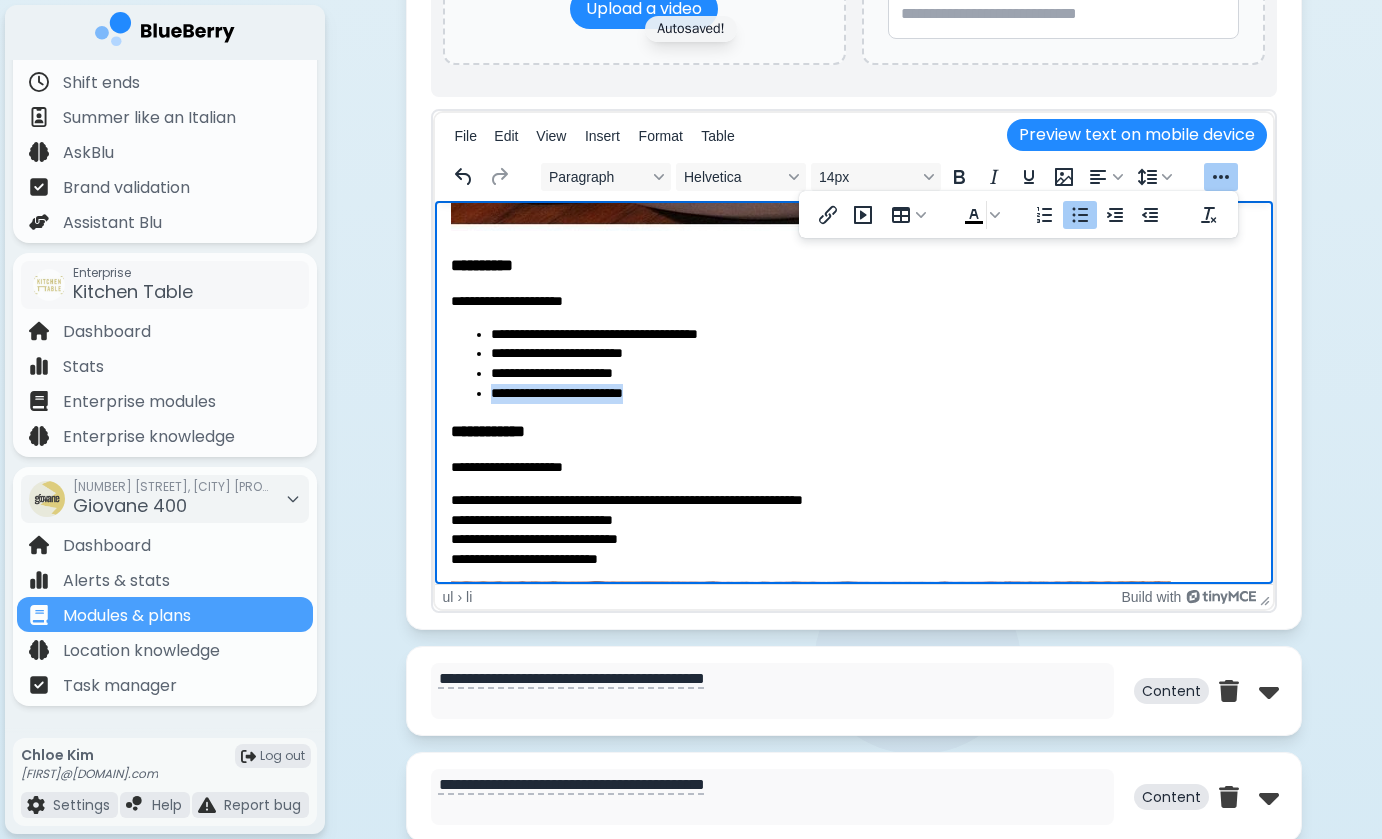 drag, startPoint x: 668, startPoint y: 384, endPoint x: 448, endPoint y: 383, distance: 220.00227 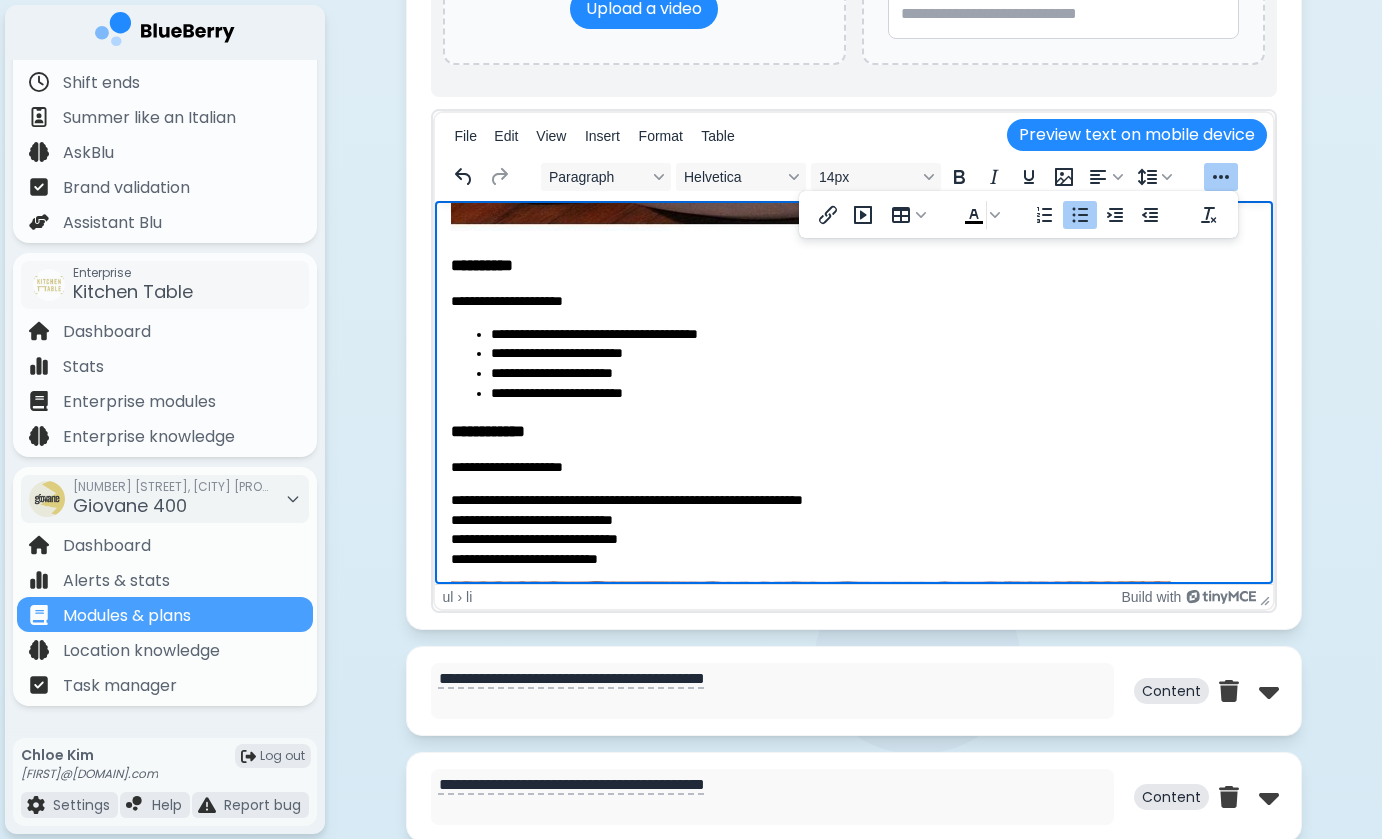 click on "**********" at bounding box center [873, 394] 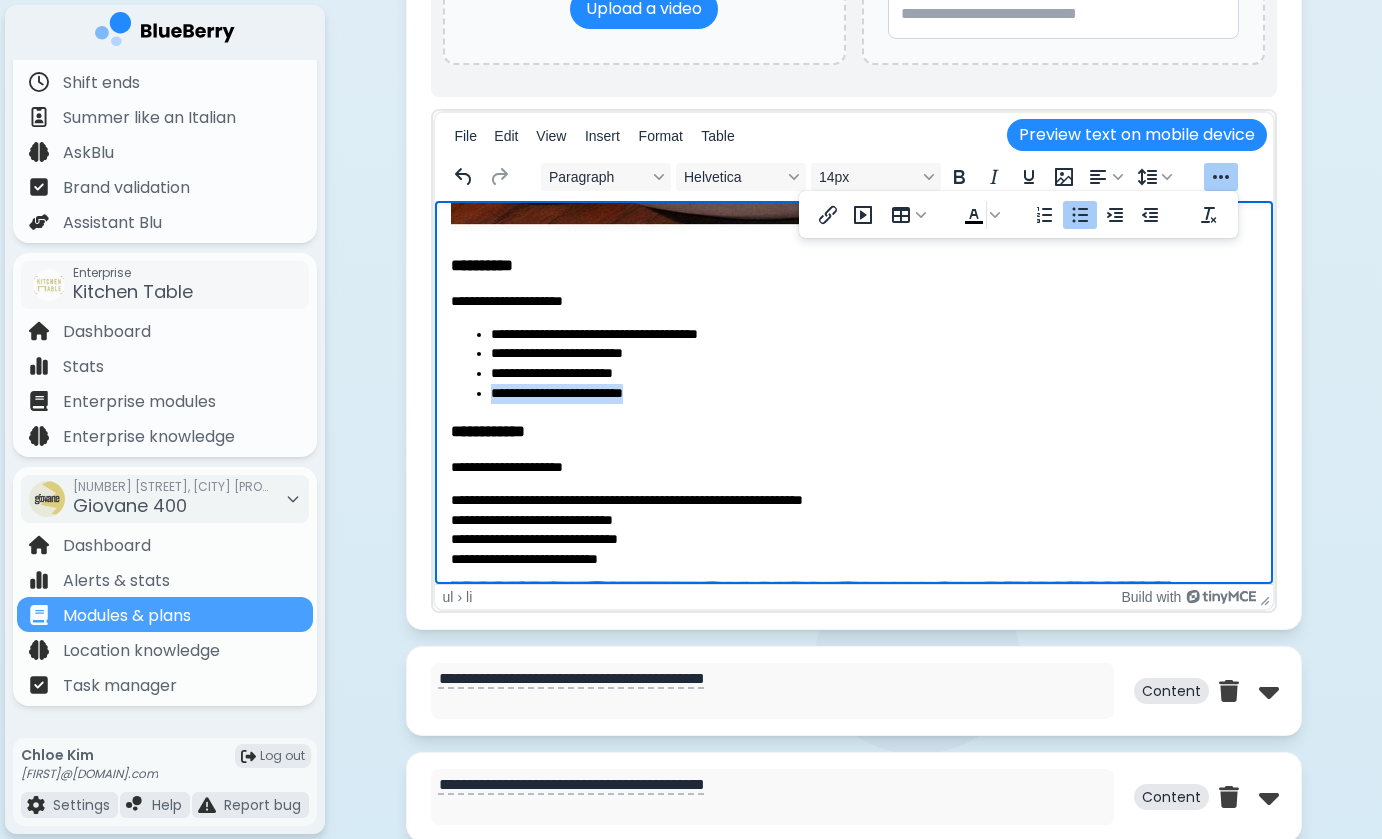 drag, startPoint x: 662, startPoint y: 390, endPoint x: 476, endPoint y: 396, distance: 186.09676 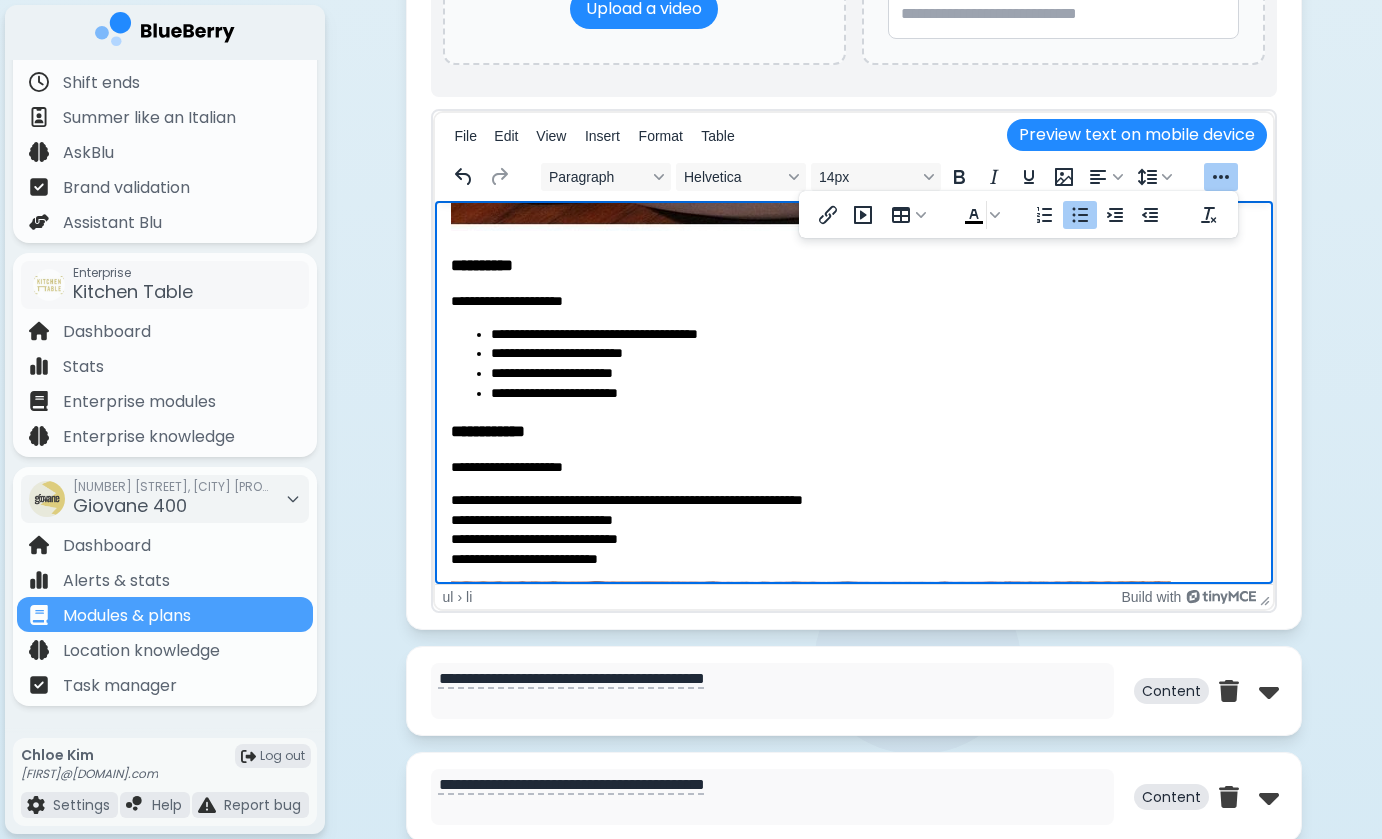 click on "**********" at bounding box center [873, 394] 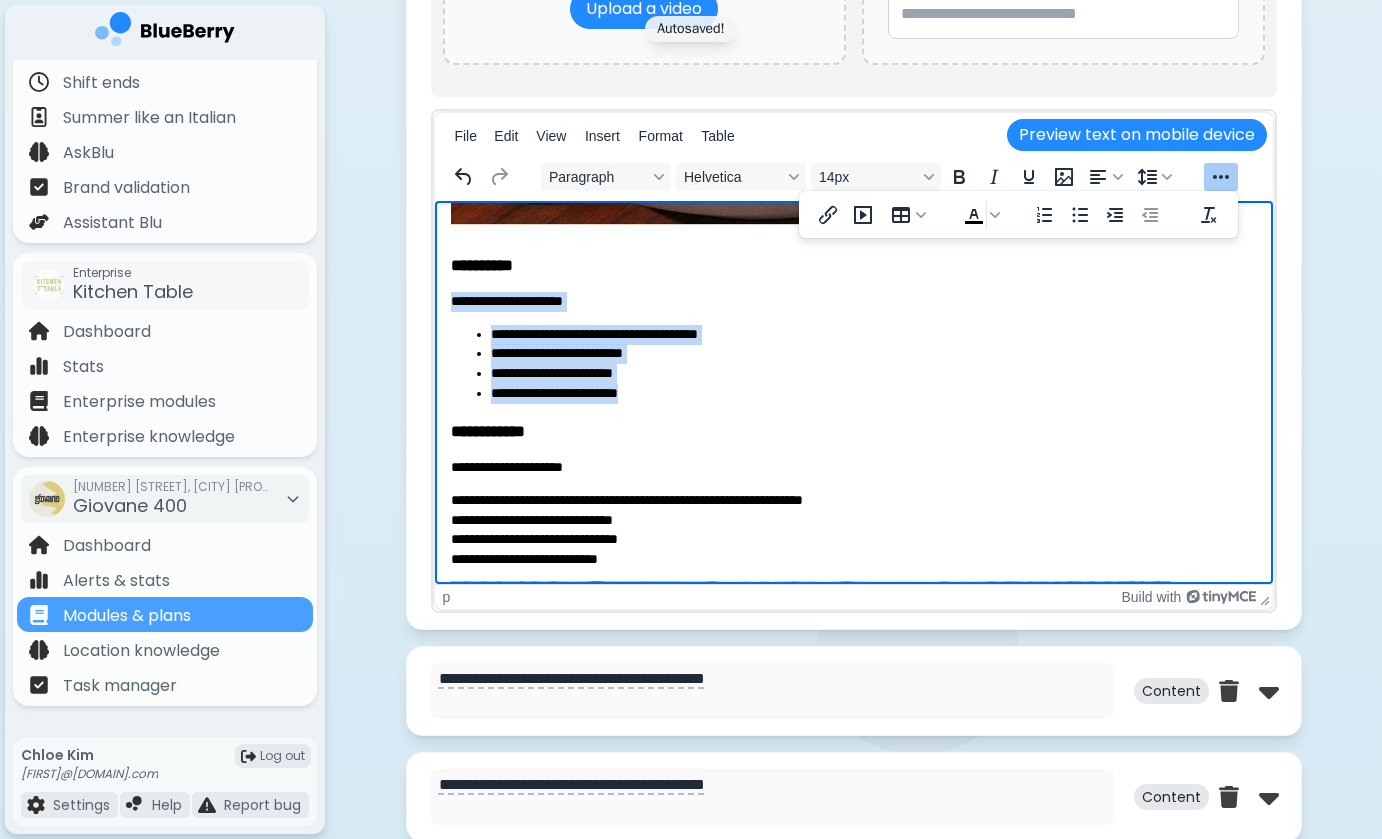 drag, startPoint x: 673, startPoint y: 396, endPoint x: 437, endPoint y: 291, distance: 258.30408 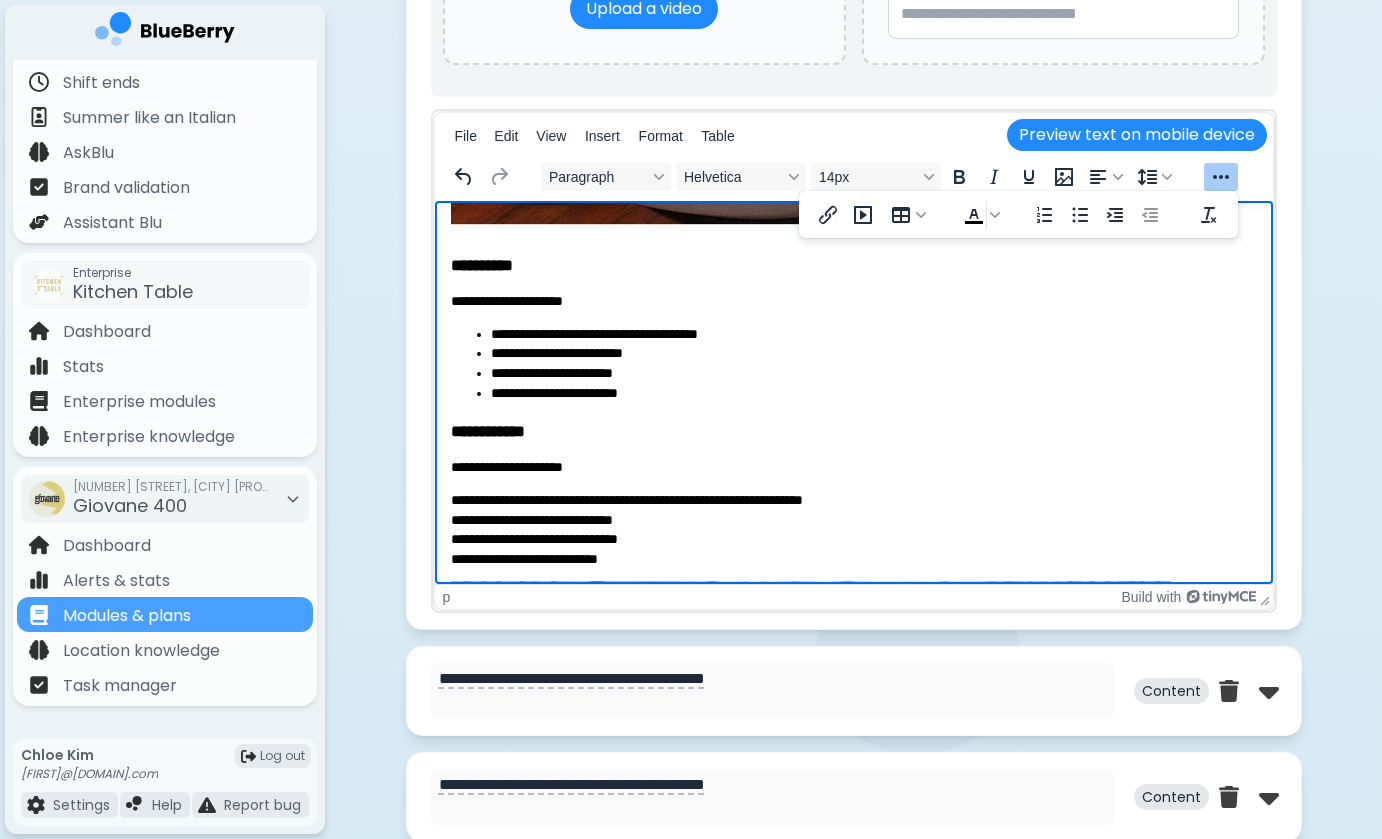 click on "**********" at bounding box center (853, 316) 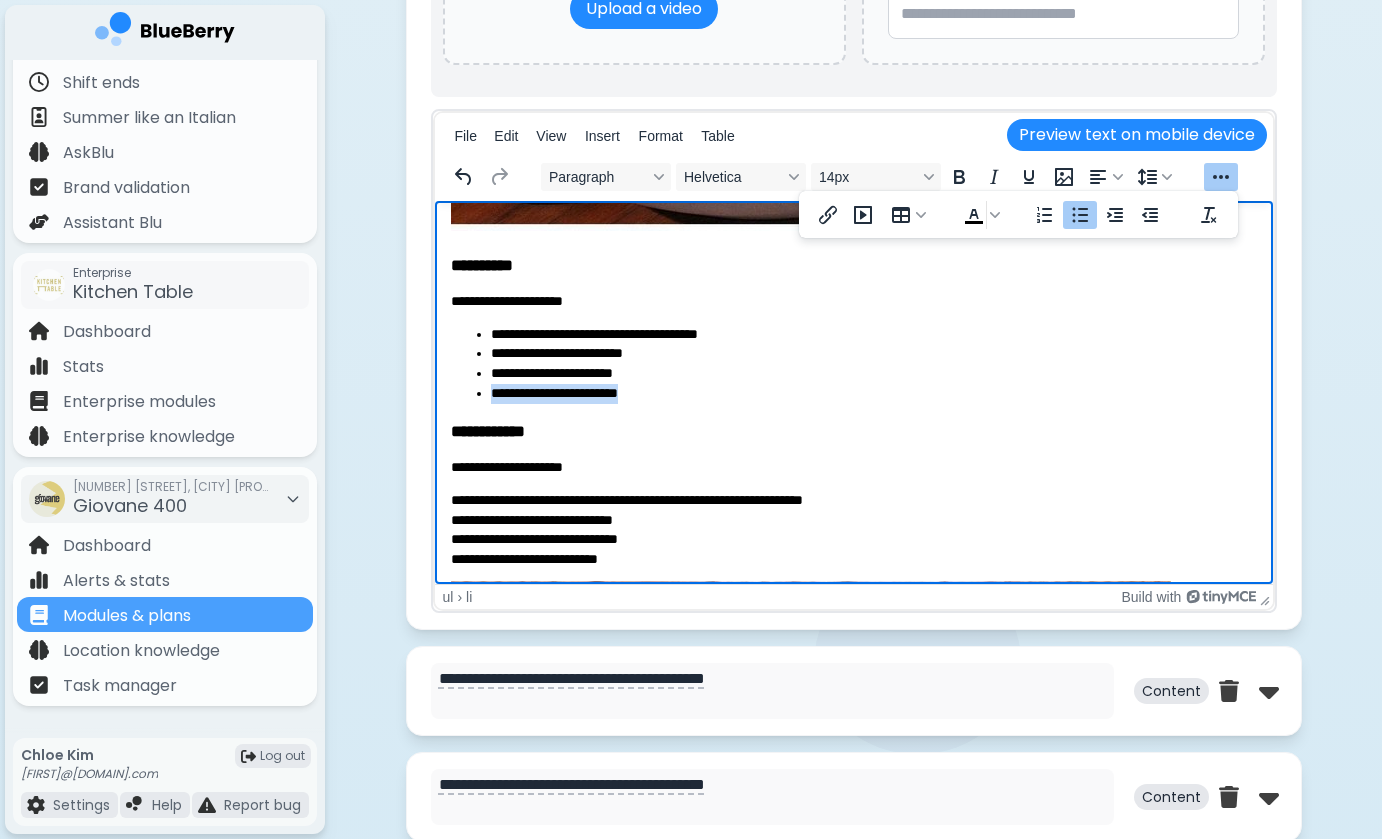 drag, startPoint x: 676, startPoint y: 399, endPoint x: 480, endPoint y: 396, distance: 196.02296 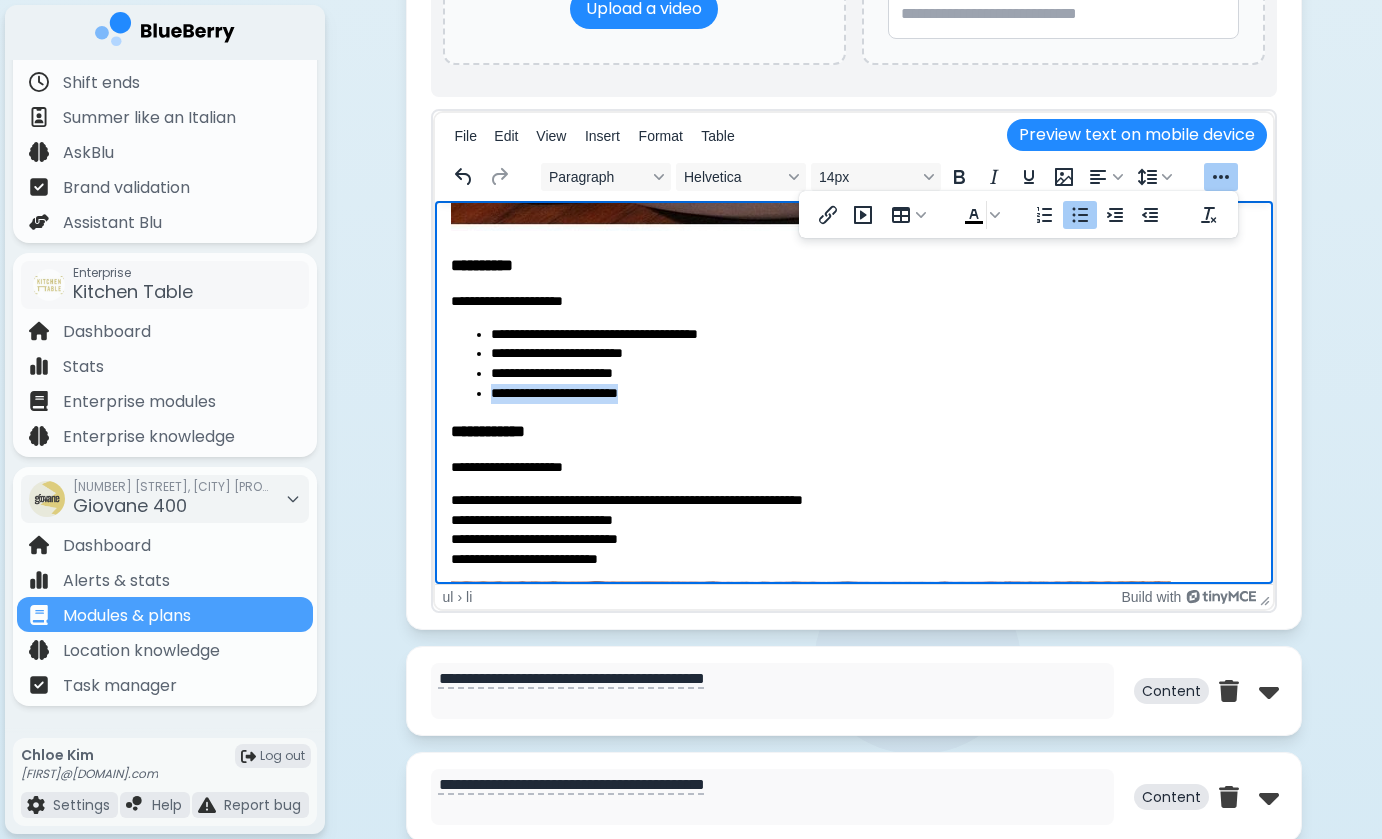 click on "**********" at bounding box center (853, 364) 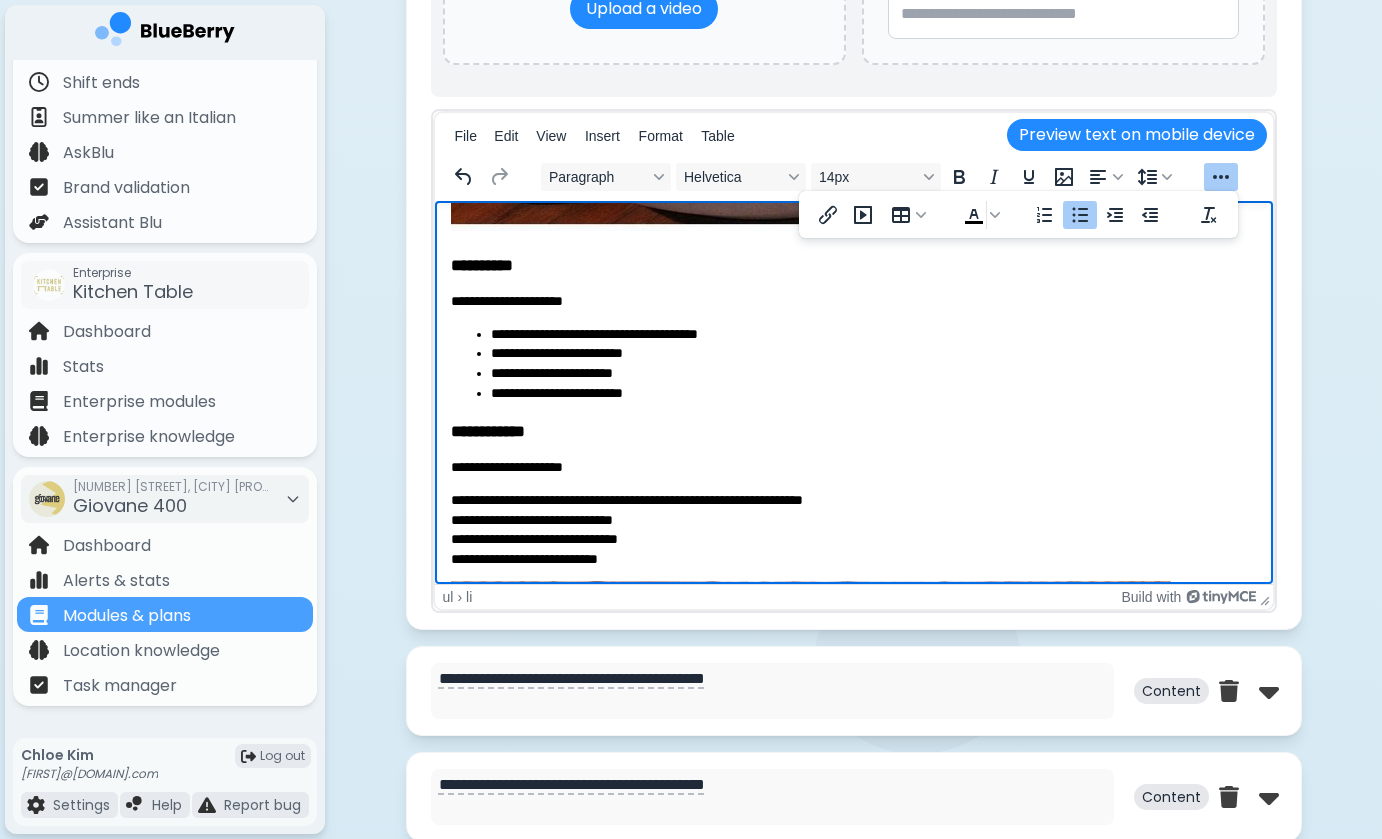 click on "**********" at bounding box center (853, 316) 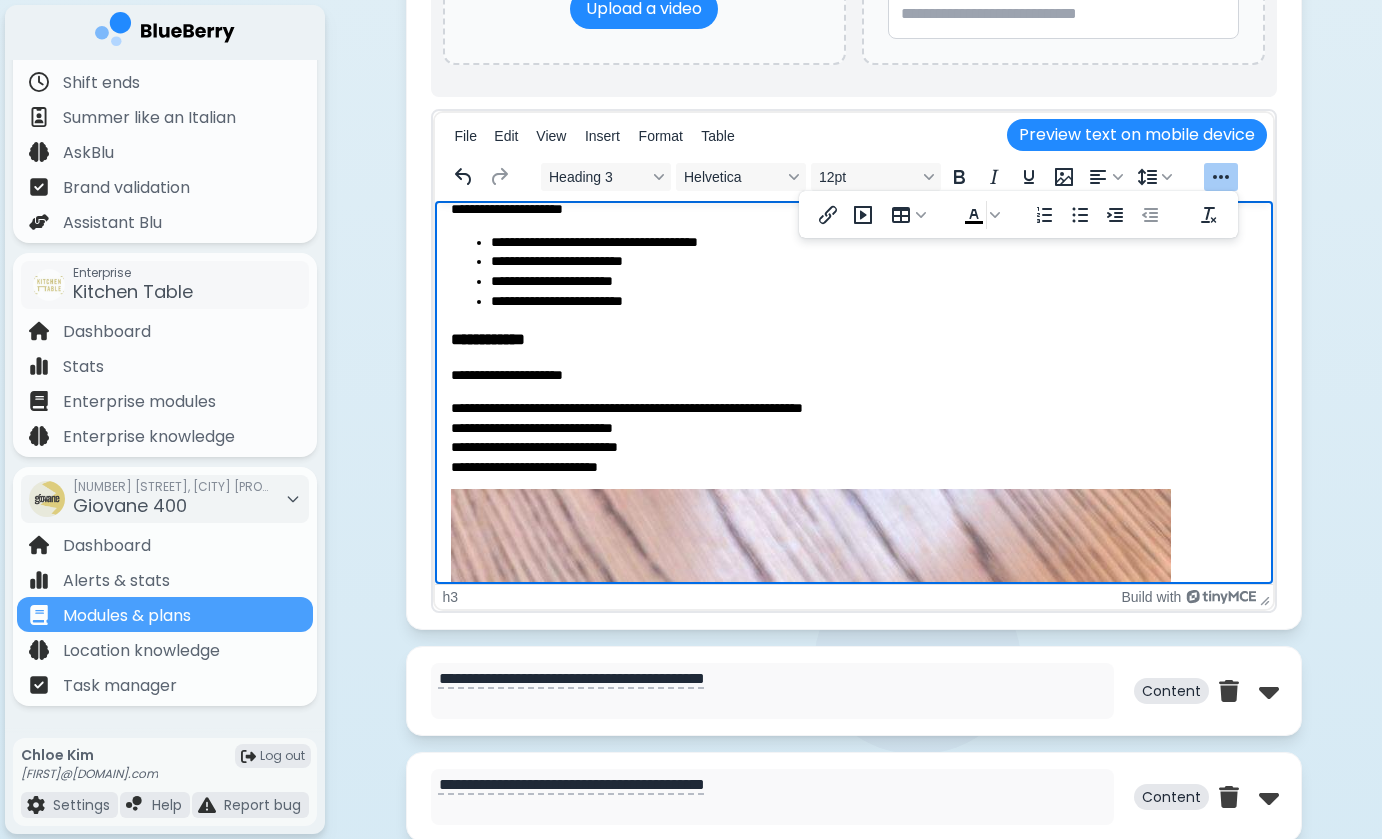 scroll, scrollTop: 1232, scrollLeft: 0, axis: vertical 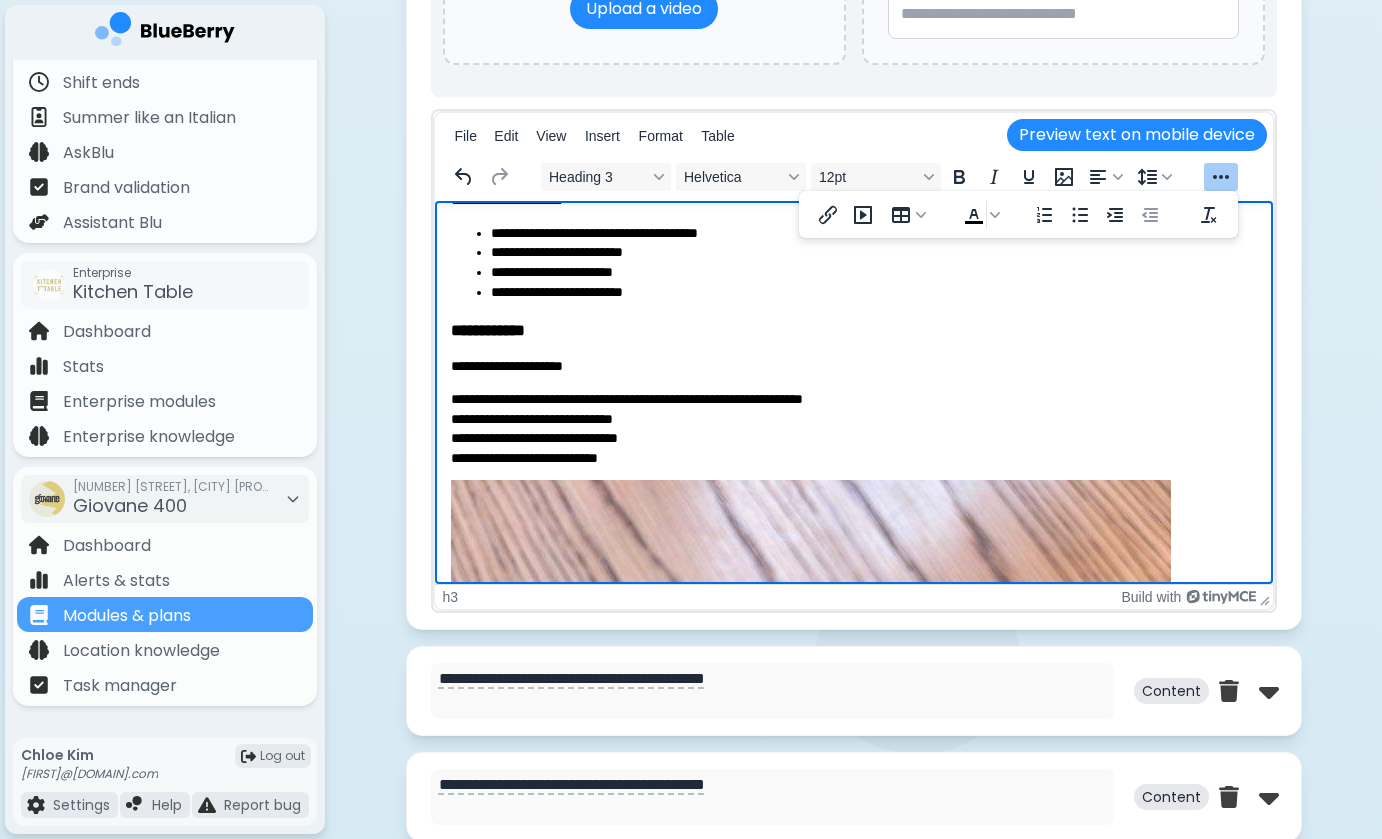 click on "**********" at bounding box center (853, 428) 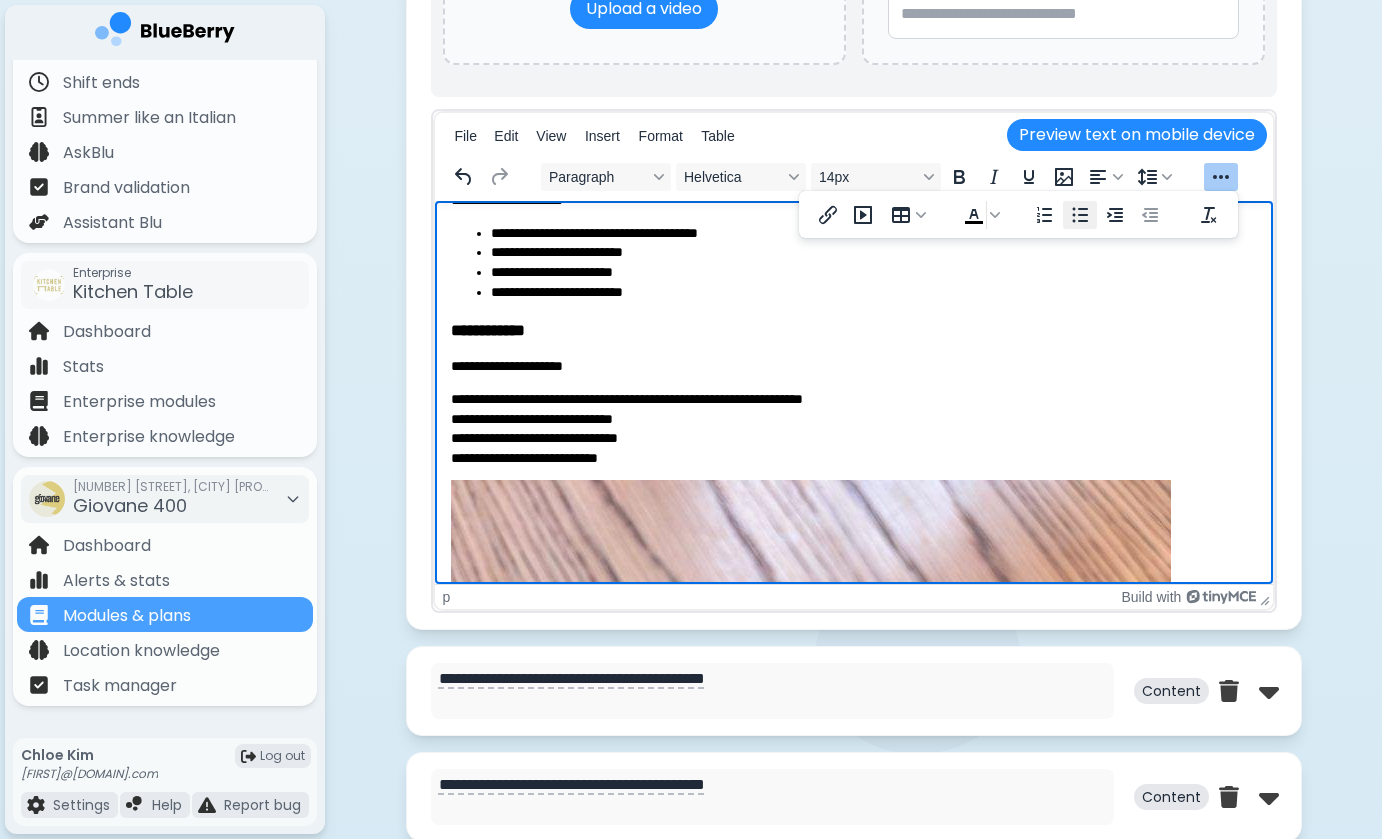 click 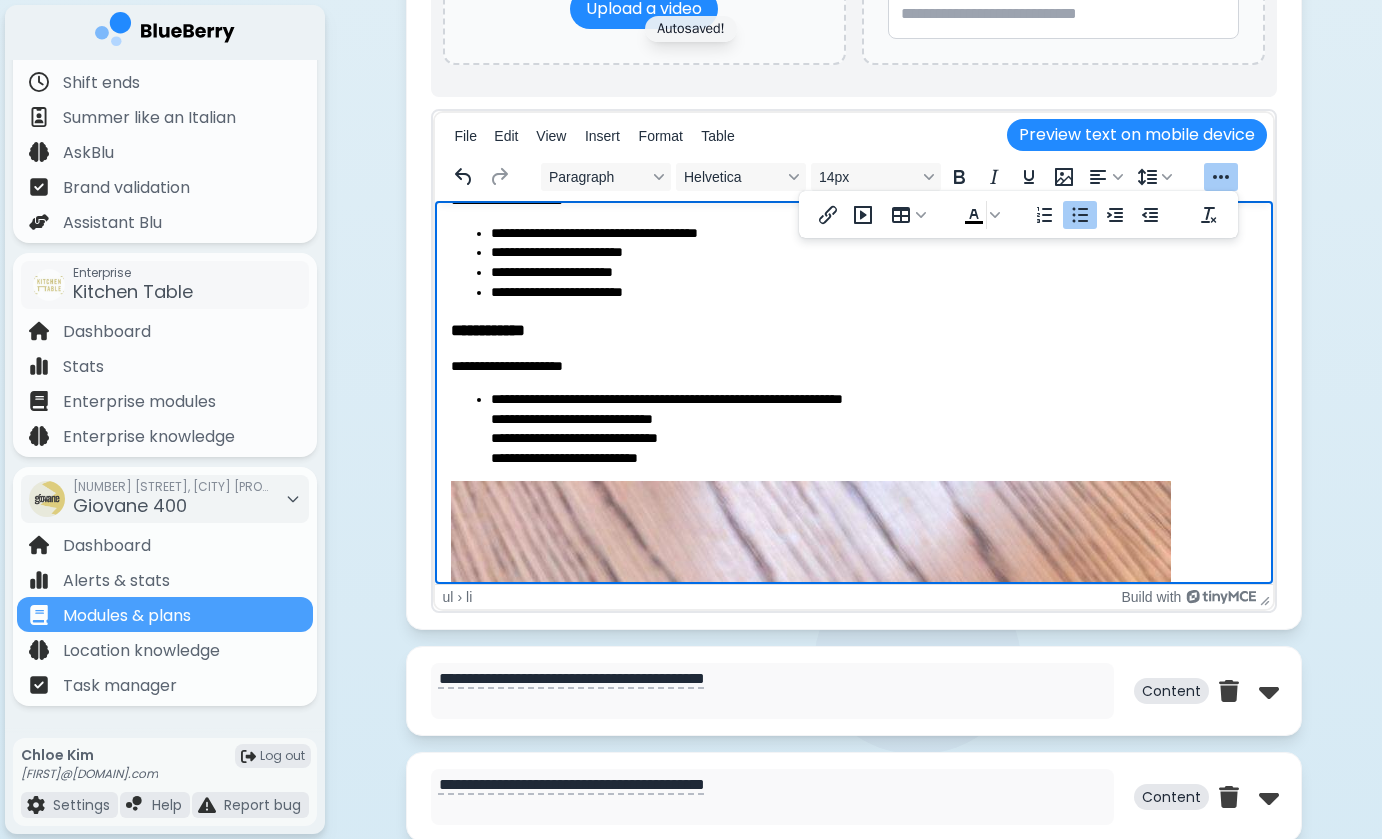 click on "**********" at bounding box center [873, 428] 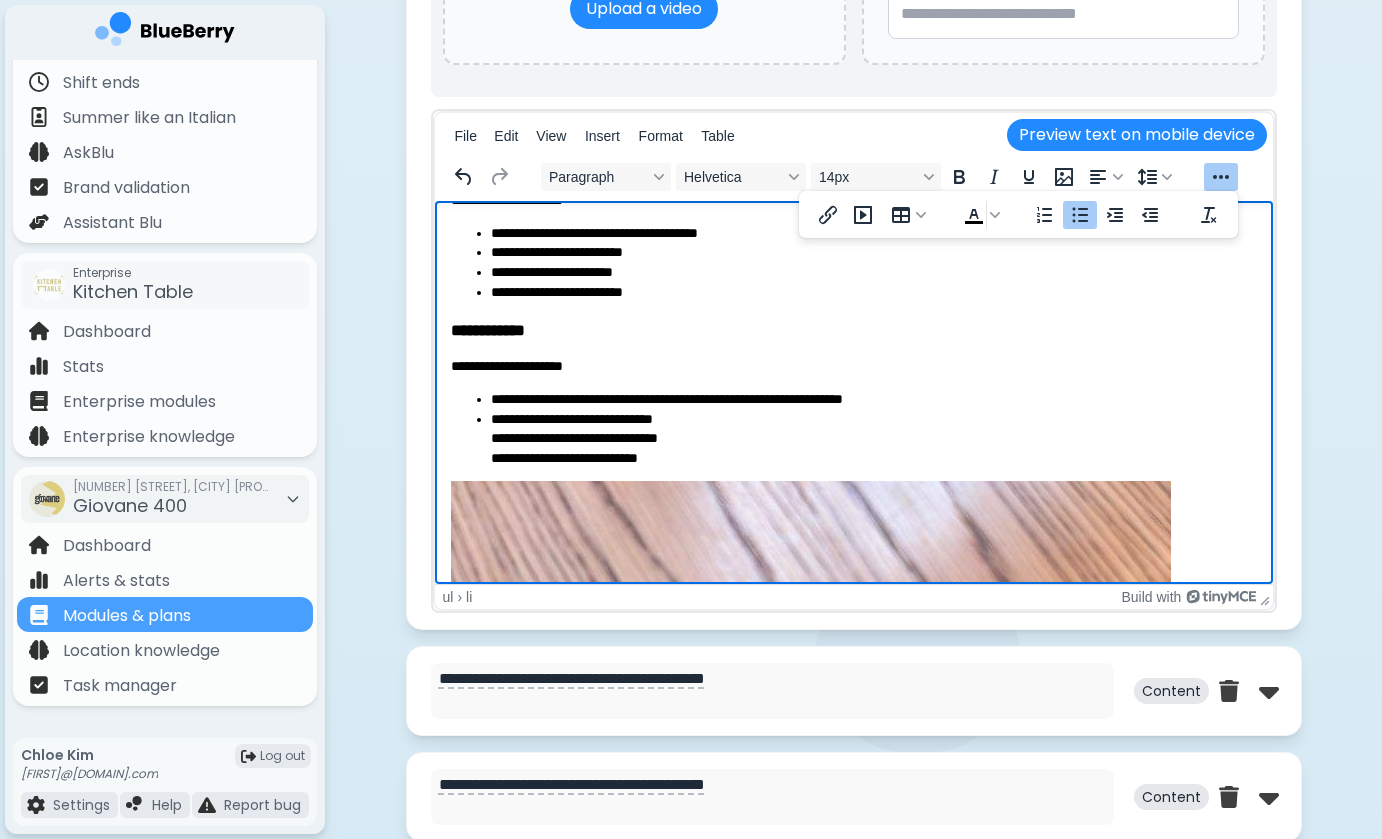 click on "**********" at bounding box center (873, 439) 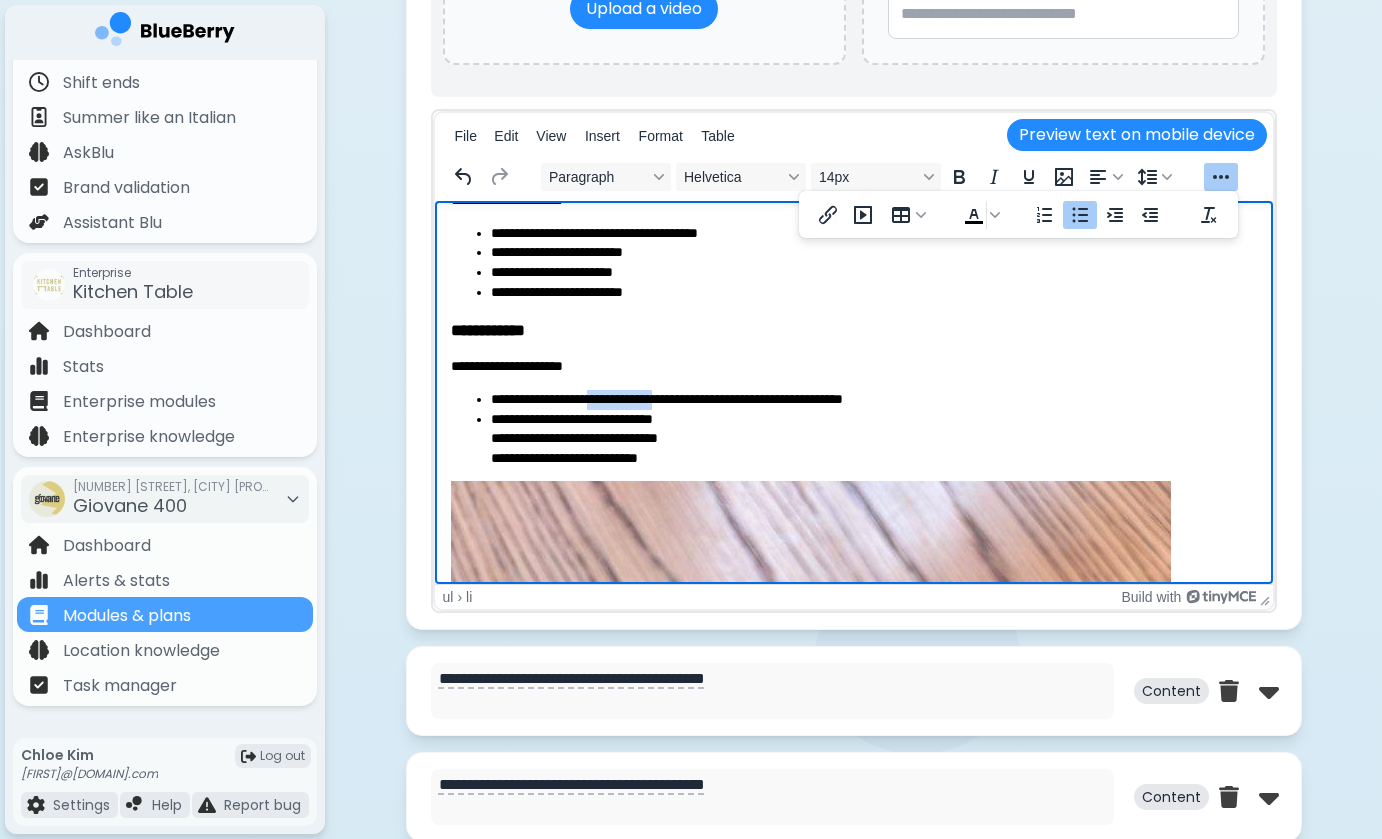 drag, startPoint x: 612, startPoint y: 402, endPoint x: 703, endPoint y: 402, distance: 91 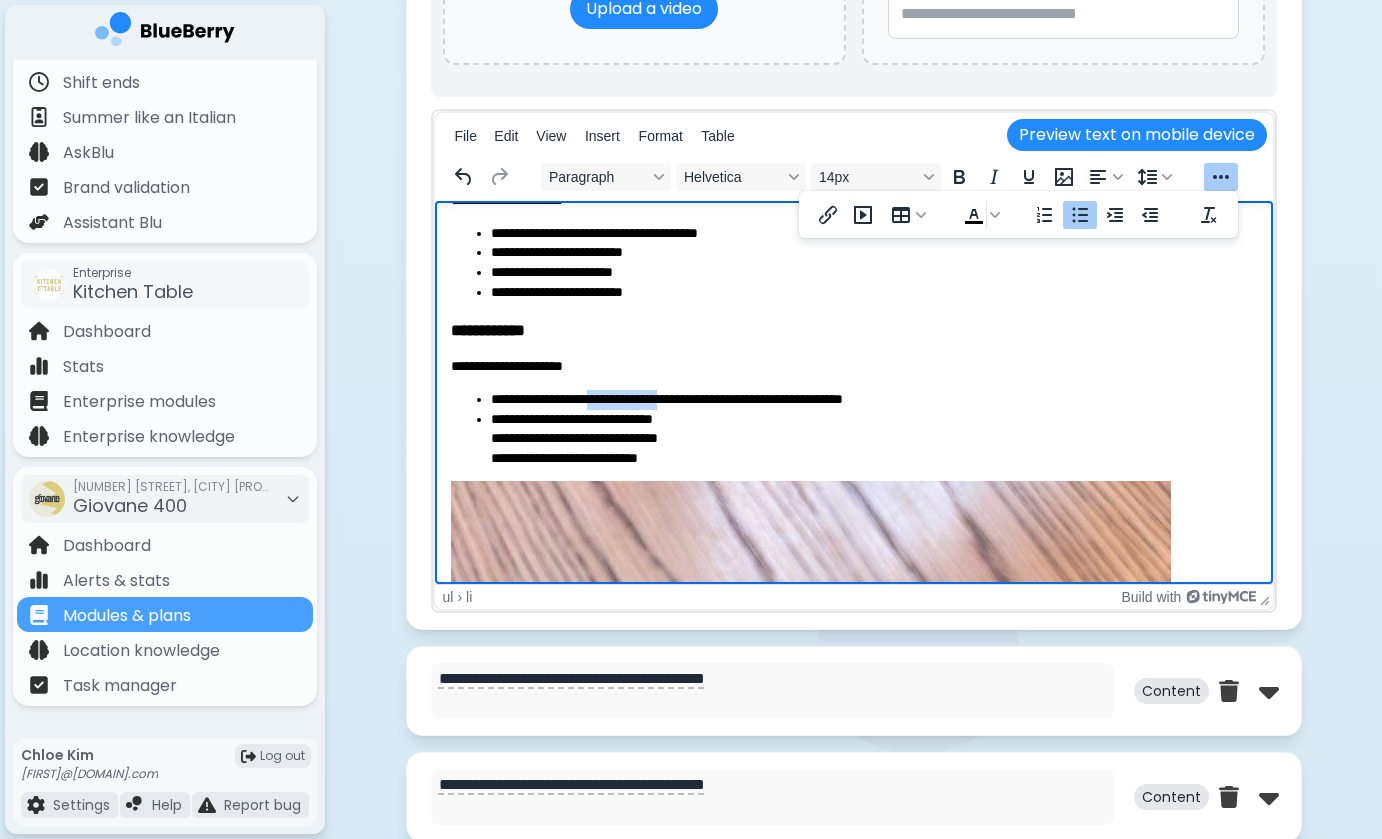 click on "**********" at bounding box center (873, 400) 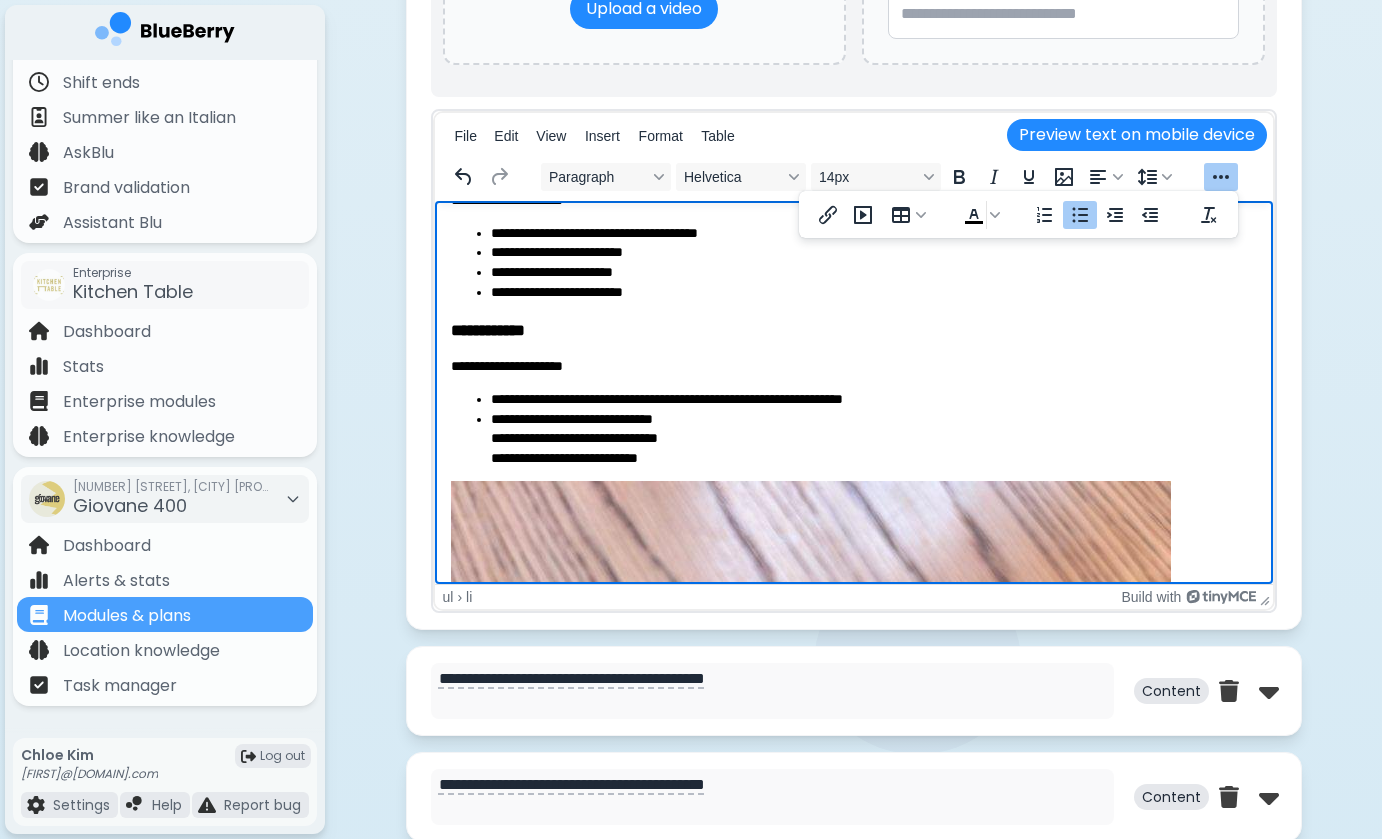 click on "**********" at bounding box center (873, 439) 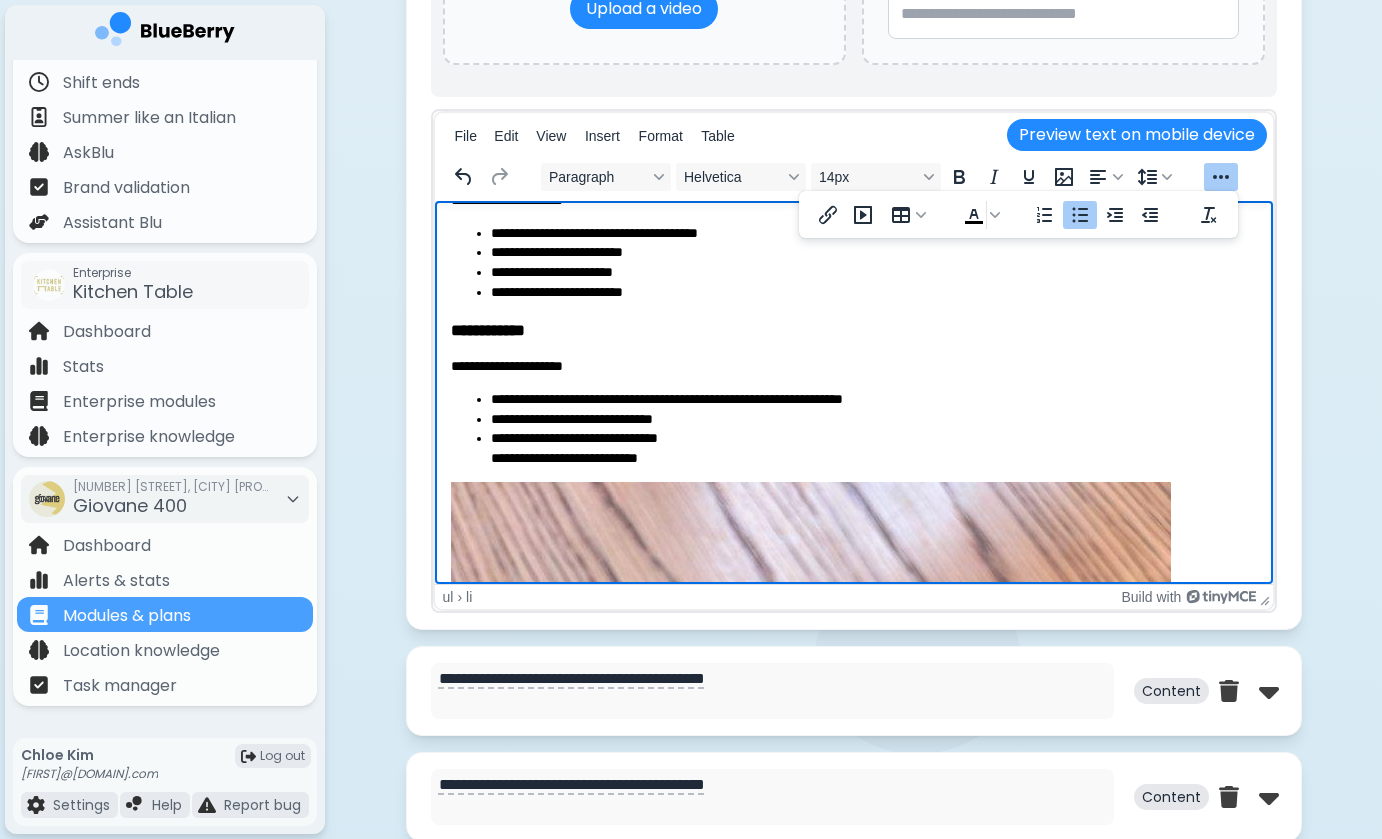 click on "[FIRST] [LAST]" at bounding box center (873, 448) 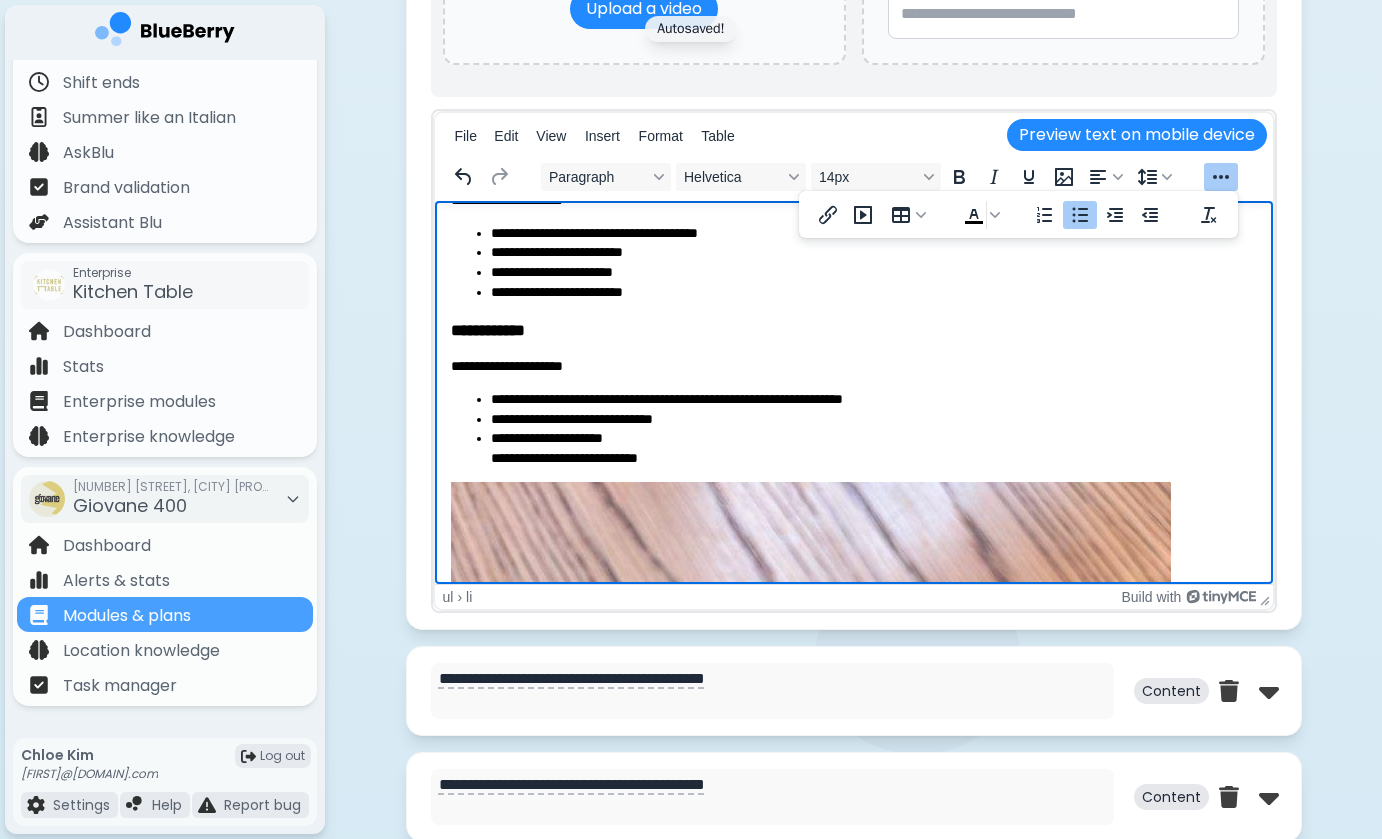 click on "**********" at bounding box center [873, 448] 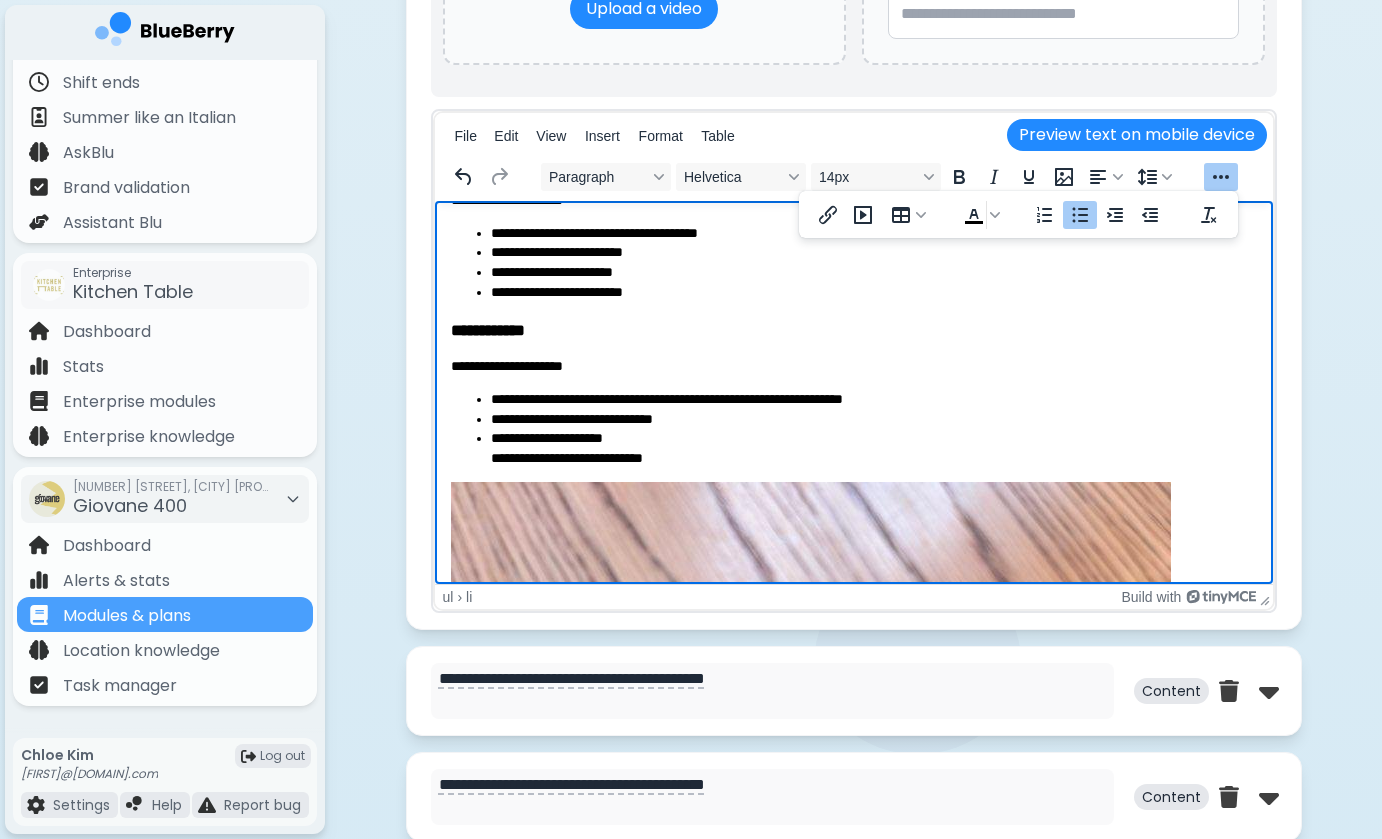 click on "**********" at bounding box center (873, 448) 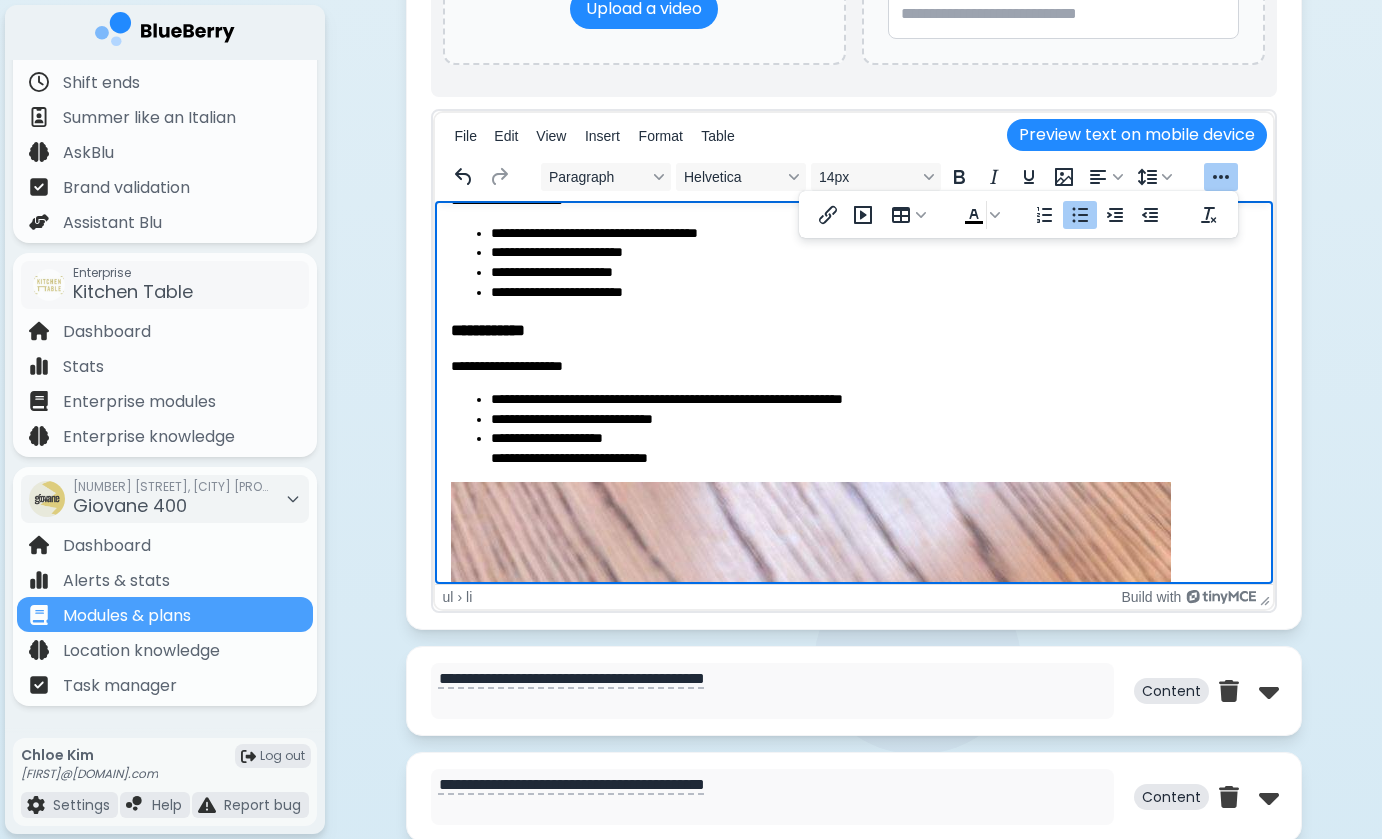 click on "**********" at bounding box center [853, 429] 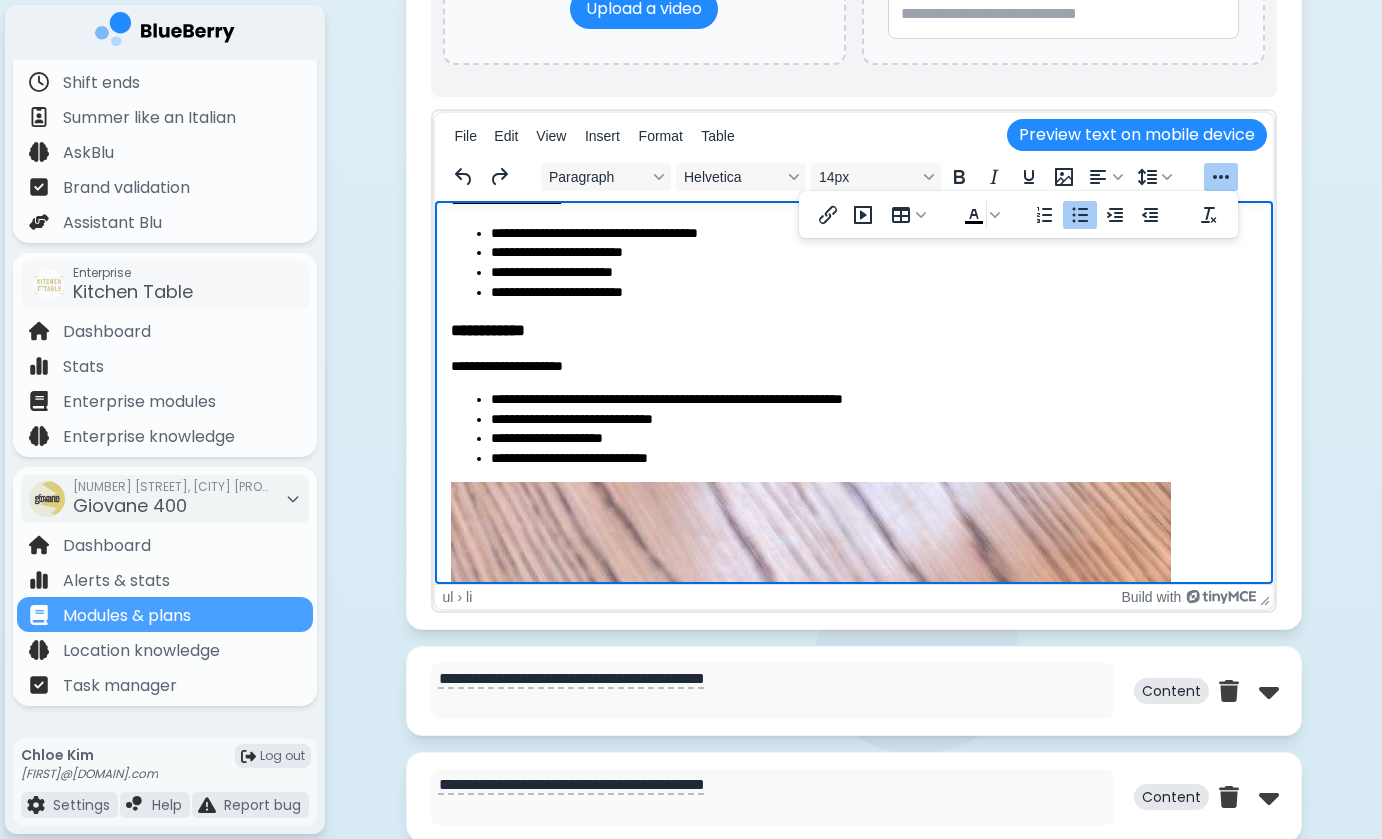 click on "**********" at bounding box center [853, 429] 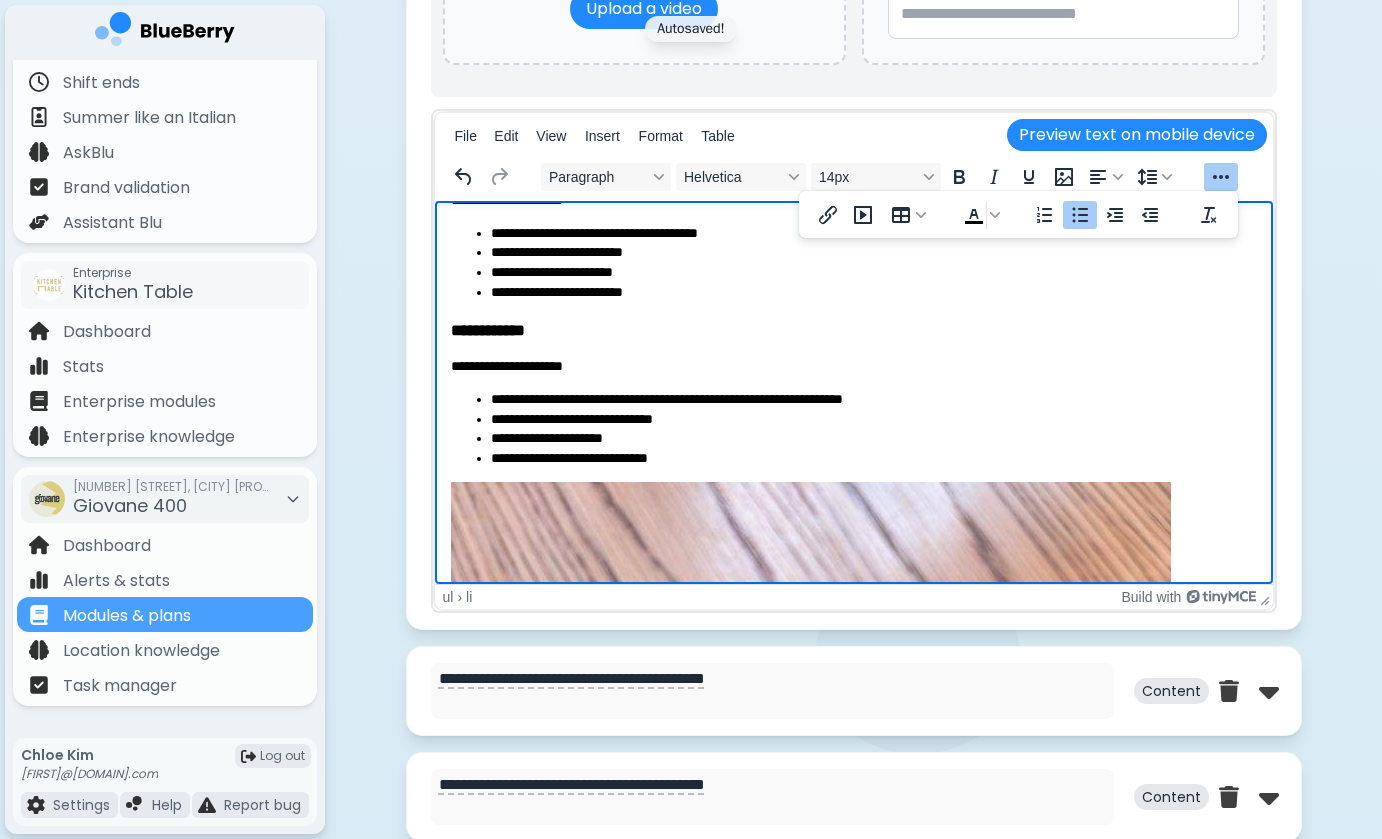 click on "**********" at bounding box center (873, 459) 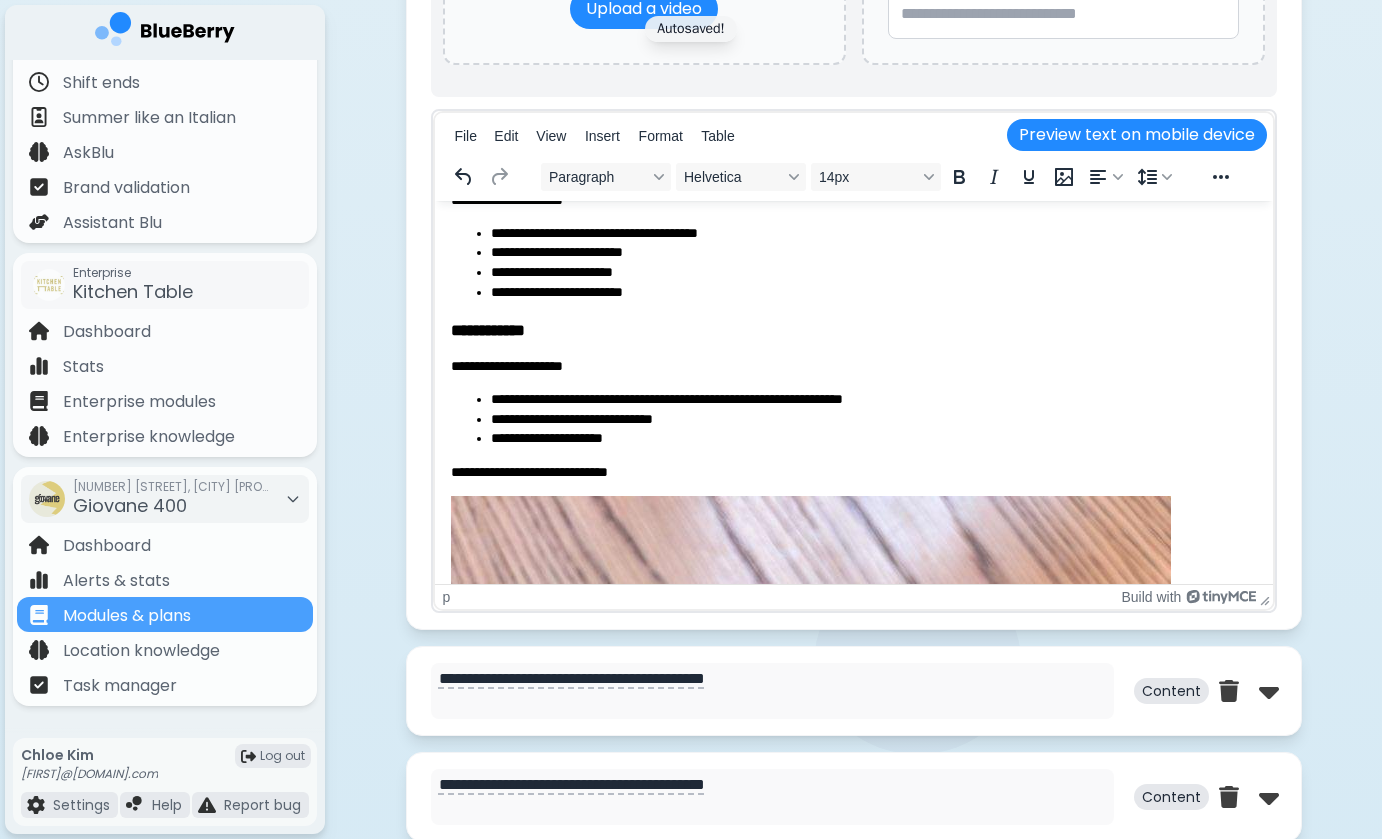 click on "**********" at bounding box center (853, 472) 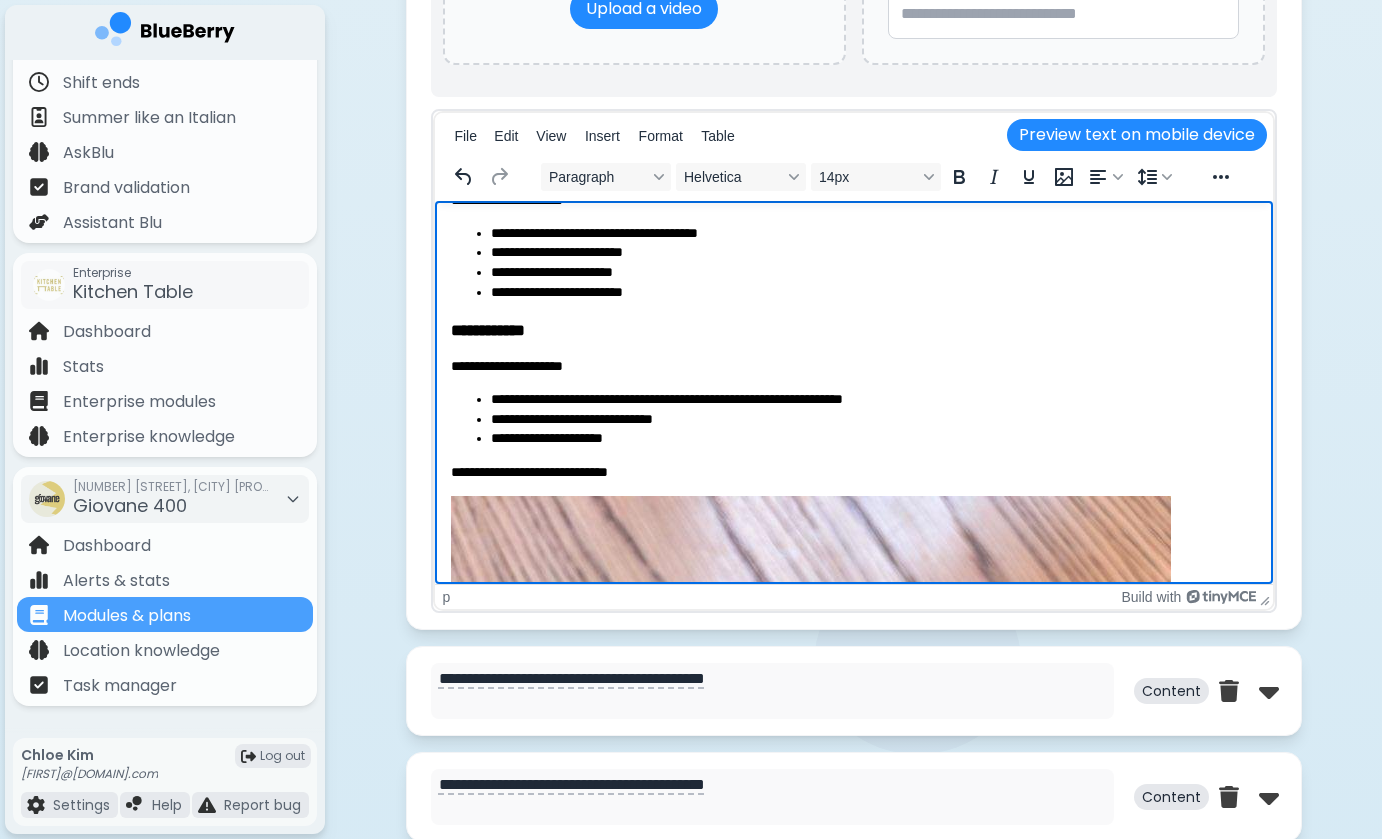 click on "**********" at bounding box center (853, 472) 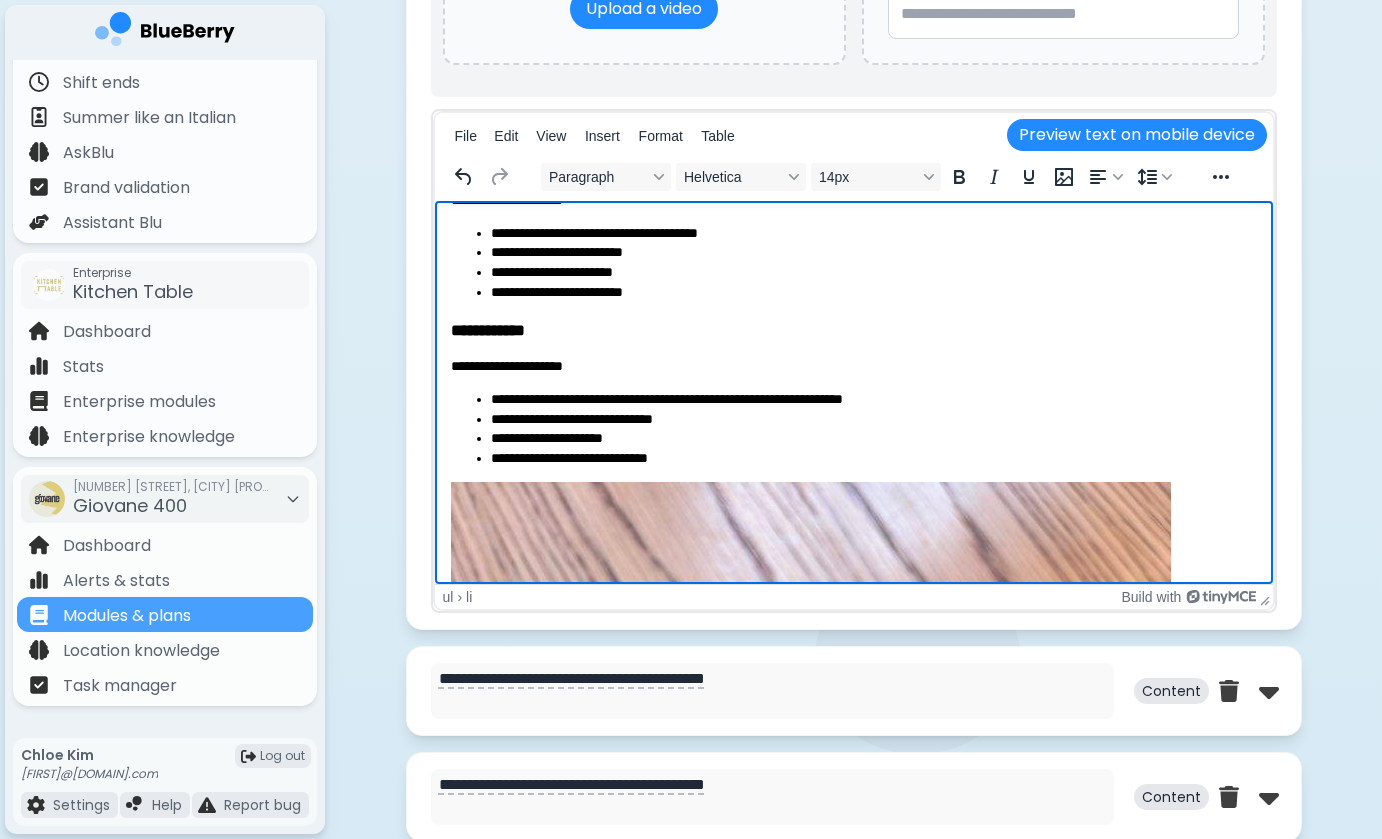click on "**********" at bounding box center [873, 459] 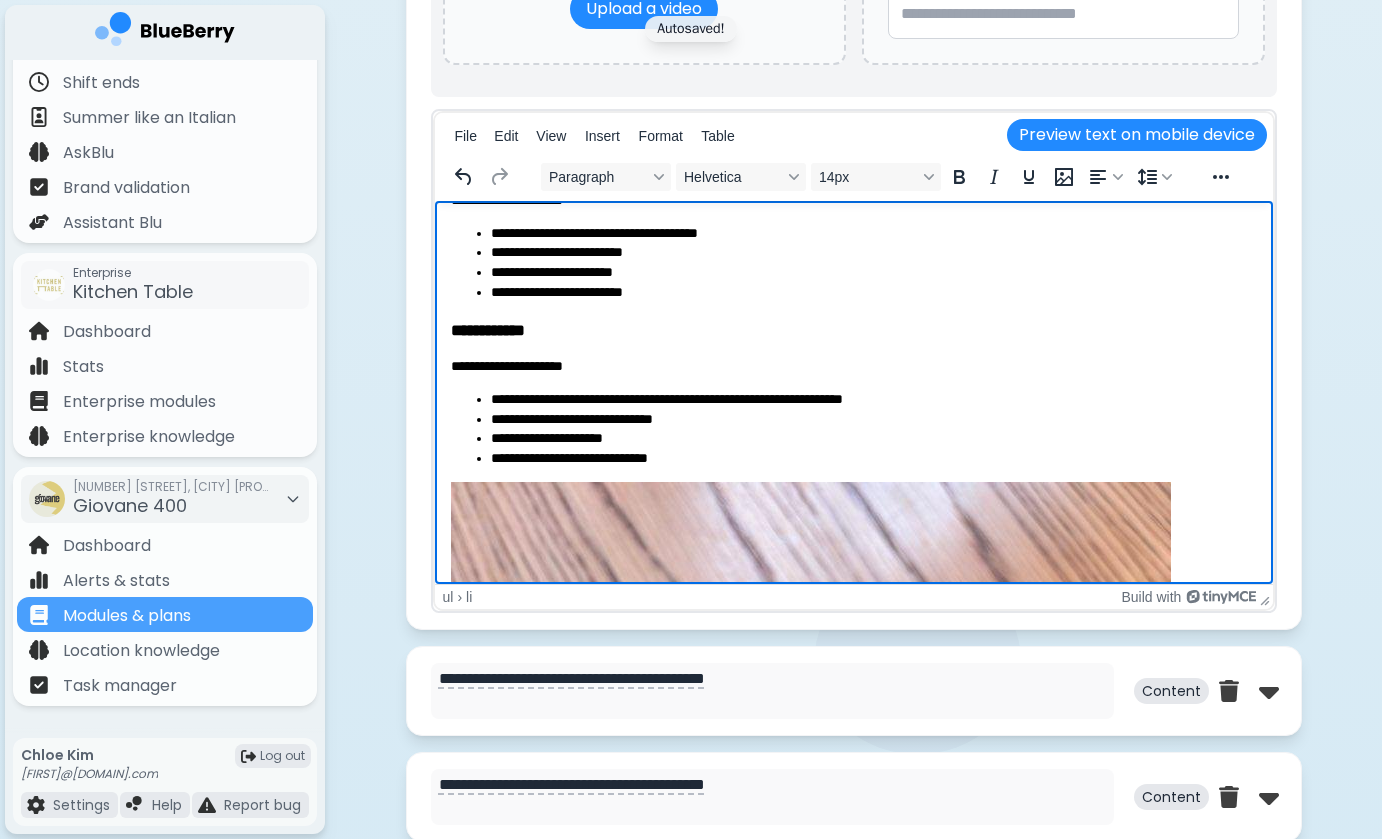 click on "**********" at bounding box center [873, 420] 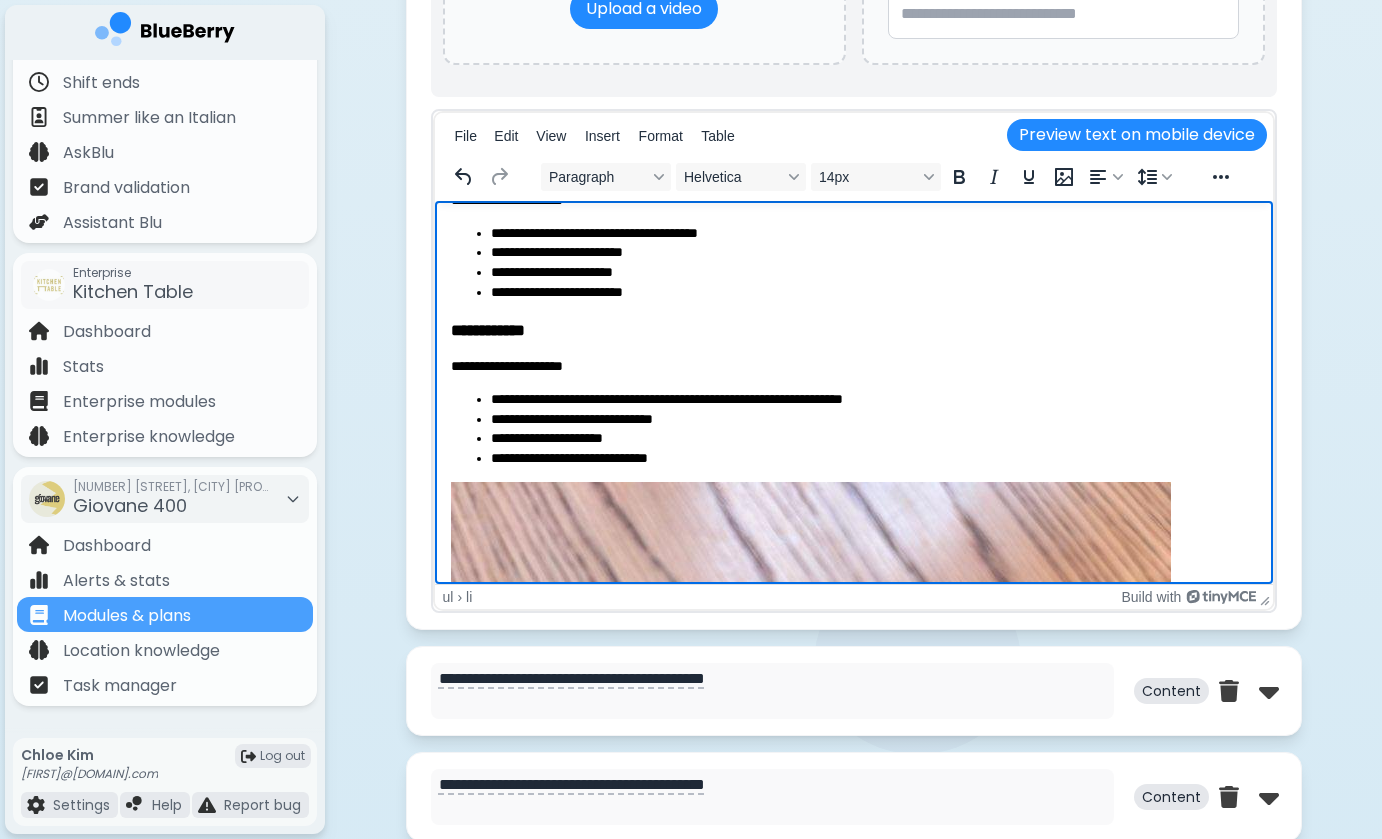 click on "**********" at bounding box center [873, 420] 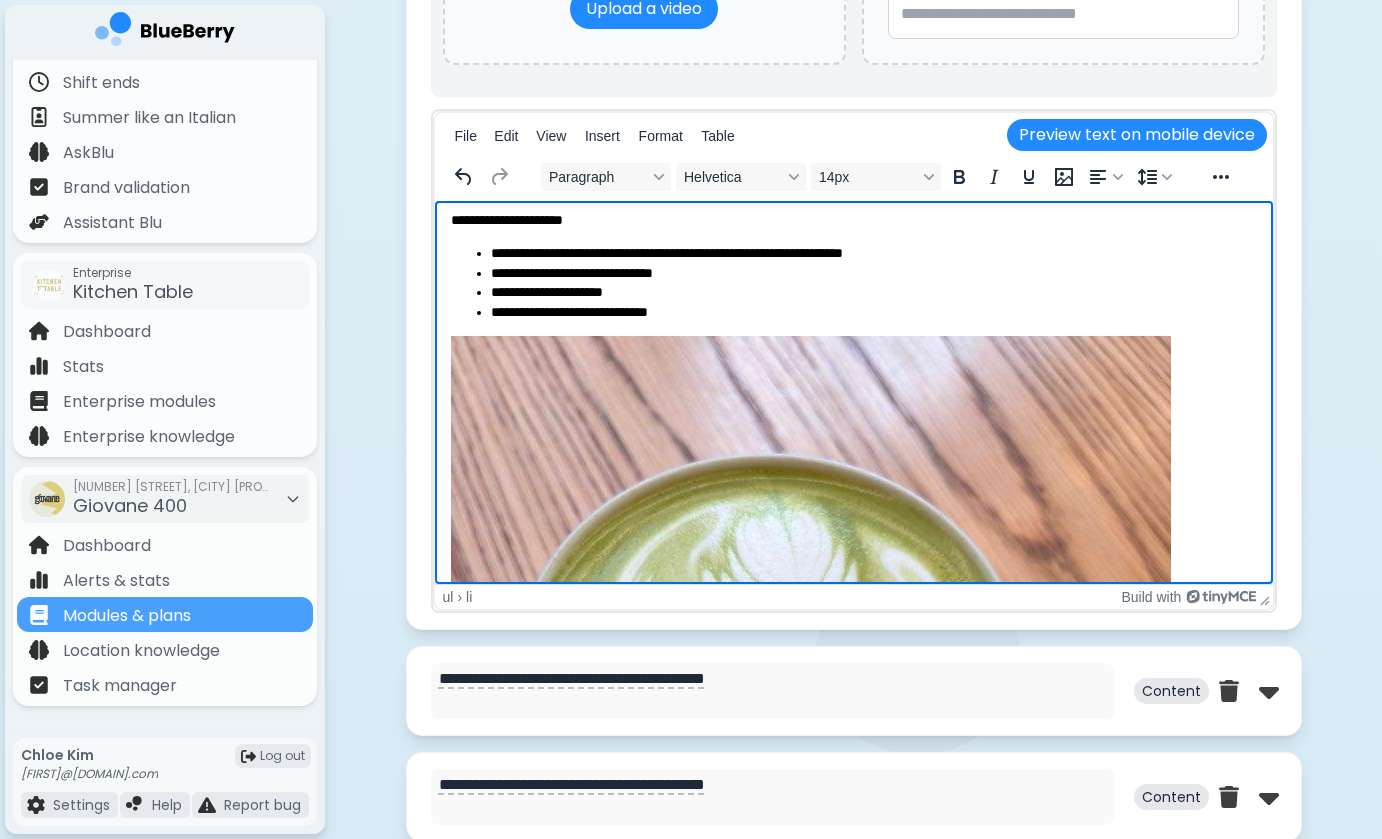 scroll, scrollTop: 1392, scrollLeft: 0, axis: vertical 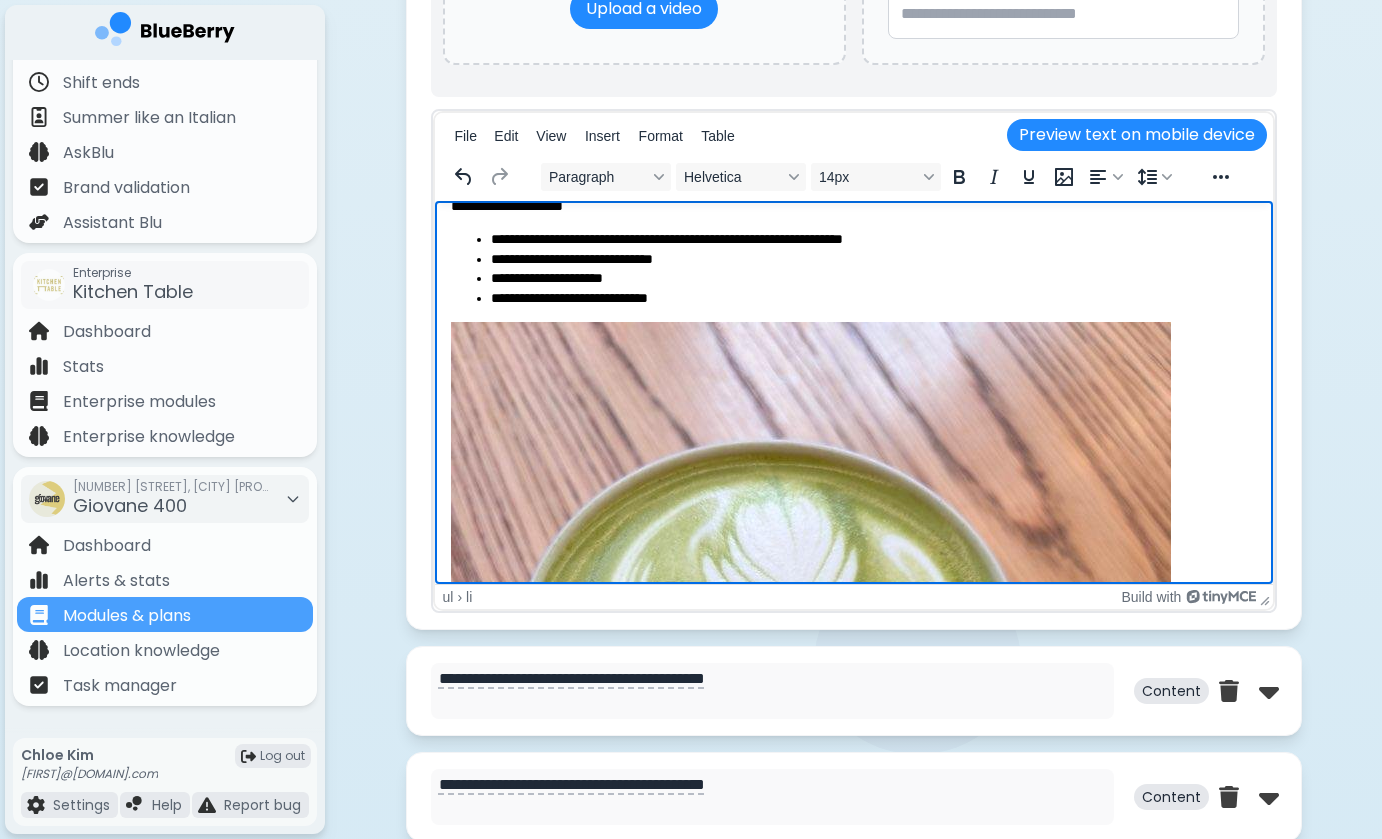 click on "**********" at bounding box center [873, 299] 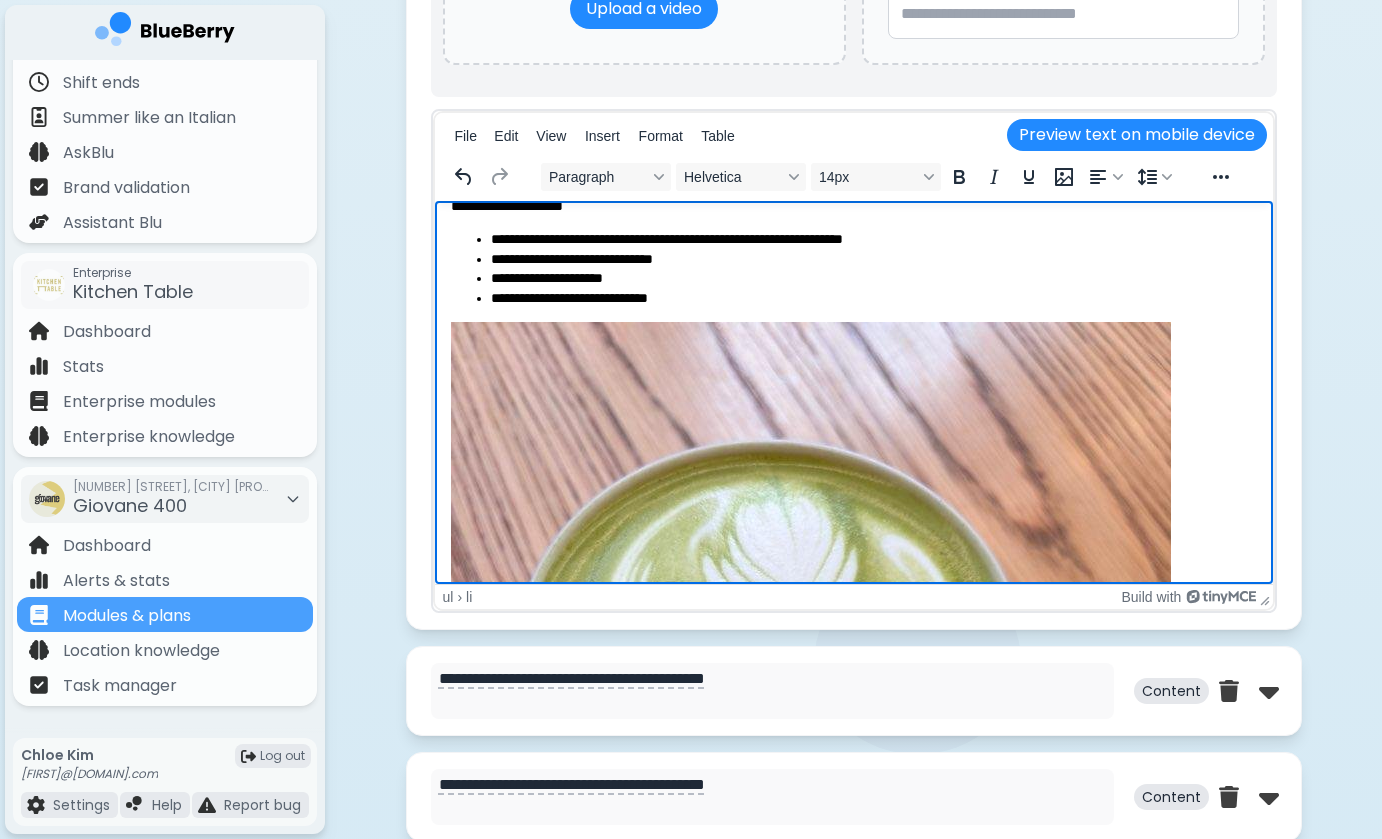 click on "**********" at bounding box center (873, 299) 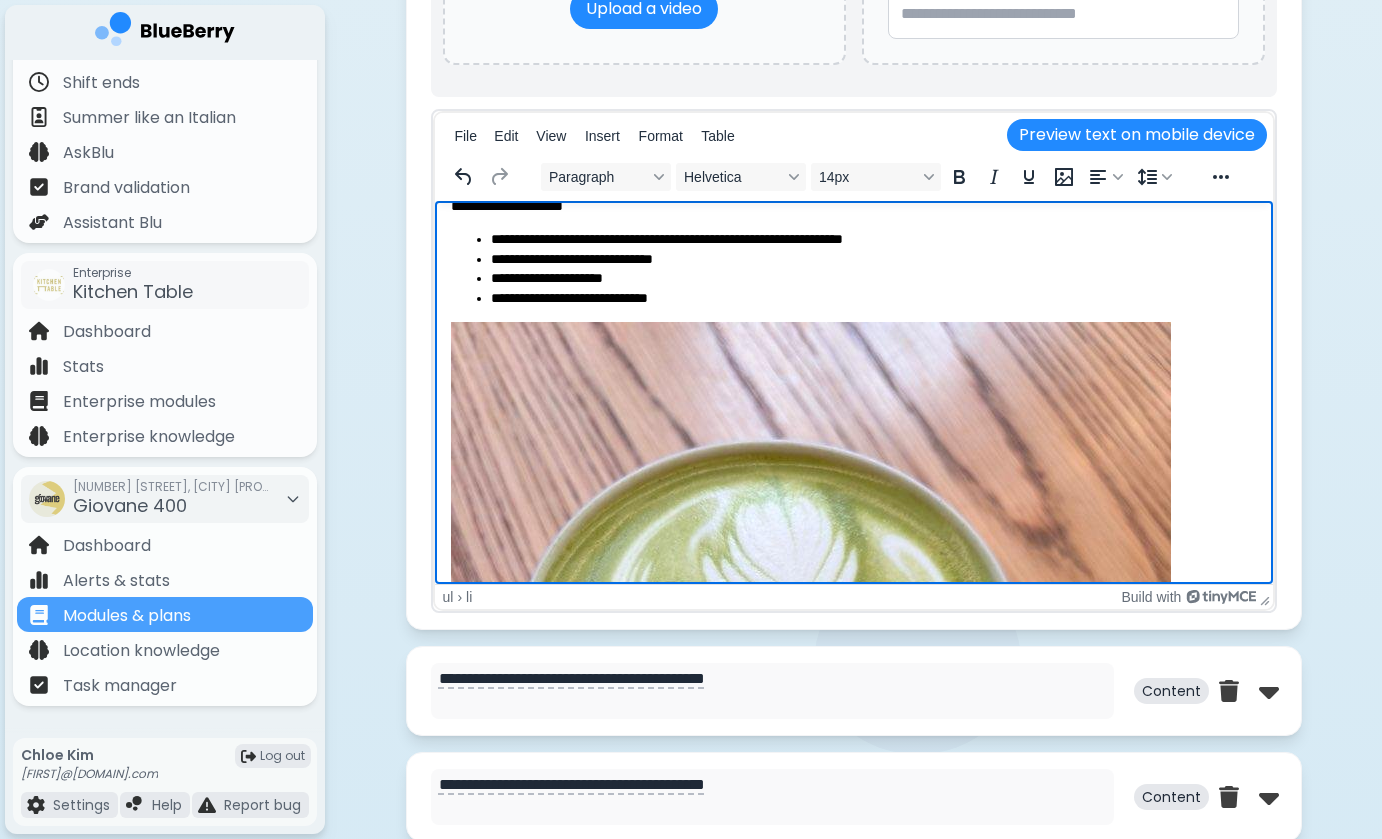 click on "**********" at bounding box center (873, 299) 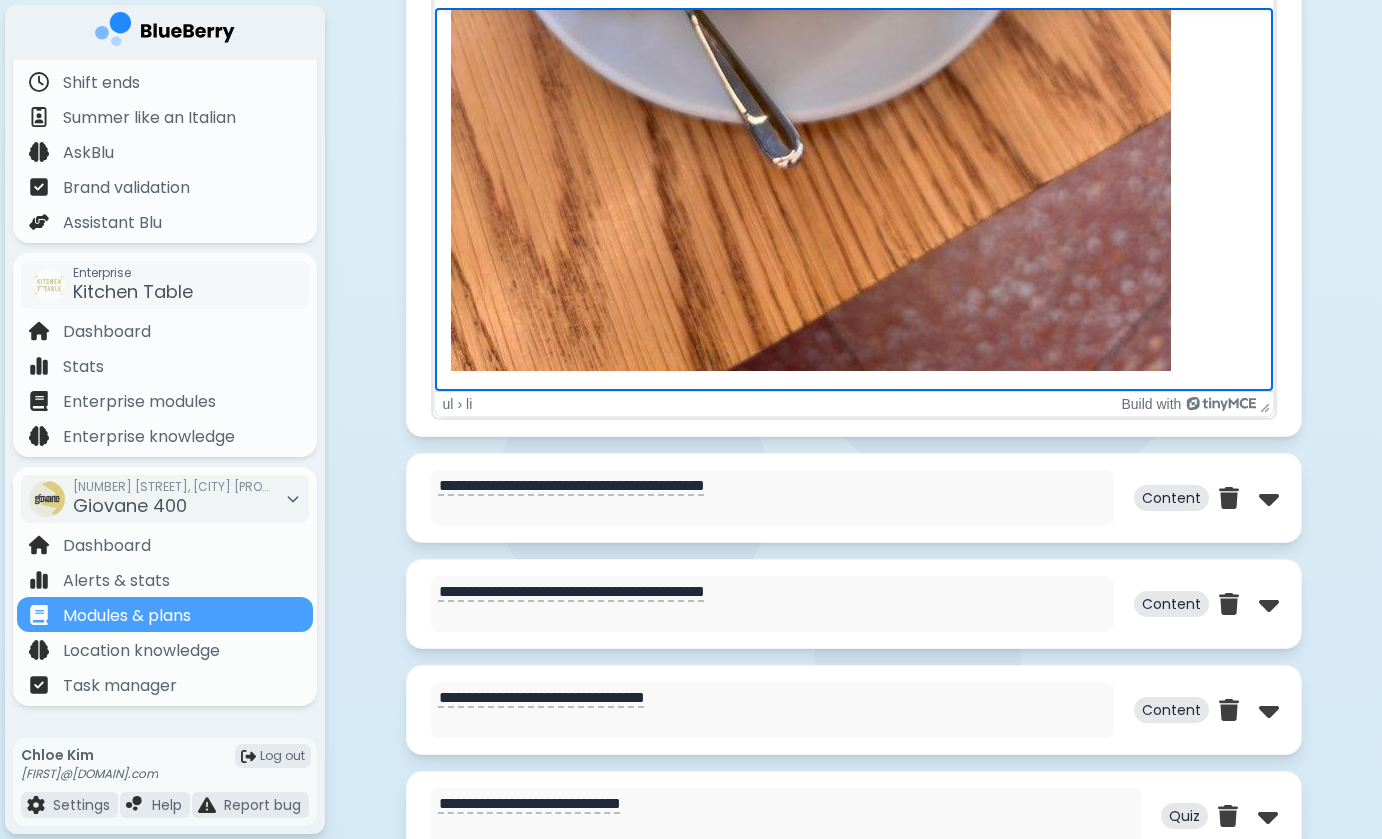 scroll, scrollTop: 3977, scrollLeft: 0, axis: vertical 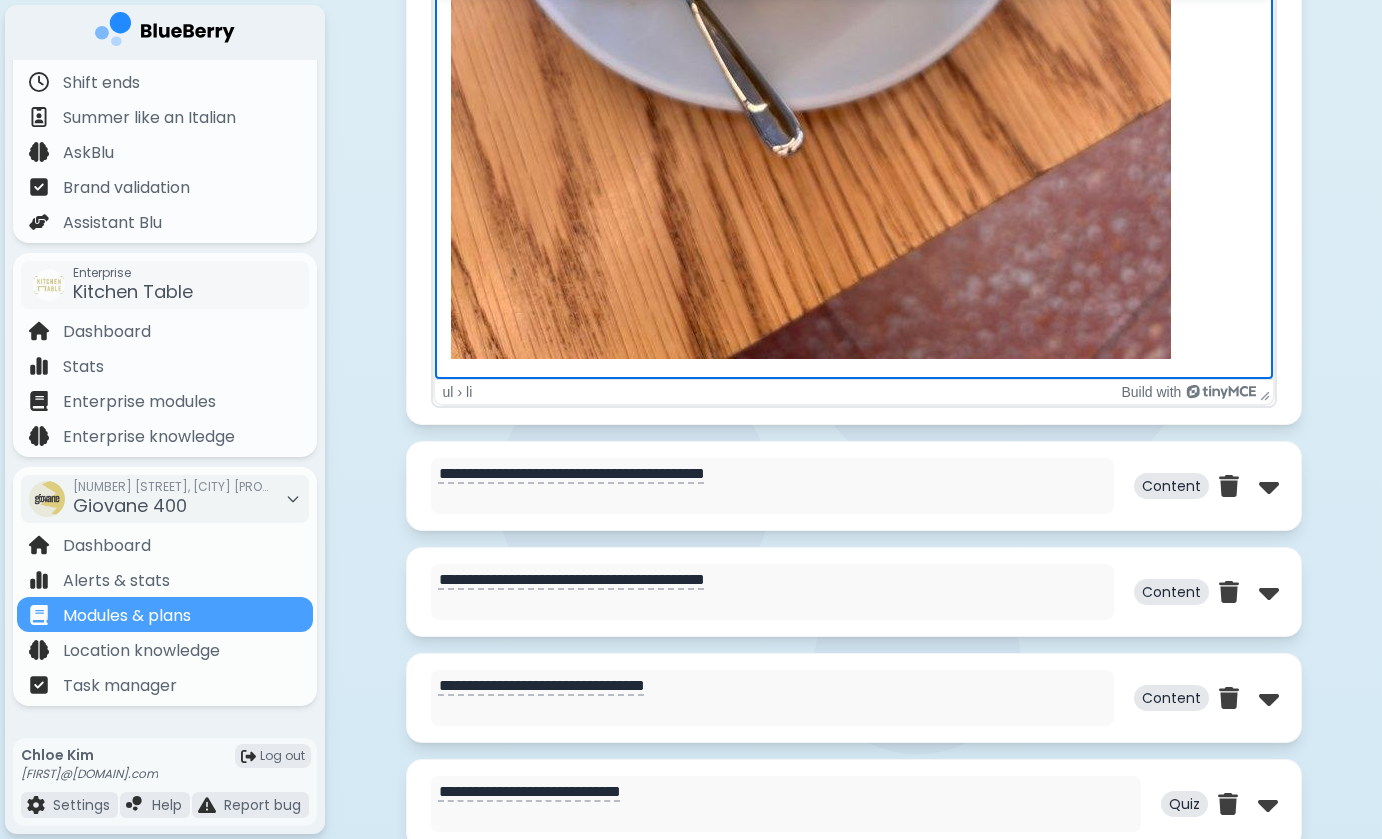 click at bounding box center (810, -121) 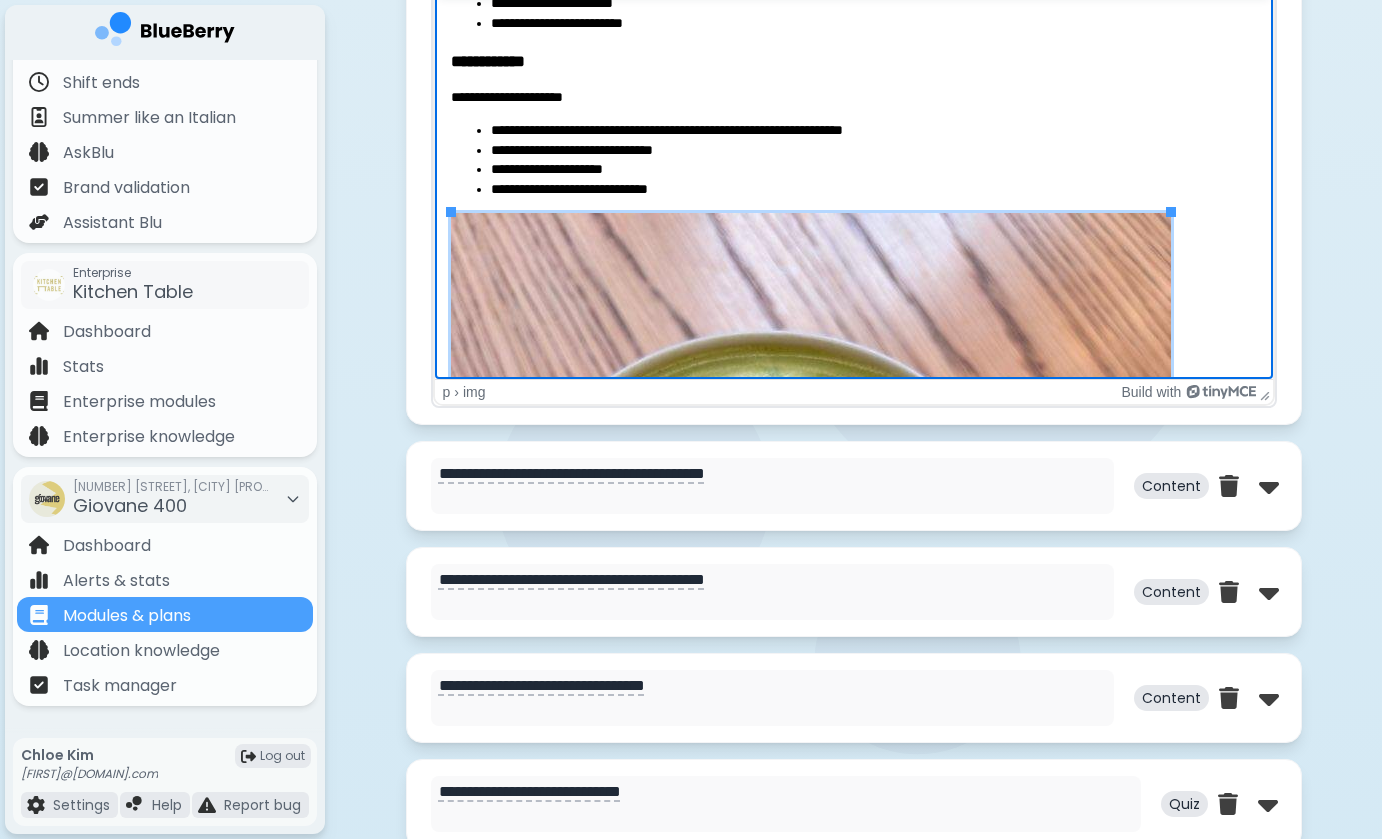 scroll, scrollTop: 1308, scrollLeft: 0, axis: vertical 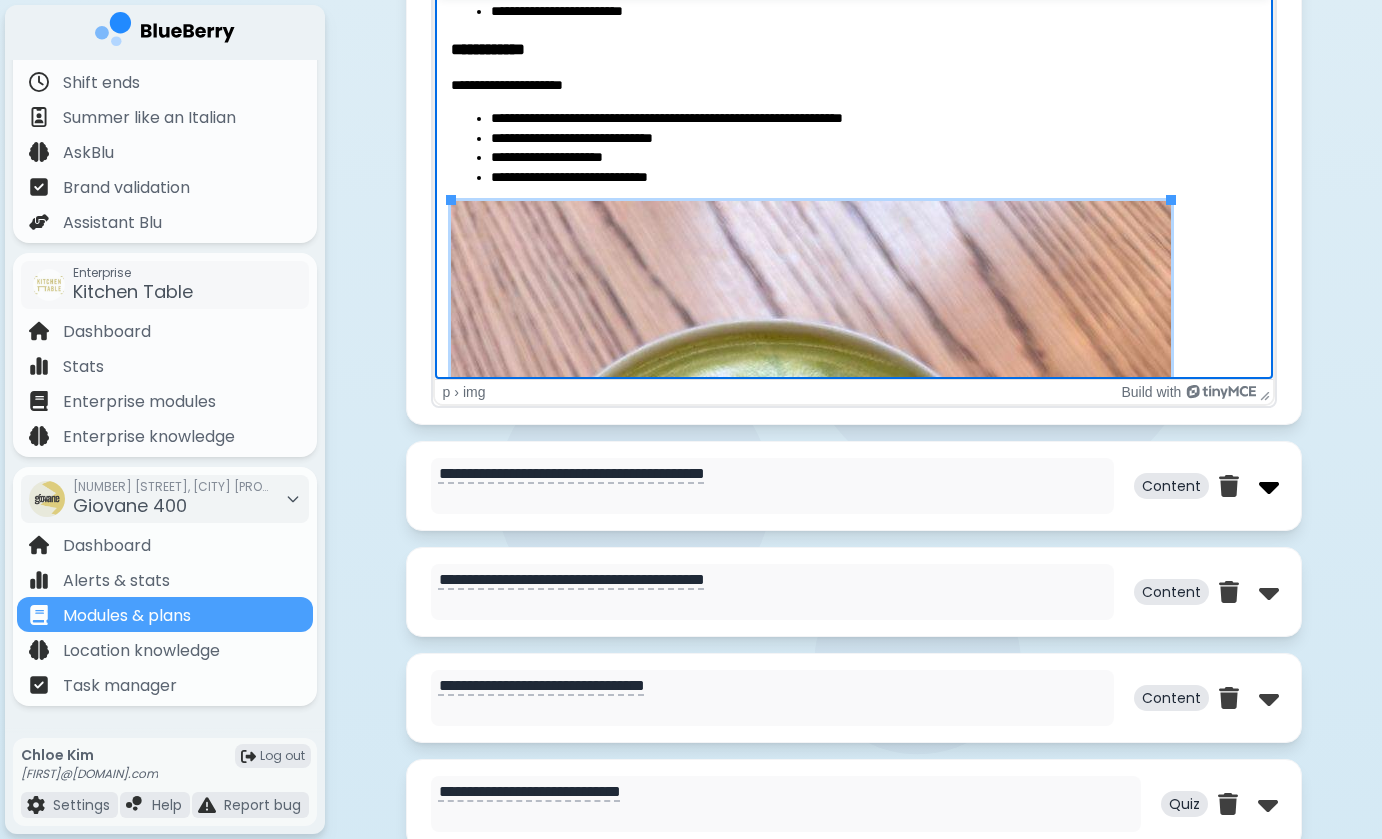click at bounding box center (1269, 486) 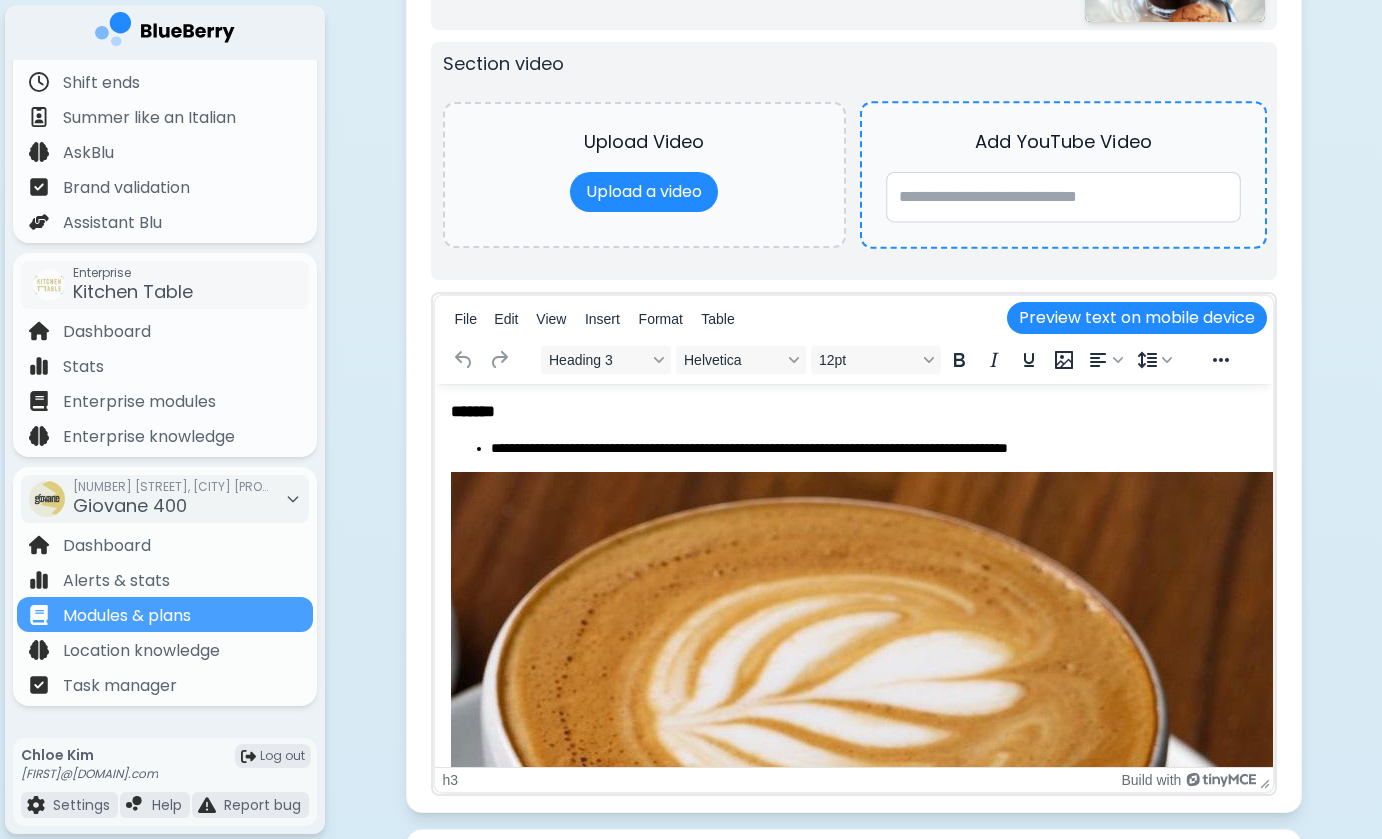 scroll, scrollTop: 4922, scrollLeft: 0, axis: vertical 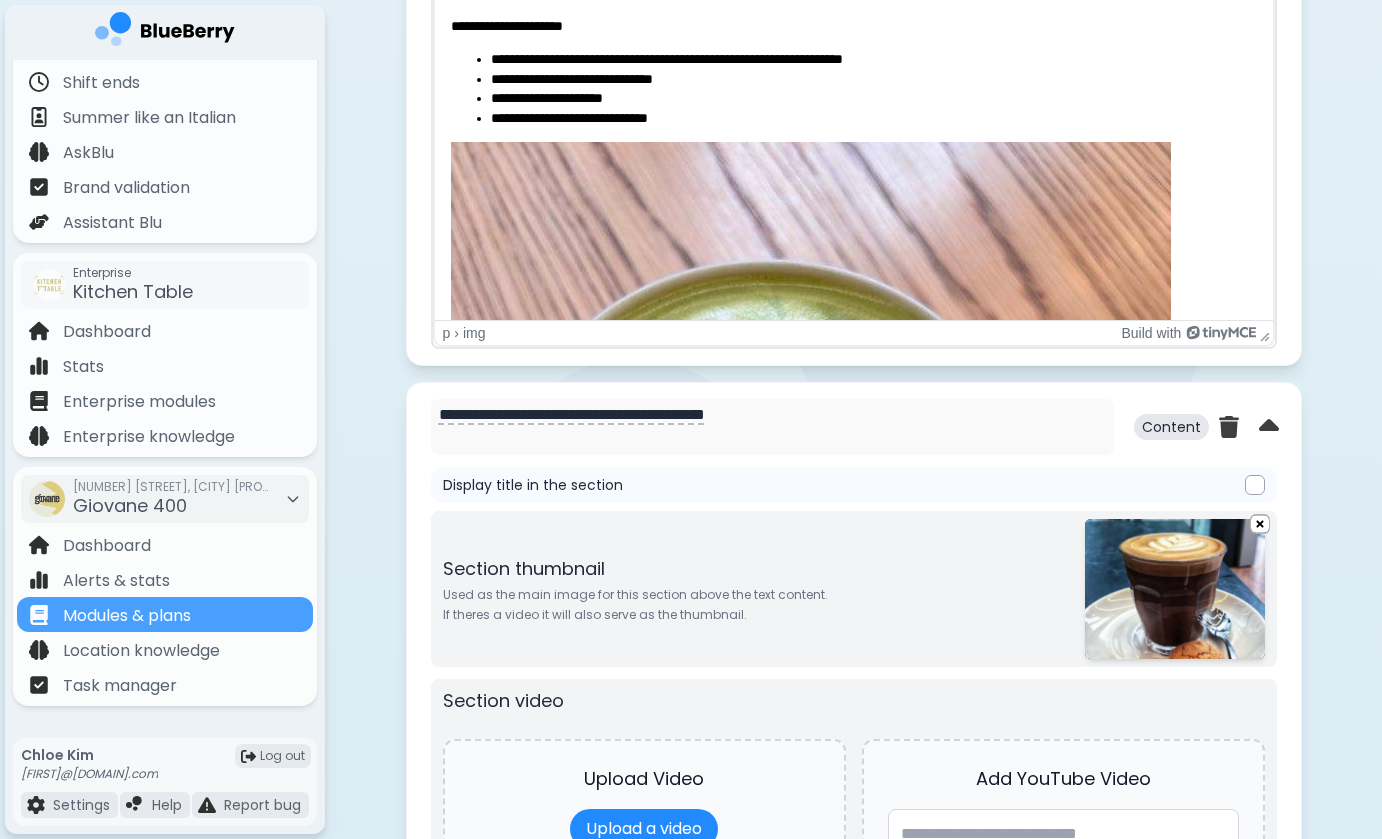 drag, startPoint x: 1132, startPoint y: 138, endPoint x: 493, endPoint y: 60, distance: 643.743 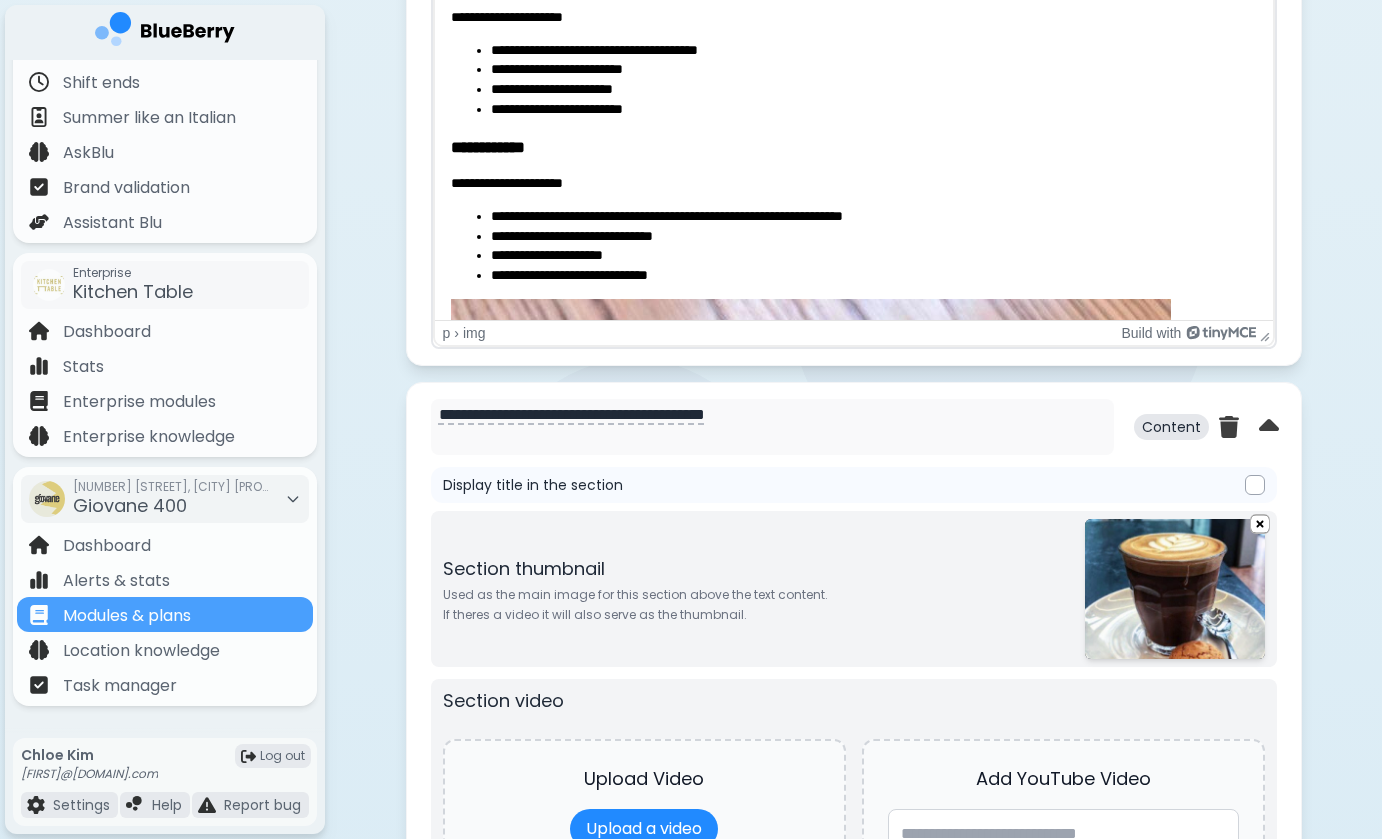 scroll, scrollTop: 1109, scrollLeft: 0, axis: vertical 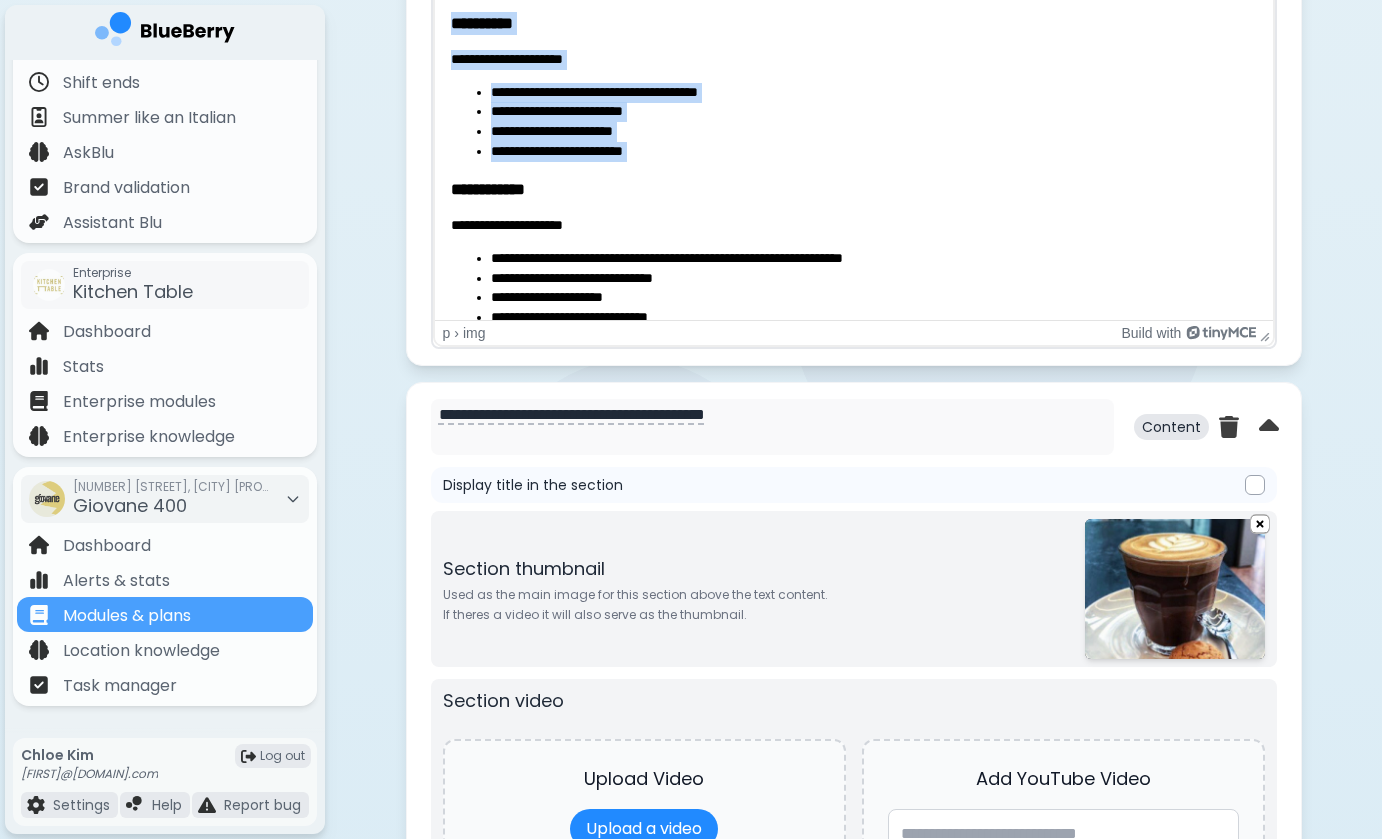 click on "**********" at bounding box center (853, 76) 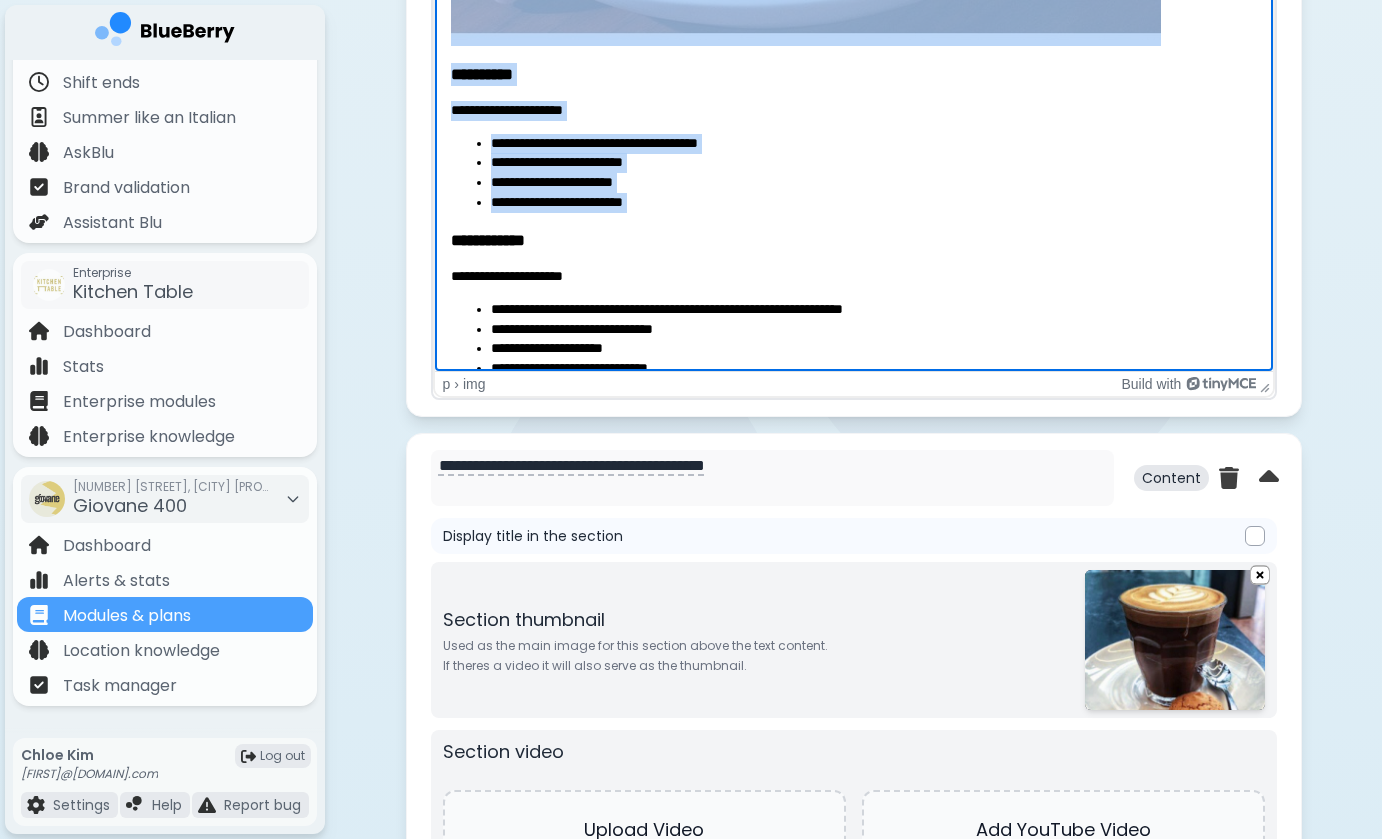 scroll, scrollTop: 3990, scrollLeft: 0, axis: vertical 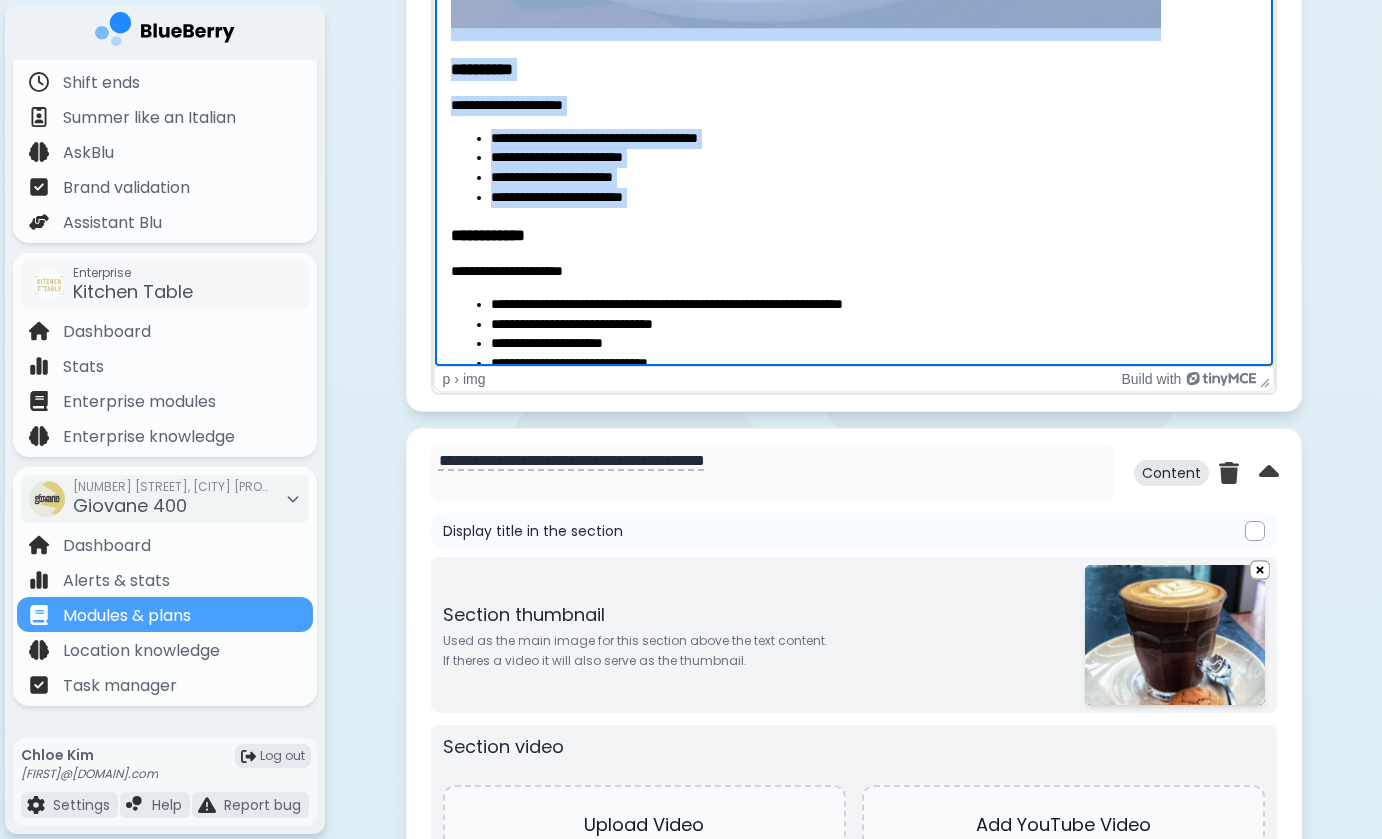 click on "**********" at bounding box center (873, 178) 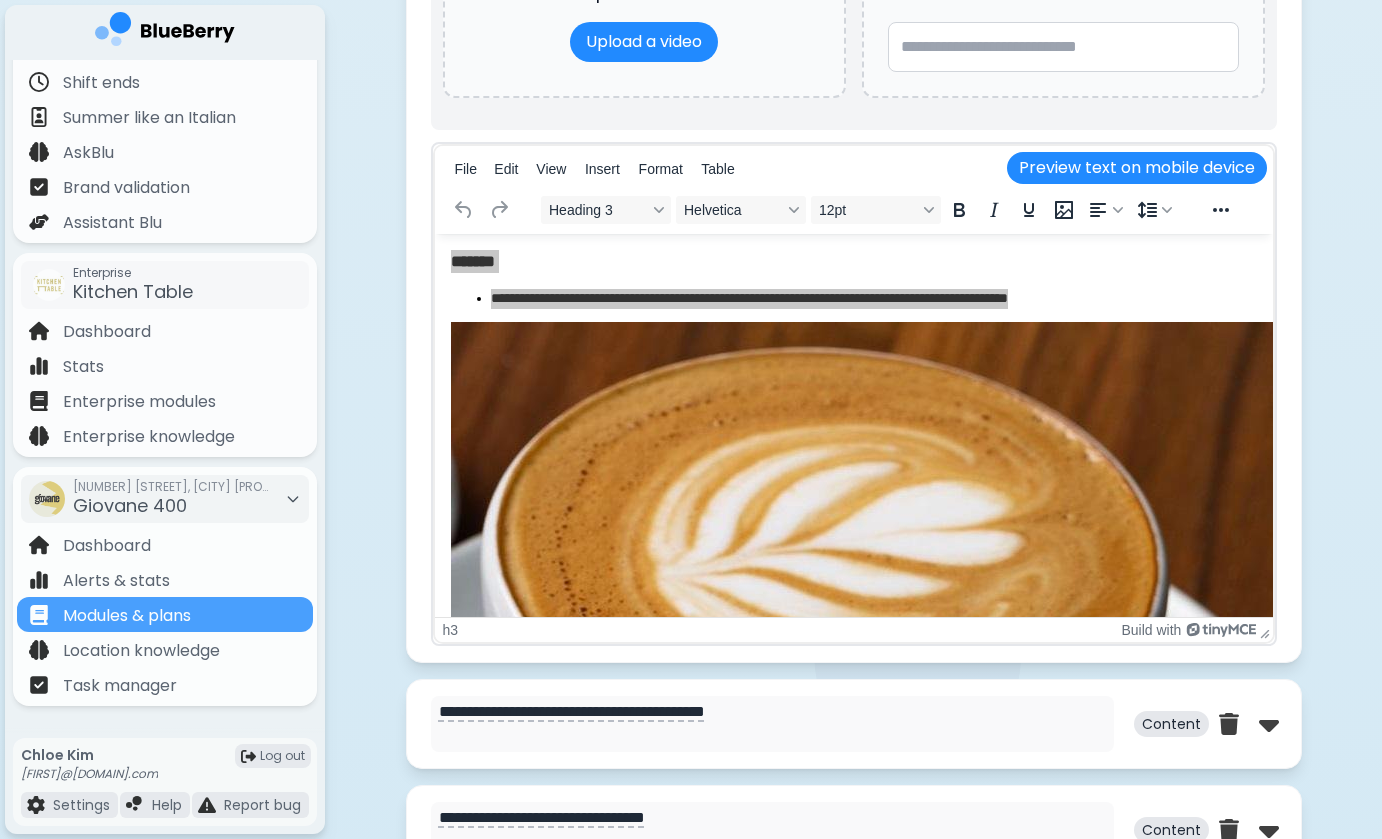 scroll, scrollTop: 0, scrollLeft: 0, axis: both 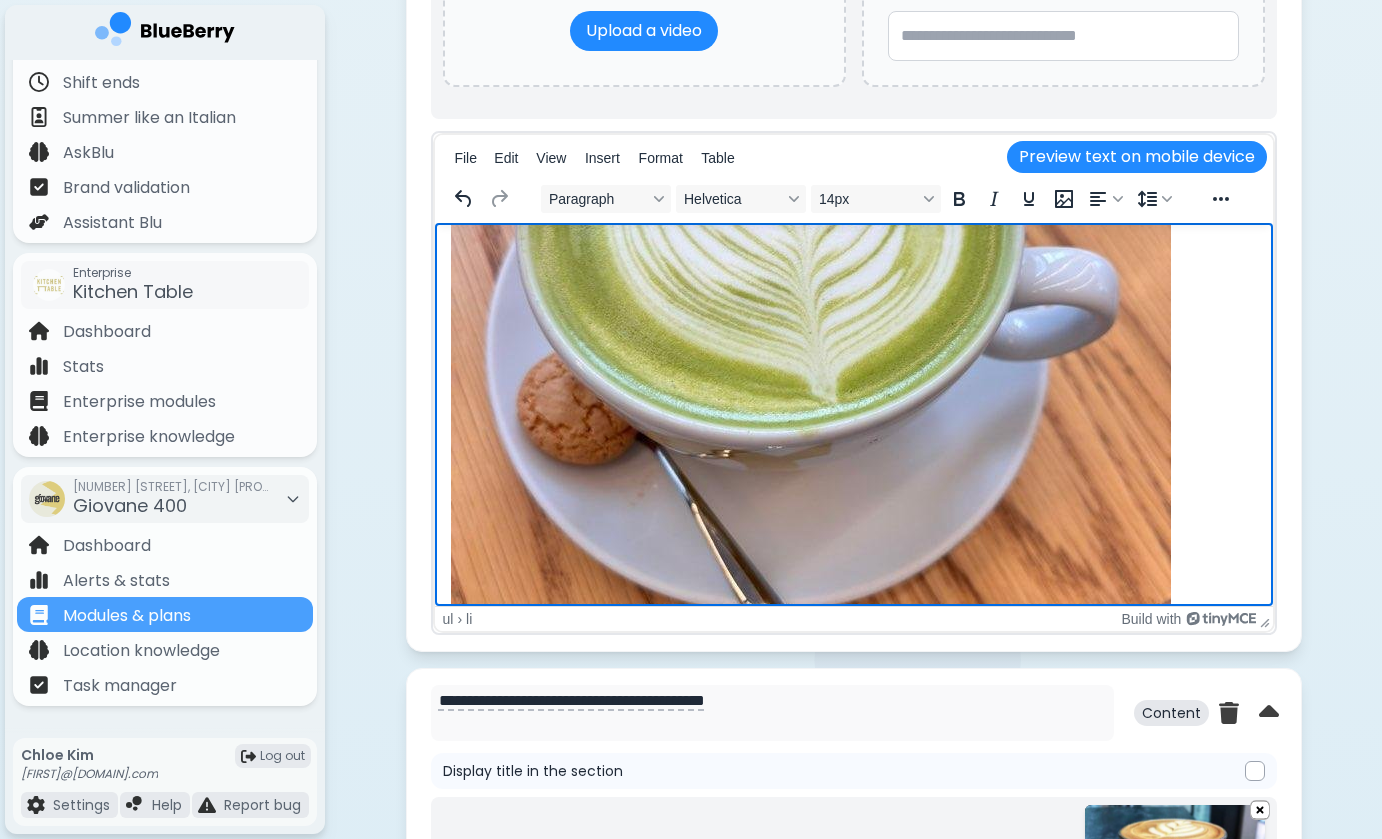 click on "**********" at bounding box center (853, 1810) 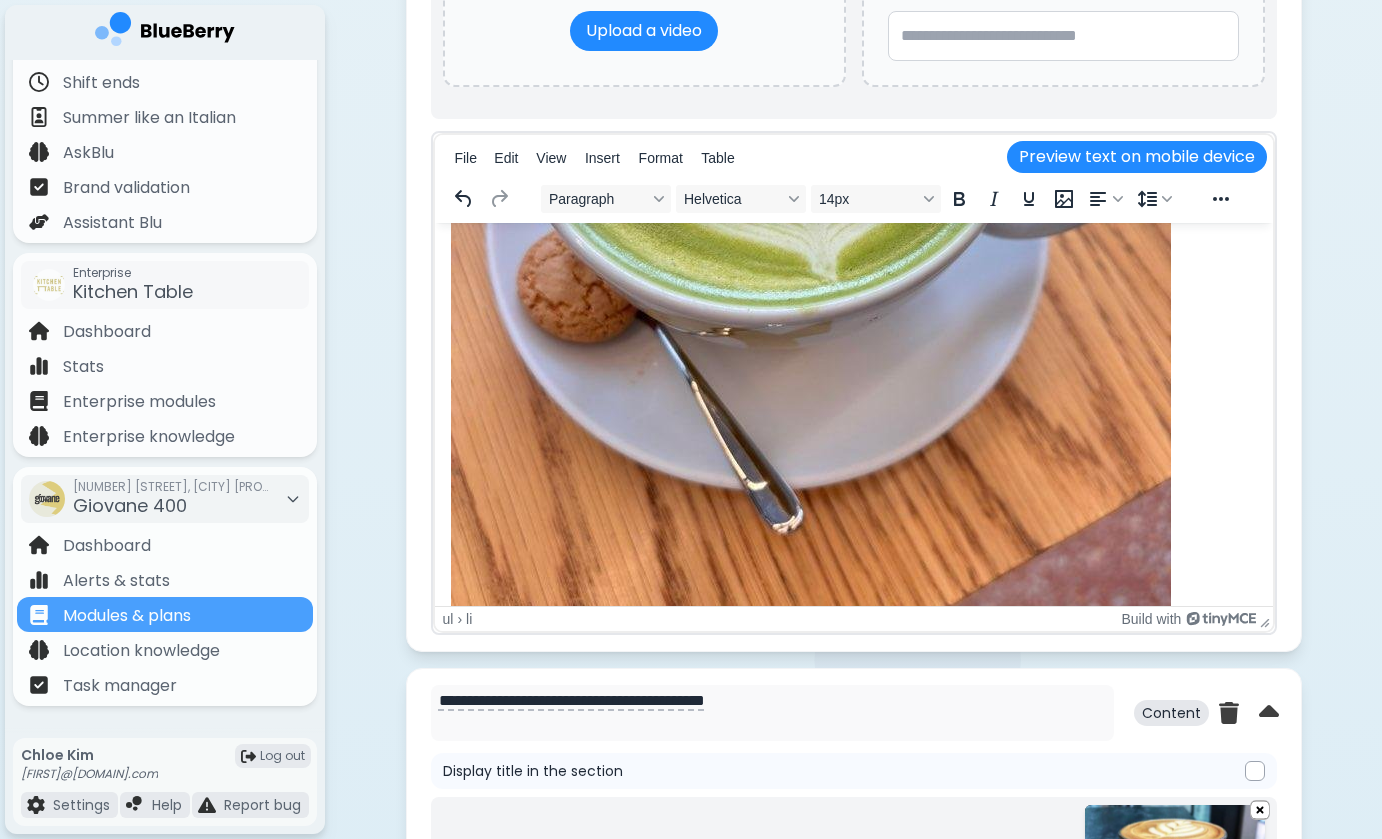 scroll, scrollTop: 2042, scrollLeft: 0, axis: vertical 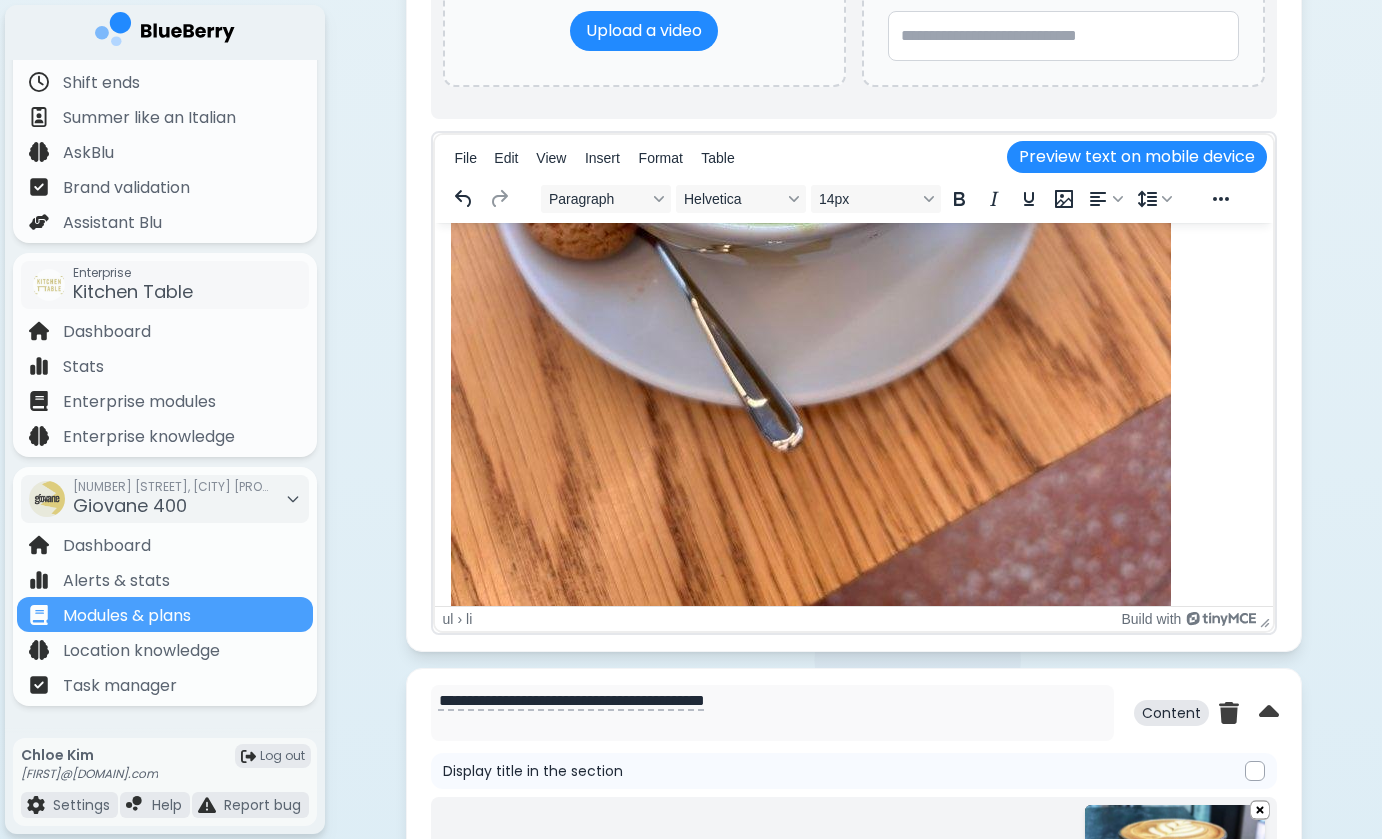 click on "**********" at bounding box center (854, 1202) 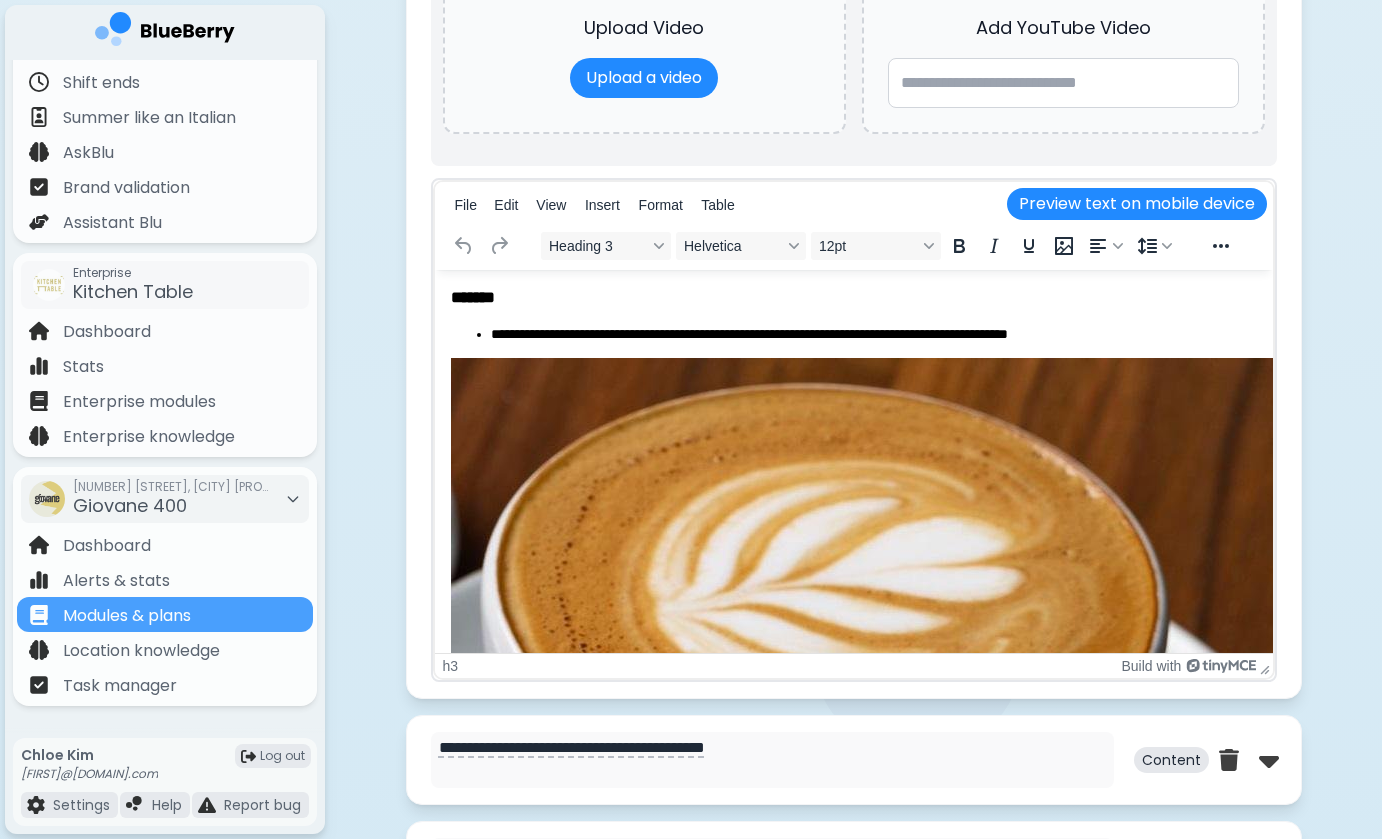 scroll, scrollTop: 4797, scrollLeft: 0, axis: vertical 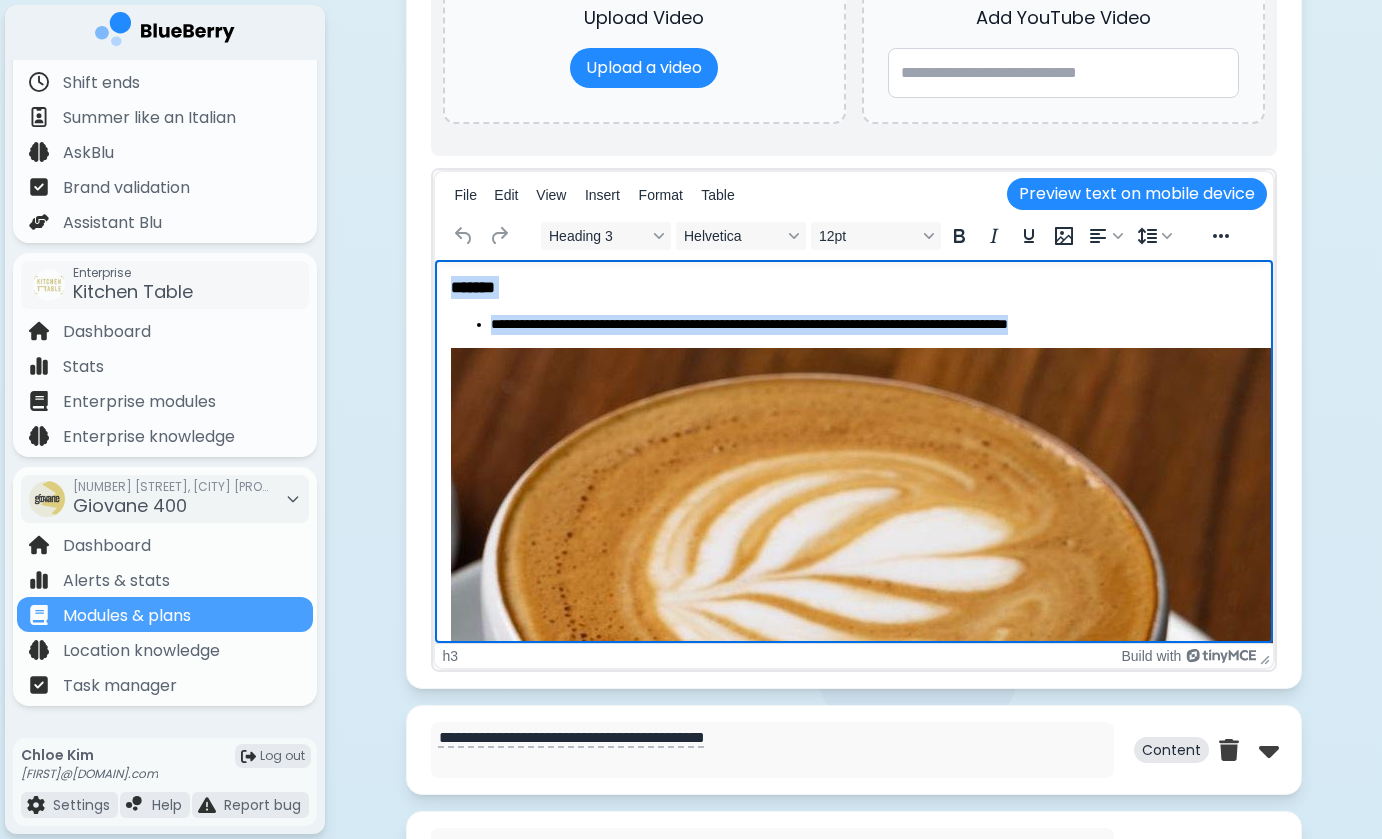 drag, startPoint x: 1132, startPoint y: 326, endPoint x: 492, endPoint y: 245, distance: 645.1054 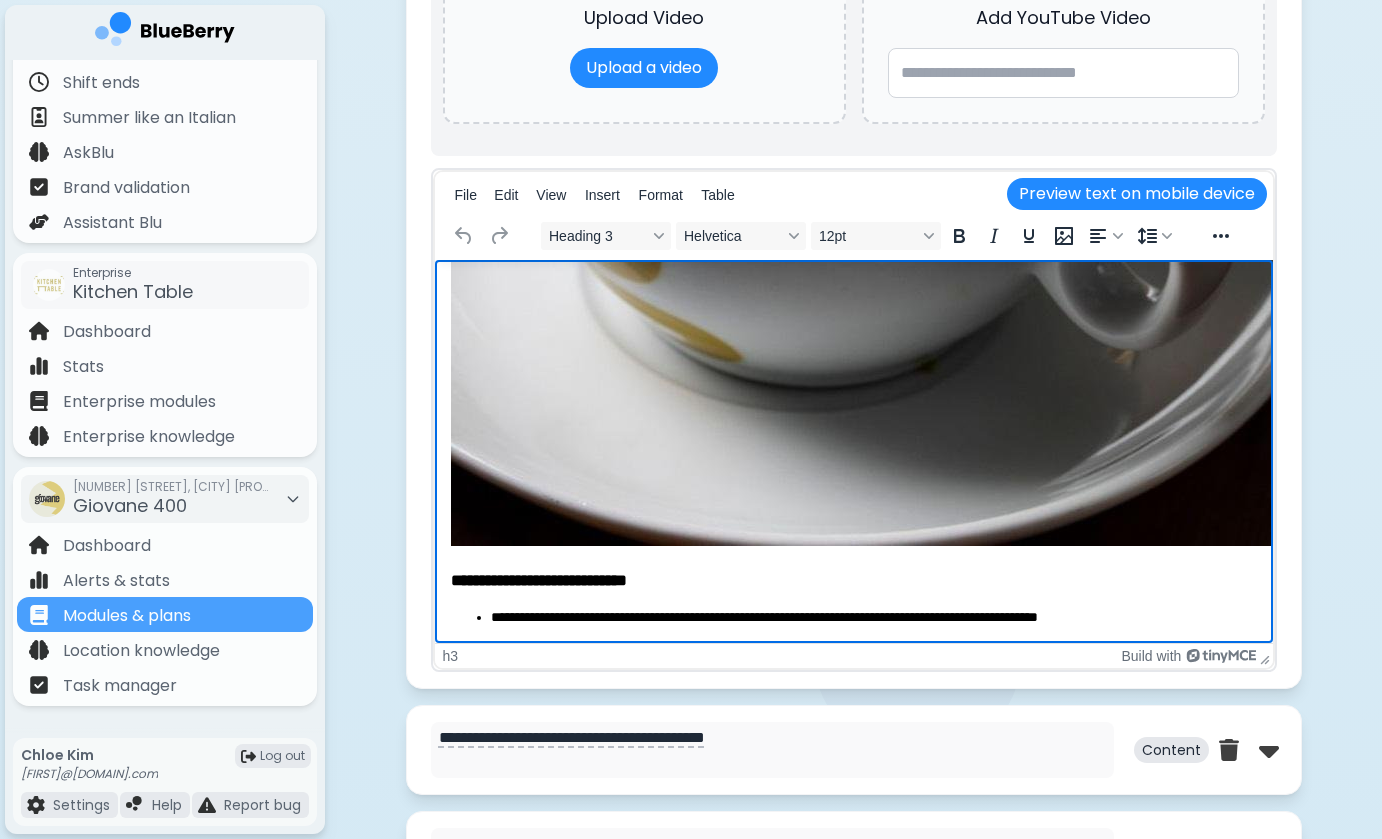 scroll, scrollTop: 623, scrollLeft: 0, axis: vertical 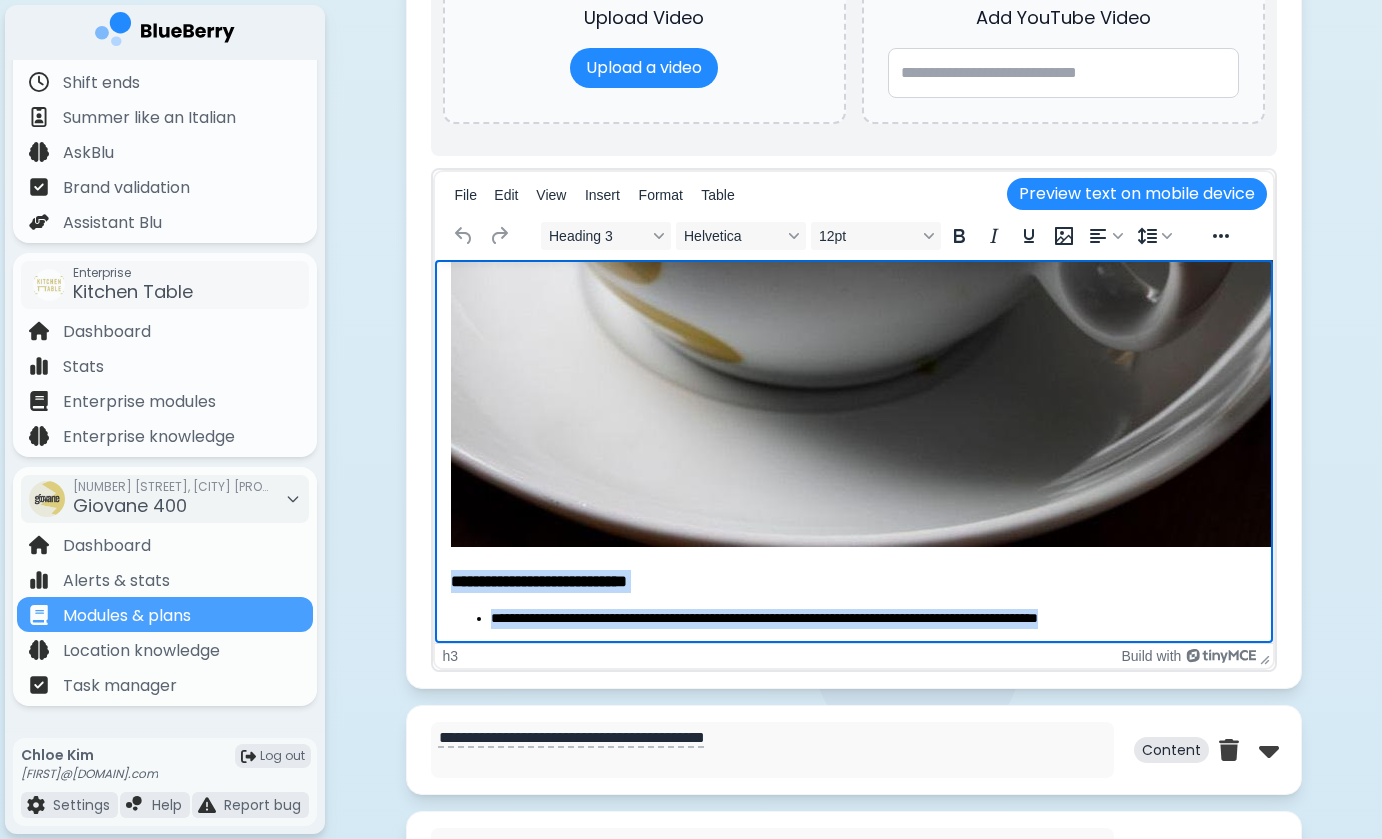 drag, startPoint x: 1181, startPoint y: 621, endPoint x: 445, endPoint y: 571, distance: 737.6964 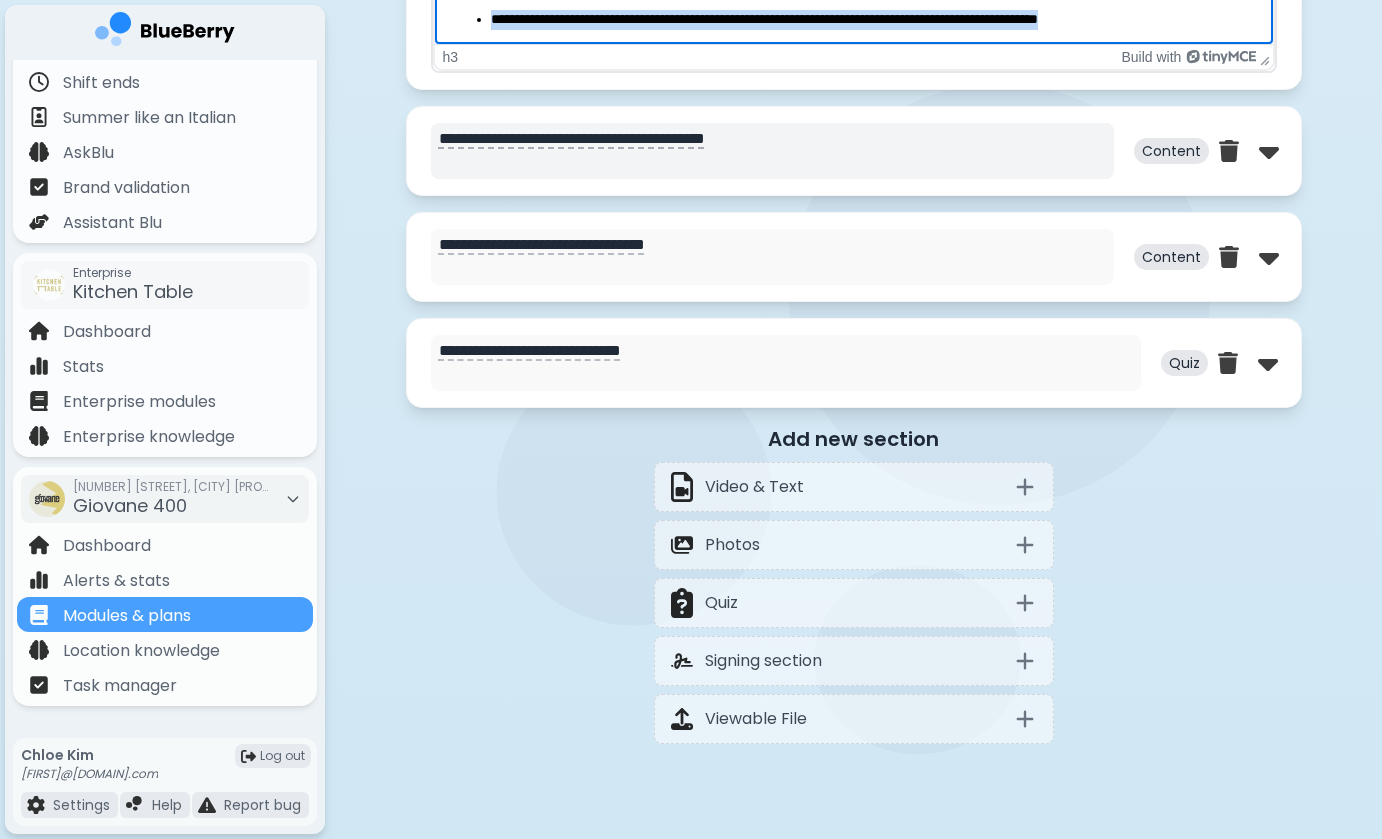 scroll, scrollTop: 5408, scrollLeft: 0, axis: vertical 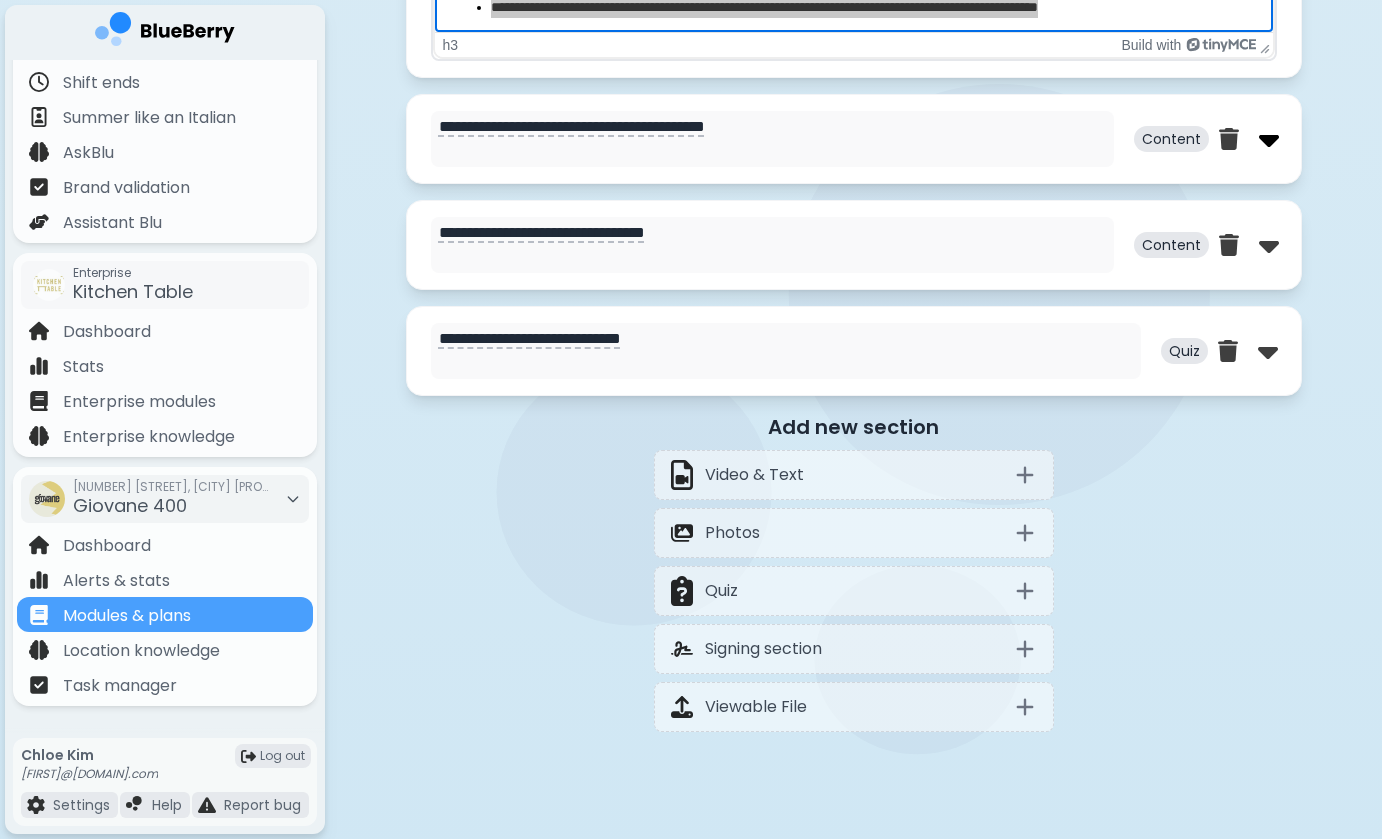 click at bounding box center [1269, 139] 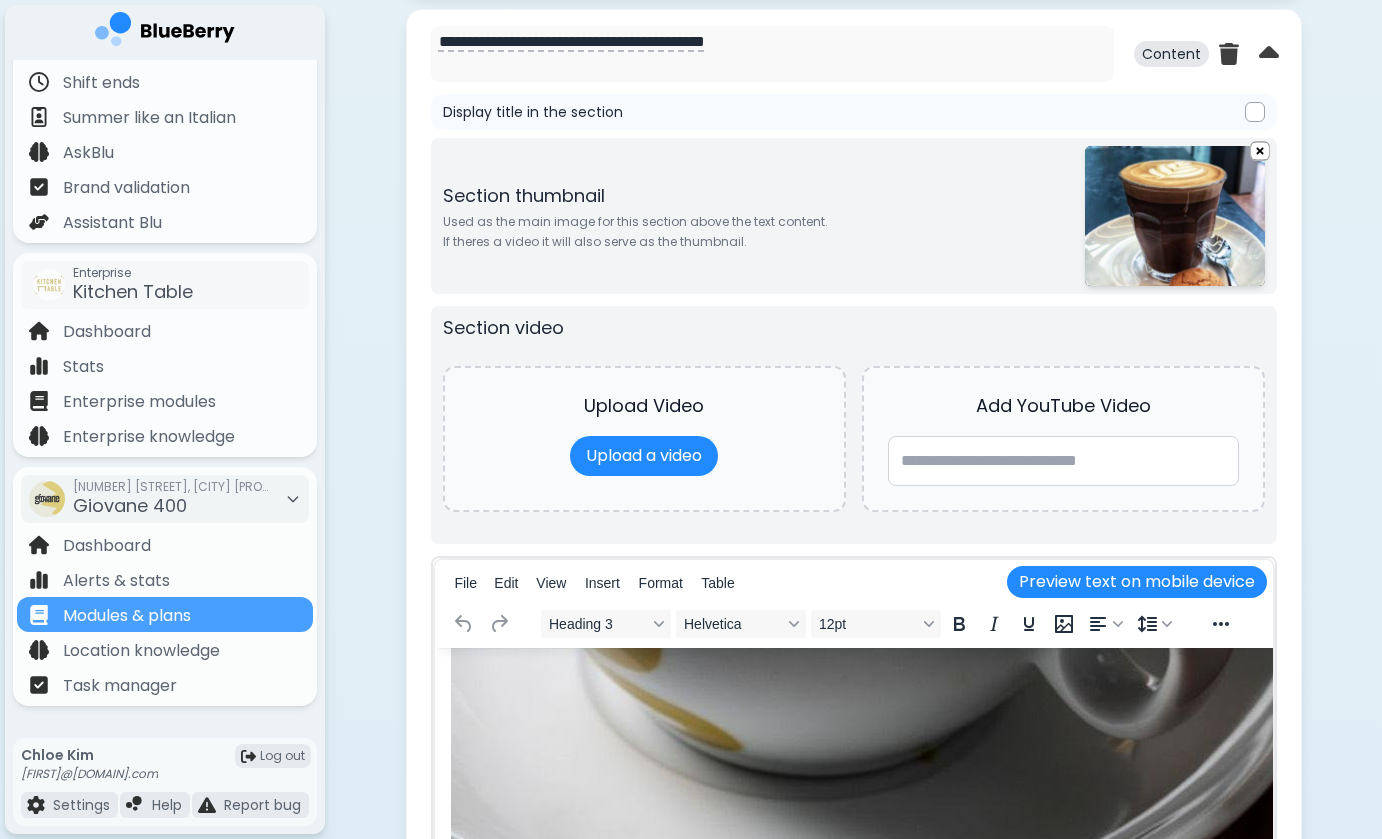 scroll, scrollTop: 4402, scrollLeft: 0, axis: vertical 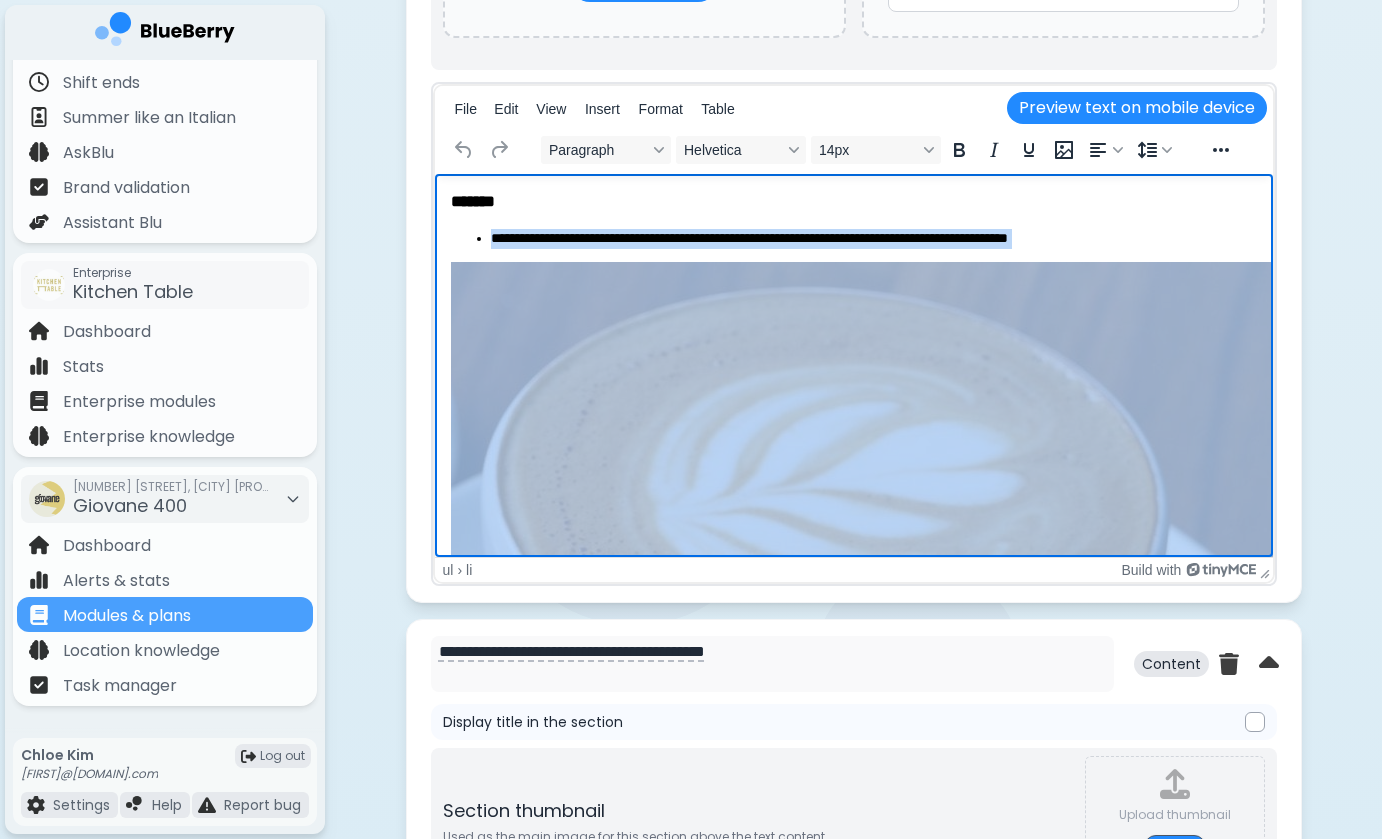 drag, startPoint x: 1124, startPoint y: 250, endPoint x: 475, endPoint y: 238, distance: 649.1109 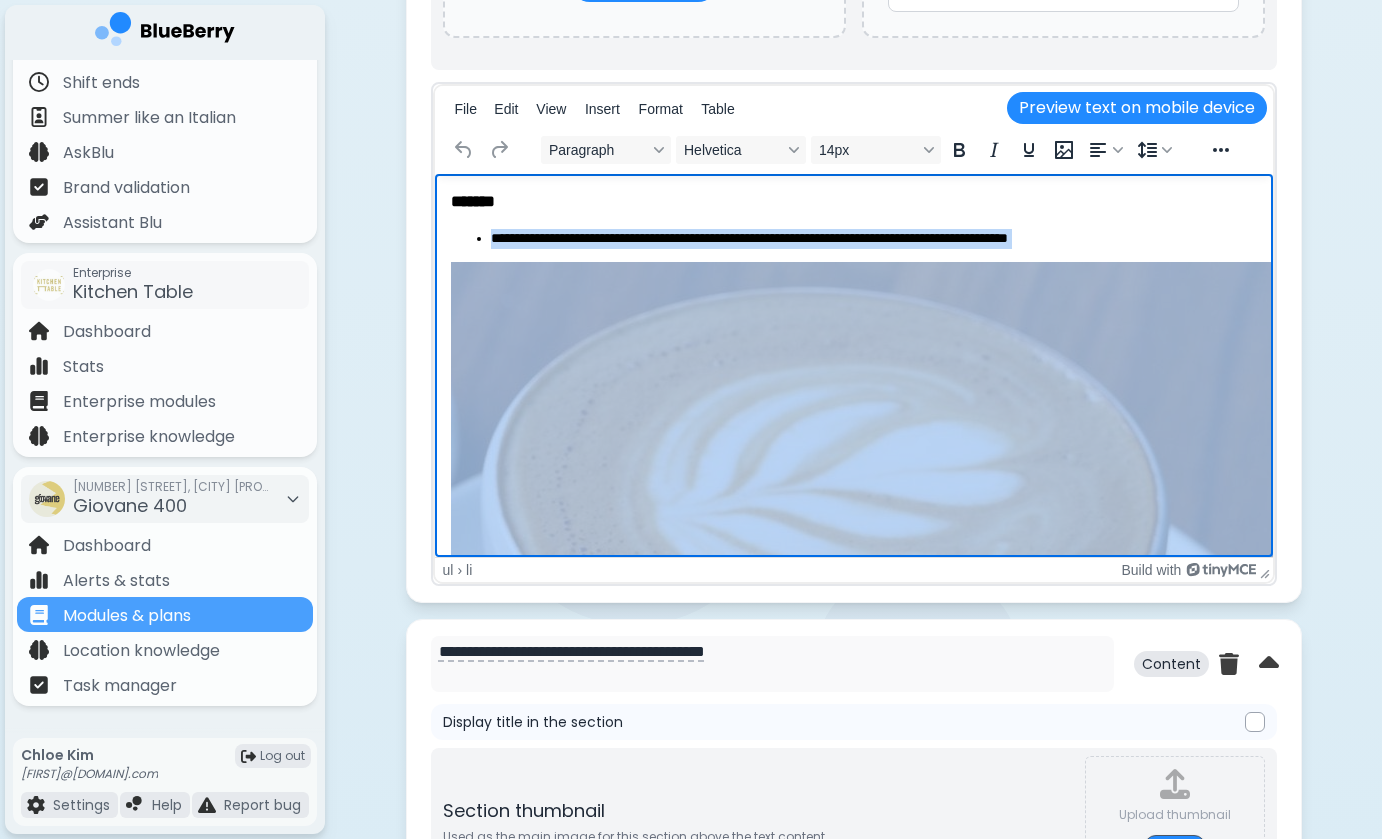 click on "**********" at bounding box center [853, 677] 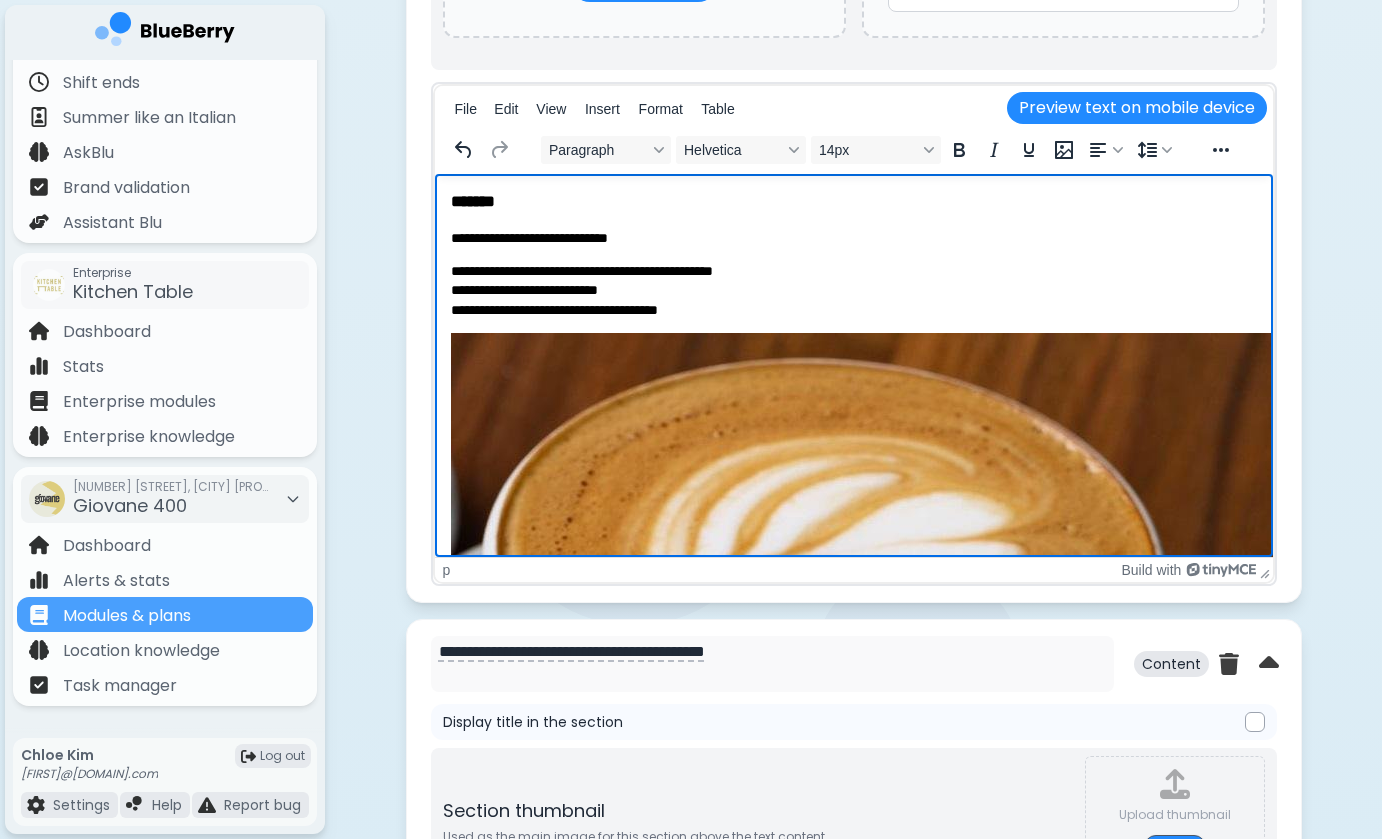 click on "**********" at bounding box center (853, 238) 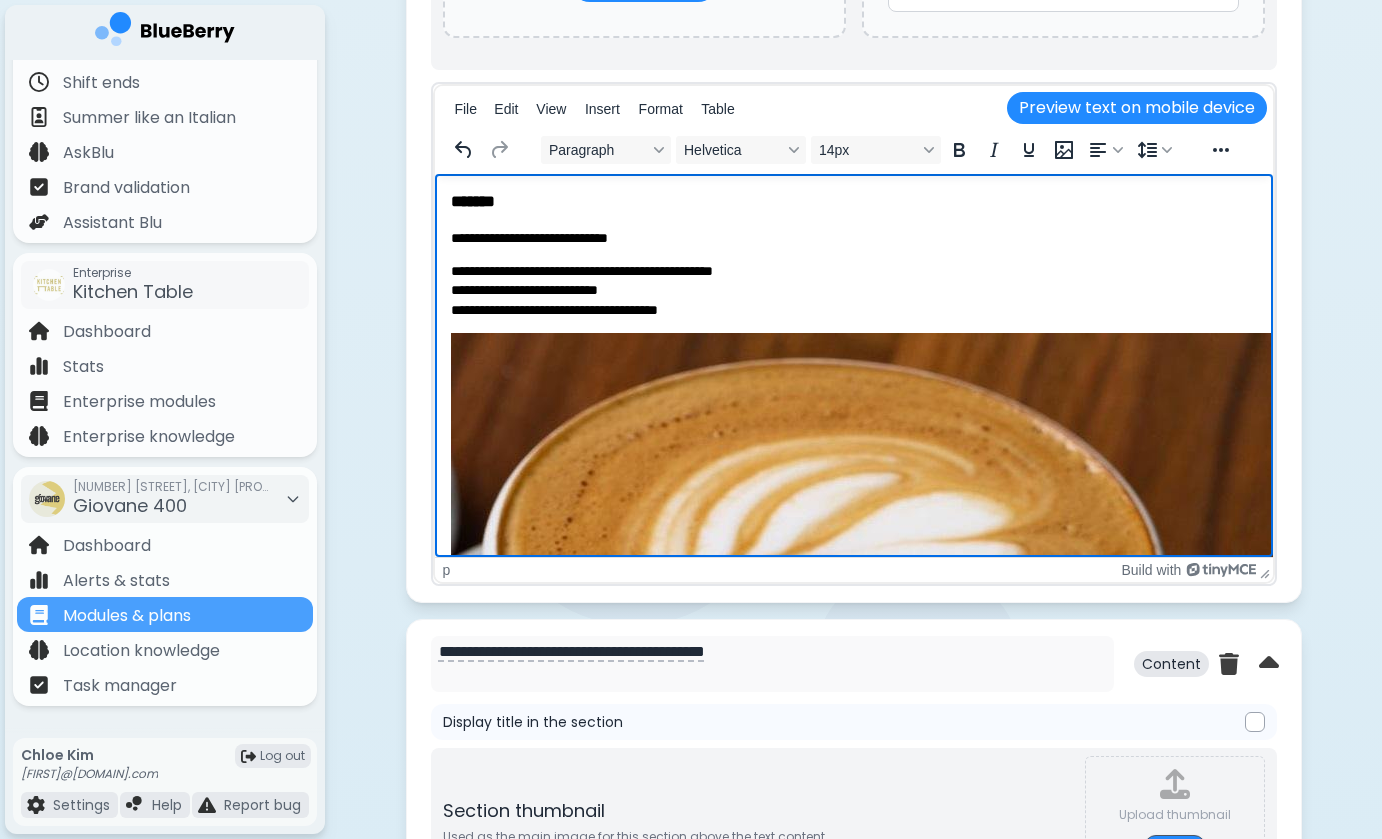 type 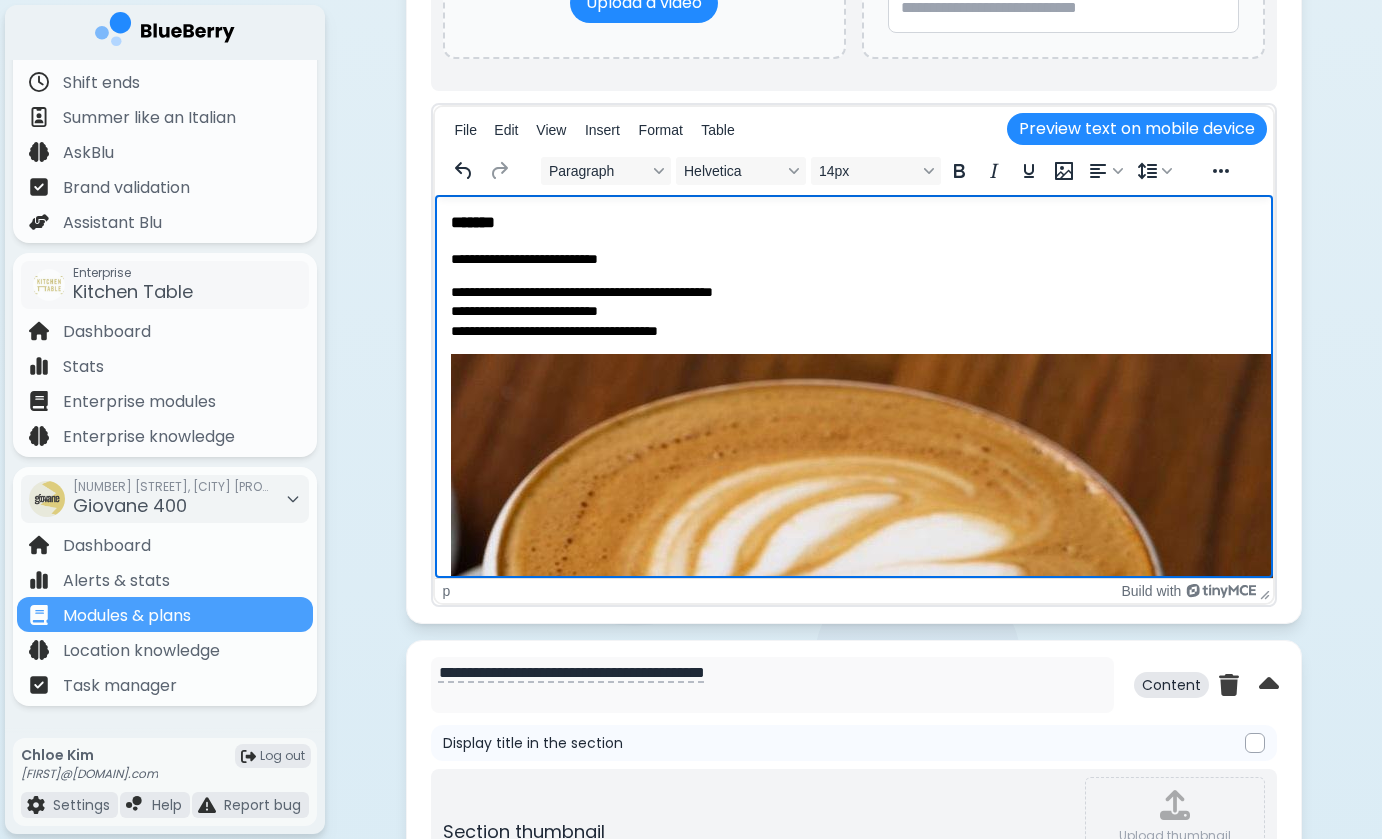scroll, scrollTop: 4867, scrollLeft: 0, axis: vertical 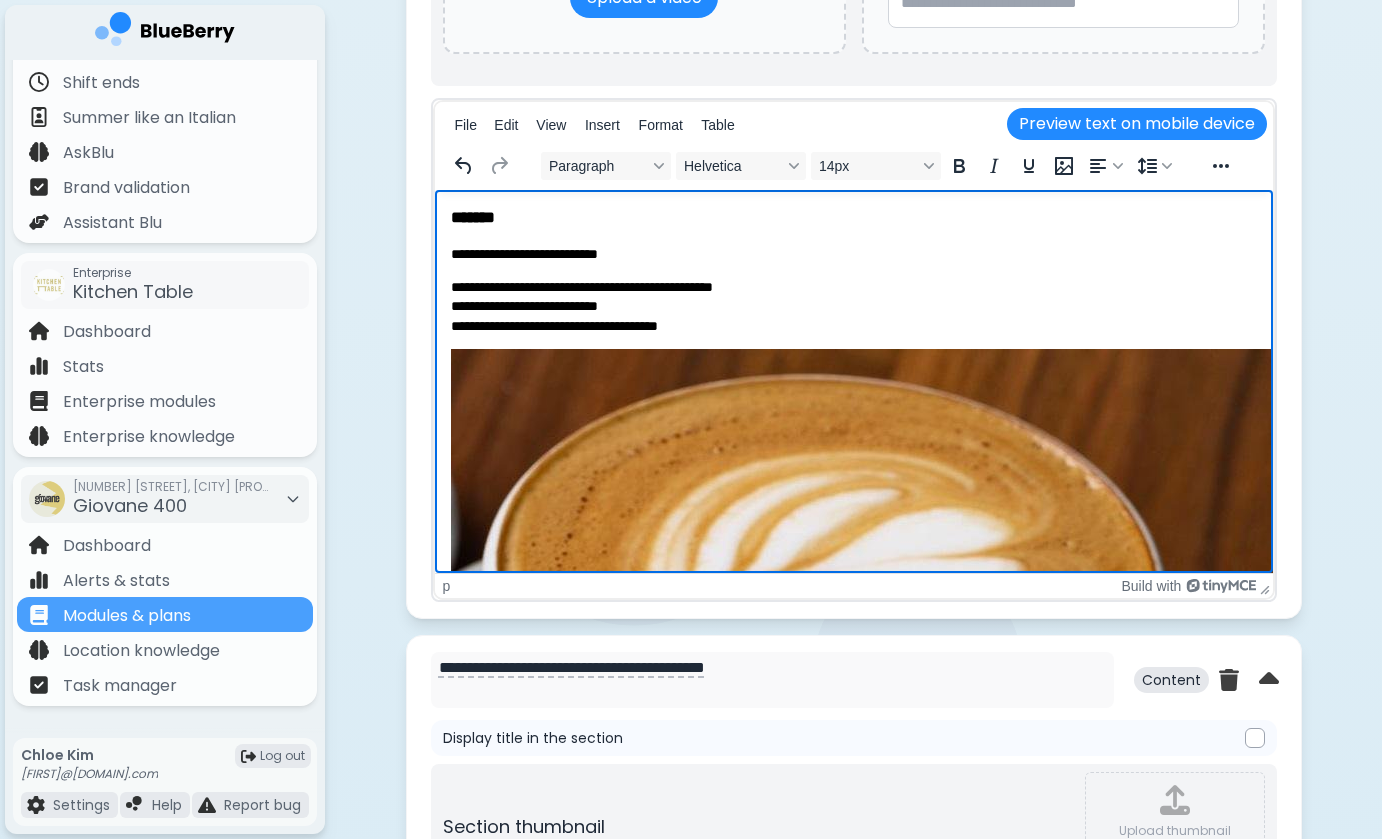 click on "**********" at bounding box center (853, 729) 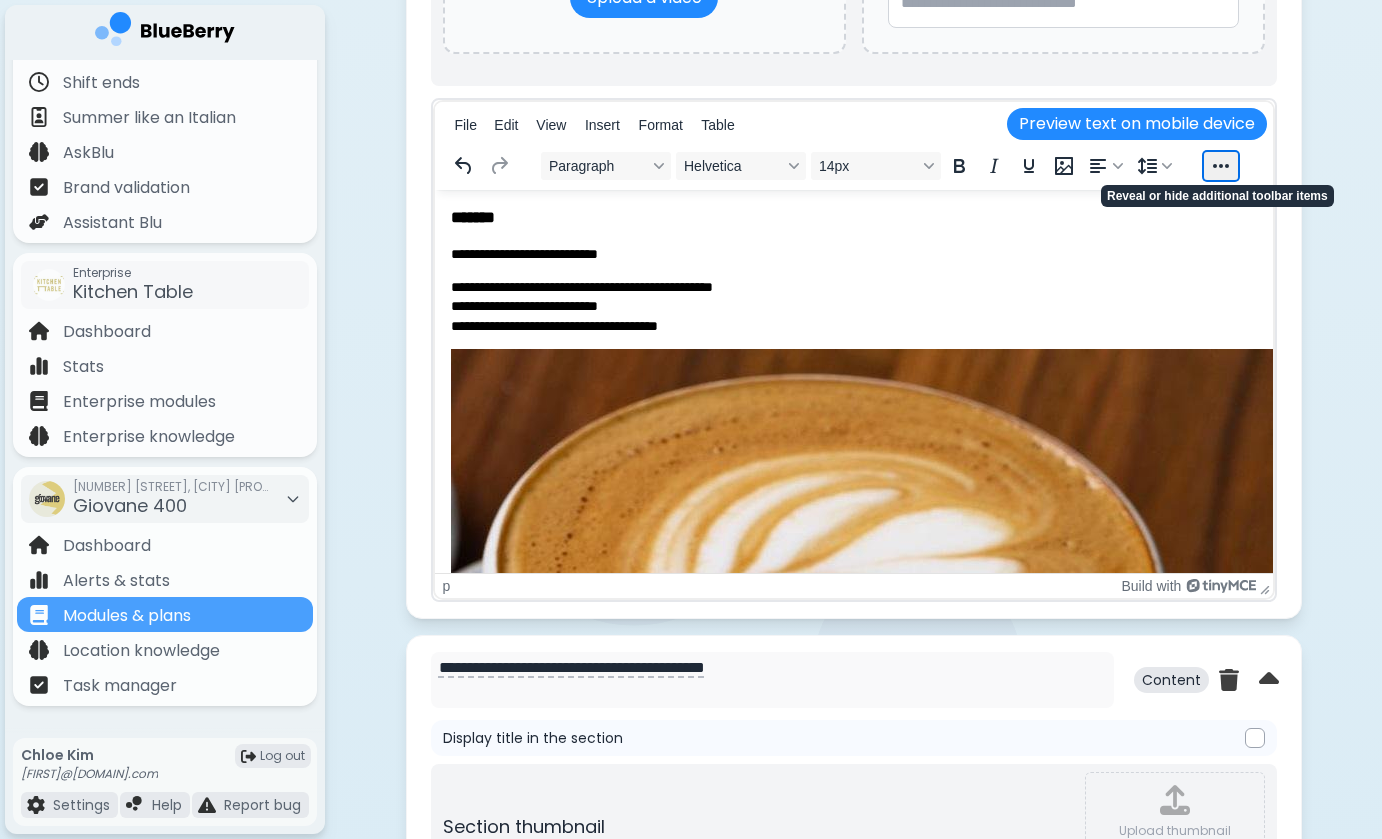 click at bounding box center [1221, 166] 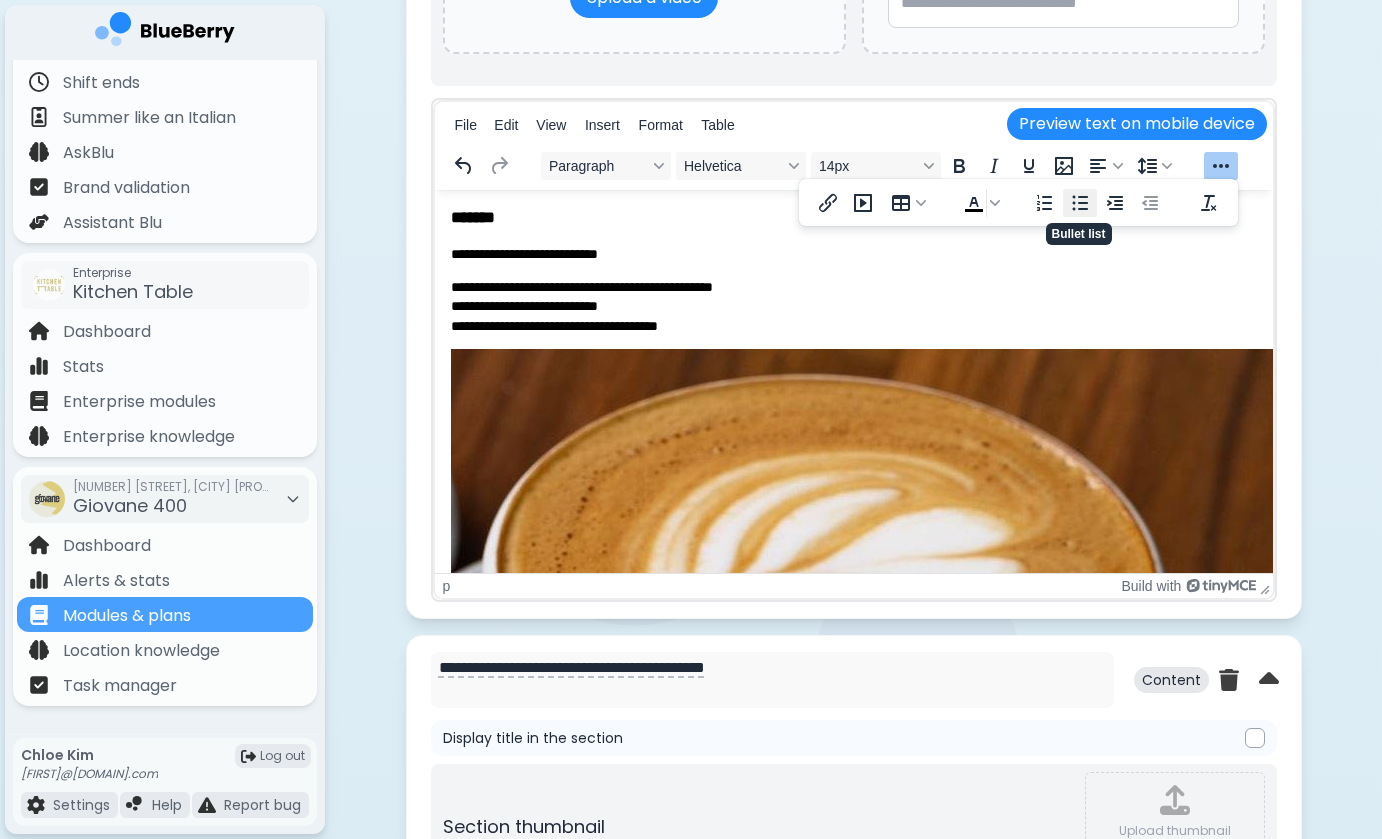 click 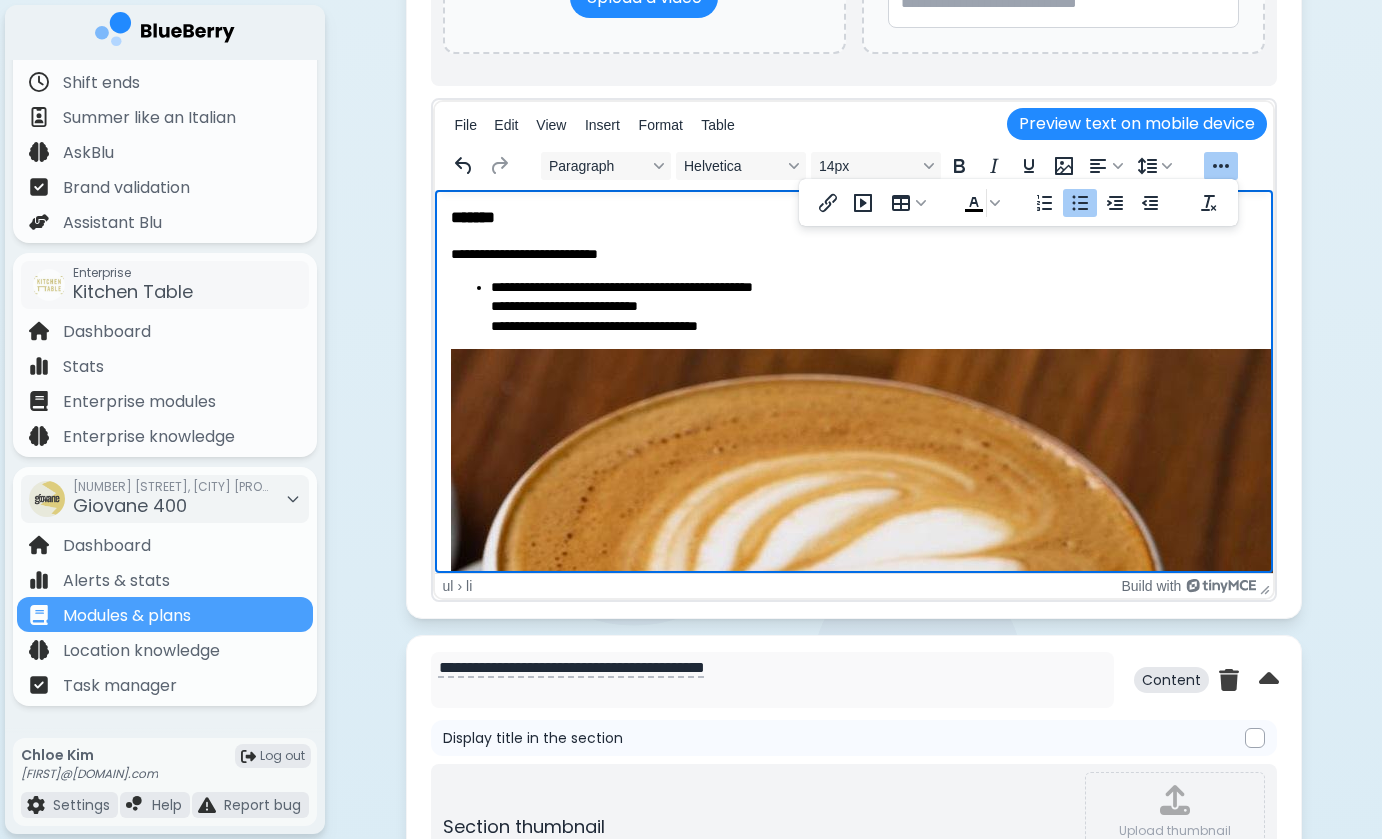 click on "**********" at bounding box center [873, 307] 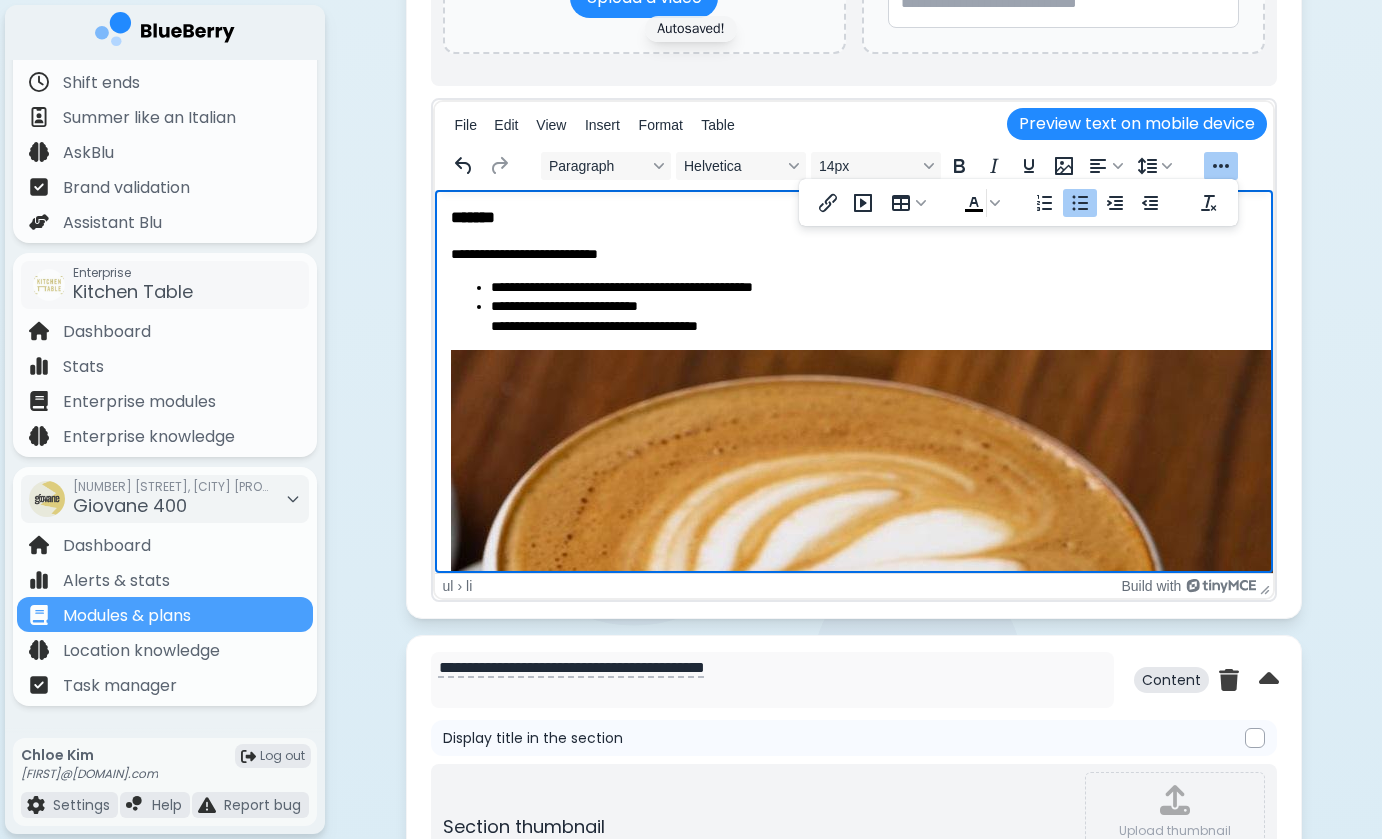 click on "**********" at bounding box center [873, 316] 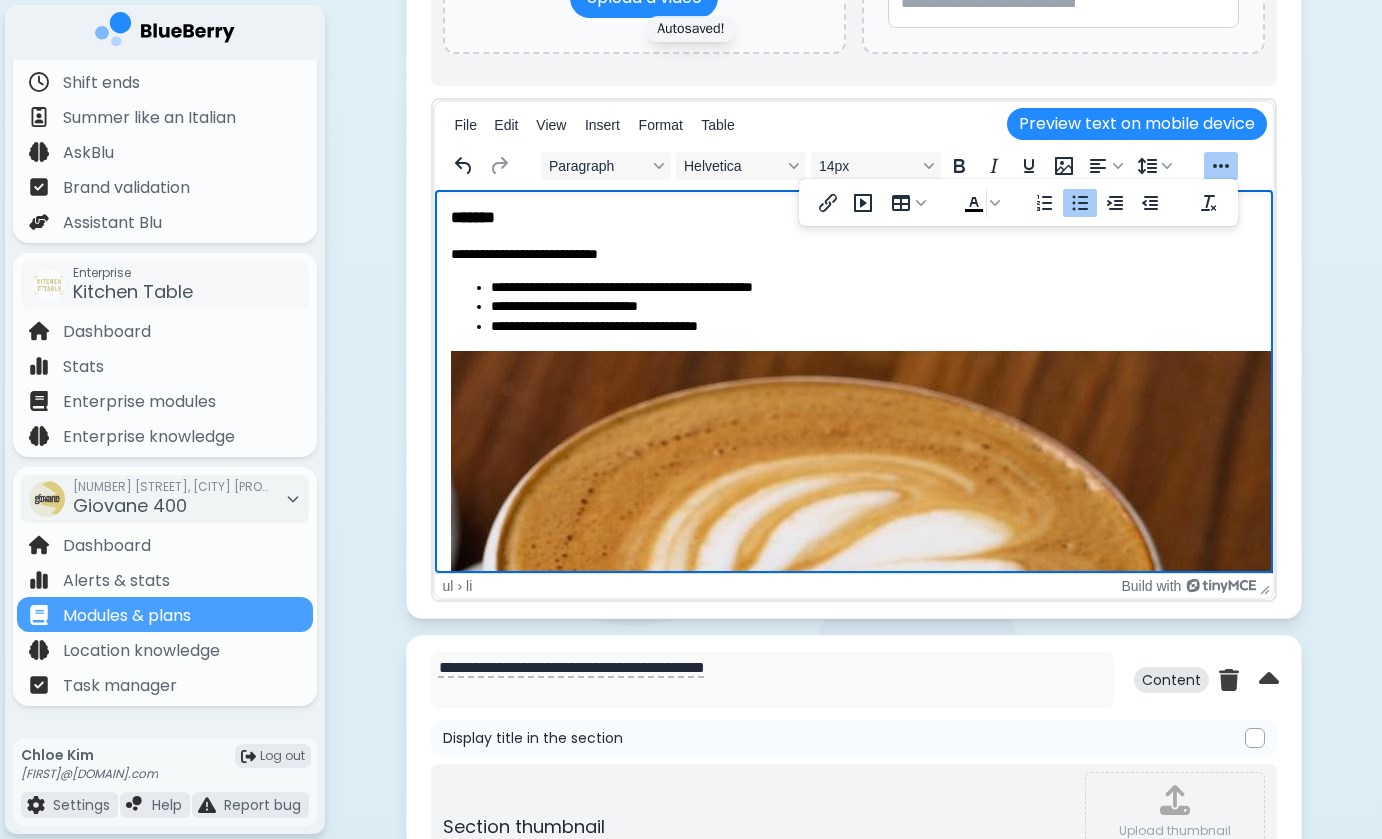 click on "**********" at bounding box center (873, 327) 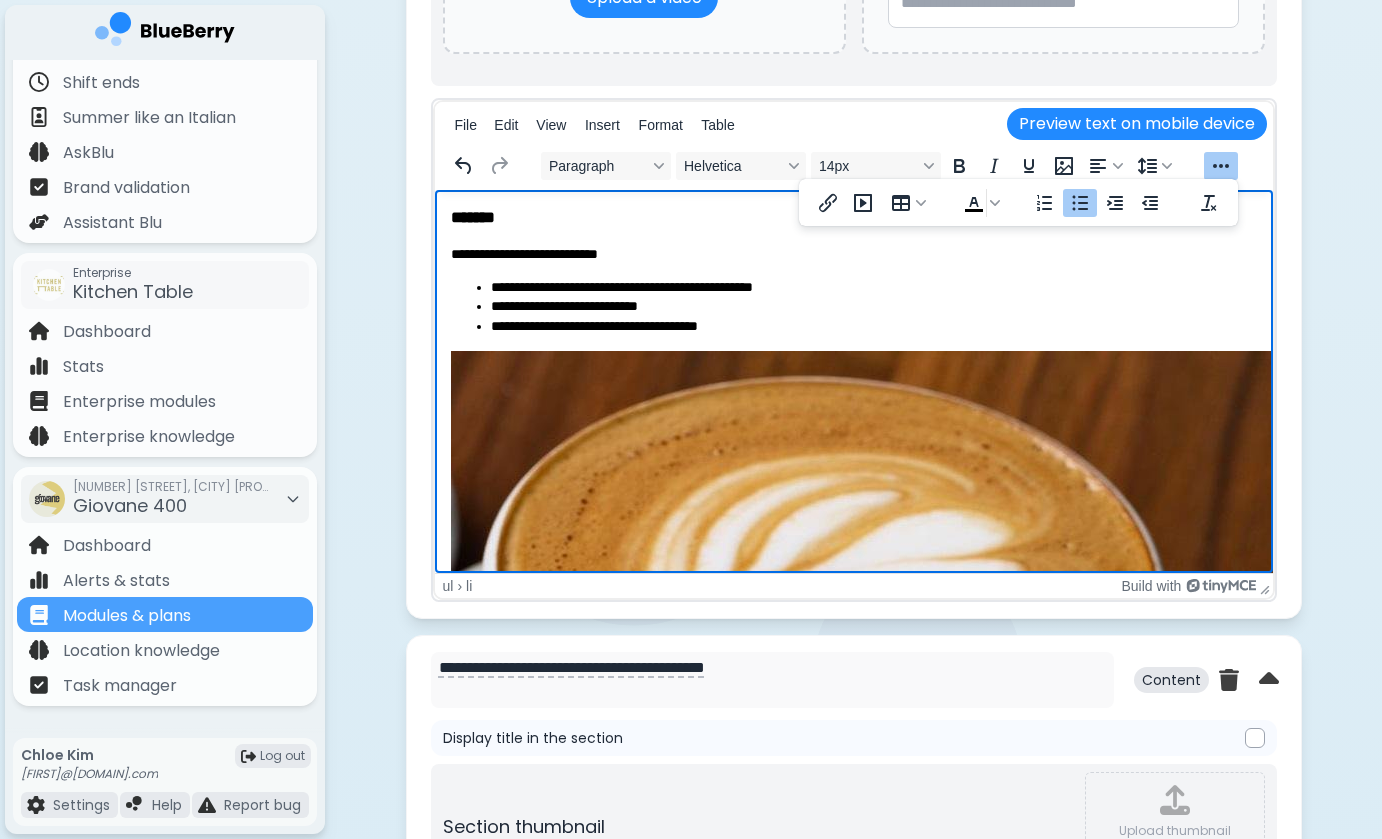 click on "**********" at bounding box center [873, 327] 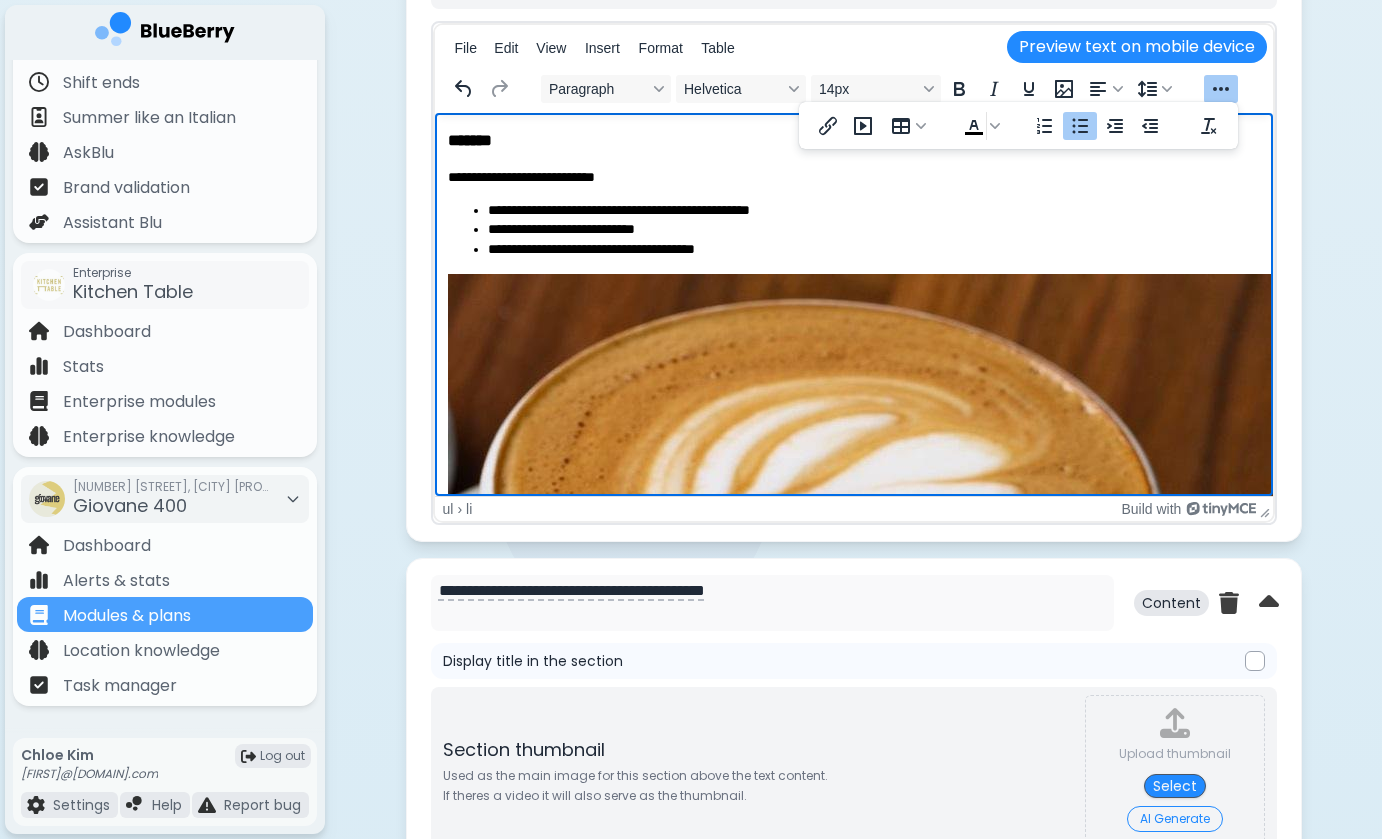 scroll, scrollTop: 4961, scrollLeft: 0, axis: vertical 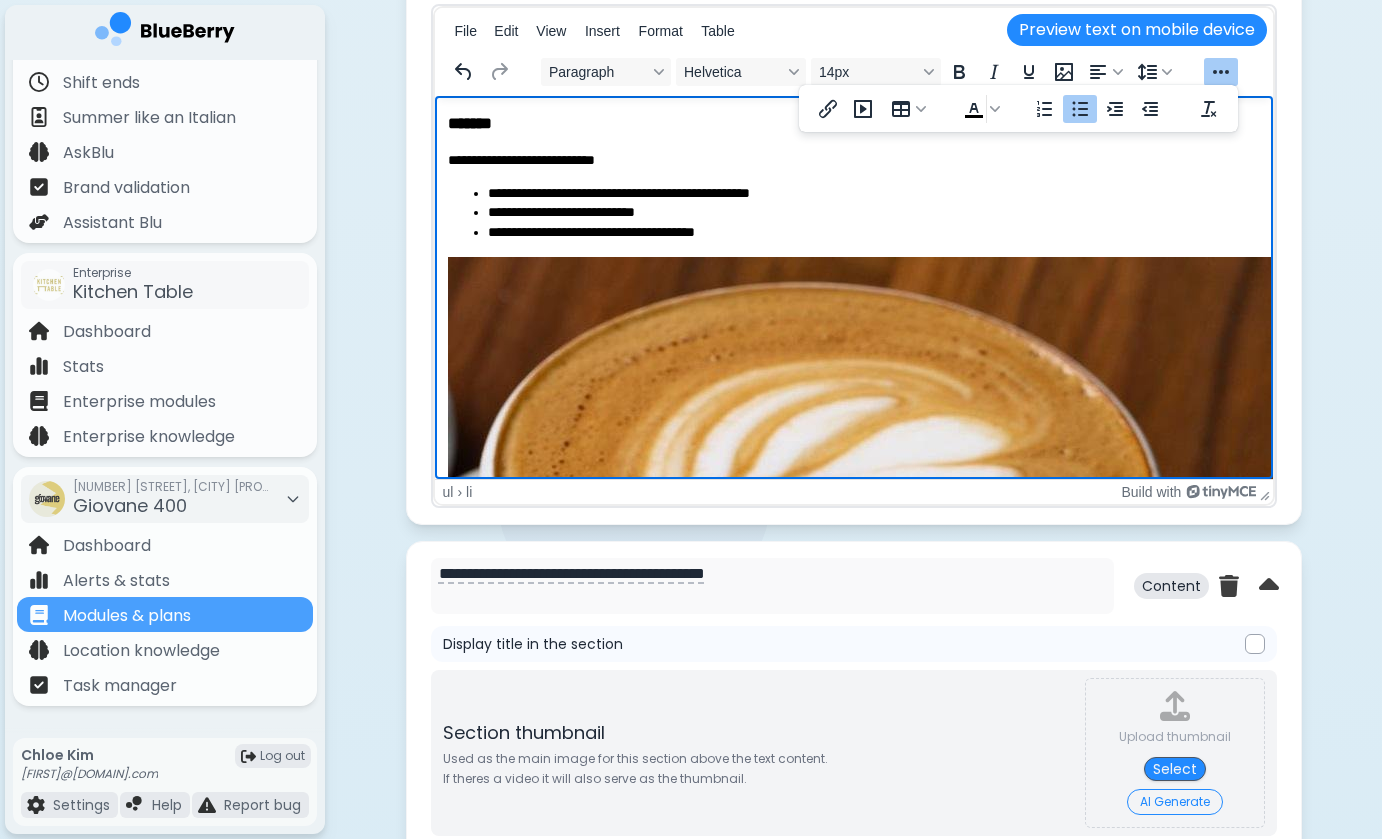 click on "**********" at bounding box center (870, 194) 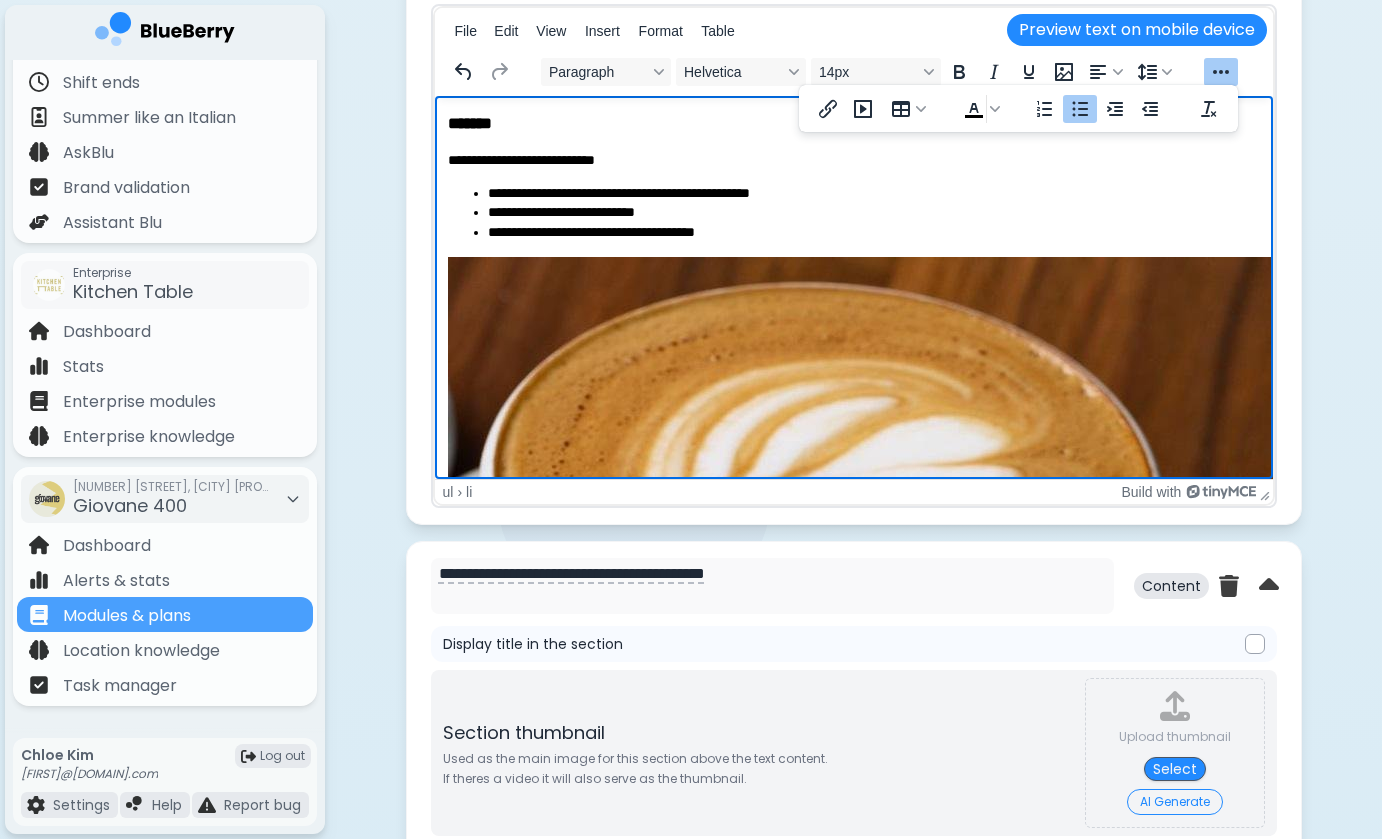click on "**********" at bounding box center [870, 194] 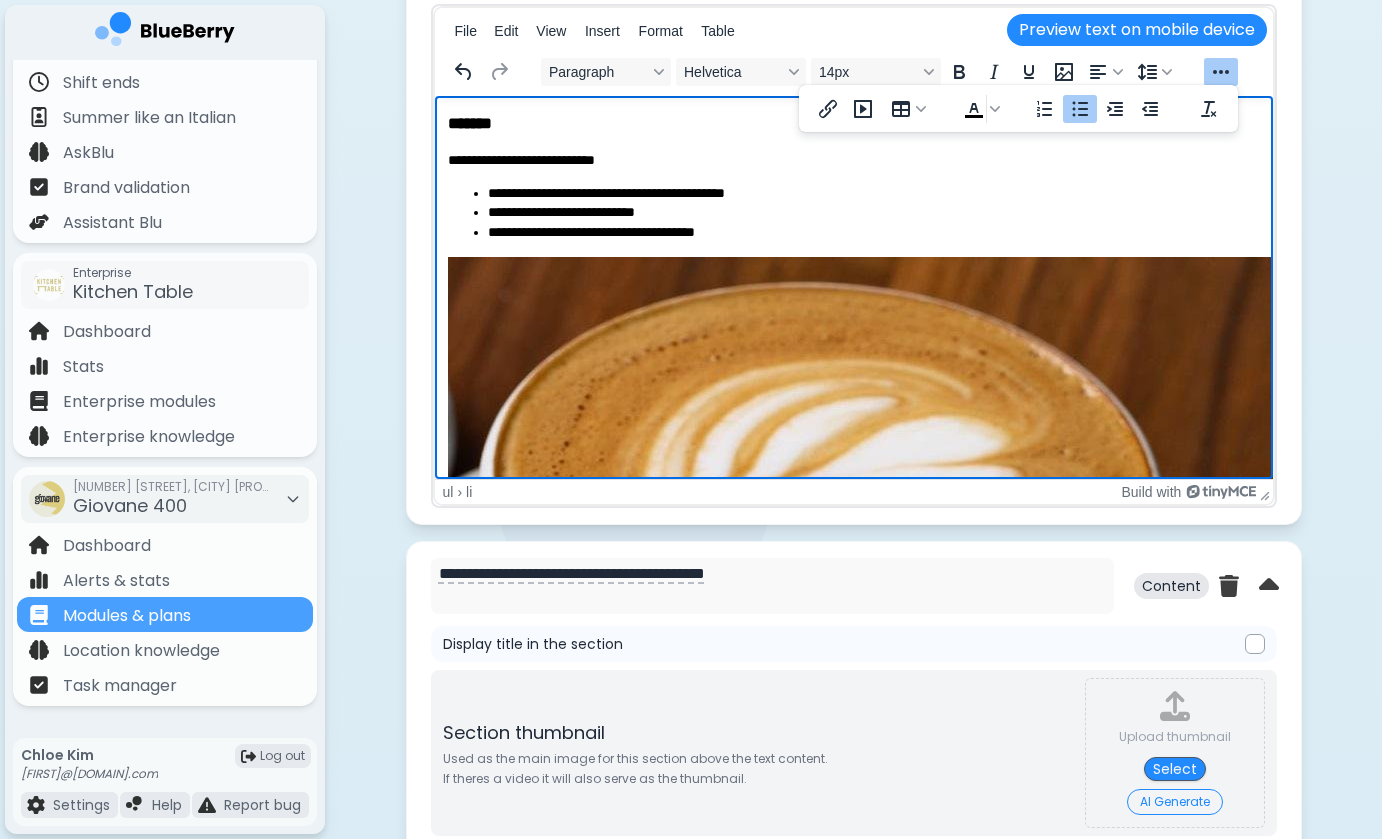 click on "**********" at bounding box center [870, 233] 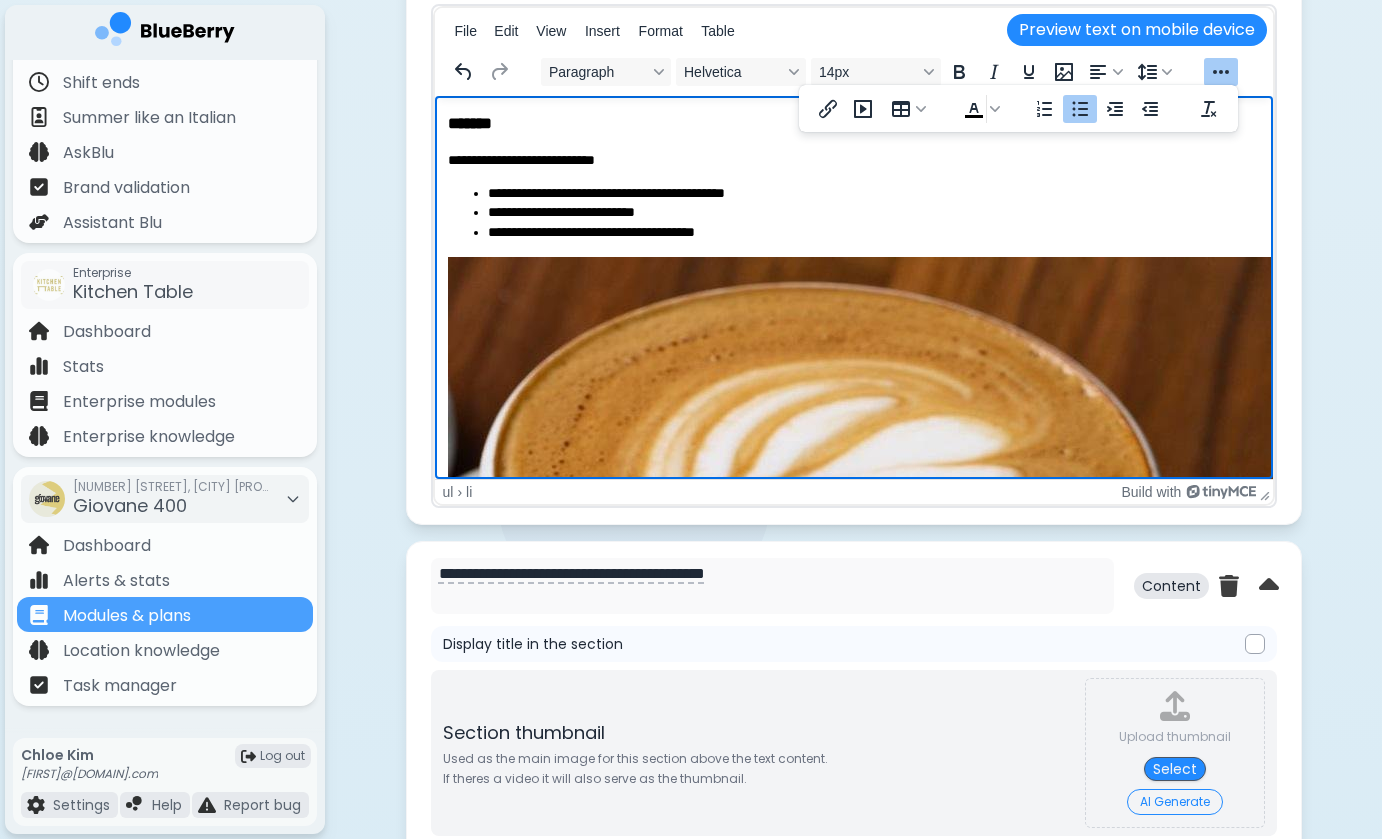 click on "**********" at bounding box center [870, 213] 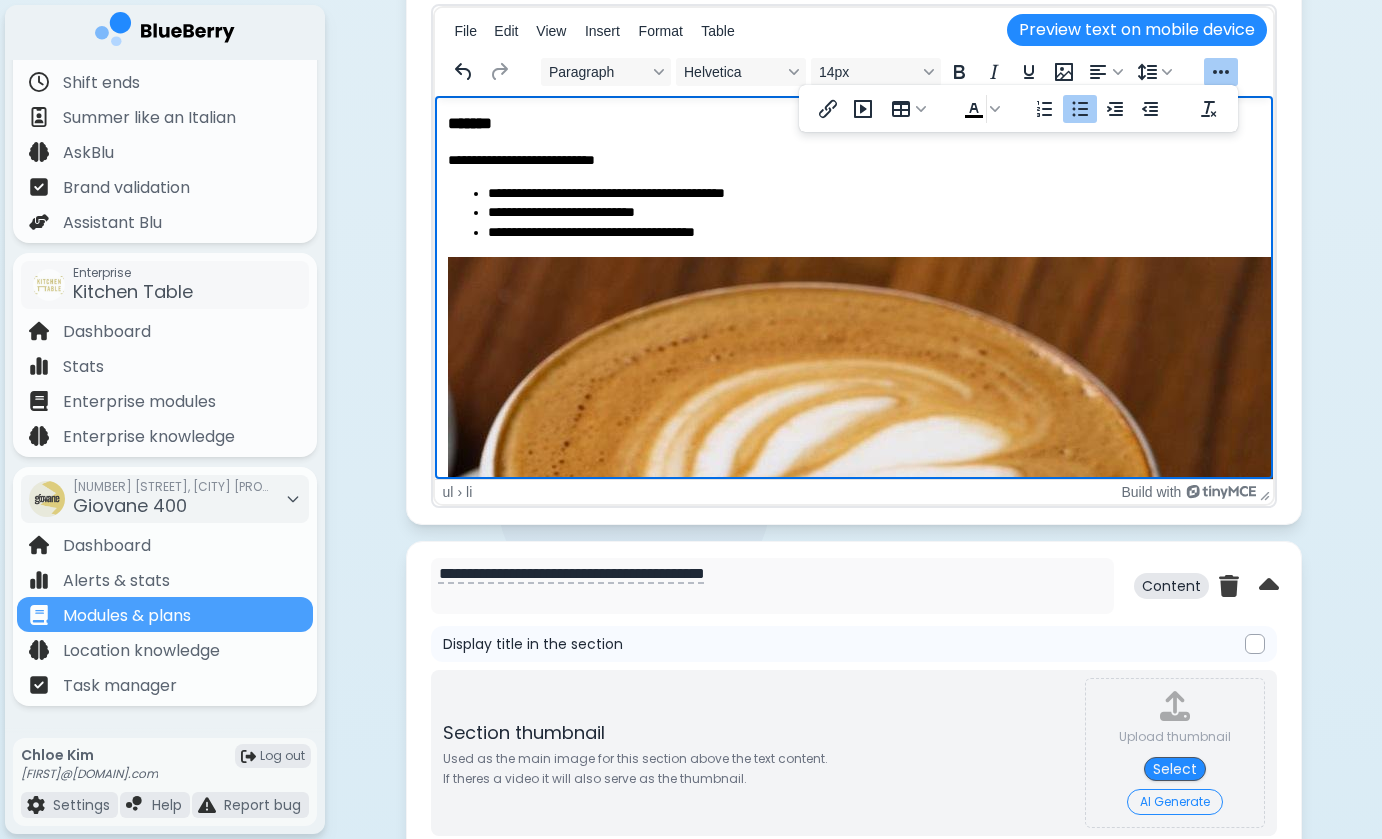 click on "**********" at bounding box center (870, 213) 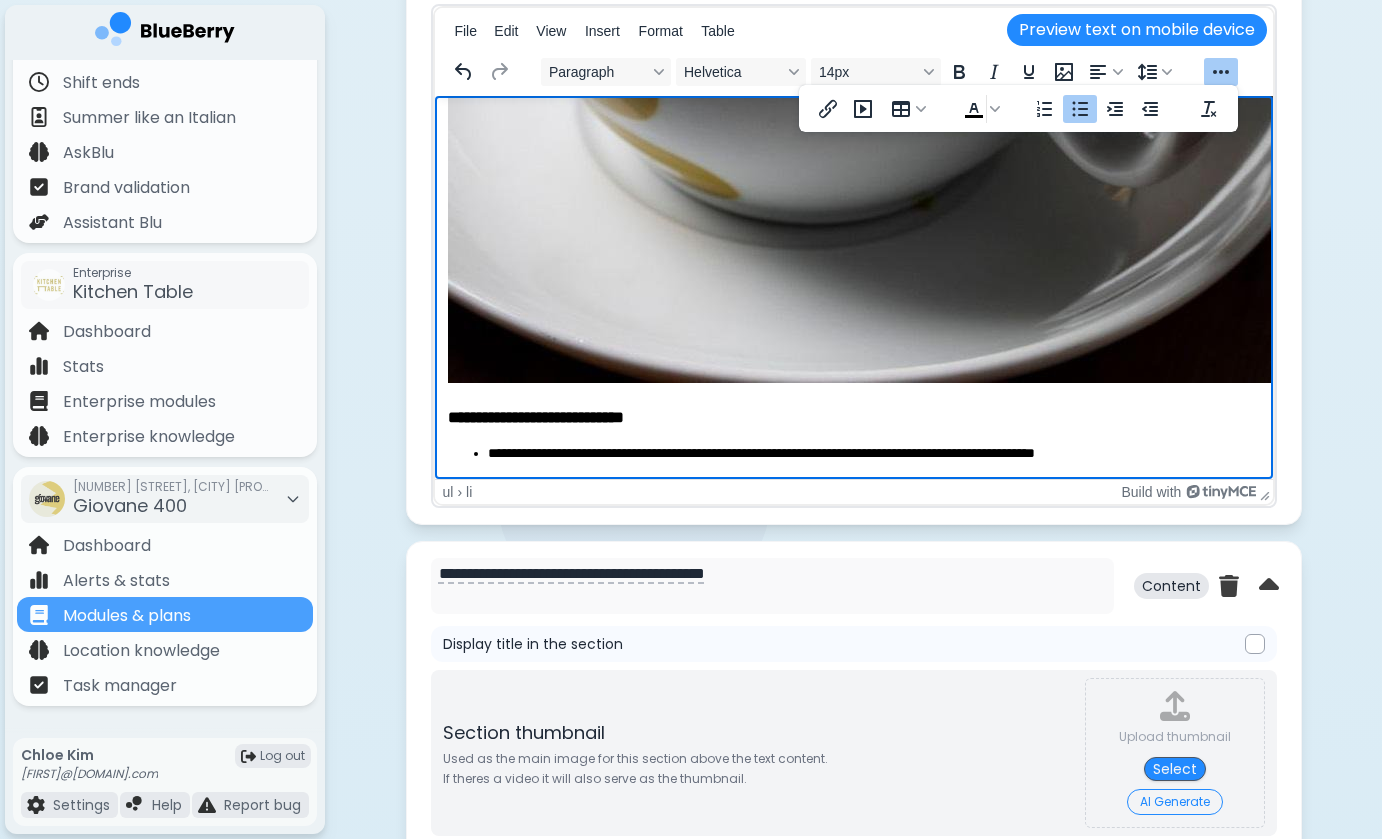scroll, scrollTop: 5059, scrollLeft: 0, axis: vertical 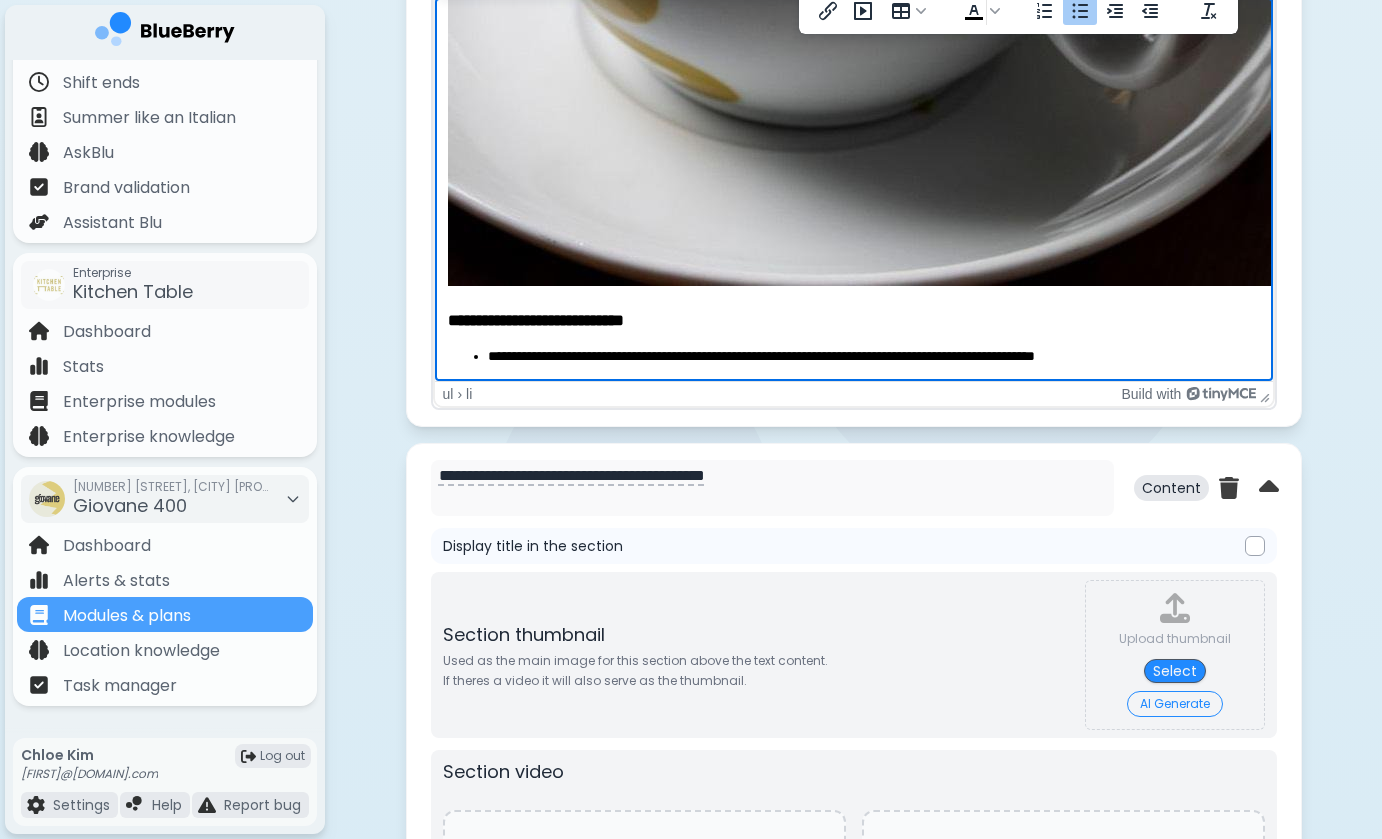 click on "**********" at bounding box center [850, 320] 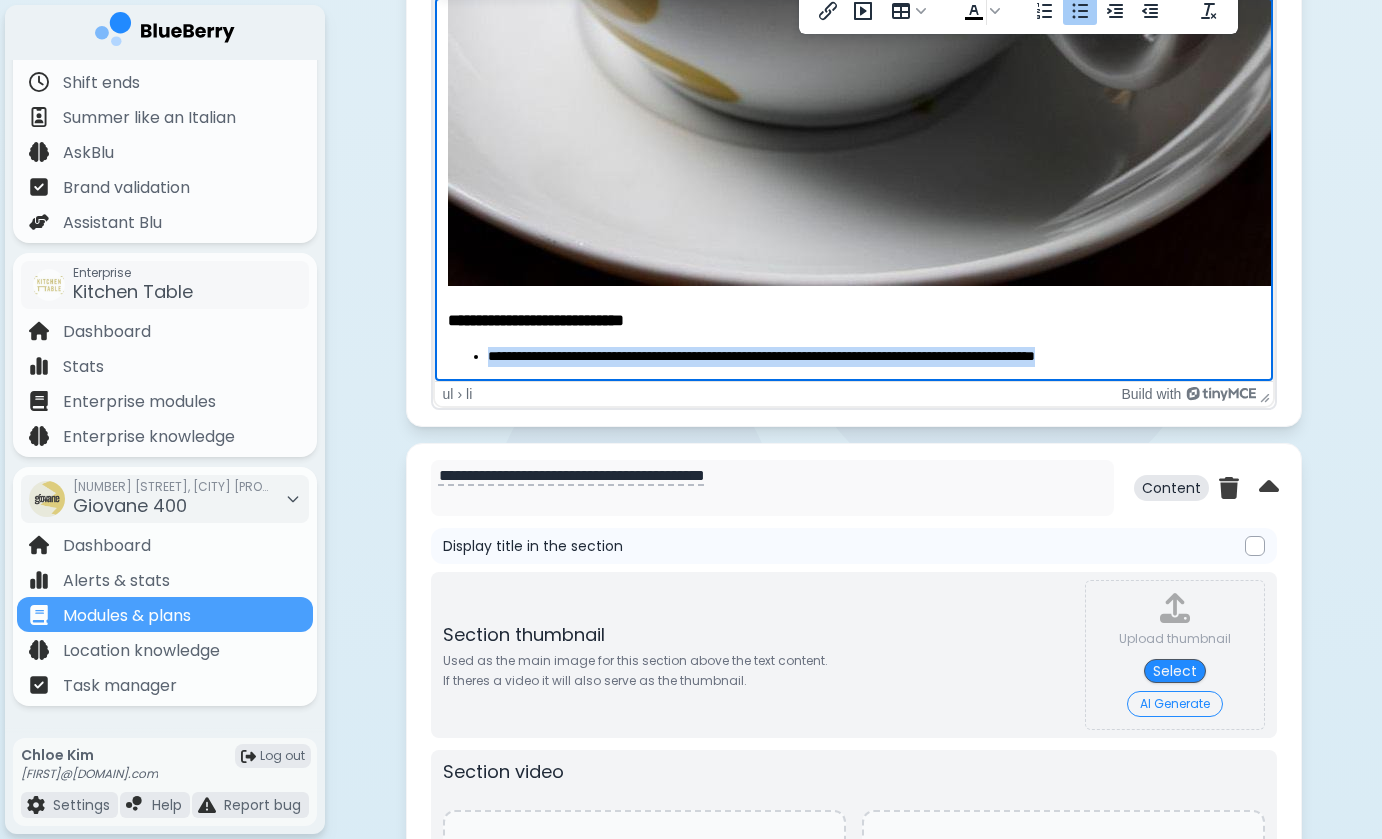 drag, startPoint x: 1172, startPoint y: 358, endPoint x: 482, endPoint y: 351, distance: 690.0355 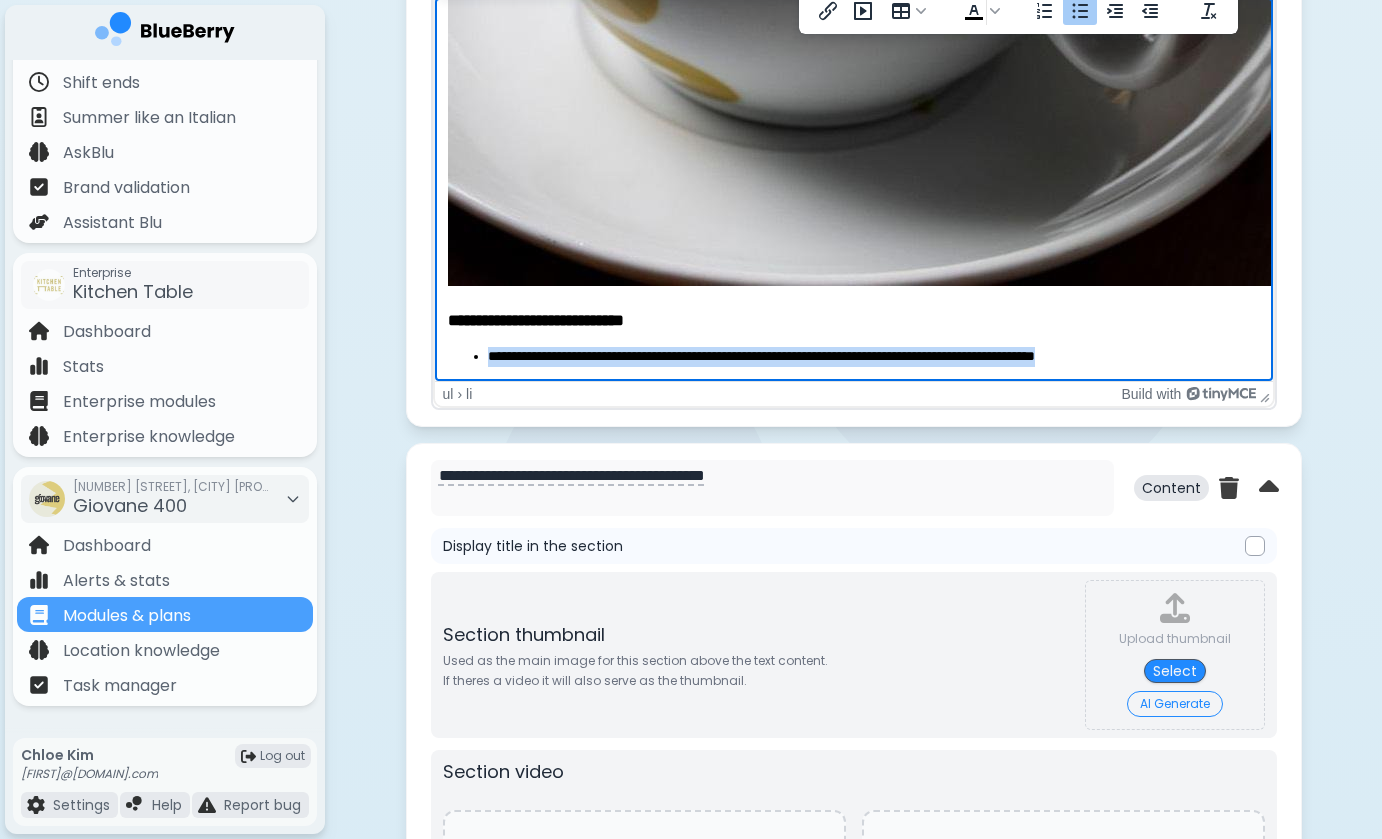 click on "**********" at bounding box center [850, 357] 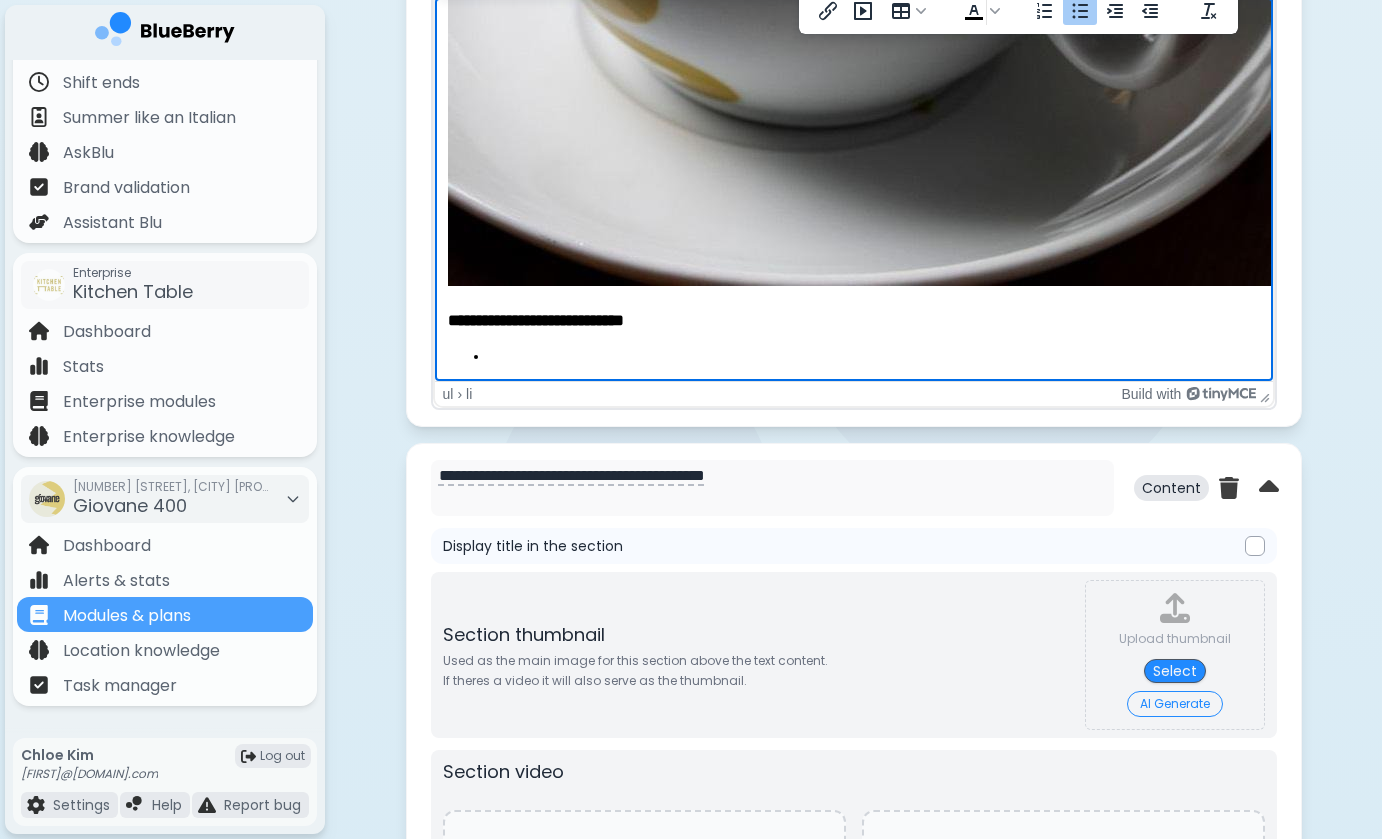 scroll, scrollTop: 694, scrollLeft: 3, axis: both 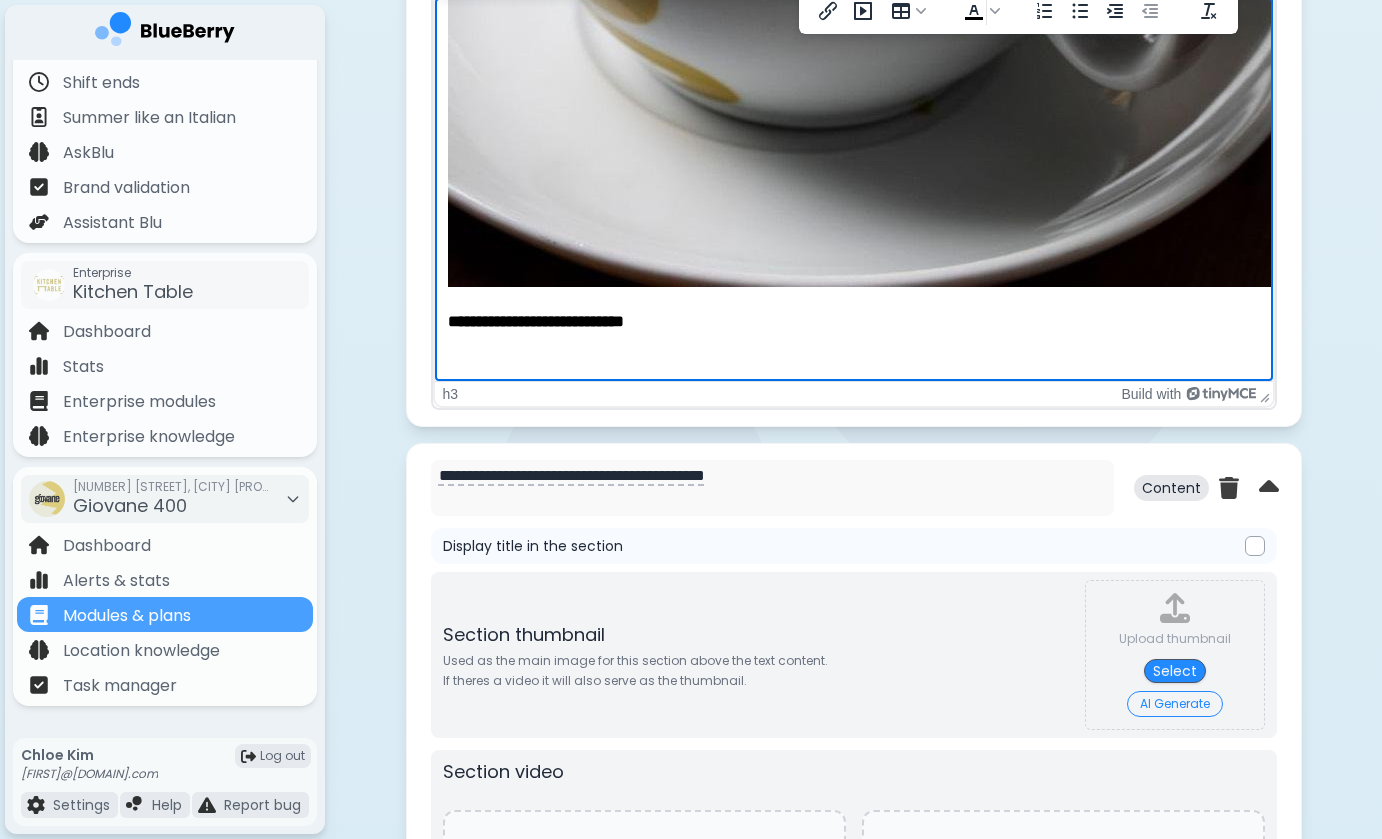 click on "**********" at bounding box center (850, 321) 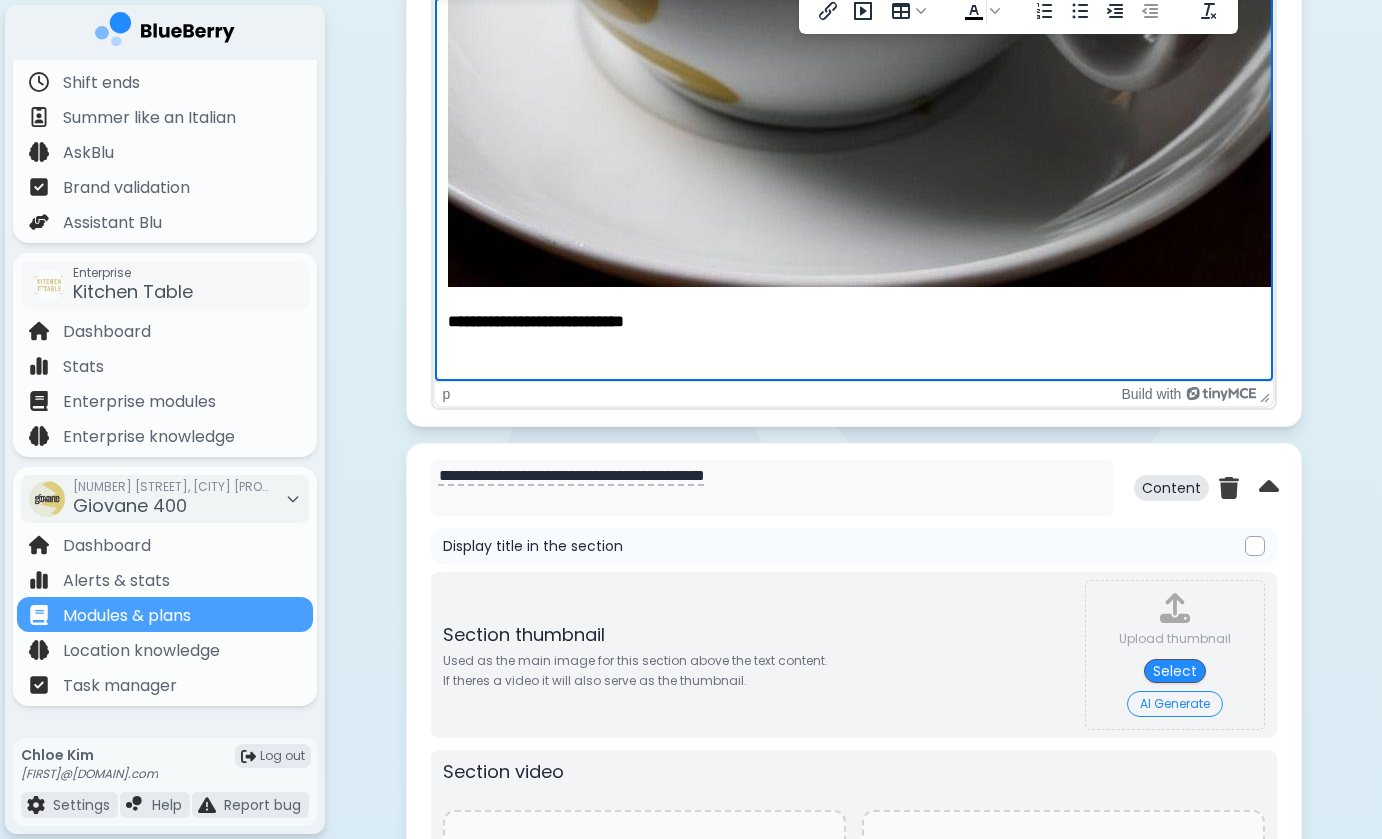 click on "**********" at bounding box center [850, -157] 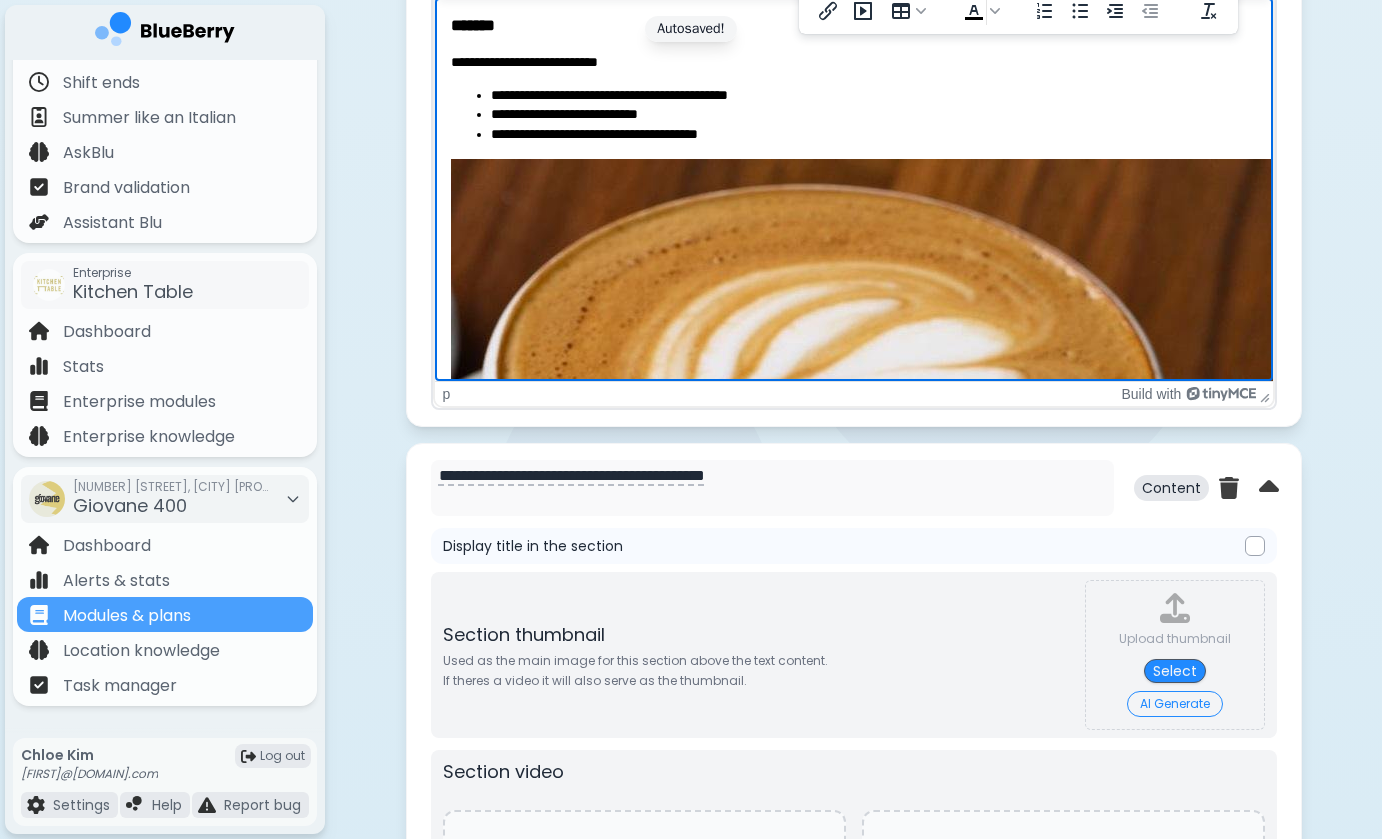 scroll, scrollTop: 0, scrollLeft: 0, axis: both 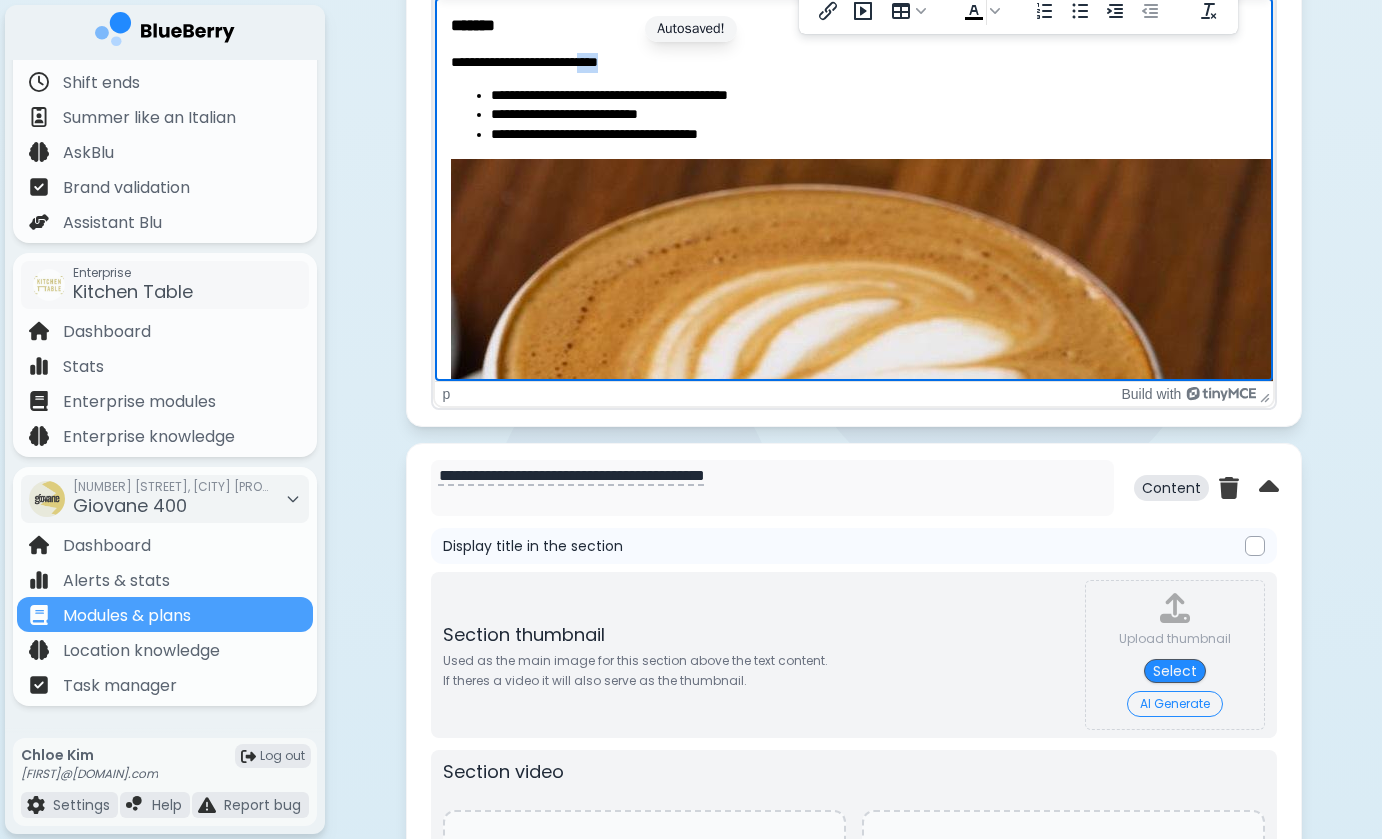 drag, startPoint x: 636, startPoint y: 63, endPoint x: 597, endPoint y: 63, distance: 39 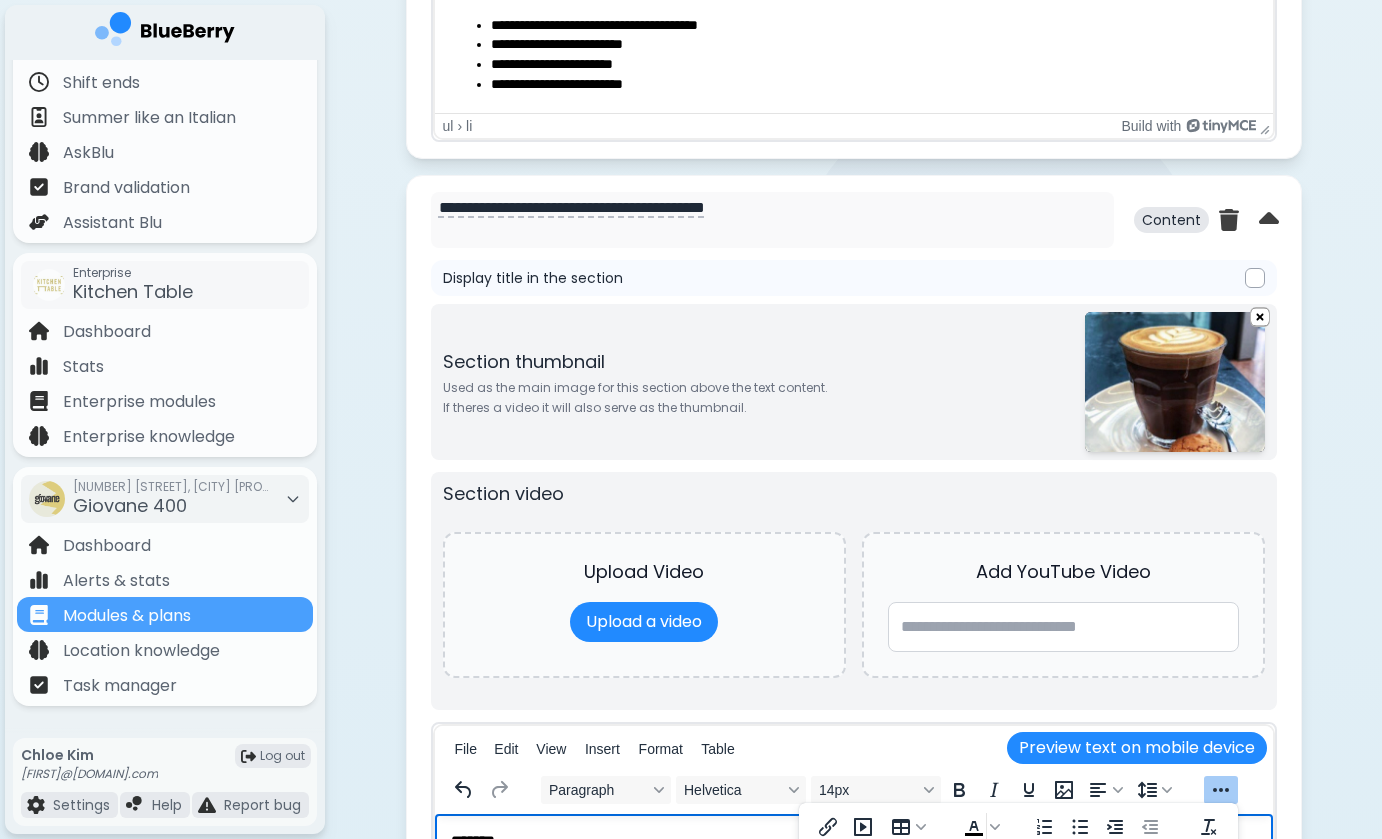 scroll, scrollTop: 931, scrollLeft: 0, axis: vertical 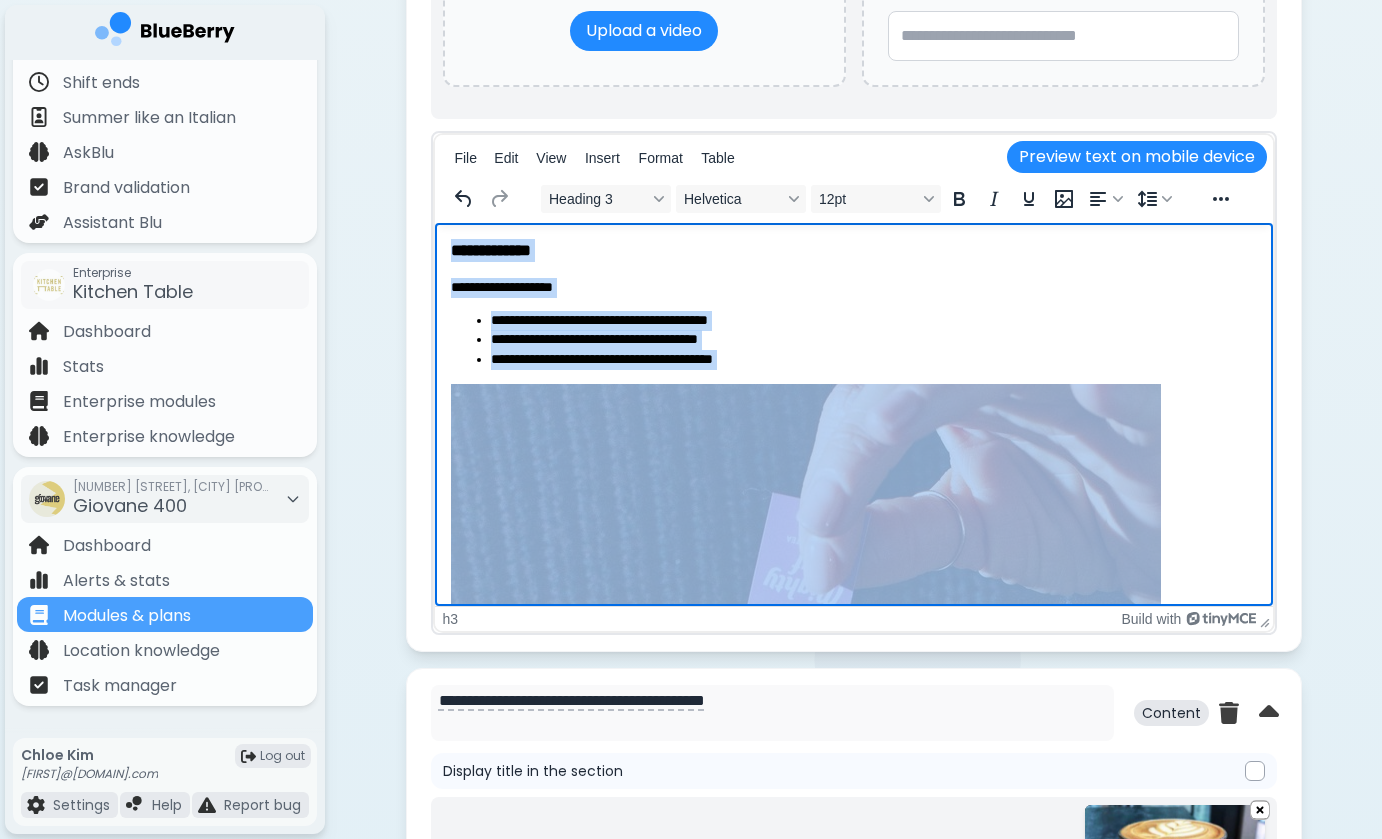 drag, startPoint x: 597, startPoint y: 522, endPoint x: 439, endPoint y: 32, distance: 514.8437 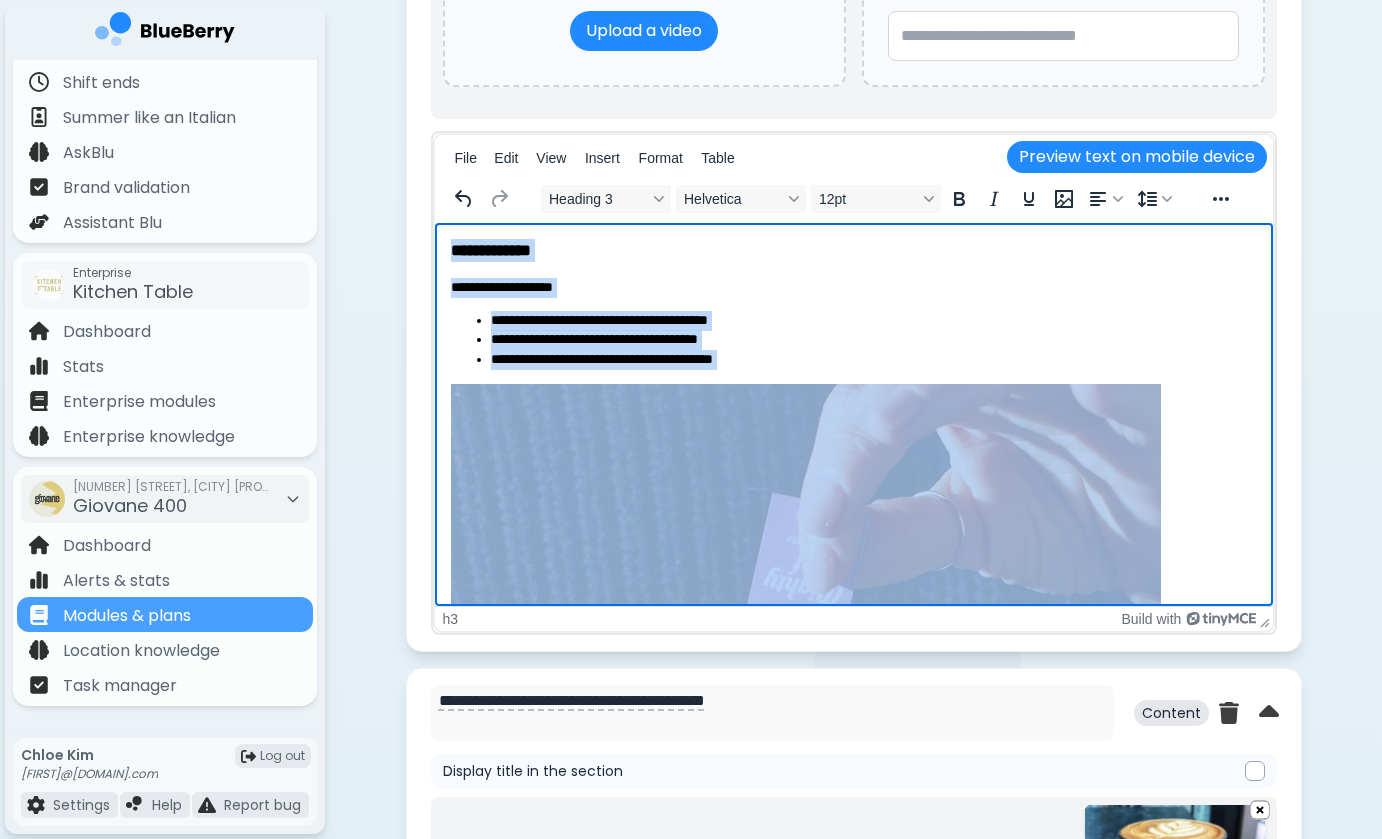 click on "**********" at bounding box center [853, 1471] 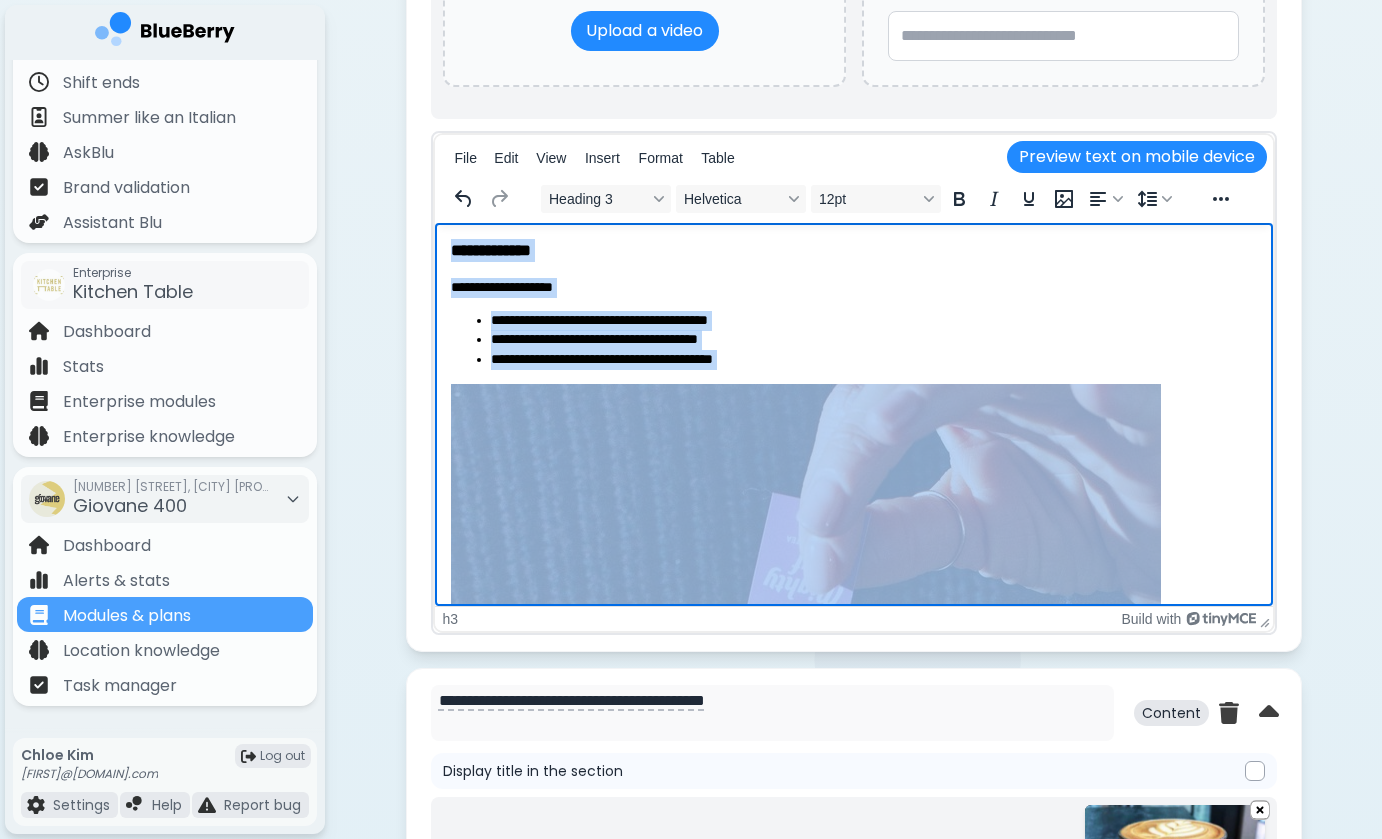 click on "**********" at bounding box center (873, 360) 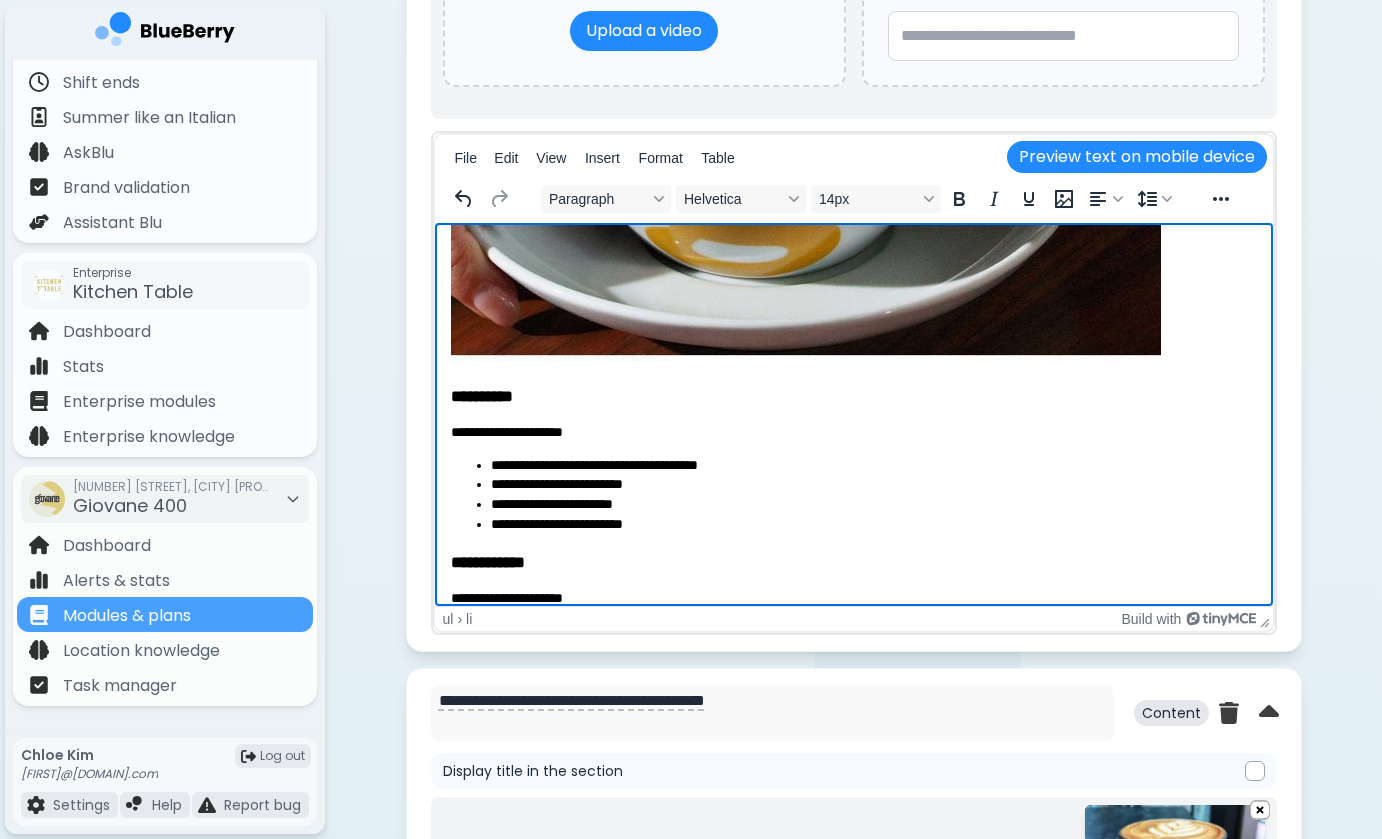 scroll, scrollTop: 1027, scrollLeft: 0, axis: vertical 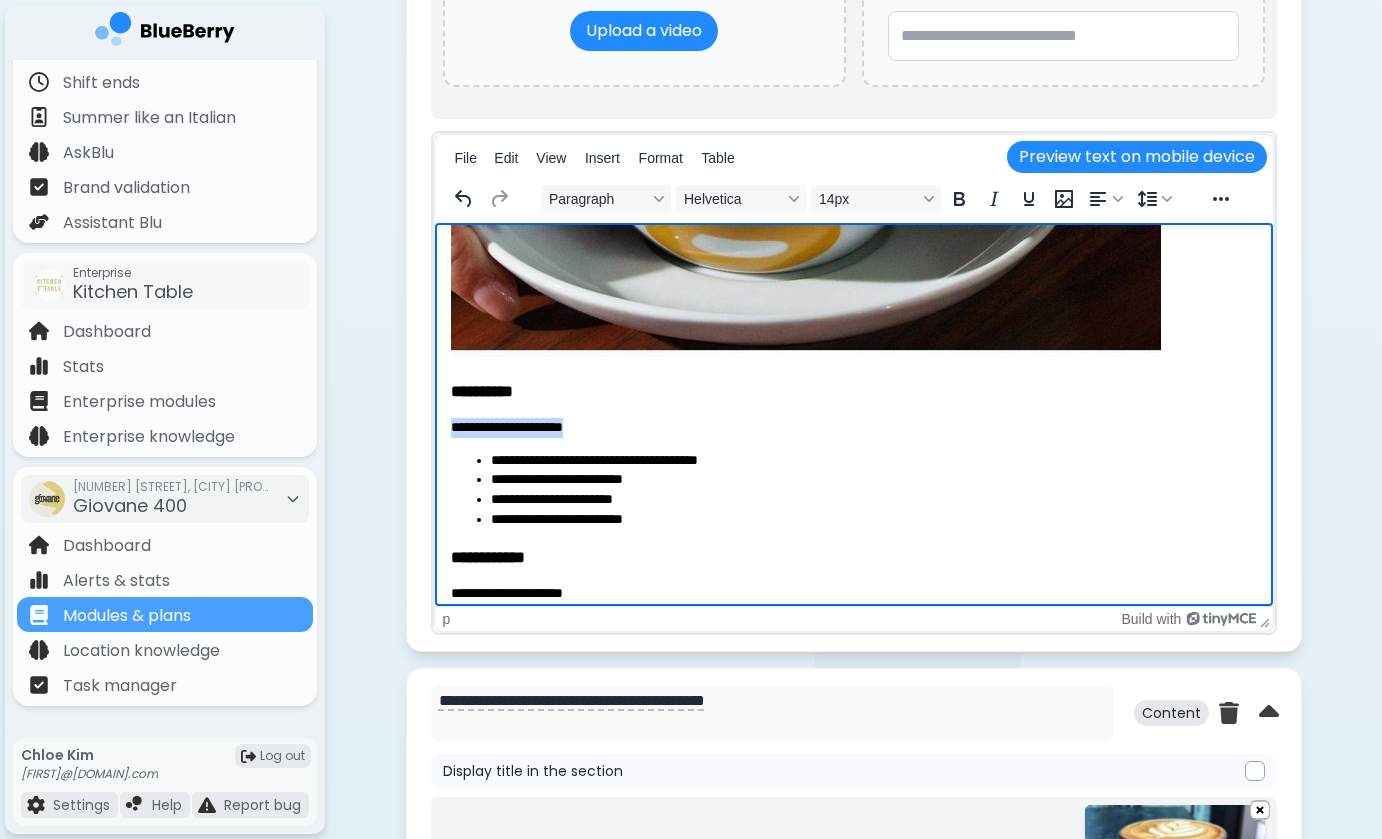 drag, startPoint x: 593, startPoint y: 424, endPoint x: 414, endPoint y: 422, distance: 179.01117 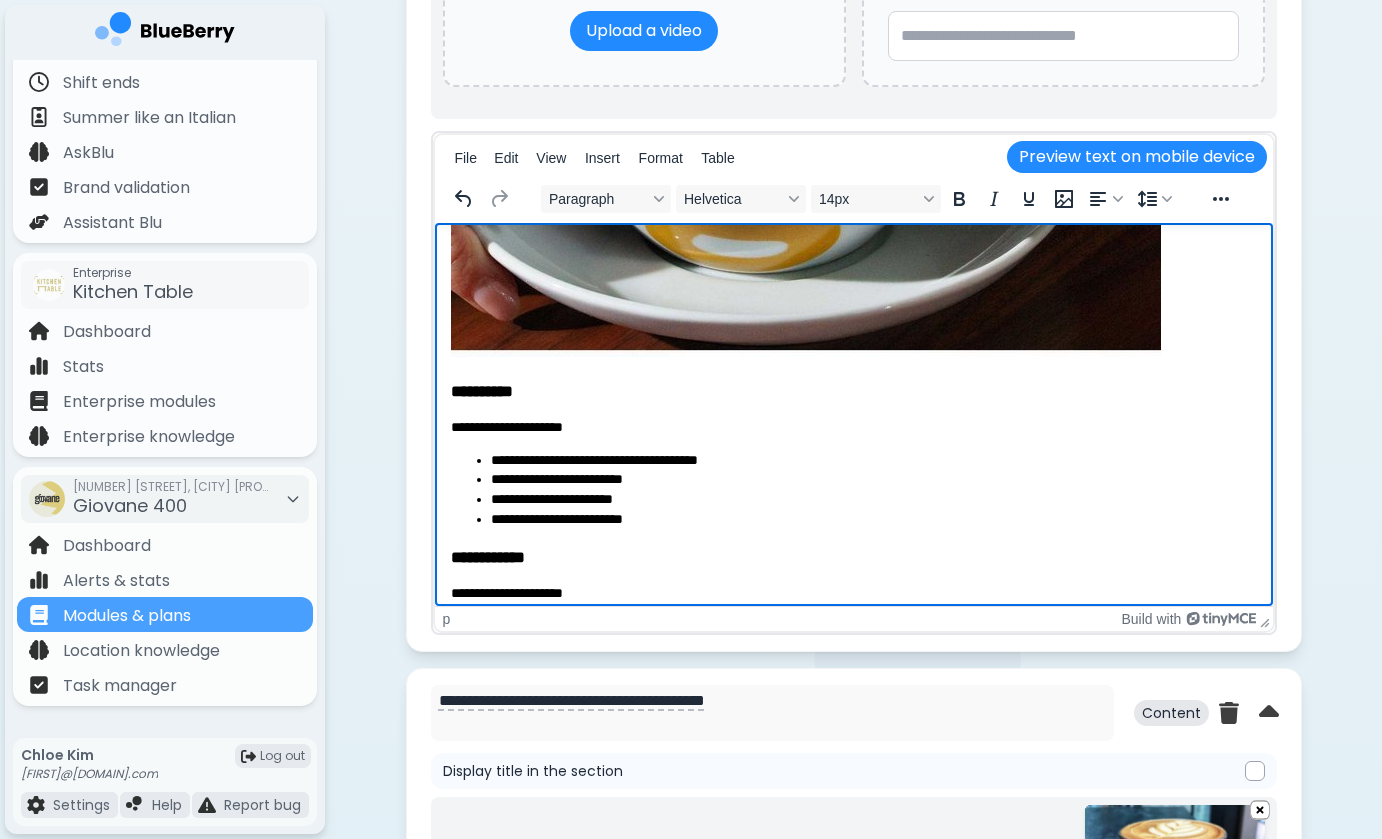 click on "**********" at bounding box center (873, 461) 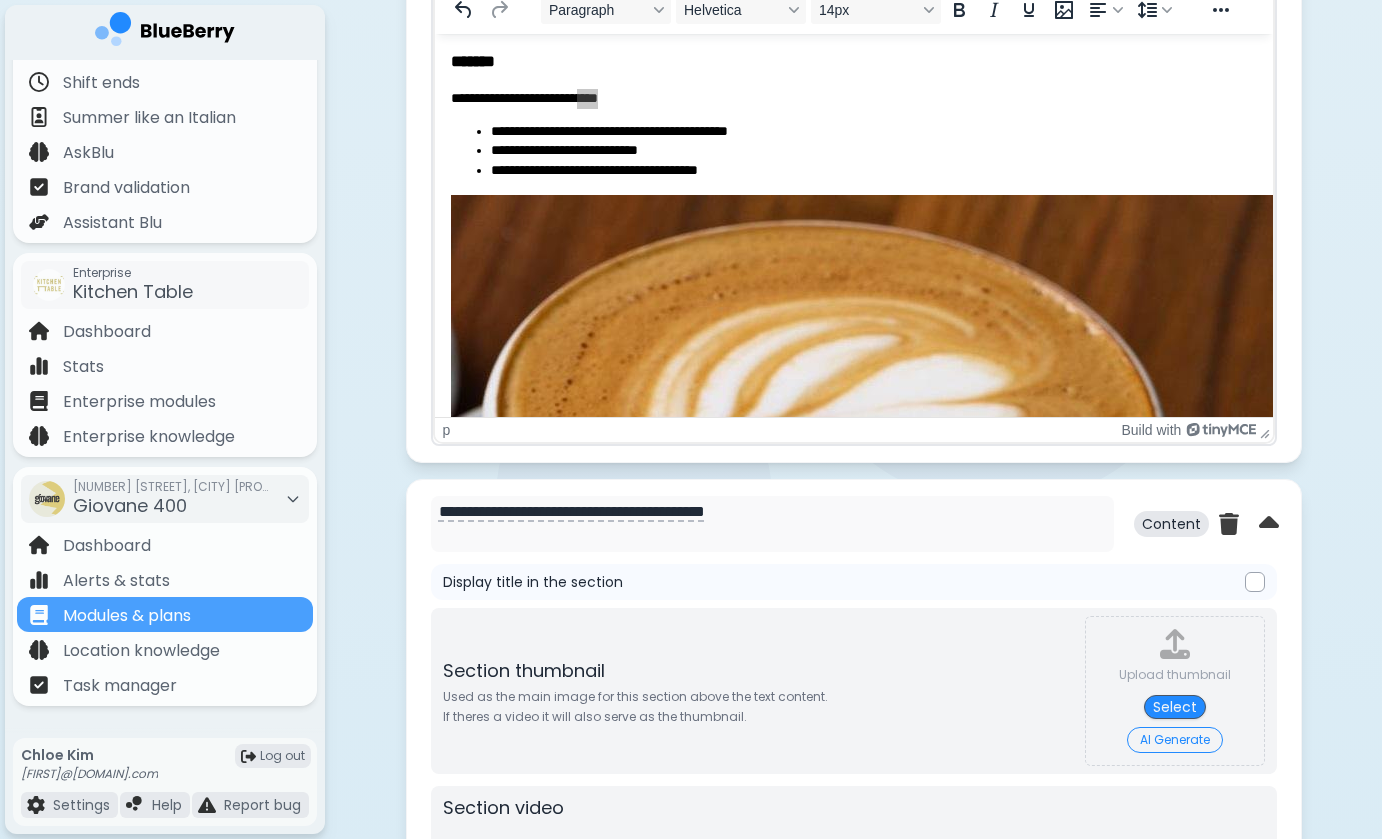 scroll, scrollTop: 17, scrollLeft: 0, axis: vertical 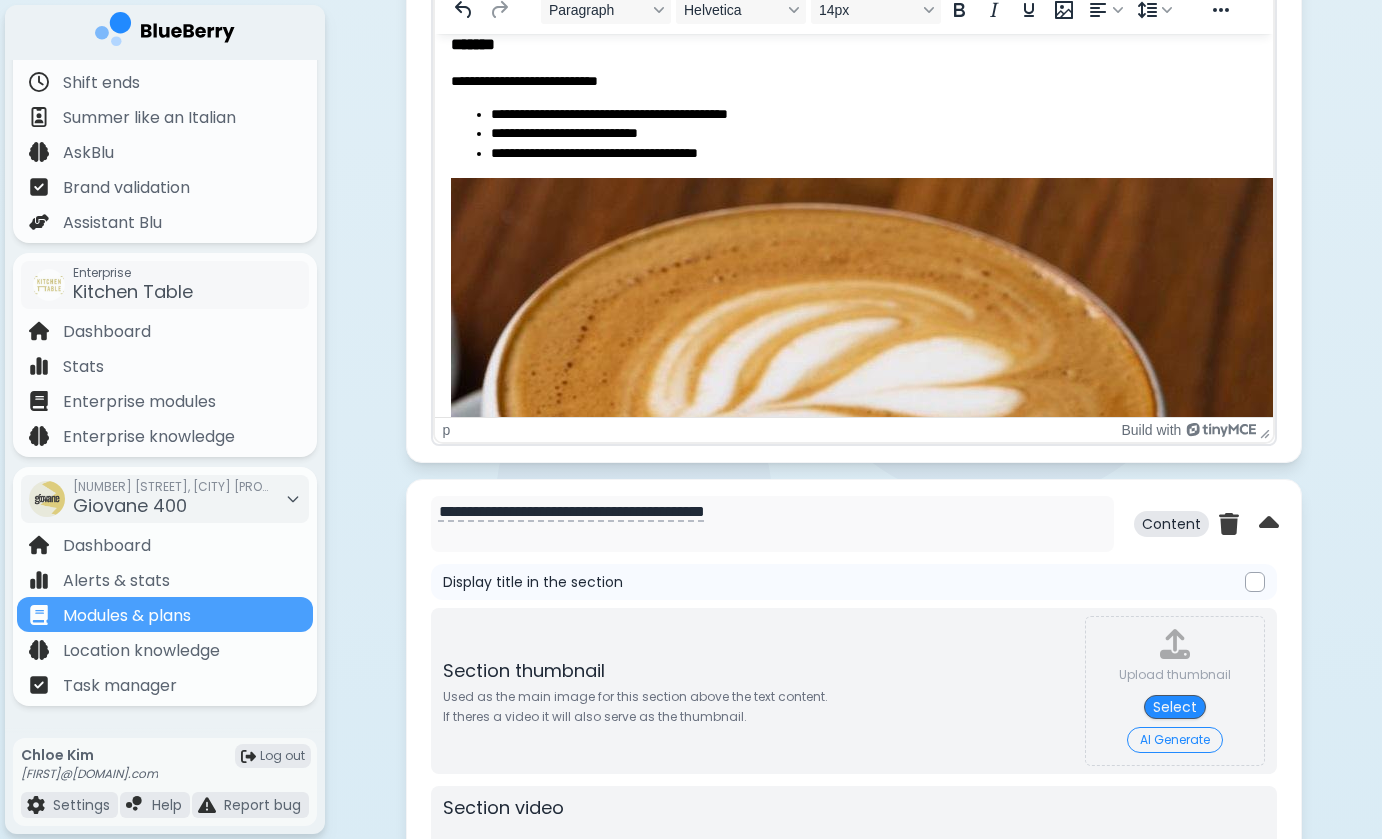 click on "**********" at bounding box center (873, 115) 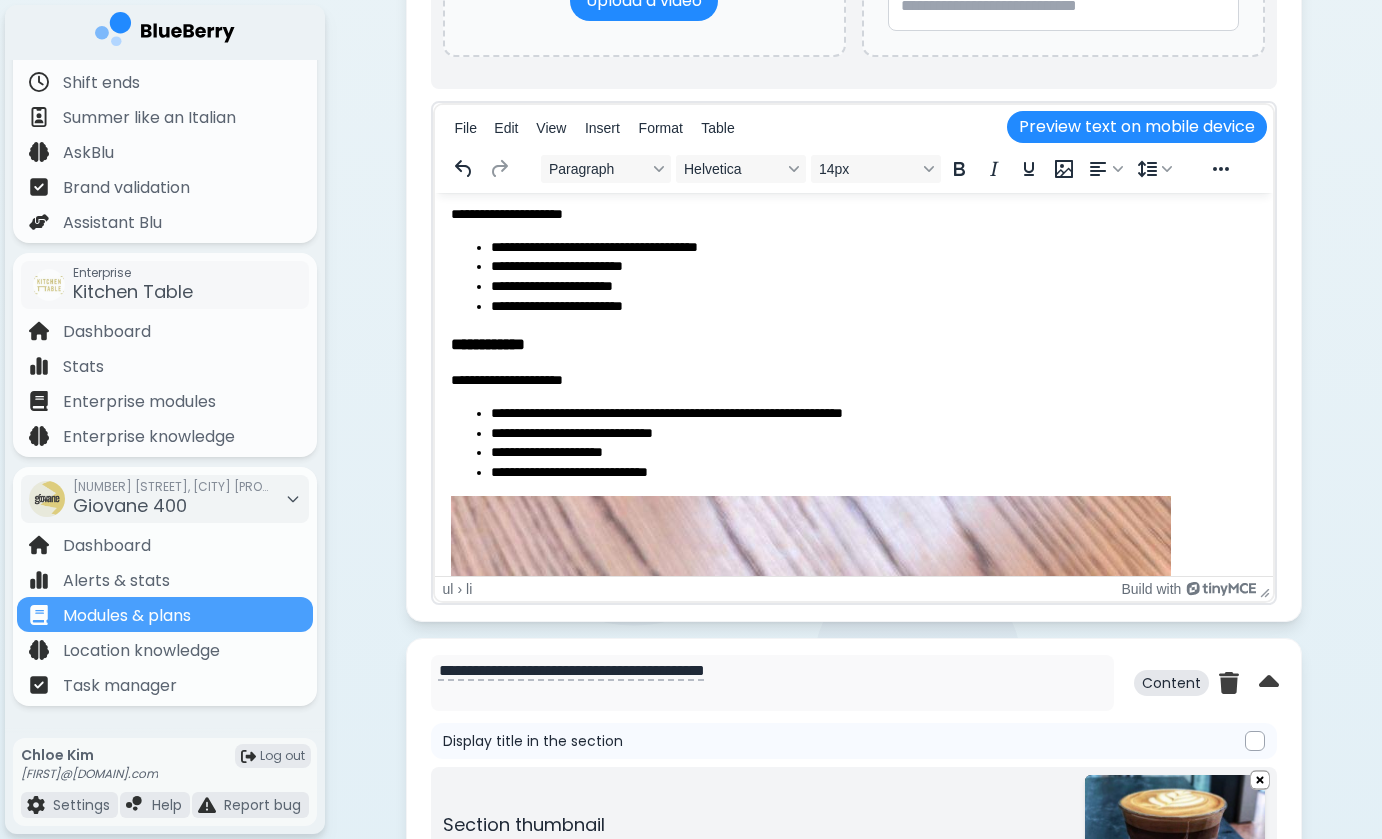 scroll, scrollTop: 1206, scrollLeft: 0, axis: vertical 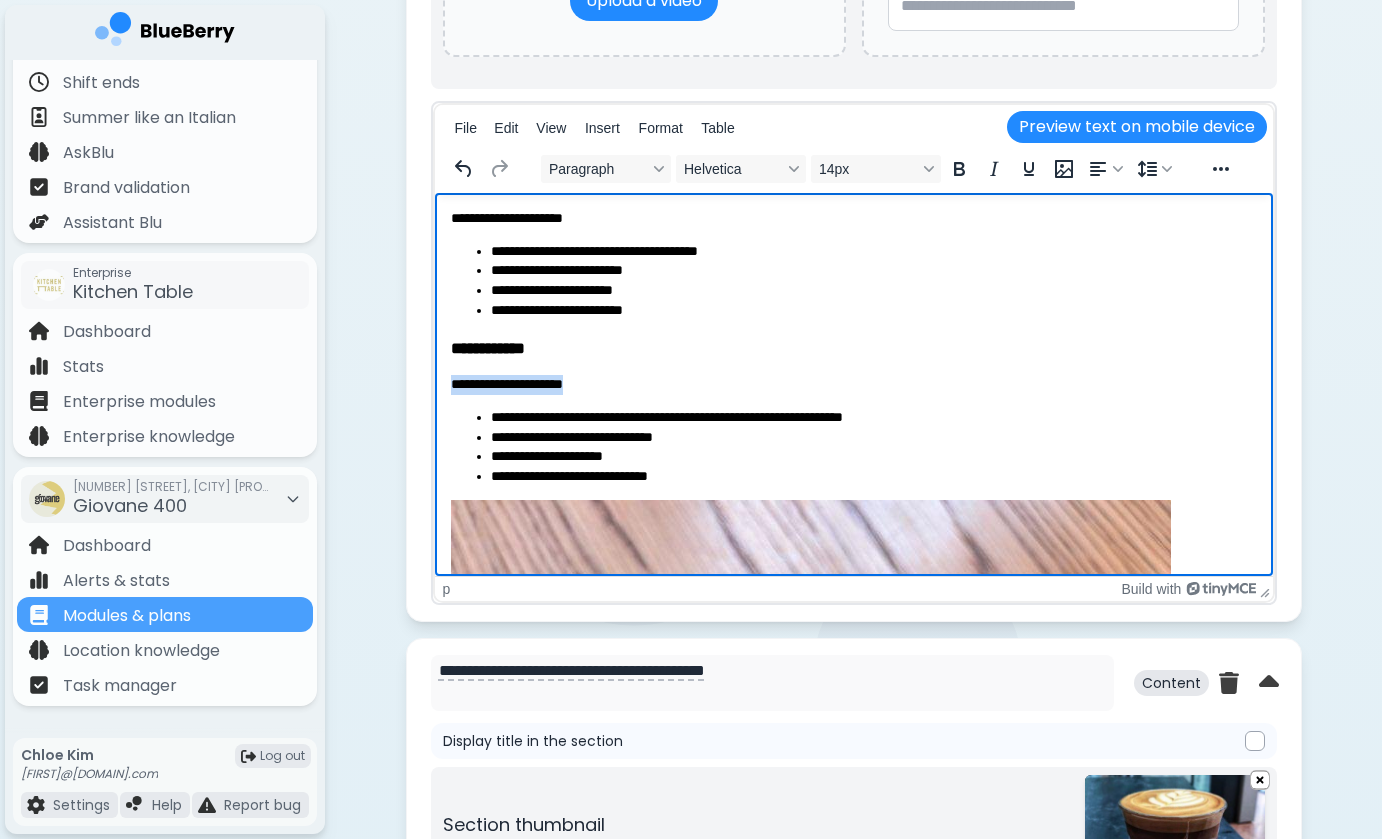 drag, startPoint x: 604, startPoint y: 389, endPoint x: 426, endPoint y: 389, distance: 178 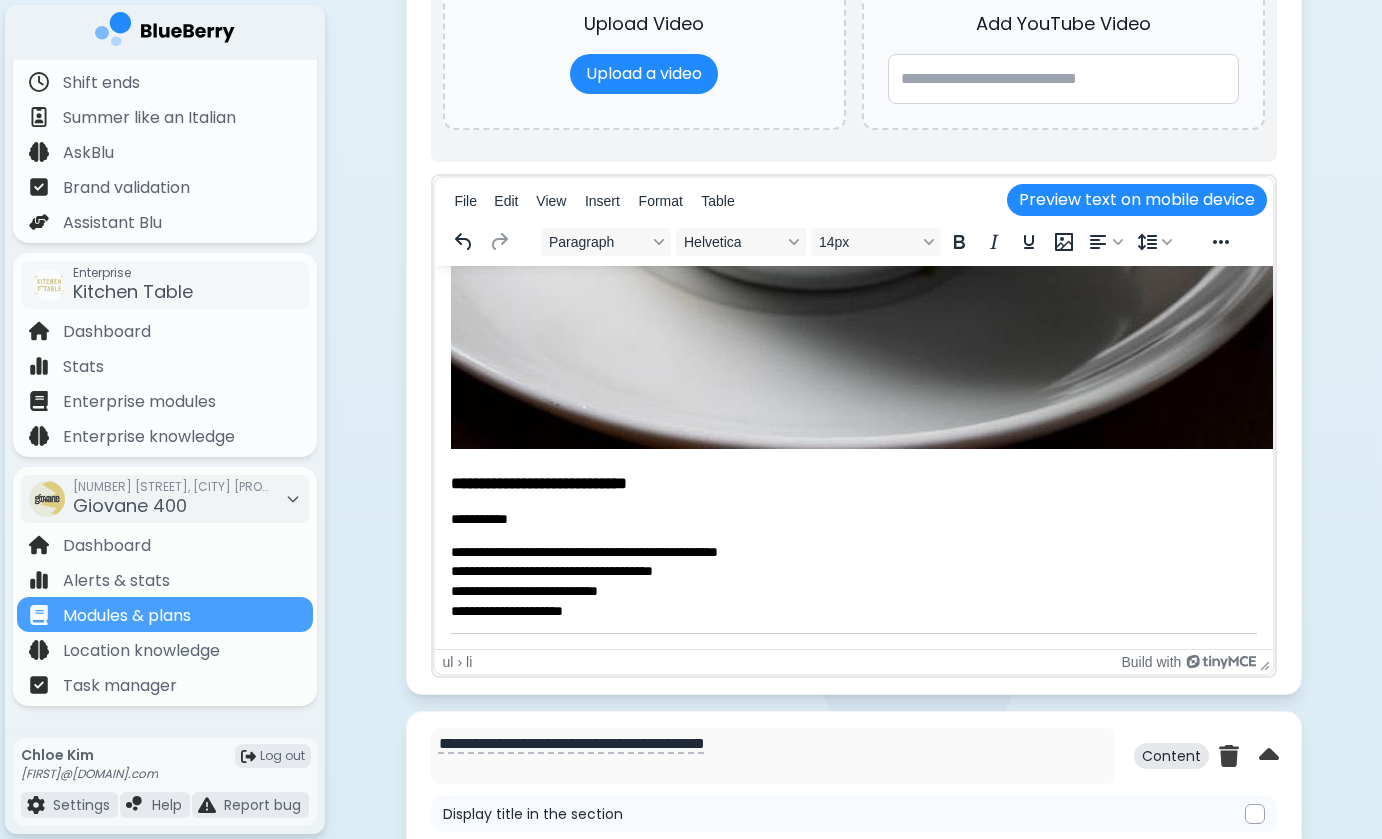 scroll, scrollTop: 799, scrollLeft: 0, axis: vertical 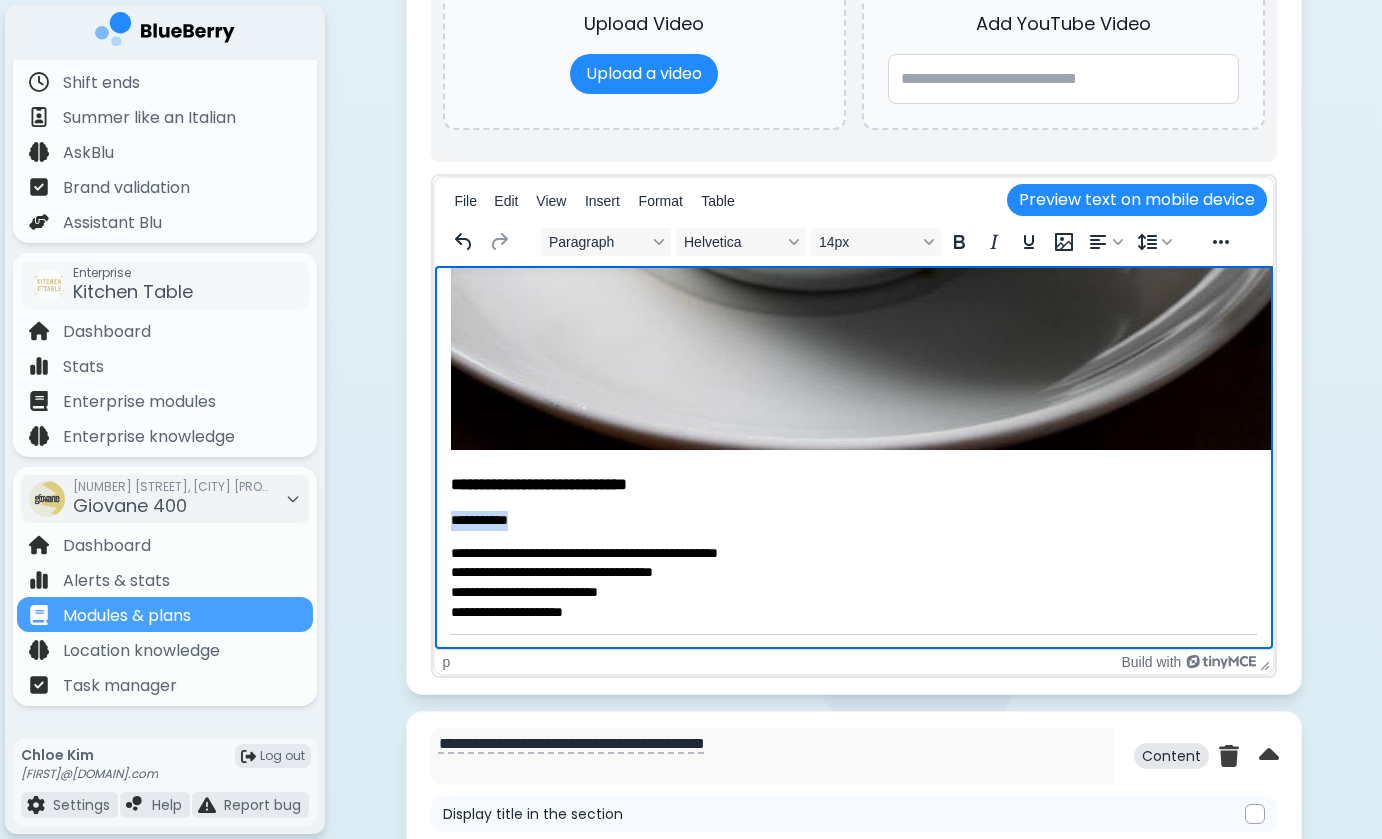 drag, startPoint x: 535, startPoint y: 516, endPoint x: 443, endPoint y: 518, distance: 92.021736 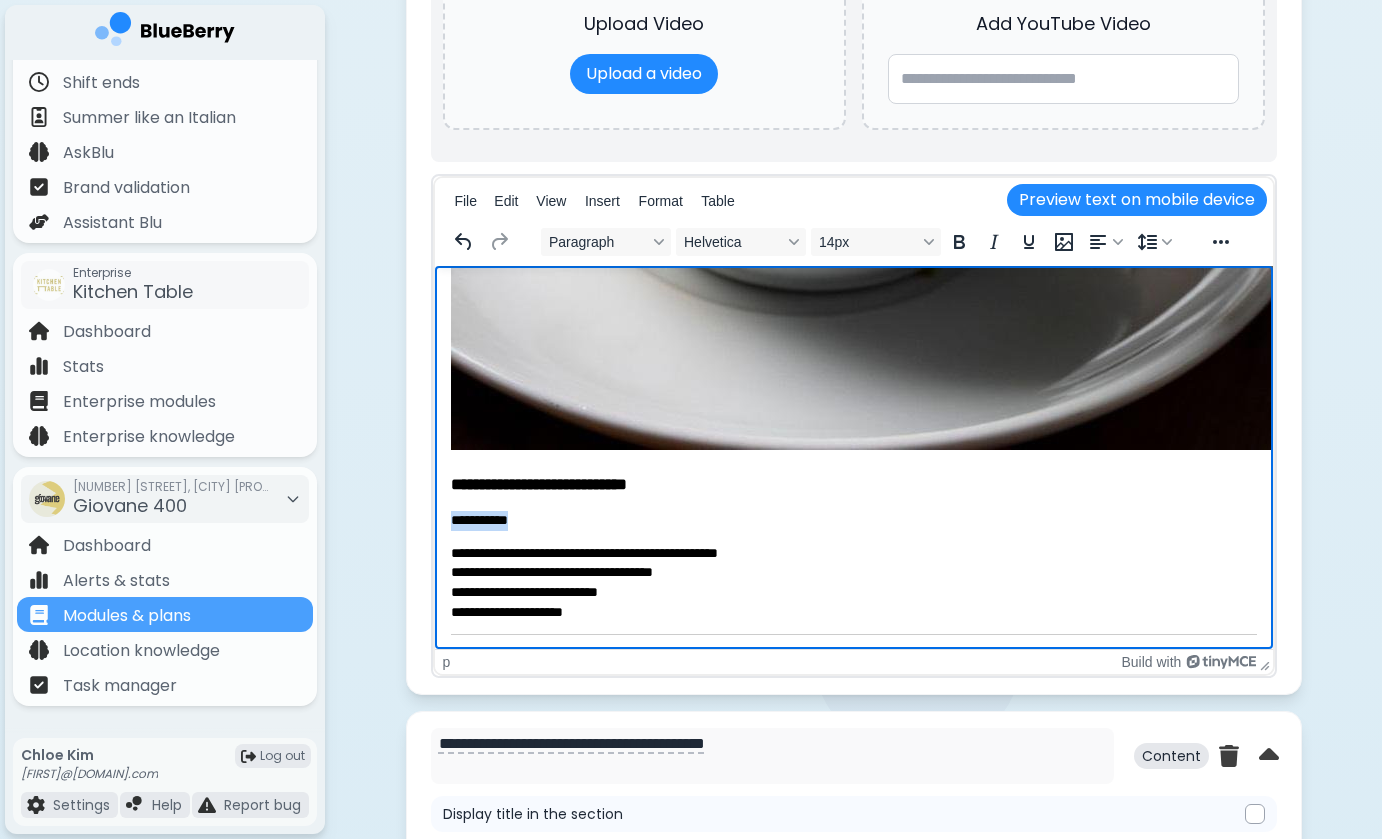 click on "**********" at bounding box center [853, 59] 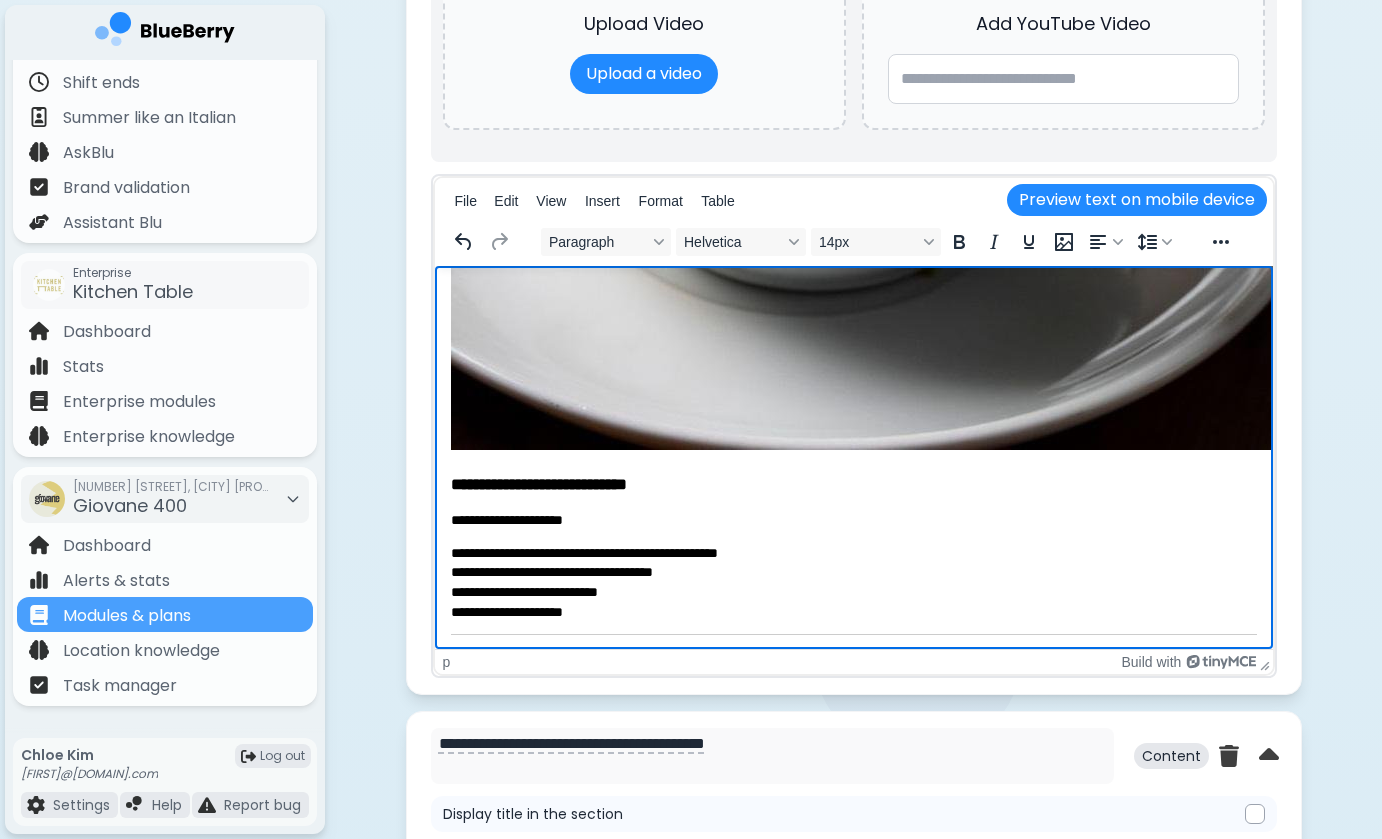 click on "**********" at bounding box center (853, 582) 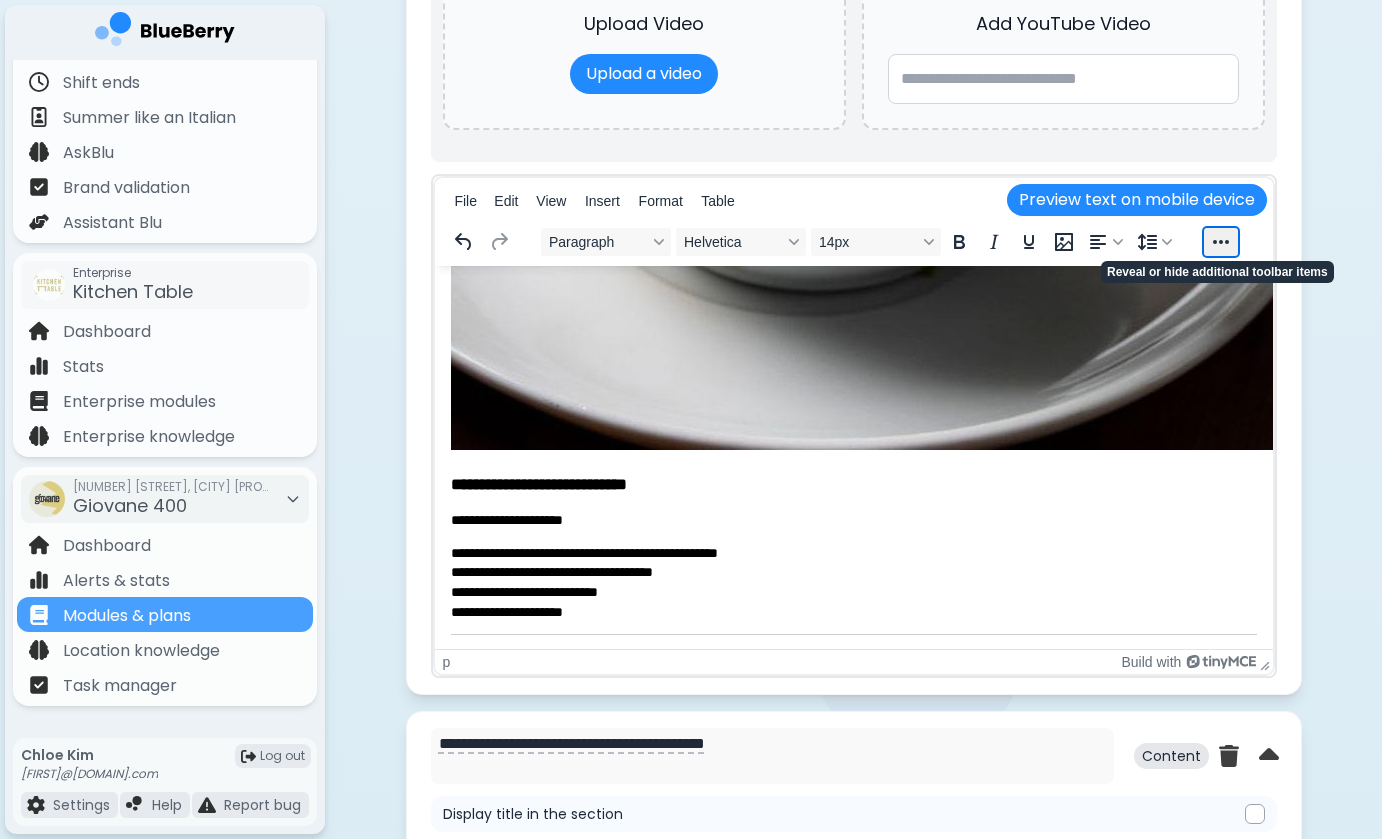click at bounding box center [1221, 242] 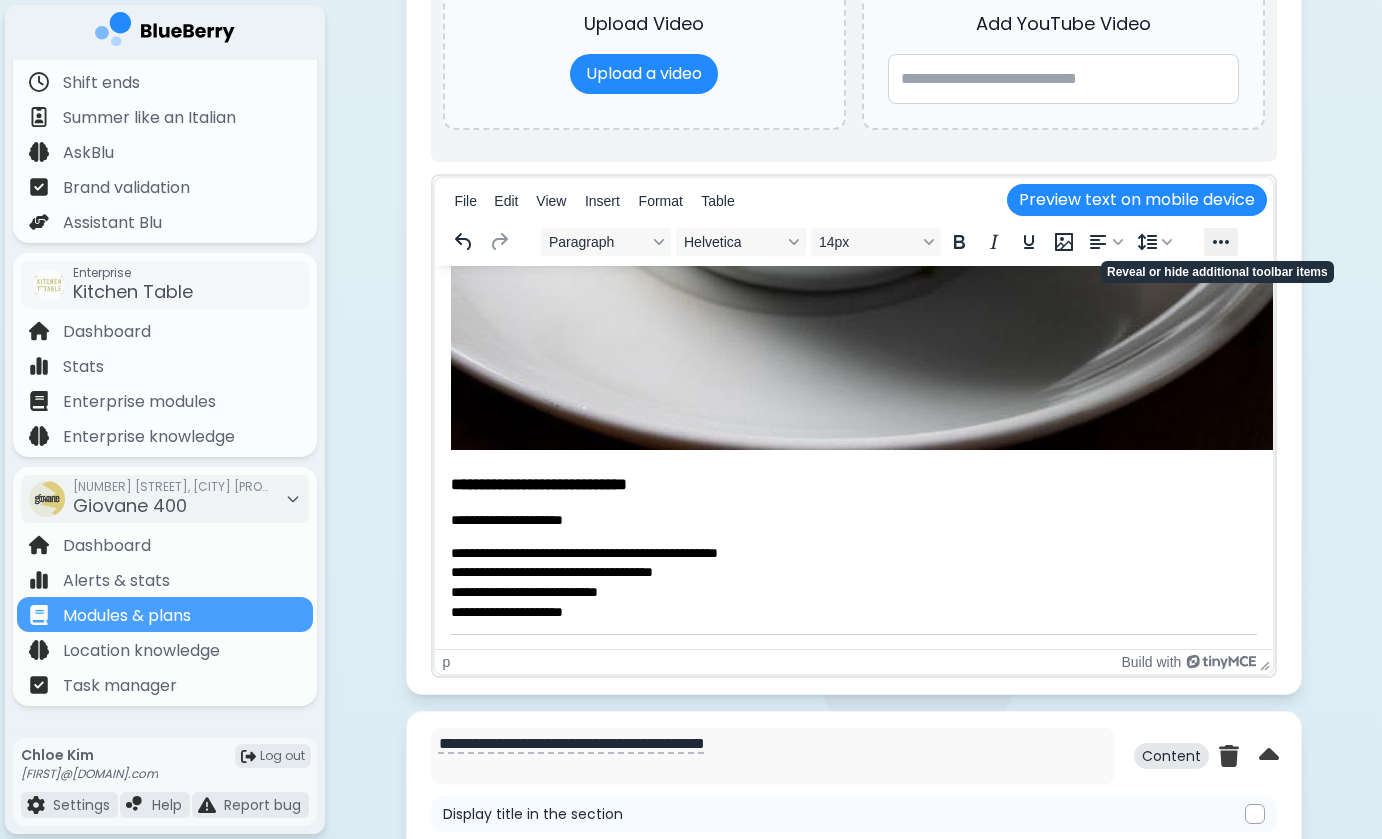 scroll, scrollTop: 2110, scrollLeft: 0, axis: vertical 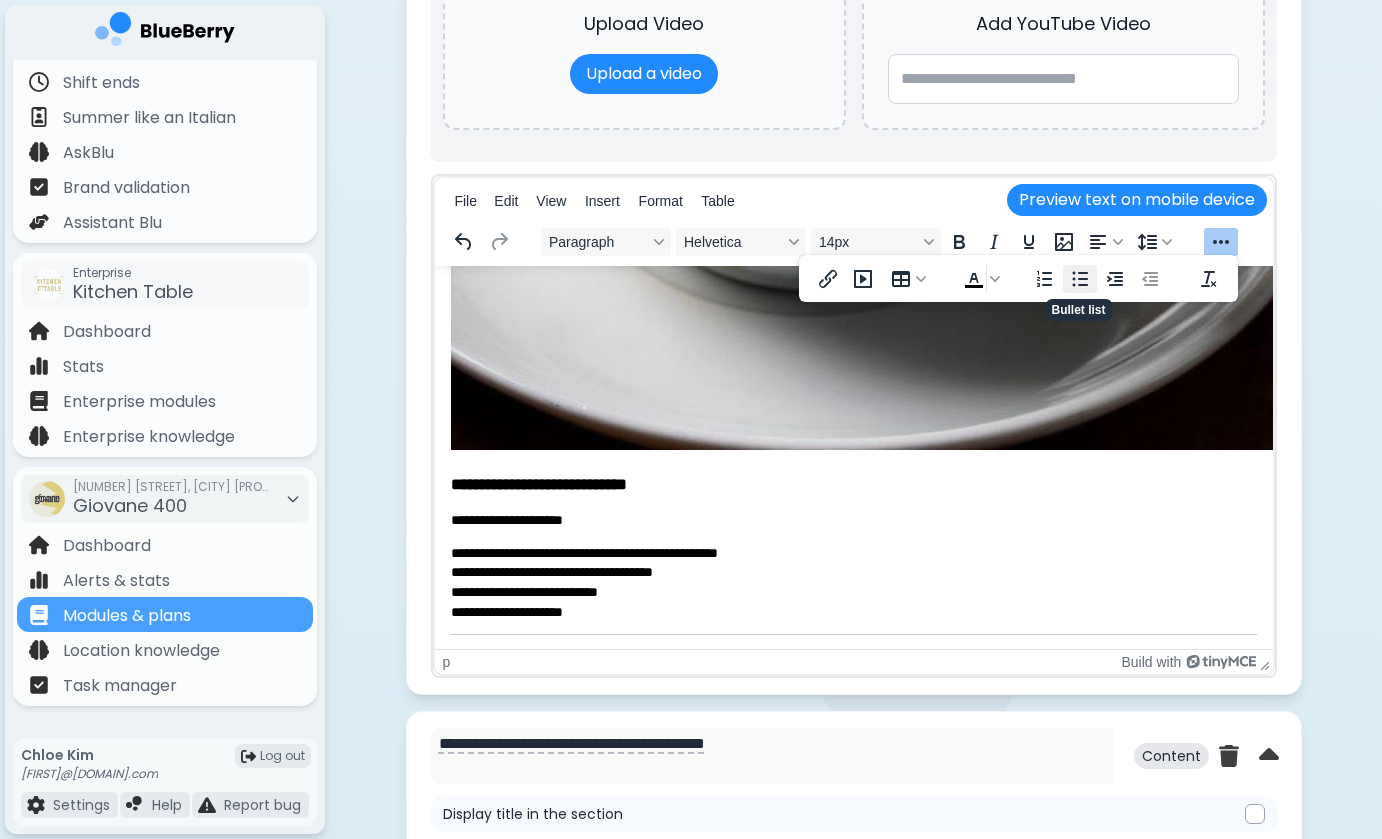 click 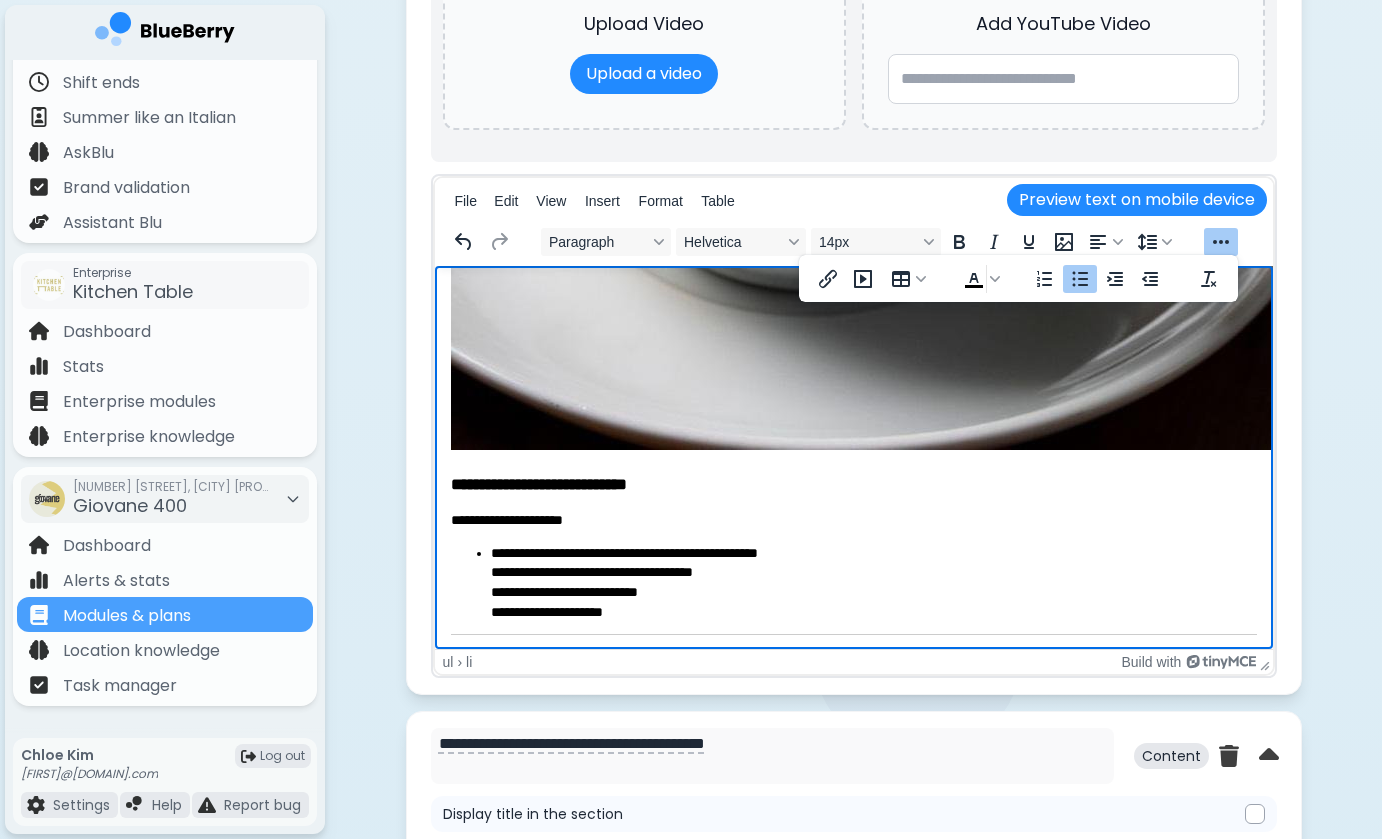 click on "**********" at bounding box center (873, 582) 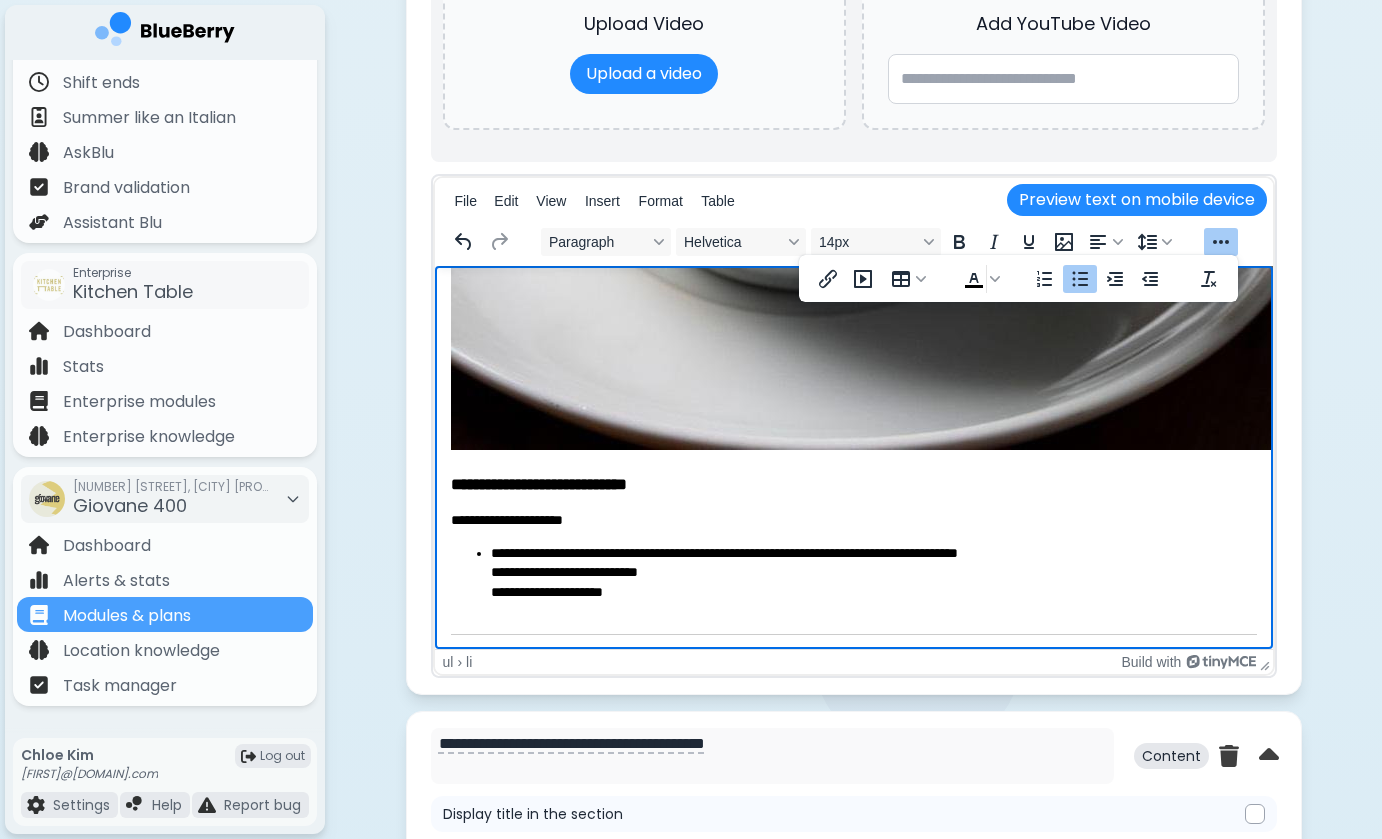 scroll, scrollTop: 781, scrollLeft: 0, axis: vertical 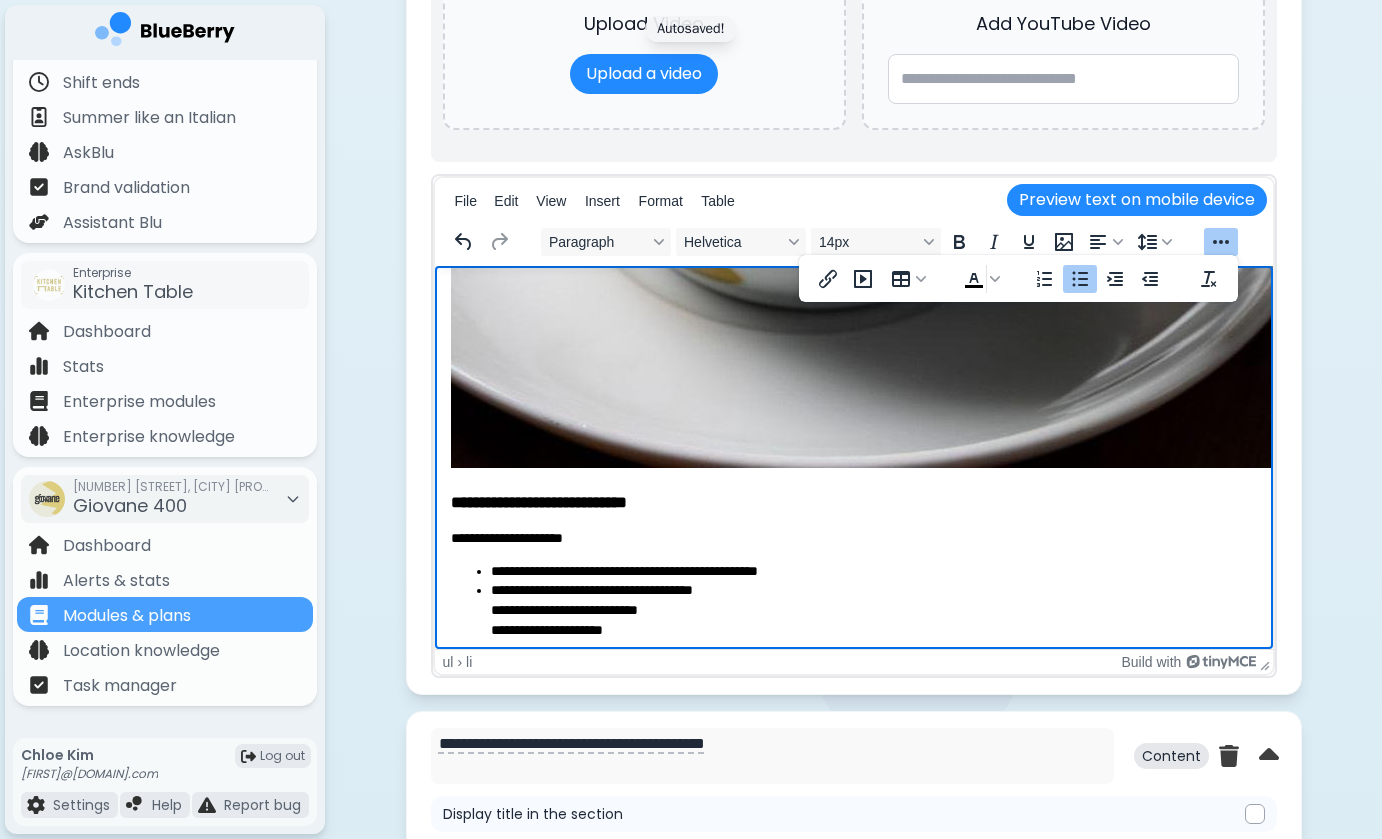 click on "**********" at bounding box center (873, 610) 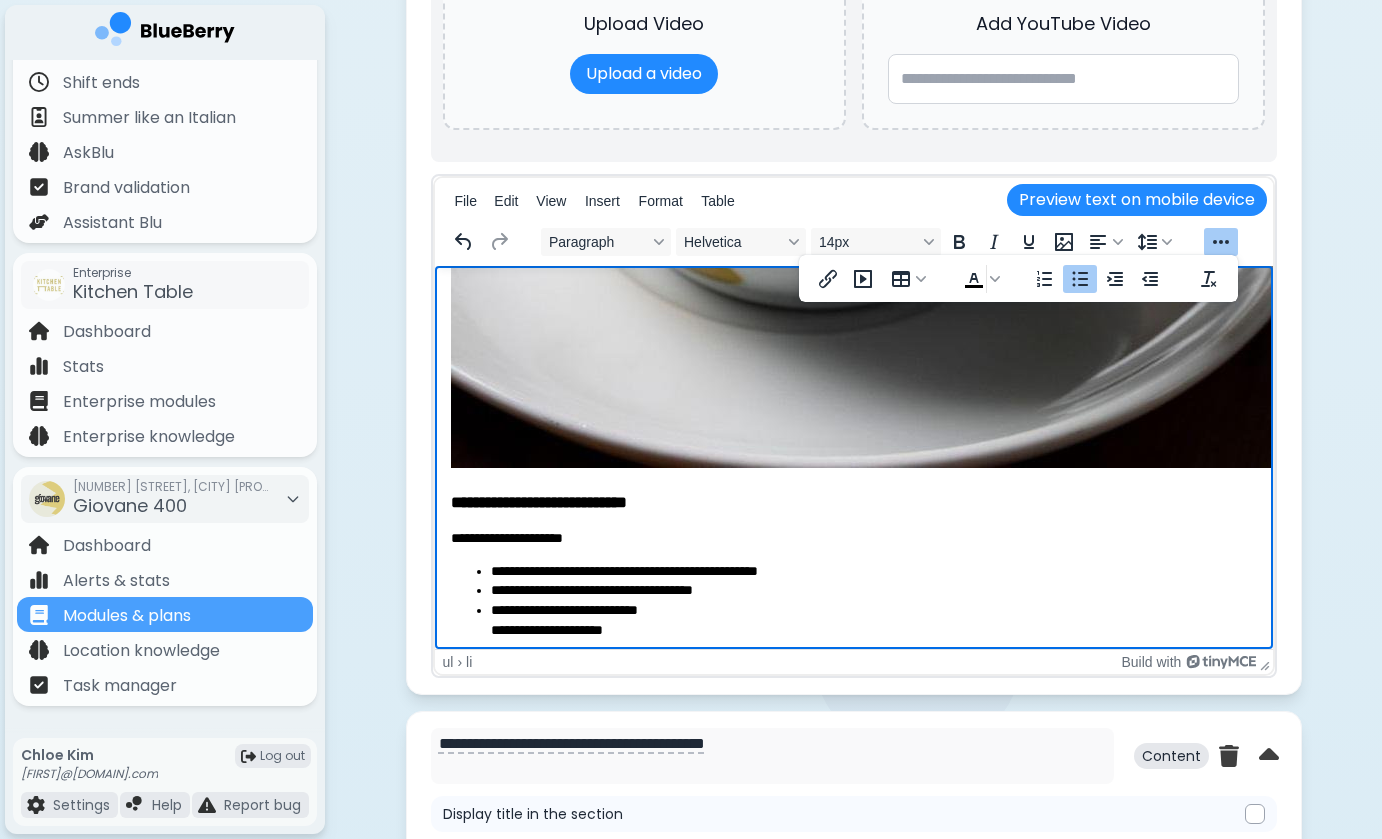 click on "**********" at bounding box center (853, 601) 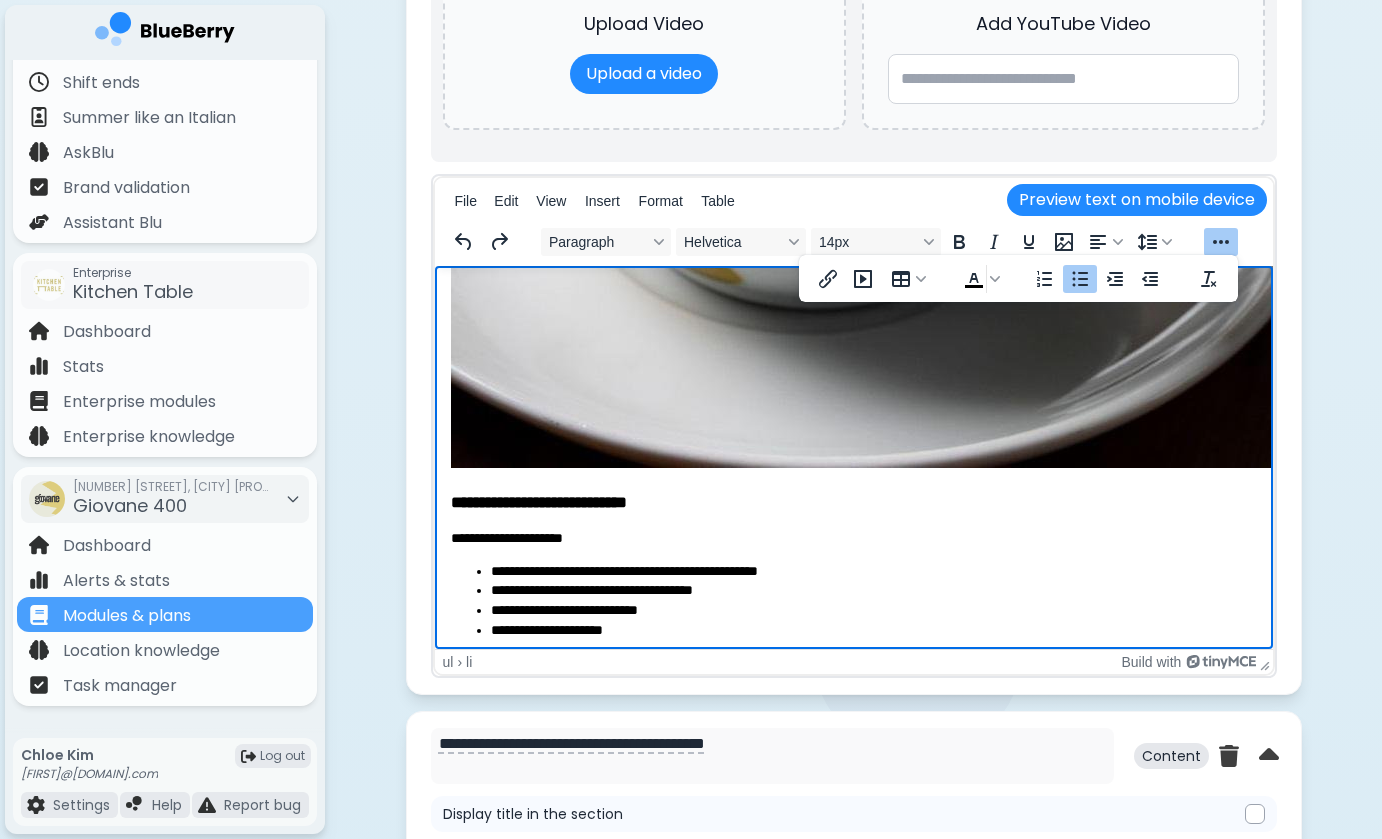 click on "**********" at bounding box center (873, 611) 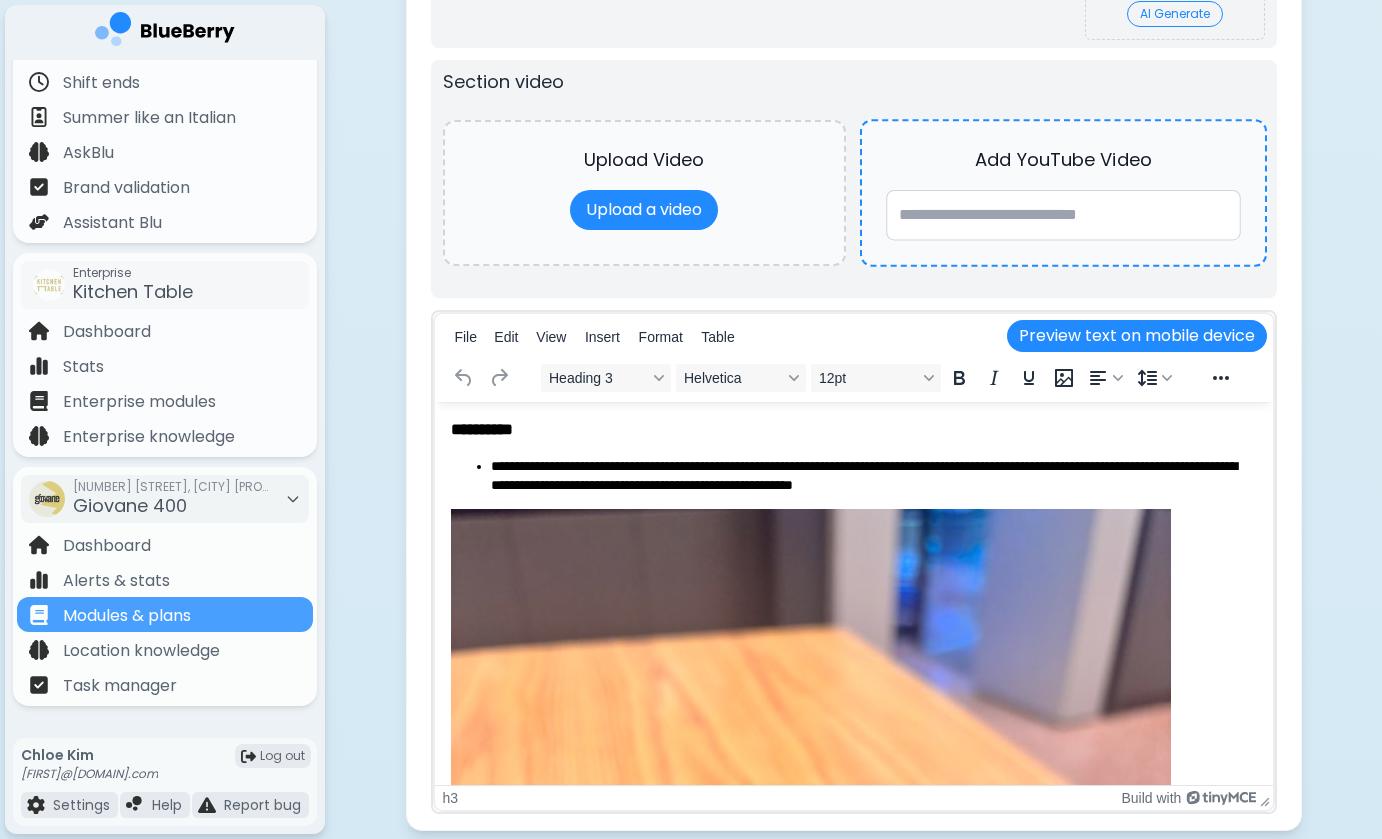 scroll, scrollTop: 5951, scrollLeft: 0, axis: vertical 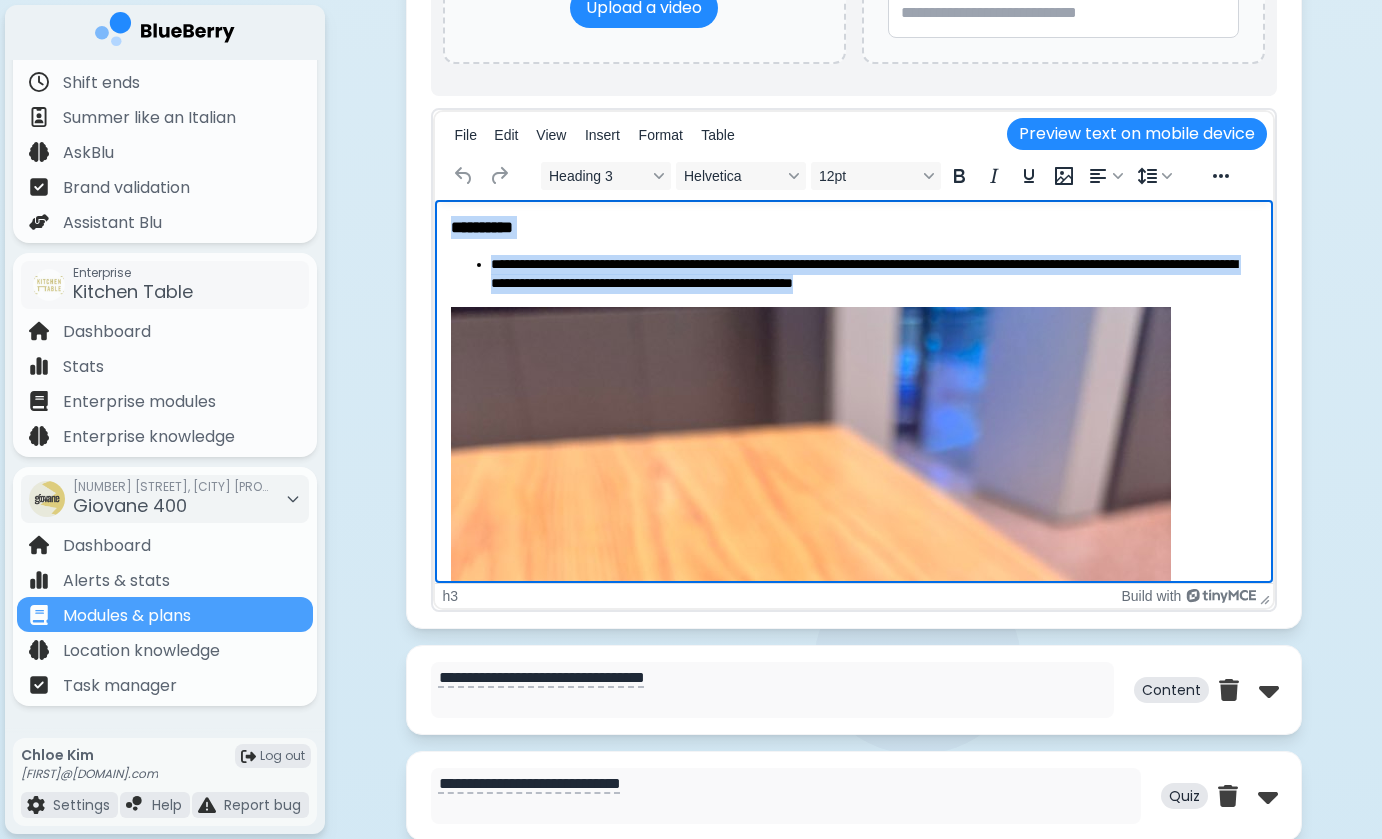 drag, startPoint x: 453, startPoint y: 231, endPoint x: 1058, endPoint y: 284, distance: 607.3171 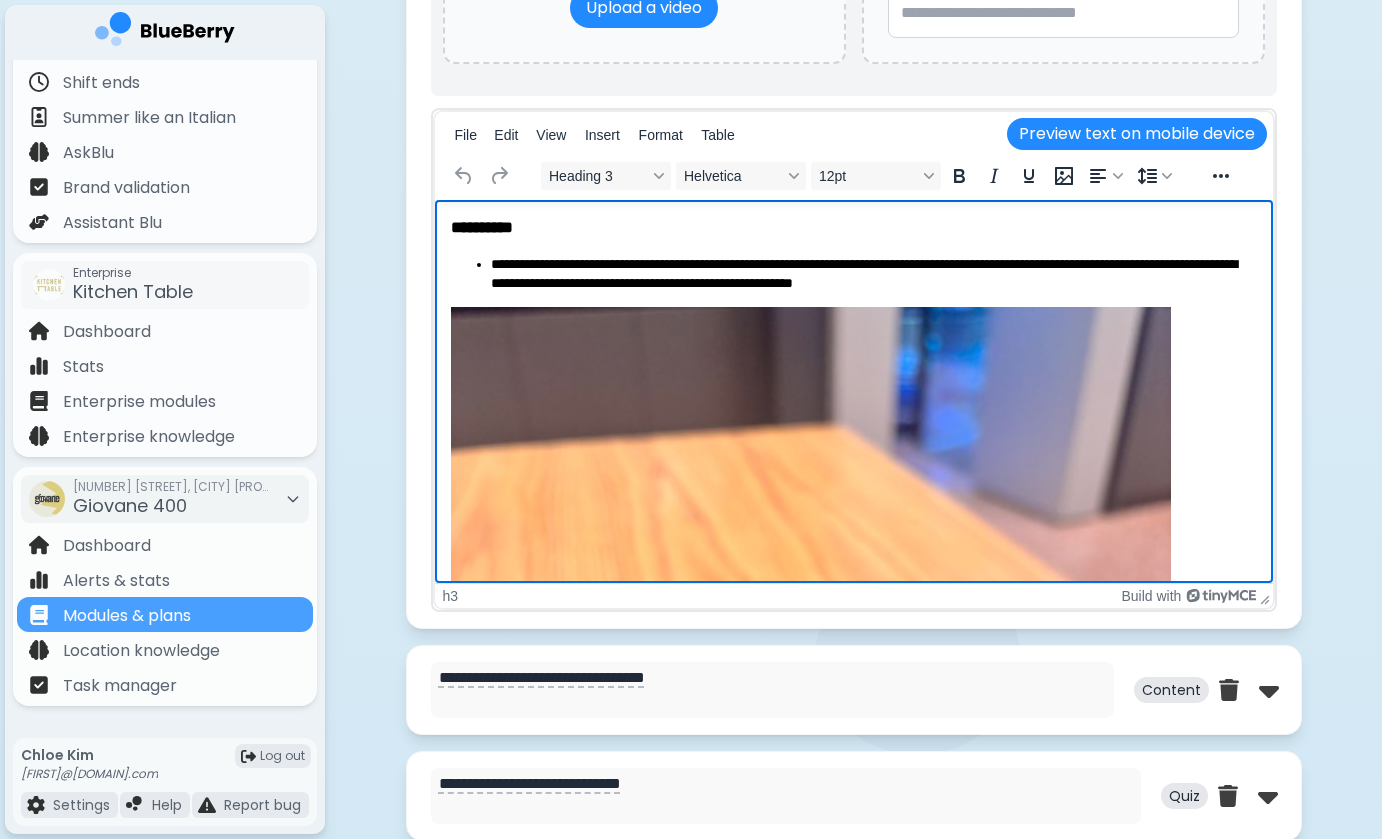 click on "**********" at bounding box center (873, 274) 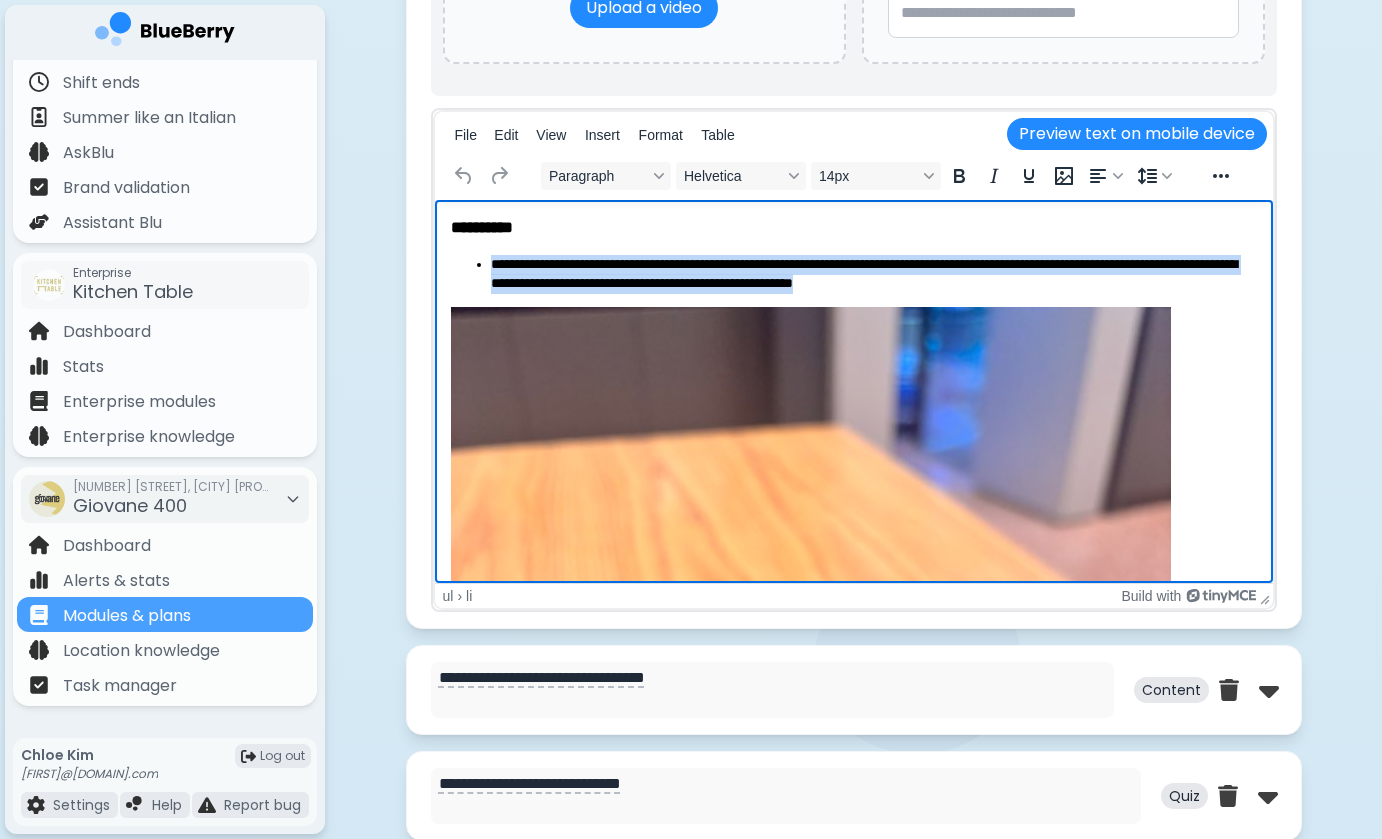 drag, startPoint x: 1040, startPoint y: 290, endPoint x: 475, endPoint y: 251, distance: 566.3444 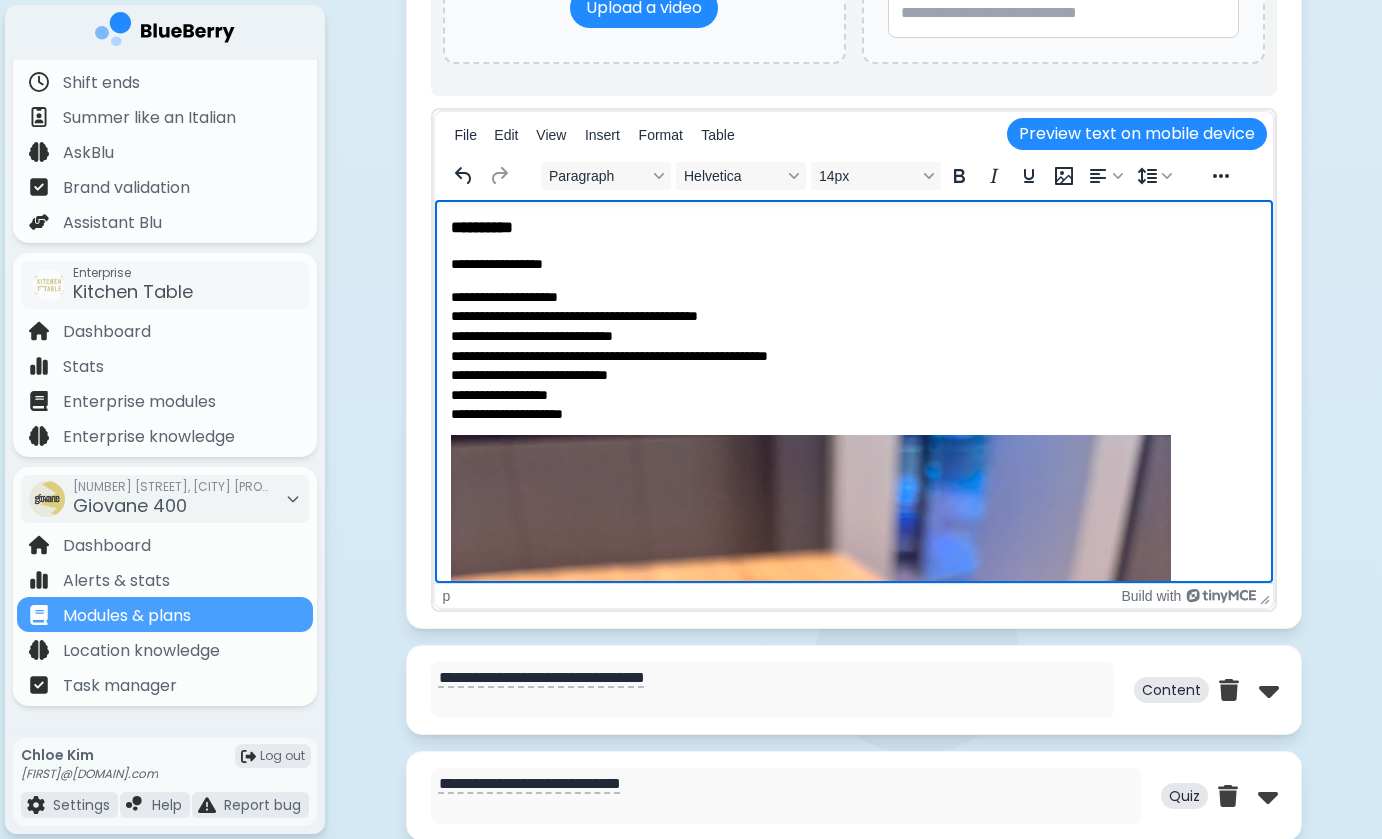 click on "**********" at bounding box center (853, 264) 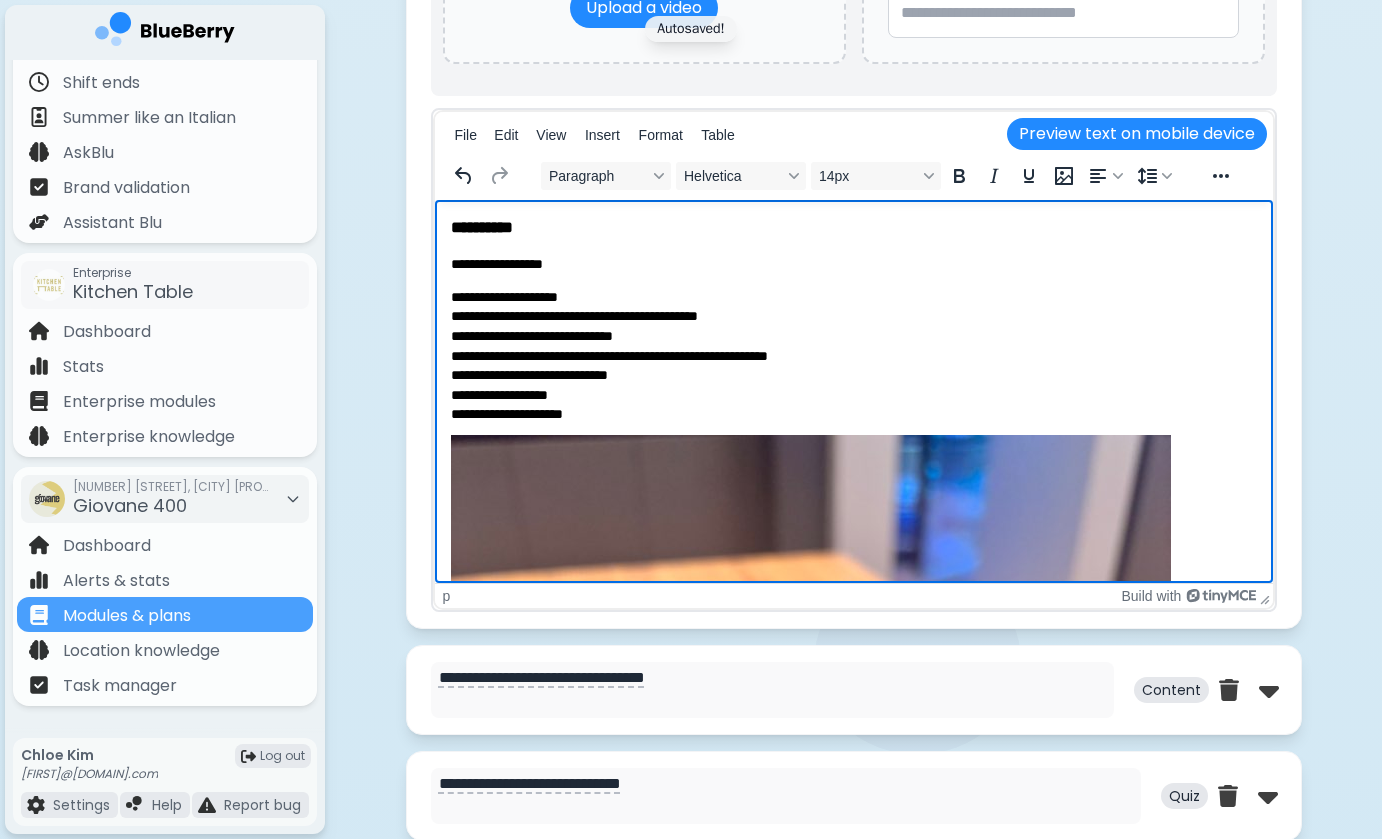 click on "**********" at bounding box center (853, 264) 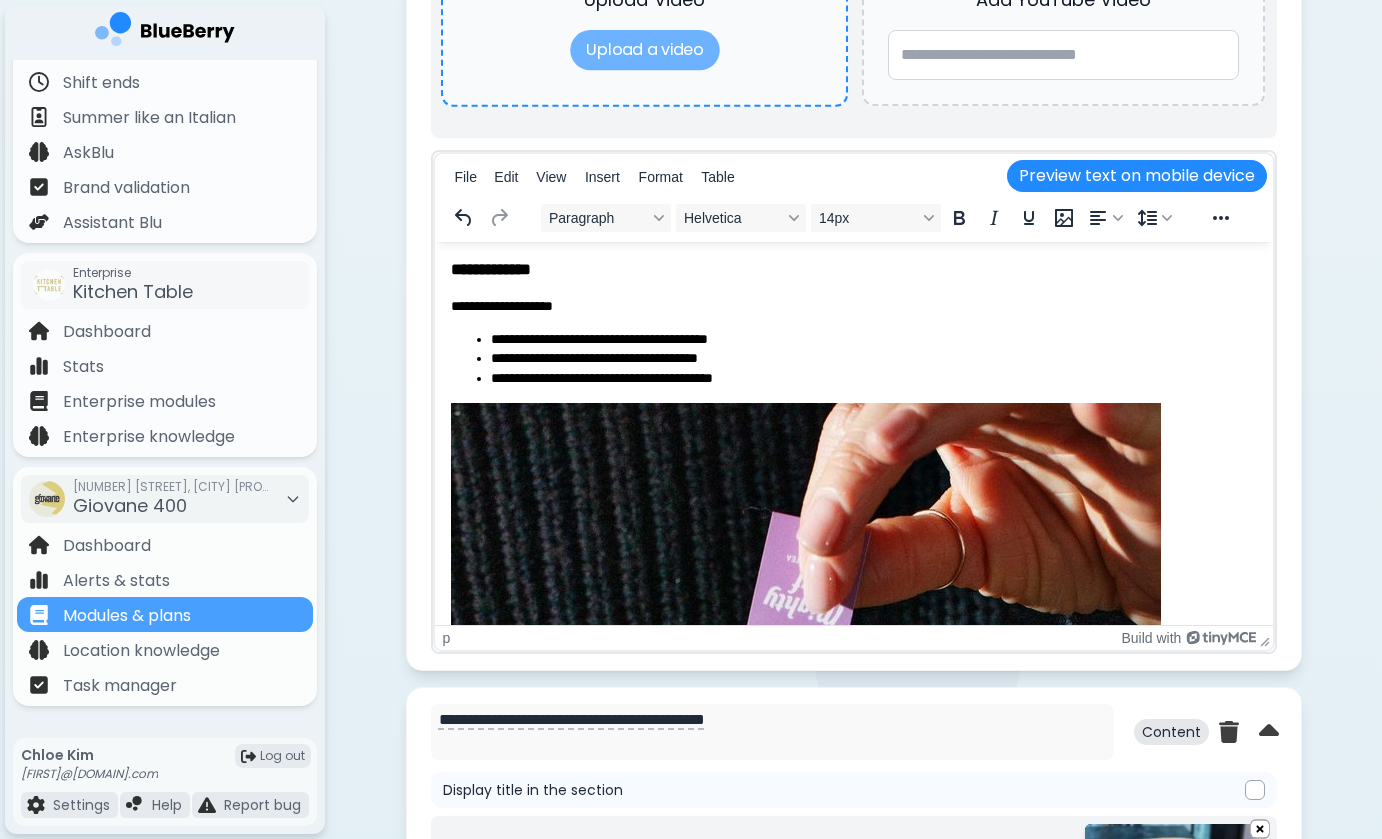 scroll, scrollTop: 3749, scrollLeft: 0, axis: vertical 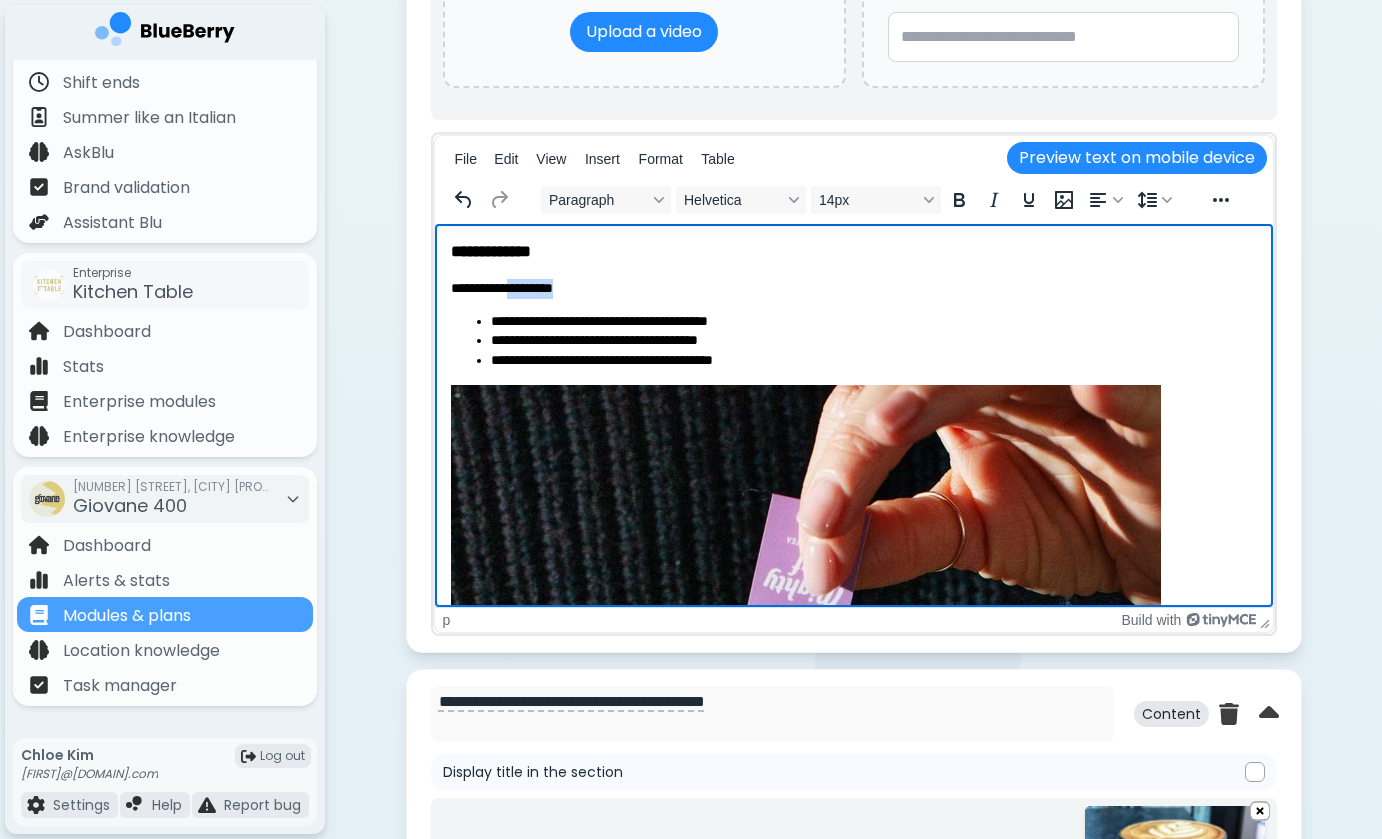 drag, startPoint x: 583, startPoint y: 289, endPoint x: 520, endPoint y: 291, distance: 63.03174 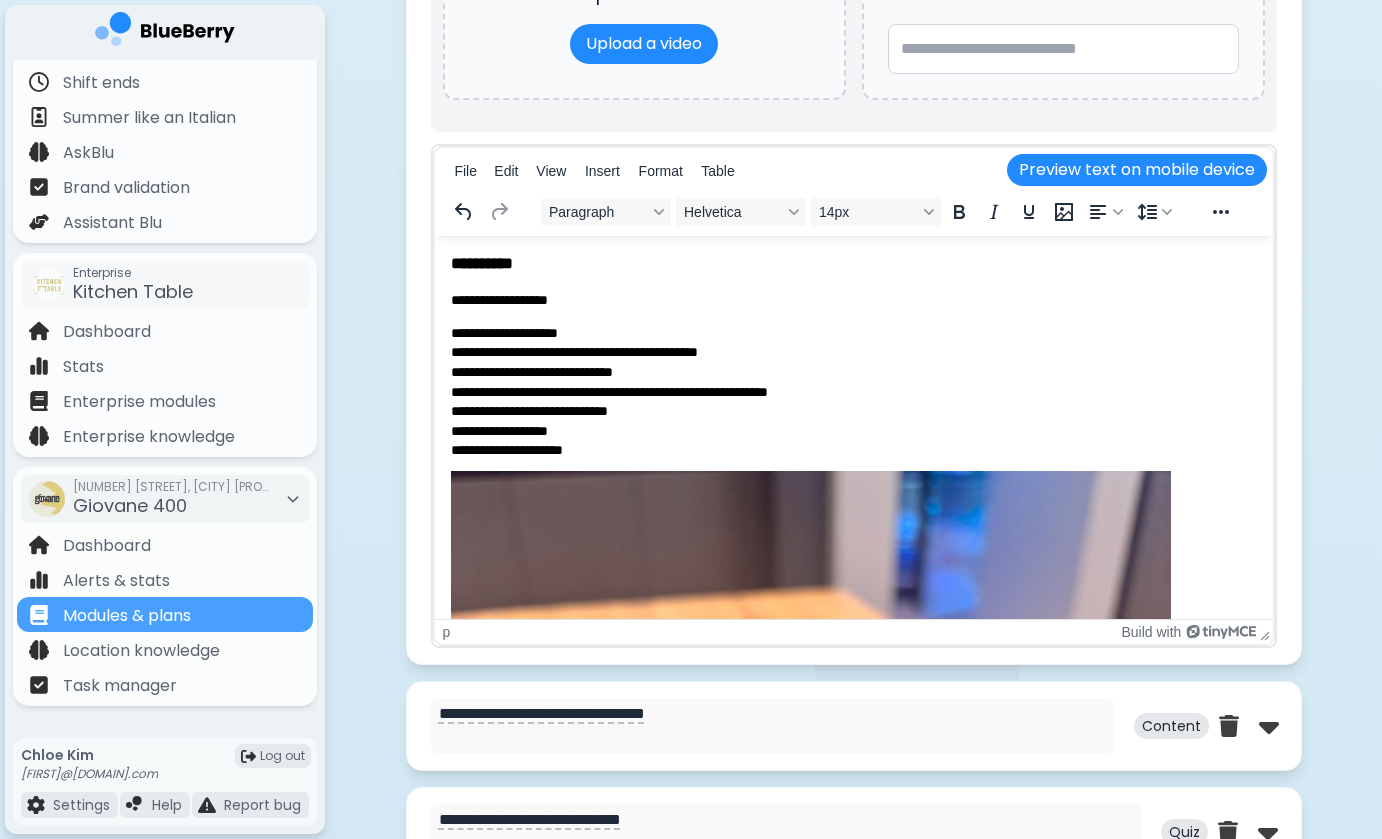 scroll, scrollTop: 5917, scrollLeft: 0, axis: vertical 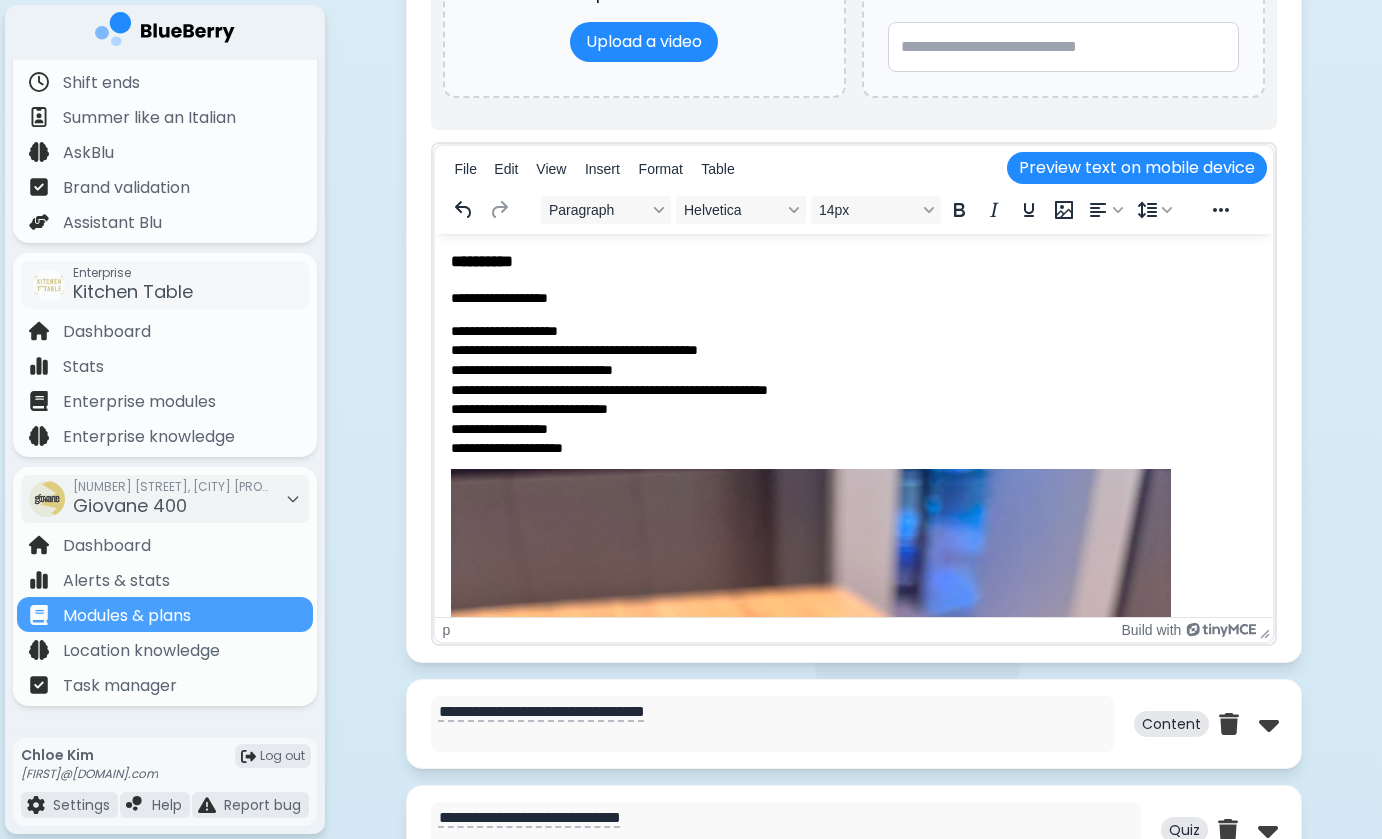 click on "**********" at bounding box center [853, 298] 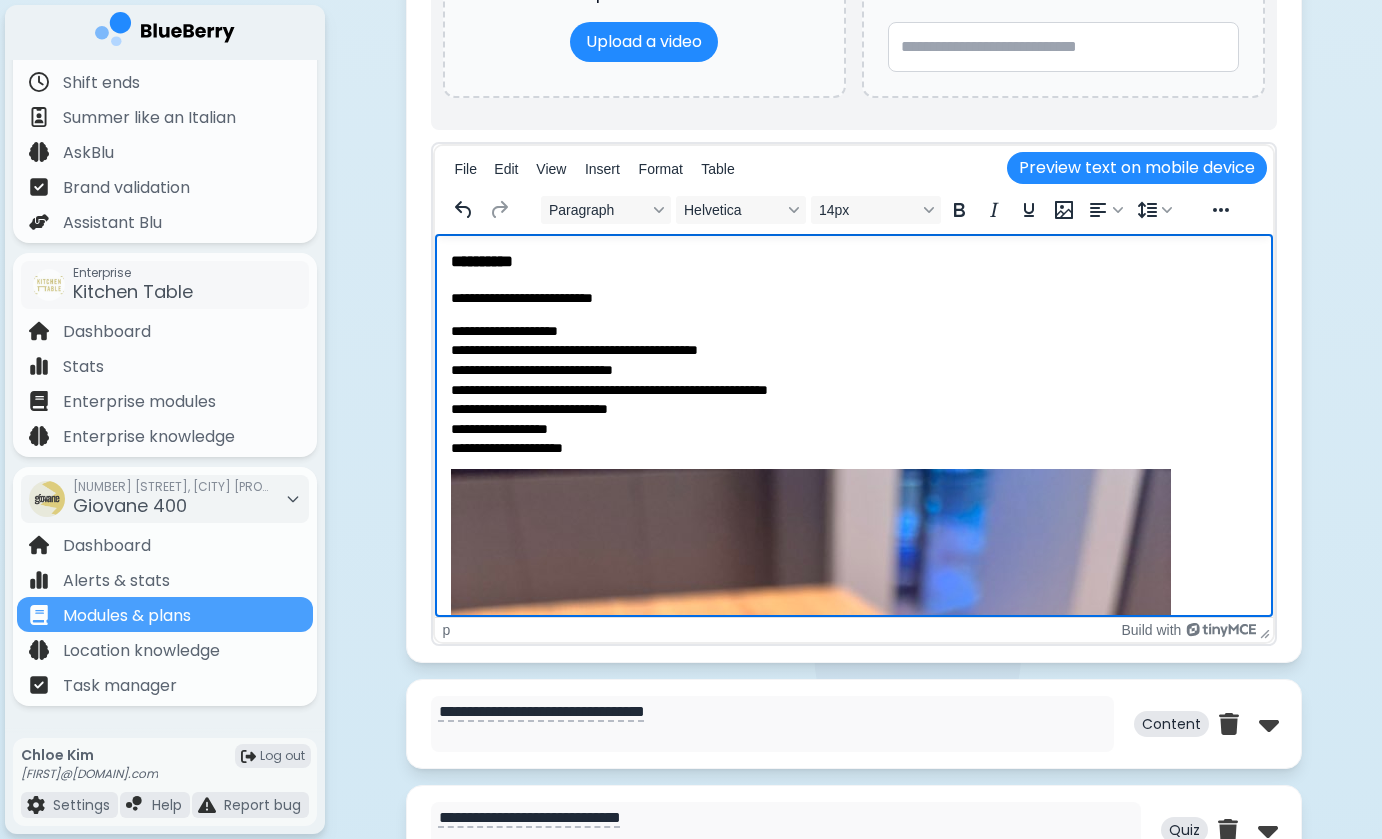 click on "**********" at bounding box center [853, 388] 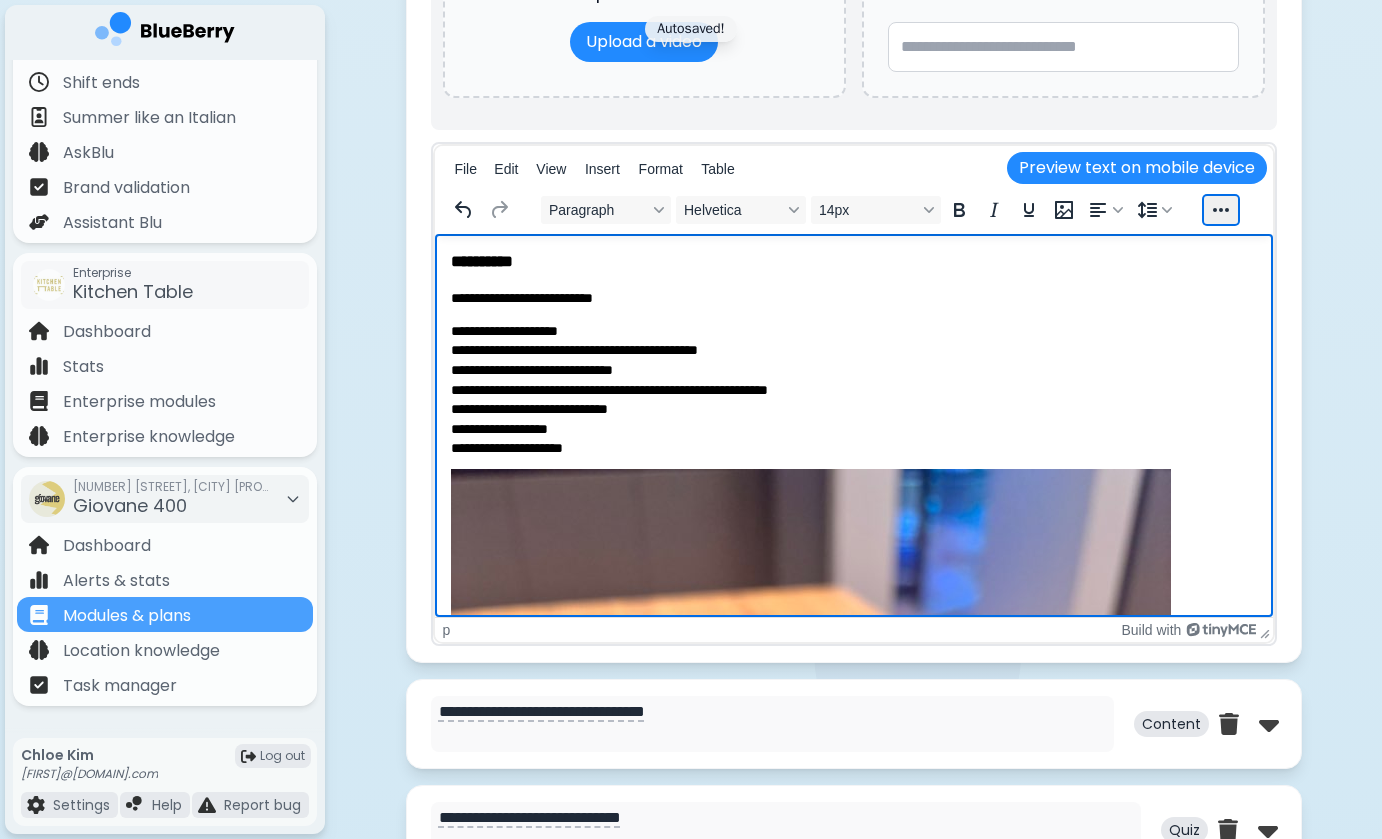 click at bounding box center (1221, 210) 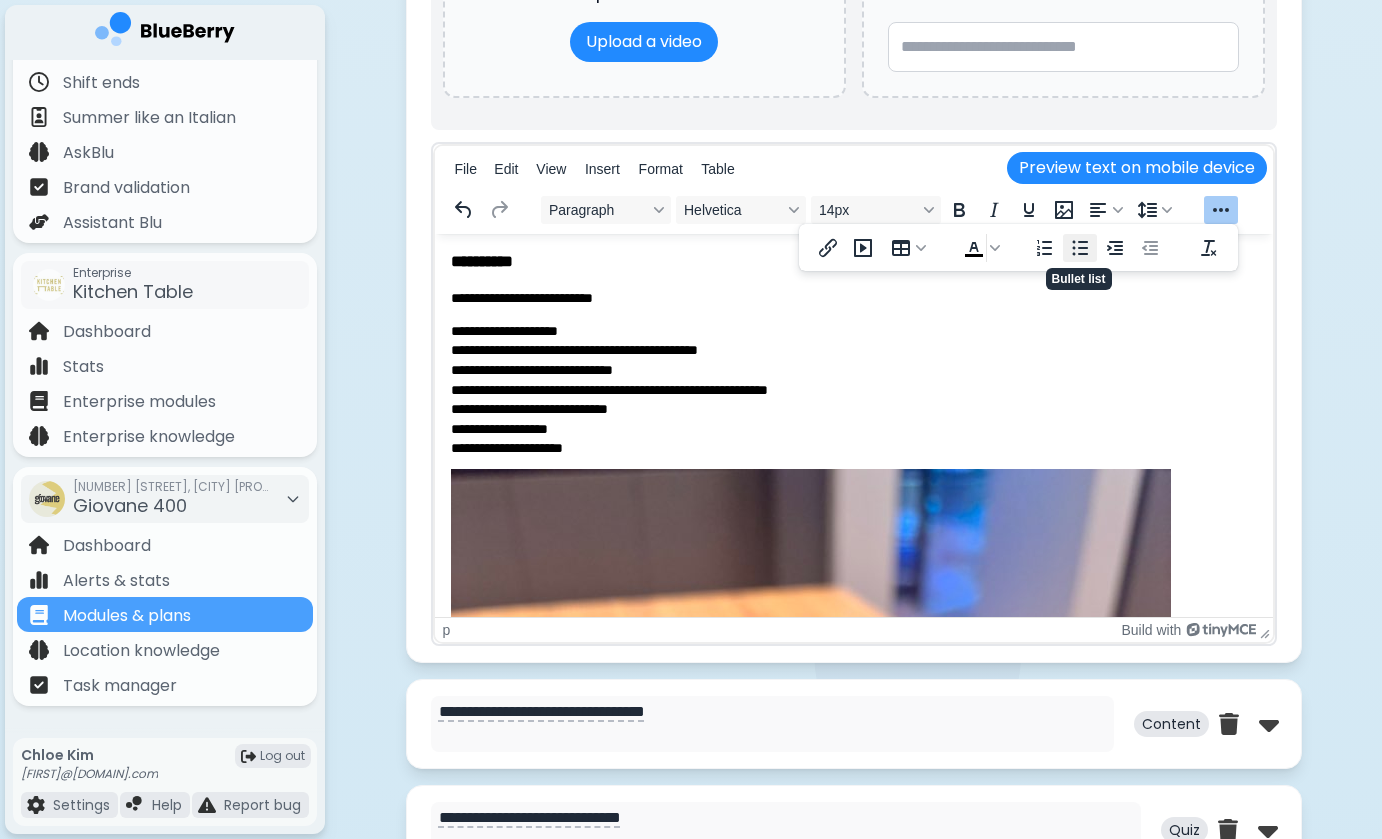 click 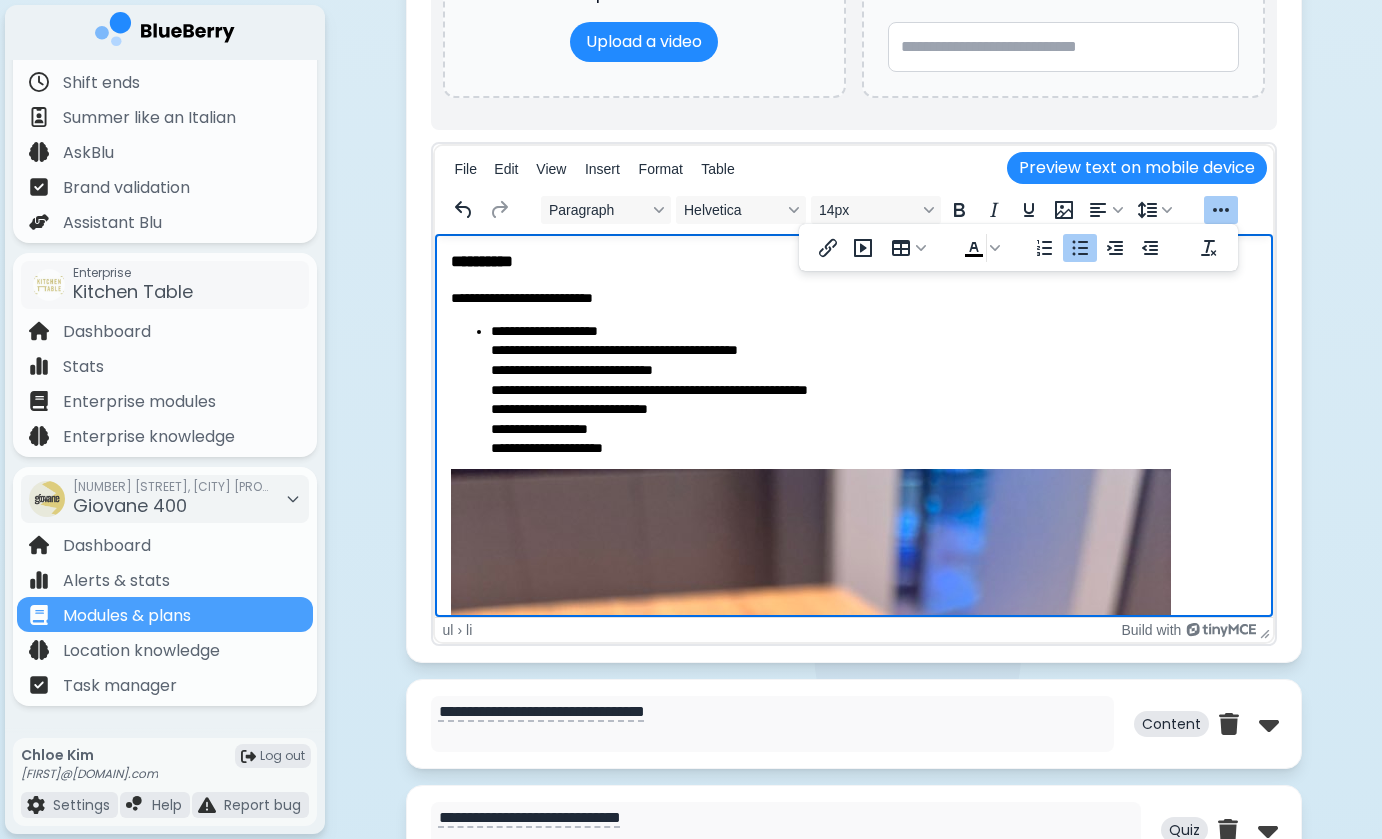 click on "**********" at bounding box center [873, 389] 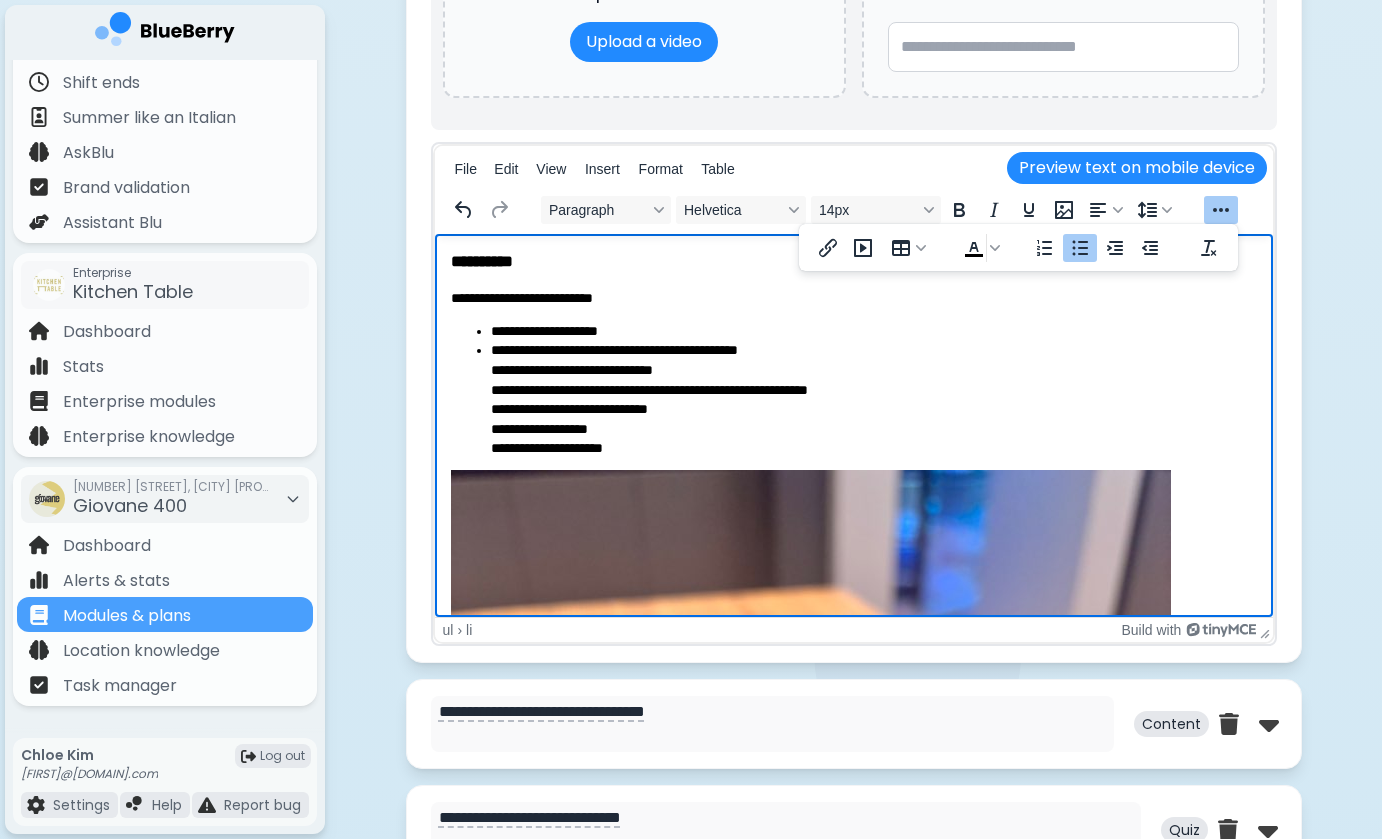 click on "**********" at bounding box center (873, 398) 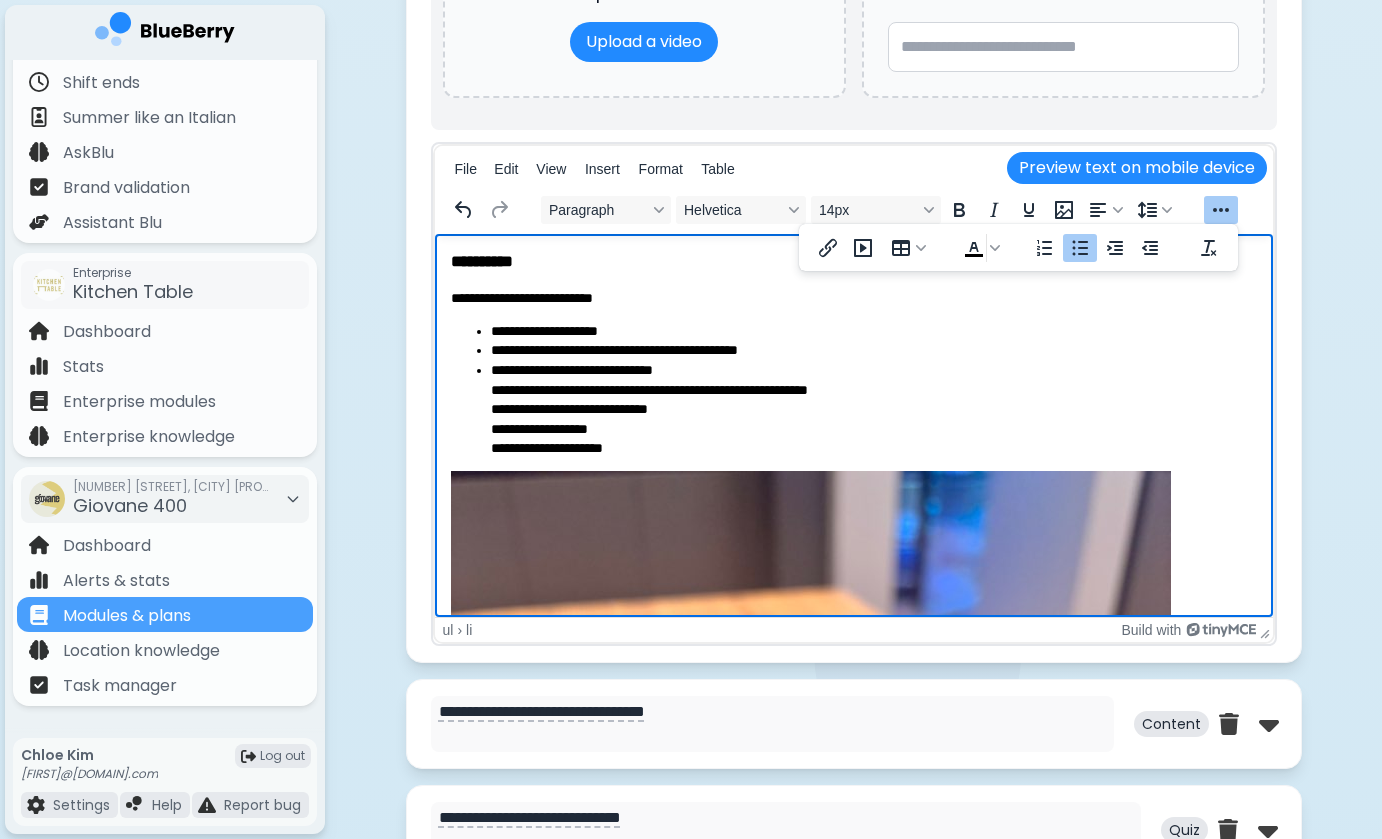 click on "**********" at bounding box center [873, 409] 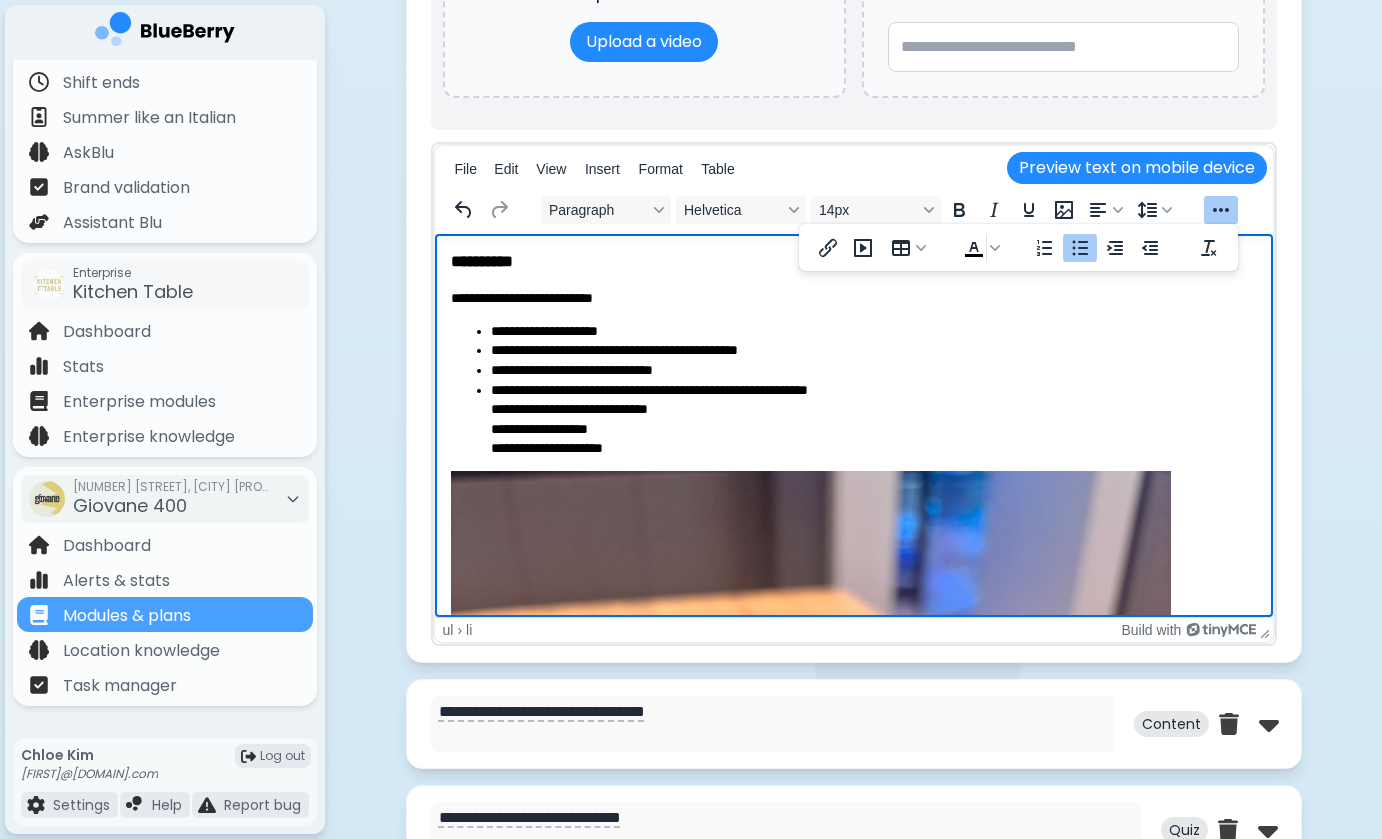 click on "**********" at bounding box center (853, 389) 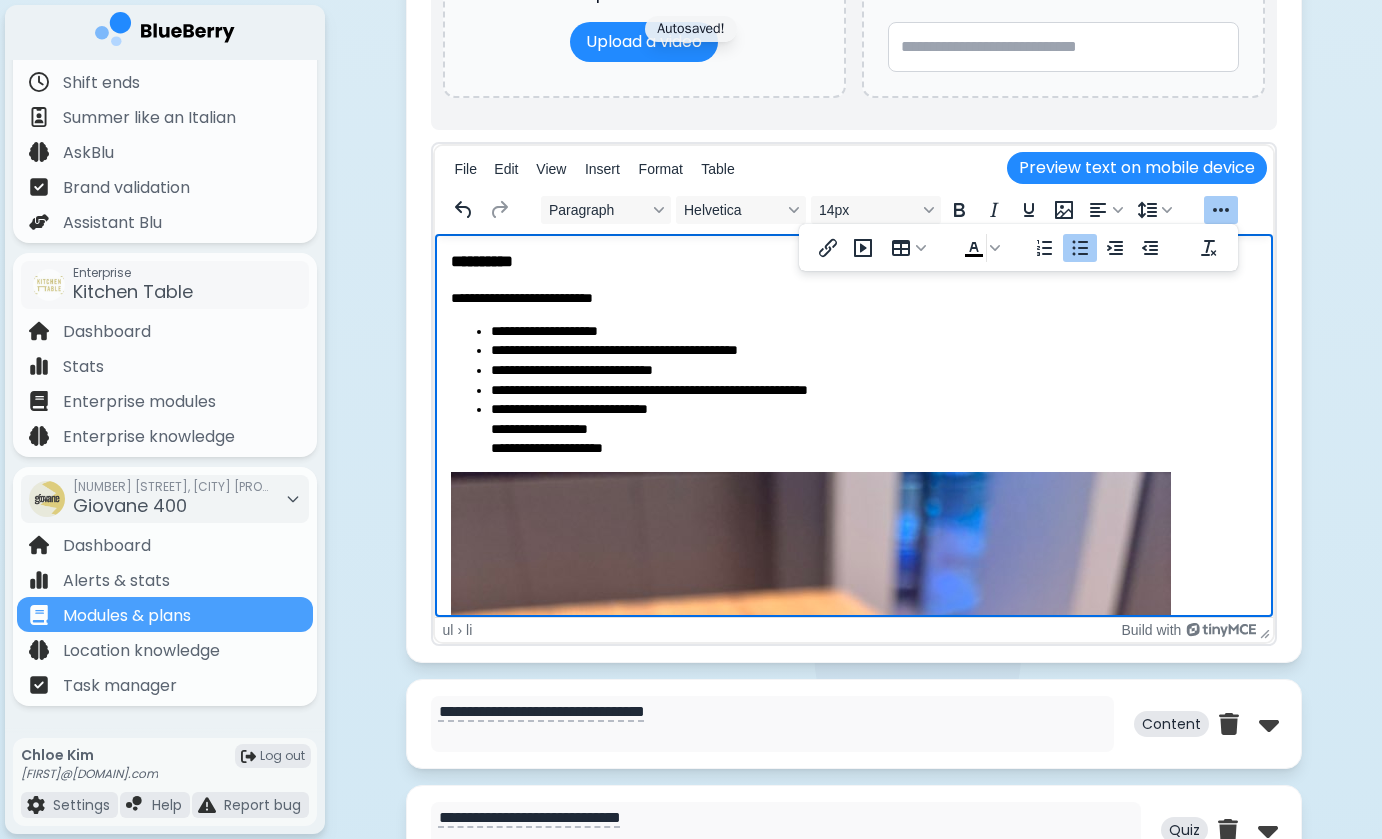 click on "**********" at bounding box center (853, 390) 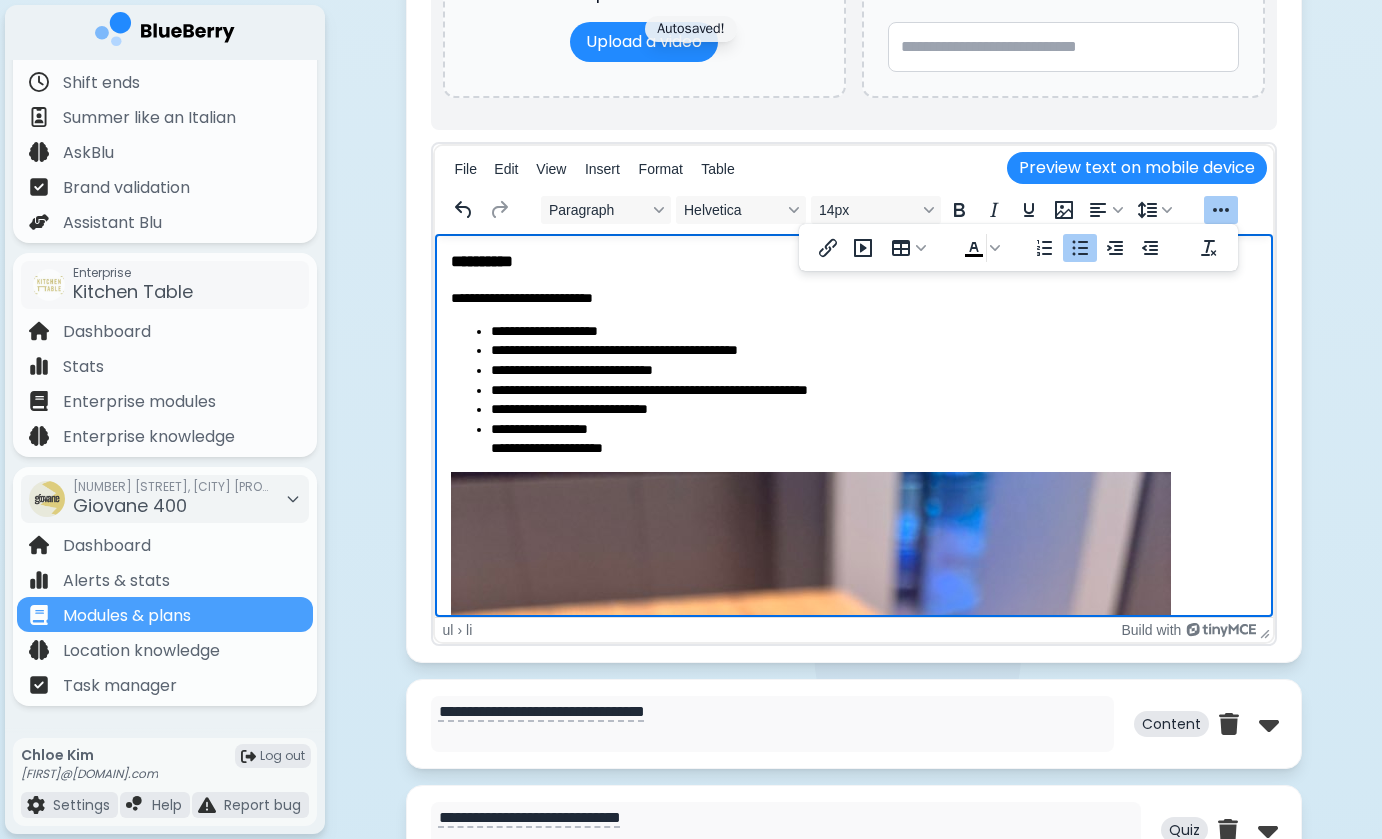 click on "**********" at bounding box center [873, 439] 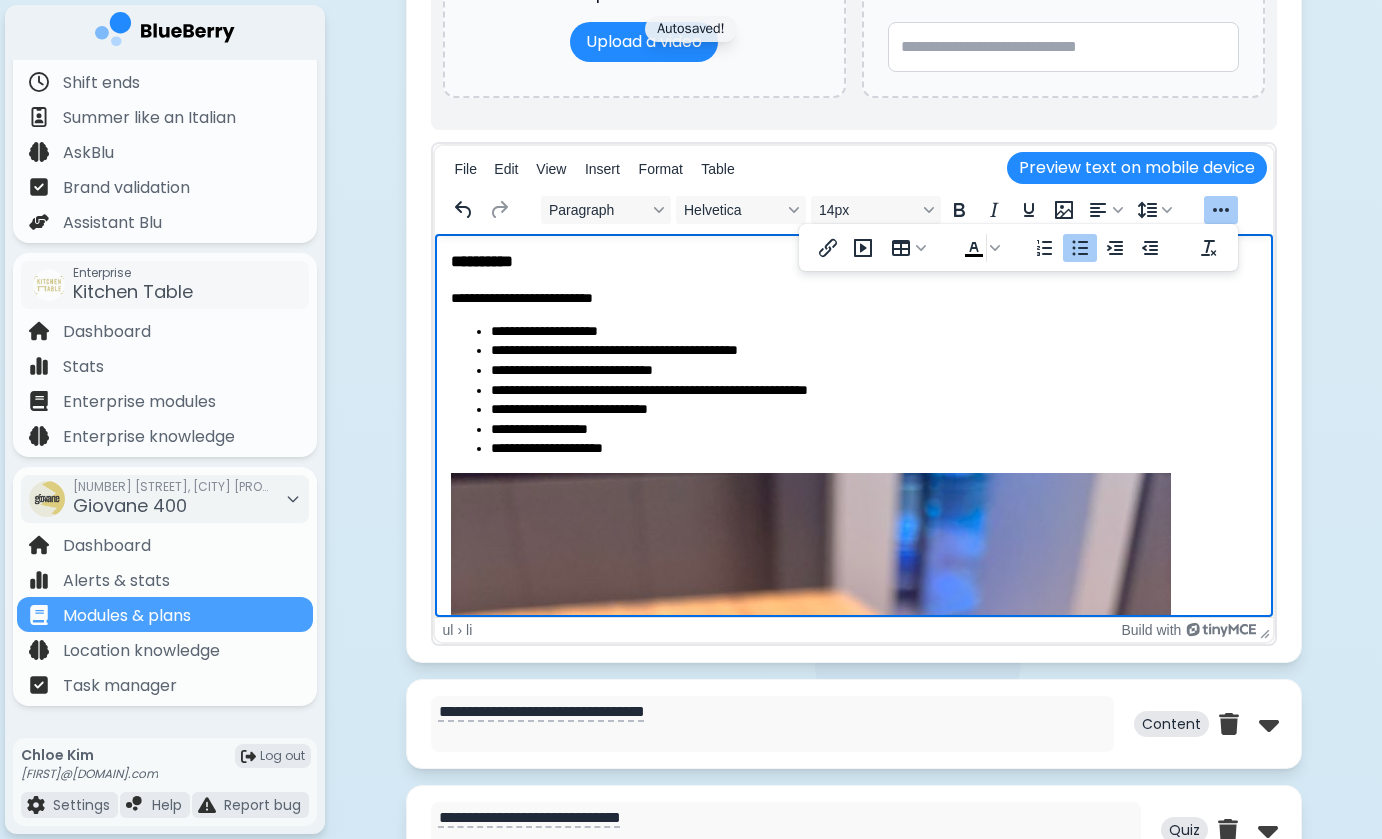 click on "**********" at bounding box center (873, 449) 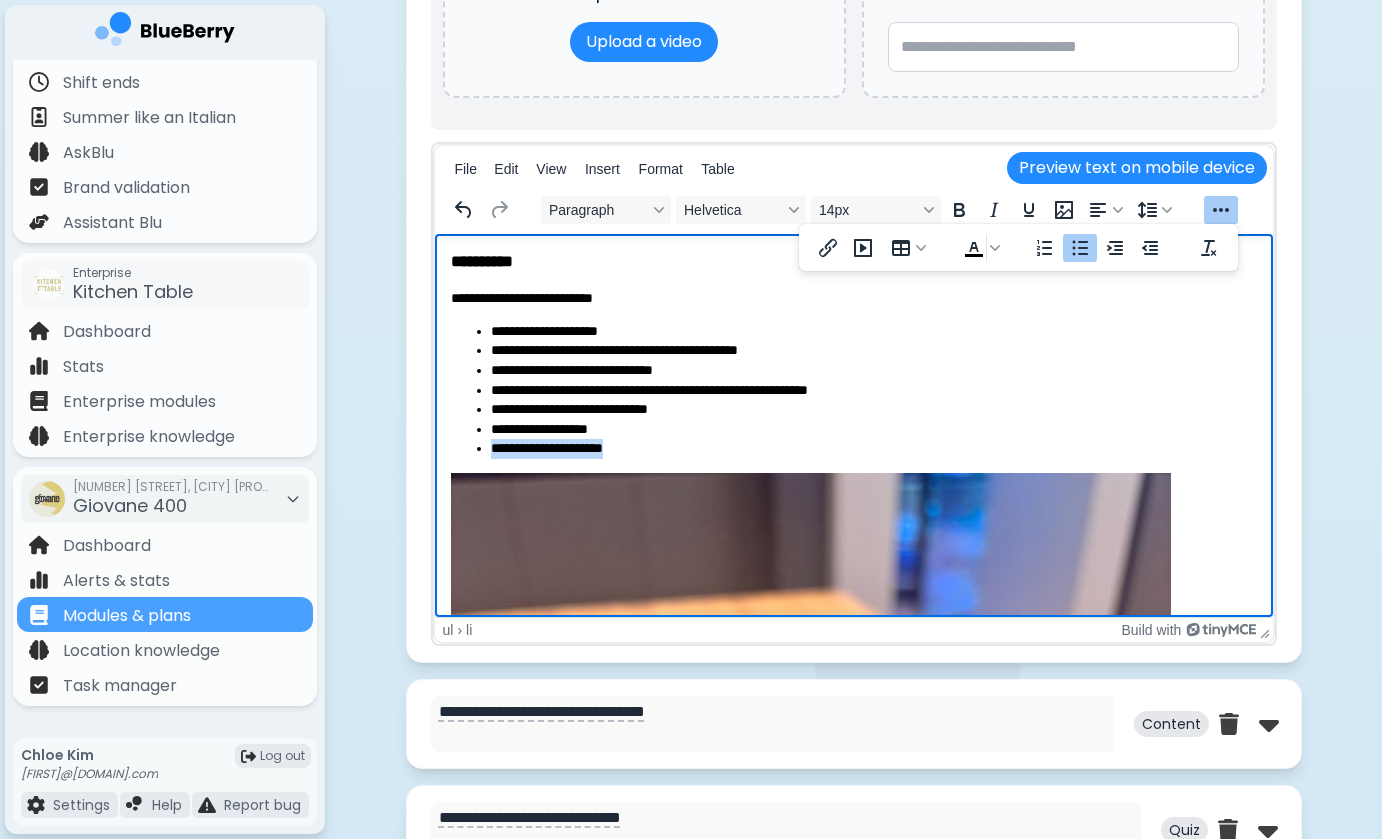drag, startPoint x: 619, startPoint y: 451, endPoint x: 486, endPoint y: 448, distance: 133.03383 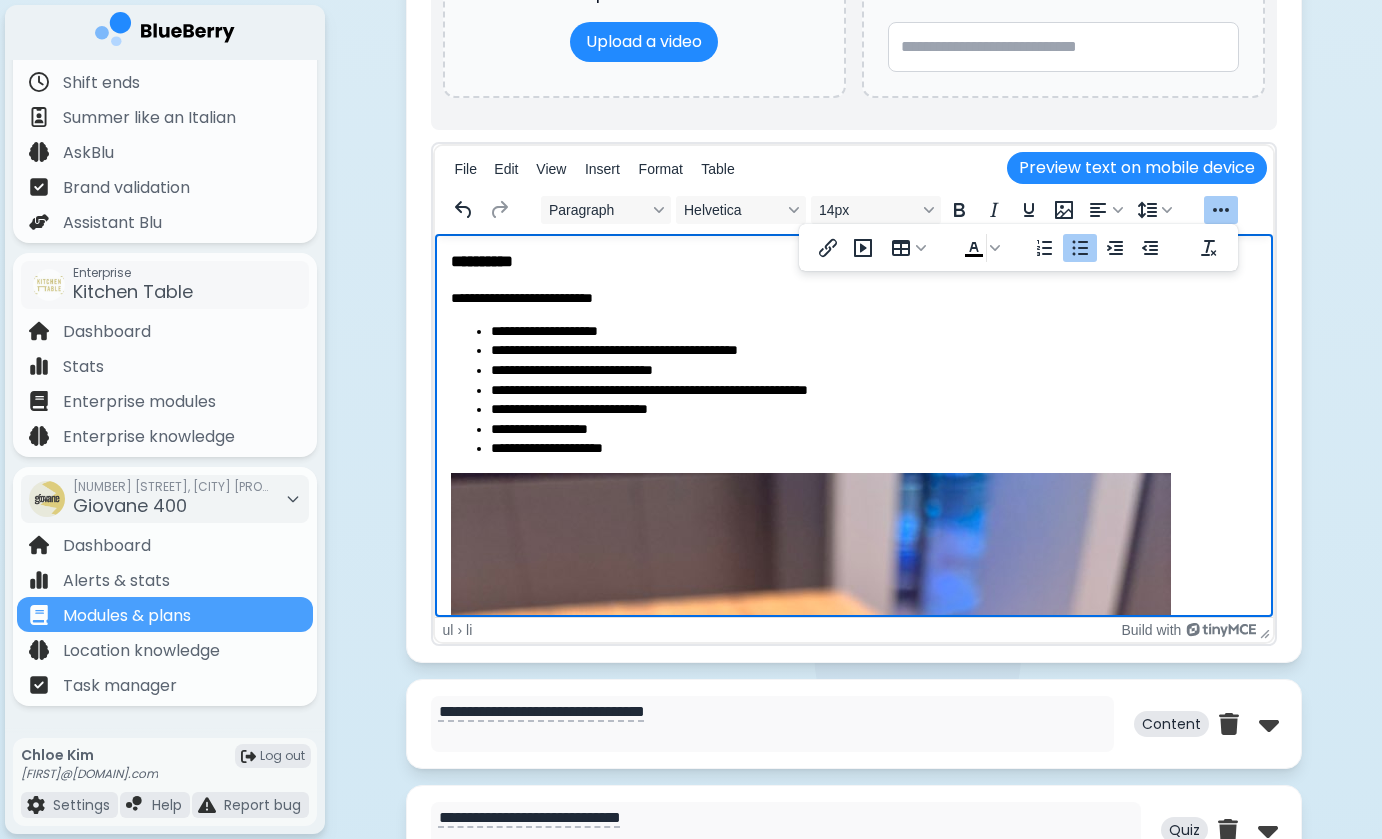 click on "**********" at bounding box center [873, 430] 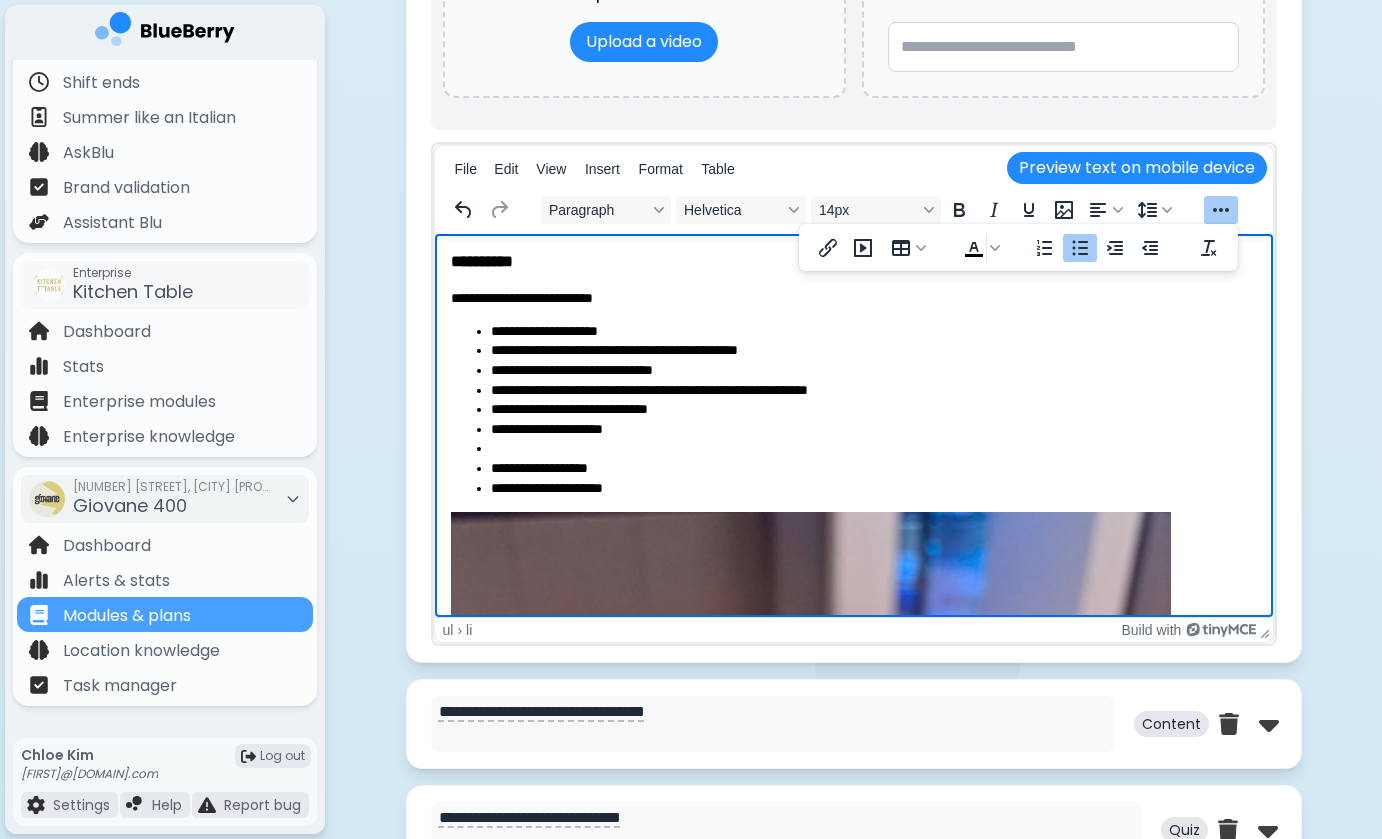 click at bounding box center (873, 449) 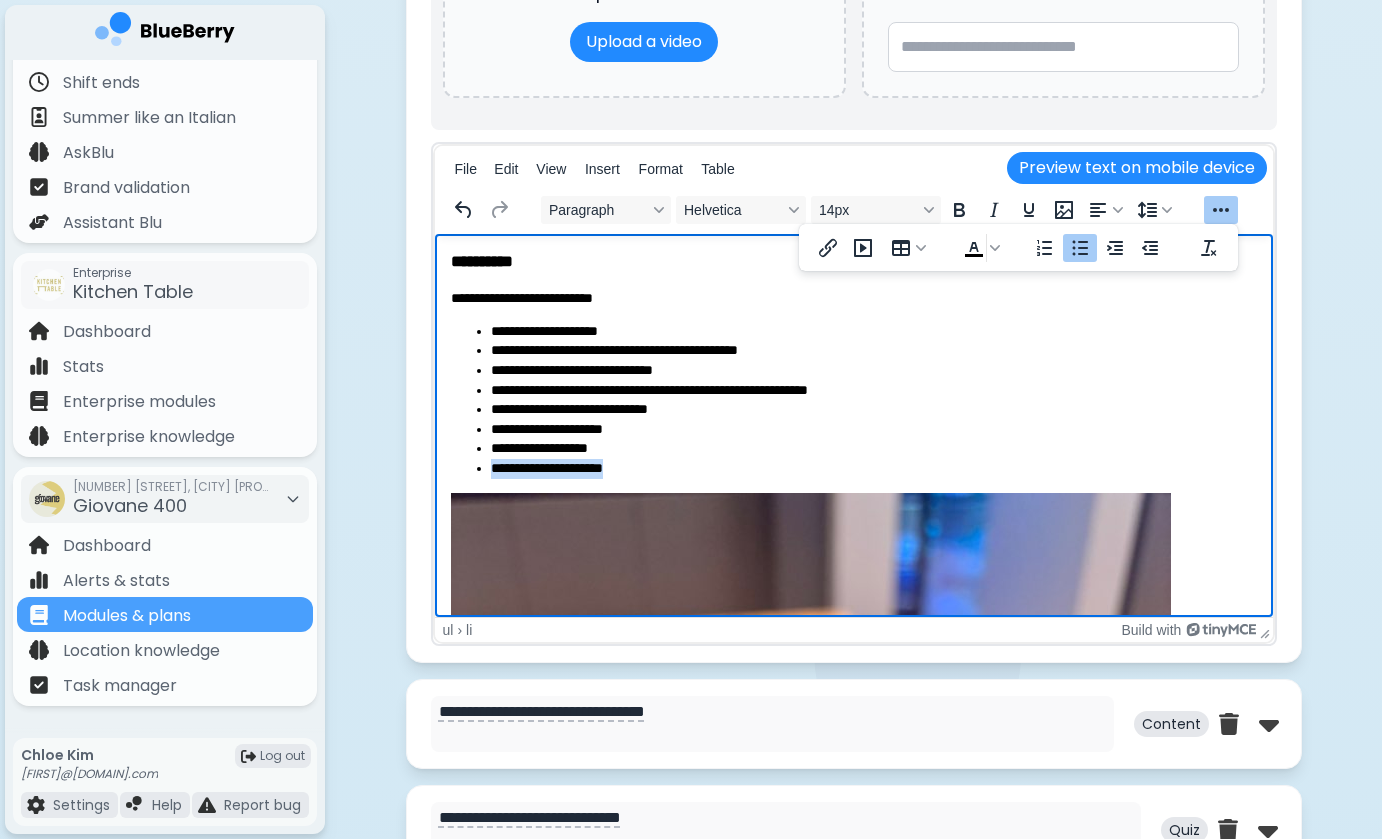 drag, startPoint x: 620, startPoint y: 471, endPoint x: 476, endPoint y: 470, distance: 144.00348 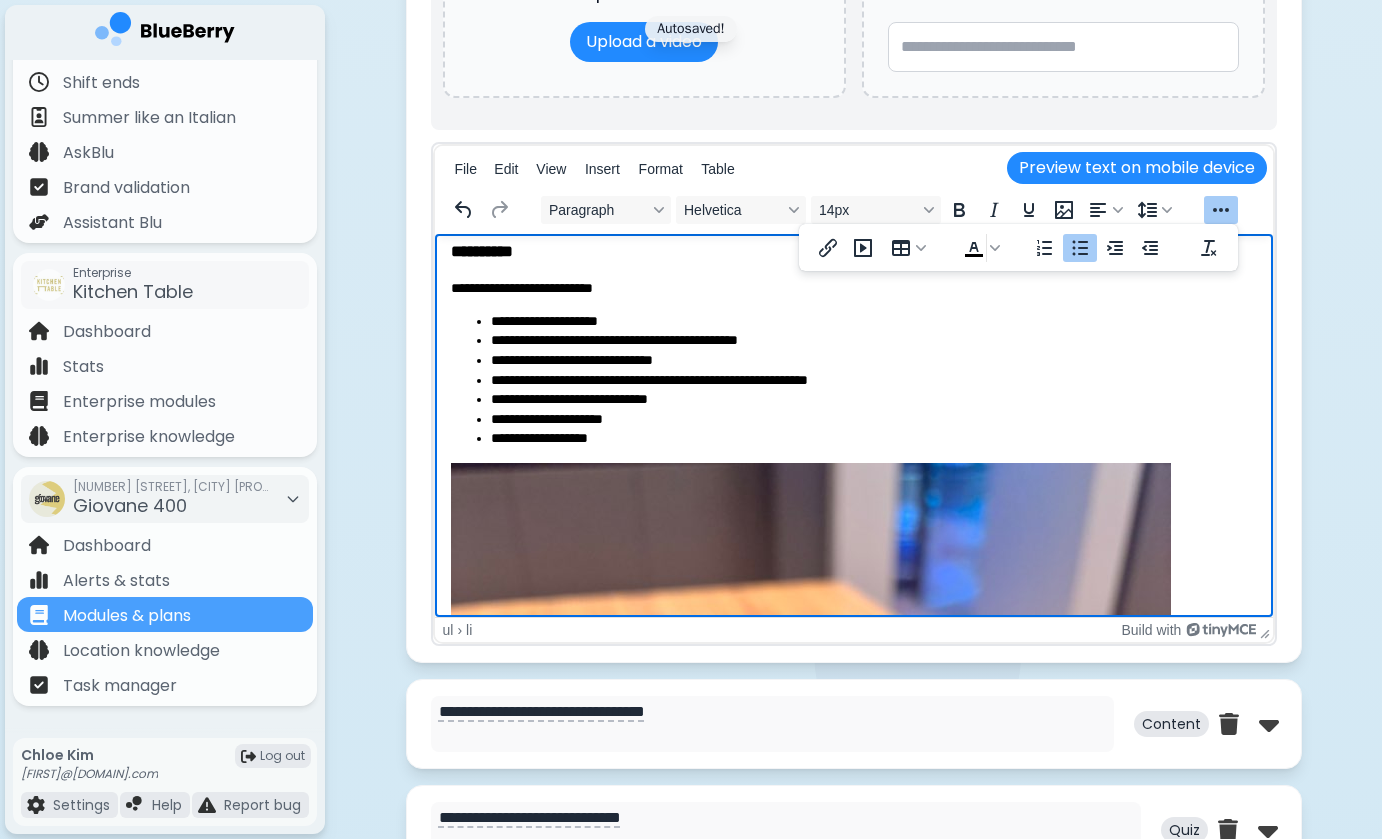 scroll, scrollTop: 12, scrollLeft: 0, axis: vertical 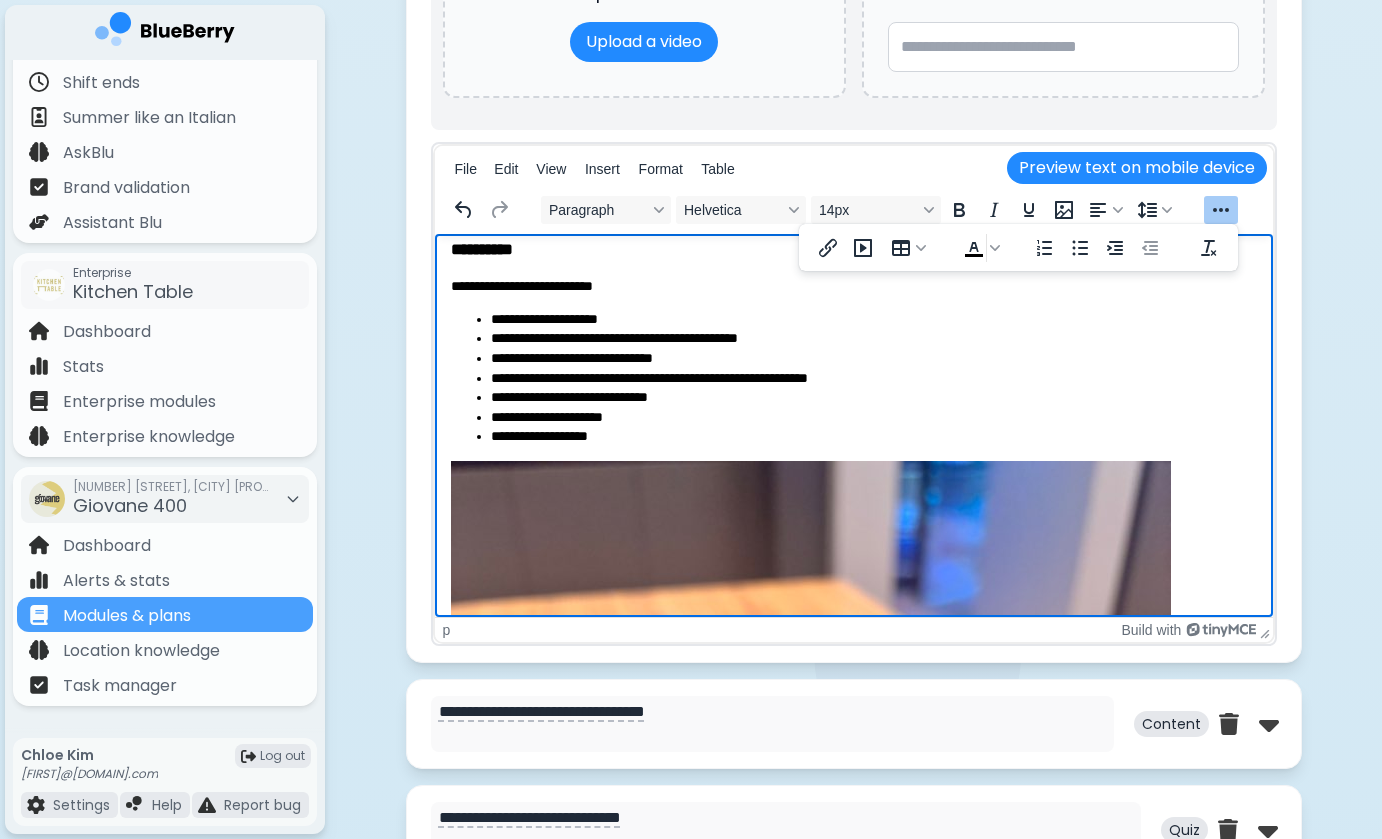 click on "**********" at bounding box center [853, 286] 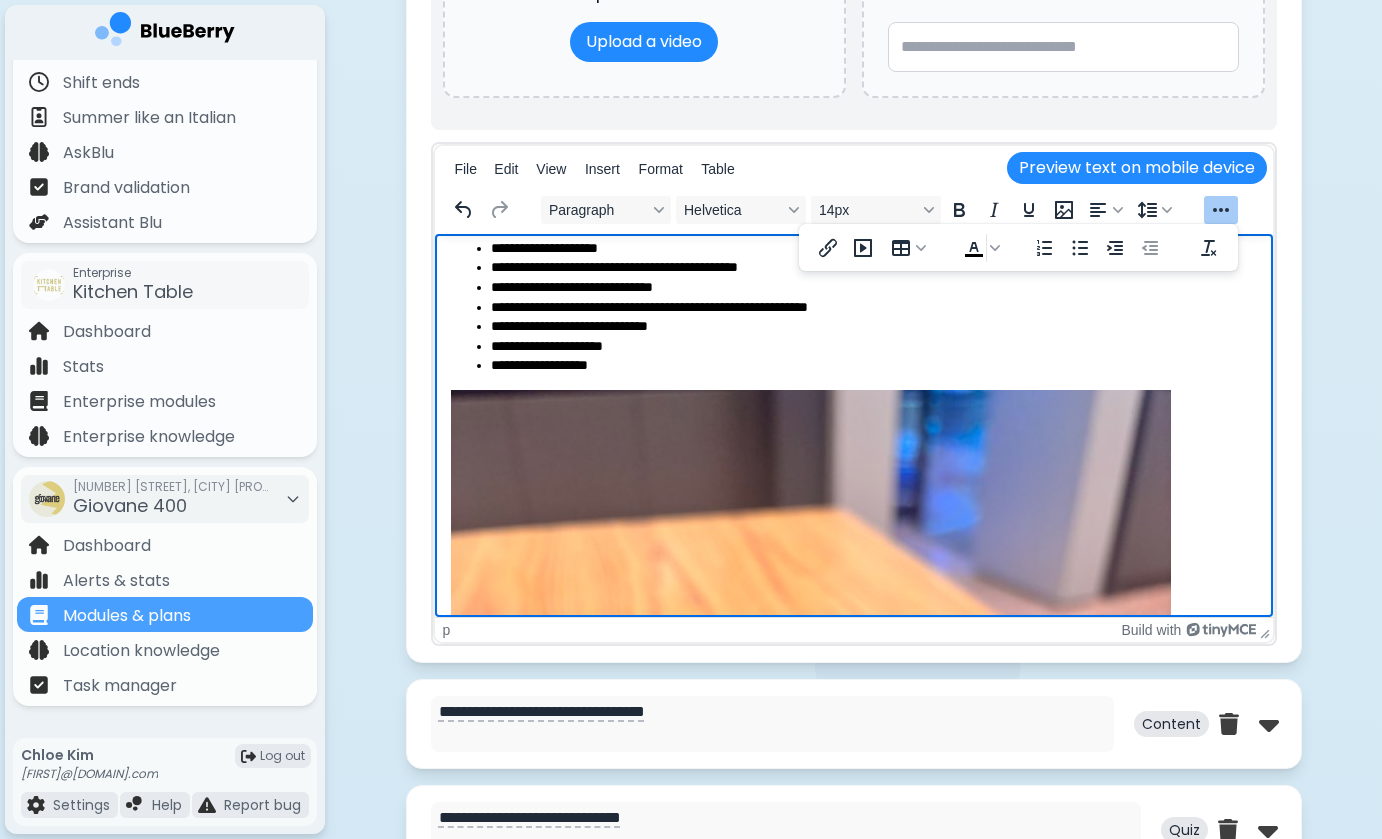 scroll, scrollTop: 82, scrollLeft: 0, axis: vertical 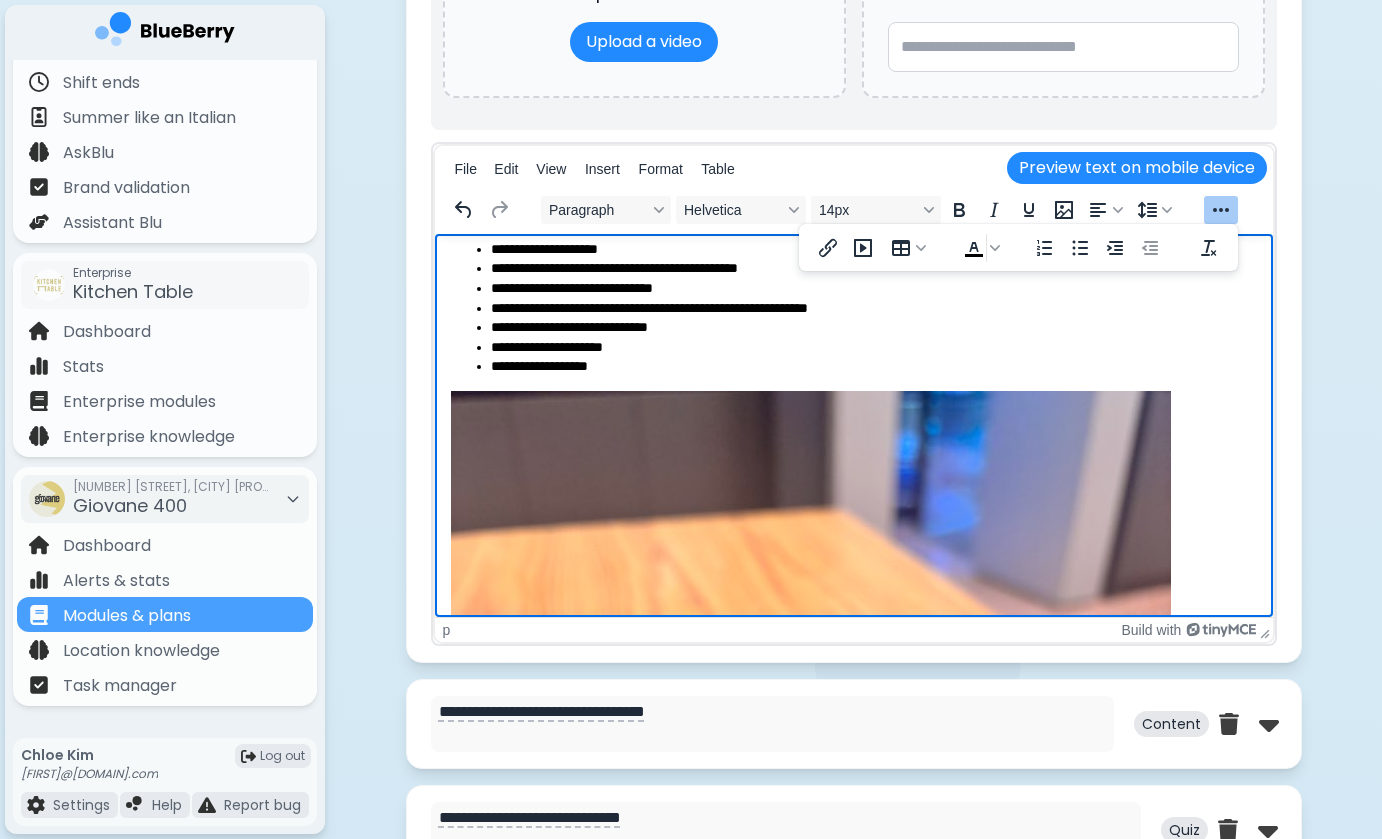 click on "**********" at bounding box center [873, 309] 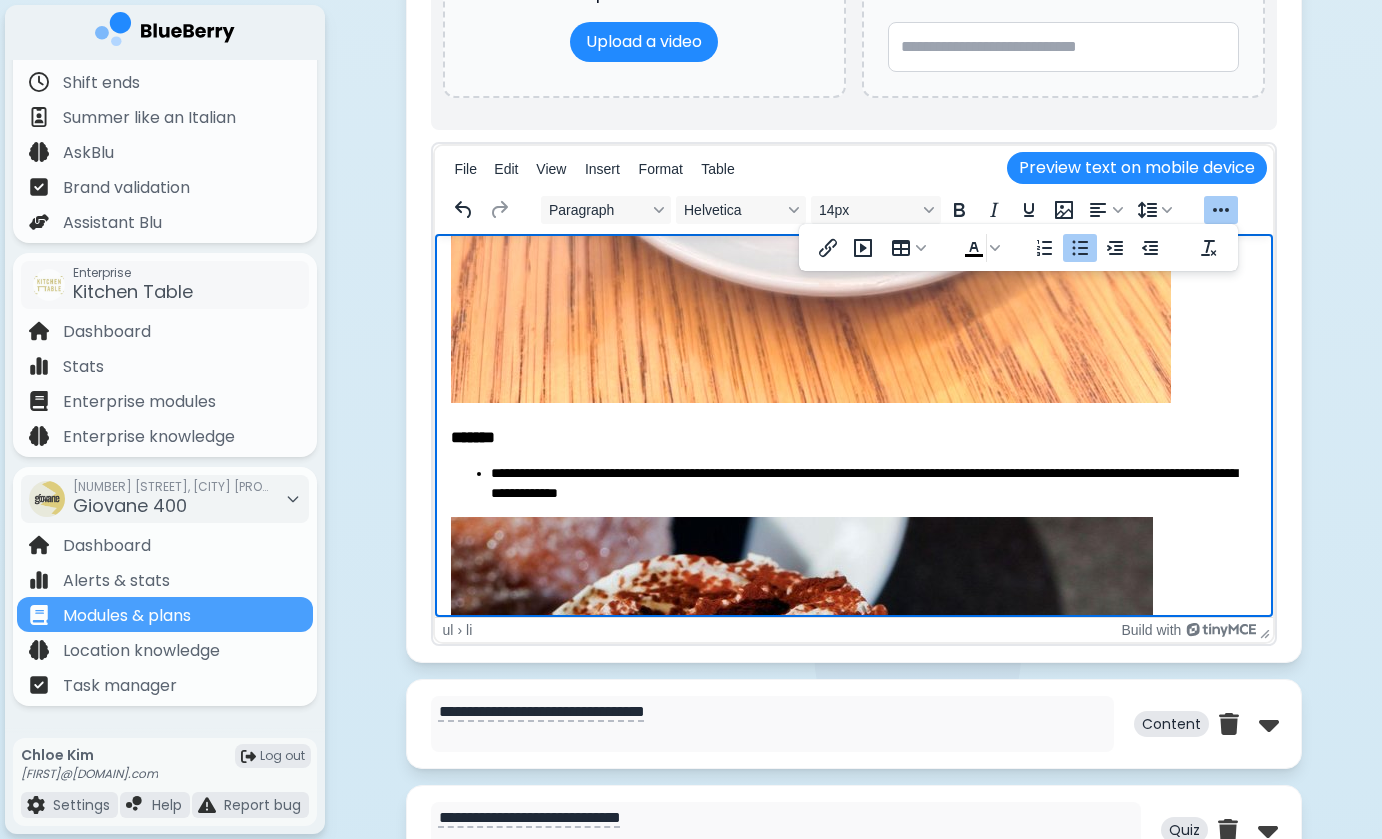 scroll, scrollTop: 1068, scrollLeft: 0, axis: vertical 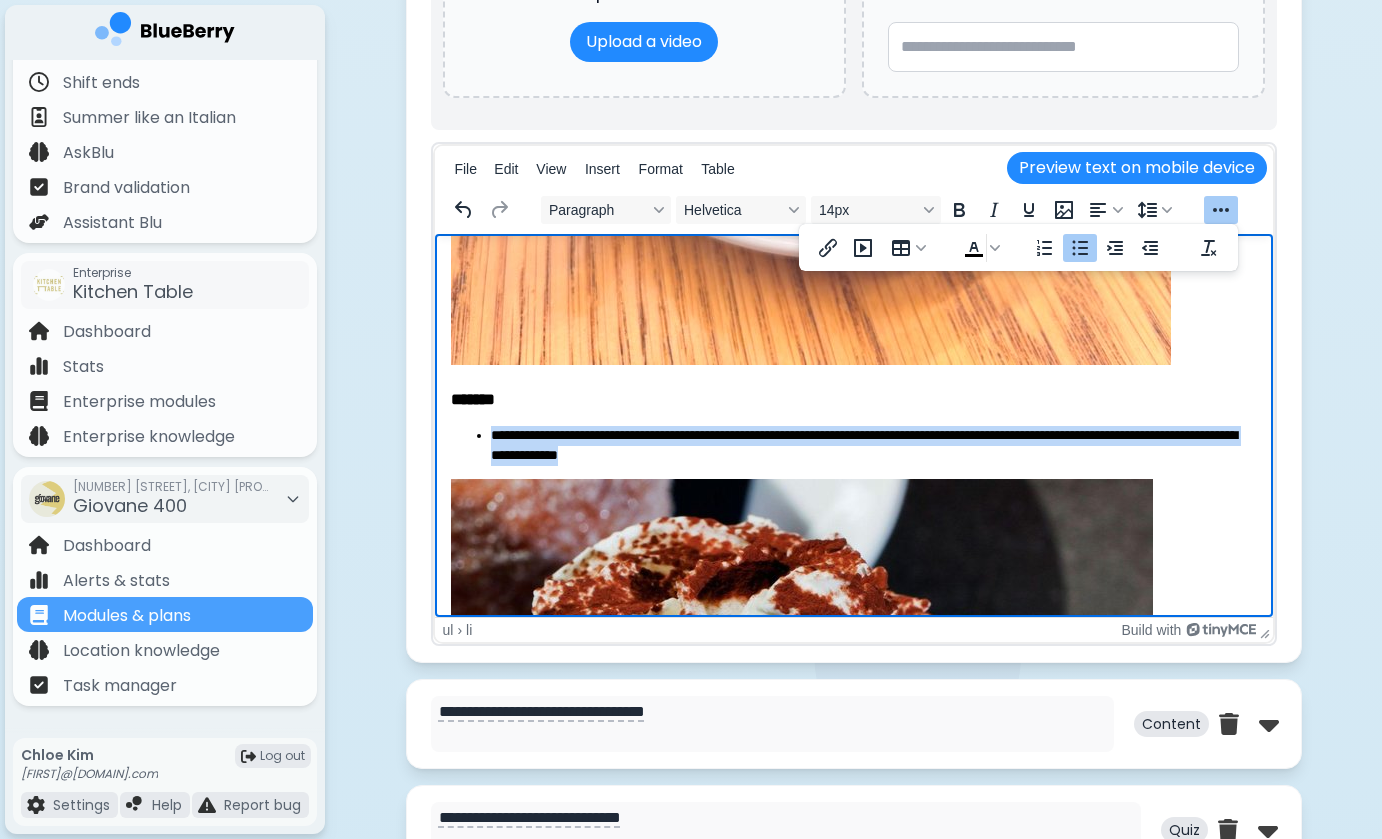 drag, startPoint x: 793, startPoint y: 457, endPoint x: 418, endPoint y: 425, distance: 376.36285 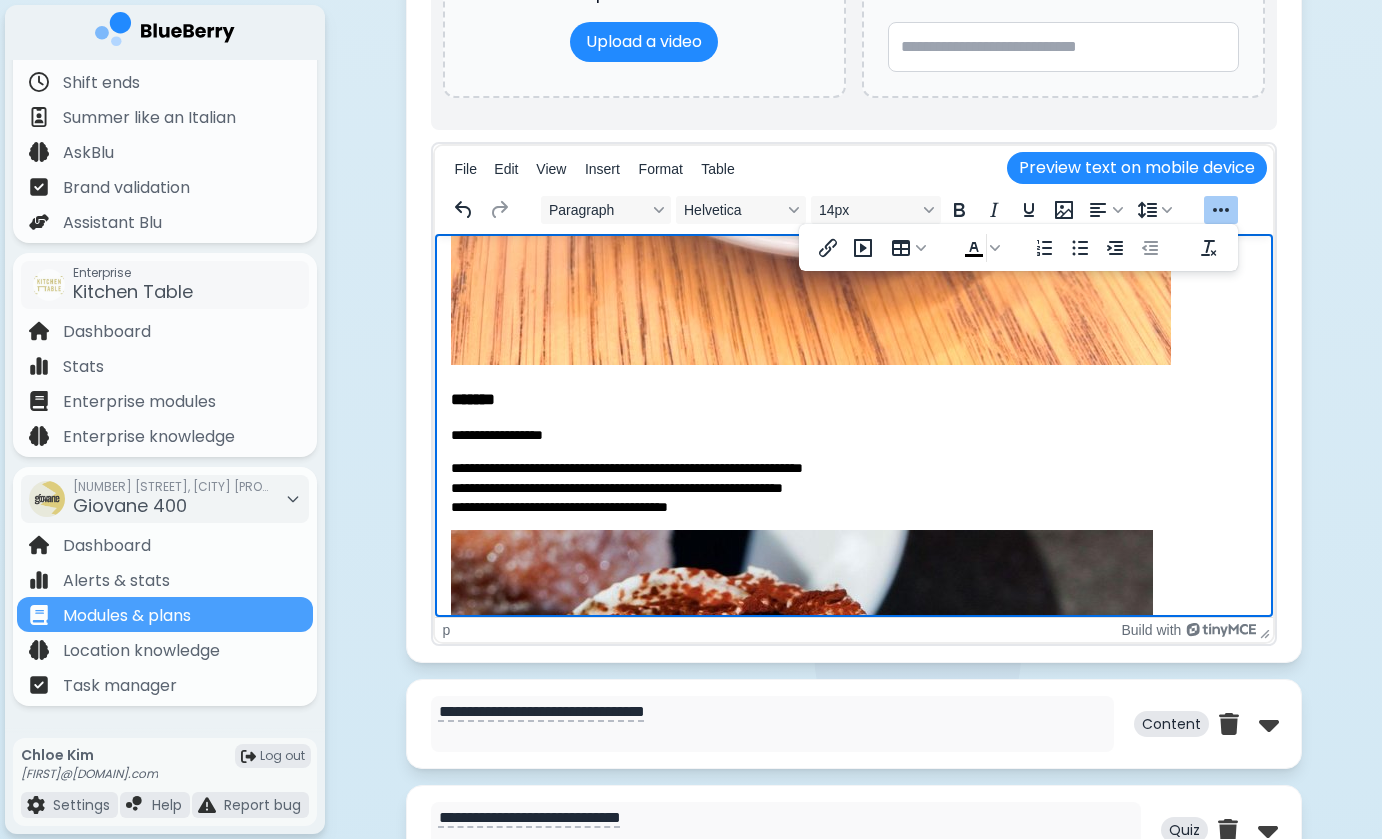 click on "**********" at bounding box center (853, 443) 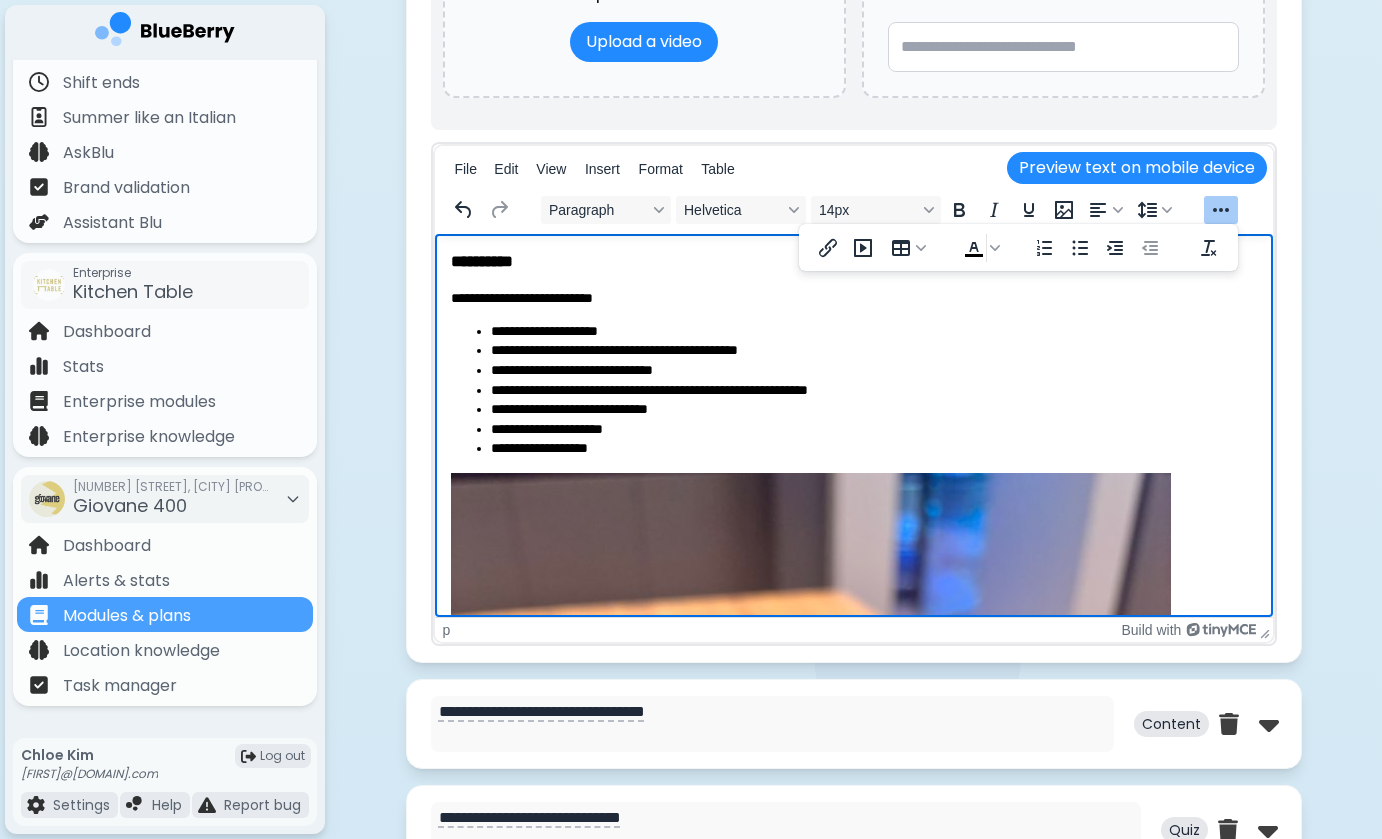 scroll, scrollTop: 0, scrollLeft: 0, axis: both 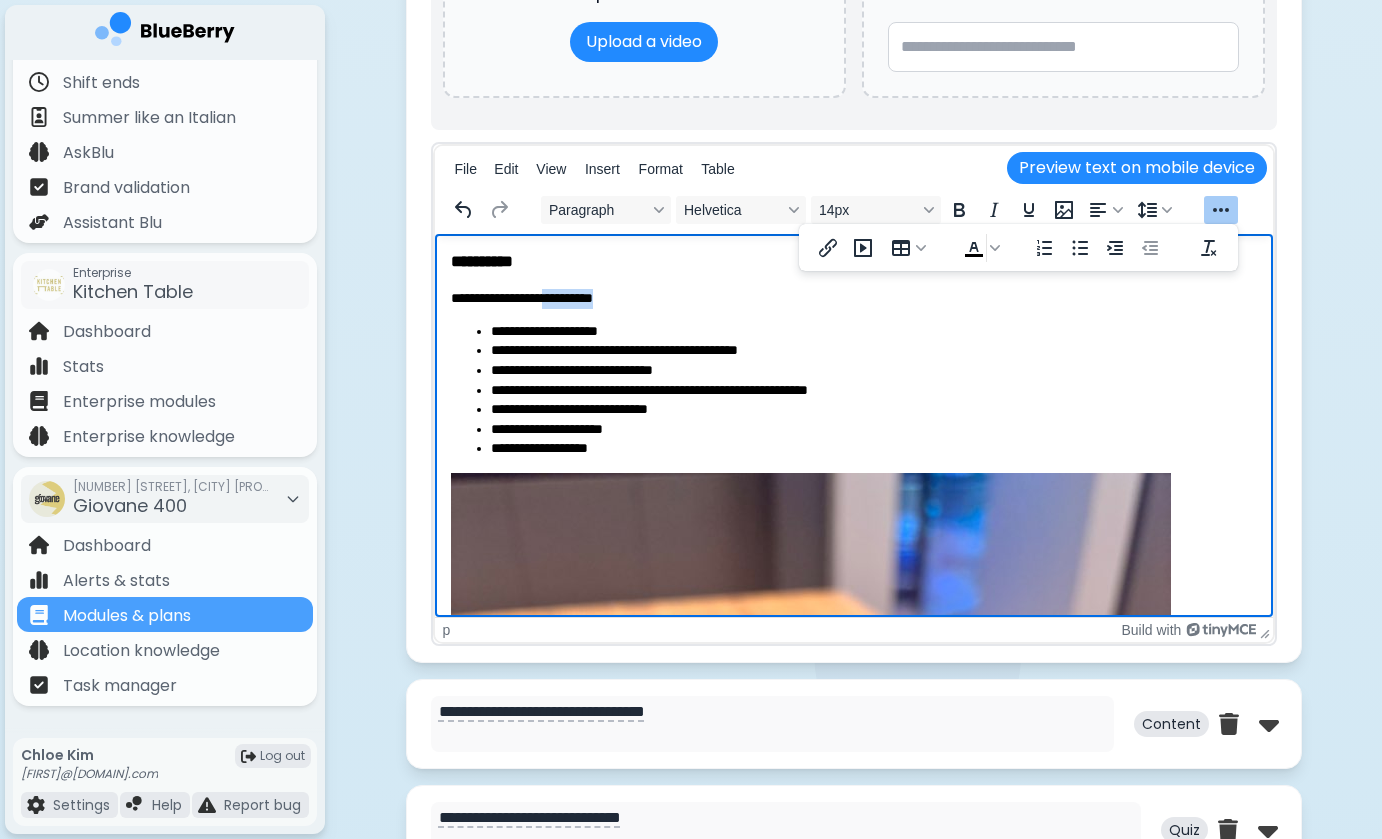 drag, startPoint x: 630, startPoint y: 302, endPoint x: 558, endPoint y: 303, distance: 72.00694 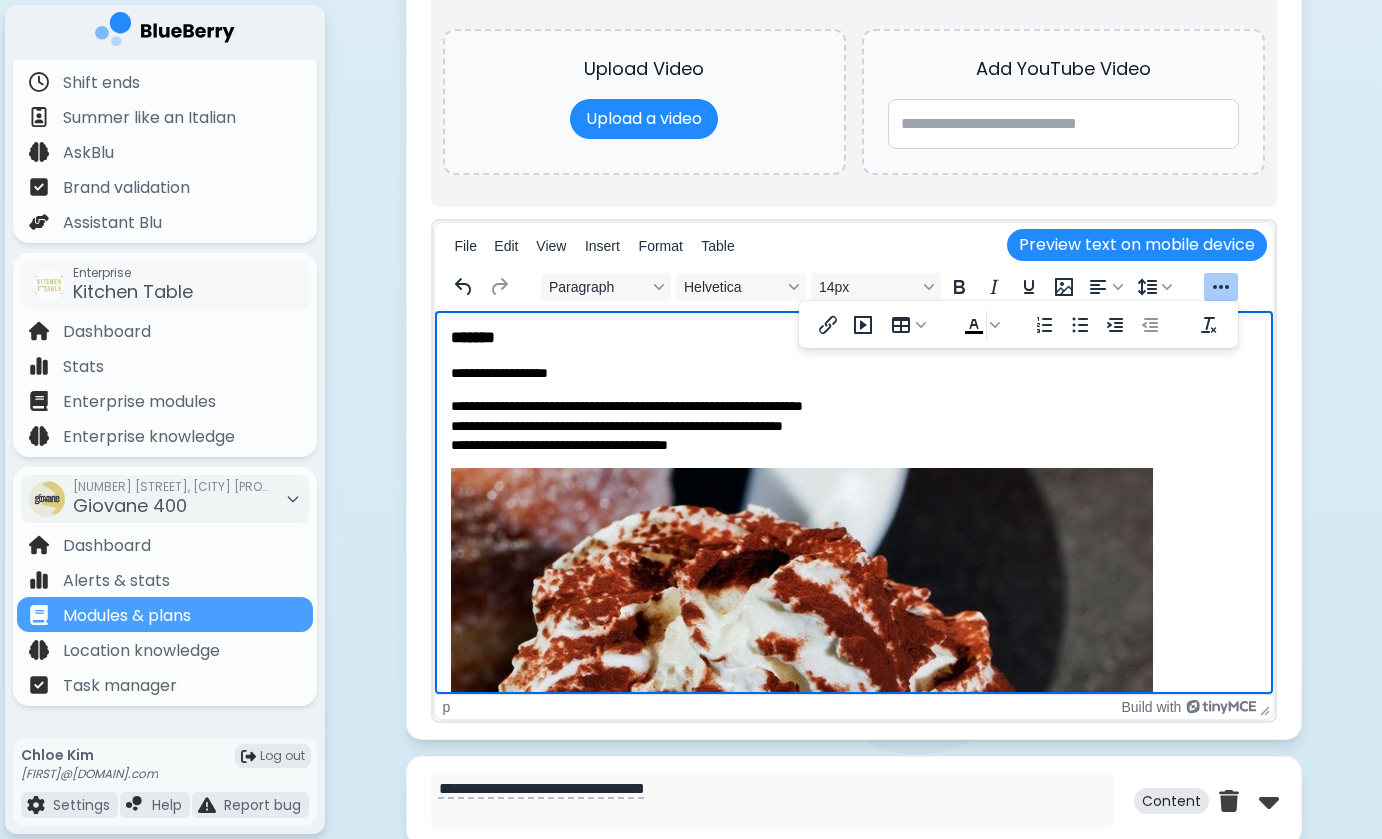scroll, scrollTop: 1189, scrollLeft: 0, axis: vertical 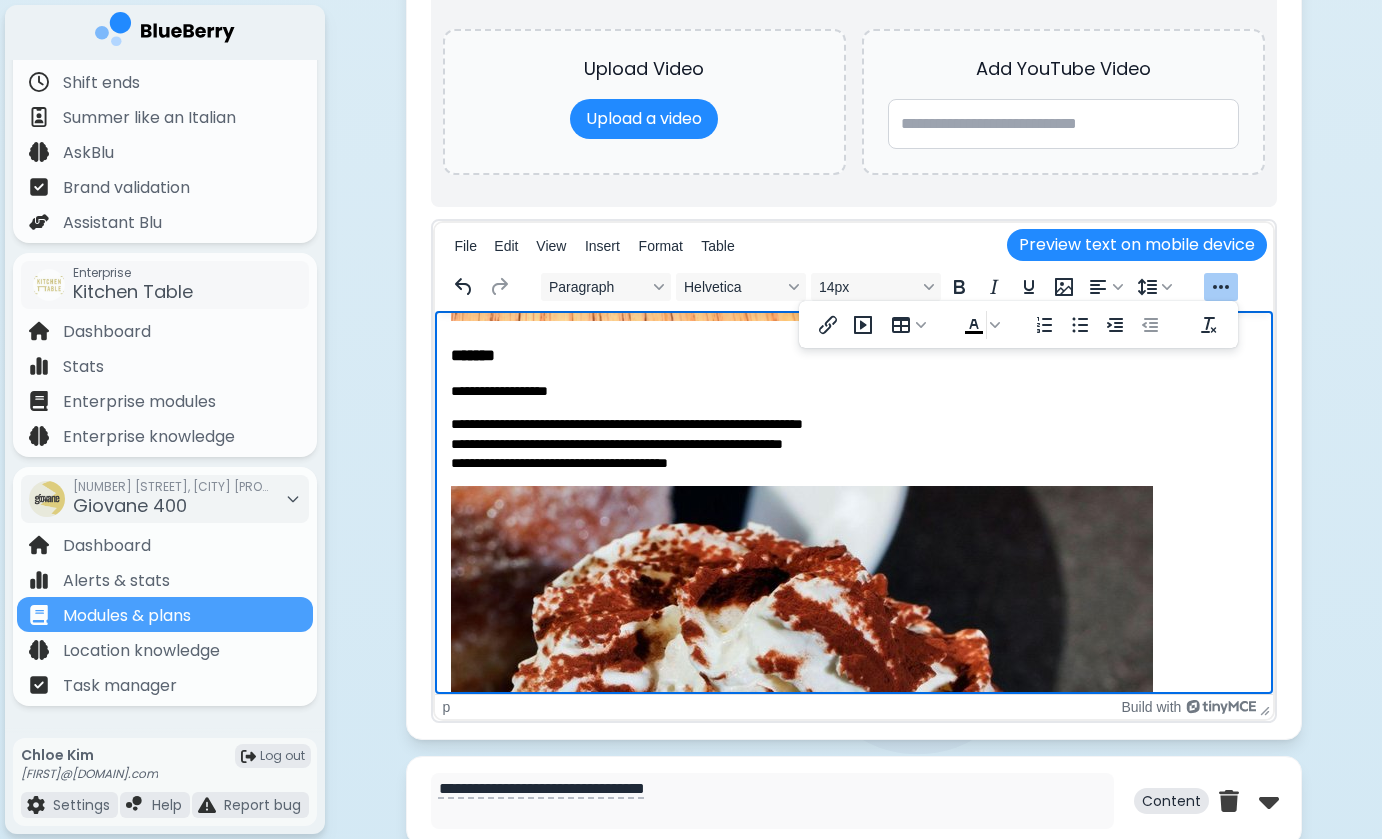 click on "**********" at bounding box center [853, 391] 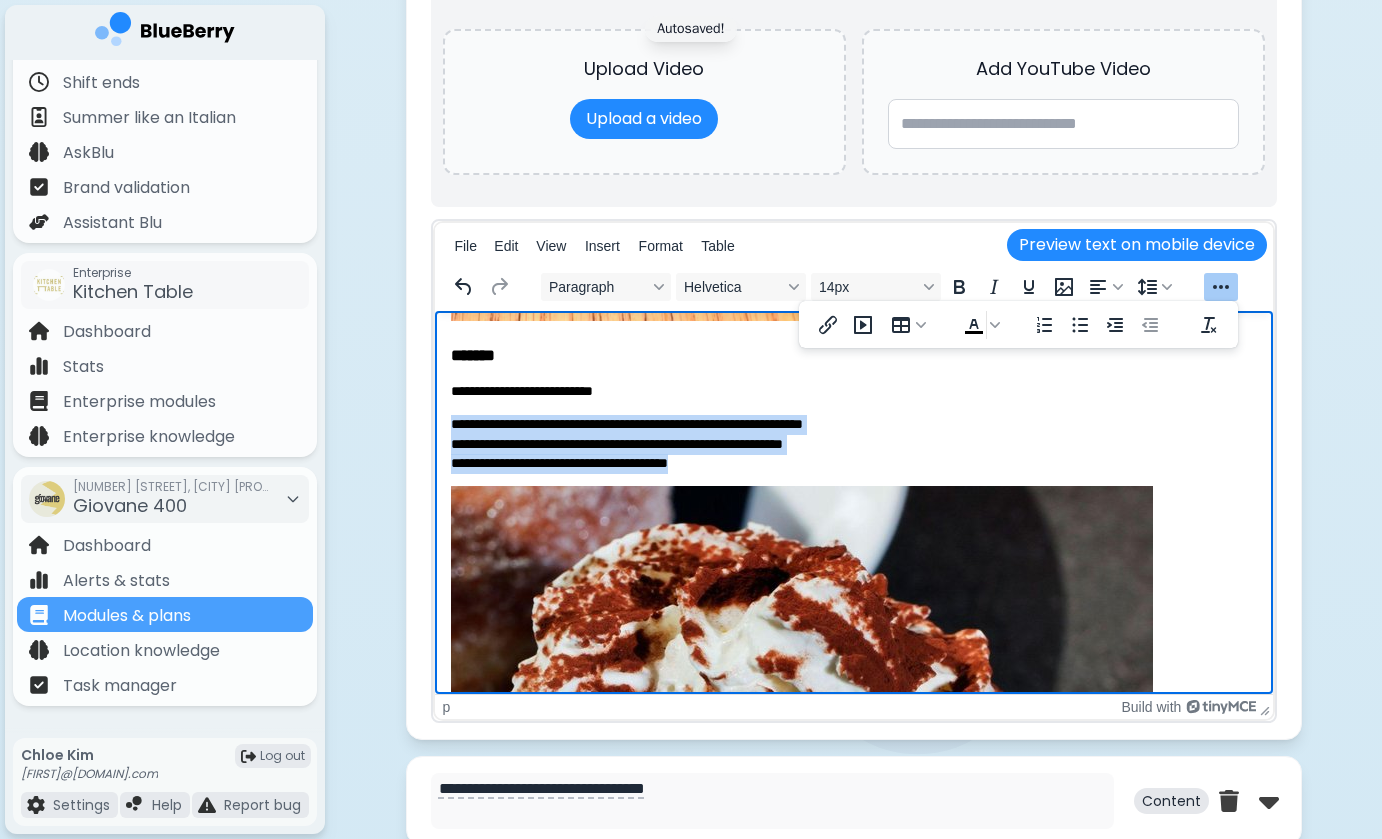 drag, startPoint x: 451, startPoint y: 420, endPoint x: 784, endPoint y: 465, distance: 336.0268 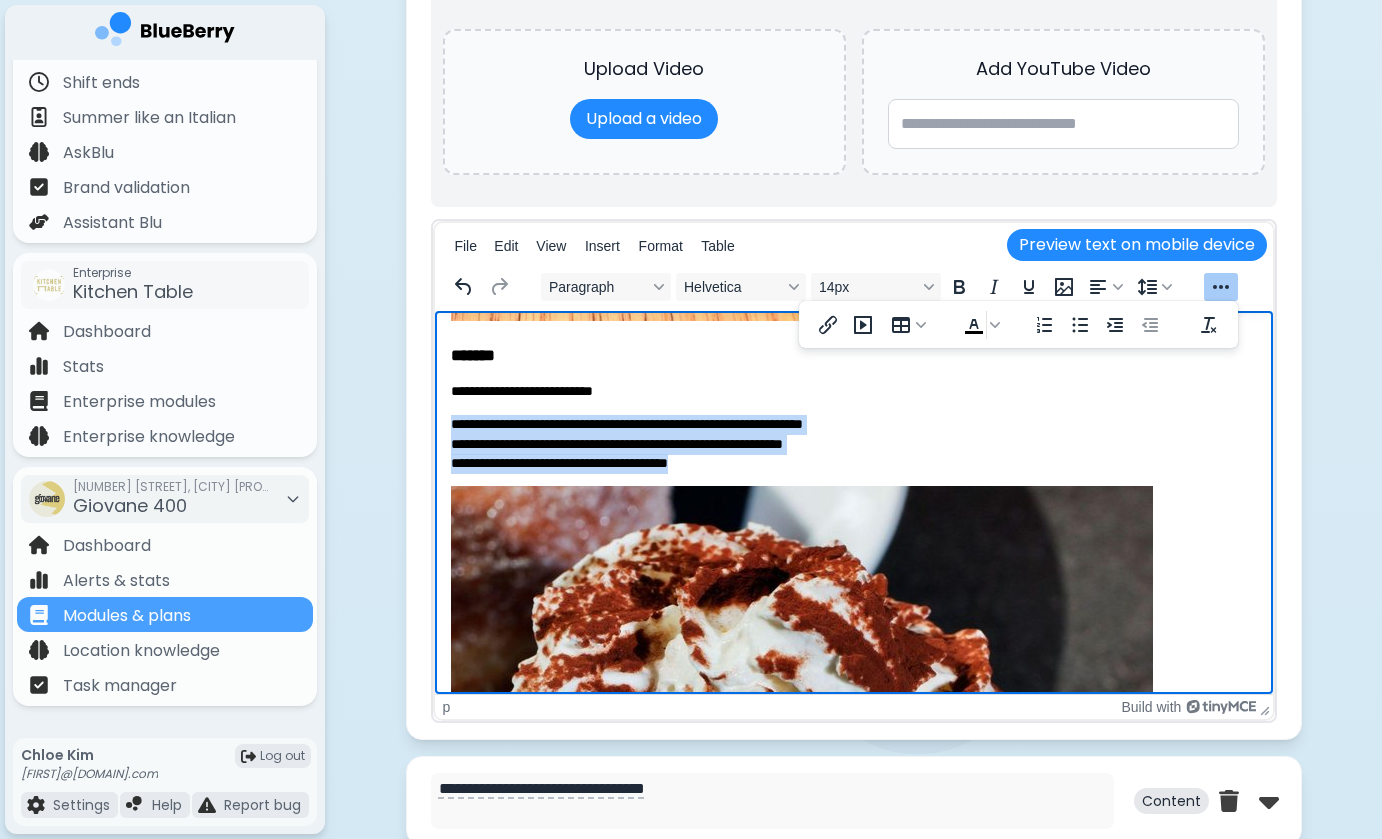 click on "**********" at bounding box center (853, 443) 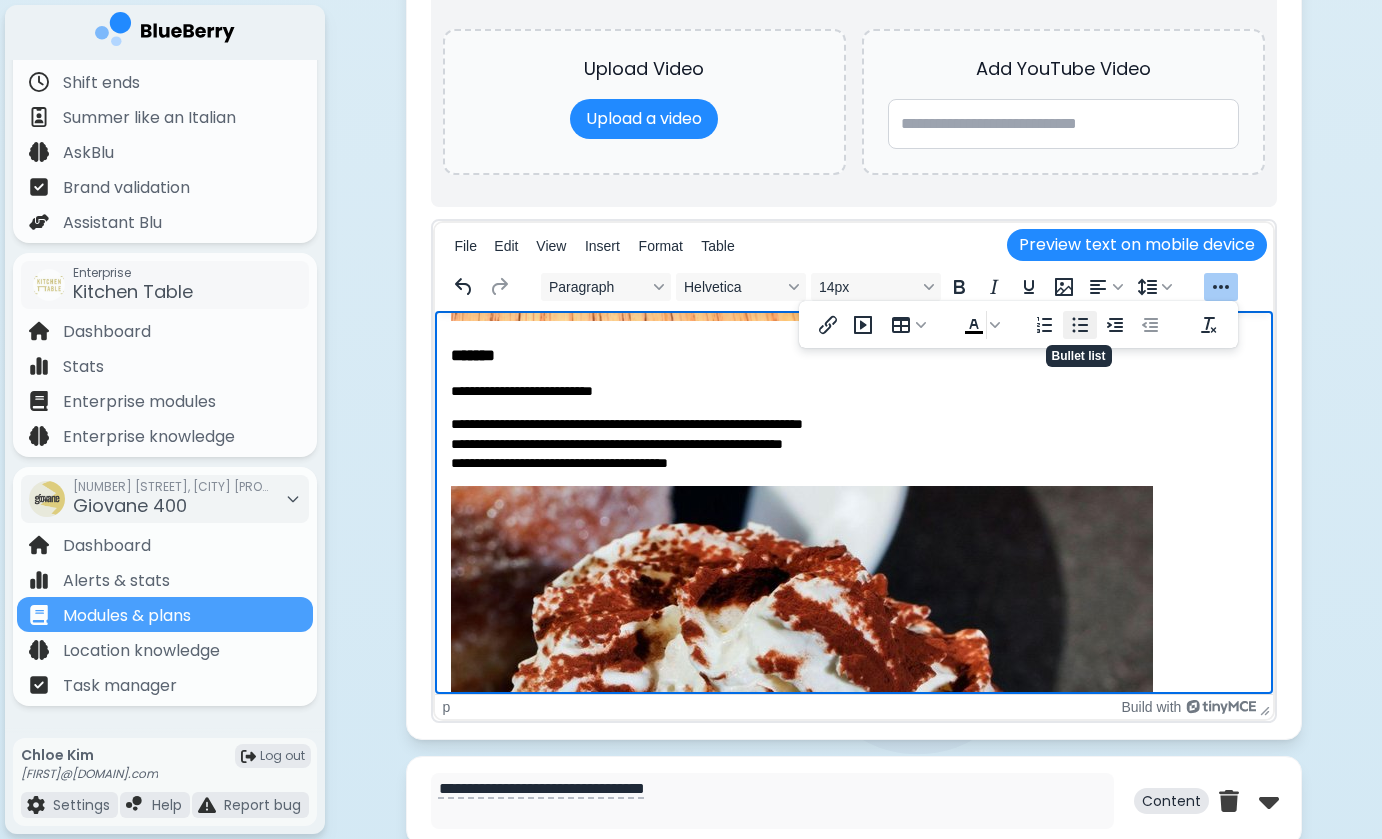 click 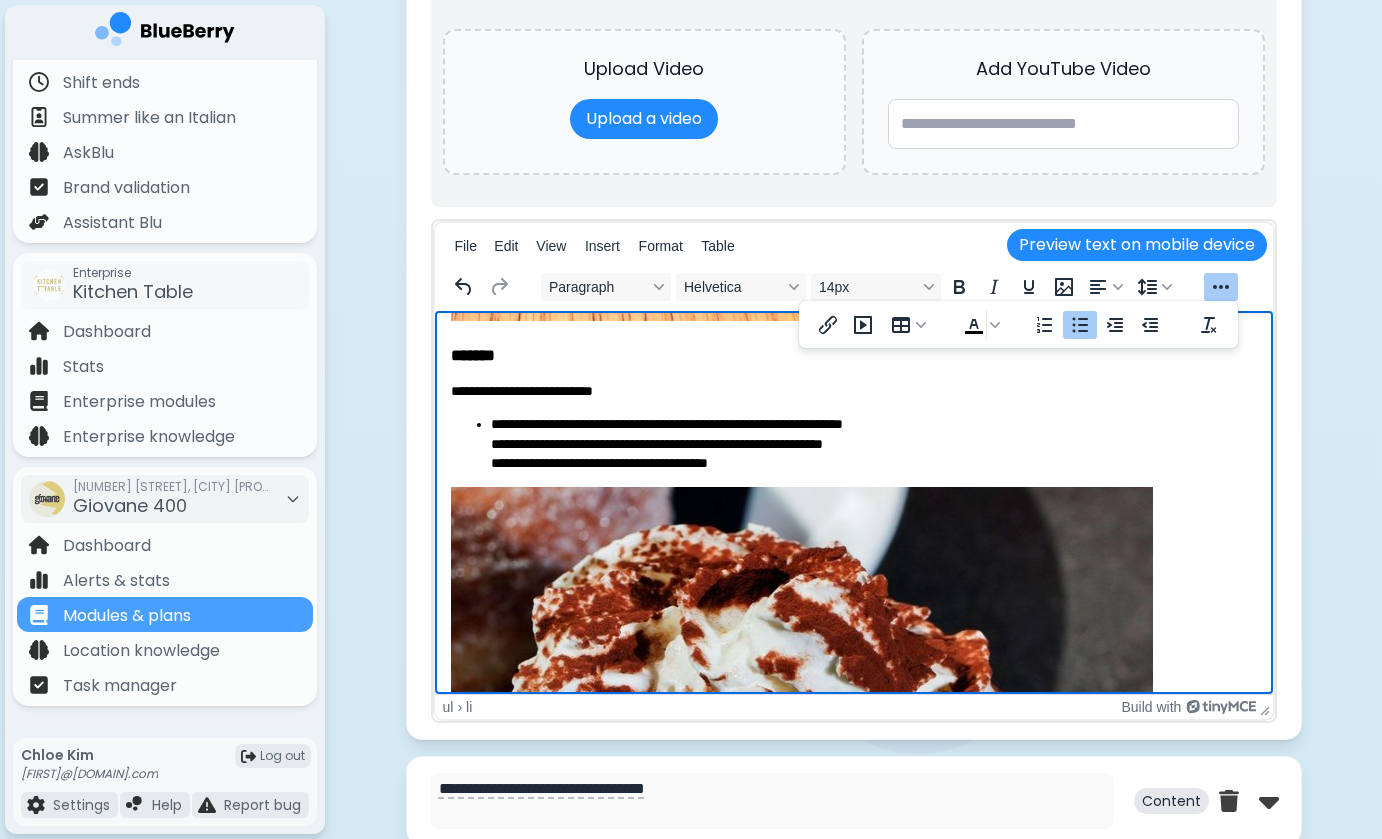 click on "**********" at bounding box center (873, 444) 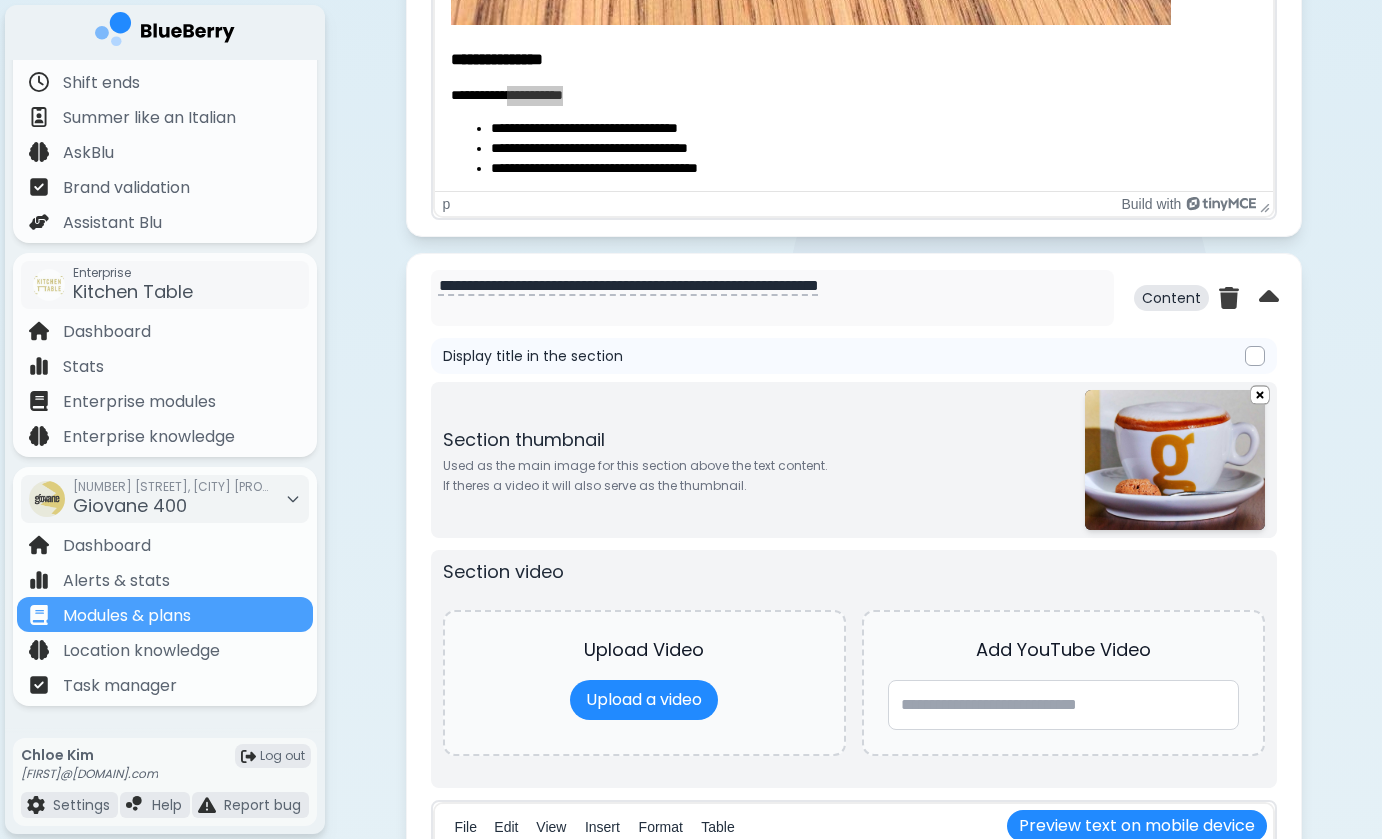 scroll, scrollTop: 2002, scrollLeft: 0, axis: vertical 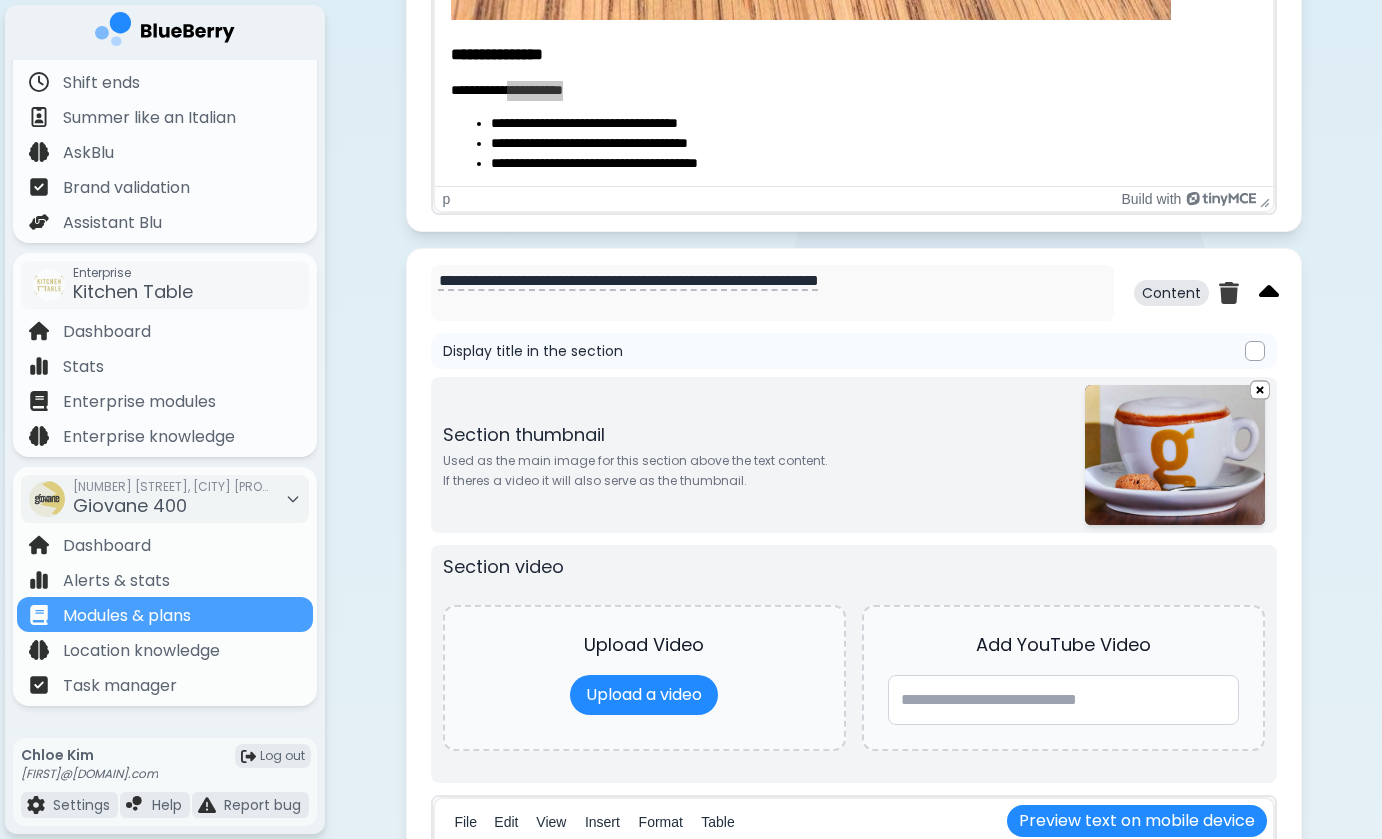 click at bounding box center [1269, 293] 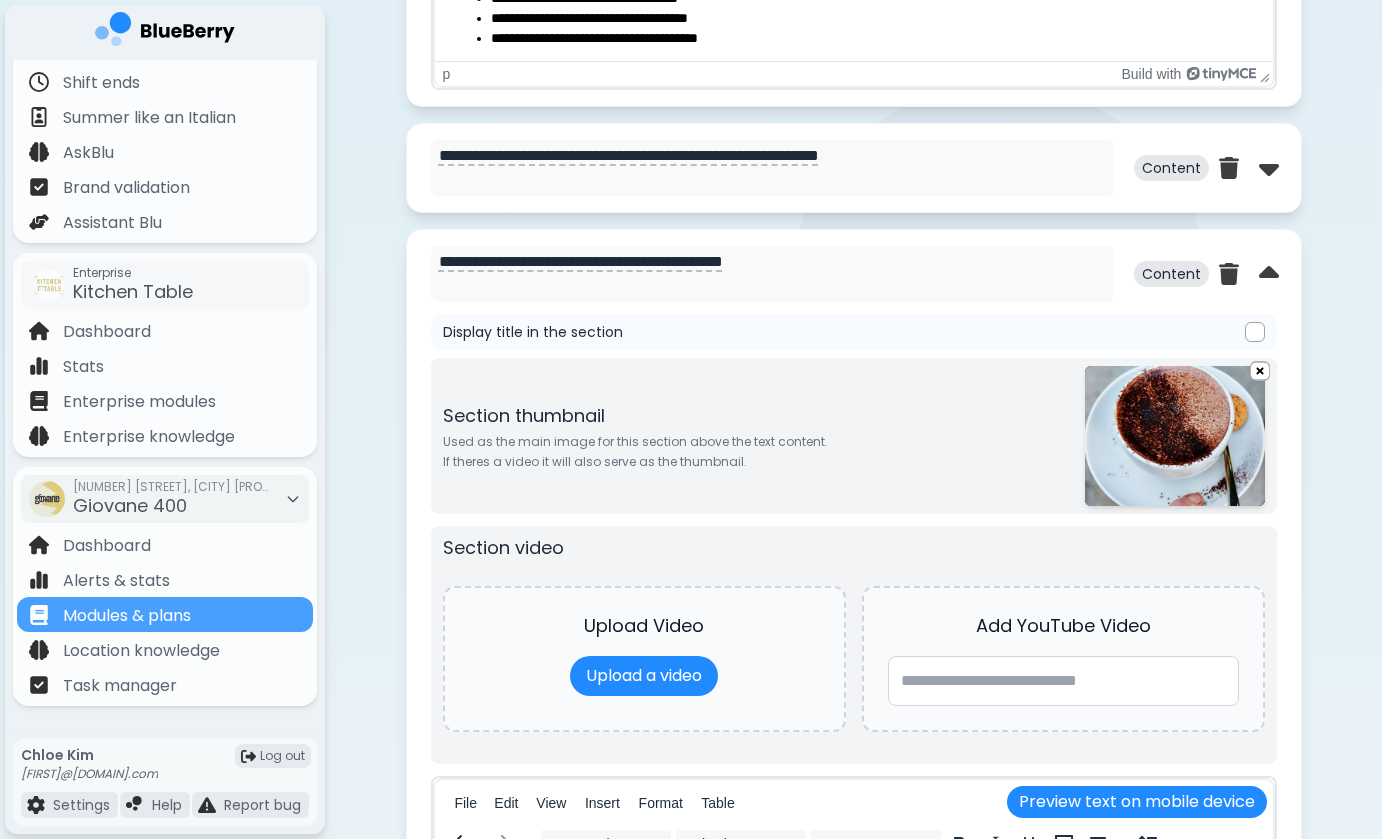 scroll, scrollTop: 2191, scrollLeft: 0, axis: vertical 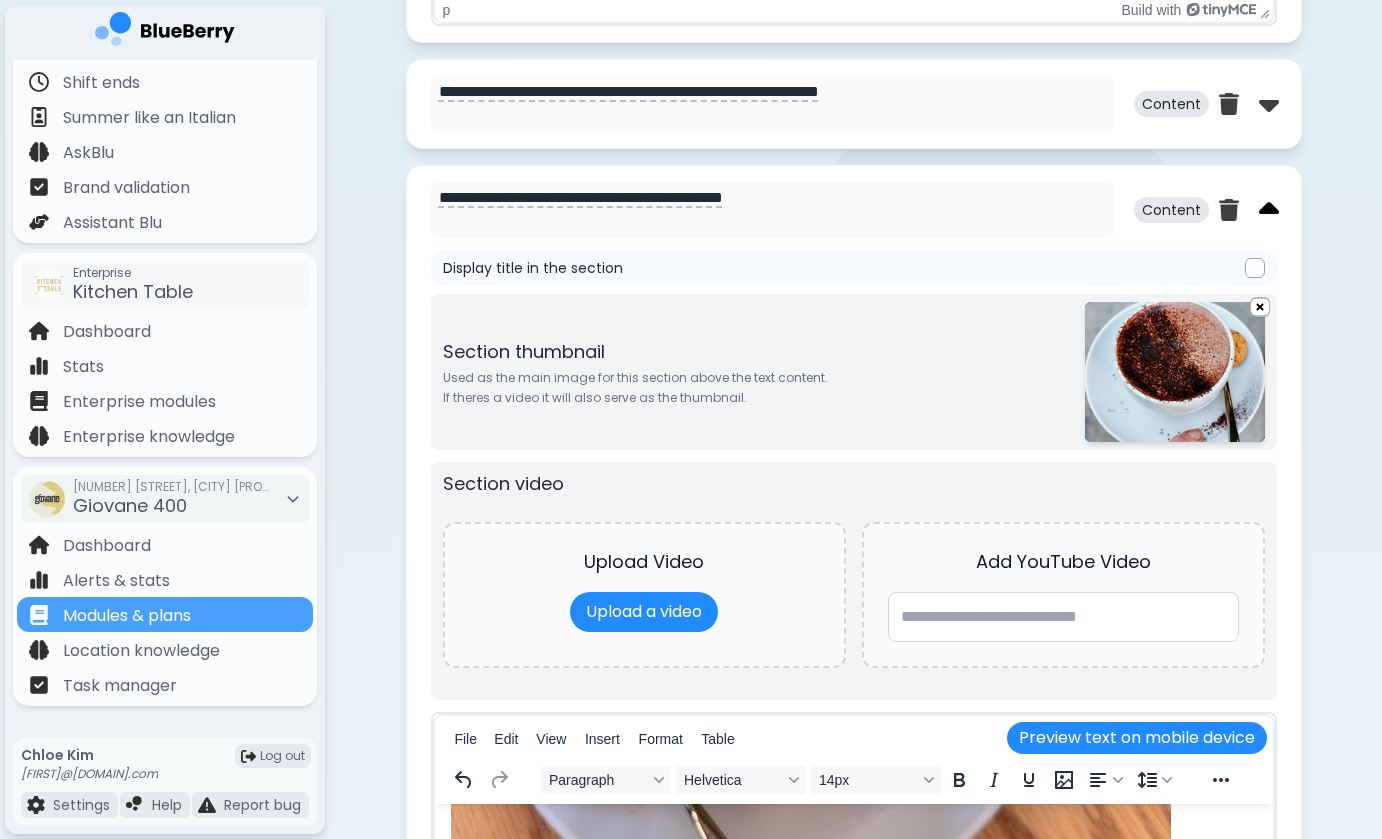 click at bounding box center (1269, 210) 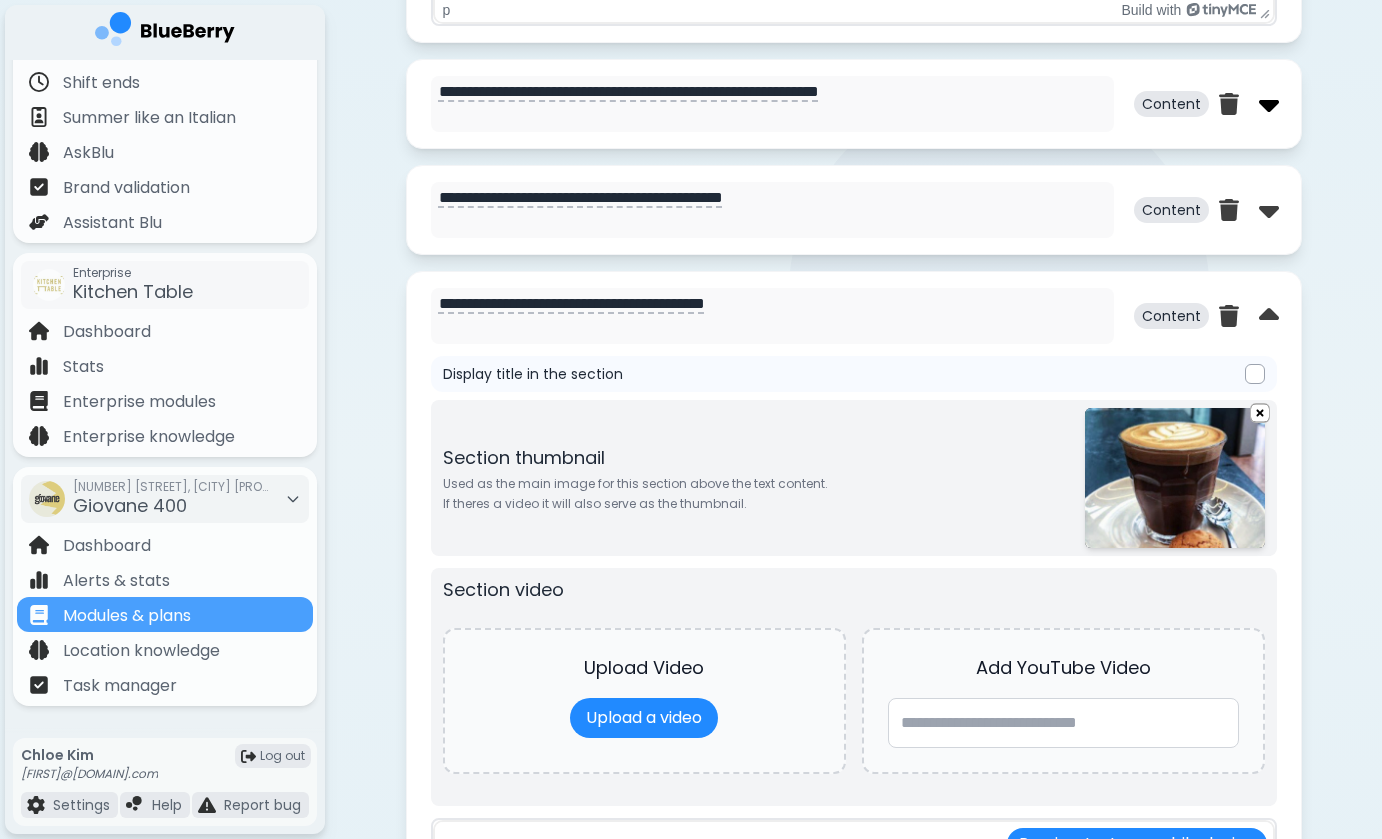 click at bounding box center [1269, 104] 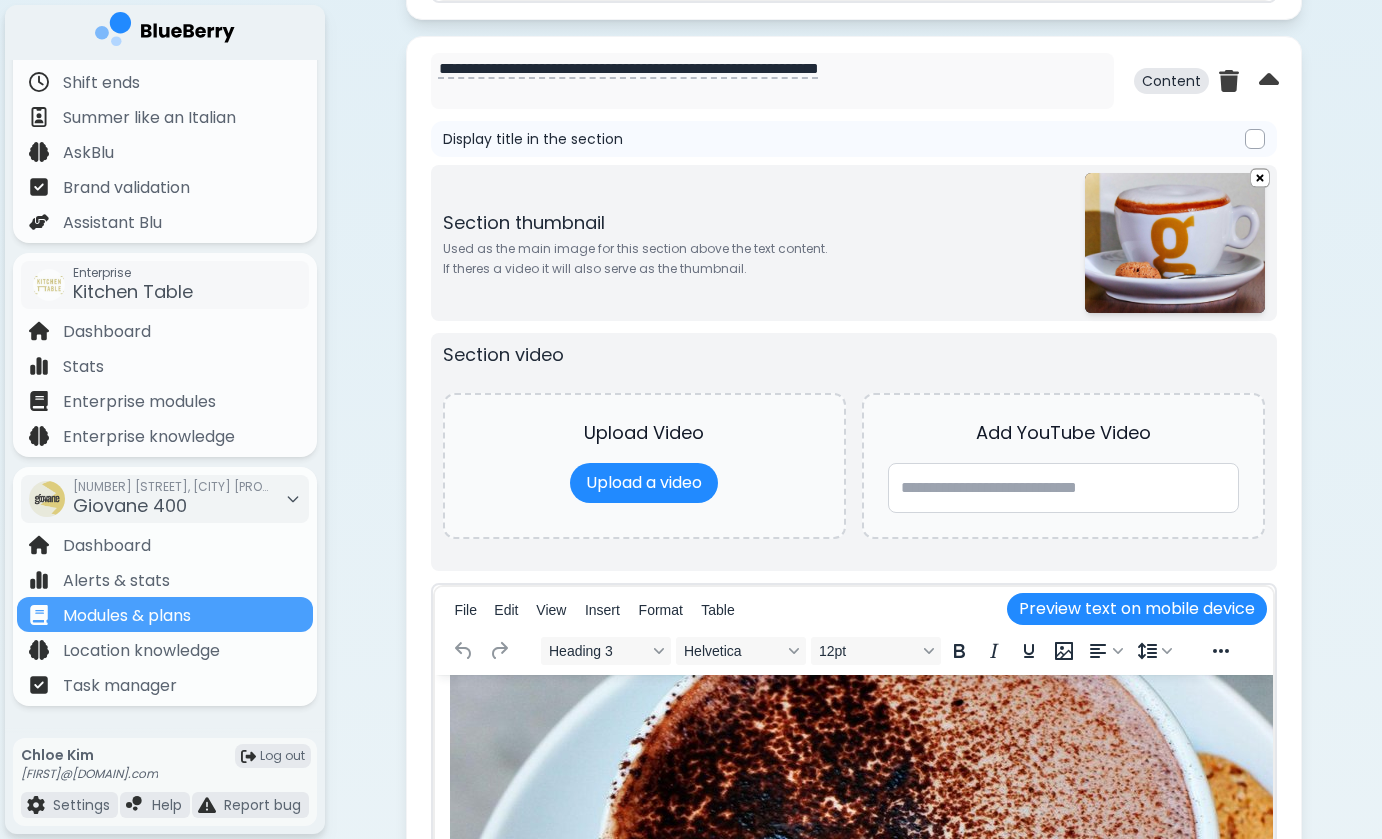 scroll, scrollTop: 2185, scrollLeft: 0, axis: vertical 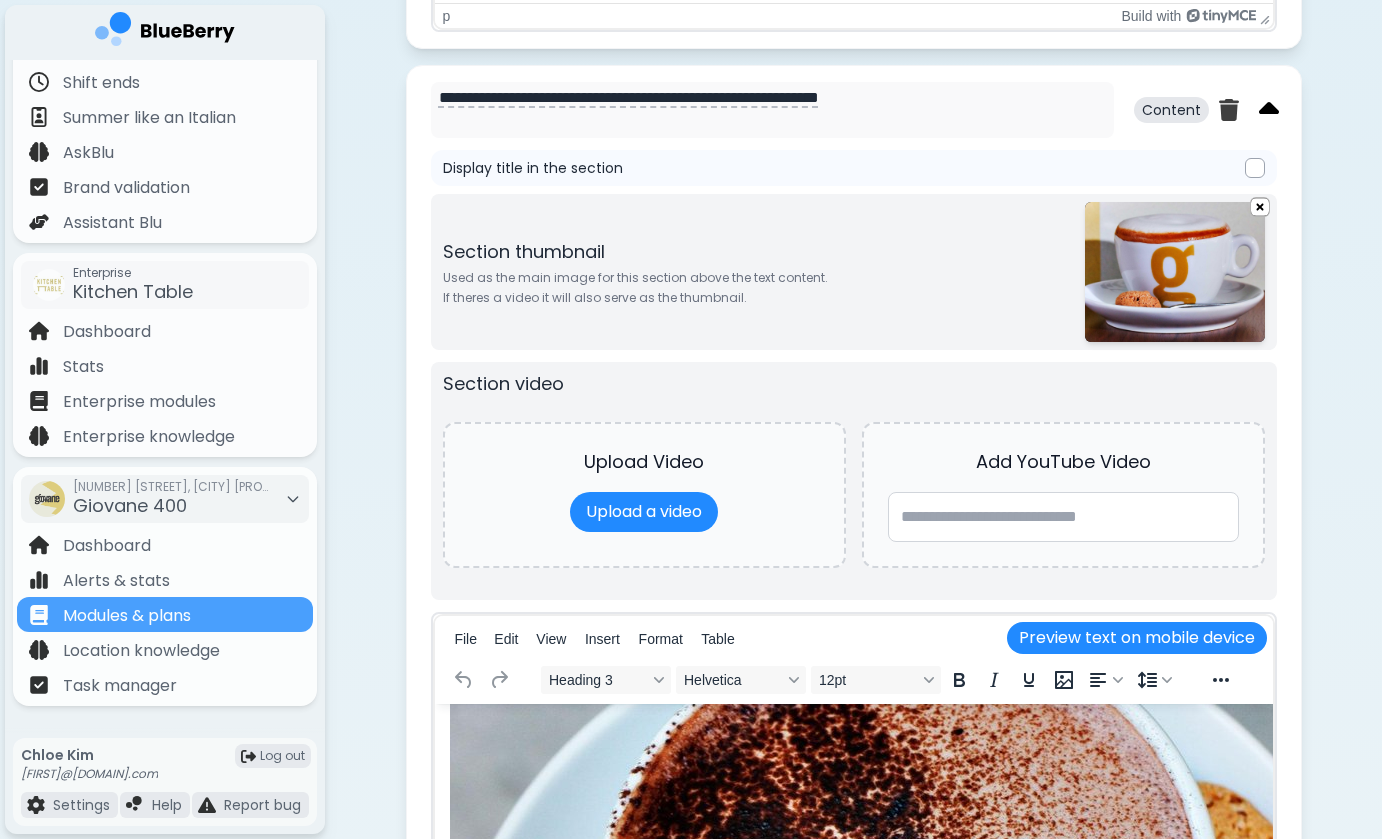 click at bounding box center [1269, 110] 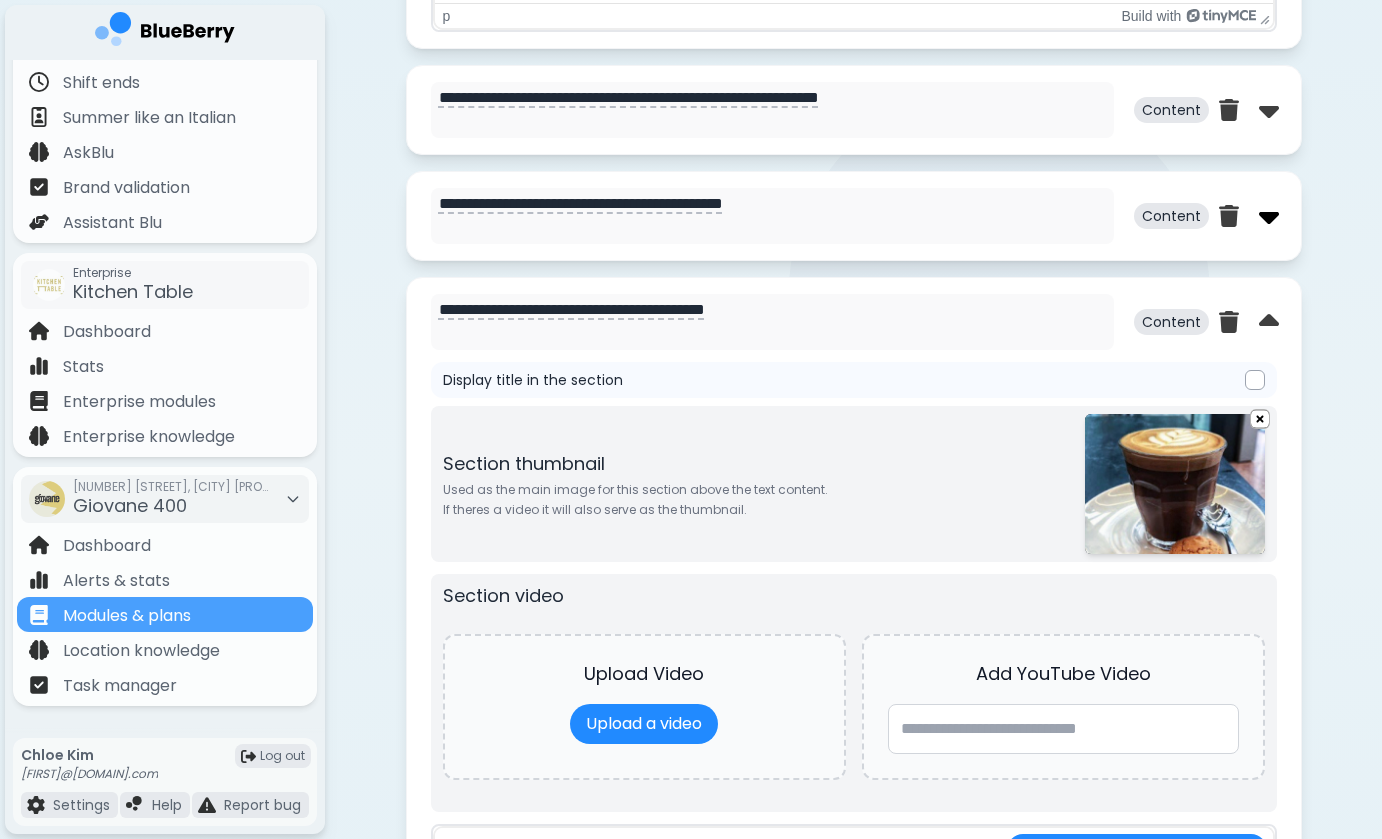 click at bounding box center (1269, 216) 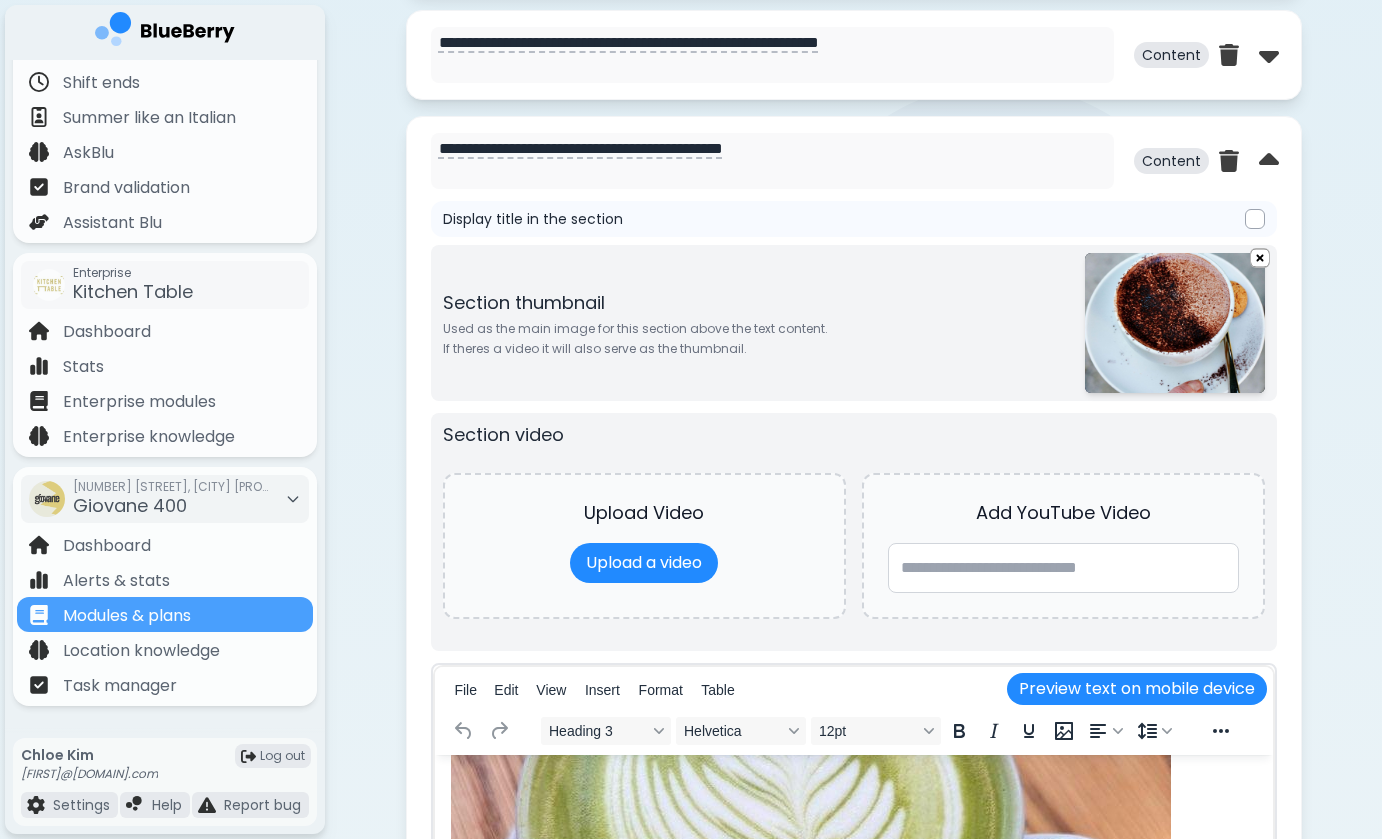scroll, scrollTop: 2188, scrollLeft: 0, axis: vertical 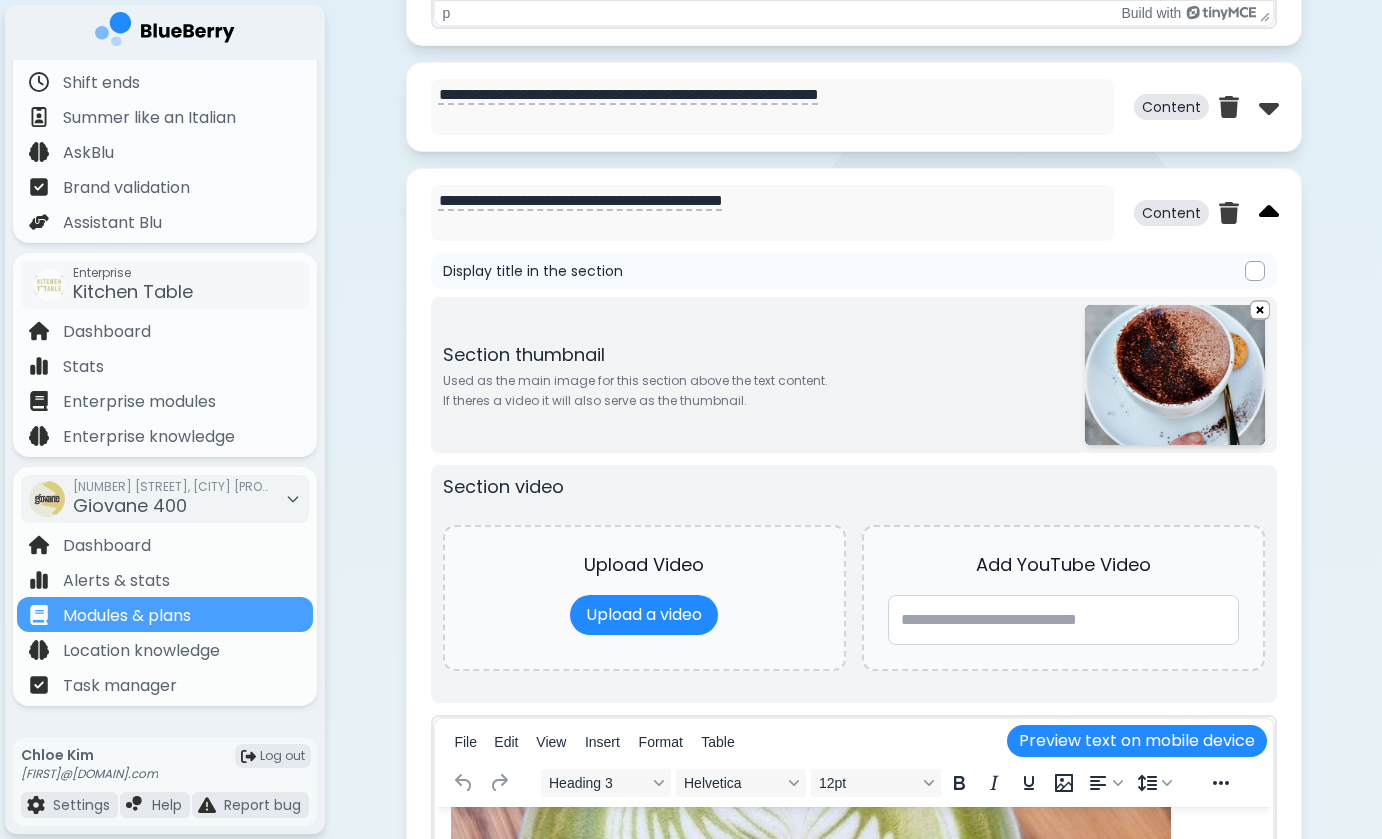 click at bounding box center [1269, 213] 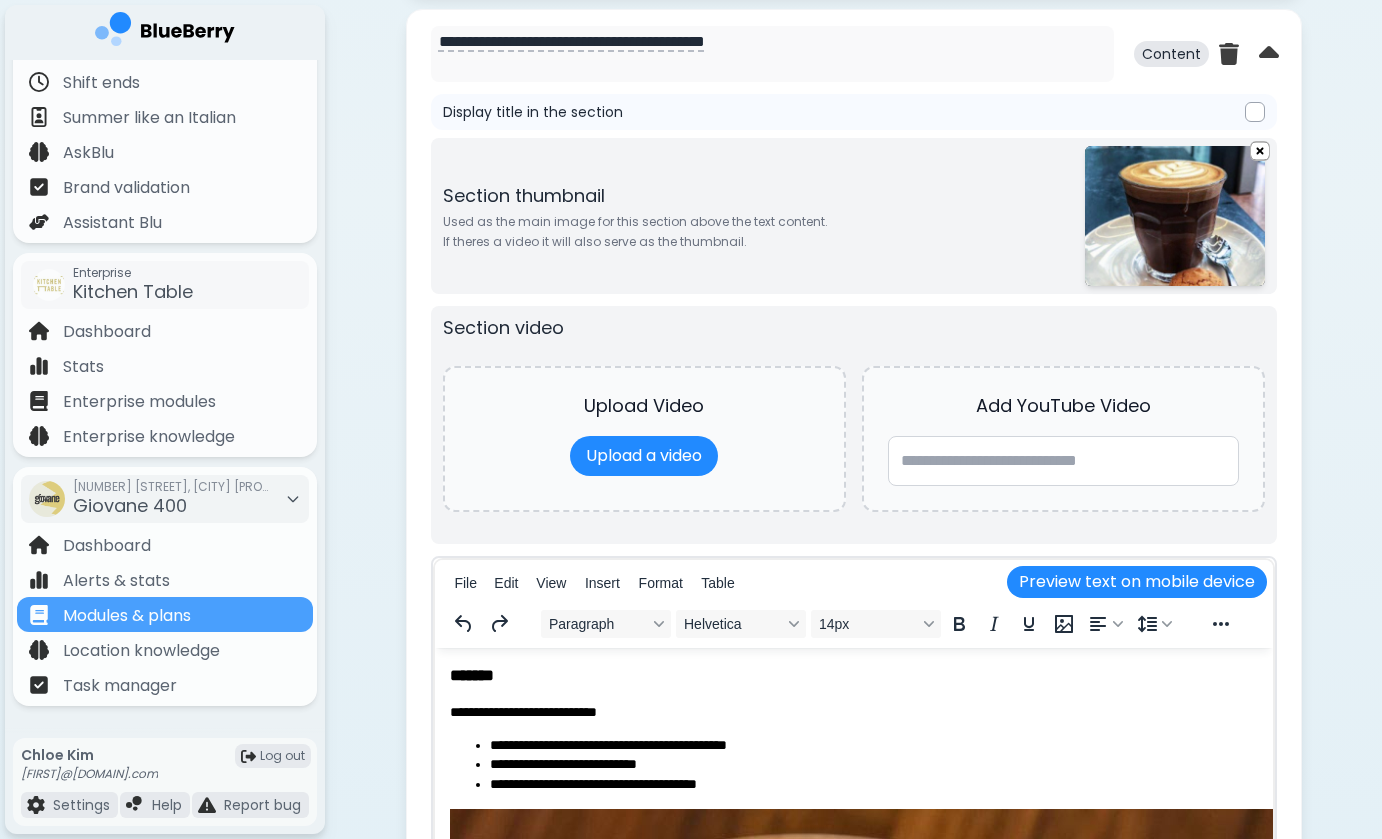 scroll, scrollTop: 2312, scrollLeft: 0, axis: vertical 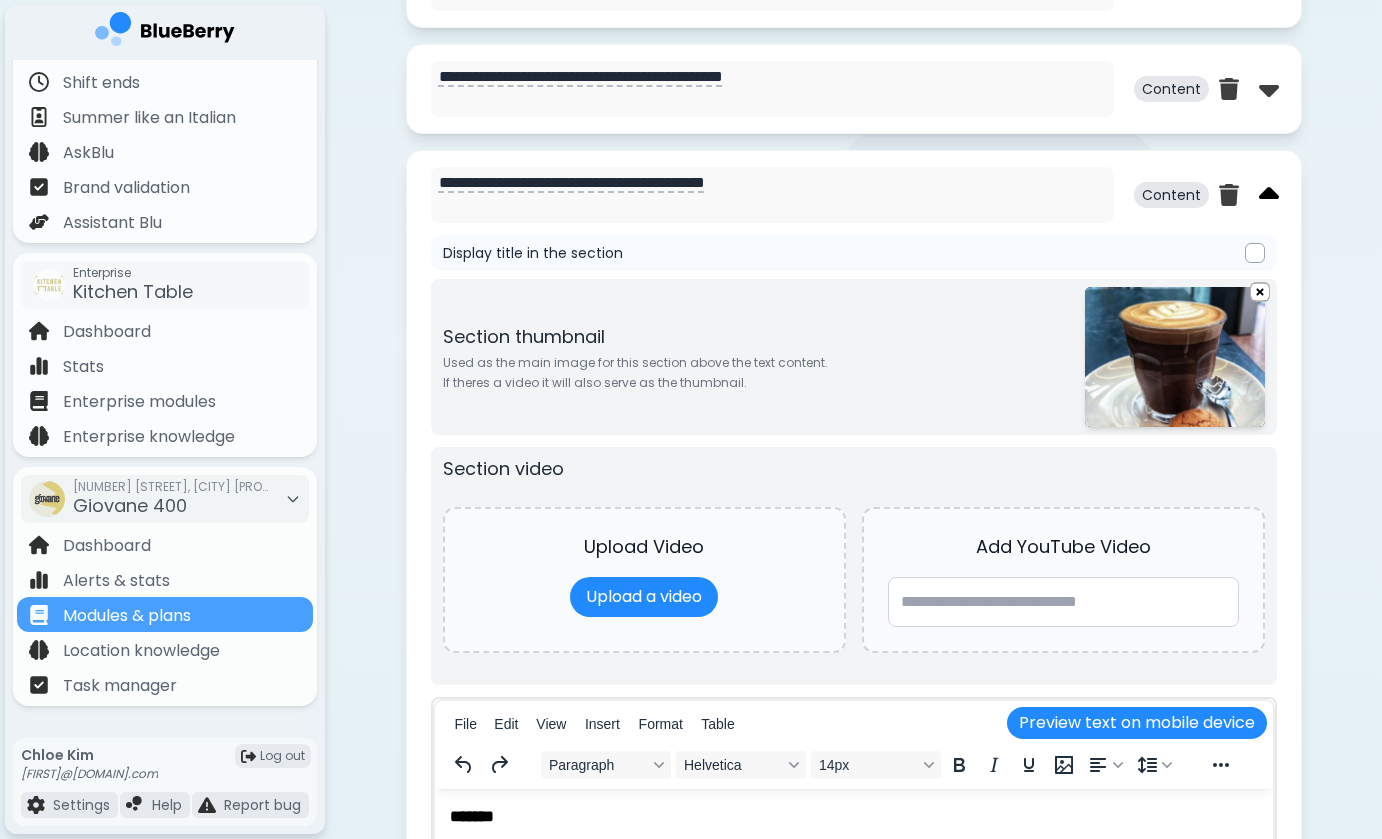 click at bounding box center (1269, 195) 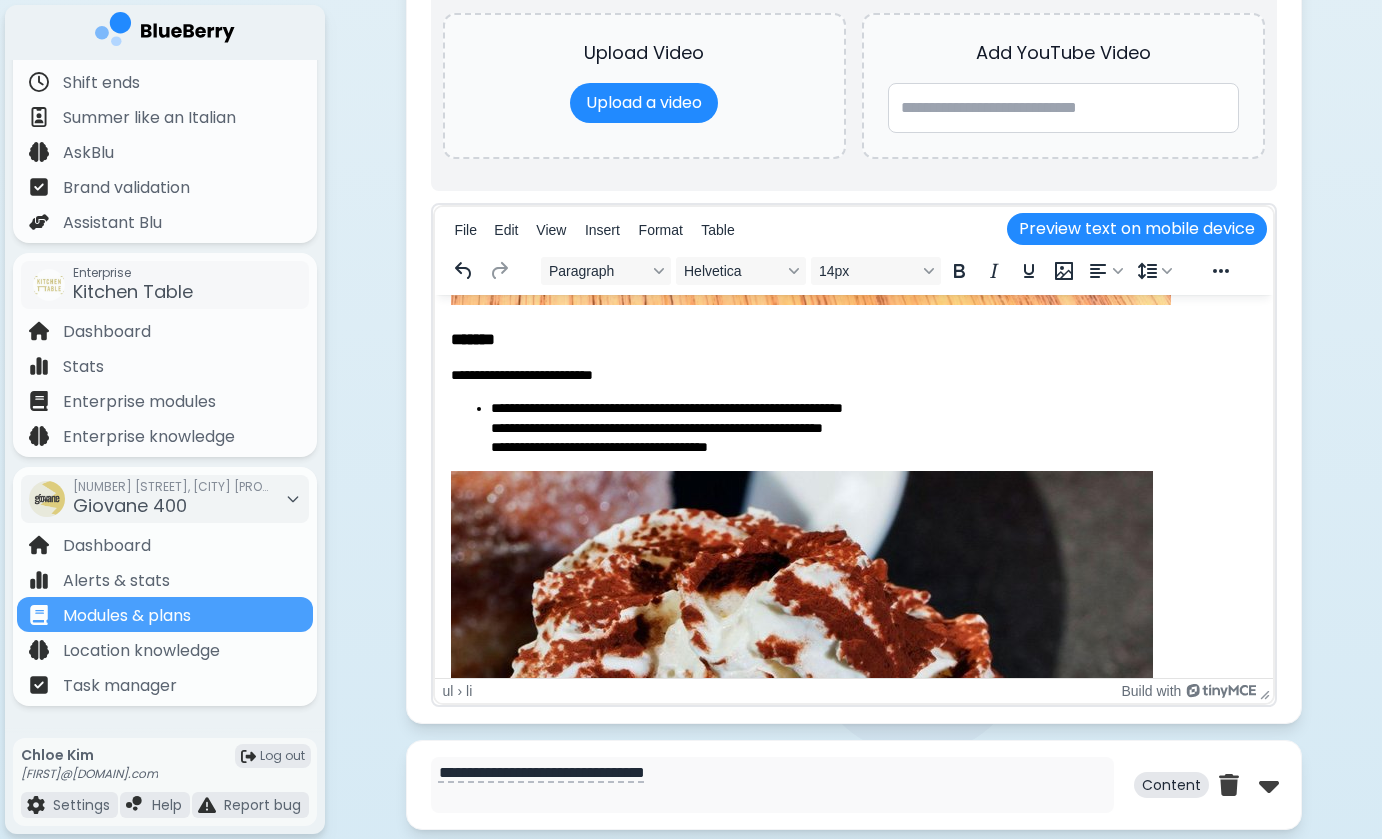 scroll, scrollTop: 2928, scrollLeft: 0, axis: vertical 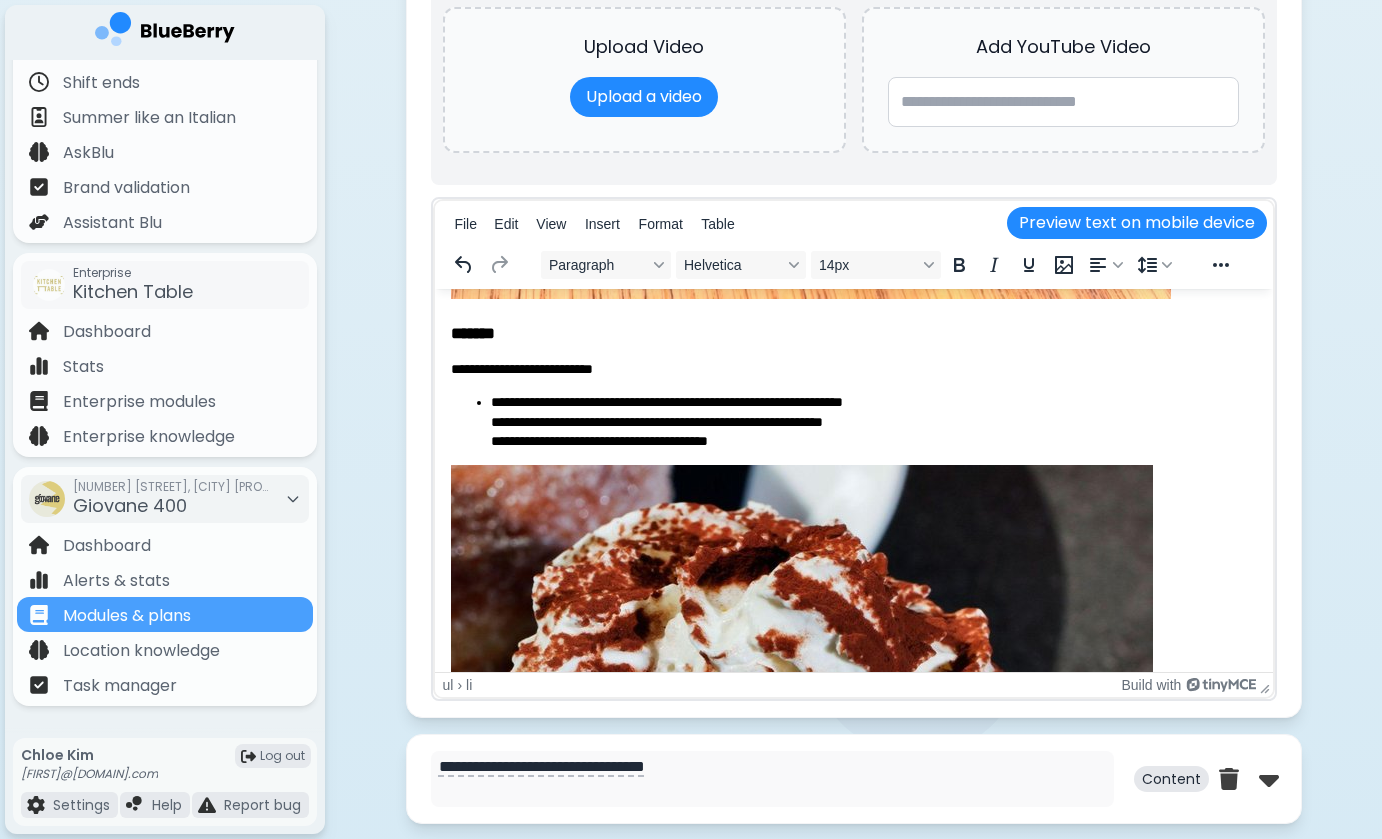 click on "**********" at bounding box center [873, 422] 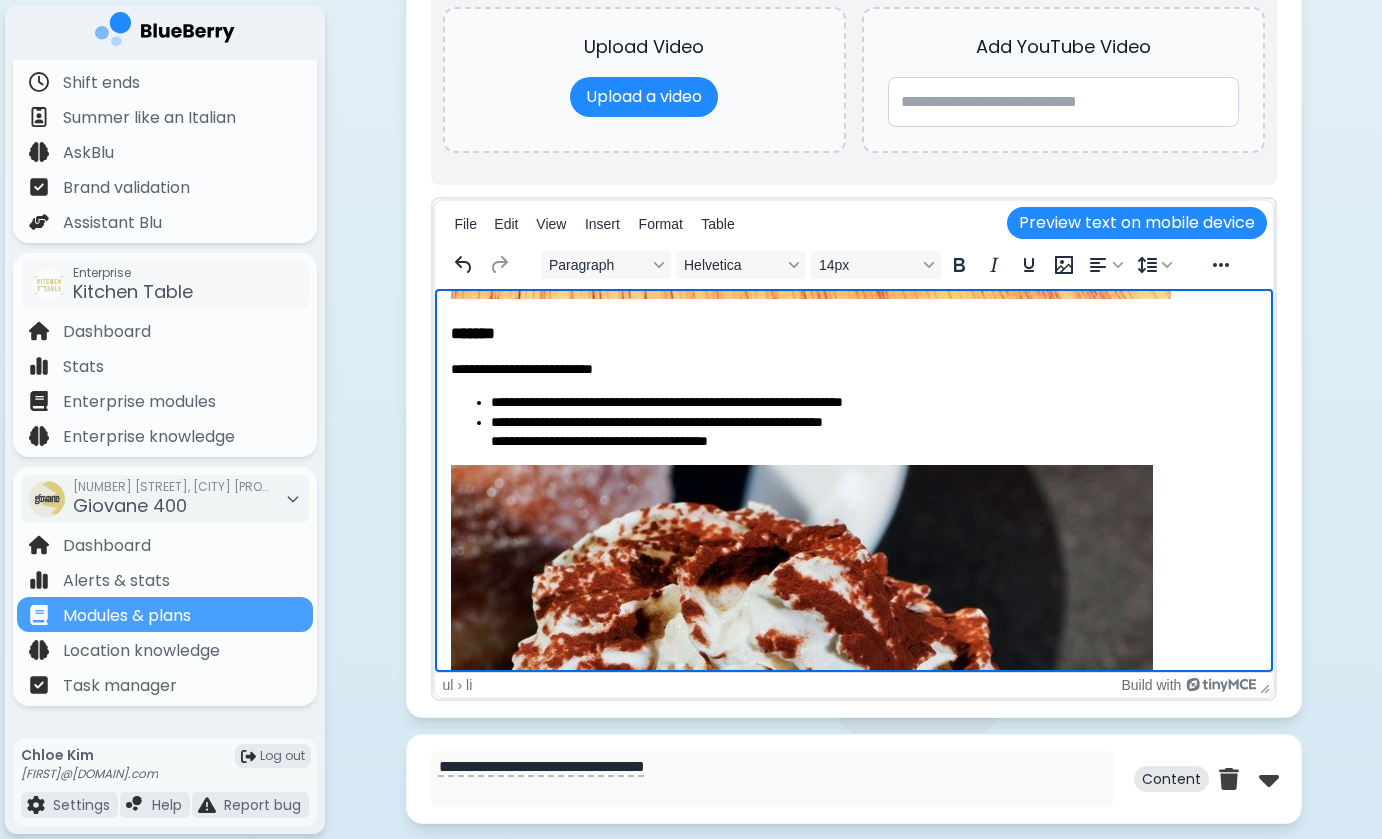 click on "**********" at bounding box center [873, 432] 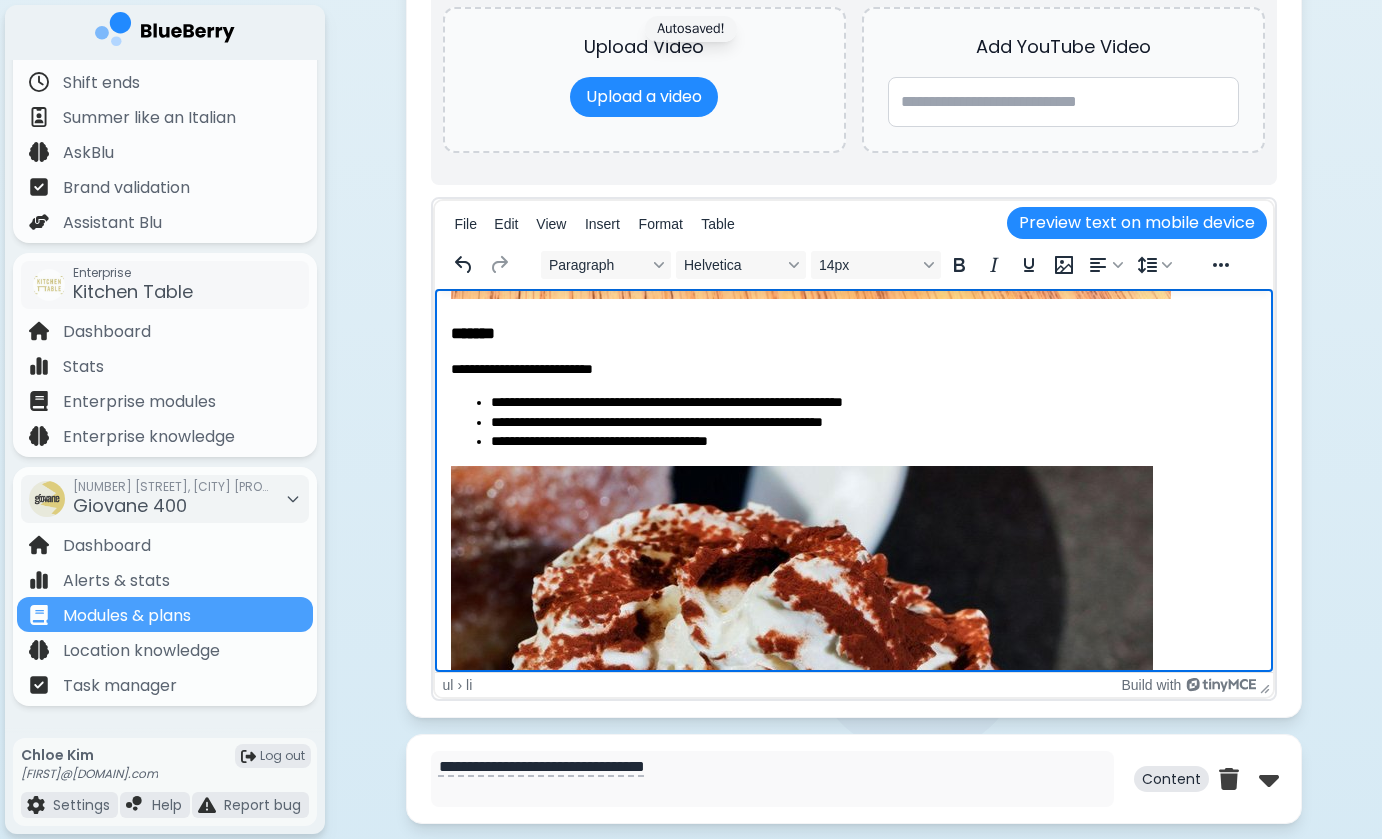 click on "**********" at bounding box center (873, 442) 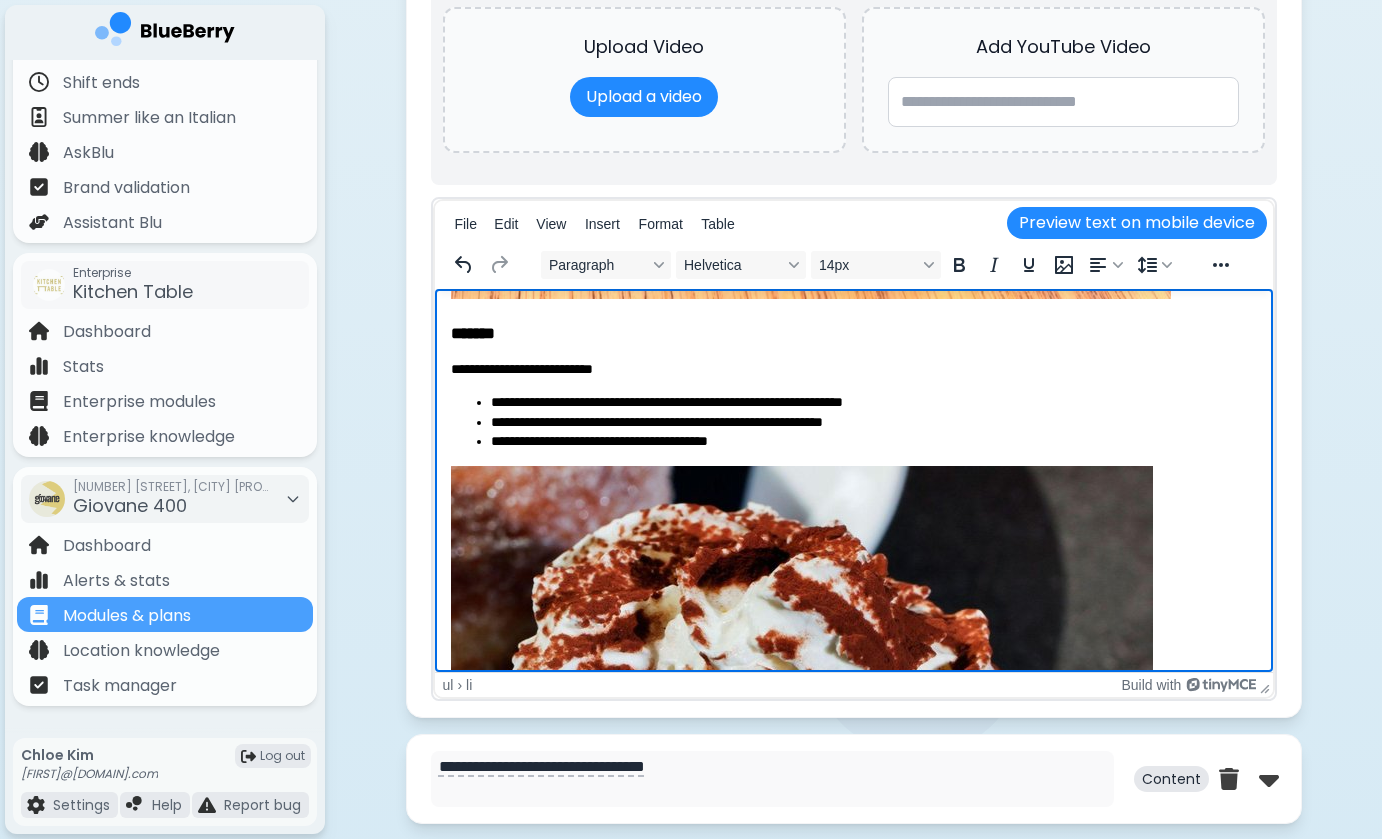 click on "**********" at bounding box center [873, 442] 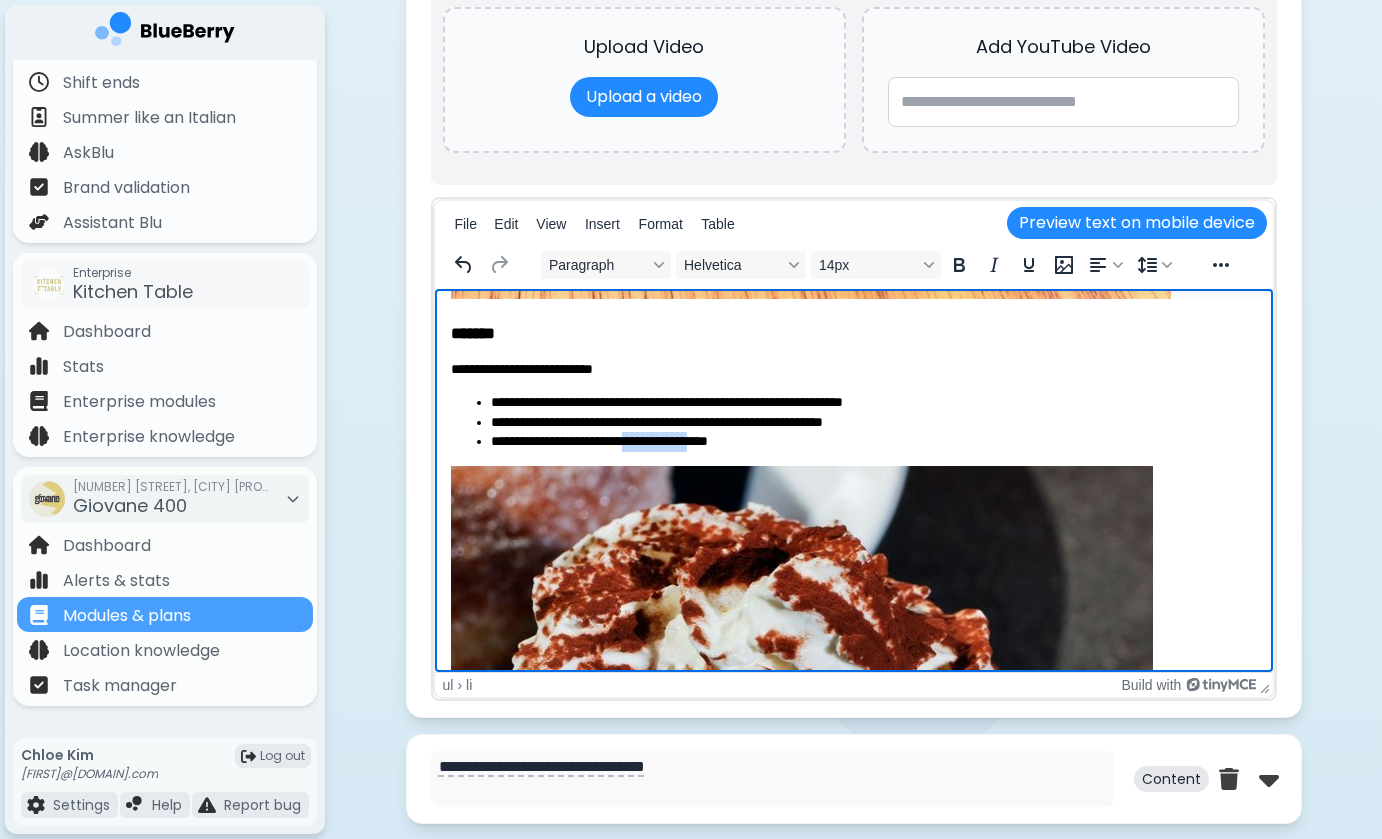 drag, startPoint x: 666, startPoint y: 438, endPoint x: 759, endPoint y: 438, distance: 93 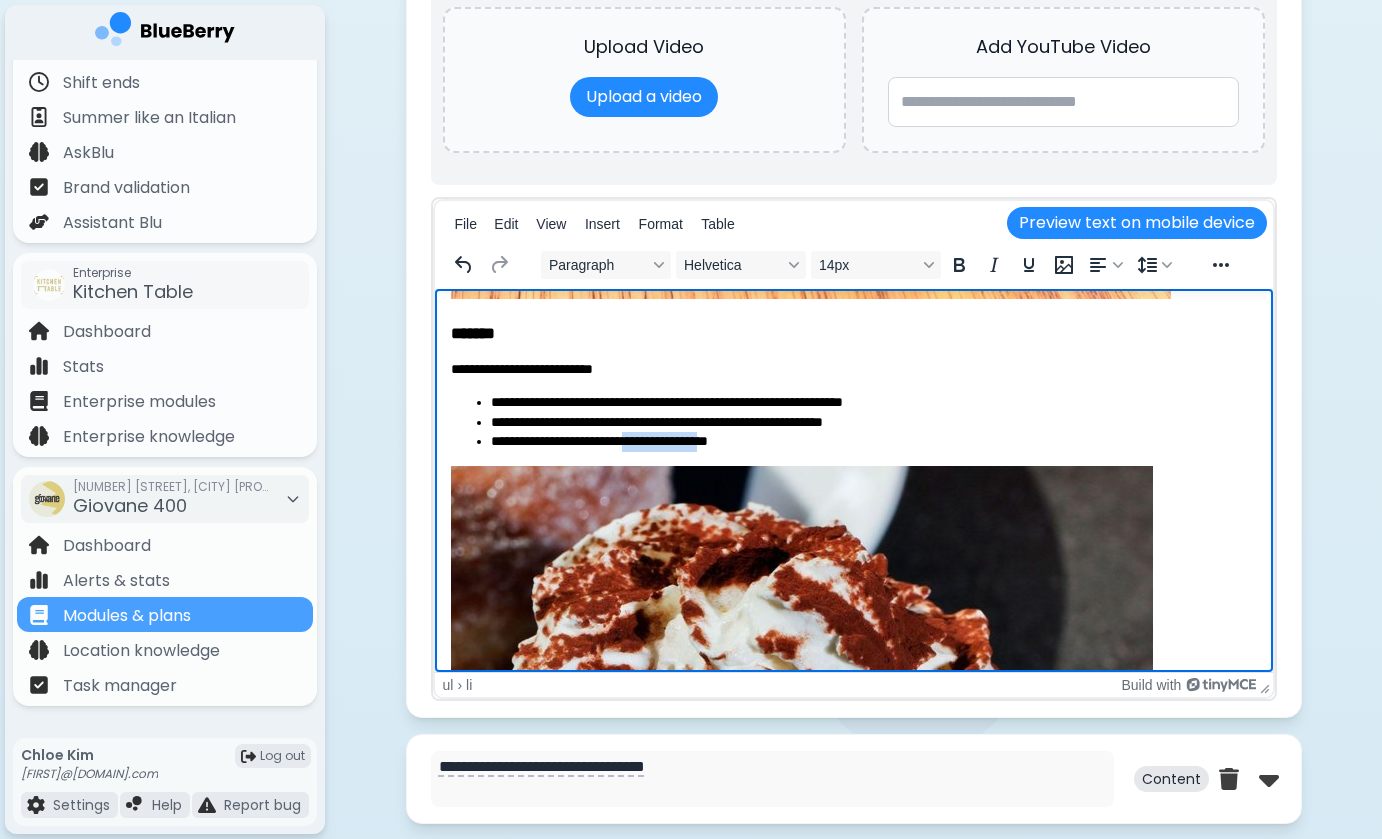 click on "**********" at bounding box center (873, 442) 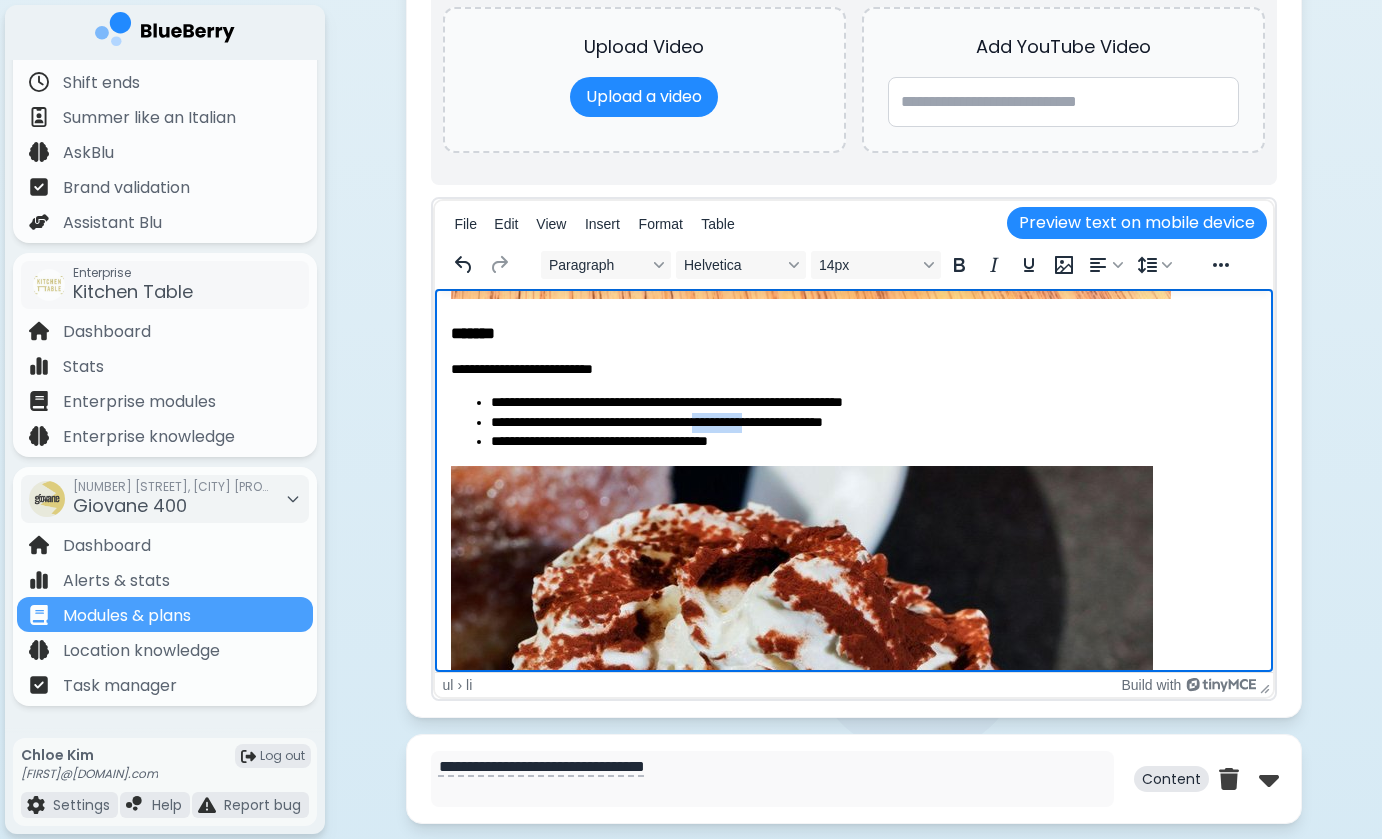 drag, startPoint x: 752, startPoint y: 419, endPoint x: 826, endPoint y: 419, distance: 74 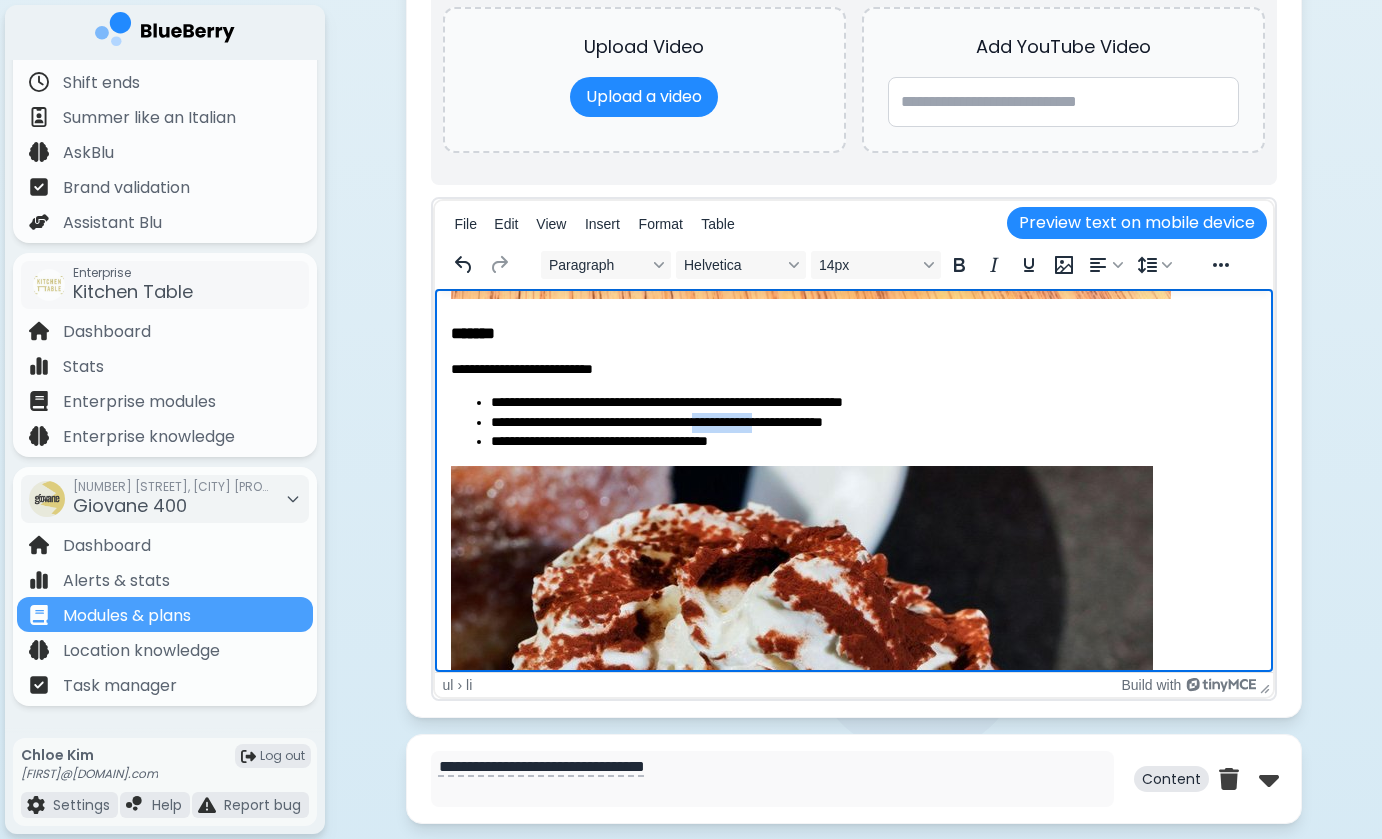 click on "**********" at bounding box center [873, 423] 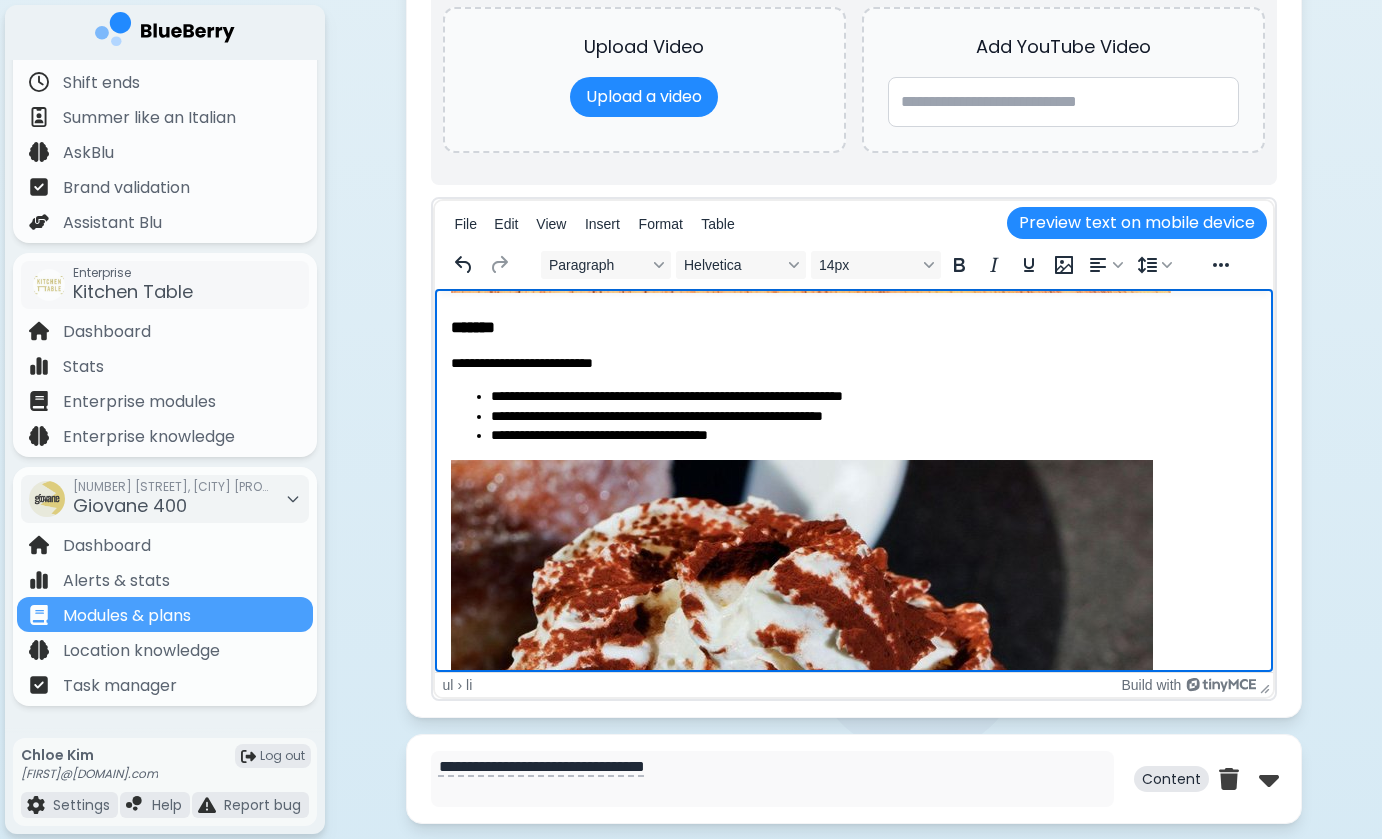 scroll, scrollTop: 1196, scrollLeft: 0, axis: vertical 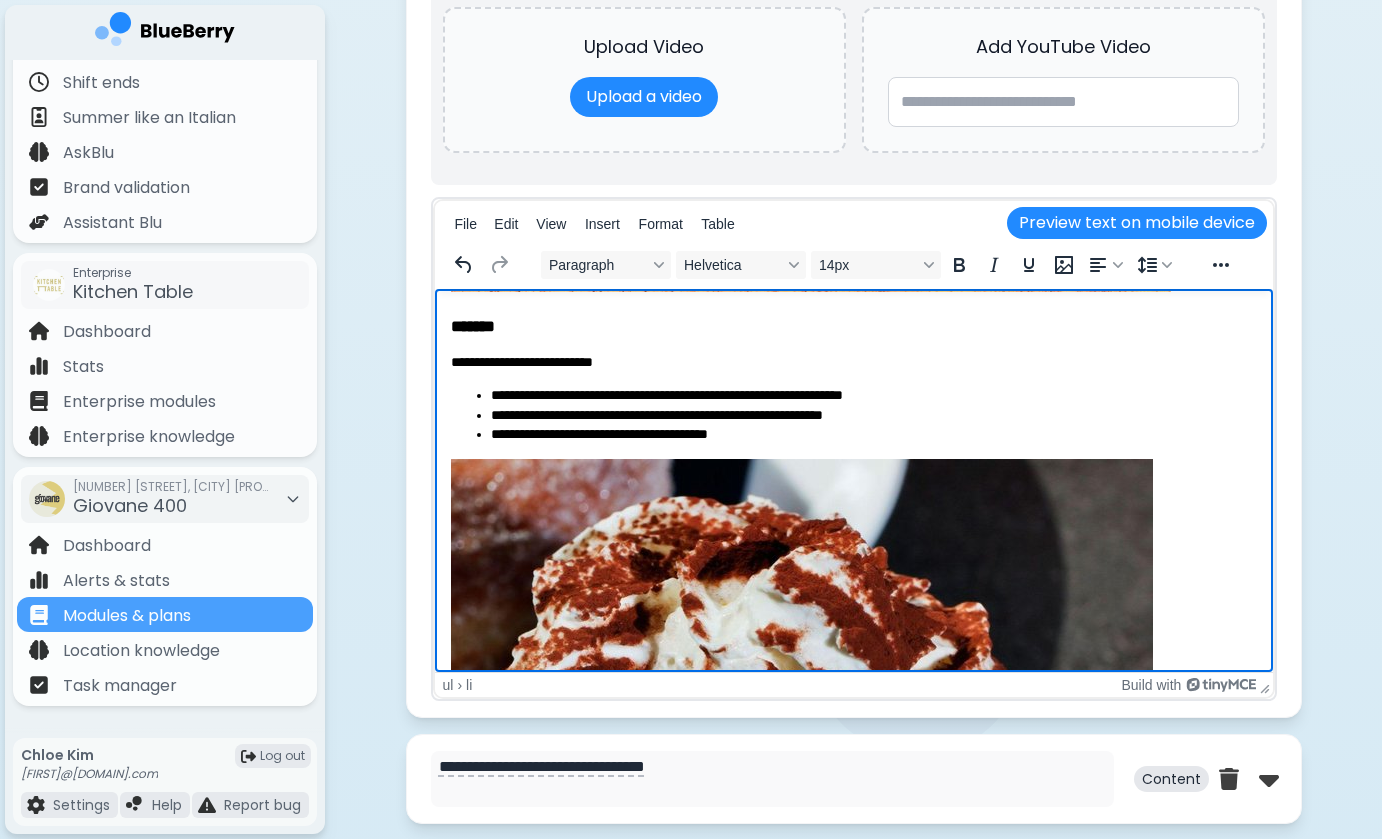 click on "**********" at bounding box center (873, 416) 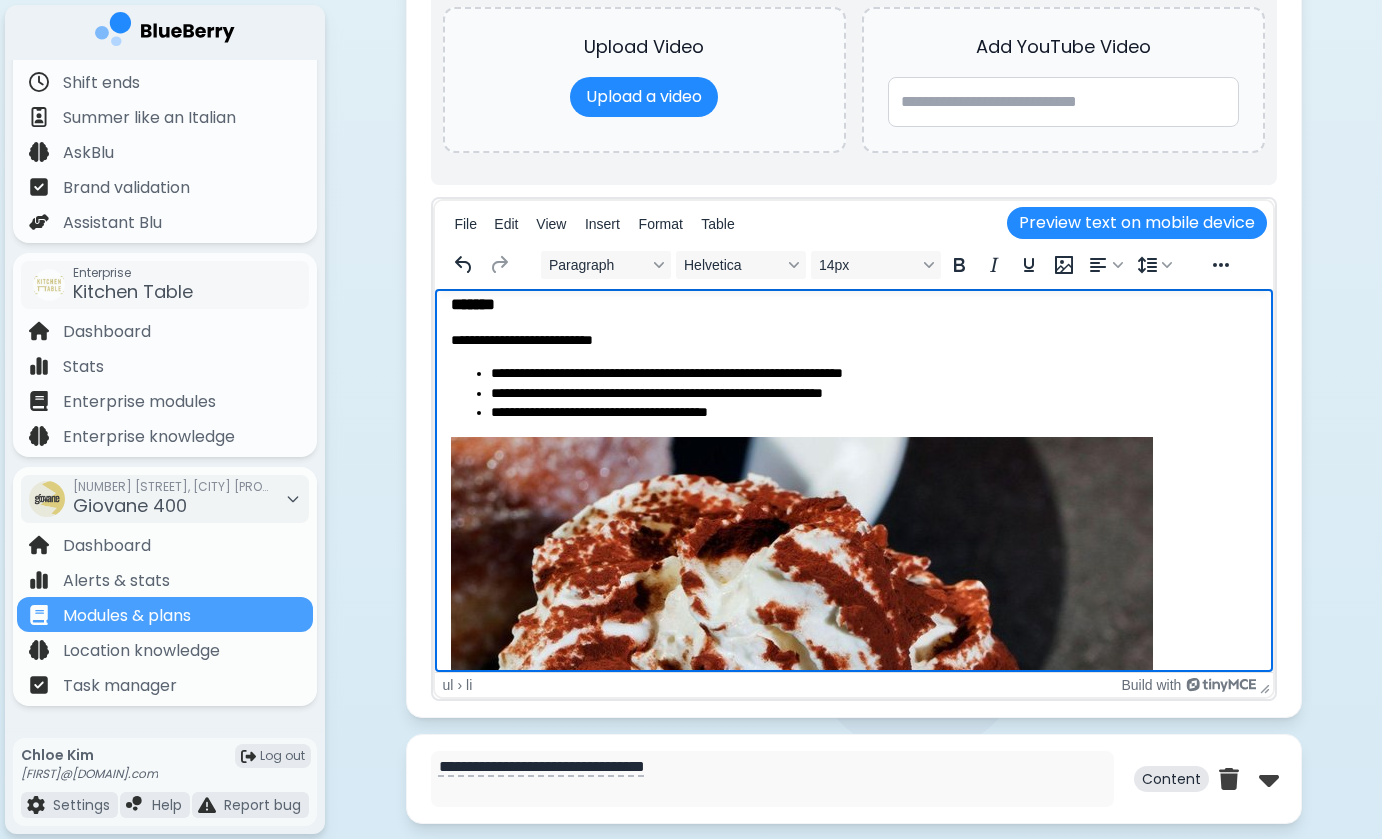 scroll, scrollTop: 1227, scrollLeft: 0, axis: vertical 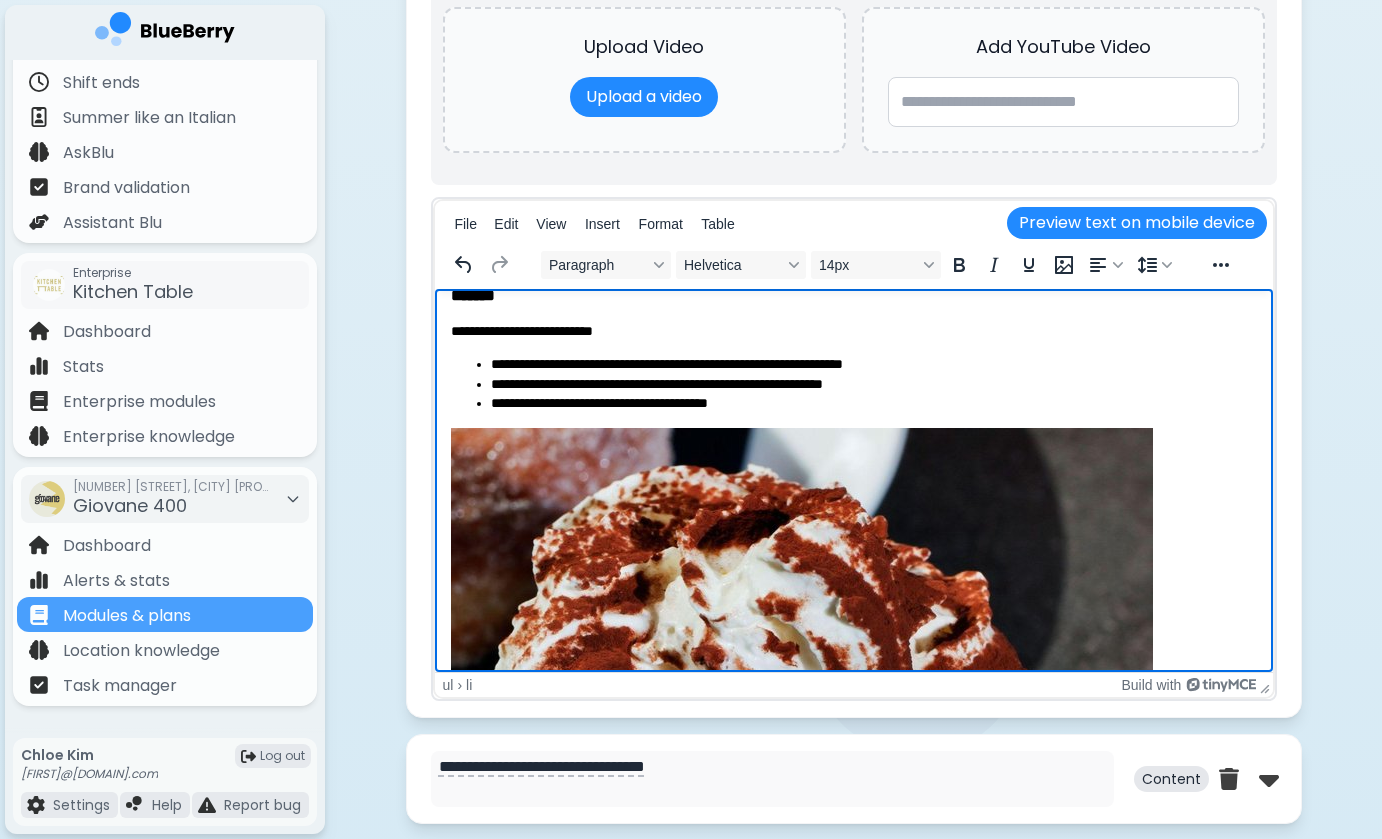 click on "**********" at bounding box center [873, 385] 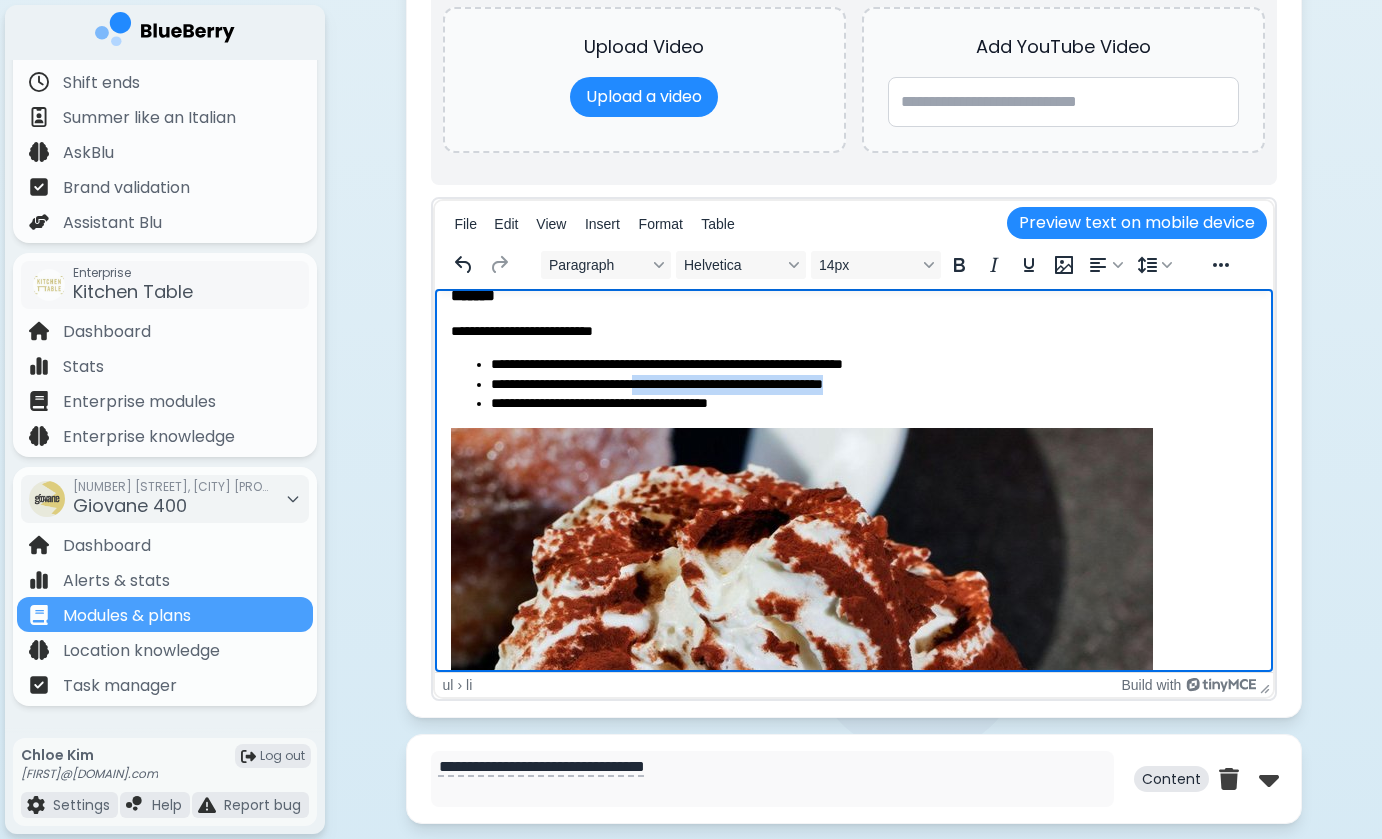 drag, startPoint x: 676, startPoint y: 387, endPoint x: 919, endPoint y: 387, distance: 243 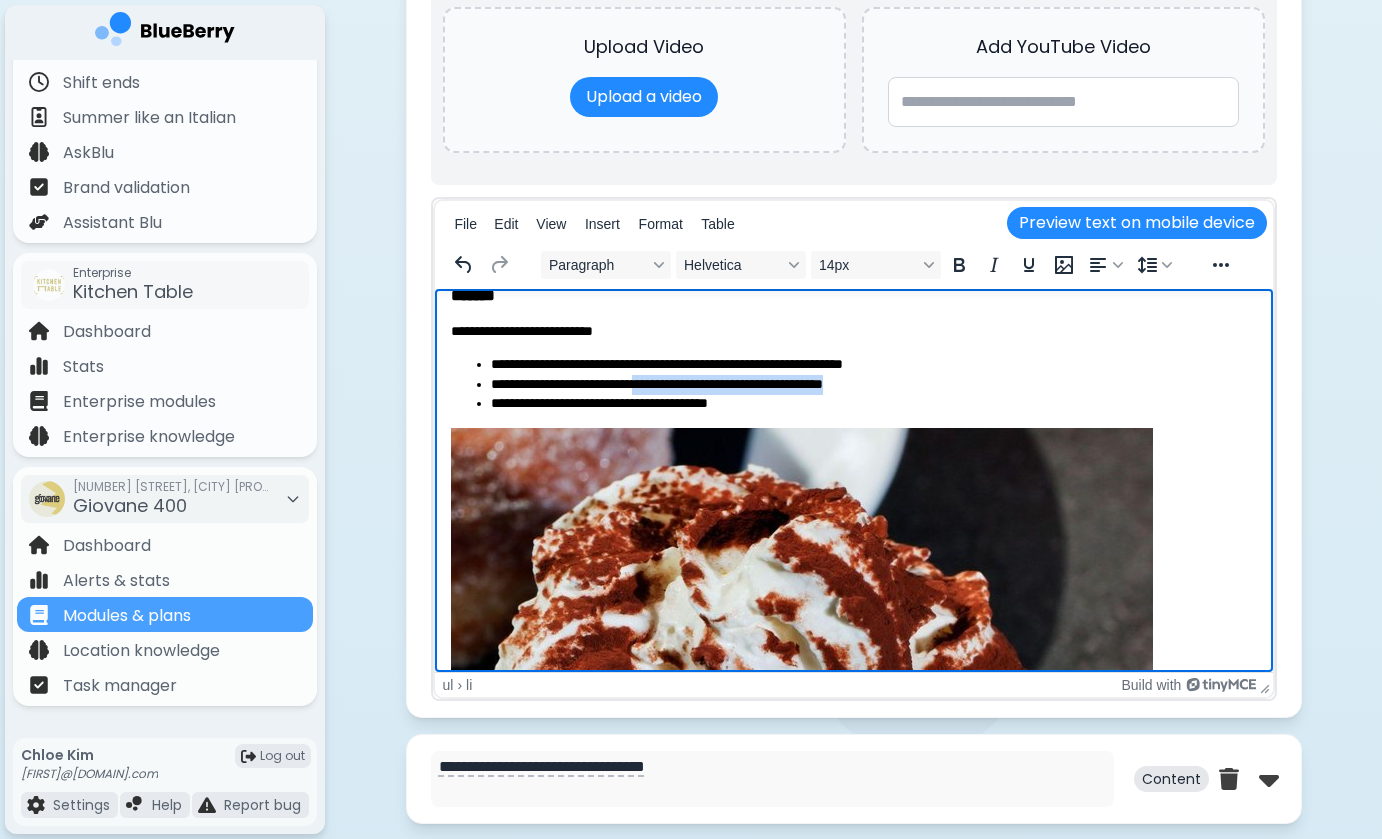 click on "**********" at bounding box center (873, 385) 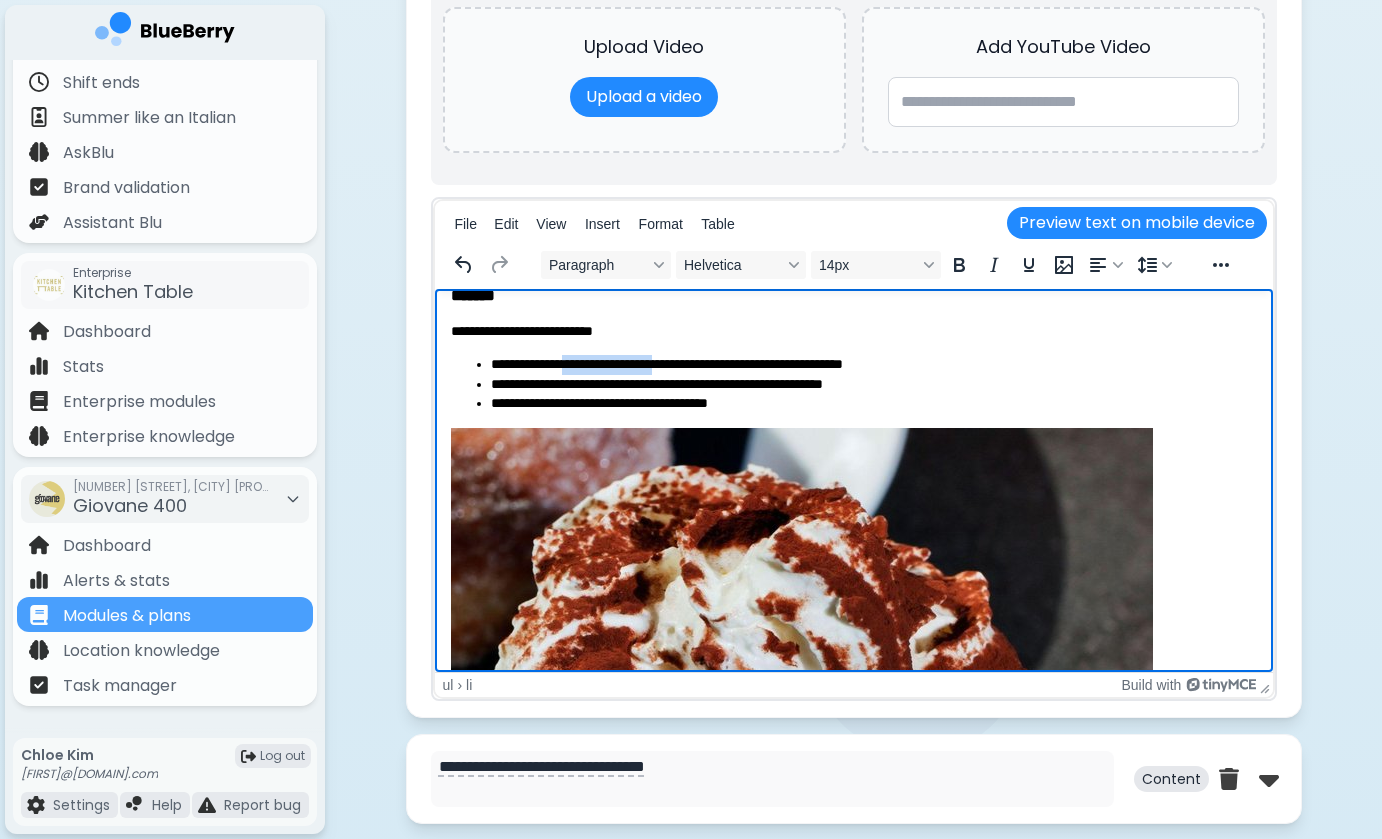 drag, startPoint x: 587, startPoint y: 359, endPoint x: 711, endPoint y: 364, distance: 124.10077 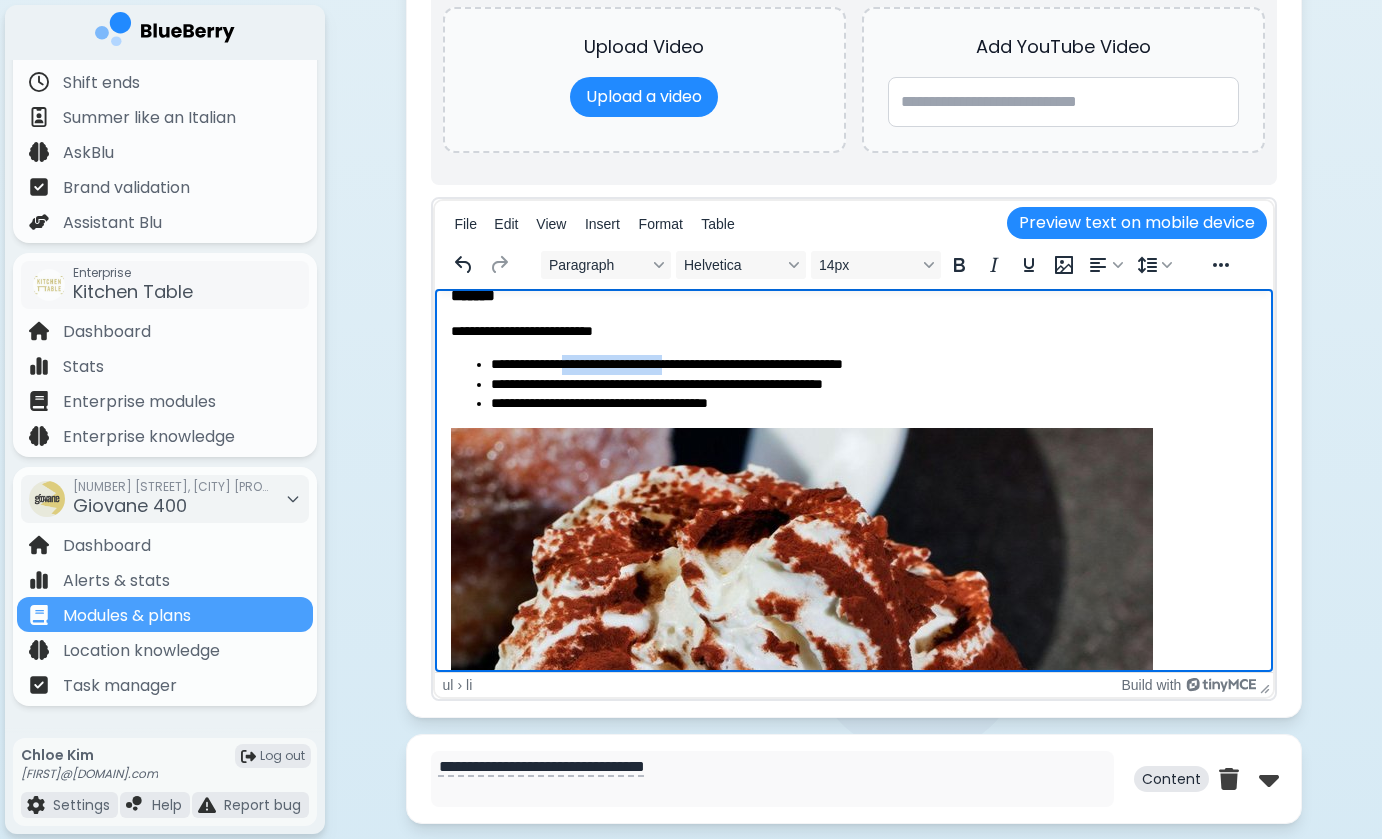 click on "**********" at bounding box center [873, 365] 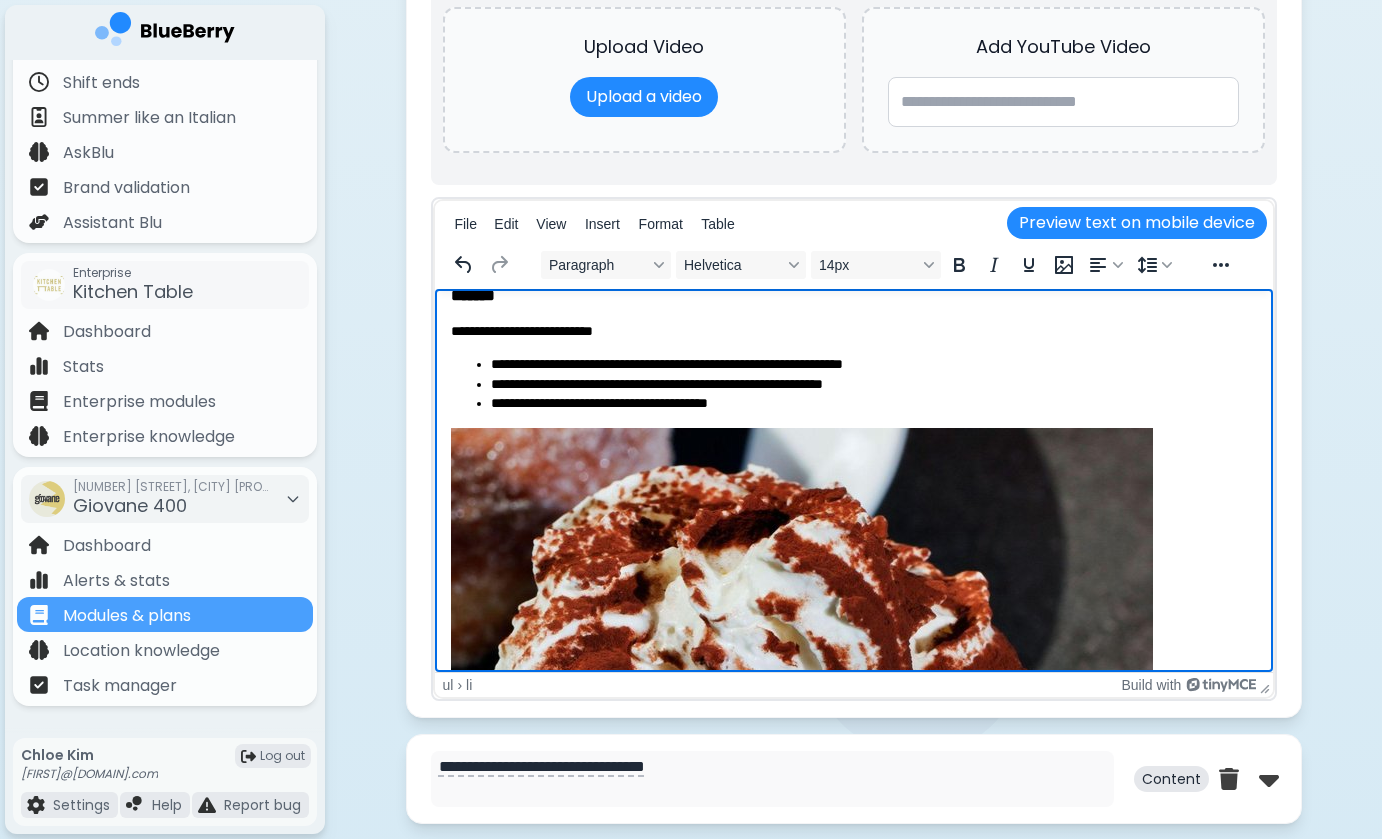 click on "**********" at bounding box center (873, 365) 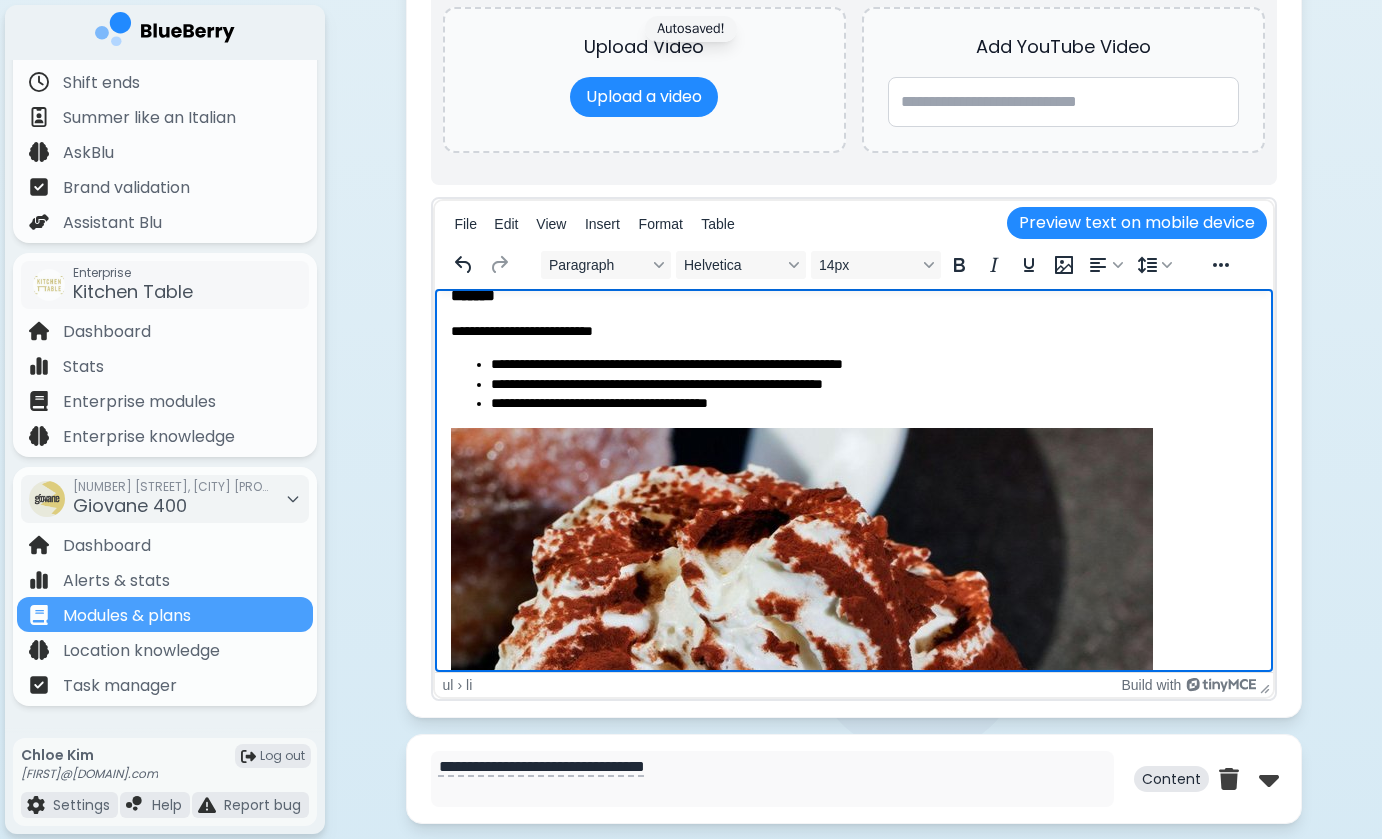 click on "**********" at bounding box center (873, 365) 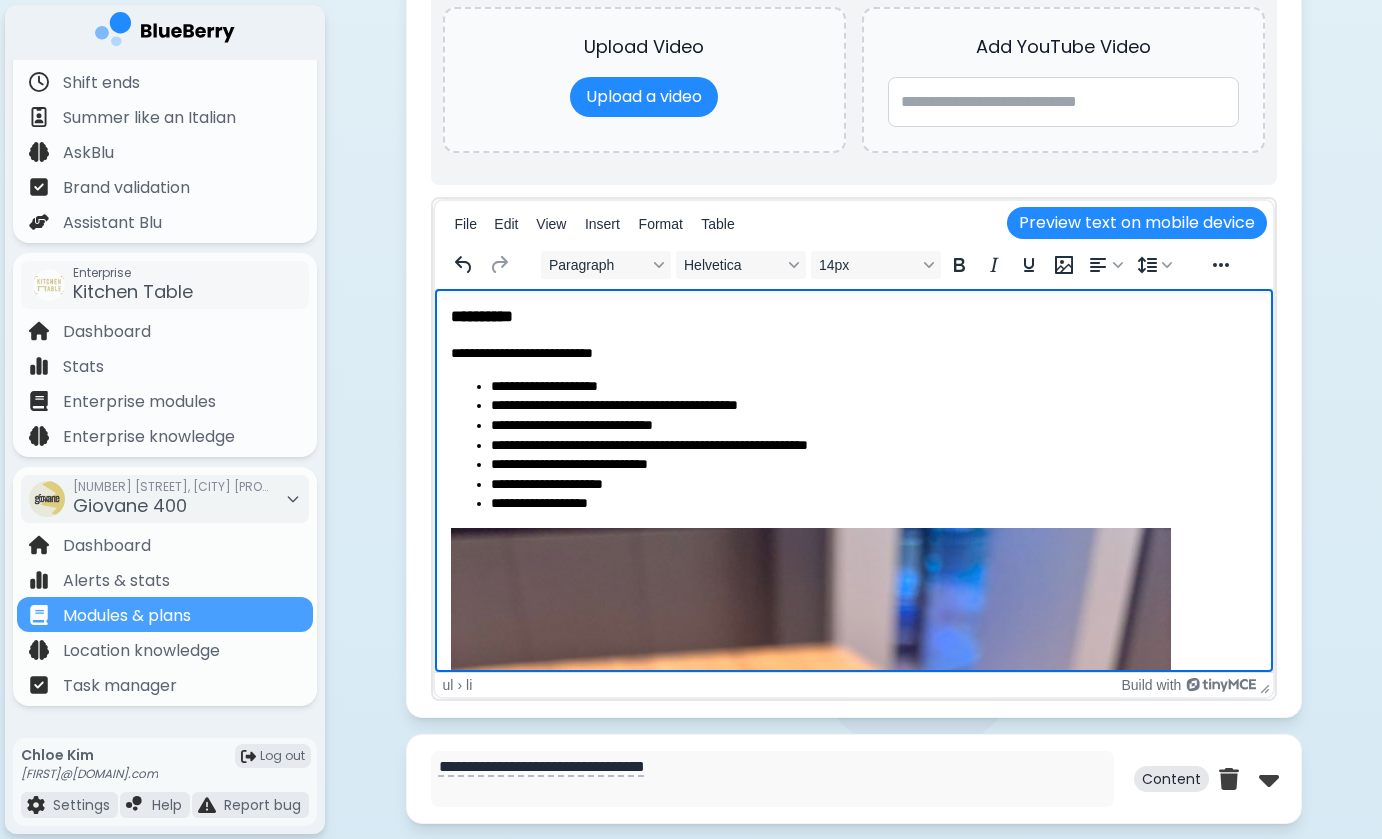 scroll, scrollTop: 1940, scrollLeft: 0, axis: vertical 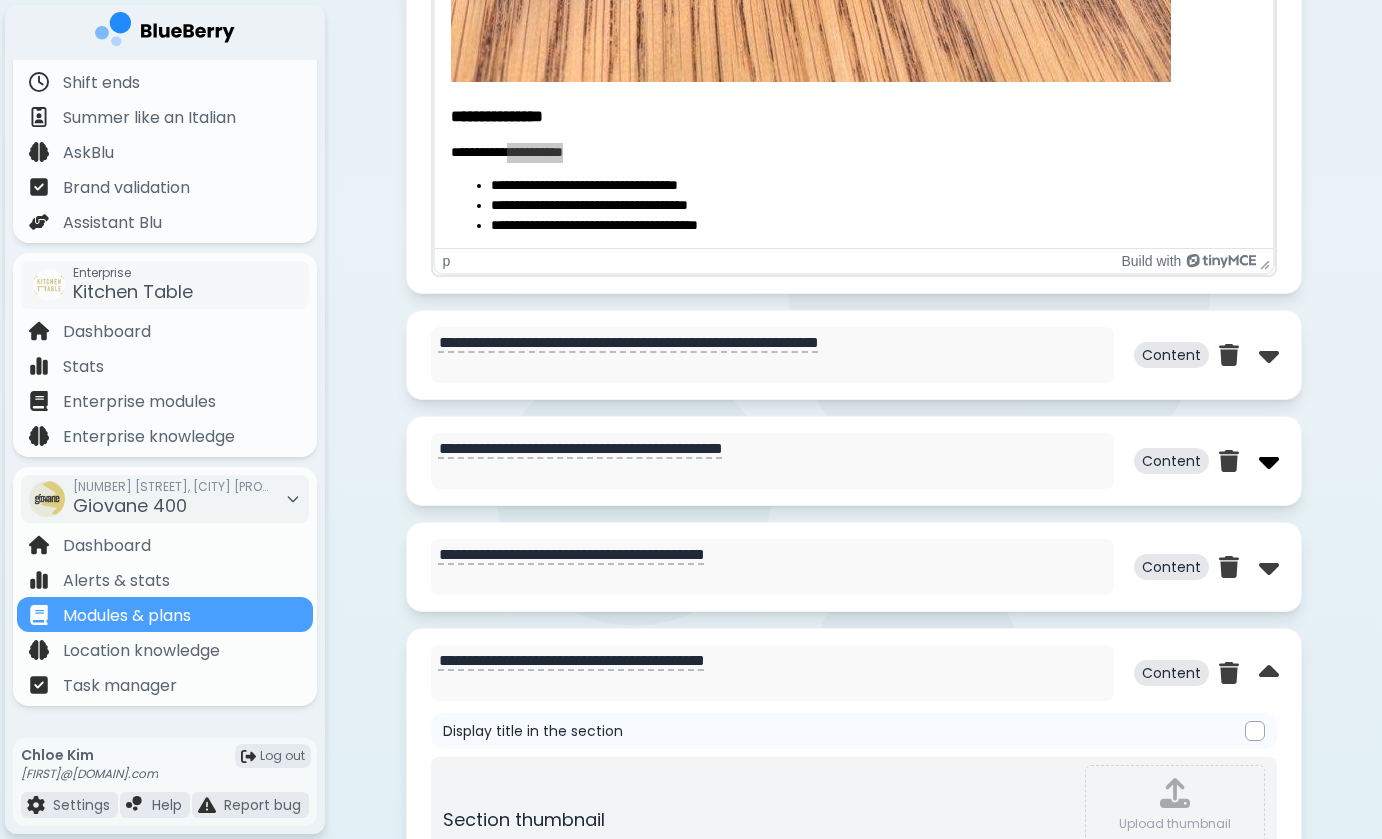 click at bounding box center (1269, 461) 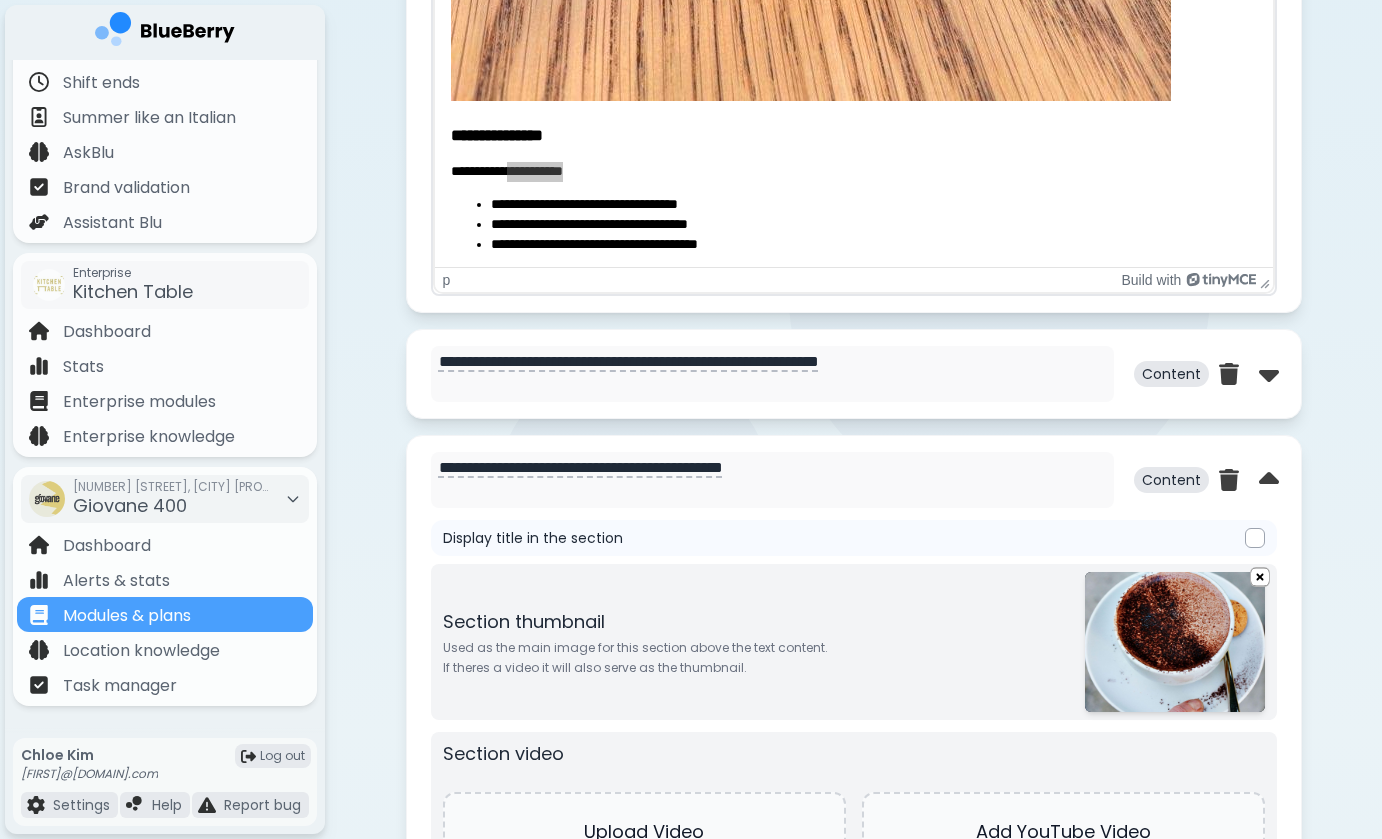 scroll, scrollTop: 1899, scrollLeft: 0, axis: vertical 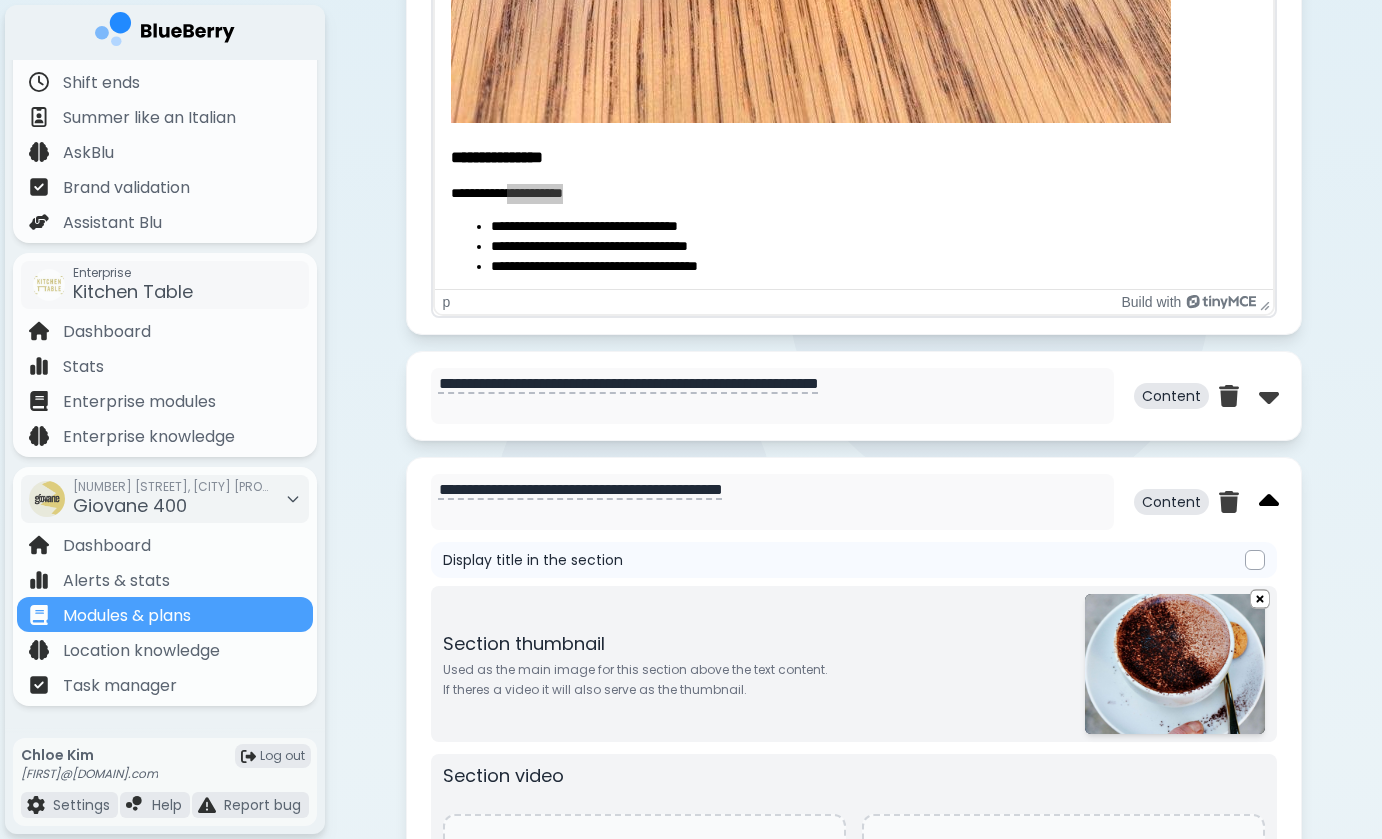 click at bounding box center (1269, 502) 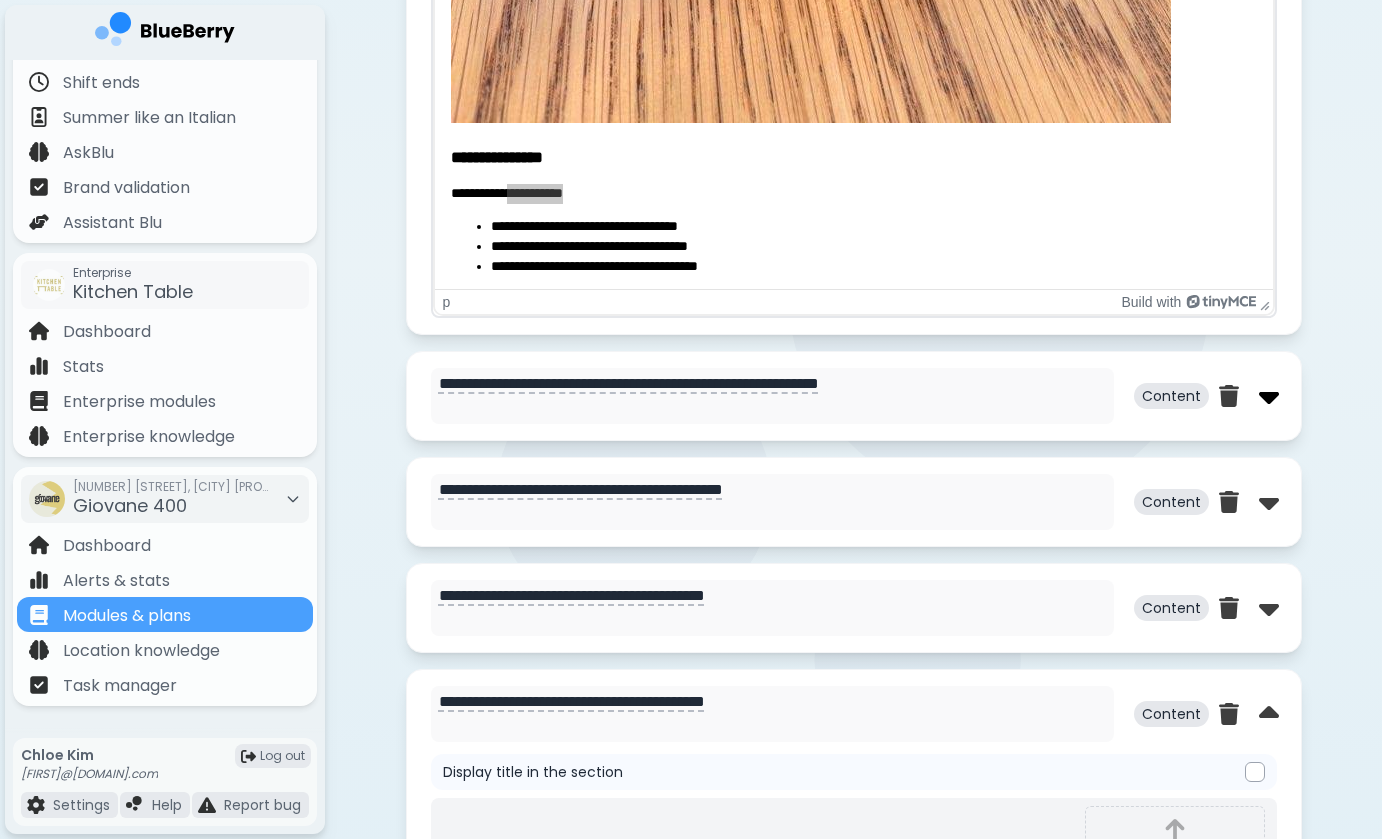 click at bounding box center (1269, 396) 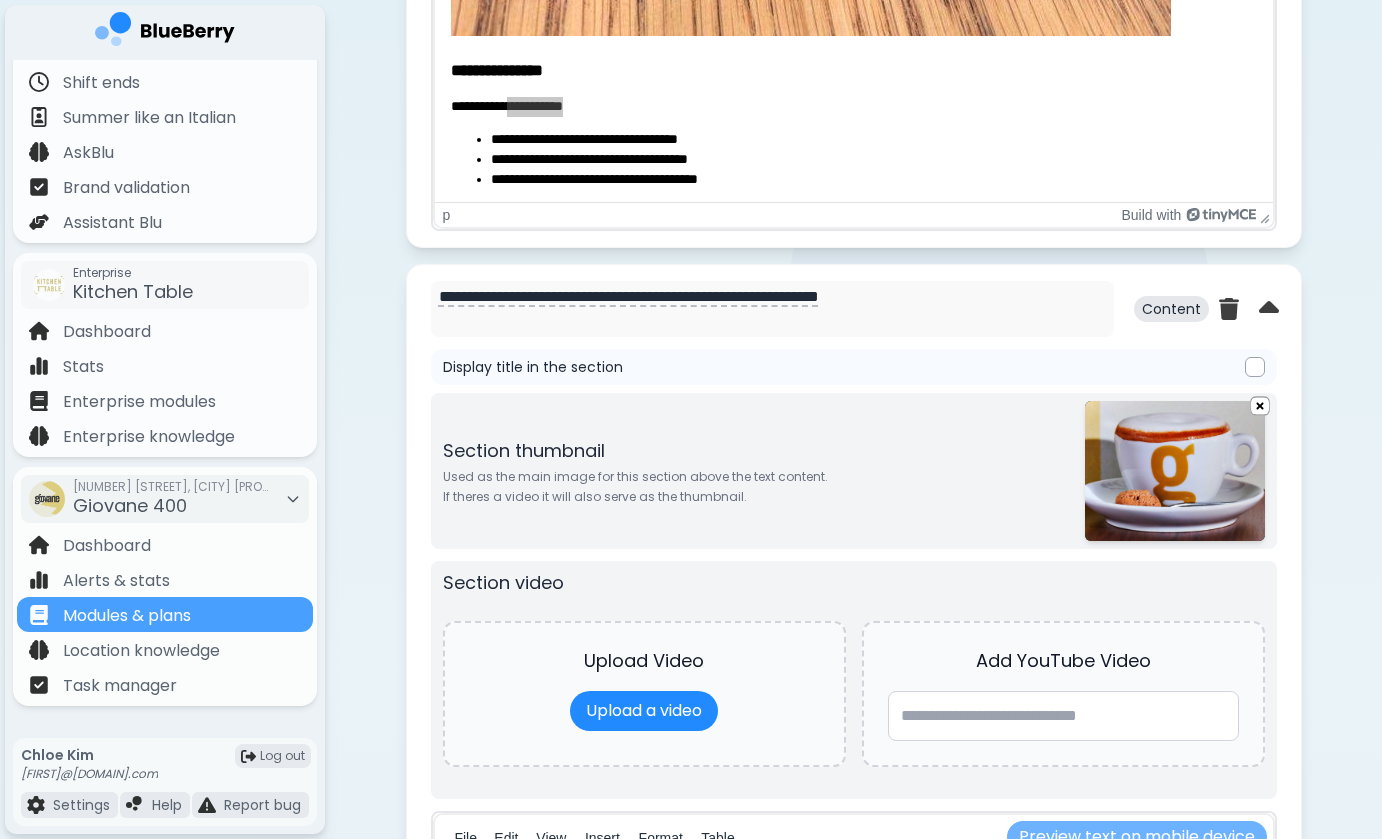 scroll, scrollTop: 1922, scrollLeft: 0, axis: vertical 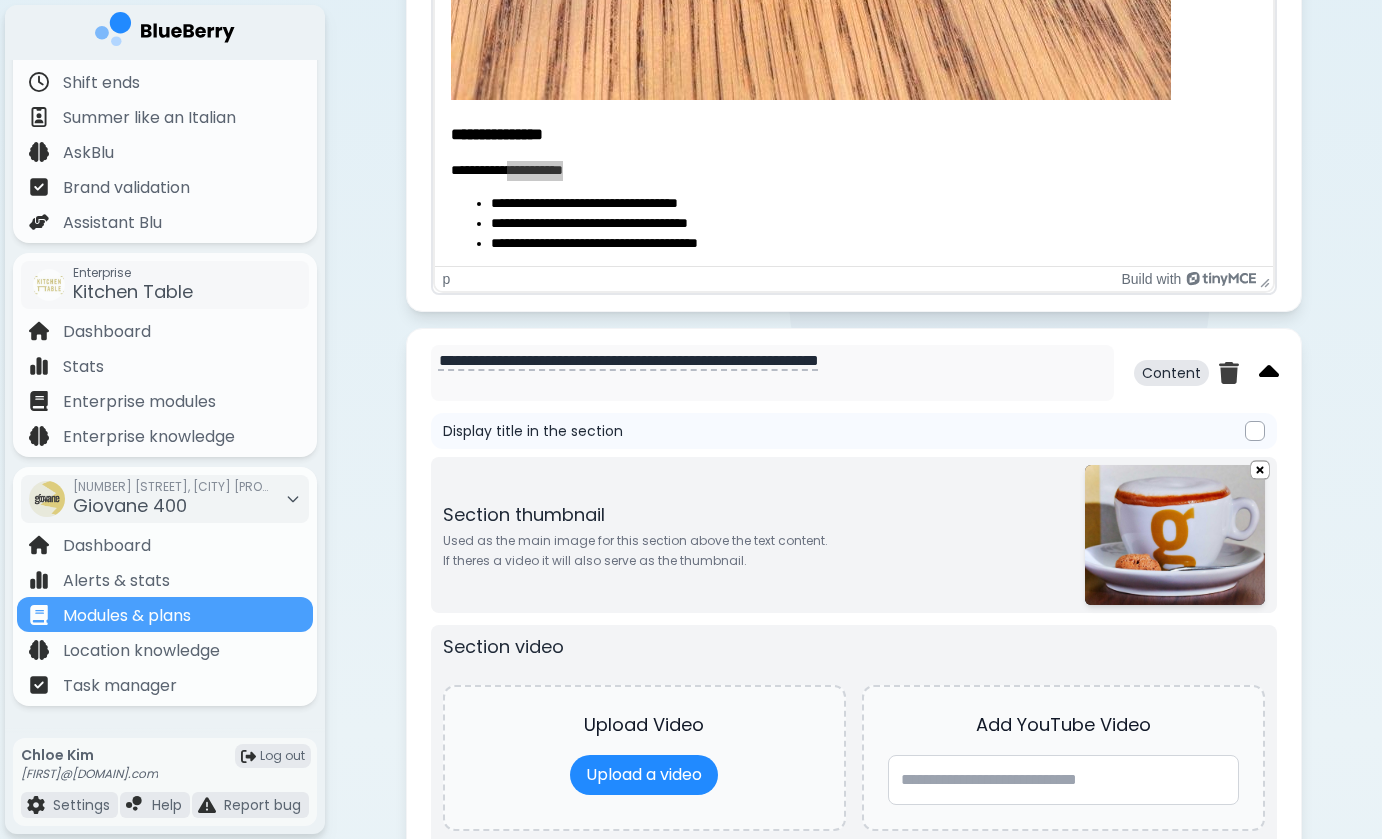 click at bounding box center (1269, 373) 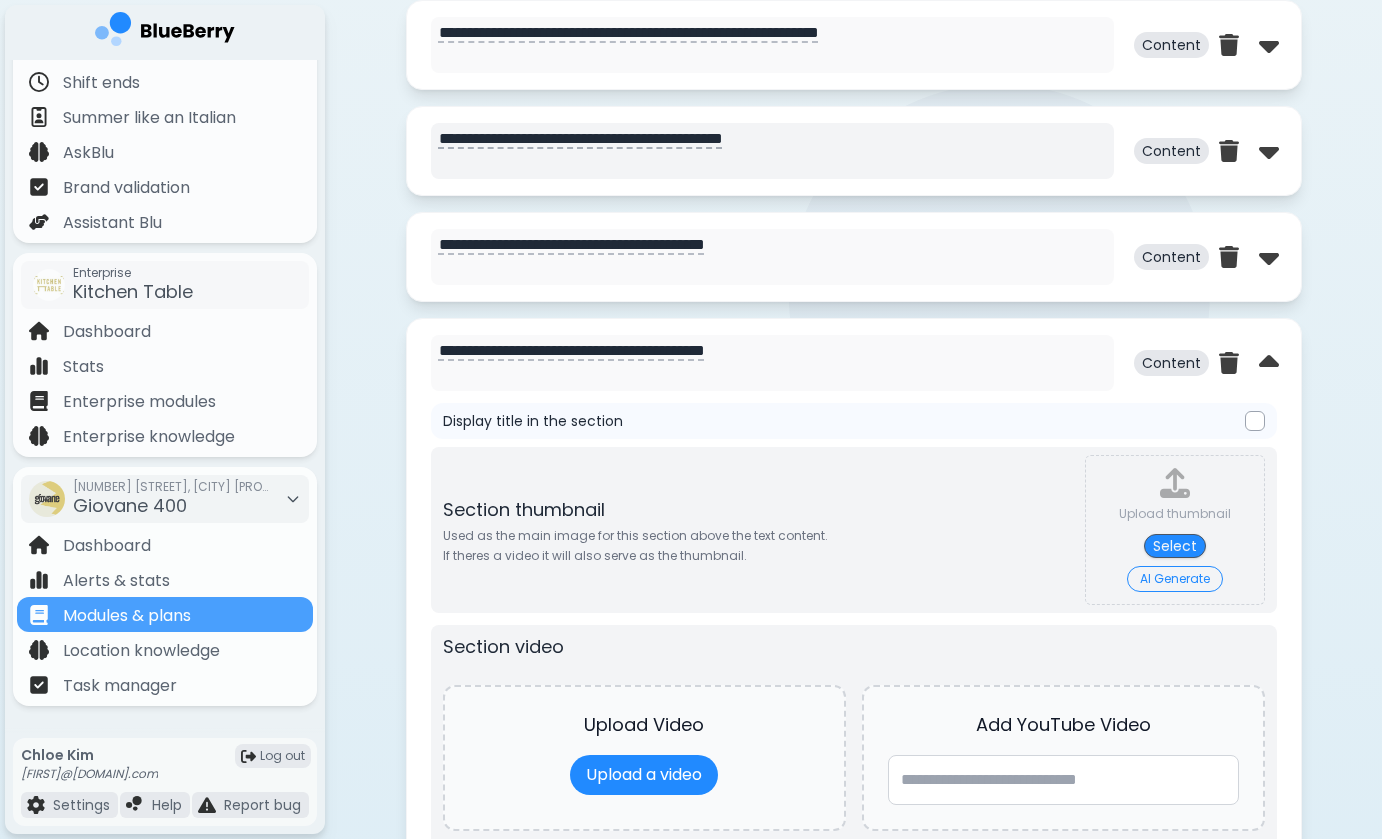 scroll, scrollTop: 2273, scrollLeft: 0, axis: vertical 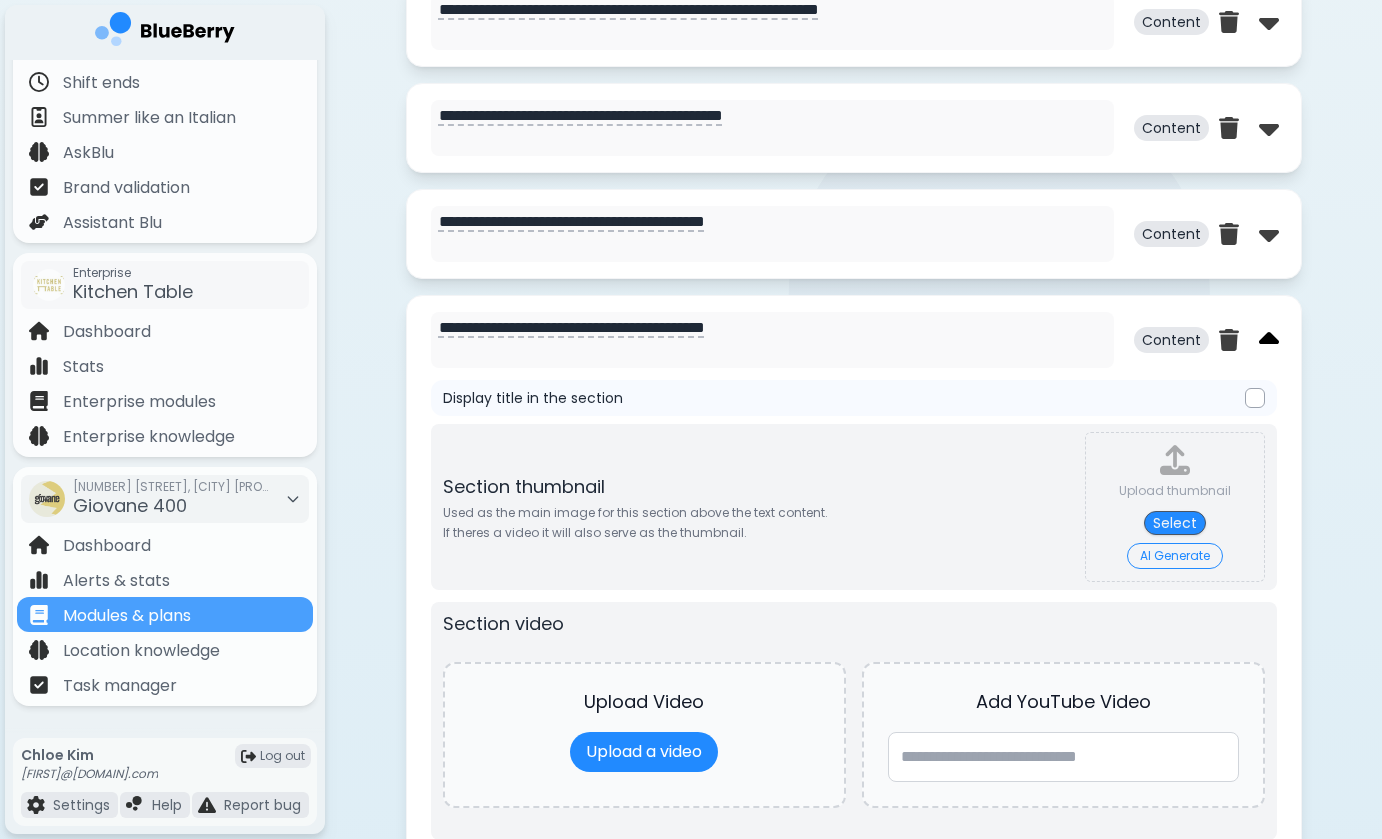 click at bounding box center (1269, 340) 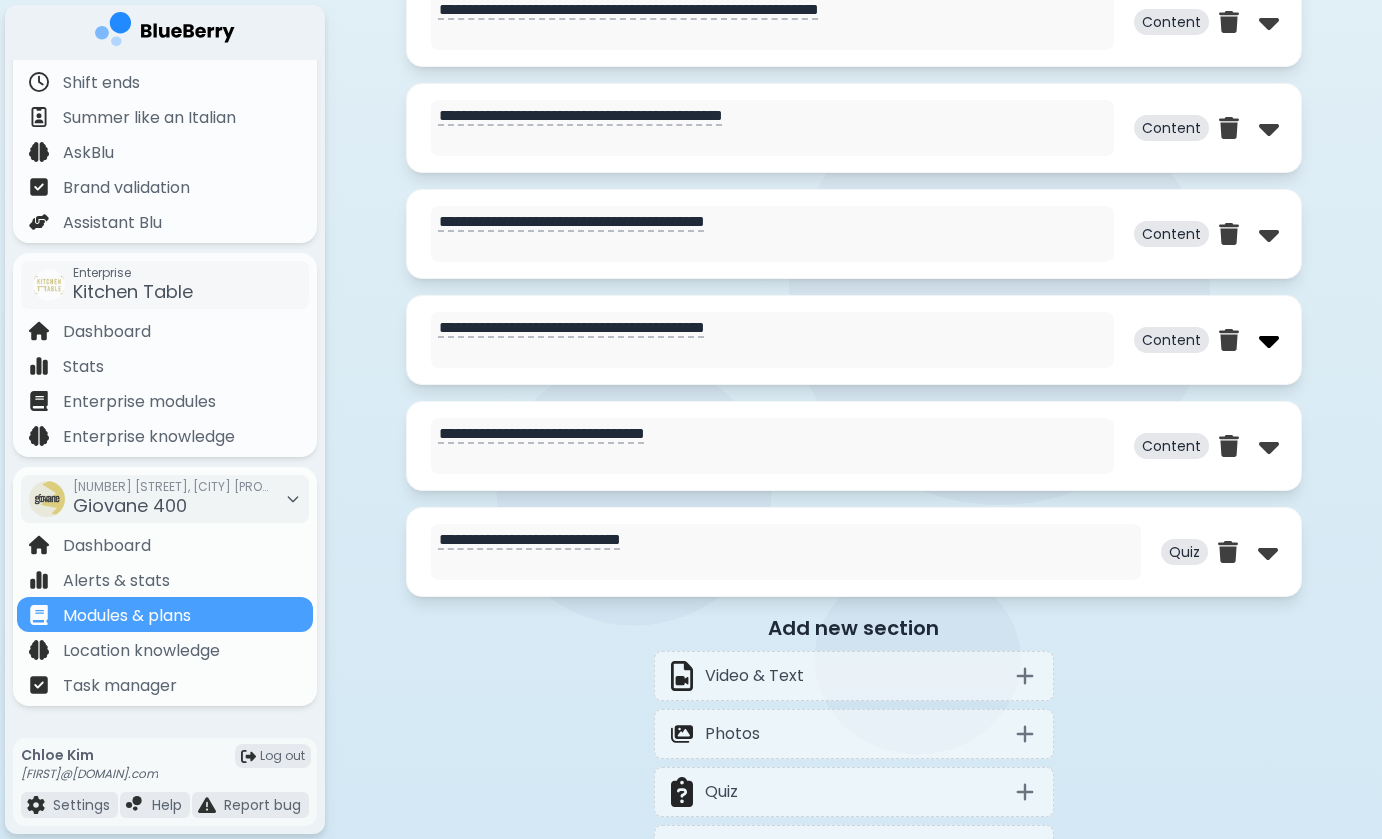 click at bounding box center (1269, 340) 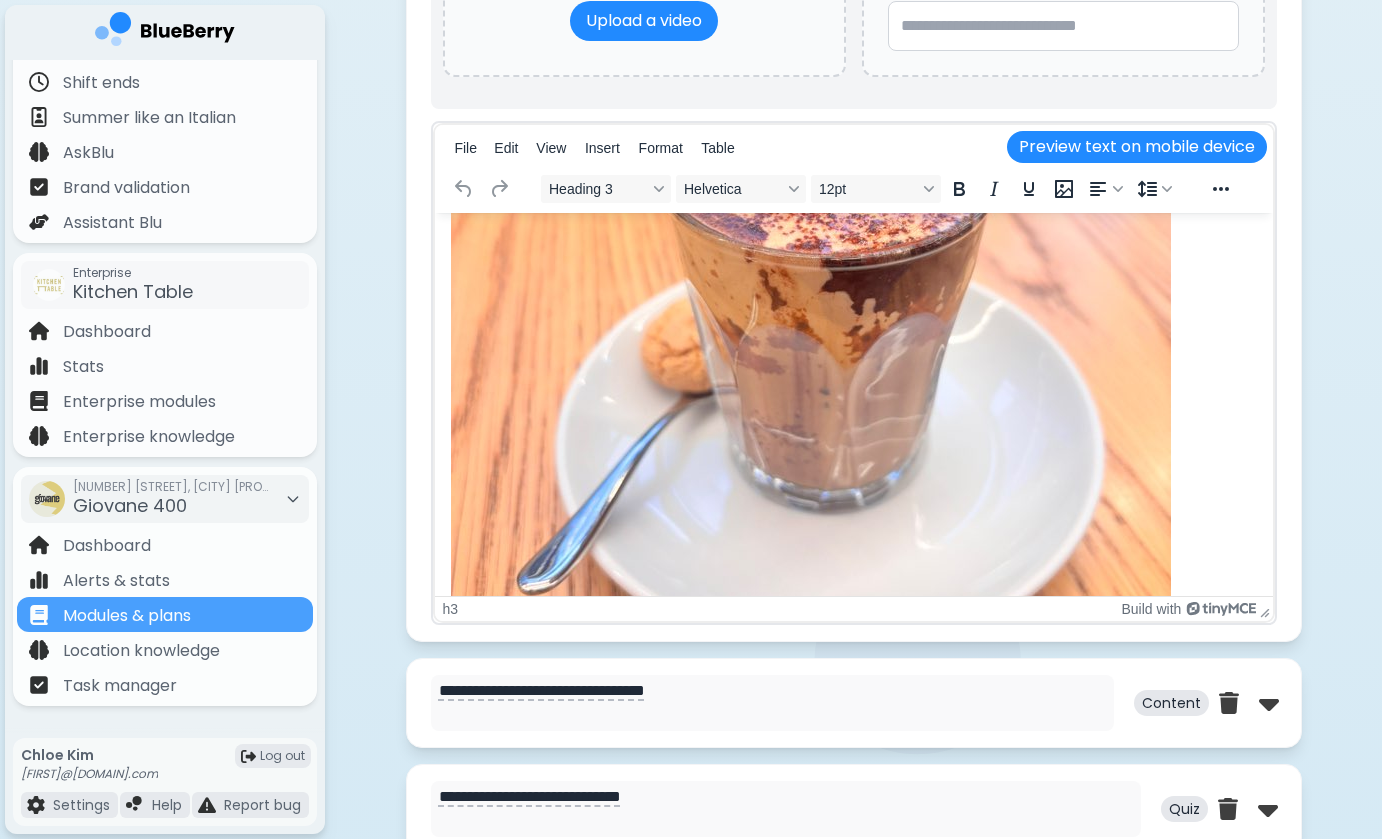 scroll, scrollTop: 669, scrollLeft: 0, axis: vertical 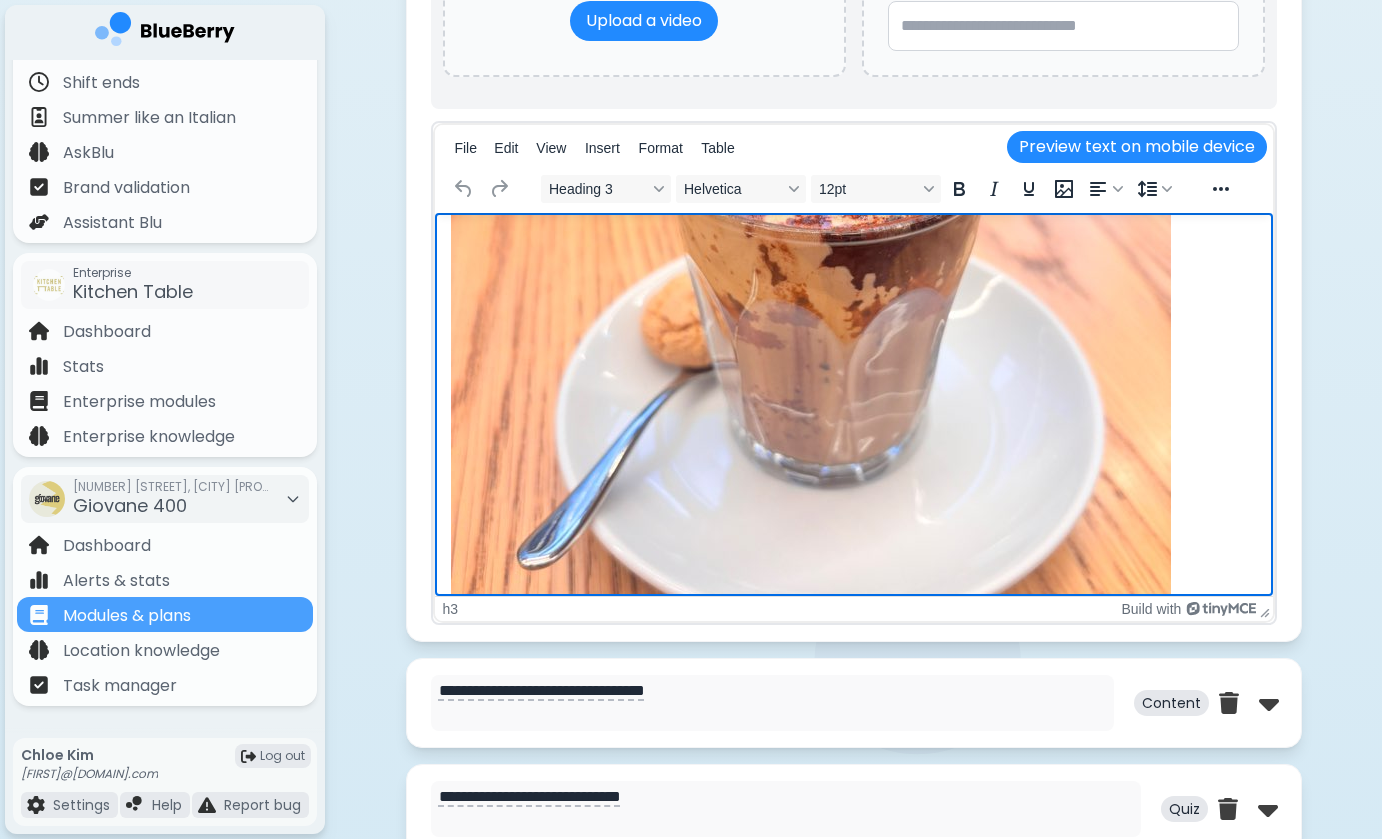 click at bounding box center [810, 263] 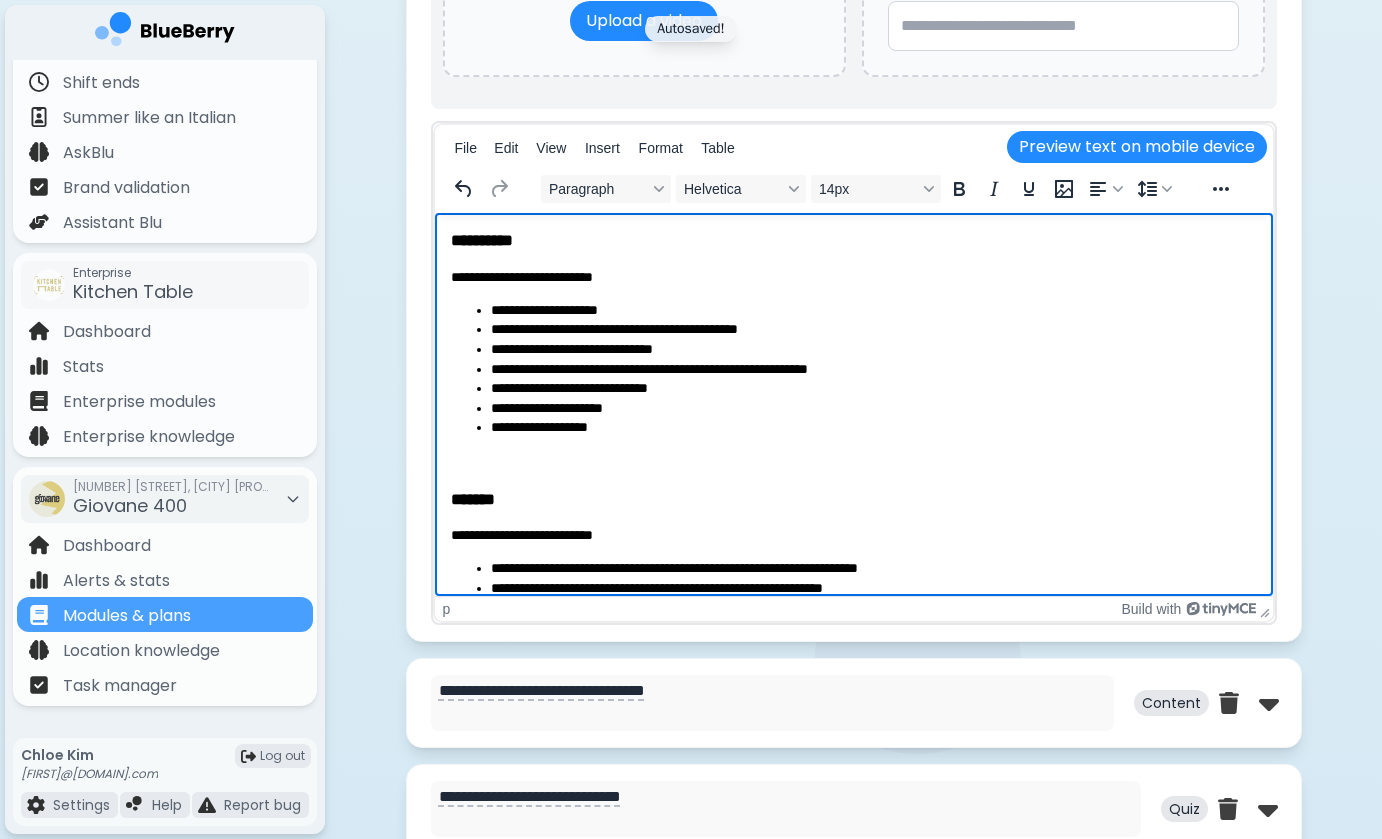 scroll, scrollTop: 47, scrollLeft: 0, axis: vertical 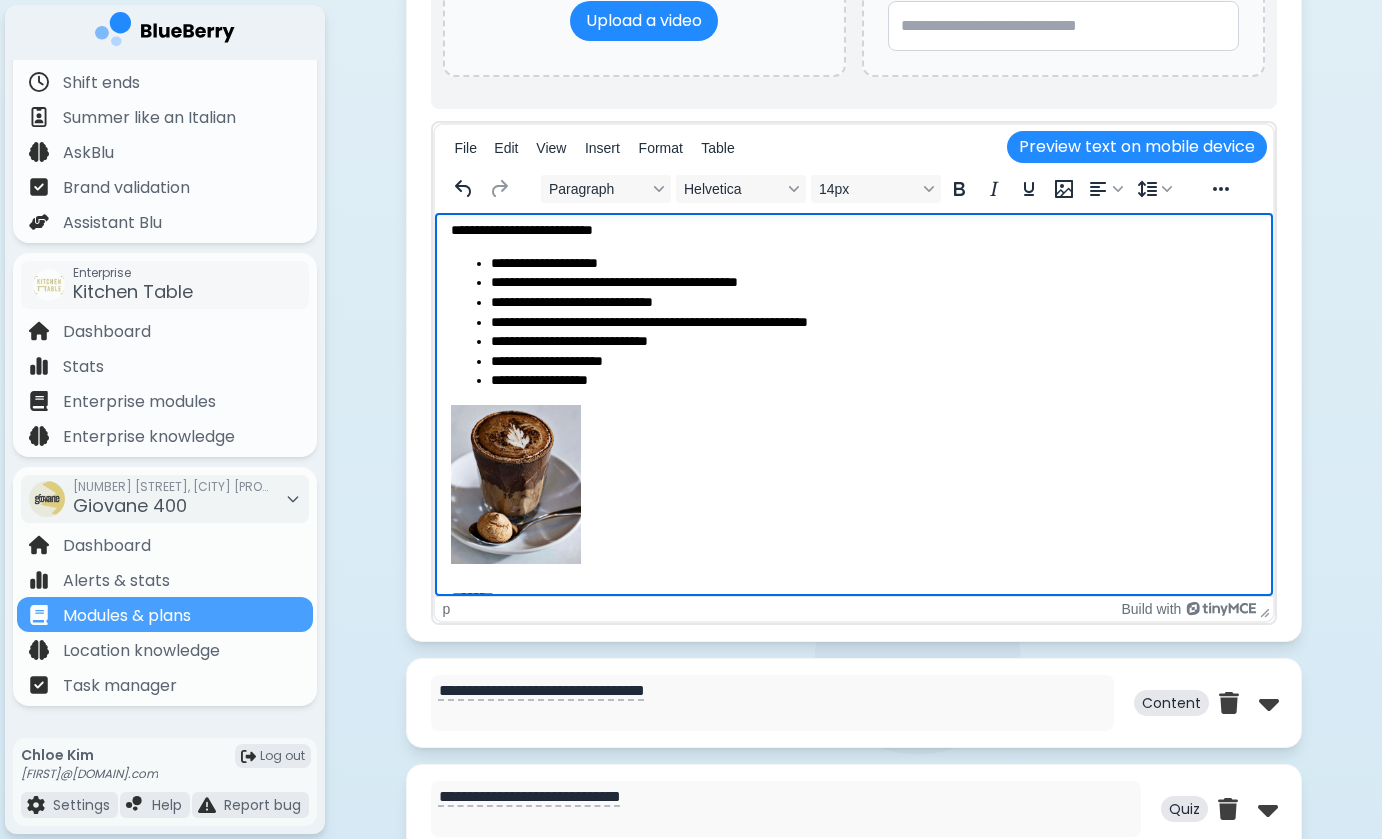 click at bounding box center (515, 484) 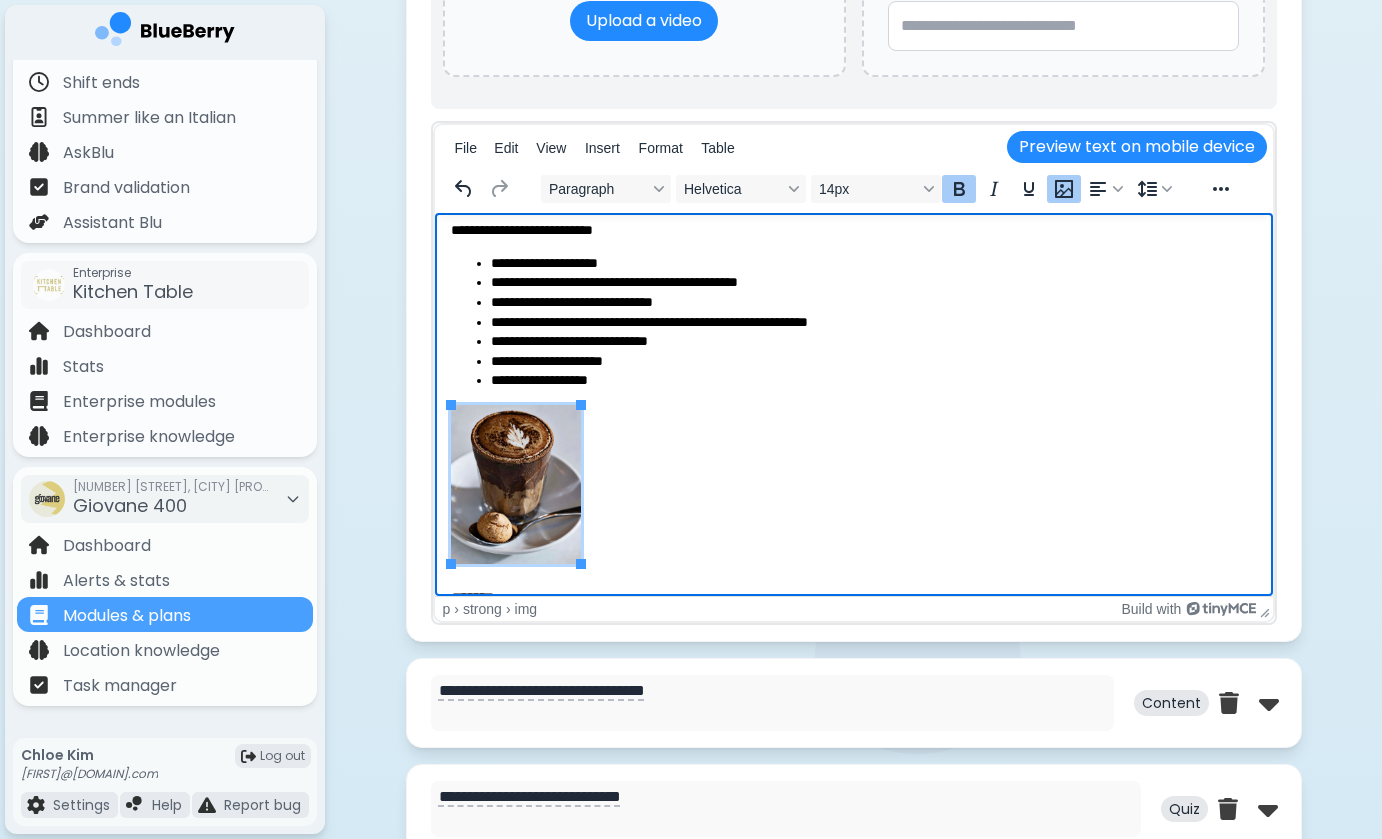 click at bounding box center (853, 488) 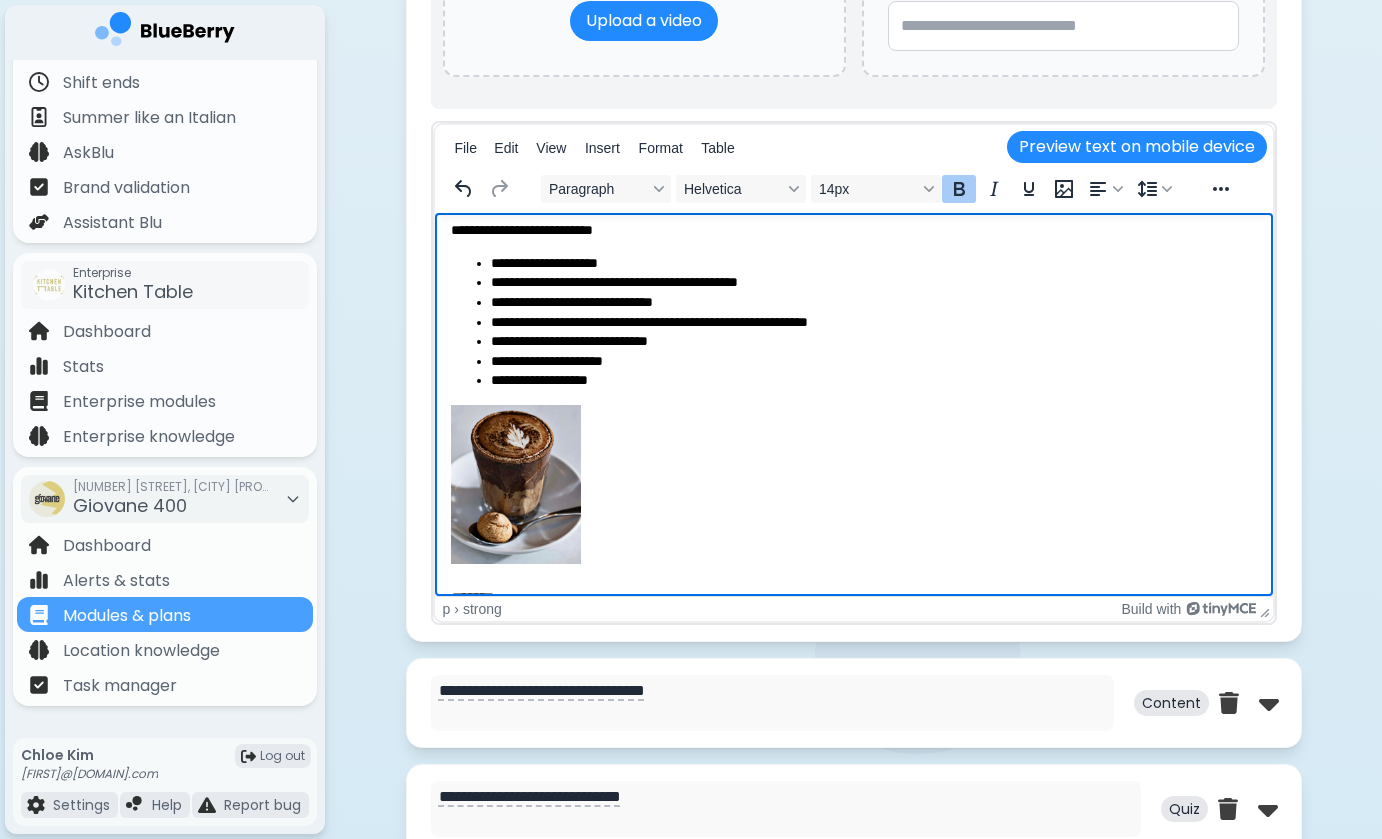 click at bounding box center (515, 484) 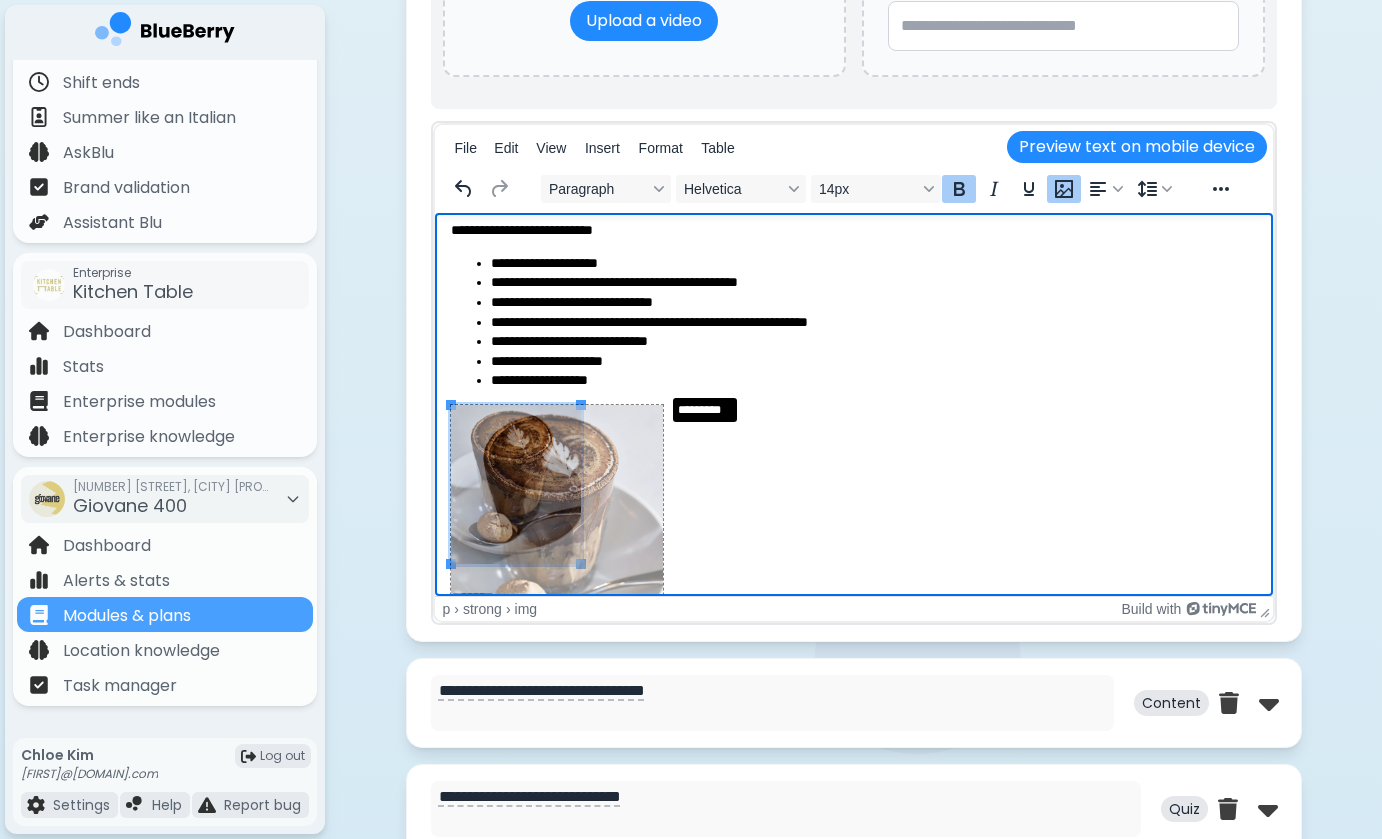 drag, startPoint x: 581, startPoint y: 404, endPoint x: 663, endPoint y: 391, distance: 83.02409 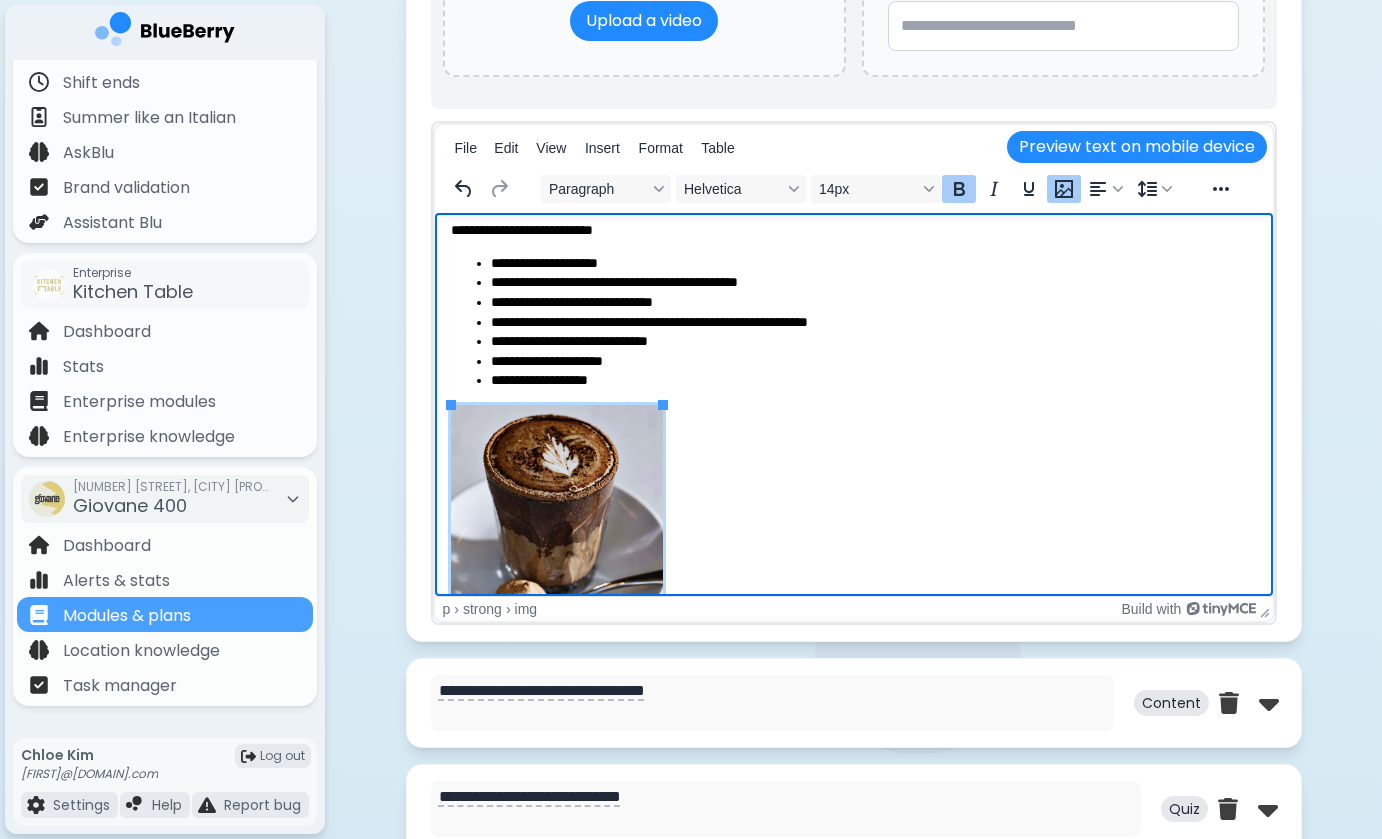 click at bounding box center [853, 538] 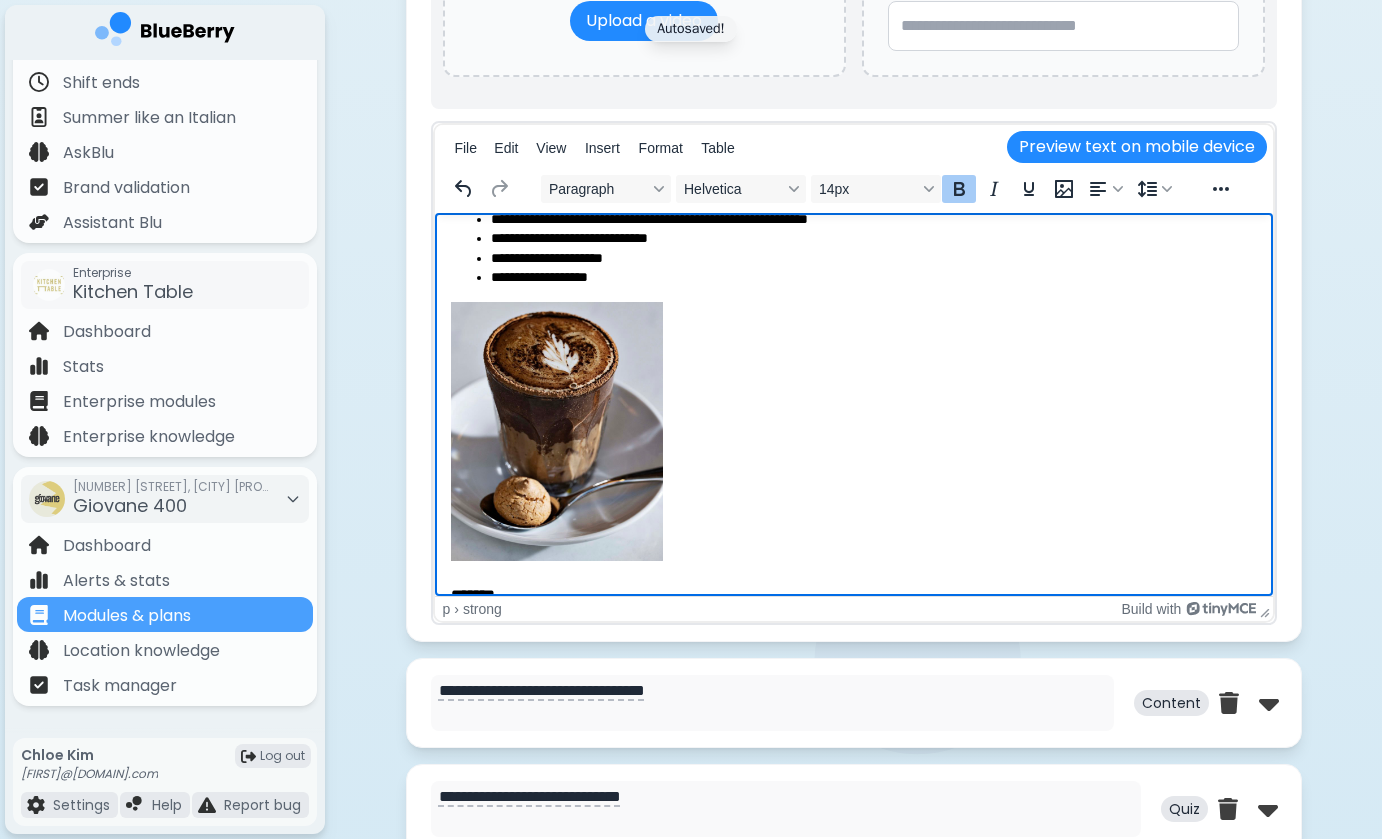scroll, scrollTop: 158, scrollLeft: 0, axis: vertical 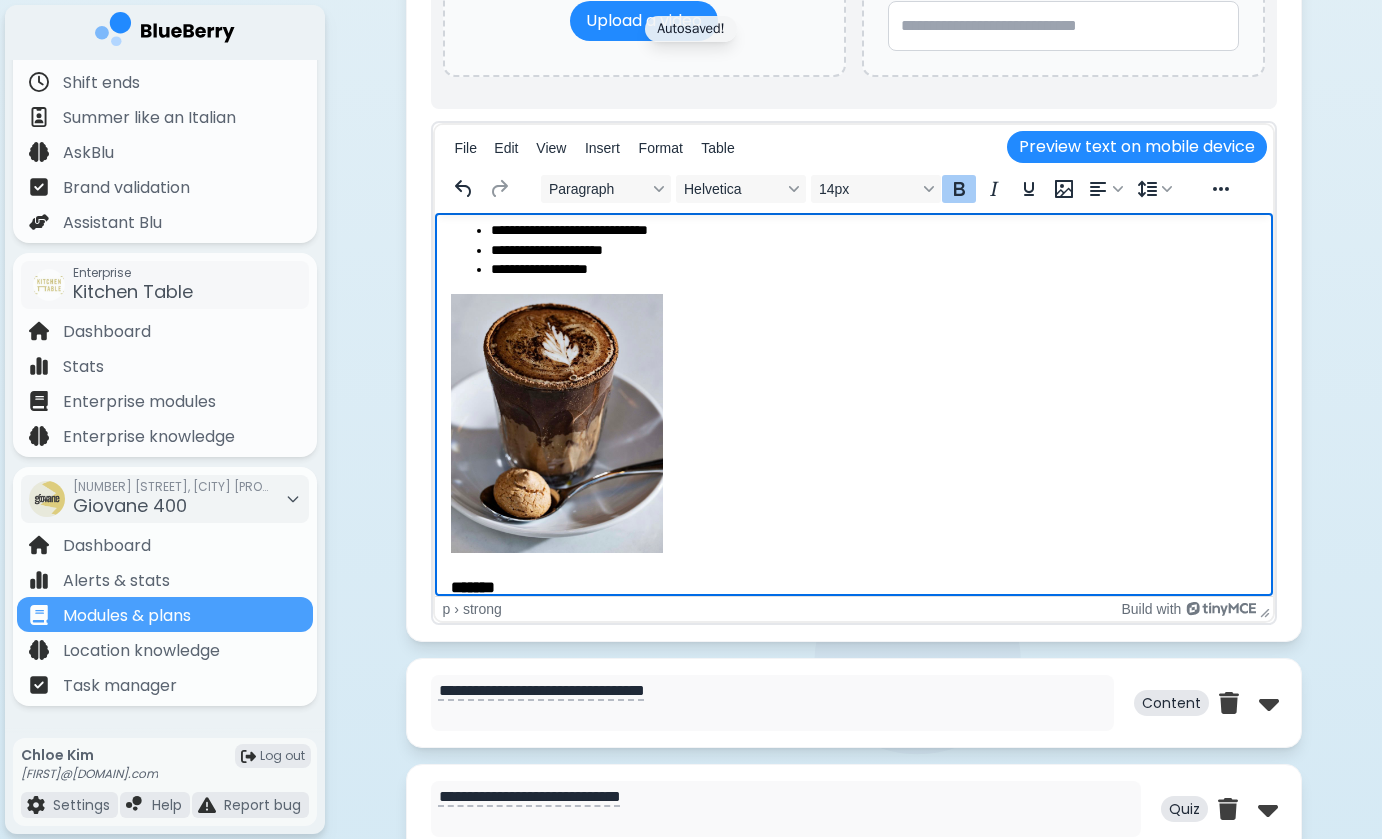click at bounding box center (556, 423) 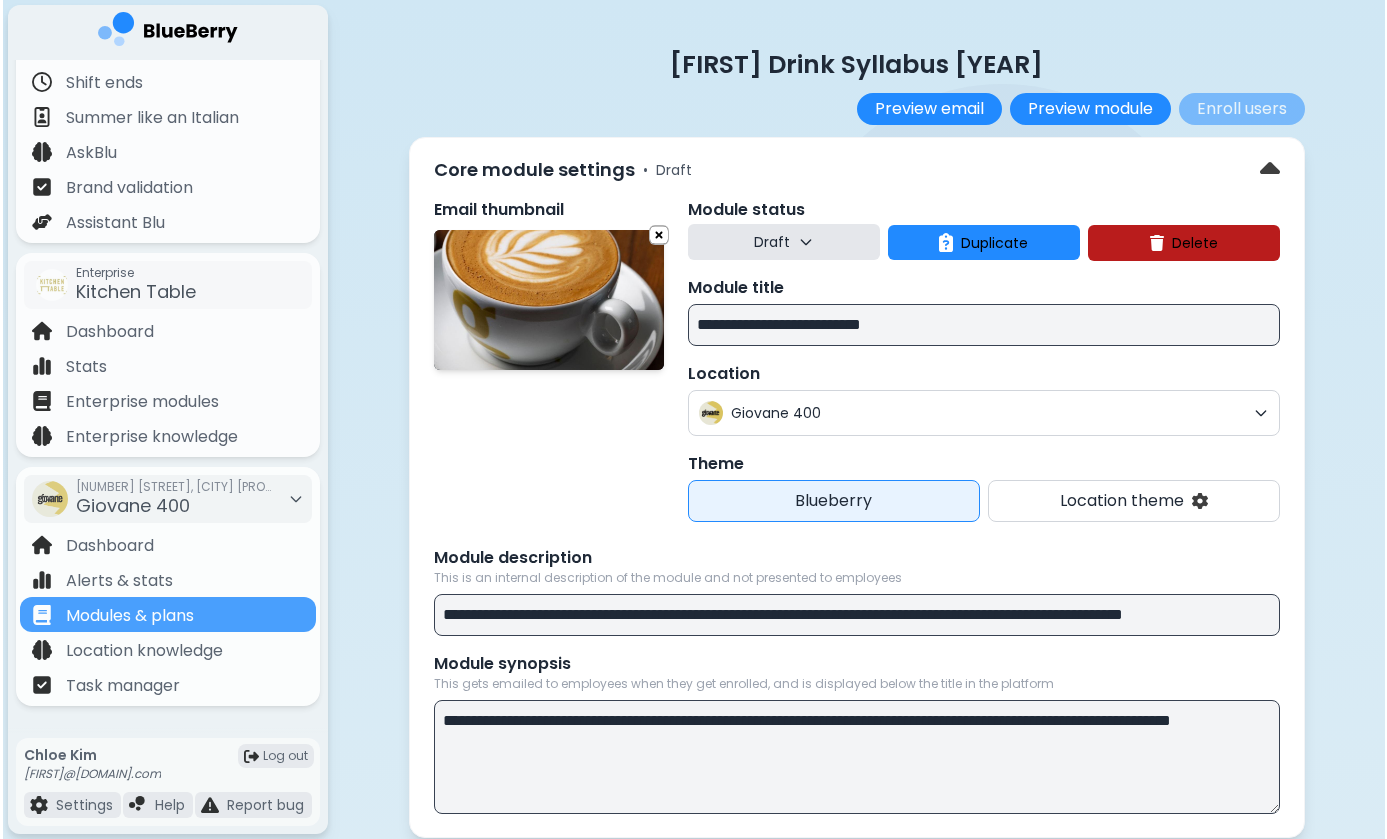 scroll, scrollTop: 0, scrollLeft: 0, axis: both 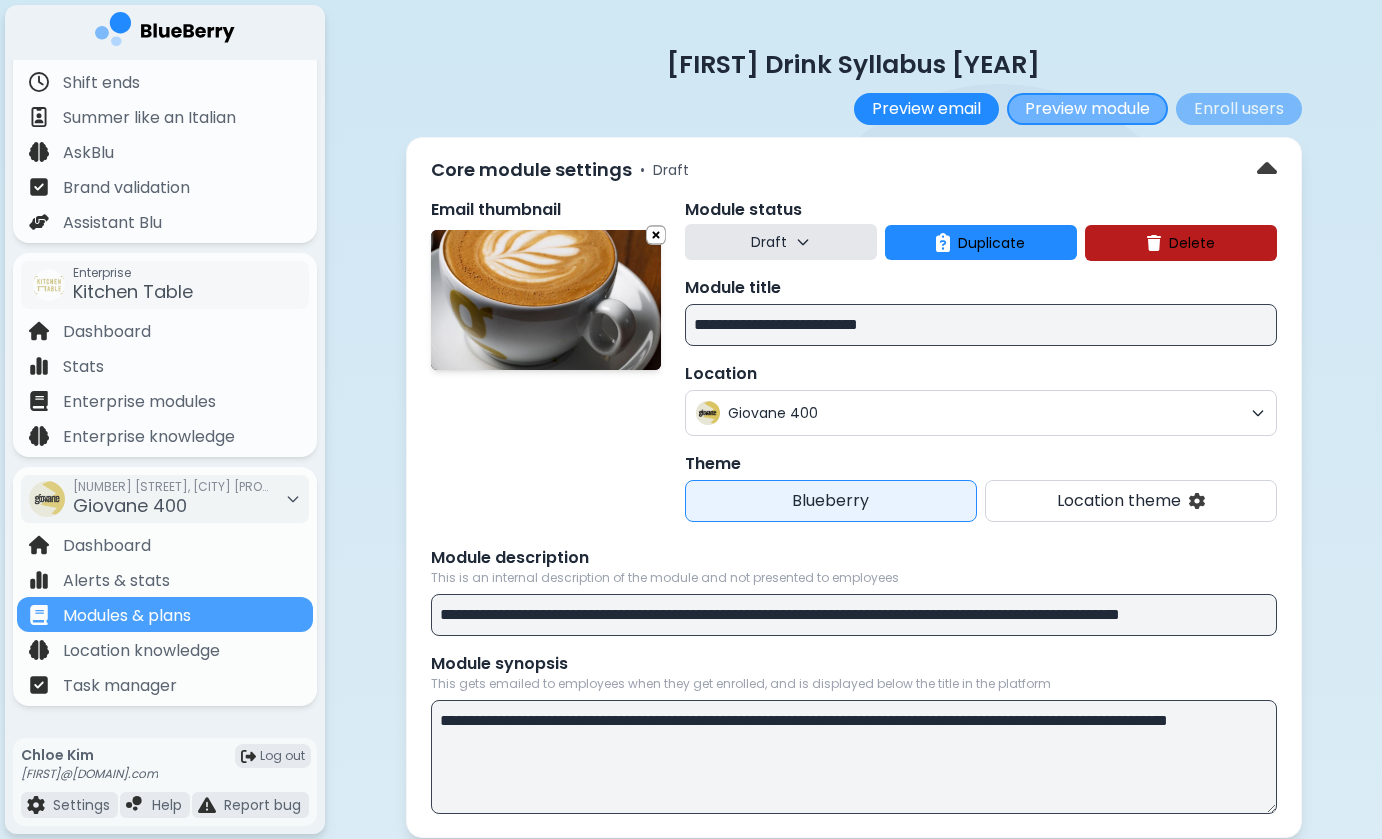 click on "Preview module" at bounding box center [1087, 109] 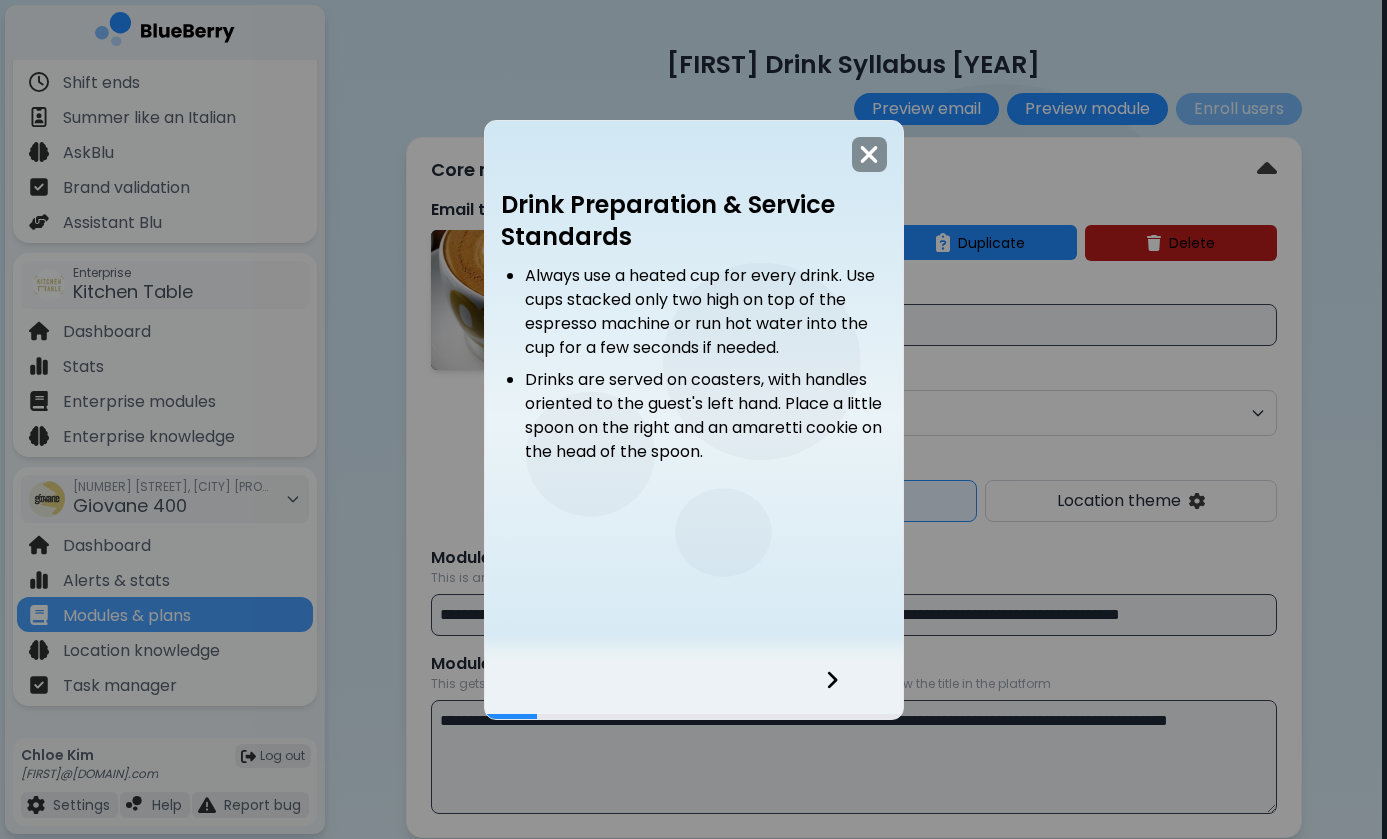 click 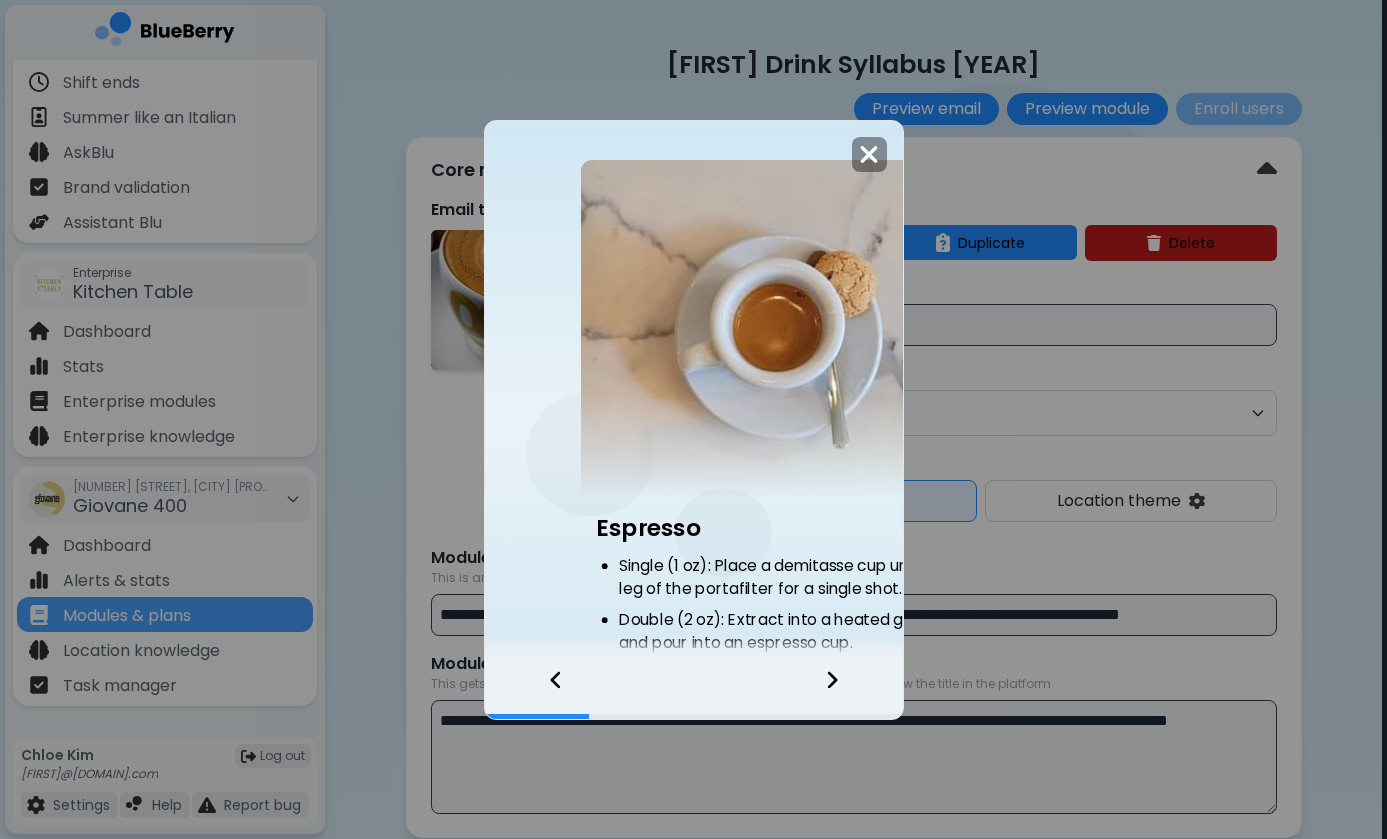 click 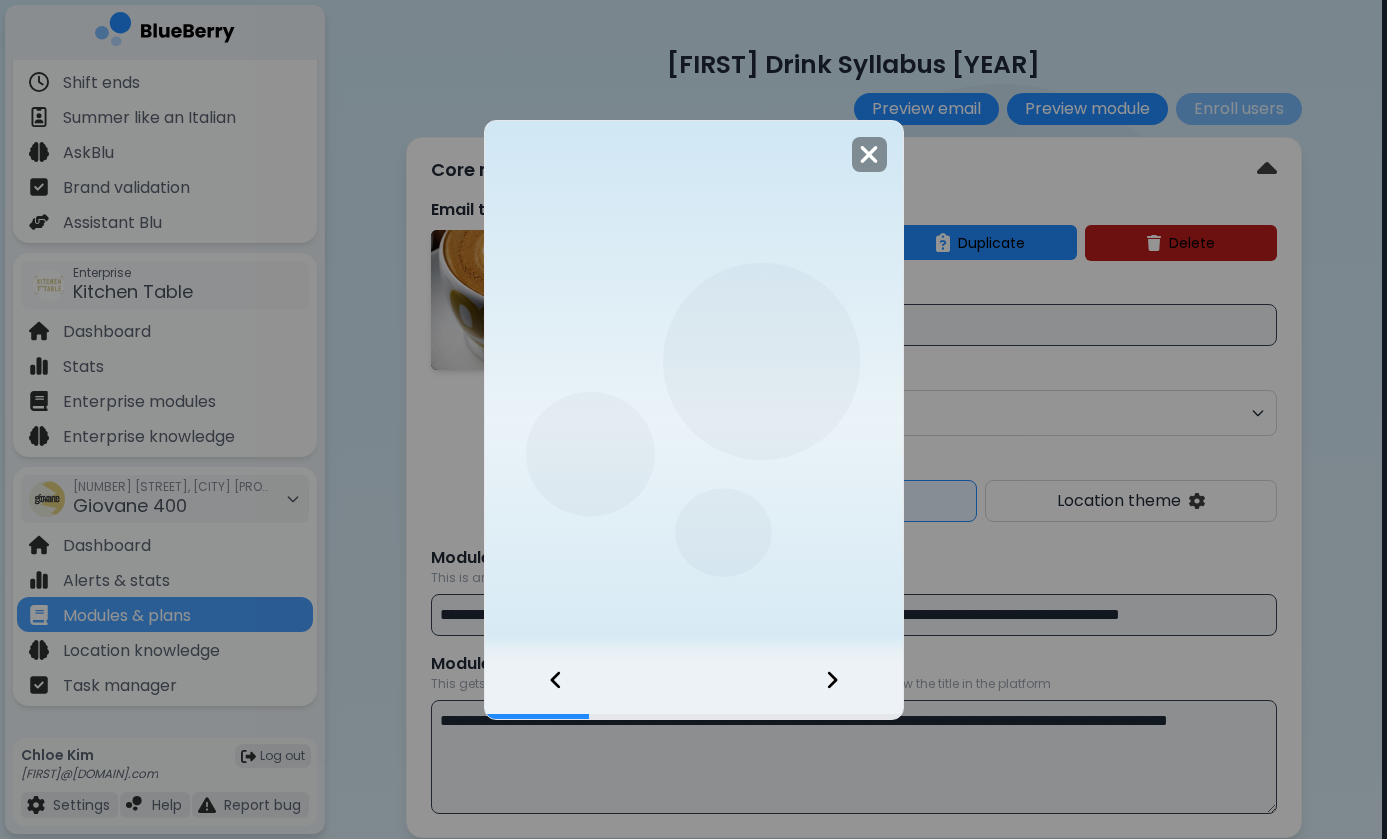 click 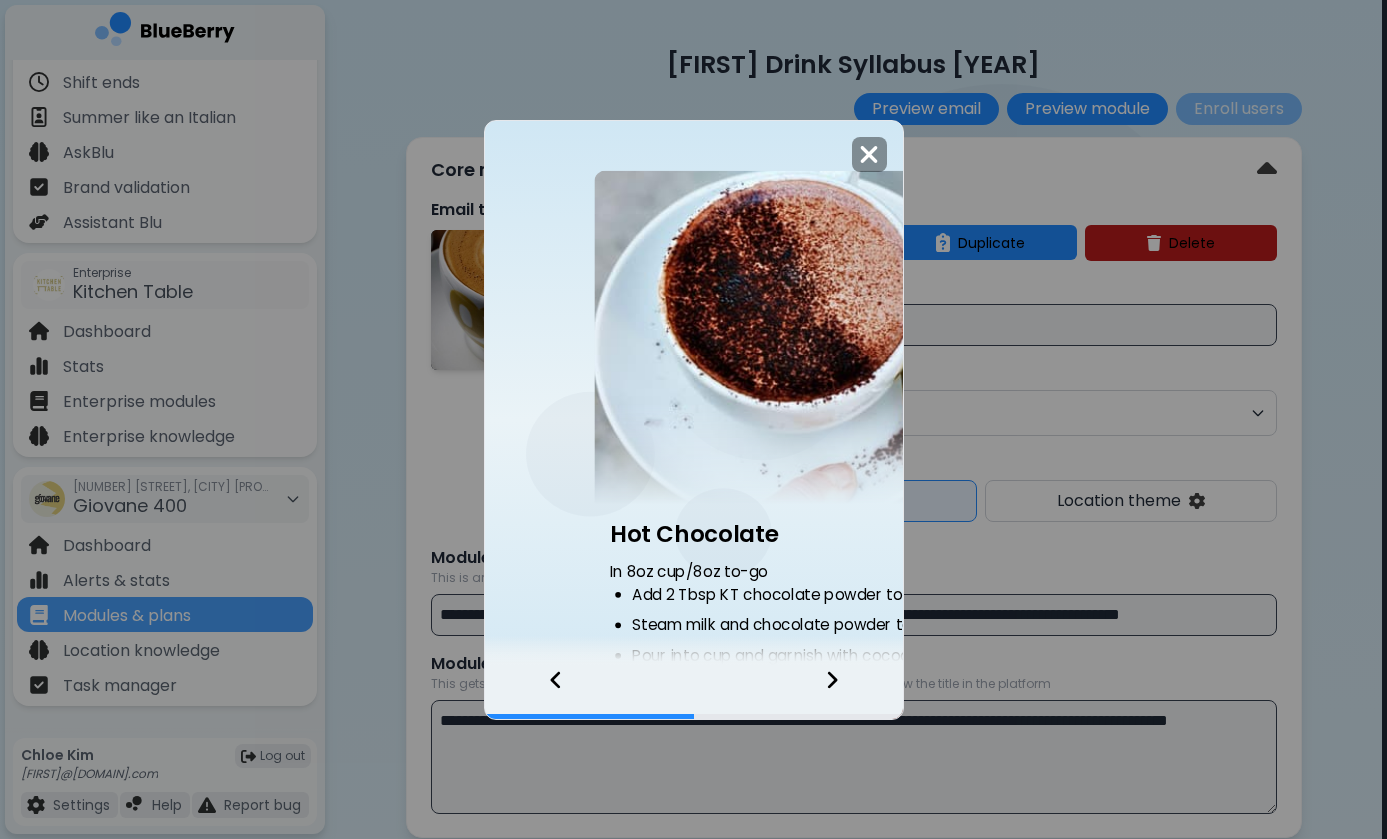 click 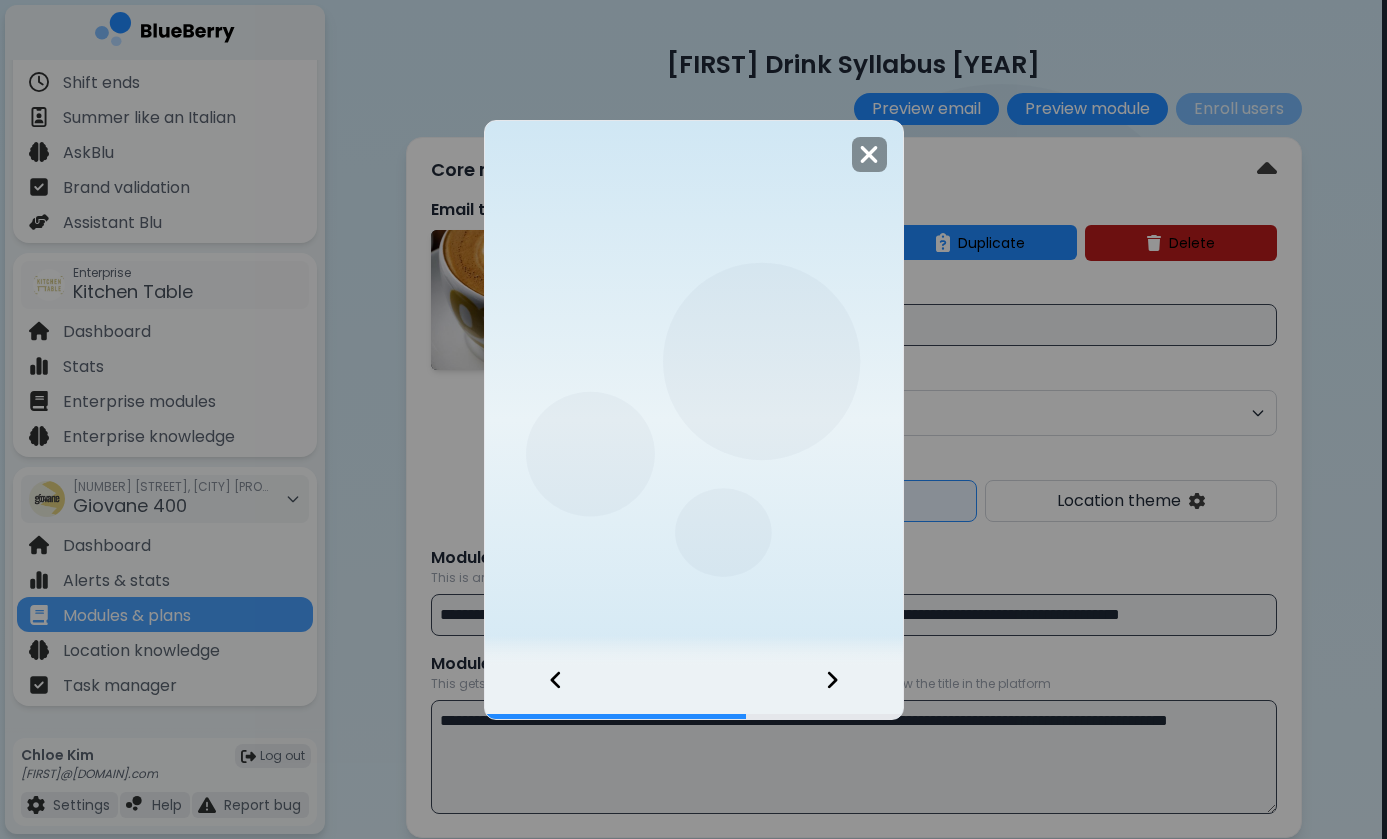 click 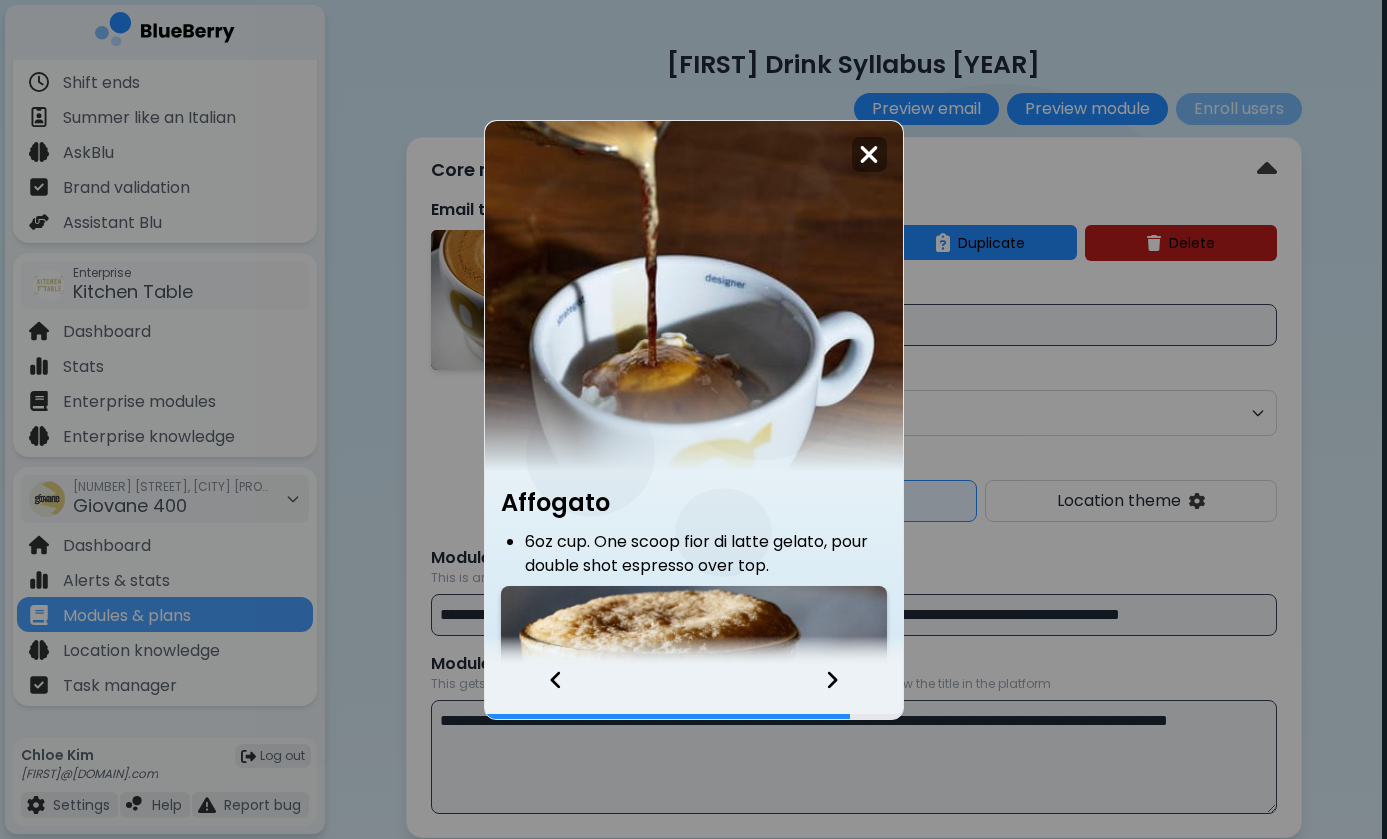 click 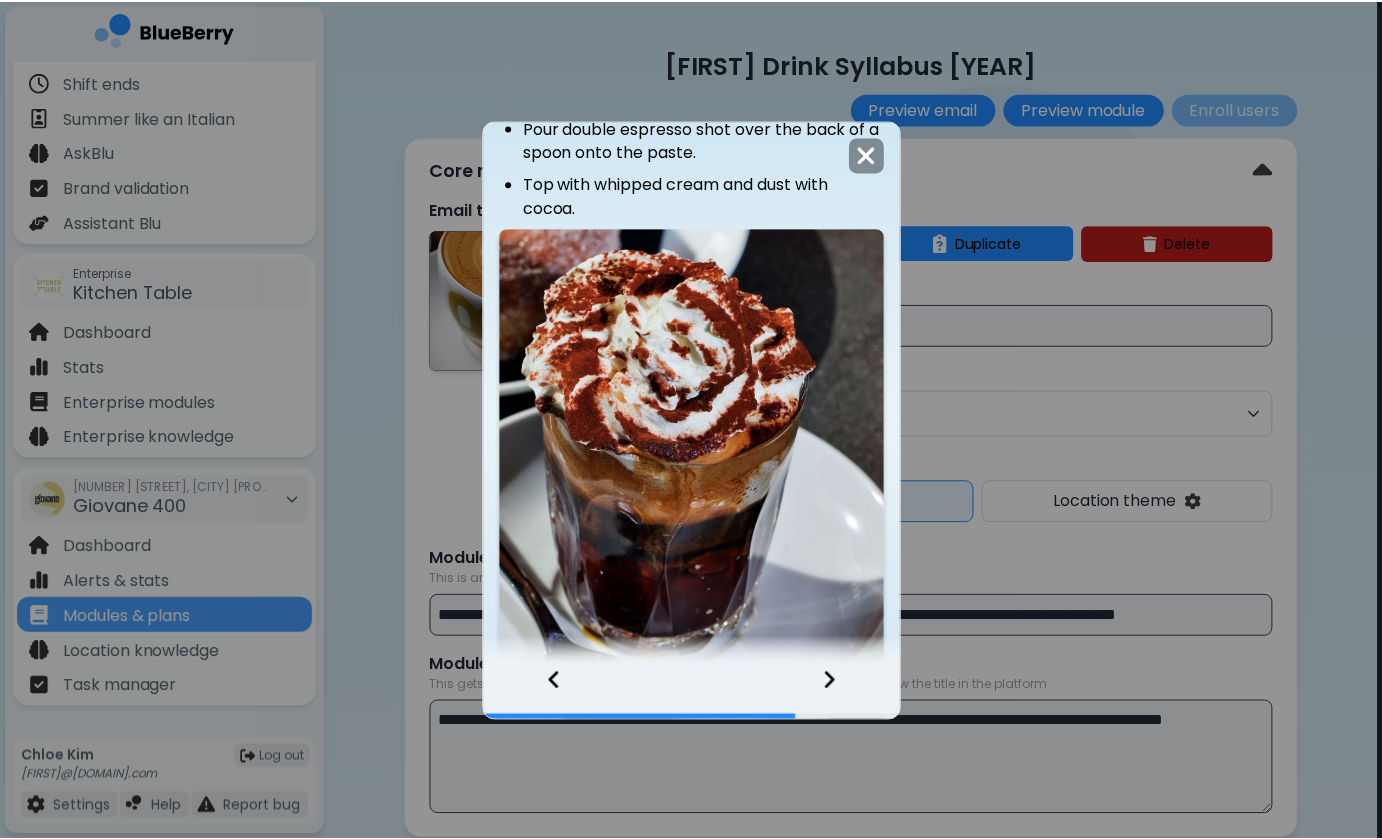 scroll, scrollTop: 570, scrollLeft: 0, axis: vertical 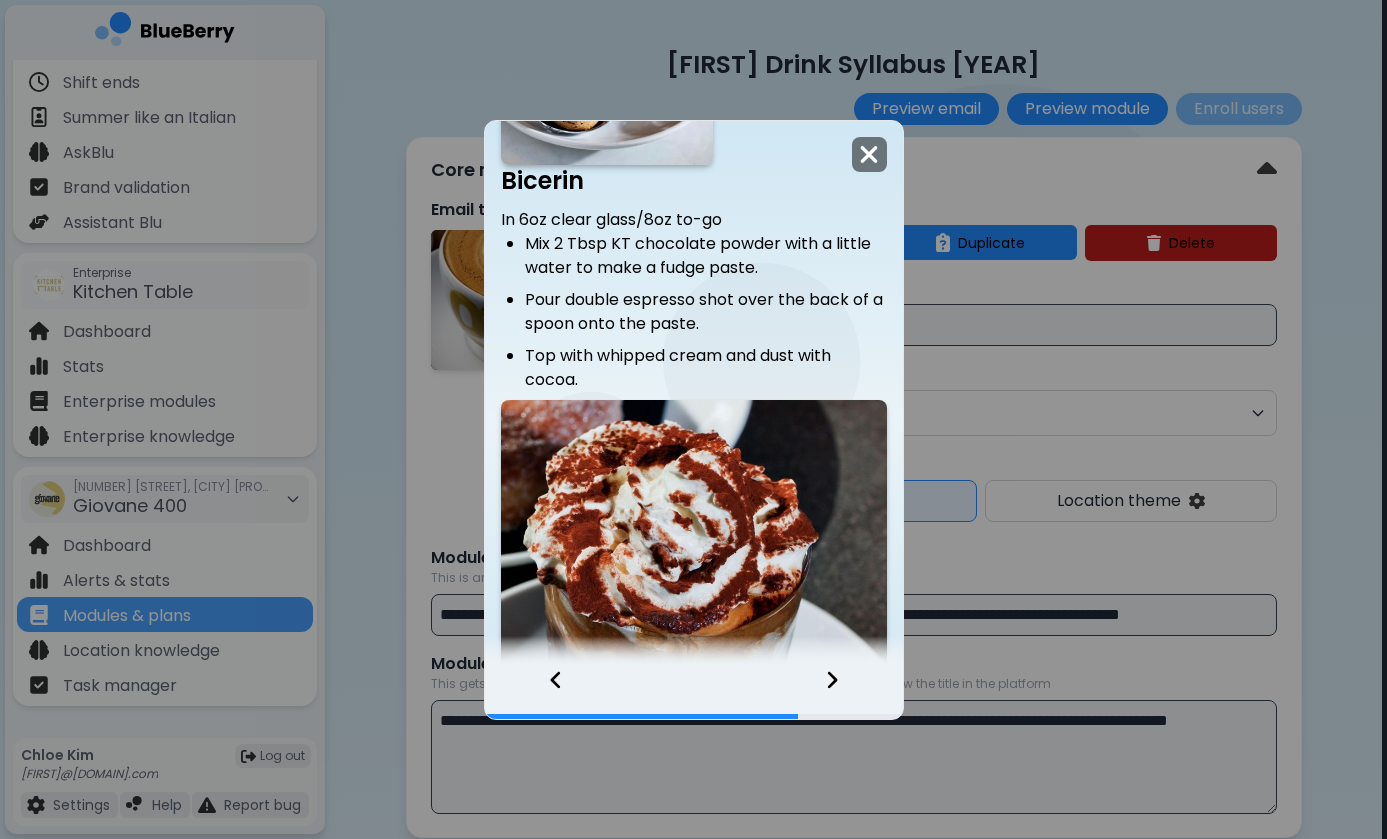 click at bounding box center [869, 154] 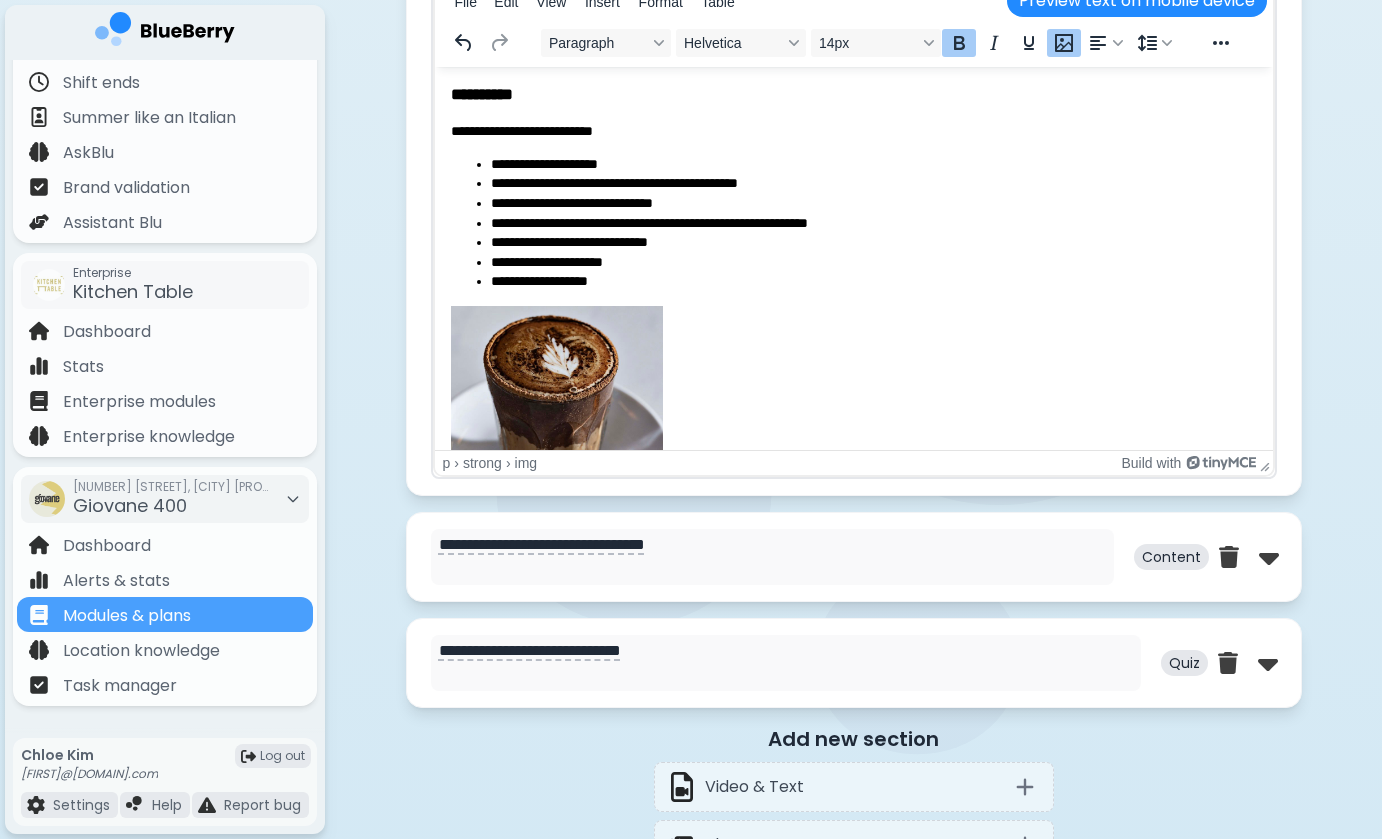 scroll, scrollTop: 3153, scrollLeft: 0, axis: vertical 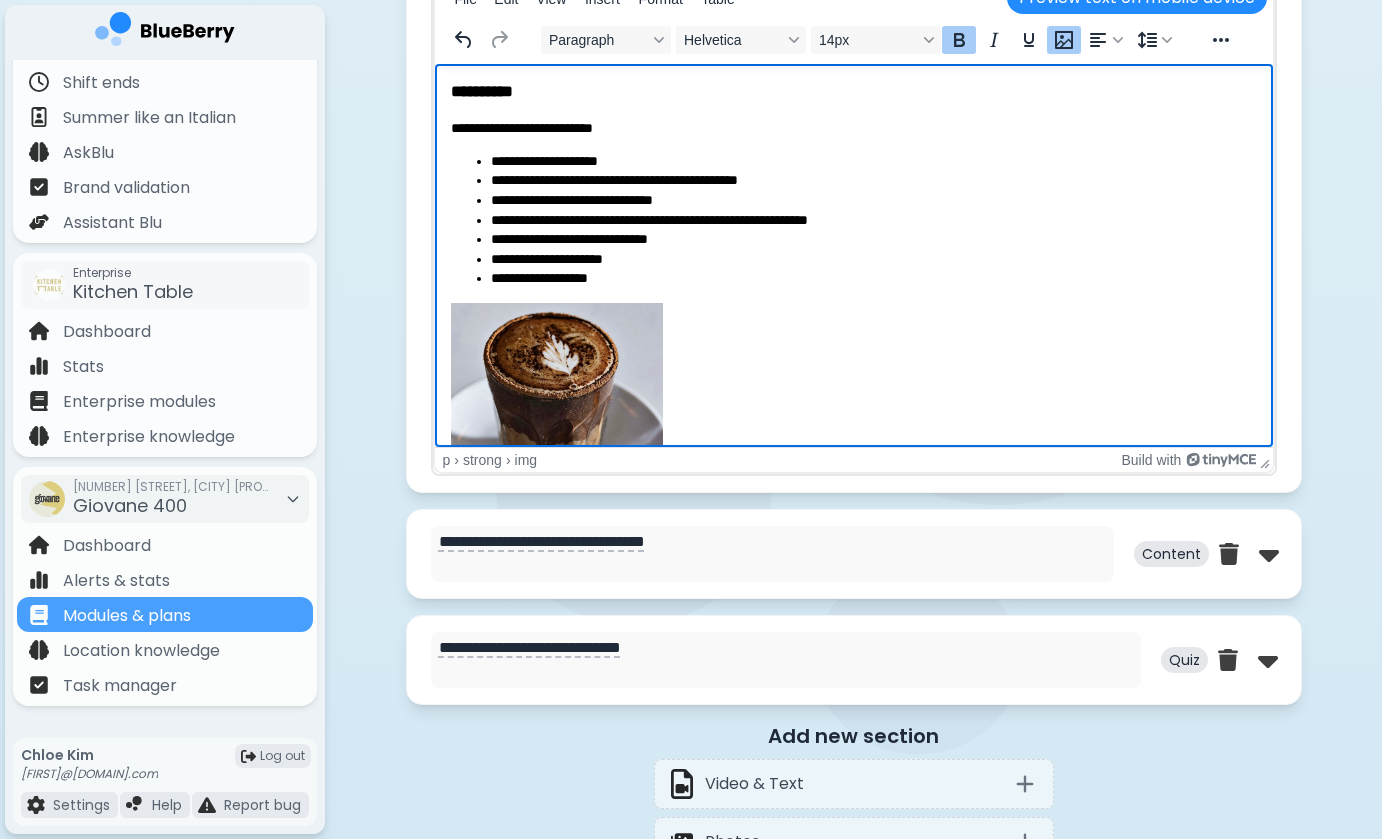 click at bounding box center (556, 432) 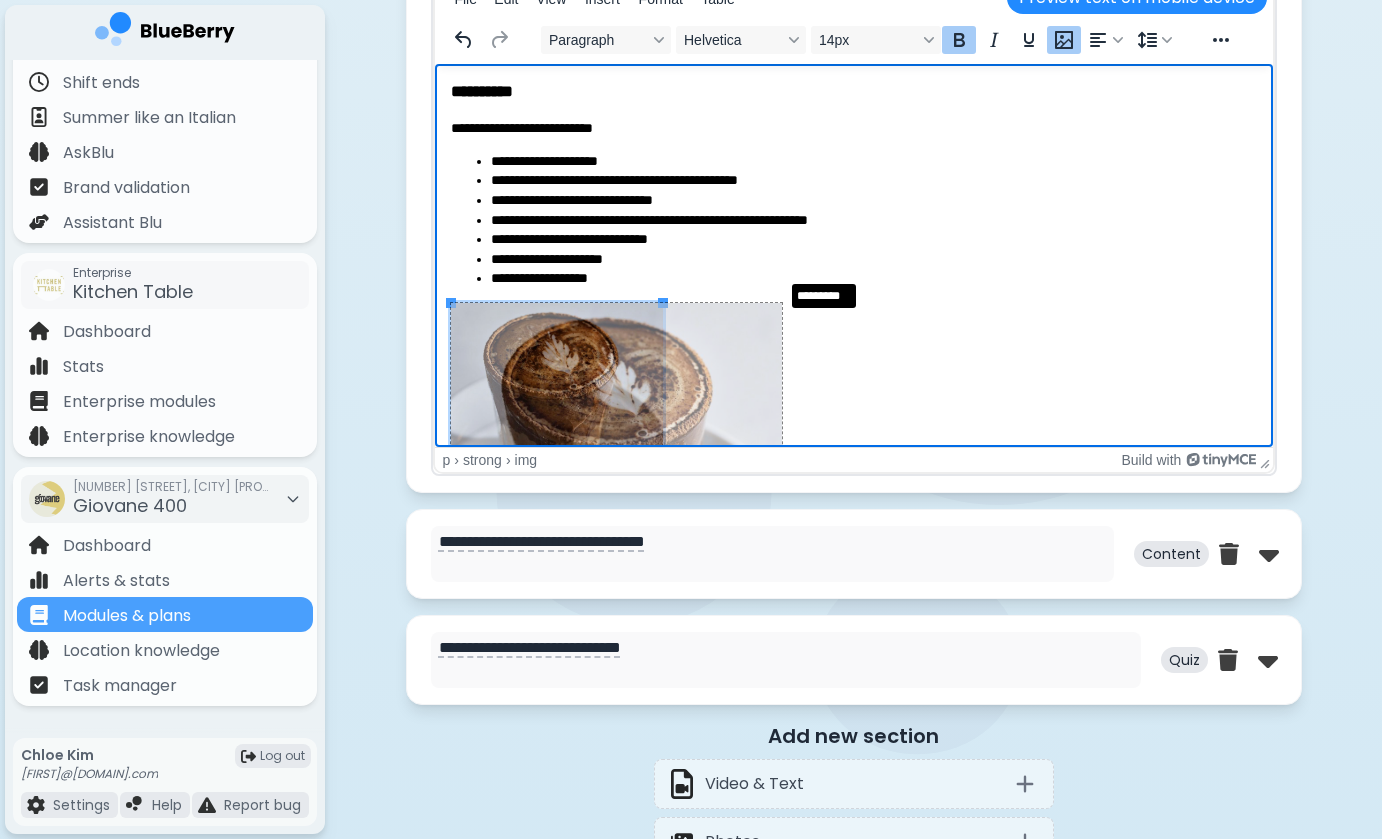 drag, startPoint x: 661, startPoint y: 303, endPoint x: 818, endPoint y: 269, distance: 160.63934 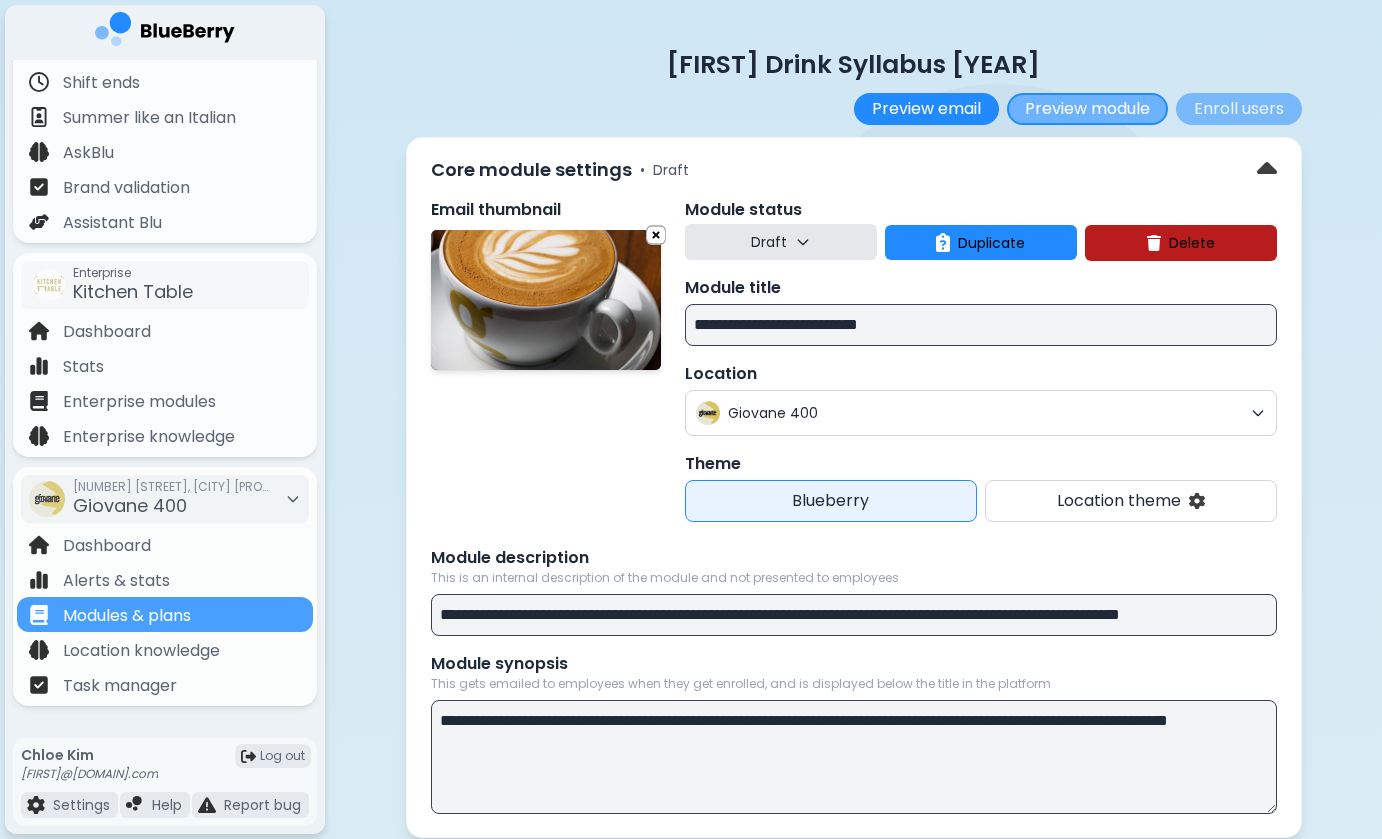 scroll, scrollTop: -1, scrollLeft: 0, axis: vertical 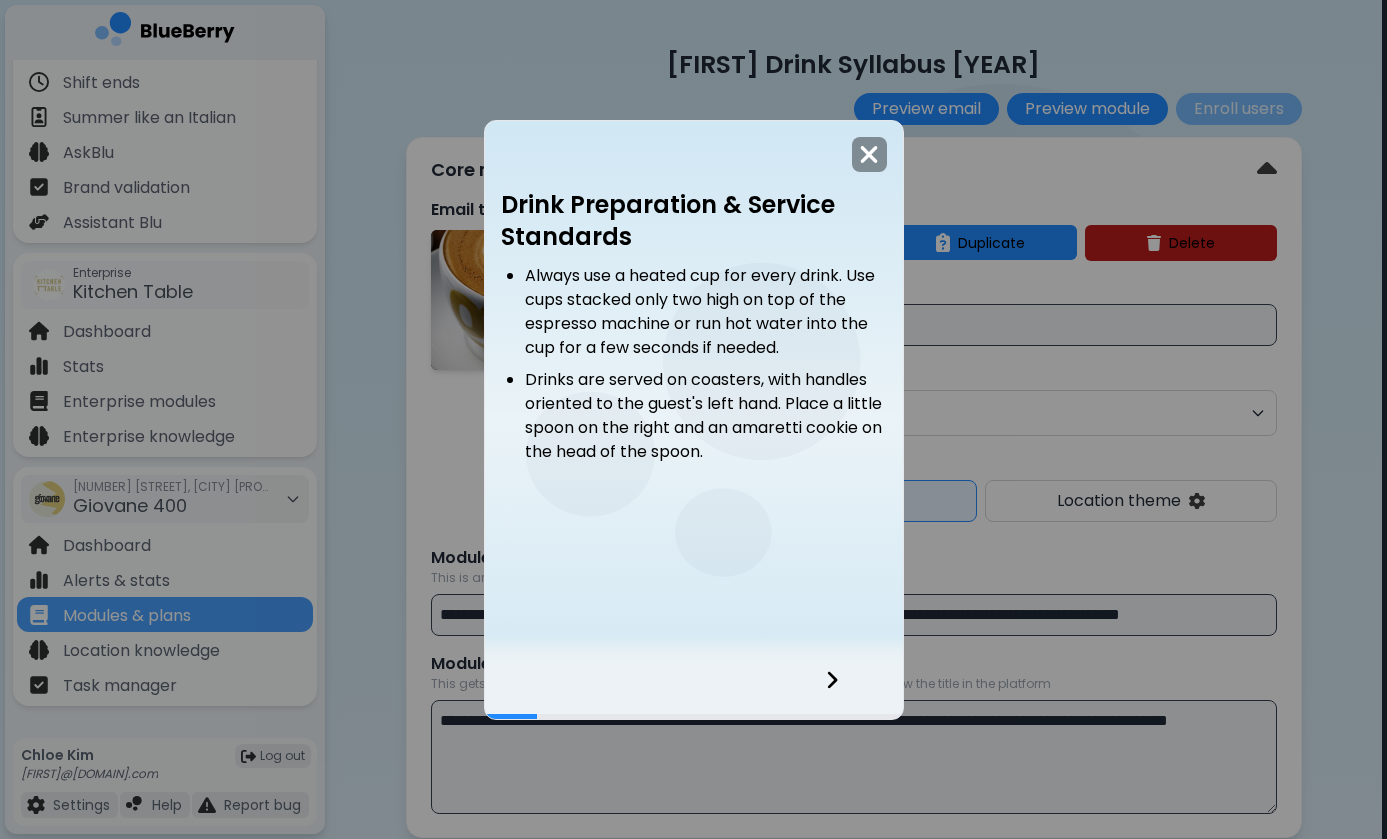 click at bounding box center (844, 692) 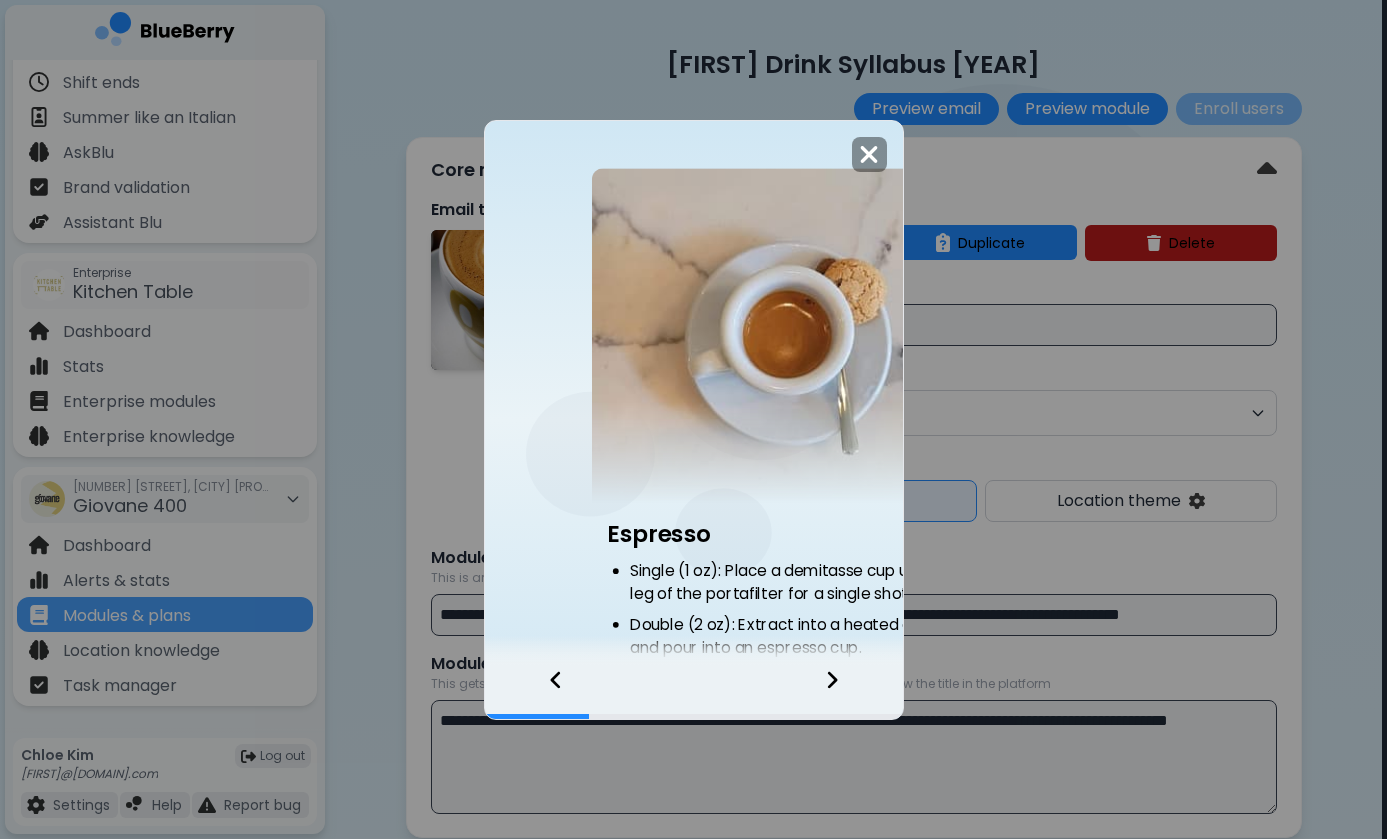 click at bounding box center [844, 692] 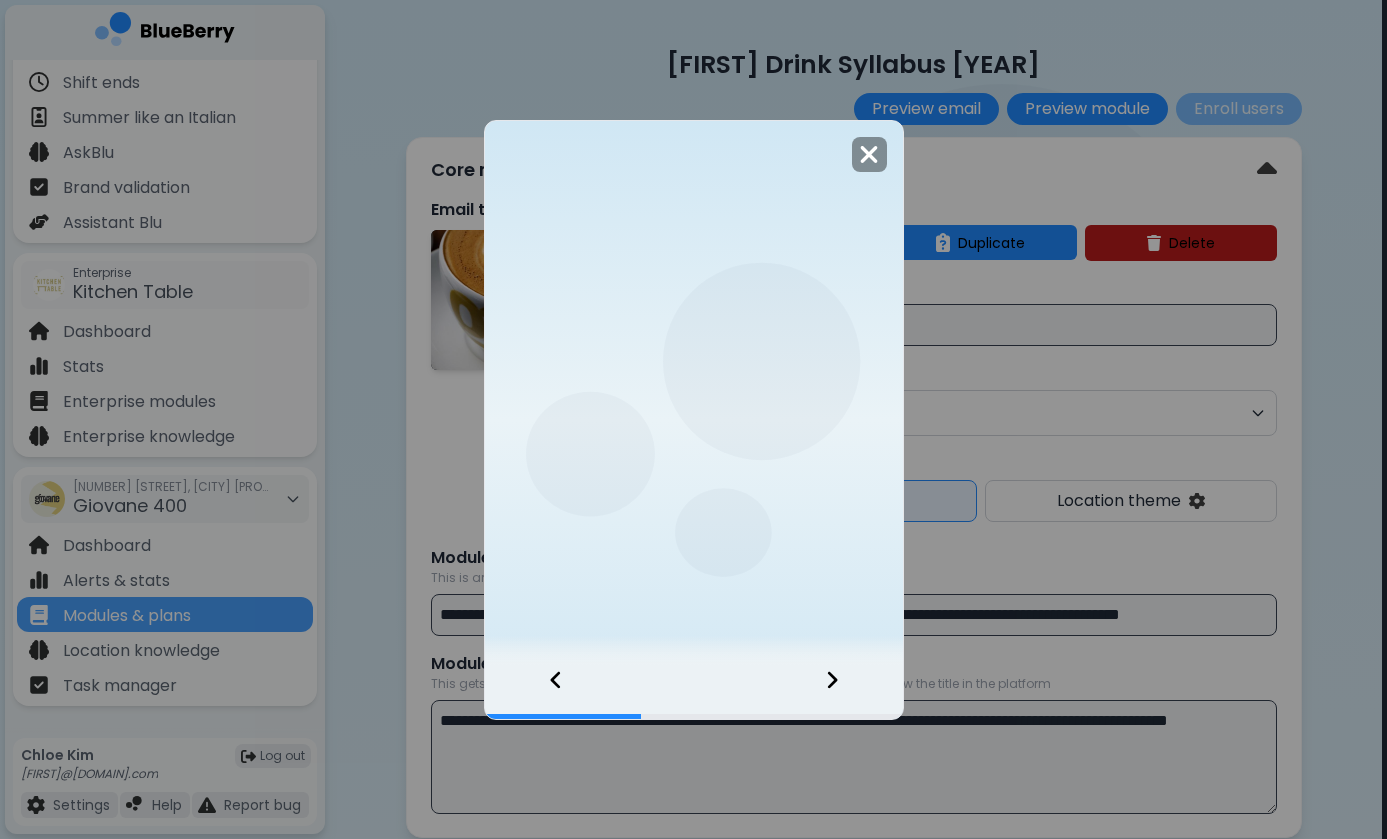 click at bounding box center [844, 692] 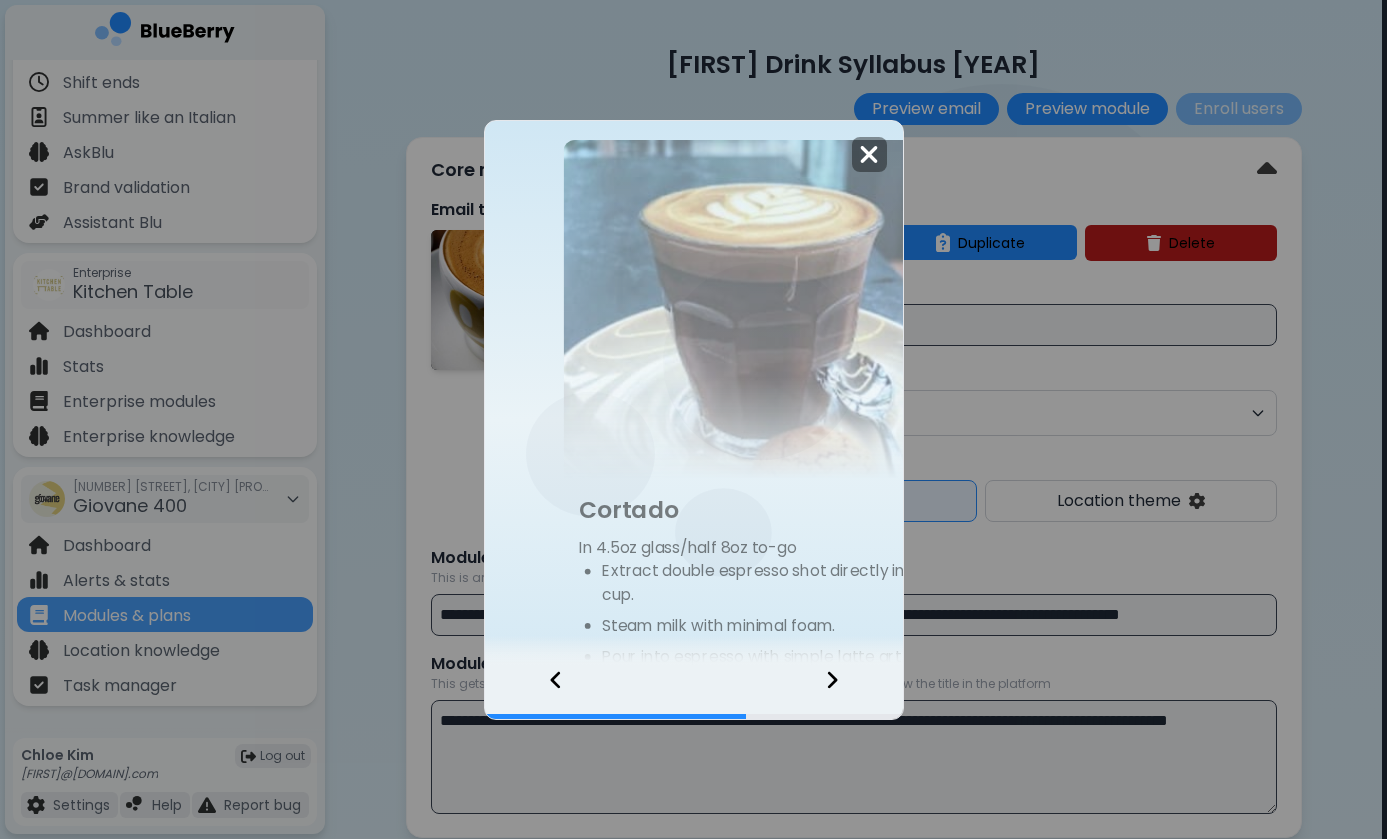 click at bounding box center (844, 692) 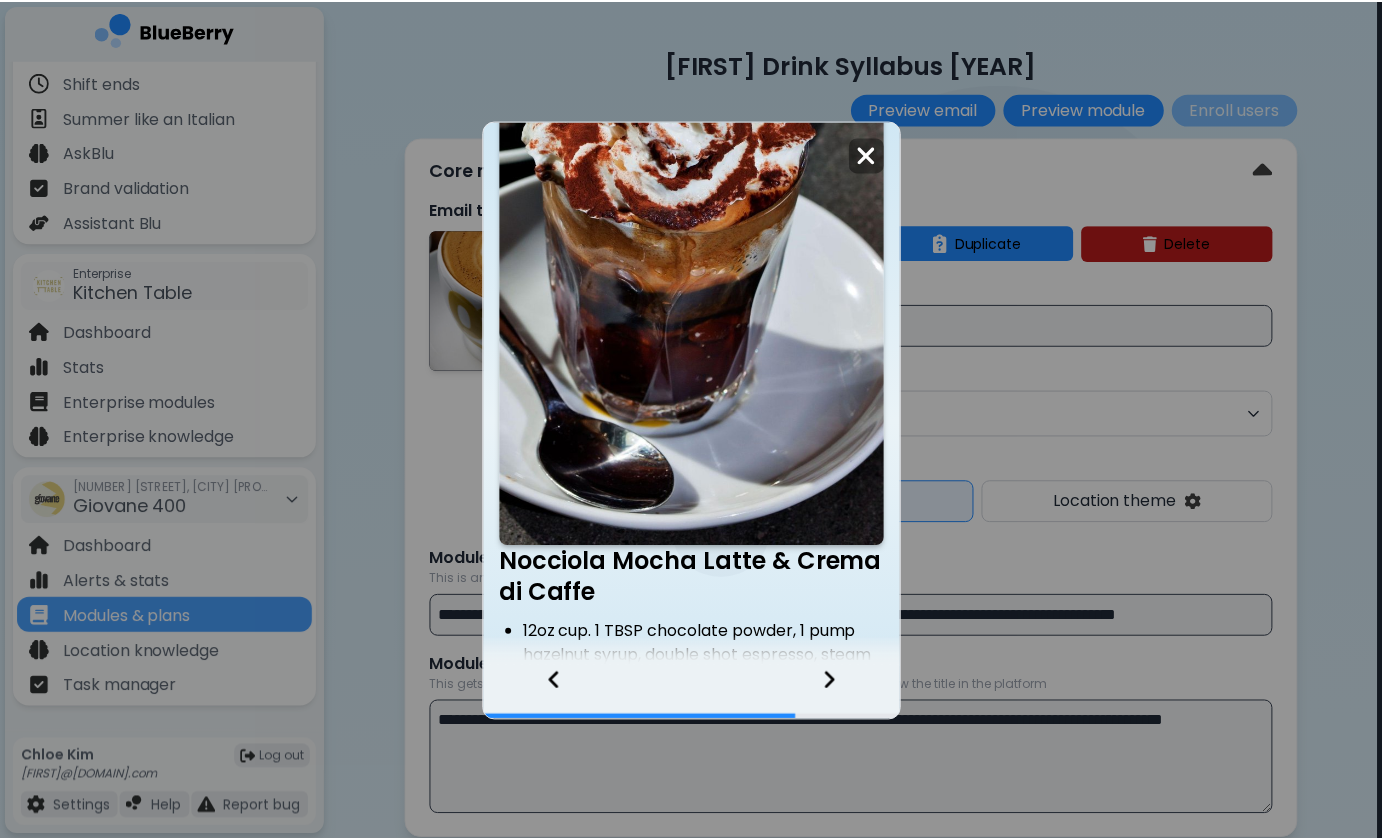 scroll, scrollTop: 1128, scrollLeft: 0, axis: vertical 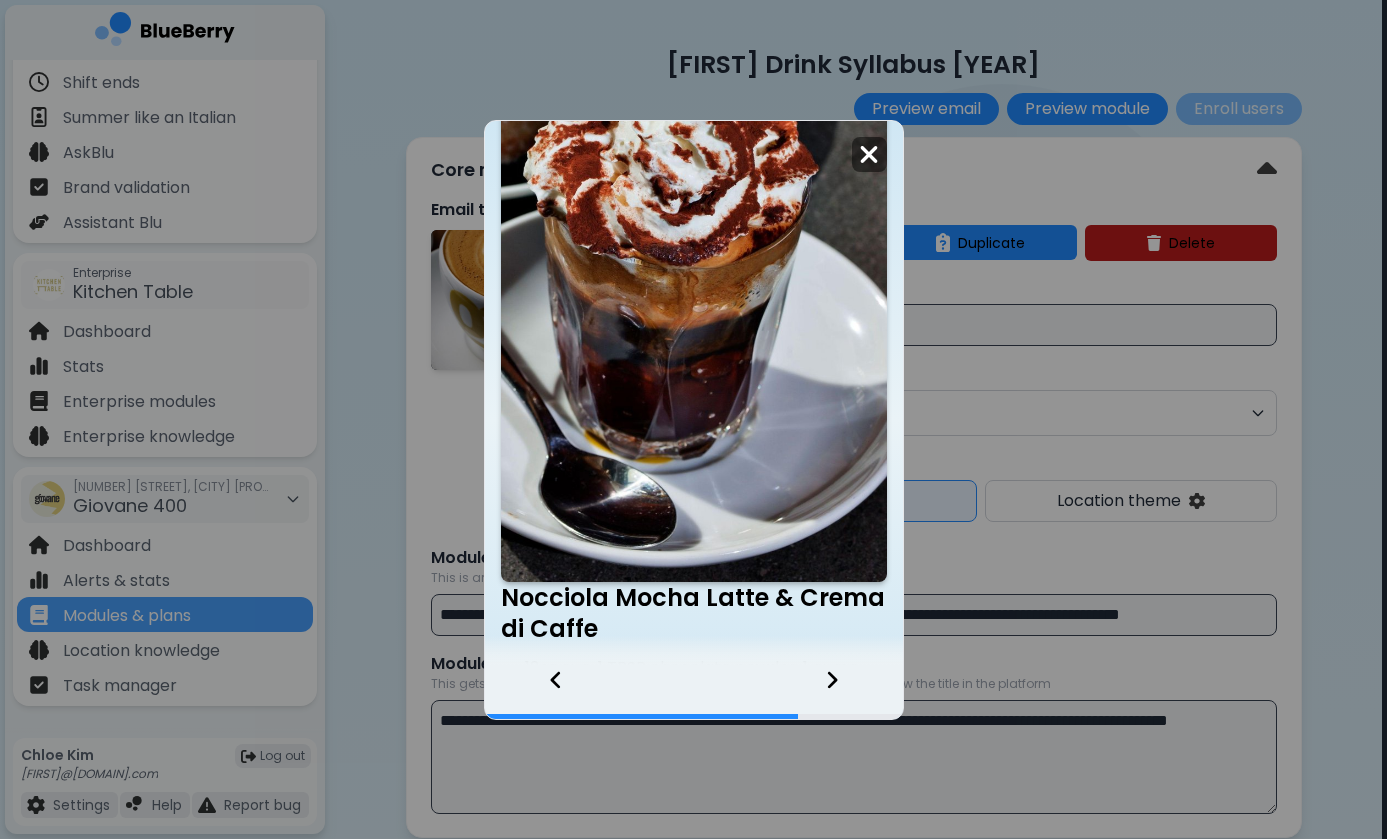 click at bounding box center [869, 154] 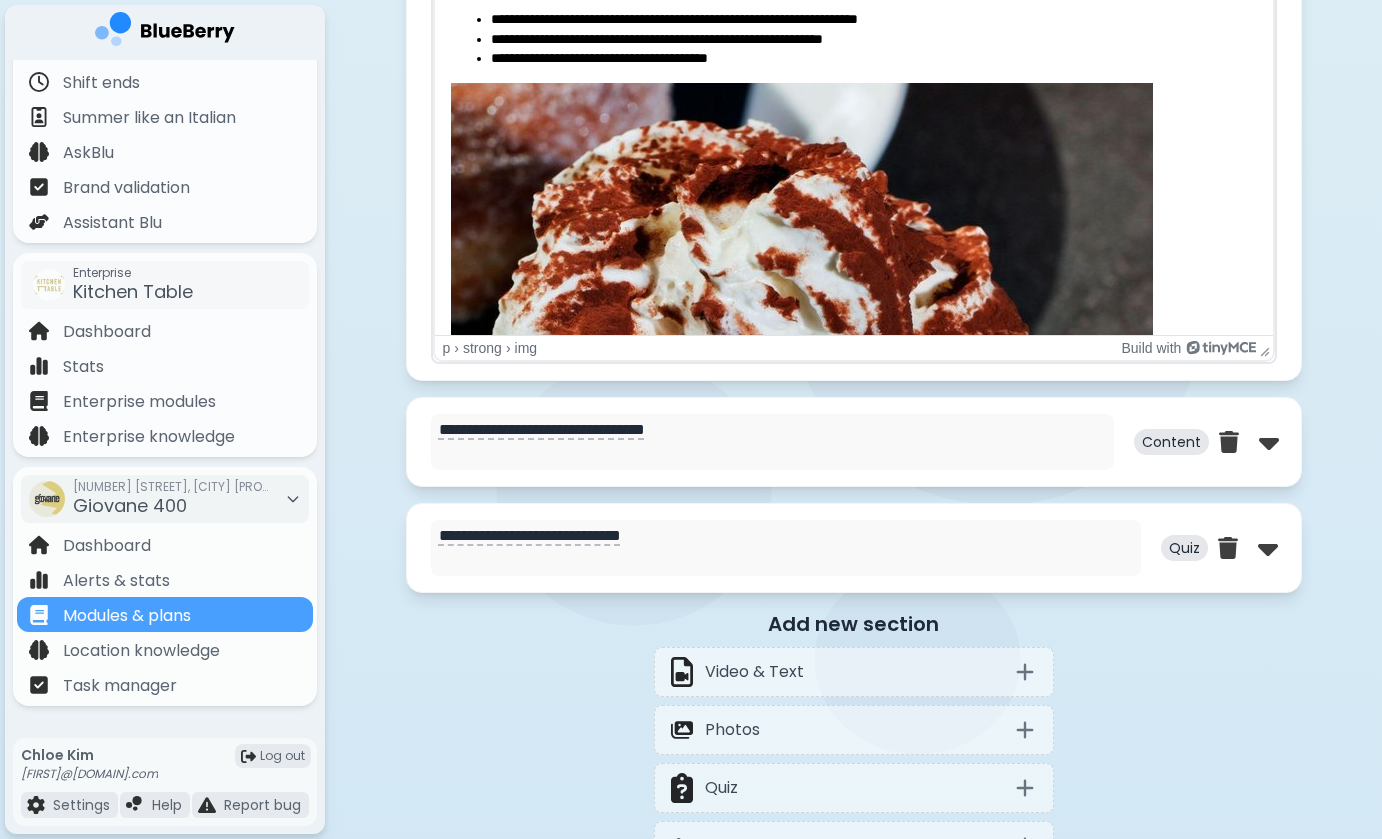 scroll, scrollTop: 401, scrollLeft: 0, axis: vertical 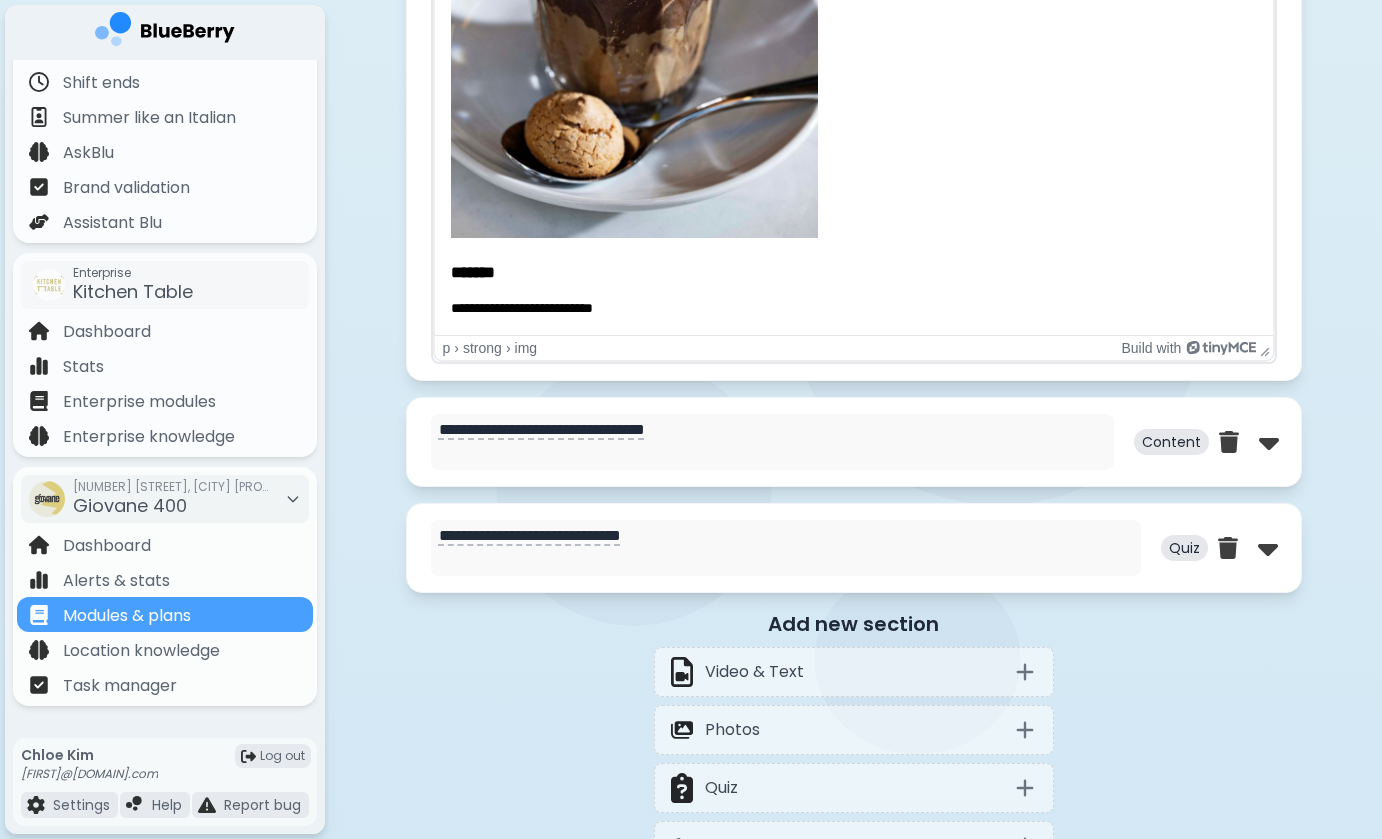 click on "**********" at bounding box center [853, 573] 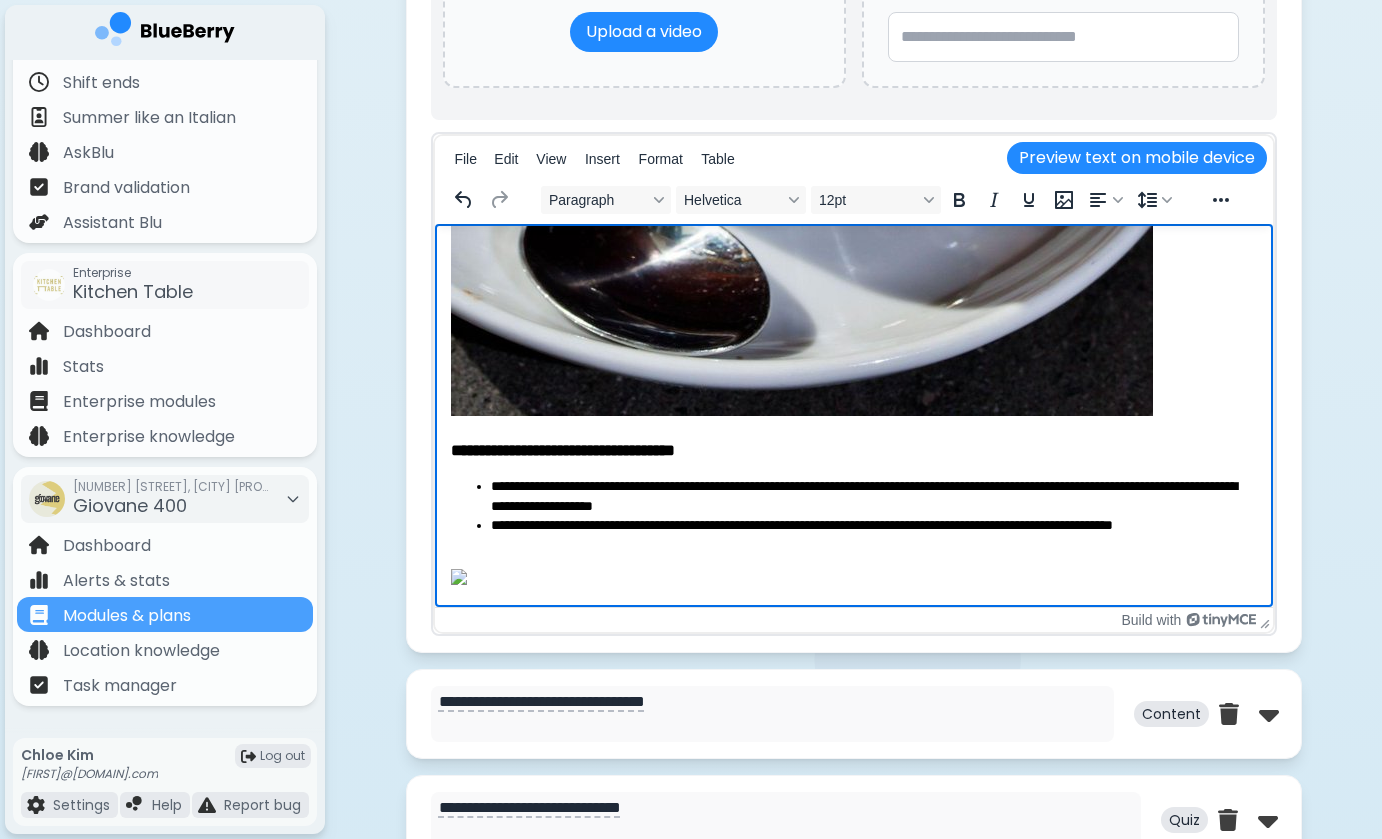 scroll, scrollTop: 1766, scrollLeft: 0, axis: vertical 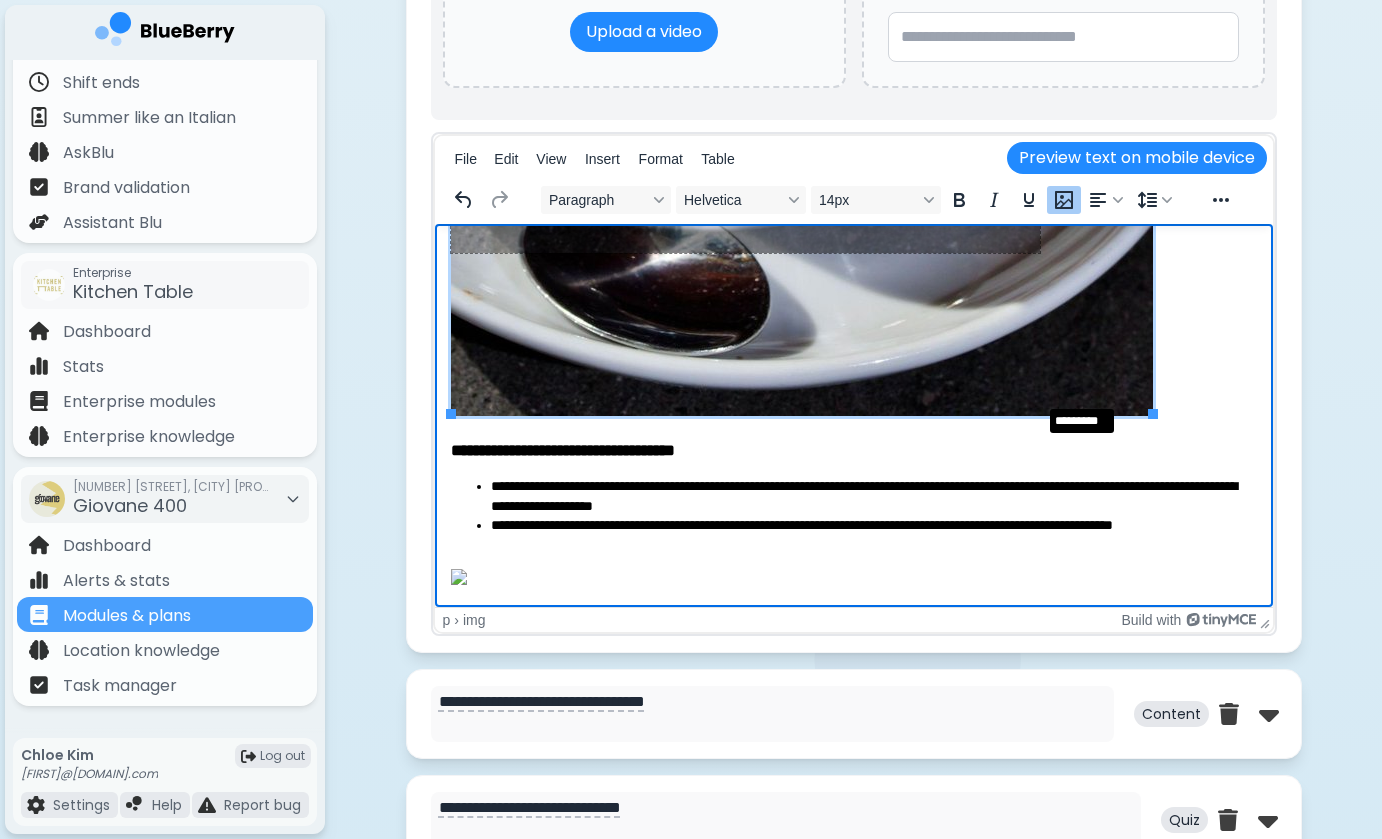 drag, startPoint x: 1149, startPoint y: 311, endPoint x: 1036, endPoint y: 300, distance: 113.534134 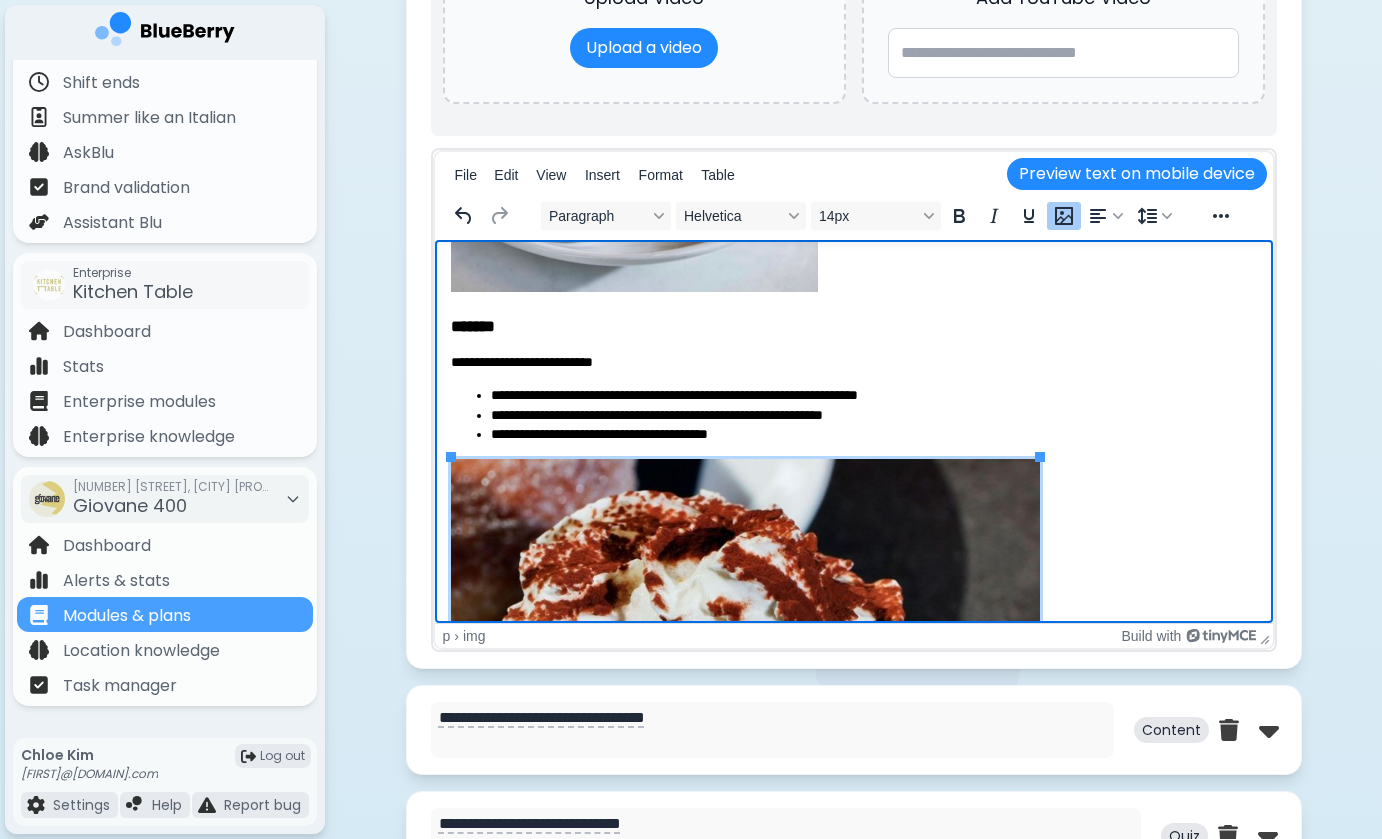 scroll, scrollTop: 588, scrollLeft: 0, axis: vertical 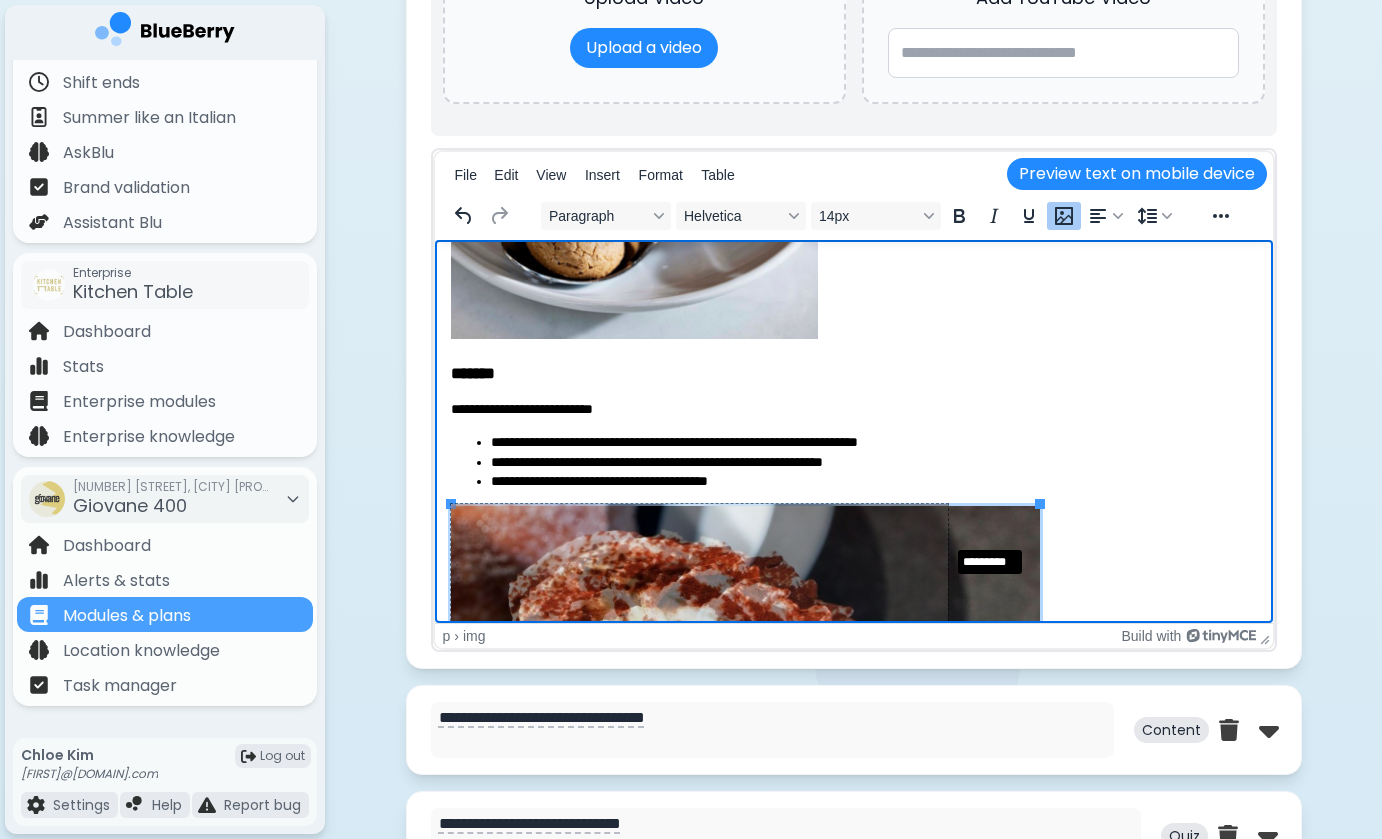 drag, startPoint x: 1037, startPoint y: 507, endPoint x: 933, endPoint y: 549, distance: 112.1606 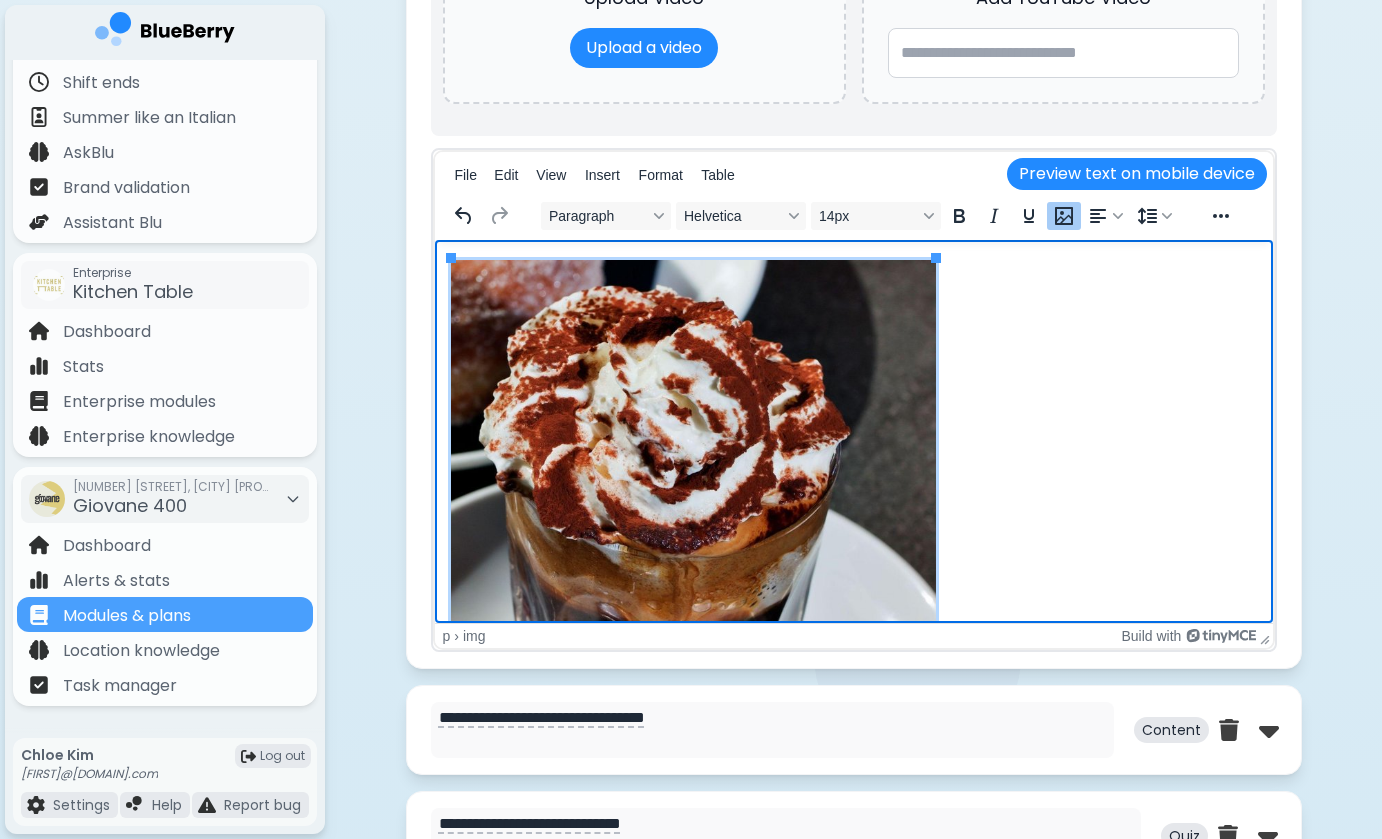 scroll, scrollTop: 837, scrollLeft: 0, axis: vertical 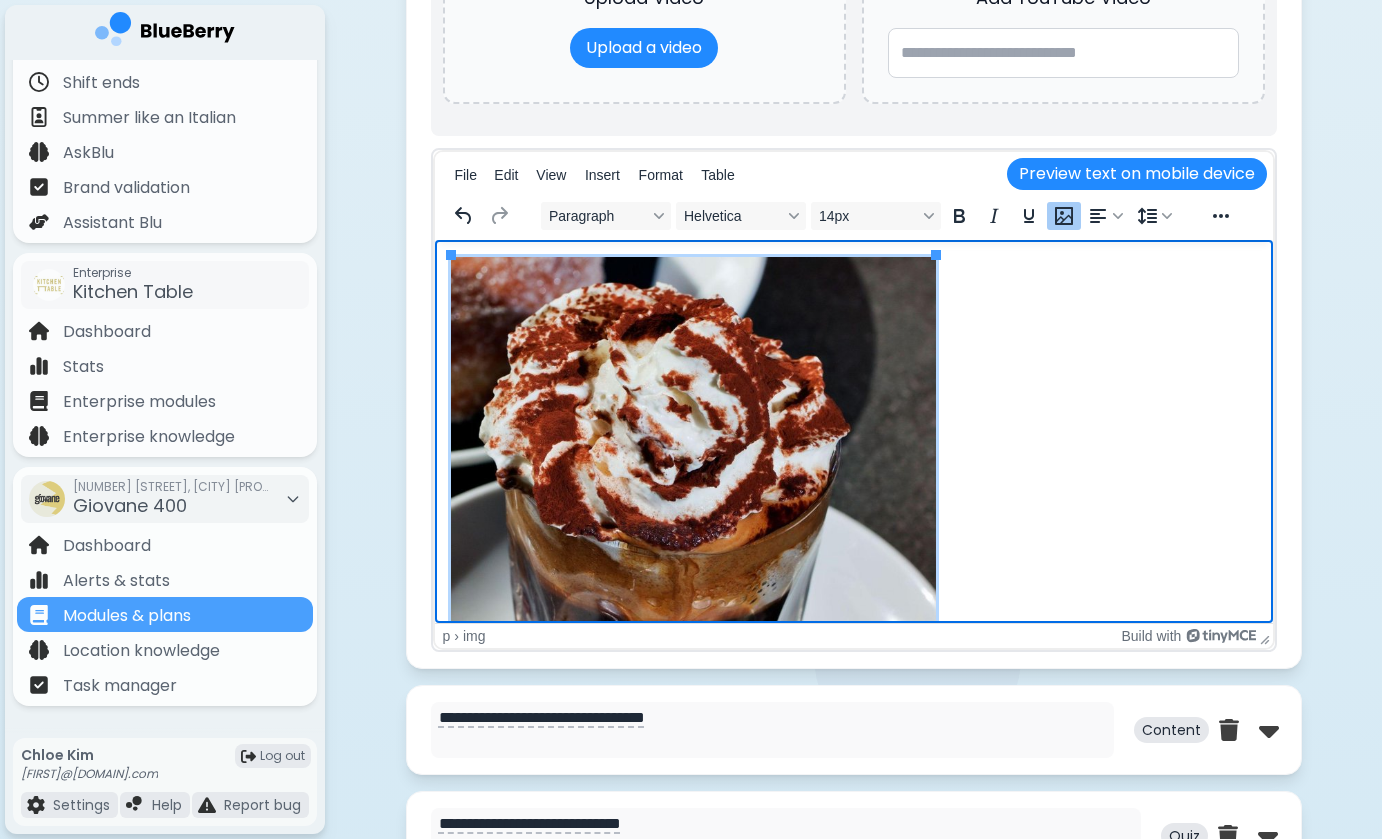 click at bounding box center (853, 606) 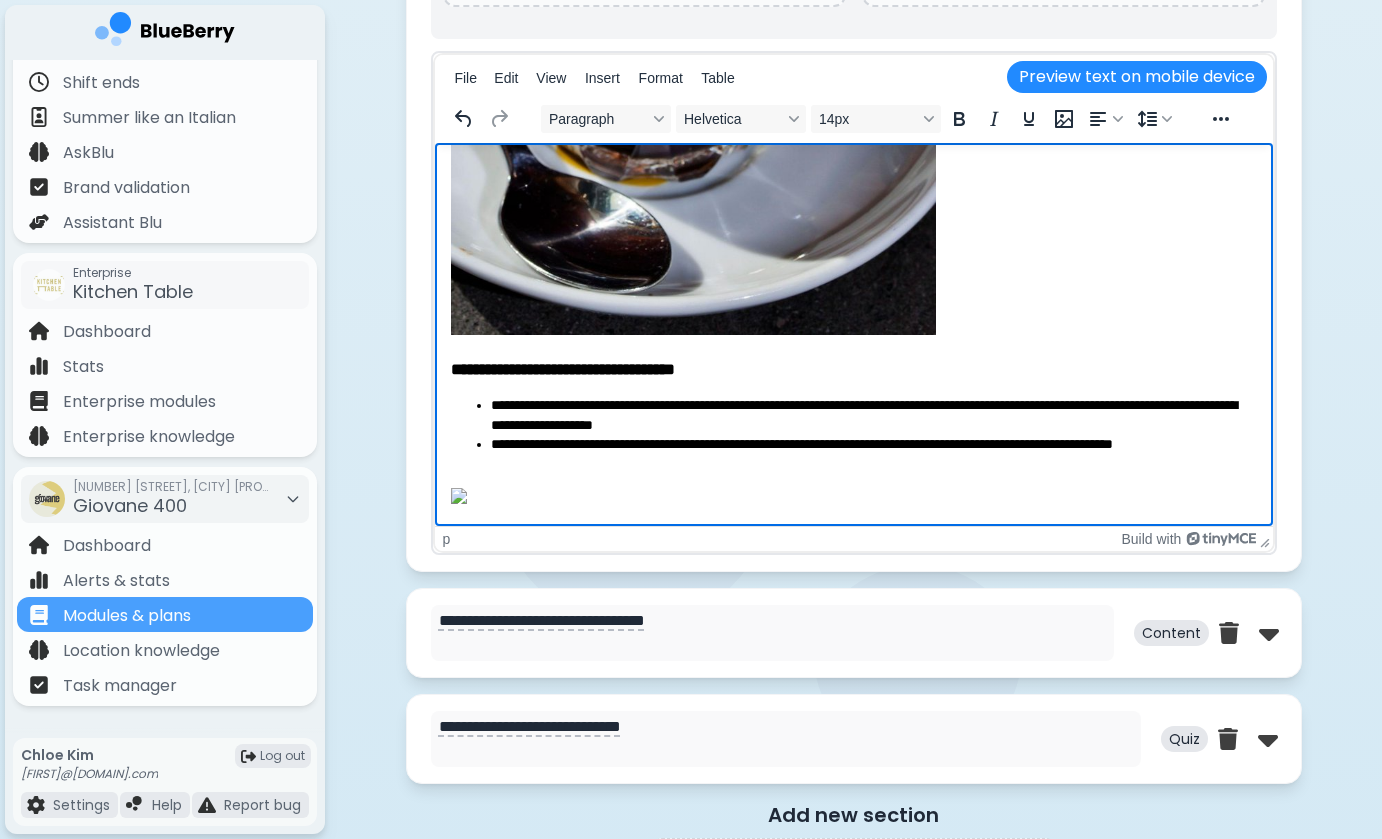 scroll, scrollTop: 1462, scrollLeft: 0, axis: vertical 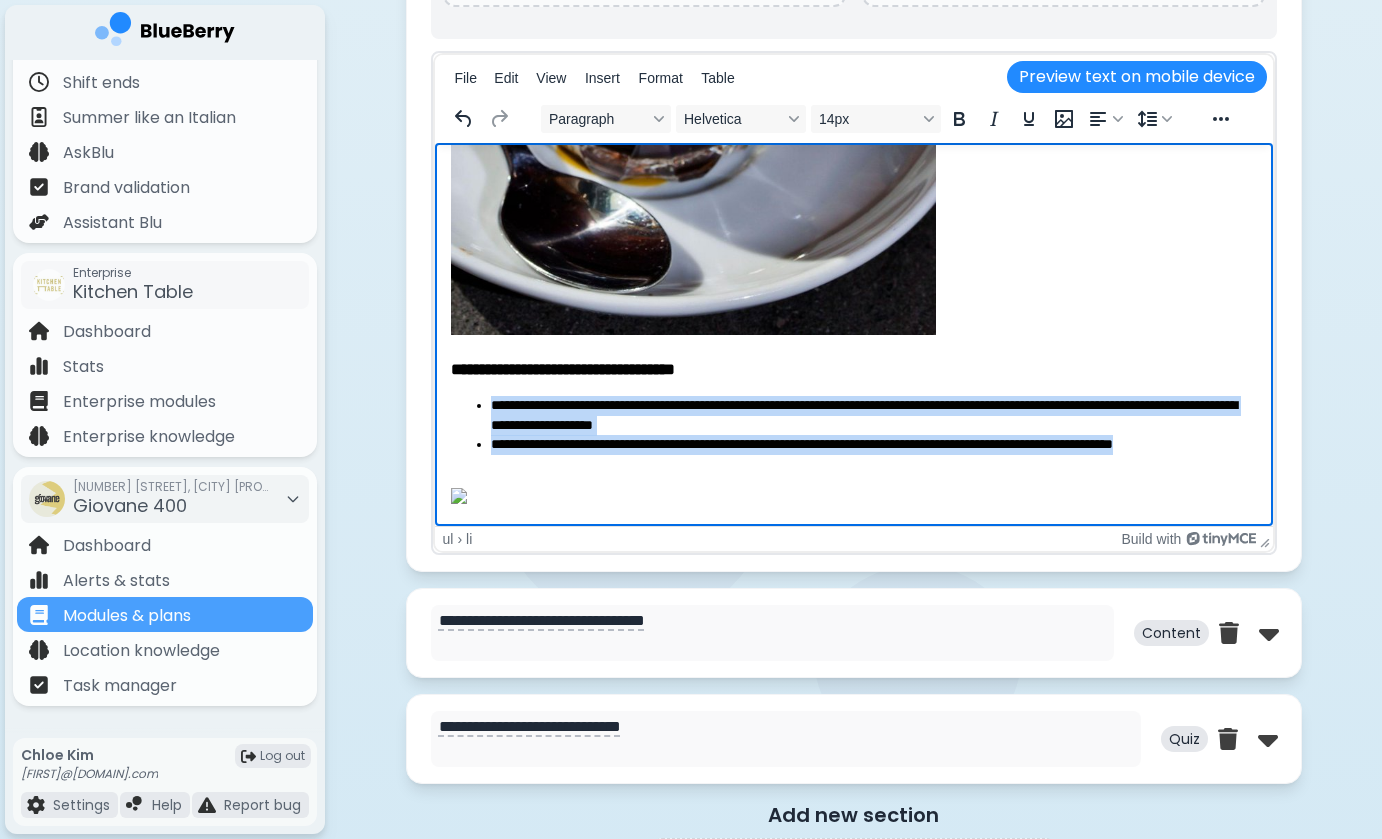 drag, startPoint x: 680, startPoint y: 362, endPoint x: 478, endPoint y: 291, distance: 214.11446 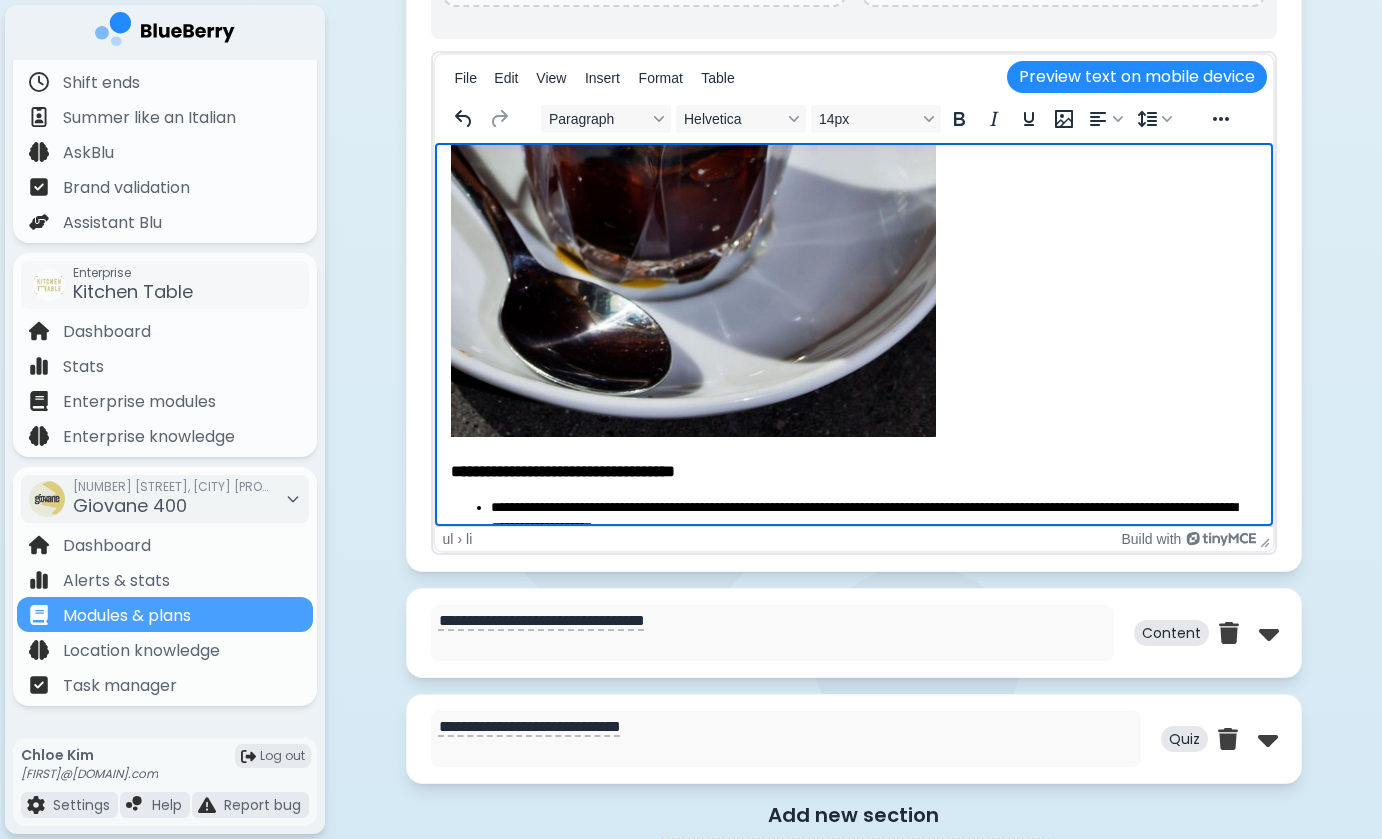 scroll, scrollTop: 1272, scrollLeft: 0, axis: vertical 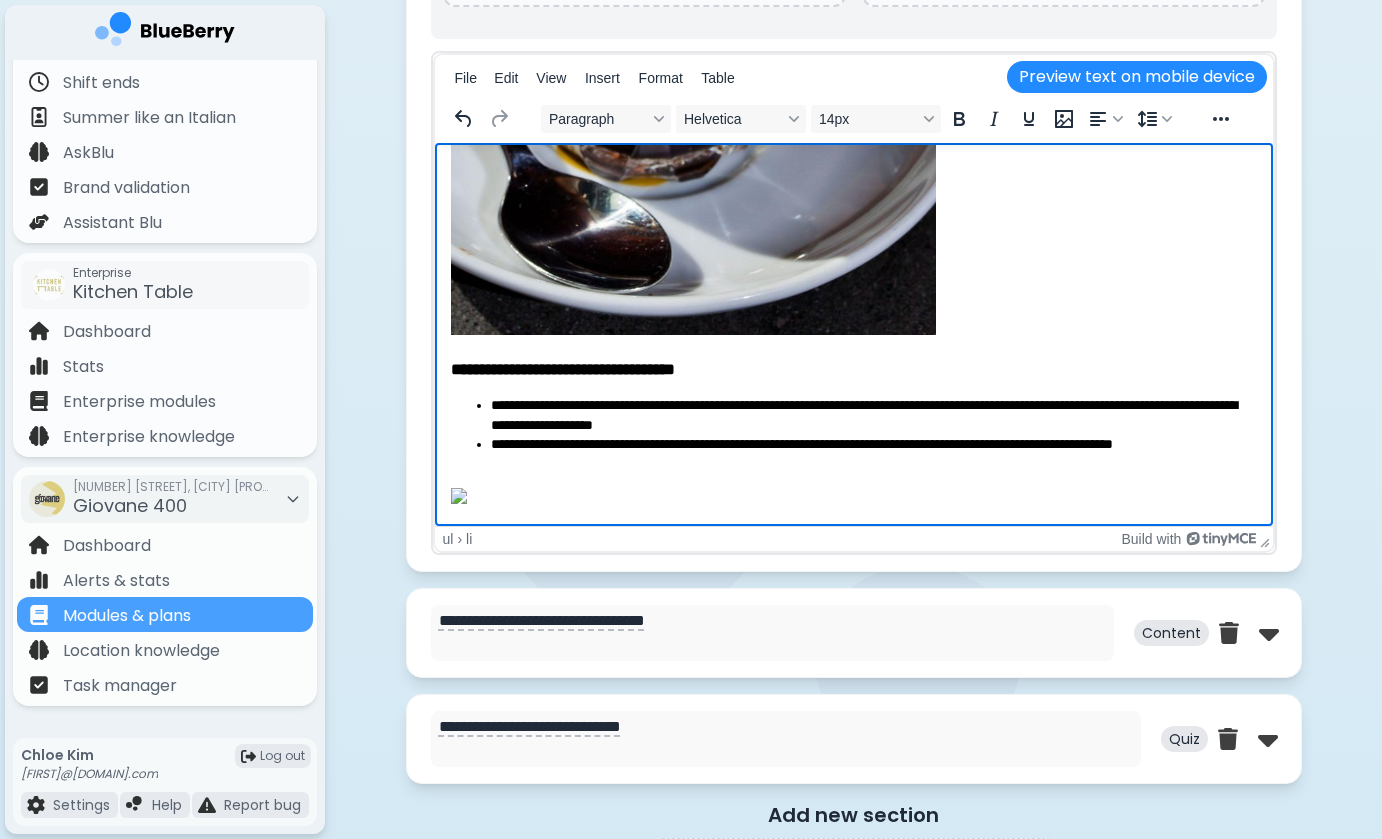 click on "**********" at bounding box center [873, 415] 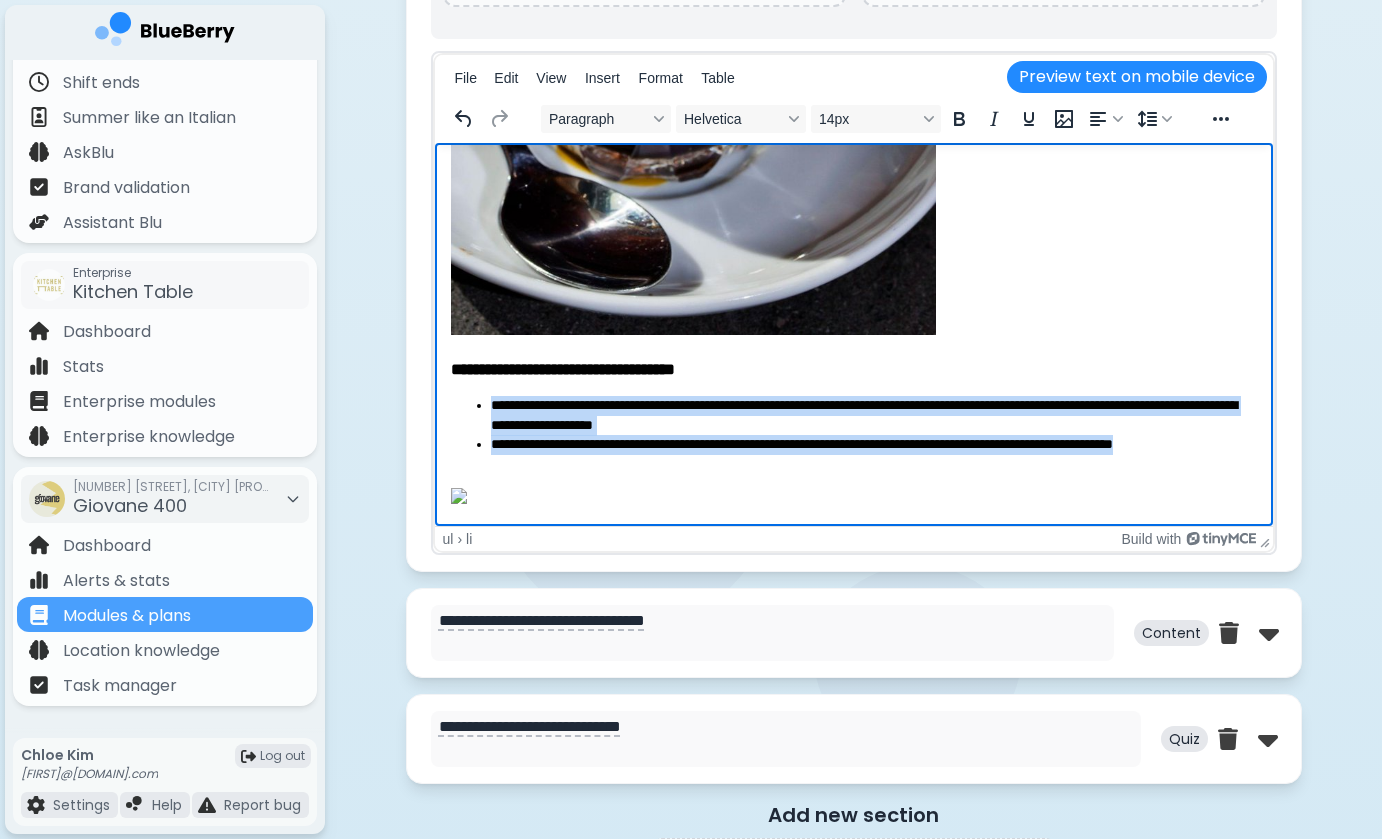 drag, startPoint x: 491, startPoint y: 314, endPoint x: 580, endPoint y: 379, distance: 110.20889 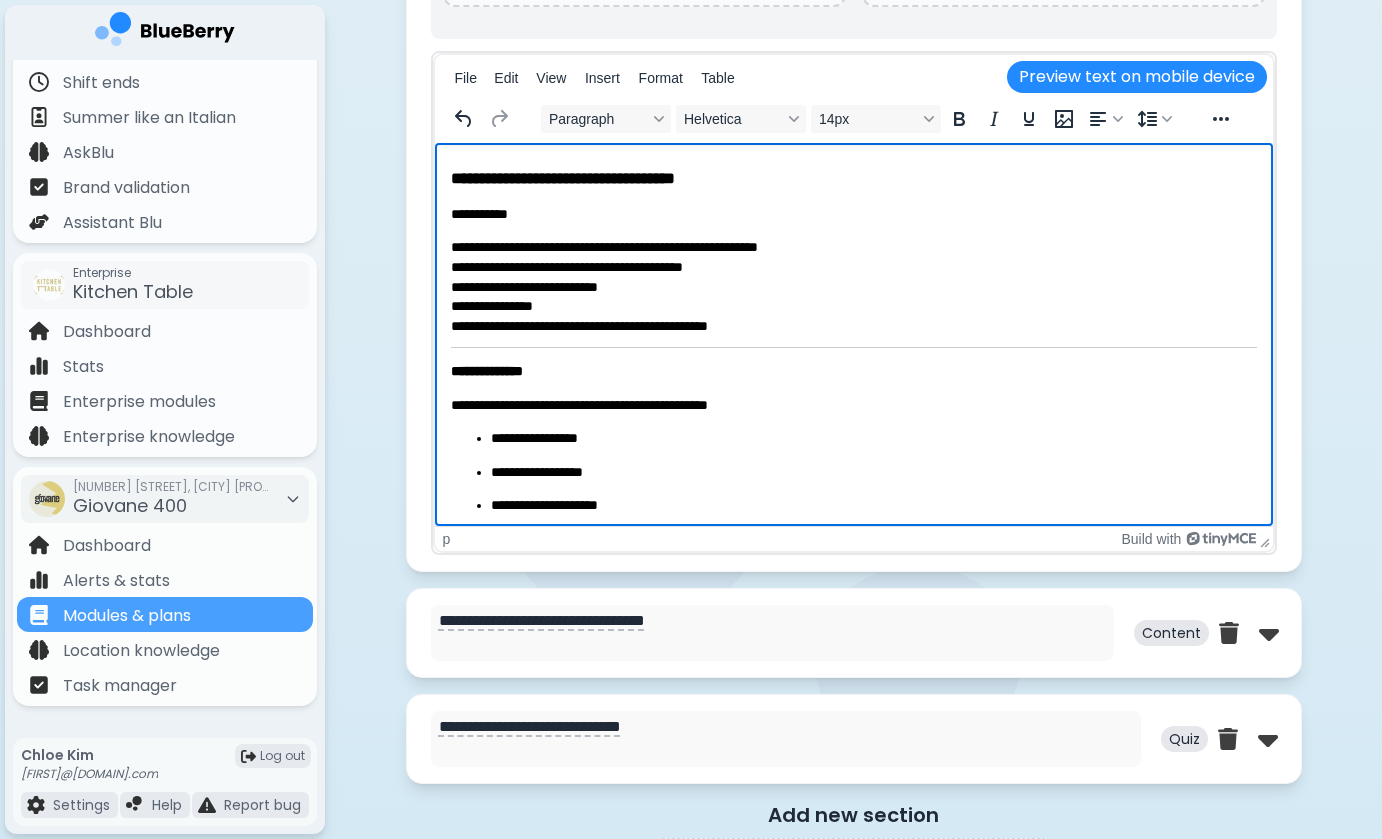 scroll, scrollTop: 1529, scrollLeft: 0, axis: vertical 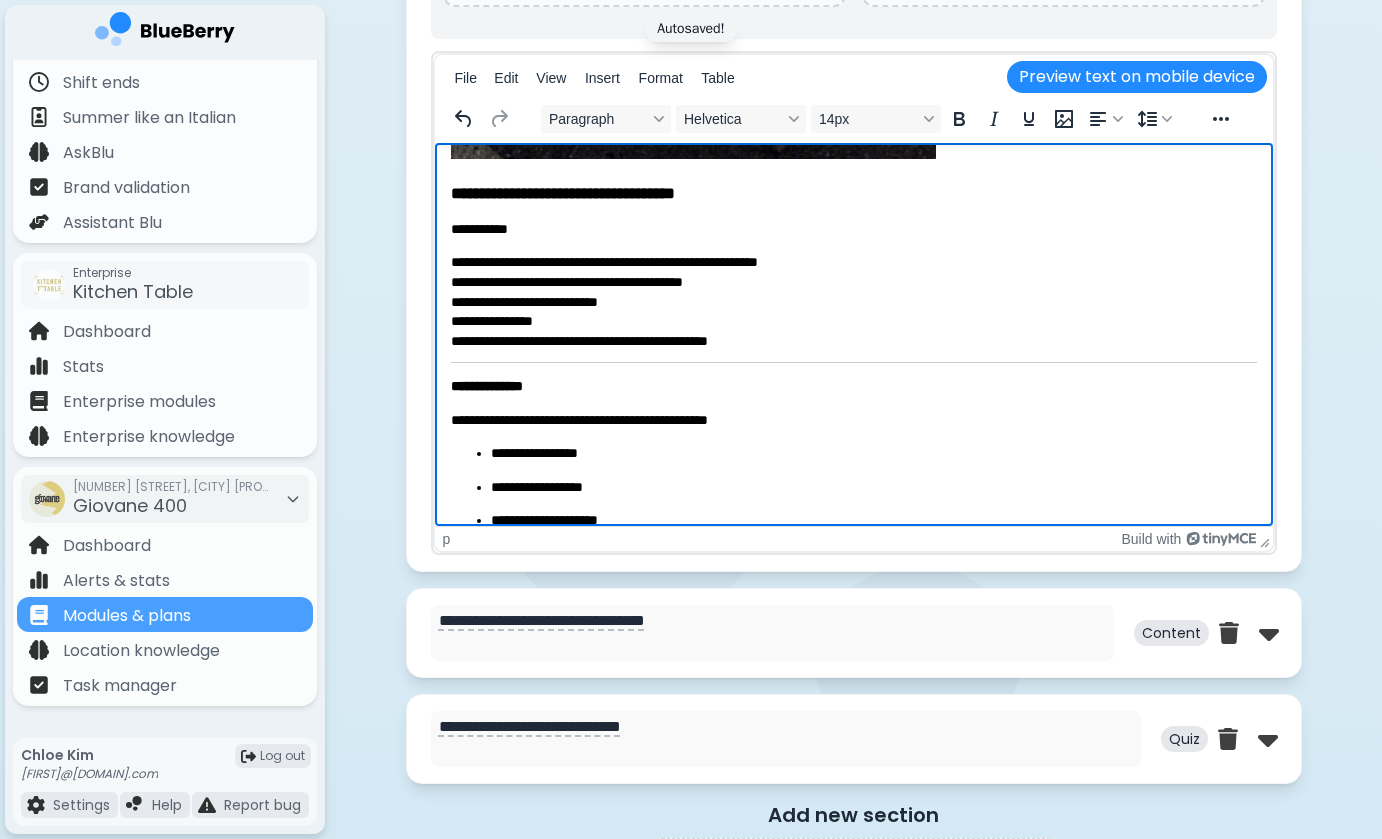 click on "**********" at bounding box center [853, 229] 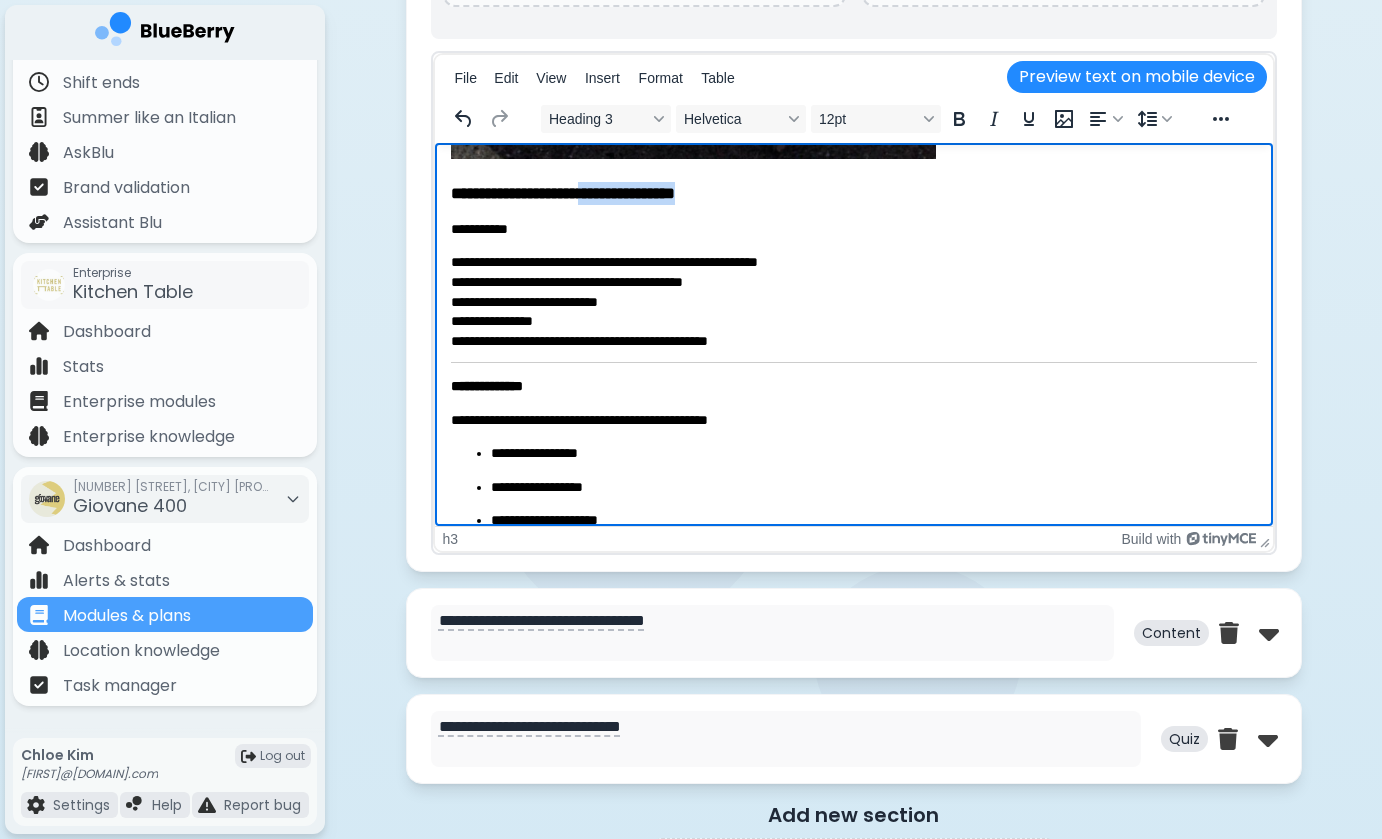 drag, startPoint x: 621, startPoint y: 188, endPoint x: 774, endPoint y: 190, distance: 153.01308 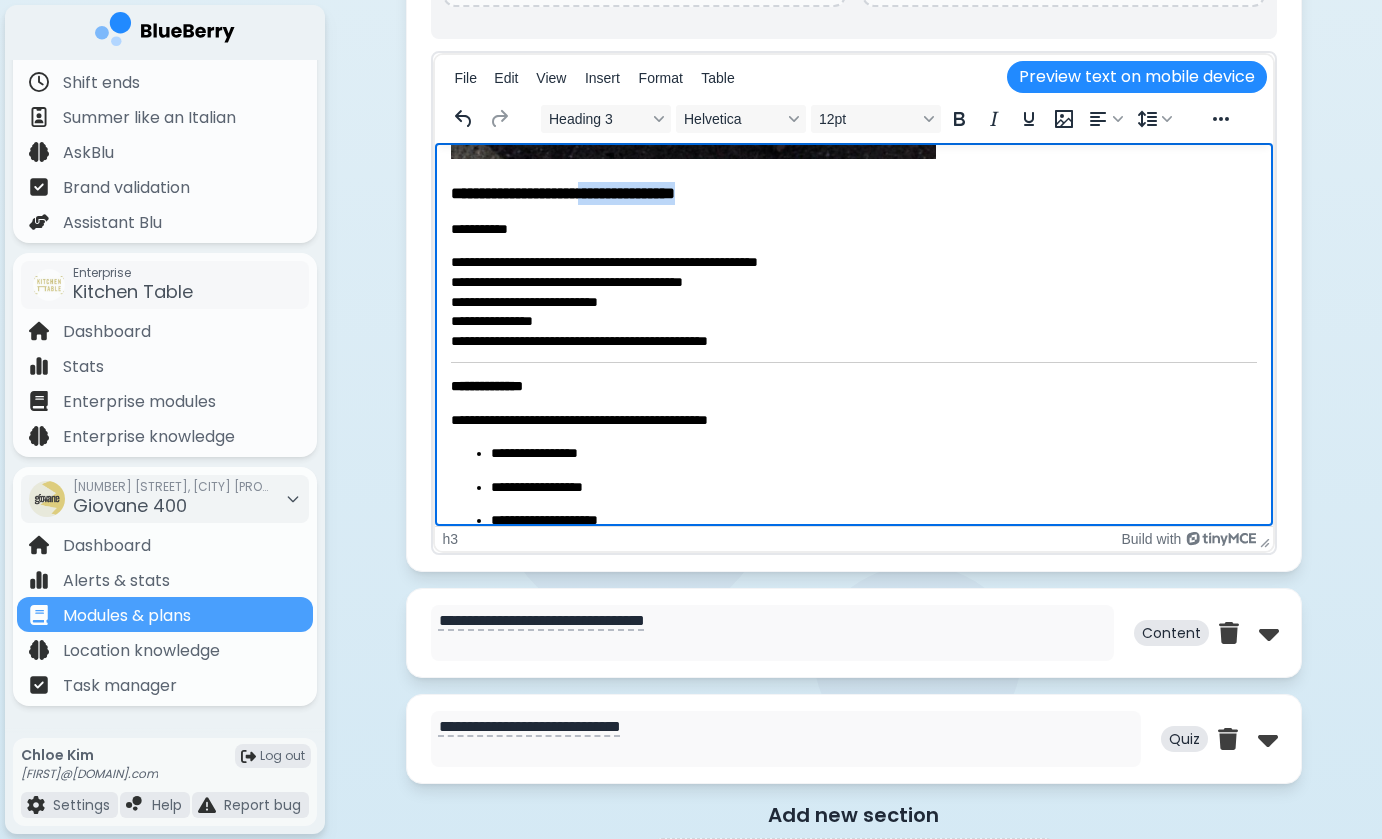 type 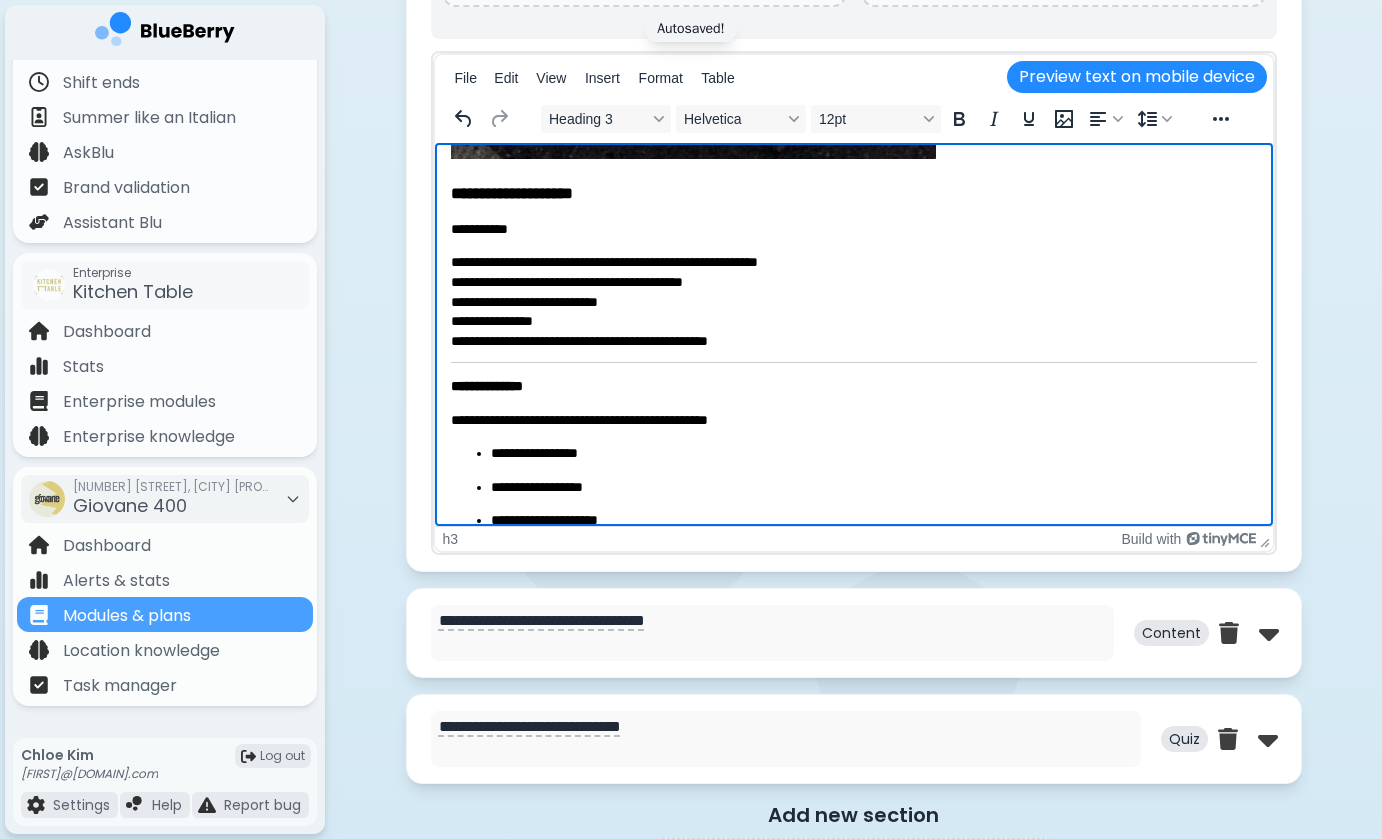 click on "**********" at bounding box center [853, 193] 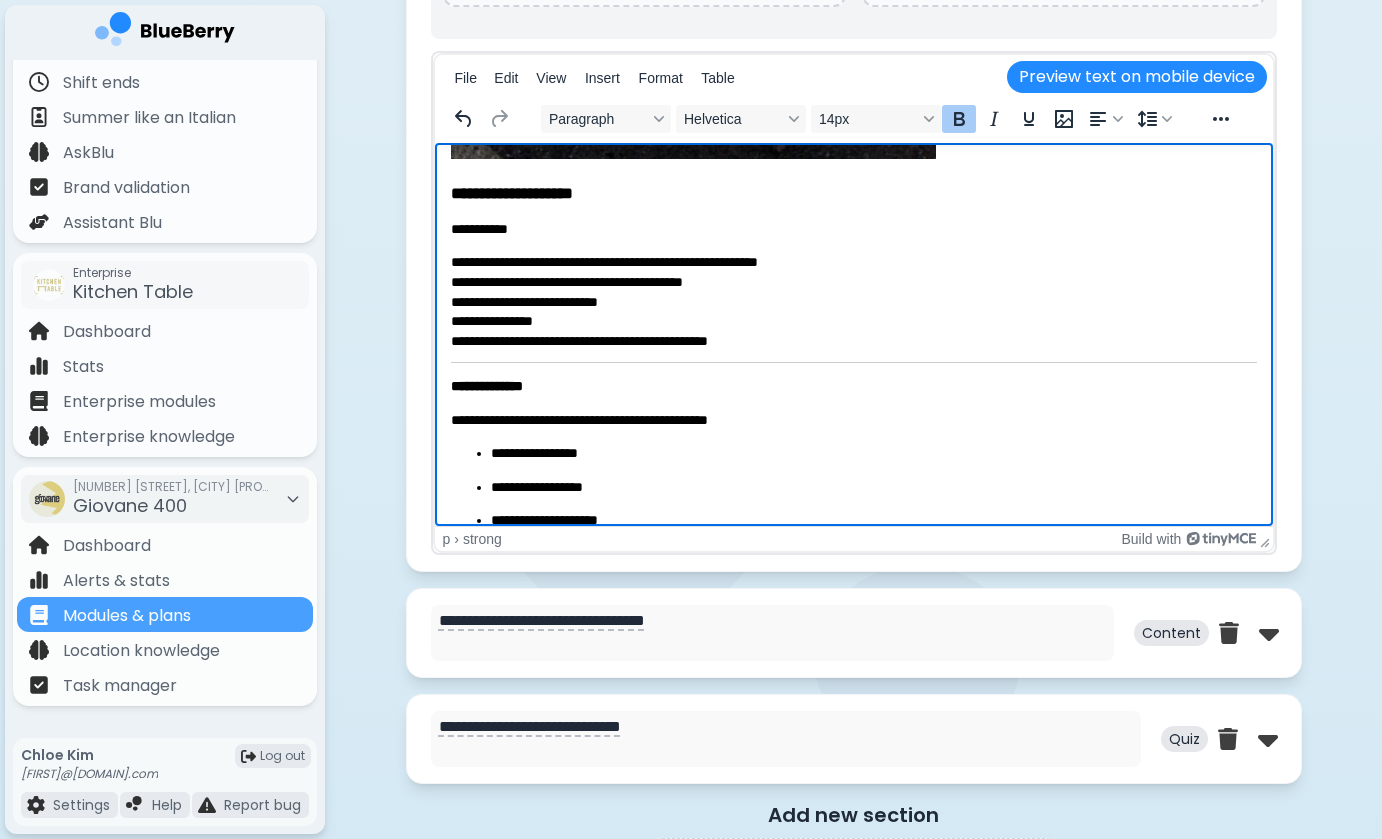 click on "**********" at bounding box center (486, 386) 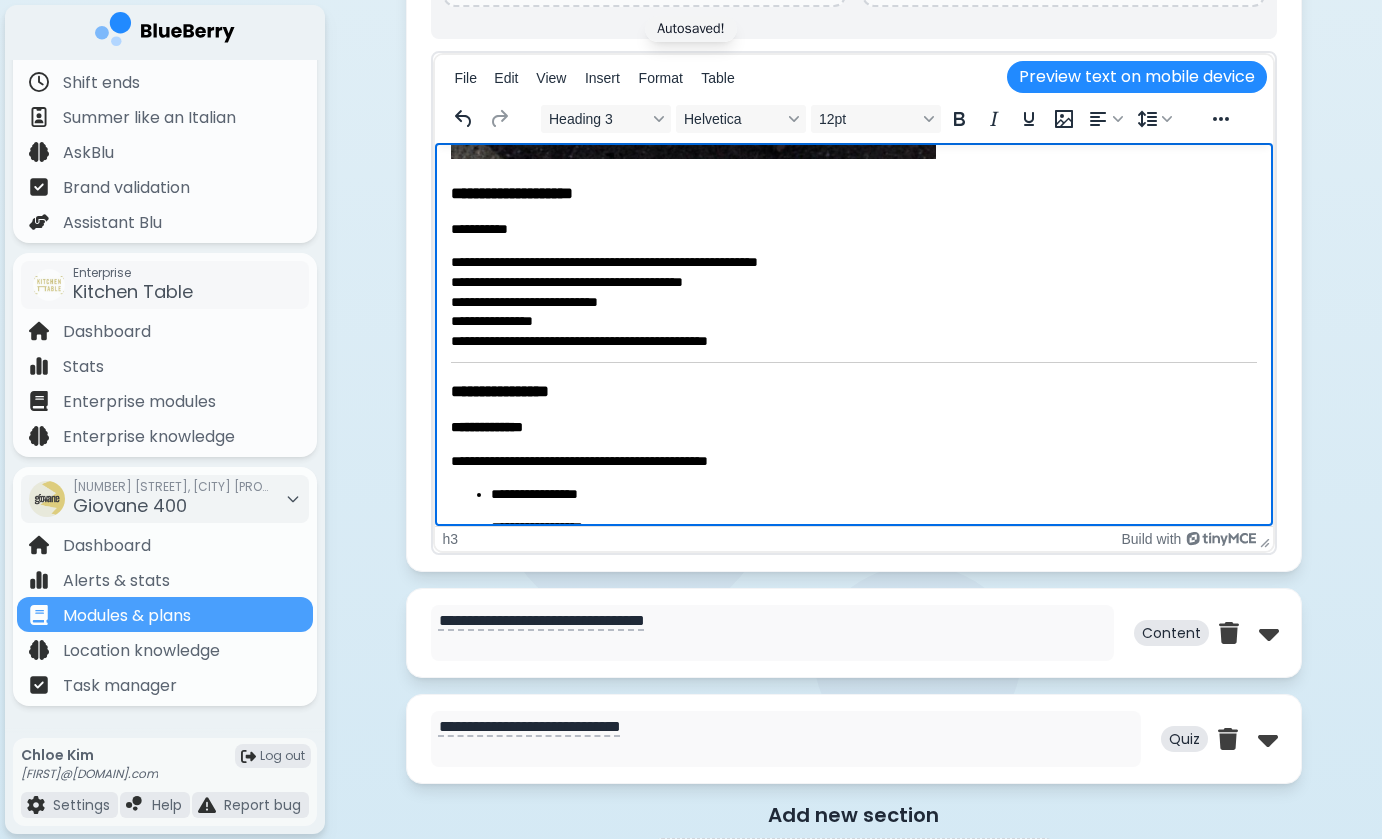 click on "**********" at bounding box center (853, 391) 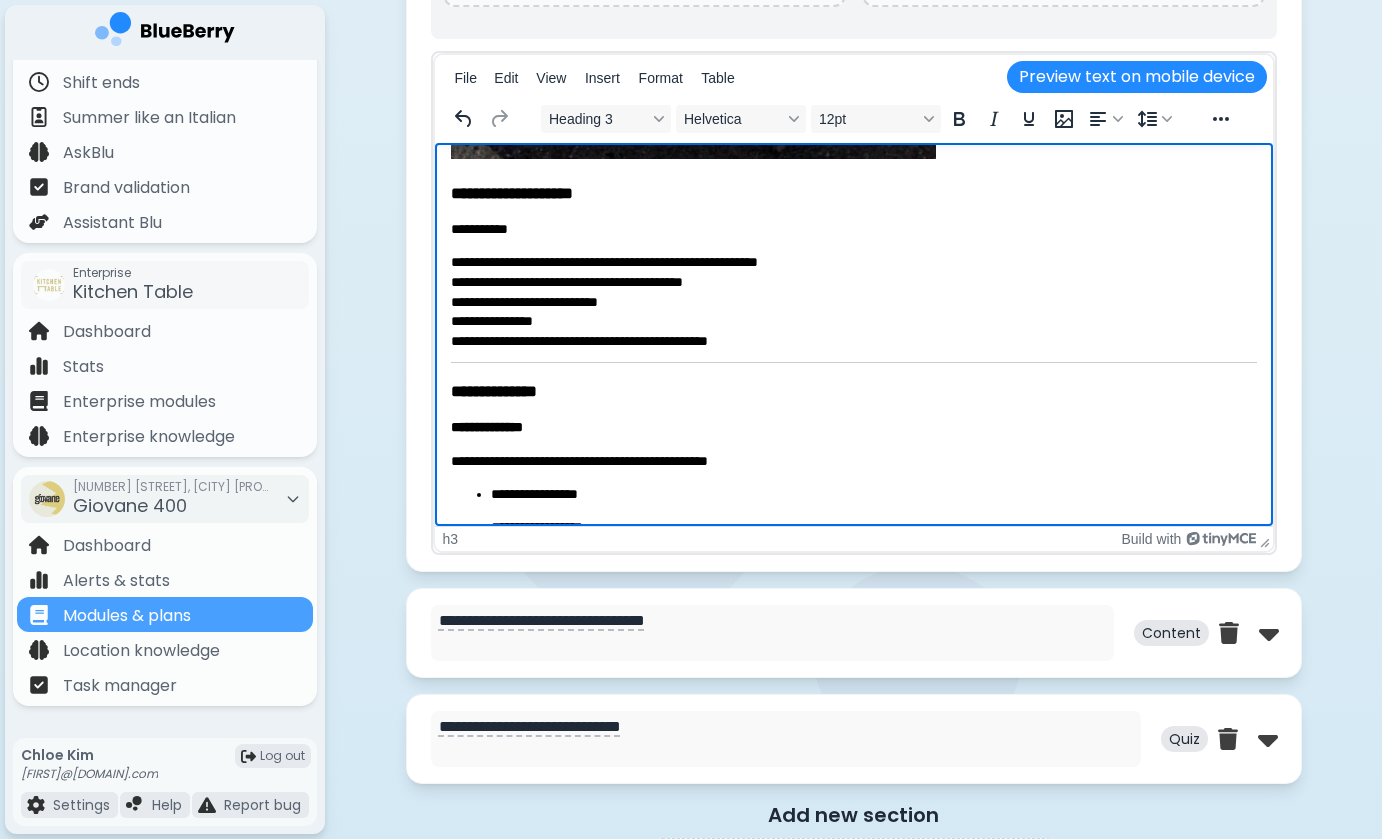 click on "**********" at bounding box center (853, 391) 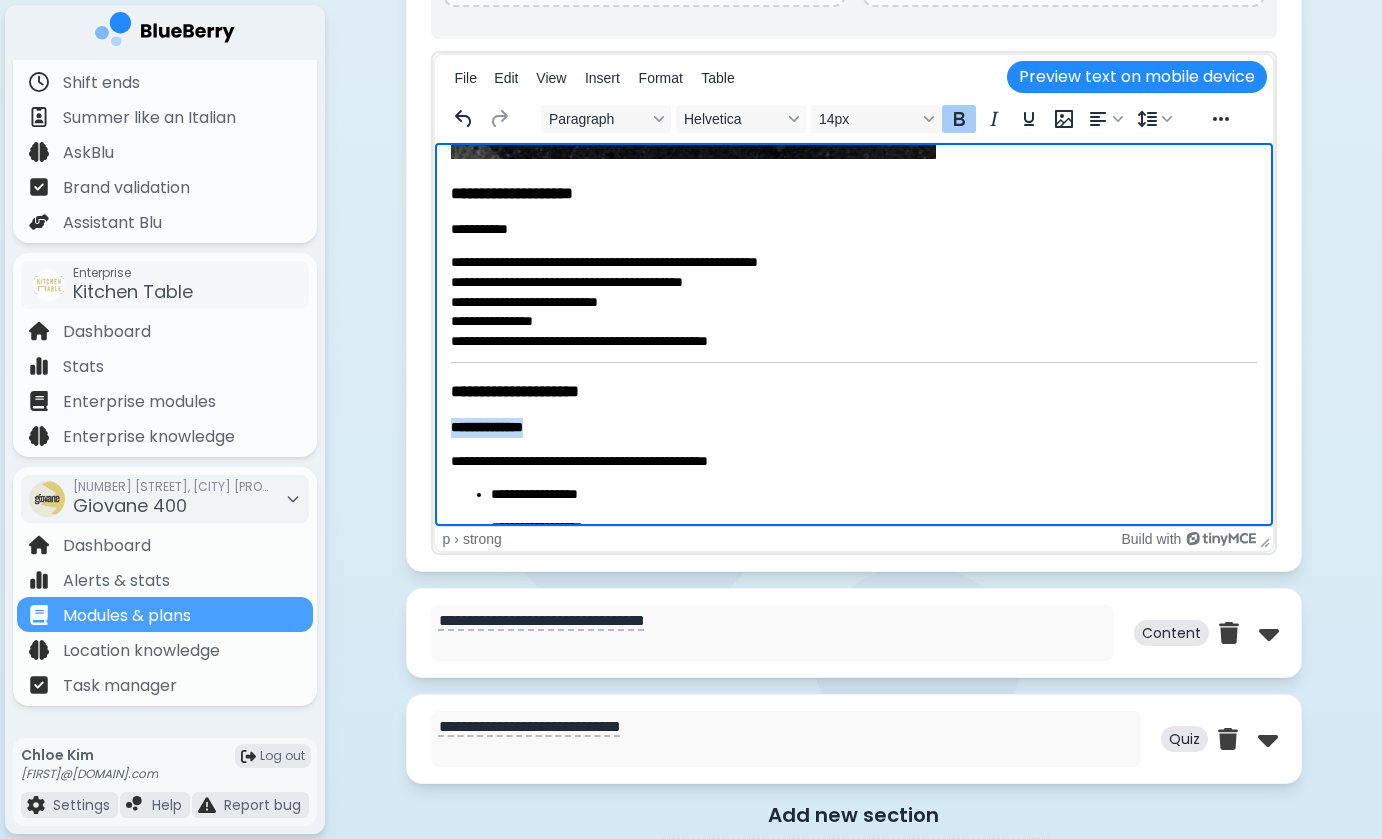 drag, startPoint x: 452, startPoint y: 424, endPoint x: 568, endPoint y: 428, distance: 116.06895 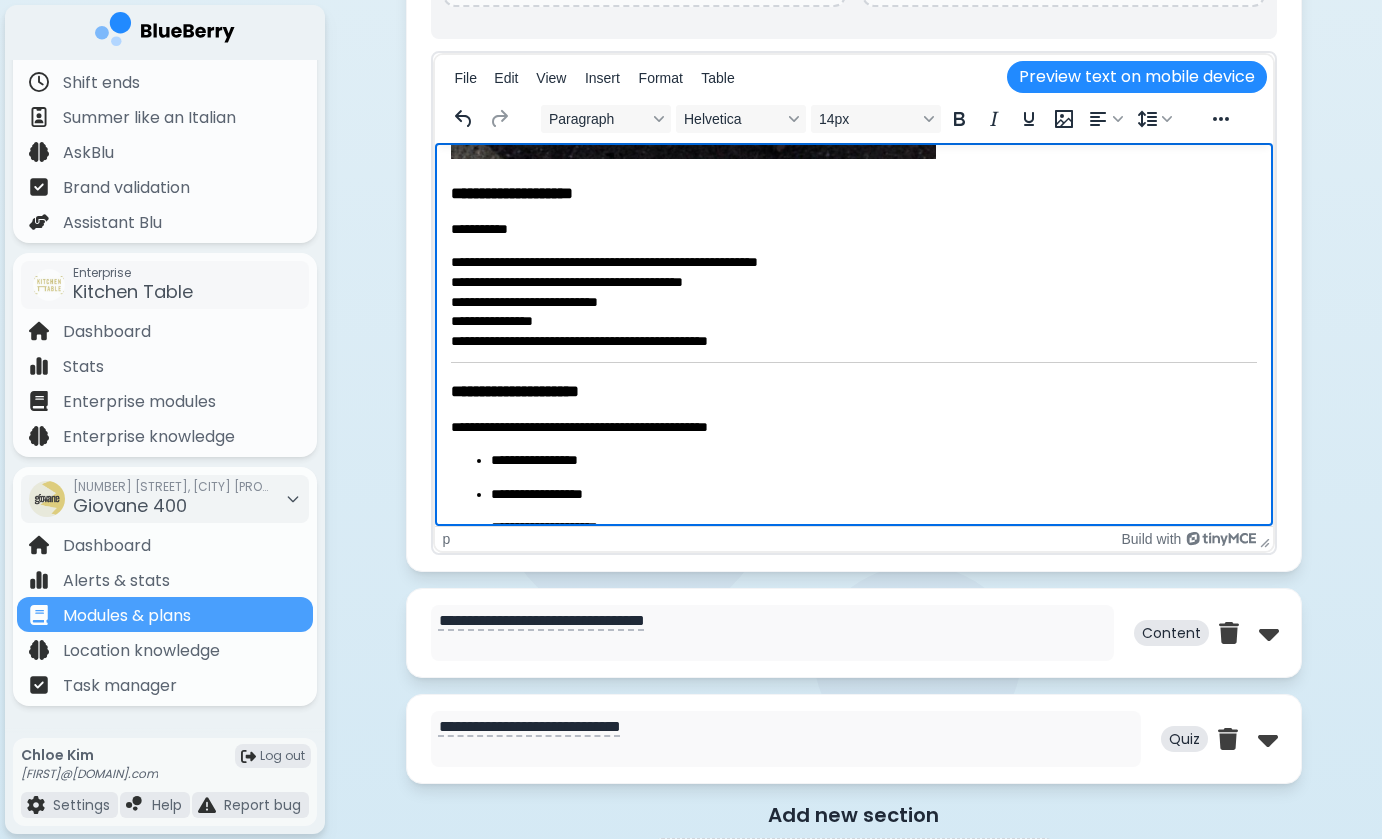 click on "**********" at bounding box center [853, 300] 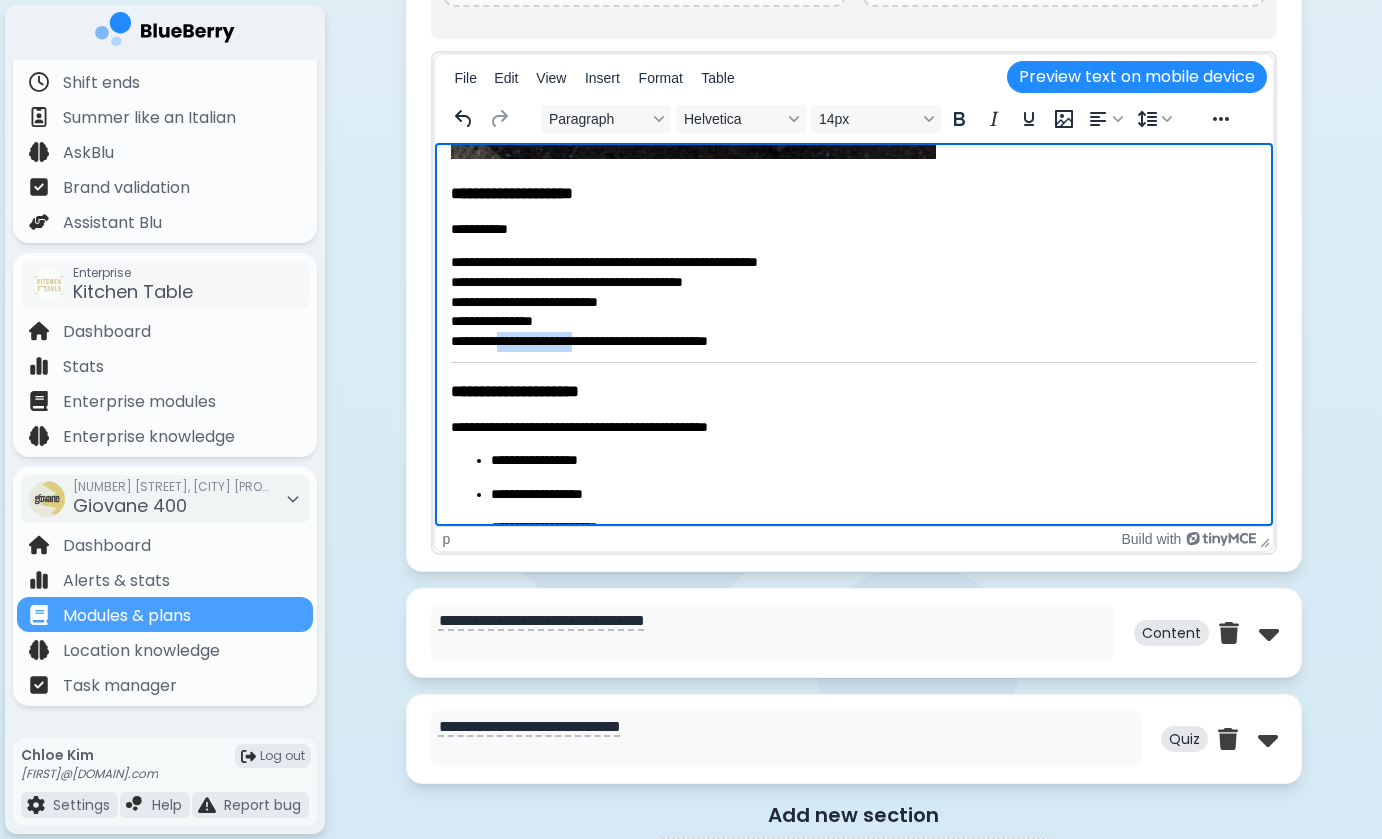 drag, startPoint x: 506, startPoint y: 337, endPoint x: 603, endPoint y: 336, distance: 97.00516 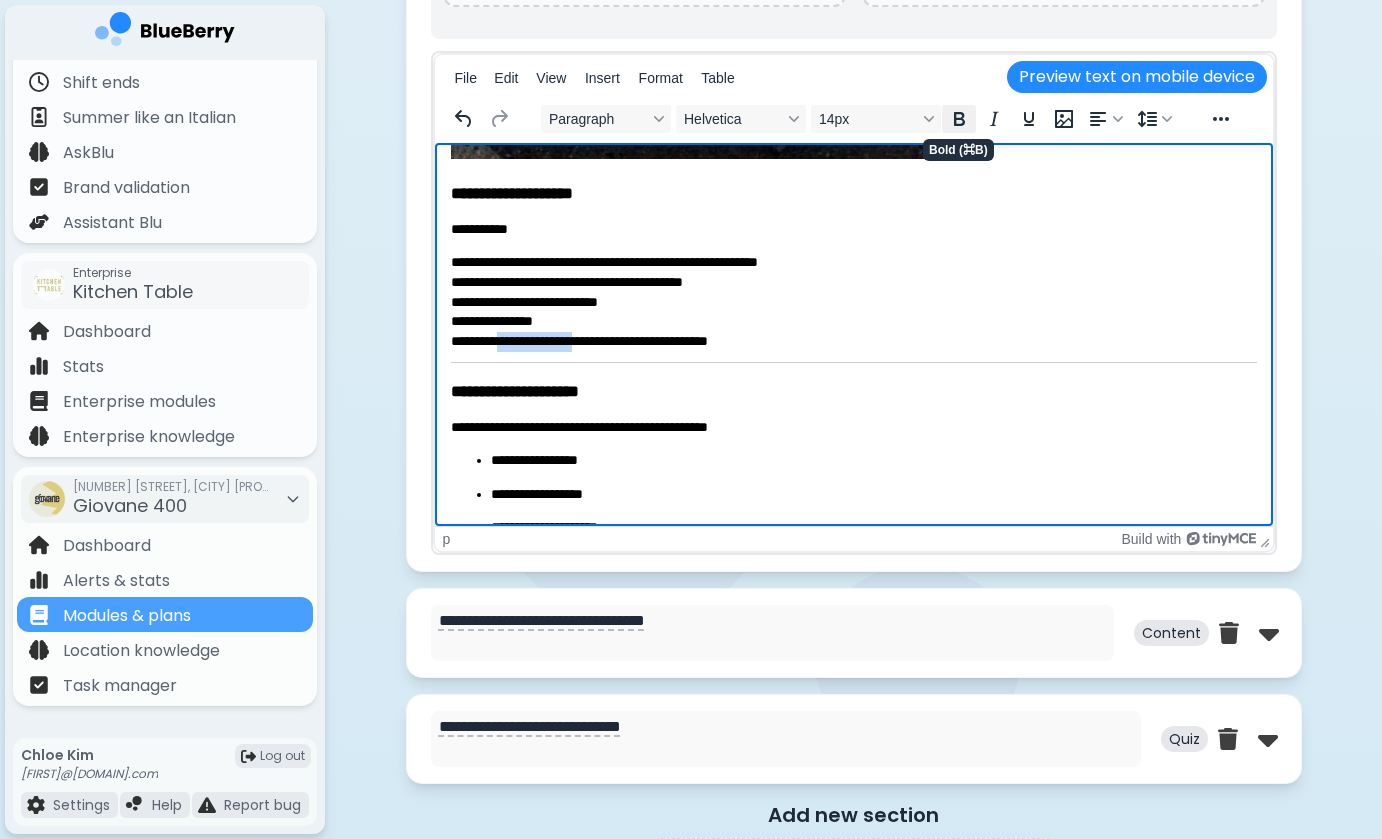 click 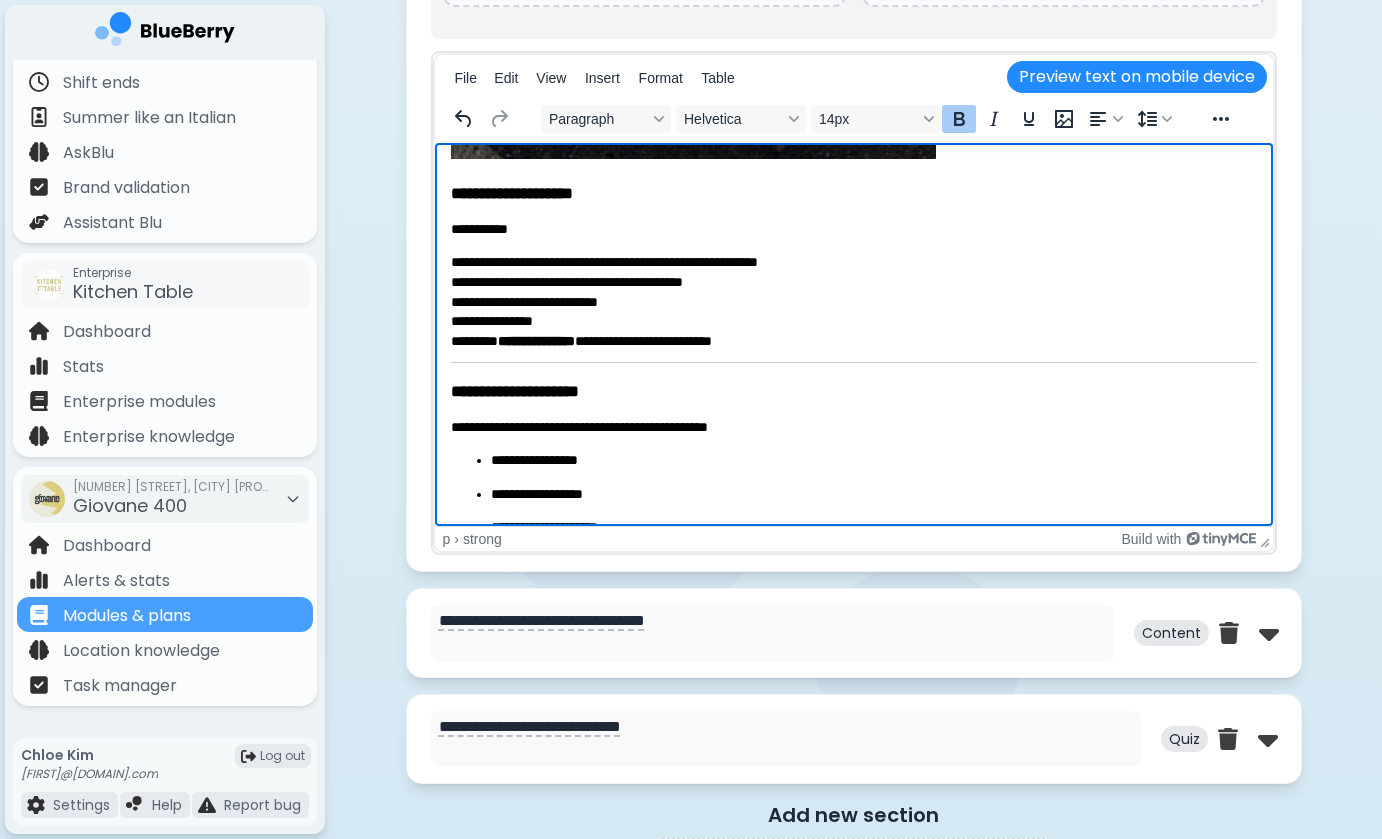 click on "**********" at bounding box center [853, 300] 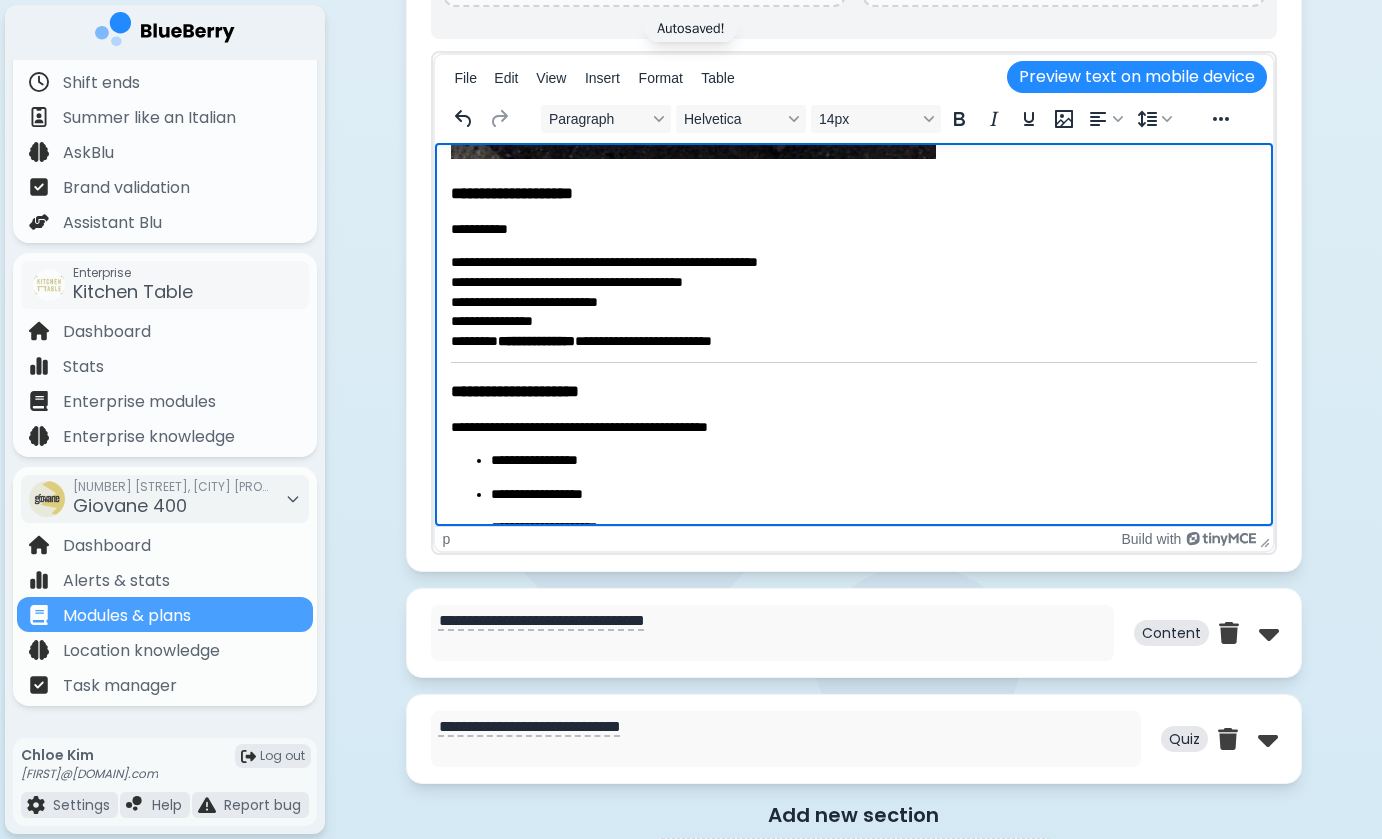 click on "**********" at bounding box center [853, 300] 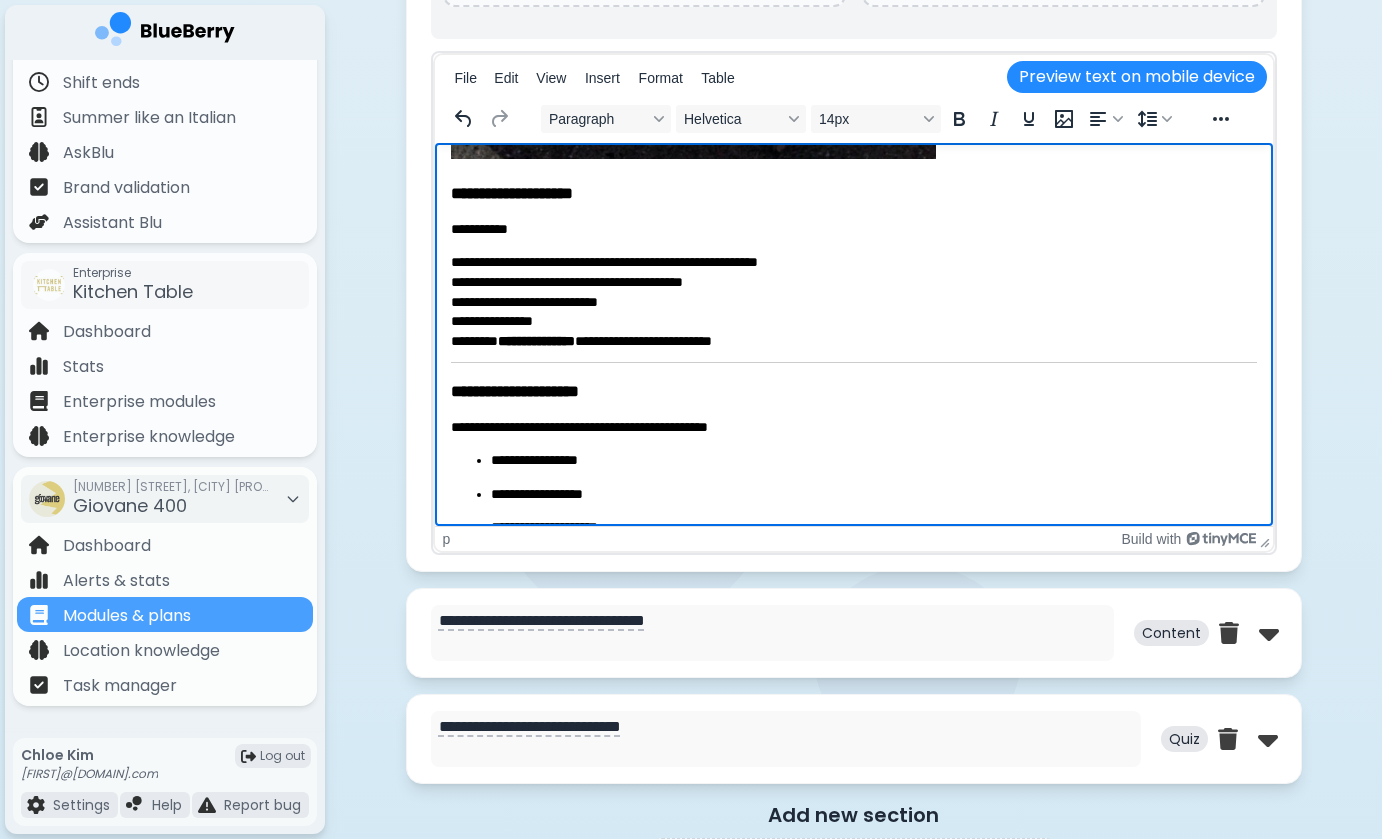 click on "**********" at bounding box center [853, 427] 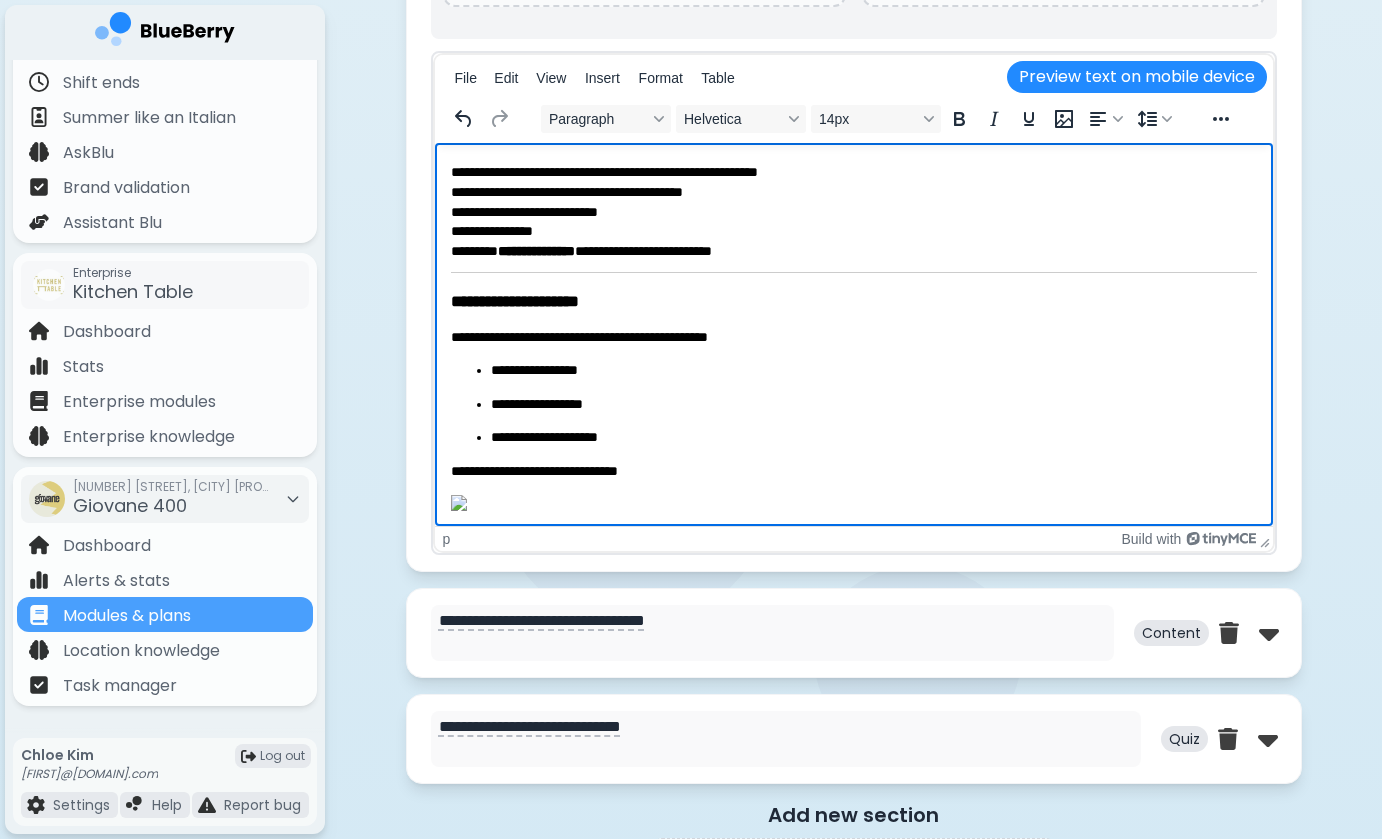 scroll, scrollTop: 1637, scrollLeft: 0, axis: vertical 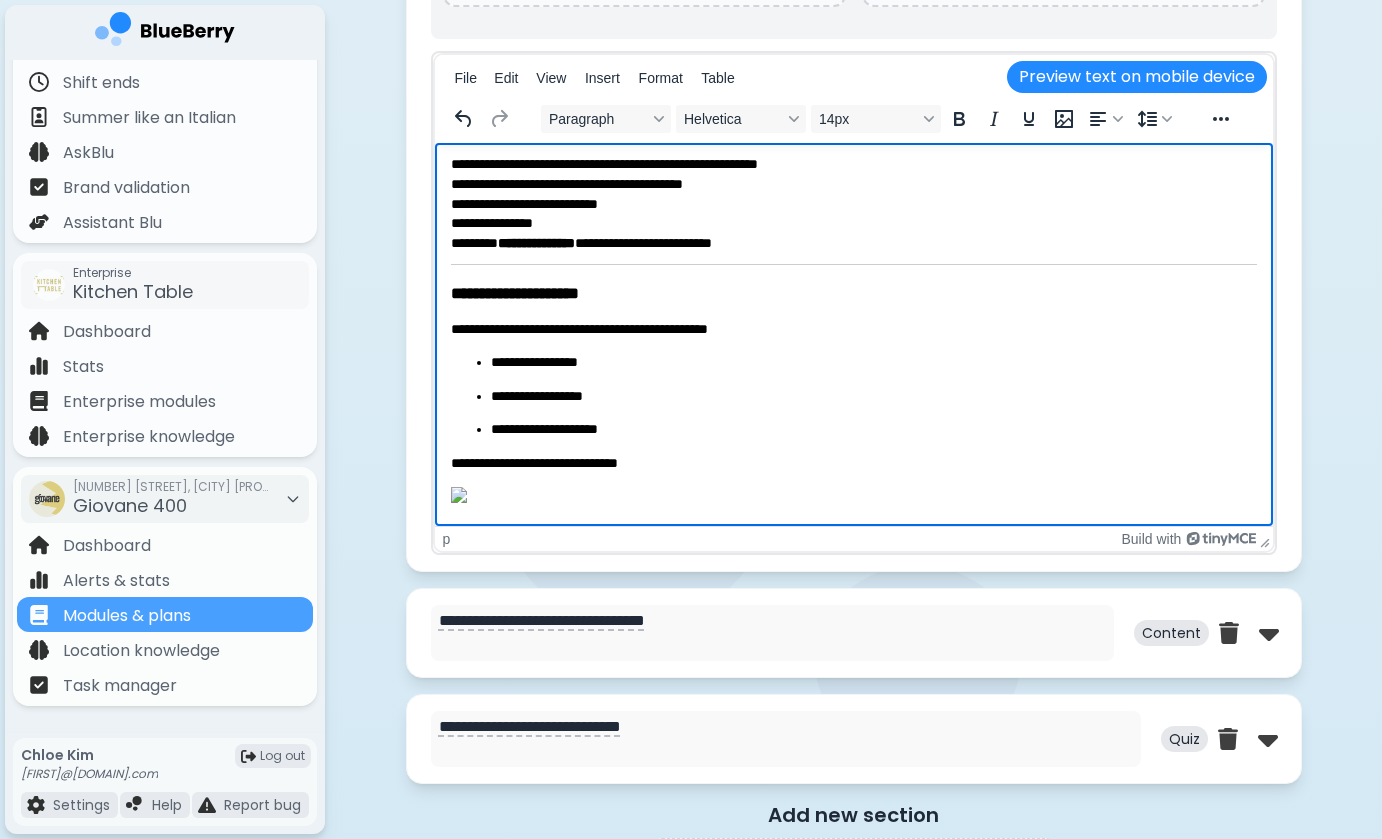 click on "**********" at bounding box center [853, 329] 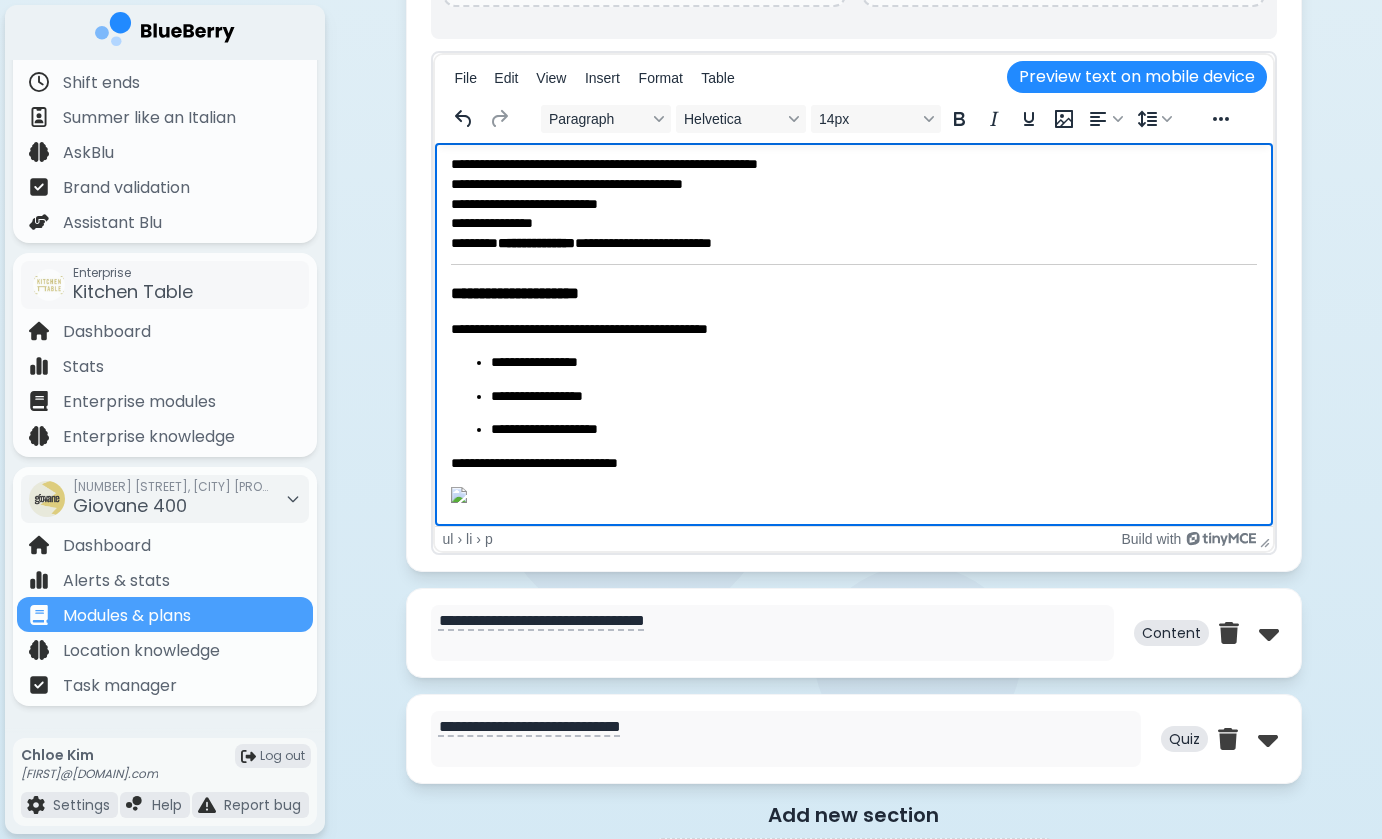 click on "**********" at bounding box center (873, 430) 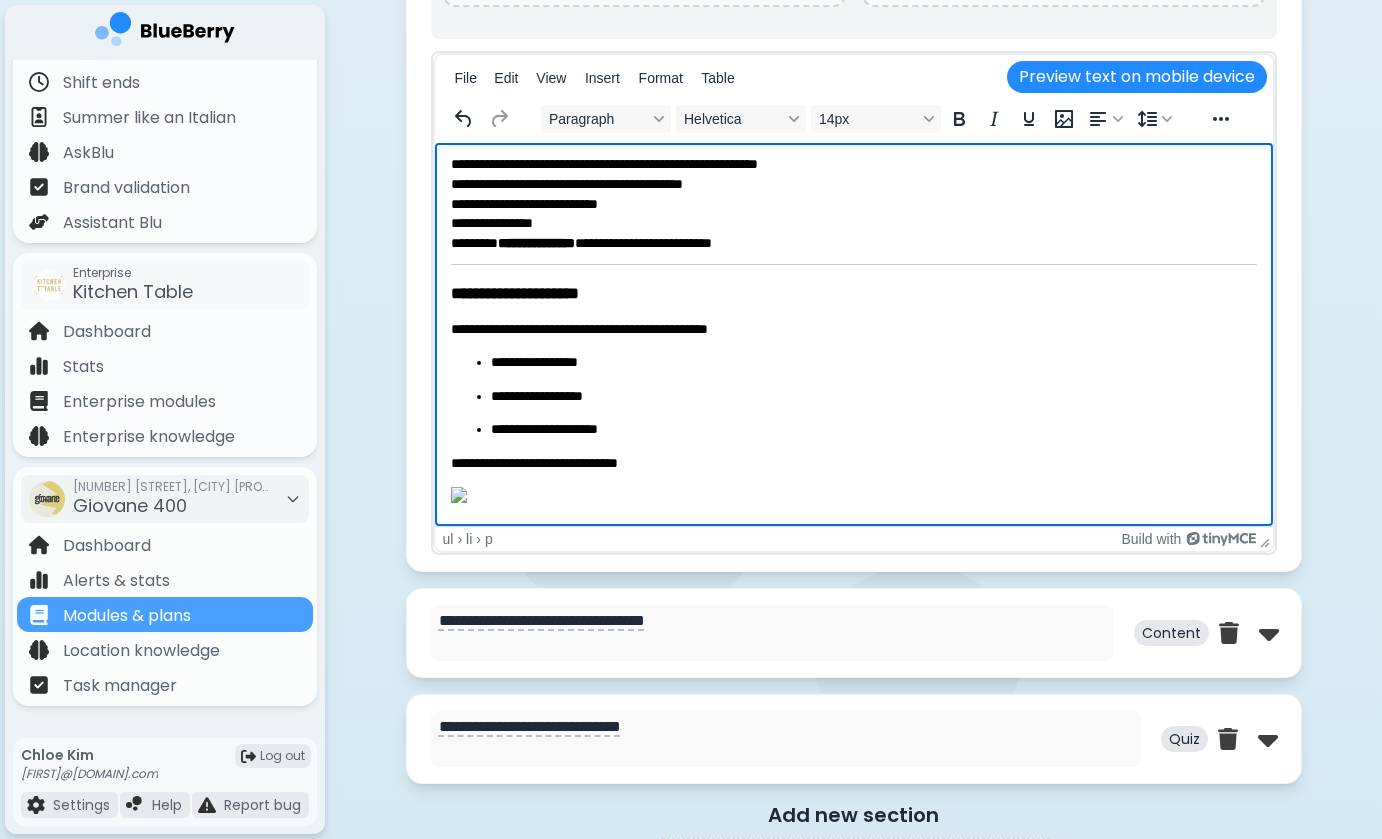 click on "**********" at bounding box center [873, 397] 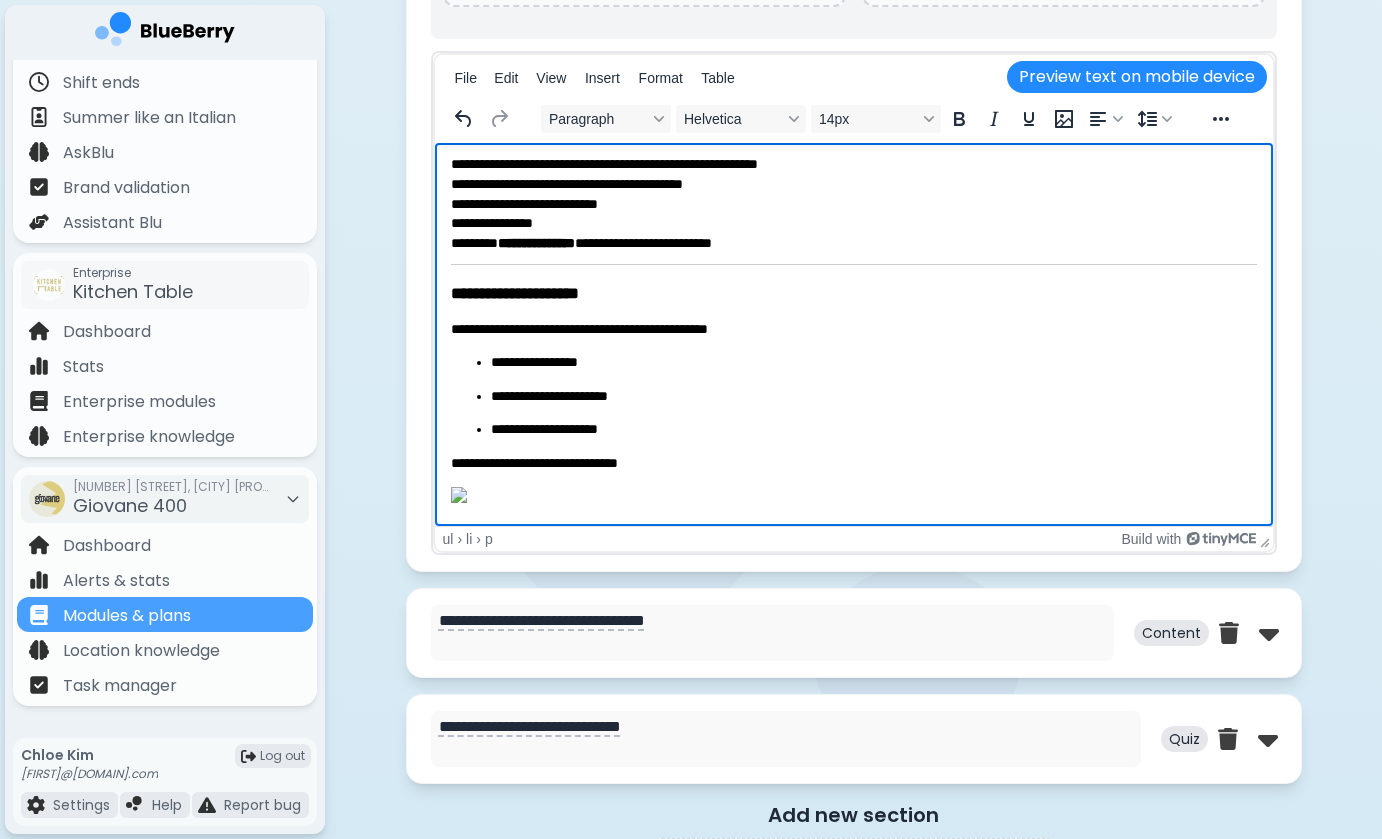 click on "**********" at bounding box center [873, 430] 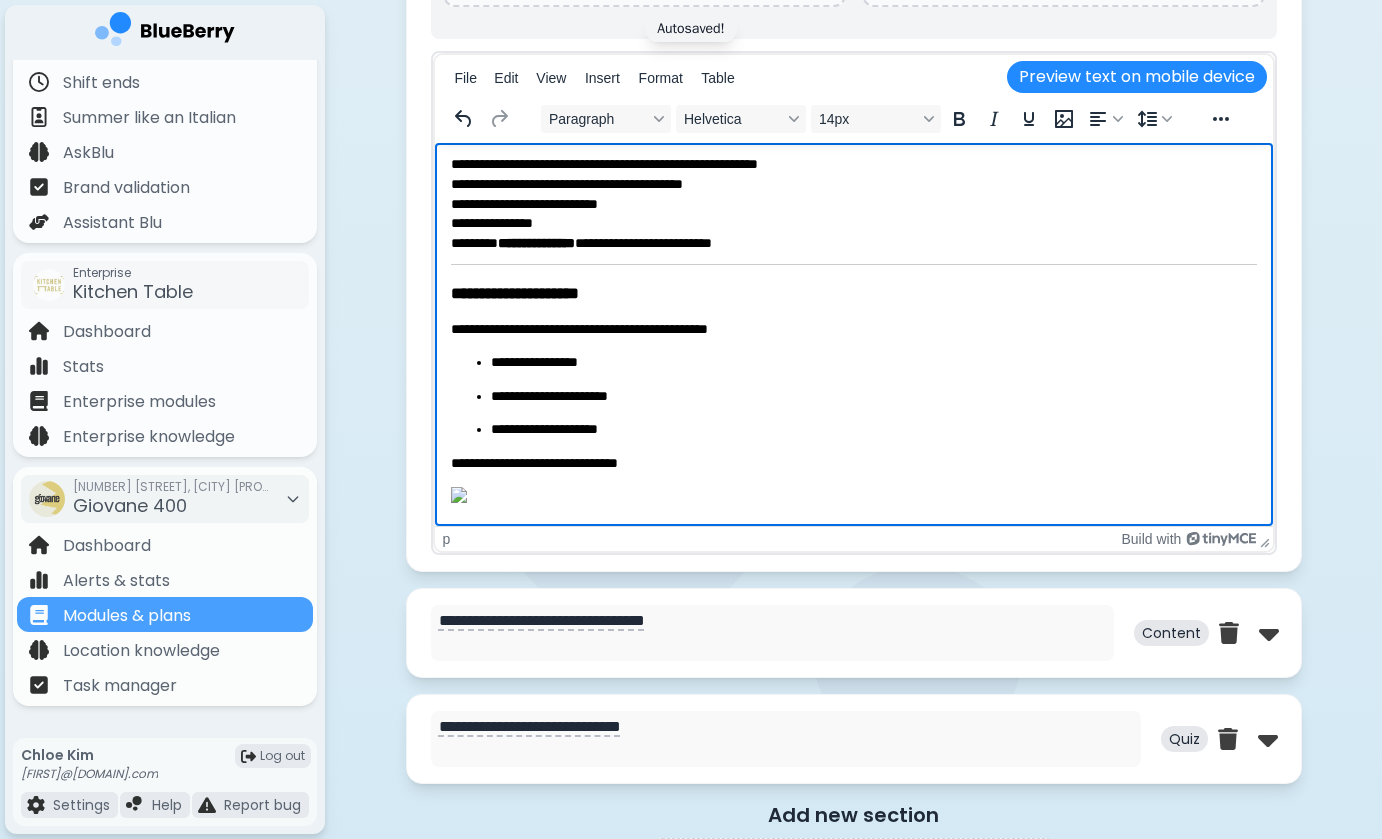 click on "**********" at bounding box center (853, -480) 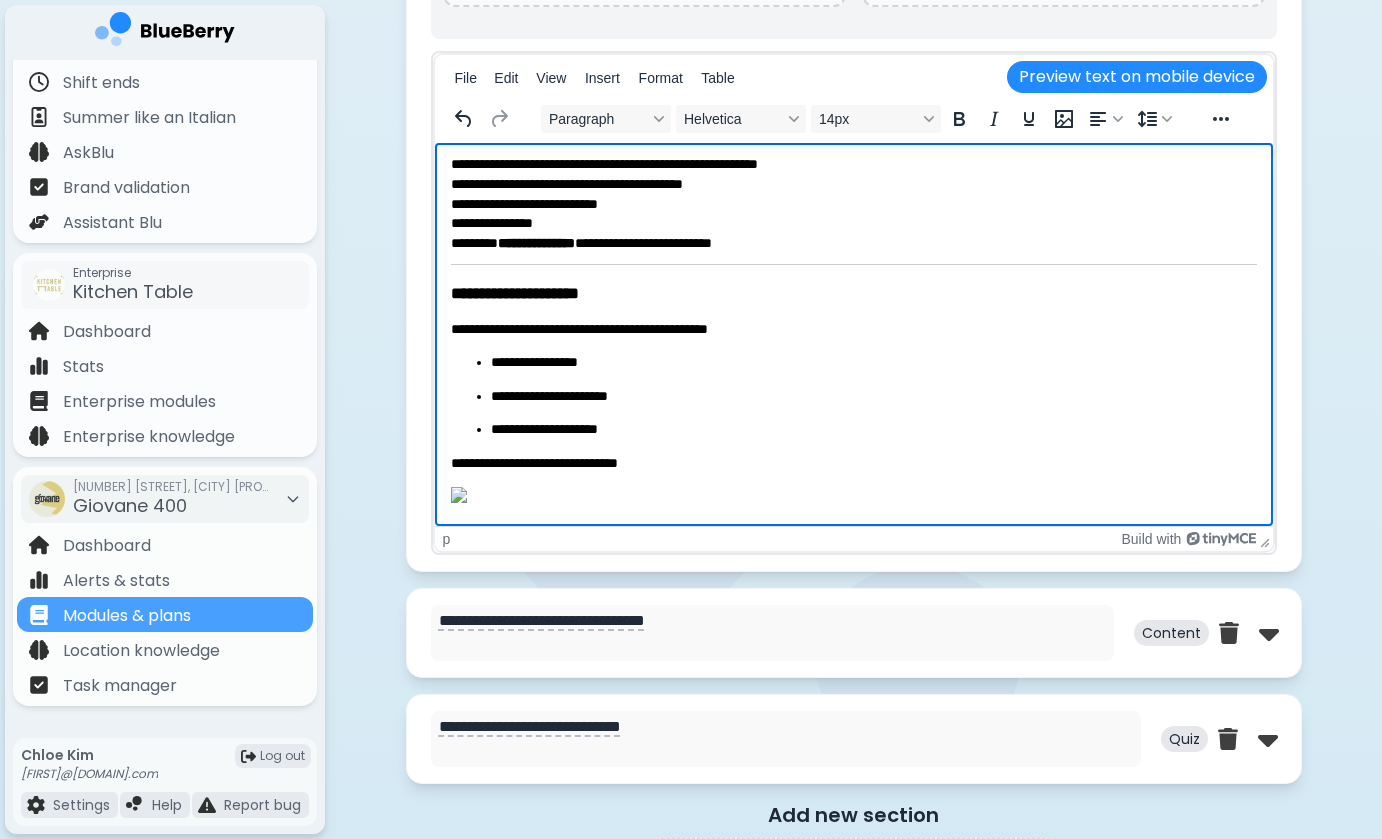 click on "[FIRST] [LAST]" at bounding box center (853, 463) 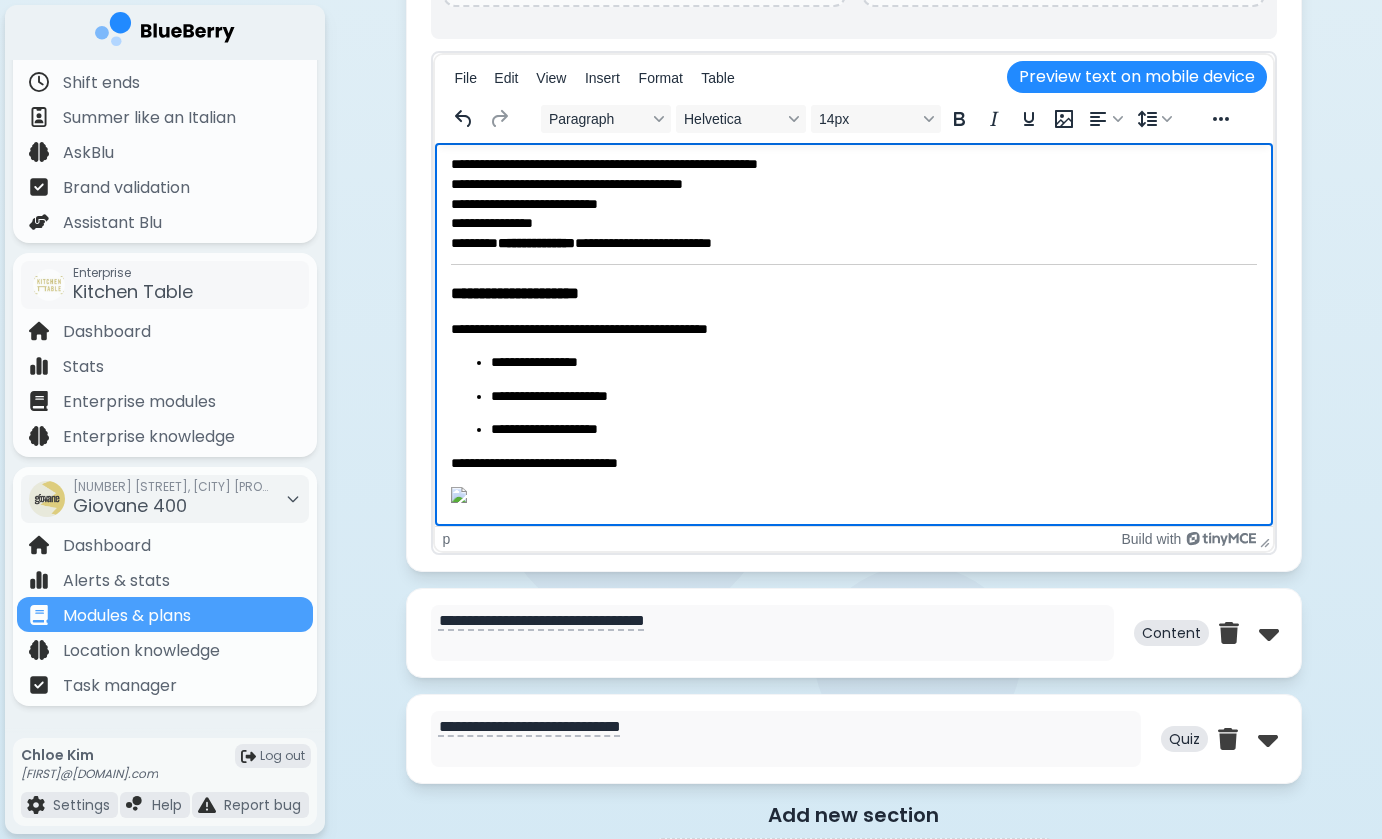 scroll, scrollTop: 1658, scrollLeft: 0, axis: vertical 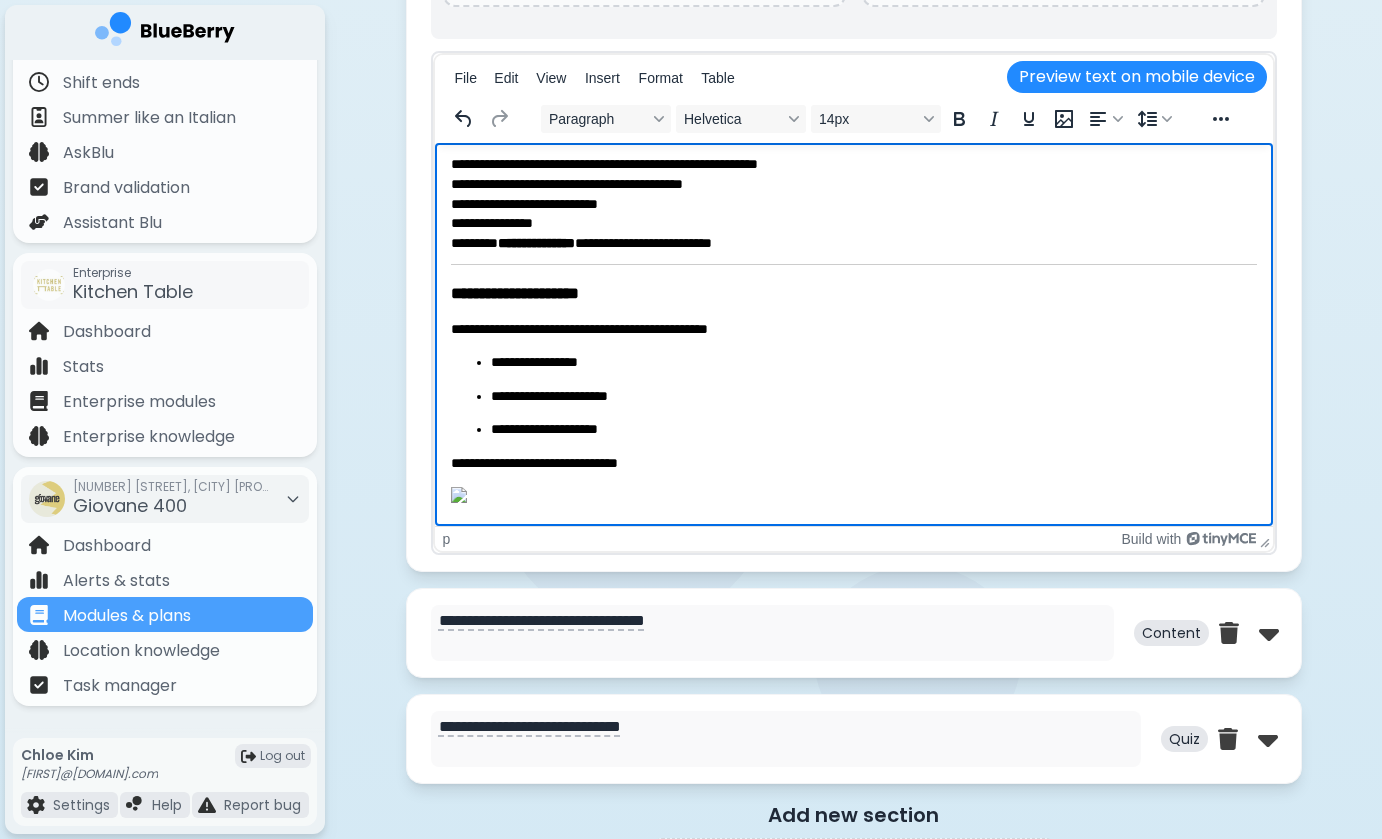 click on "[FIRST] [LAST]" at bounding box center (853, 463) 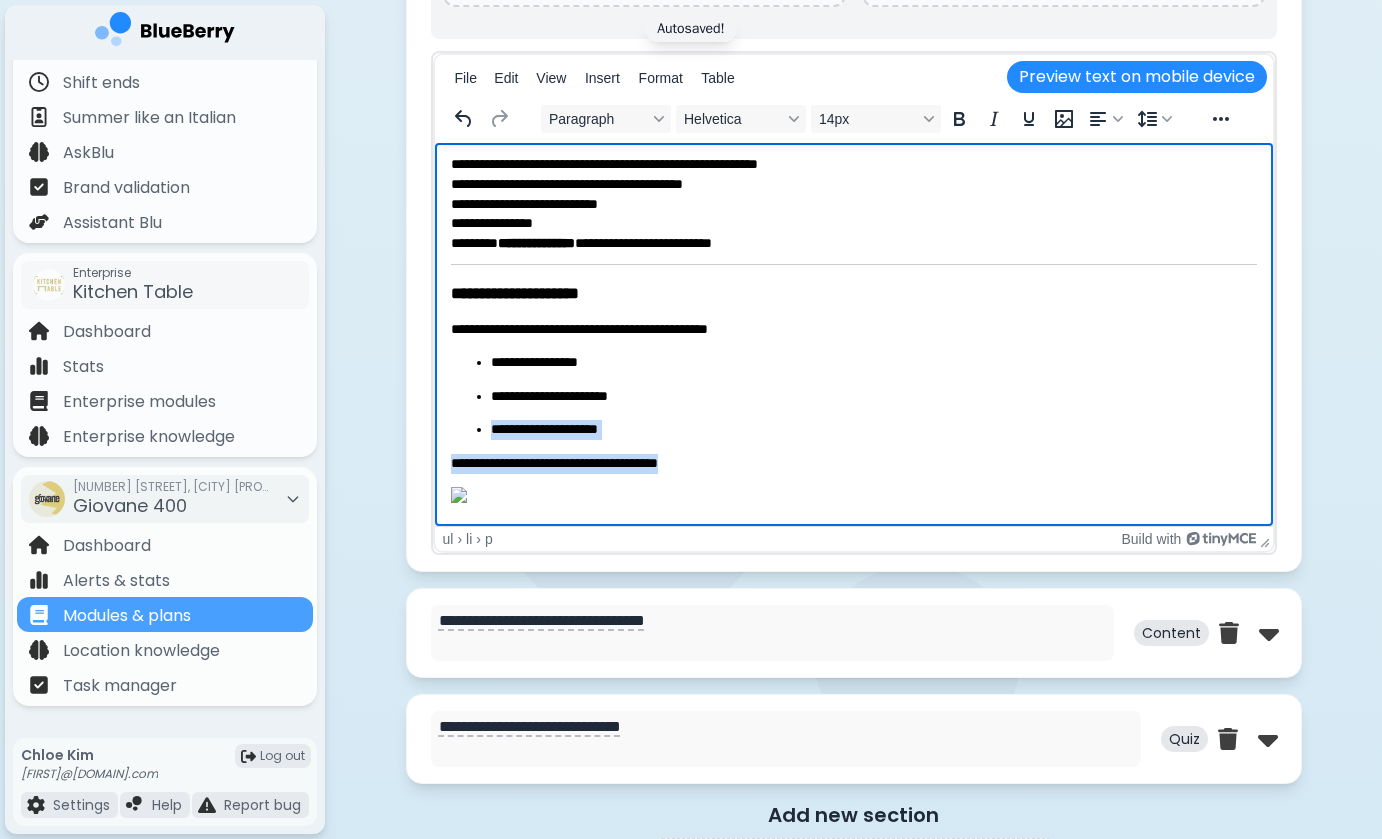 drag, startPoint x: 748, startPoint y: 424, endPoint x: 500, endPoint y: 371, distance: 253.60008 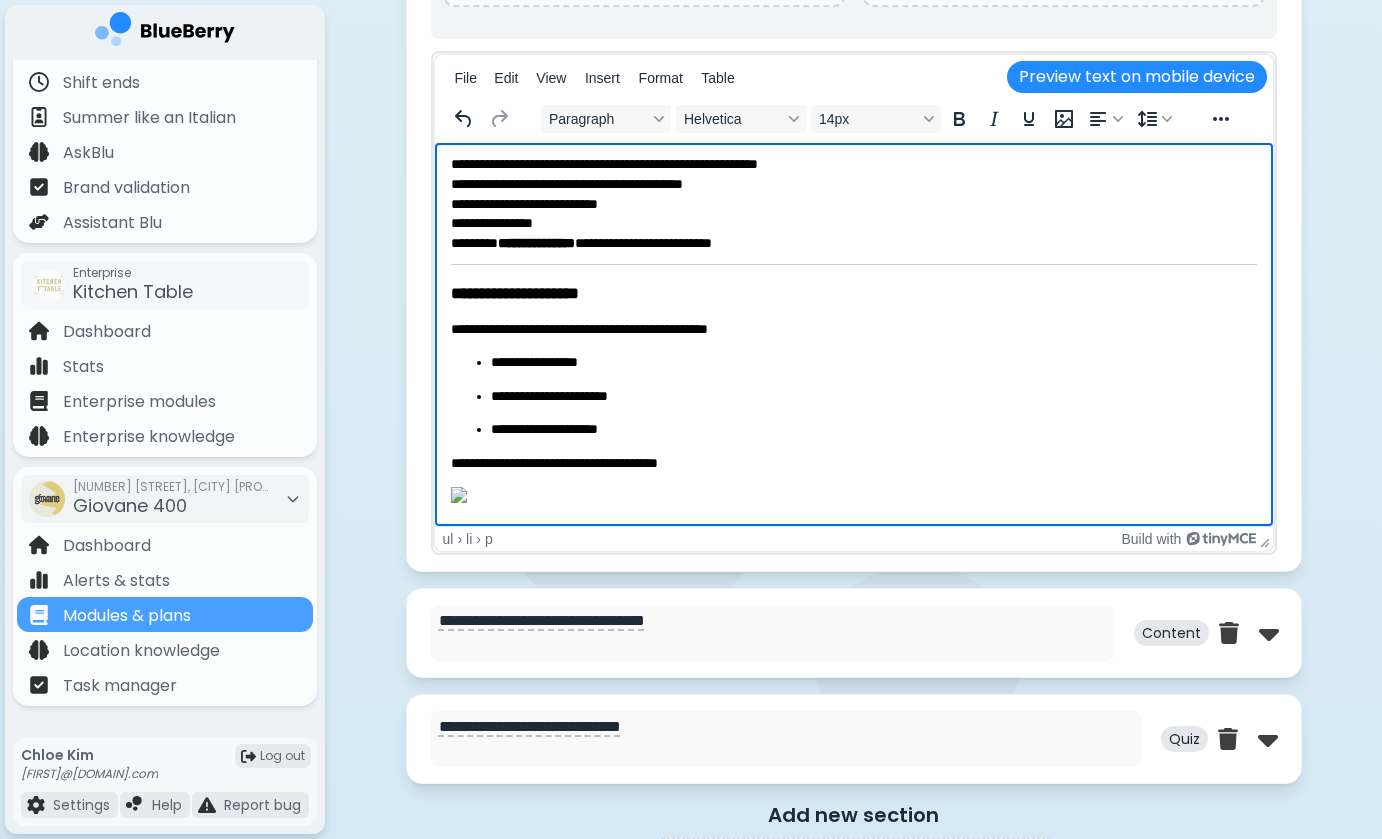 click on "**********" at bounding box center (853, -480) 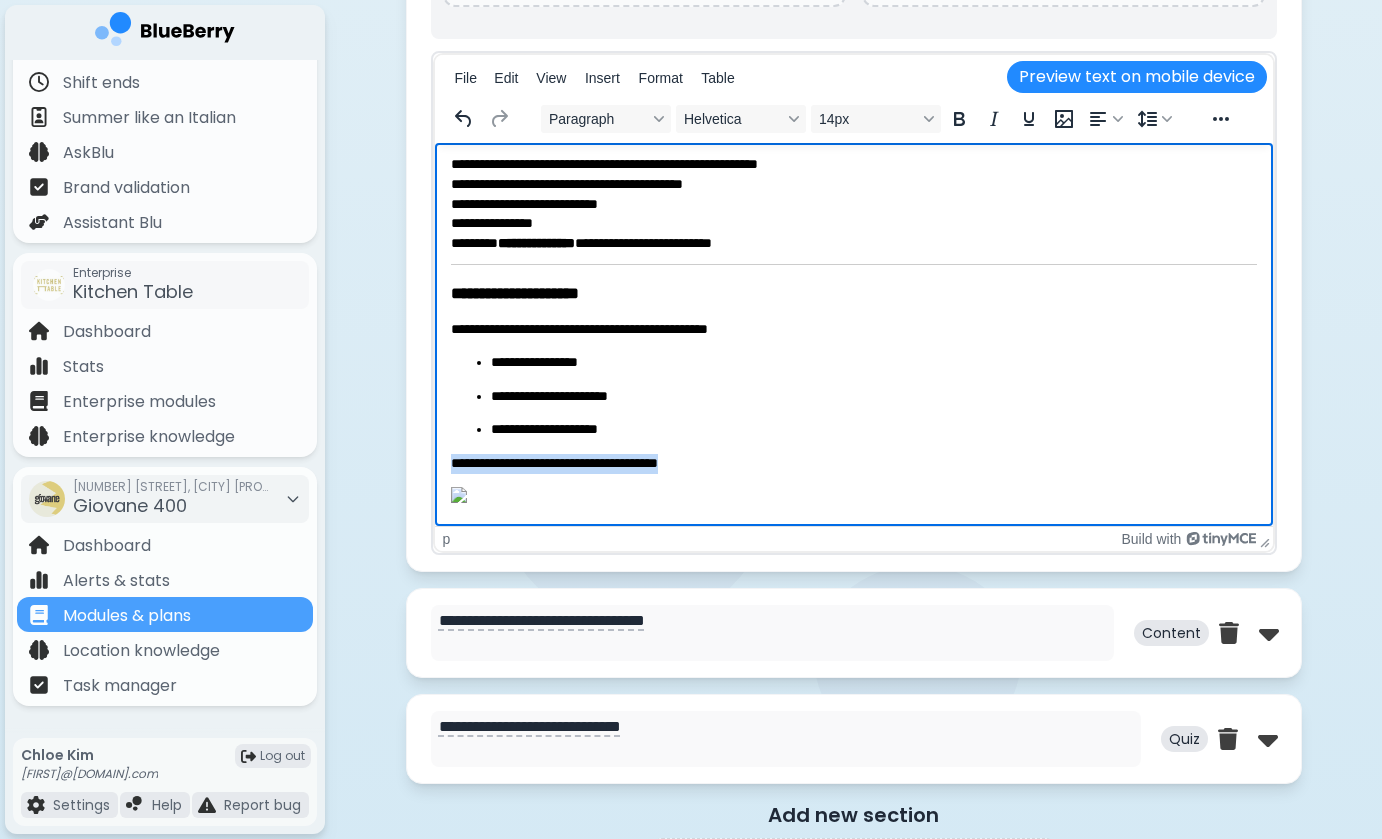 drag, startPoint x: 724, startPoint y: 430, endPoint x: 451, endPoint y: 430, distance: 273 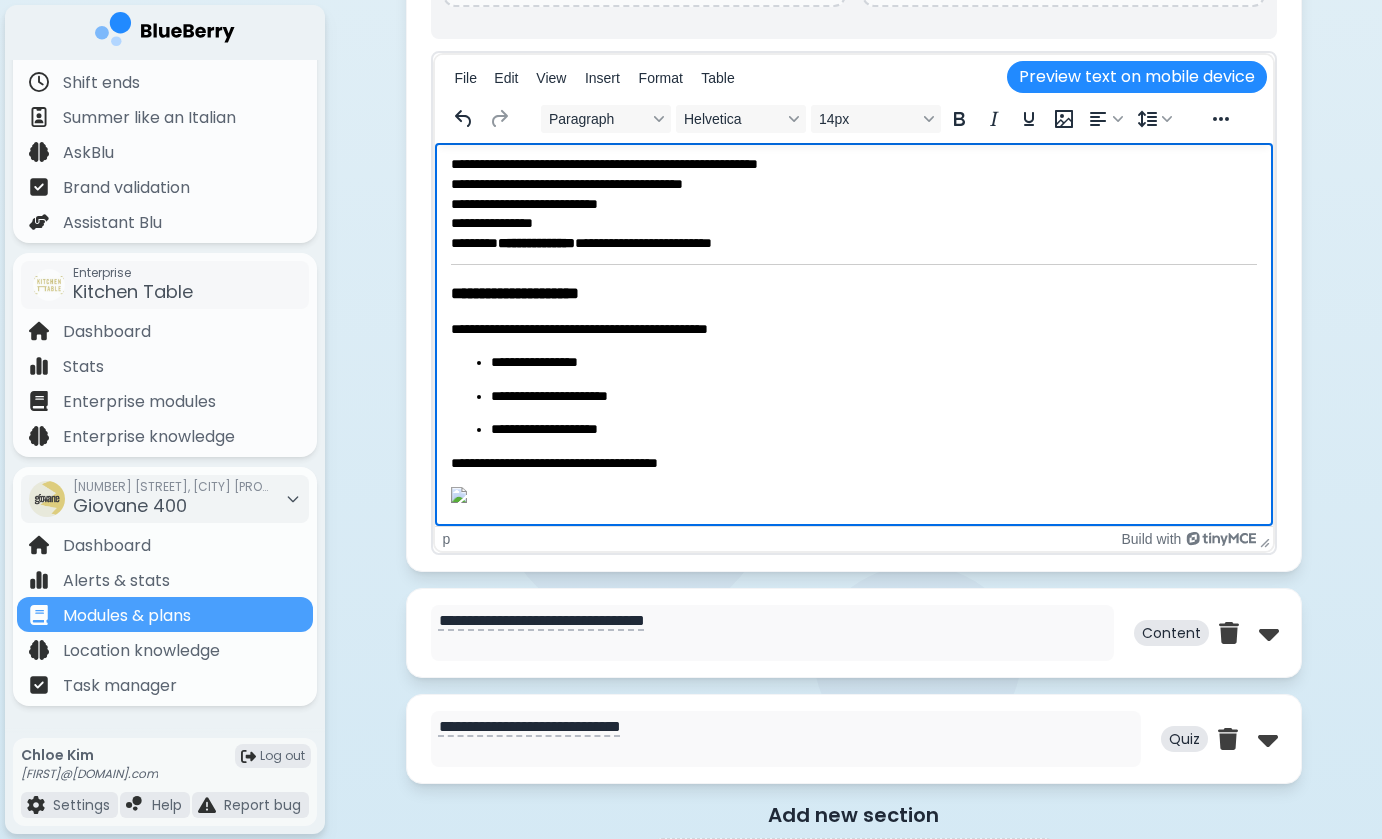 click on "**********" at bounding box center (873, 430) 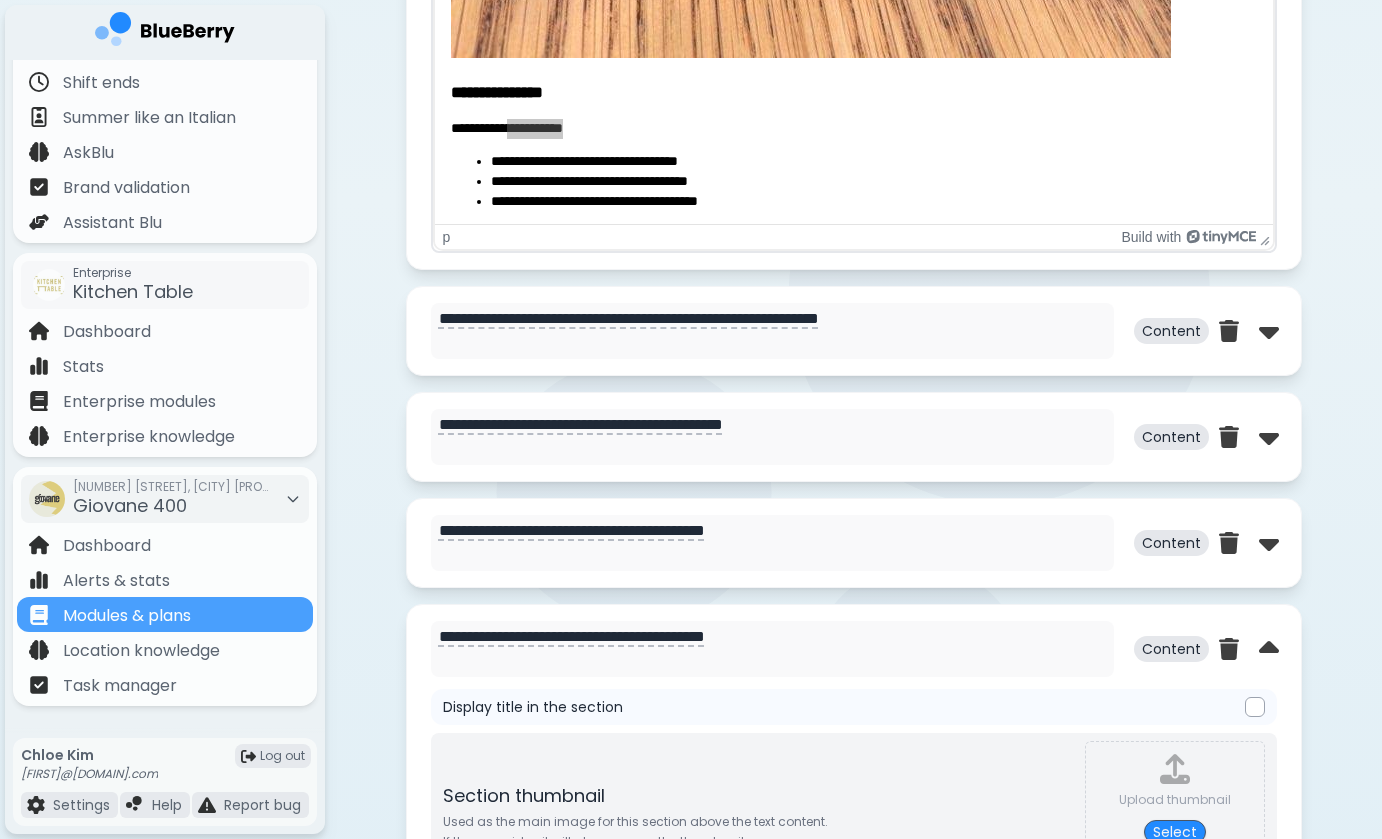 scroll, scrollTop: 2050, scrollLeft: 0, axis: vertical 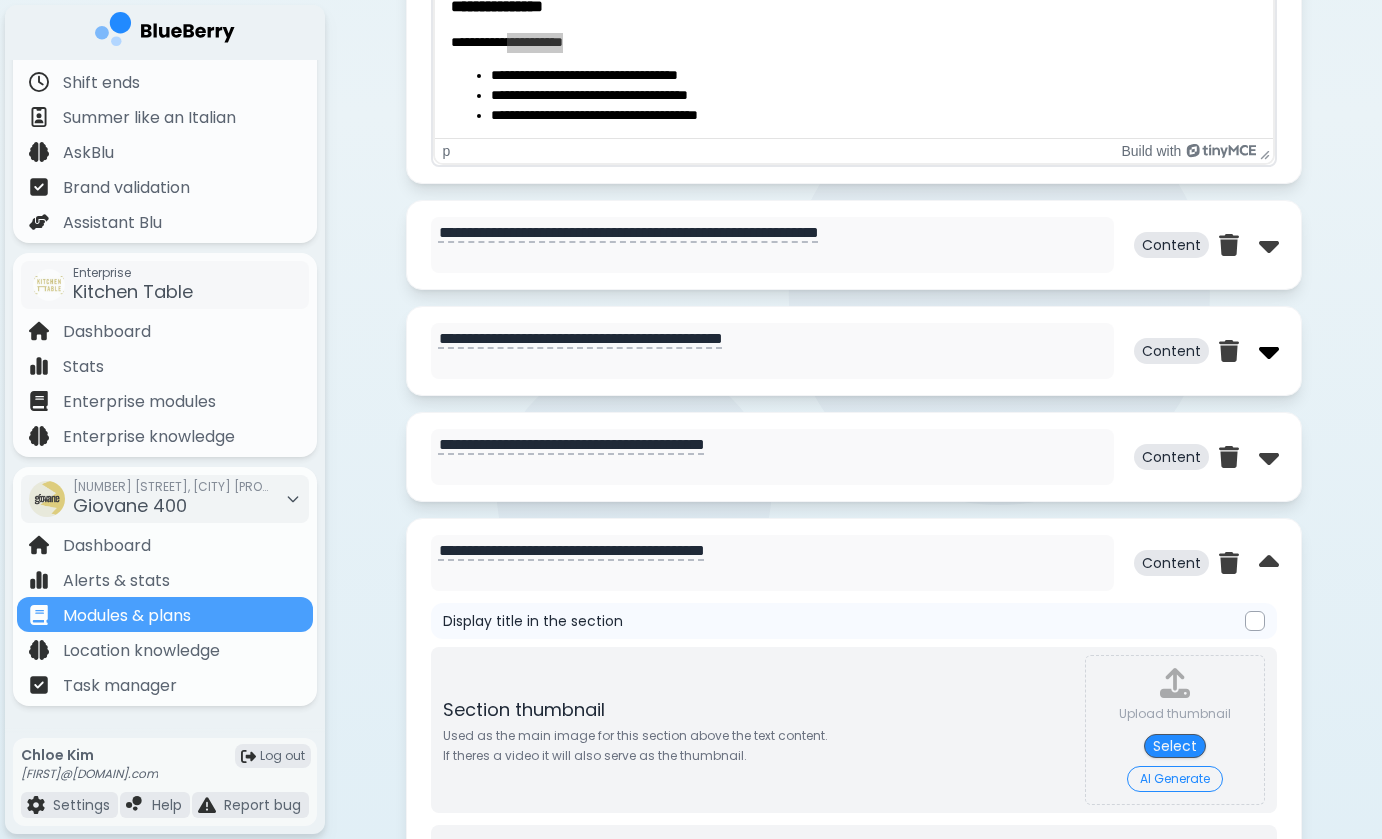 click at bounding box center [1269, 351] 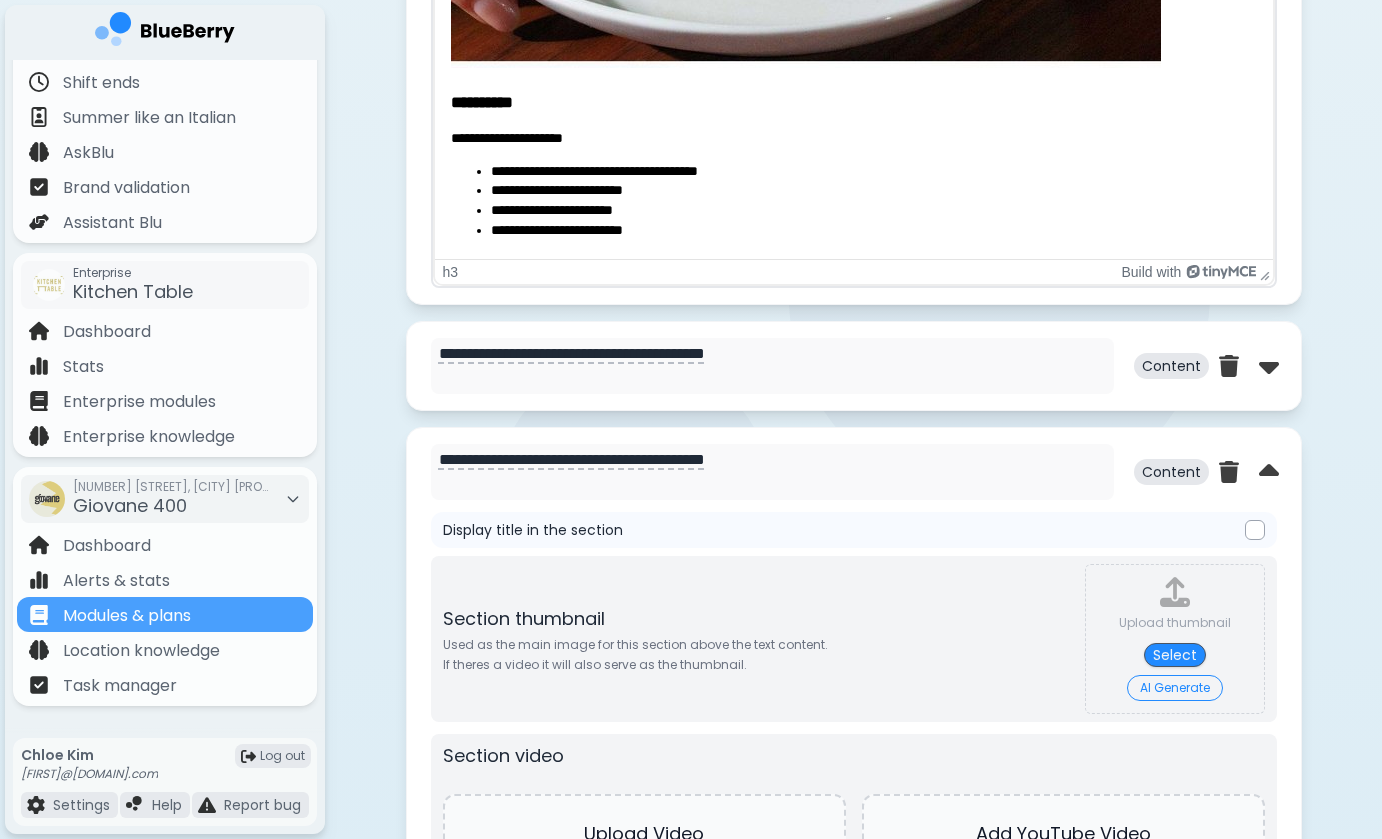 scroll, scrollTop: 982, scrollLeft: 0, axis: vertical 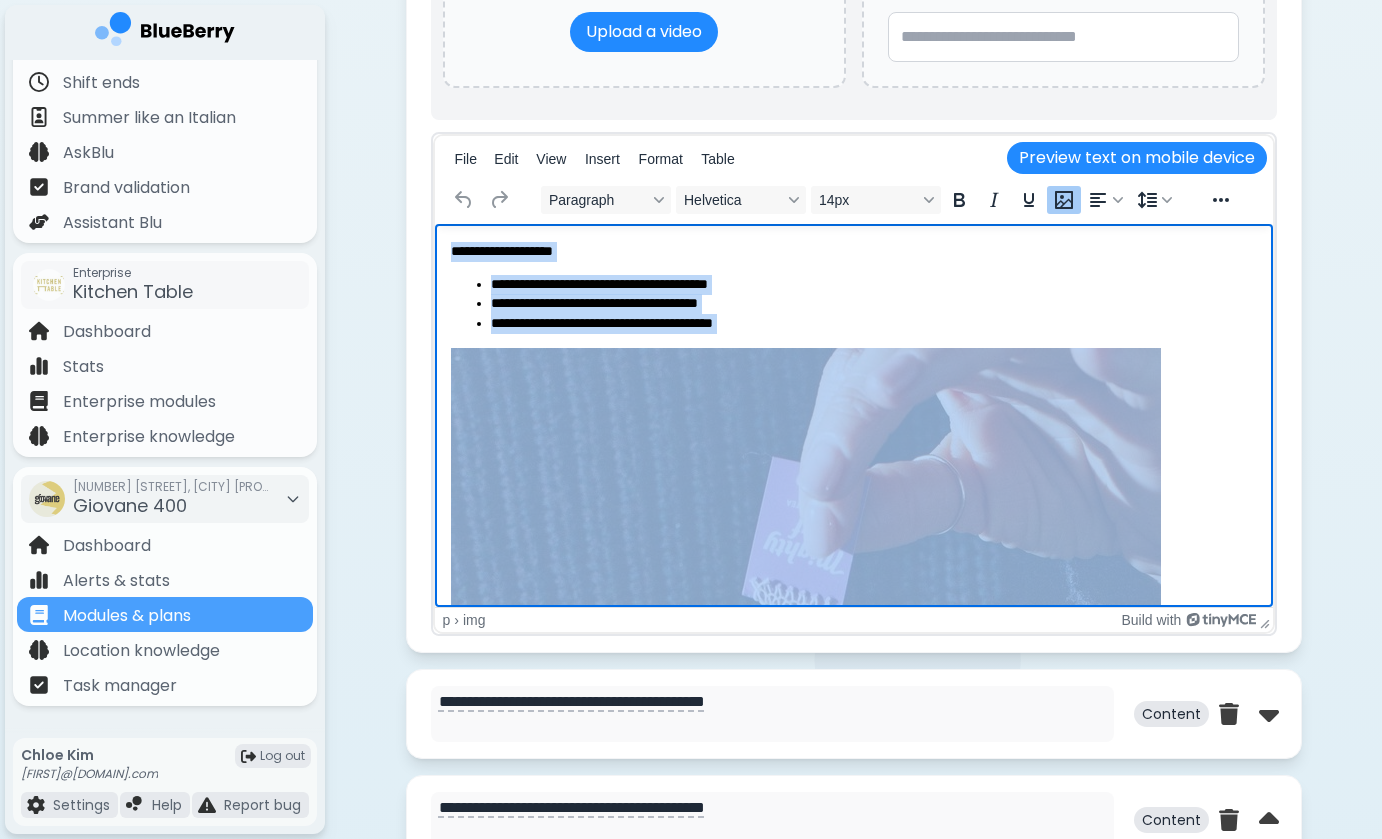 drag, startPoint x: 618, startPoint y: 119, endPoint x: 412, endPoint y: 119, distance: 206 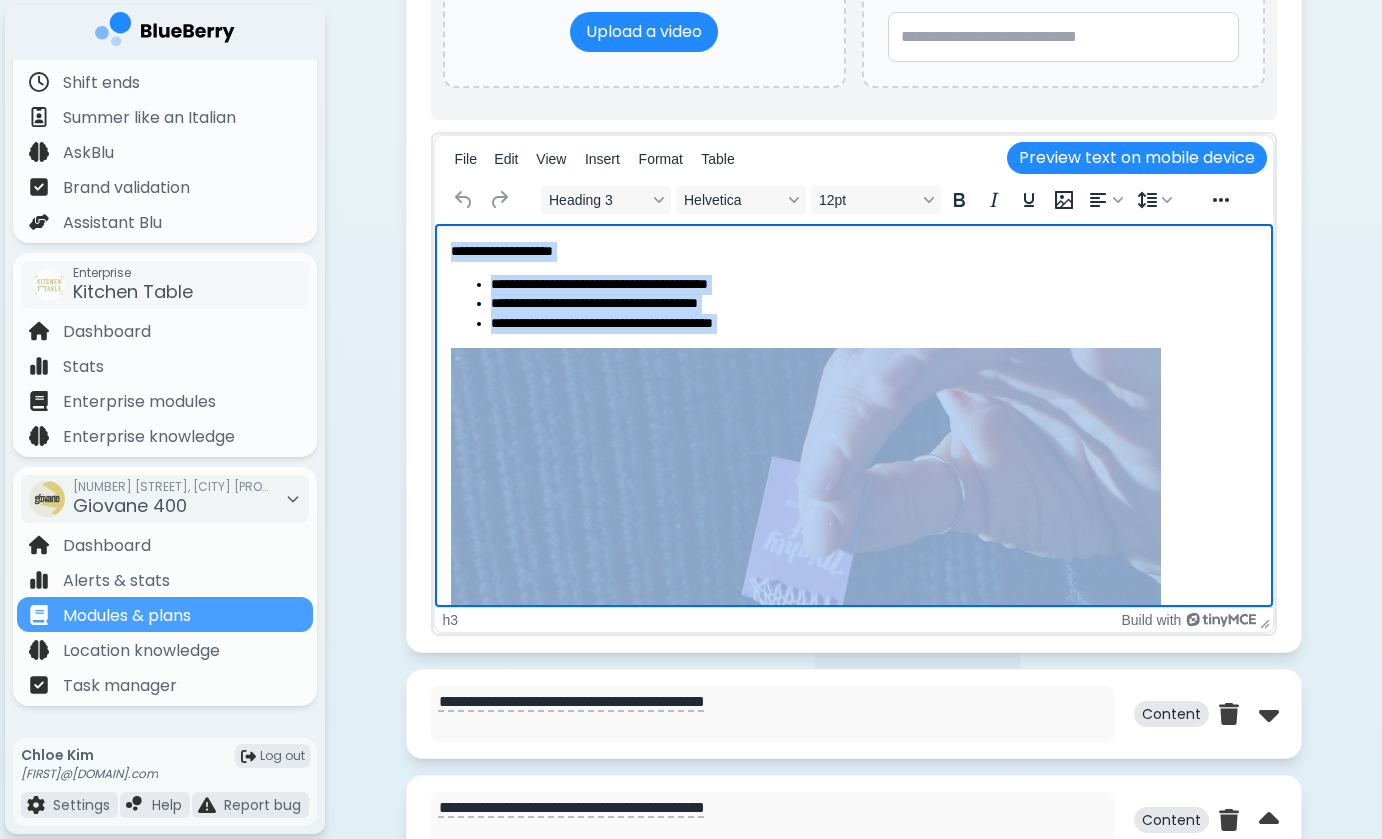 scroll, scrollTop: 0, scrollLeft: 0, axis: both 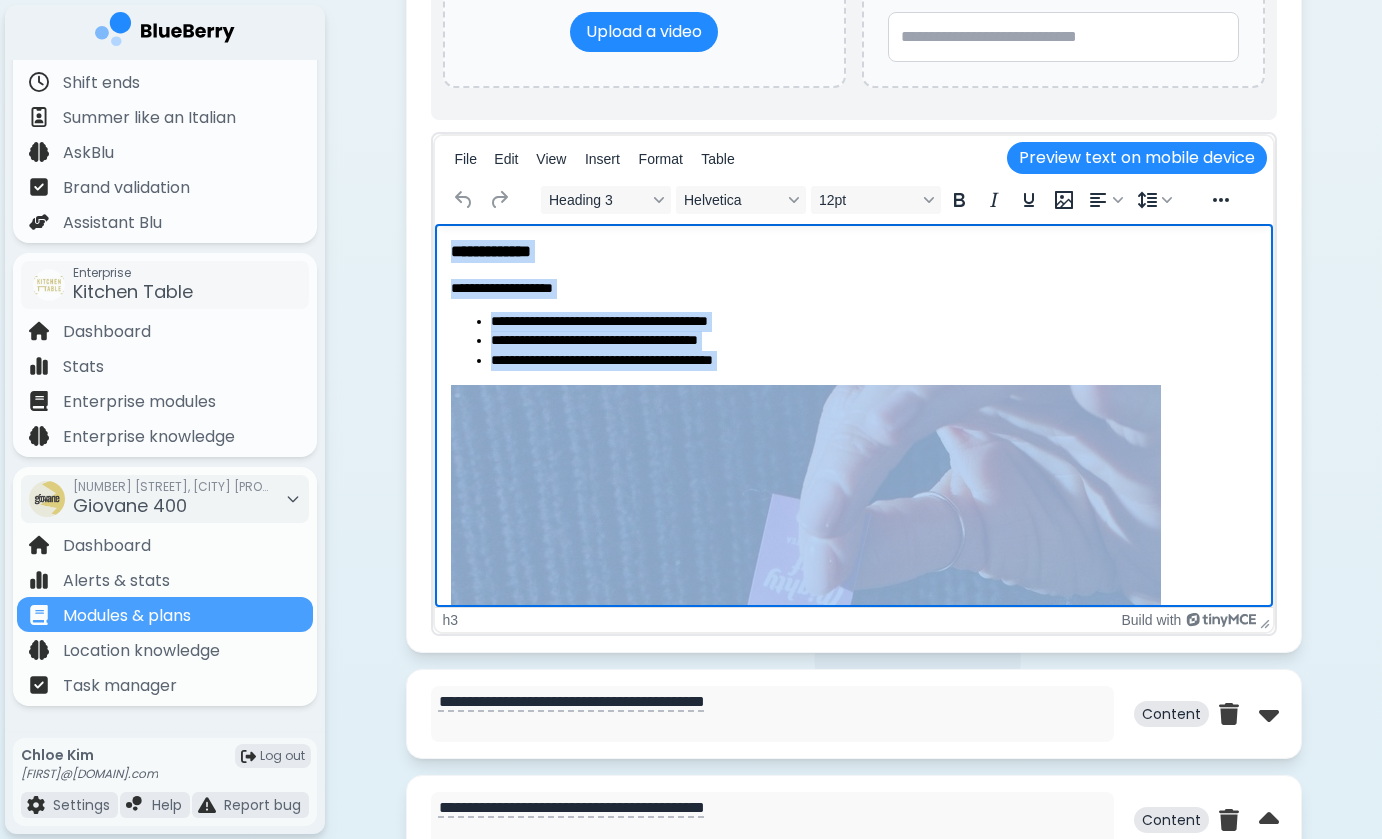 click on "**********" at bounding box center (853, 288) 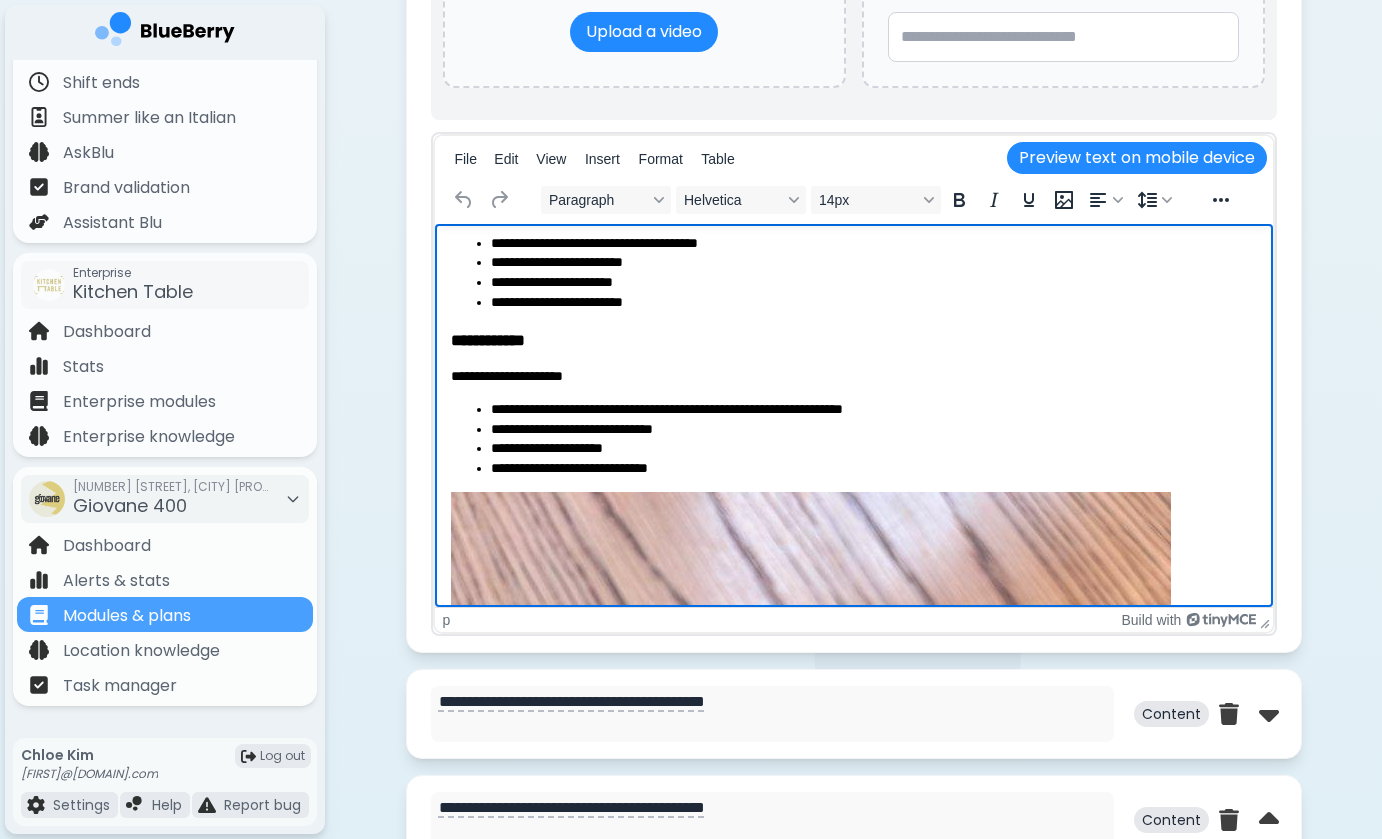 scroll, scrollTop: 1221, scrollLeft: 0, axis: vertical 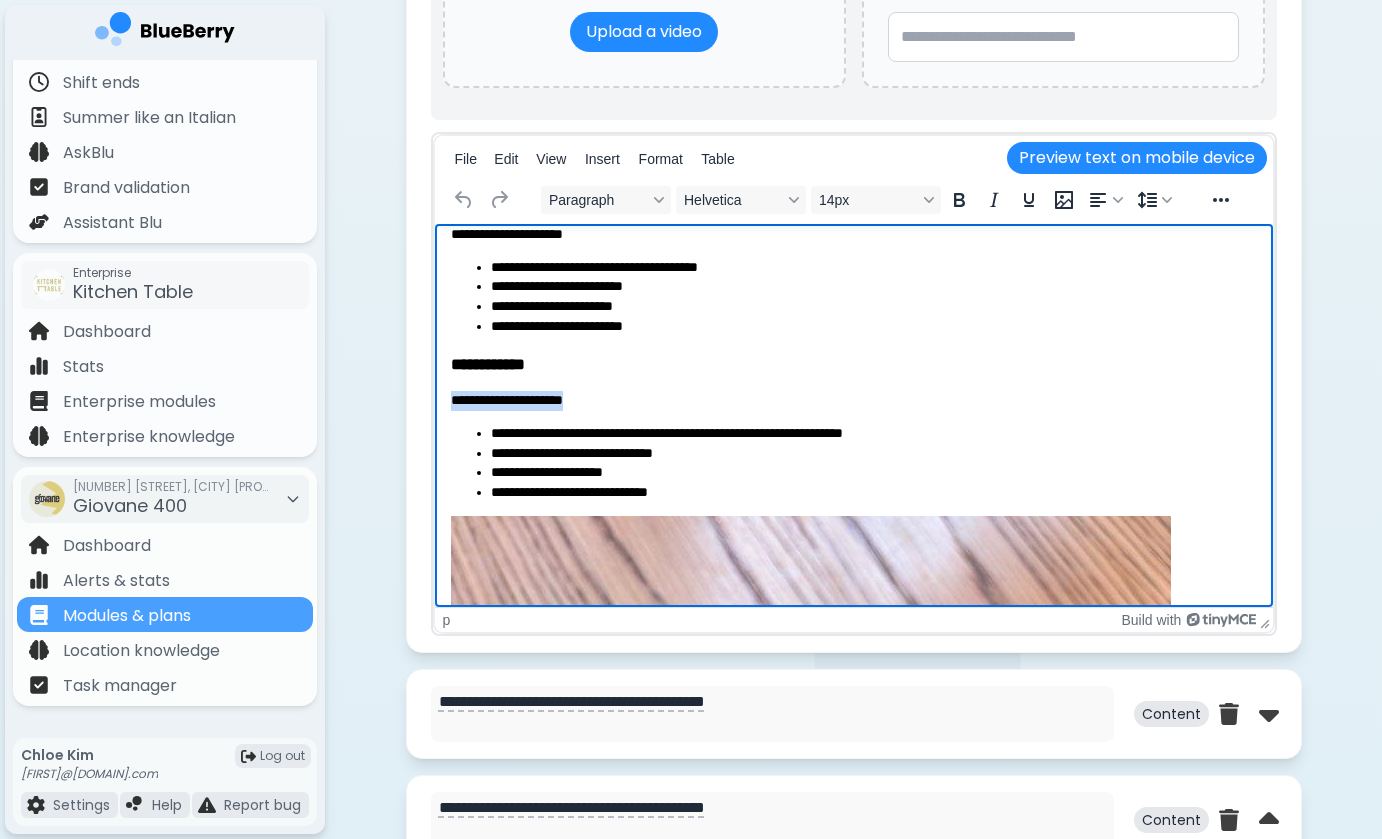 drag, startPoint x: 601, startPoint y: 400, endPoint x: 407, endPoint y: 400, distance: 194 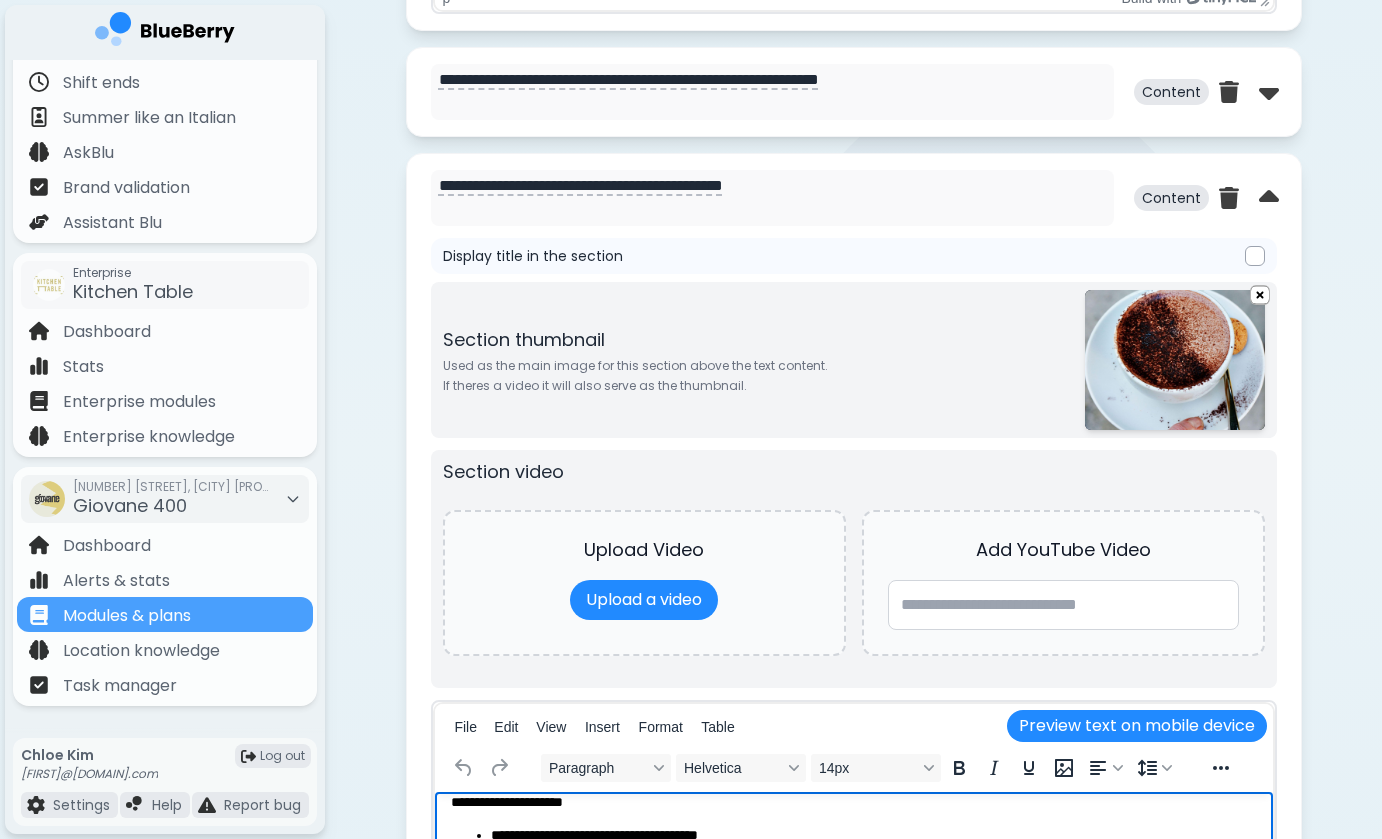 scroll, scrollTop: 2163, scrollLeft: 0, axis: vertical 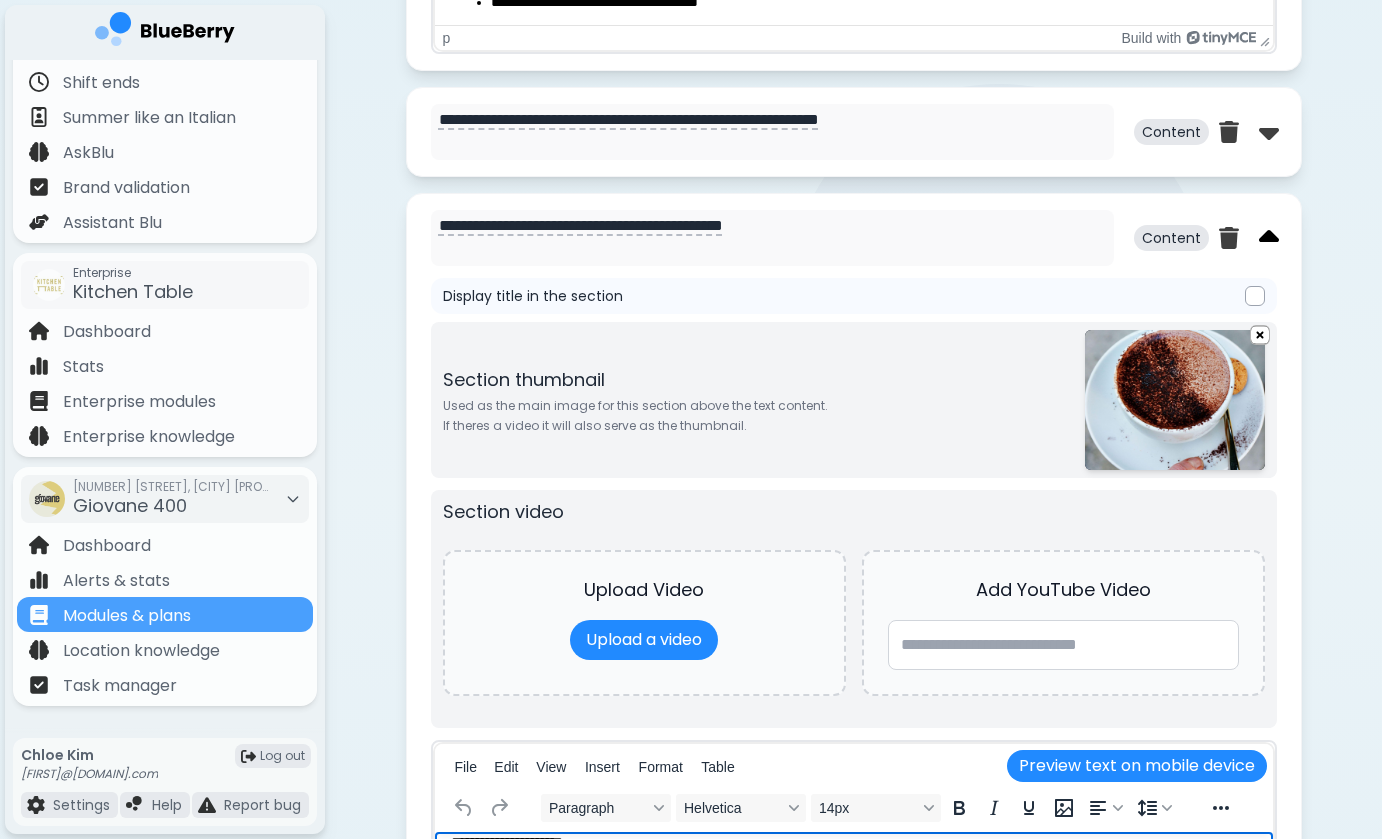 click at bounding box center (1269, 238) 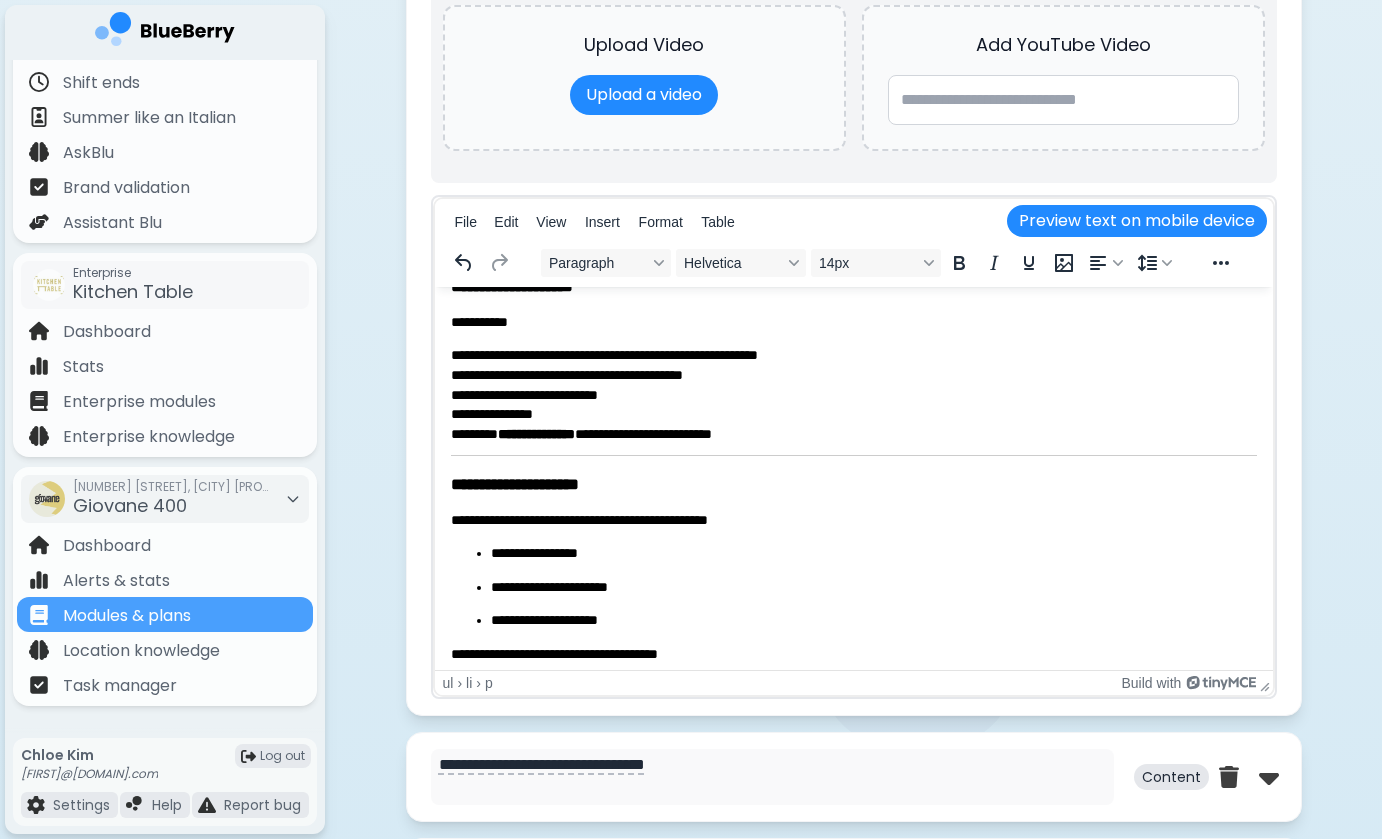 scroll, scrollTop: 1539, scrollLeft: 0, axis: vertical 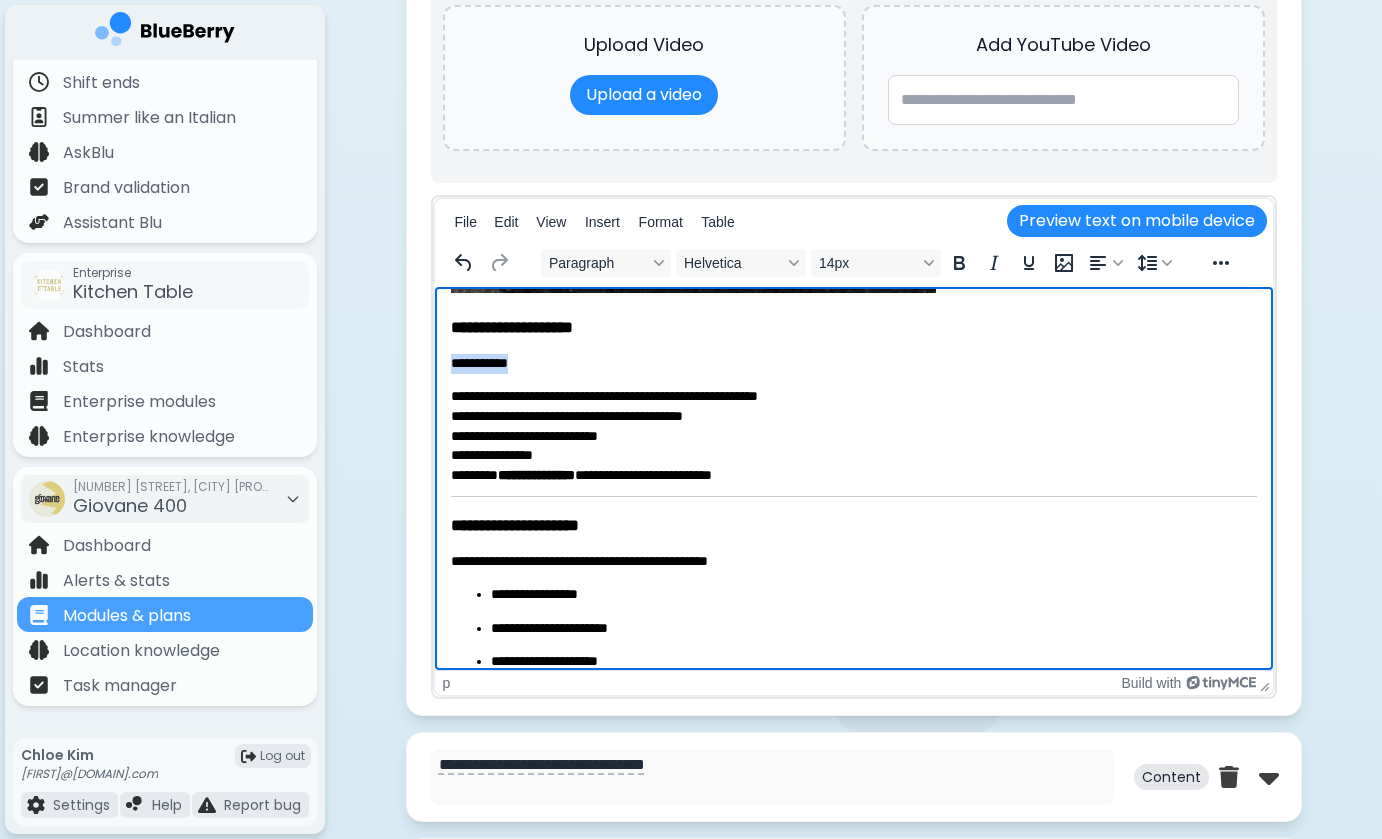 drag, startPoint x: 532, startPoint y: 359, endPoint x: 449, endPoint y: 358, distance: 83.00603 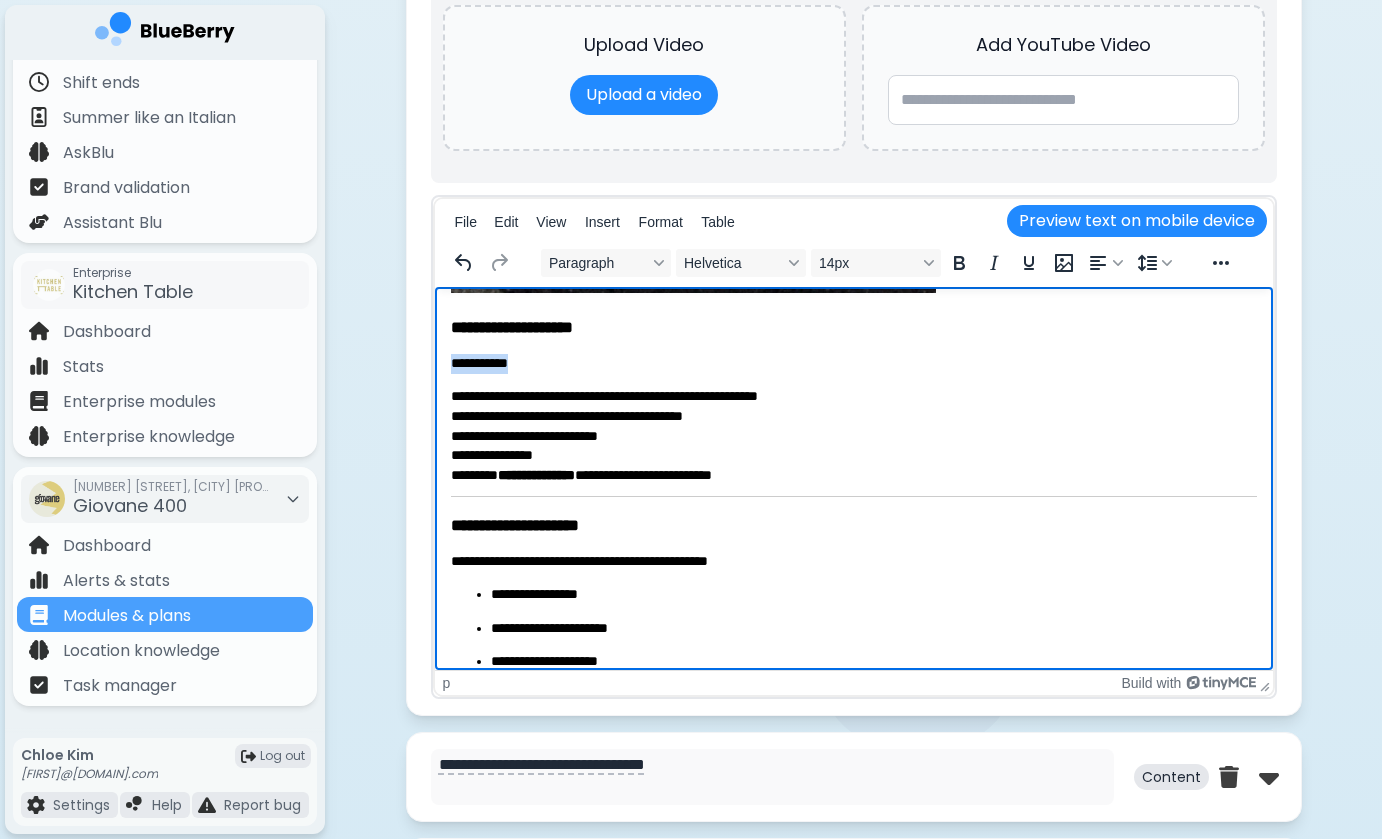 click on "**********" at bounding box center [853, -247] 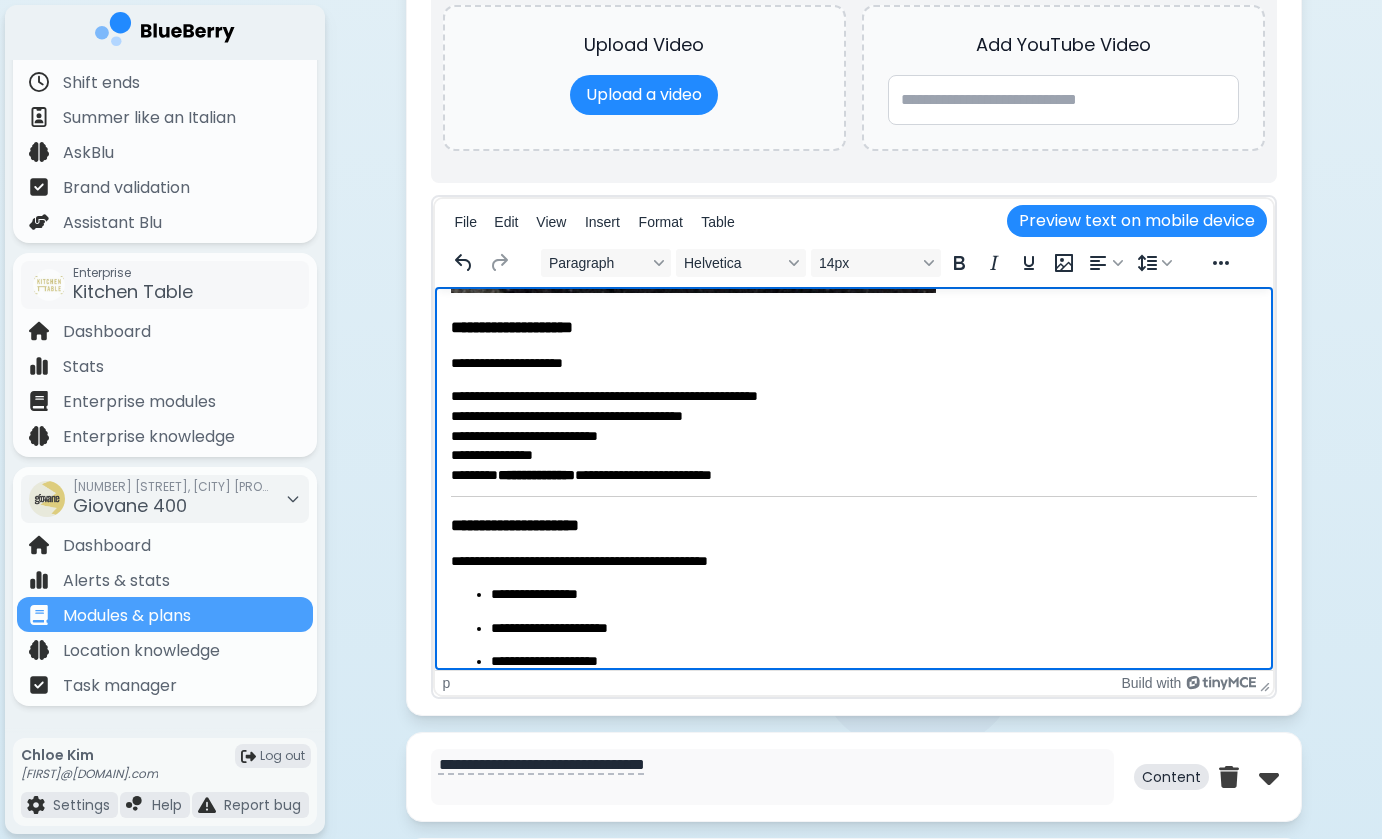 click on "**********" at bounding box center [853, 363] 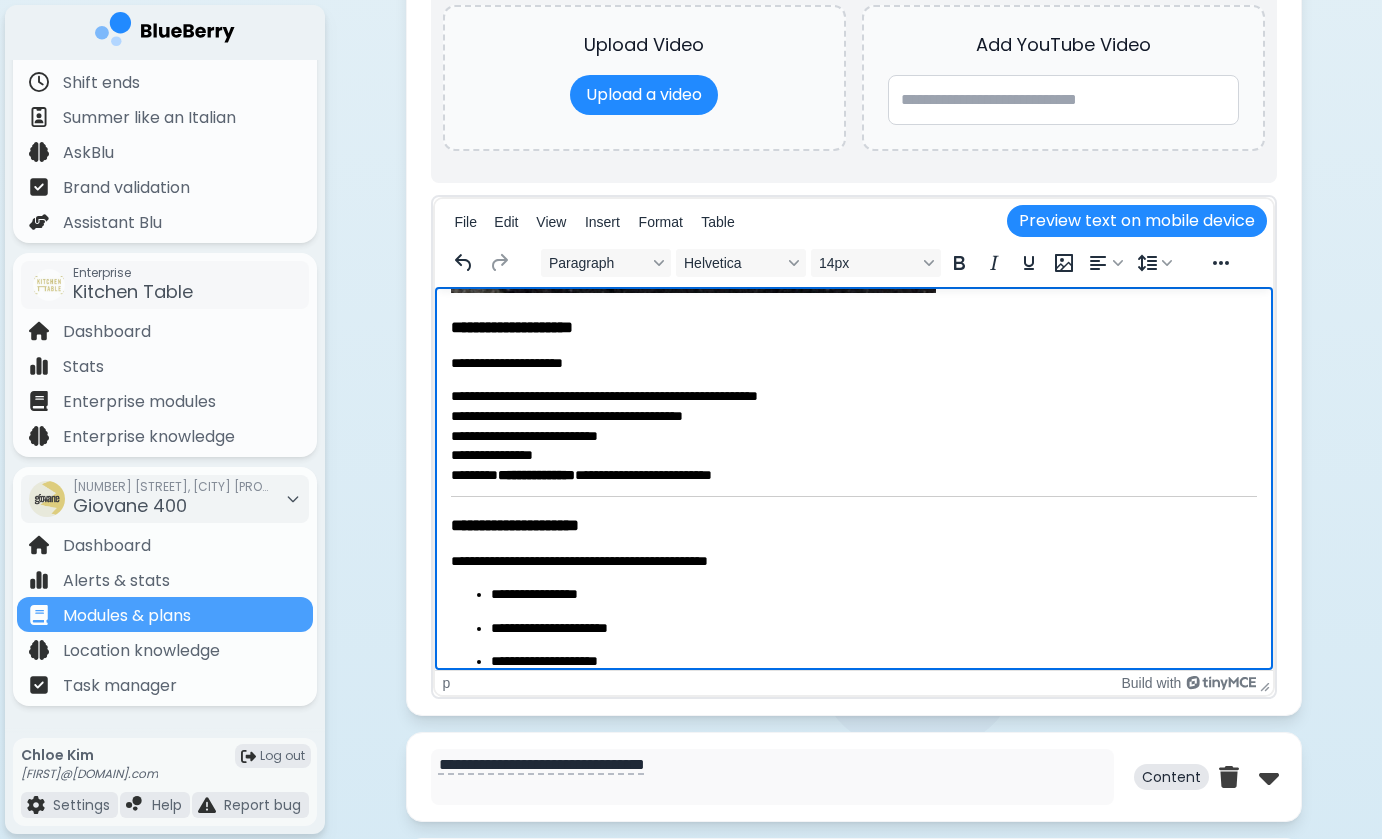 click on "**********" at bounding box center [853, -248] 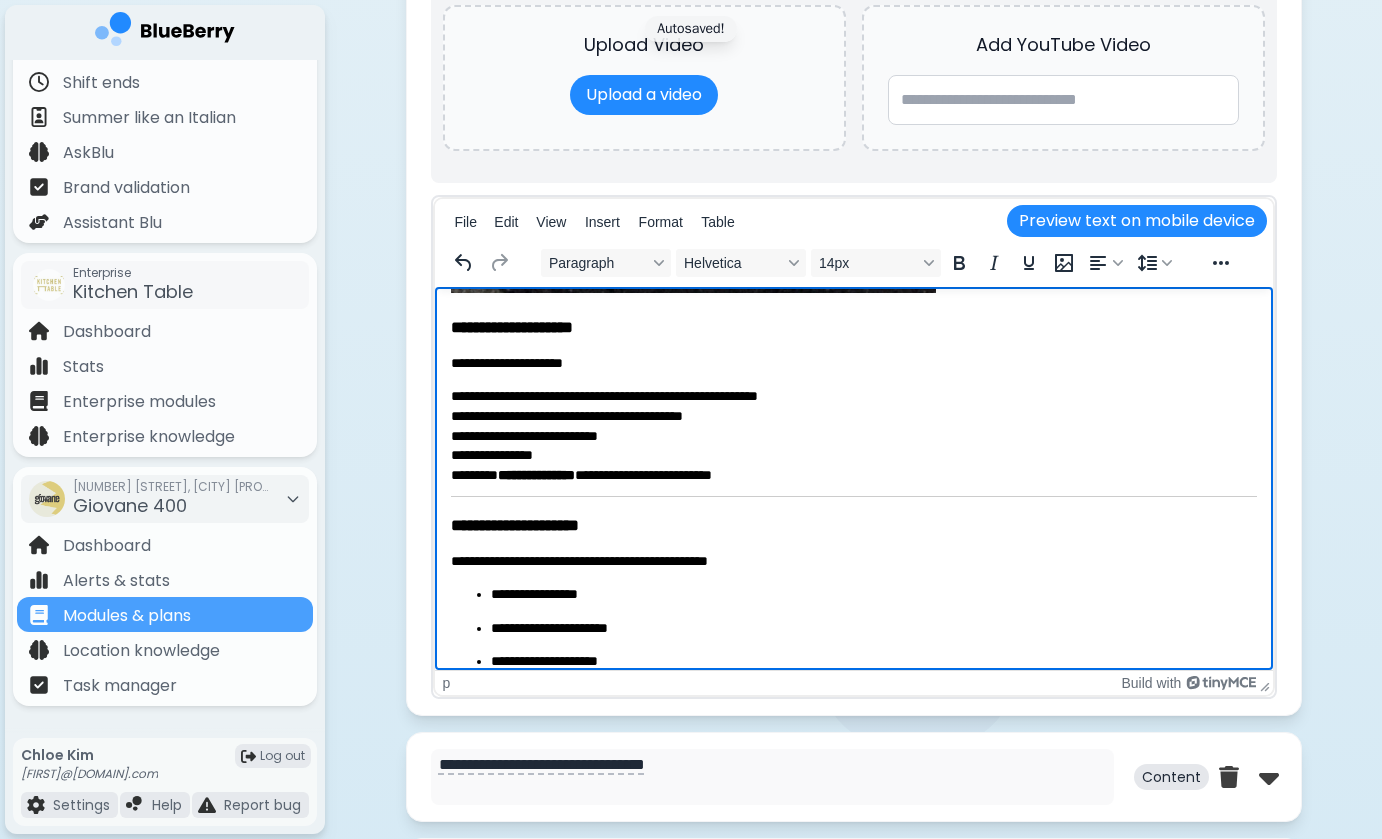 click on "**********" at bounding box center [853, 434] 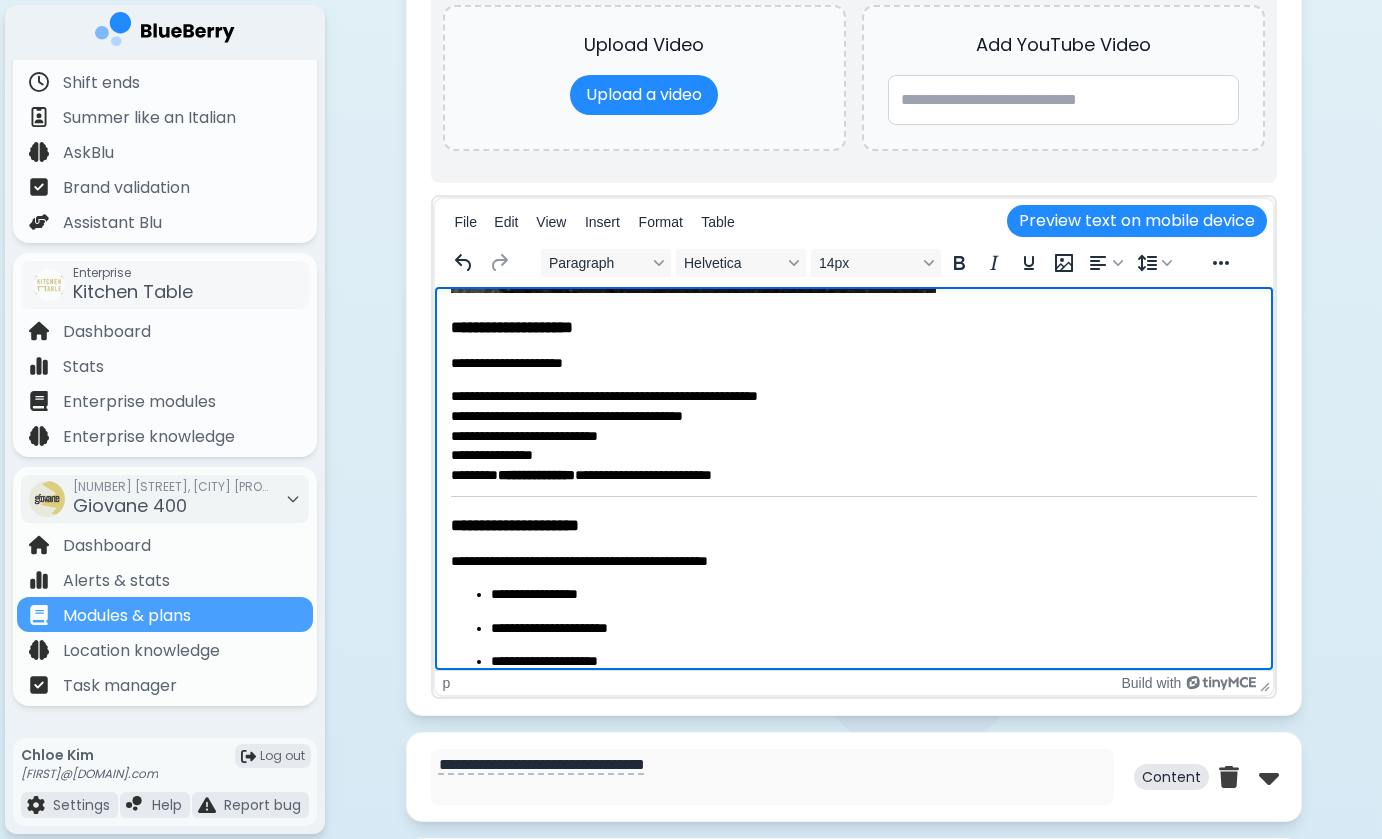 click on "**********" at bounding box center [853, 434] 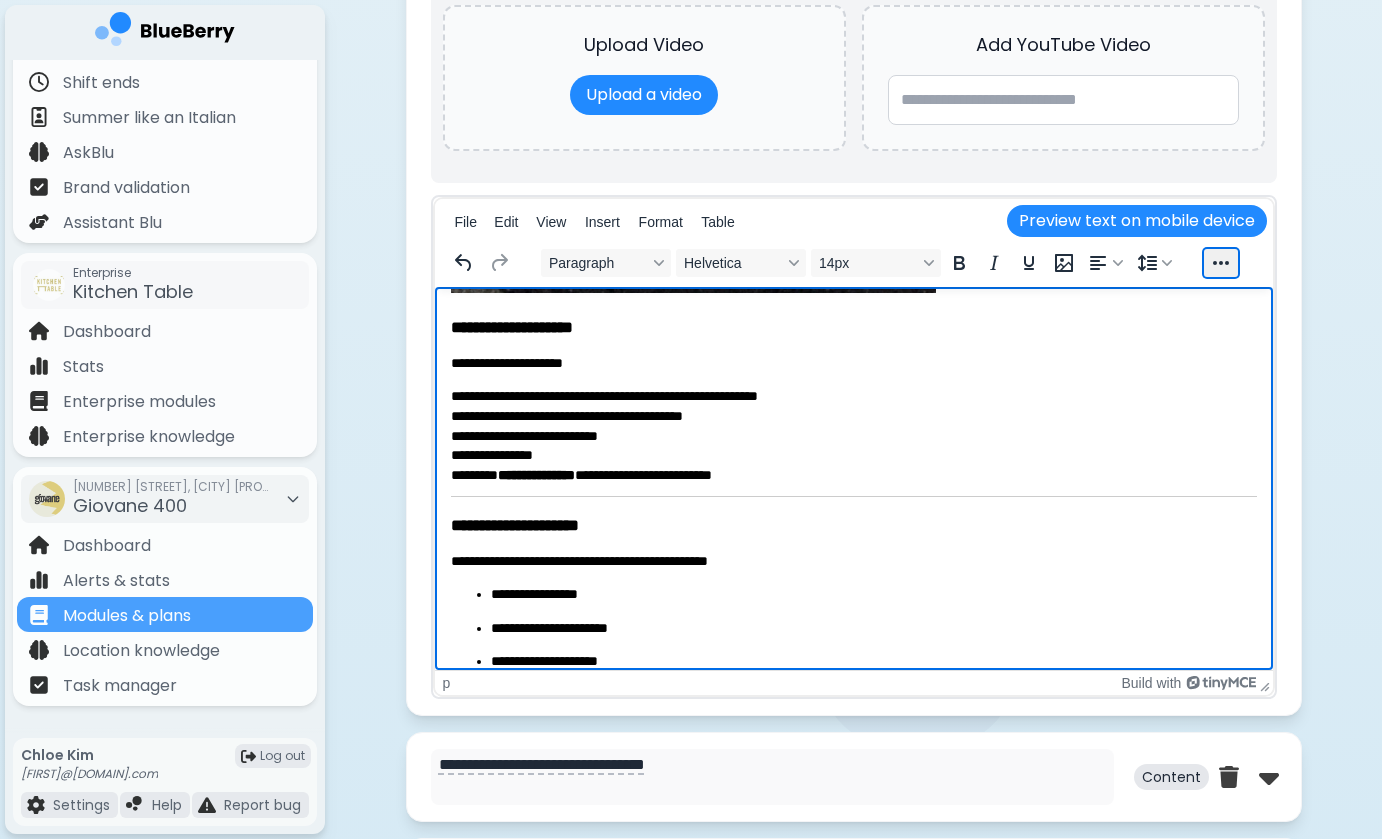 click at bounding box center [1221, 263] 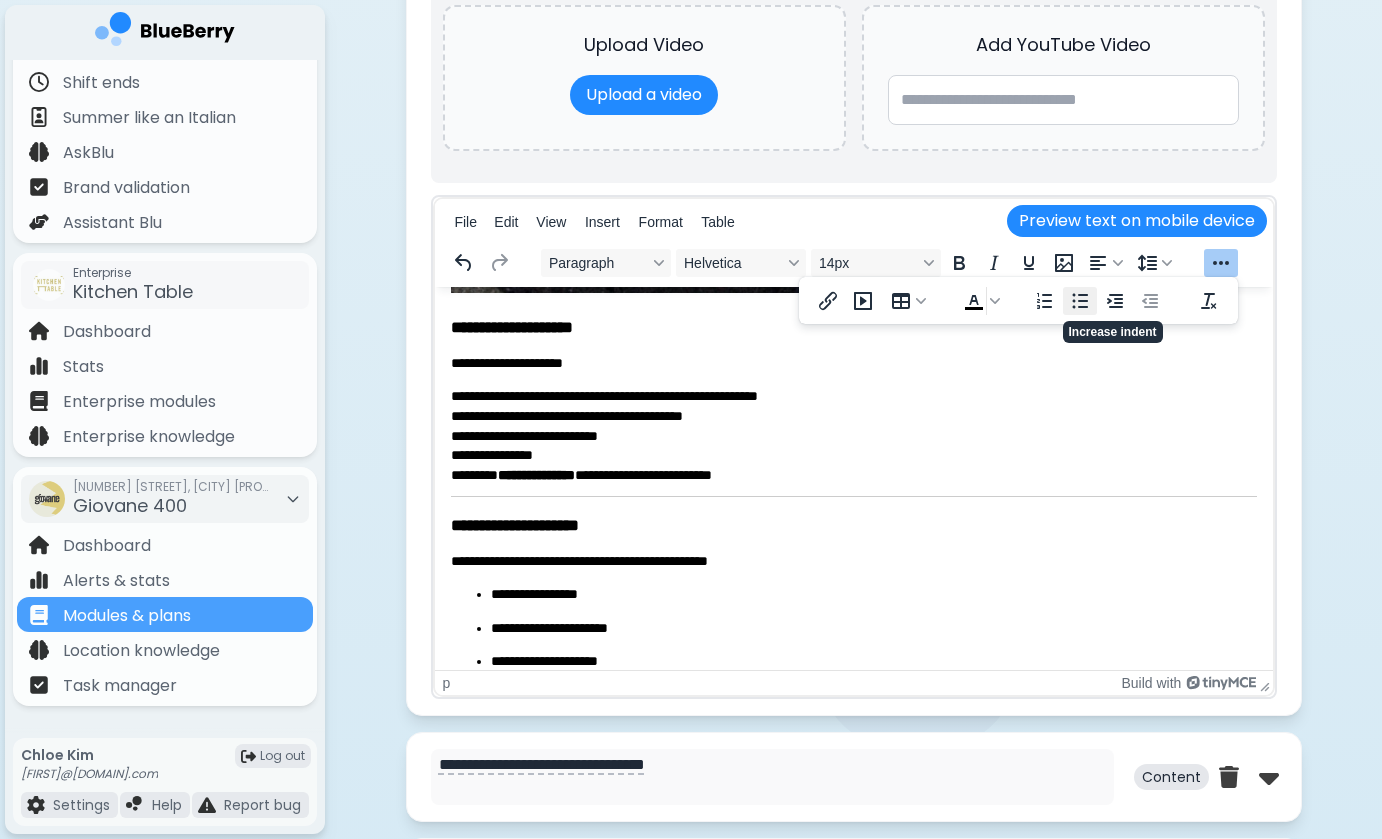 click 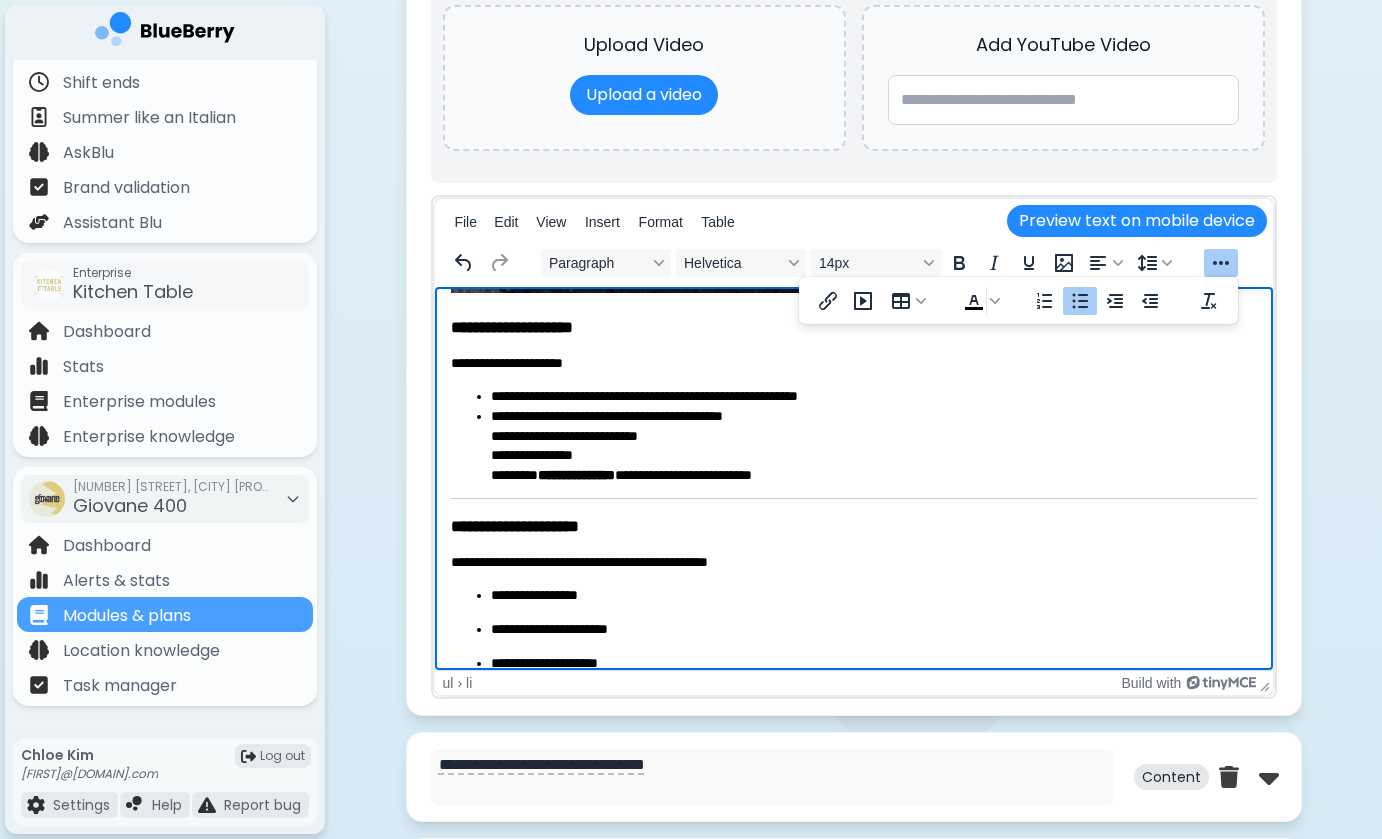 click on "**********" at bounding box center [873, 445] 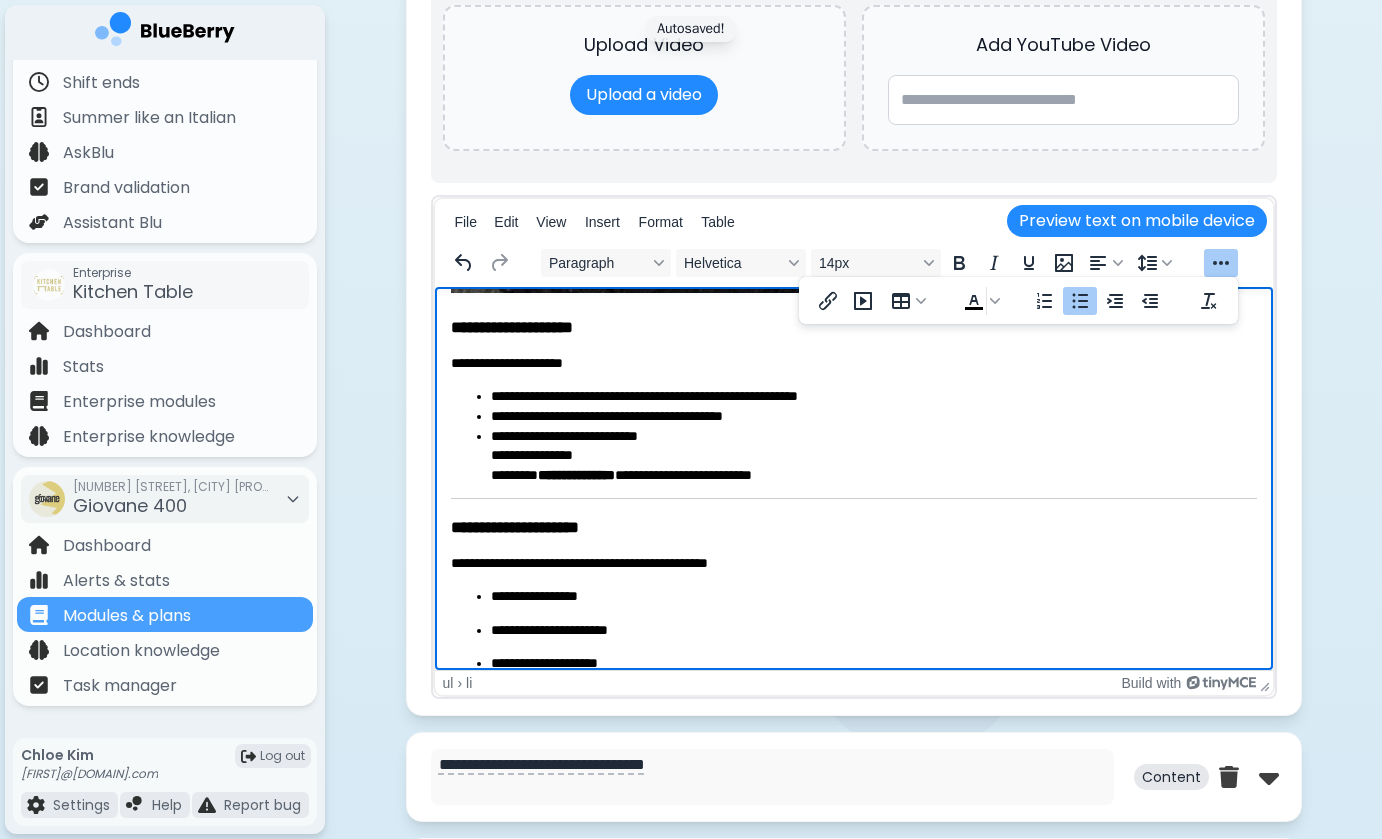 click on "**********" at bounding box center [853, 435] 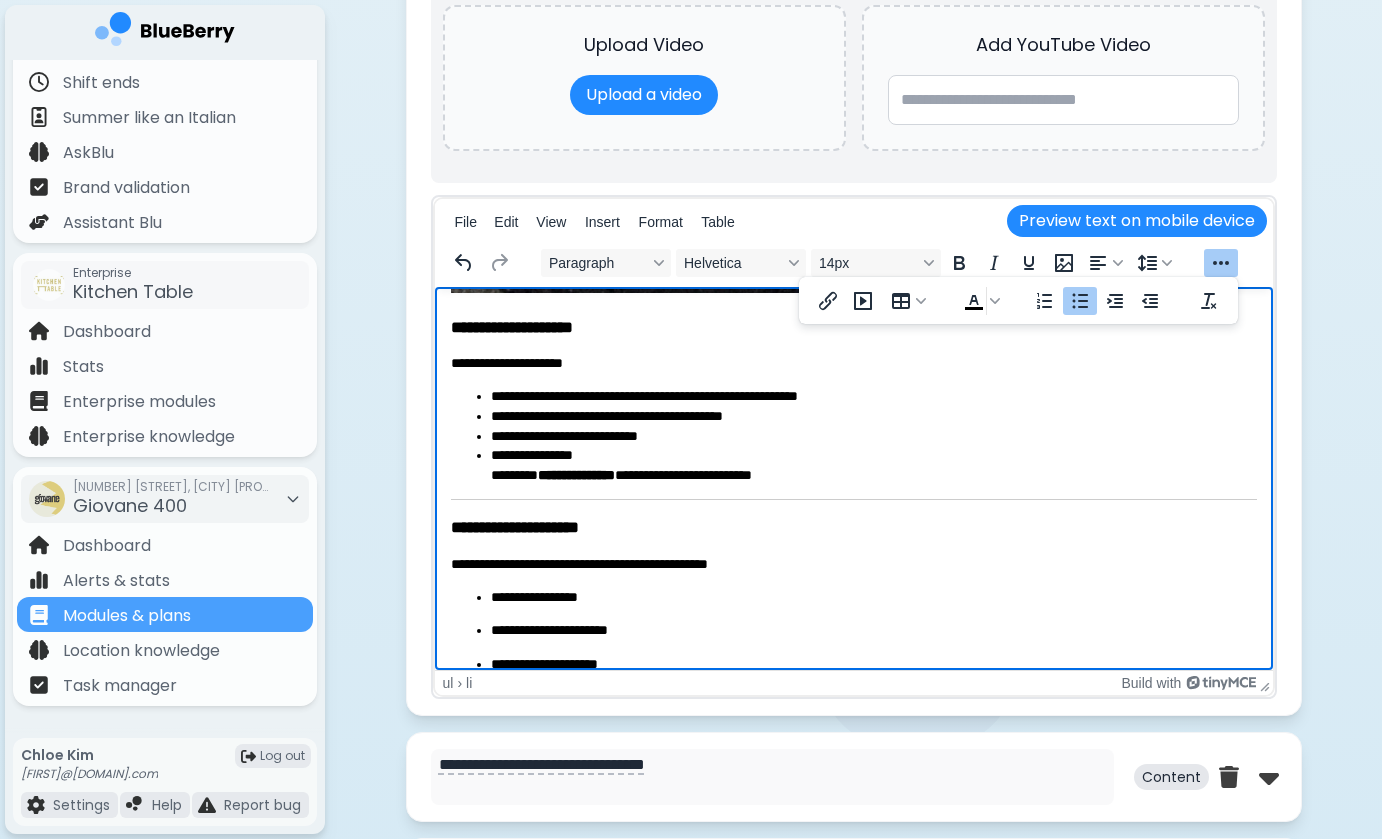 click on "[FIRST] [LAST] [COMPANY_NAME] [PRODUCT_NAME]" at bounding box center [873, 465] 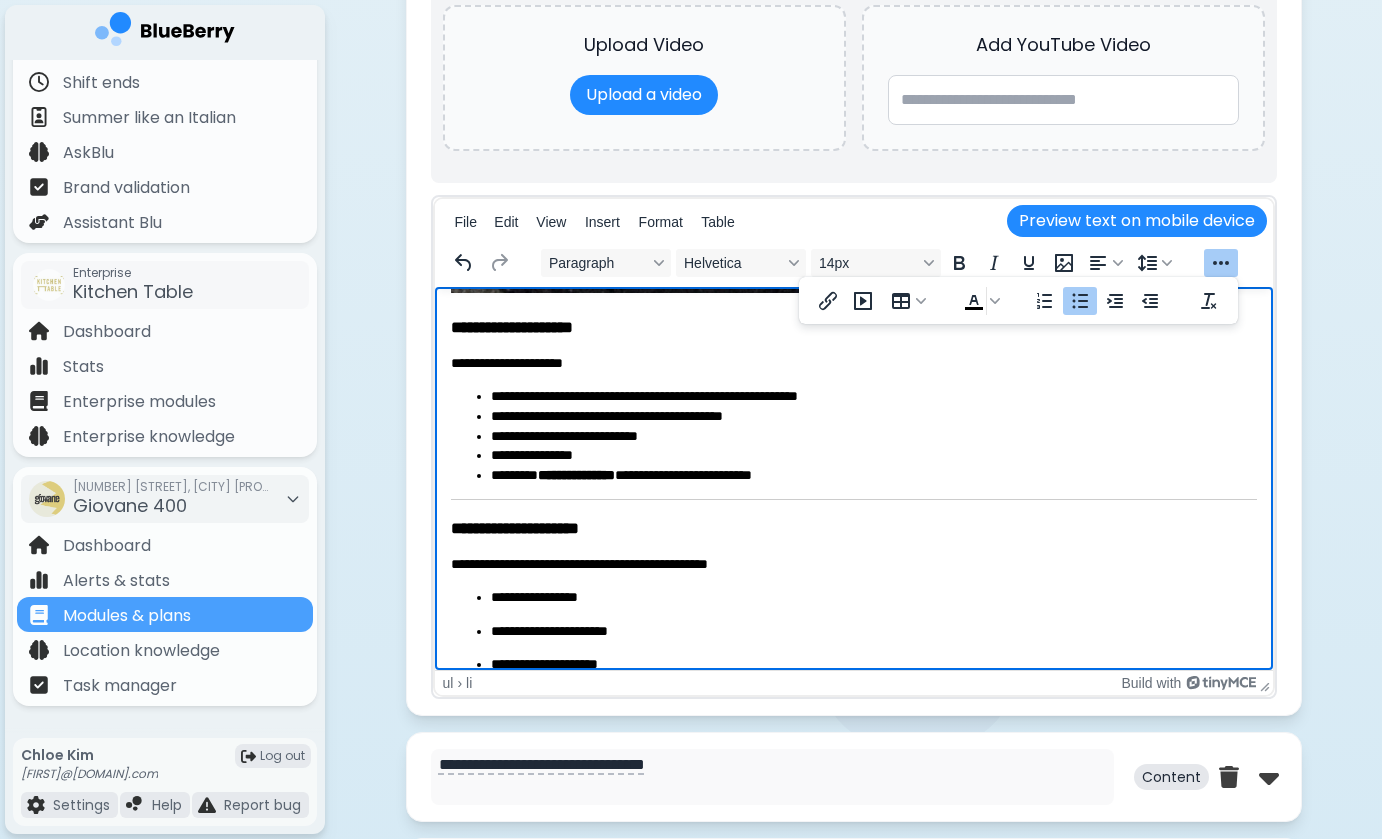 click on "**********" at bounding box center (873, 456) 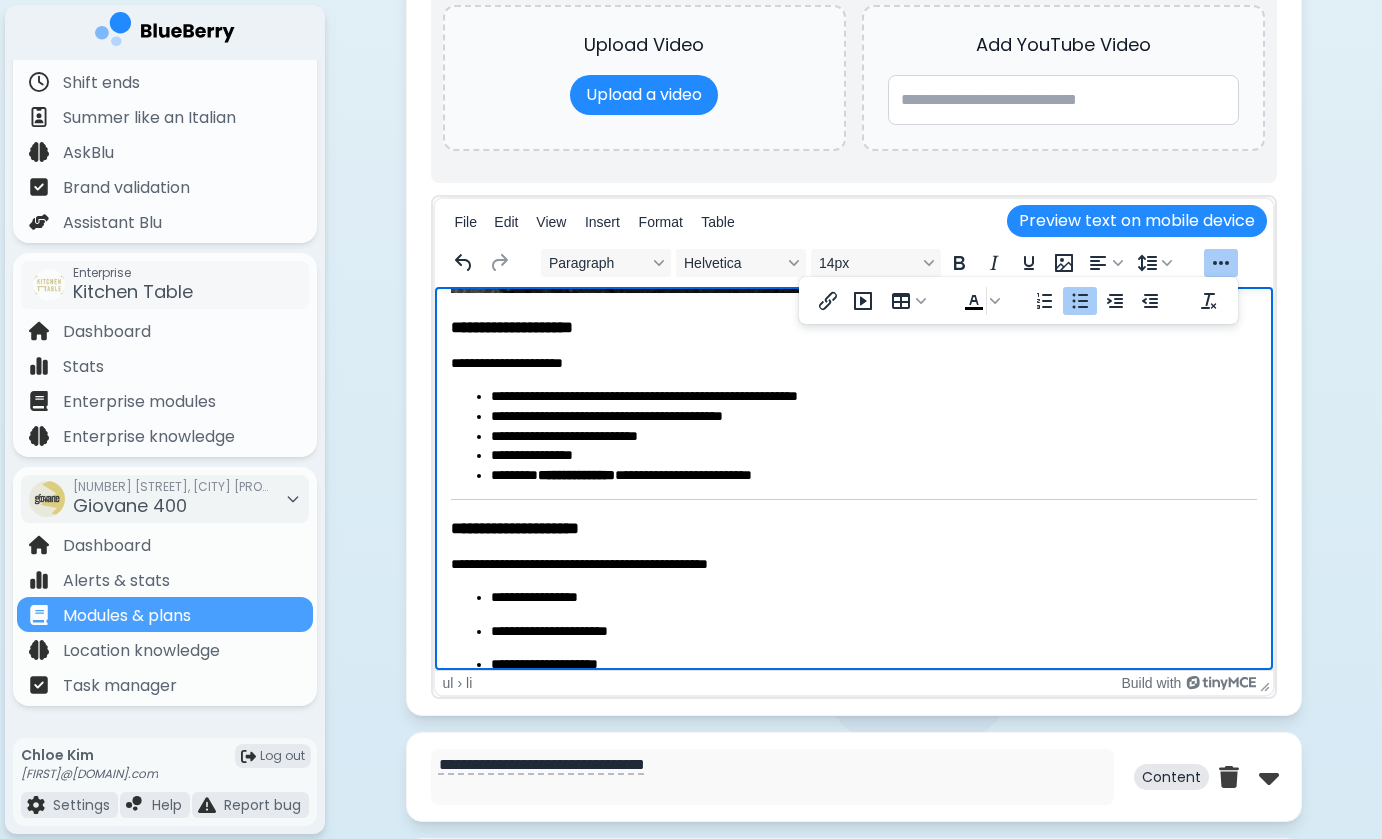 click on "**********" at bounding box center (873, 397) 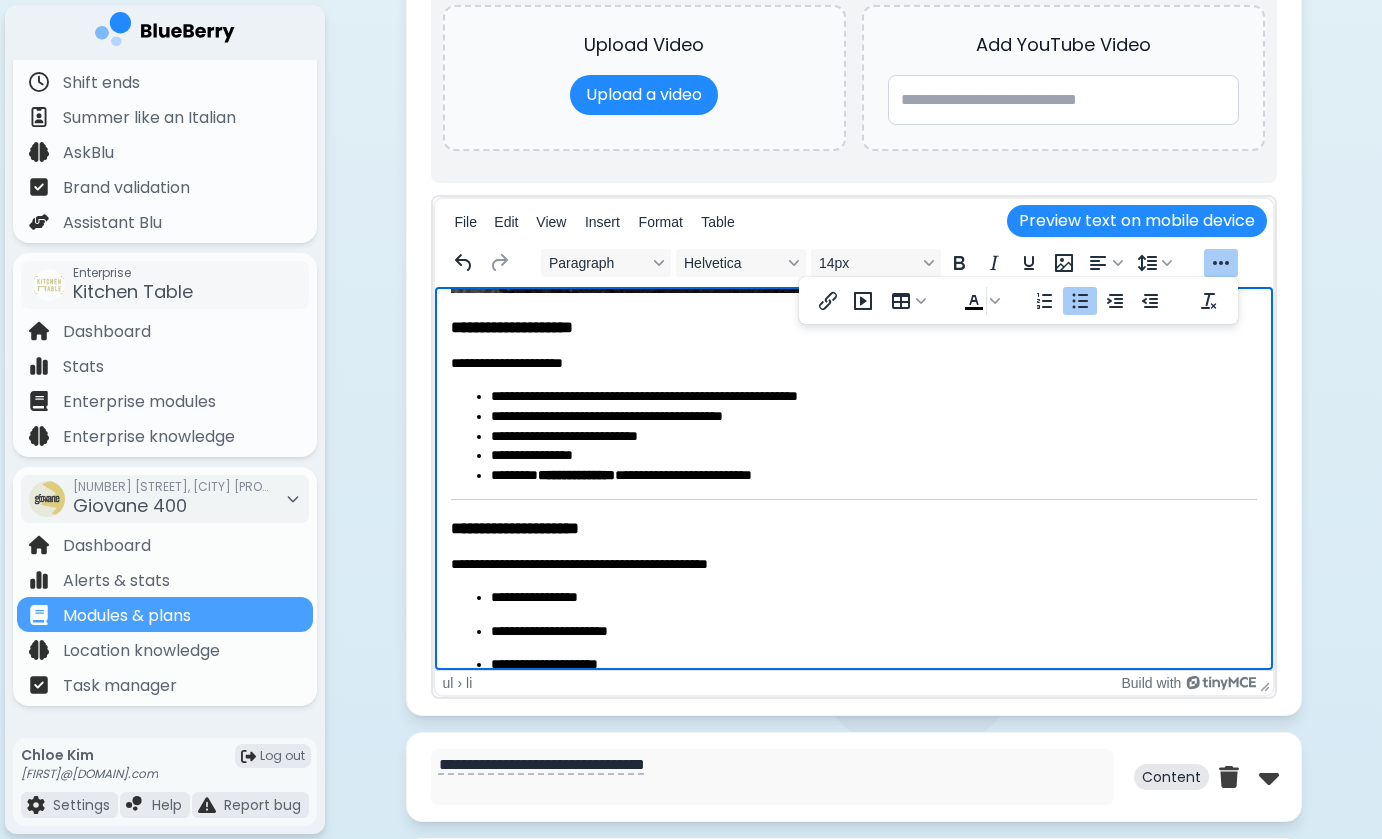 click on "**********" at bounding box center [873, 397] 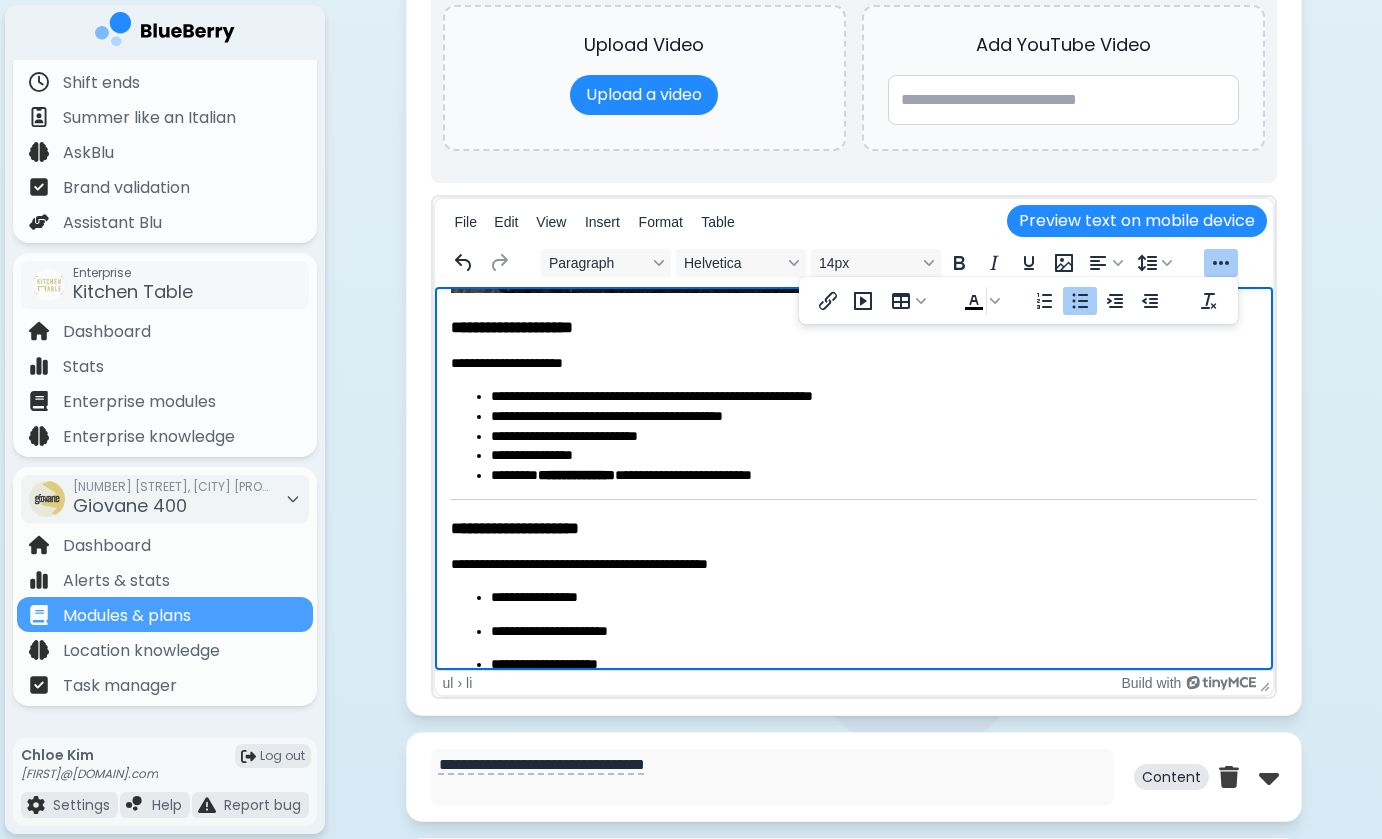 click on "**********" at bounding box center (873, 397) 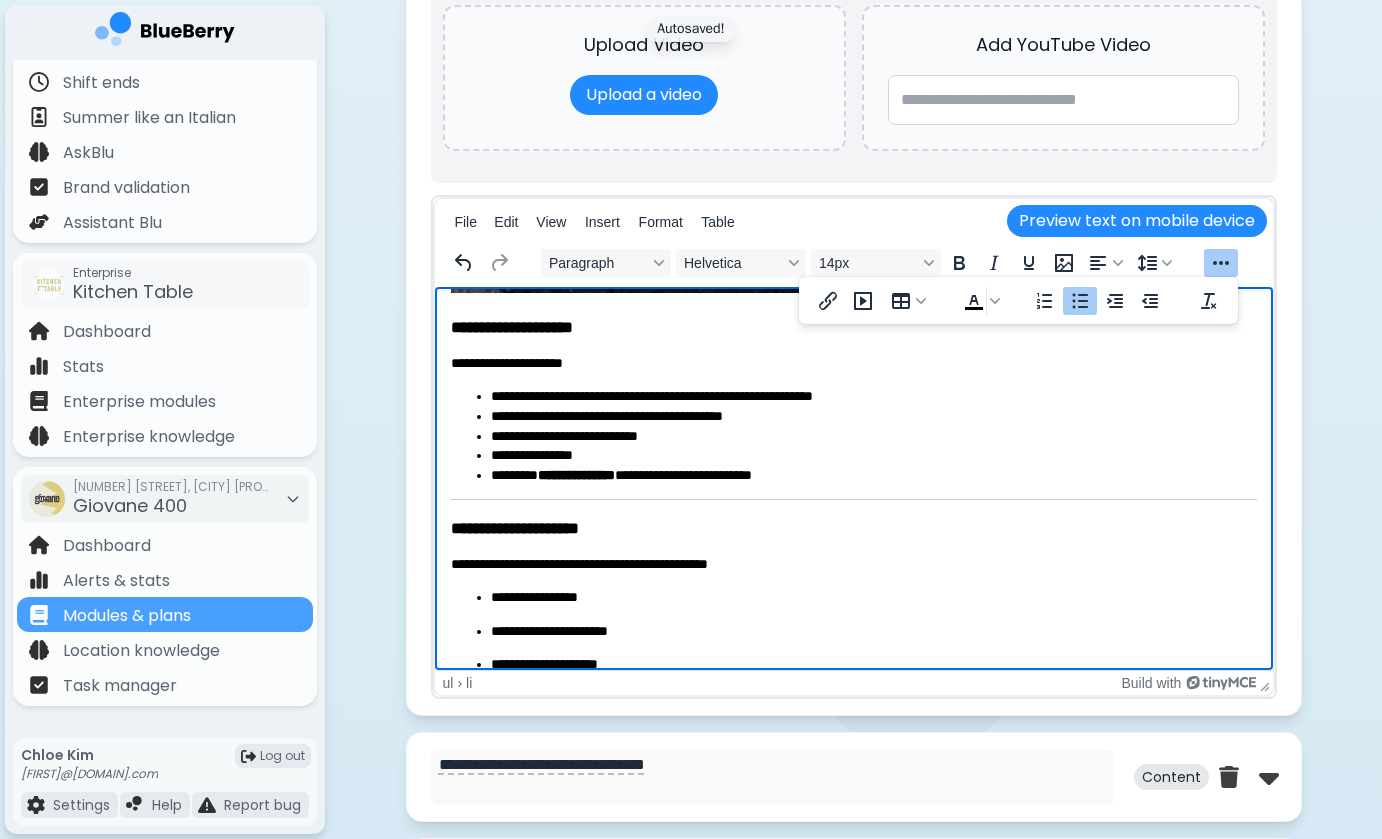 click on "**********" at bounding box center (873, 397) 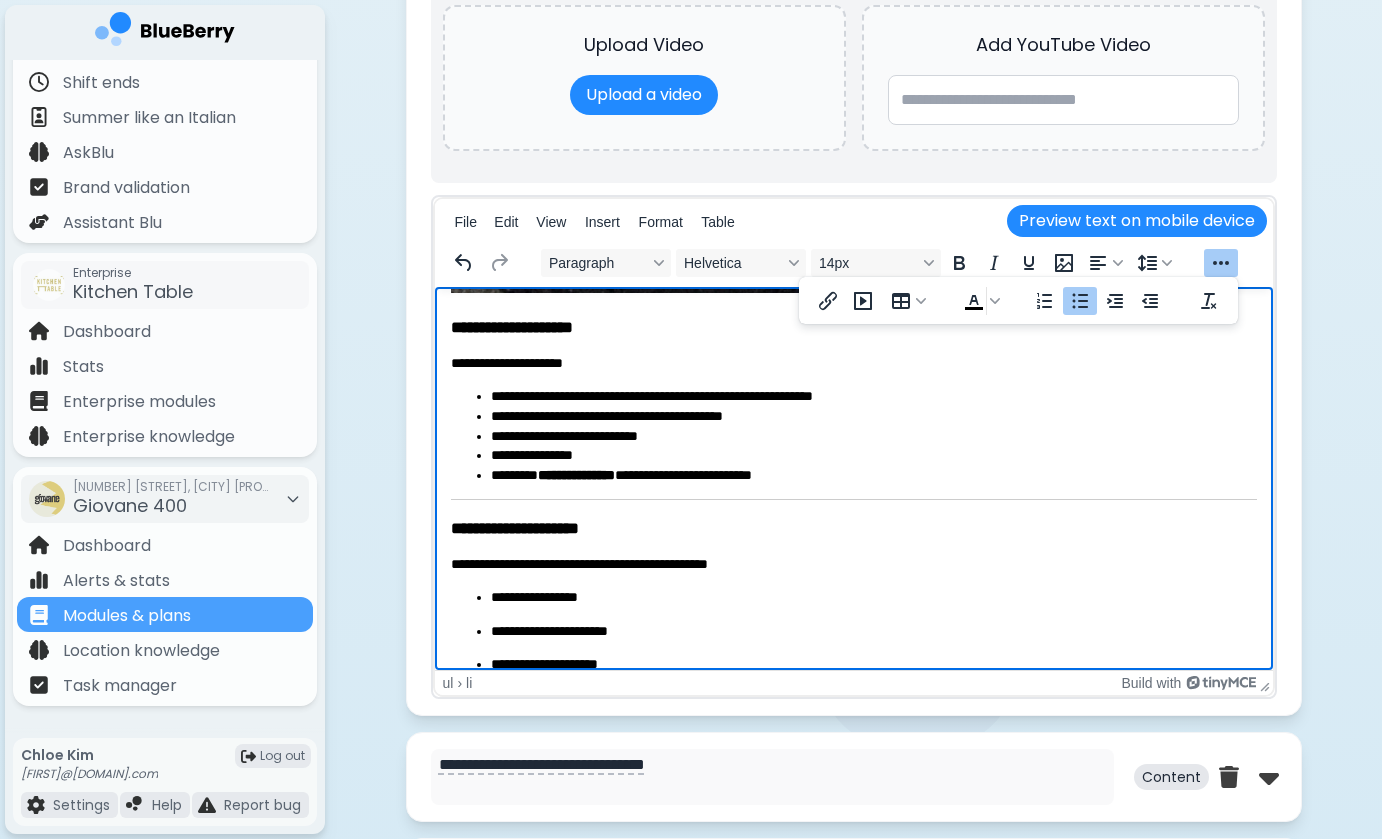 click on "**********" at bounding box center (873, 397) 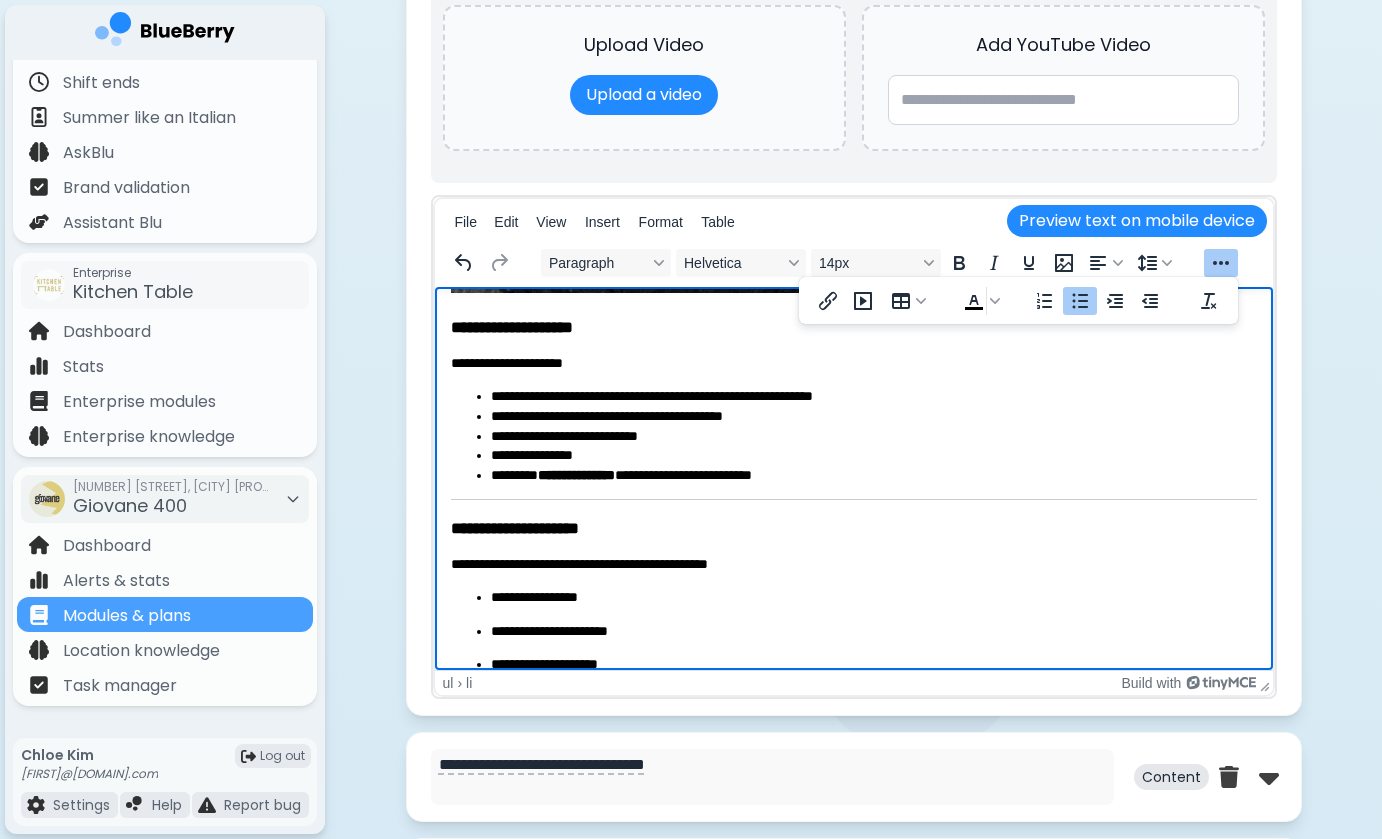 drag, startPoint x: 522, startPoint y: 410, endPoint x: 614, endPoint y: 410, distance: 92 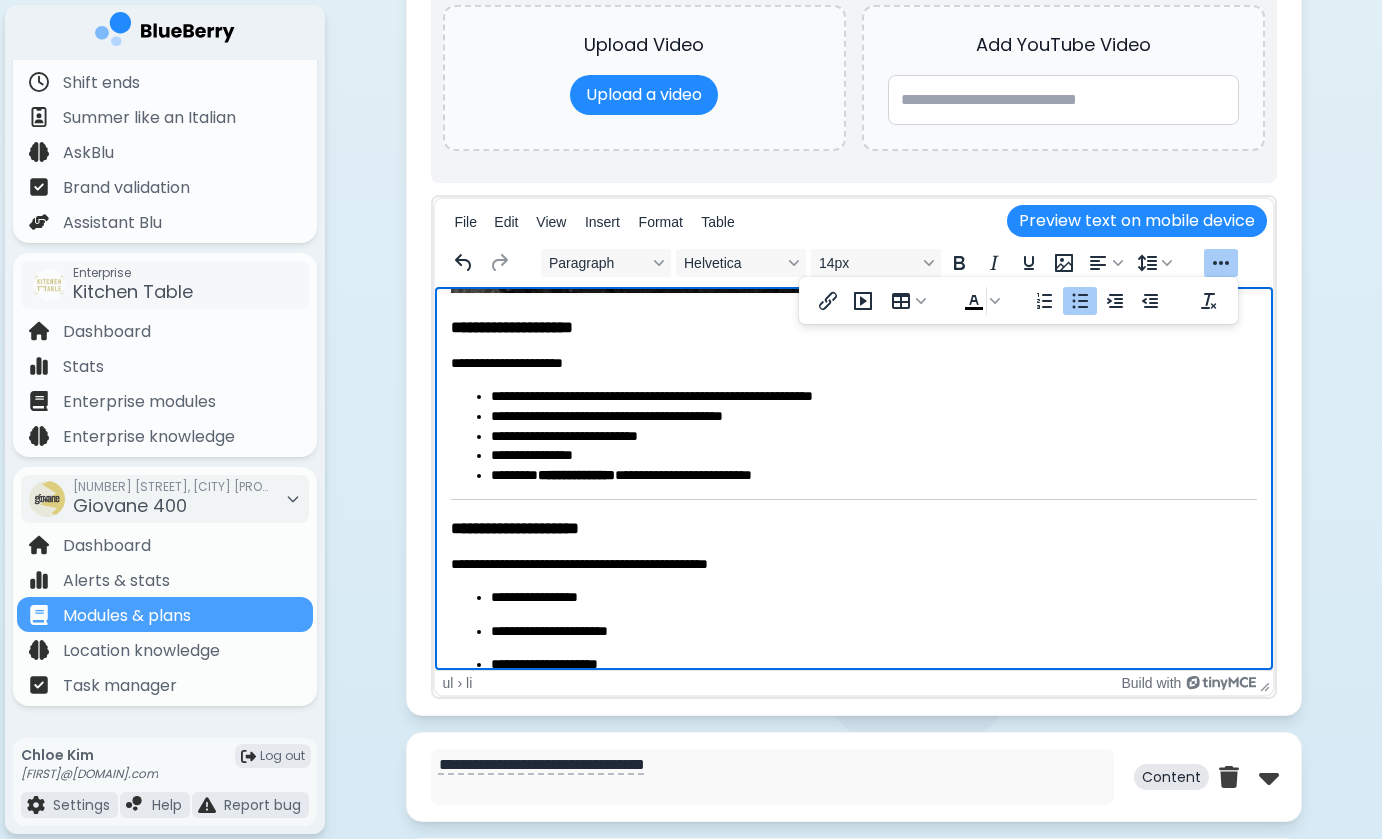 click on "**********" at bounding box center (873, 417) 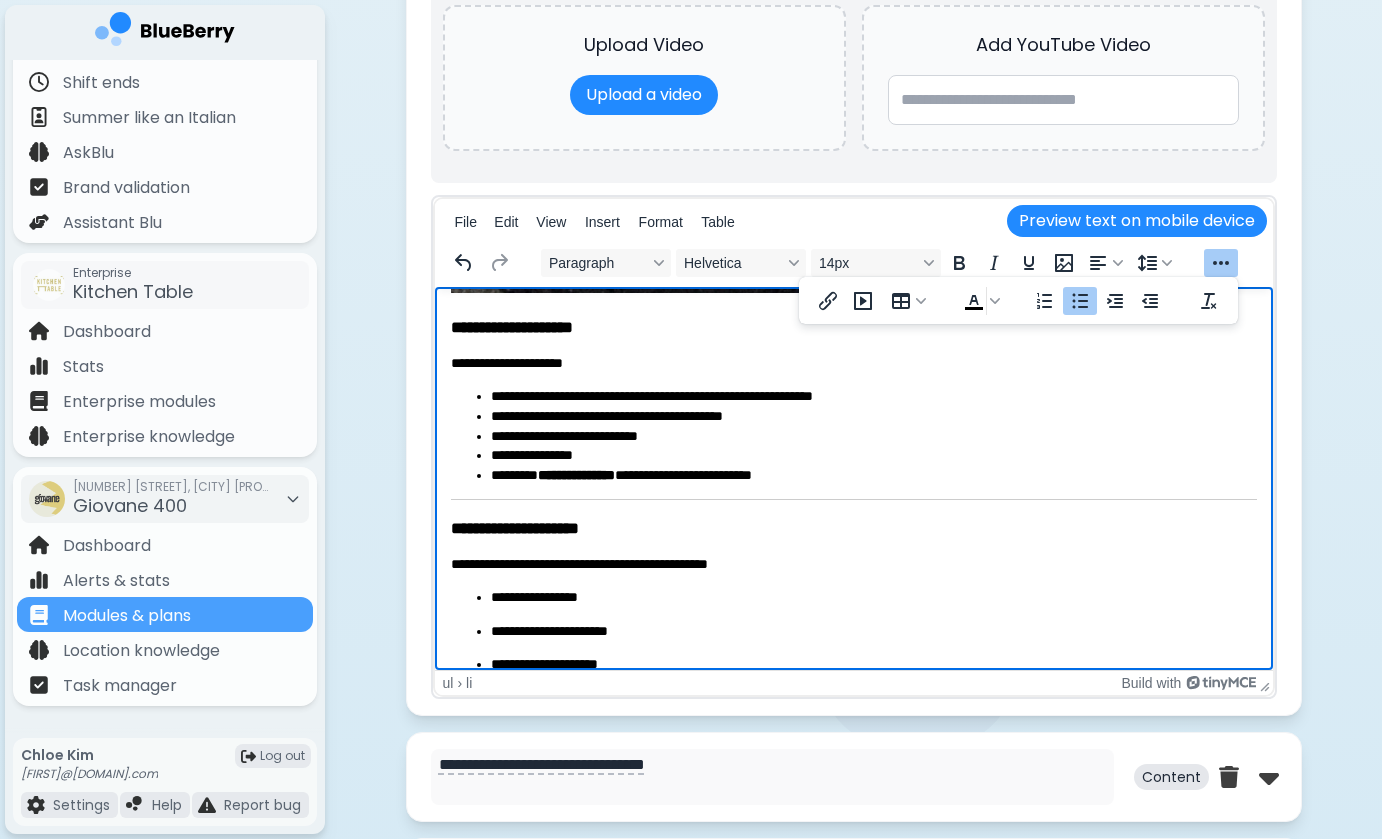 click on "**********" at bounding box center (873, 417) 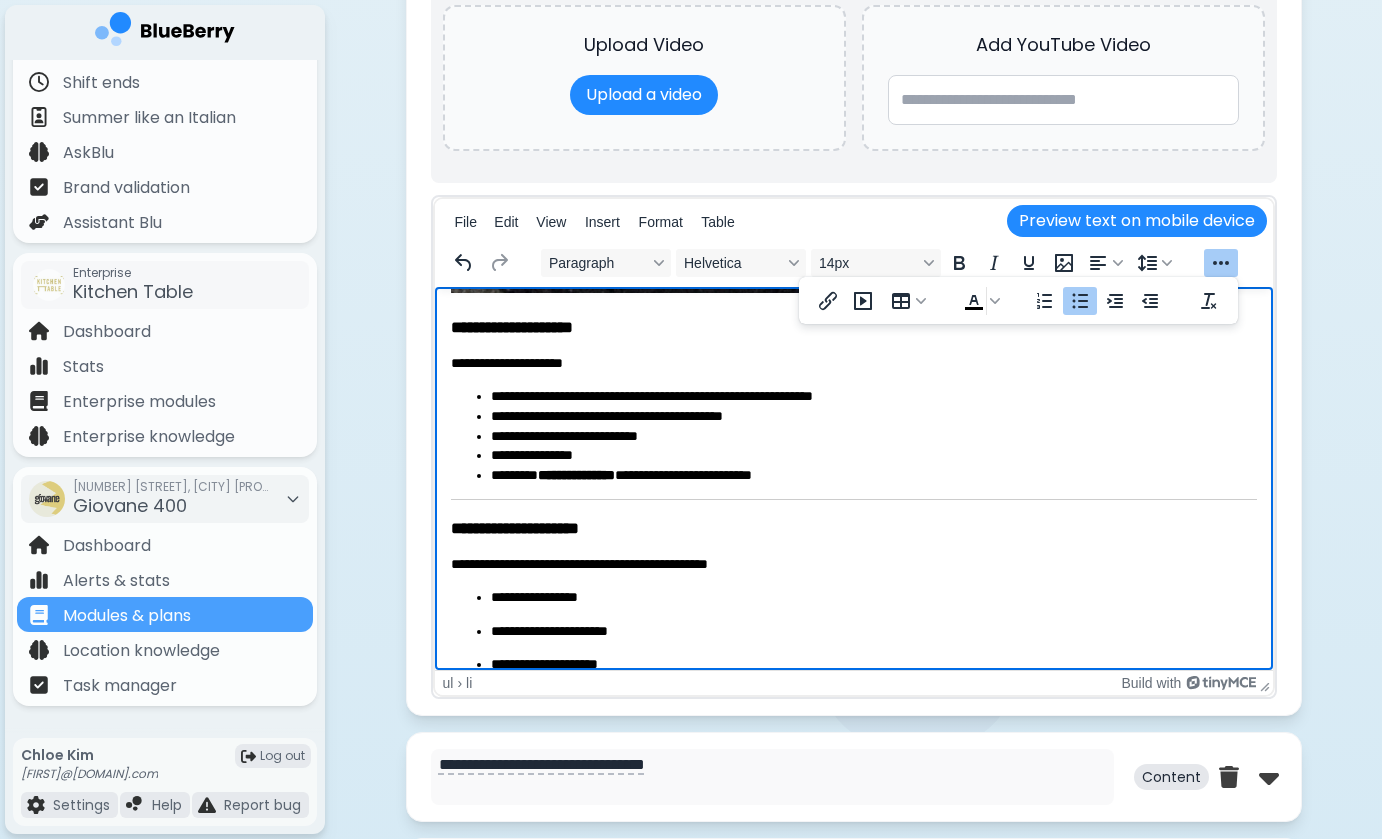 click on "**********" at bounding box center (873, 437) 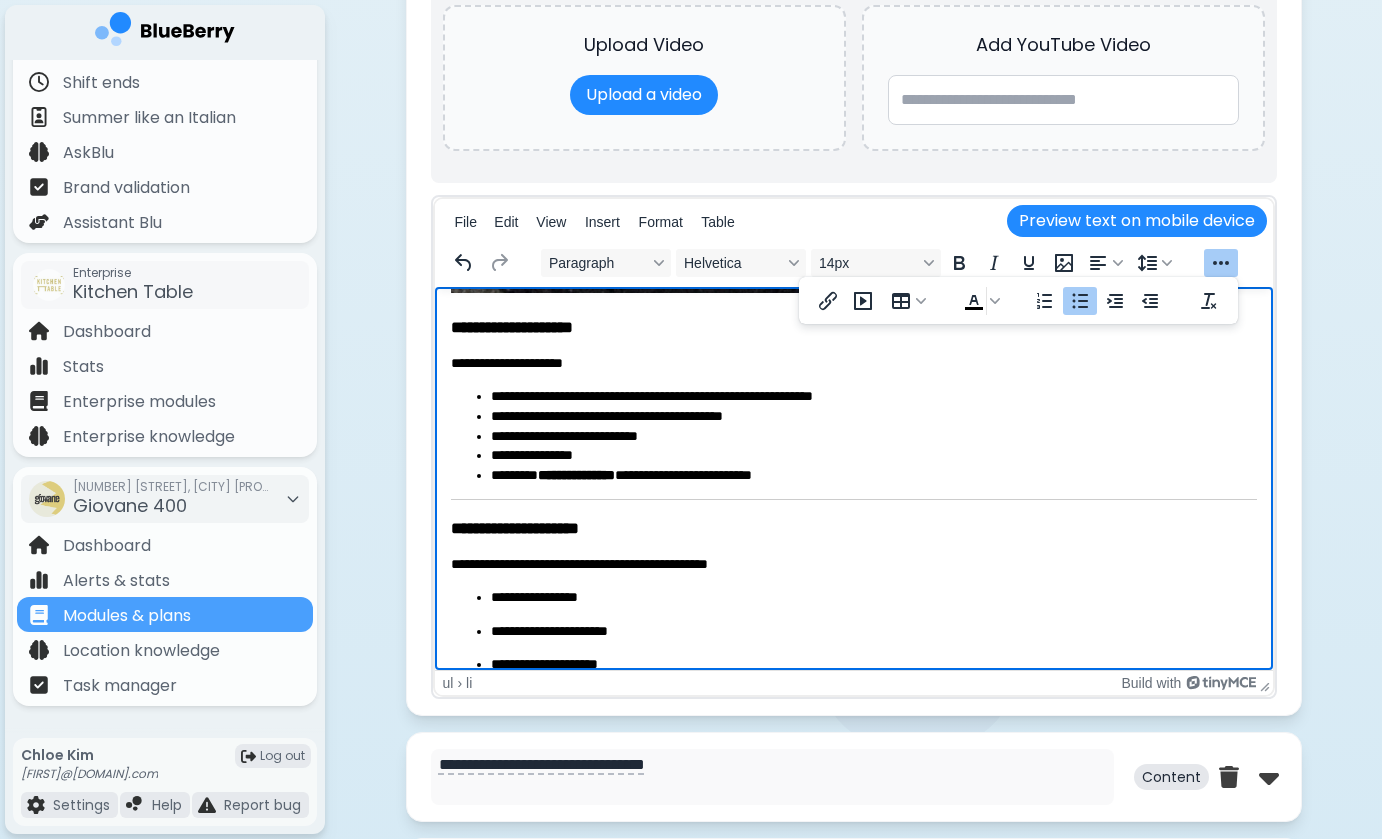 click on "**********" at bounding box center [873, 456] 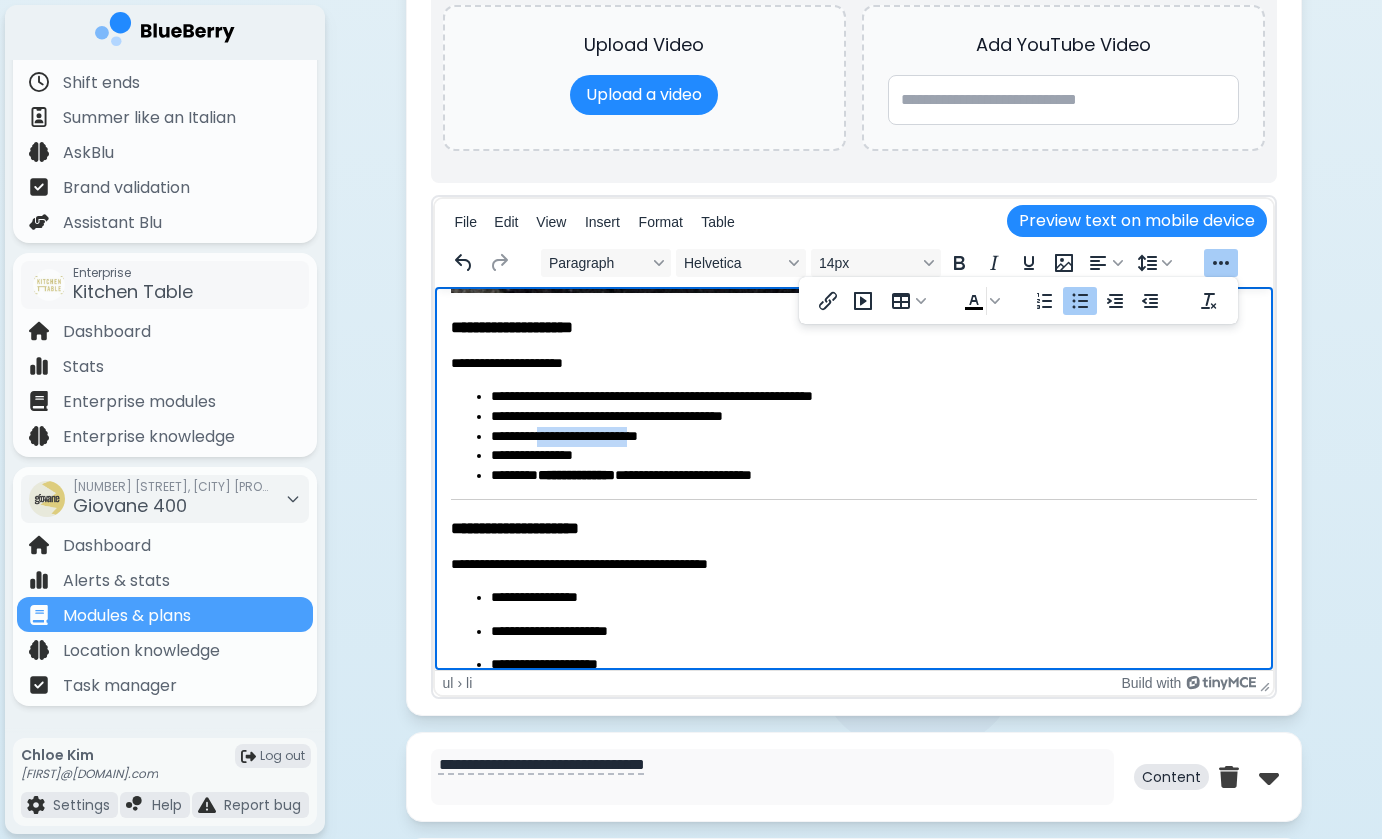 drag, startPoint x: 554, startPoint y: 440, endPoint x: 675, endPoint y: 440, distance: 121 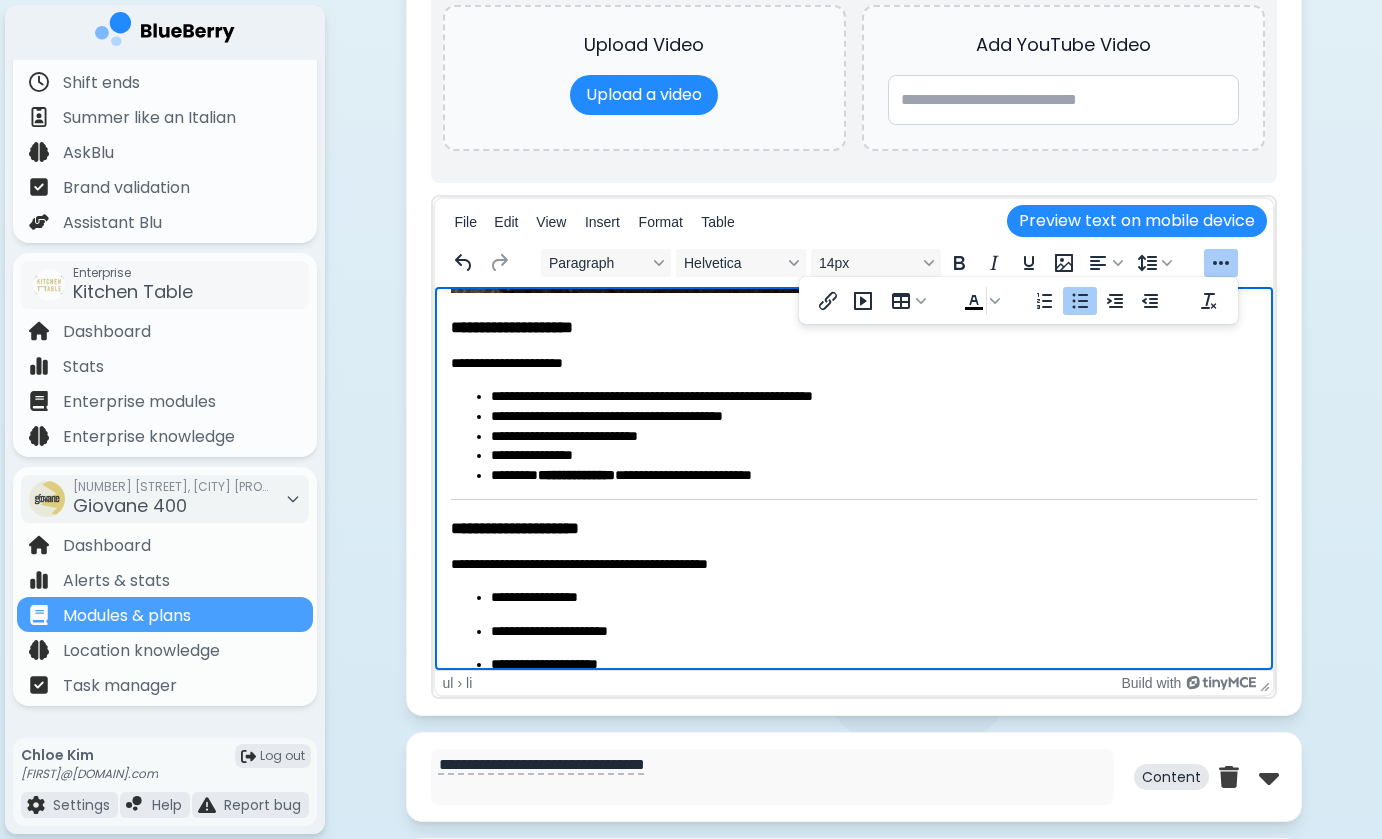 click on "**********" at bounding box center (873, 437) 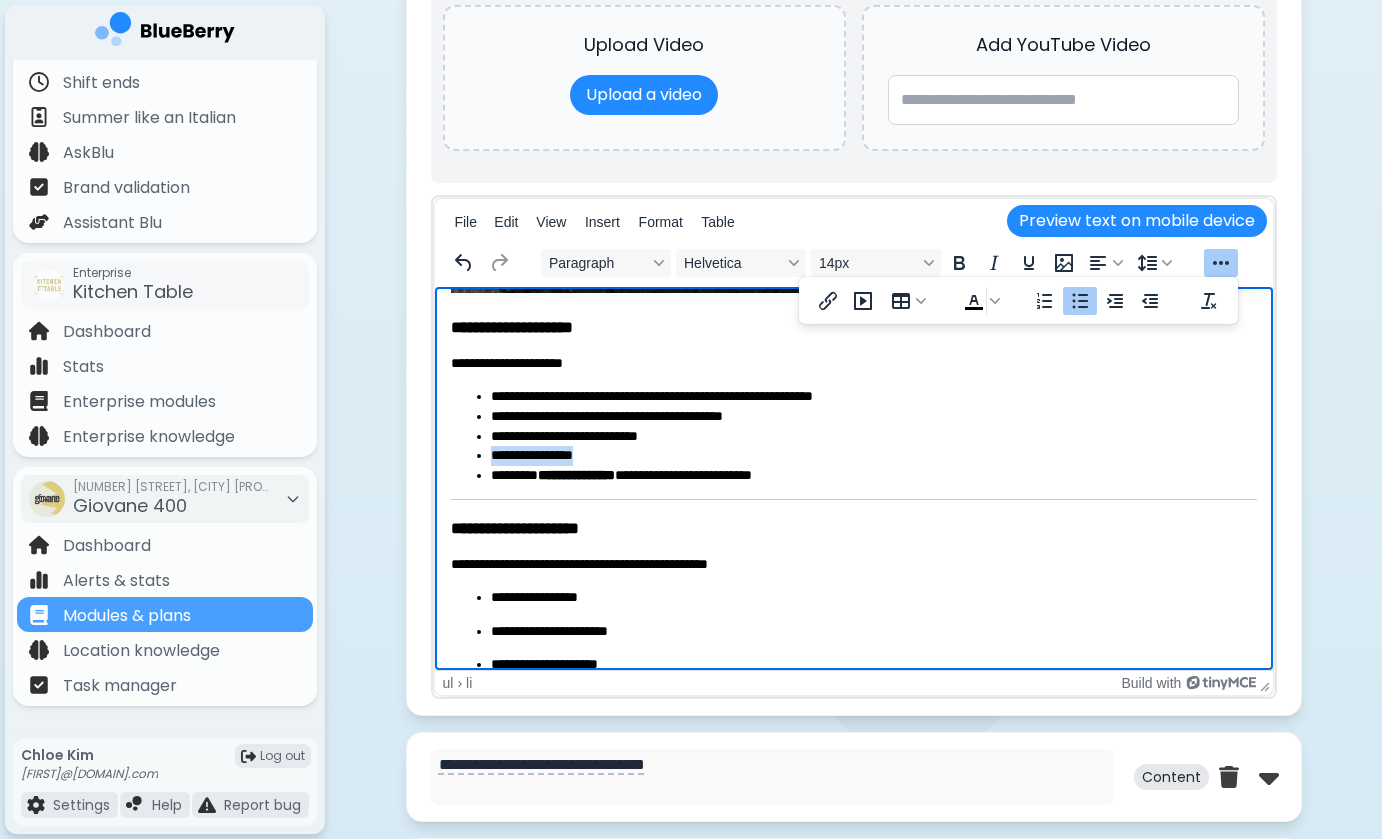 drag, startPoint x: 594, startPoint y: 457, endPoint x: 490, endPoint y: 453, distance: 104.0769 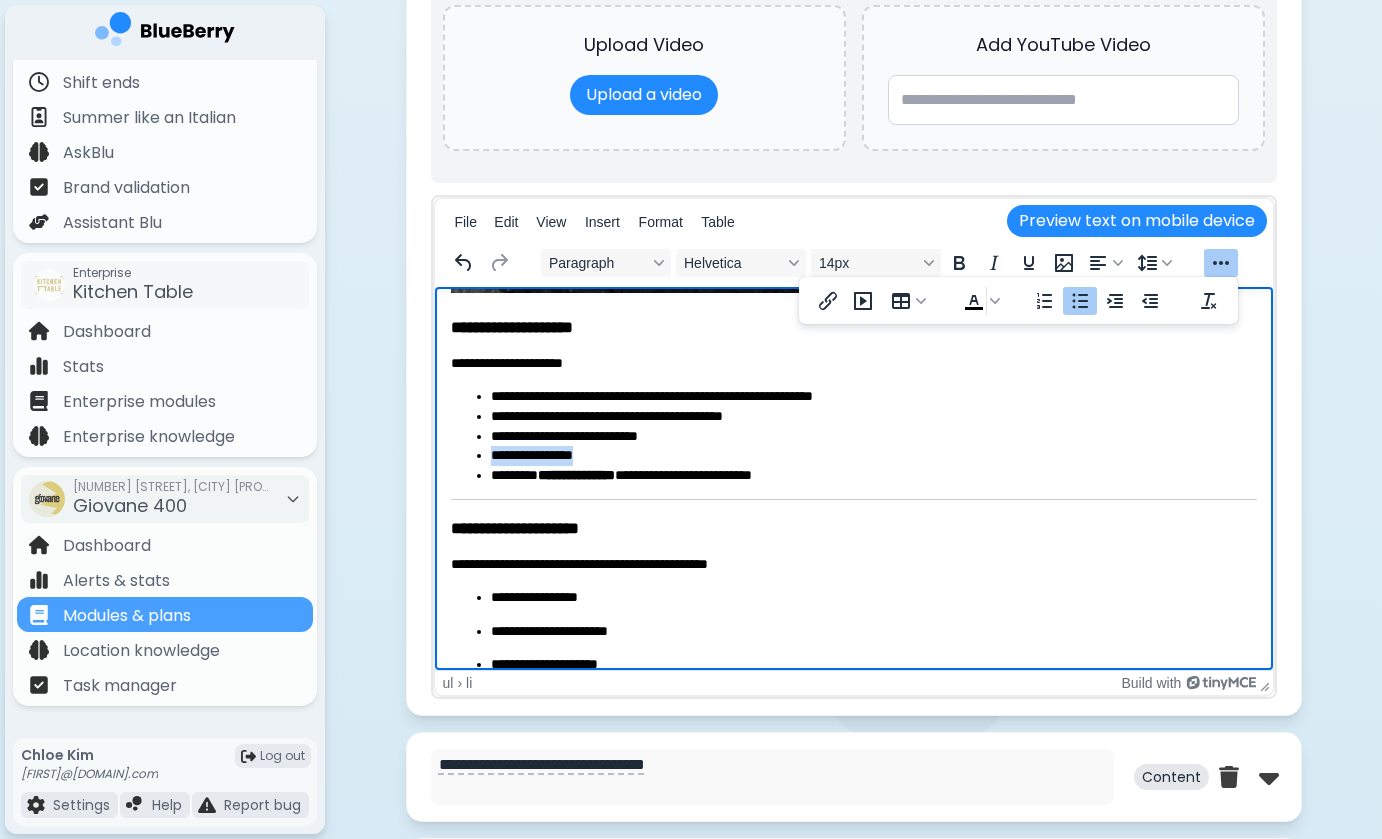 click on "**********" at bounding box center (853, 436) 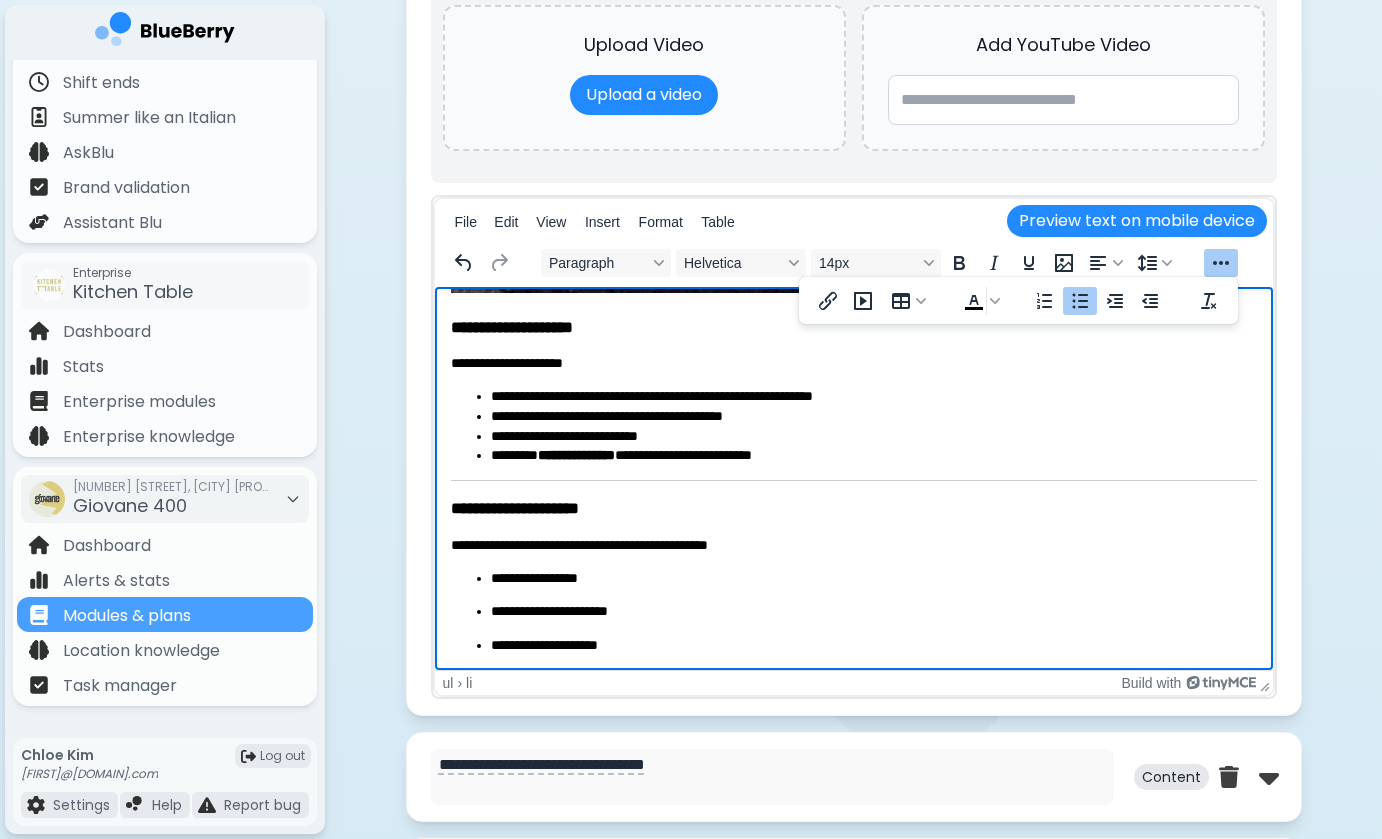 click on "**********" at bounding box center (873, 417) 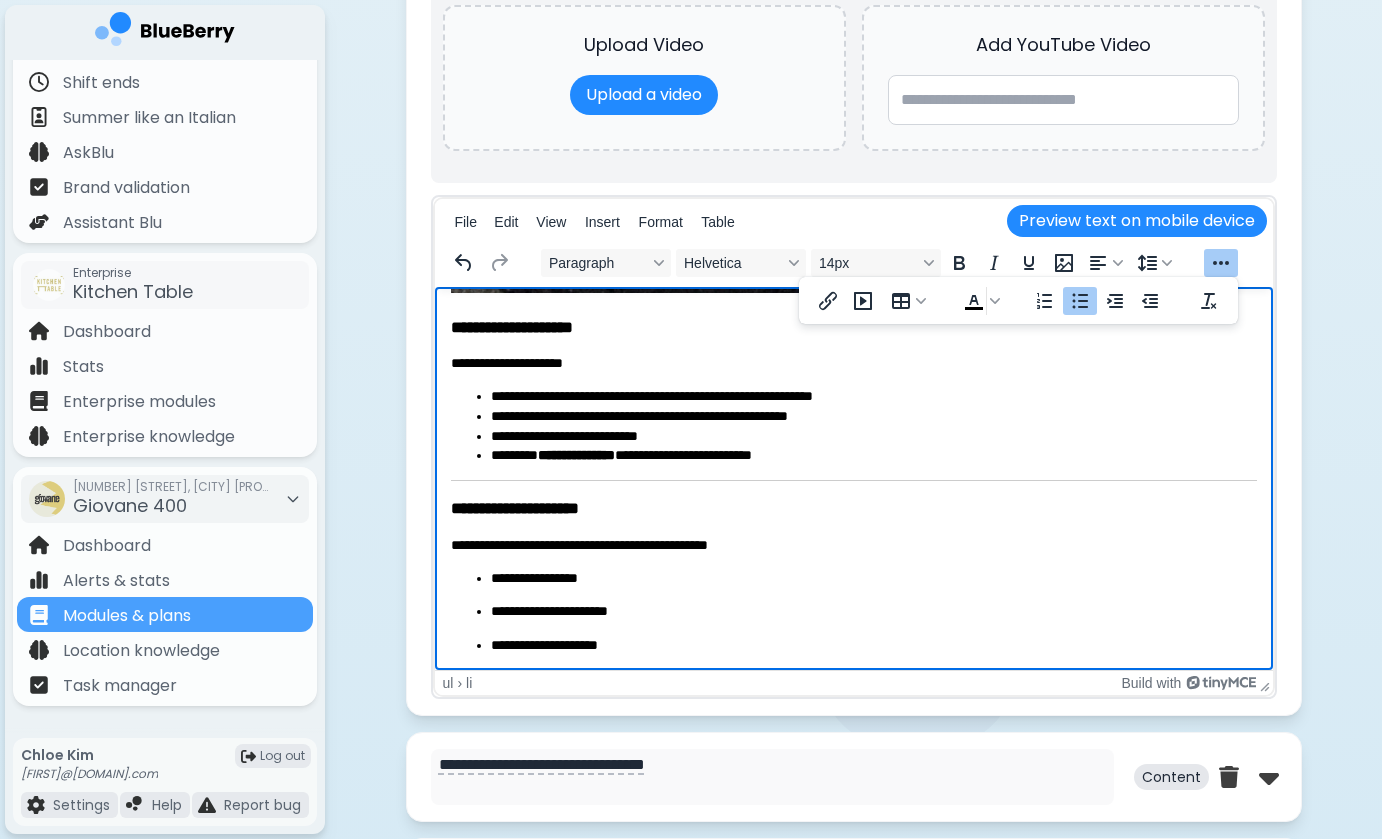 click on "**********" at bounding box center [873, 437] 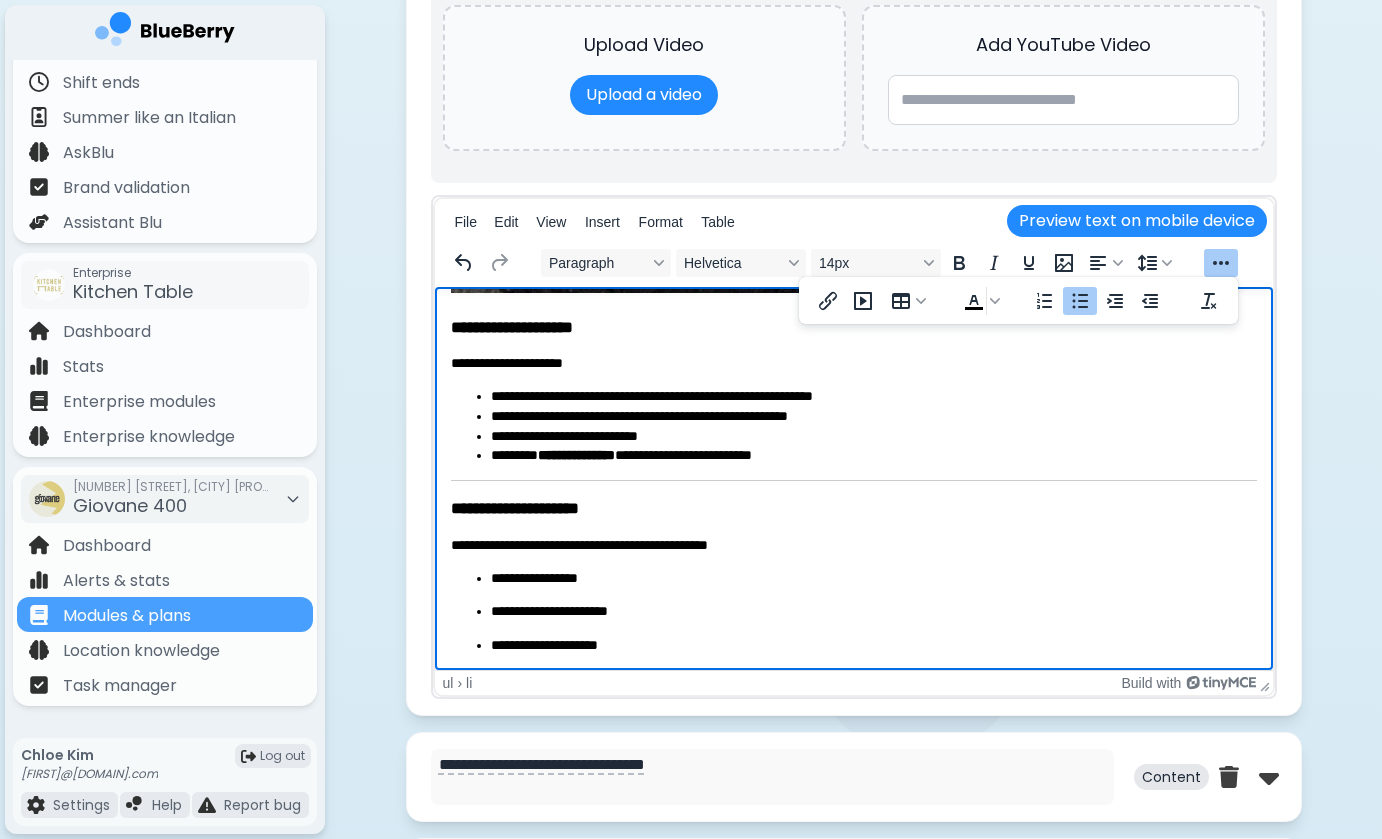 click on "**********" at bounding box center [873, 456] 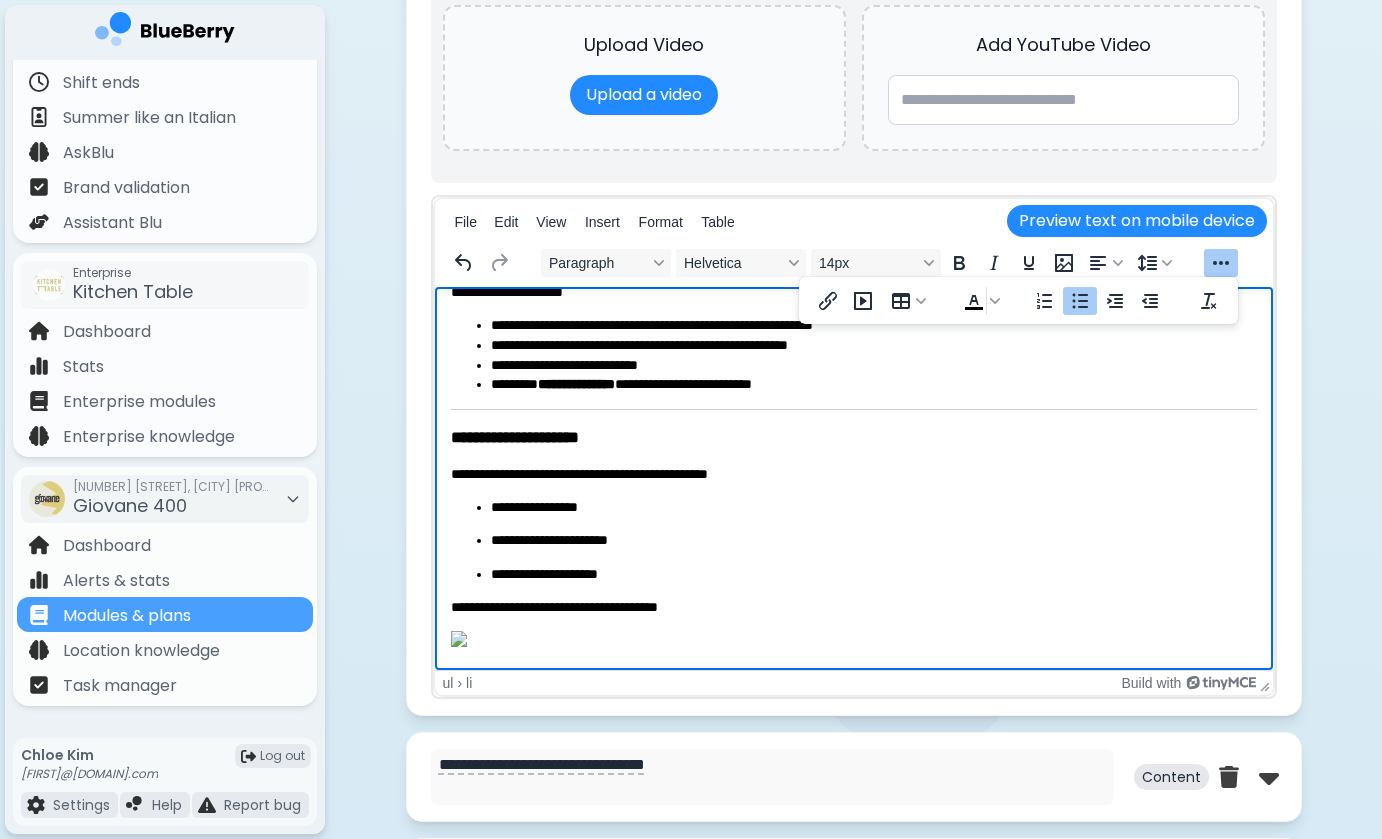 scroll, scrollTop: 1748, scrollLeft: 0, axis: vertical 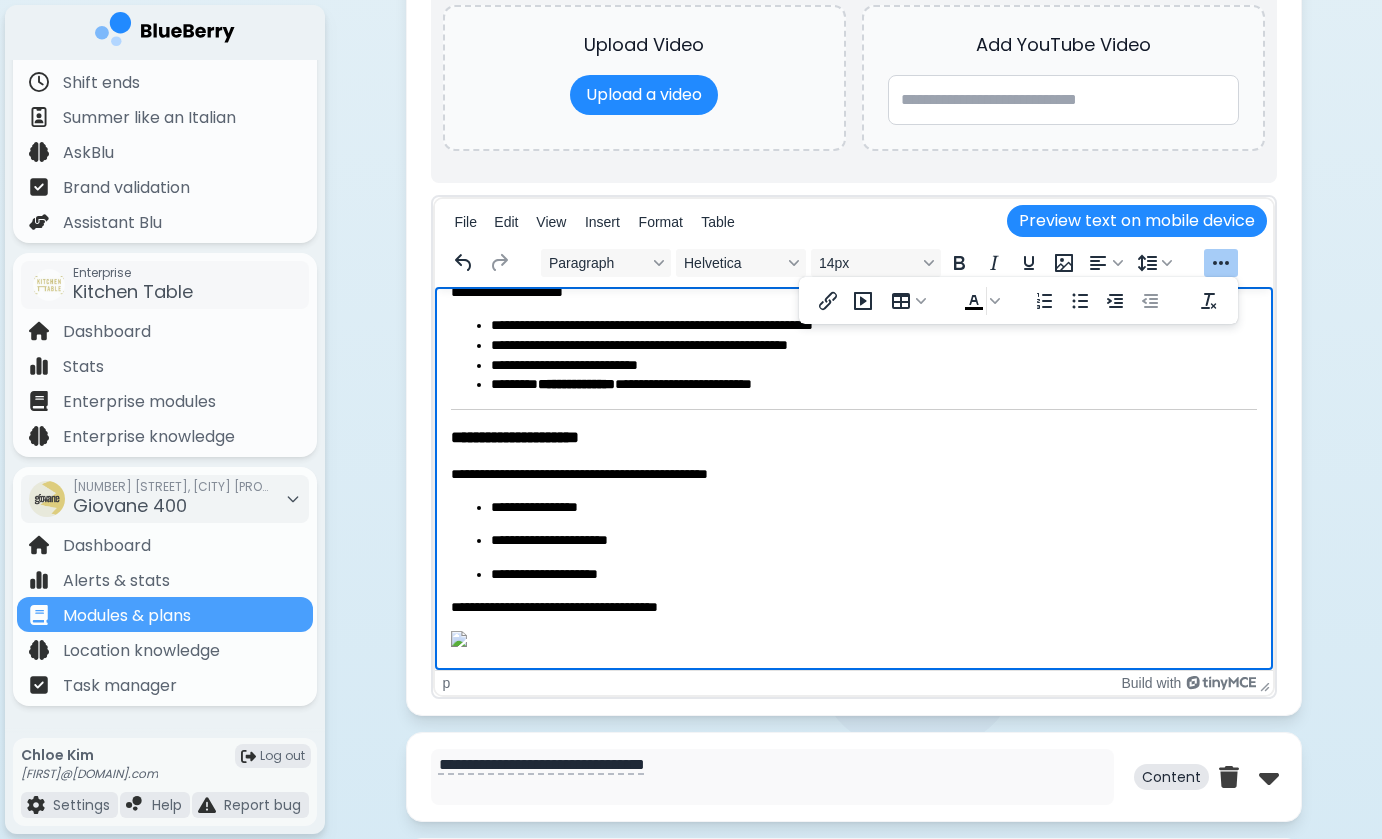 click on "**********" at bounding box center [853, 607] 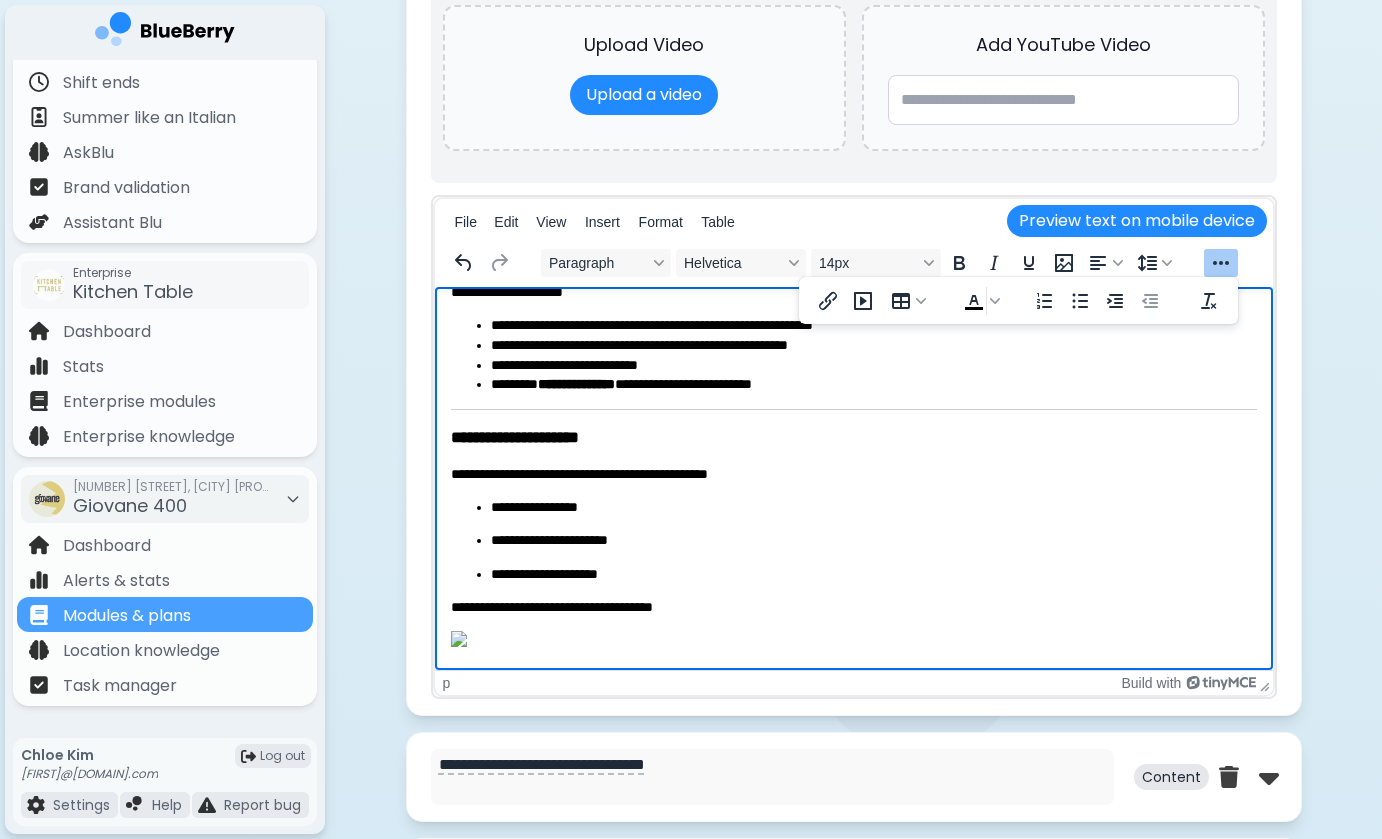 click on "**********" at bounding box center [853, 607] 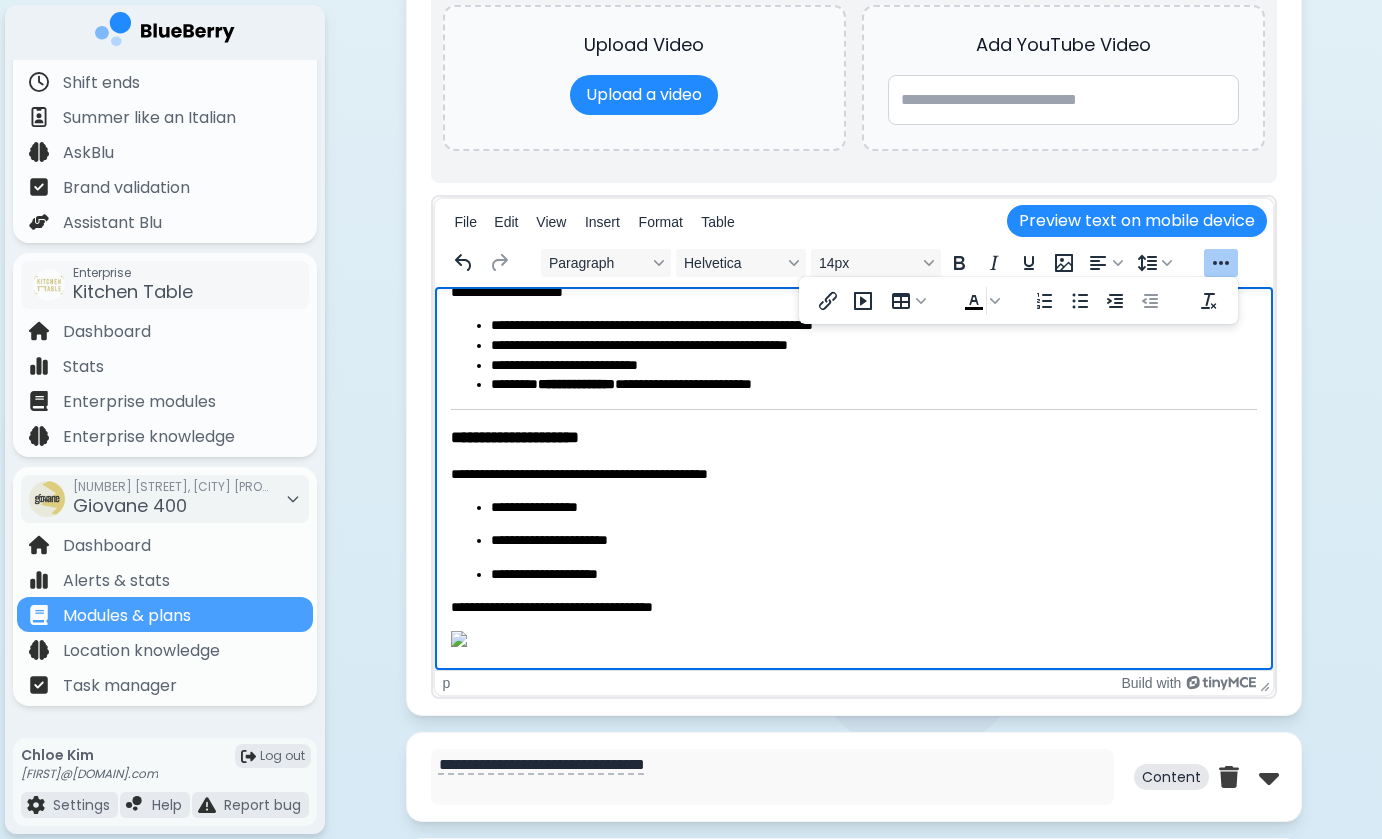 click on "**********" at bounding box center (853, 607) 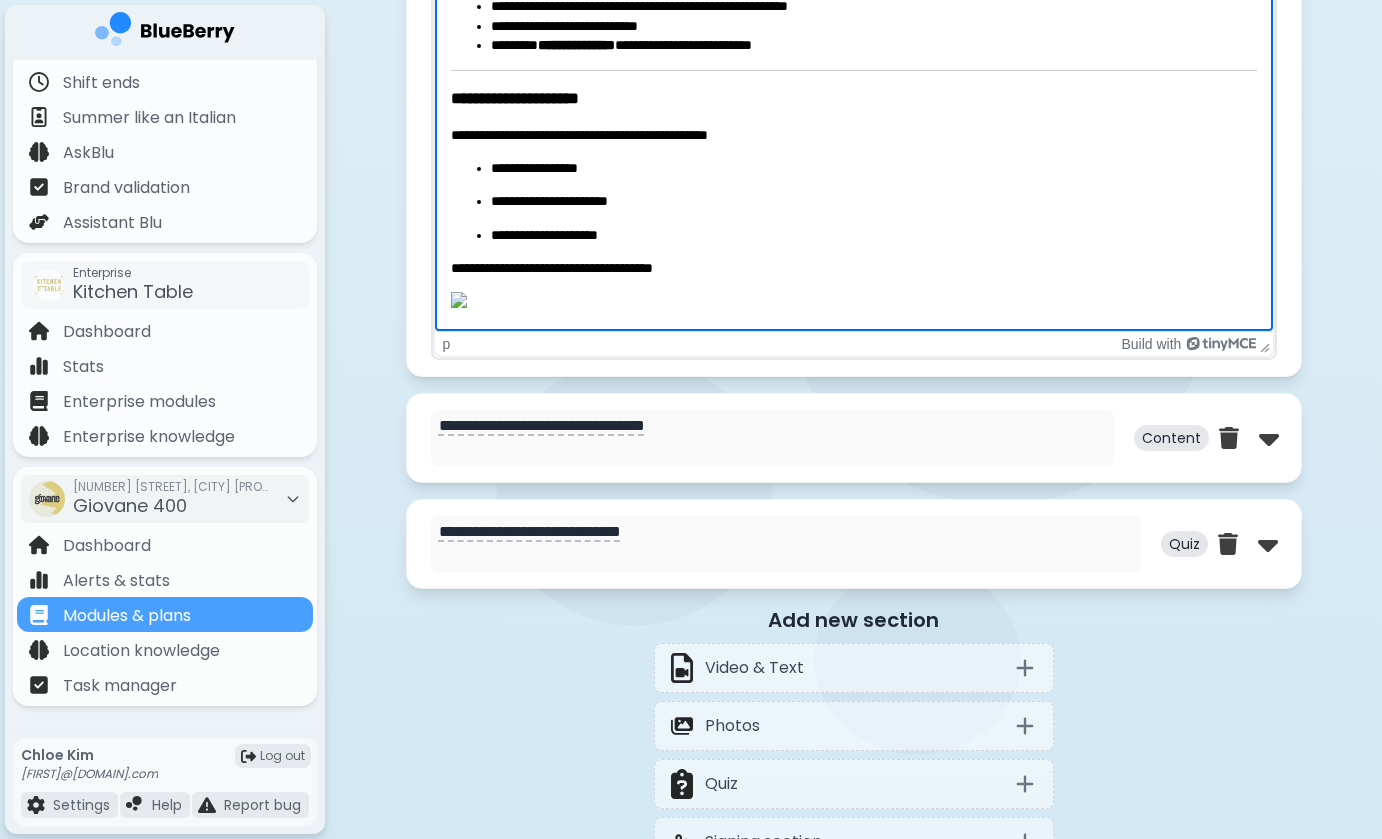 scroll, scrollTop: 3352, scrollLeft: 0, axis: vertical 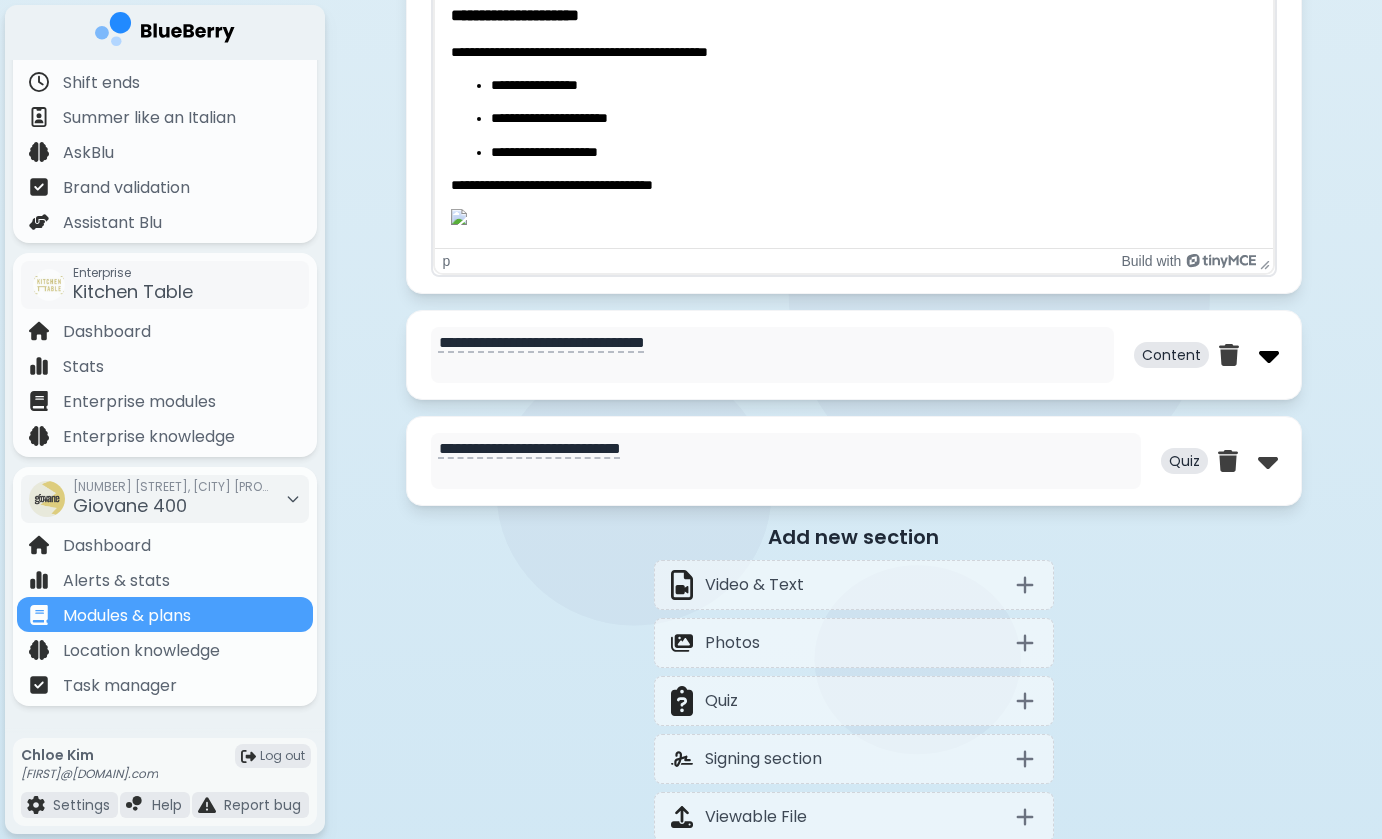 click at bounding box center (1269, 355) 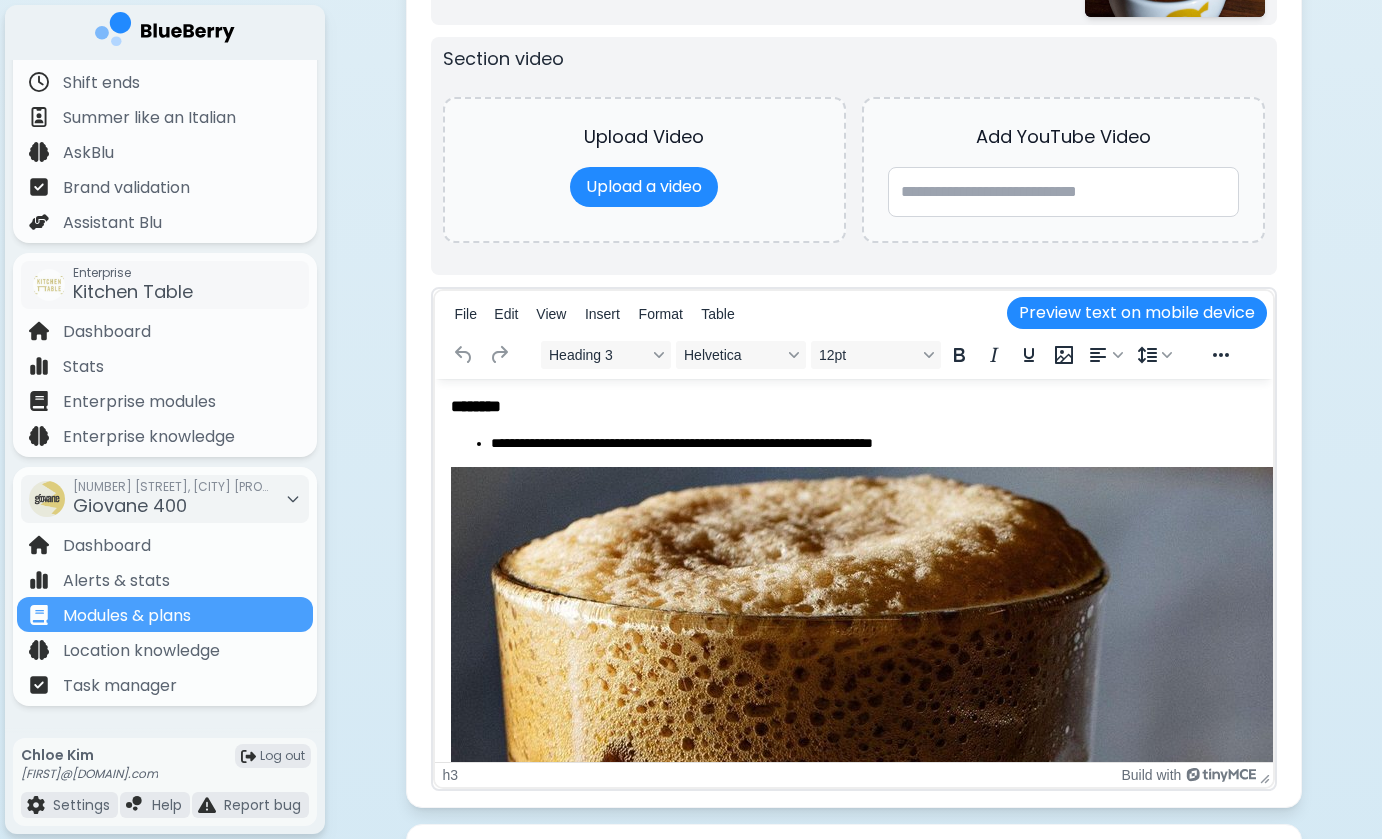 scroll, scrollTop: 3974, scrollLeft: 0, axis: vertical 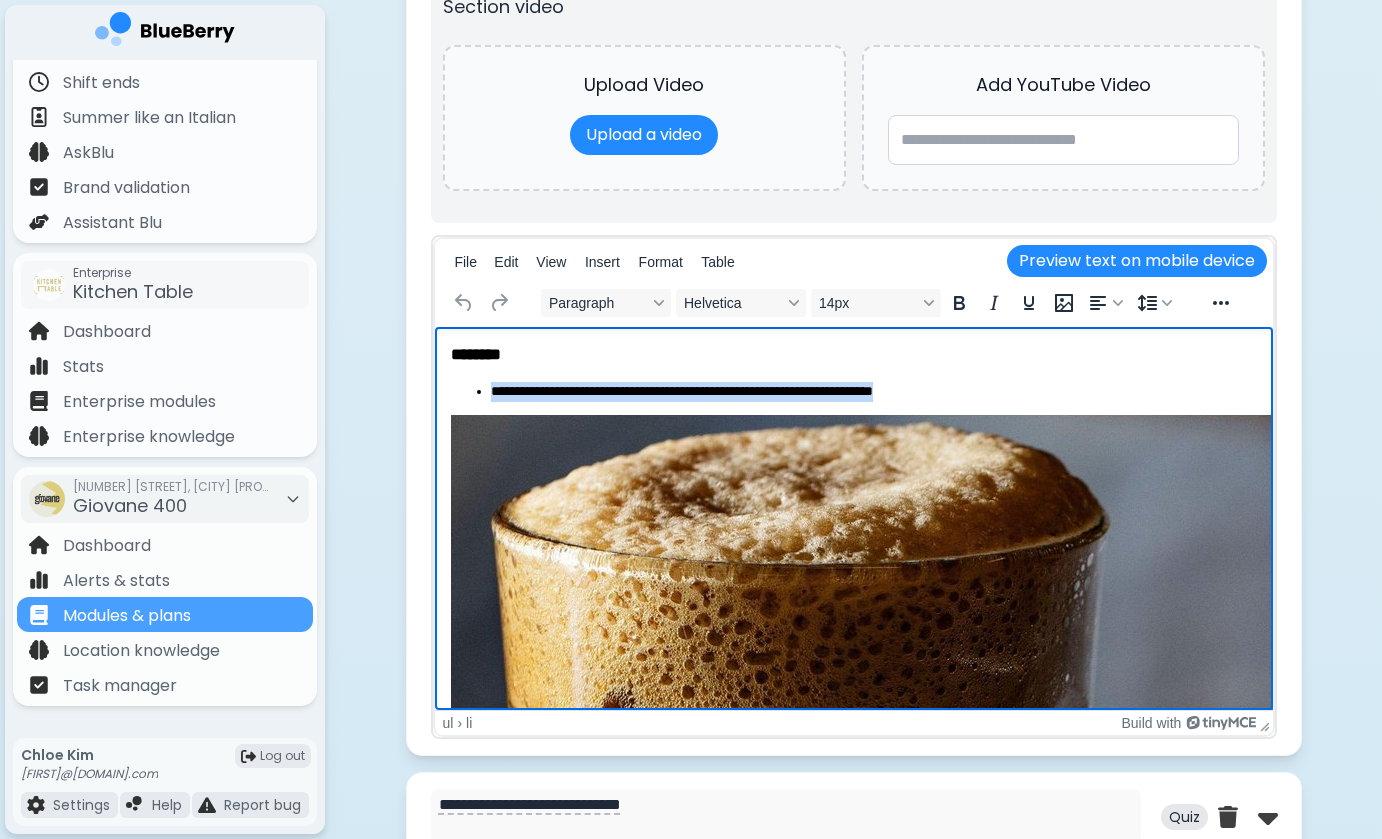 drag, startPoint x: 985, startPoint y: 399, endPoint x: 483, endPoint y: 383, distance: 502.2549 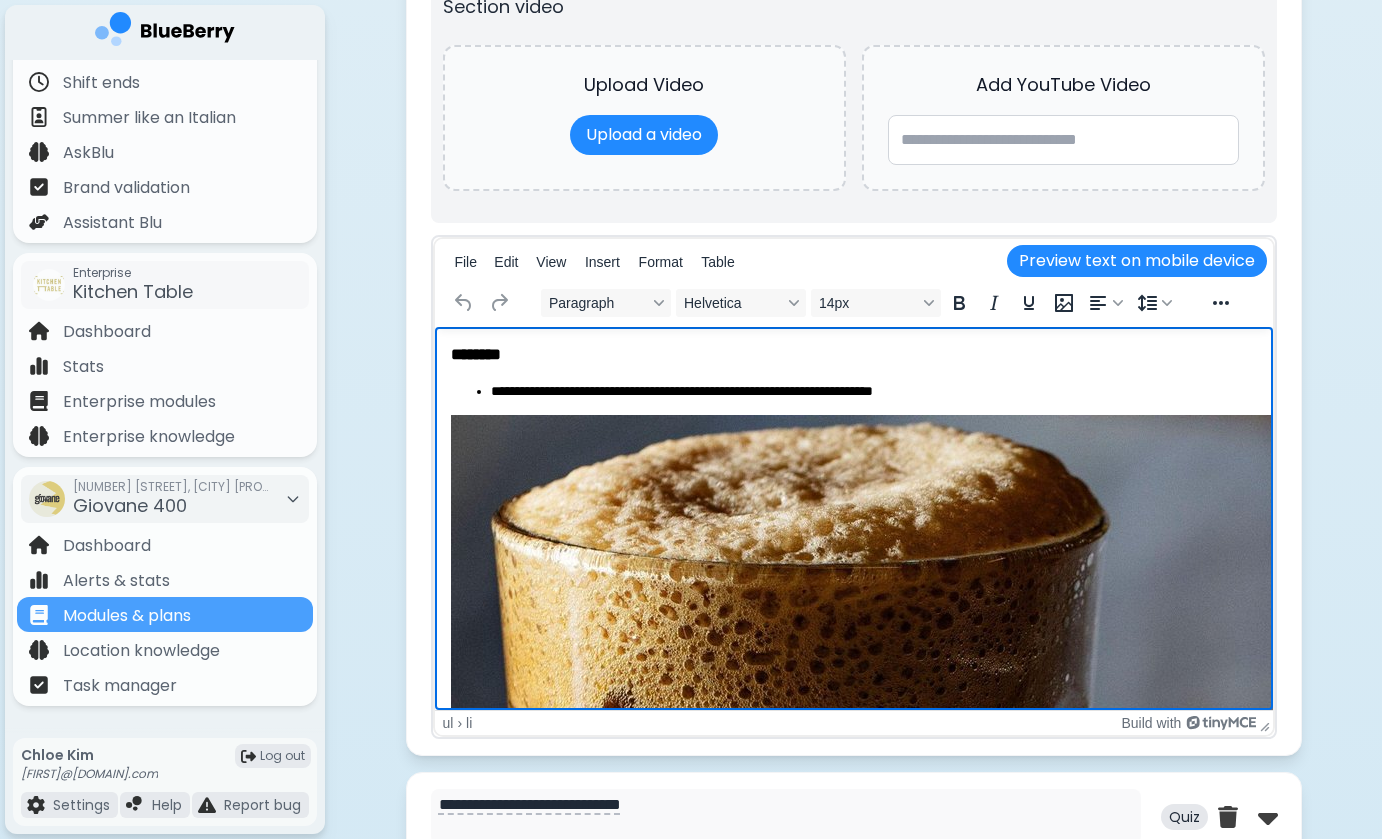 click on "**********" at bounding box center (873, 392) 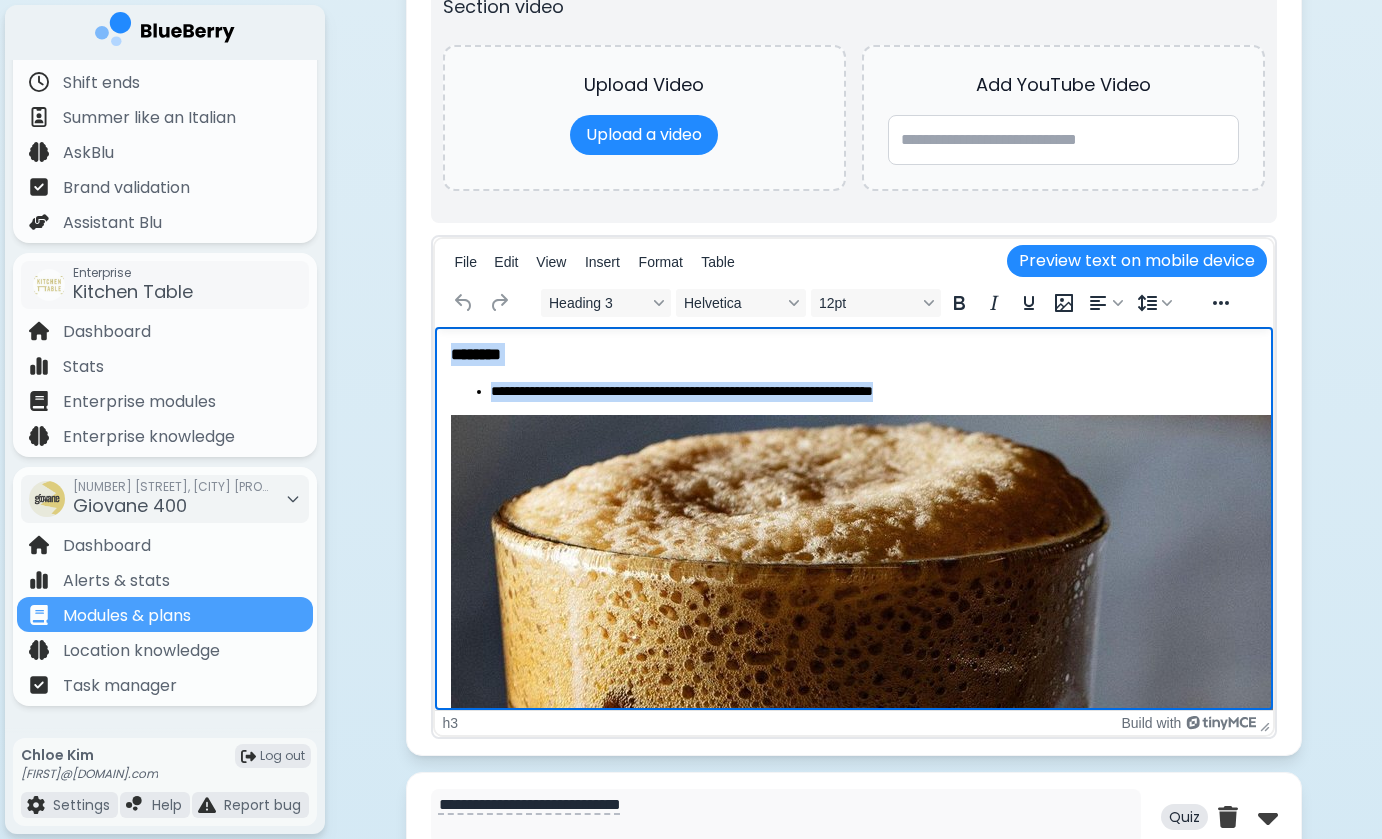 drag, startPoint x: 973, startPoint y: 395, endPoint x: 493, endPoint y: 338, distance: 483.37253 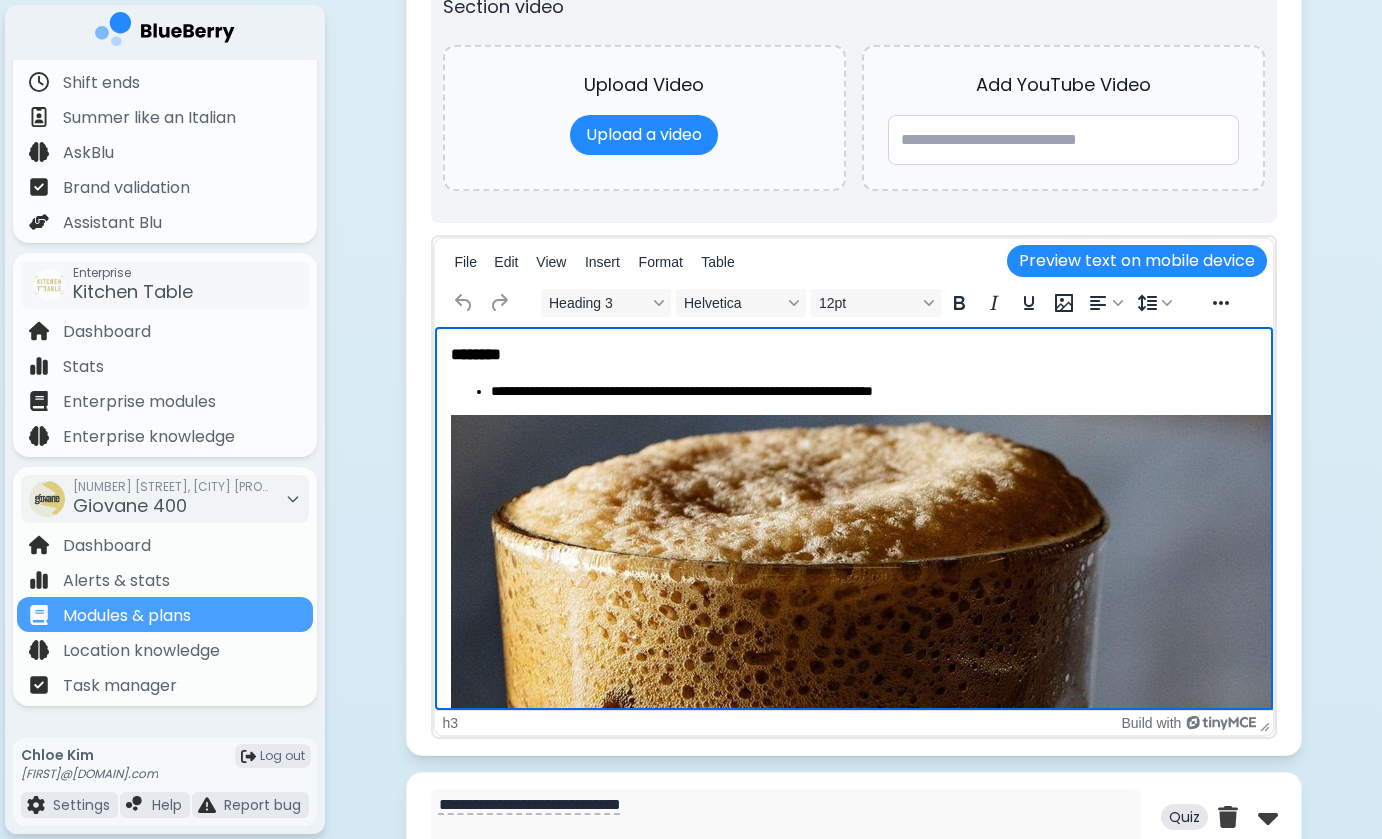 type 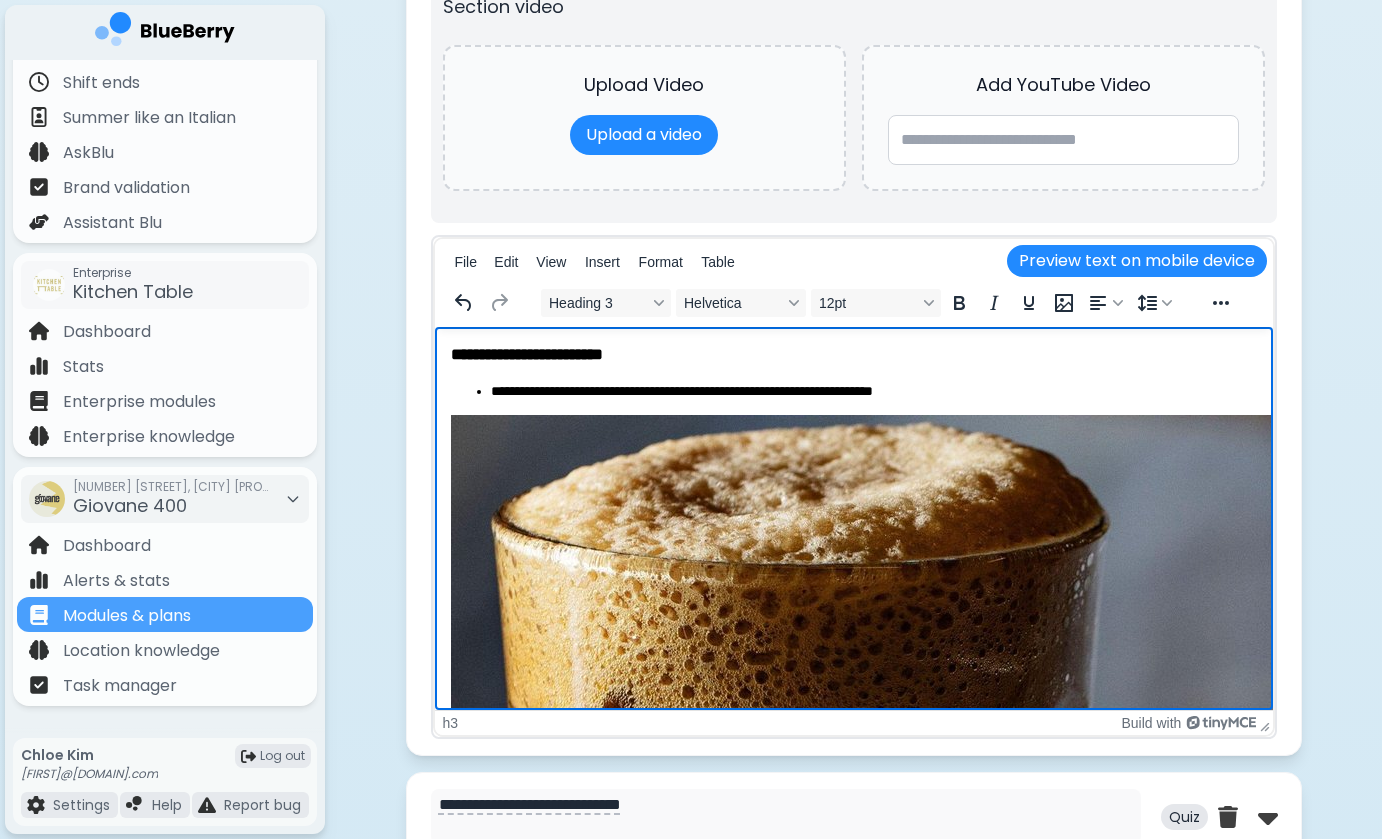 click on "**********" at bounding box center [853, 354] 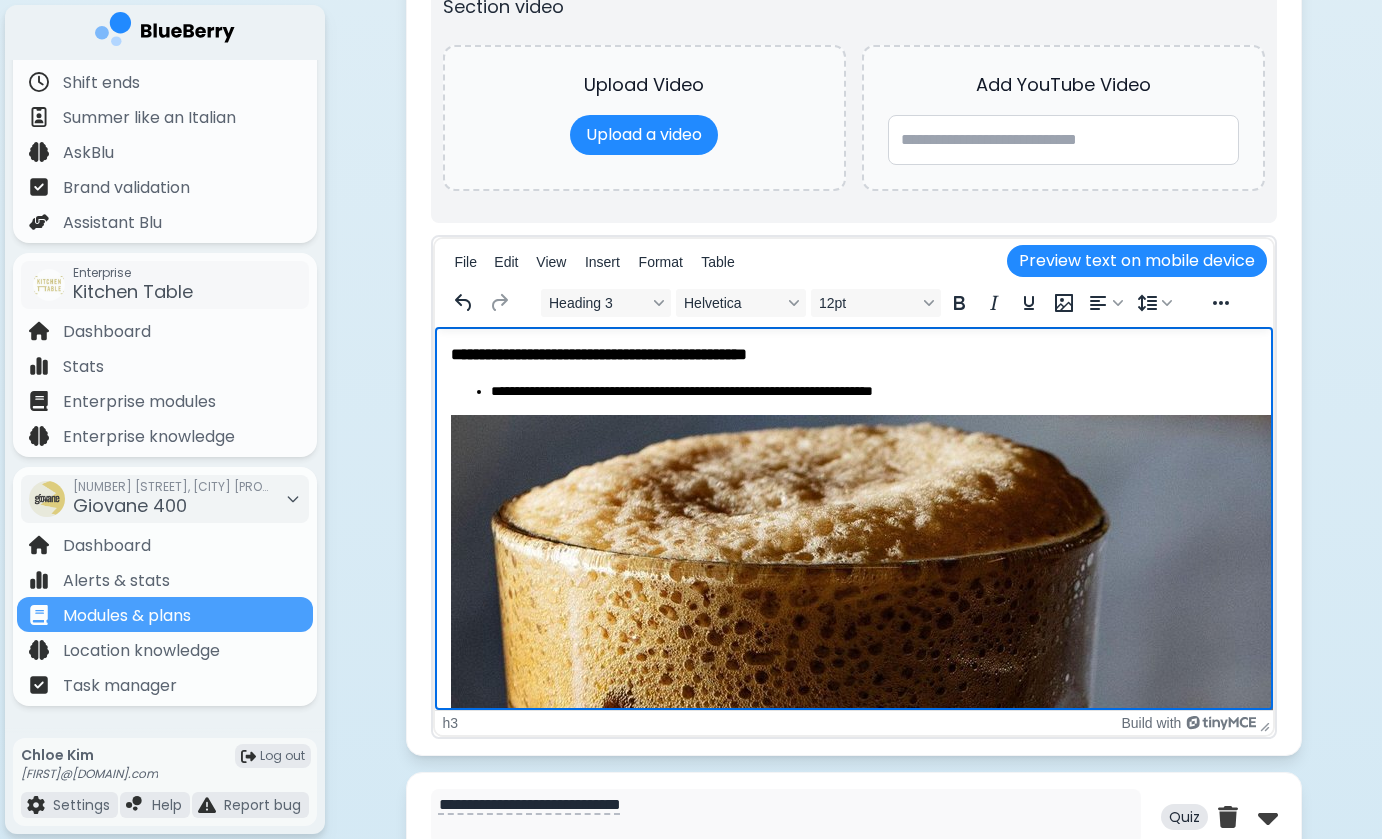 click on "**********" at bounding box center (853, 354) 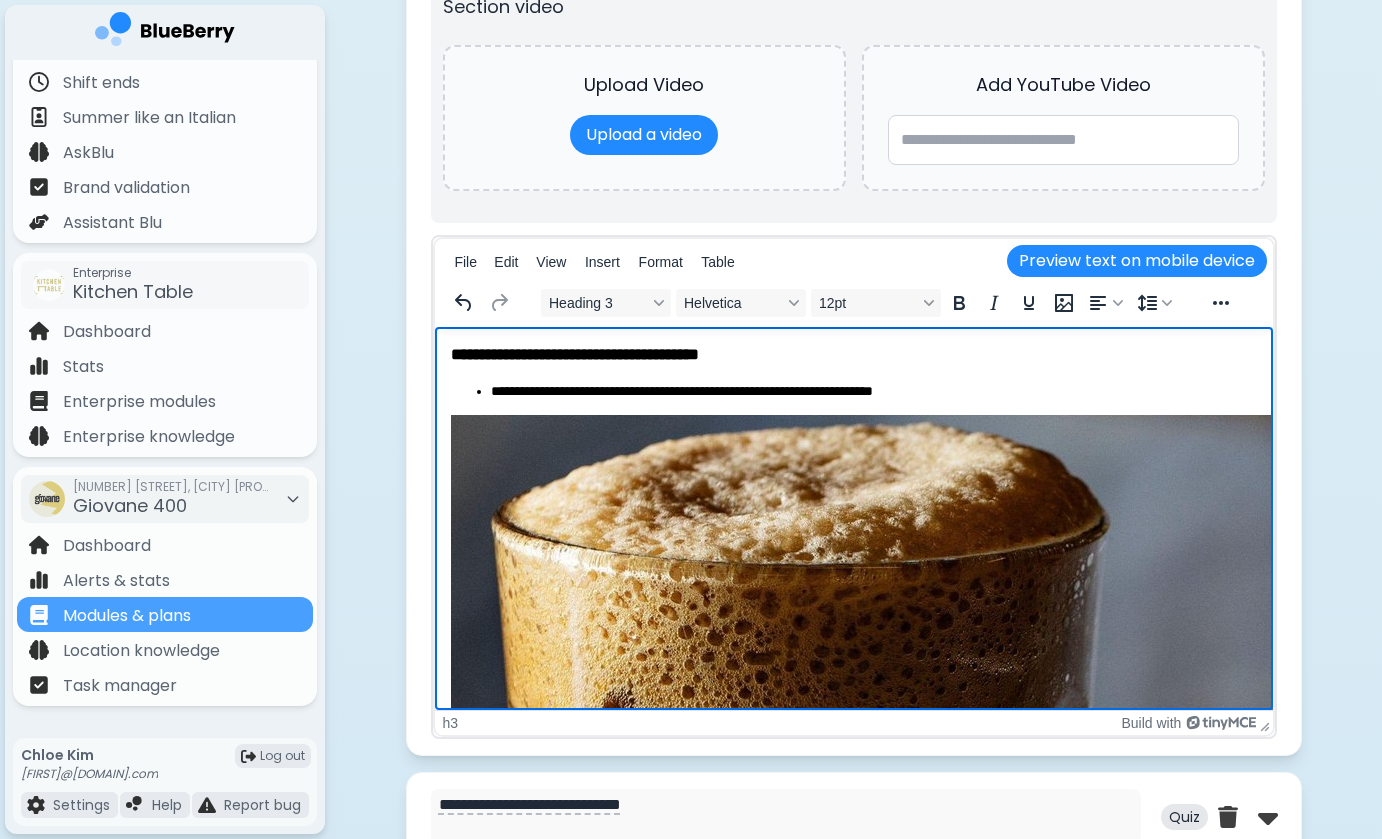 click on "**********" at bounding box center [853, 354] 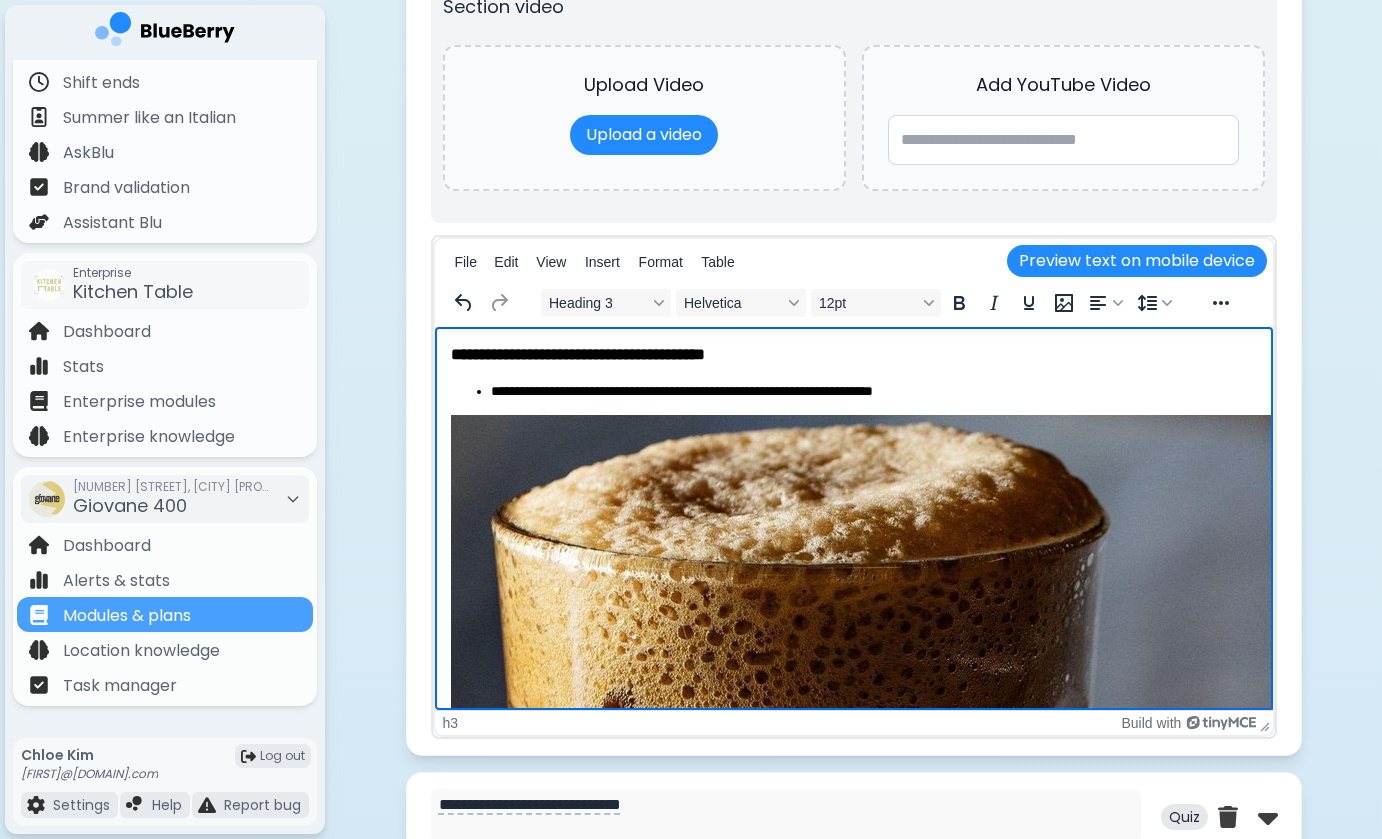 click on "**********" at bounding box center (853, 354) 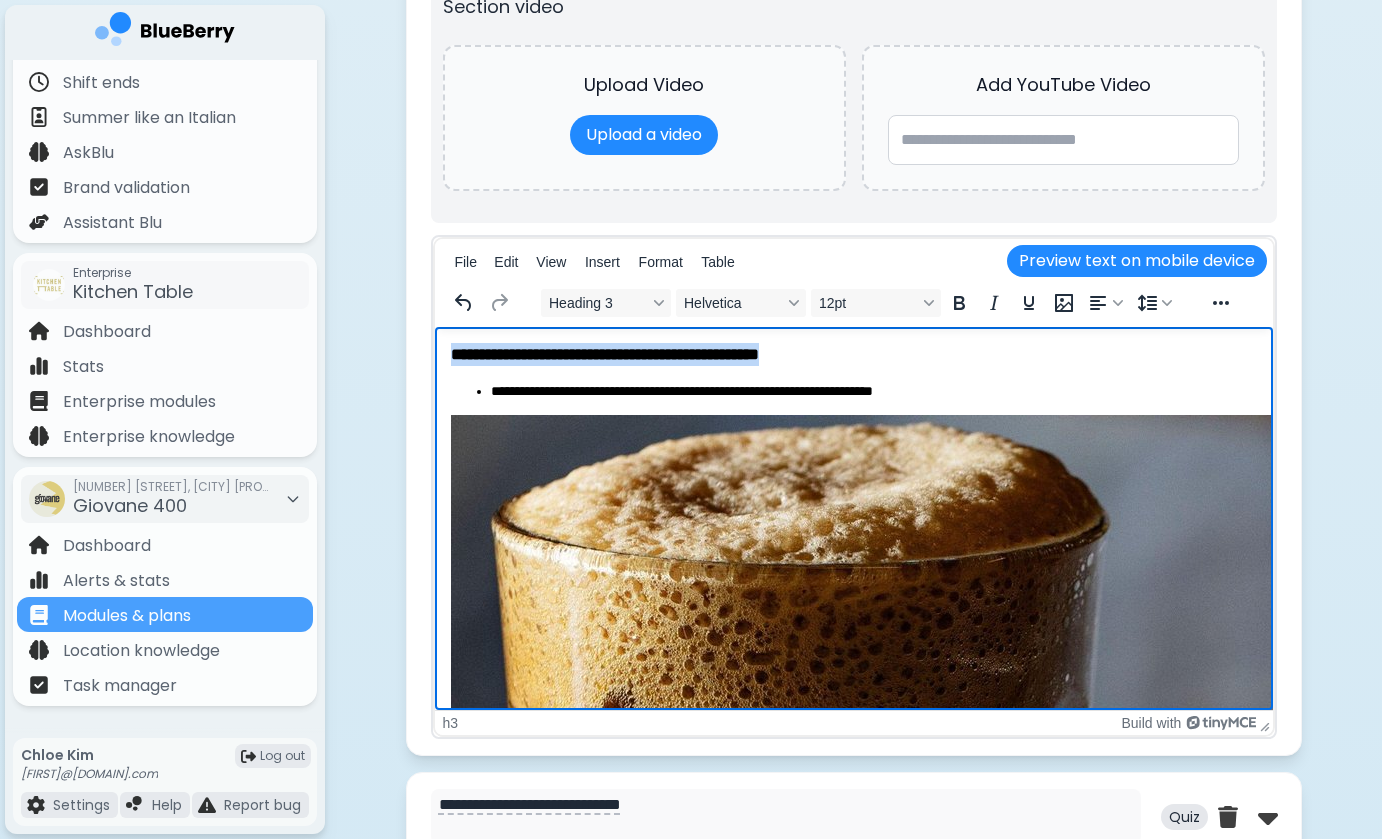 drag, startPoint x: 874, startPoint y: 360, endPoint x: 390, endPoint y: 355, distance: 484.02582 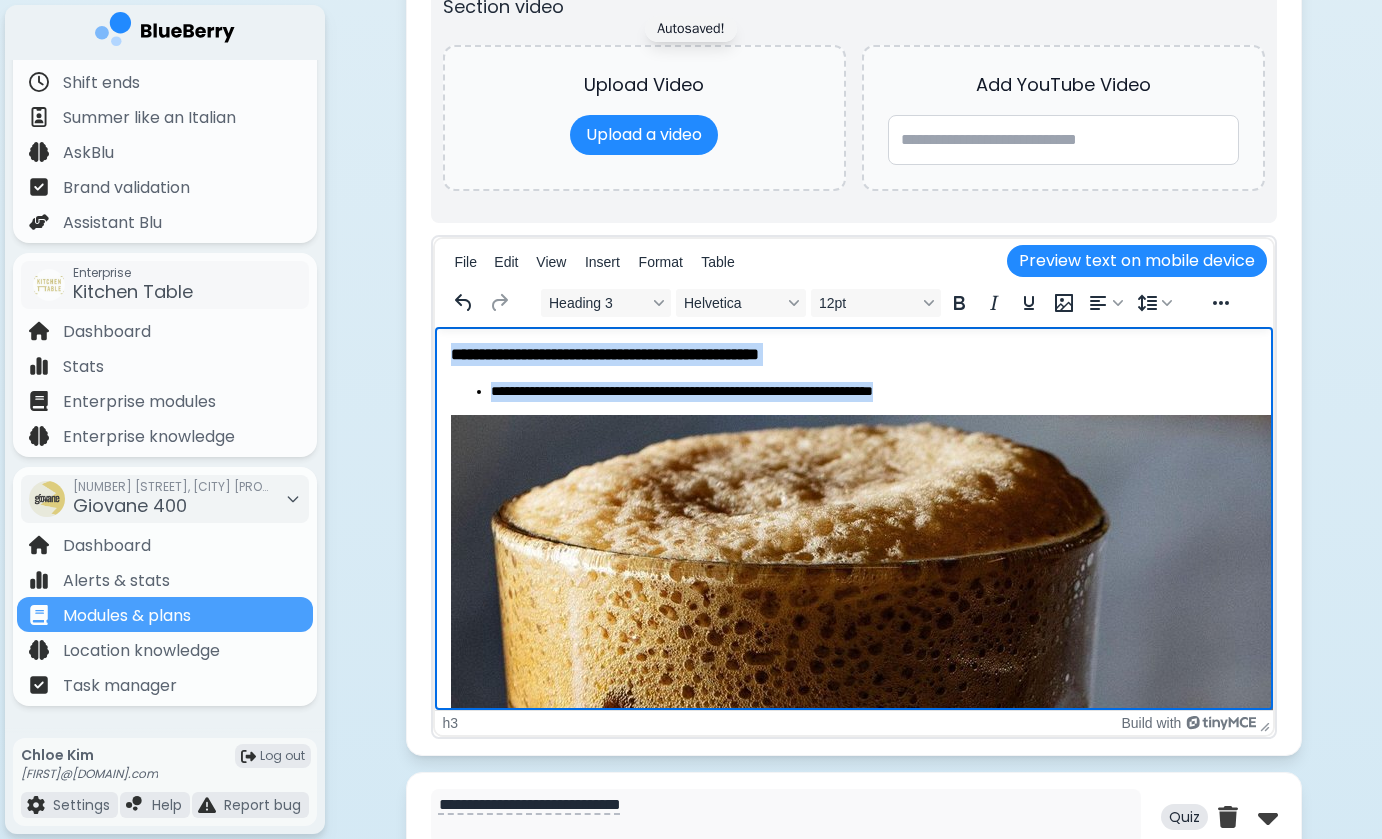 drag, startPoint x: 1037, startPoint y: 391, endPoint x: 479, endPoint y: 319, distance: 562.626 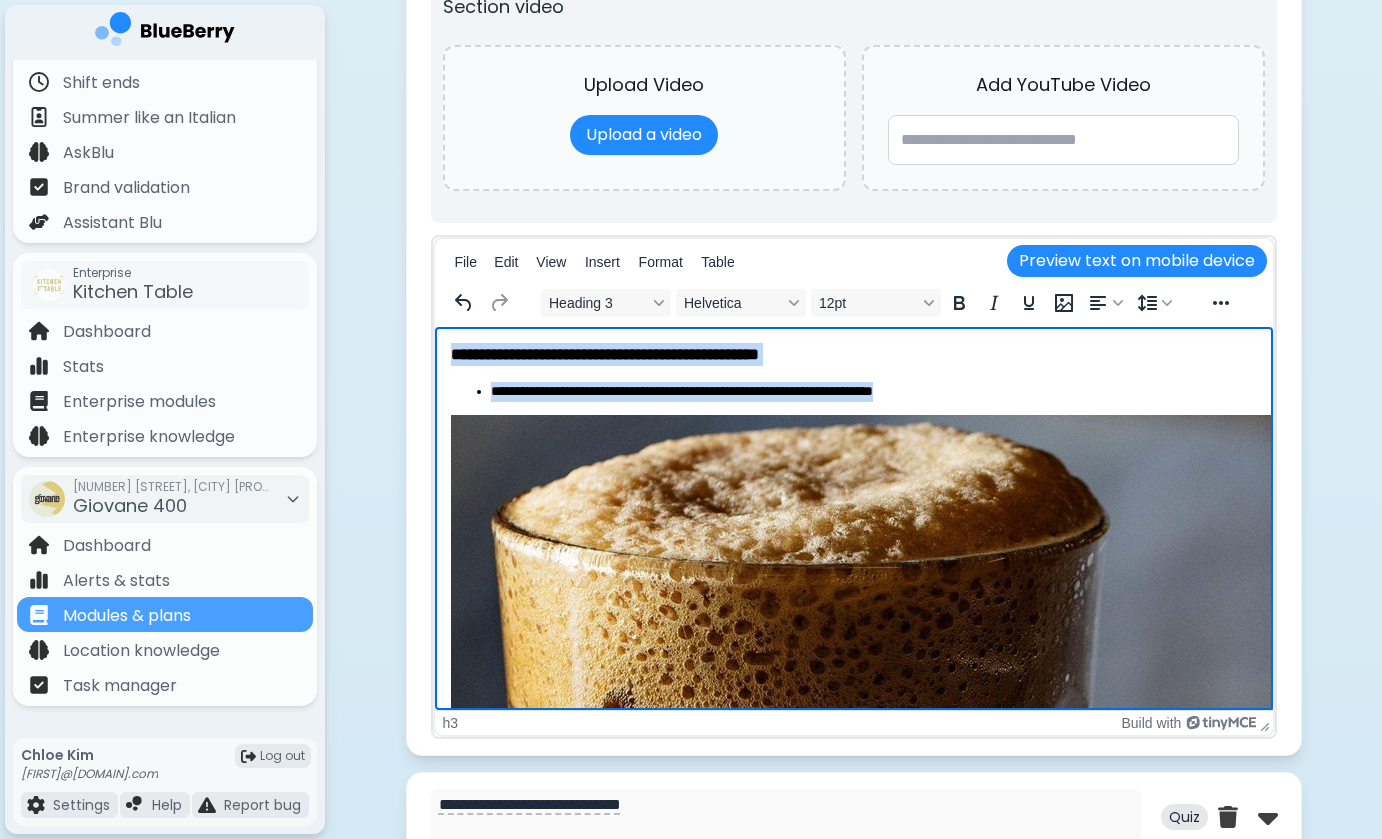 click on "**********" at bounding box center (853, 1512) 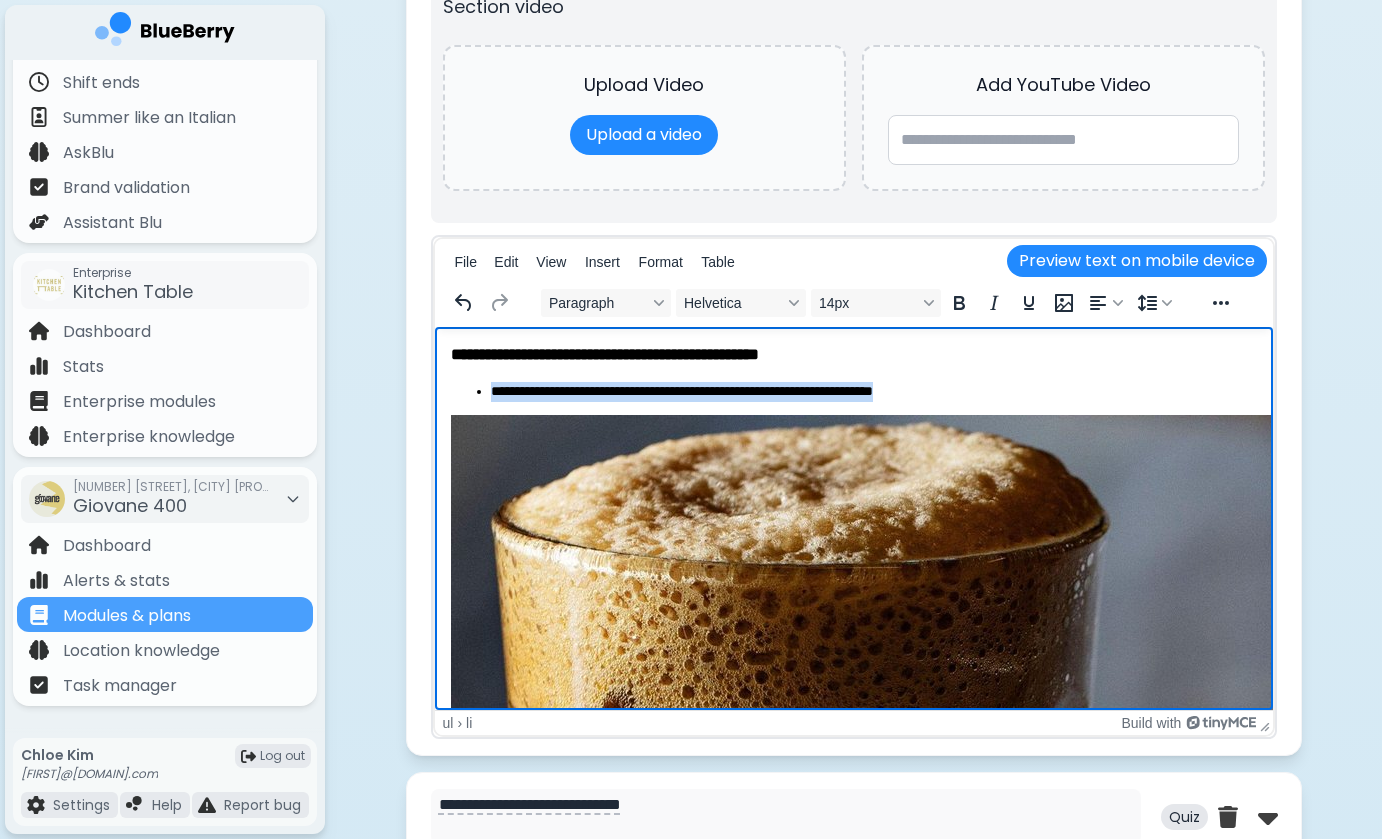 drag, startPoint x: 960, startPoint y: 395, endPoint x: 501, endPoint y: 375, distance: 459.43552 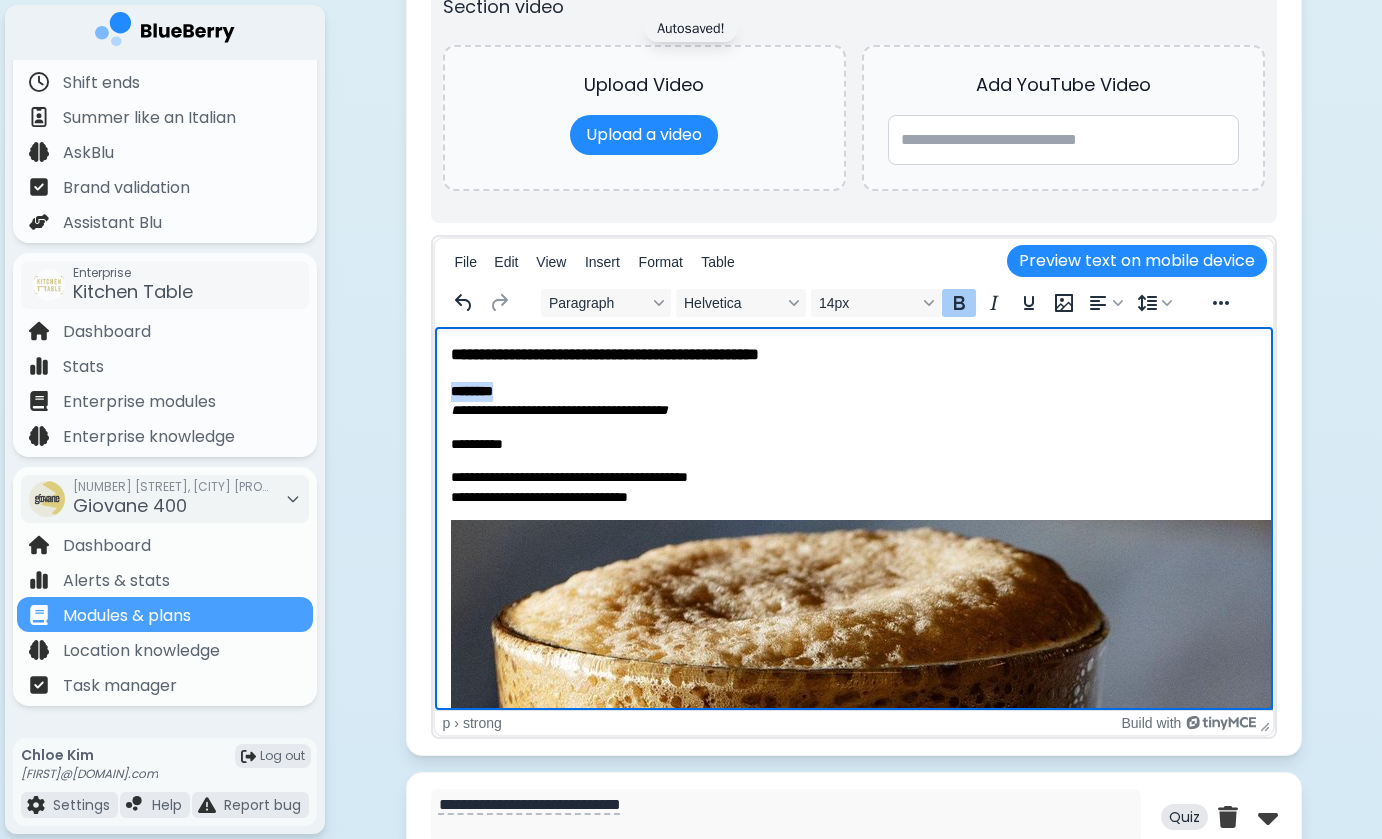 drag, startPoint x: 516, startPoint y: 396, endPoint x: 427, endPoint y: 388, distance: 89.358826 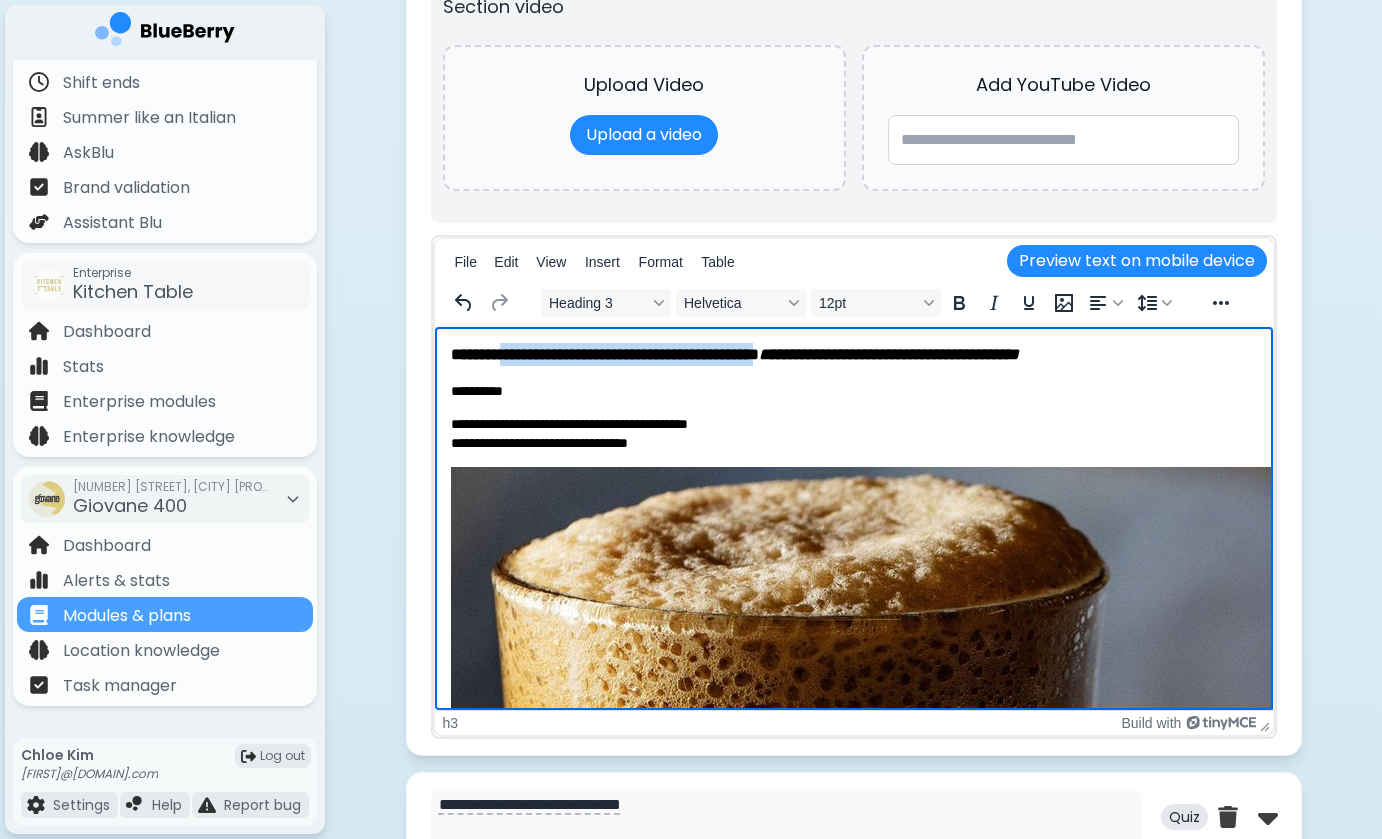 drag, startPoint x: 859, startPoint y: 355, endPoint x: 518, endPoint y: 349, distance: 341.0528 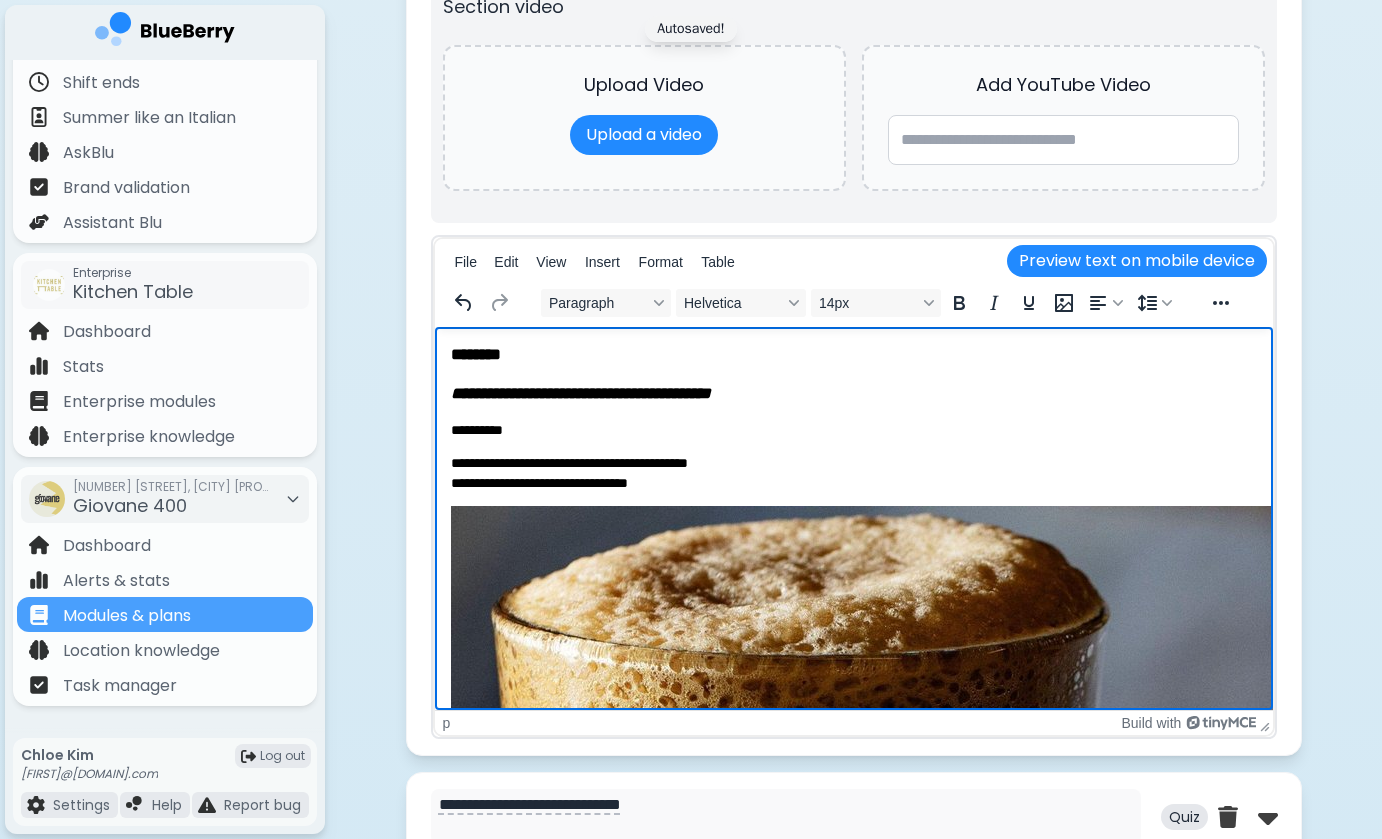 click on "**********" at bounding box center (853, 430) 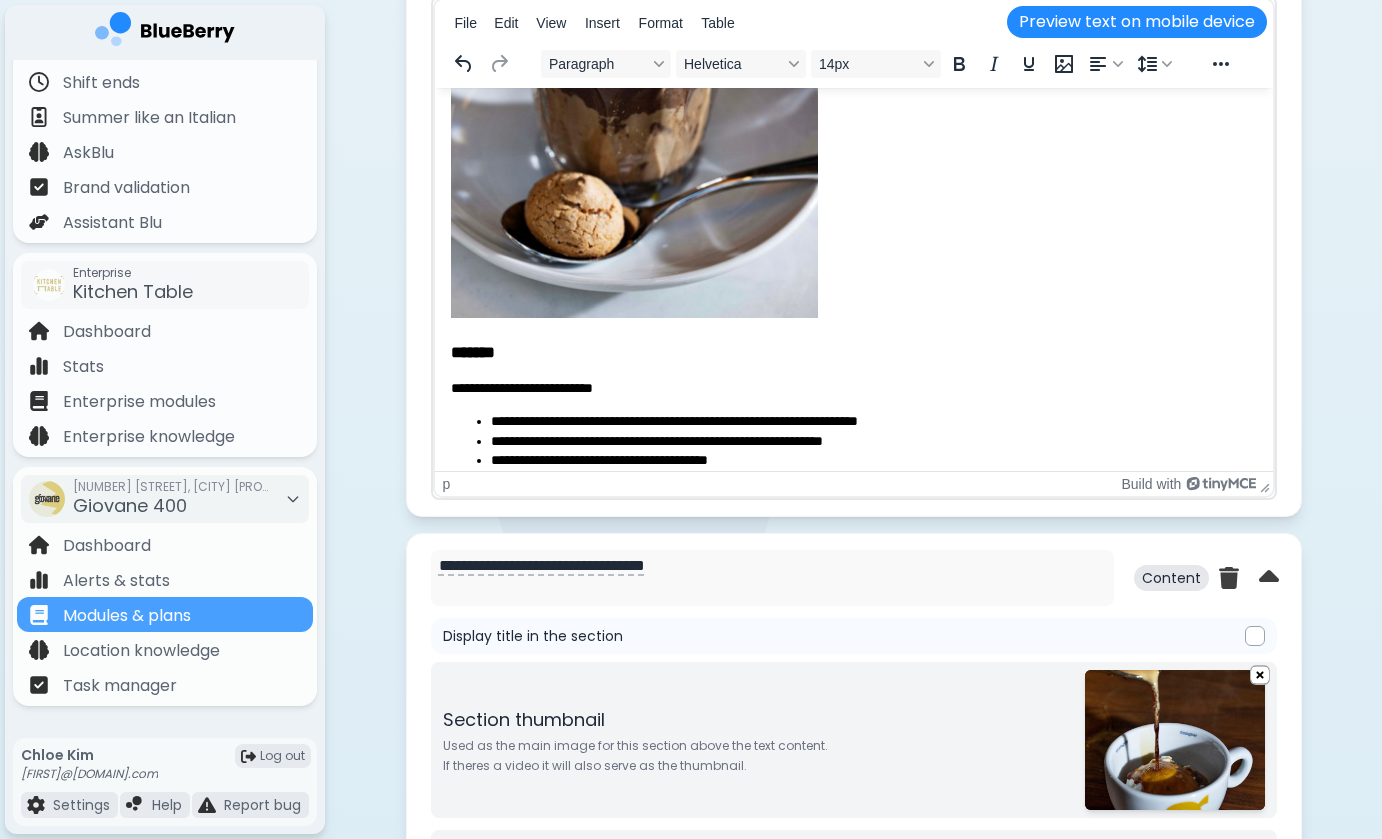 scroll, scrollTop: 456, scrollLeft: 0, axis: vertical 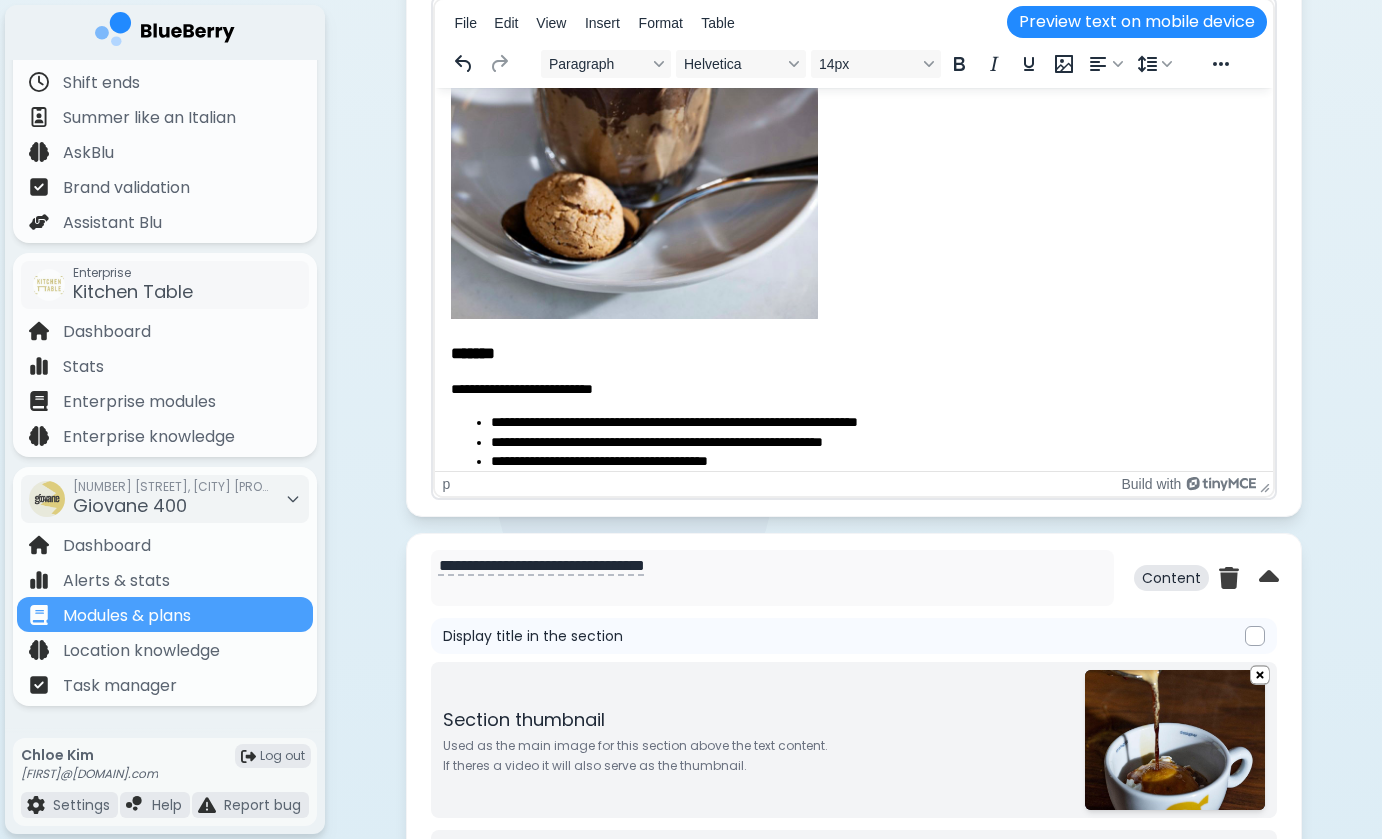 click on "**********" at bounding box center [853, 389] 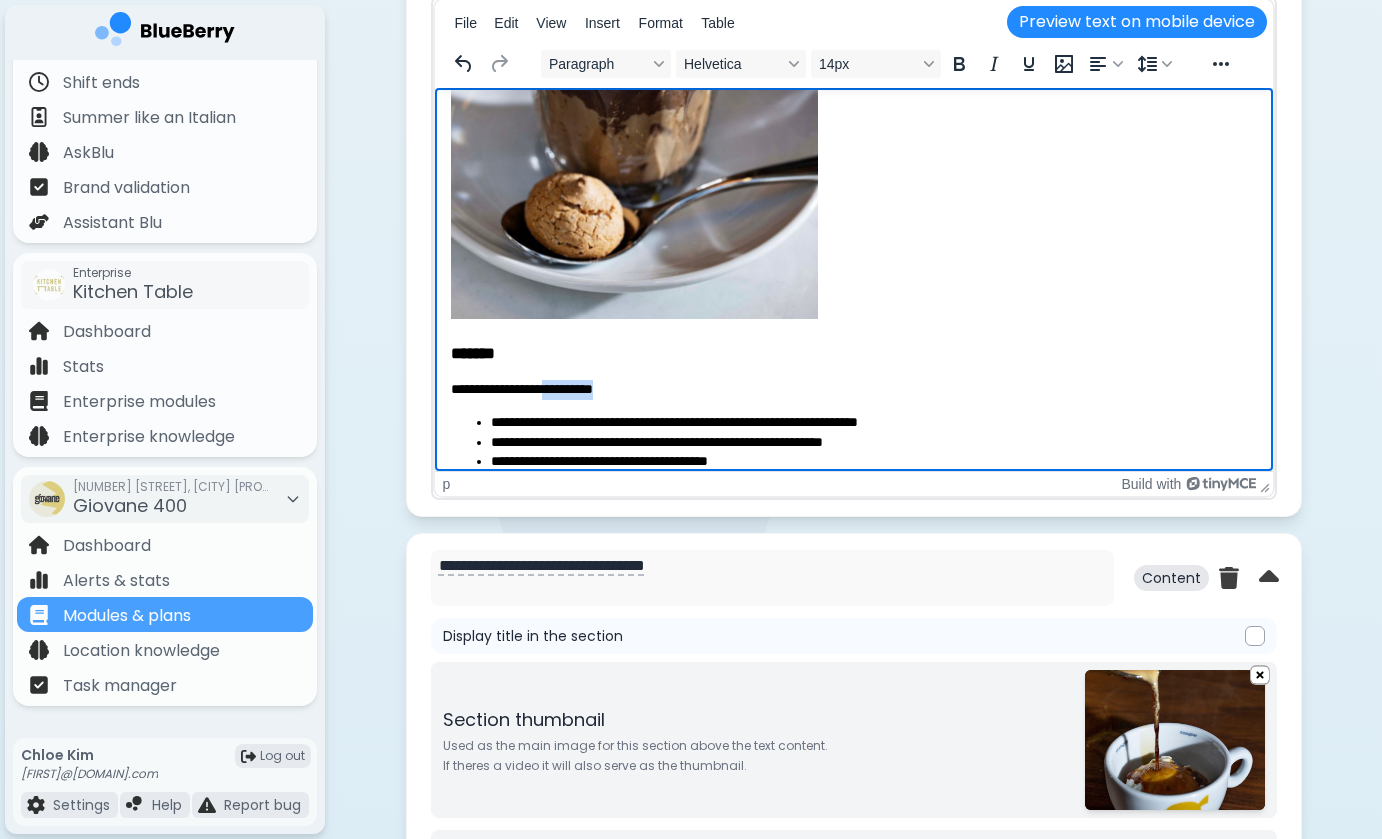 drag, startPoint x: 637, startPoint y: 386, endPoint x: 558, endPoint y: 386, distance: 79 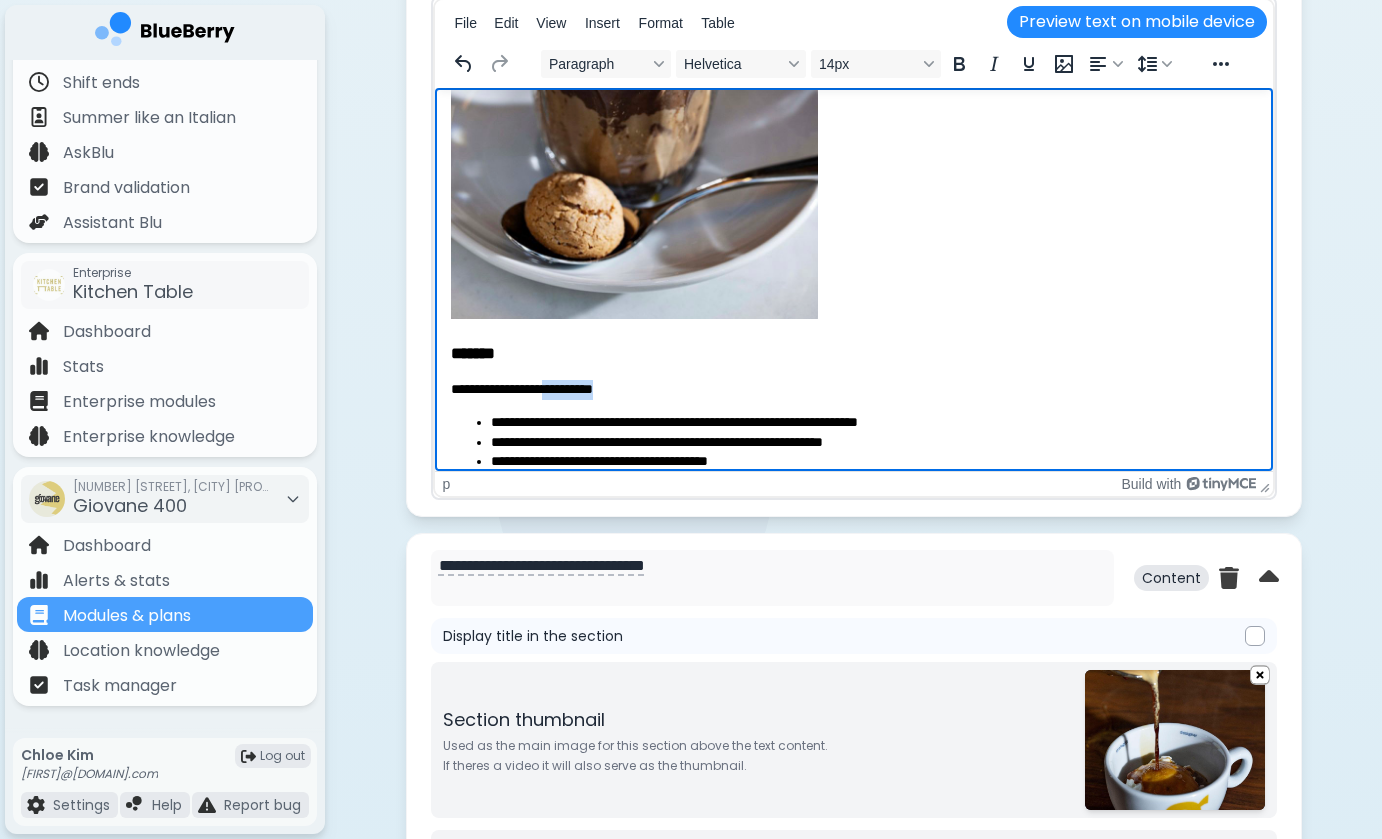 click on "**********" at bounding box center [853, 389] 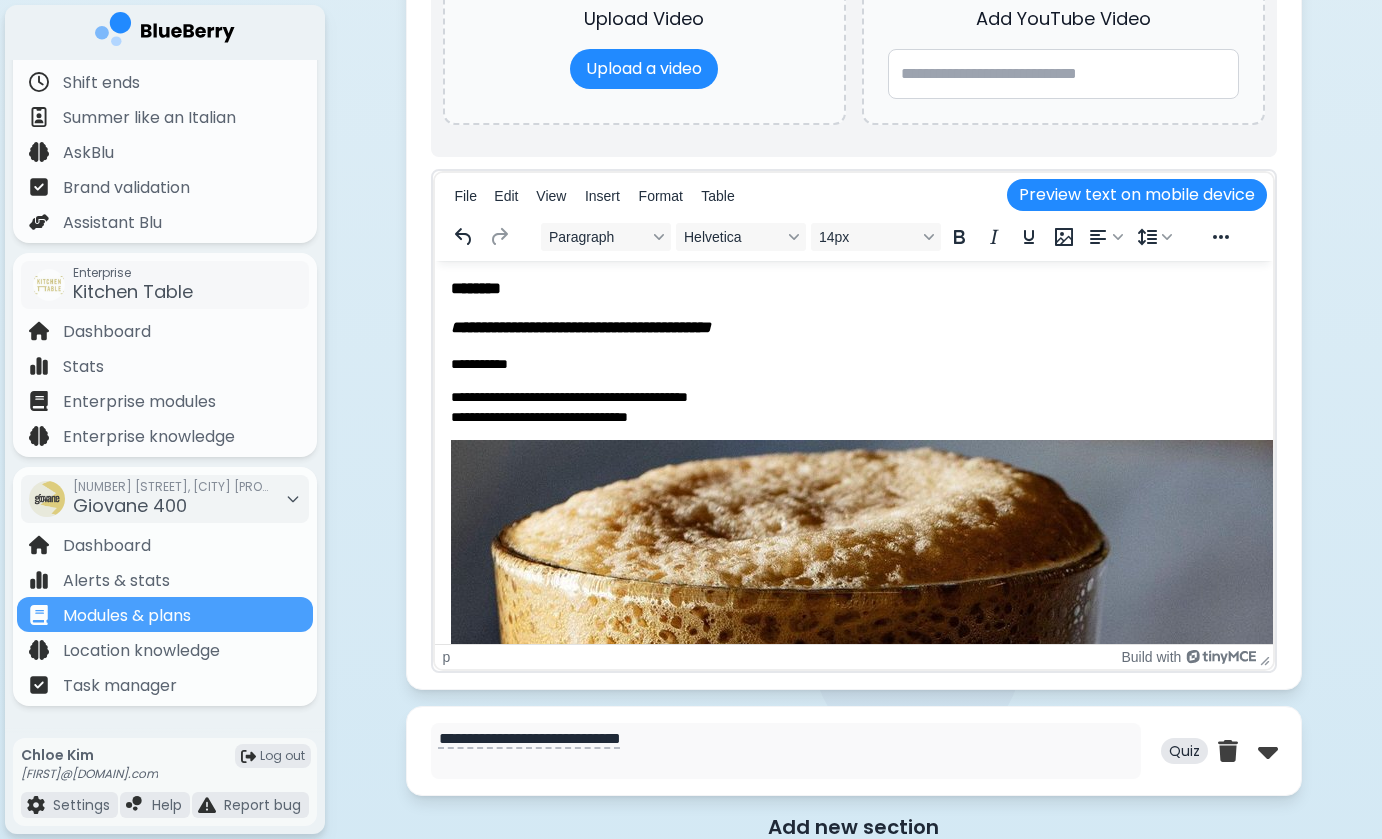scroll, scrollTop: 4031, scrollLeft: 0, axis: vertical 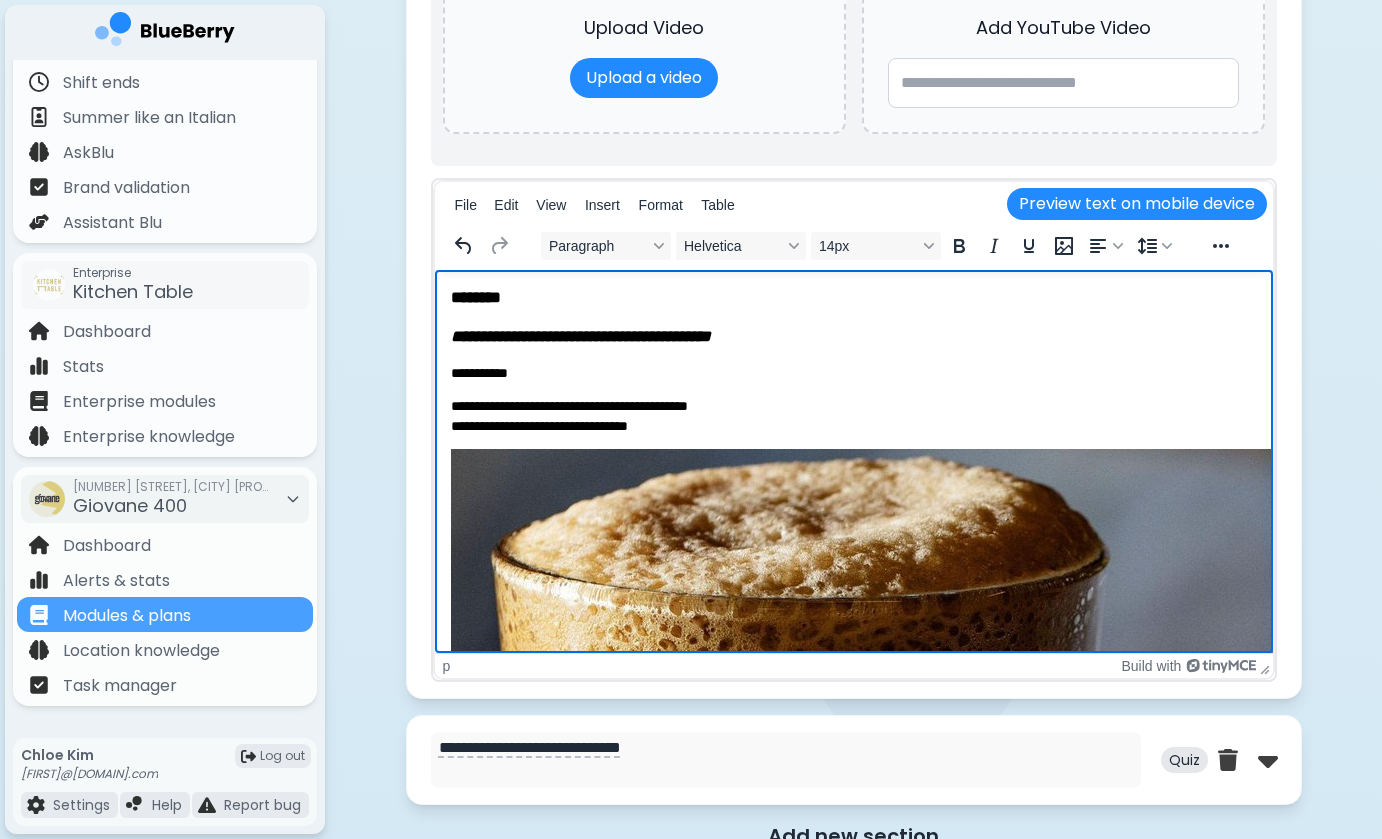 click on "**********" at bounding box center [853, 373] 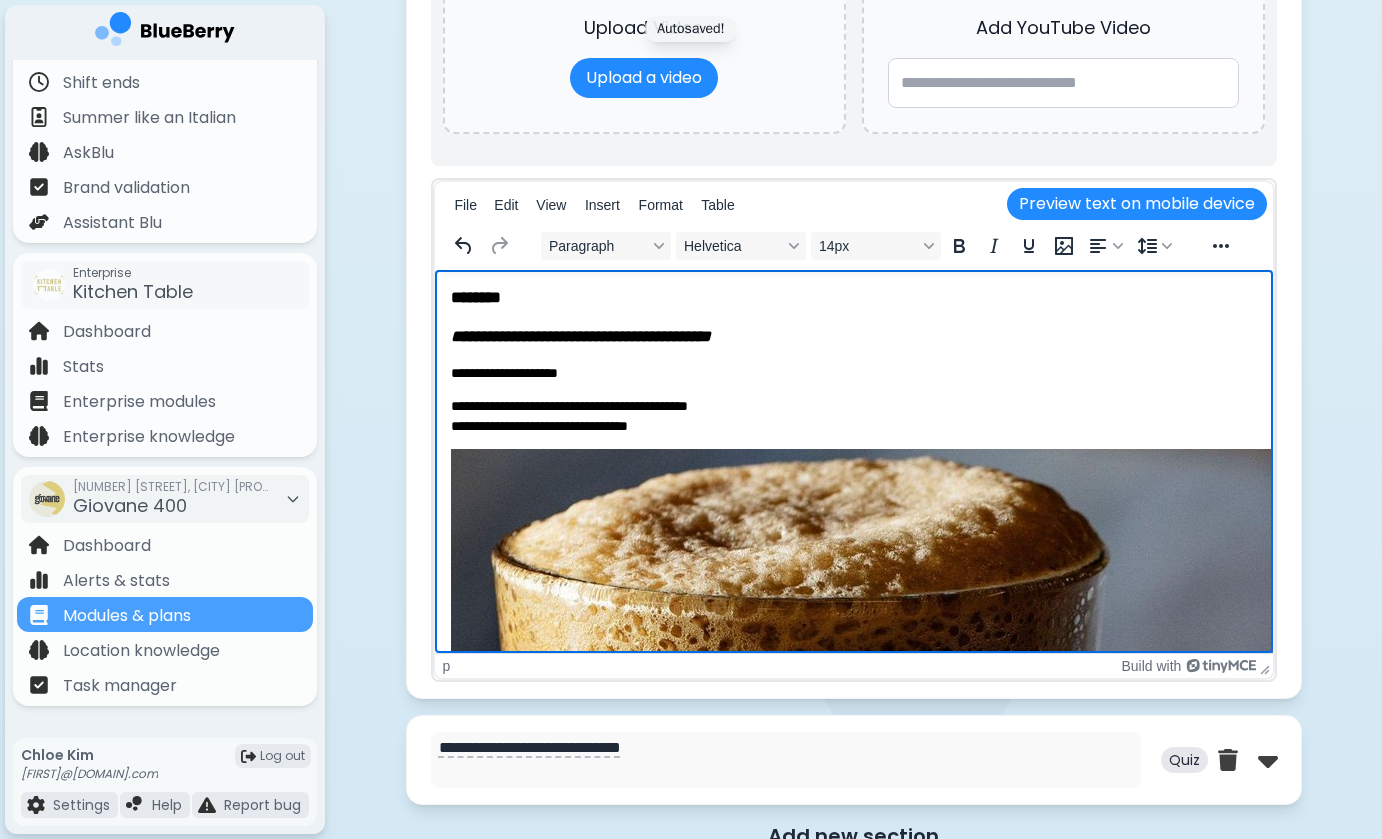 click on "**********" at bounding box center [853, 416] 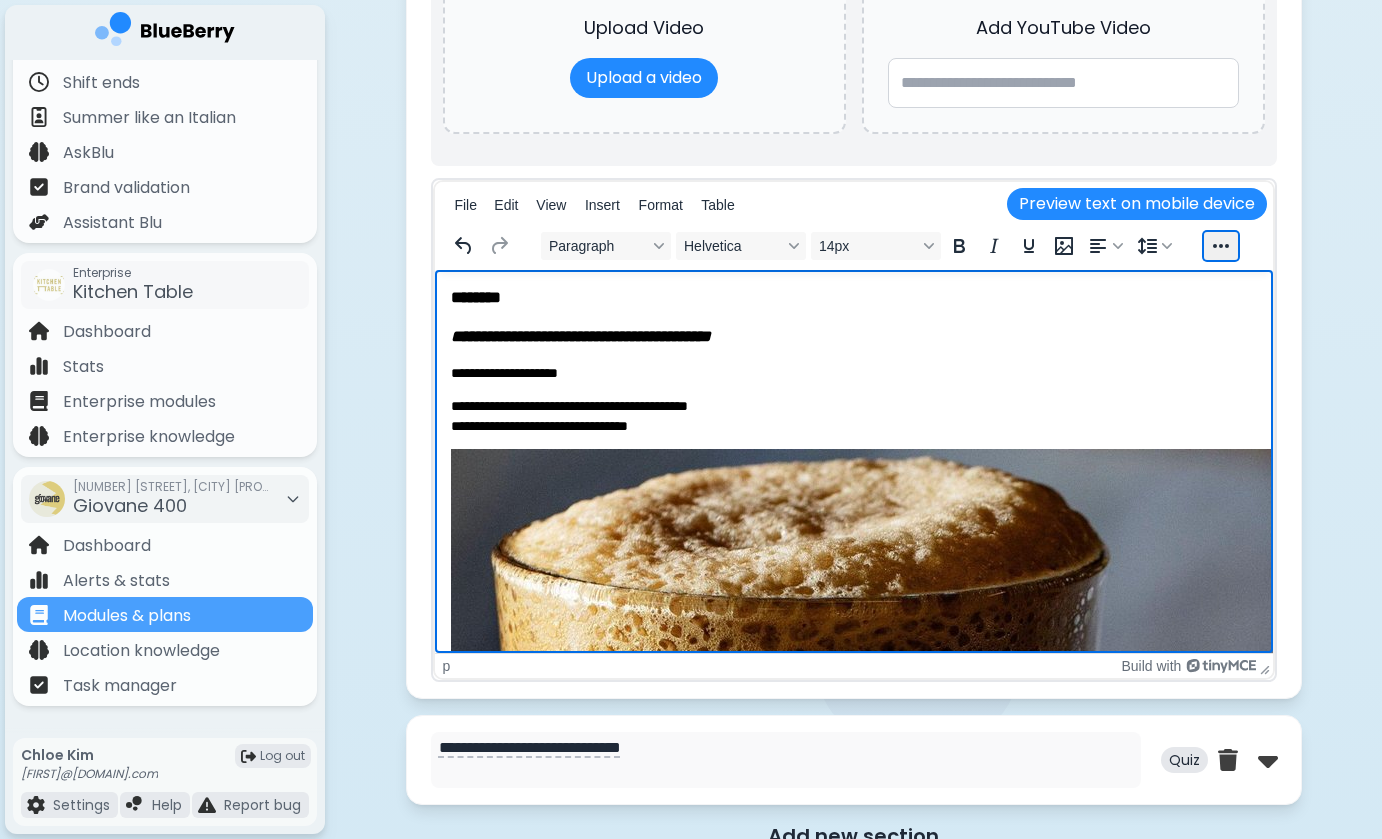 click at bounding box center [1221, 246] 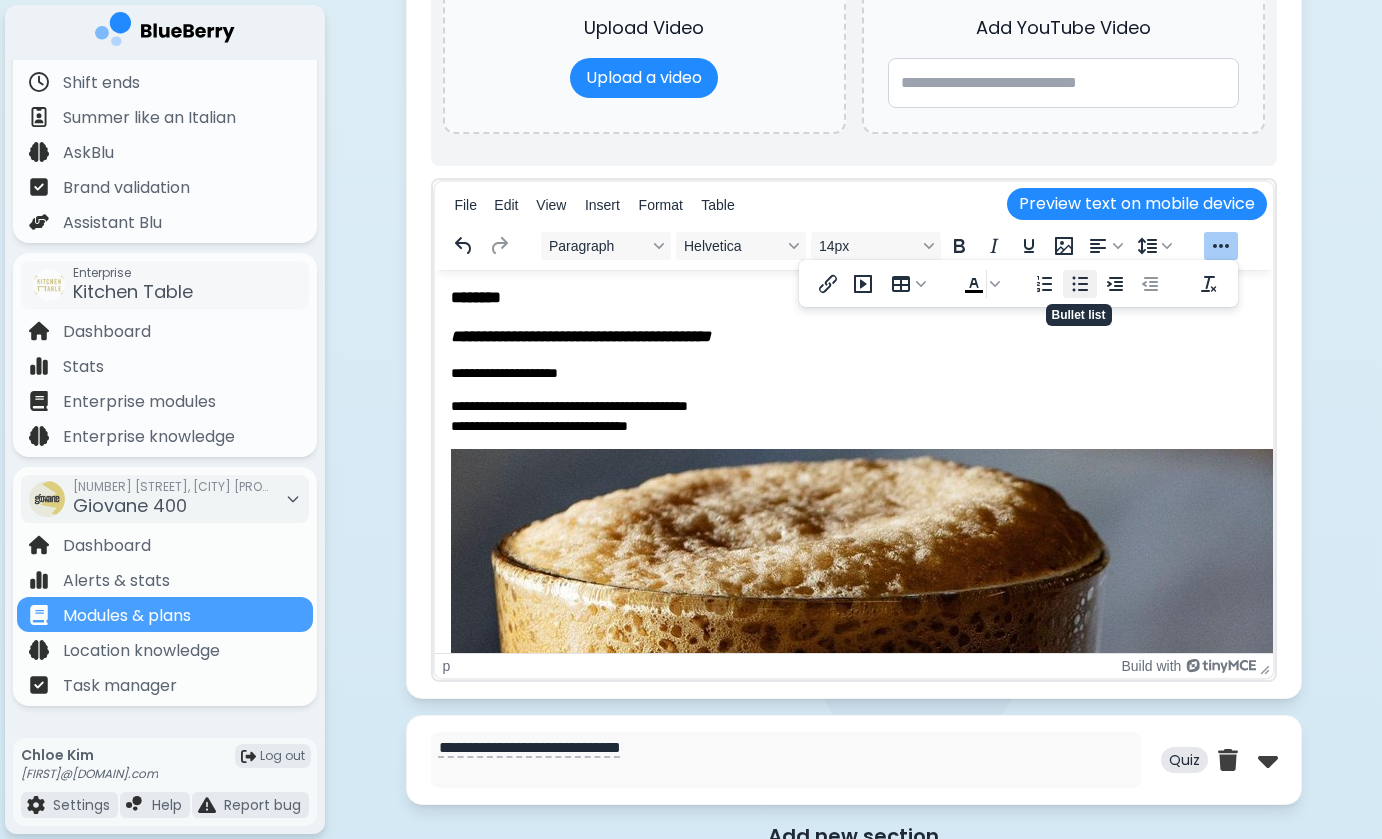 click 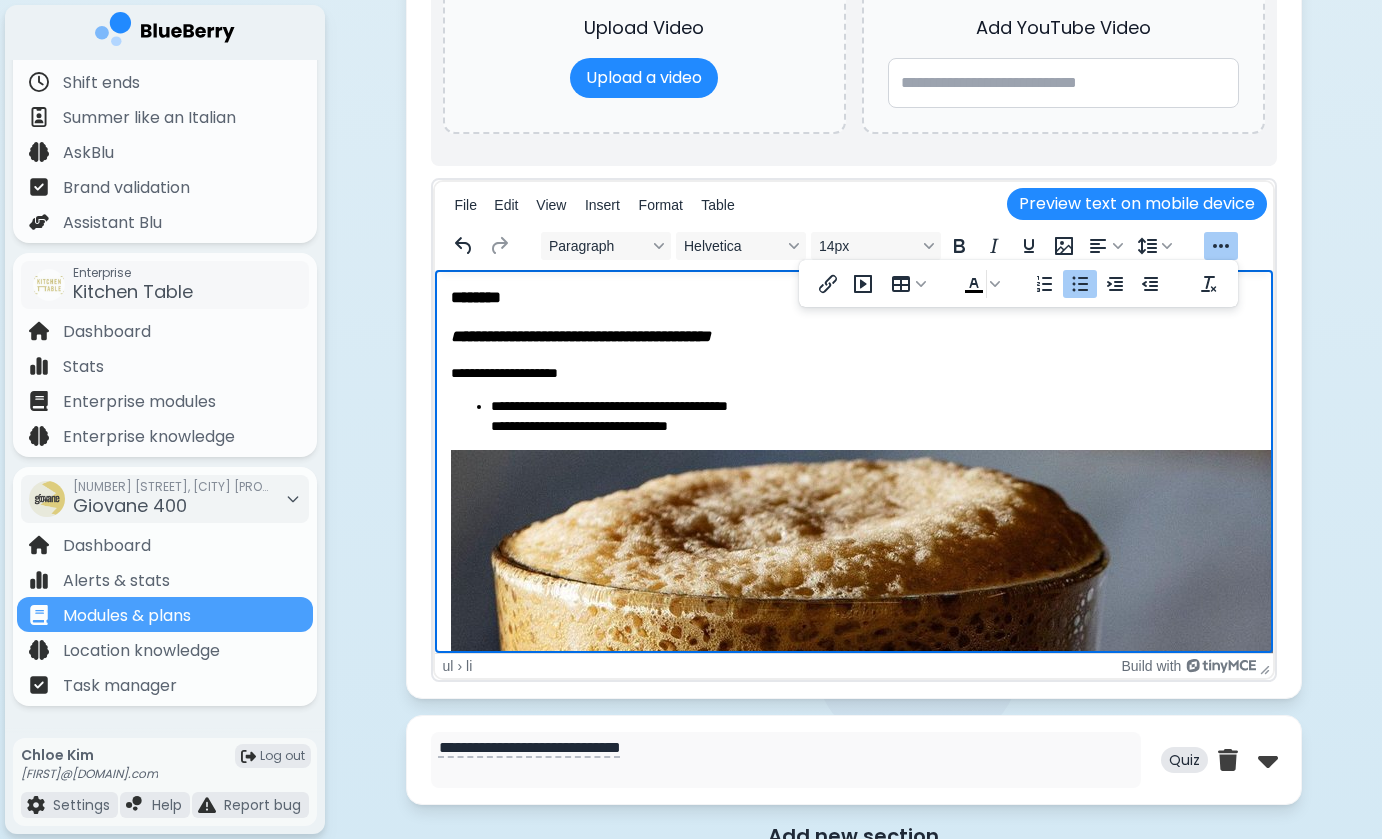 click on "**********" at bounding box center [873, 416] 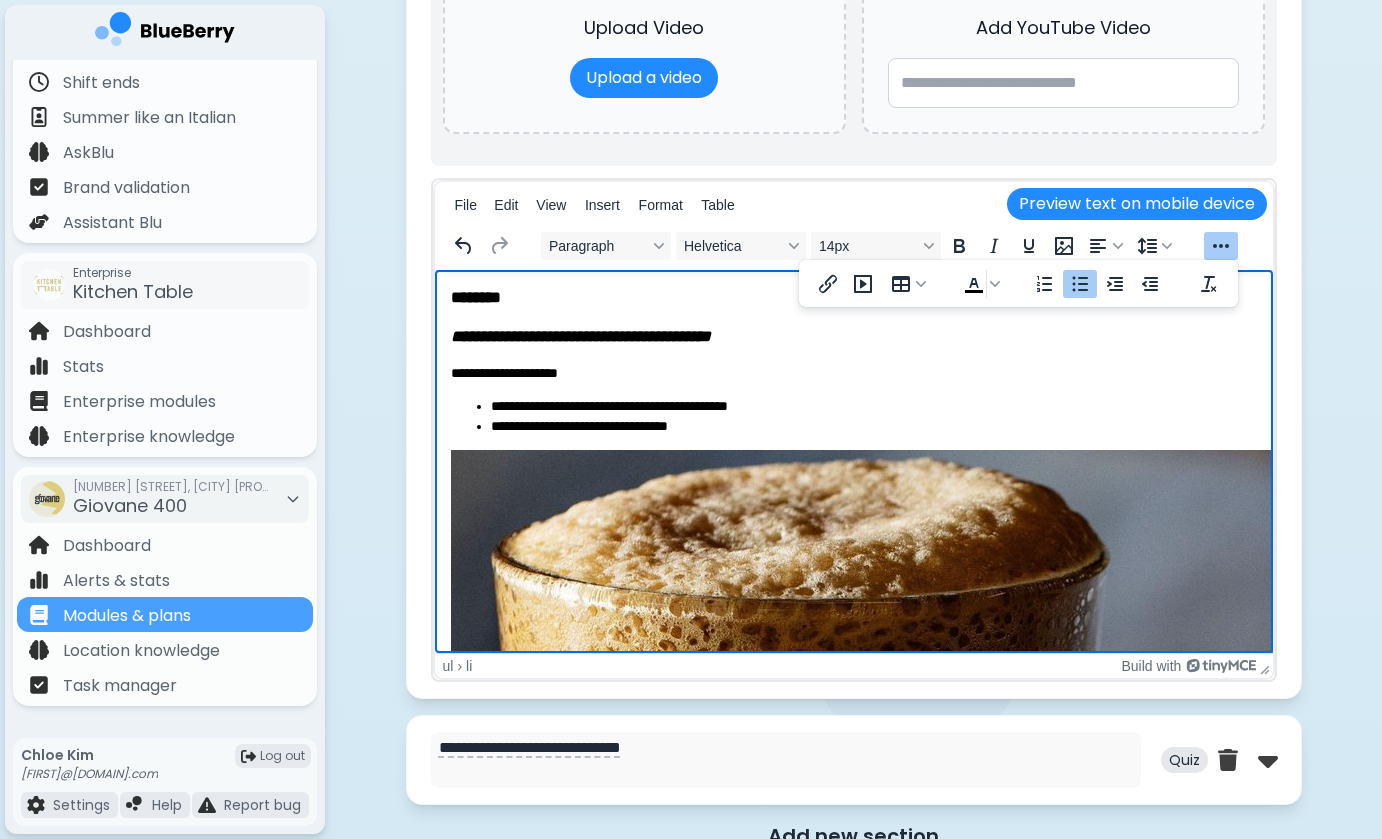 click on "**********" at bounding box center (873, 407) 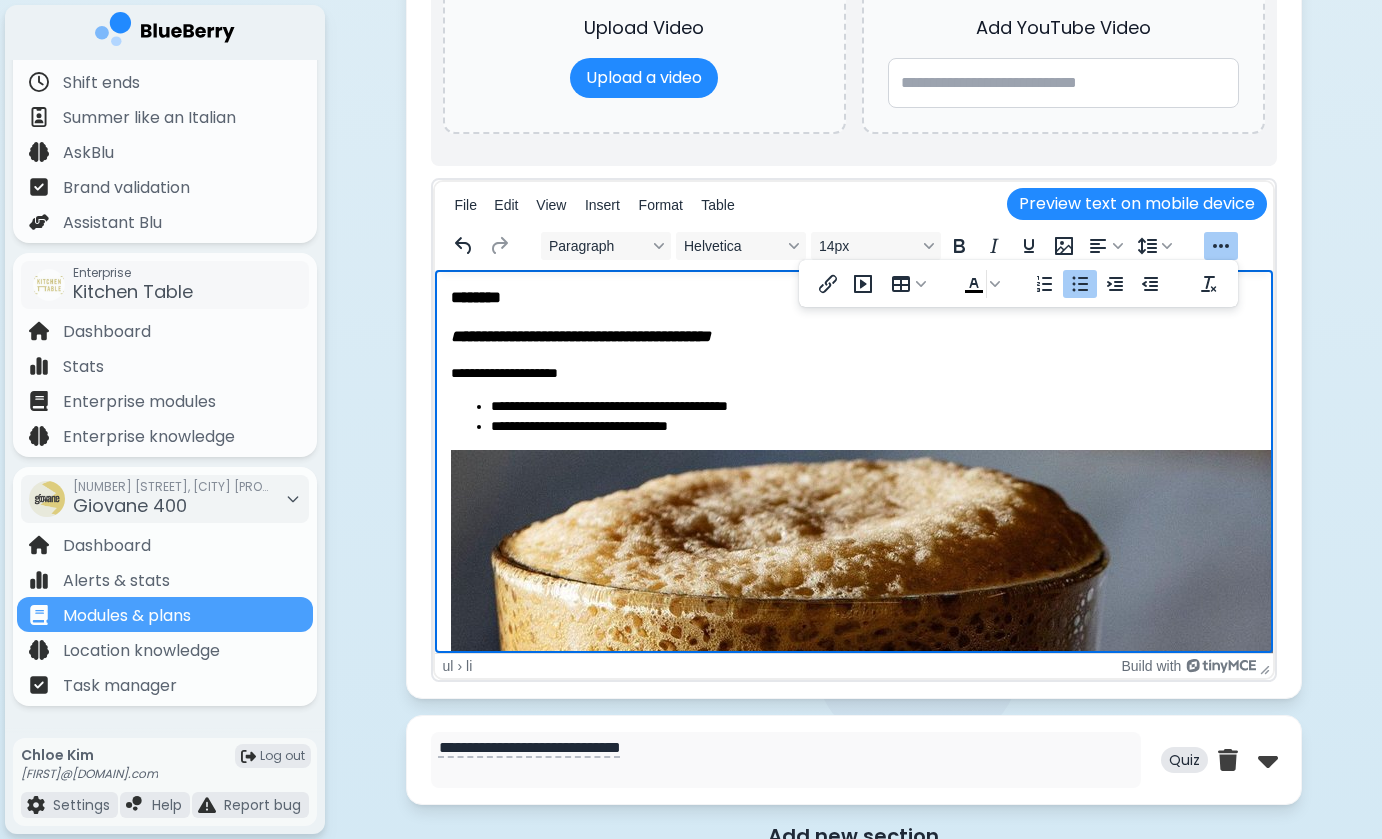 click on "**********" at bounding box center (873, 427) 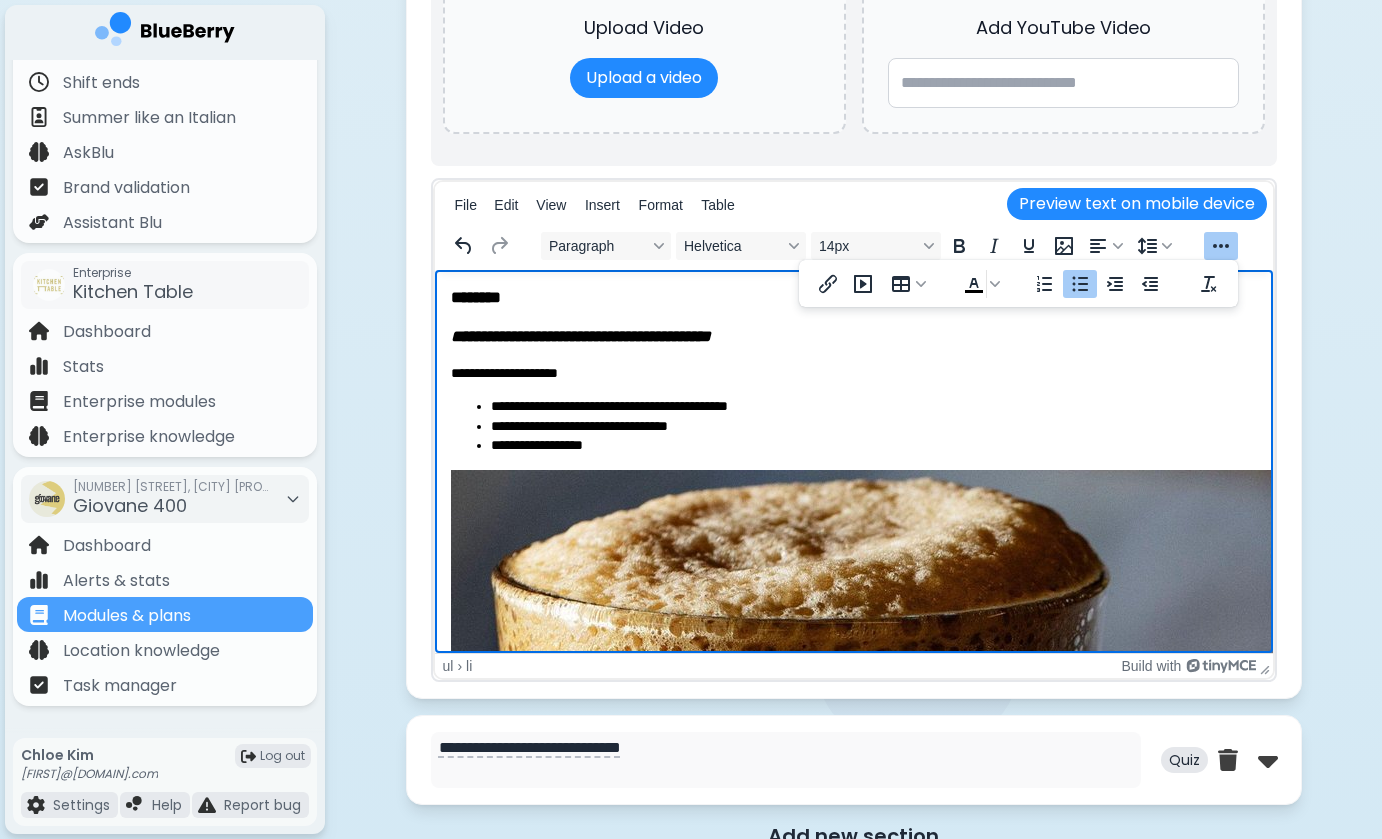 click on "**********" at bounding box center (873, 446) 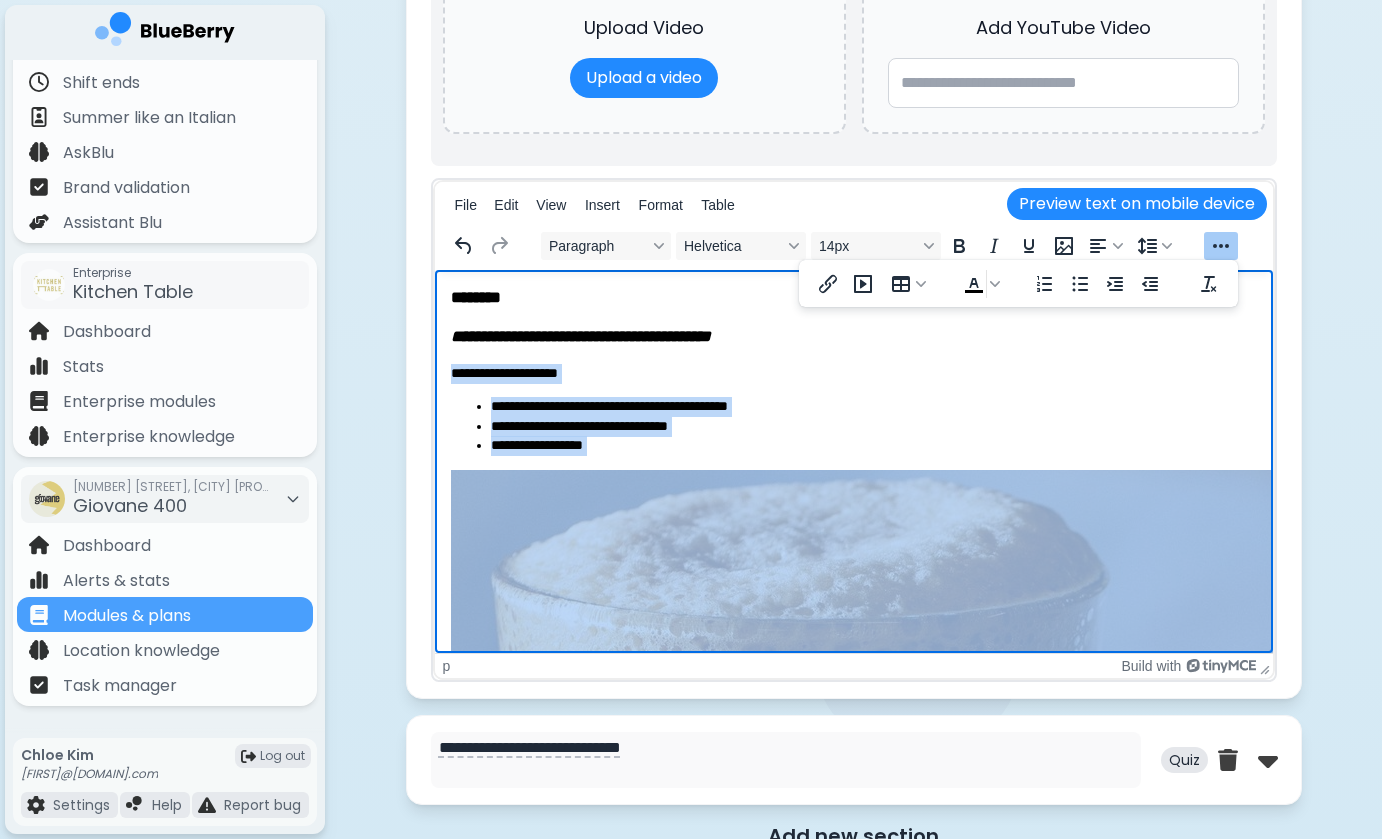 drag, startPoint x: 611, startPoint y: 455, endPoint x: 426, endPoint y: 352, distance: 211.7404 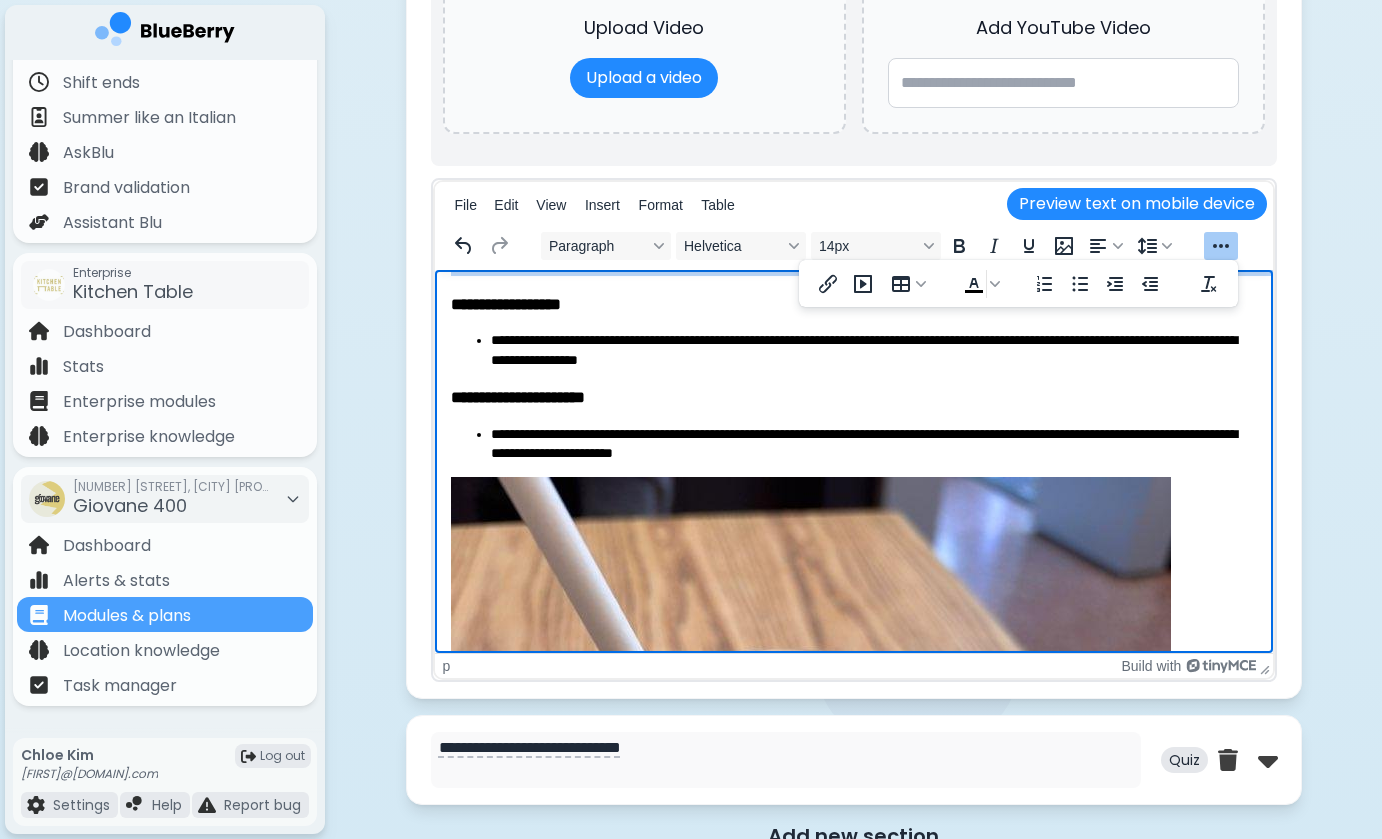 scroll, scrollTop: 1098, scrollLeft: 0, axis: vertical 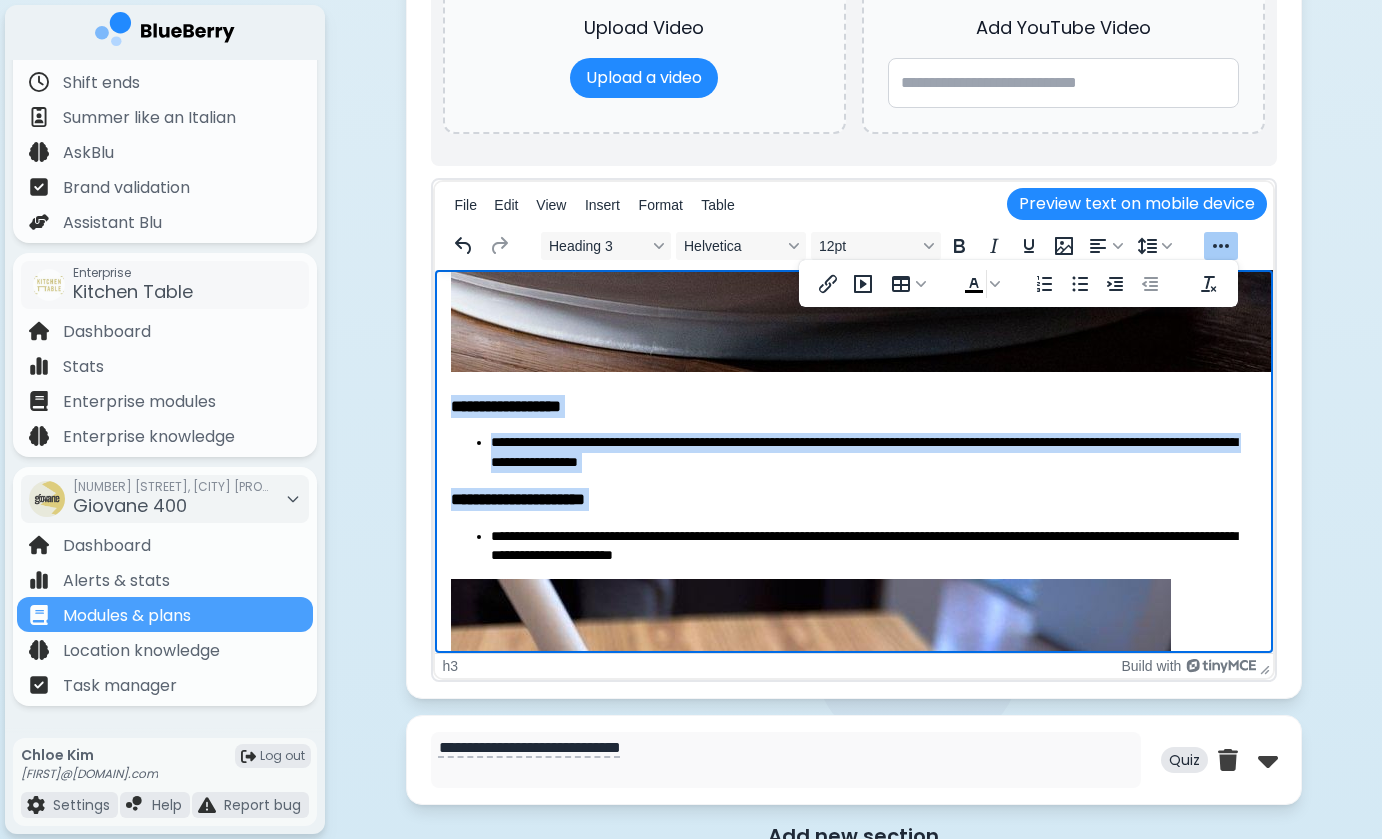 drag, startPoint x: 453, startPoint y: 403, endPoint x: 918, endPoint y: 522, distance: 479.9854 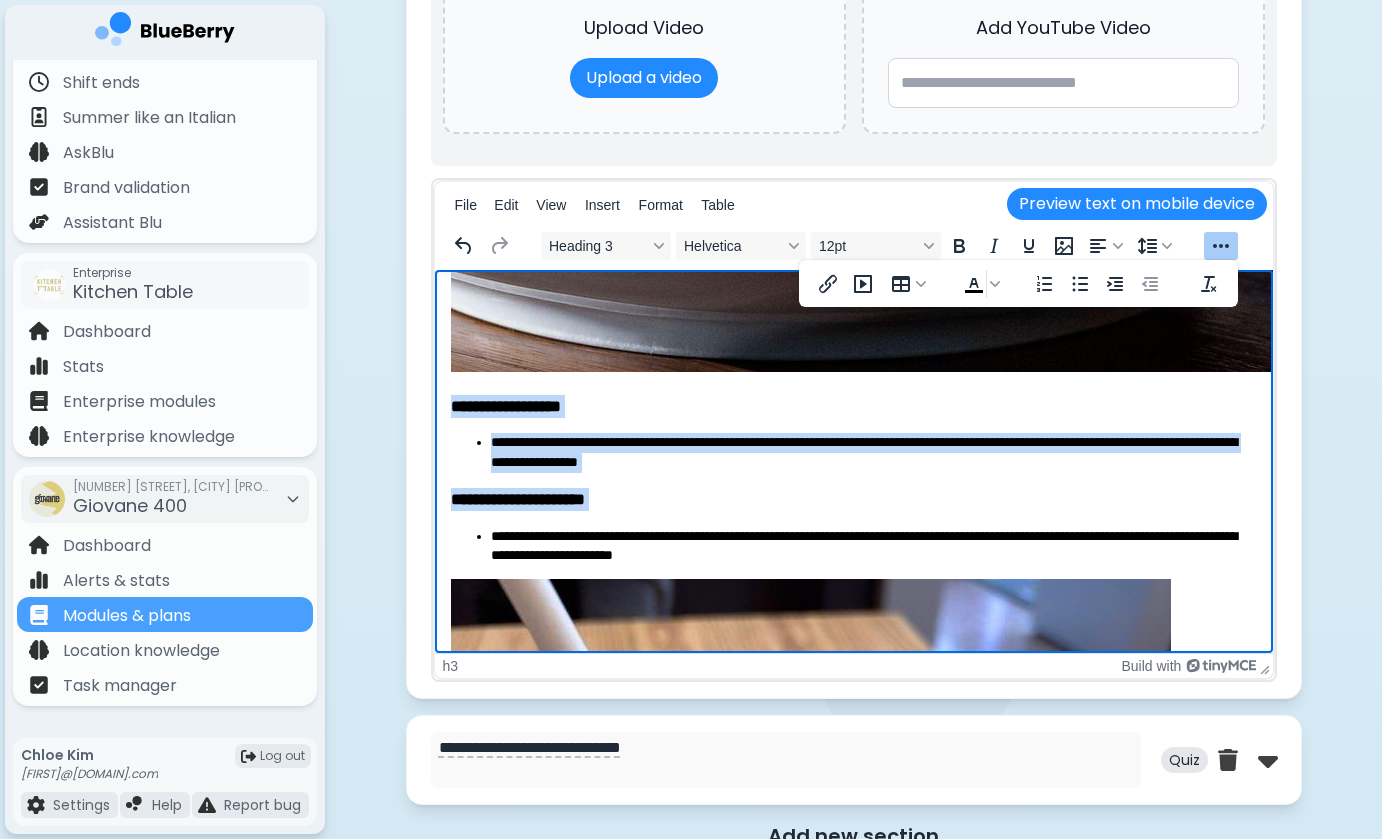 click on "**********" at bounding box center (853, 413) 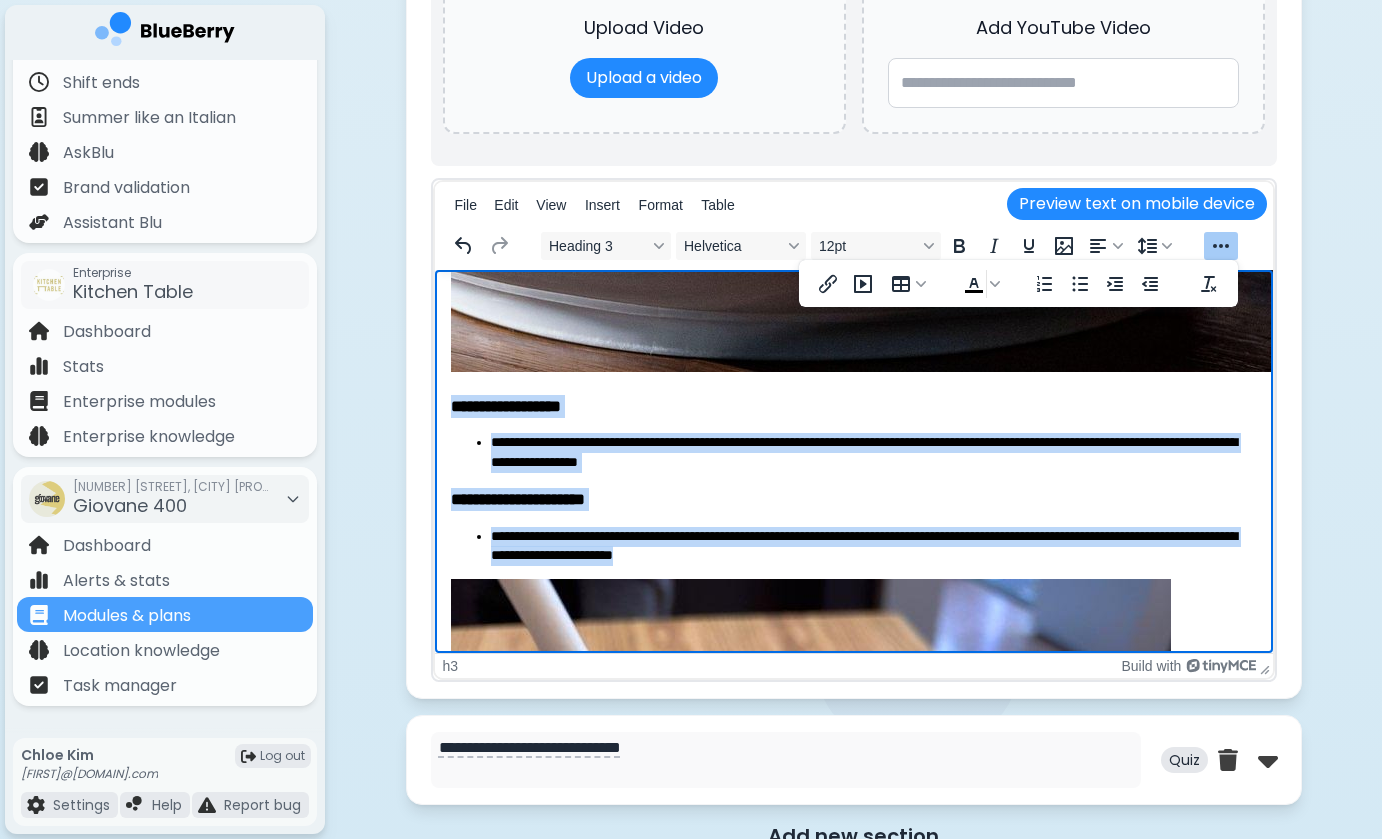 drag, startPoint x: 887, startPoint y: 562, endPoint x: 406, endPoint y: 396, distance: 508.83887 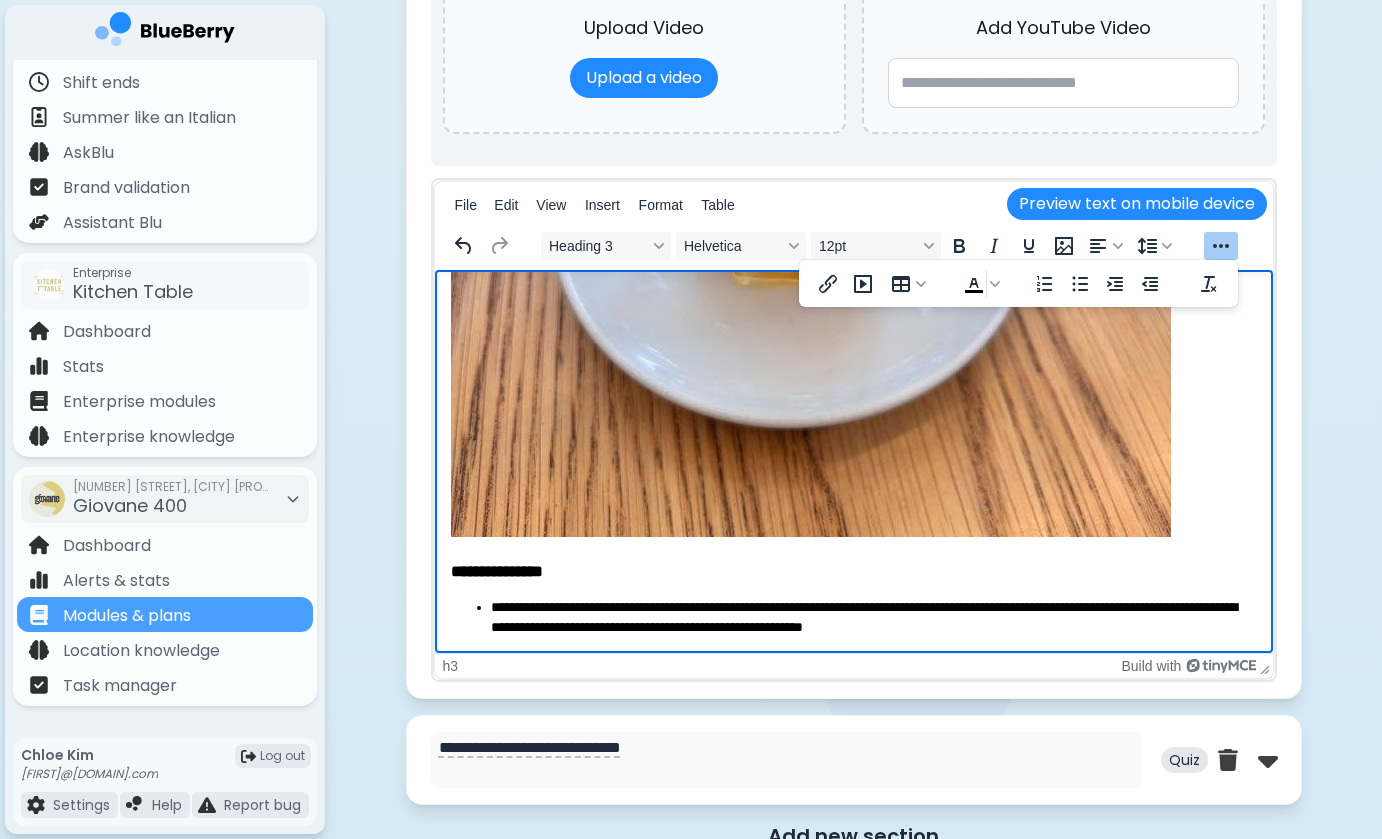 scroll, scrollTop: 2096, scrollLeft: 0, axis: vertical 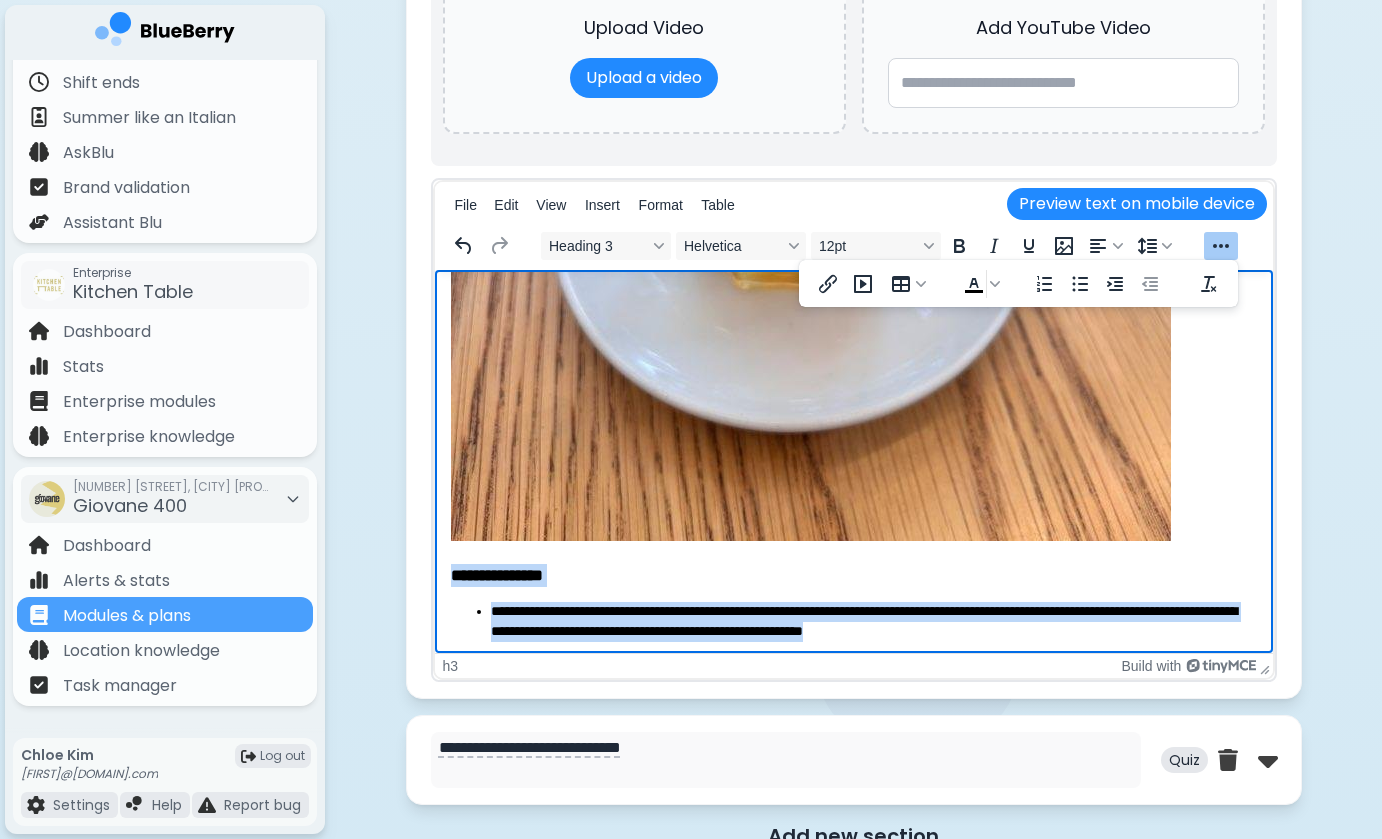 drag, startPoint x: 450, startPoint y: 574, endPoint x: 1117, endPoint y: 635, distance: 669.78357 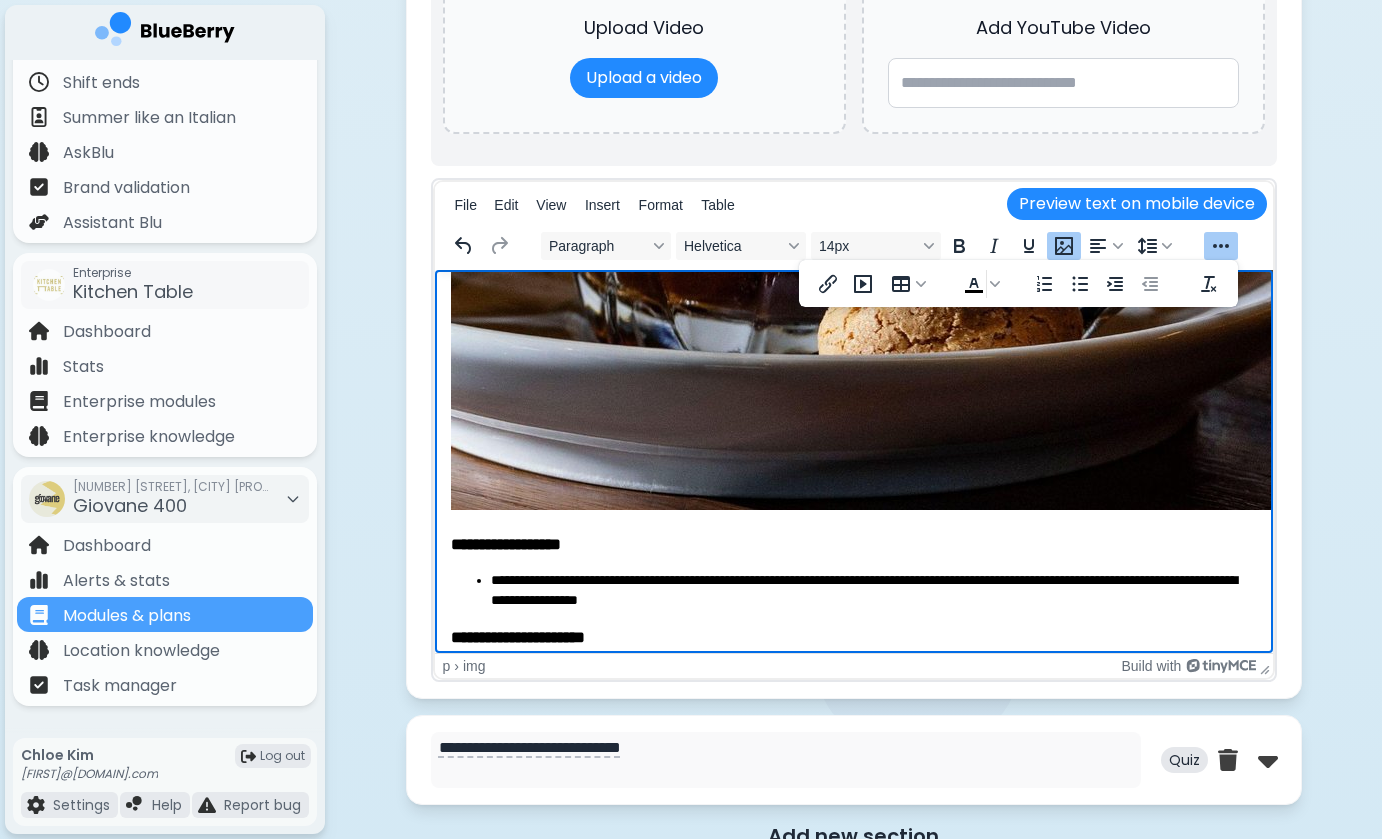 scroll, scrollTop: 1093, scrollLeft: 0, axis: vertical 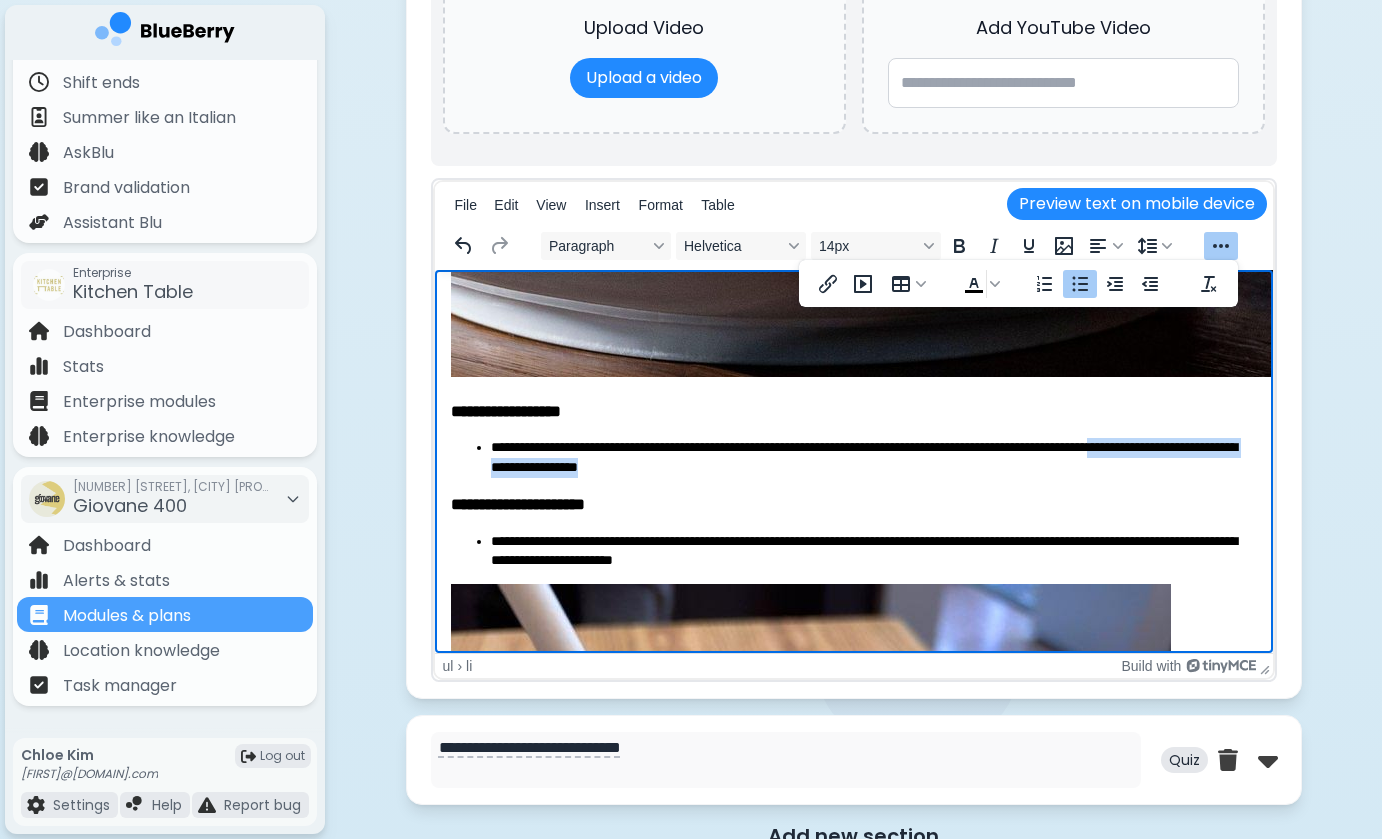 drag, startPoint x: 781, startPoint y: 467, endPoint x: 440, endPoint y: 452, distance: 341.32974 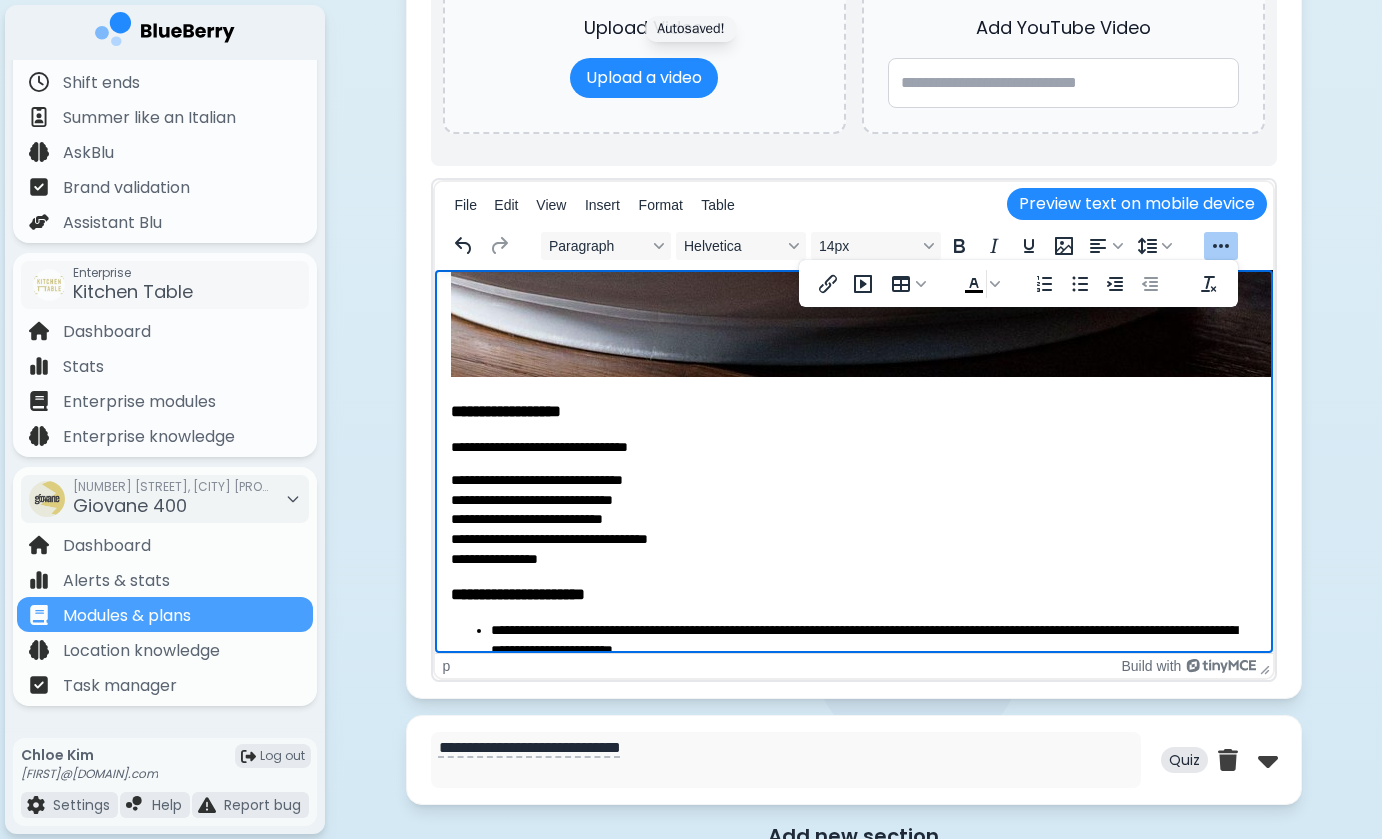 click on "**********" at bounding box center (853, 447) 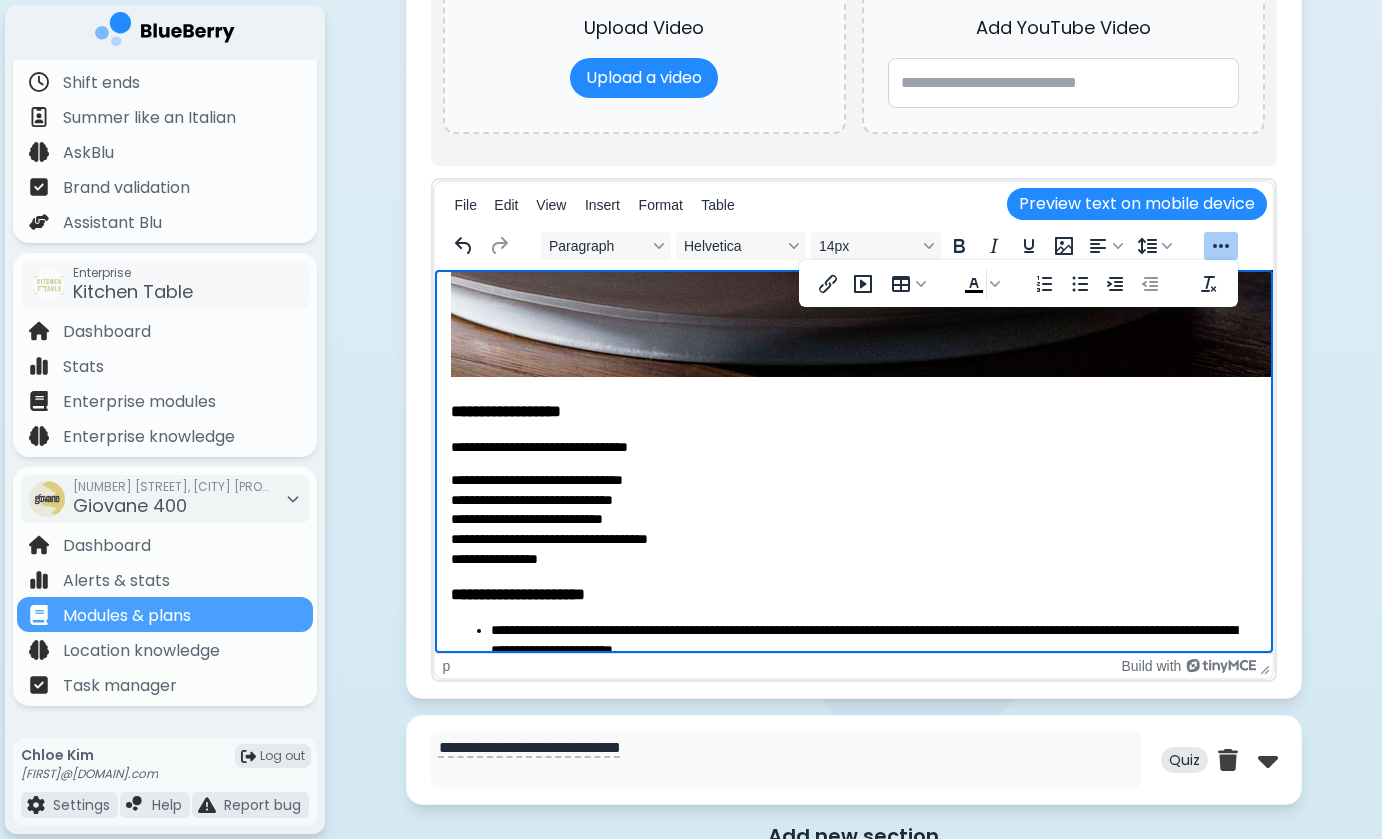 click on "**********" at bounding box center (853, 447) 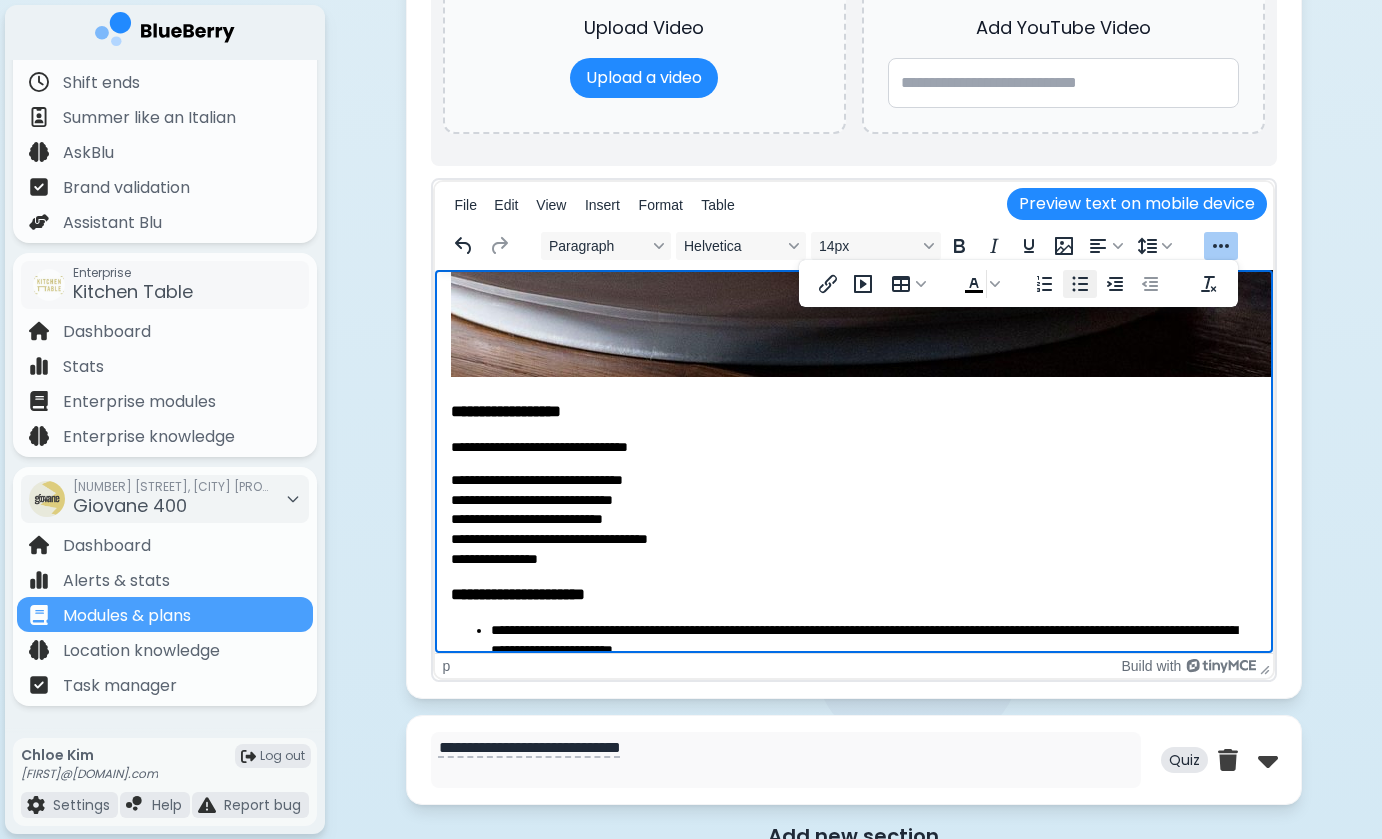 click 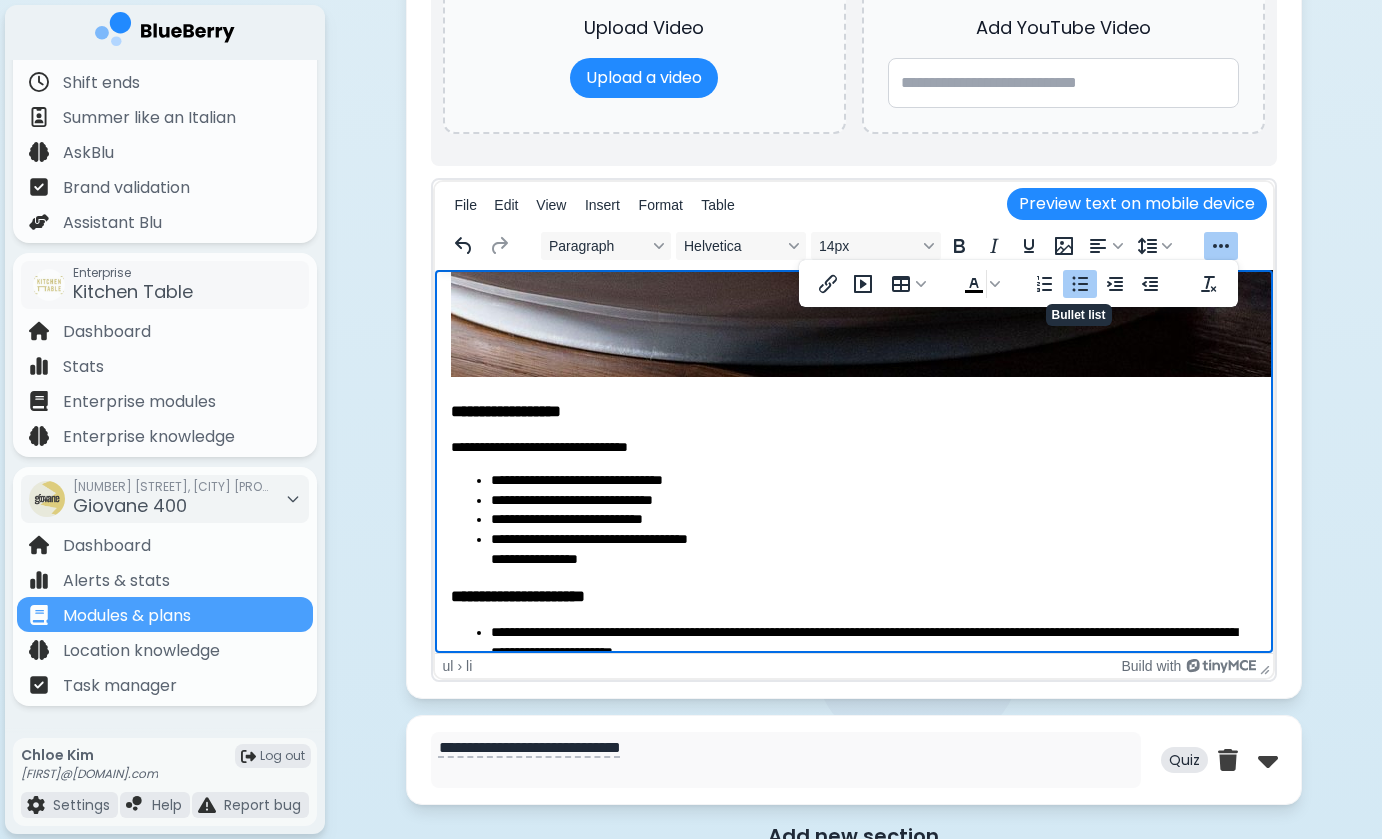 scroll, scrollTop: 1097, scrollLeft: 0, axis: vertical 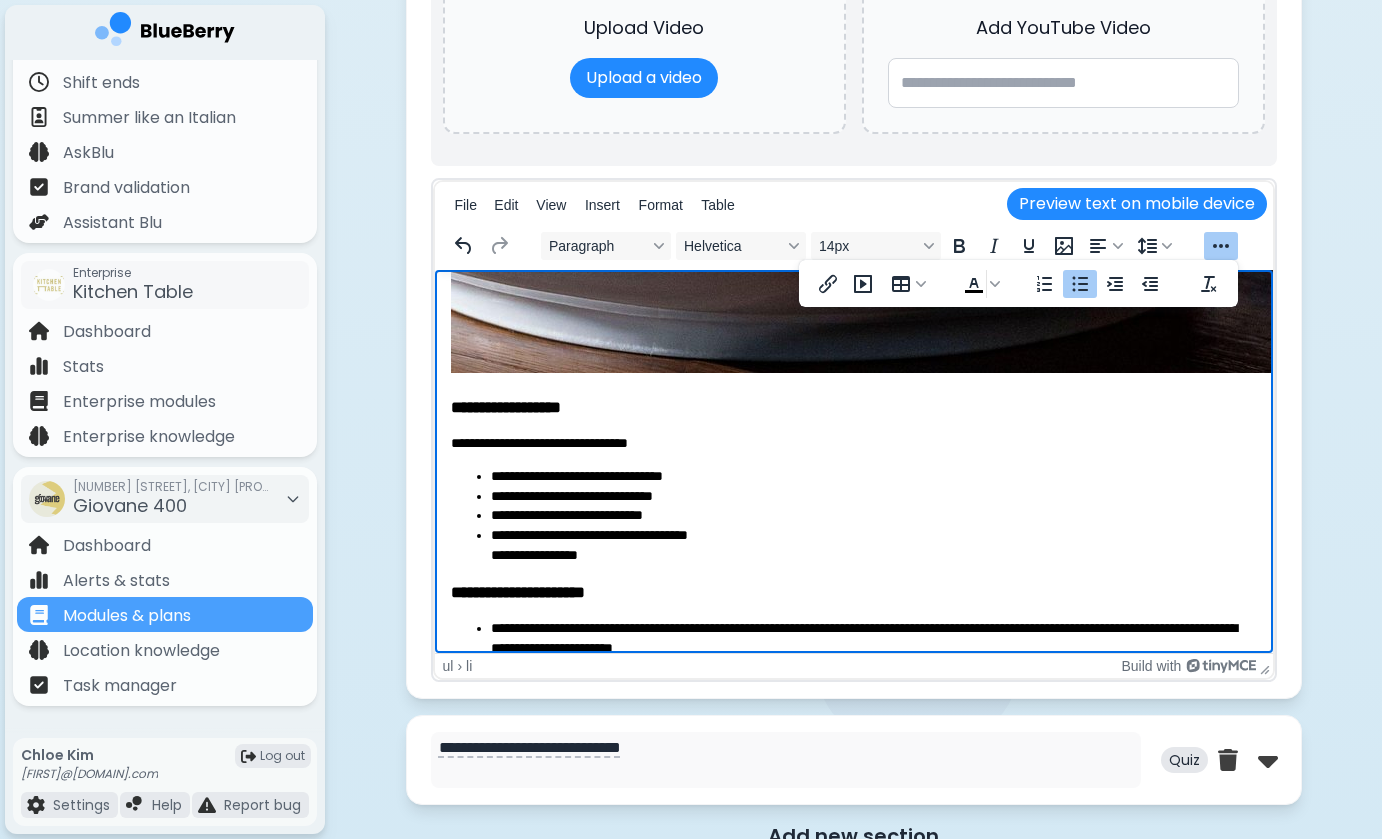 click on "**********" at bounding box center [853, 515] 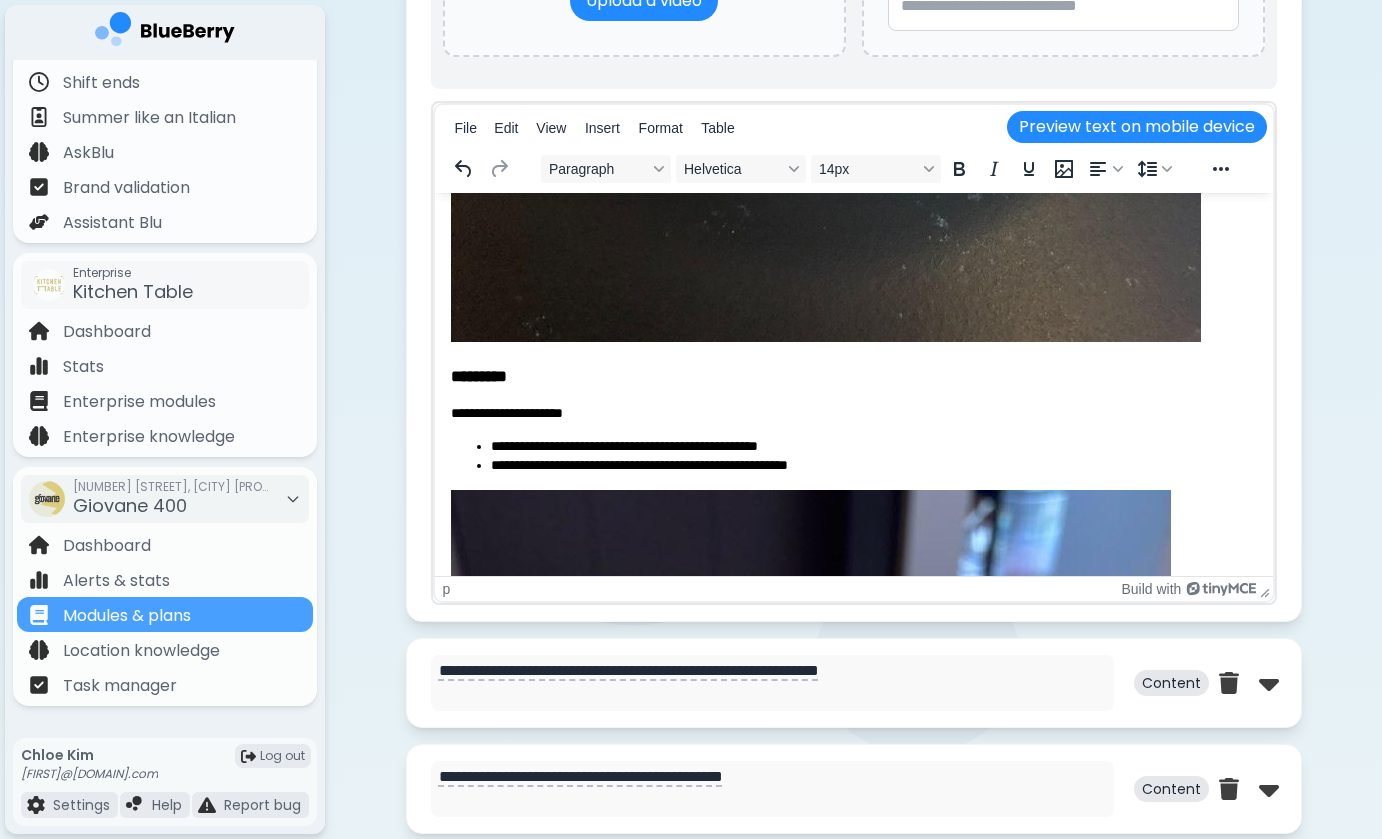 scroll, scrollTop: 0, scrollLeft: 0, axis: both 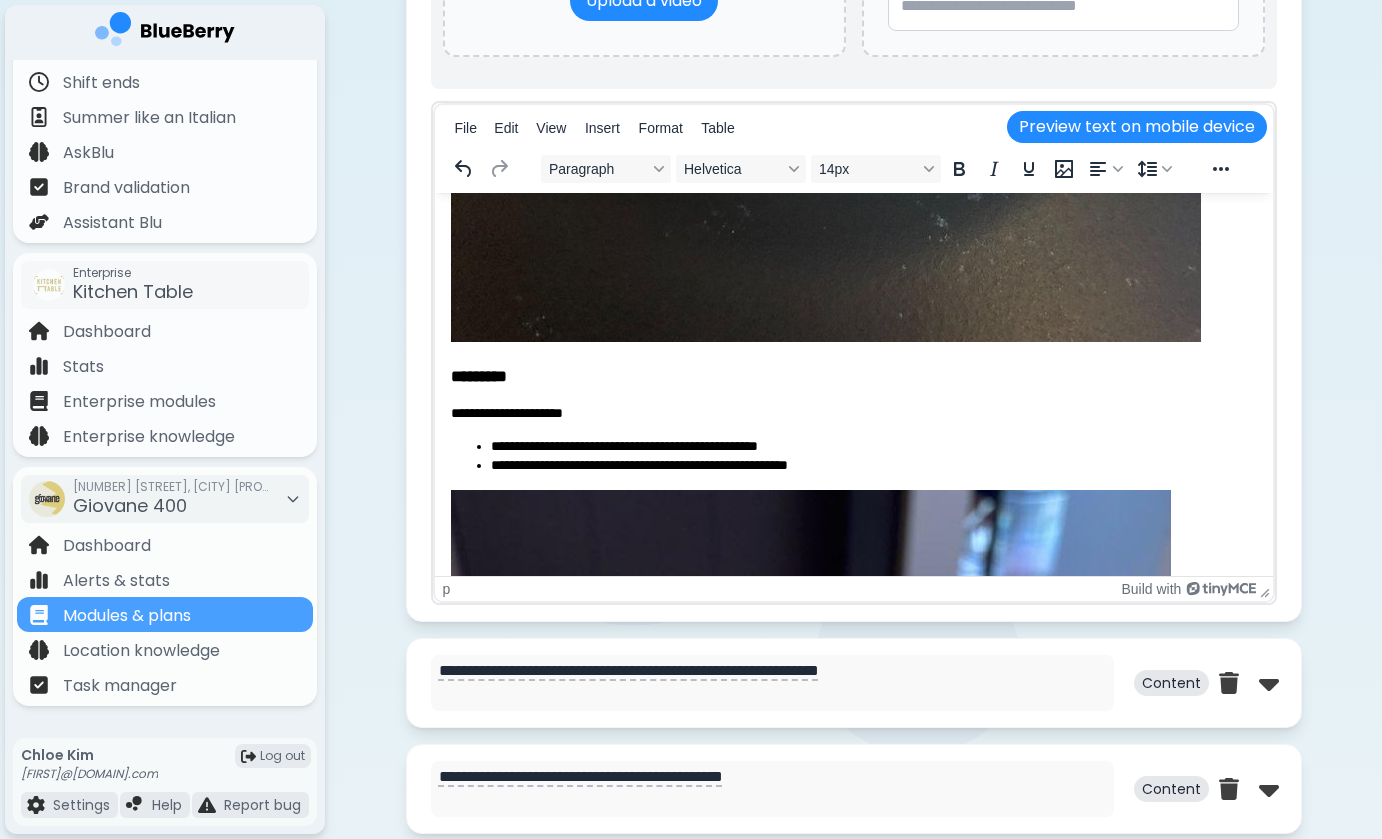 click on "**********" at bounding box center (853, 413) 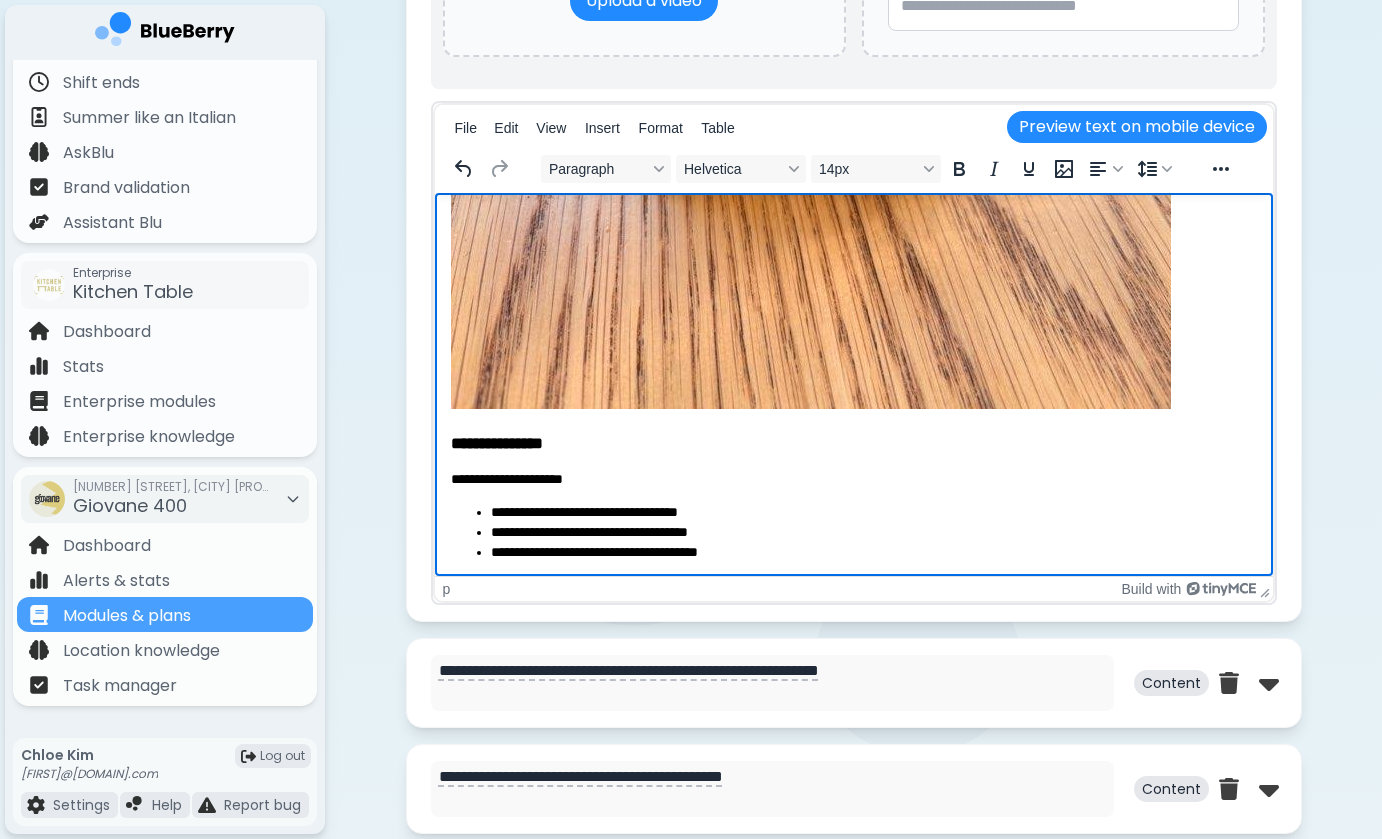 scroll, scrollTop: 2112, scrollLeft: 0, axis: vertical 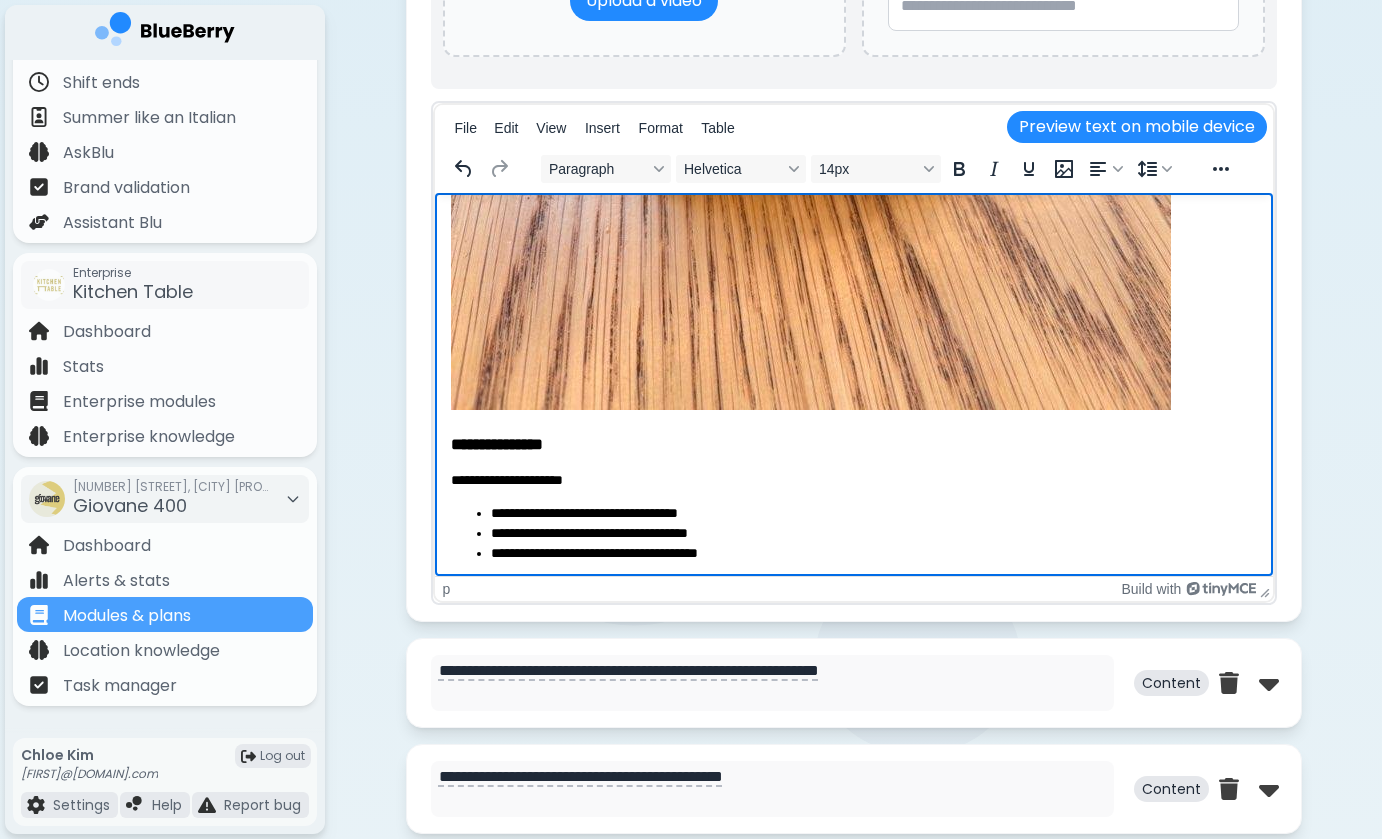click on "**********" at bounding box center (853, 480) 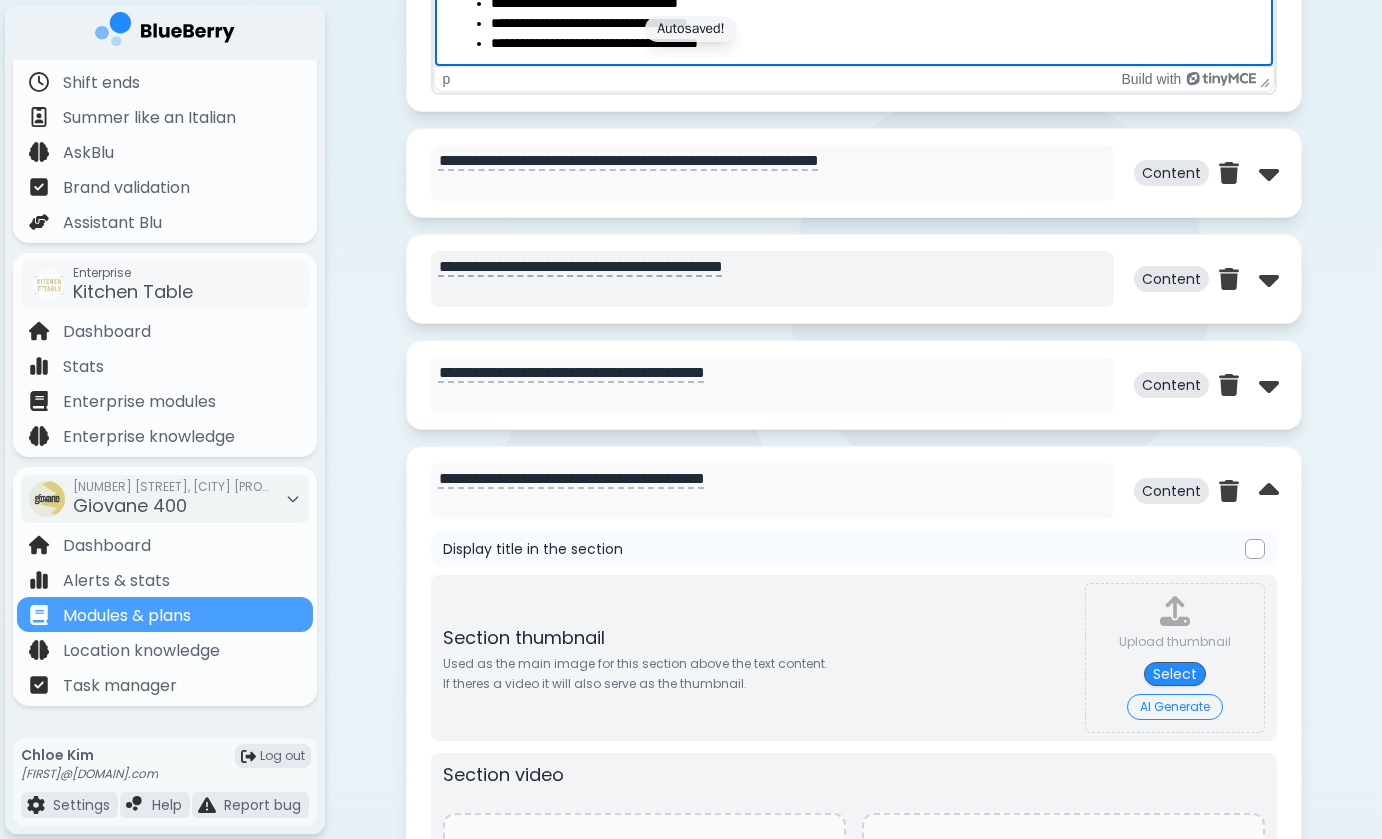 scroll, scrollTop: 1991, scrollLeft: 0, axis: vertical 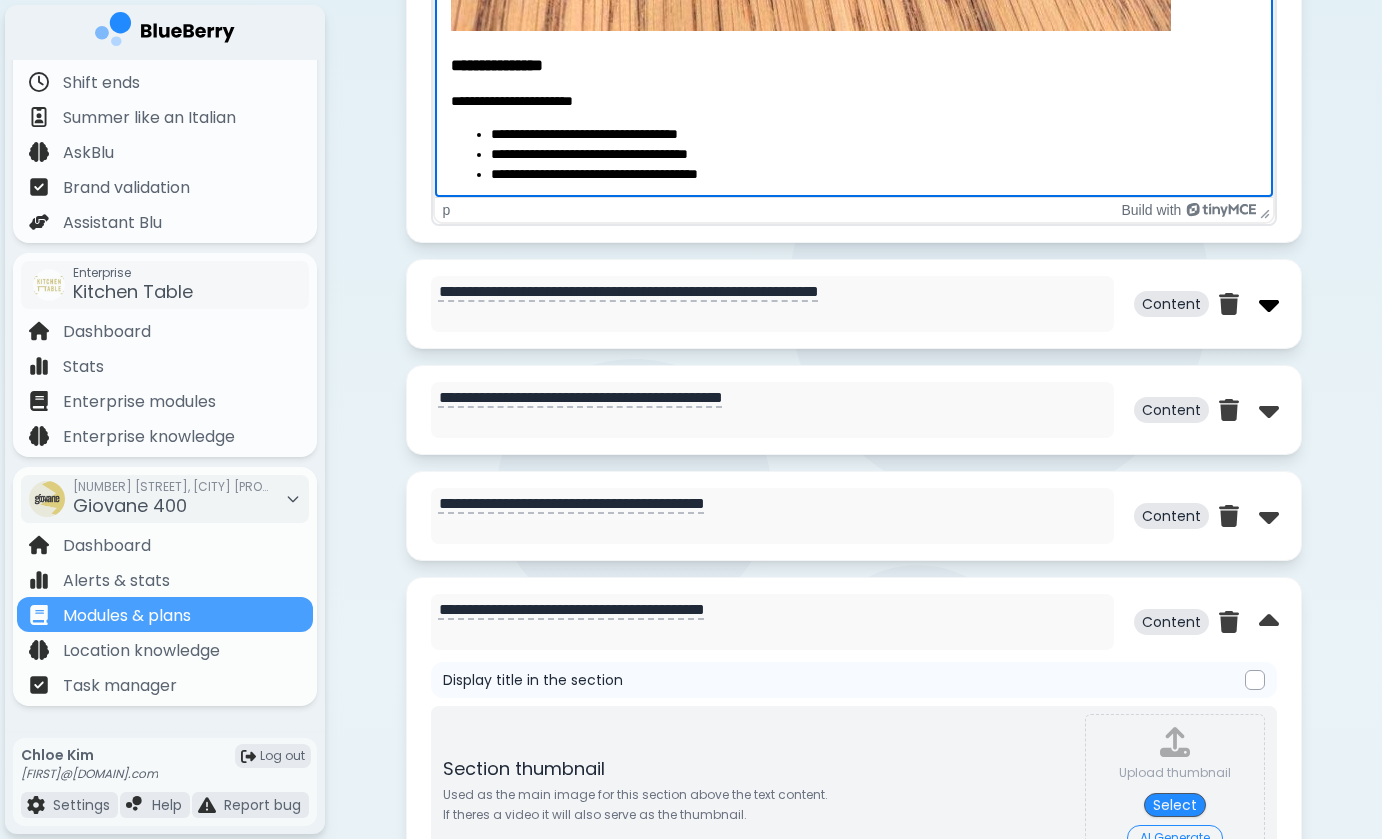 click at bounding box center (1269, 304) 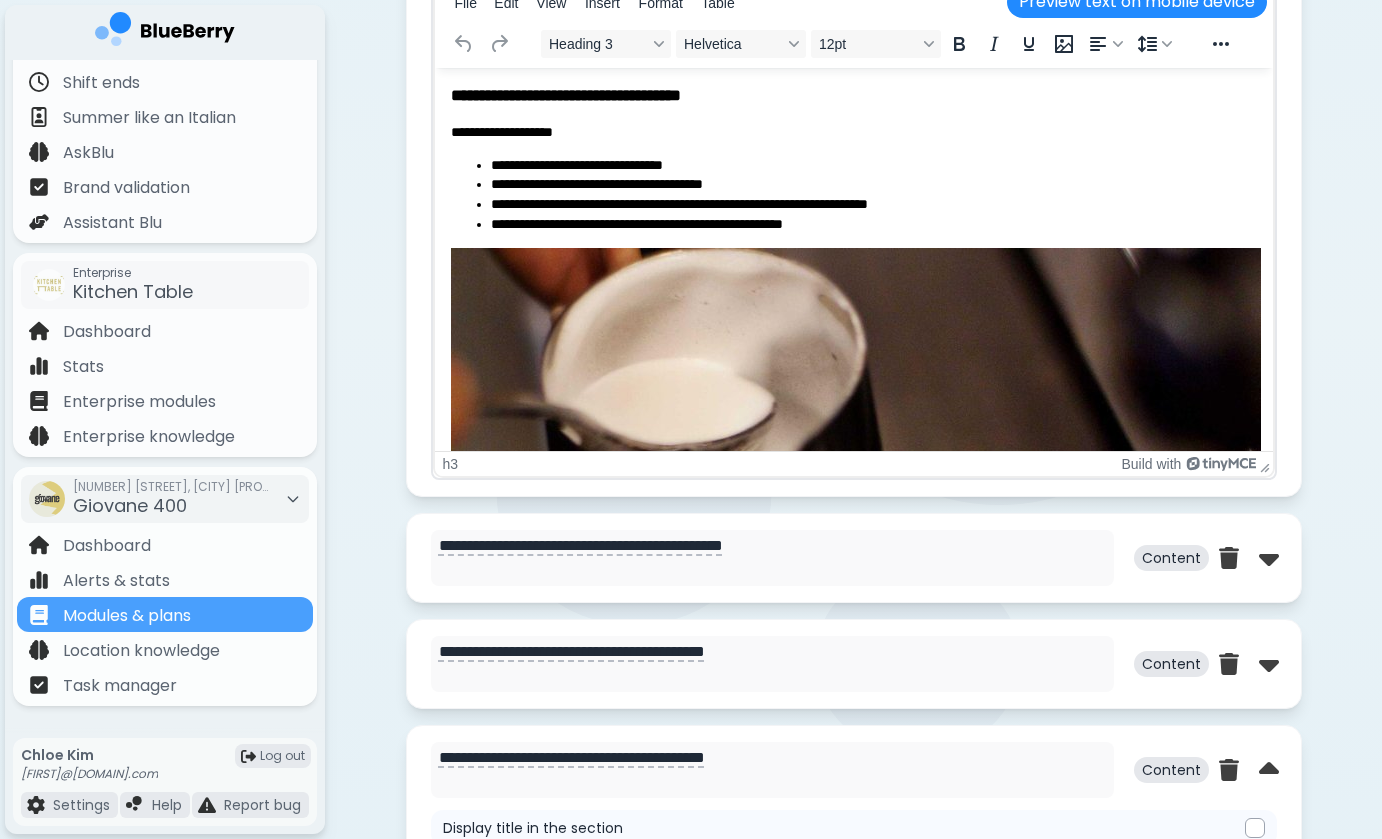 scroll, scrollTop: 2895, scrollLeft: 0, axis: vertical 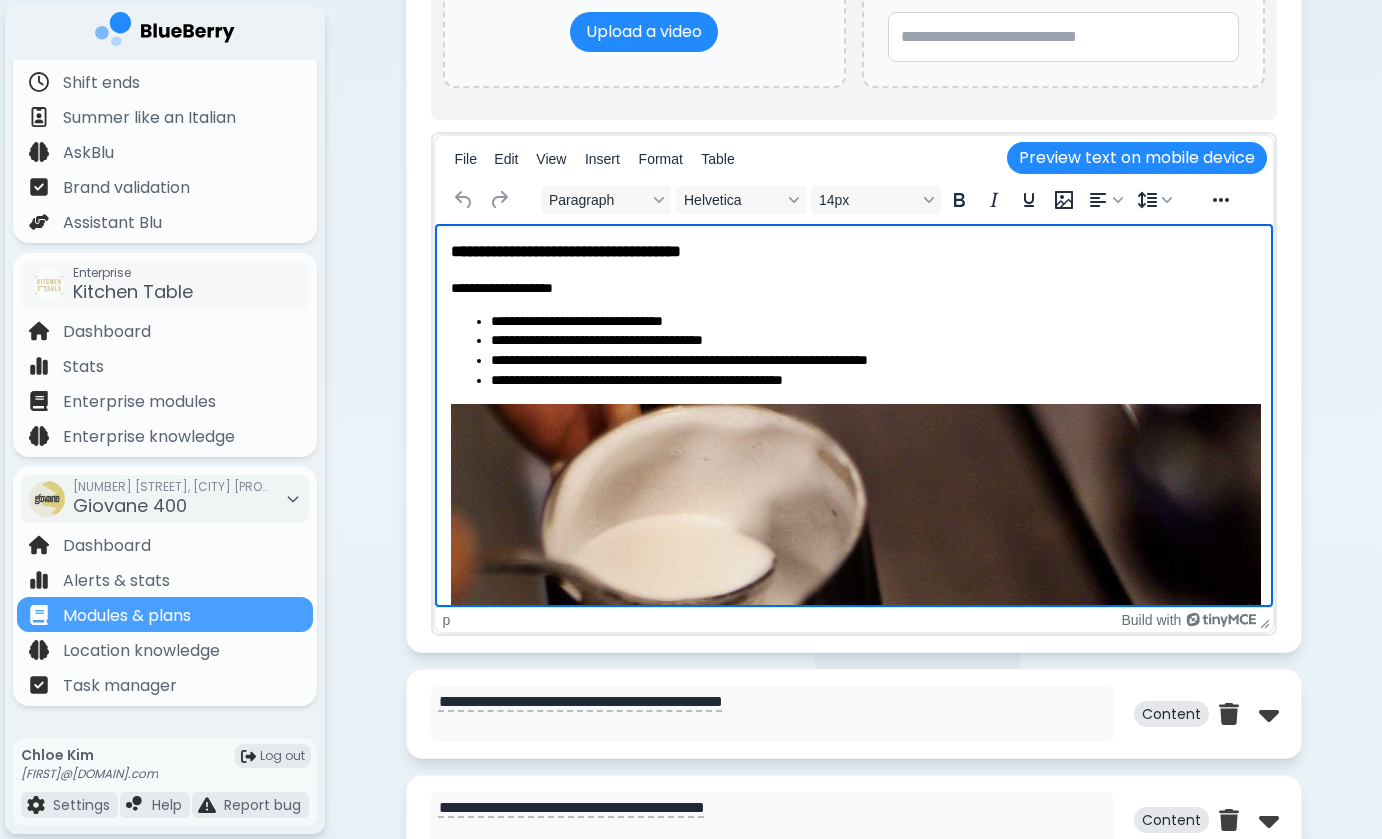 drag, startPoint x: 512, startPoint y: 291, endPoint x: 1016, endPoint y: 410, distance: 517.8581 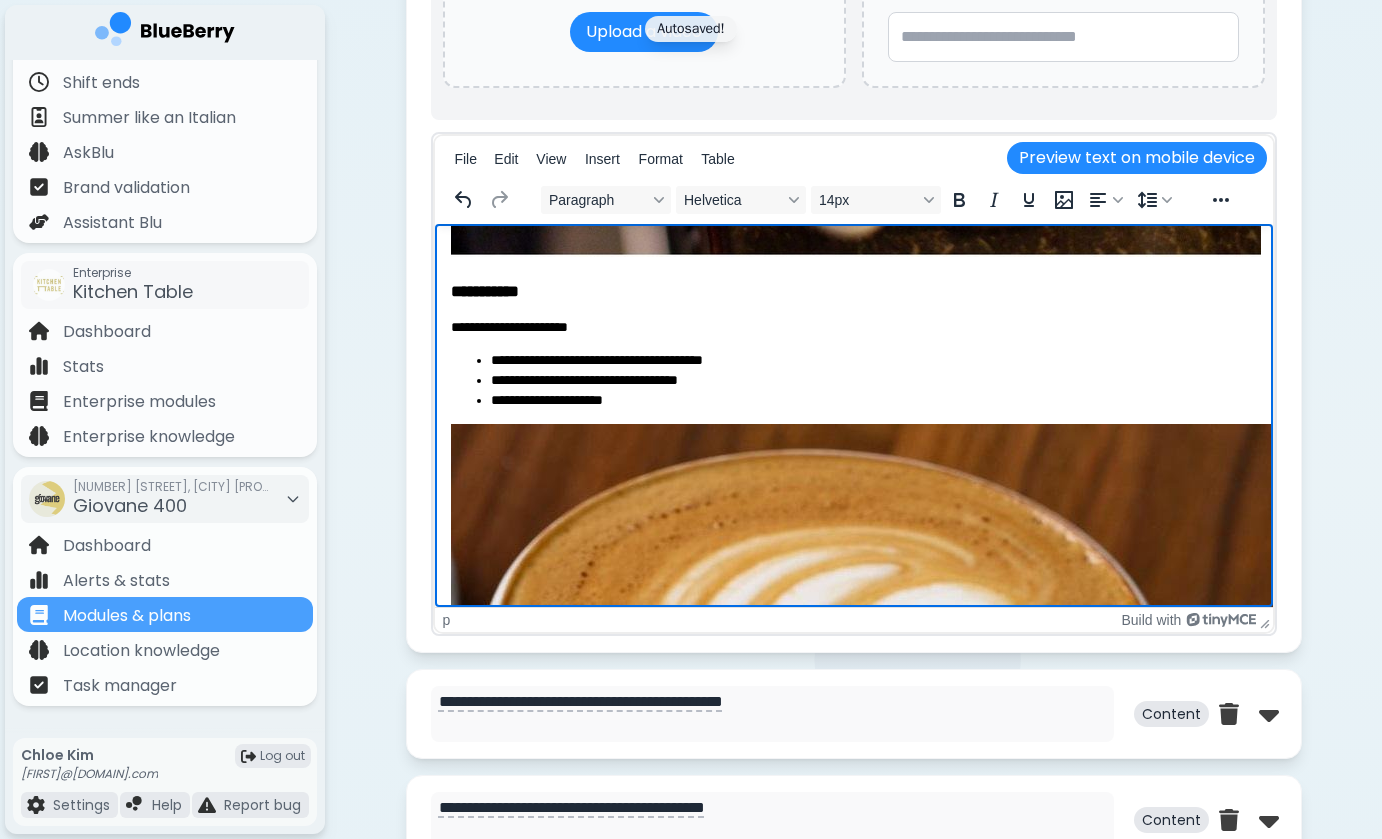 scroll, scrollTop: 1183, scrollLeft: 0, axis: vertical 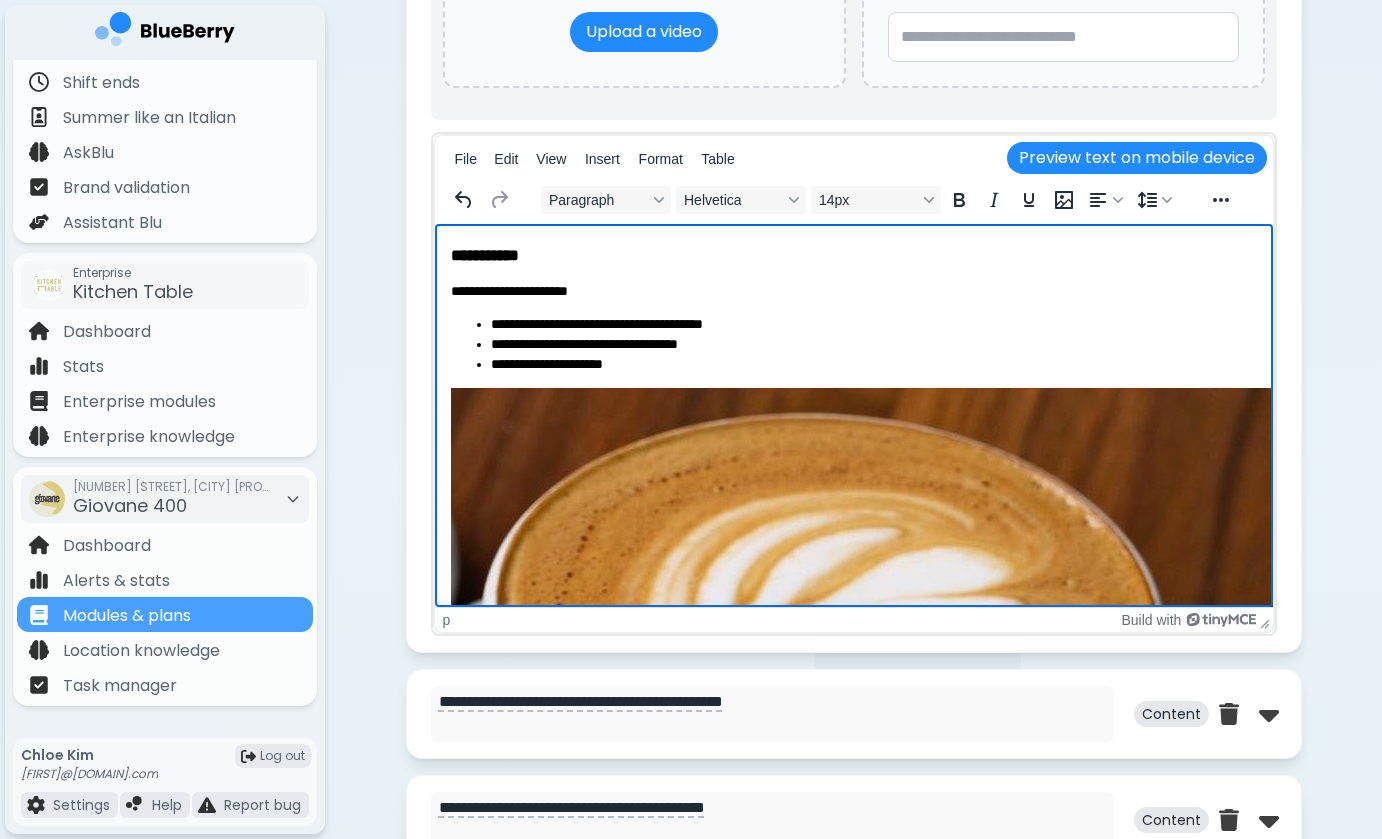 click on "**********" at bounding box center [853, 291] 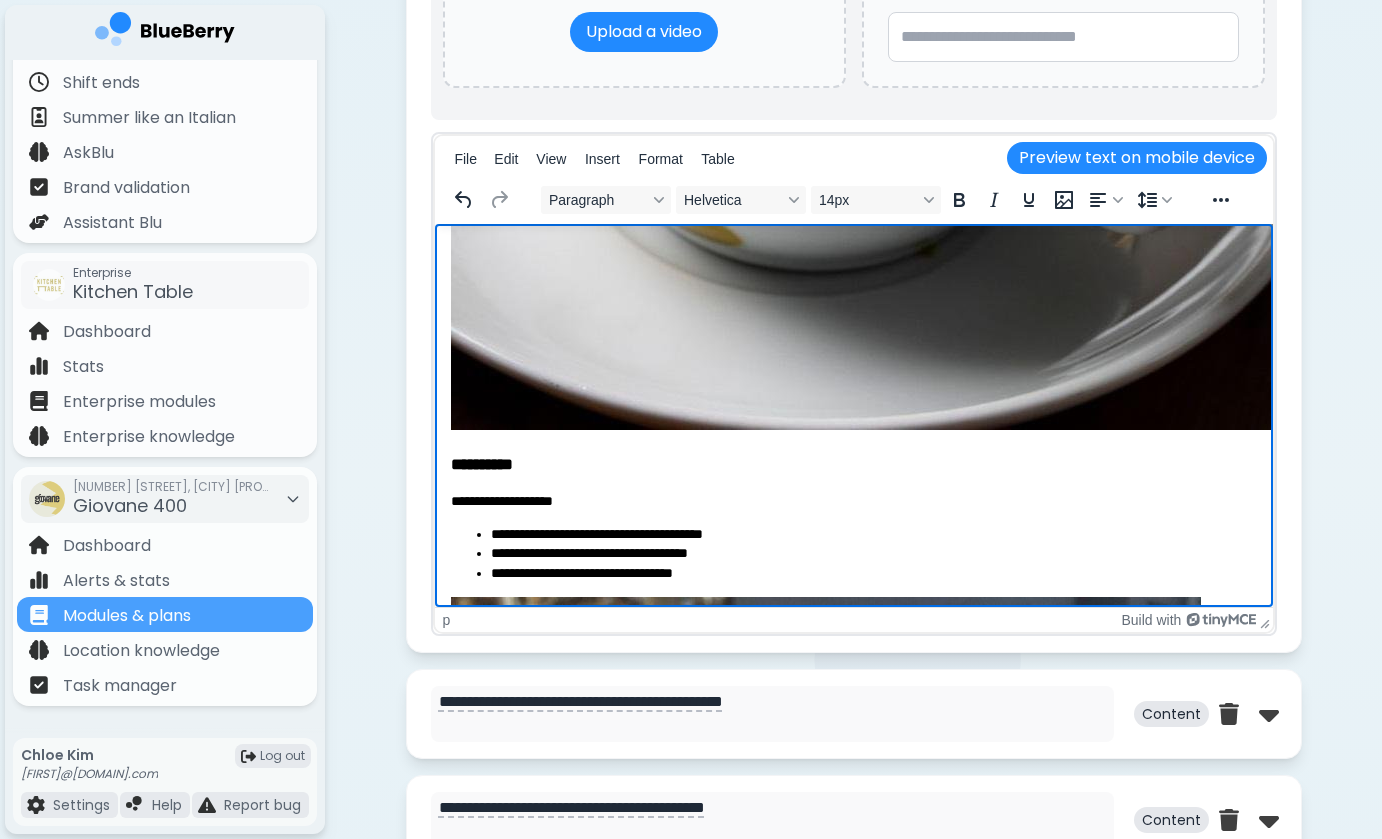 scroll, scrollTop: 2219, scrollLeft: 0, axis: vertical 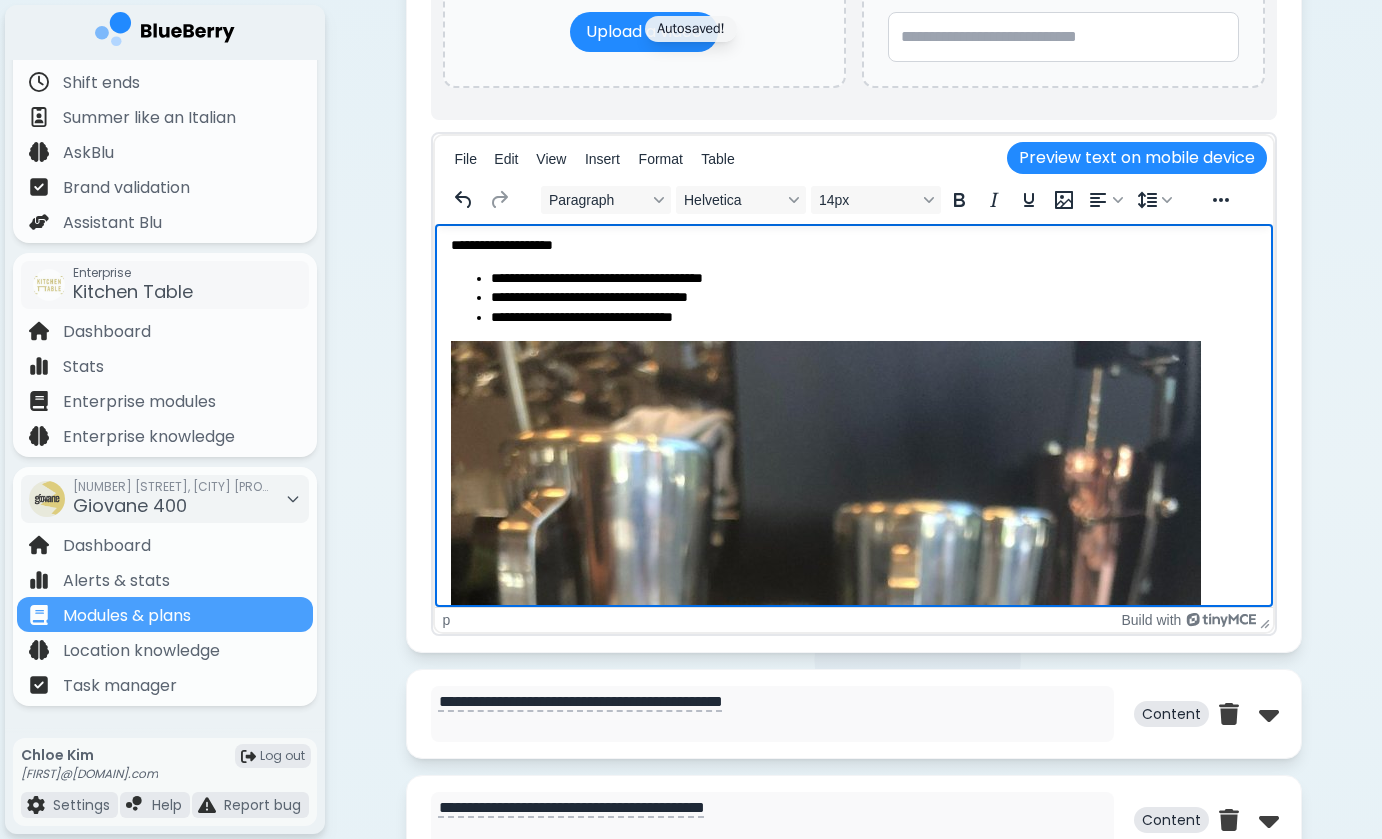 click on "**********" at bounding box center (853, 245) 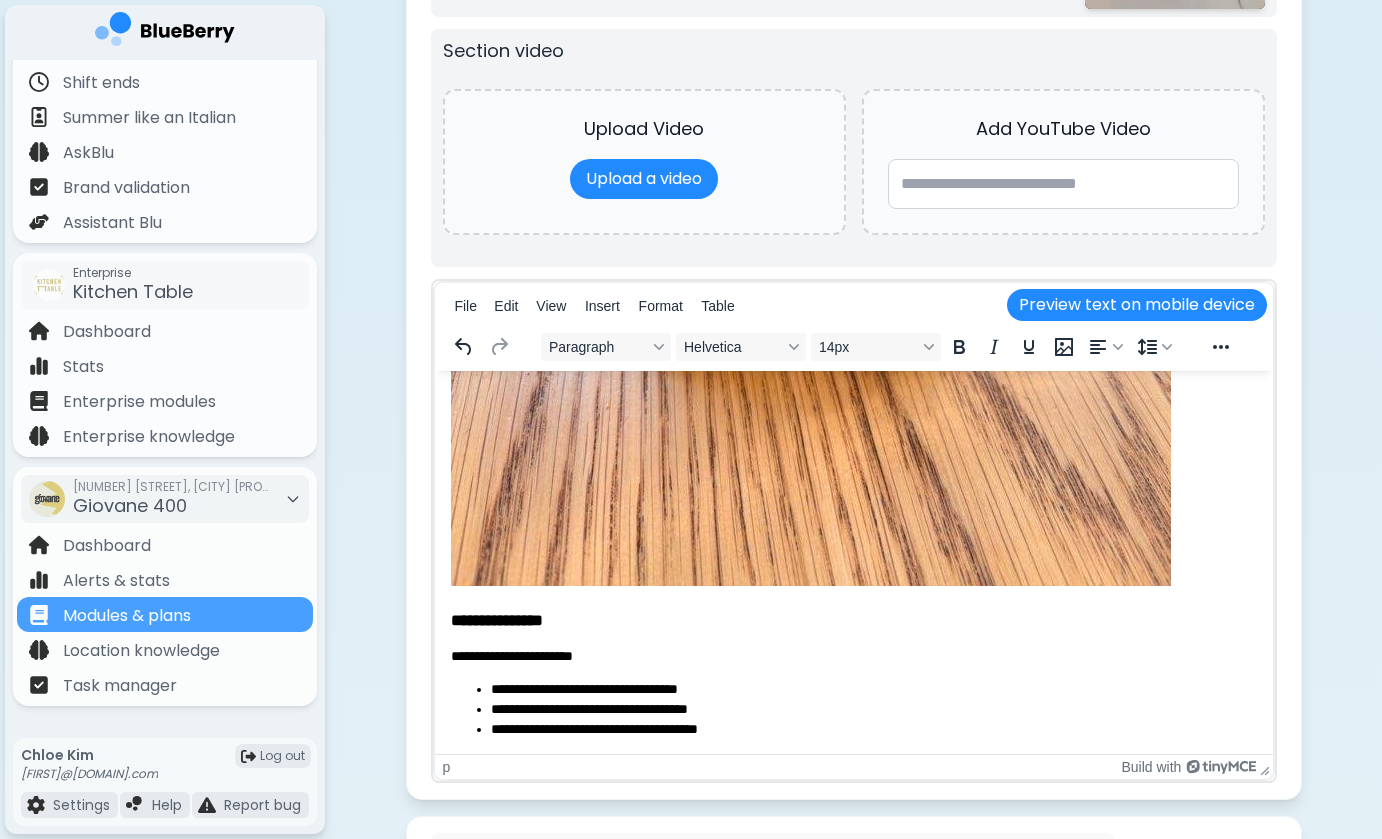 scroll, scrollTop: 2112, scrollLeft: 0, axis: vertical 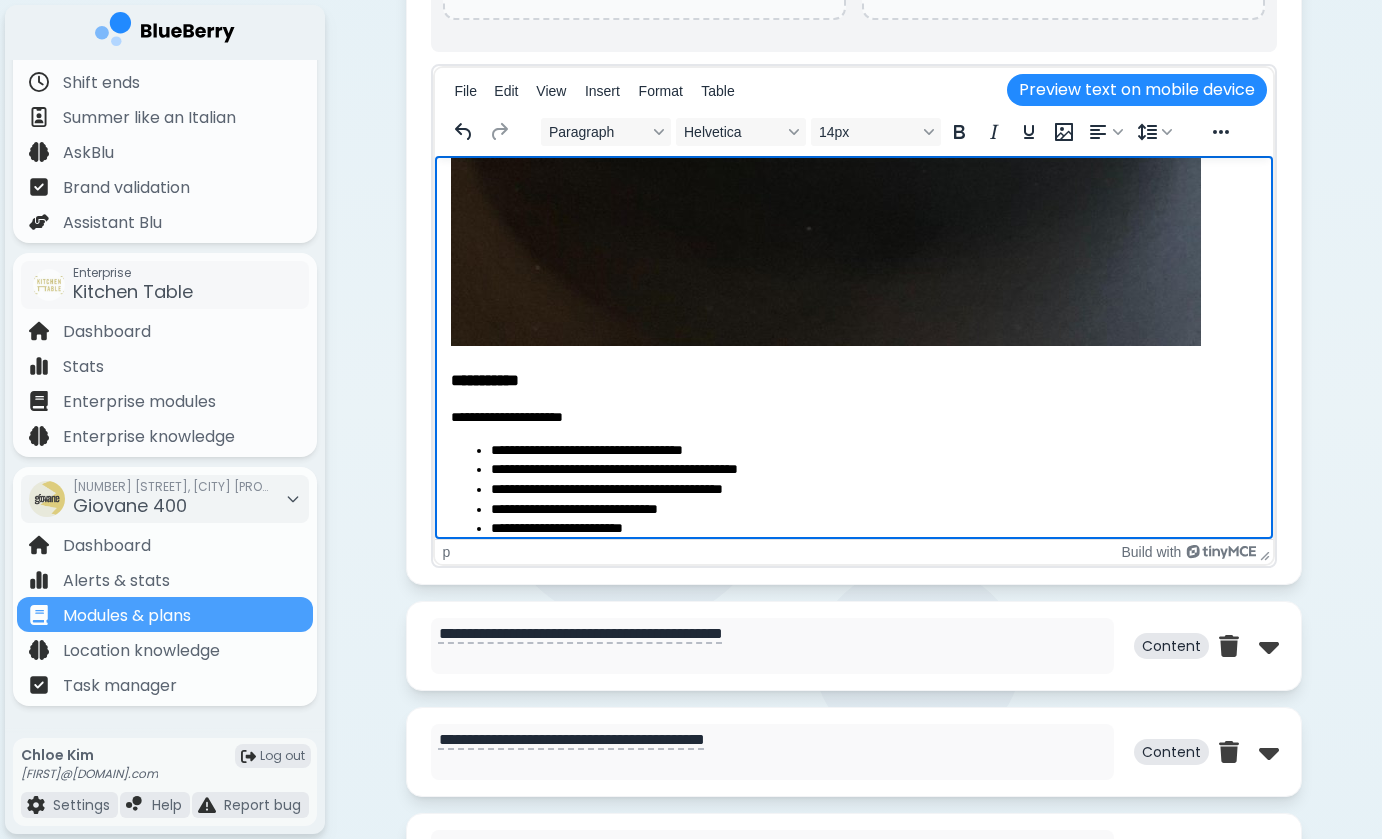 click on "**********" at bounding box center (853, 417) 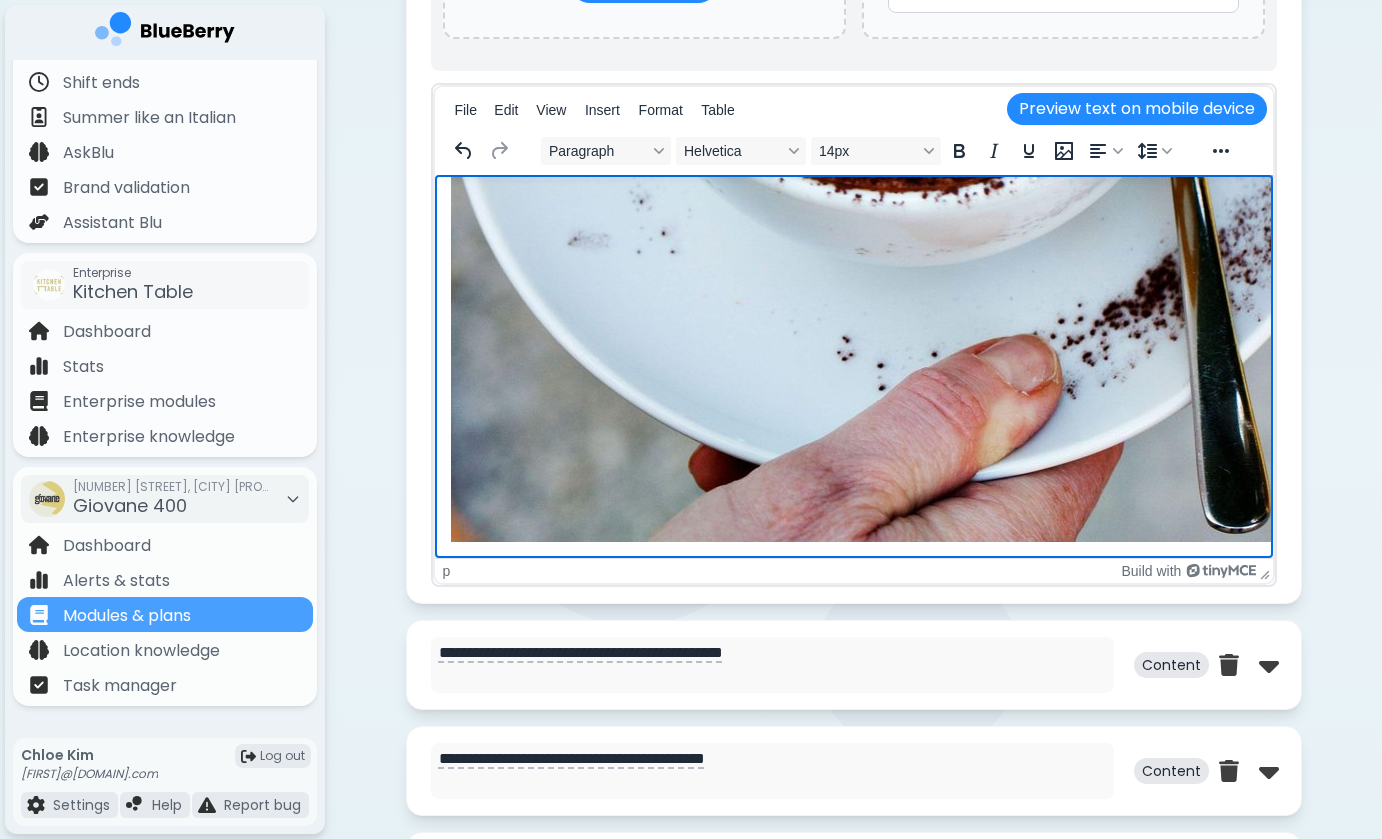 click on "**********" at bounding box center (854, 665) 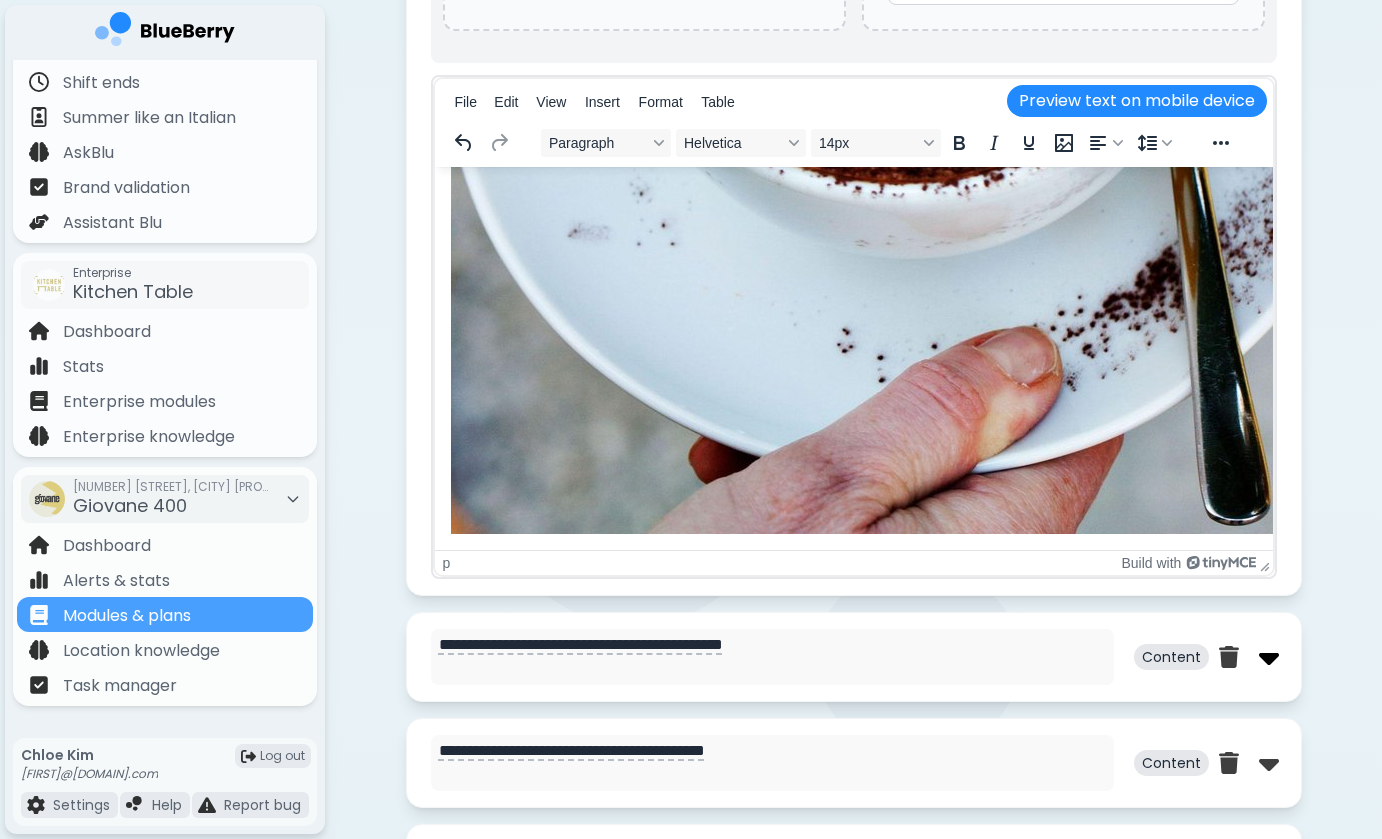 click at bounding box center [1269, 657] 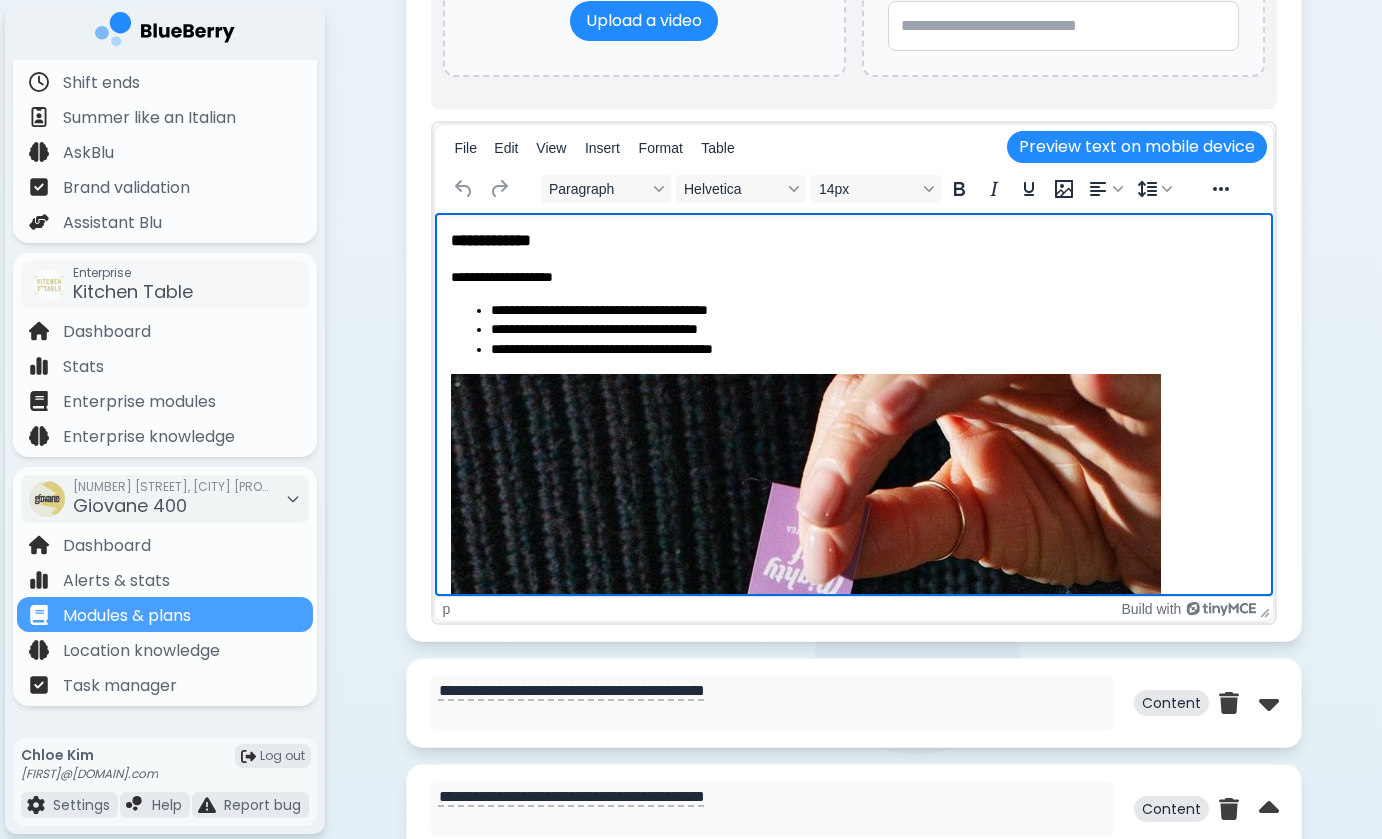 click on "**********" at bounding box center [853, 277] 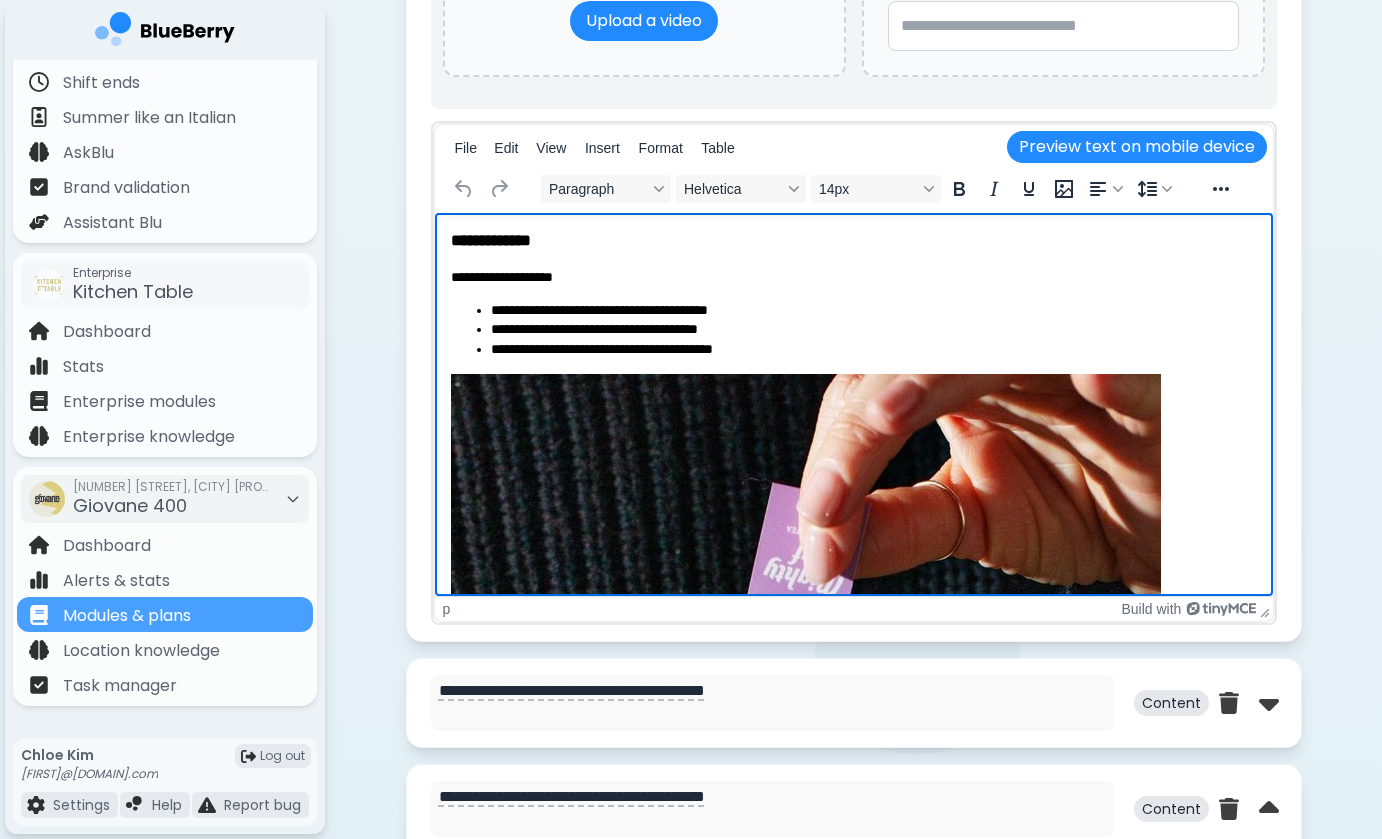 type 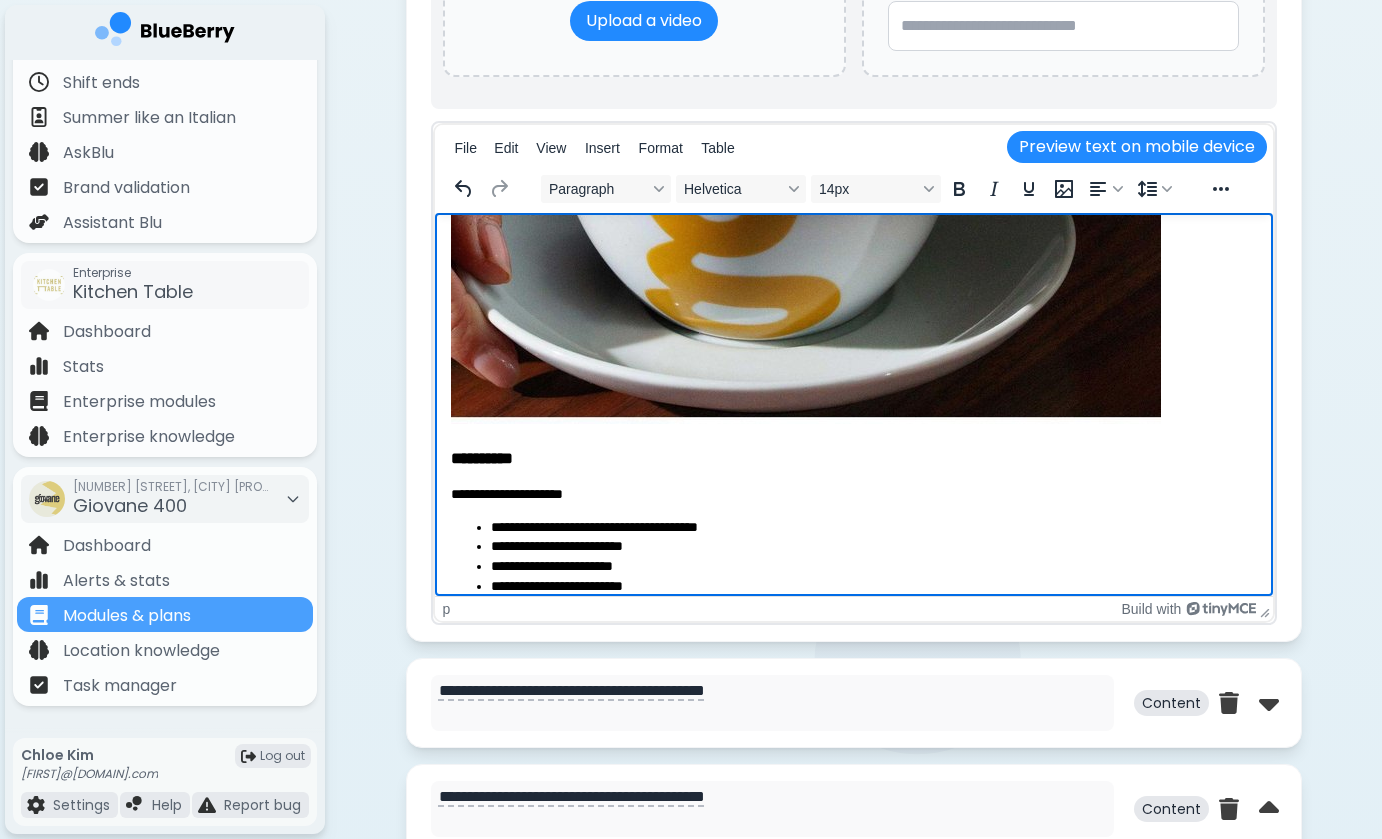 scroll, scrollTop: 1023, scrollLeft: 0, axis: vertical 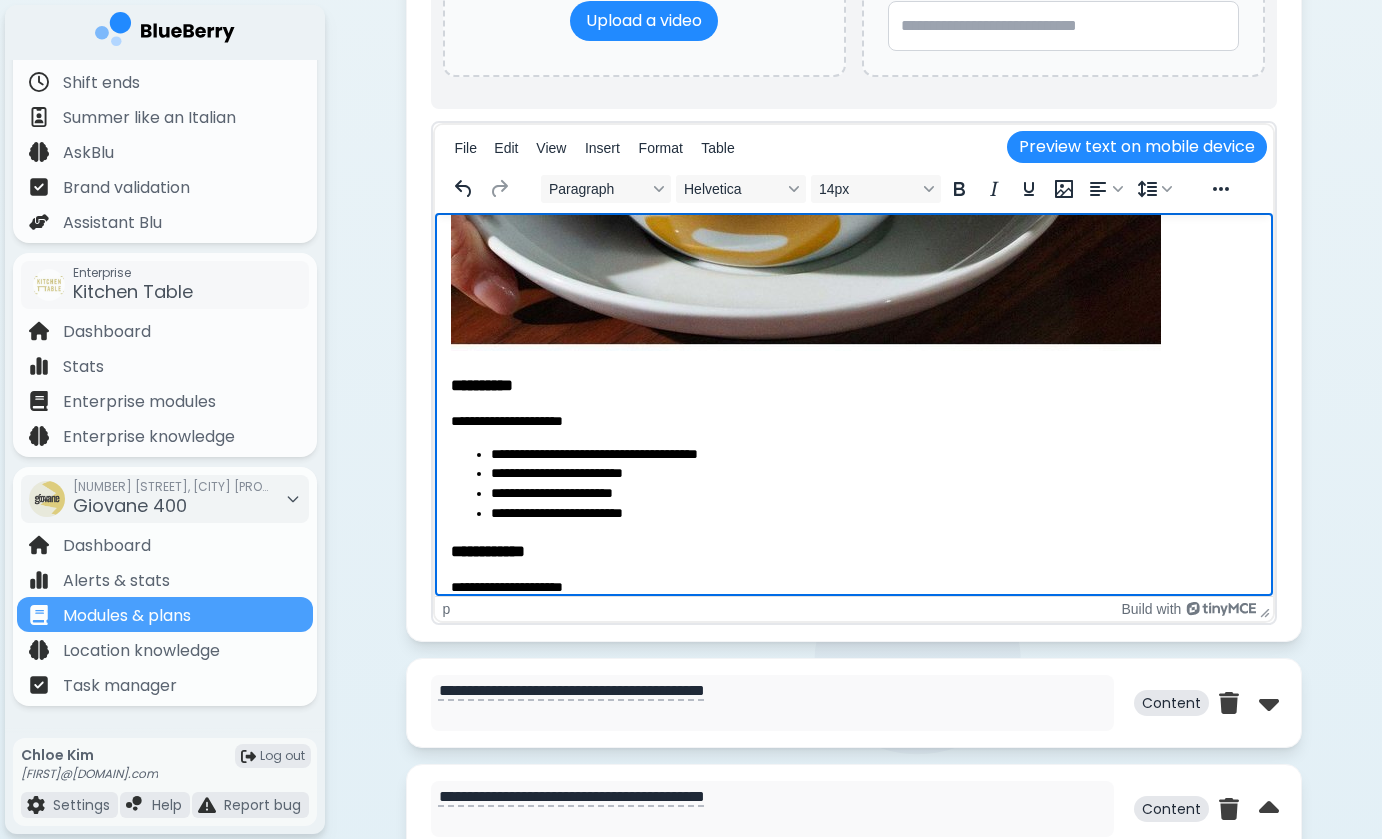click on "**********" at bounding box center (853, 421) 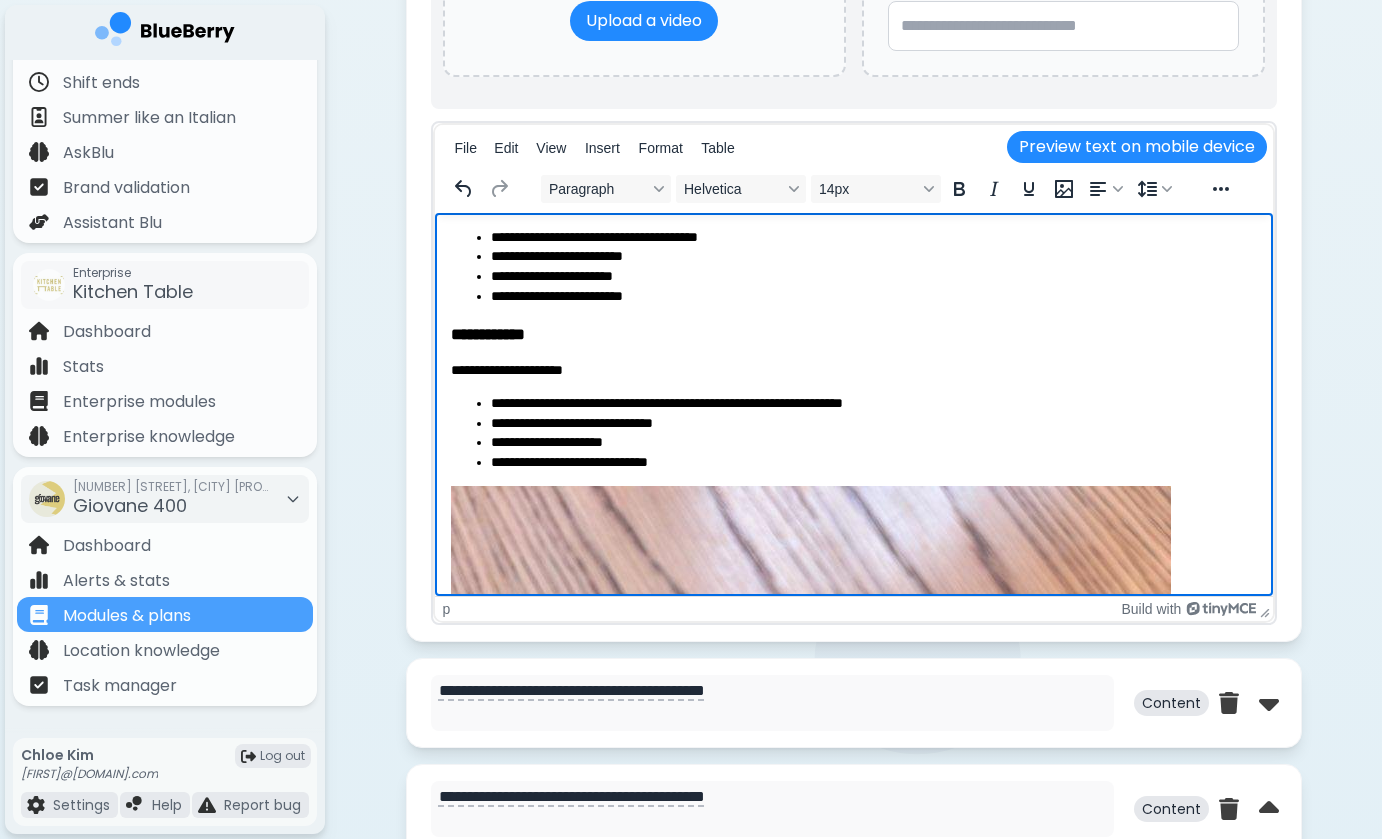 scroll, scrollTop: 1221, scrollLeft: 0, axis: vertical 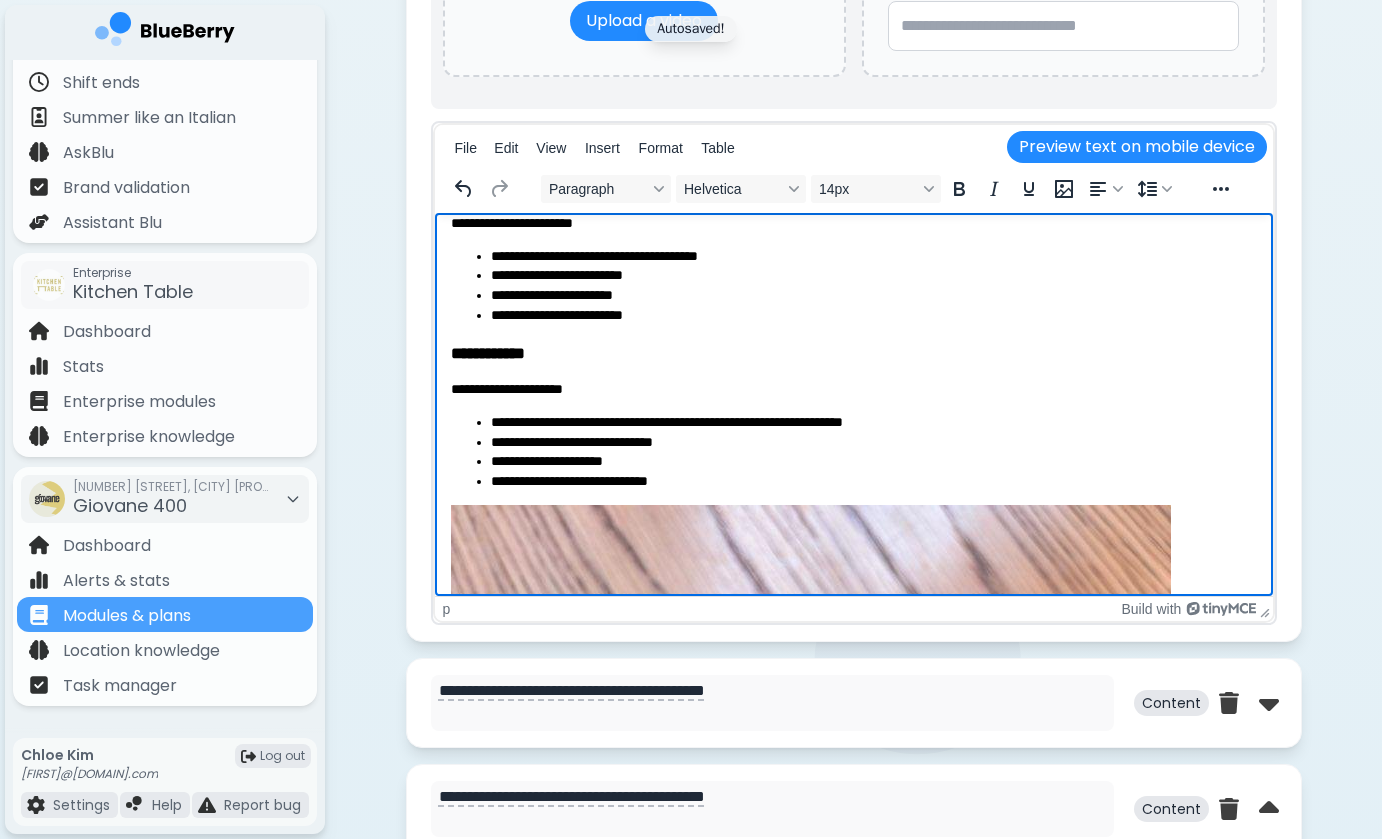 click on "**********" at bounding box center [853, 389] 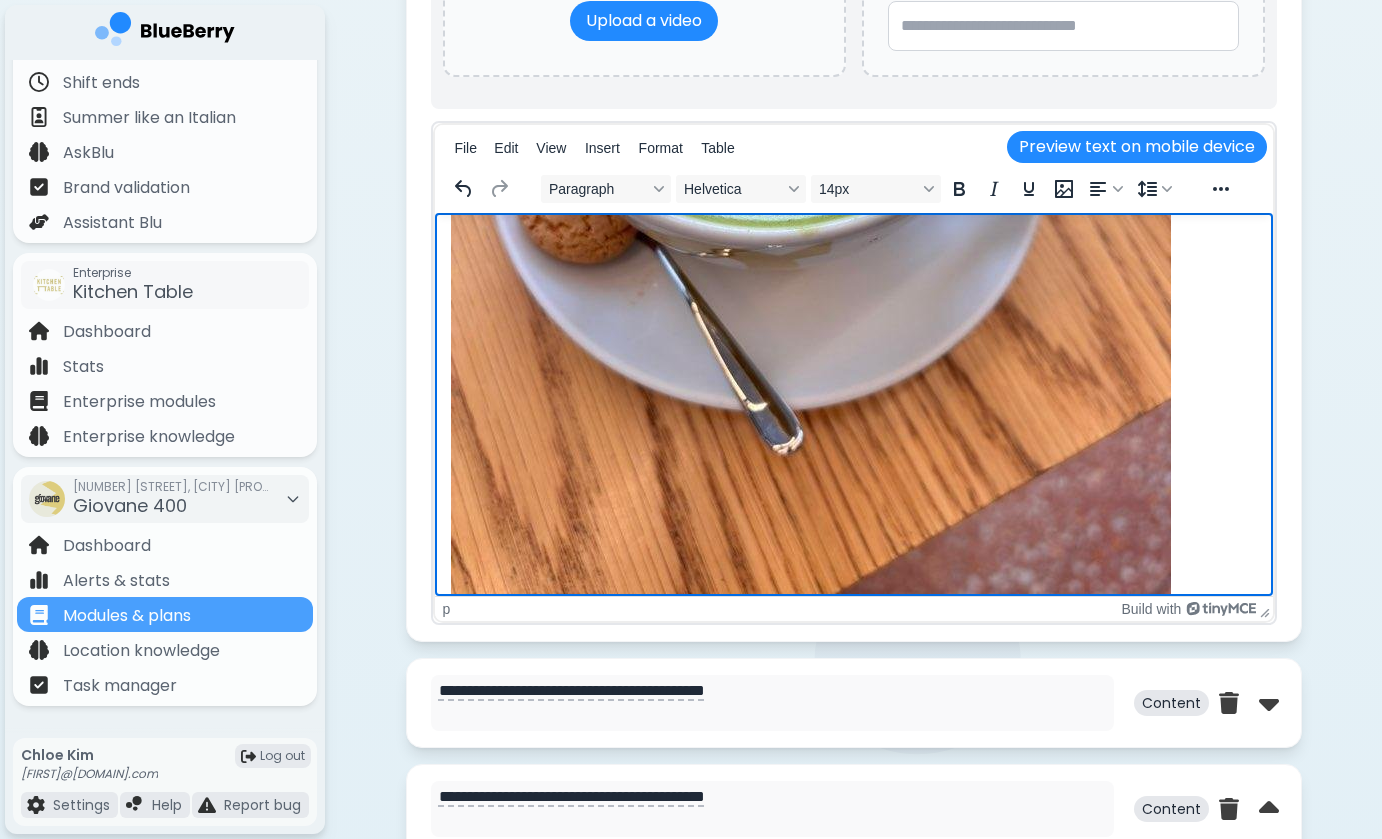 scroll, scrollTop: 2116, scrollLeft: 0, axis: vertical 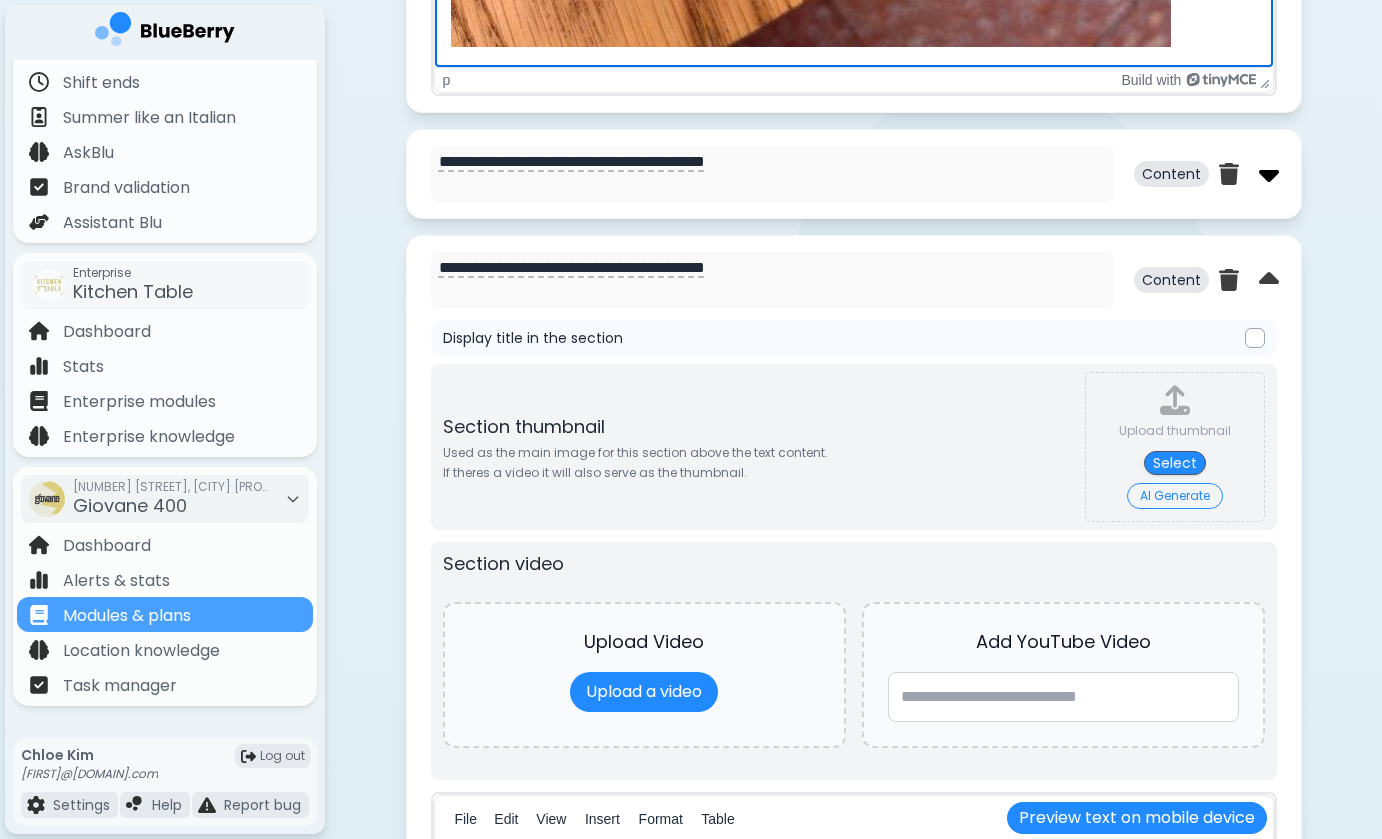 click at bounding box center [1269, 174] 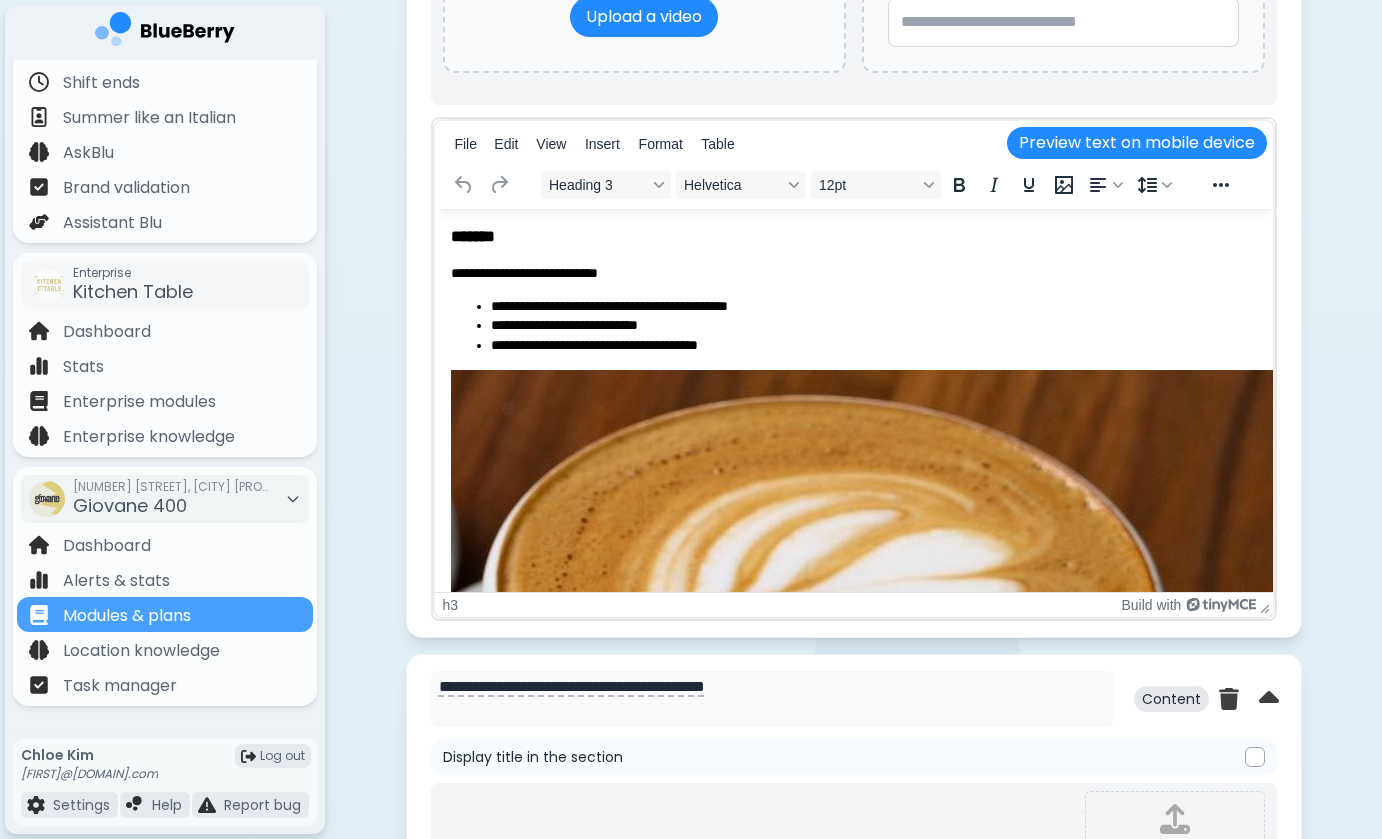 click on "**********" at bounding box center (853, 273) 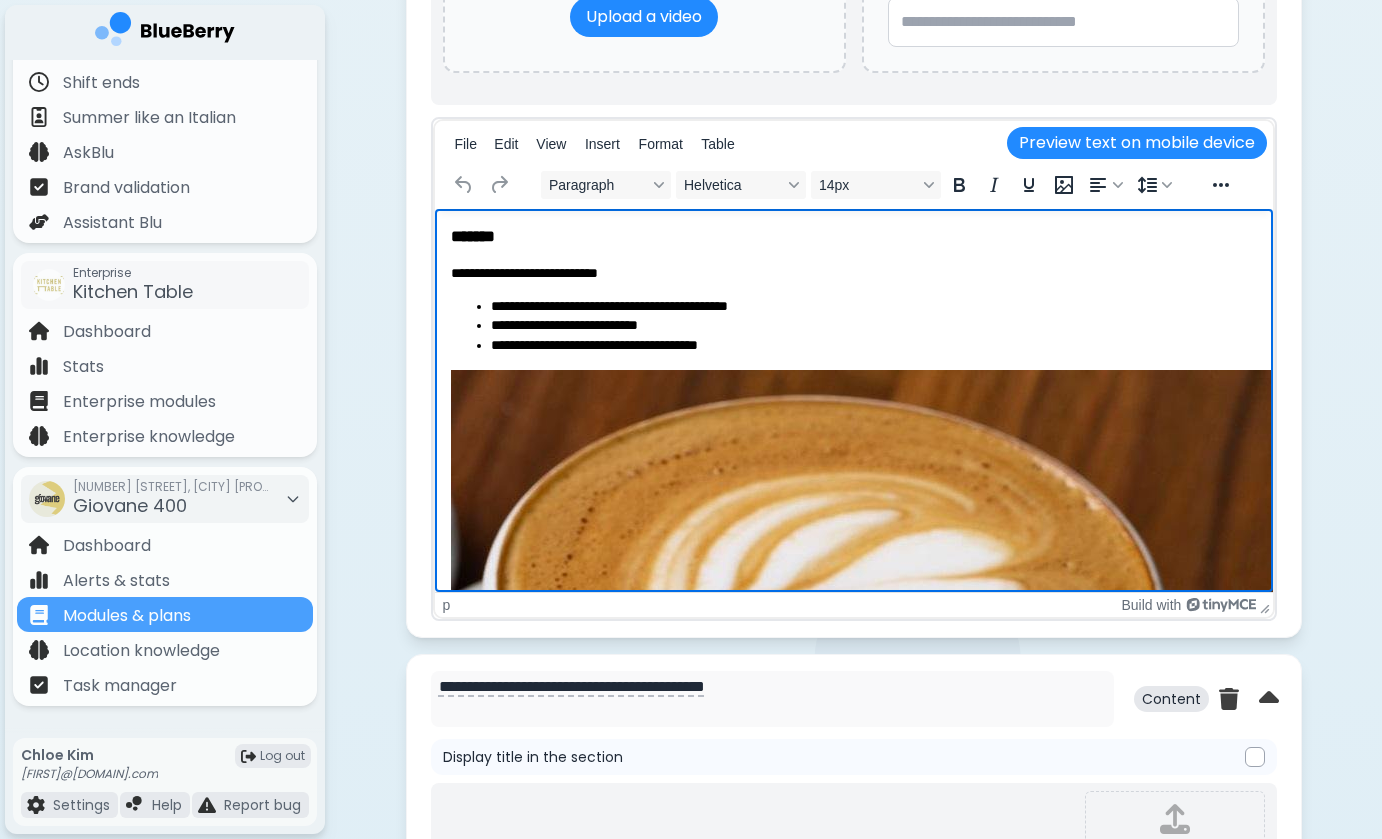 type 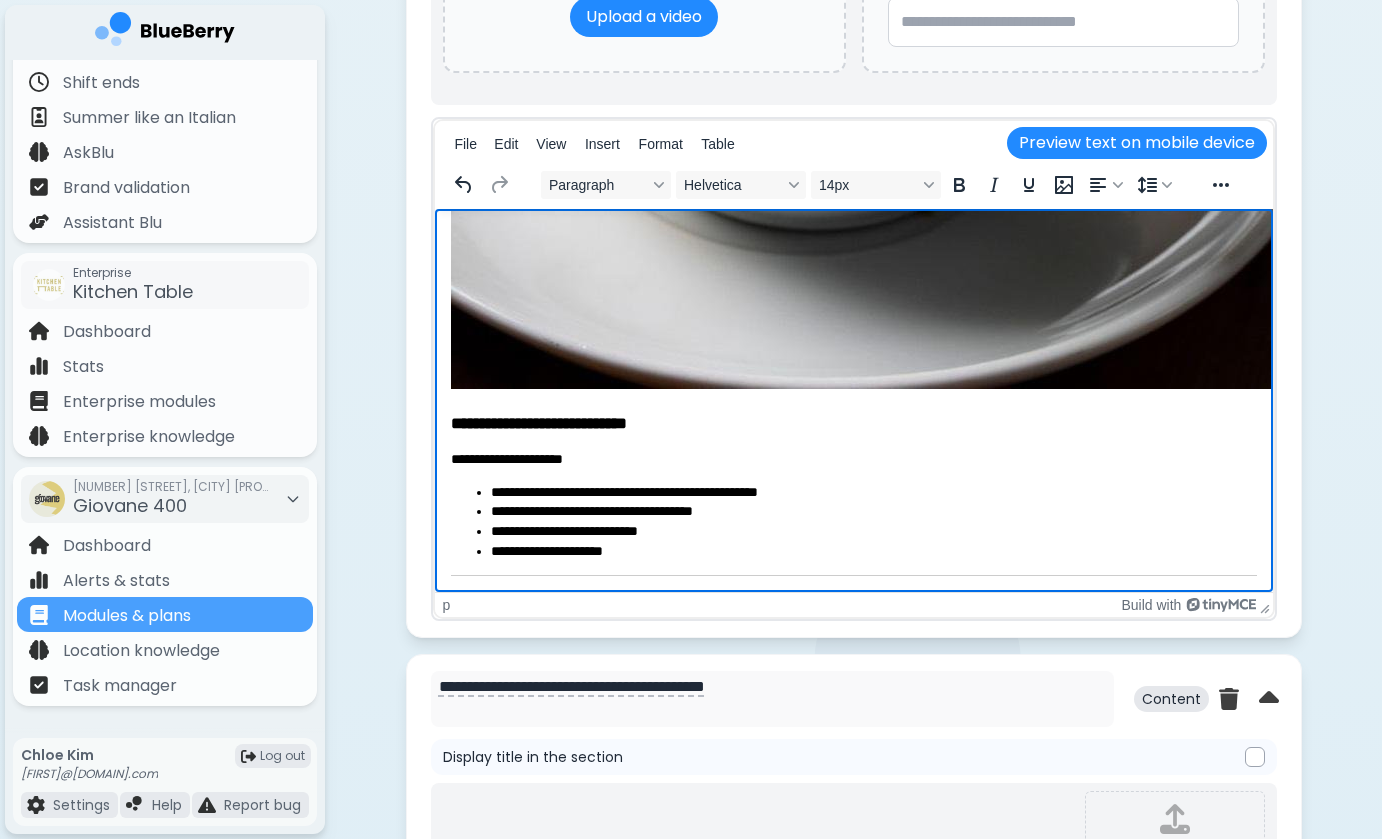 scroll, scrollTop: 802, scrollLeft: 0, axis: vertical 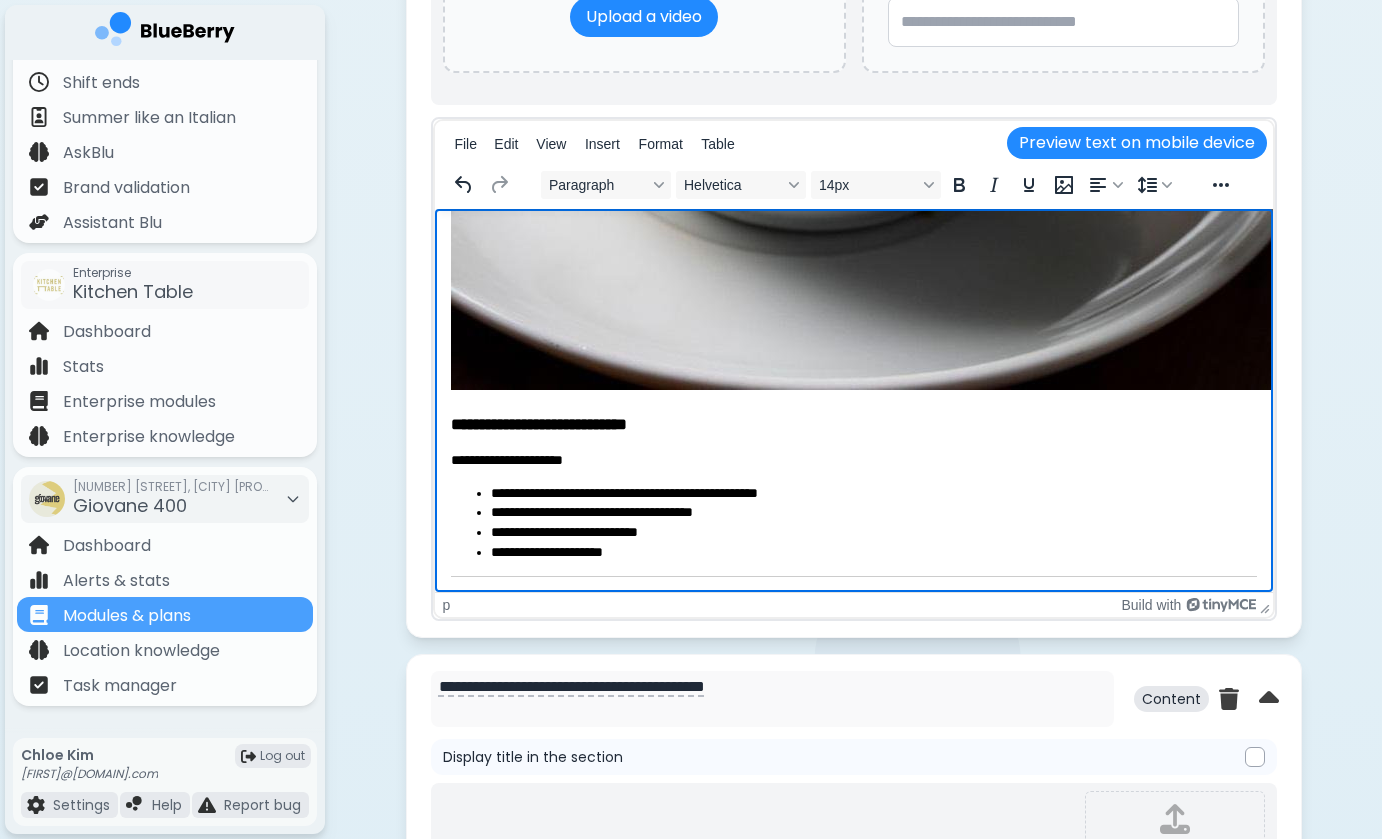 click on "**********" at bounding box center [853, 460] 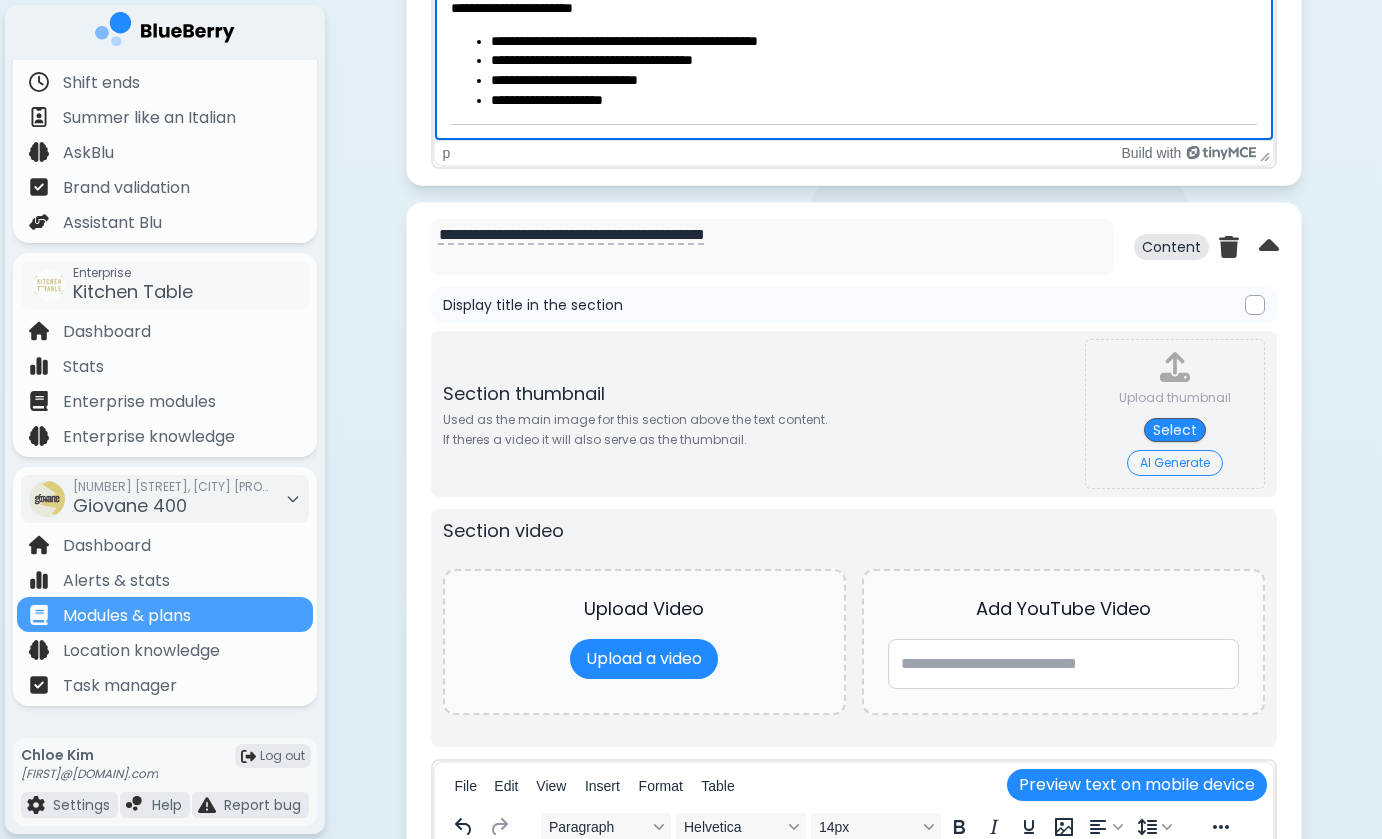 scroll, scrollTop: 5337, scrollLeft: 0, axis: vertical 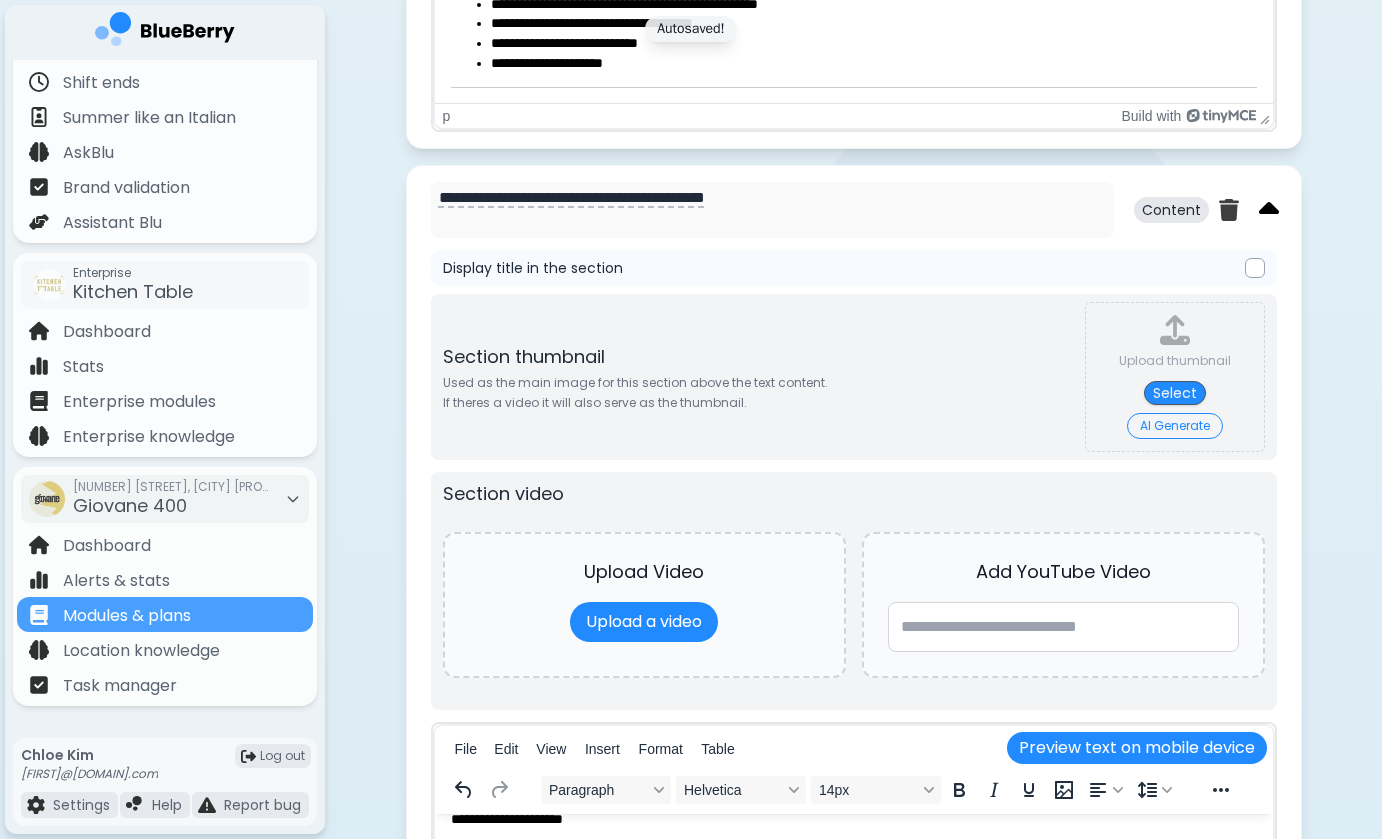 click at bounding box center [1269, 210] 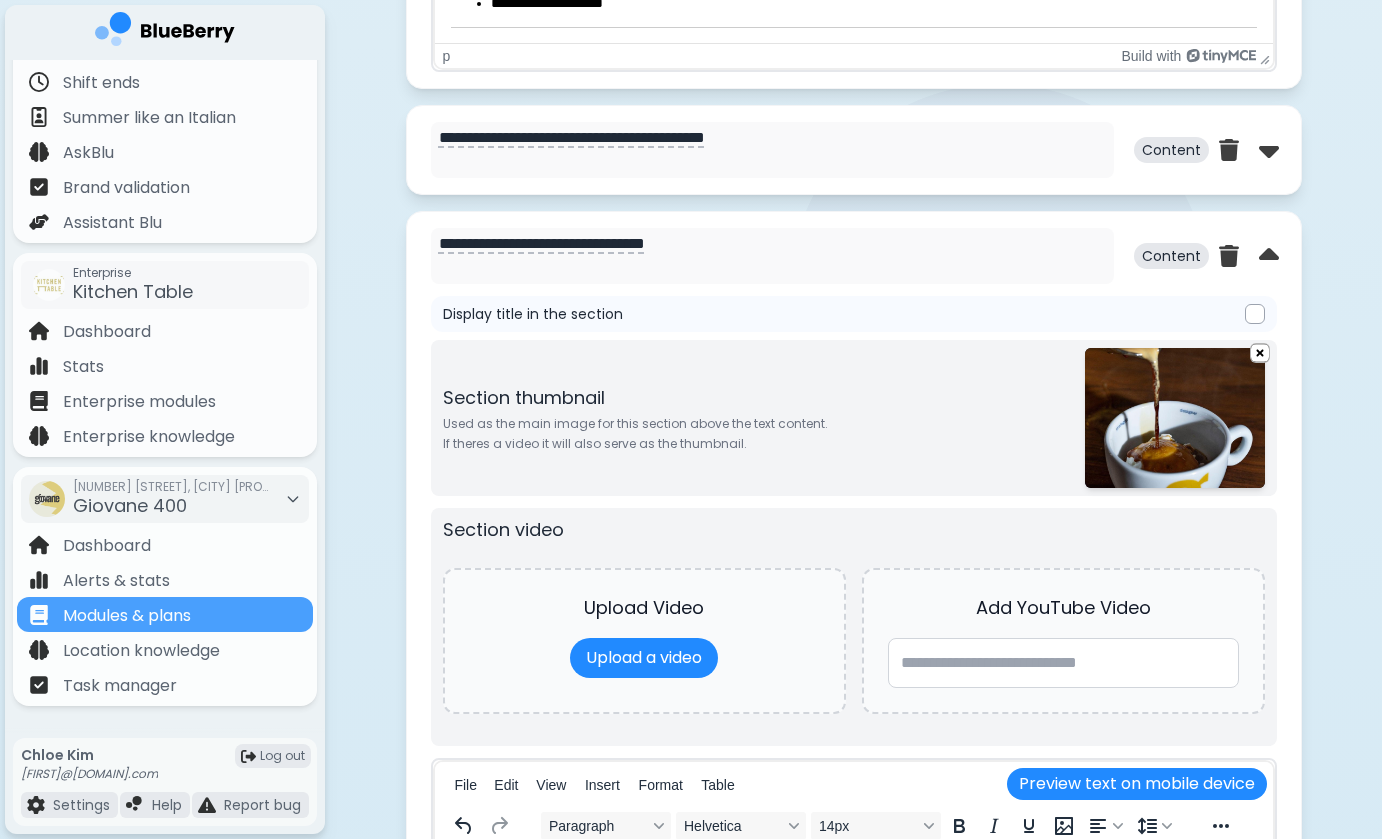 scroll, scrollTop: 5396, scrollLeft: 0, axis: vertical 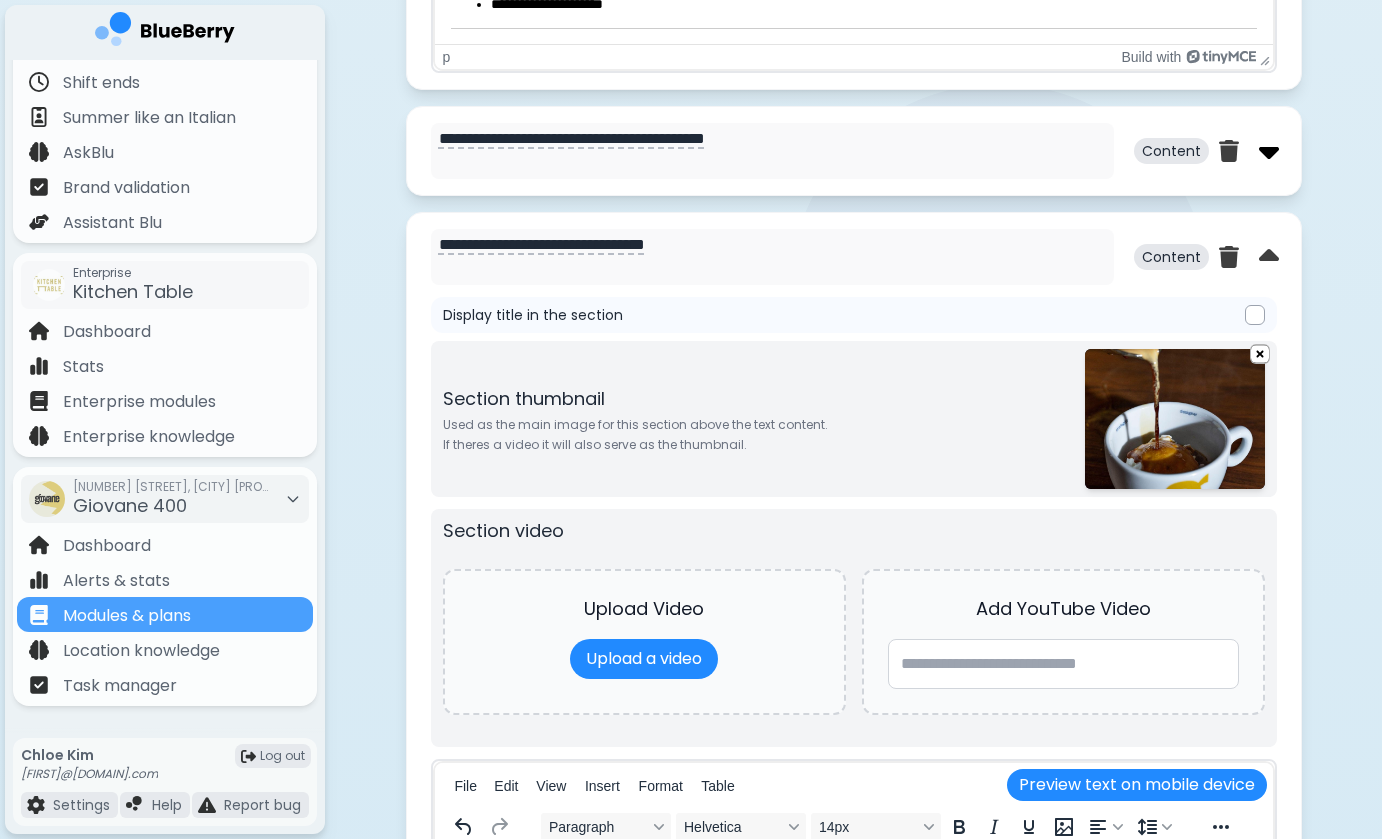 click at bounding box center (1269, 151) 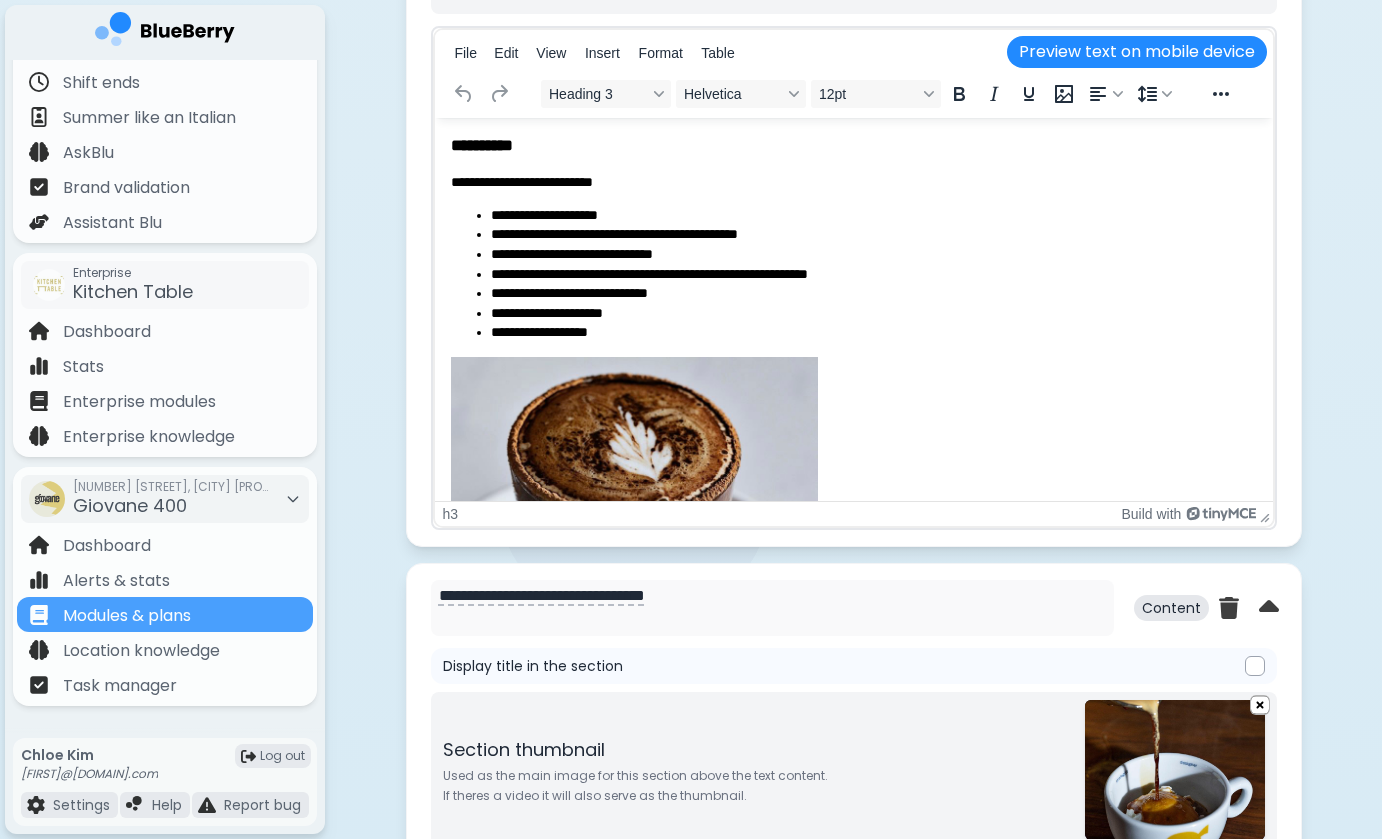 scroll, scrollTop: 4, scrollLeft: 0, axis: vertical 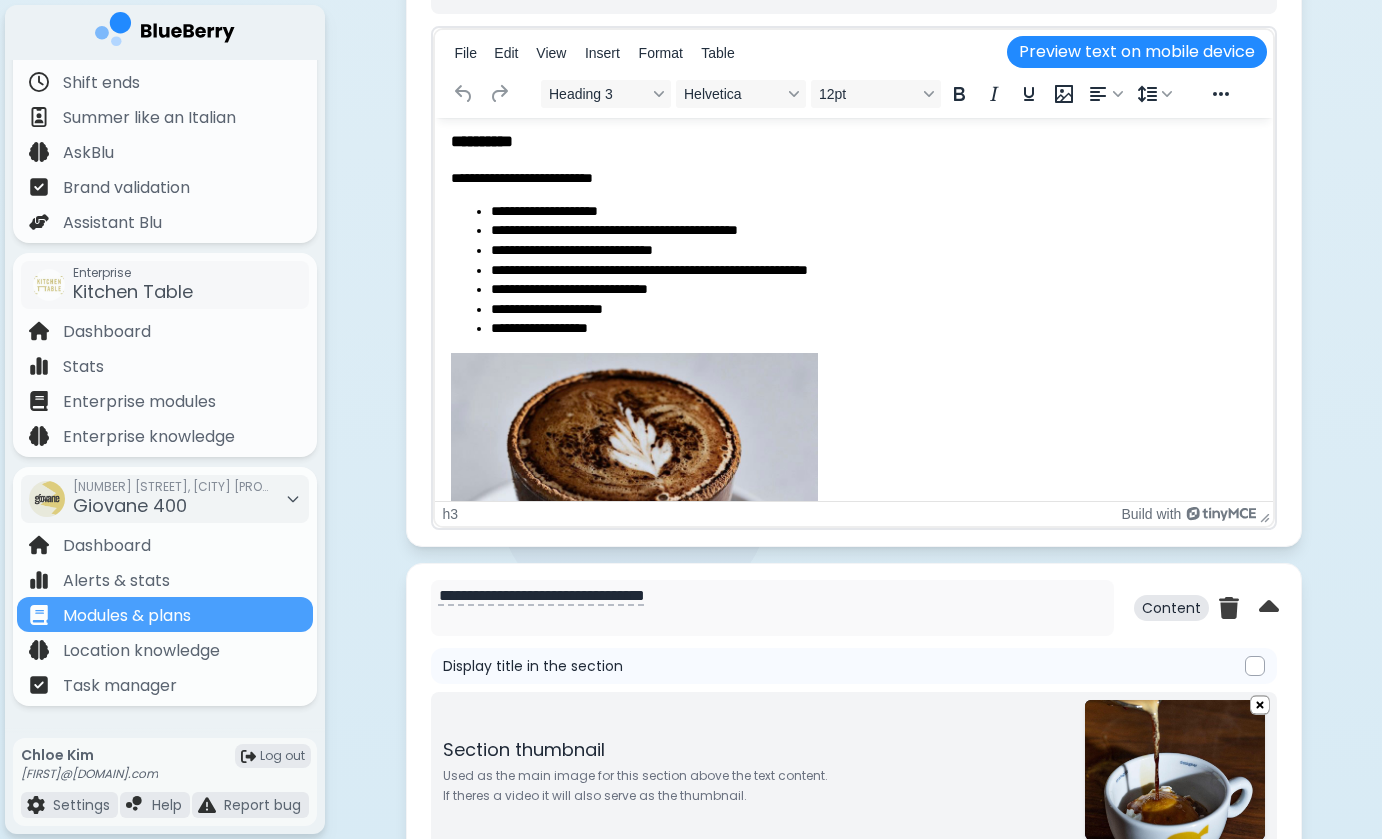 click on "**********" at bounding box center [853, 178] 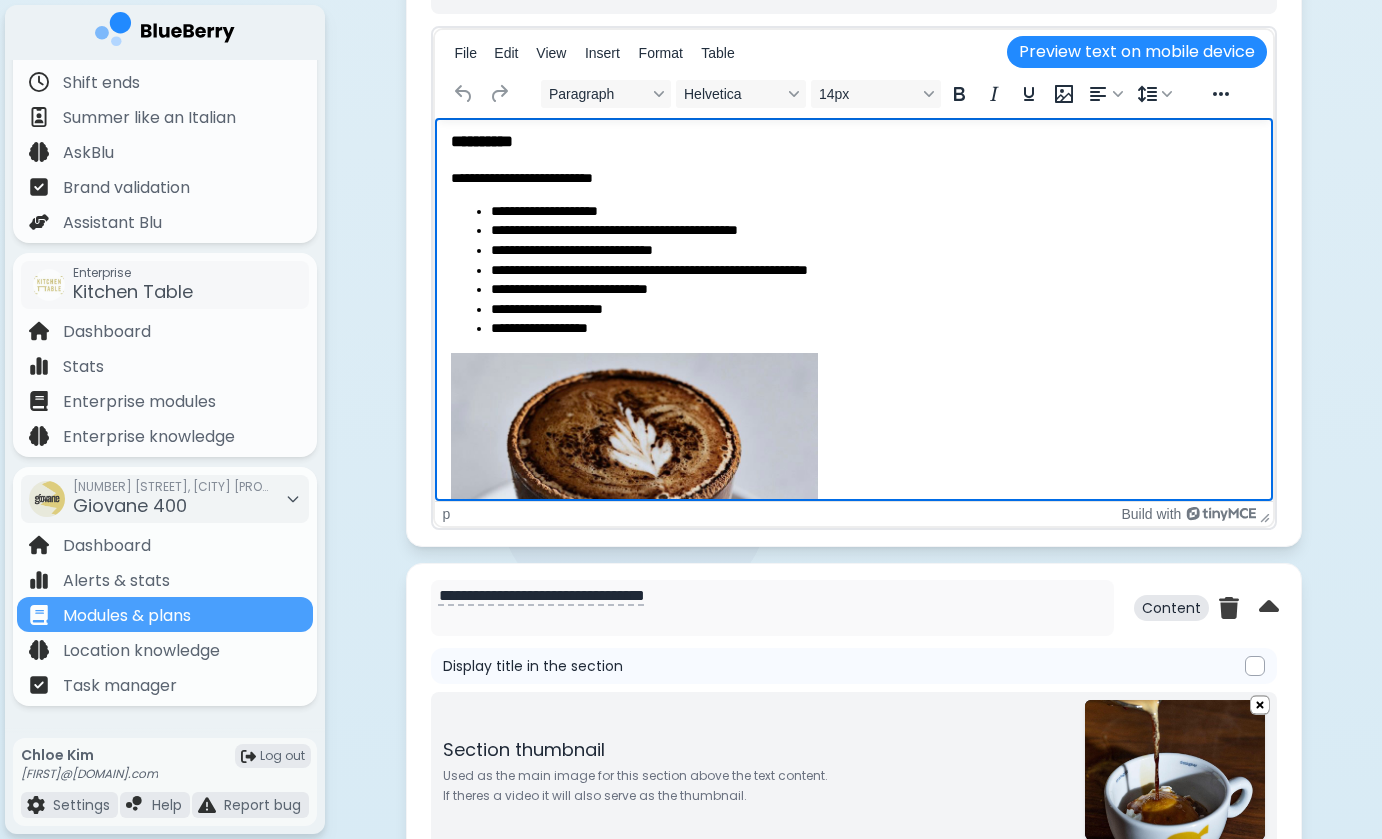 type 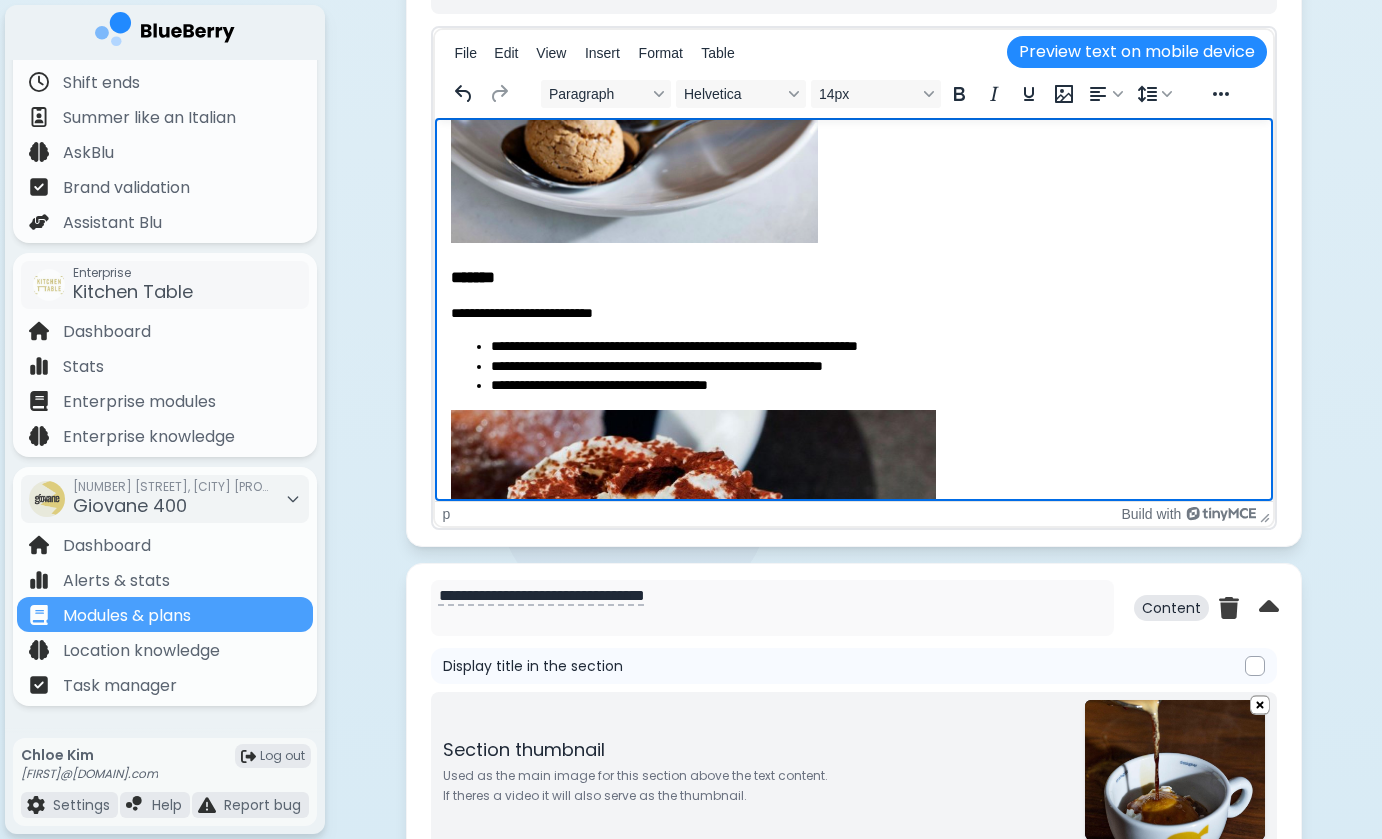 scroll, scrollTop: 569, scrollLeft: 0, axis: vertical 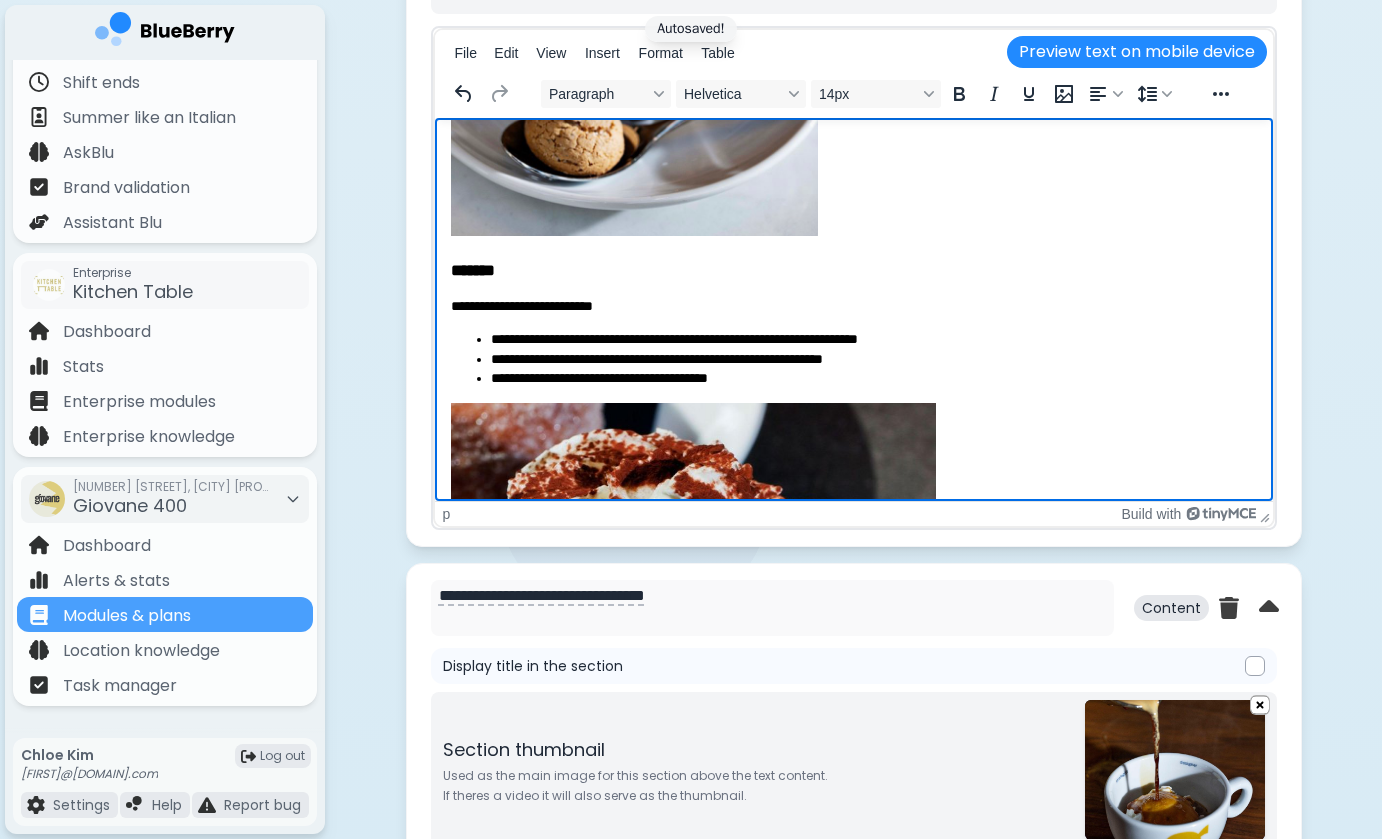 click on "**********" at bounding box center (853, 306) 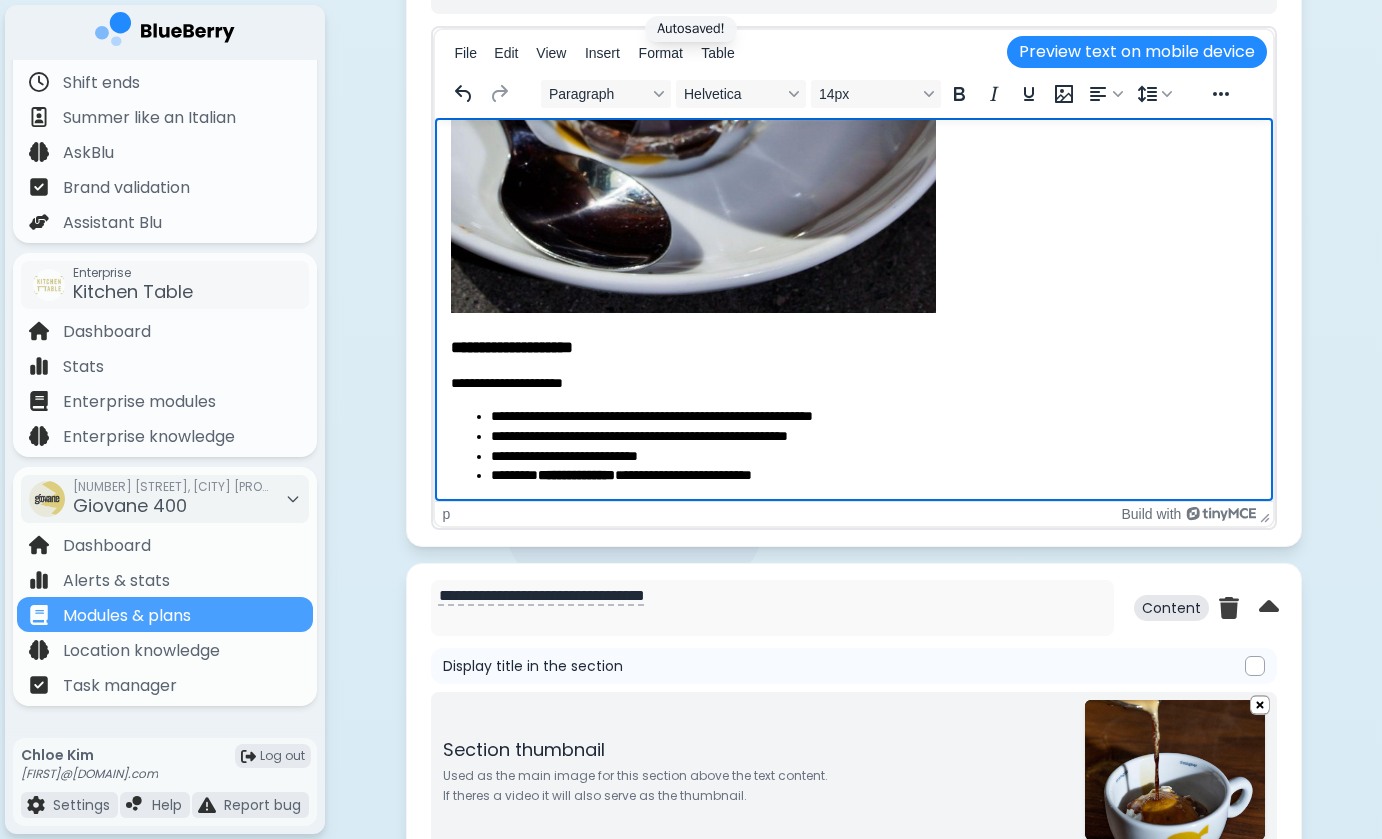 scroll, scrollTop: 1397, scrollLeft: 0, axis: vertical 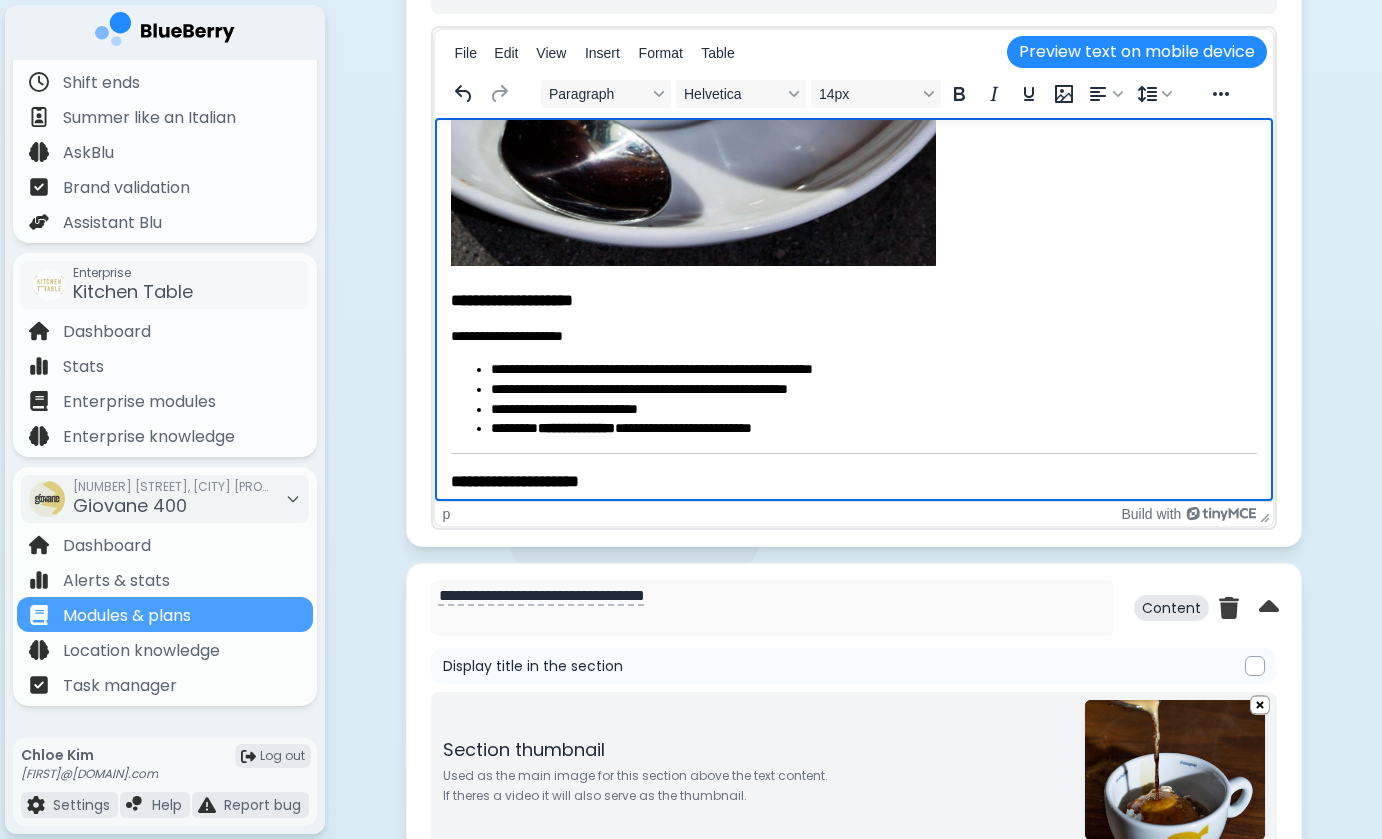 click on "**********" at bounding box center (853, 336) 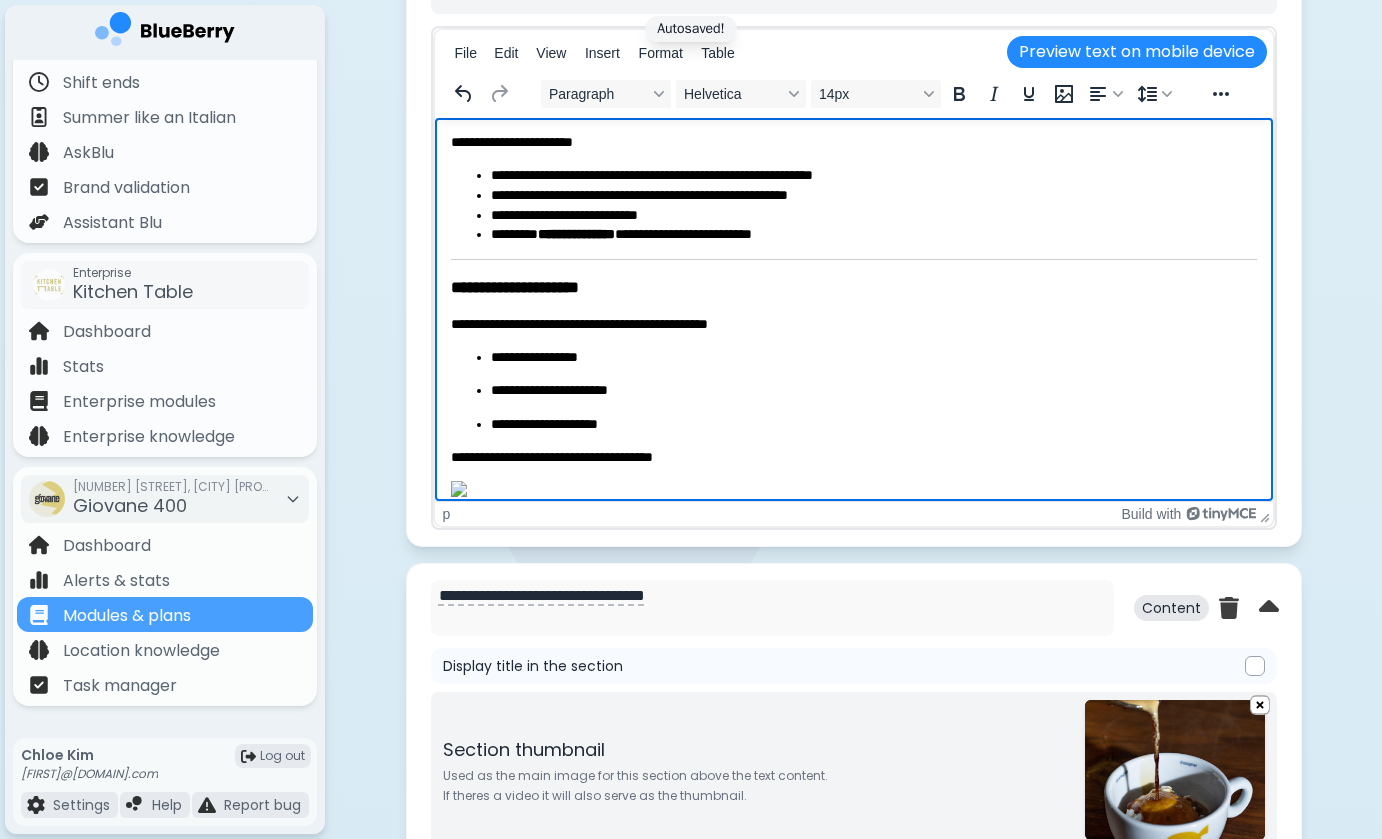 scroll, scrollTop: 1686, scrollLeft: 0, axis: vertical 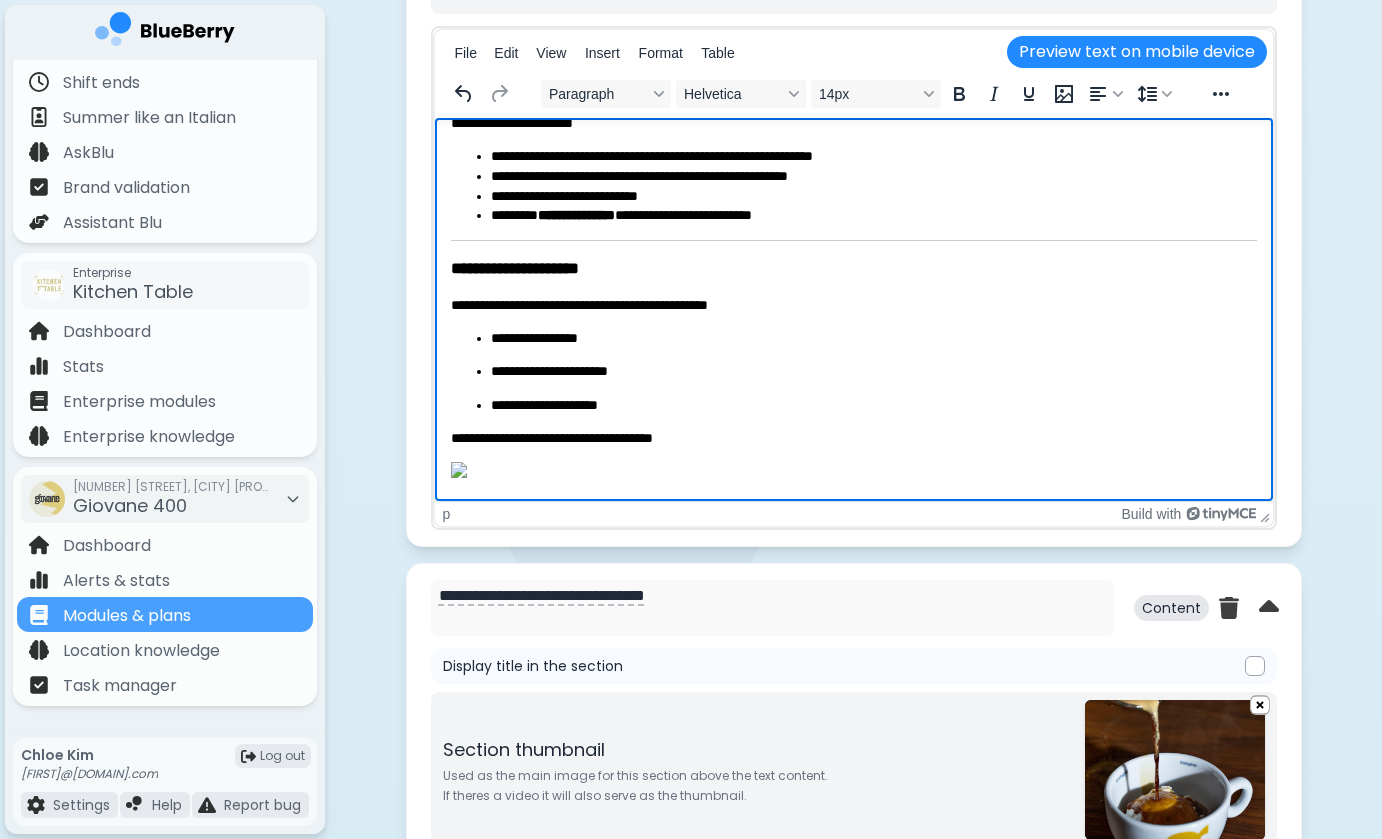 click on "**********" at bounding box center [873, 339] 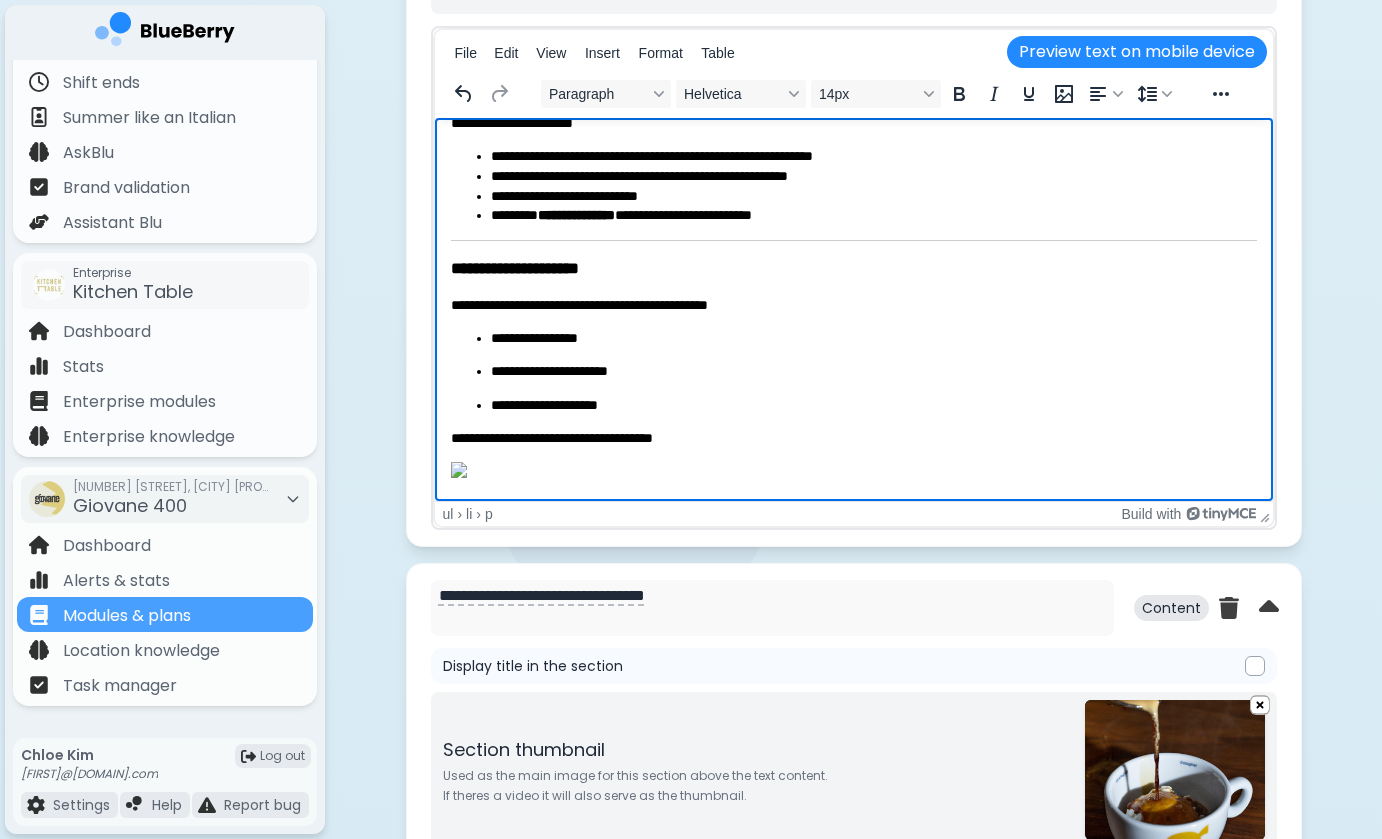 click on "**********" at bounding box center [853, 372] 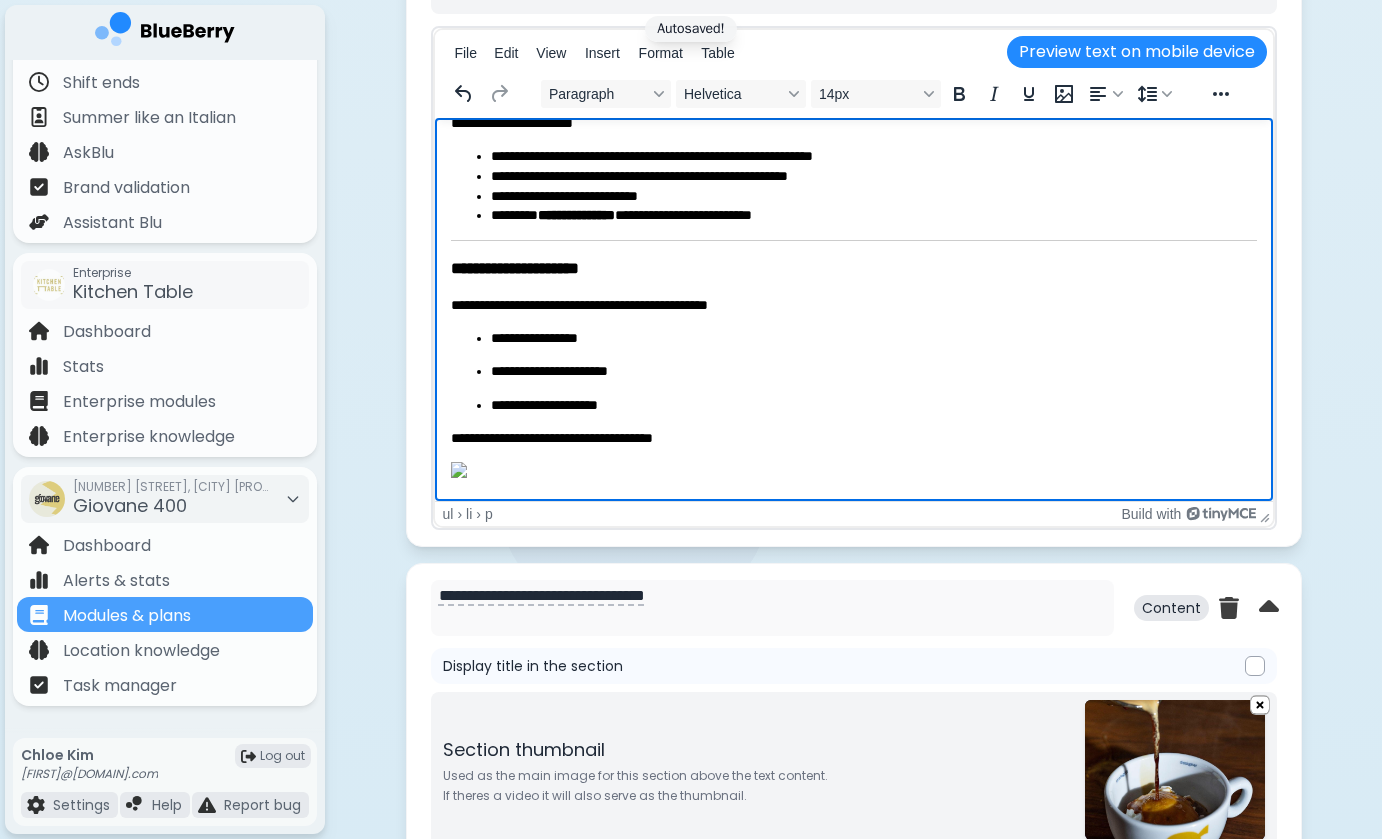 scroll, scrollTop: 1701, scrollLeft: 0, axis: vertical 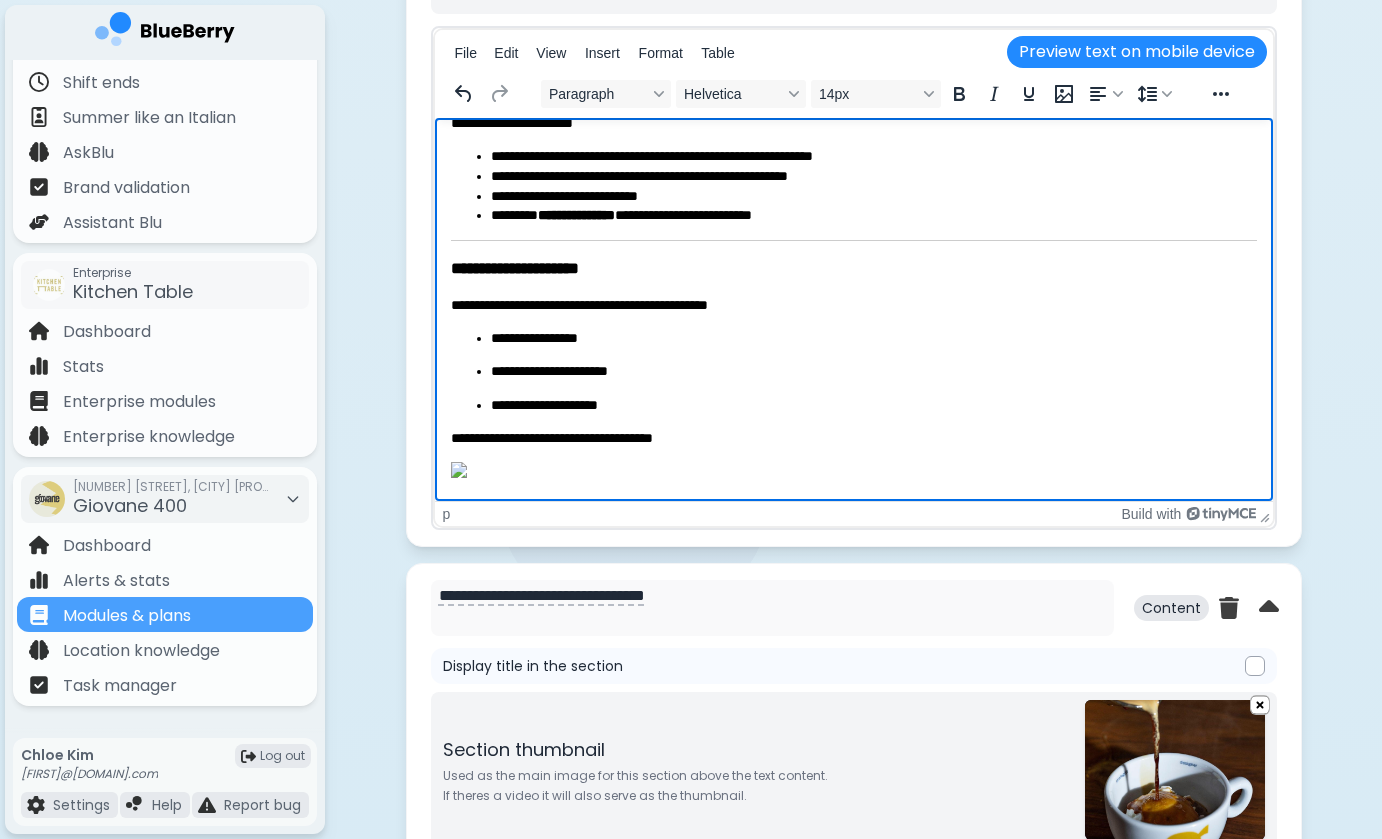 click on "**********" at bounding box center (853, 438) 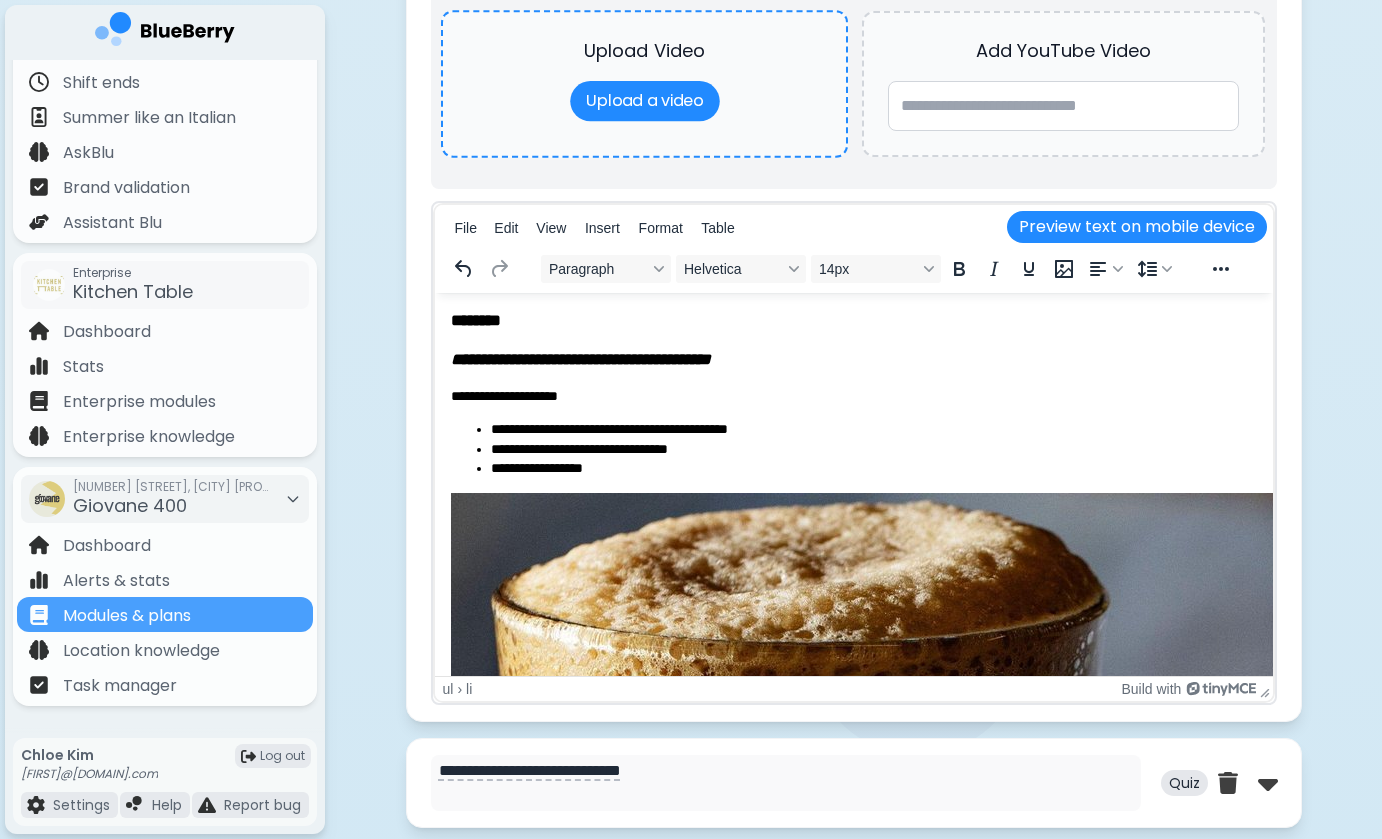 scroll, scrollTop: 6990, scrollLeft: 0, axis: vertical 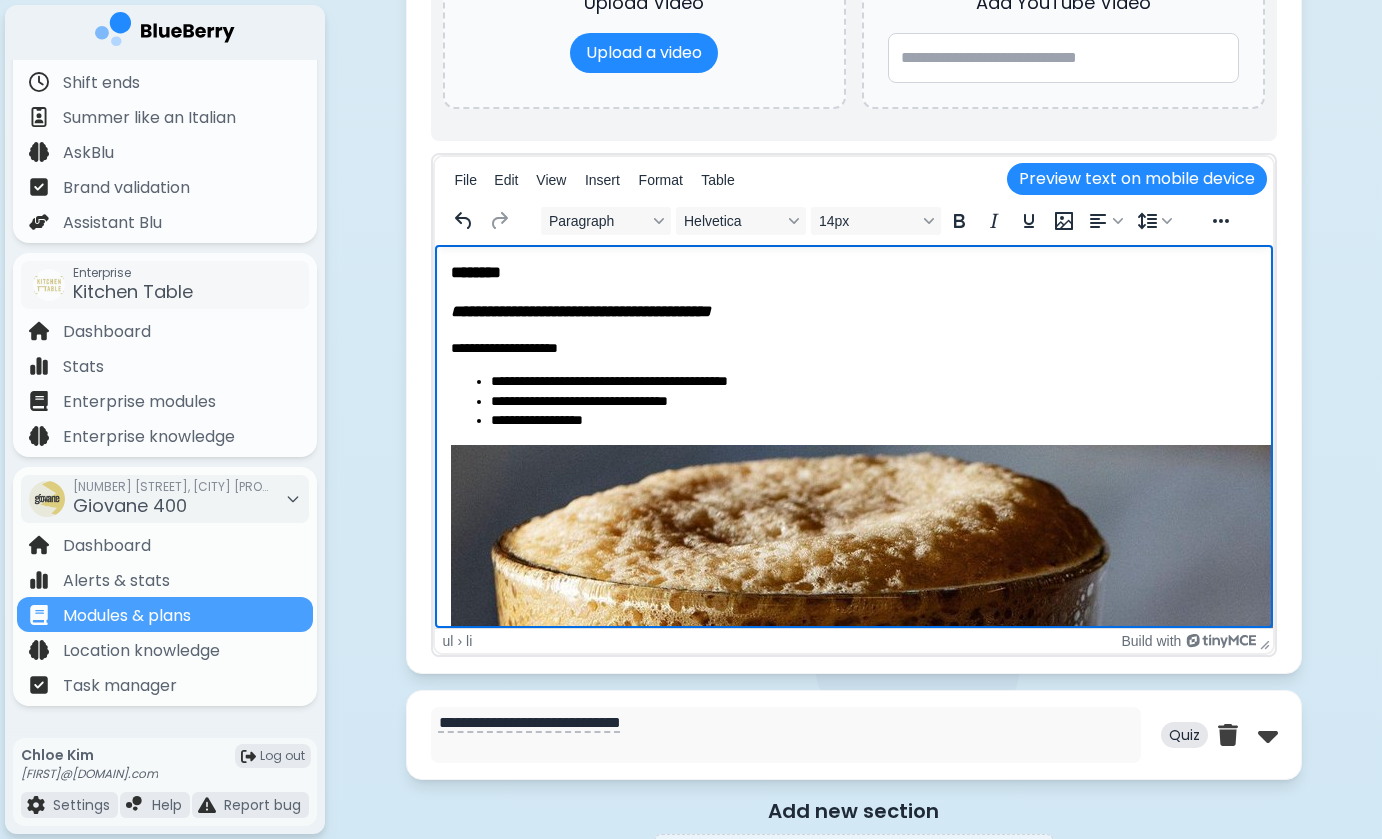 click on "**********" at bounding box center (873, 402) 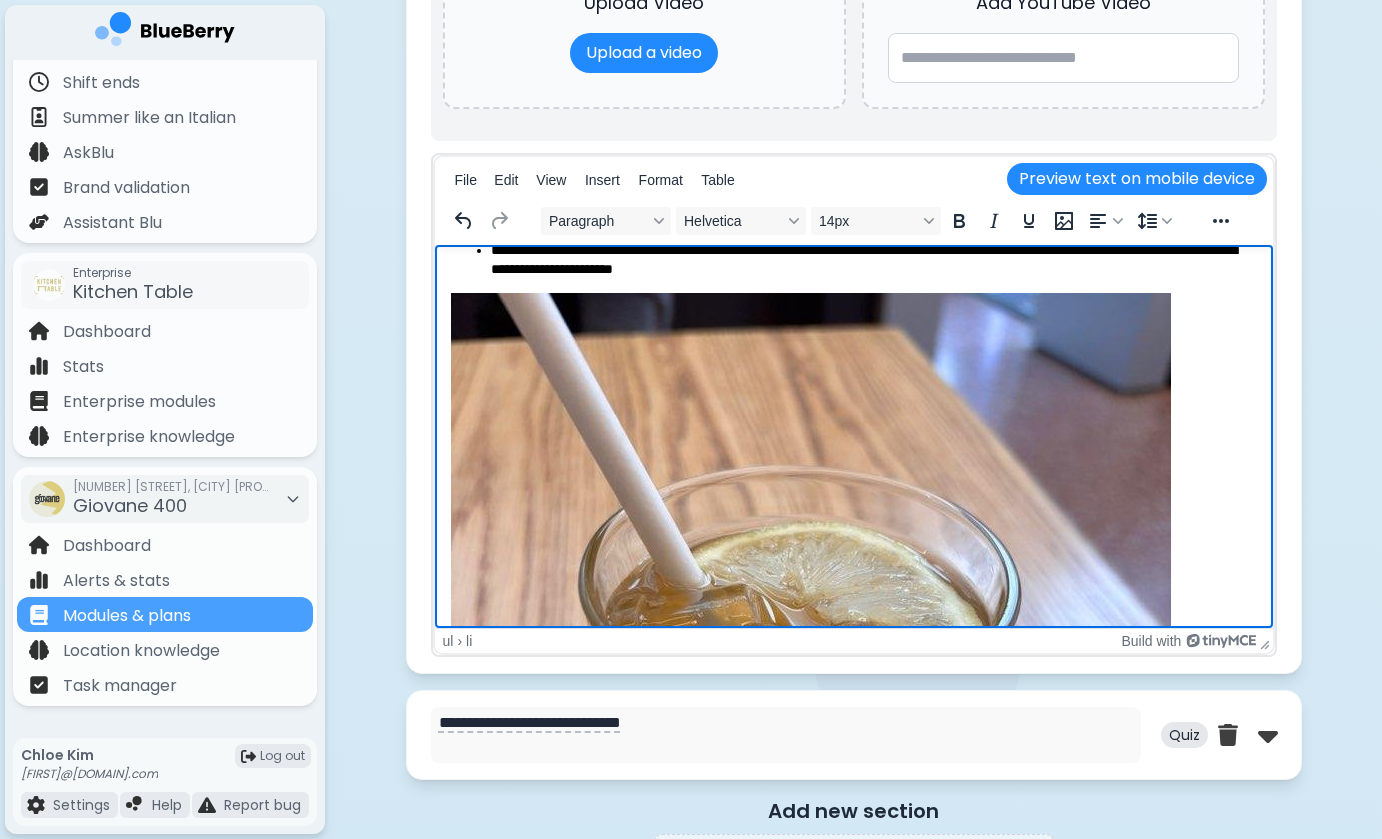 scroll, scrollTop: 1327, scrollLeft: 0, axis: vertical 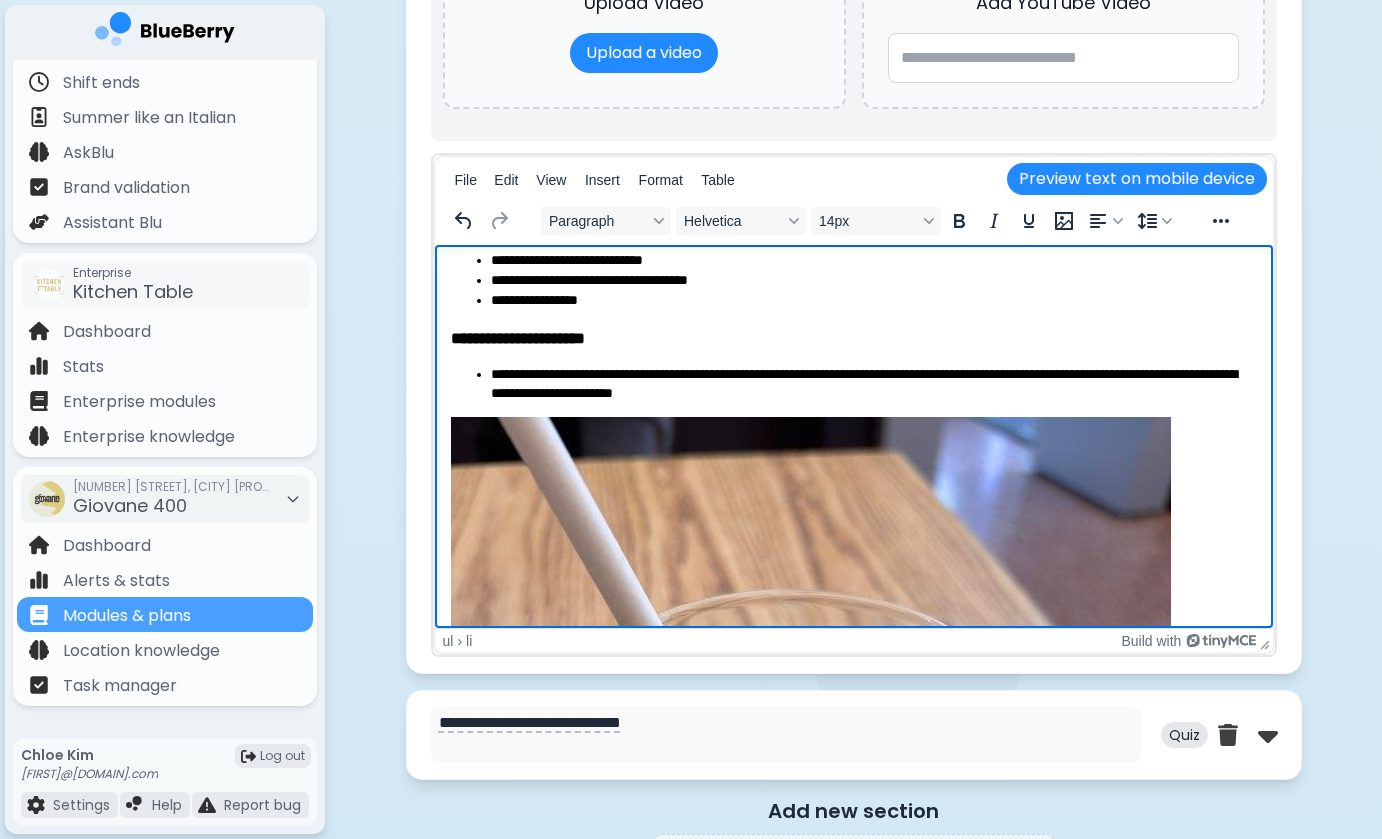 click at bounding box center (810, 897) 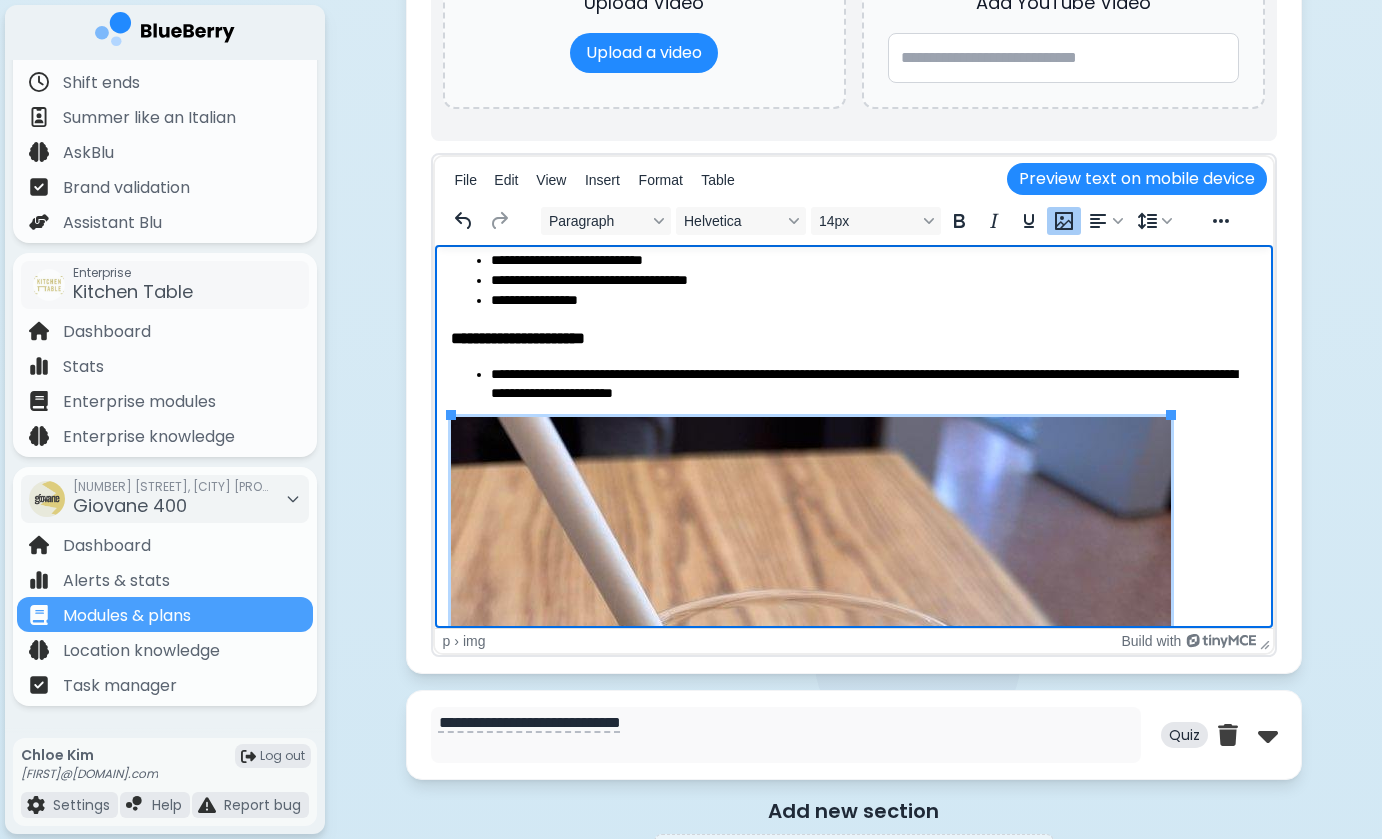 click on "**********" at bounding box center (873, 384) 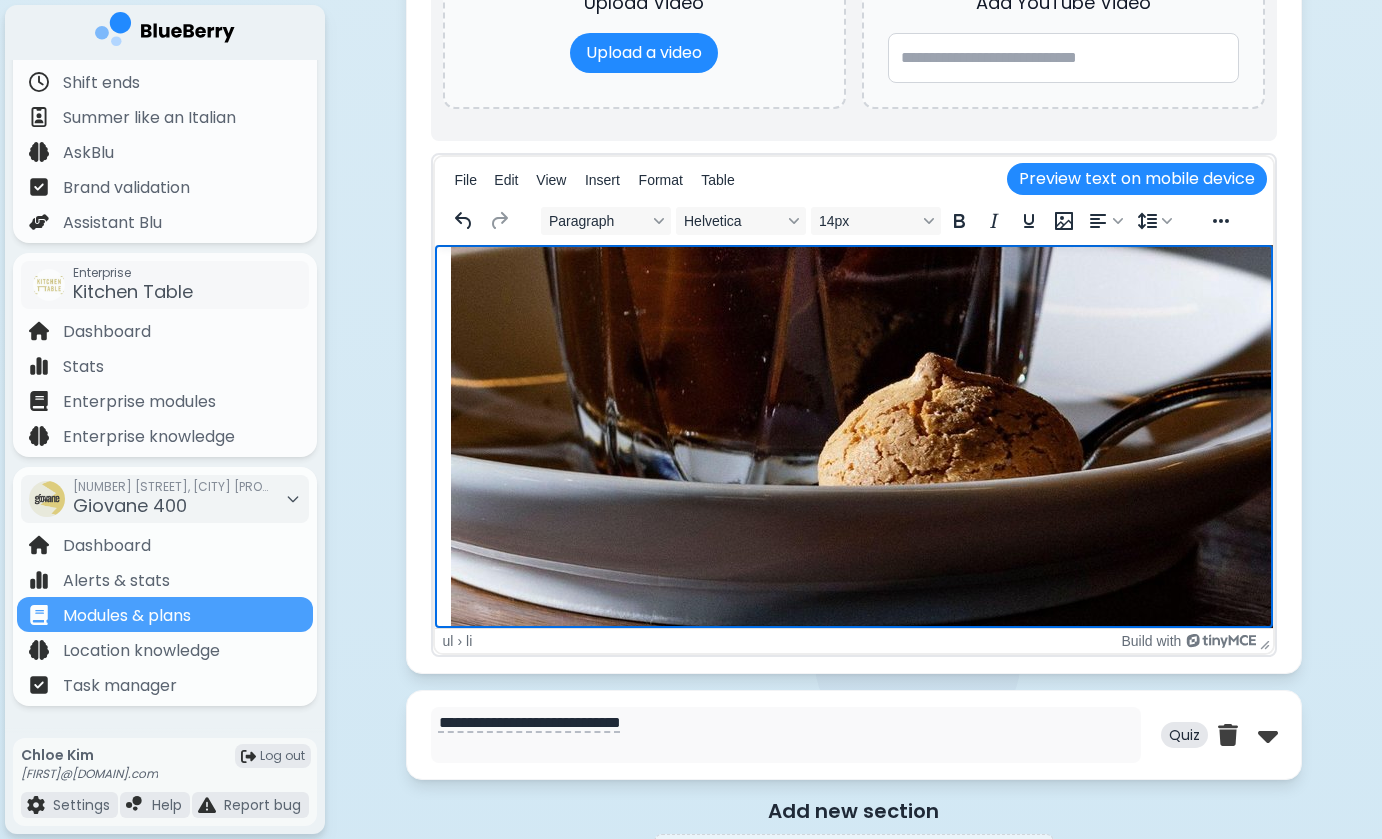 scroll, scrollTop: 812, scrollLeft: 1, axis: both 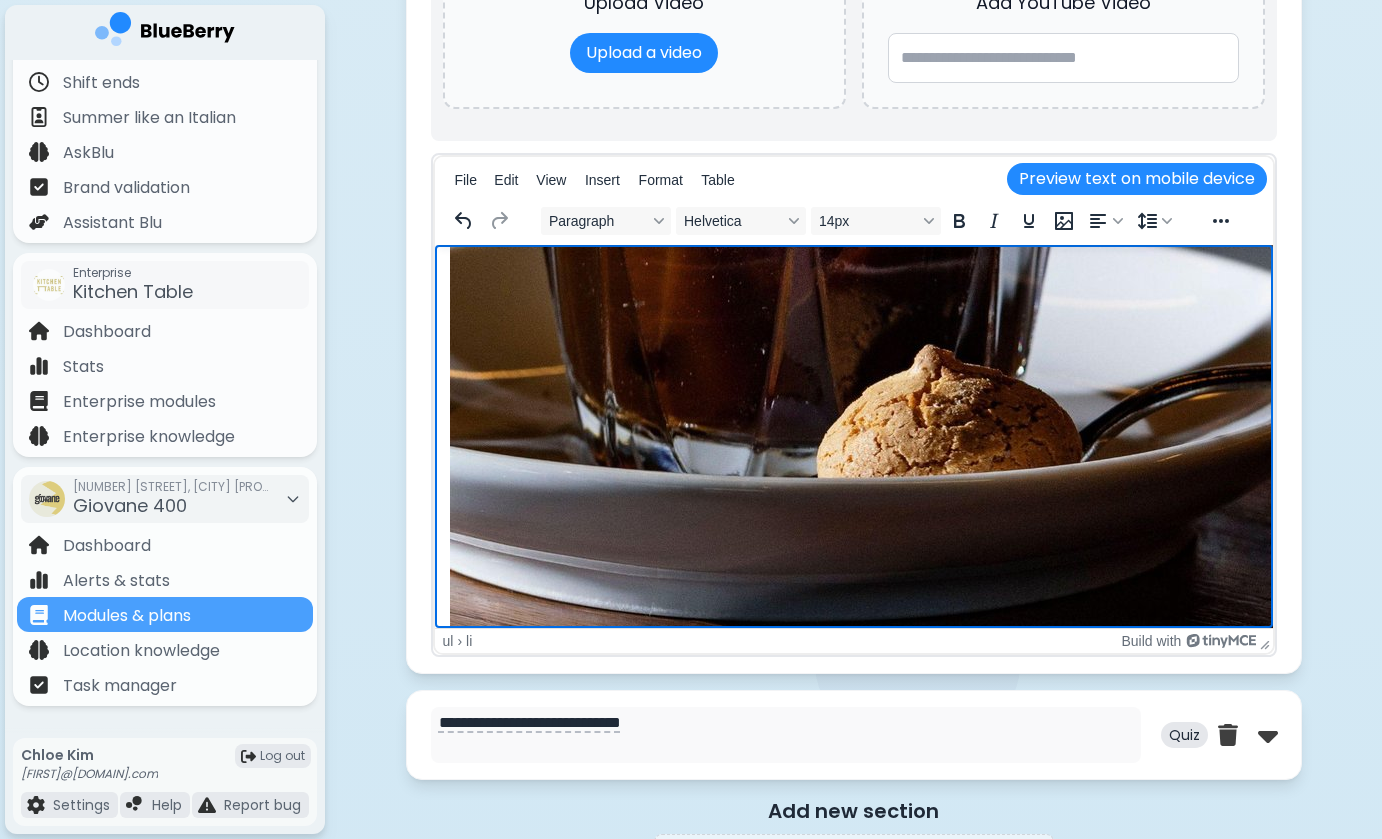 click at bounding box center [873, 133] 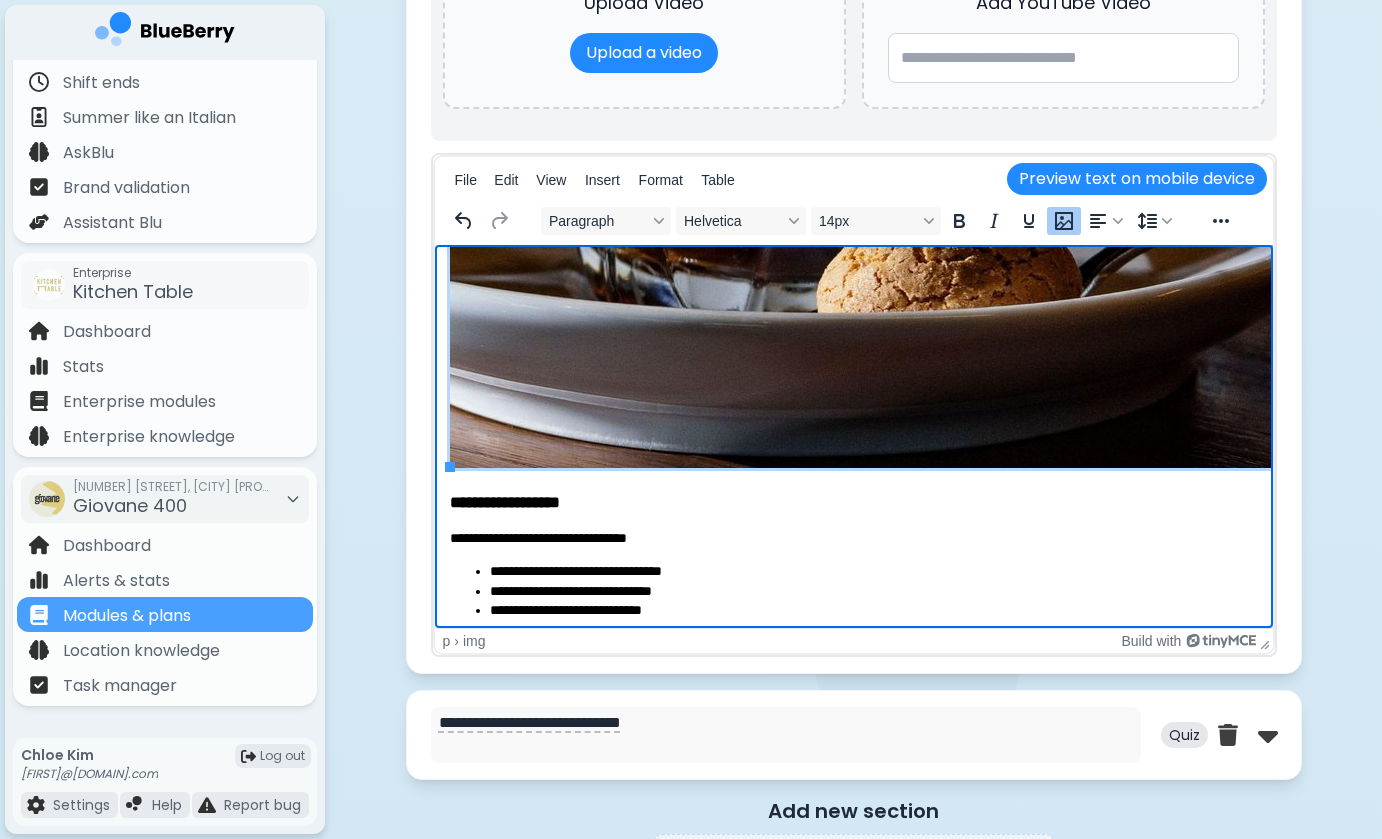 scroll, scrollTop: 1002, scrollLeft: 1, axis: both 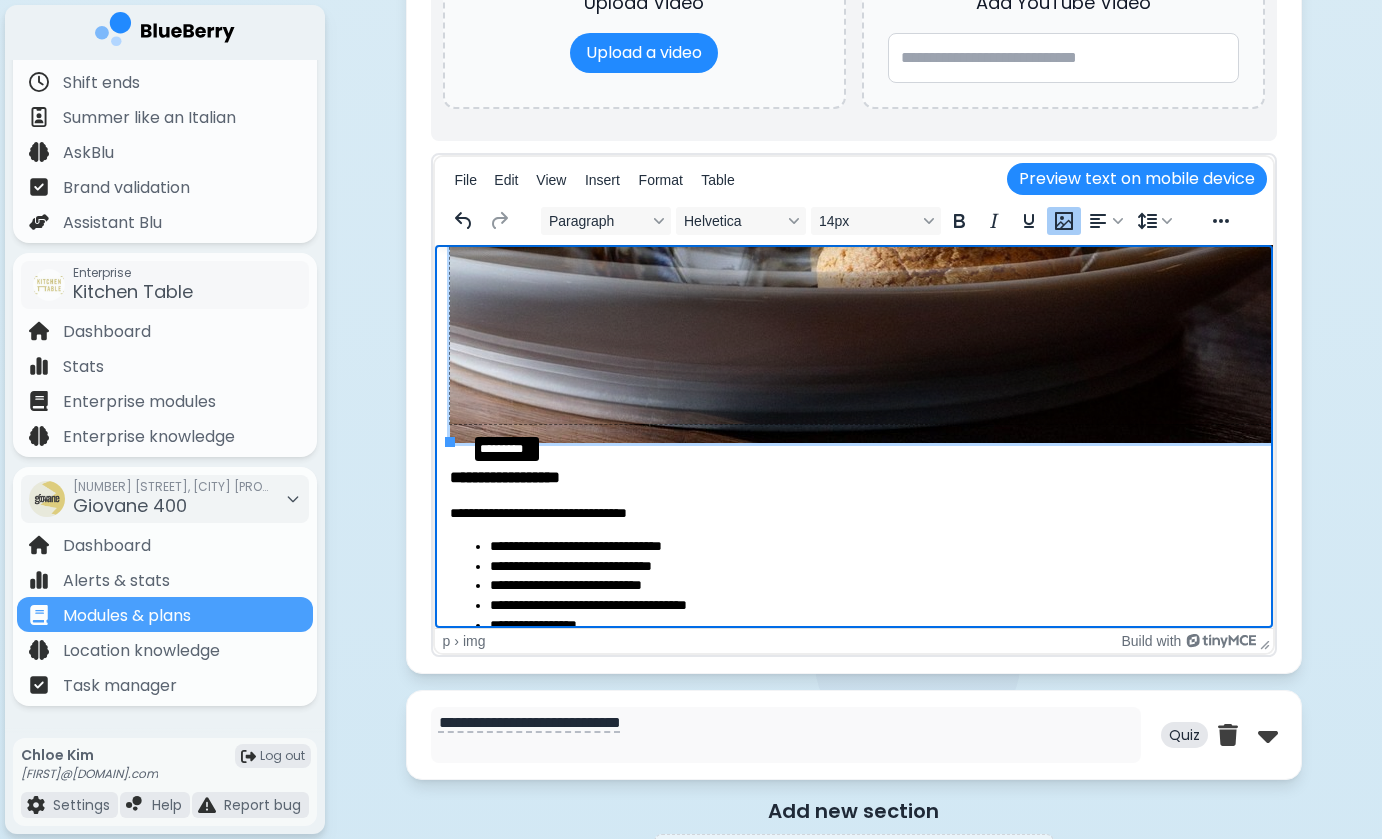 drag, startPoint x: 447, startPoint y: 441, endPoint x: 491, endPoint y: 412, distance: 52.69725 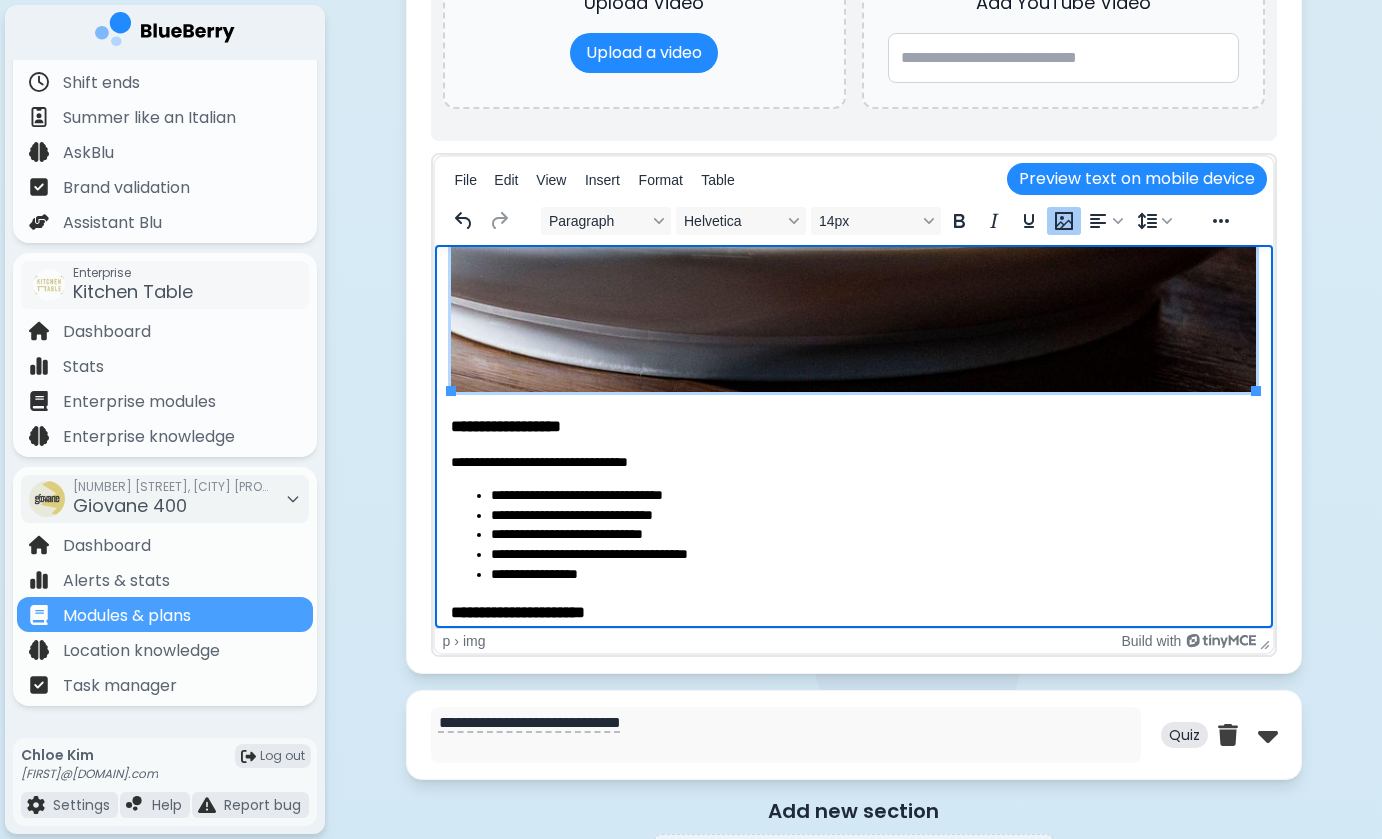 scroll, scrollTop: 1002, scrollLeft: 0, axis: vertical 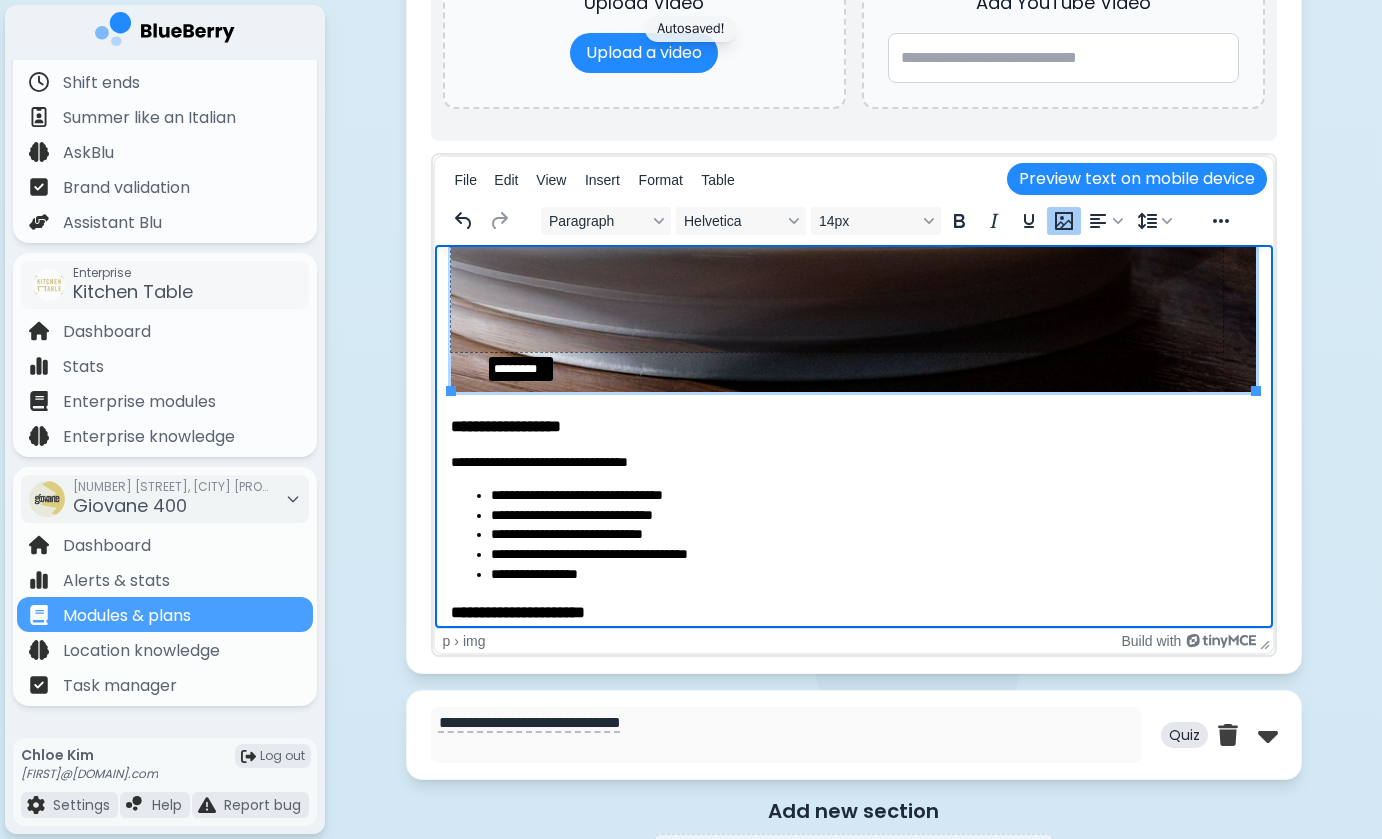 drag, startPoint x: 450, startPoint y: 389, endPoint x: 500, endPoint y: 333, distance: 75.073296 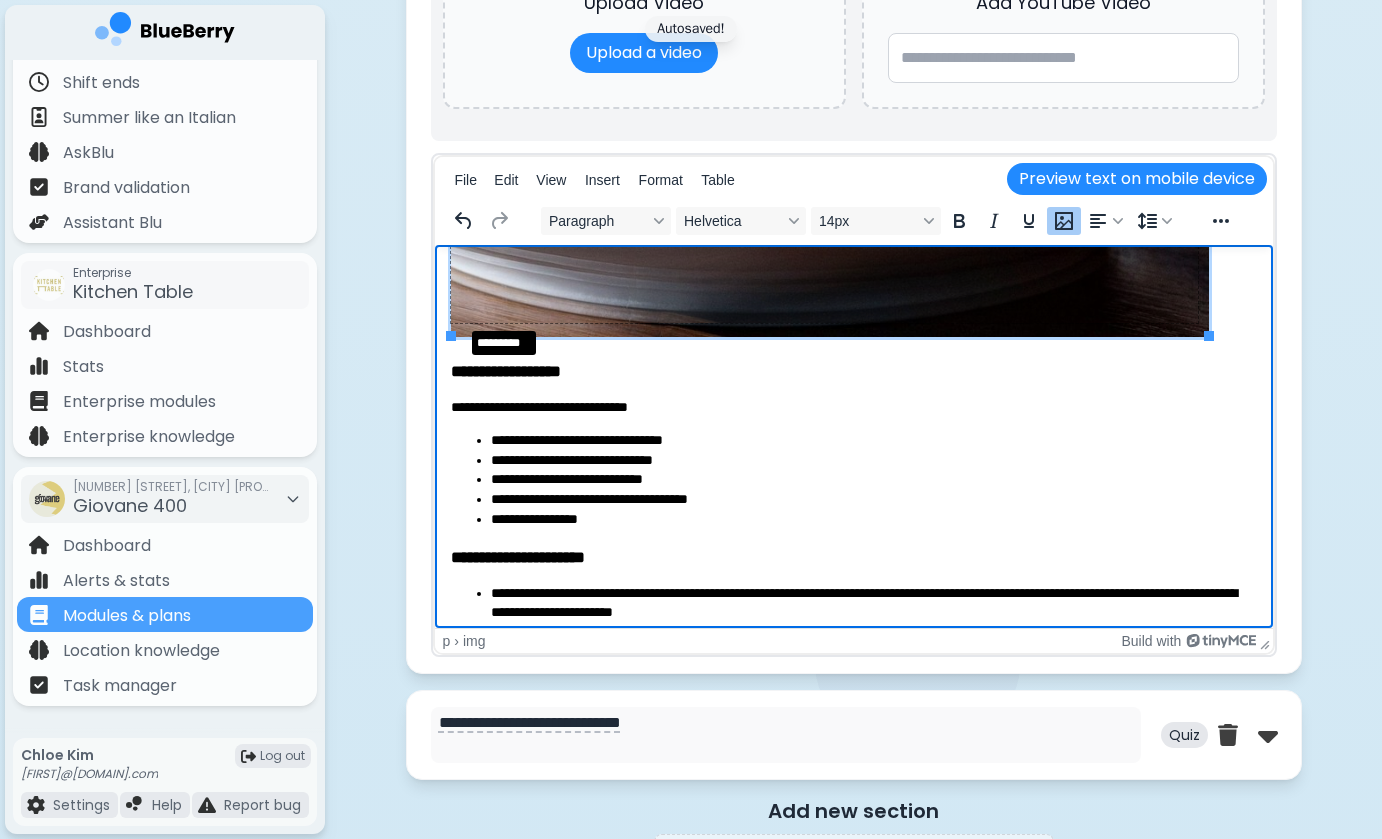 drag, startPoint x: 449, startPoint y: 335, endPoint x: 525, endPoint y: 288, distance: 89.358826 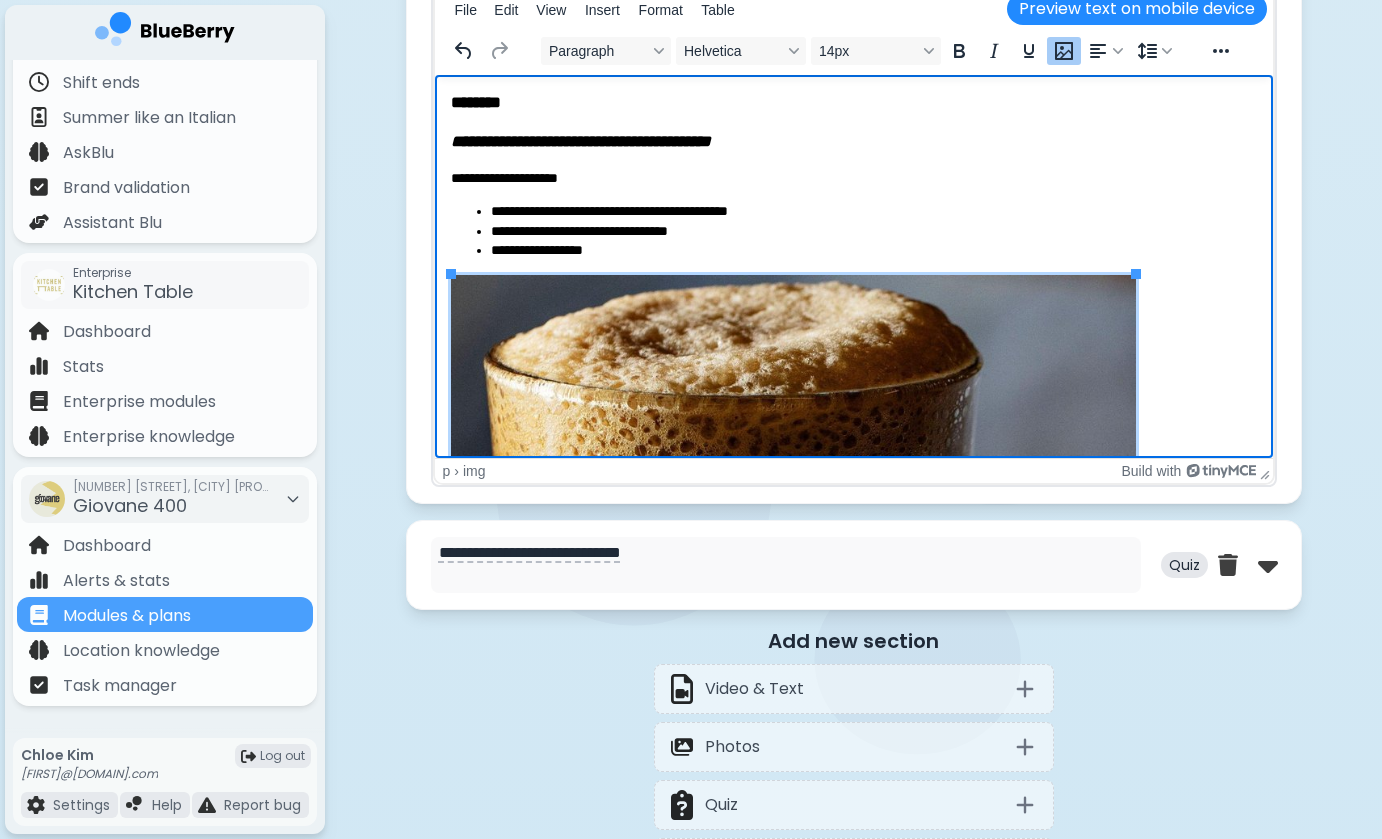 scroll, scrollTop: 0, scrollLeft: 0, axis: both 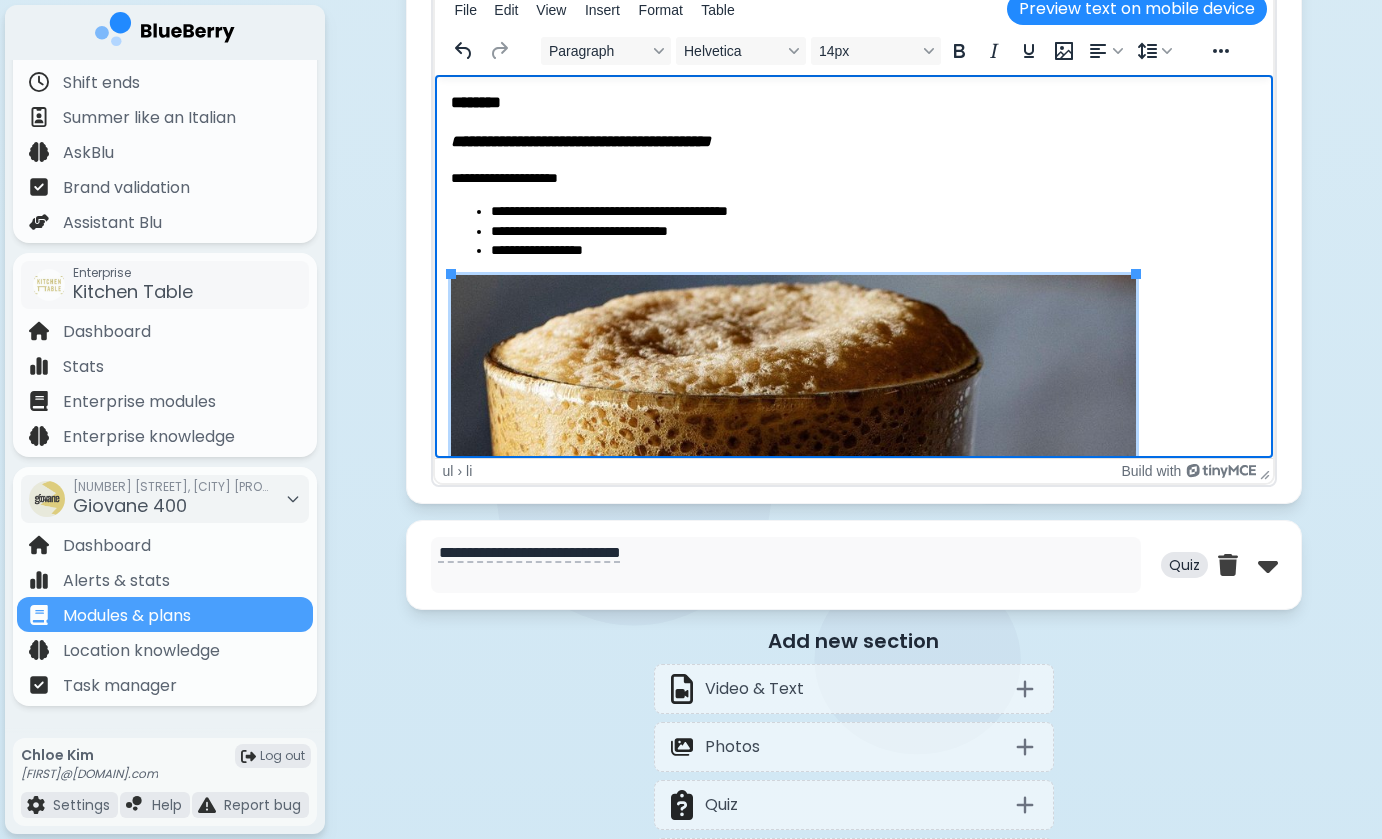 click on "**********" at bounding box center [873, 232] 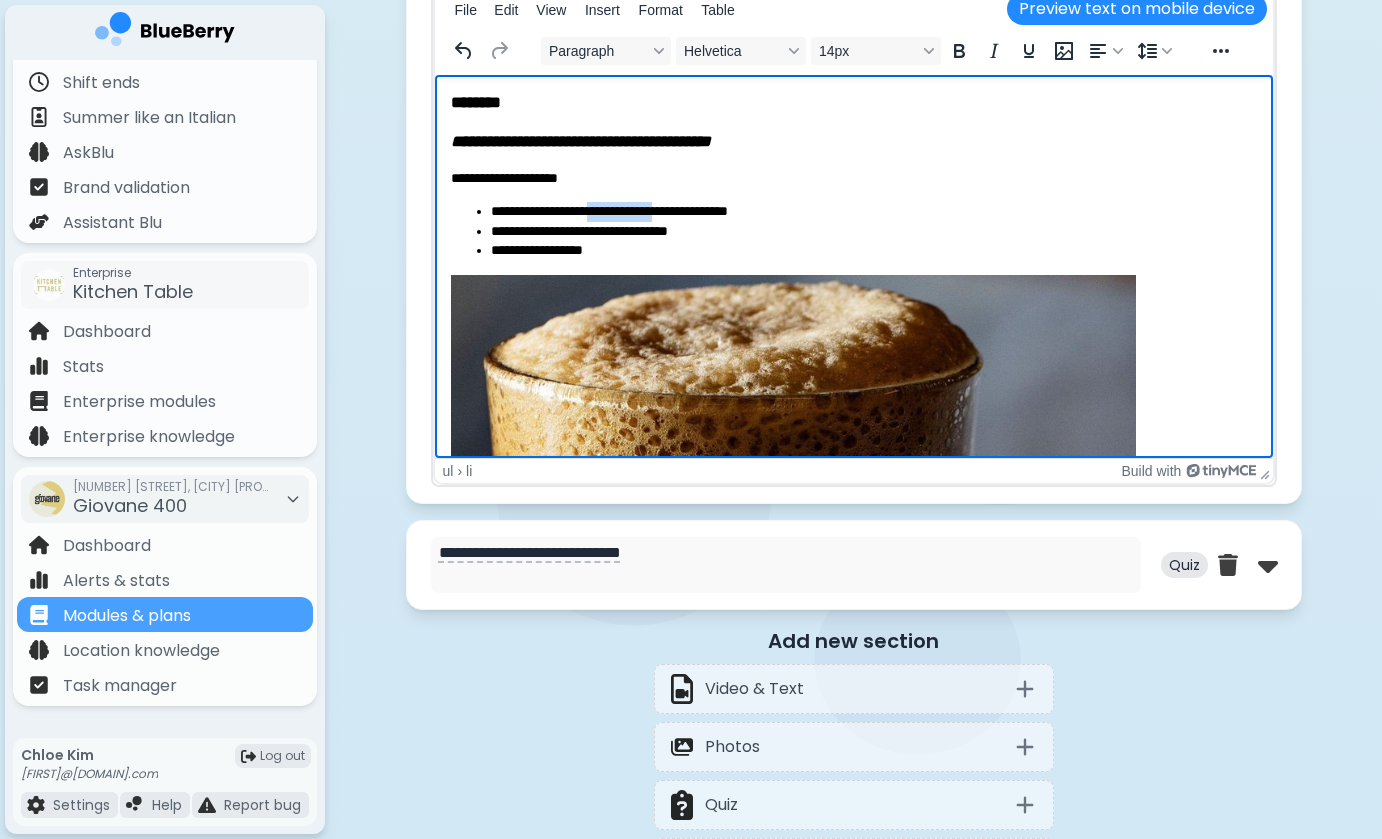 drag, startPoint x: 678, startPoint y: 210, endPoint x: 612, endPoint y: 210, distance: 66 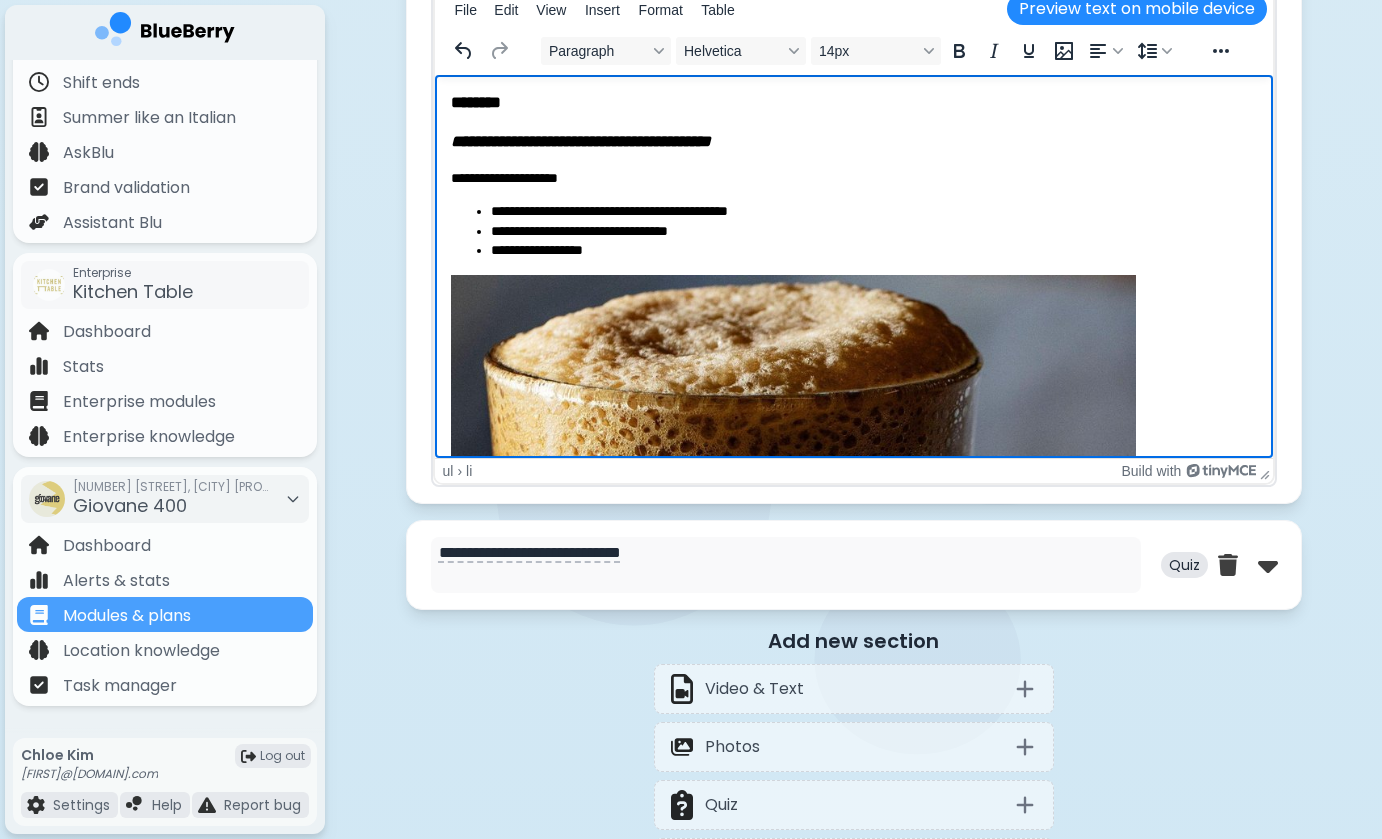 click on "**********" at bounding box center (873, 212) 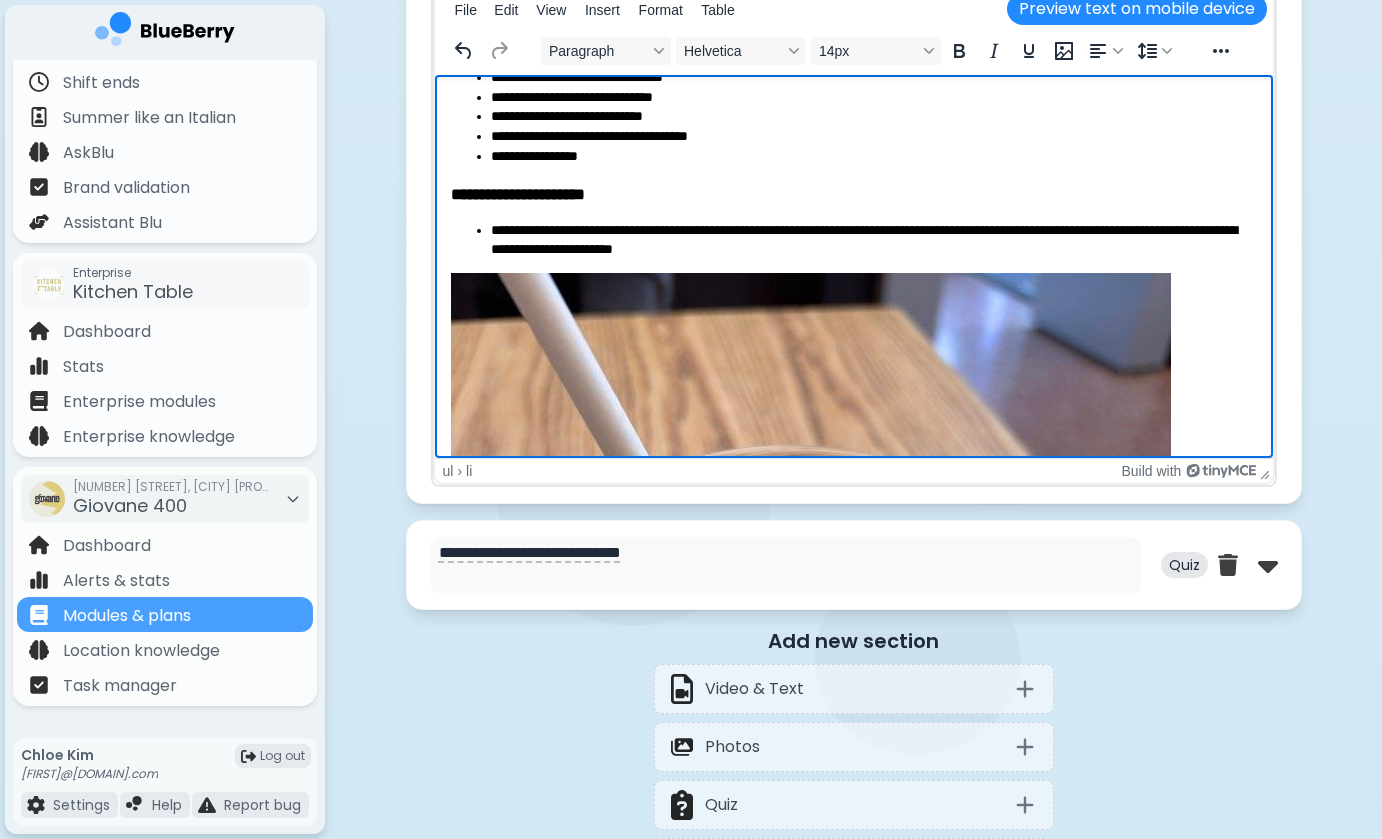 scroll, scrollTop: 1156, scrollLeft: 0, axis: vertical 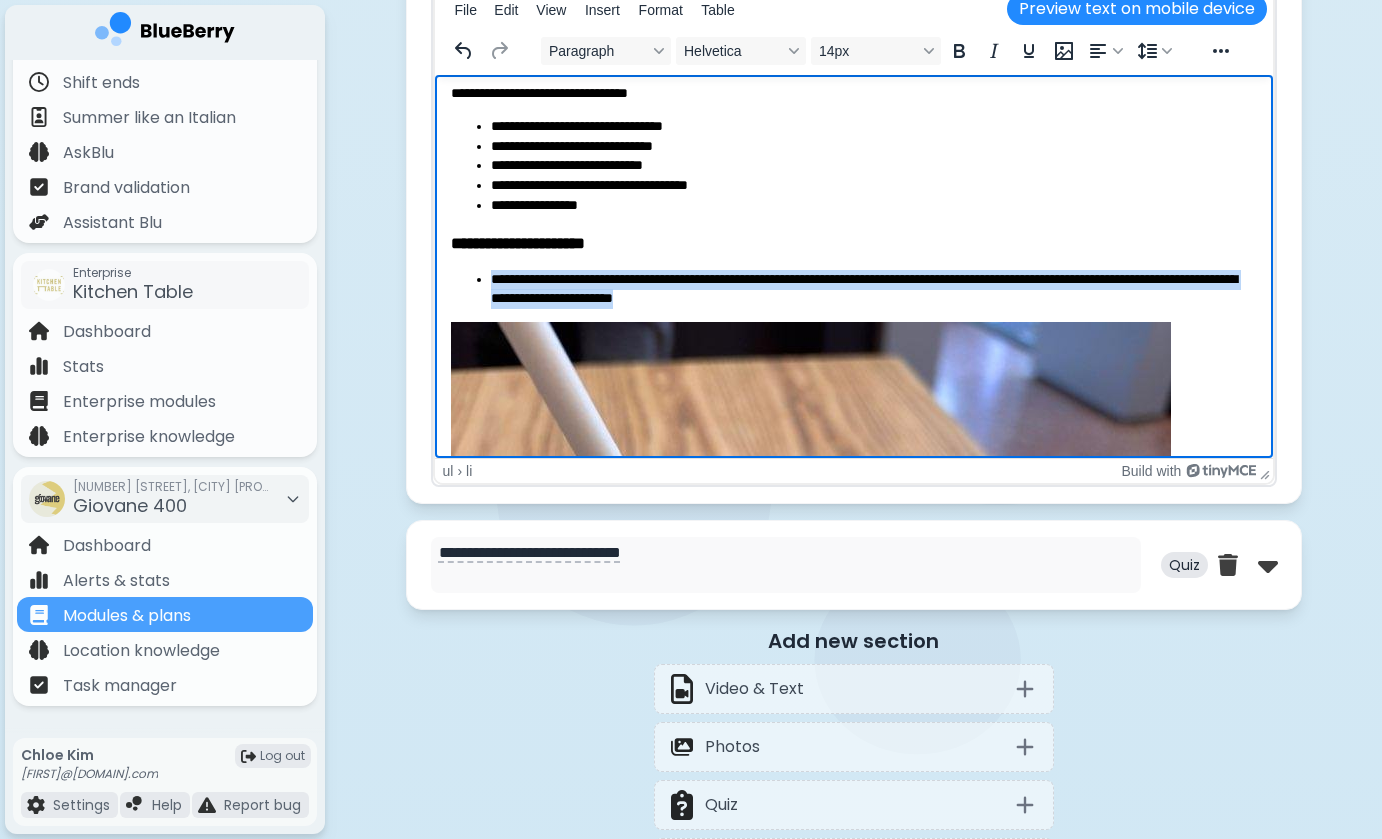 drag, startPoint x: 866, startPoint y: 299, endPoint x: 452, endPoint y: 266, distance: 415.31314 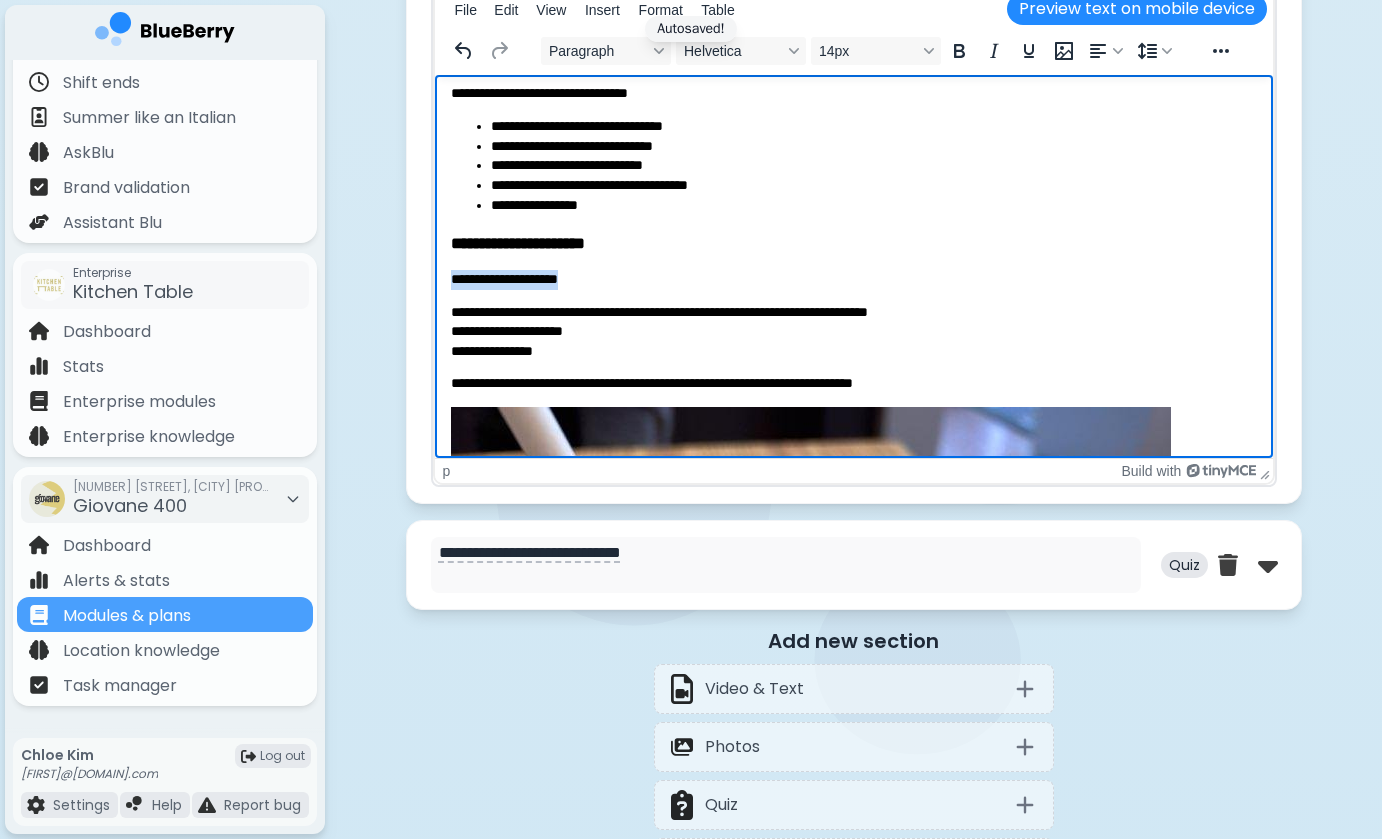 drag, startPoint x: 607, startPoint y: 277, endPoint x: 445, endPoint y: 276, distance: 162.00308 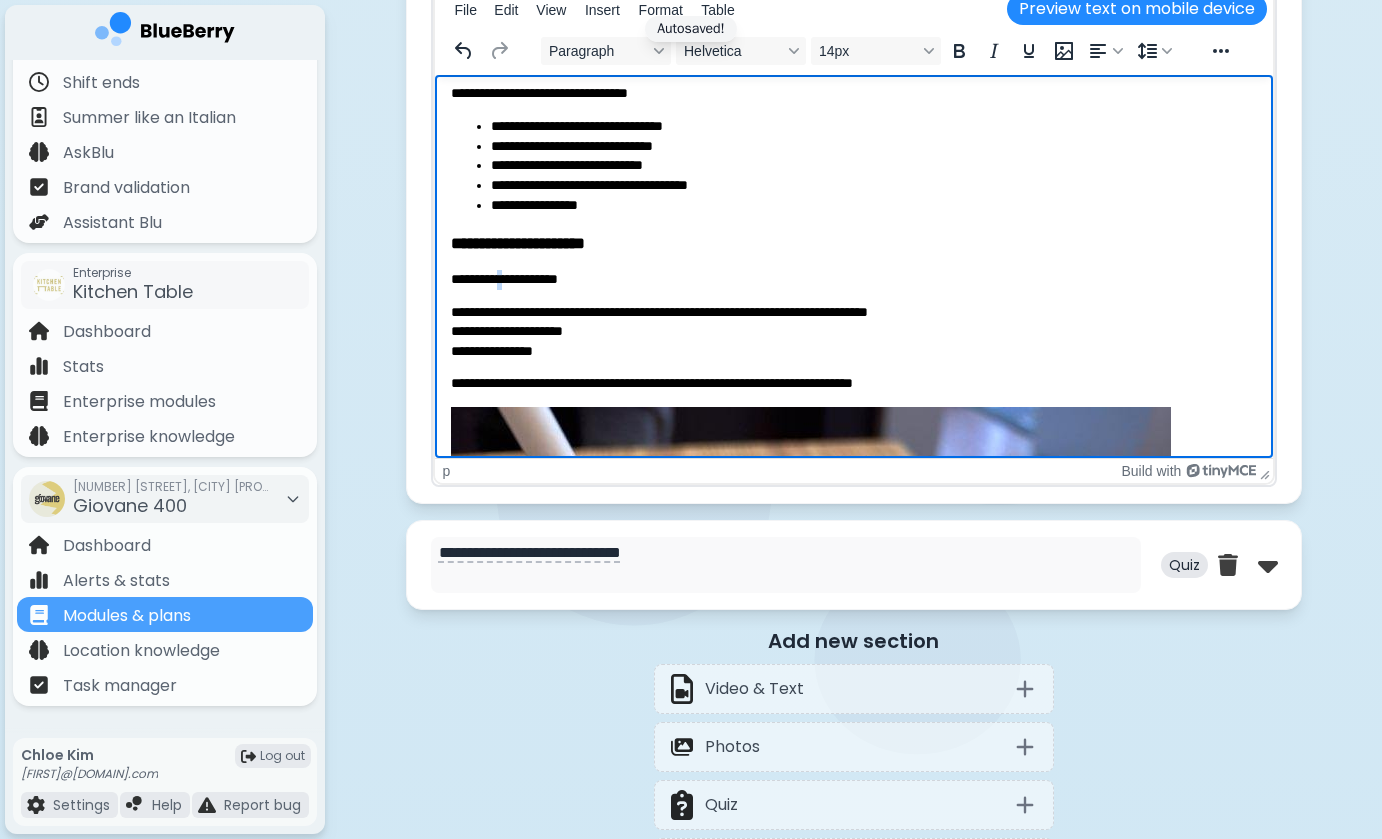 click on "**********" at bounding box center (853, 279) 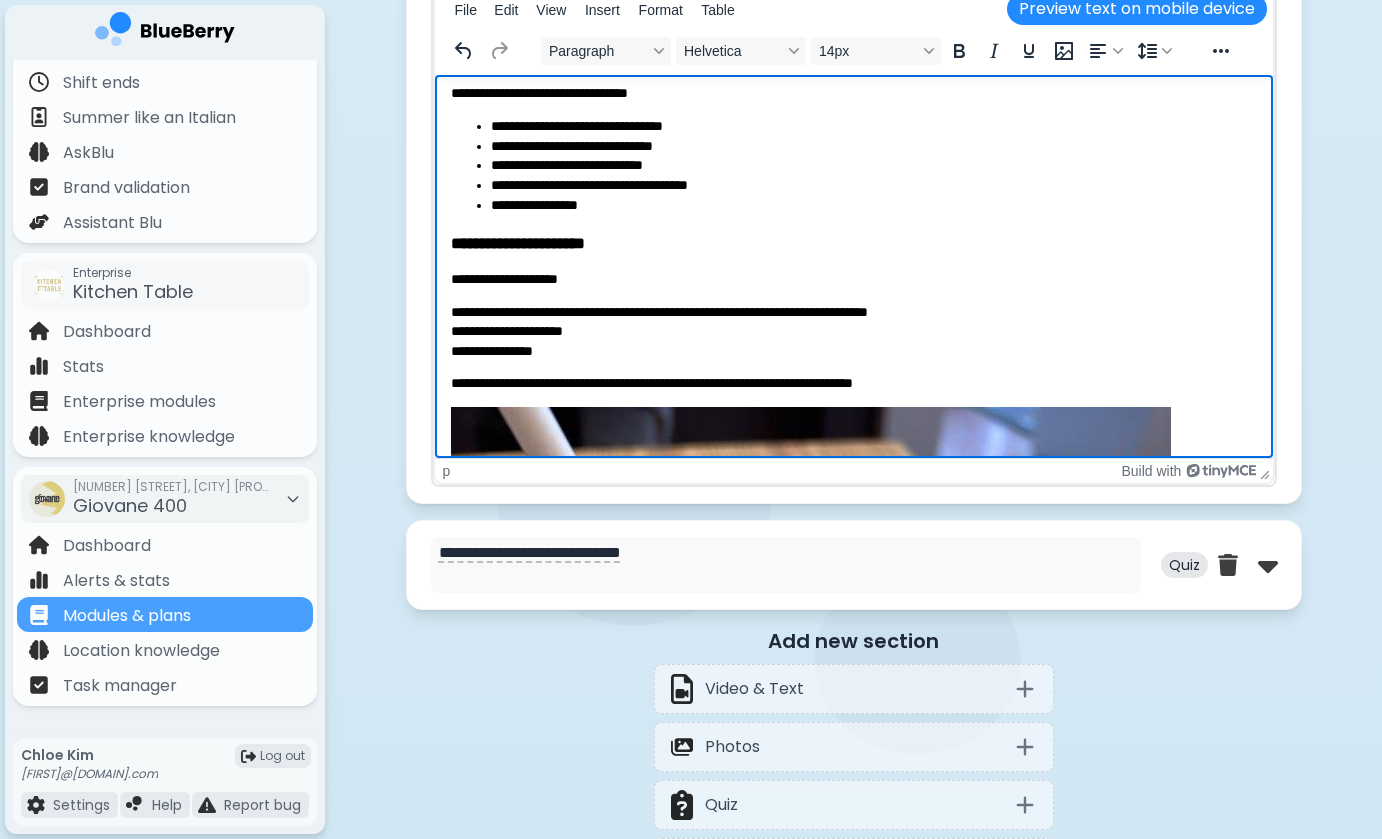 click on "**********" at bounding box center [853, 279] 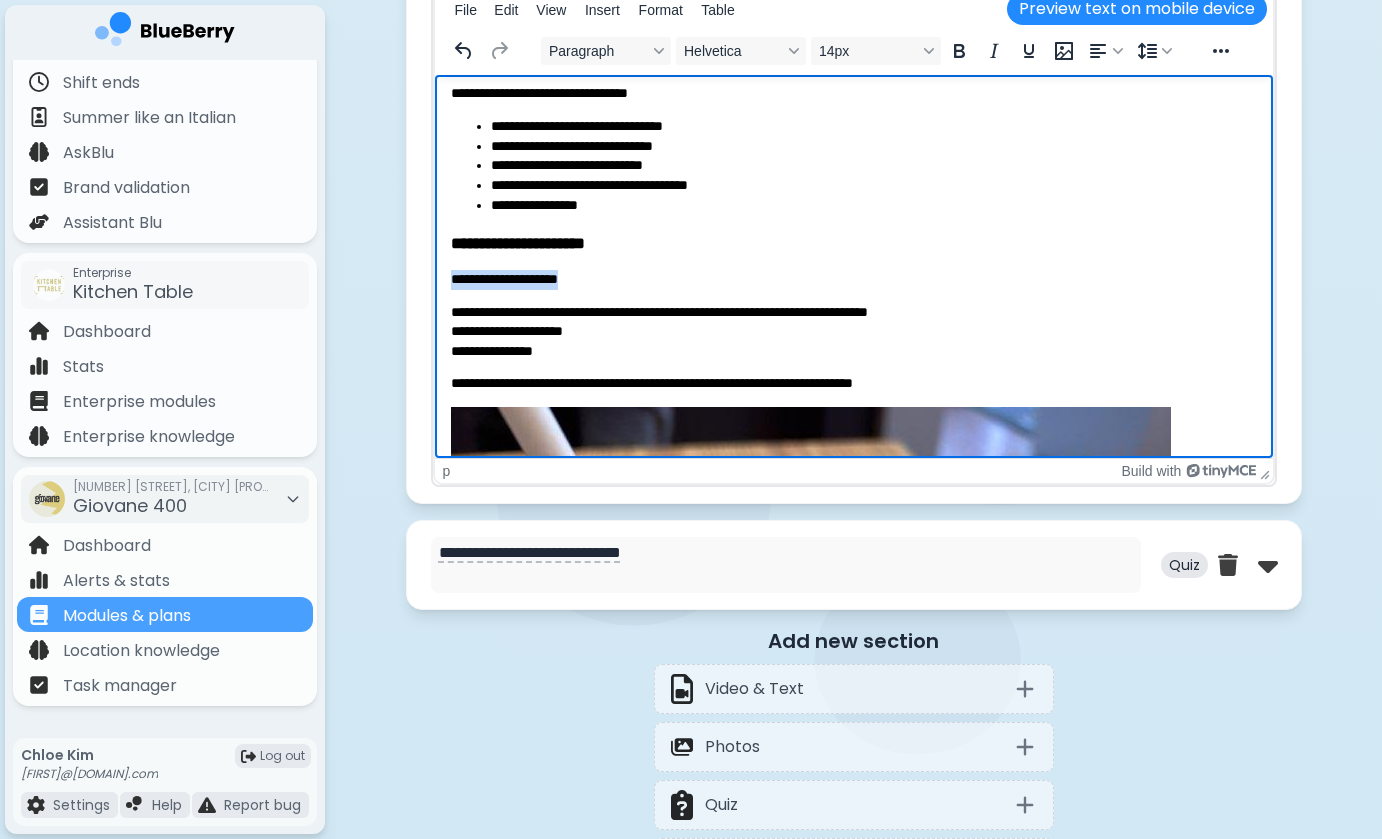 drag, startPoint x: 610, startPoint y: 277, endPoint x: 868, endPoint y: 358, distance: 270.41635 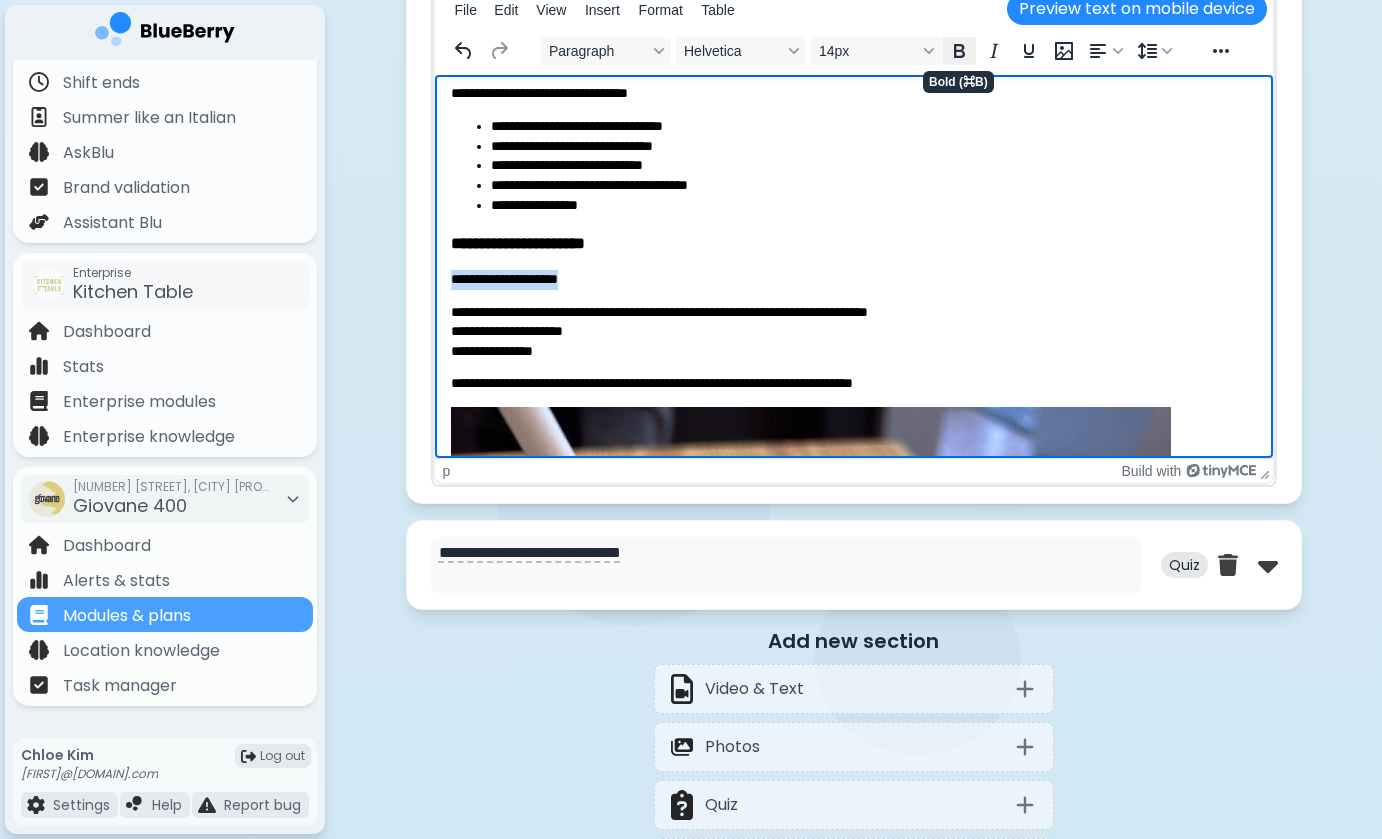 click 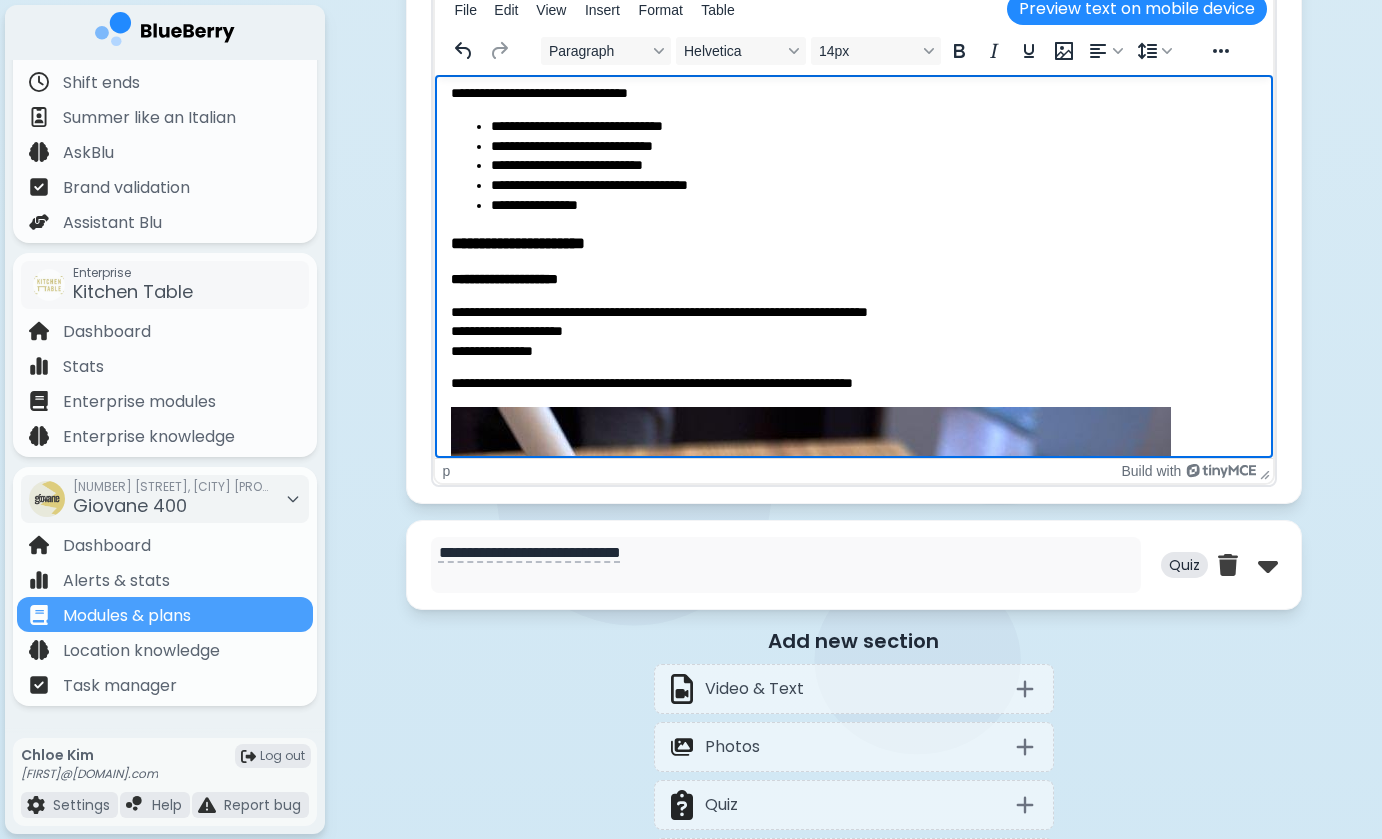 click on "**********" at bounding box center (853, 248) 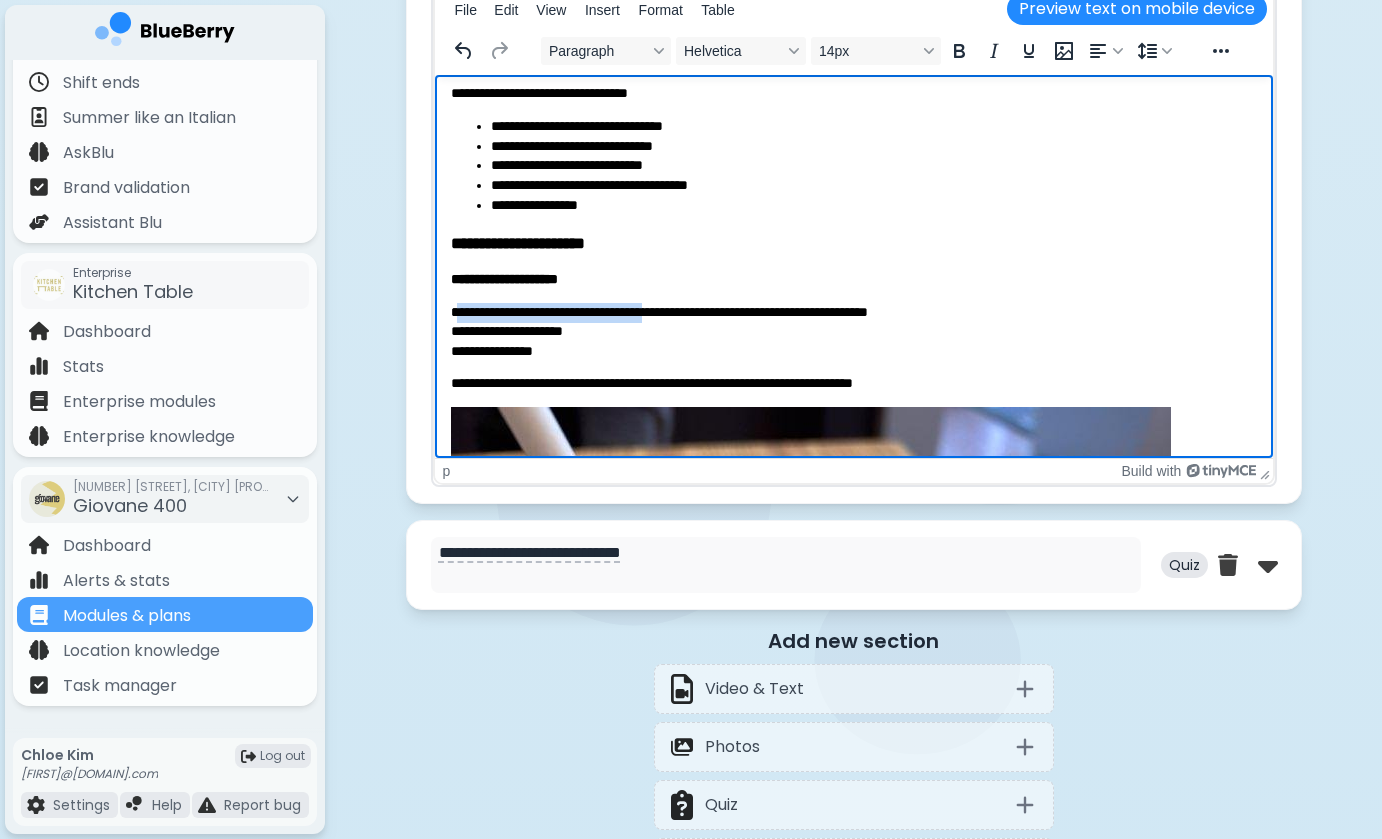 drag, startPoint x: 460, startPoint y: 311, endPoint x: 717, endPoint y: 311, distance: 257 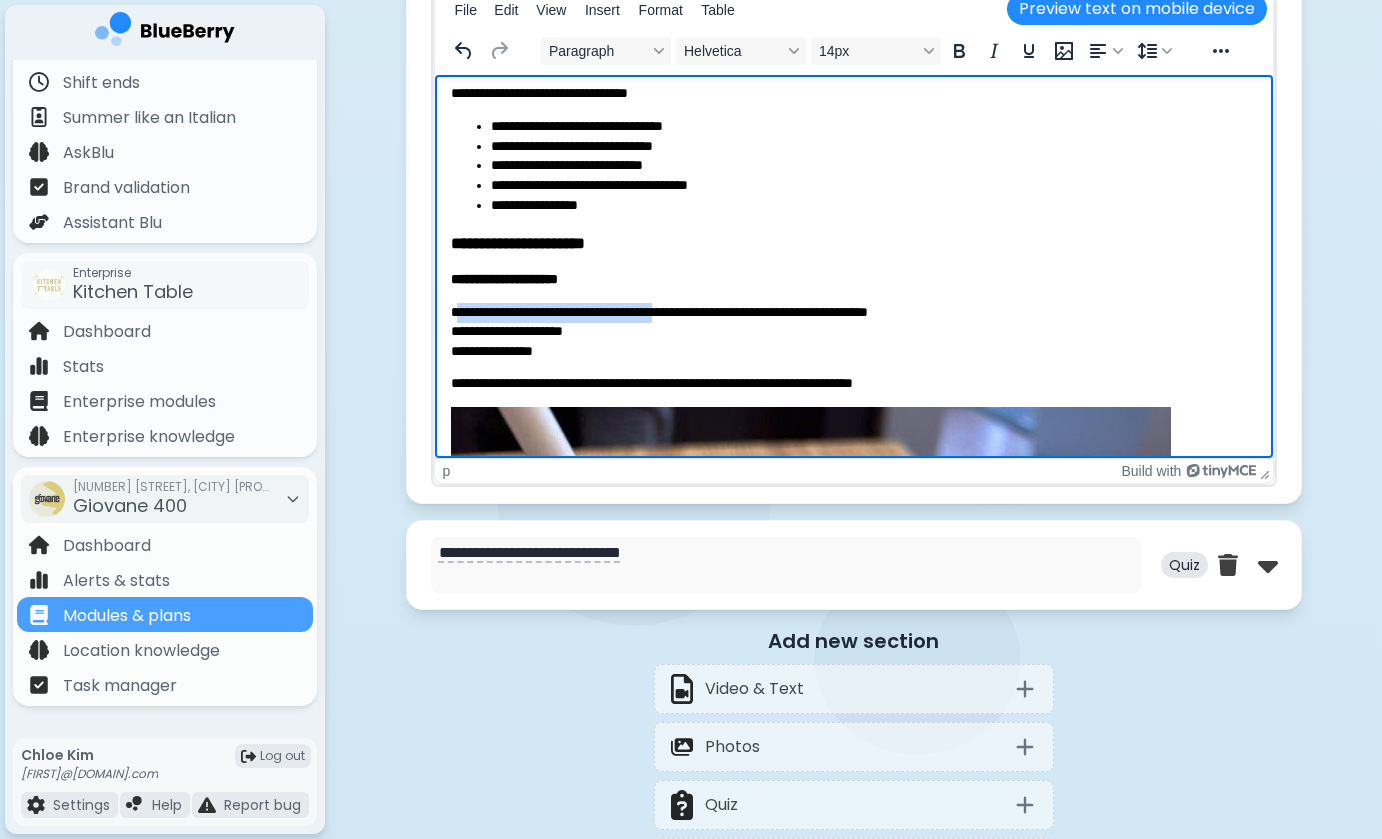 click on "**********" at bounding box center [853, 331] 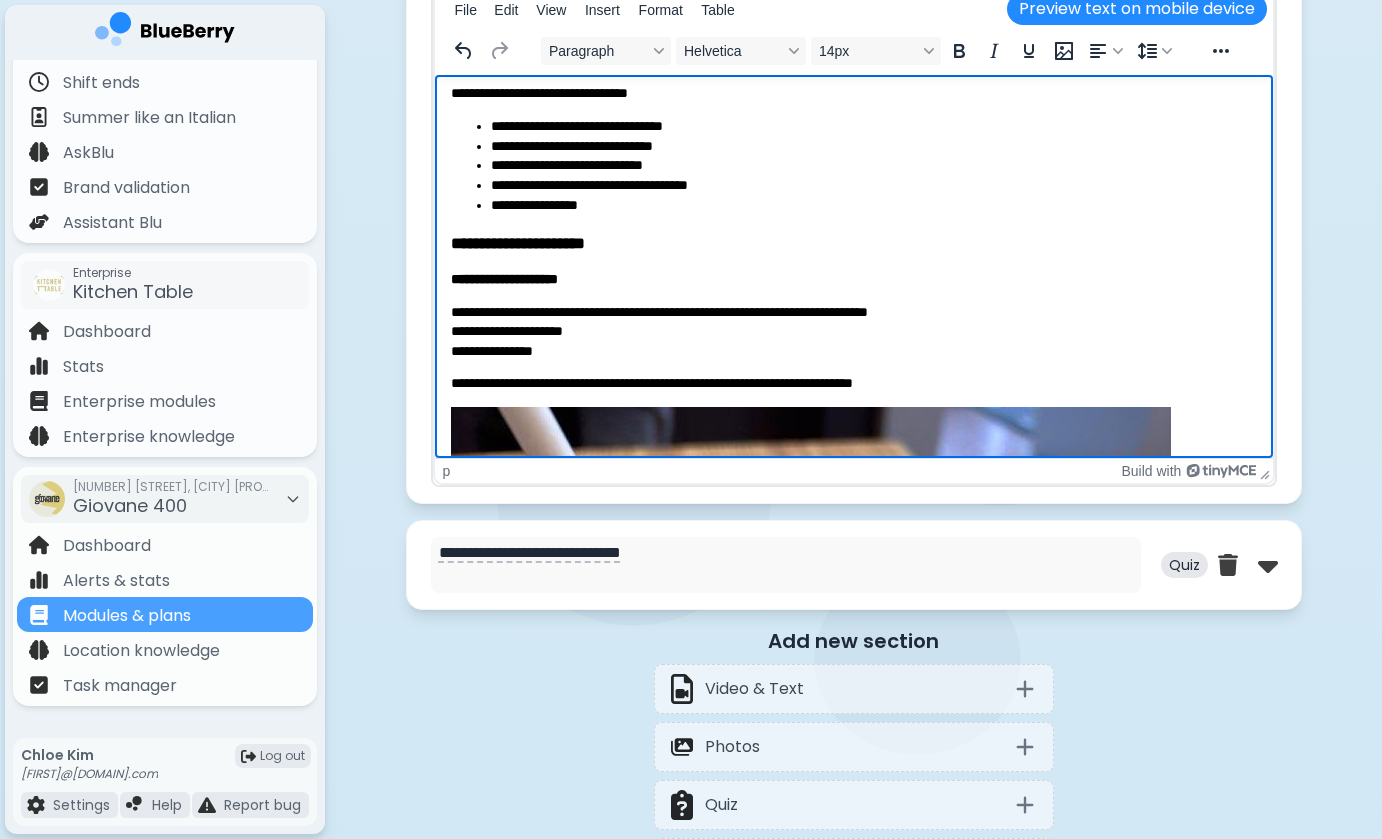 click on "**********" at bounding box center (853, 331) 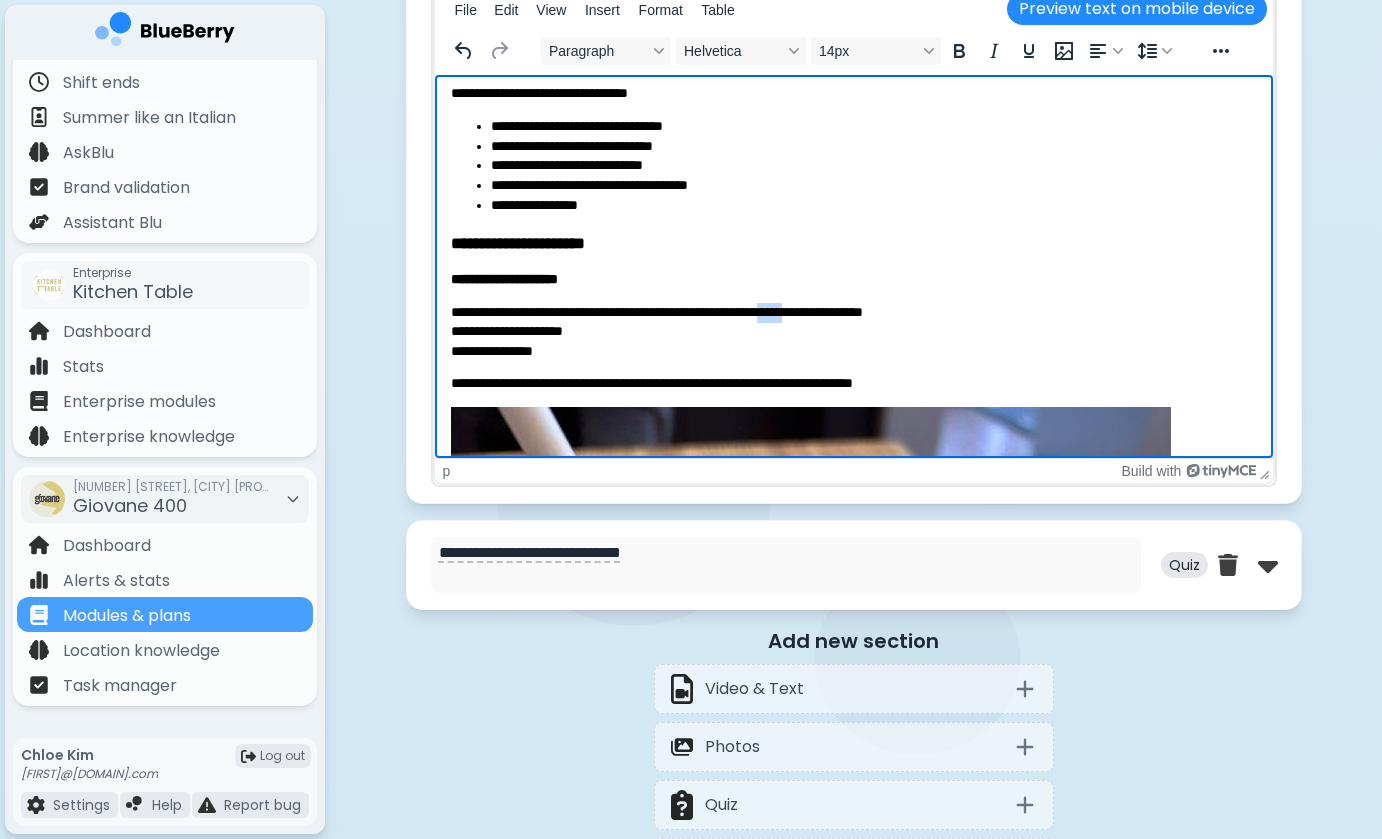 drag, startPoint x: 894, startPoint y: 312, endPoint x: 861, endPoint y: 311, distance: 33.01515 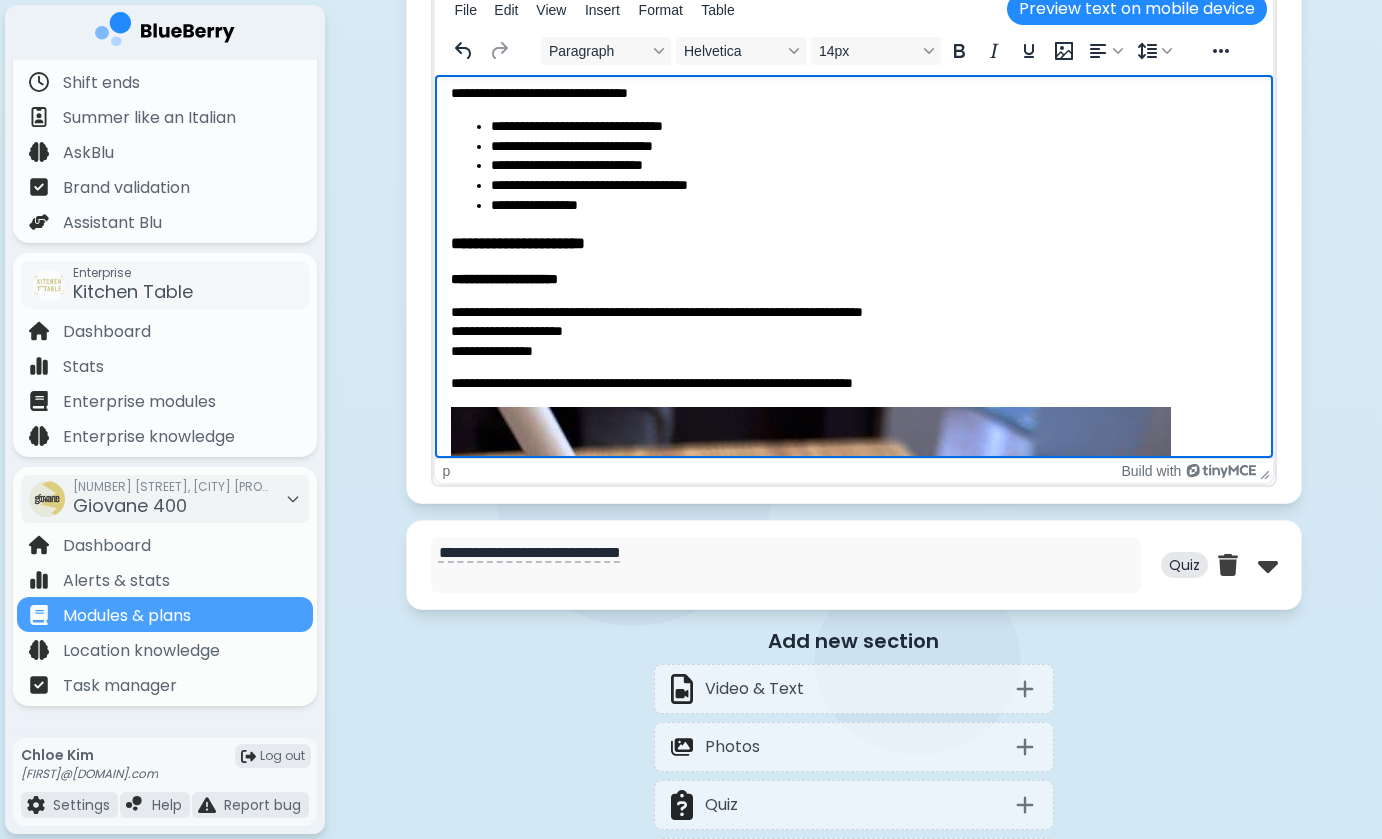 click on "**********" at bounding box center [853, 331] 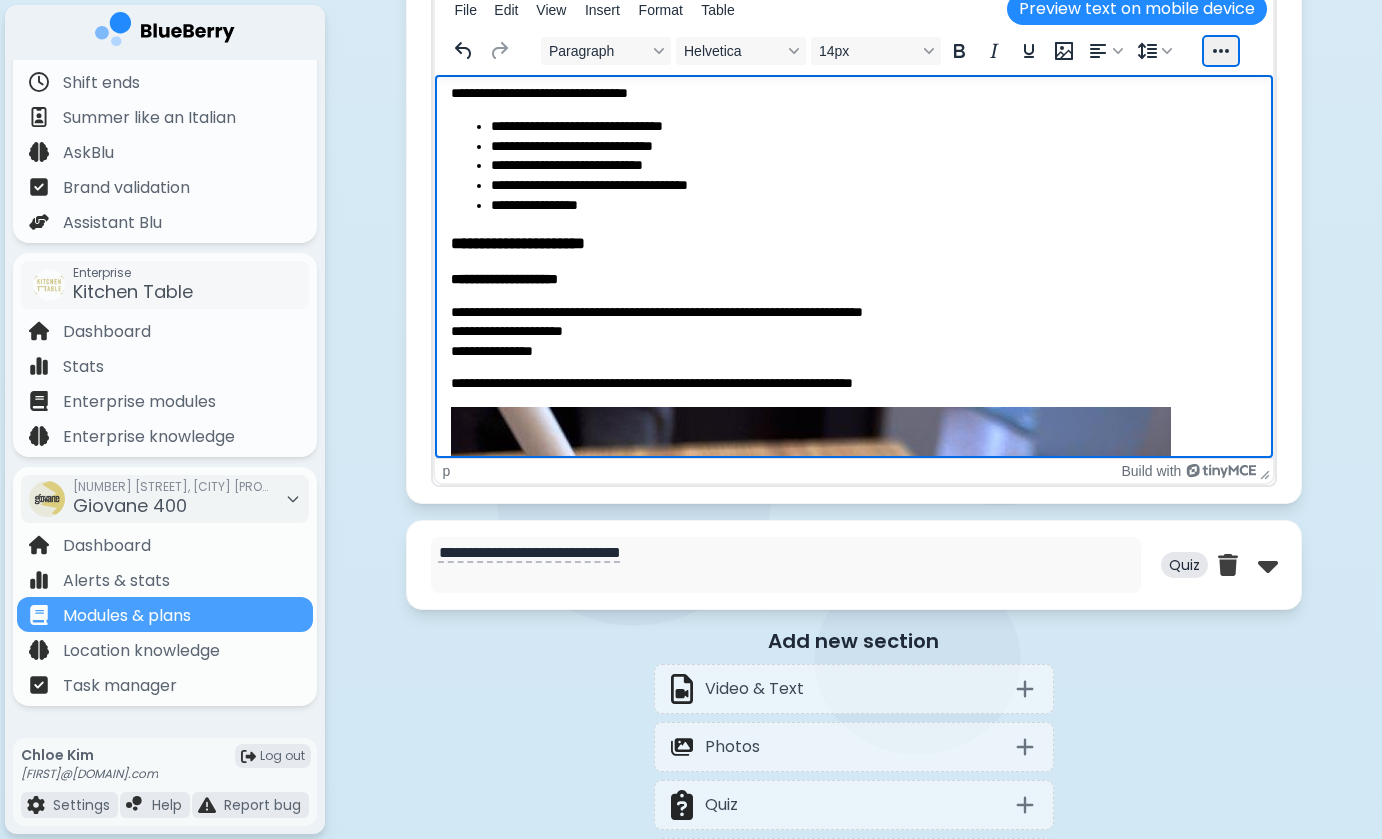click at bounding box center [1221, 51] 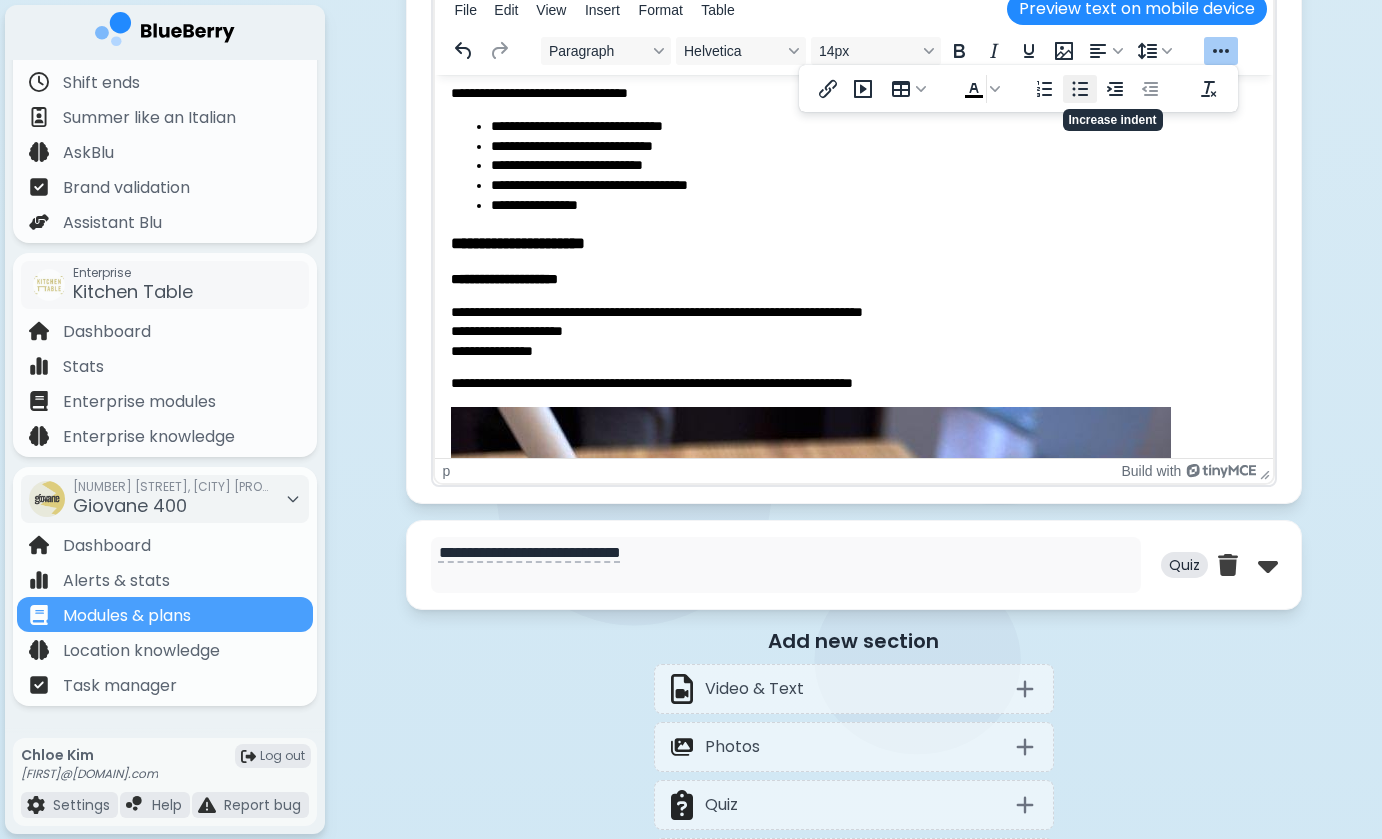 click 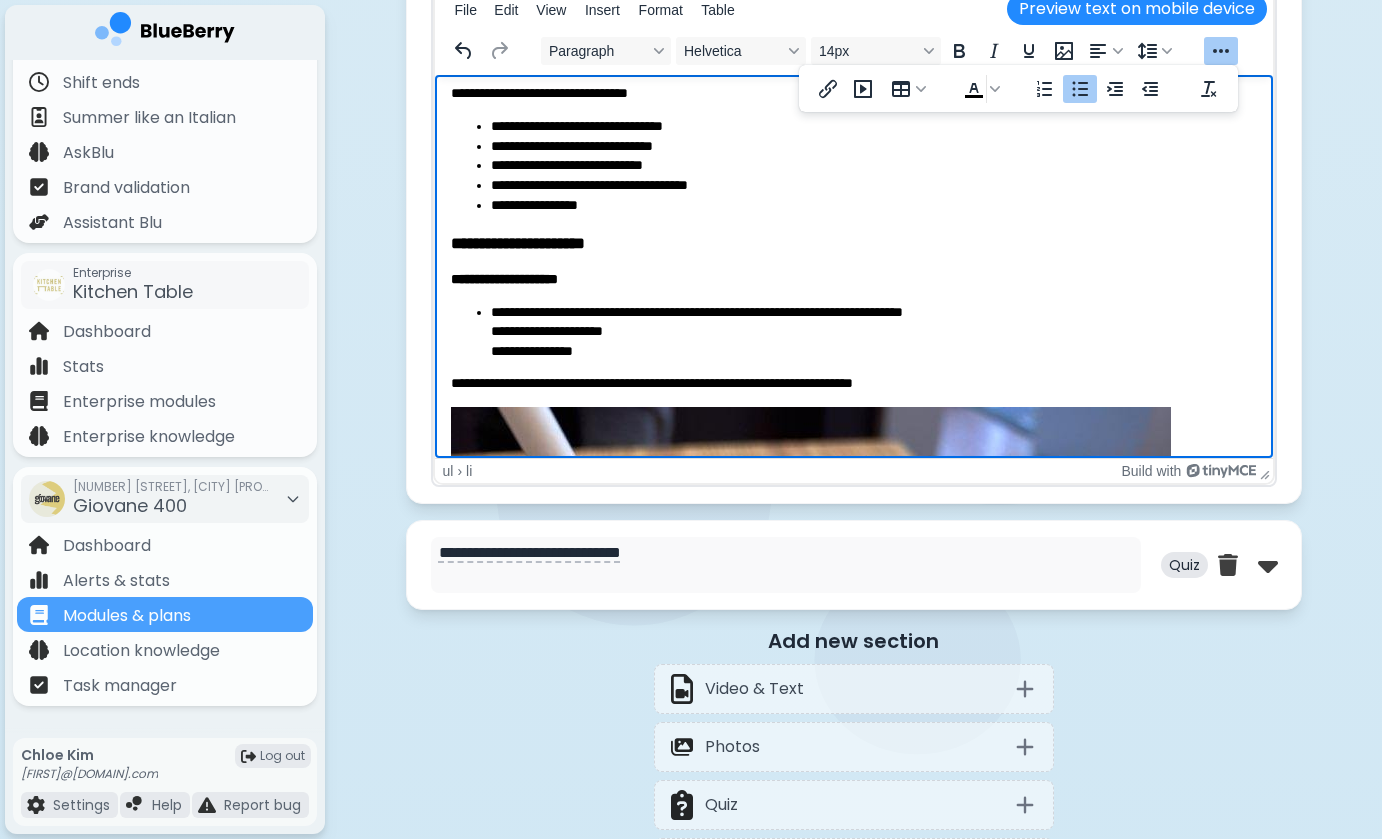 click on "**********" at bounding box center (873, 332) 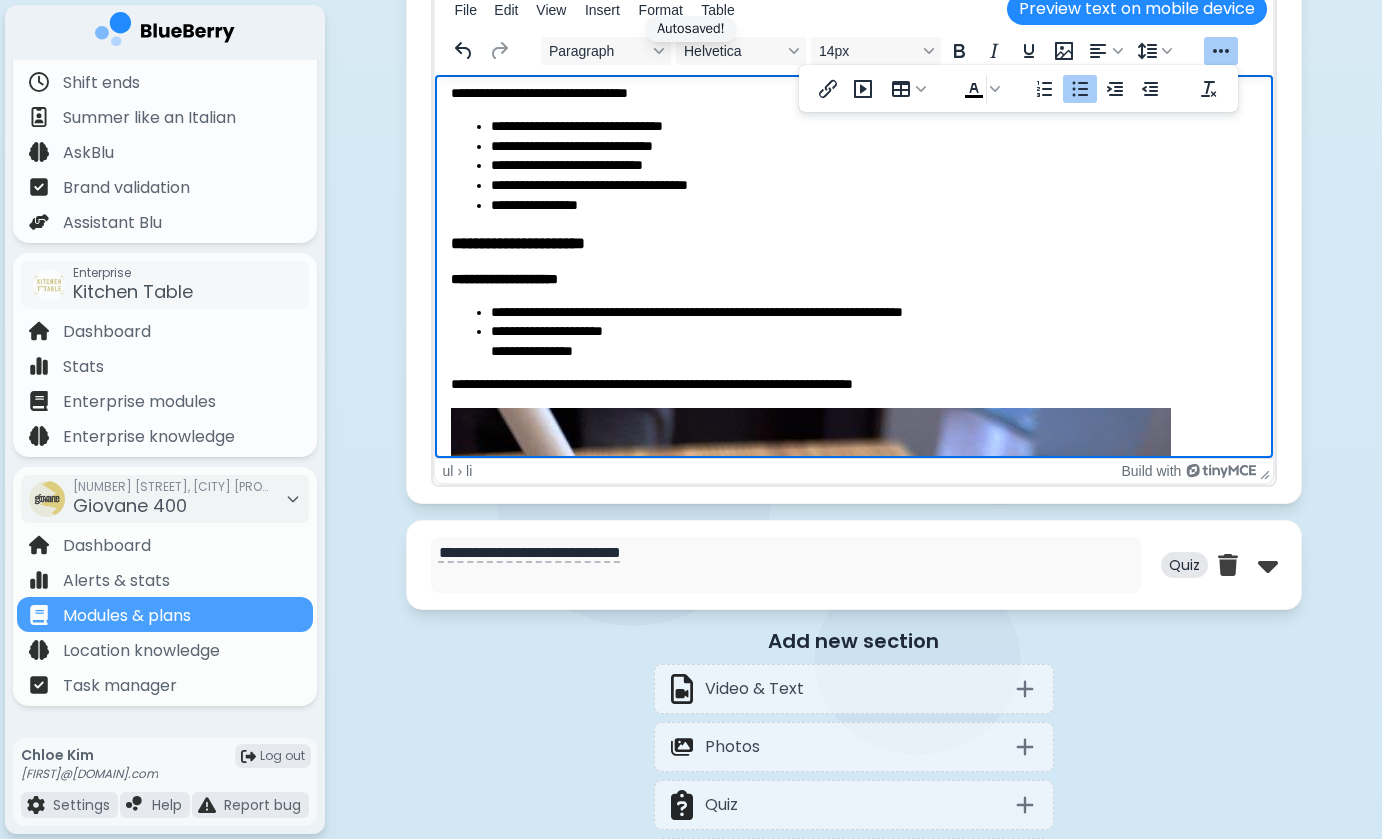 click on "**********" at bounding box center [873, 341] 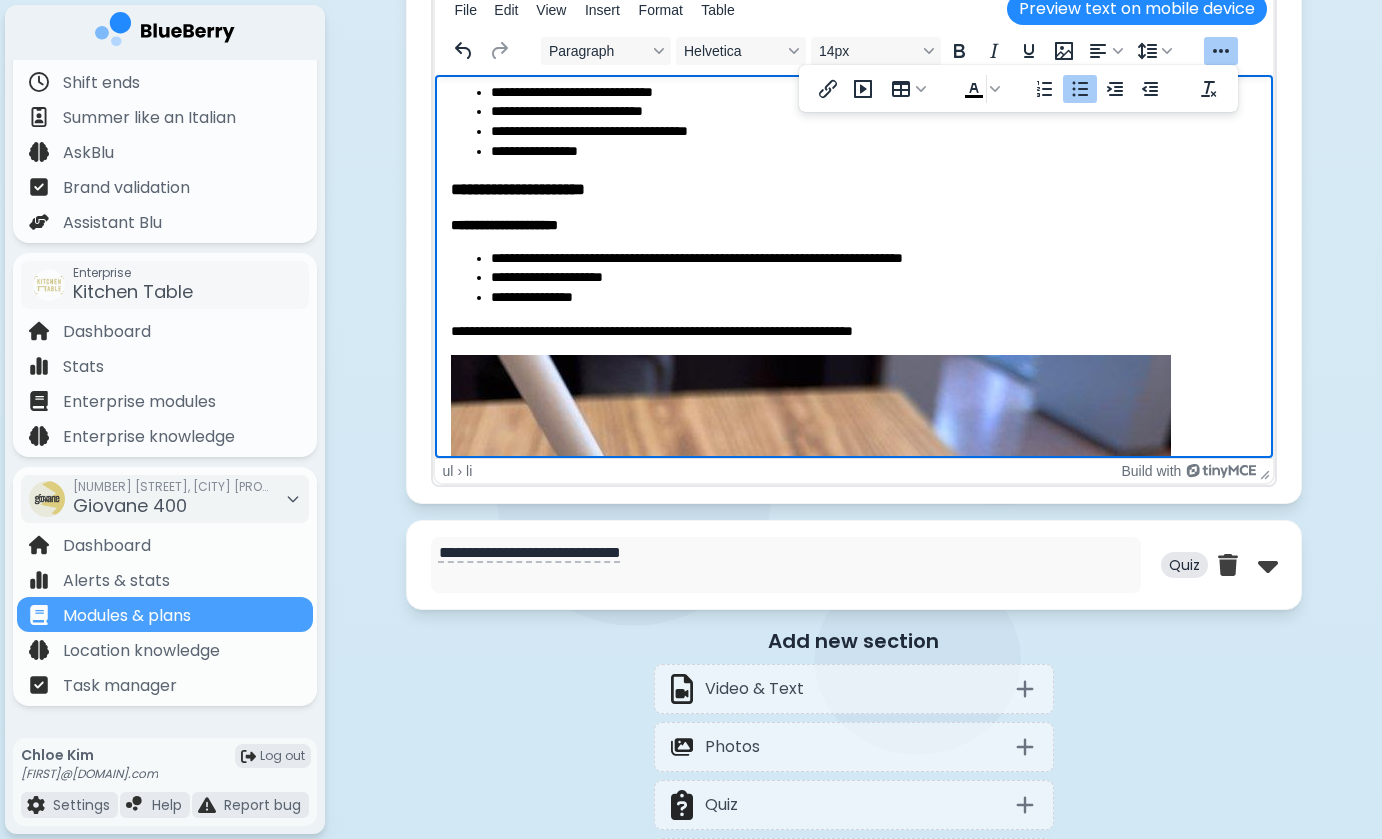 scroll, scrollTop: 1126, scrollLeft: 0, axis: vertical 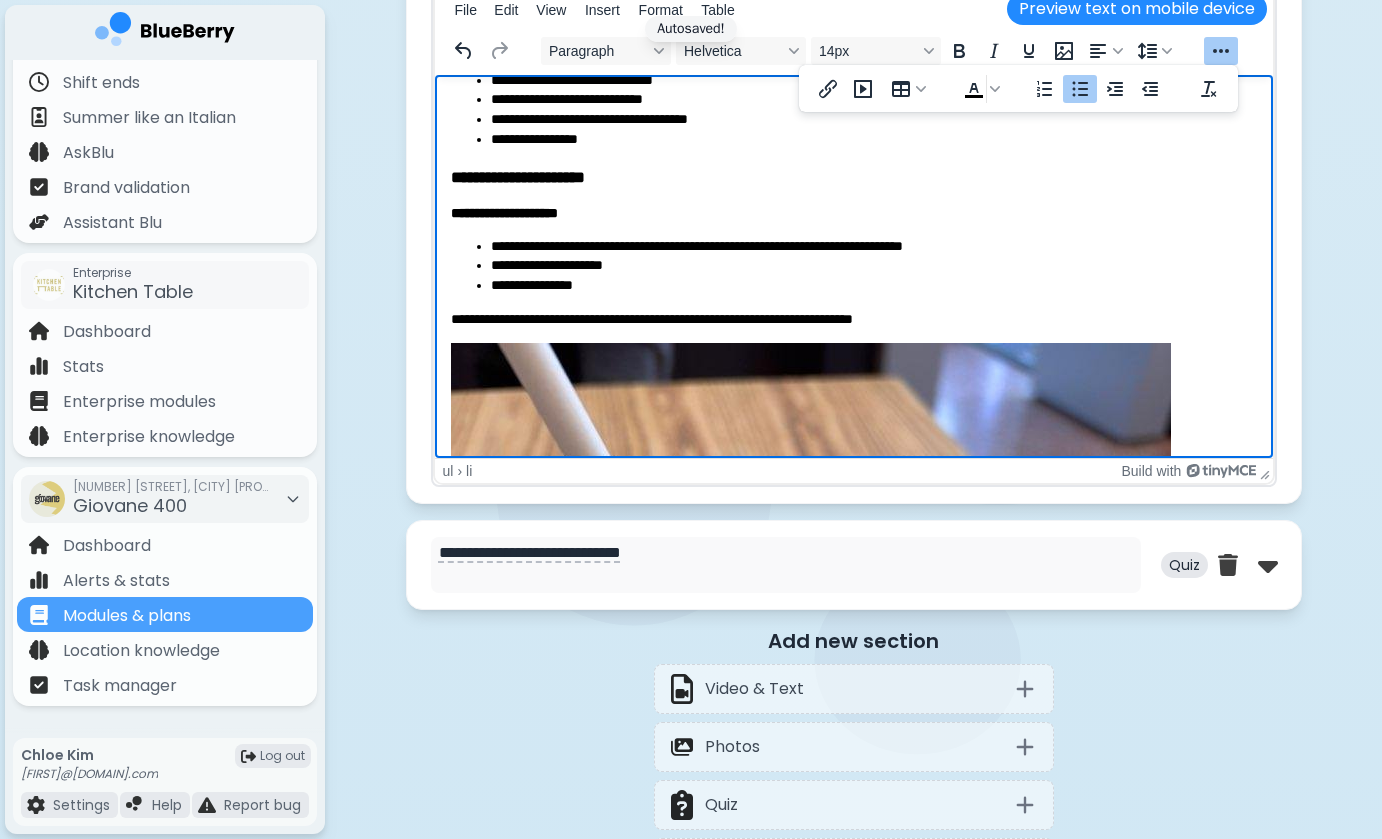 click on "**********" at bounding box center (873, 286) 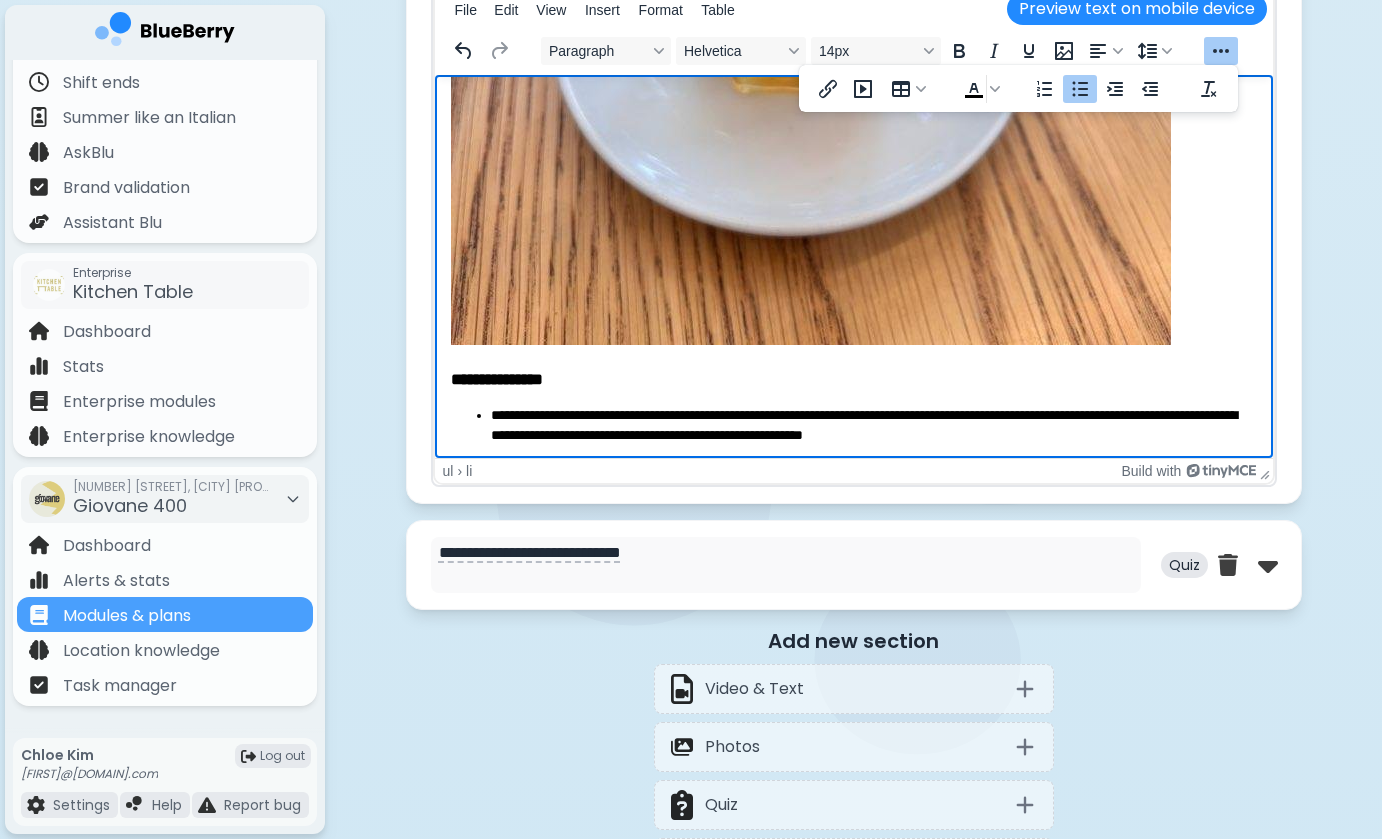 scroll, scrollTop: 2083, scrollLeft: 0, axis: vertical 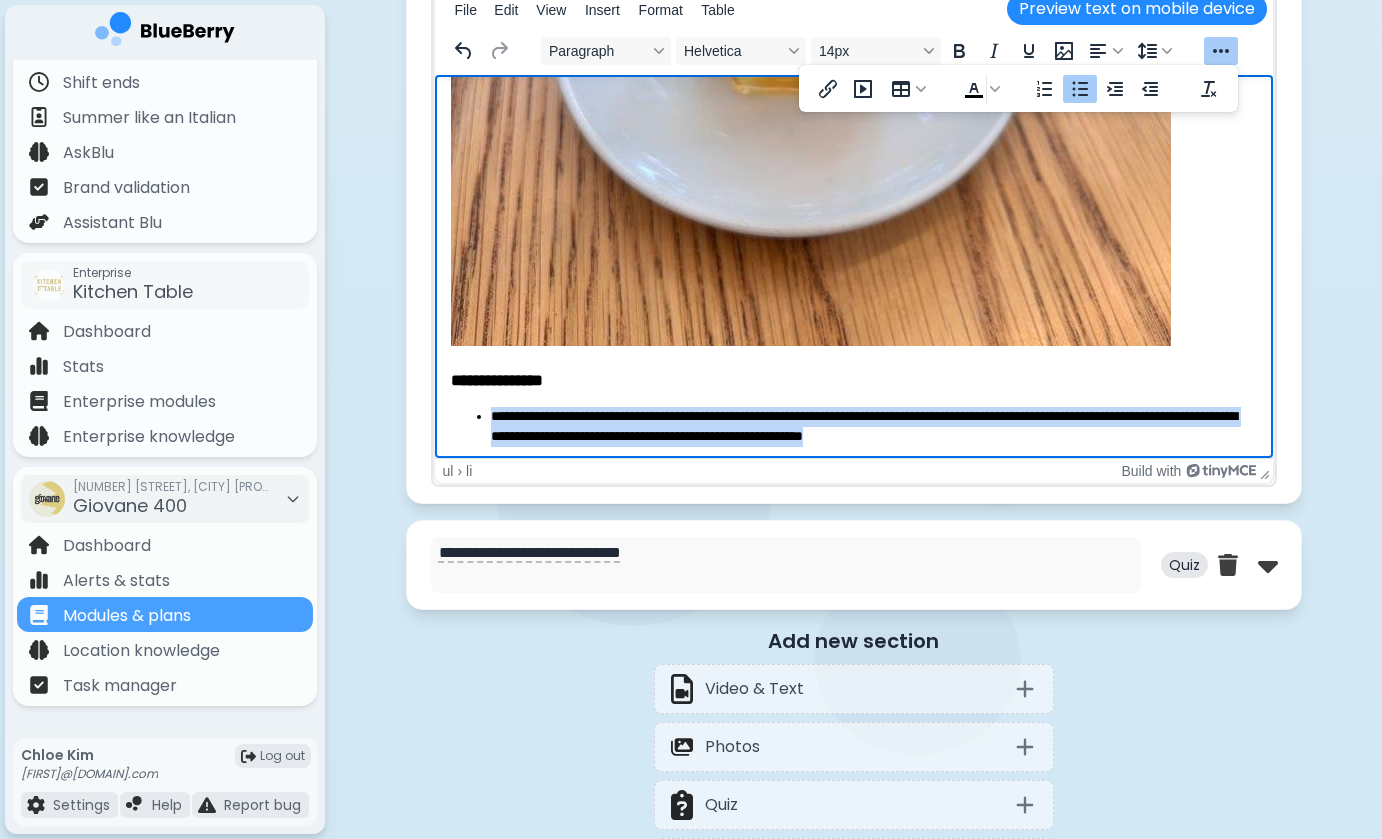 drag, startPoint x: 1051, startPoint y: 431, endPoint x: 454, endPoint y: 413, distance: 597.2713 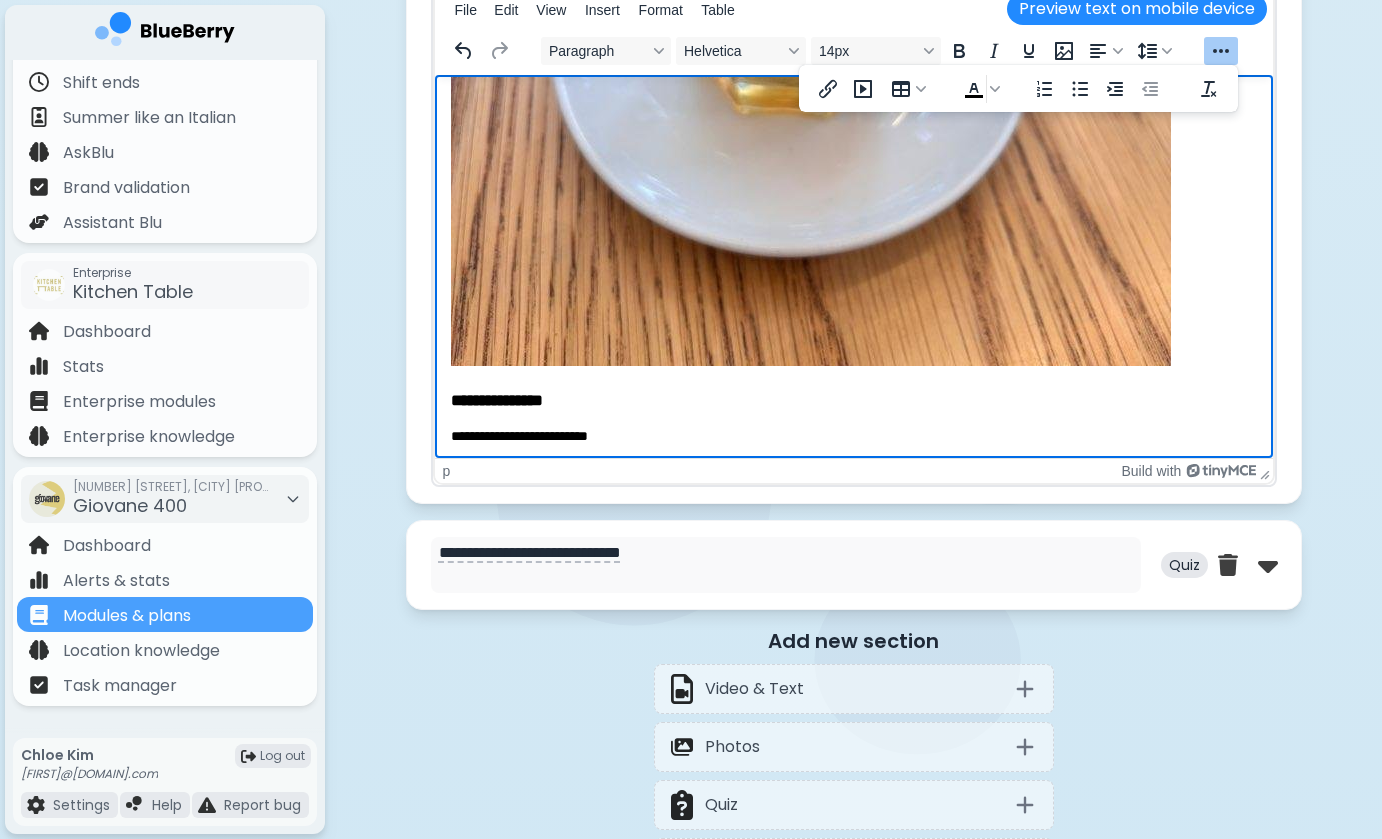 scroll, scrollTop: 2224, scrollLeft: 0, axis: vertical 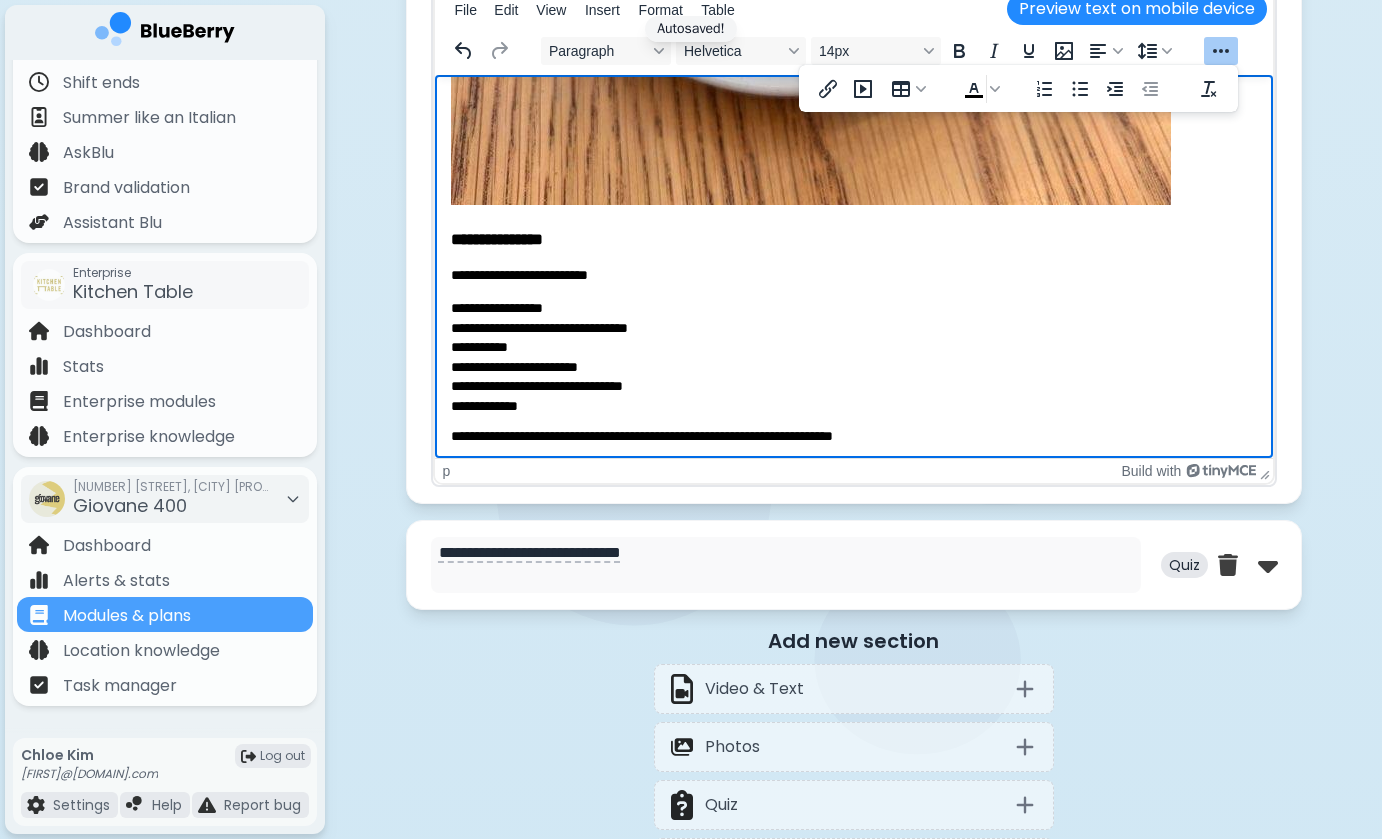 click on "**********" at bounding box center [853, 275] 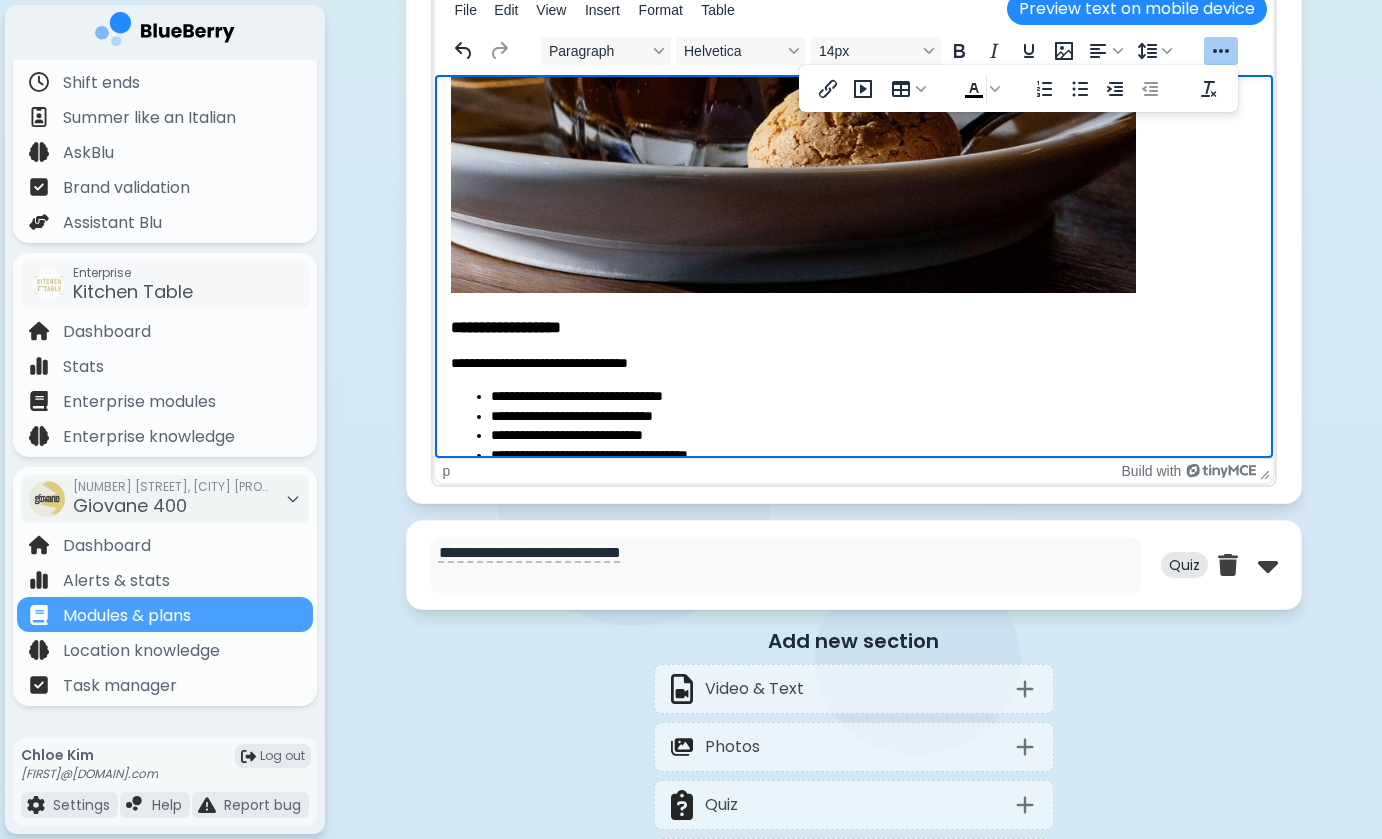 scroll, scrollTop: 825, scrollLeft: 0, axis: vertical 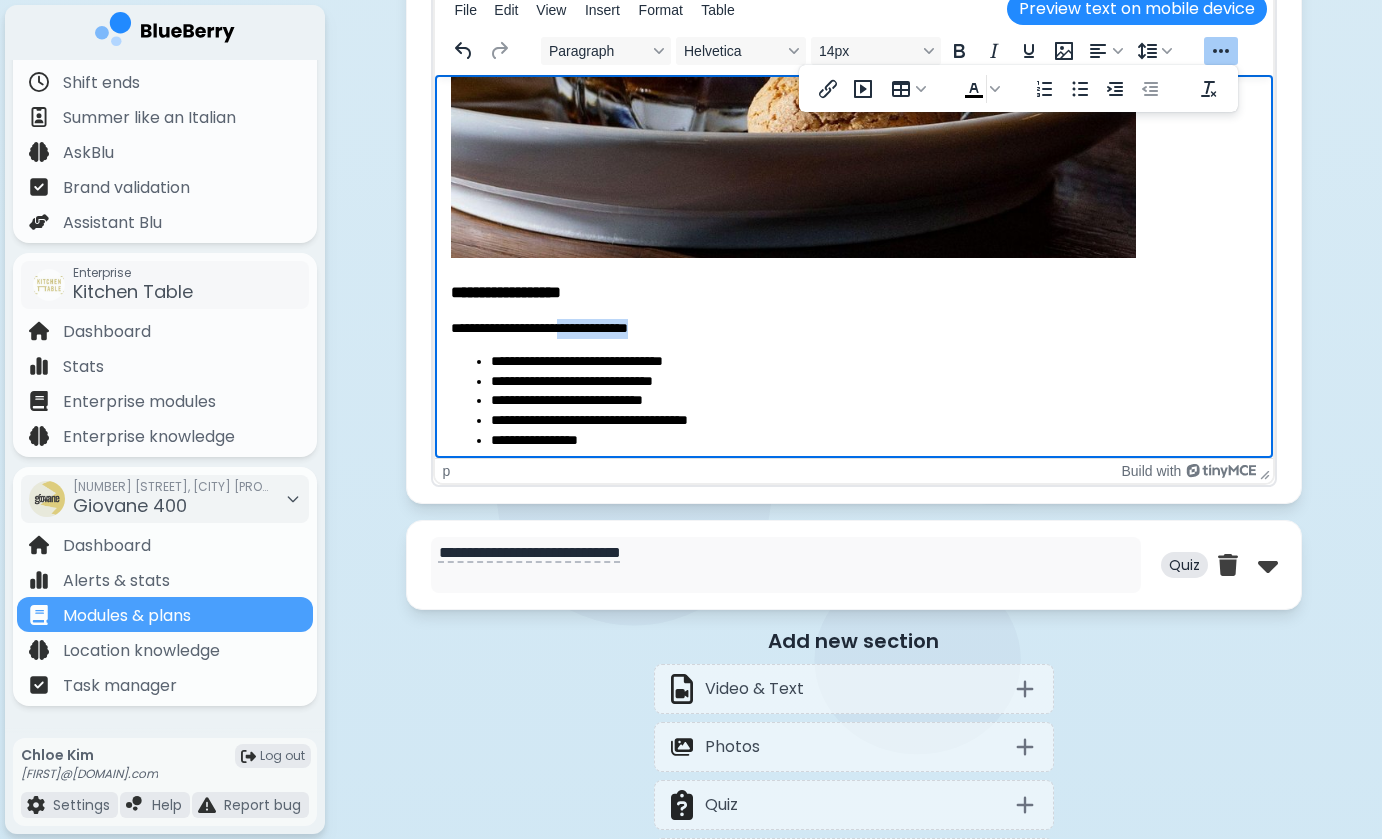 drag, startPoint x: 570, startPoint y: 329, endPoint x: 703, endPoint y: 329, distance: 133 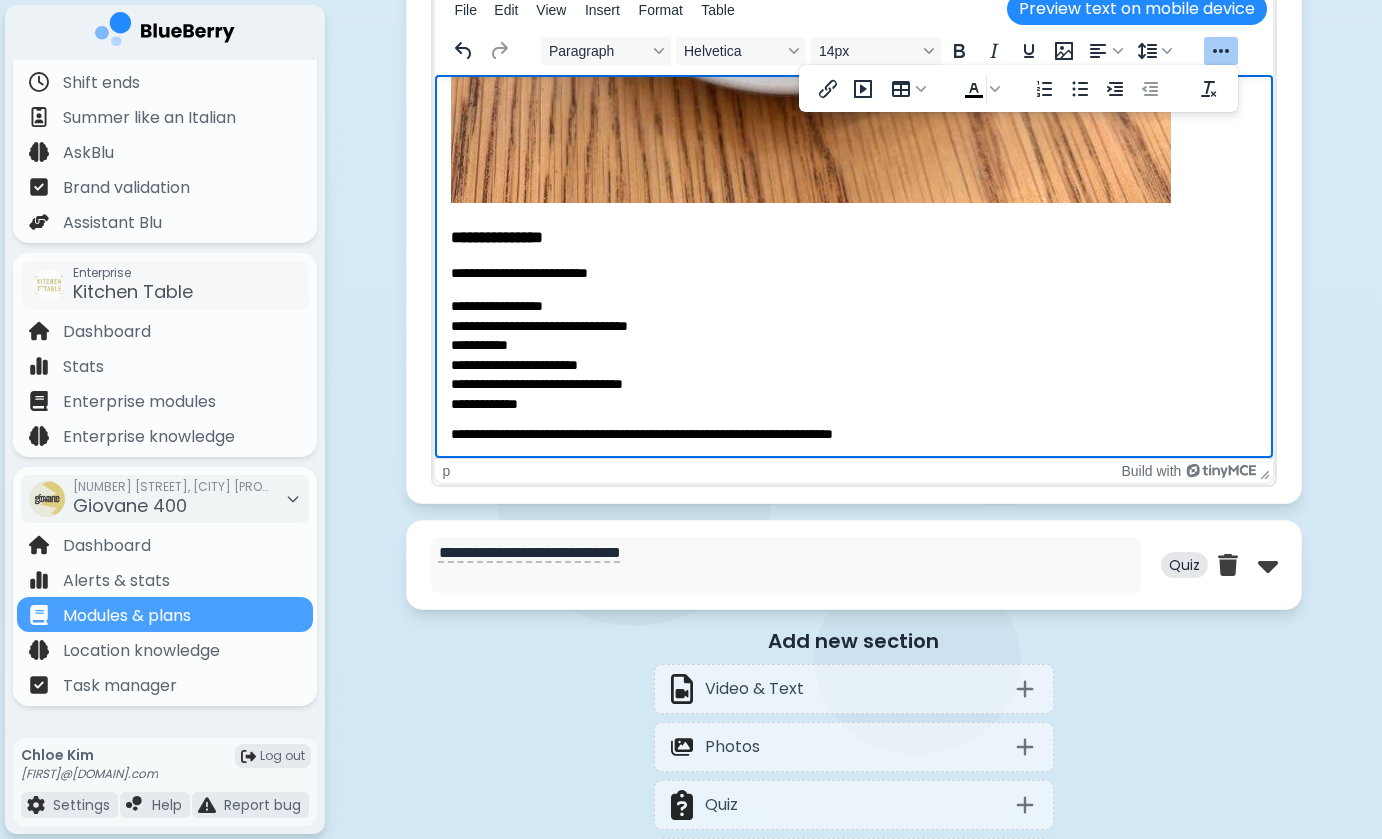scroll, scrollTop: 2224, scrollLeft: 0, axis: vertical 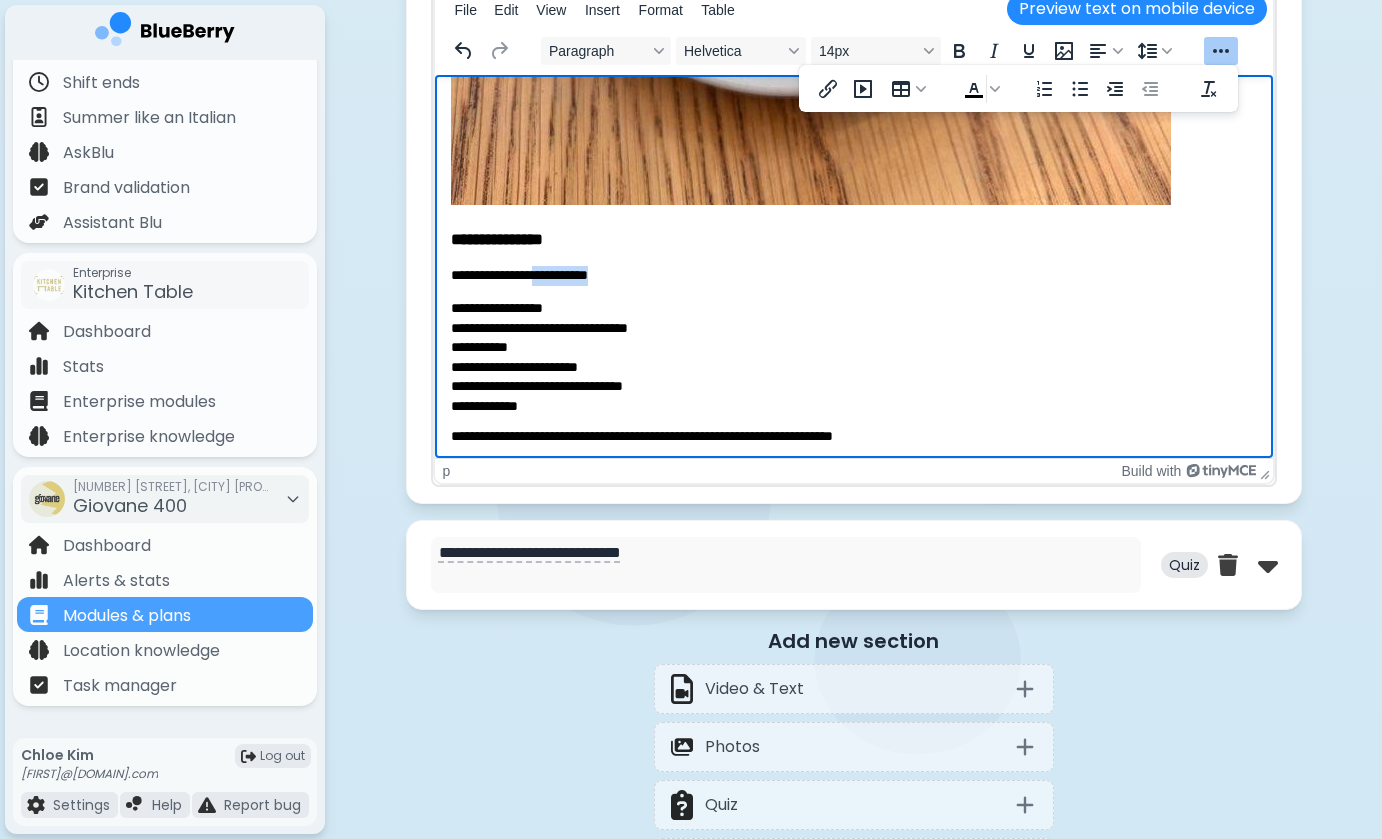 drag, startPoint x: 546, startPoint y: 273, endPoint x: 629, endPoint y: 272, distance: 83.00603 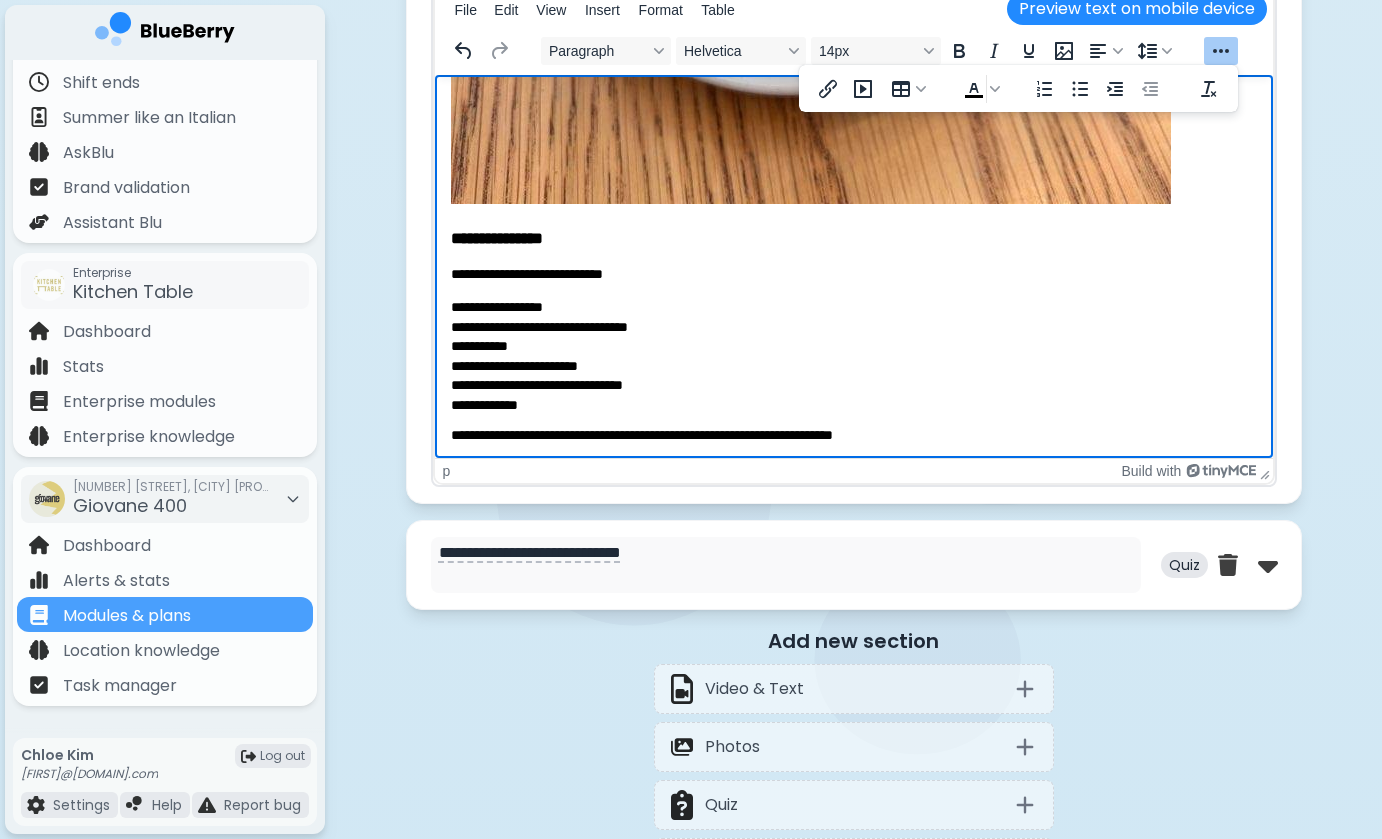 scroll, scrollTop: 2224, scrollLeft: 0, axis: vertical 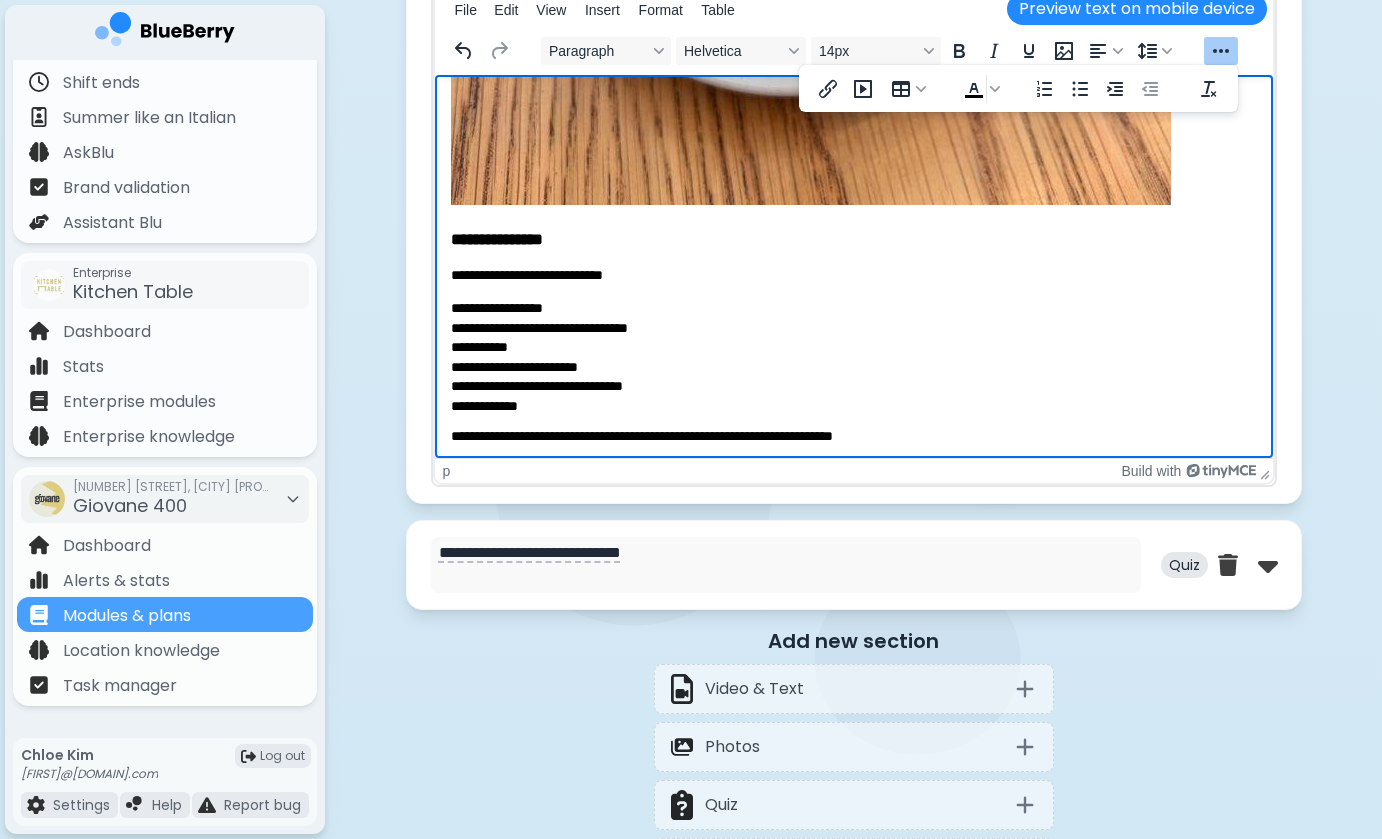 click on "**********" at bounding box center (853, 356) 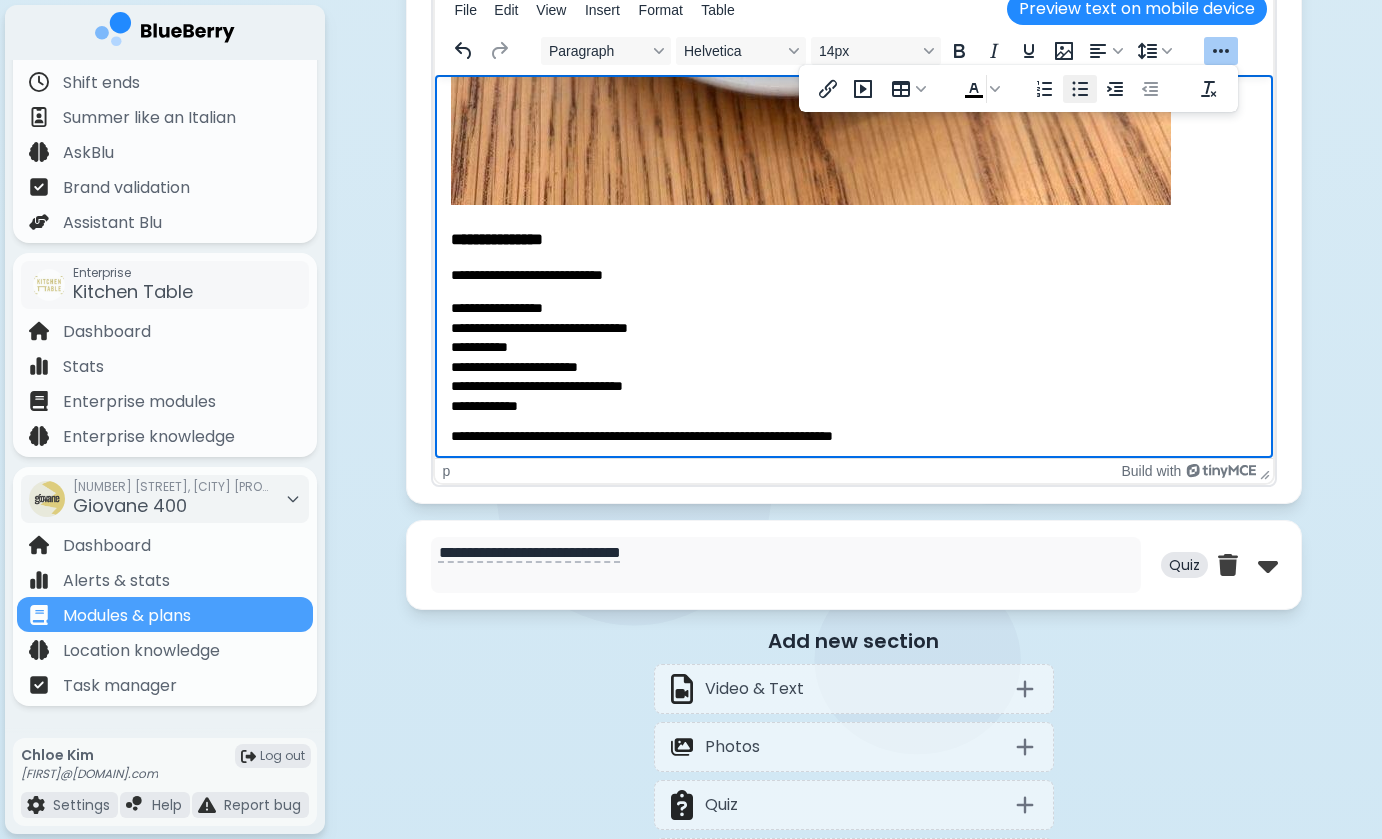 click 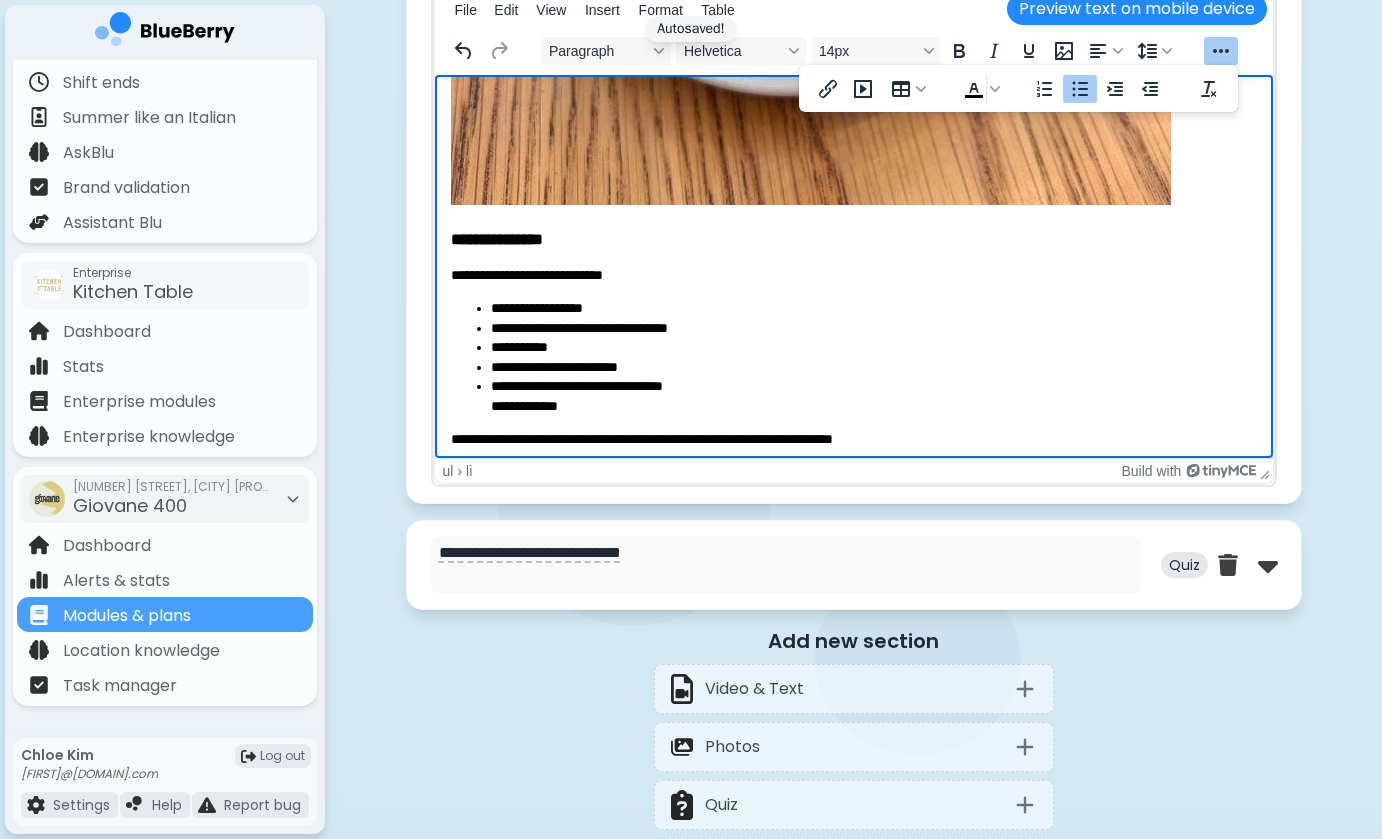 click on "**********" at bounding box center (873, 396) 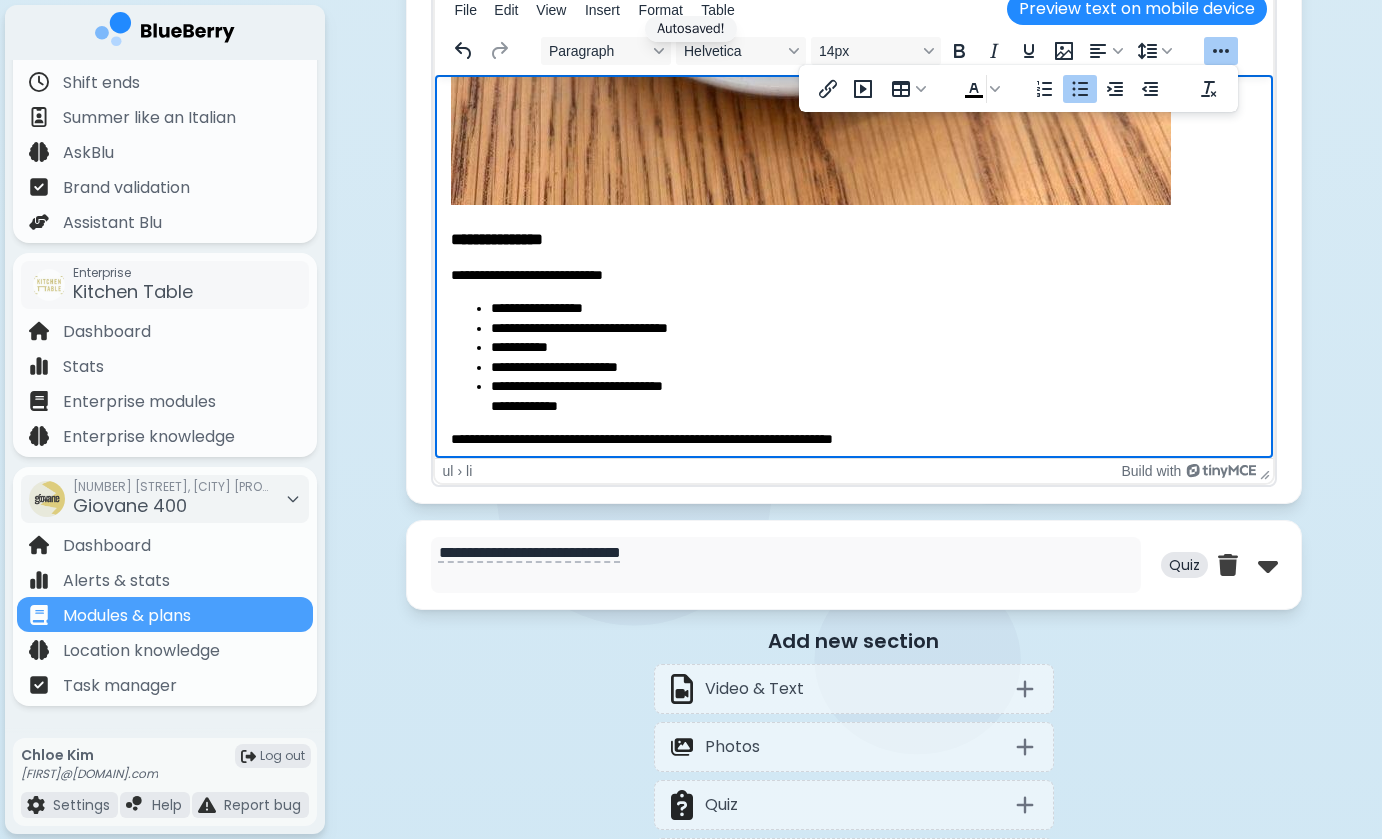 click on "**********" at bounding box center (853, 357) 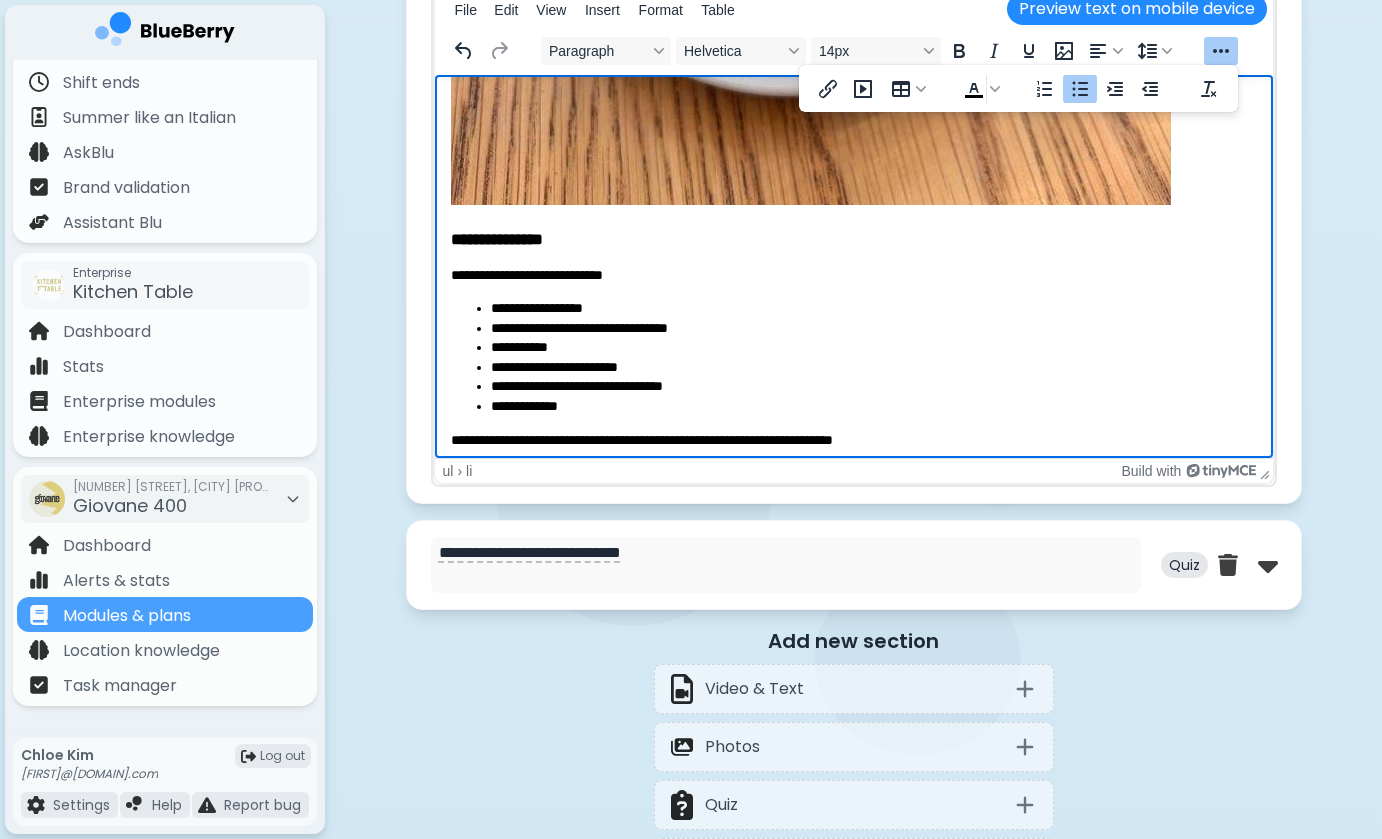 click on "**********" at bounding box center (873, 407) 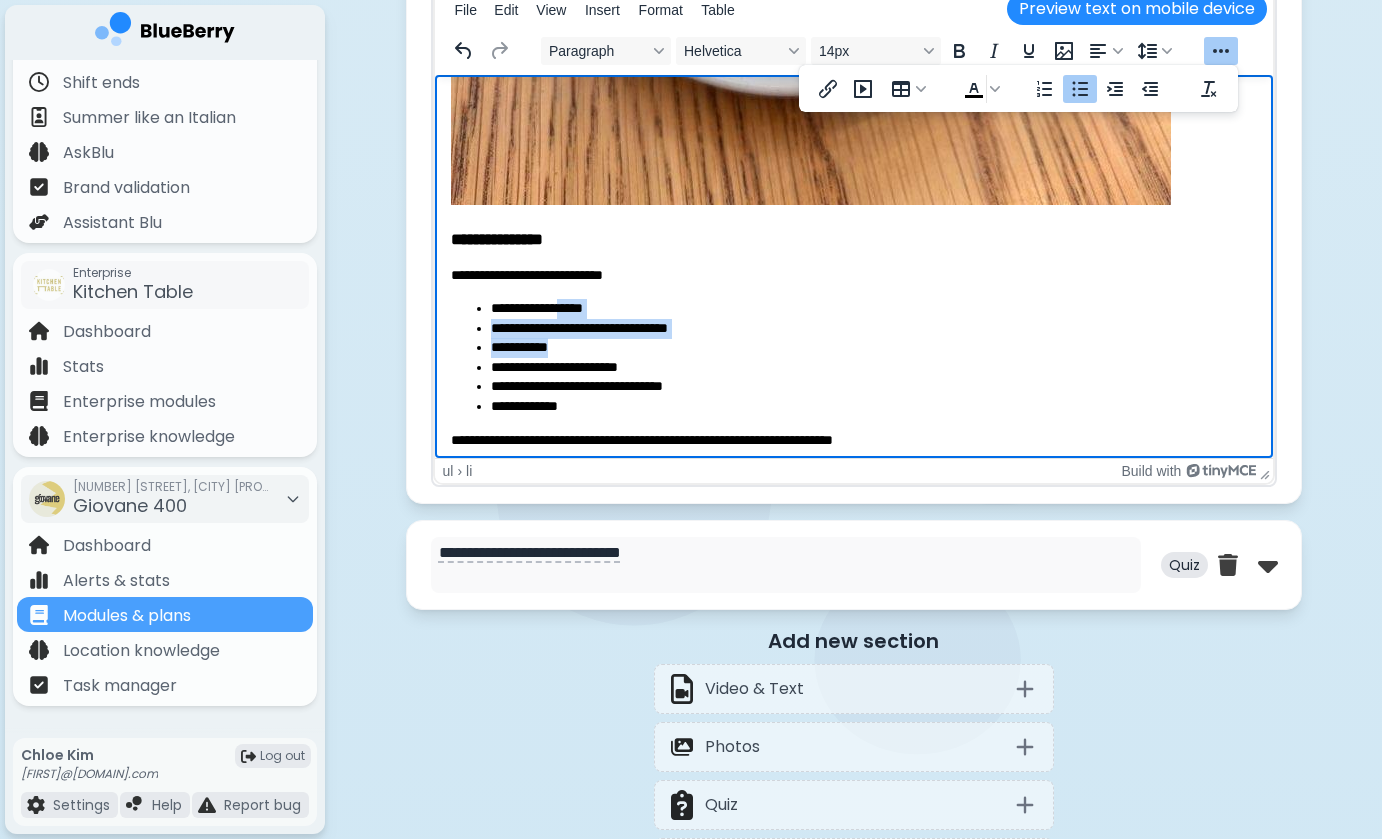 drag, startPoint x: 563, startPoint y: 301, endPoint x: 654, endPoint y: 347, distance: 101.96568 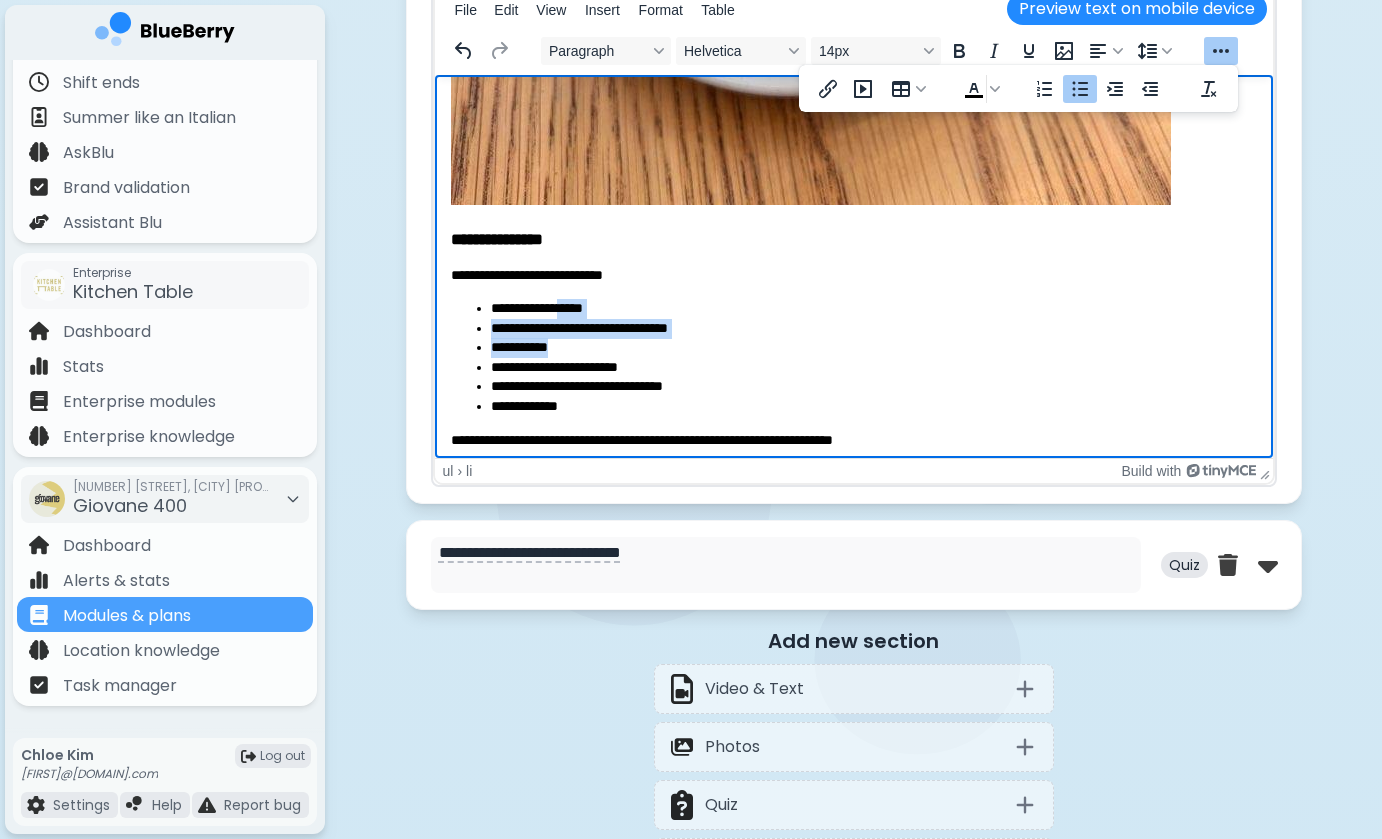 click on "**********" at bounding box center [873, 348] 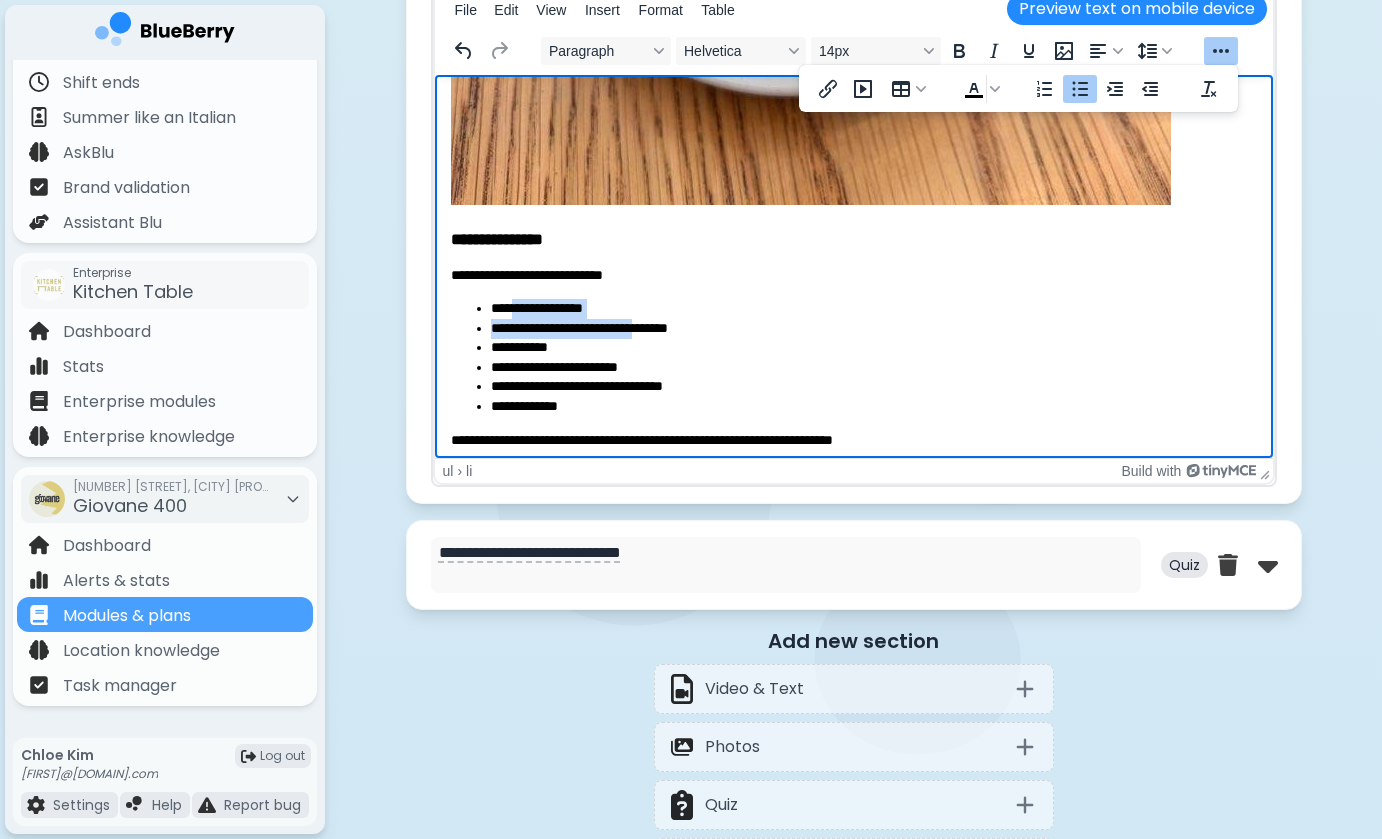 drag, startPoint x: 508, startPoint y: 305, endPoint x: 665, endPoint y: 328, distance: 158.67577 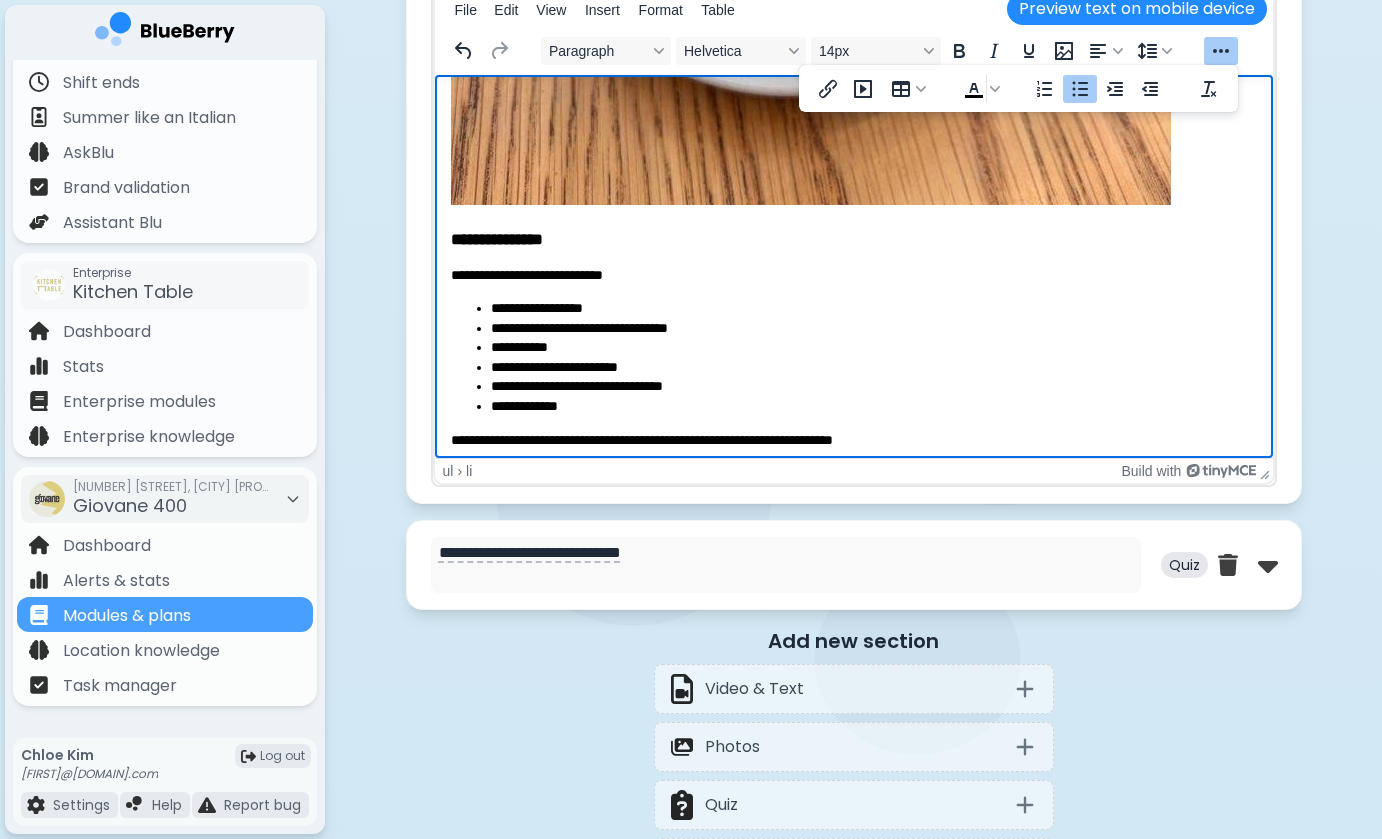 click on "**********" at bounding box center (873, 348) 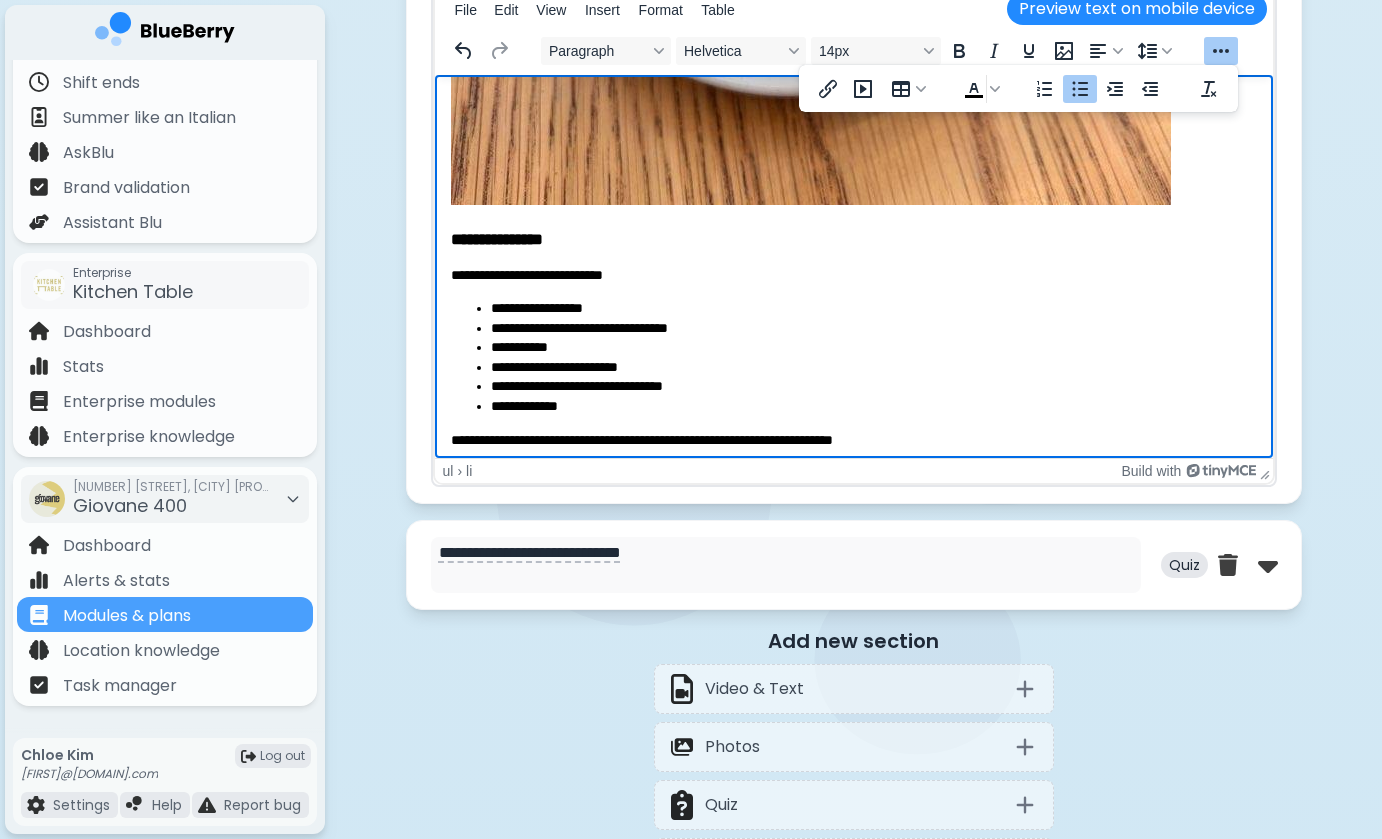 click on "**********" at bounding box center [873, 309] 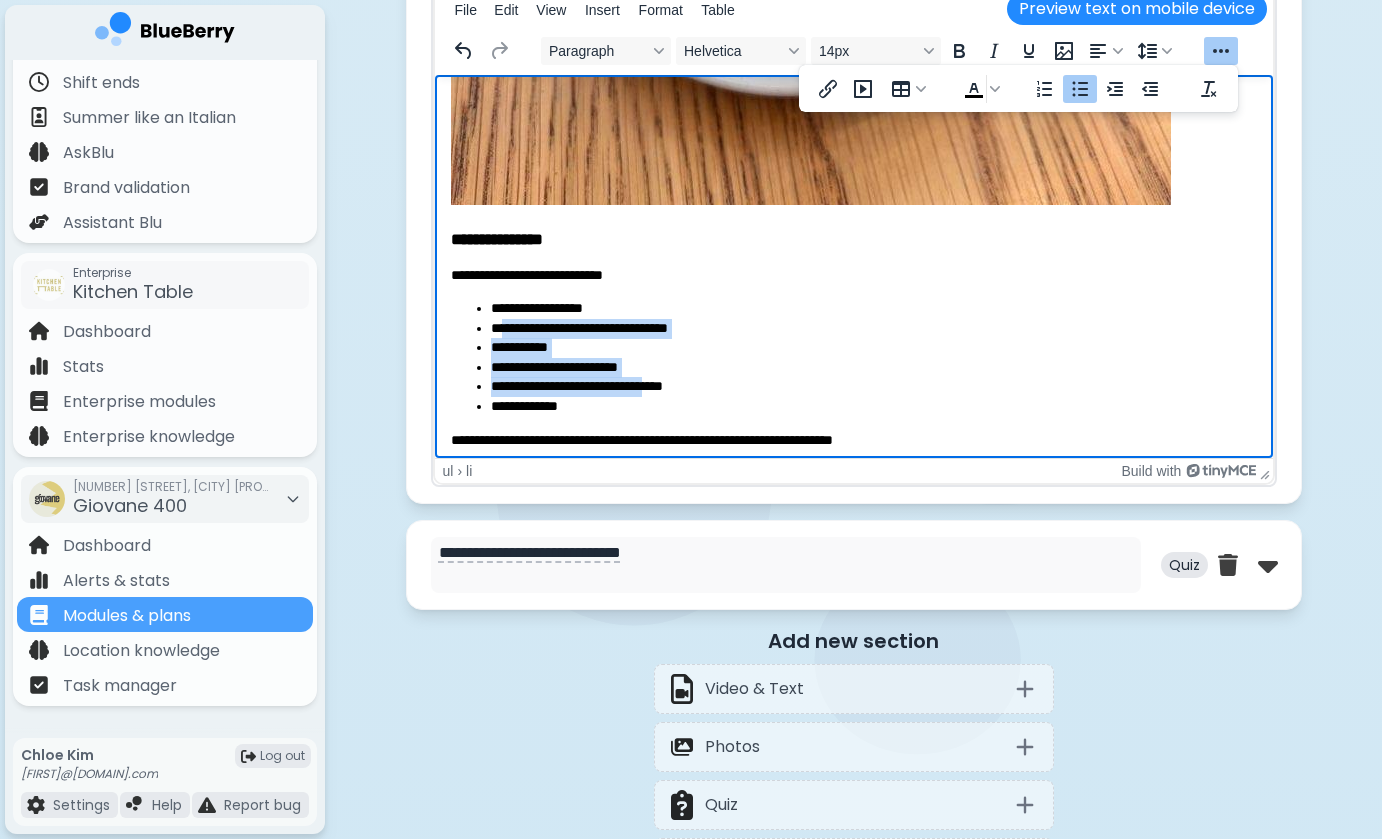 drag, startPoint x: 510, startPoint y: 327, endPoint x: 691, endPoint y: 396, distance: 193.70596 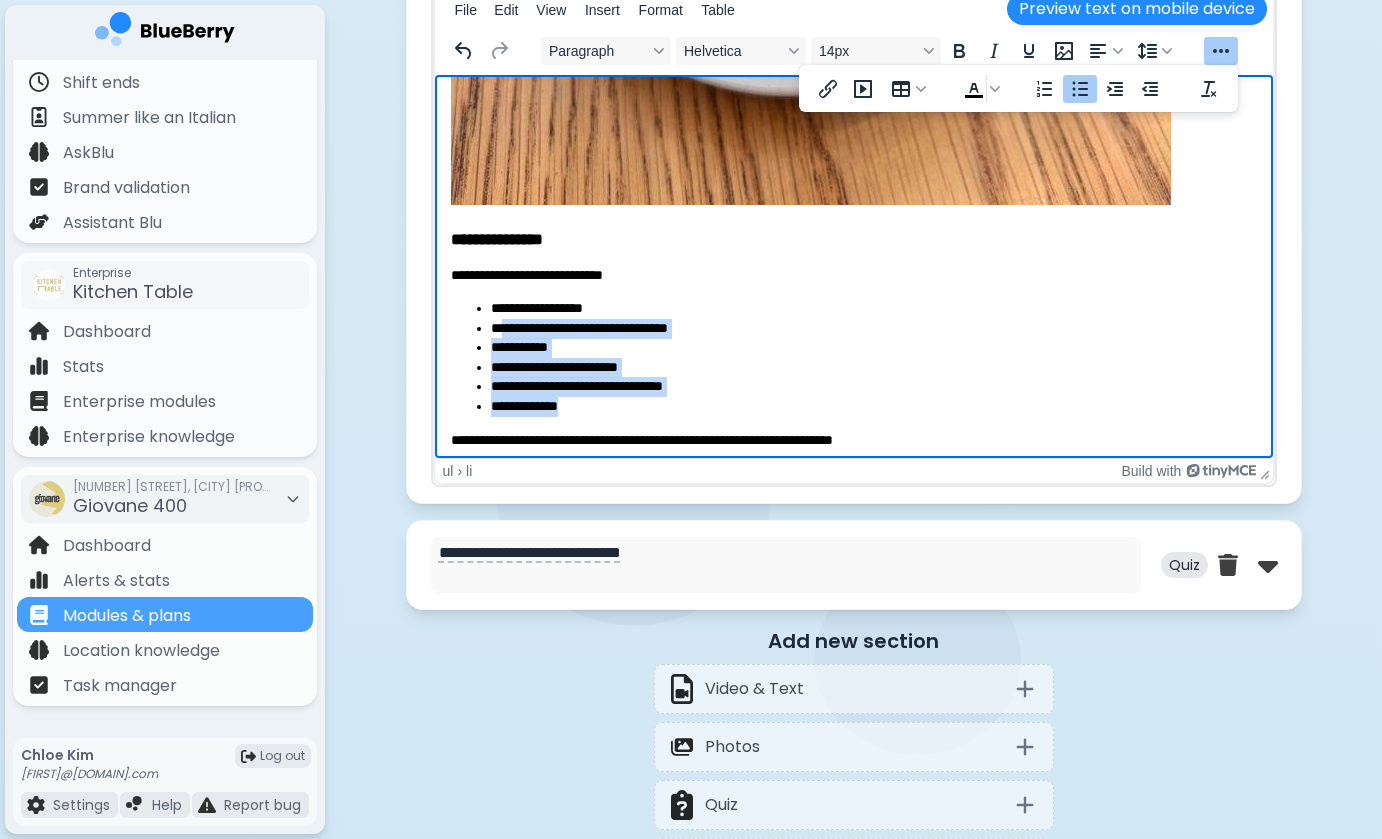 click on "**********" at bounding box center (873, 407) 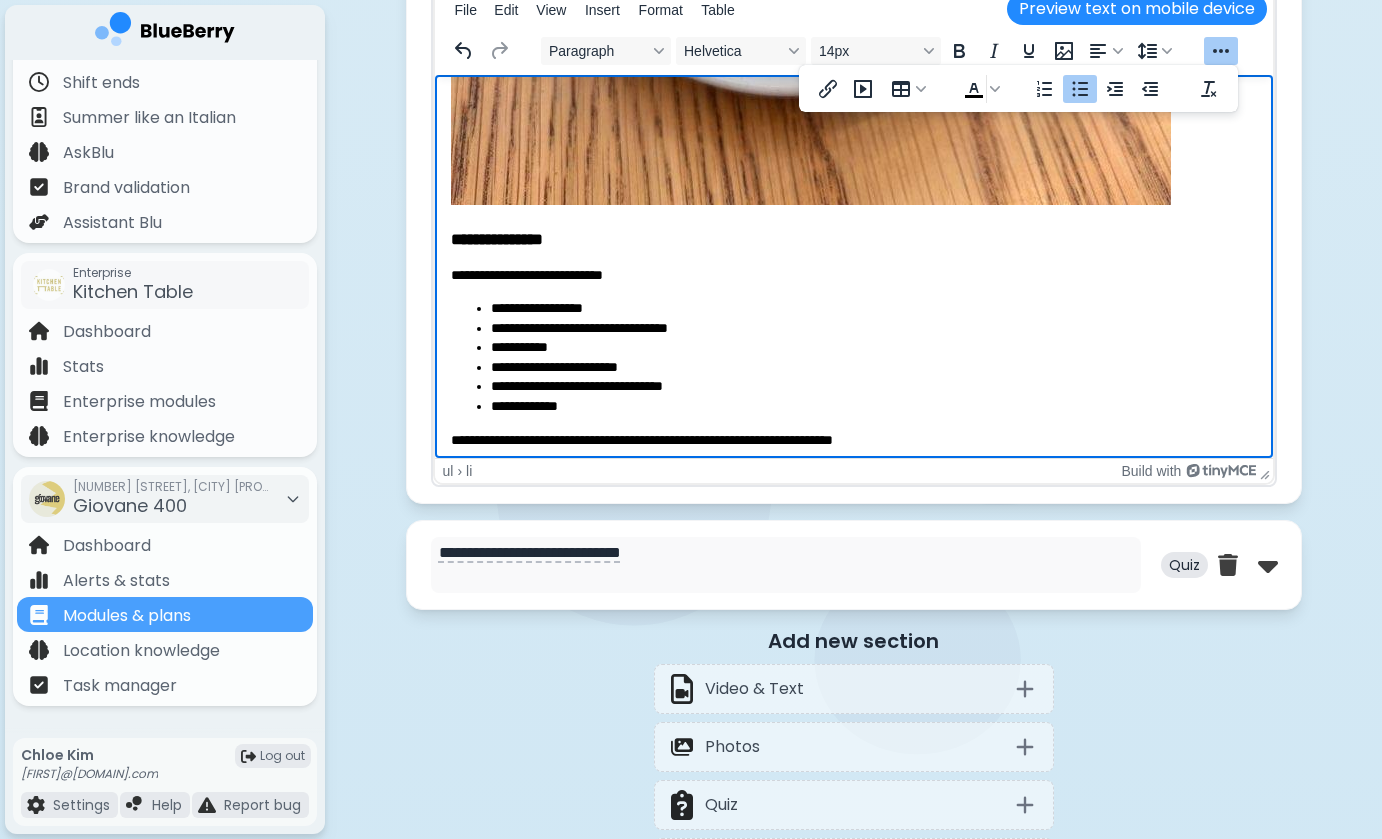 click on "**********" at bounding box center (873, 329) 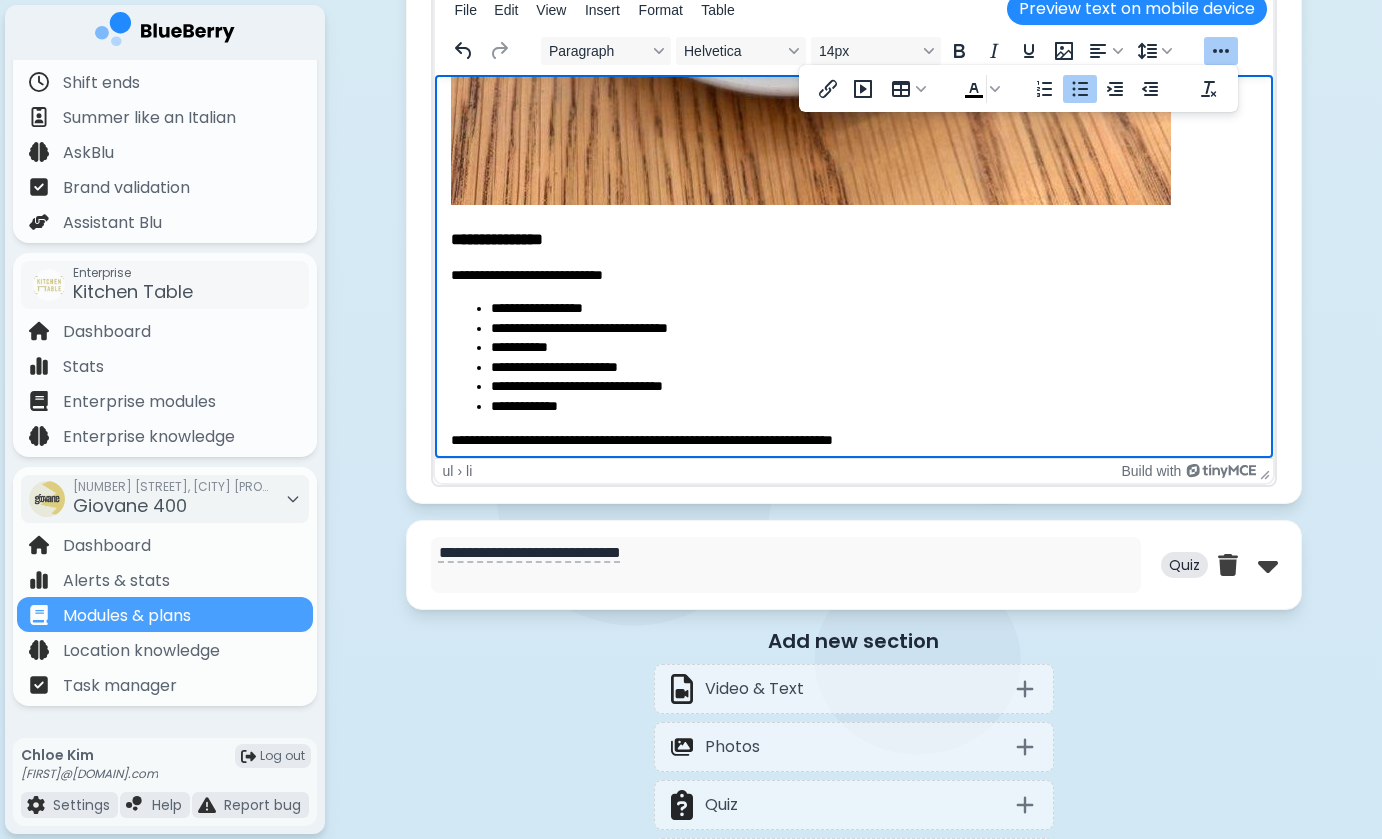 click on "**********" at bounding box center (873, 329) 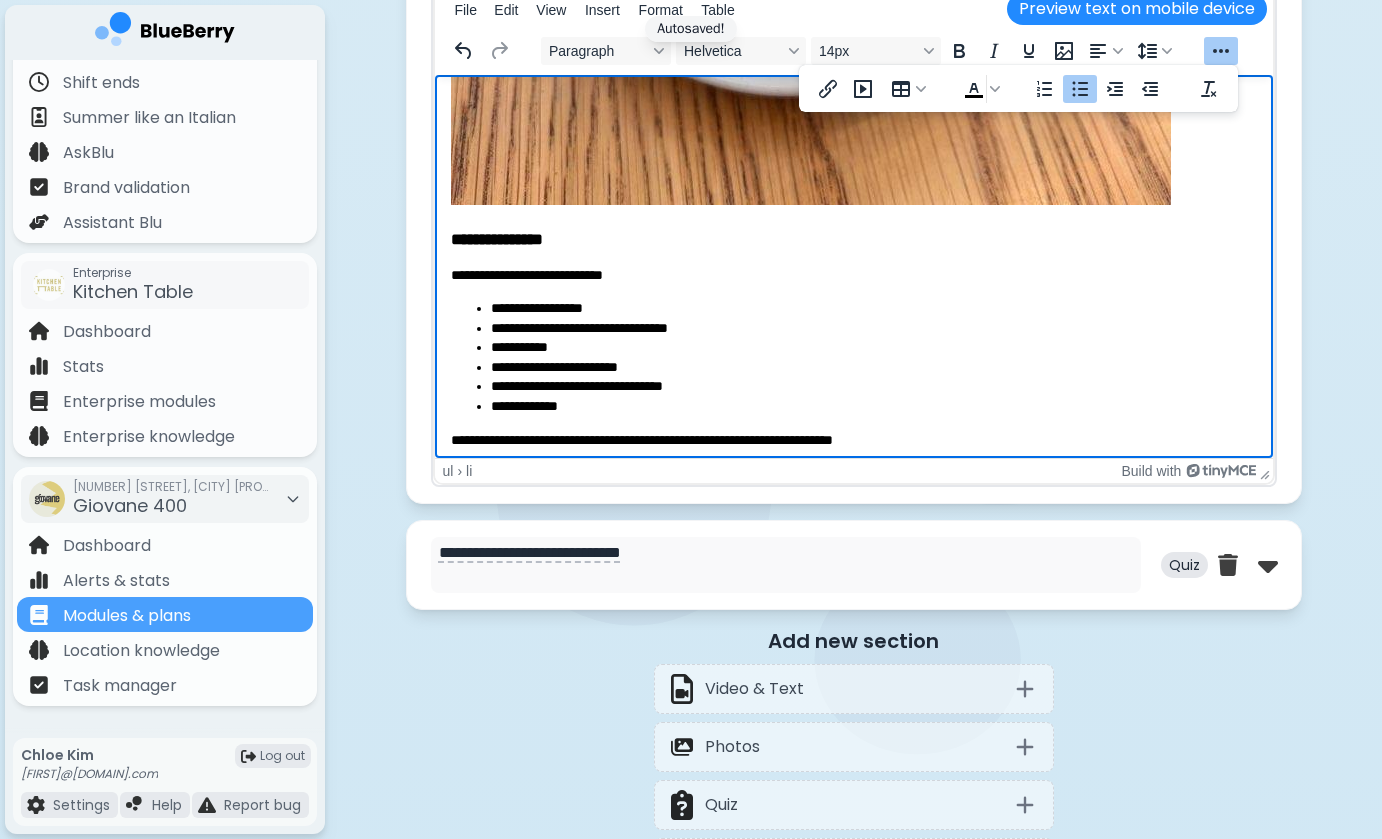 click on "**********" at bounding box center [873, 348] 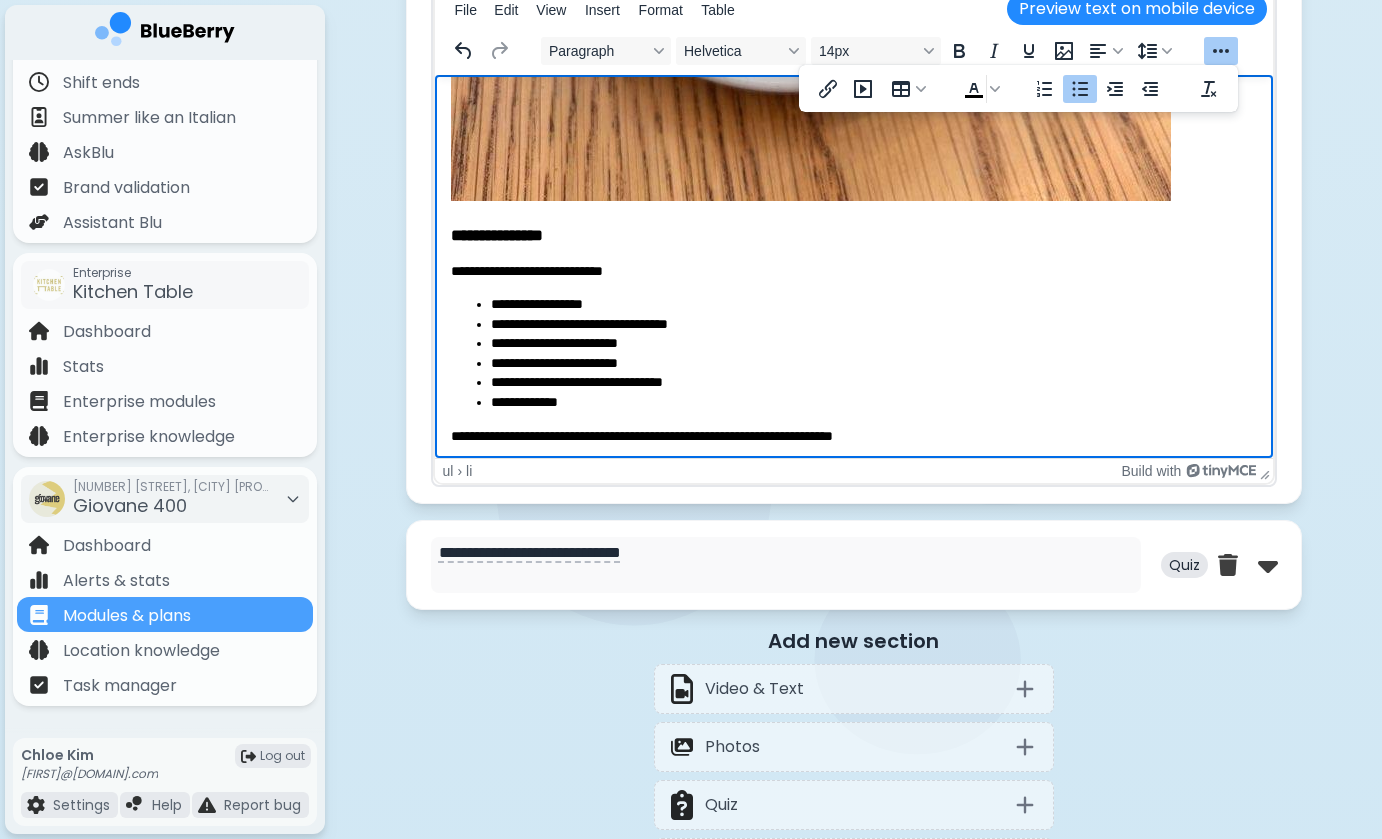 scroll, scrollTop: 2227, scrollLeft: 0, axis: vertical 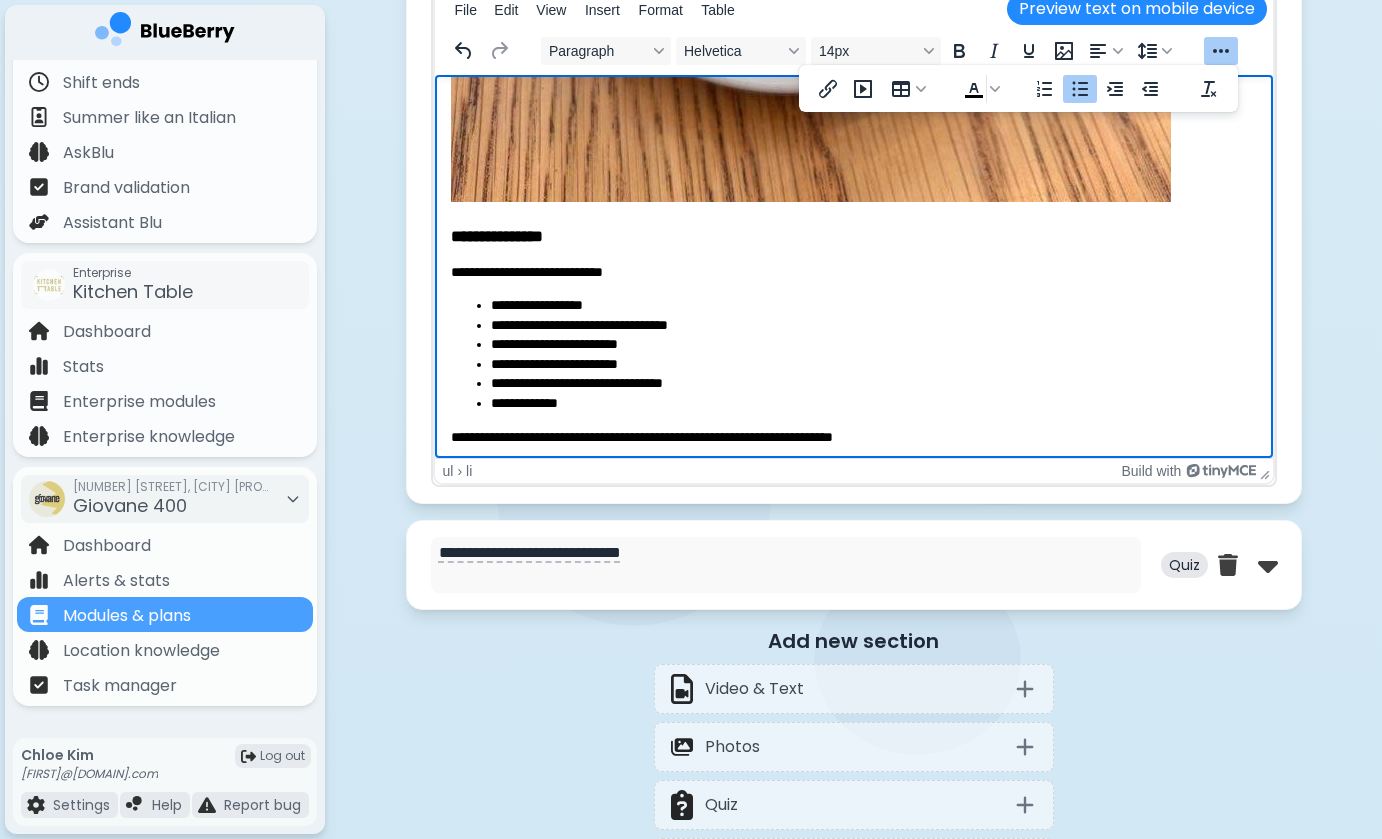 click on "**********" at bounding box center [873, 365] 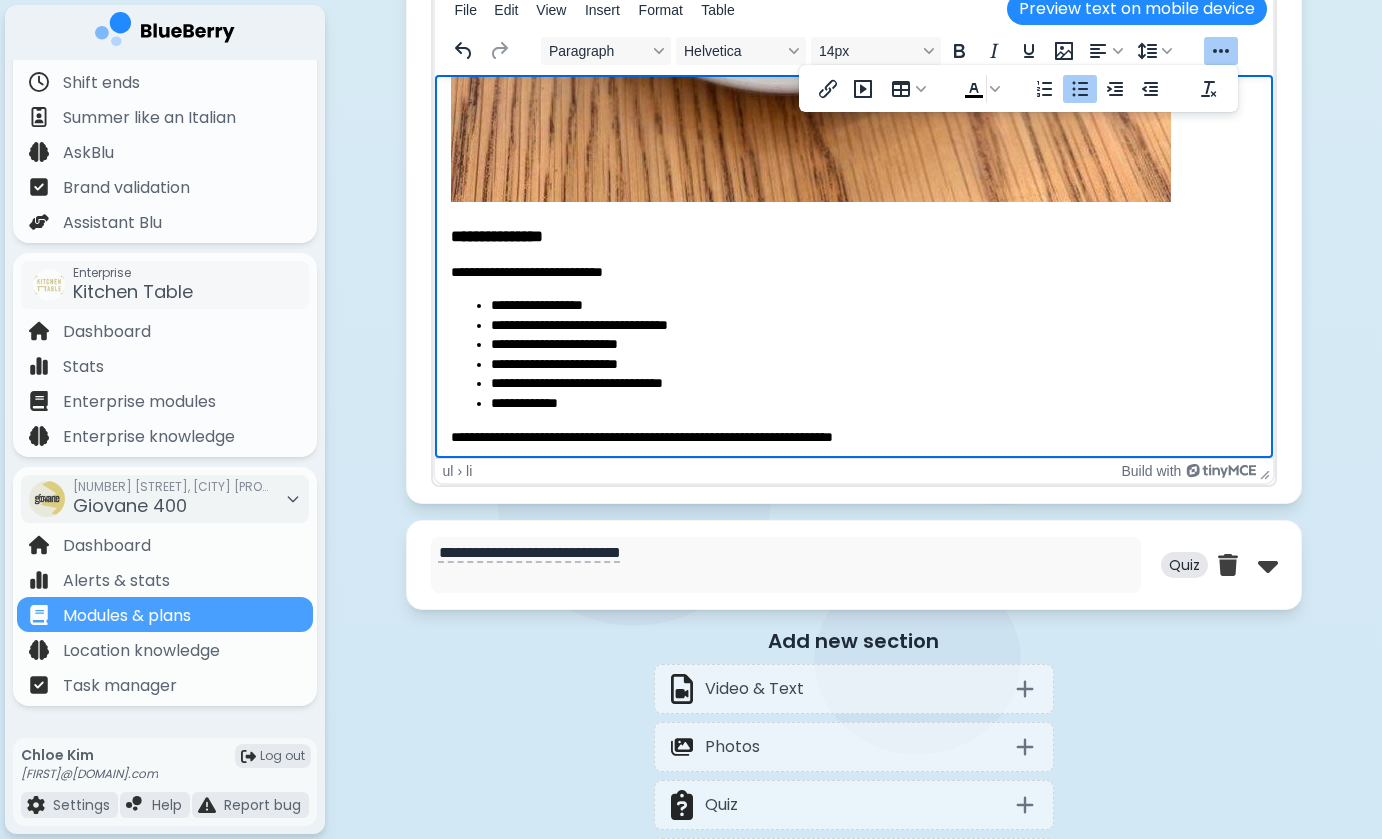 click on "**********" at bounding box center (873, 365) 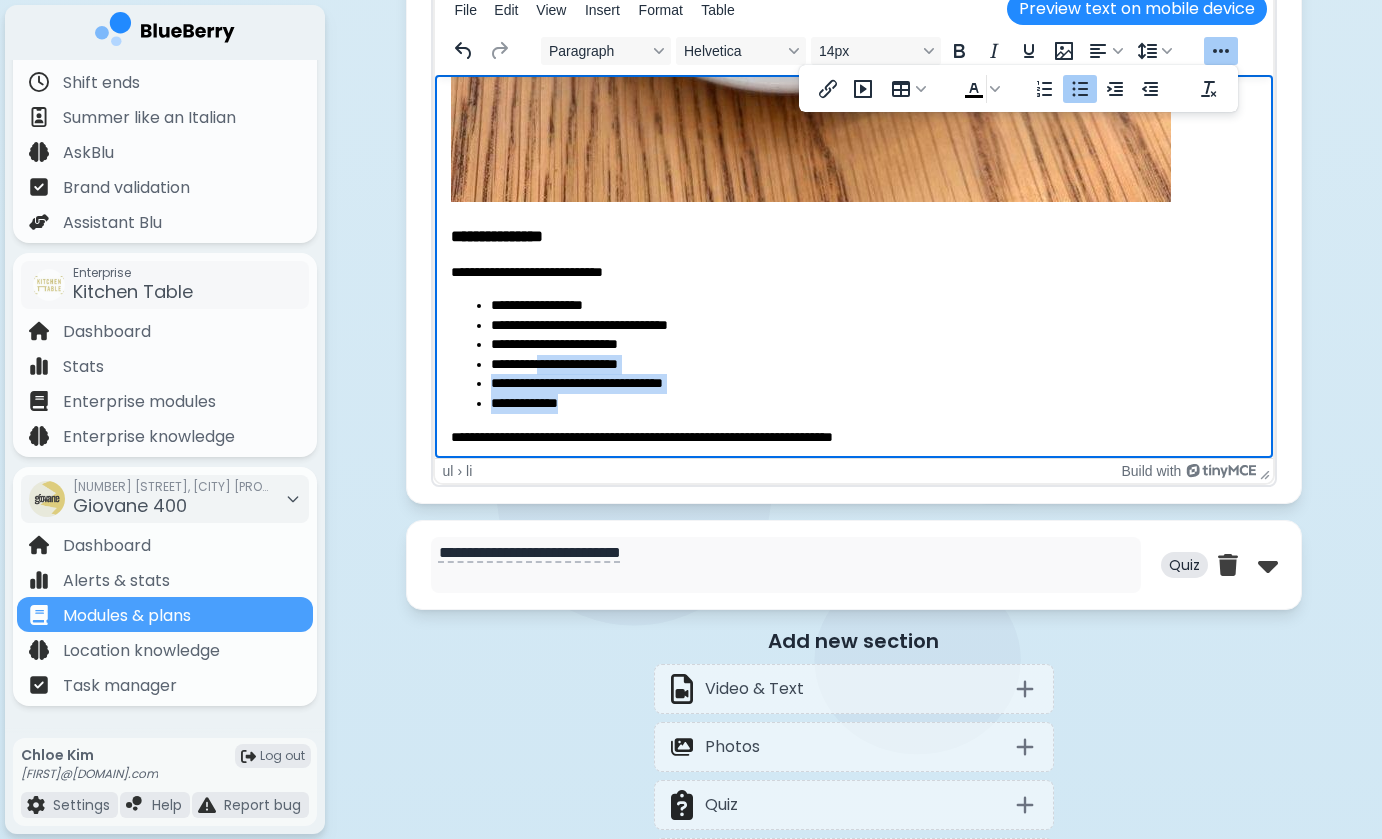 drag, startPoint x: 588, startPoint y: 399, endPoint x: 547, endPoint y: 355, distance: 60.1415 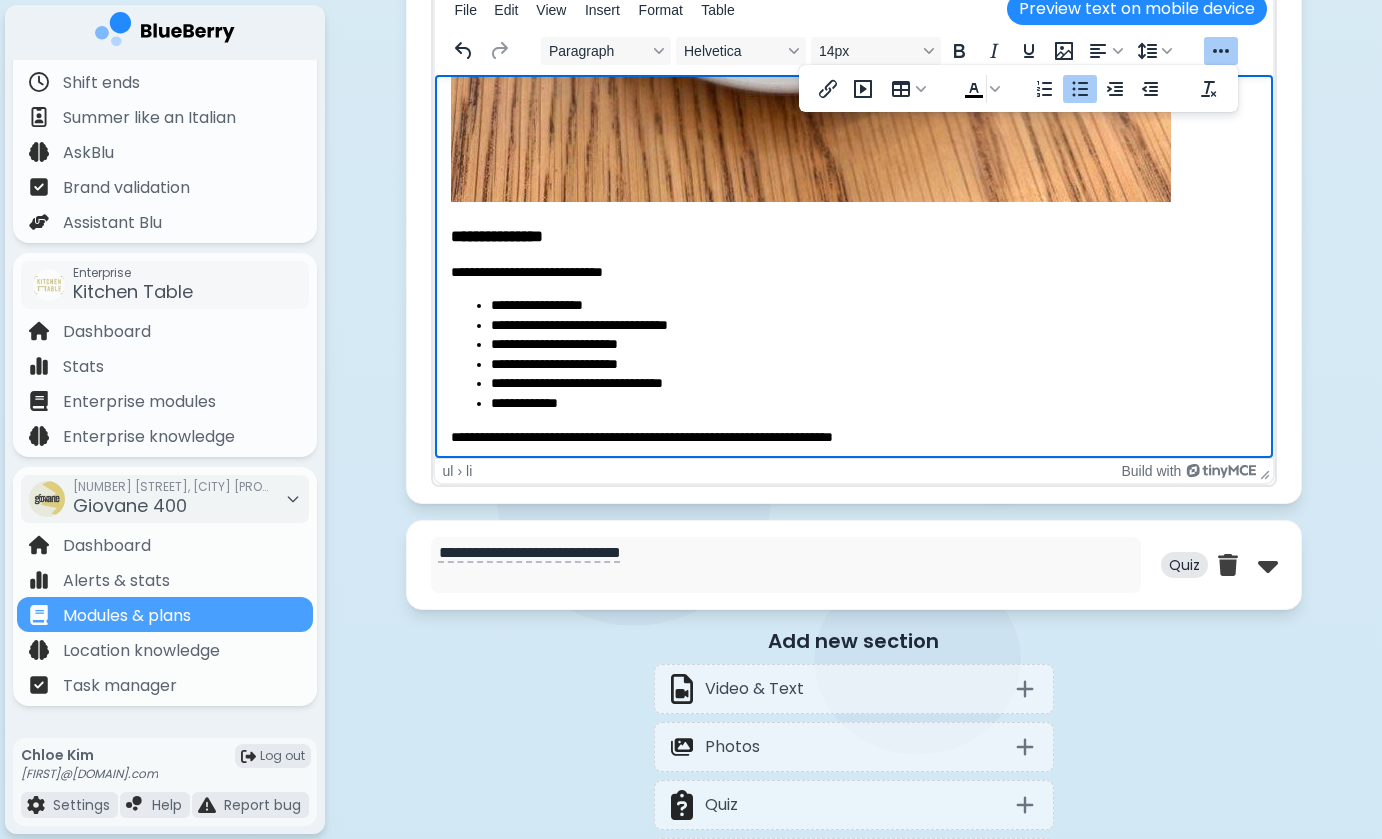 click on "**********" at bounding box center [873, 384] 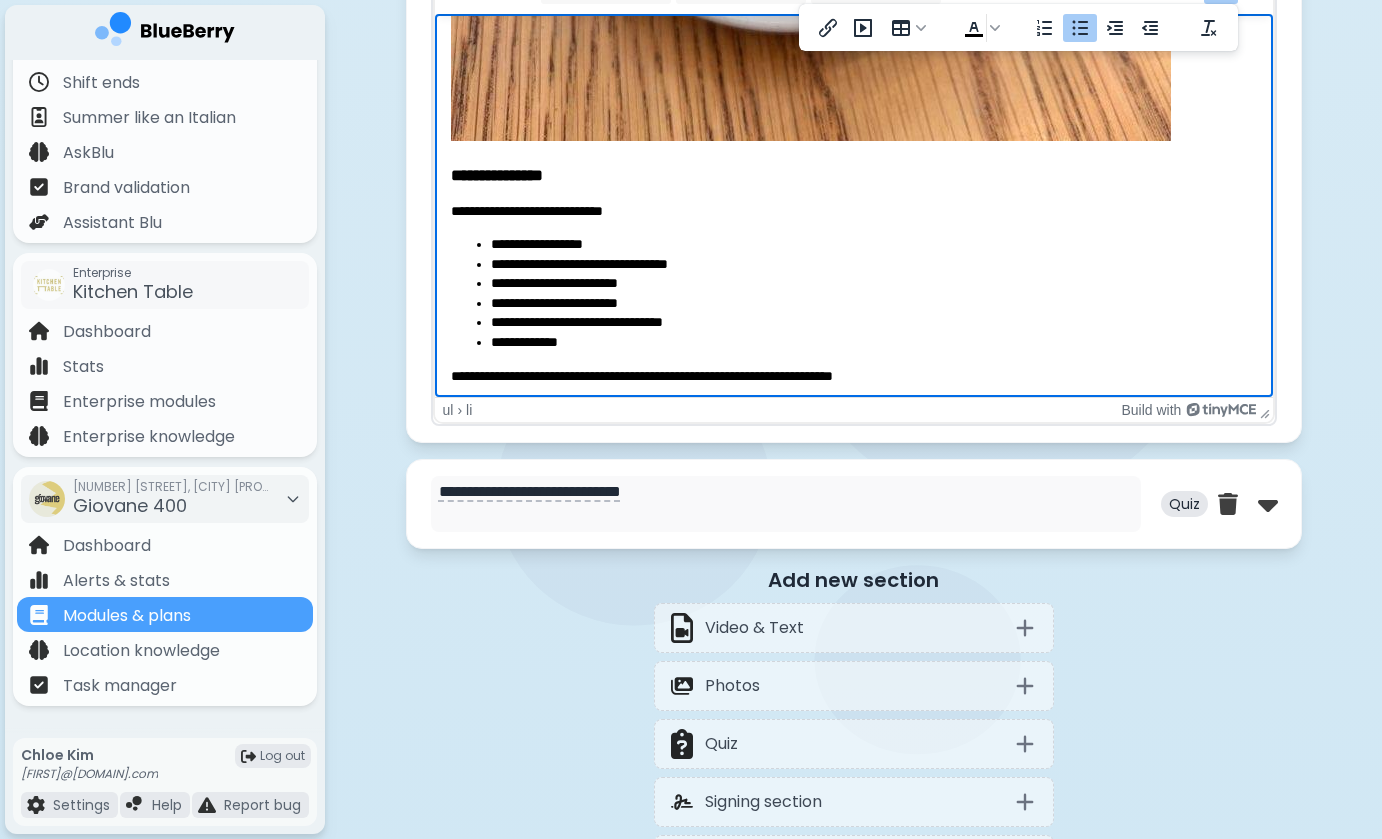 scroll, scrollTop: 7223, scrollLeft: 0, axis: vertical 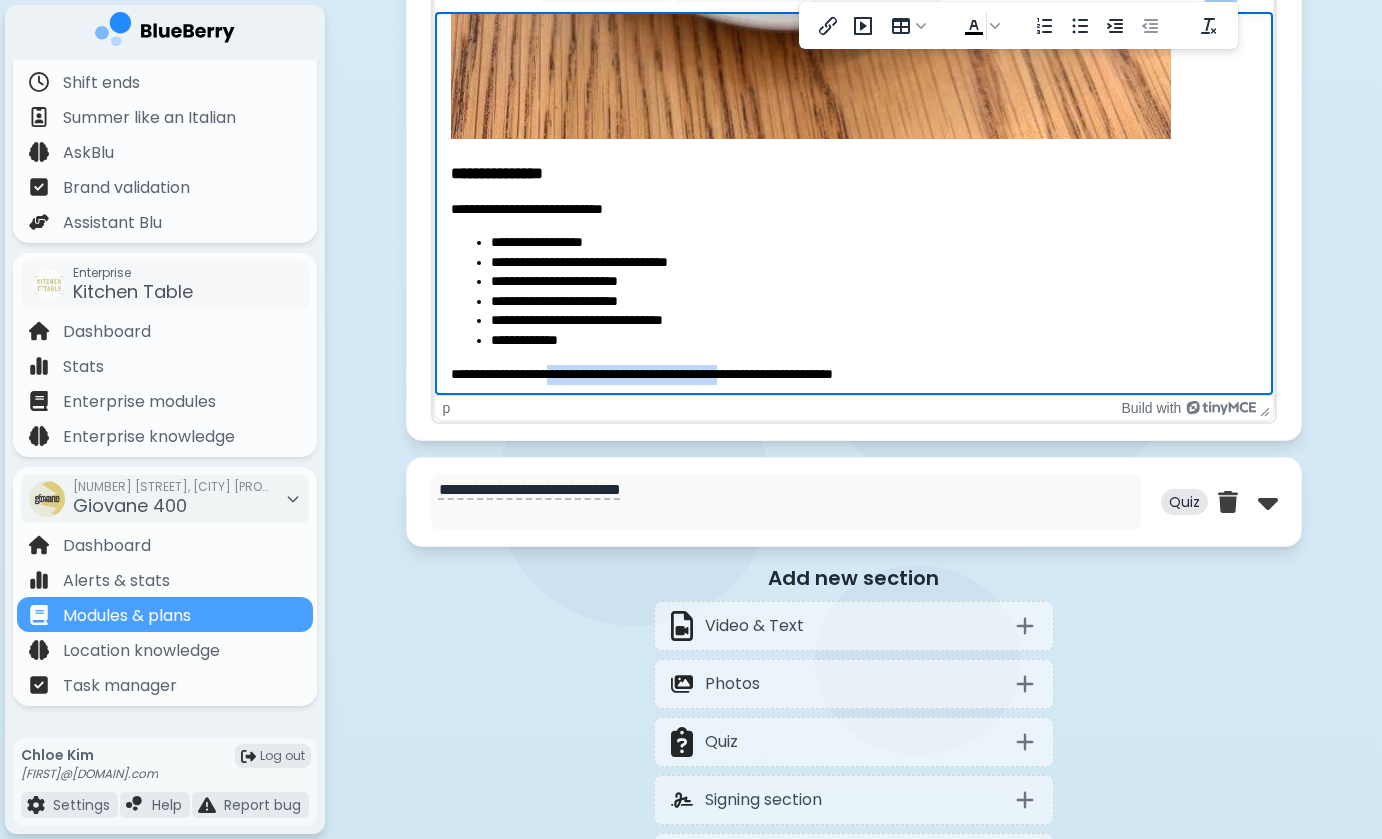 drag, startPoint x: 568, startPoint y: 370, endPoint x: 768, endPoint y: 370, distance: 200 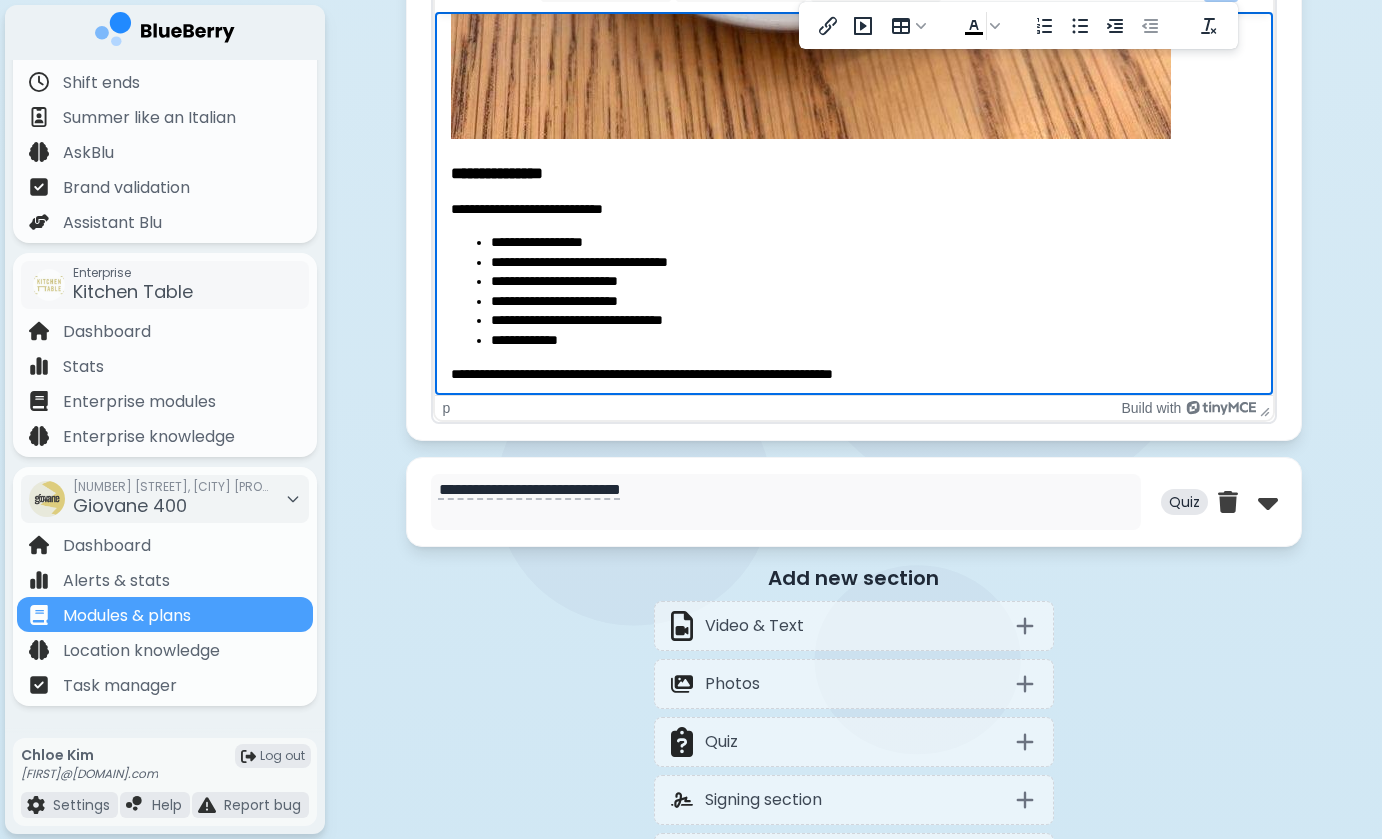 click on "**********" at bounding box center [873, 341] 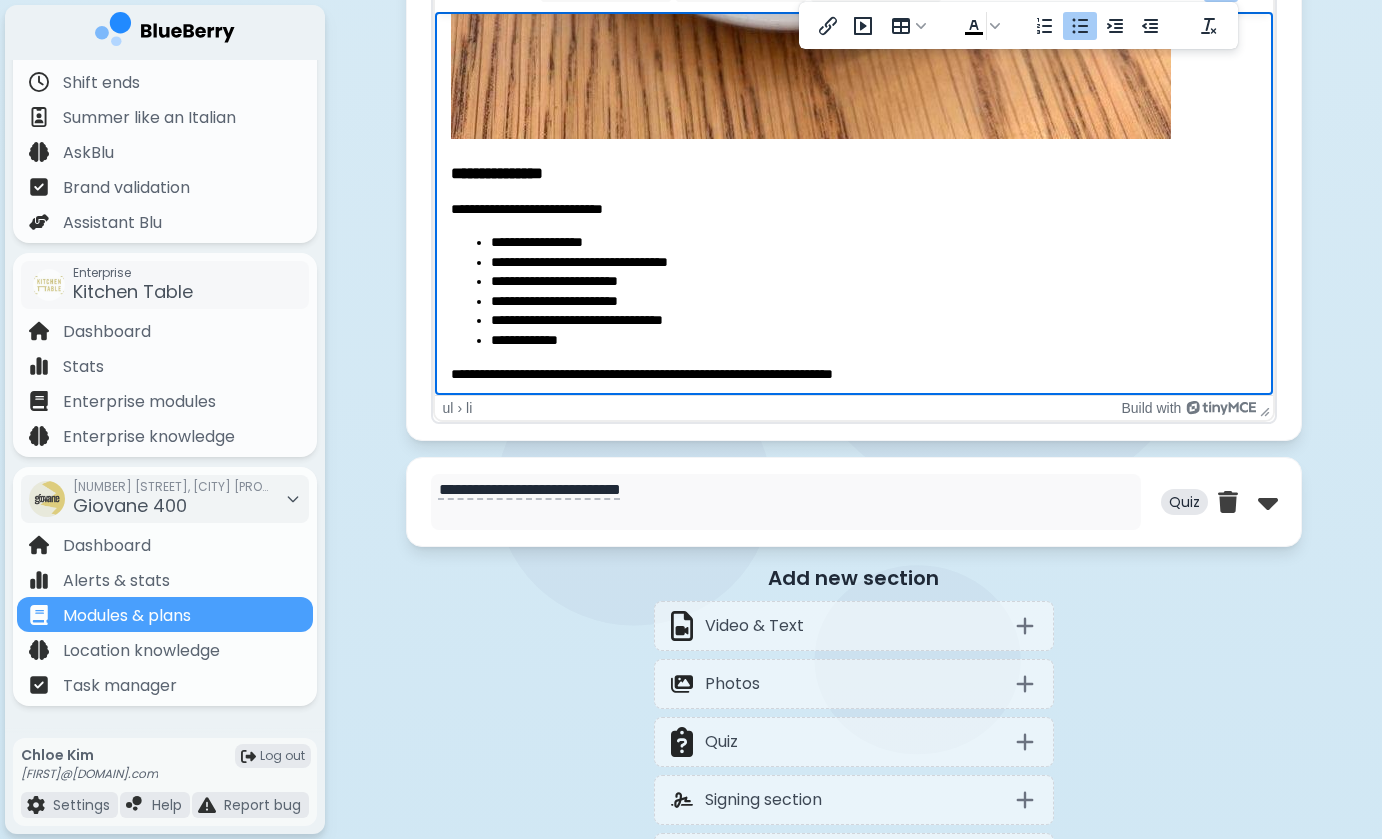 drag, startPoint x: 562, startPoint y: 367, endPoint x: 1007, endPoint y: 434, distance: 450.01556 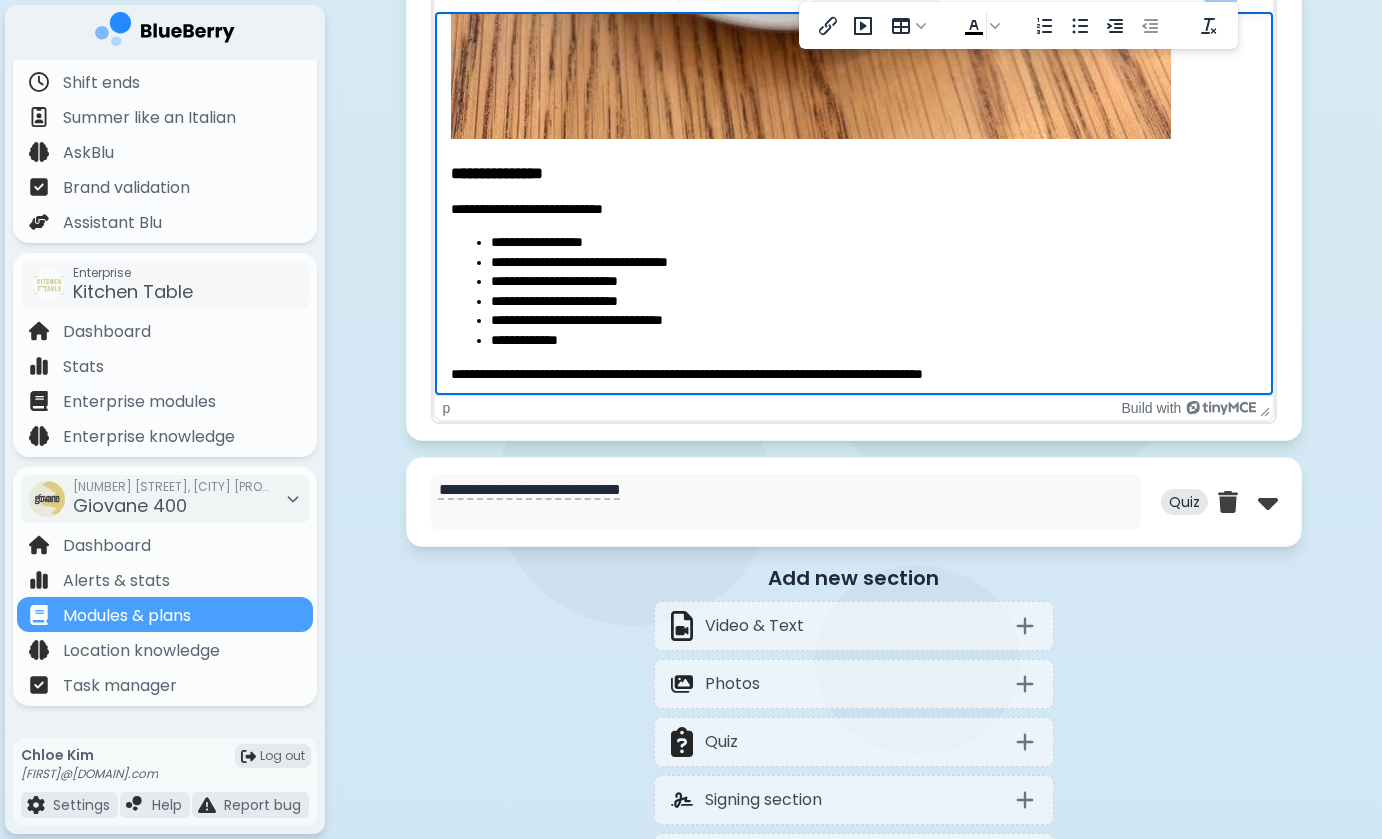 click on "**********" at bounding box center [853, 374] 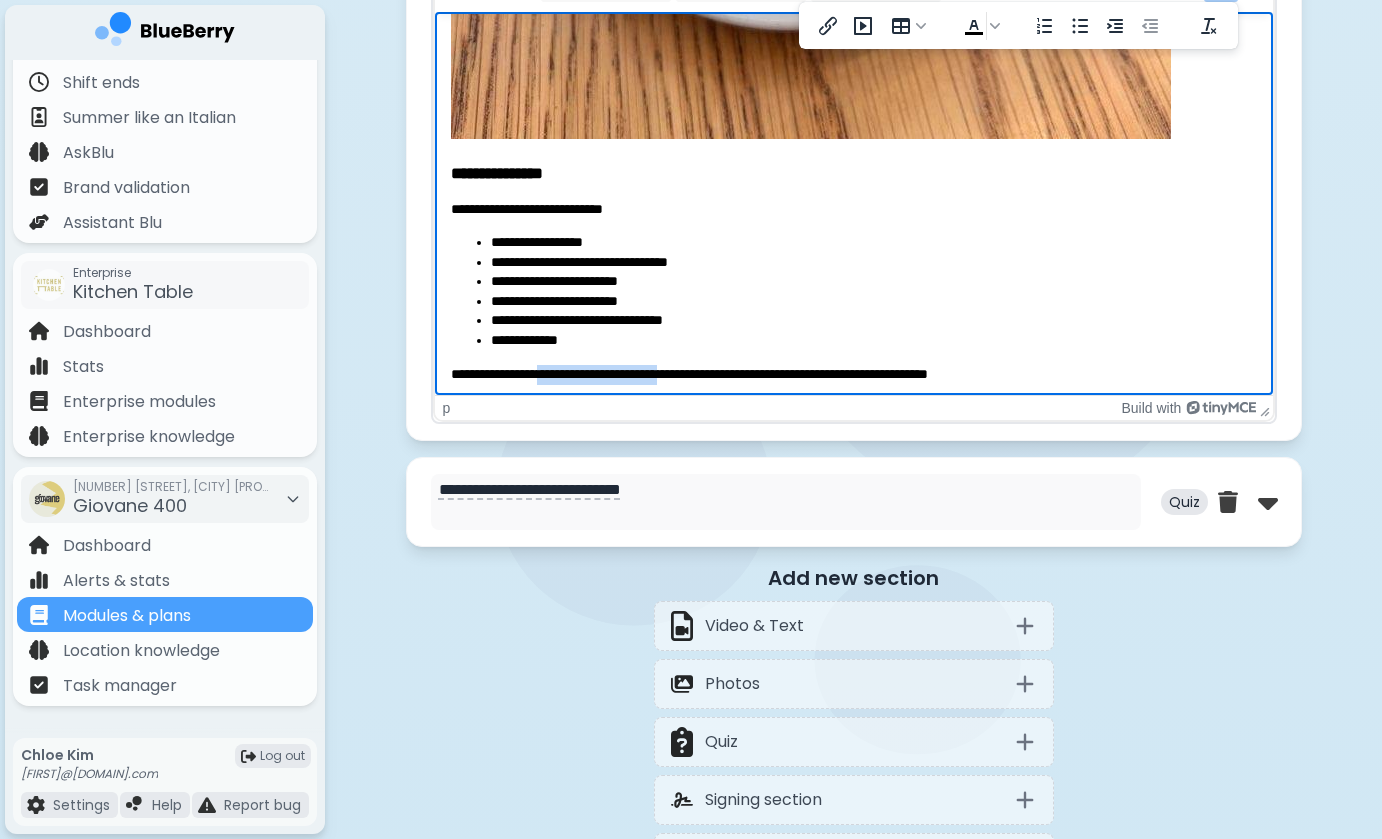 drag, startPoint x: 559, startPoint y: 370, endPoint x: 710, endPoint y: 369, distance: 151.00331 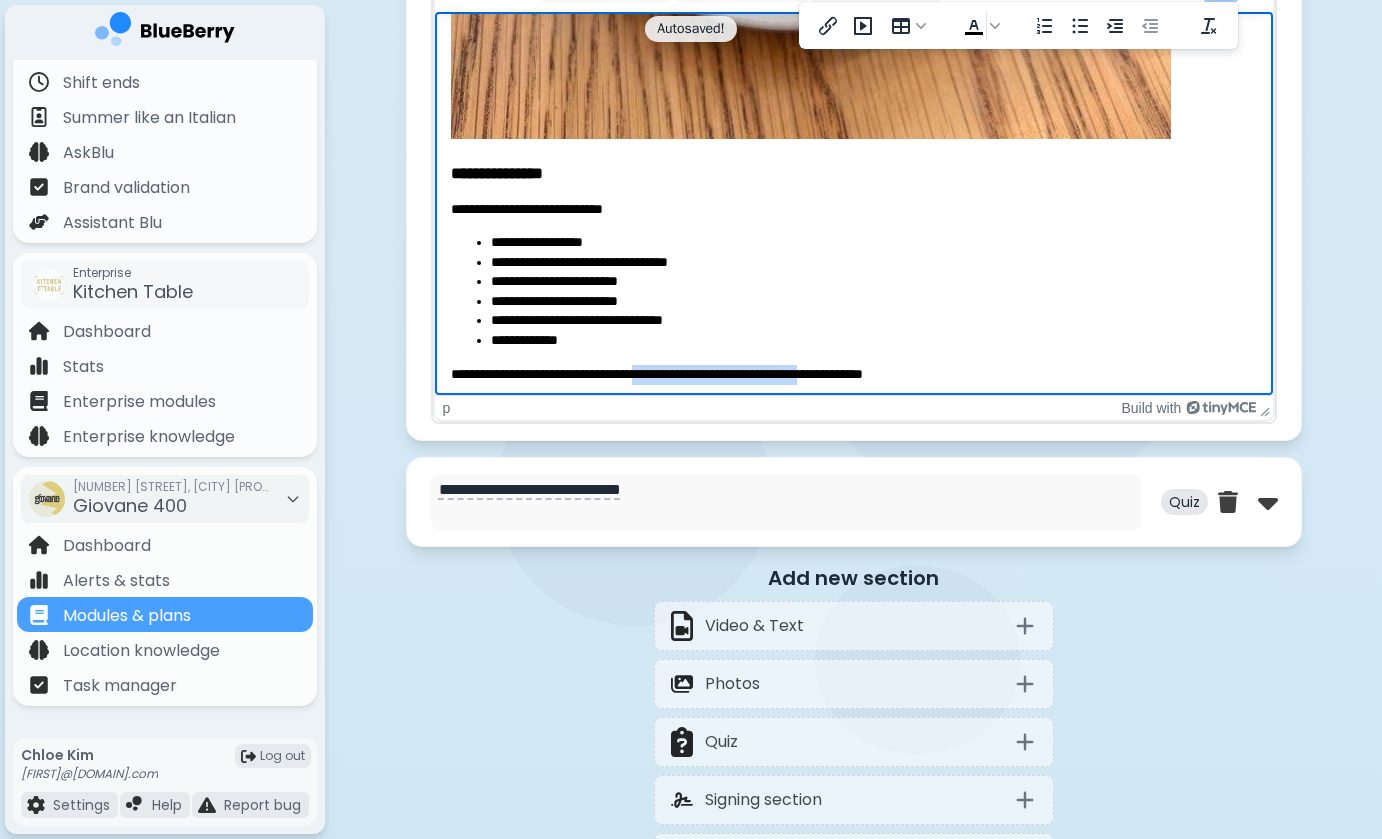 drag, startPoint x: 661, startPoint y: 370, endPoint x: 889, endPoint y: 370, distance: 228 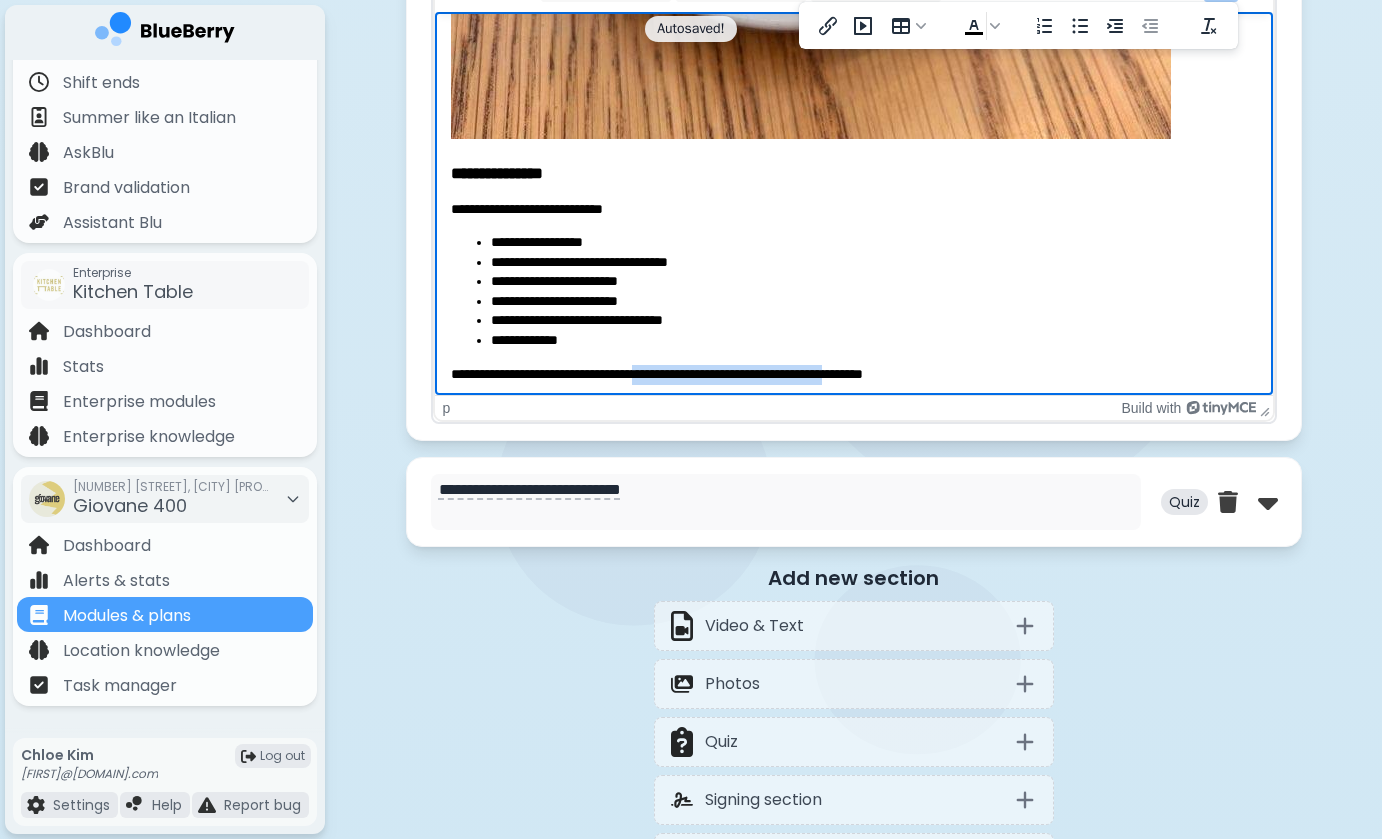 click on "**********" at bounding box center [853, 374] 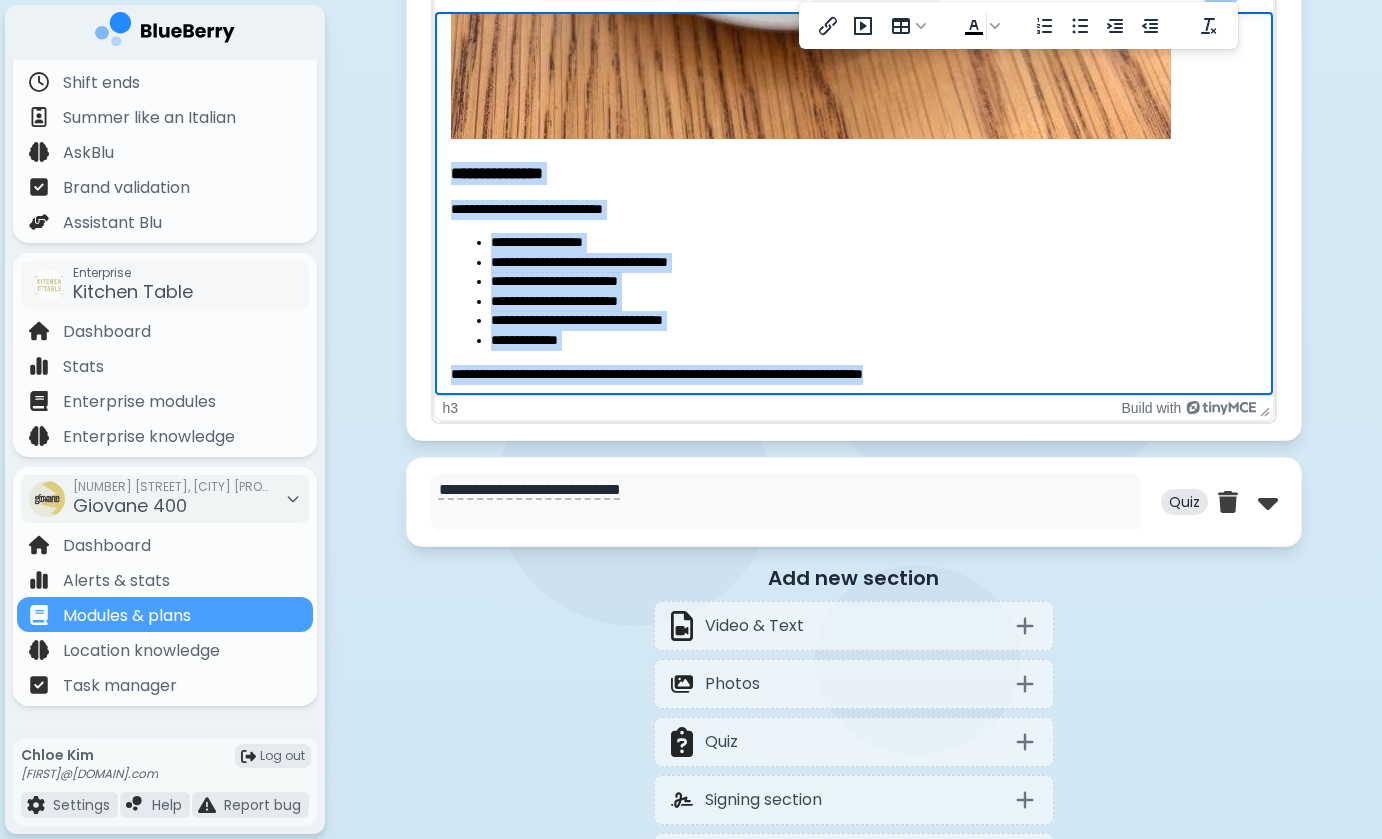 drag, startPoint x: 946, startPoint y: 367, endPoint x: 447, endPoint y: 168, distance: 537.2169 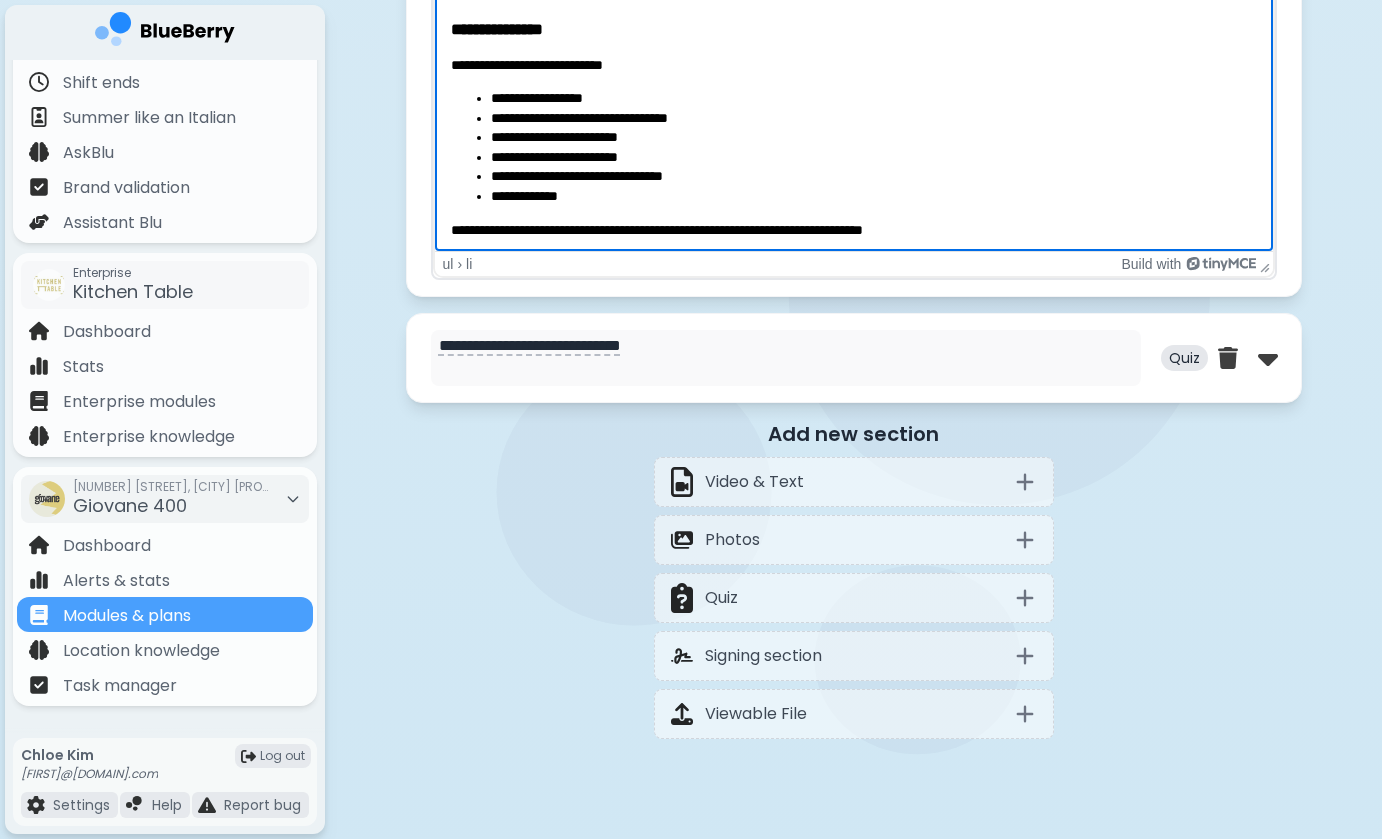 scroll, scrollTop: 7375, scrollLeft: 0, axis: vertical 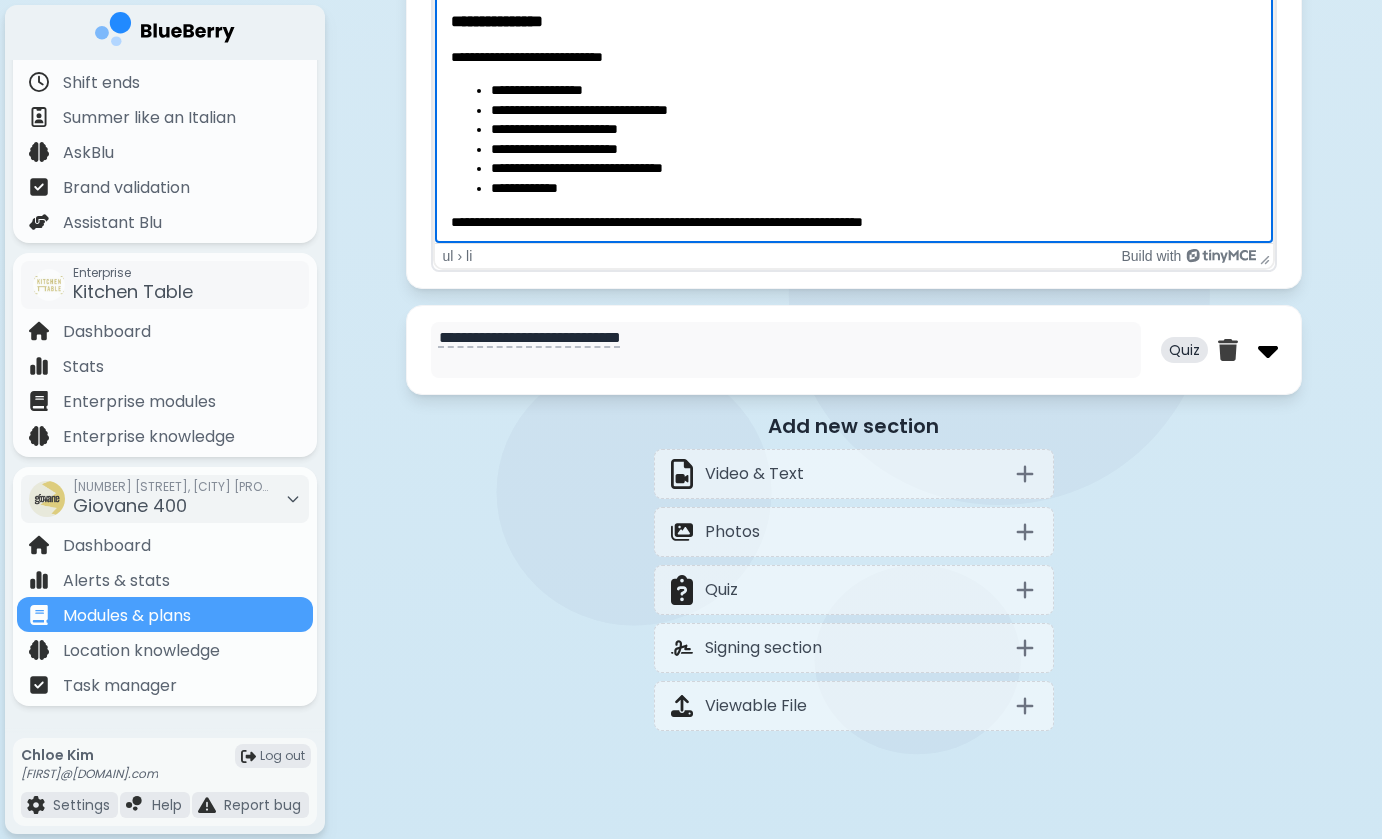 click at bounding box center (1268, 350) 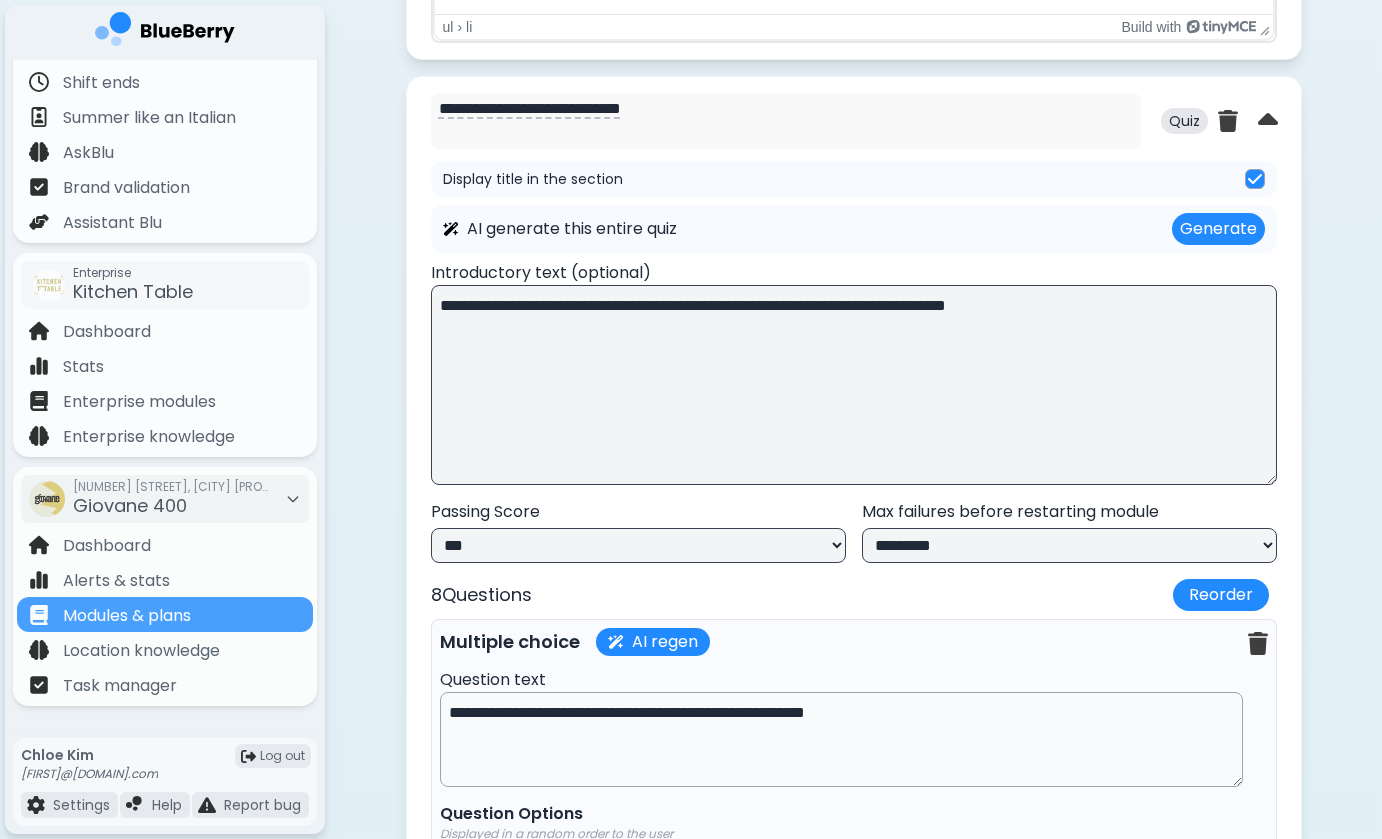 scroll, scrollTop: 7624, scrollLeft: 0, axis: vertical 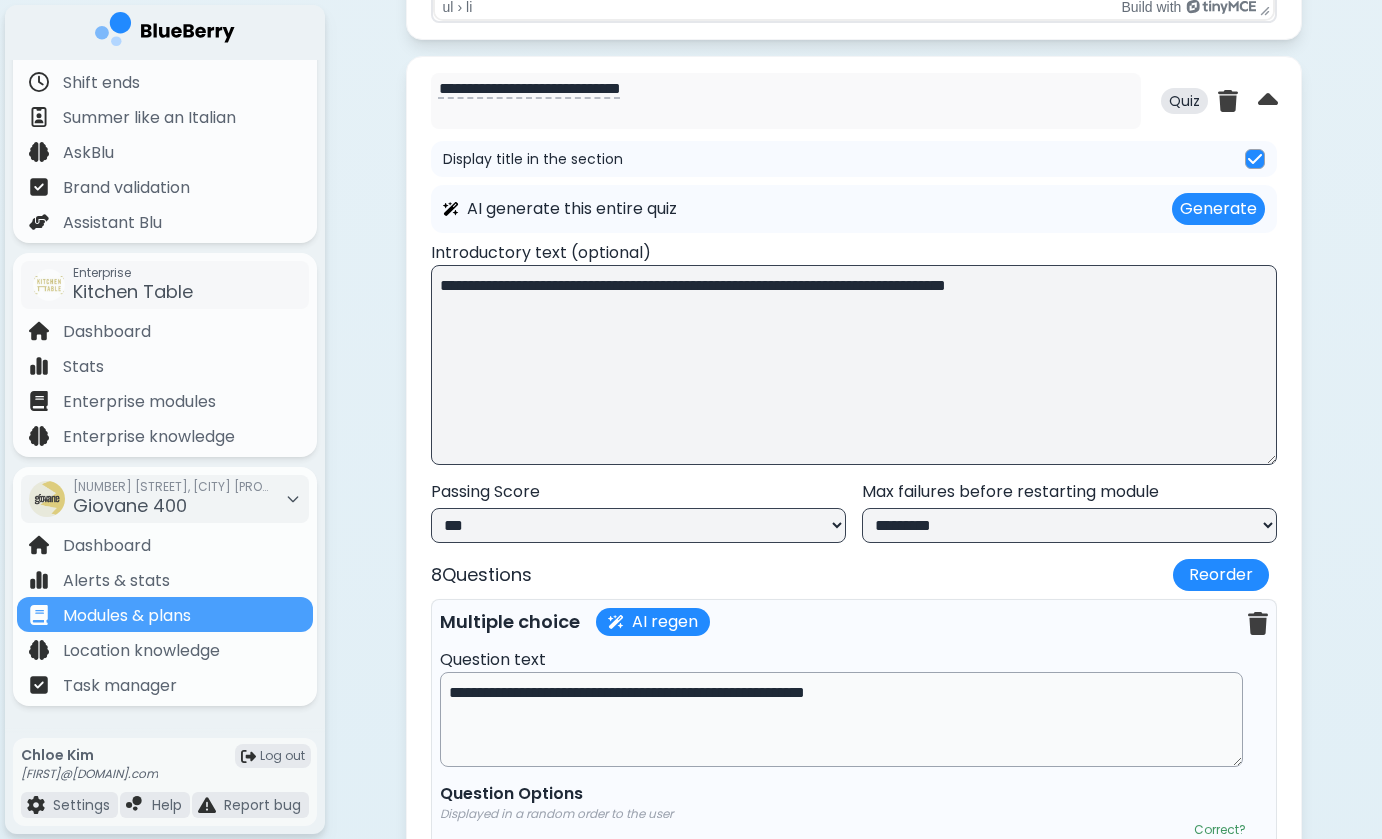 click on "**********" at bounding box center [854, 365] 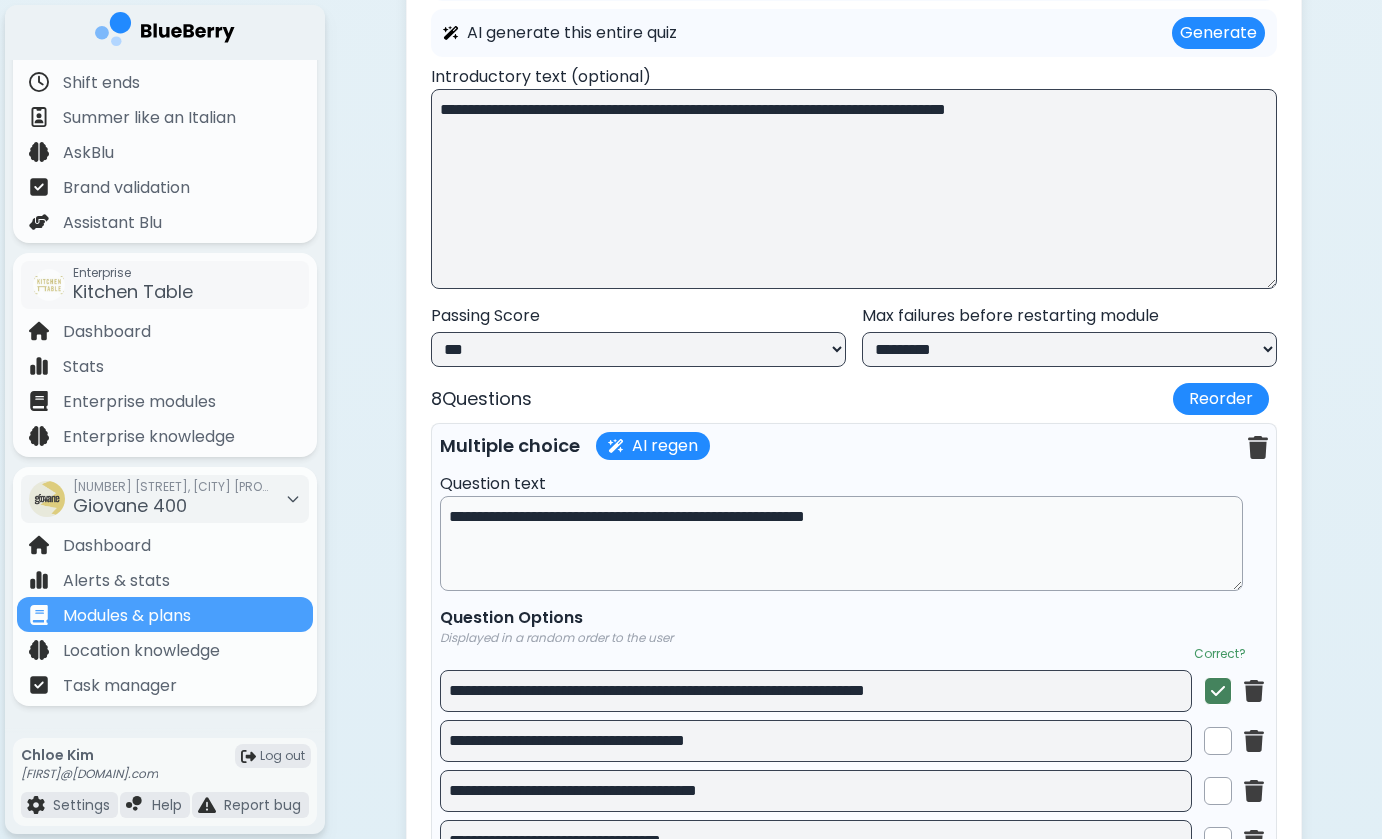 scroll, scrollTop: 7813, scrollLeft: 0, axis: vertical 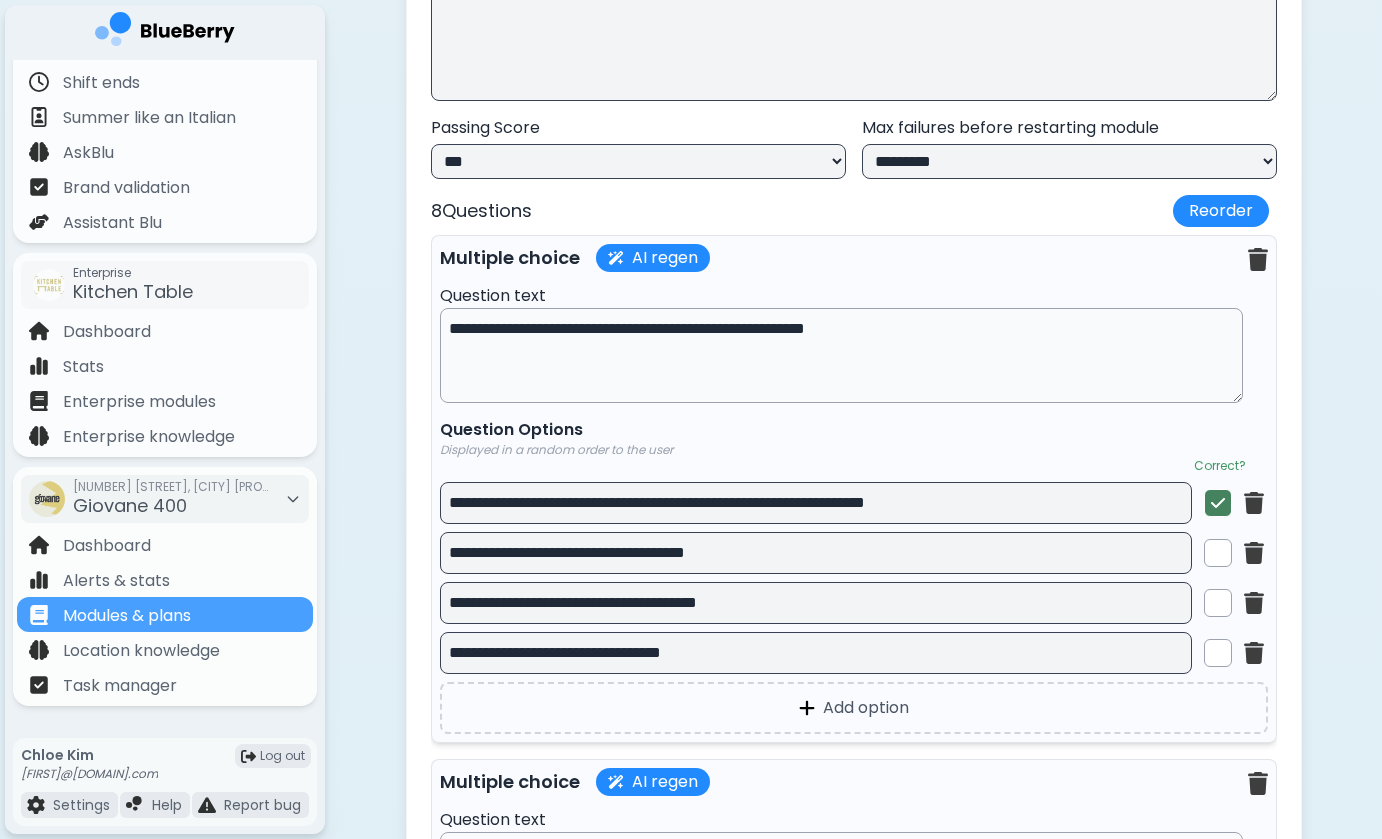 click on "**********" at bounding box center [841, 355] 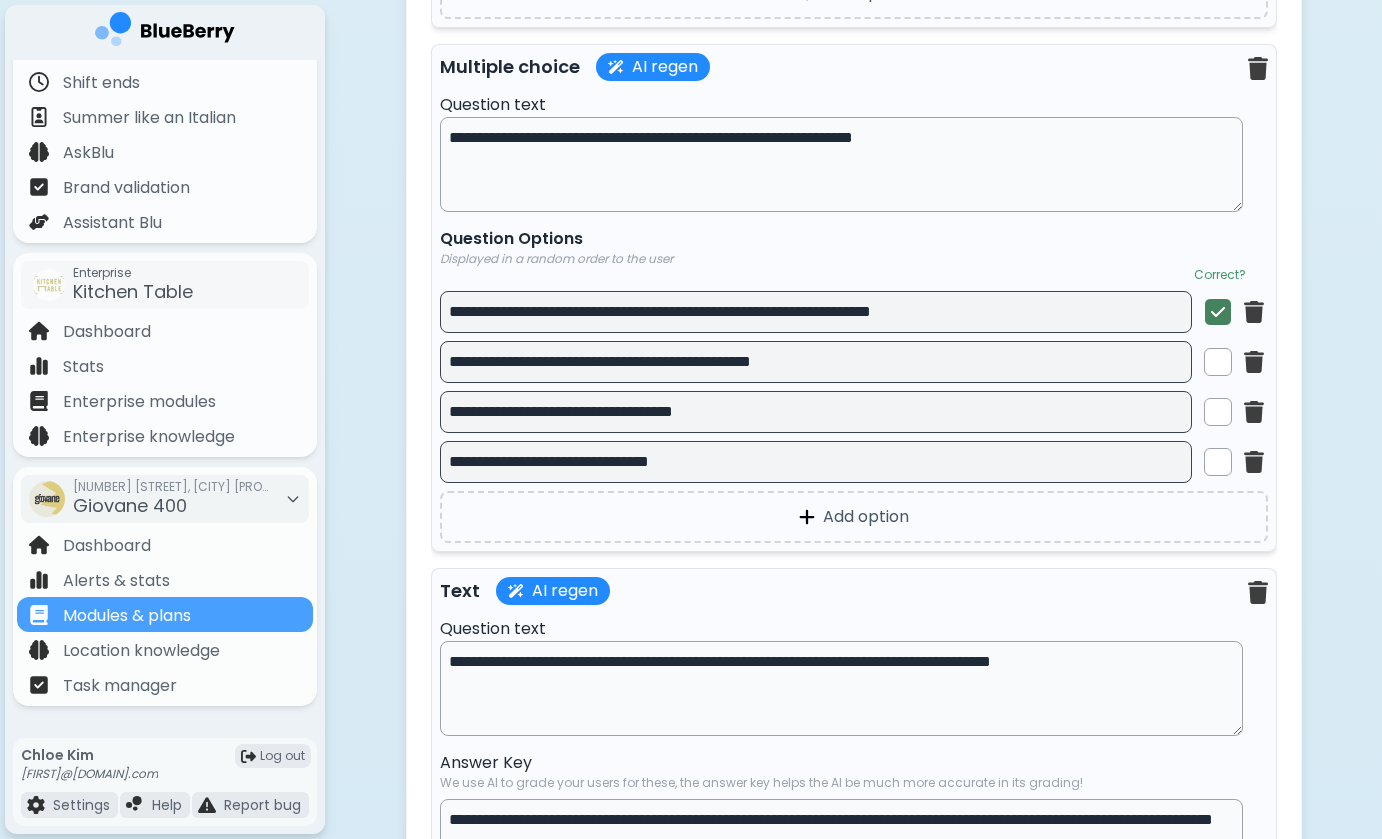 scroll, scrollTop: 10237, scrollLeft: 0, axis: vertical 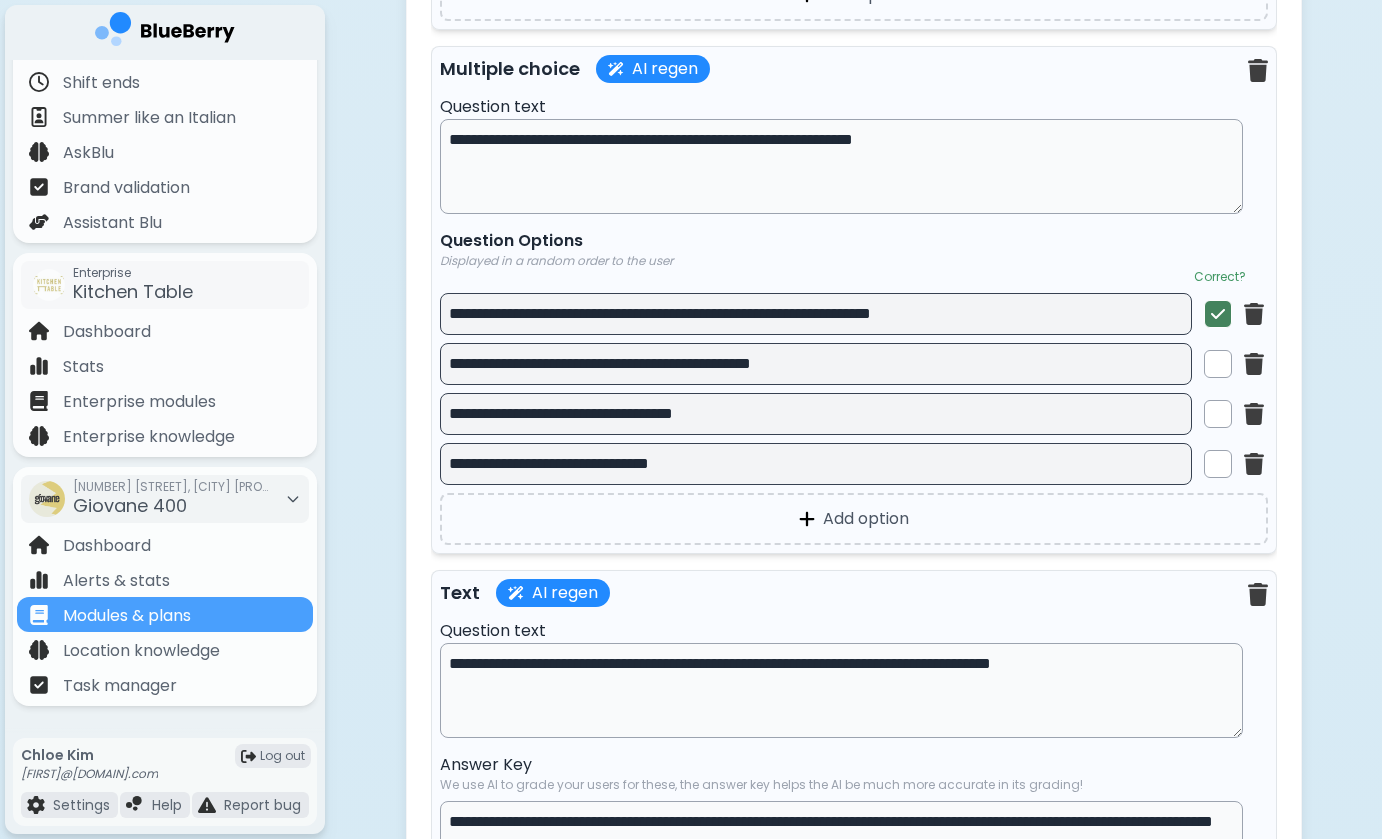 drag, startPoint x: 1009, startPoint y: 327, endPoint x: 425, endPoint y: 339, distance: 584.1233 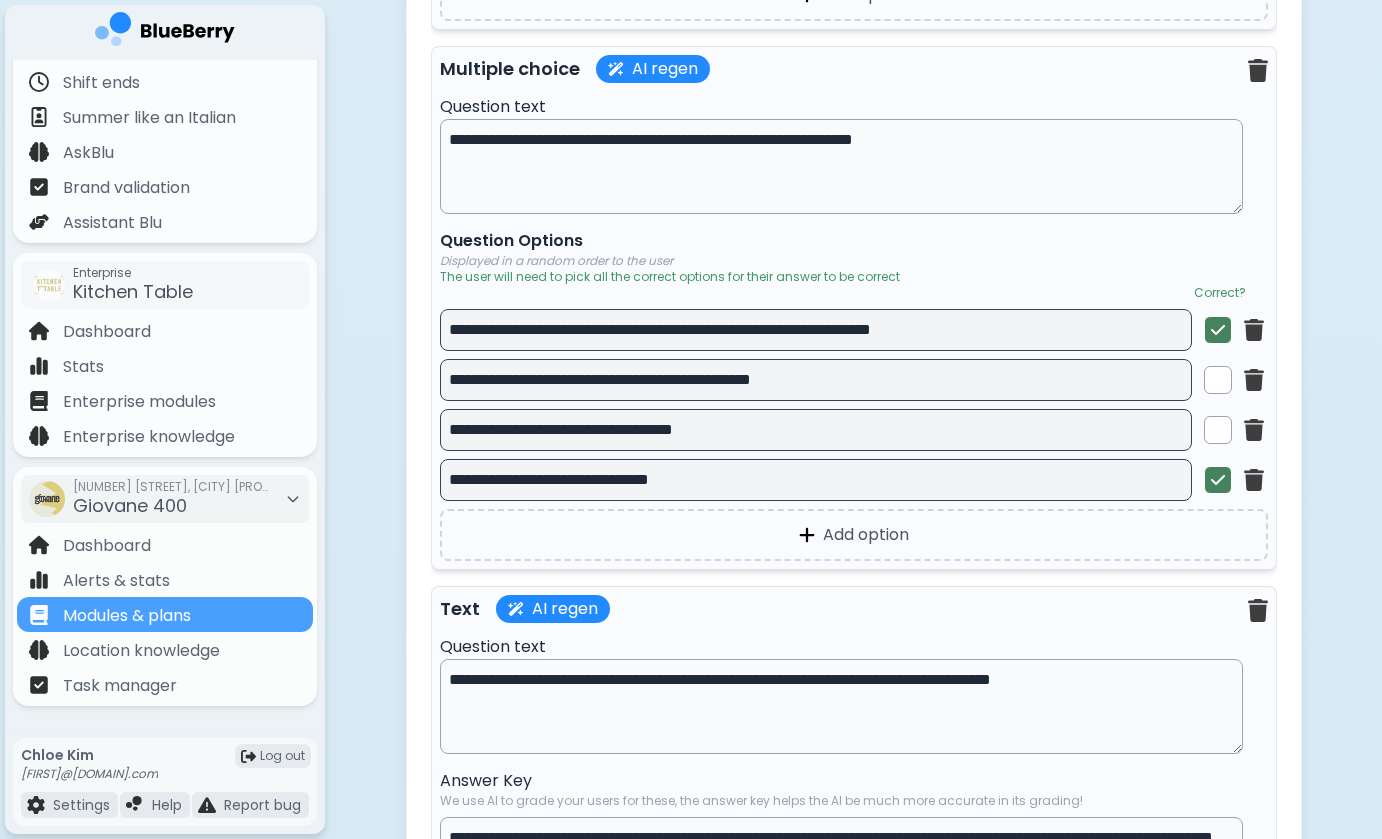 click on "**********" at bounding box center [841, 166] 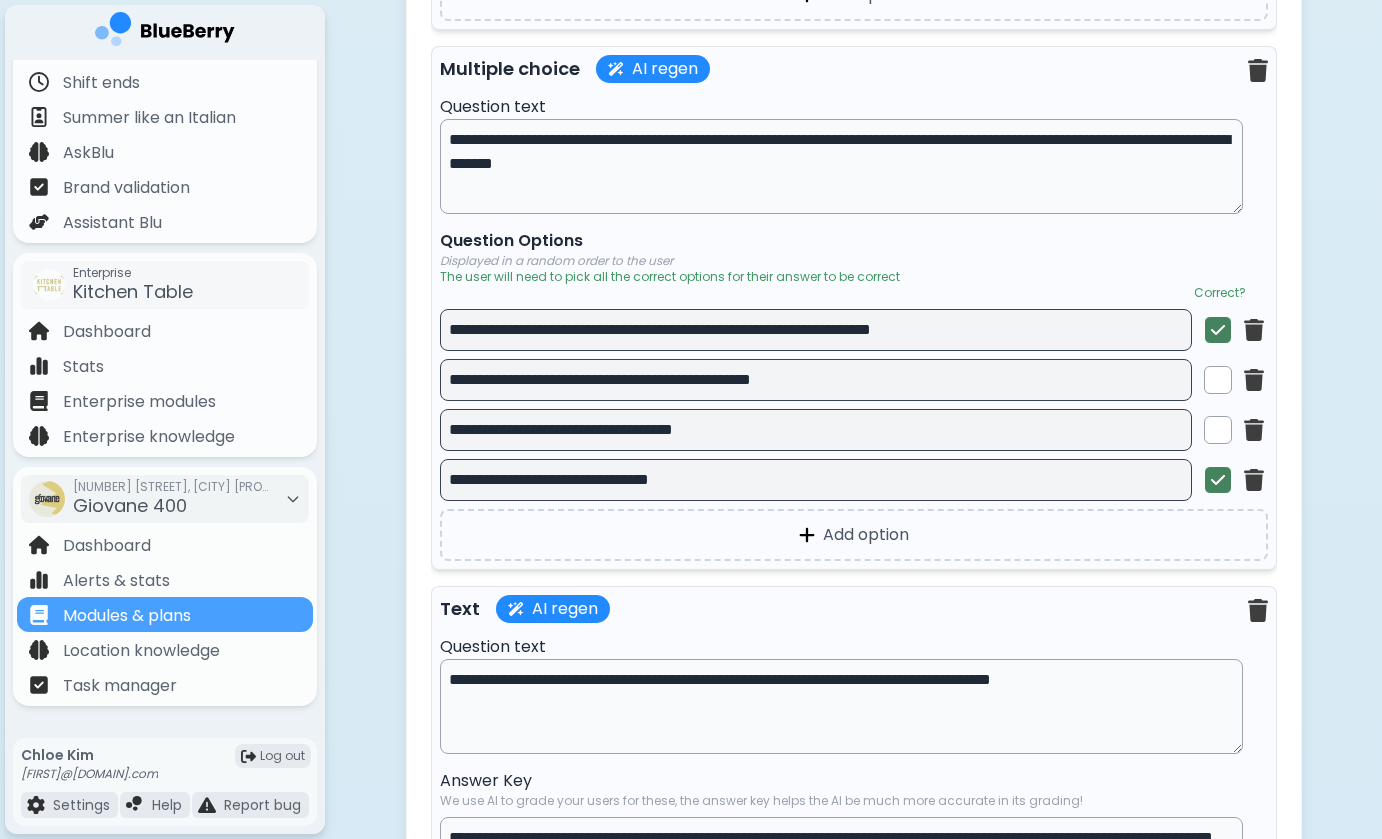 type on "**********" 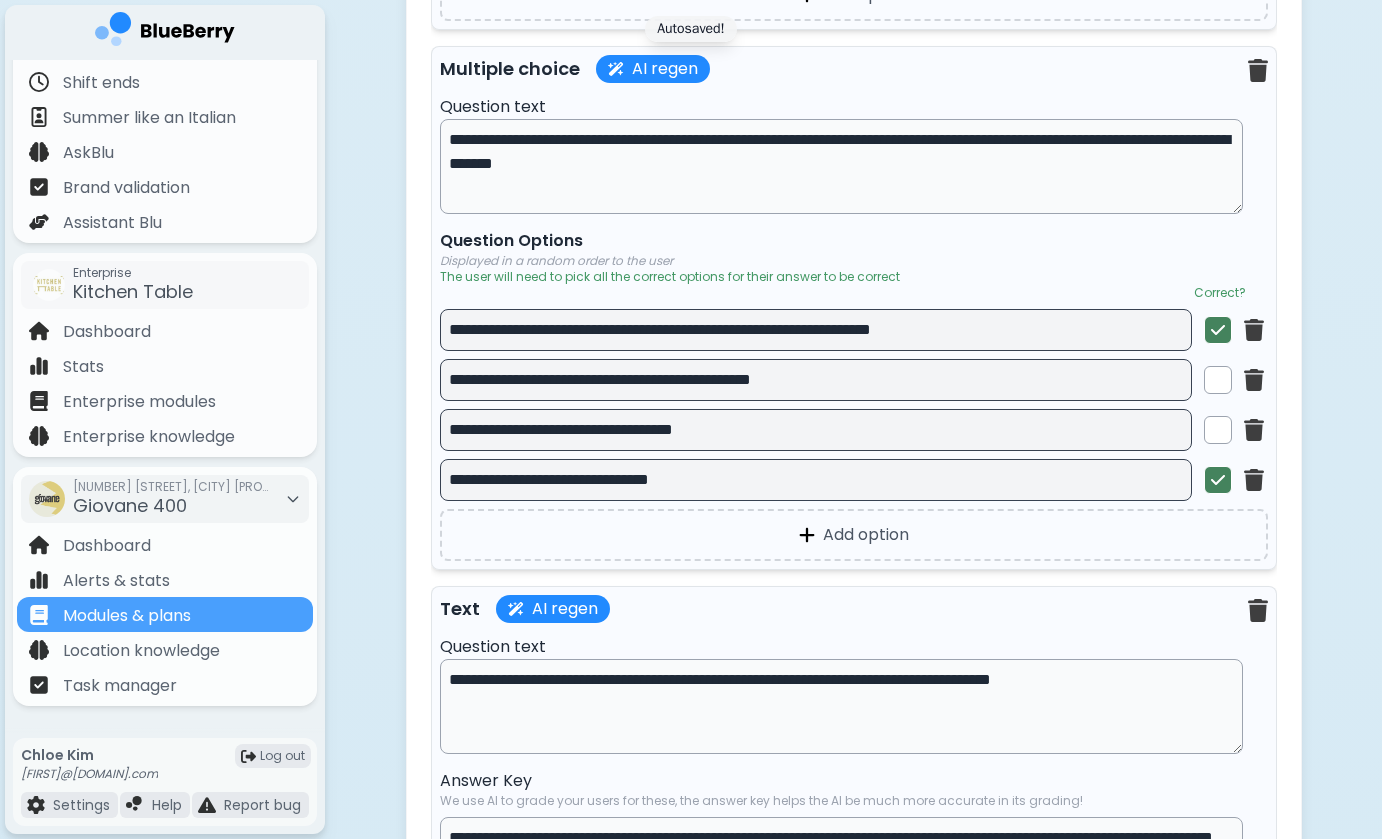 click at bounding box center [1218, 330] 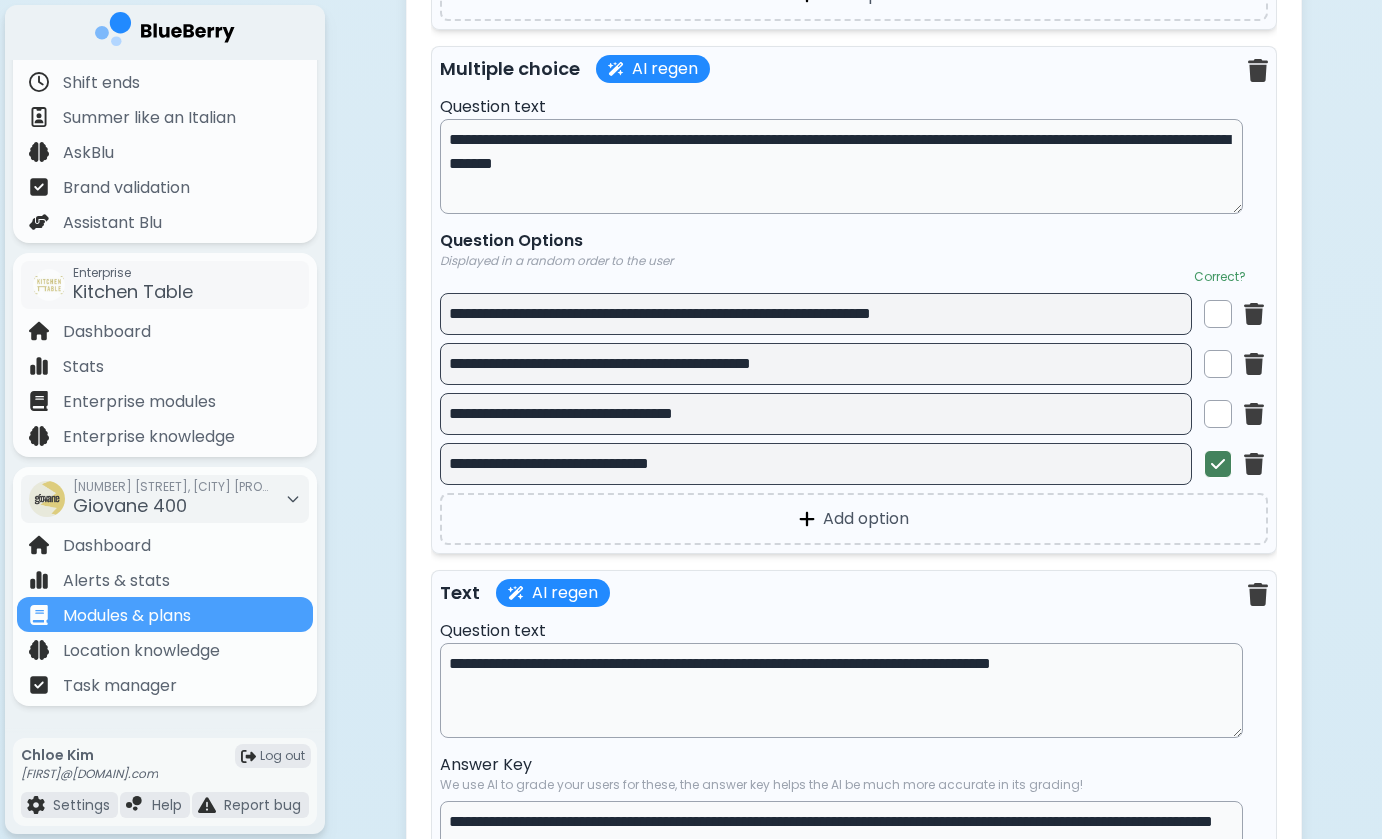 drag, startPoint x: 1021, startPoint y: 337, endPoint x: 367, endPoint y: 294, distance: 655.4121 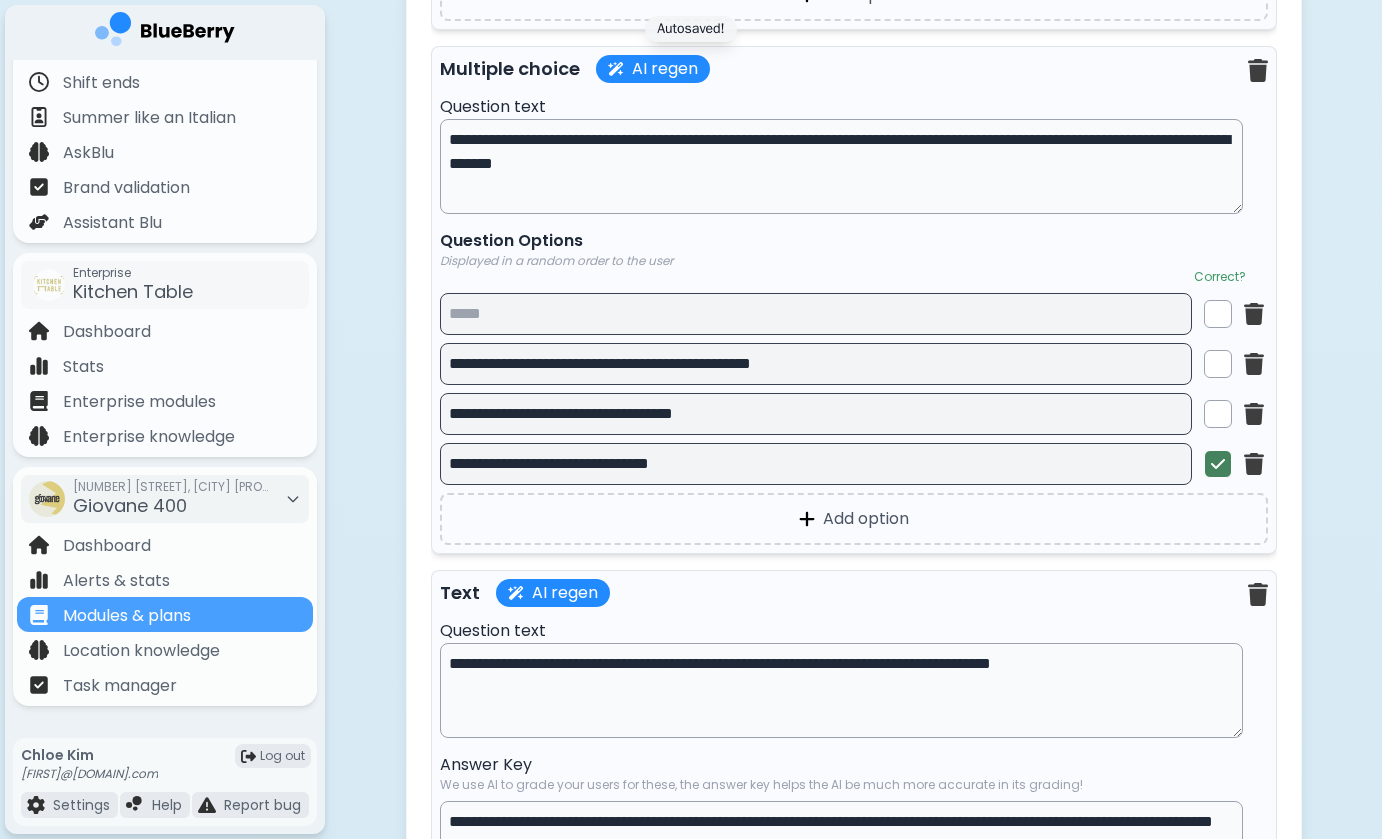 drag, startPoint x: 777, startPoint y: 431, endPoint x: 420, endPoint y: 438, distance: 357.06863 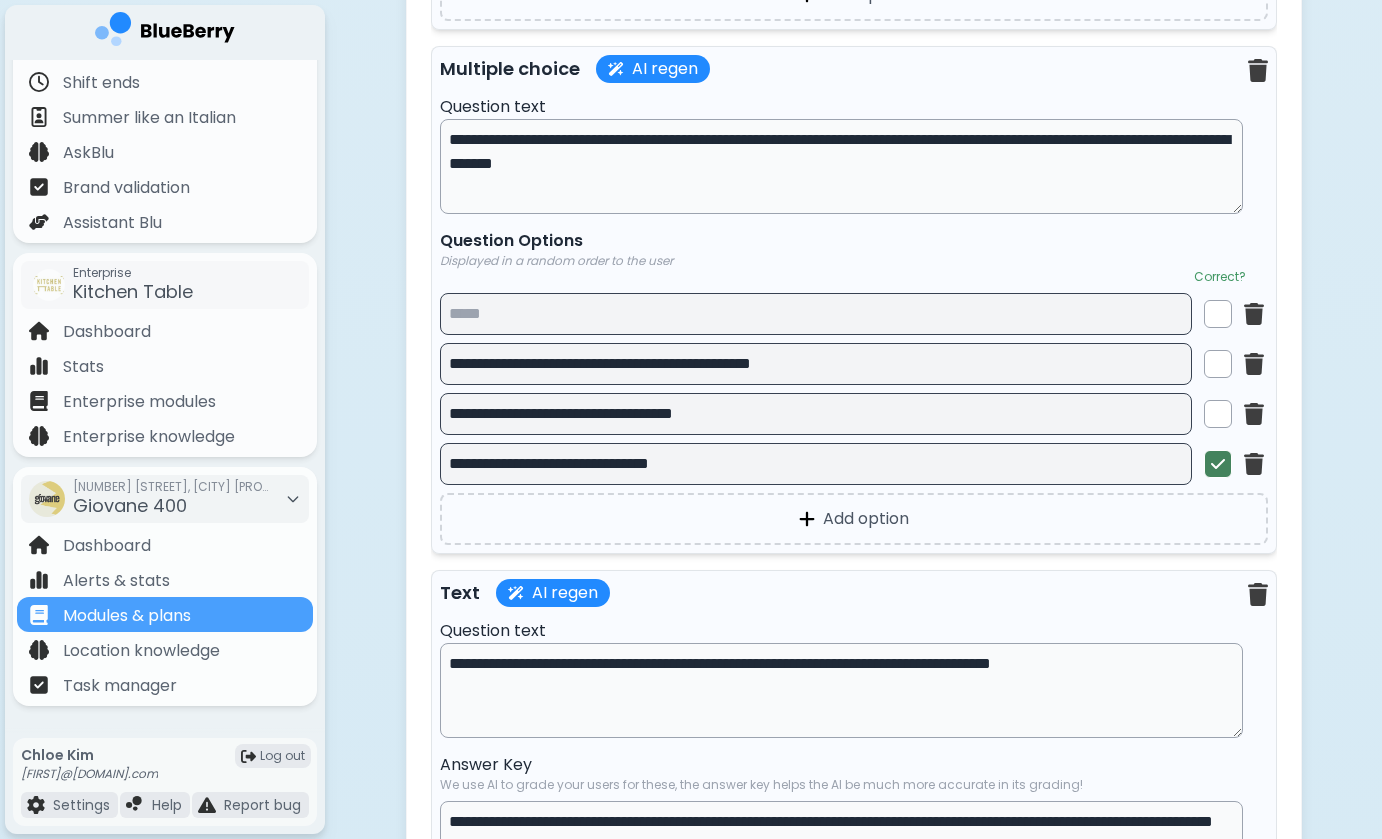 drag, startPoint x: 722, startPoint y: 480, endPoint x: 395, endPoint y: 479, distance: 327.00153 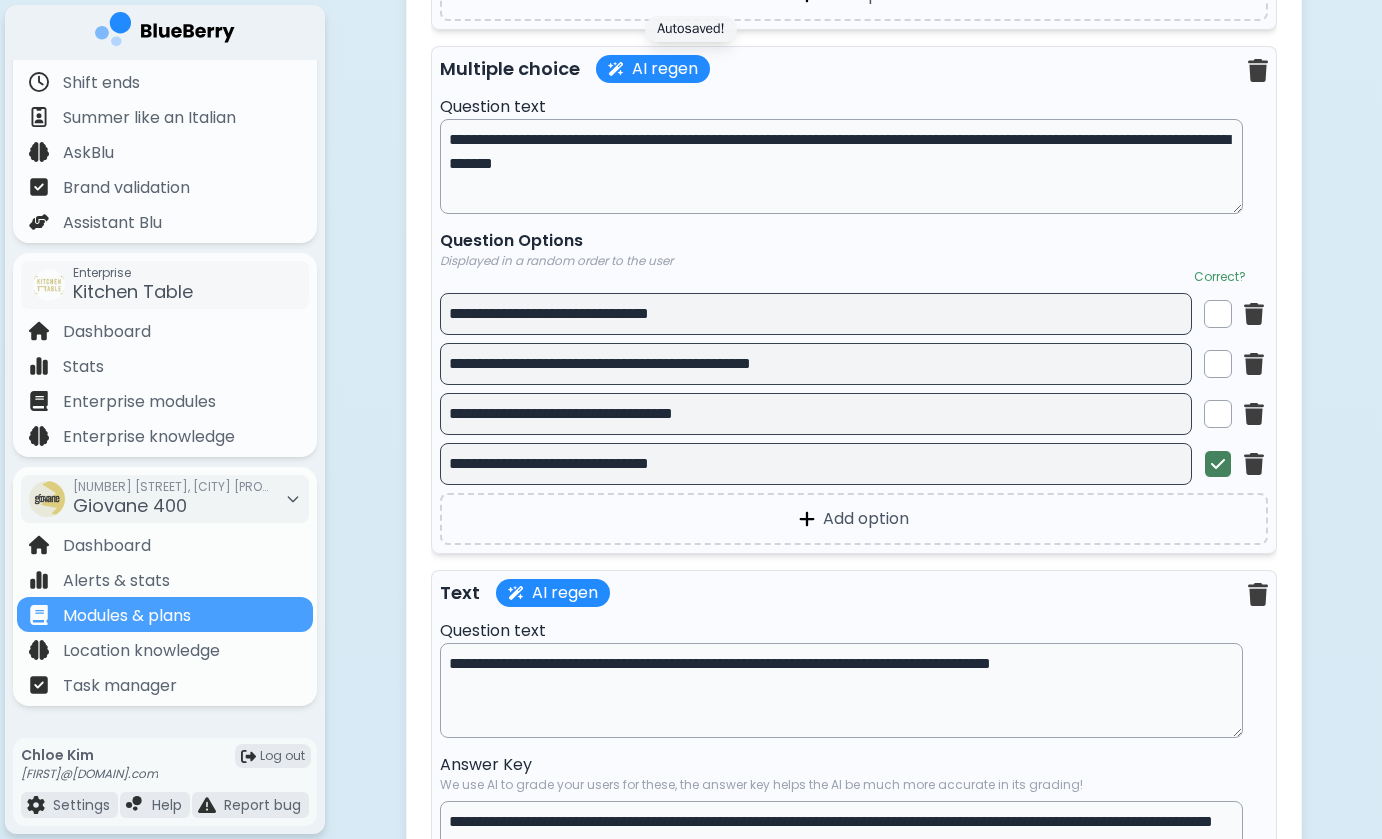 type on "[FIRST] [LAST]" 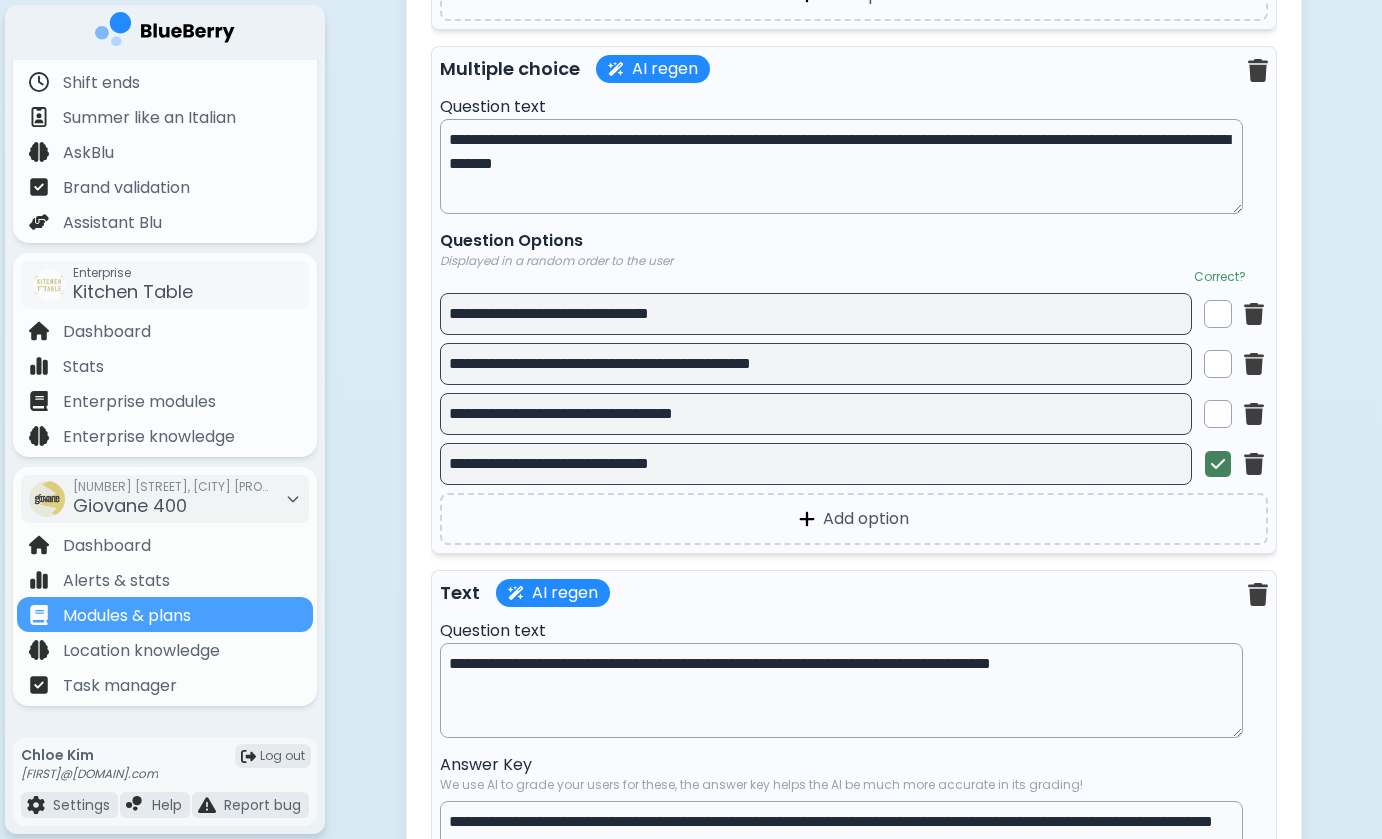 drag, startPoint x: 999, startPoint y: 151, endPoint x: 999, endPoint y: 178, distance: 27 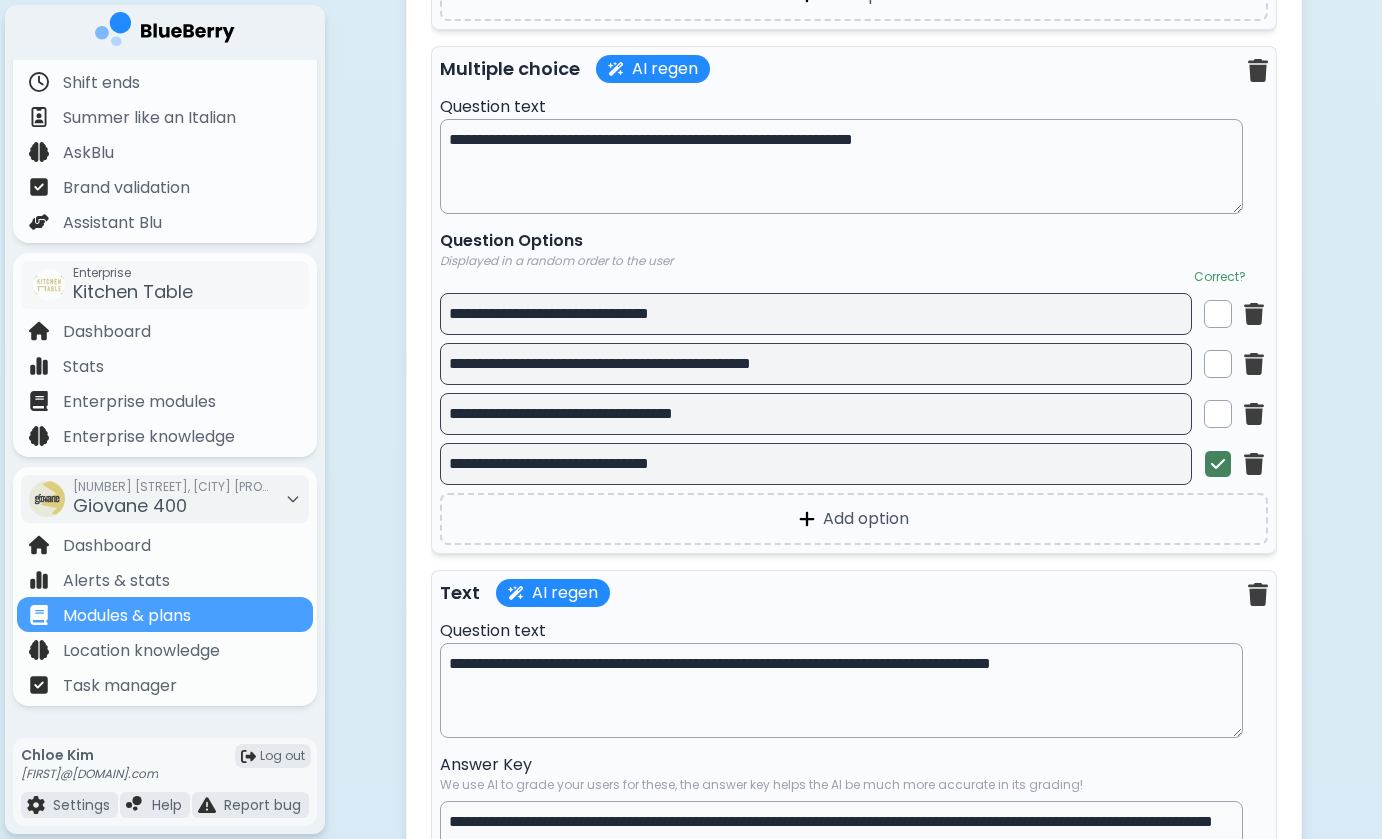 type on "**********" 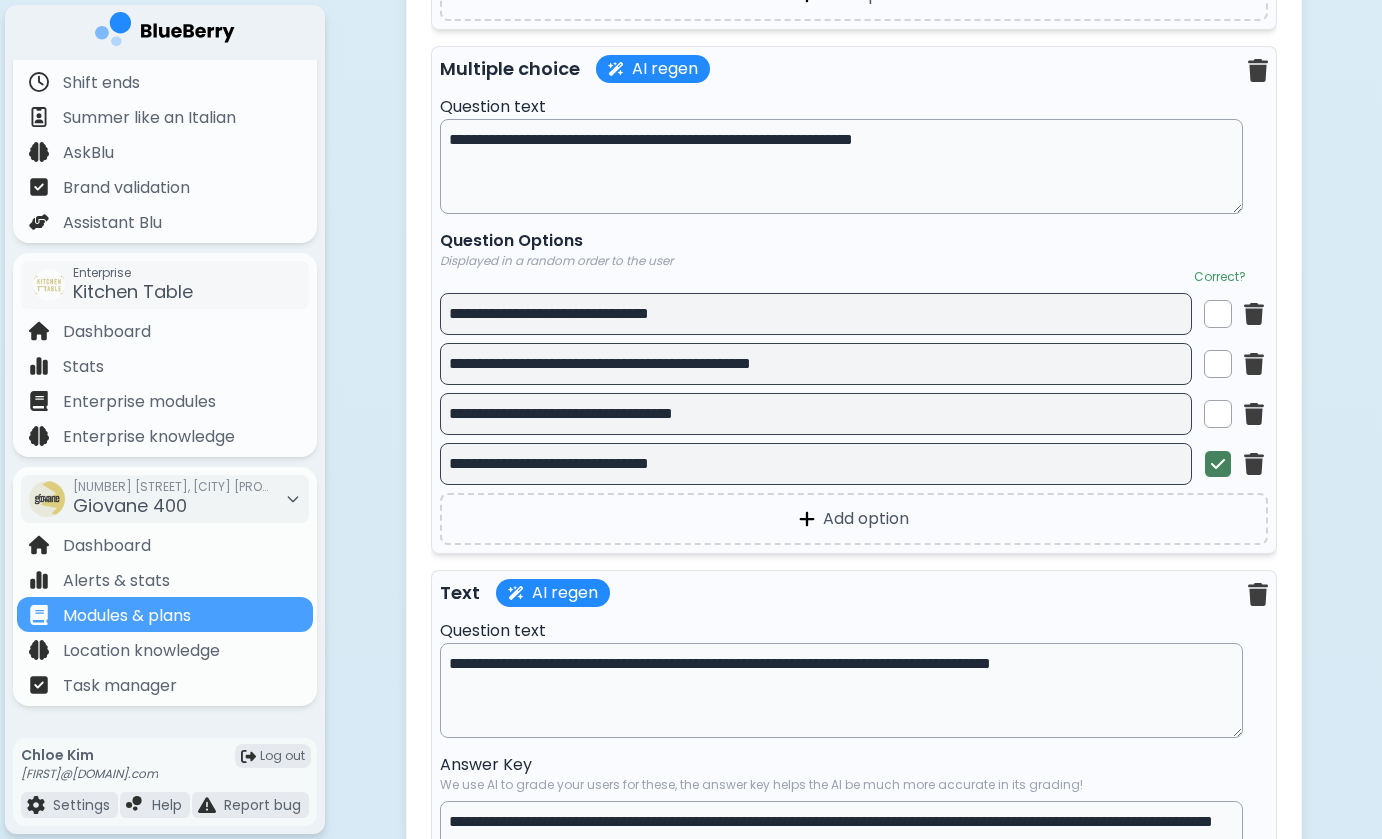 drag, startPoint x: 723, startPoint y: 482, endPoint x: 320, endPoint y: 480, distance: 403.00497 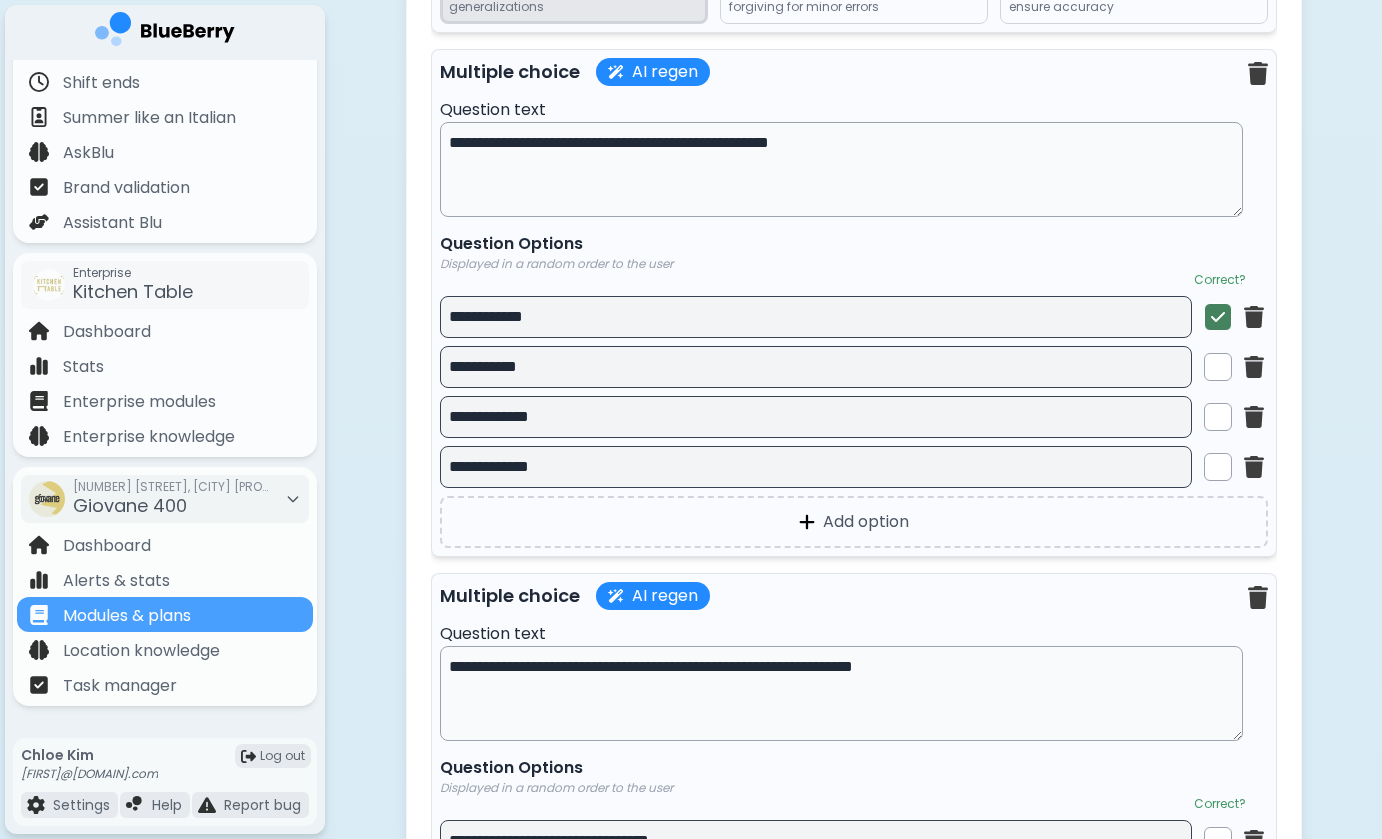 scroll, scrollTop: 9607, scrollLeft: 0, axis: vertical 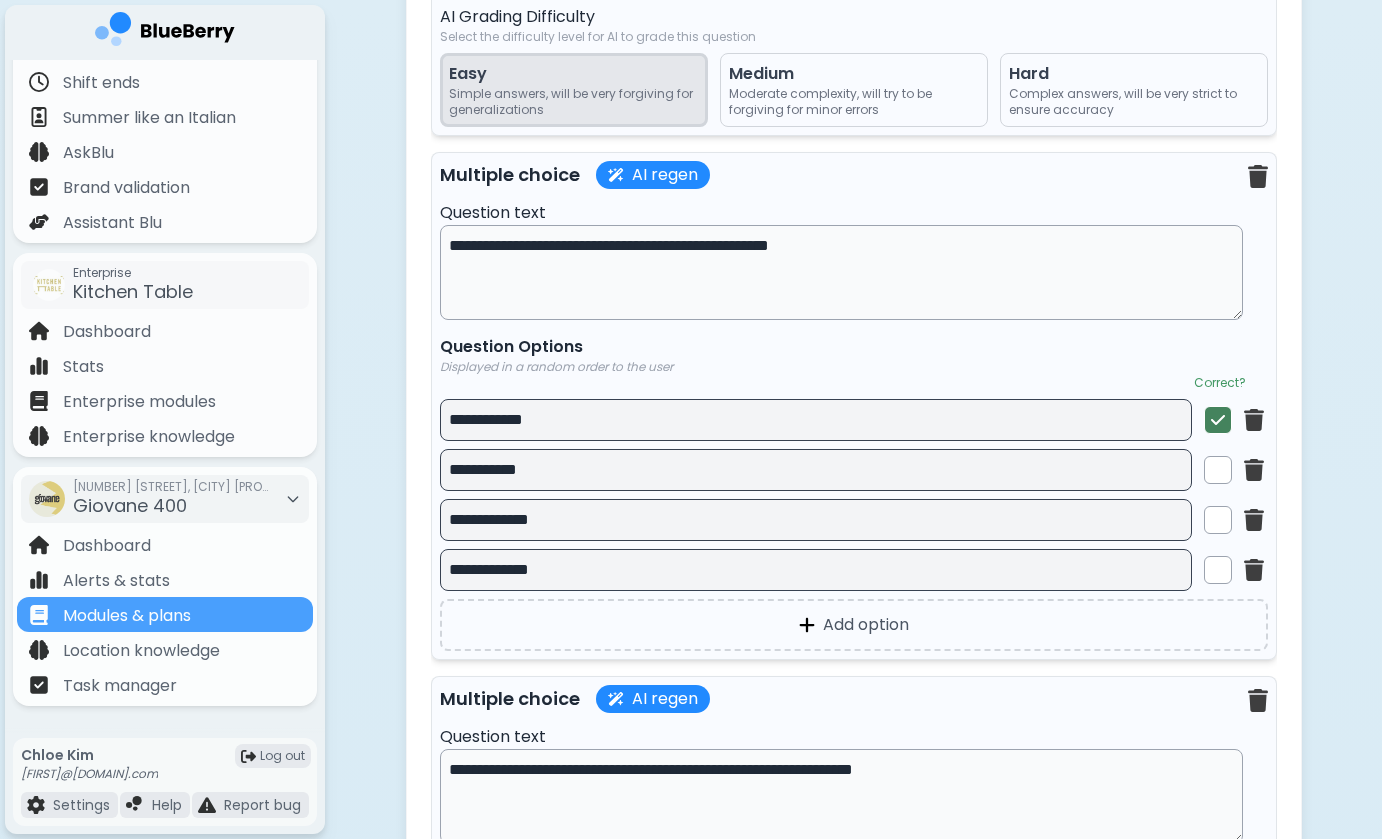 type on "**********" 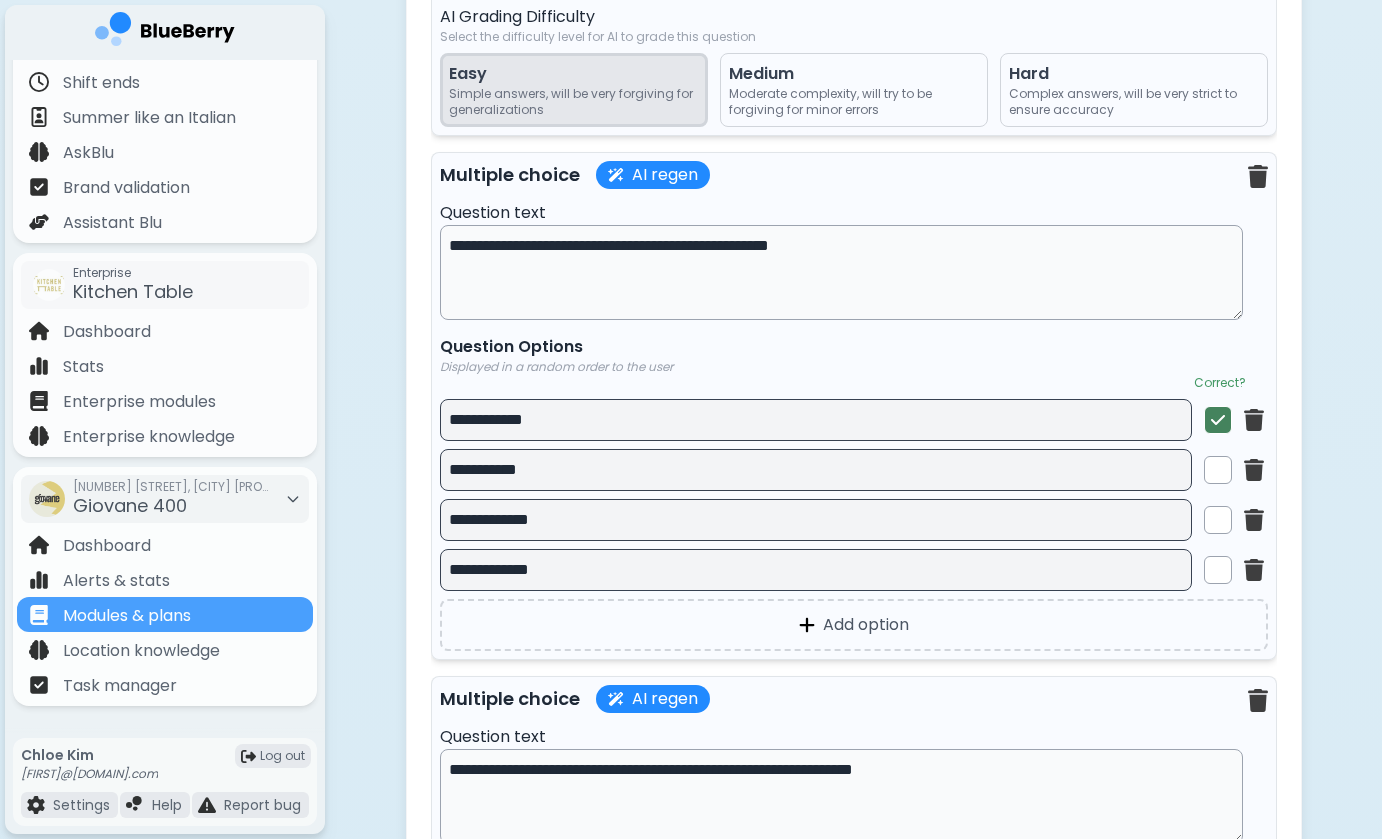 drag, startPoint x: 603, startPoint y: 435, endPoint x: 396, endPoint y: 429, distance: 207.08694 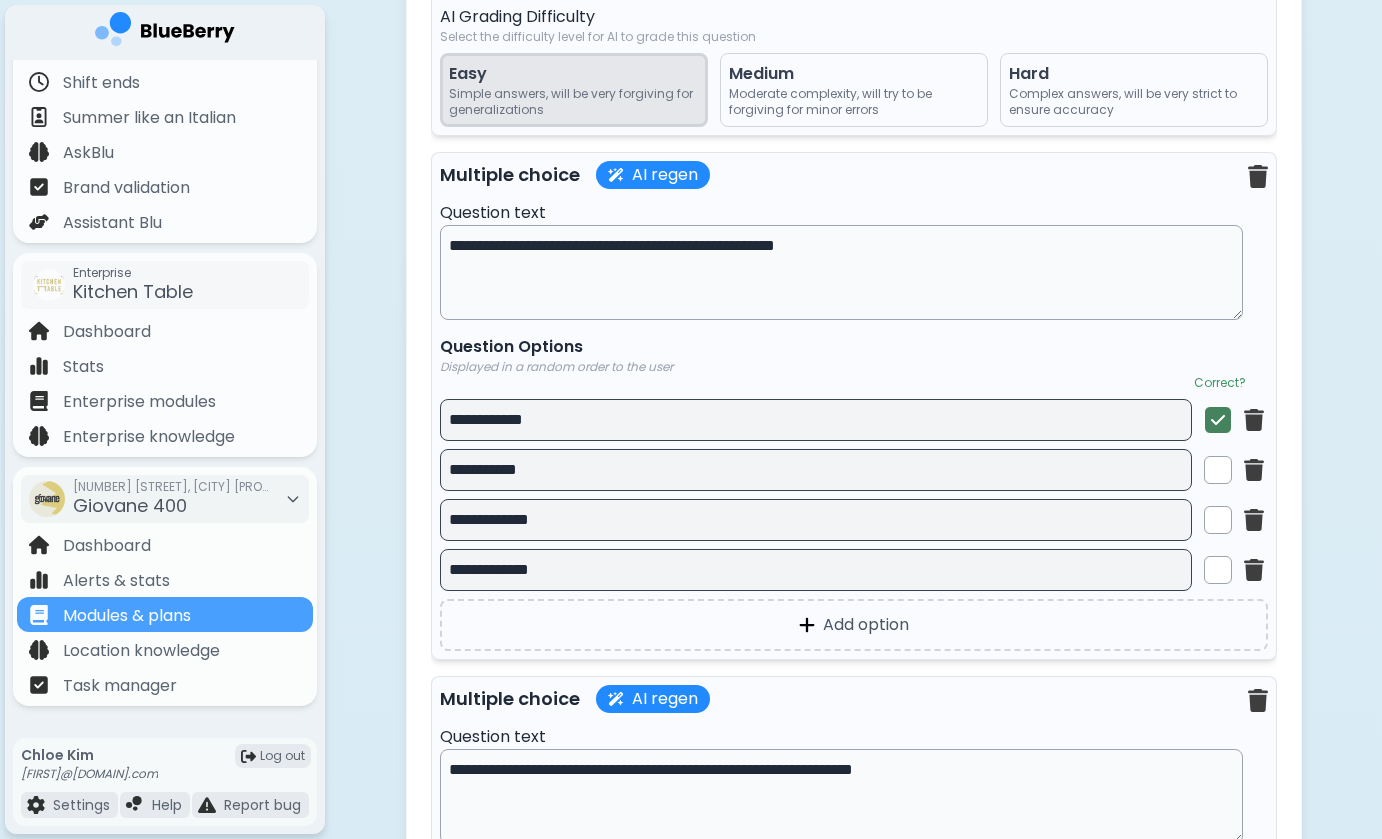 paste on "**********" 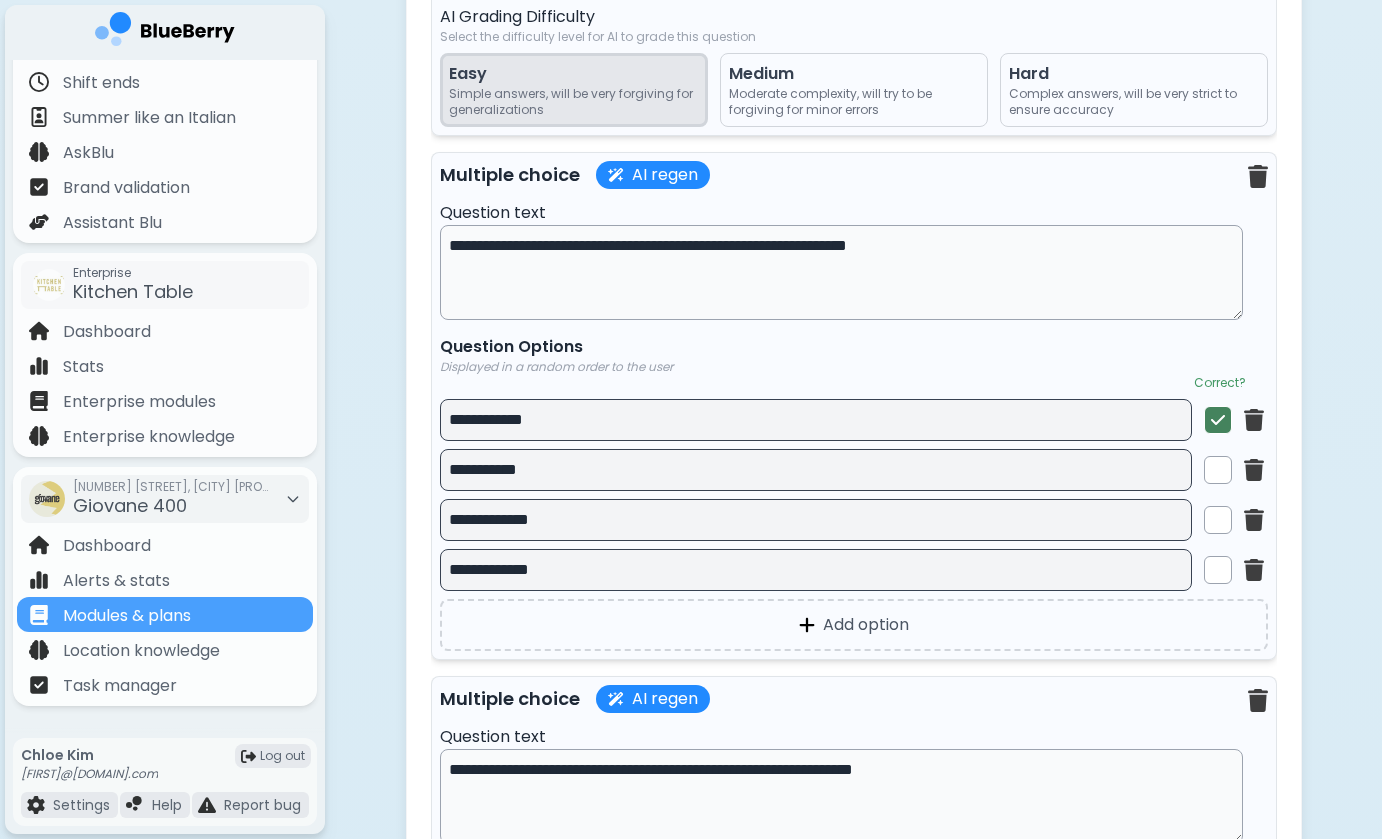 type on "**********" 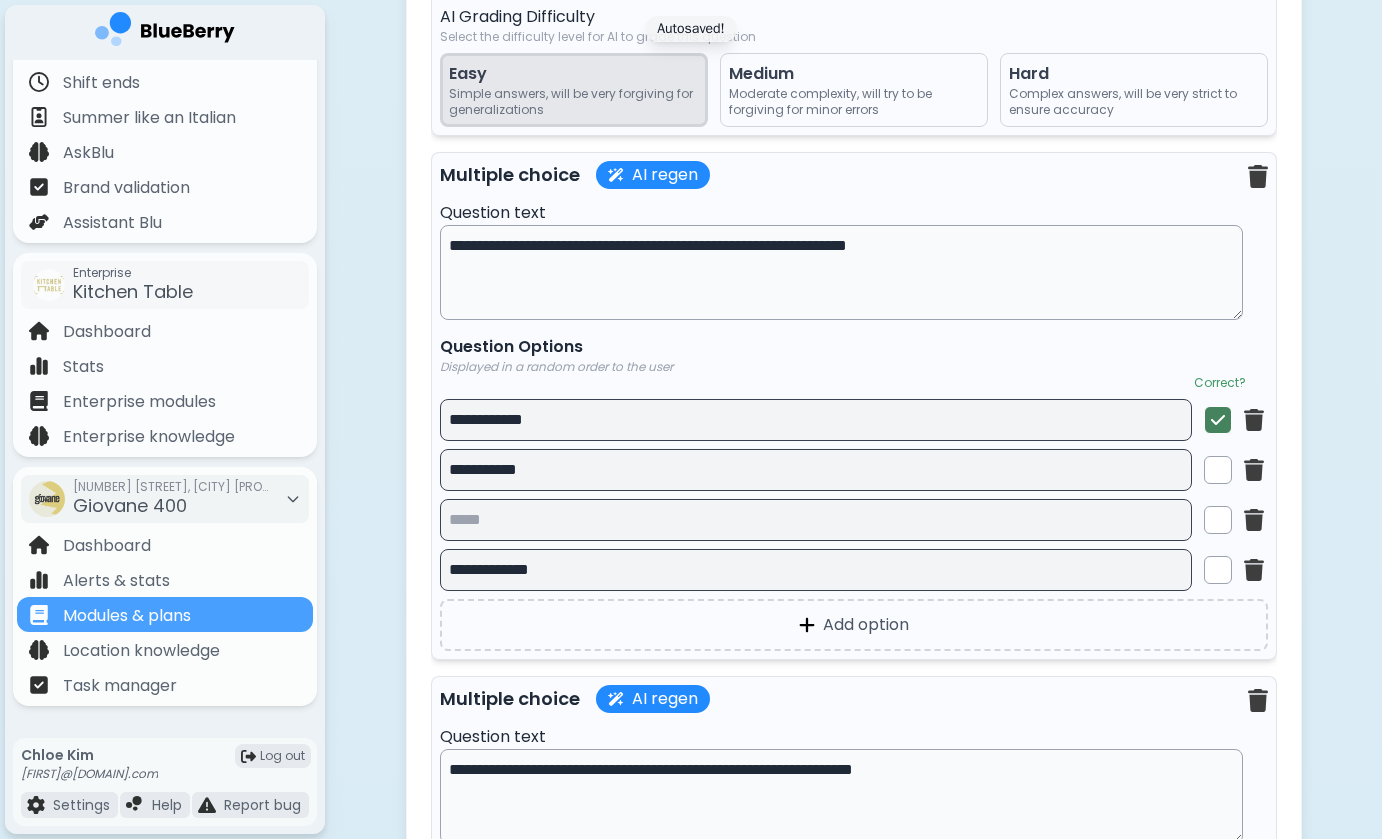 type 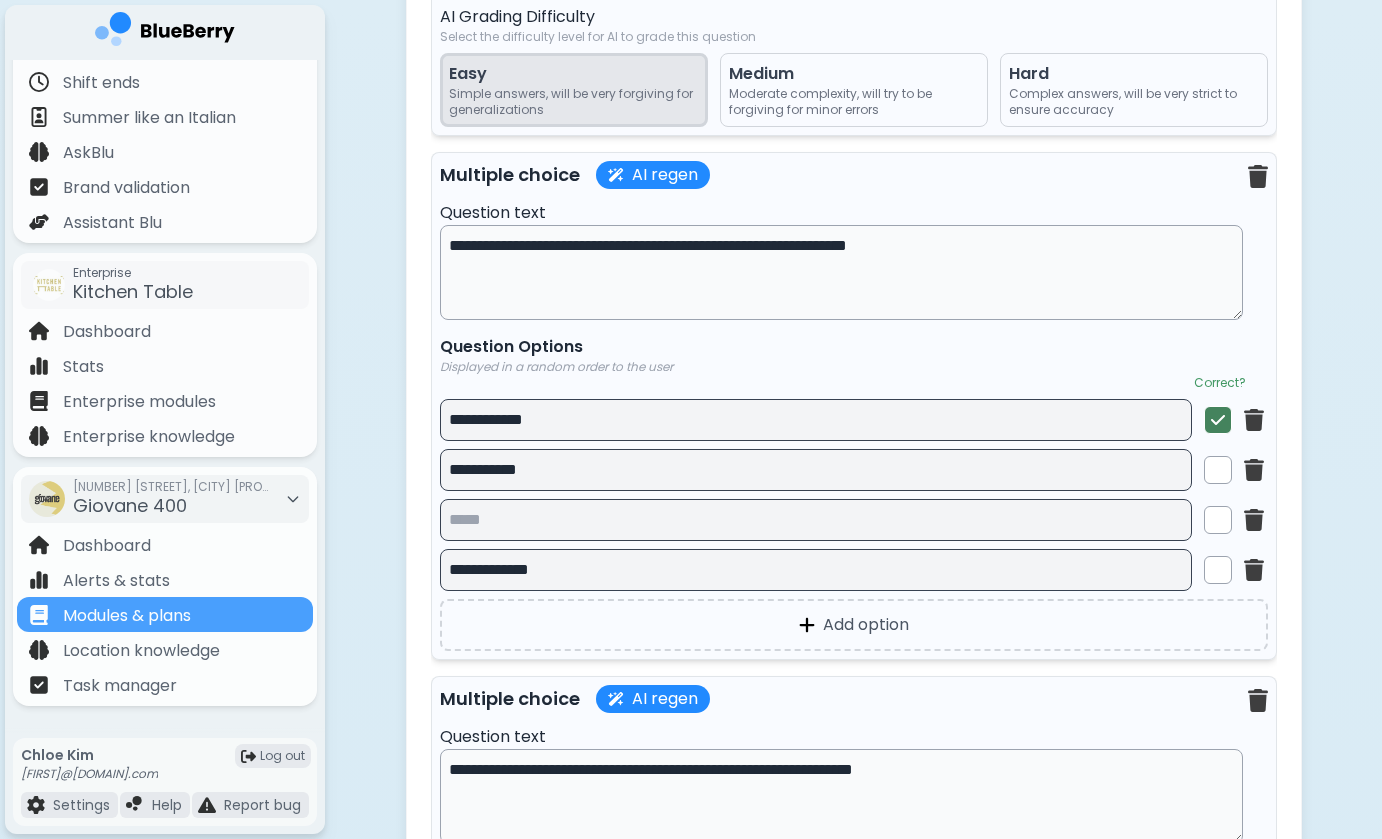 click on "**********" at bounding box center [816, 420] 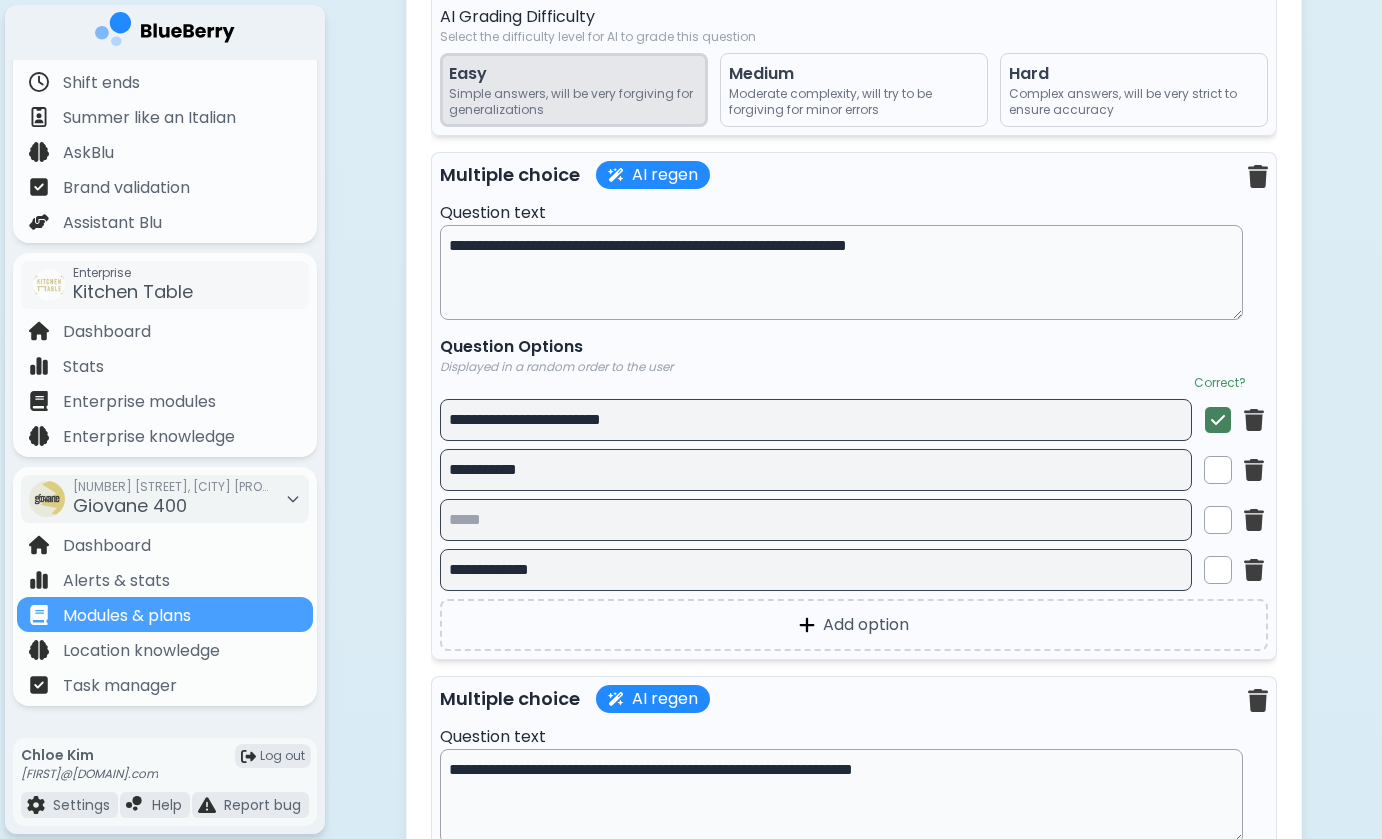 click on "**********" at bounding box center (816, 420) 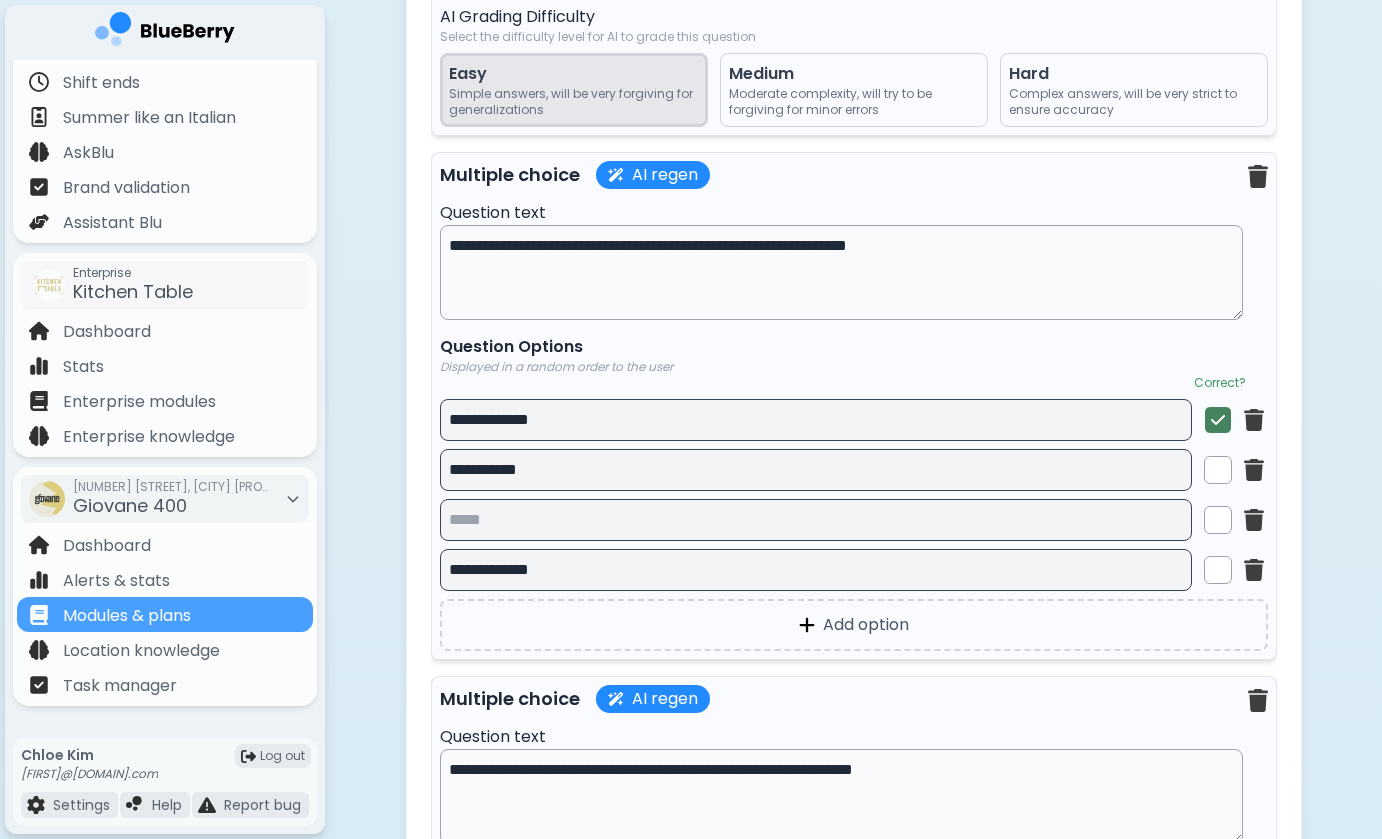 type on "**********" 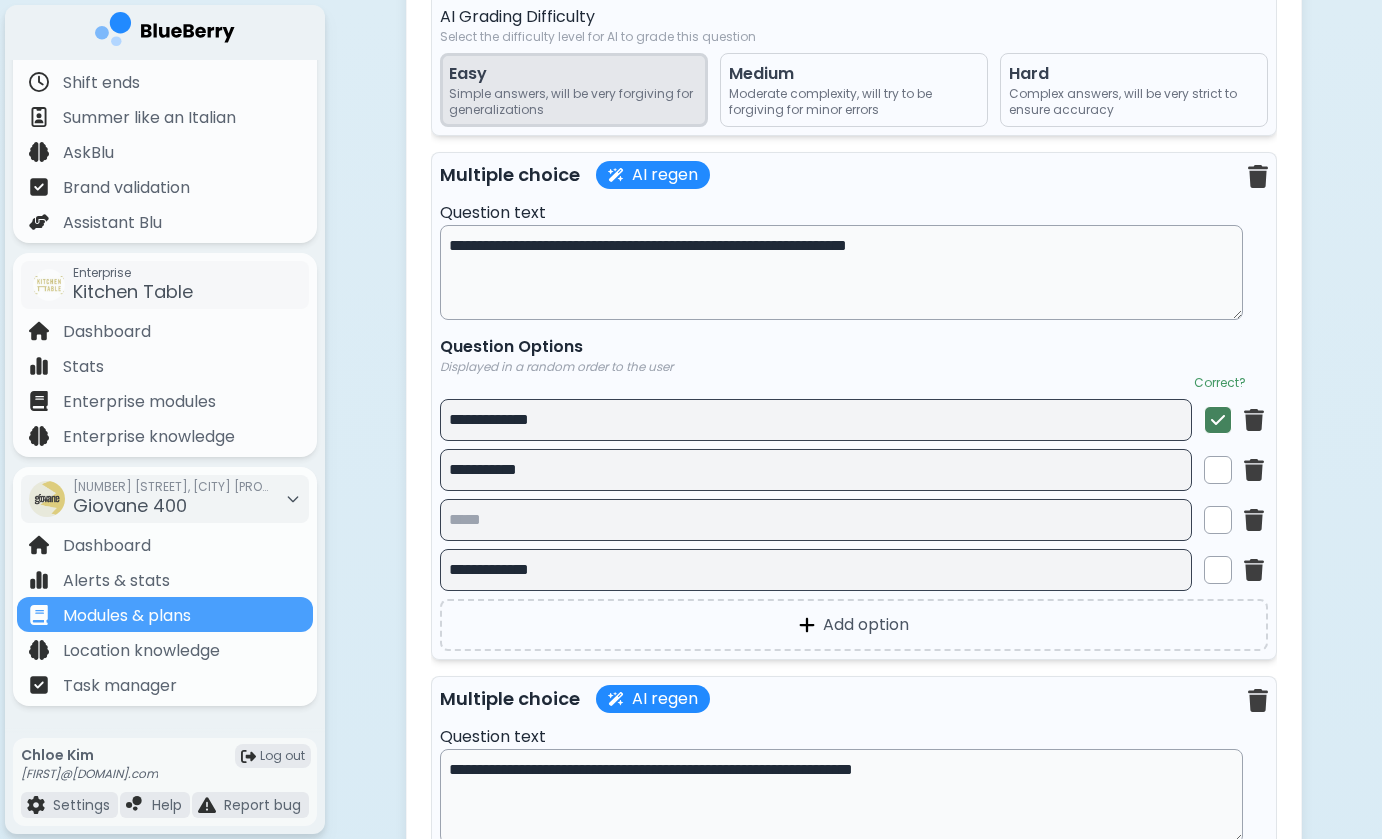 drag, startPoint x: 876, startPoint y: 258, endPoint x: 1006, endPoint y: 258, distance: 130 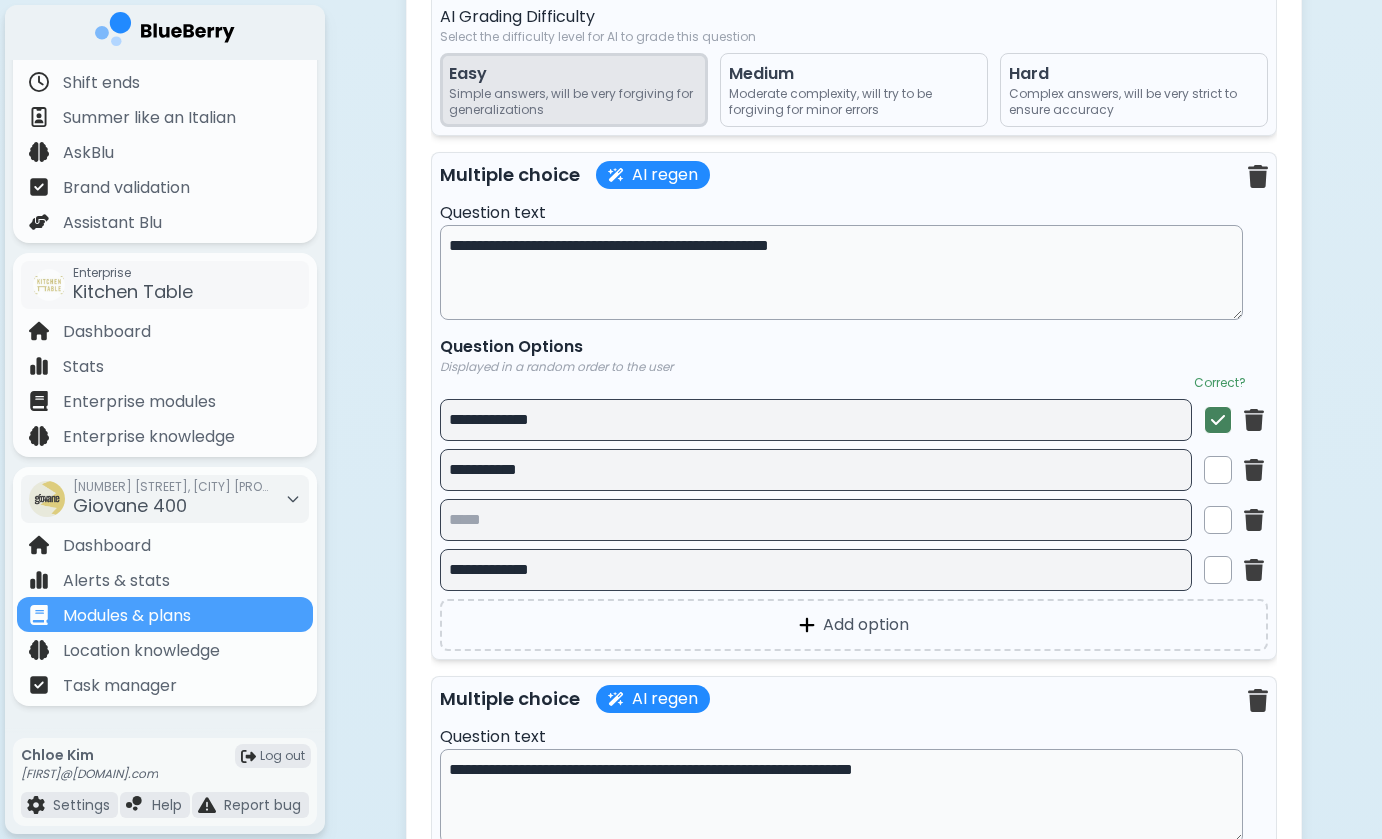 type on "**********" 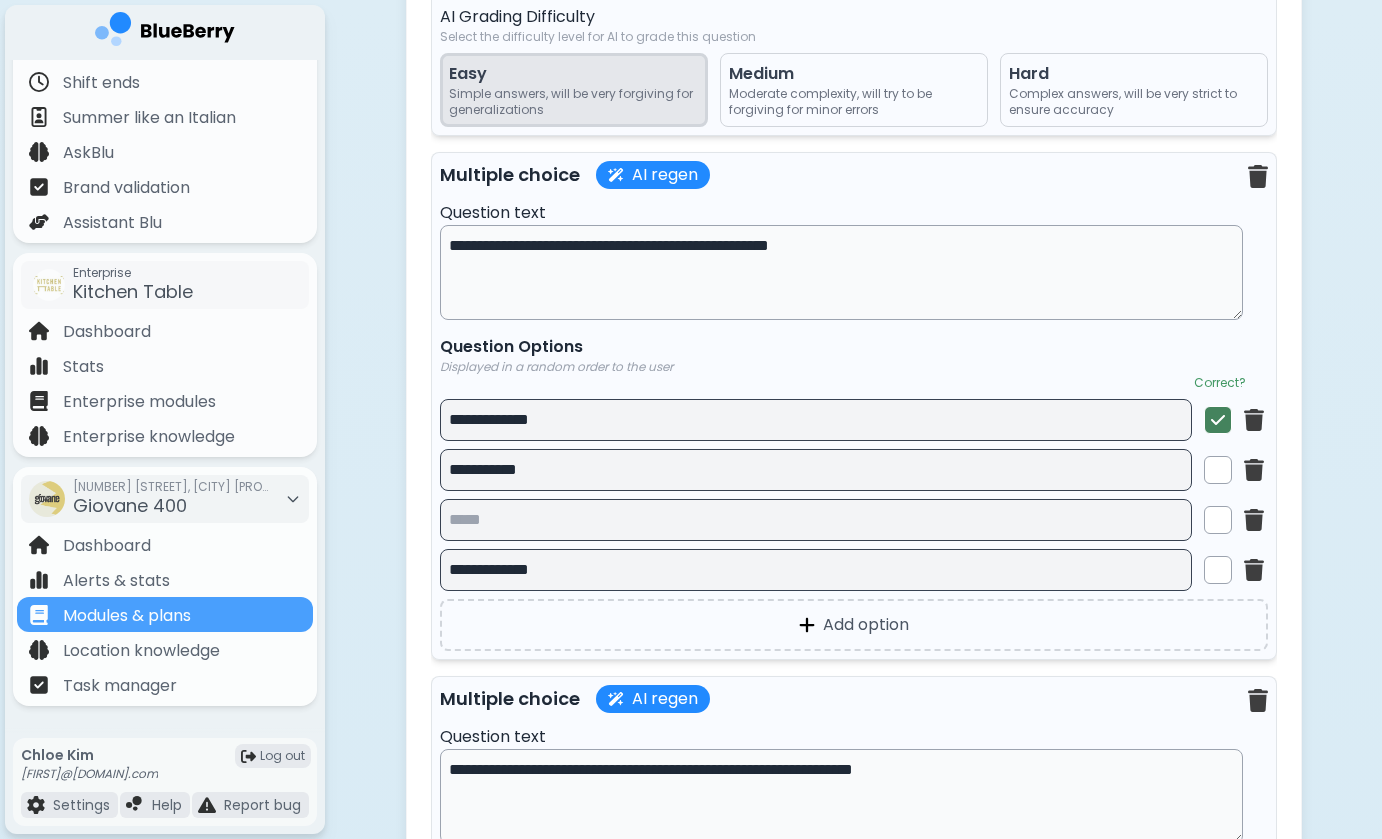 click at bounding box center (816, 520) 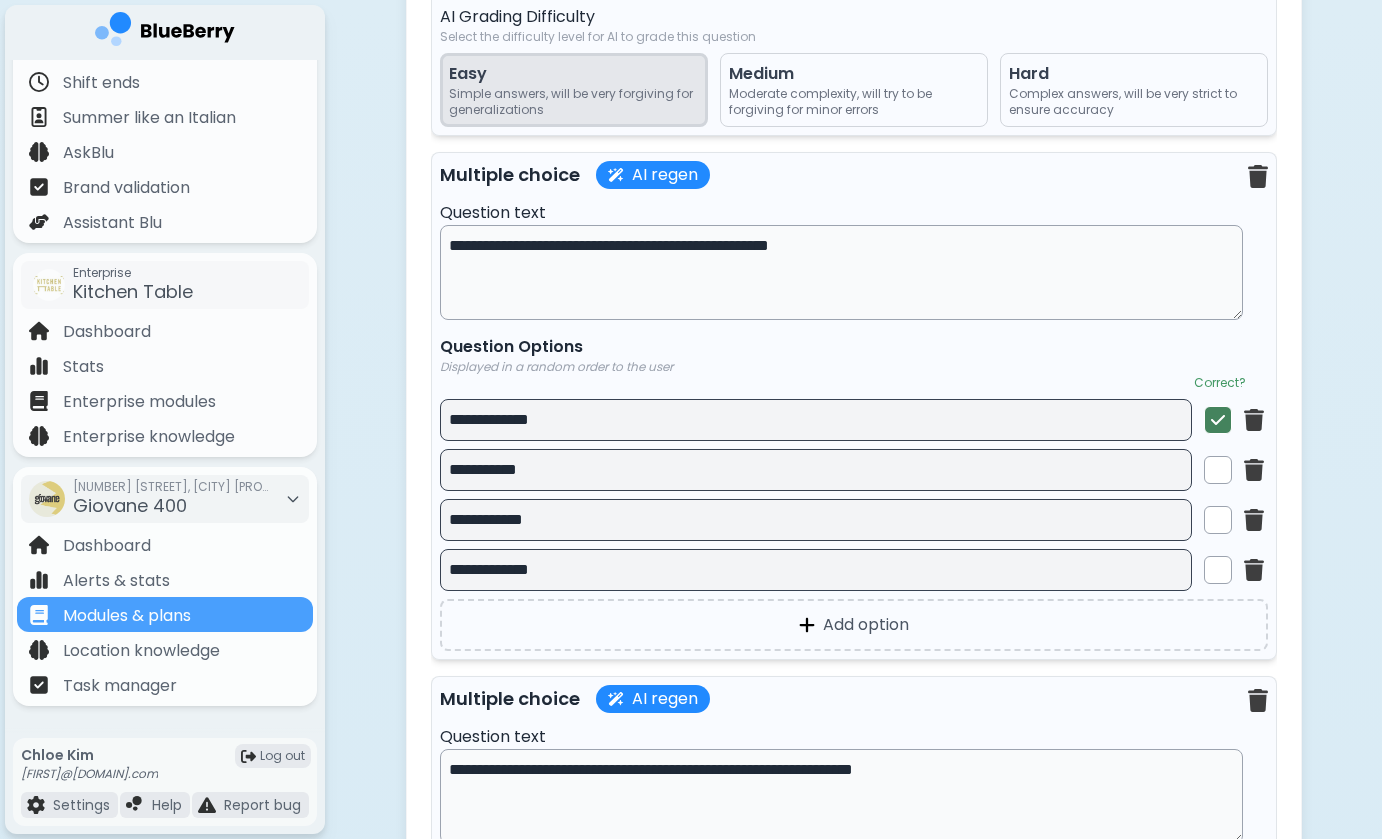 type on "**********" 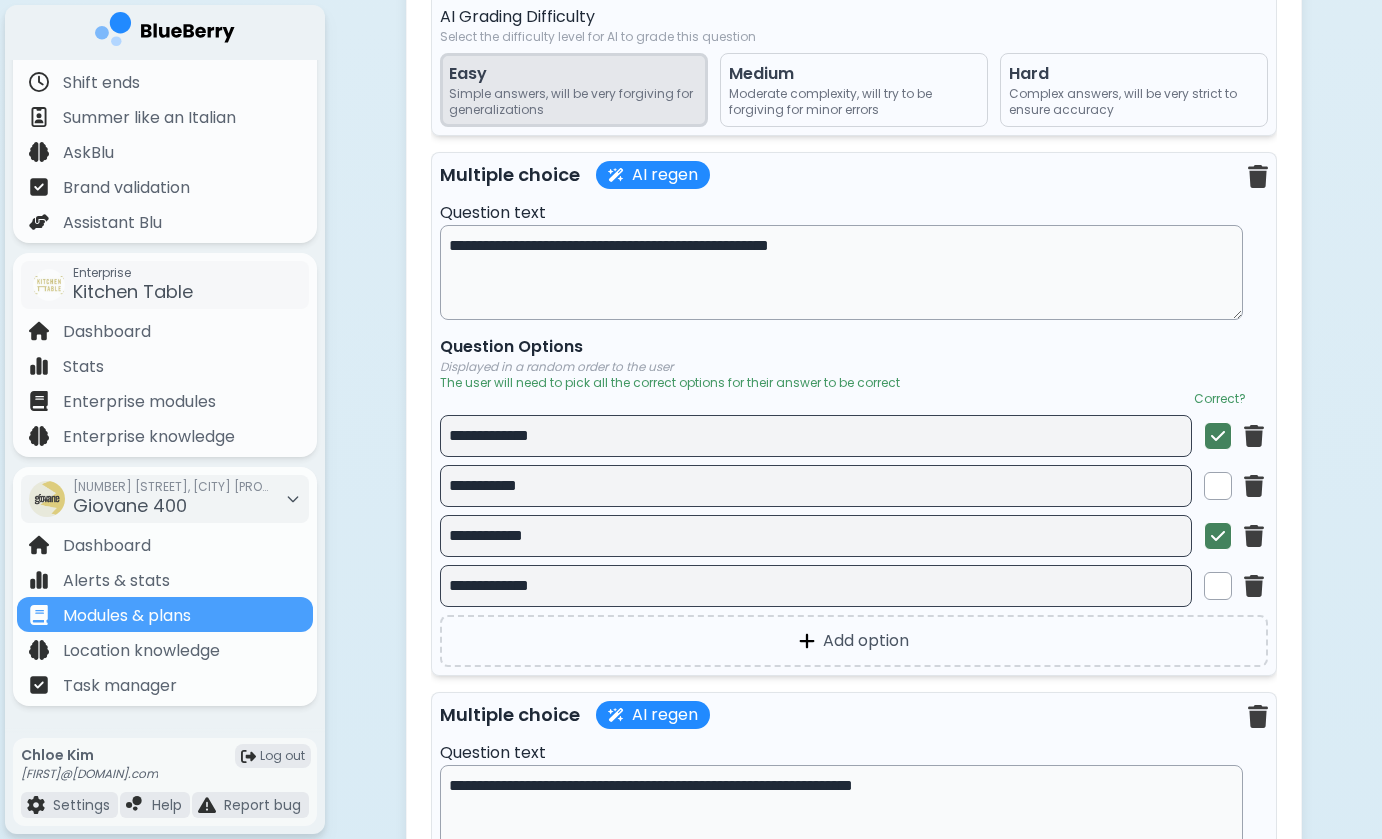 click at bounding box center [1218, 436] 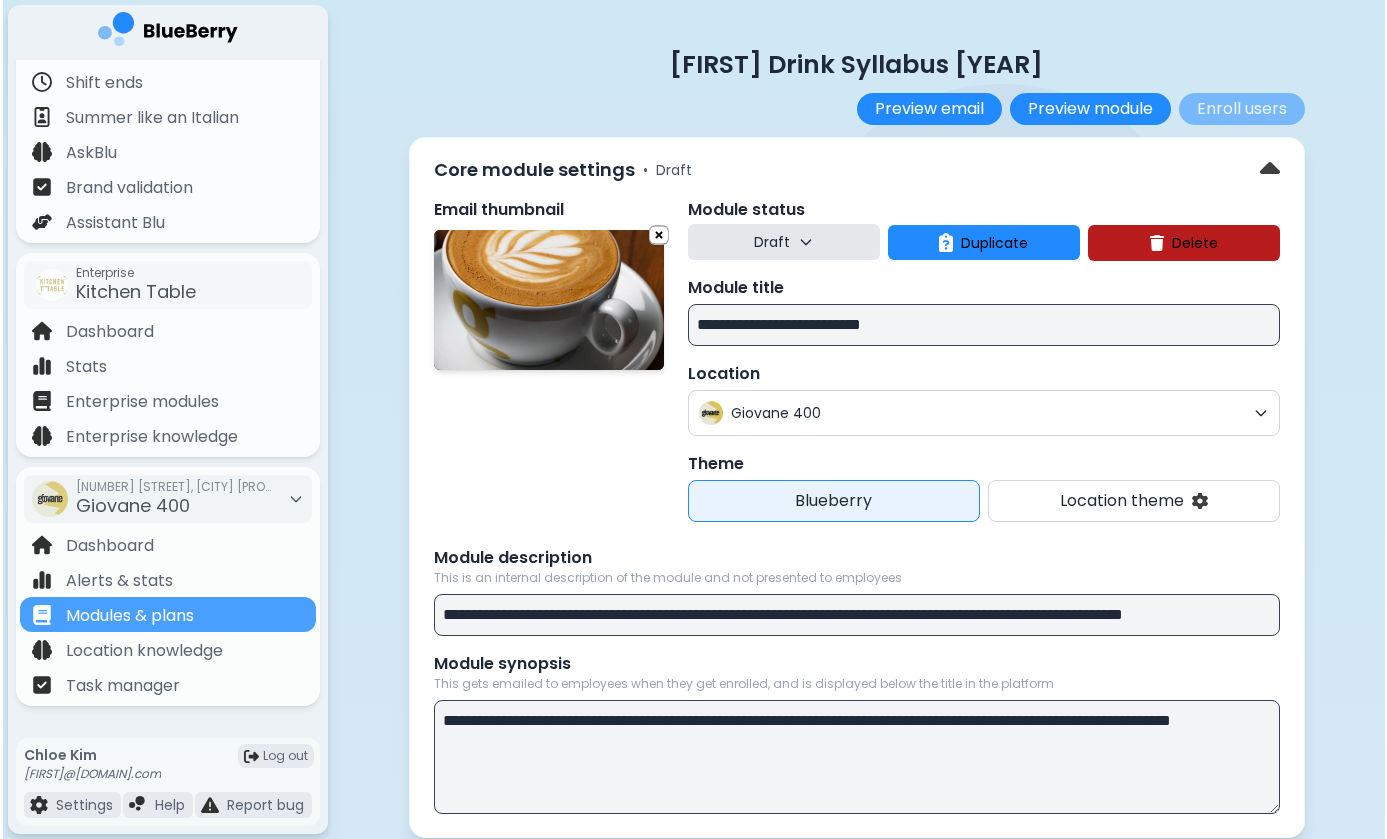 scroll, scrollTop: 0, scrollLeft: 0, axis: both 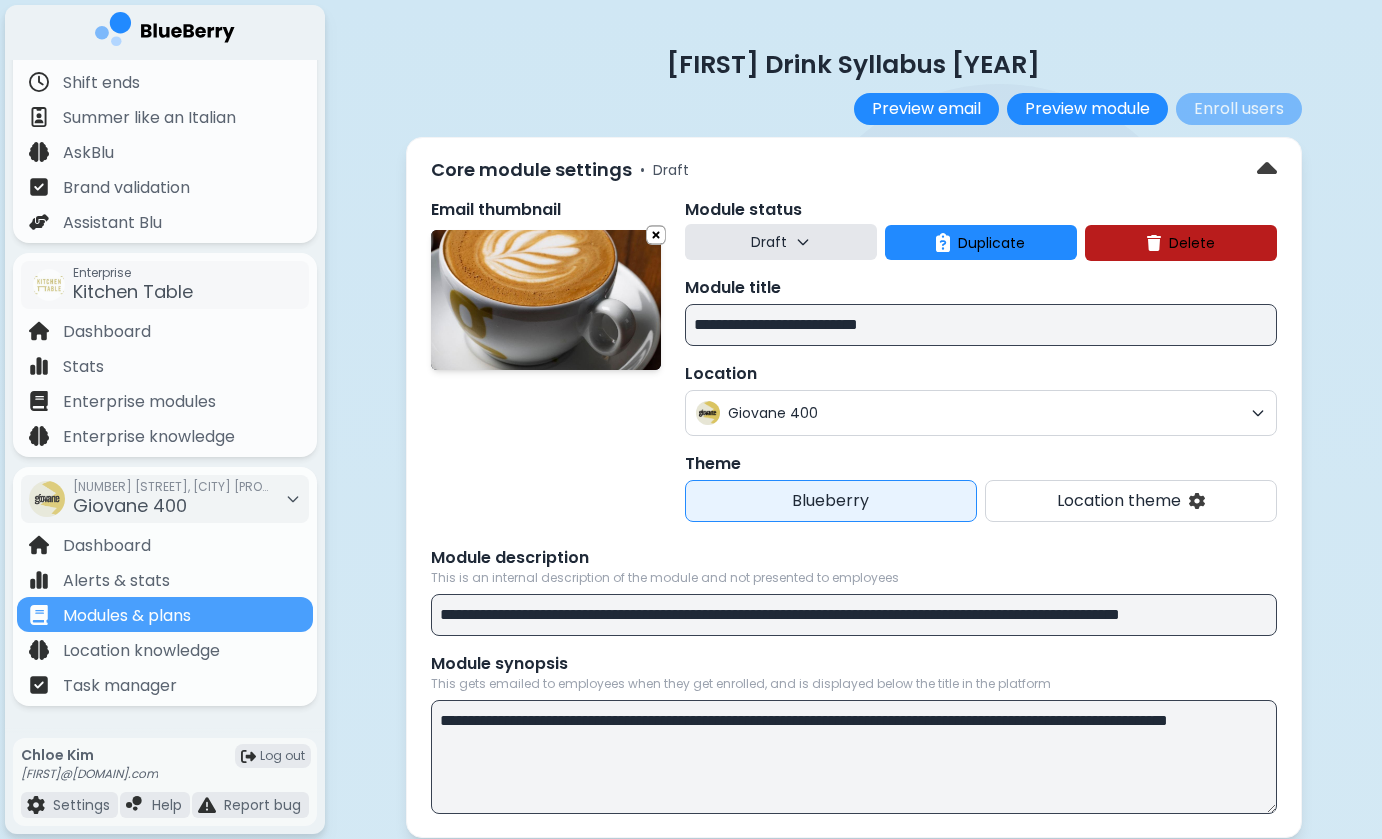 click on "[PERSON_NAME] [YEAR] Preview email Preview module Enroll users Cant enroll users into a draft module Core module settings • Draft Email thumbnail Module status Draft Duplicate Dupe Delete Module title [LOCATION_NAME] [PERSON_NAME] [YEAR] Theme Blueberry Location theme Module description This is an internal description of the module and not presented to employees Module synopsis This gets emailed to employees when they get enrolled, and is displayed below the title in the platform Edit Permissions Open Open Access All staff admins and location managers can edit this item Section s Reorder Content Content Display title in the section Section thumbnail File" at bounding box center [854, 6367] 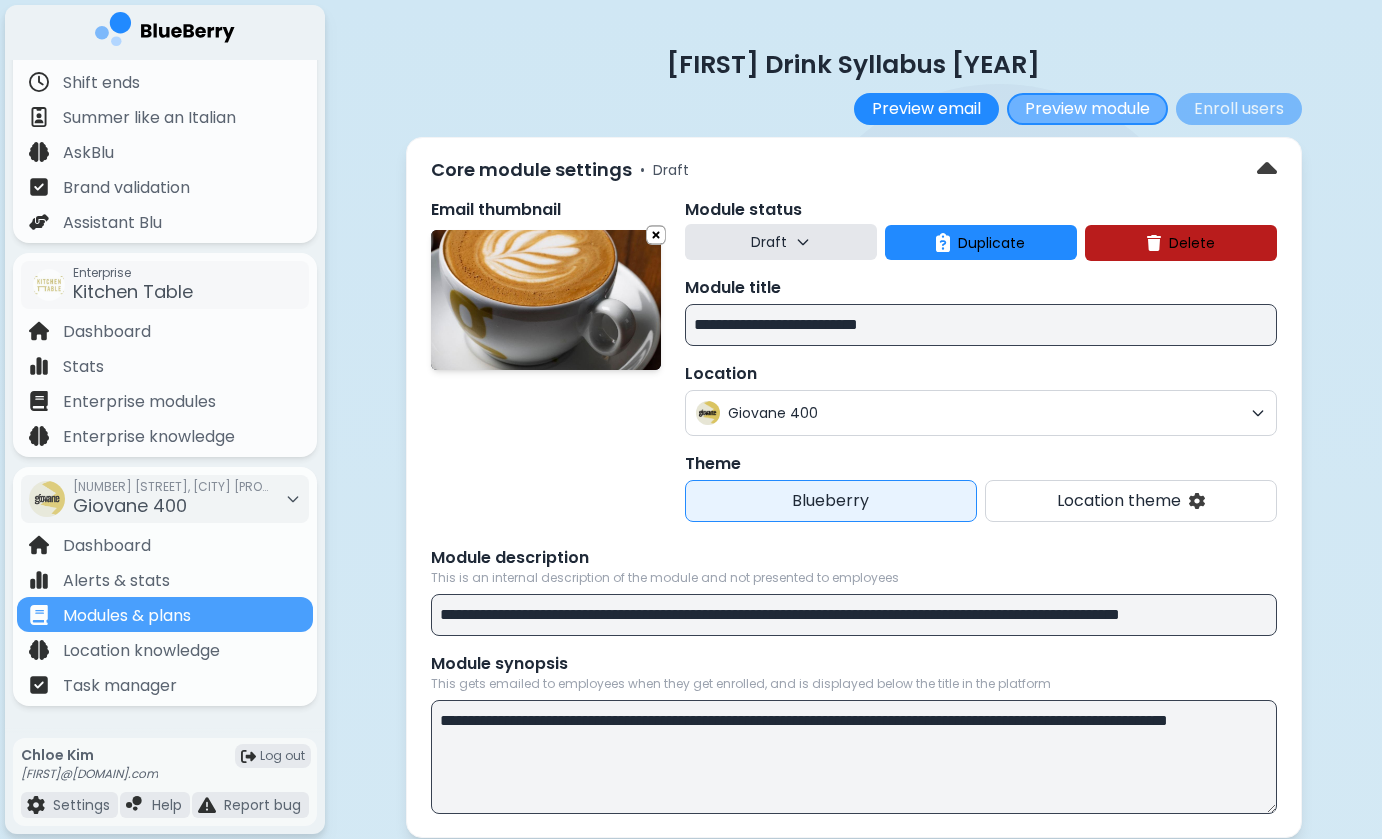 click on "Preview module" at bounding box center [1087, 109] 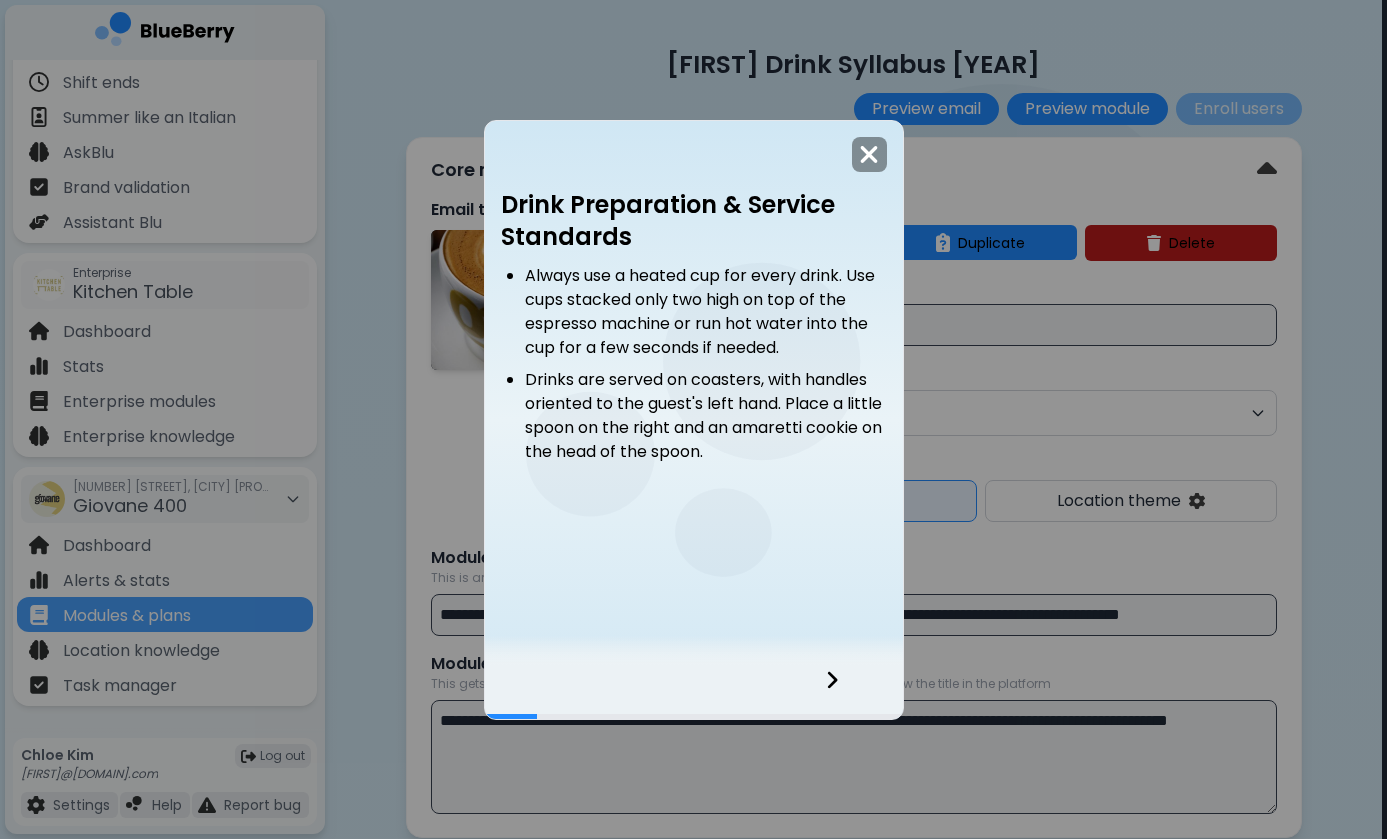 click 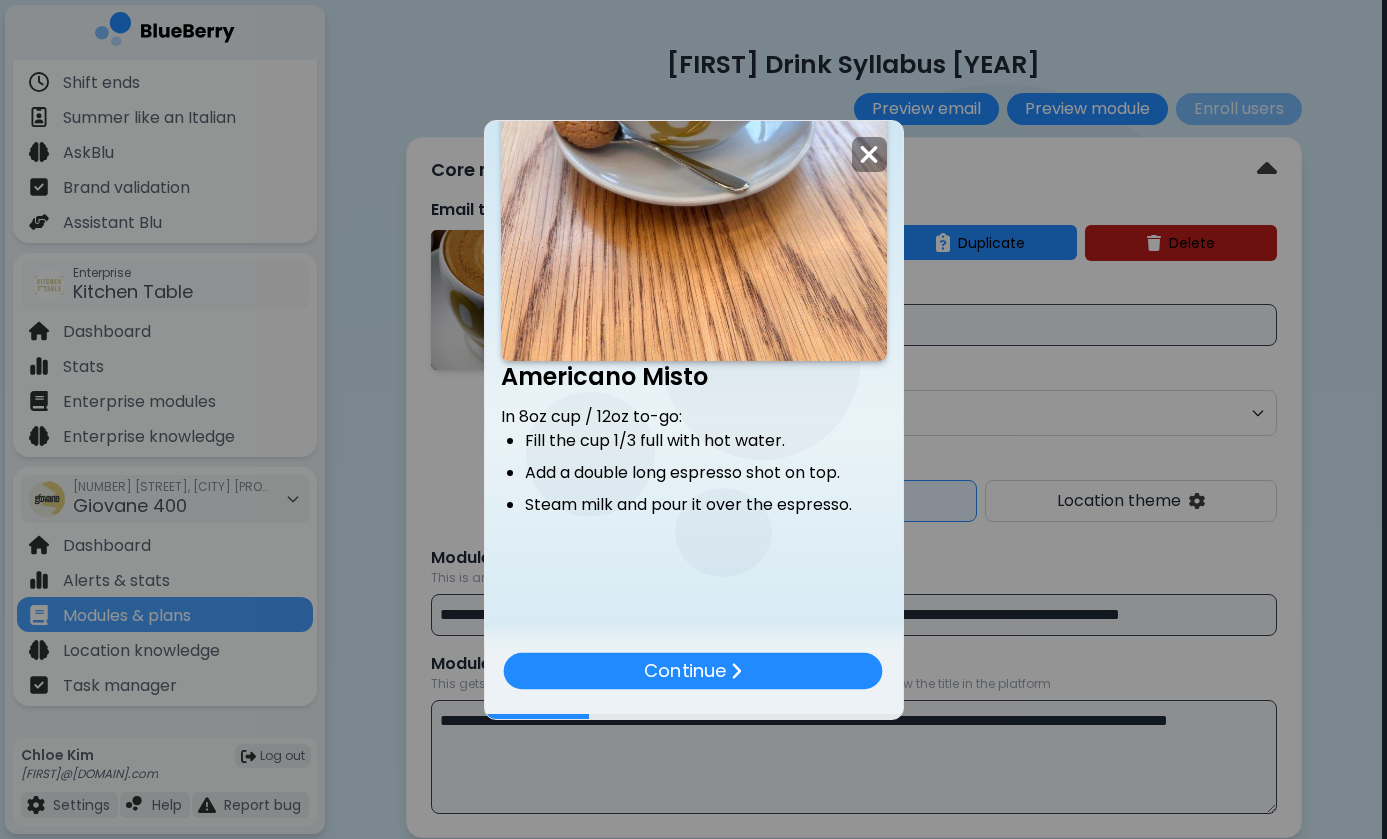 scroll, scrollTop: 1675, scrollLeft: 0, axis: vertical 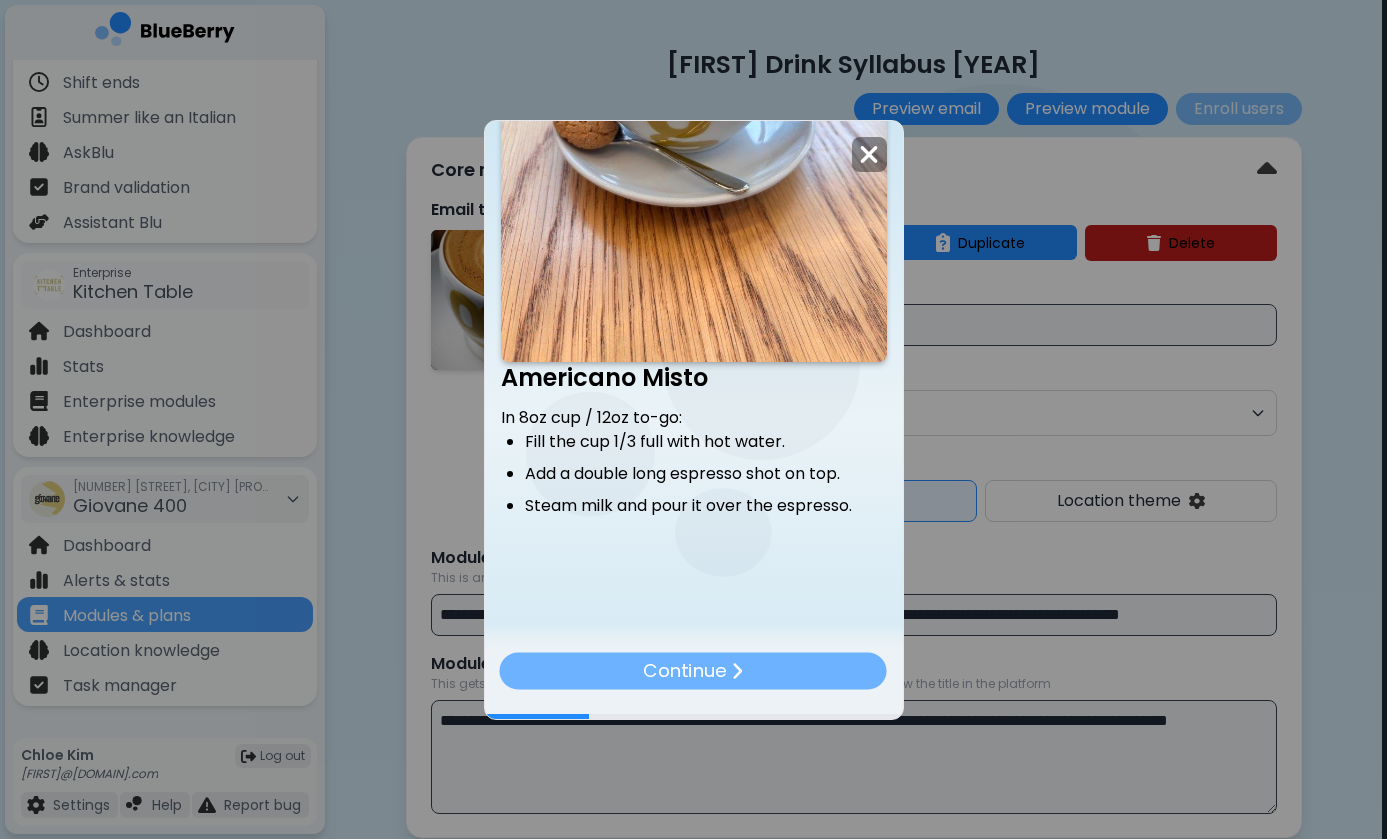 click on "Continue" at bounding box center [693, 670] 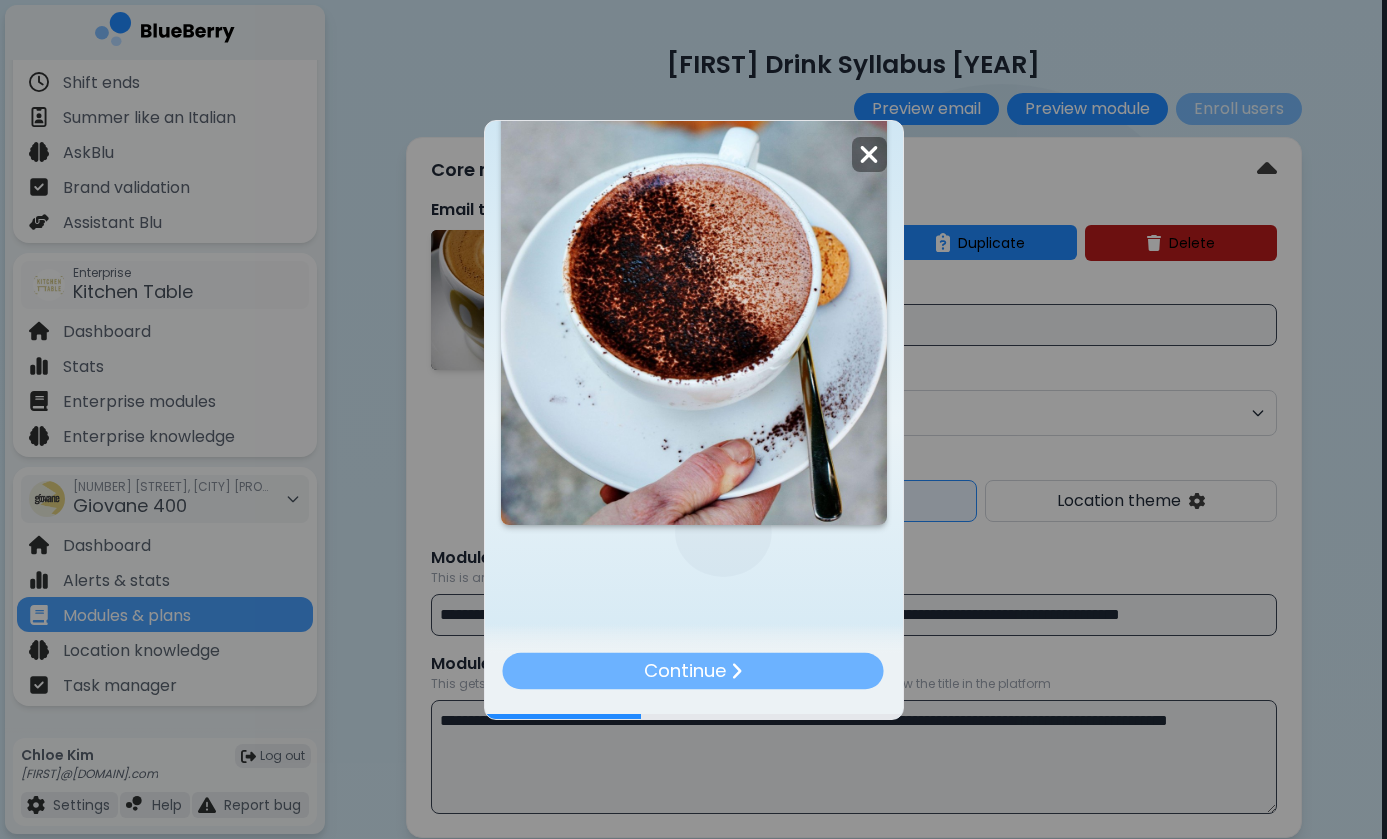 scroll, scrollTop: 2603, scrollLeft: 0, axis: vertical 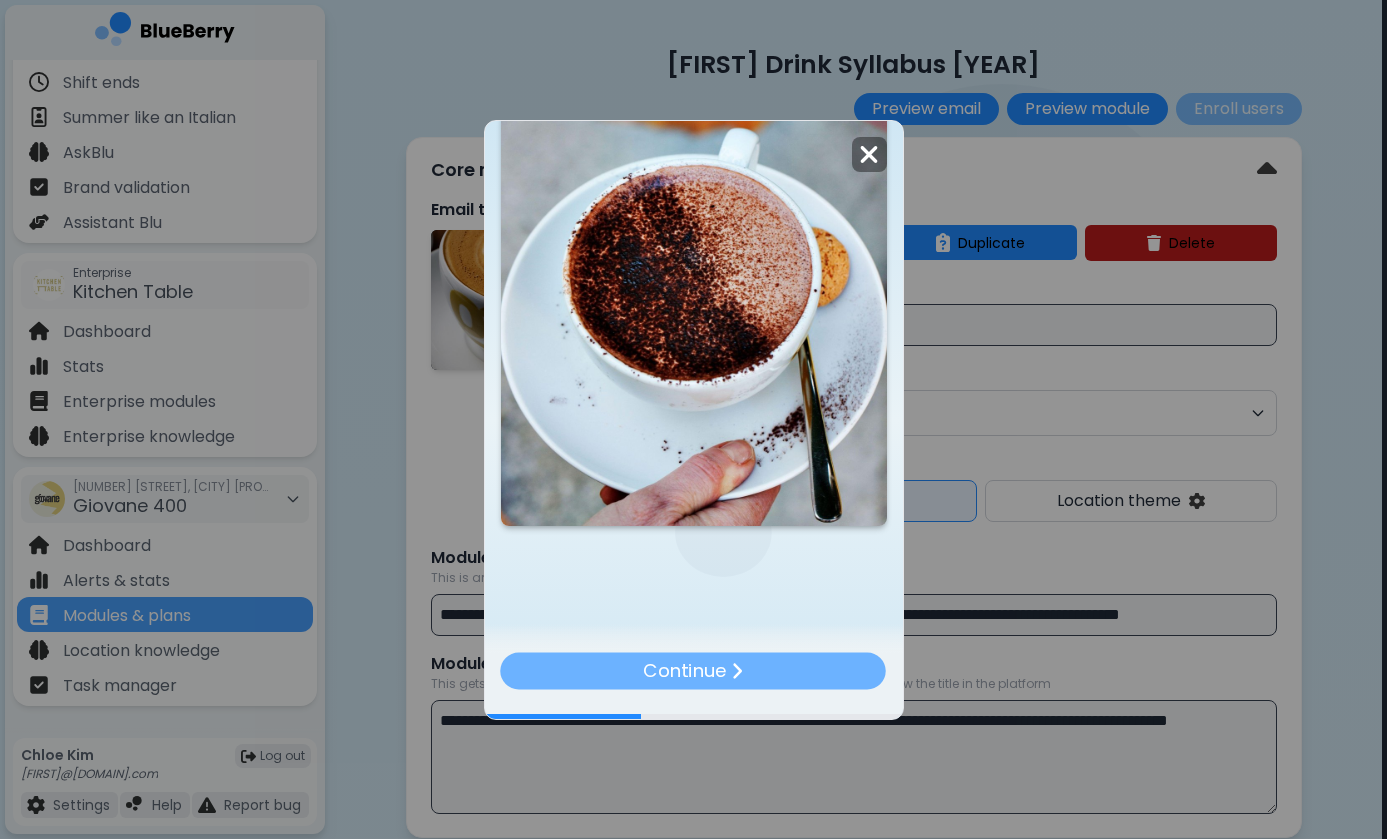 click on "Continue" at bounding box center (694, 670) 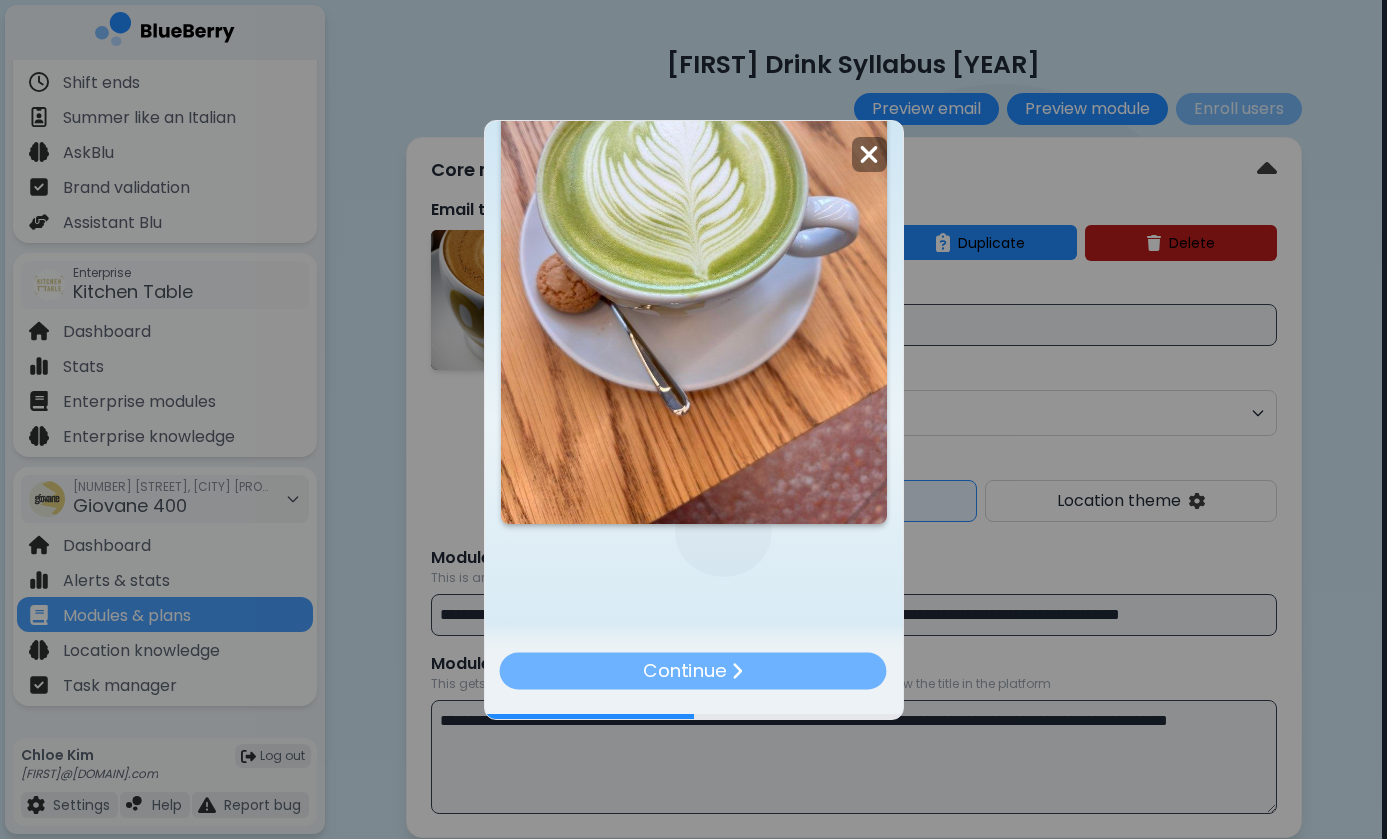 scroll, scrollTop: 1621, scrollLeft: 0, axis: vertical 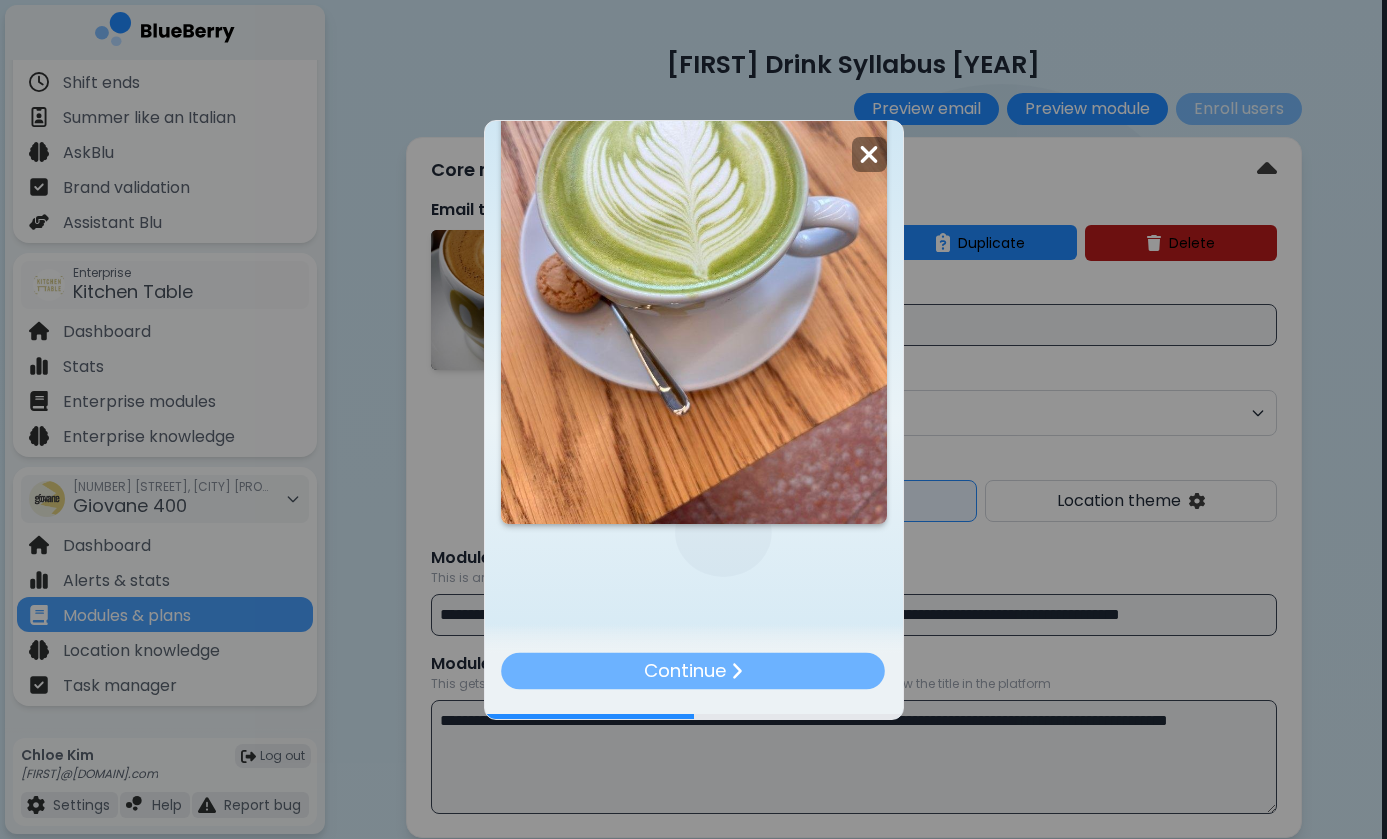 click at bounding box center [737, 671] 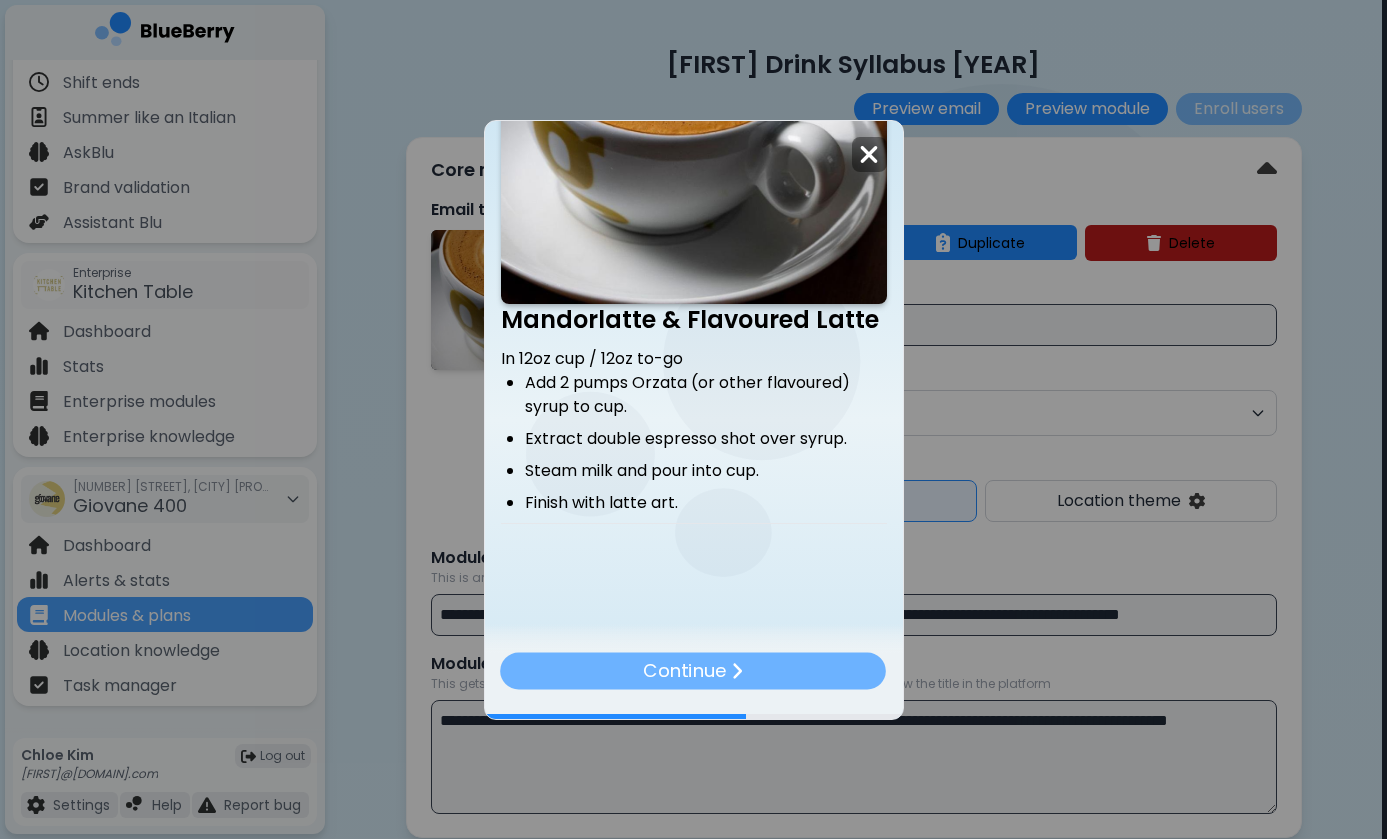 scroll, scrollTop: 728, scrollLeft: 0, axis: vertical 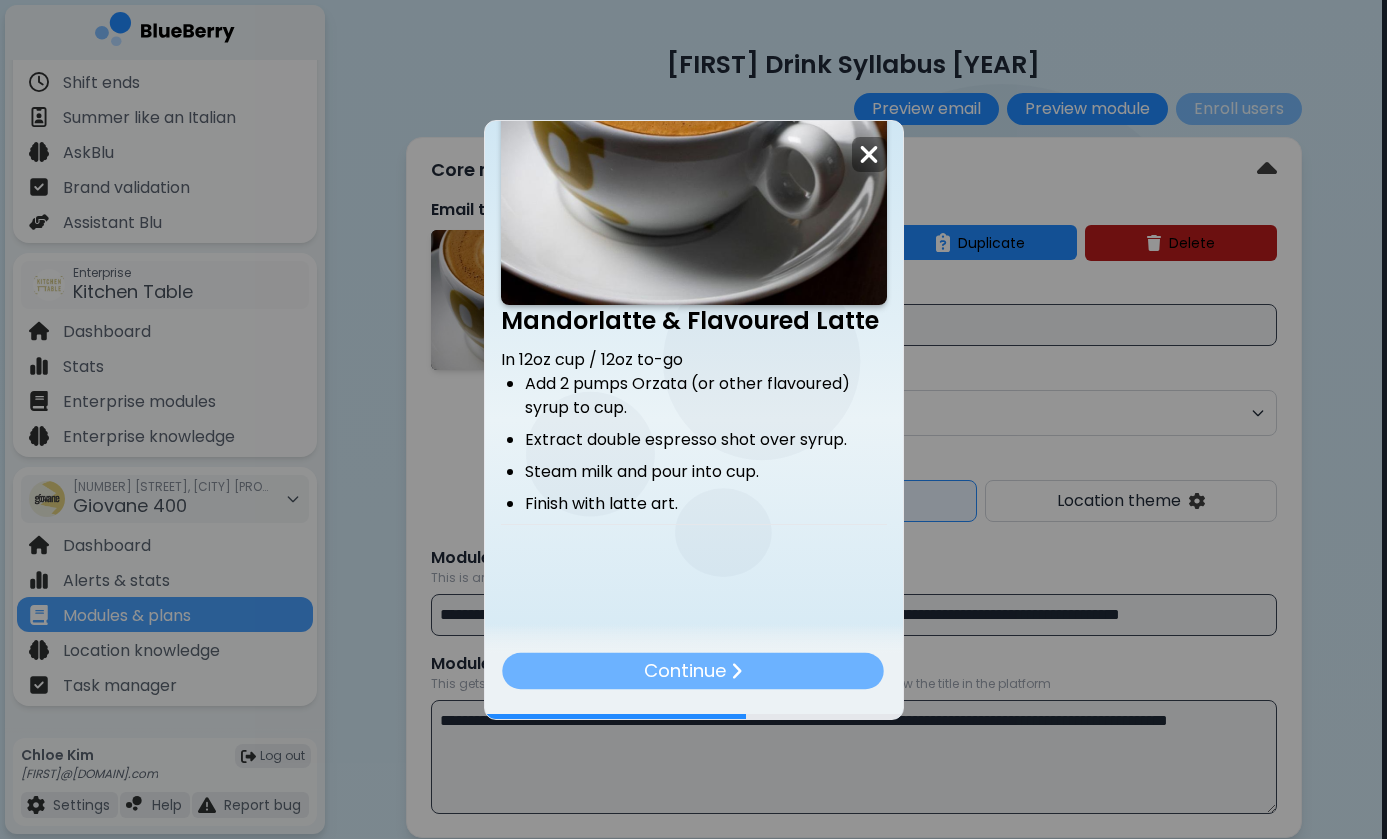 click on "Continue" at bounding box center [685, 670] 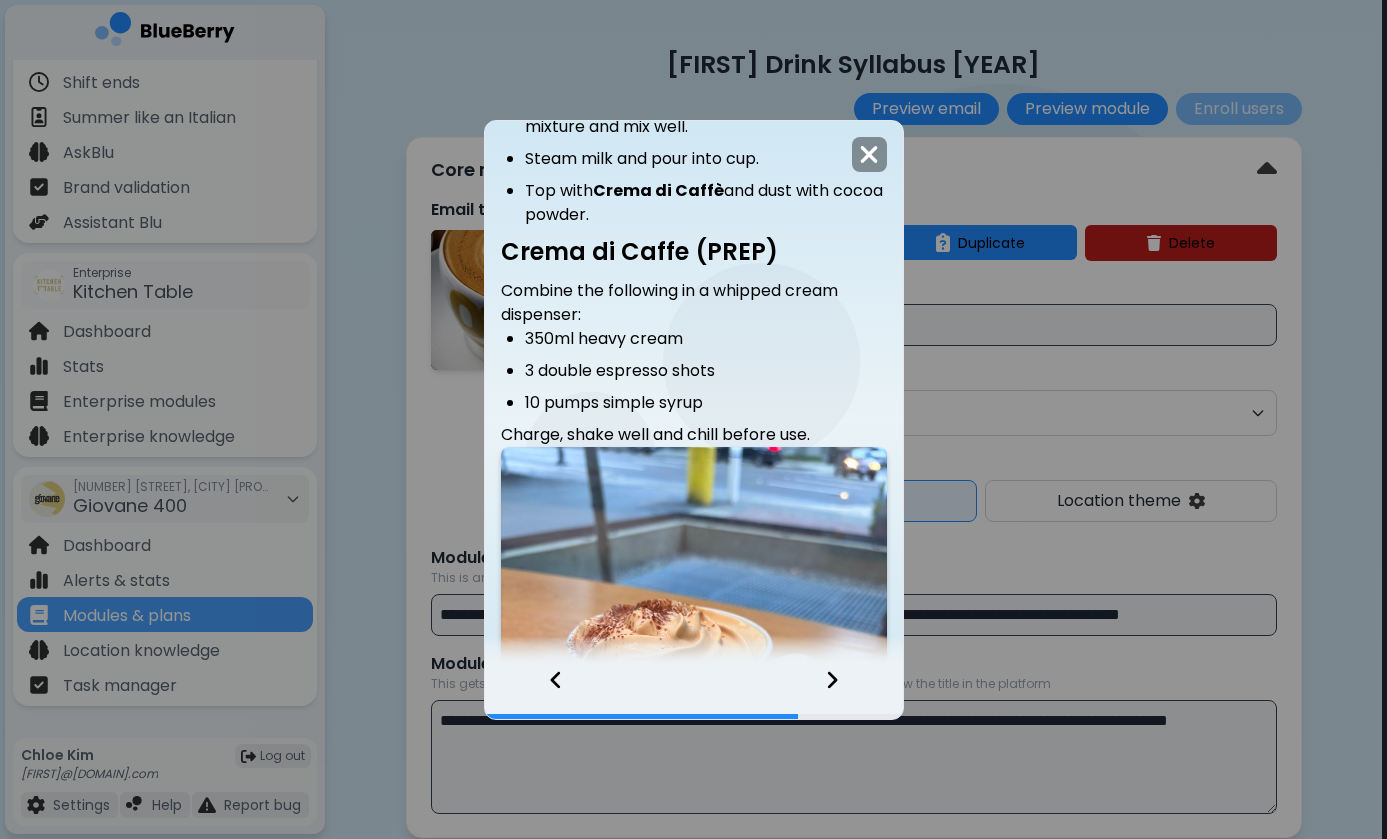 scroll, scrollTop: 1743, scrollLeft: 0, axis: vertical 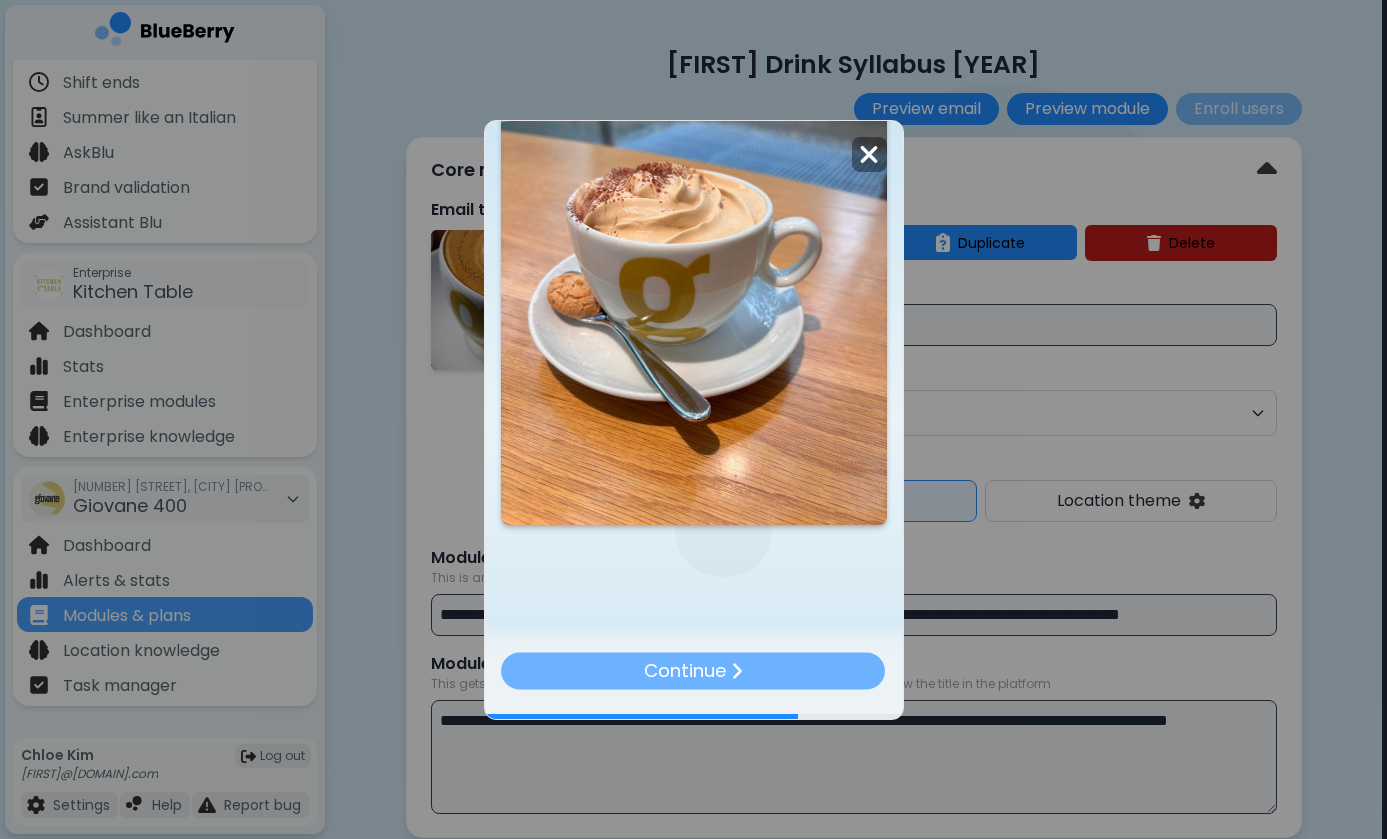click on "Continue" at bounding box center [685, 670] 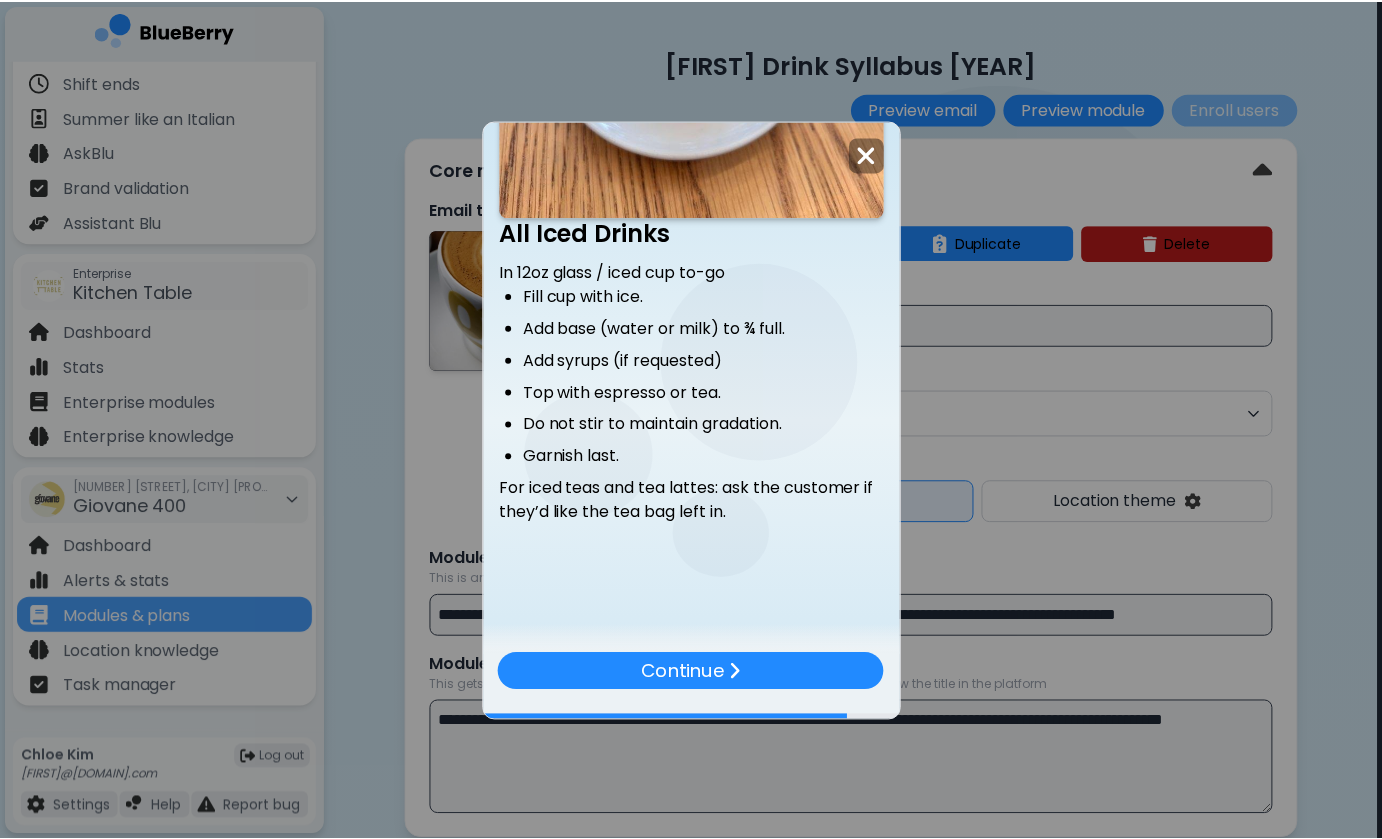 scroll, scrollTop: 1938, scrollLeft: 0, axis: vertical 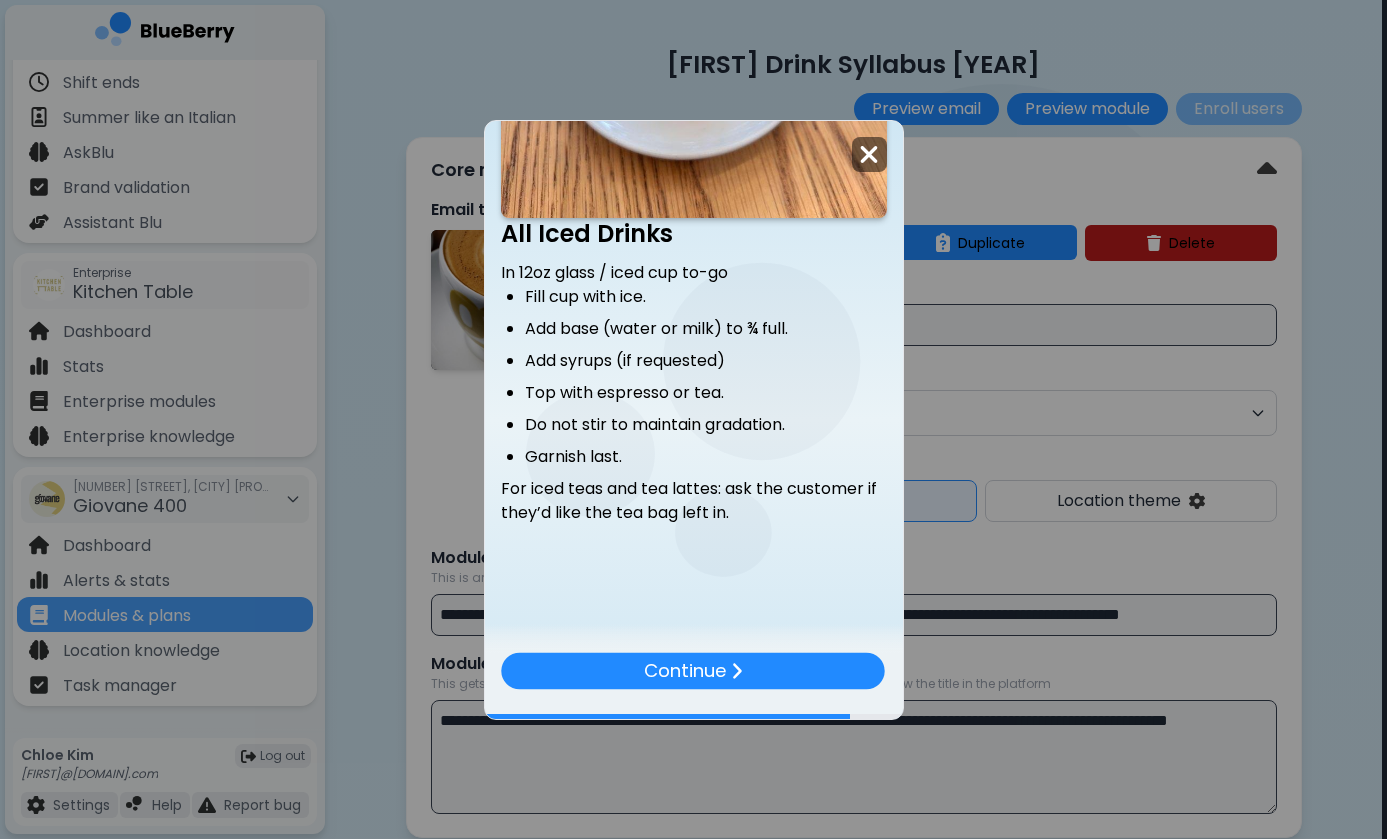 click at bounding box center [869, 154] 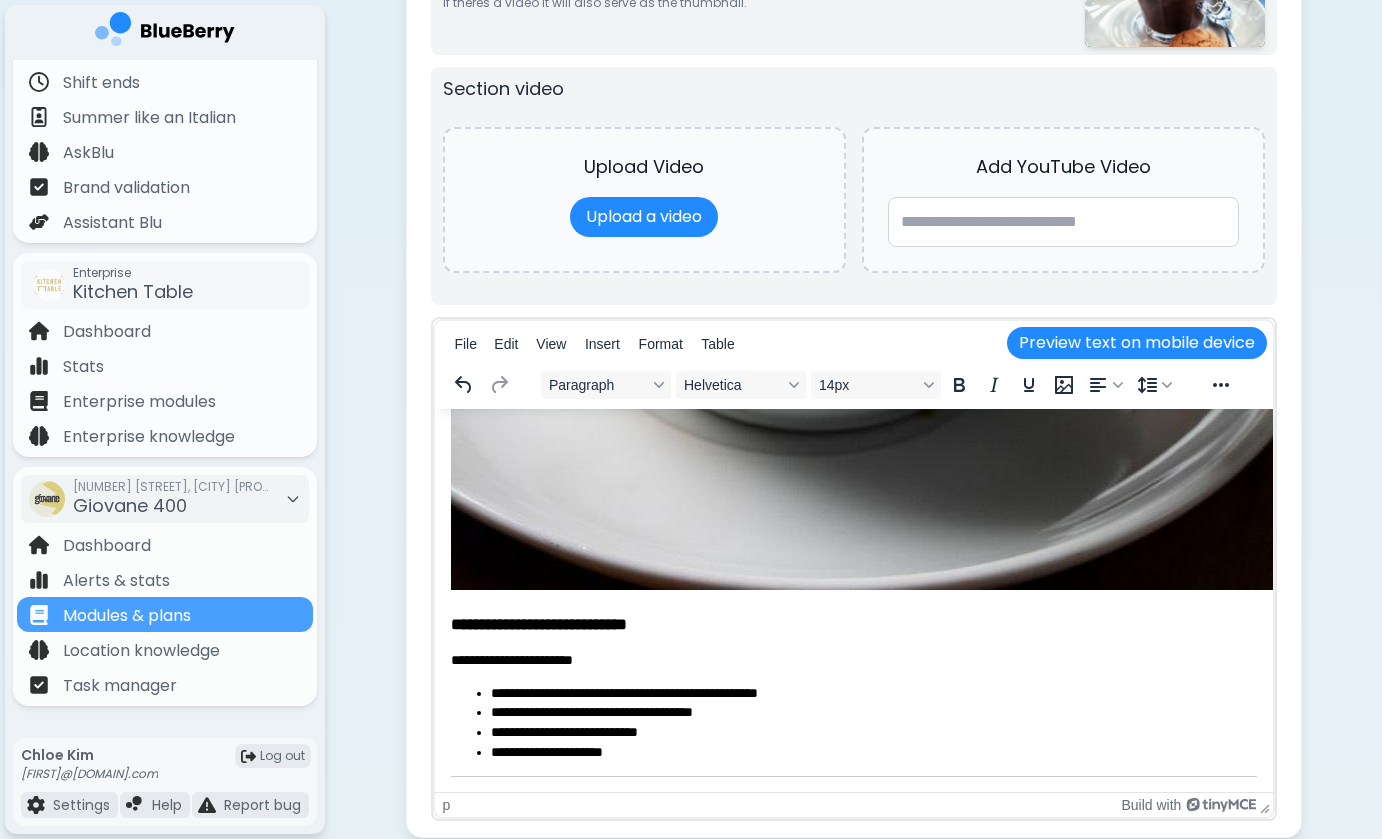 scroll, scrollTop: 4792, scrollLeft: 0, axis: vertical 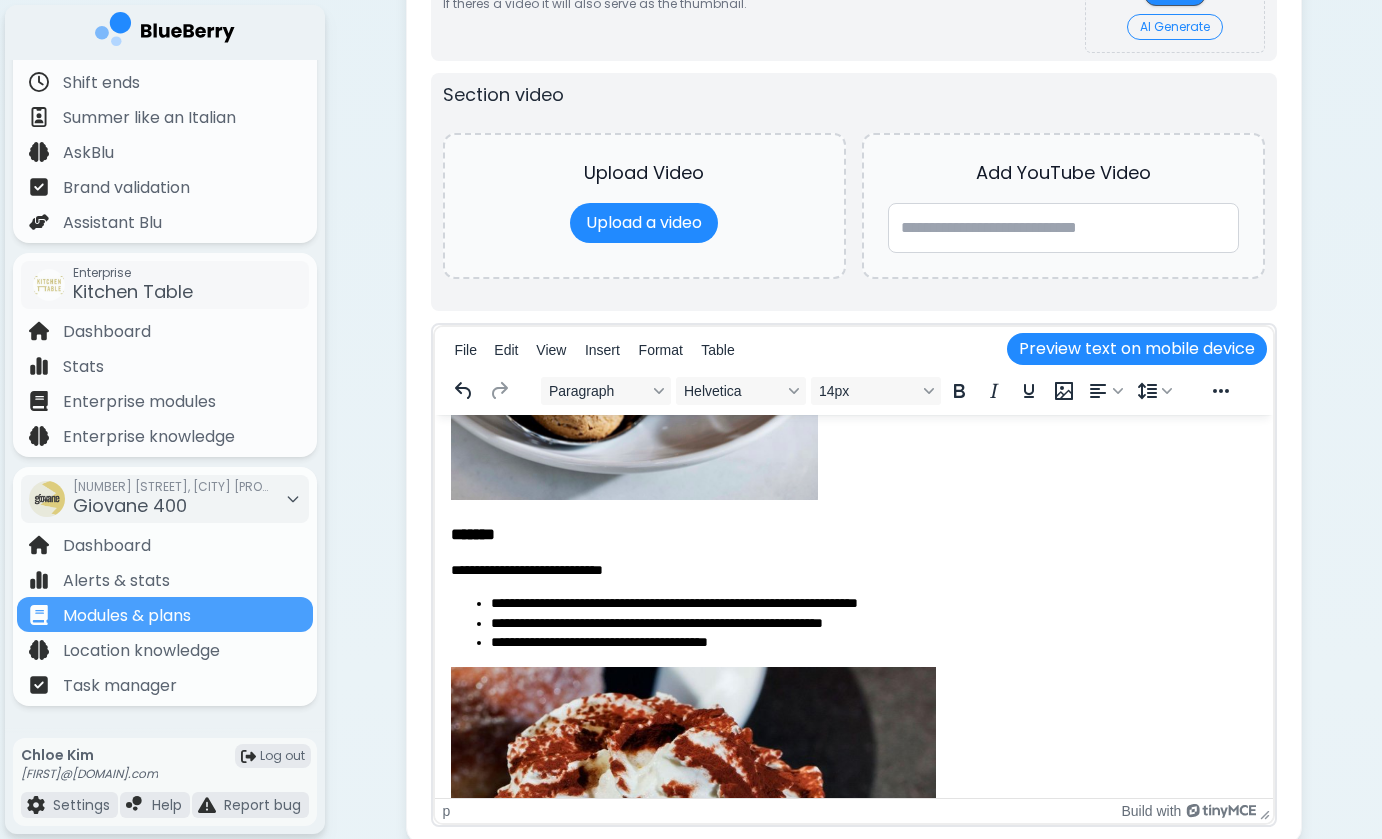 click on "**********" at bounding box center [873, 643] 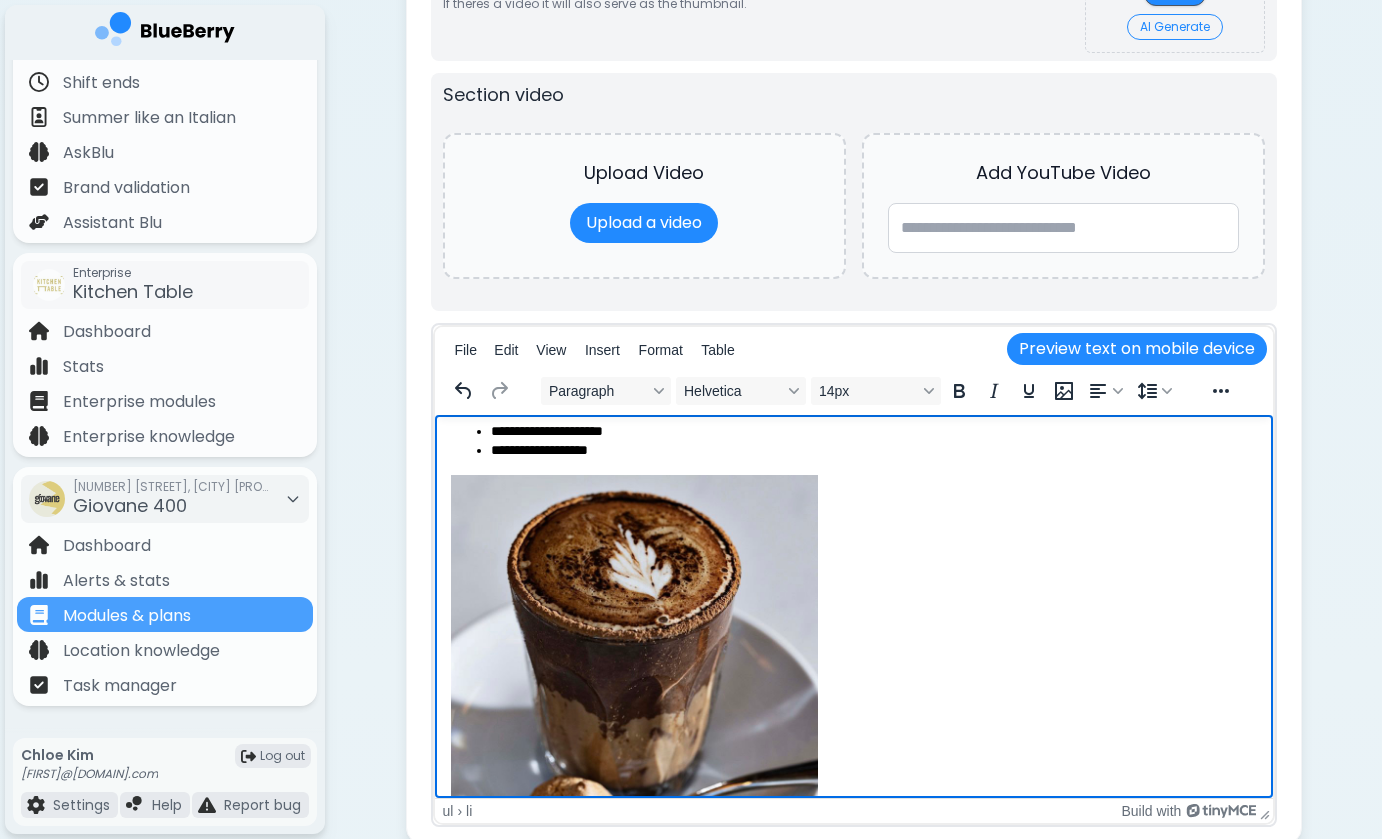 click at bounding box center (853, 702) 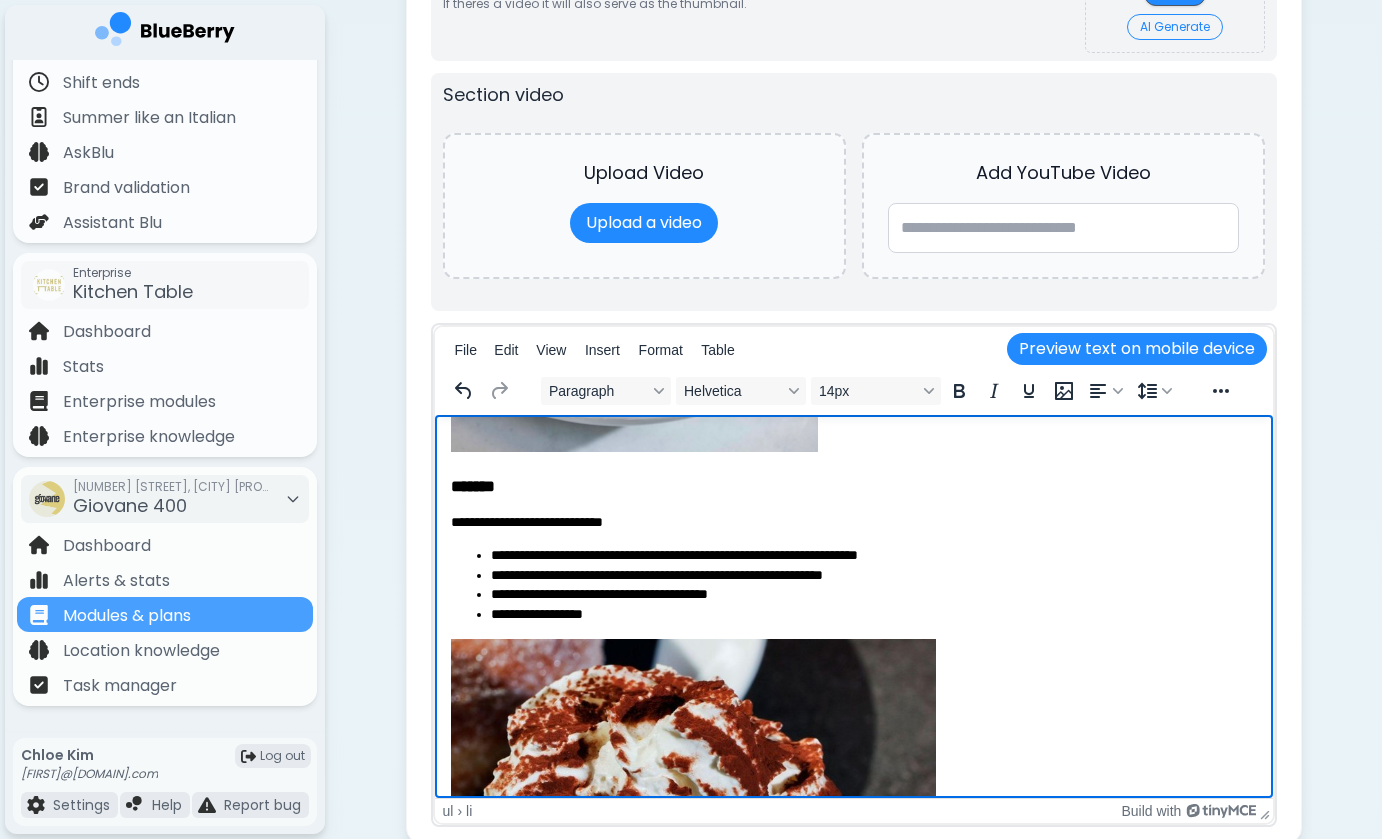 click on "**********" at bounding box center (873, 615) 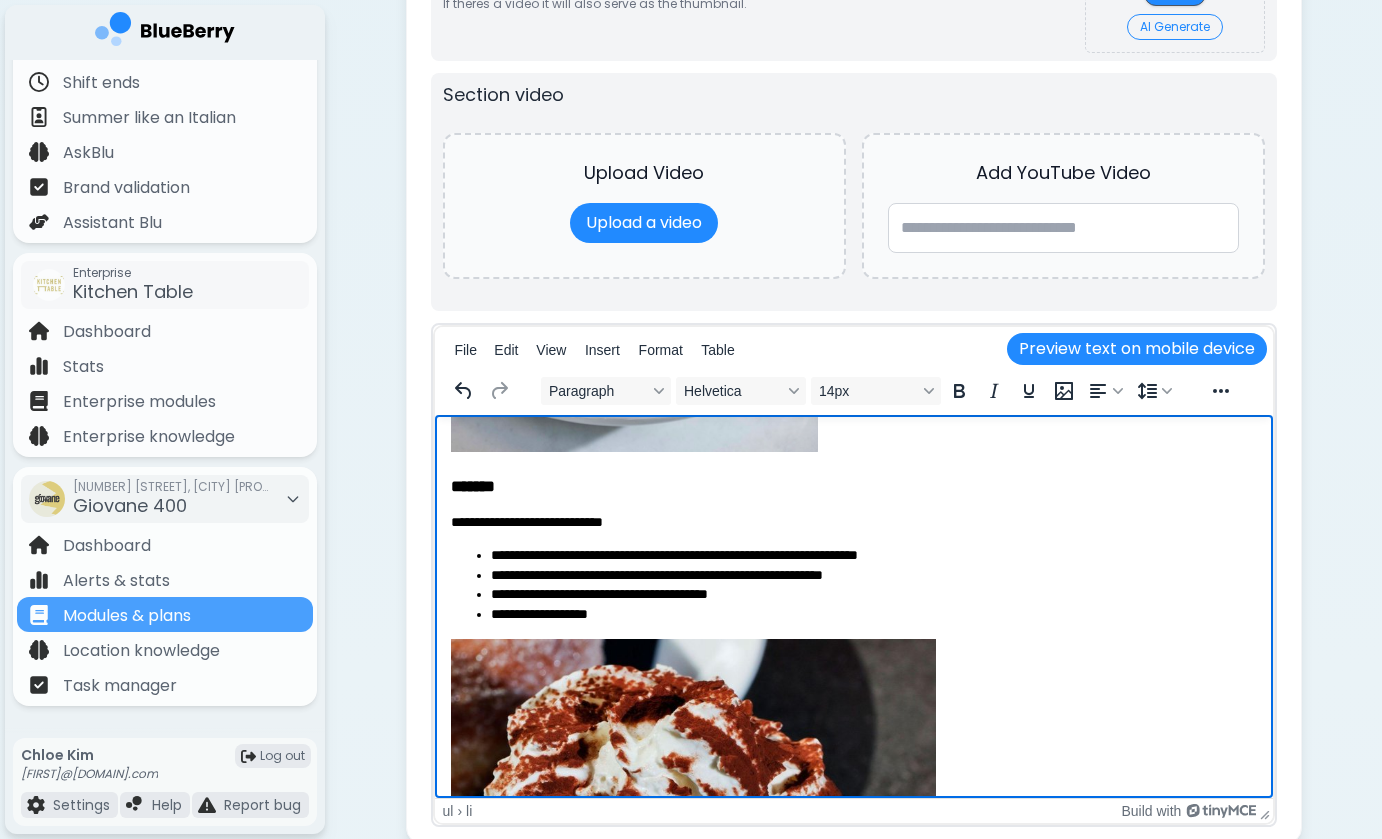 click on "**********" at bounding box center [873, 595] 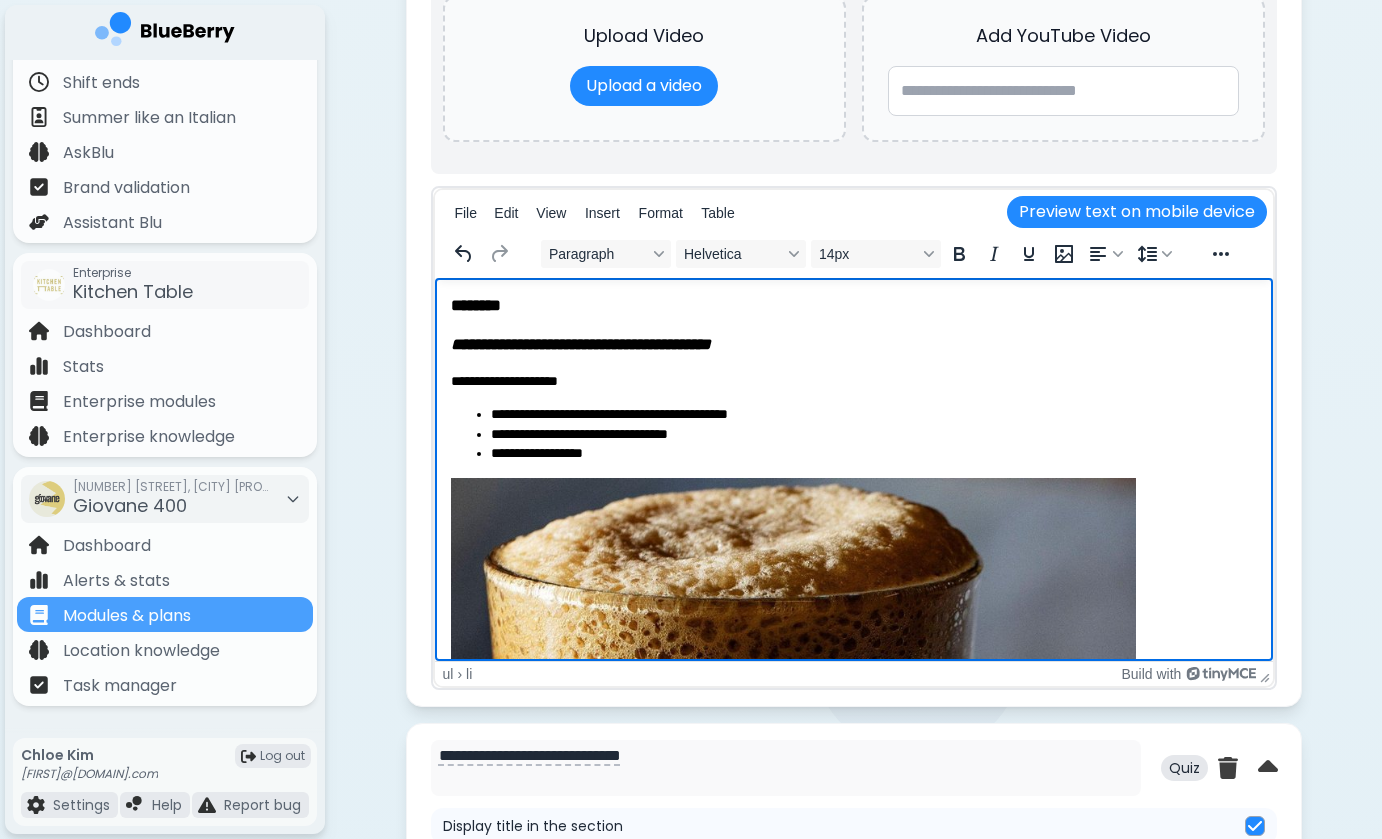 click on "**********" at bounding box center [873, 454] 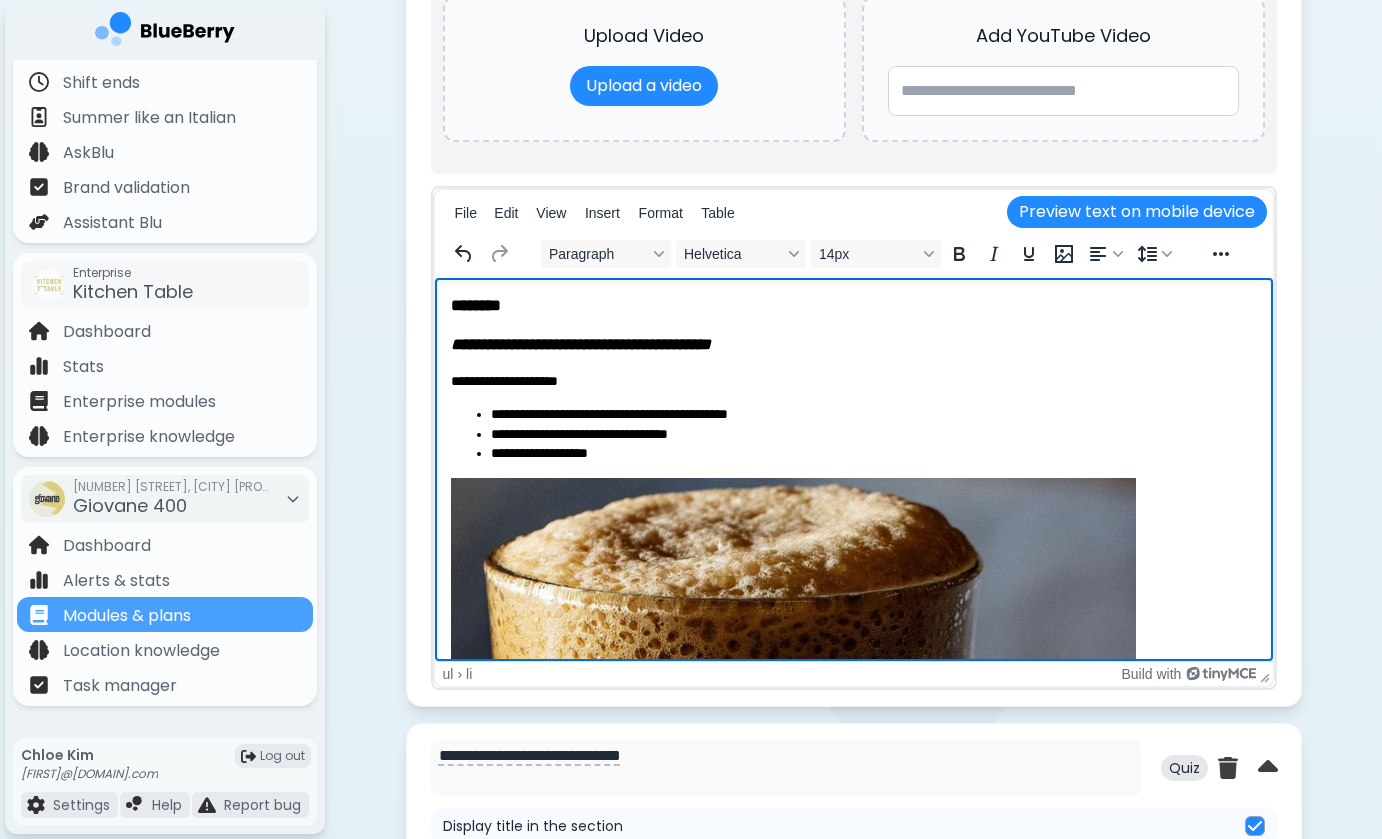 click on "**********" at bounding box center (873, 435) 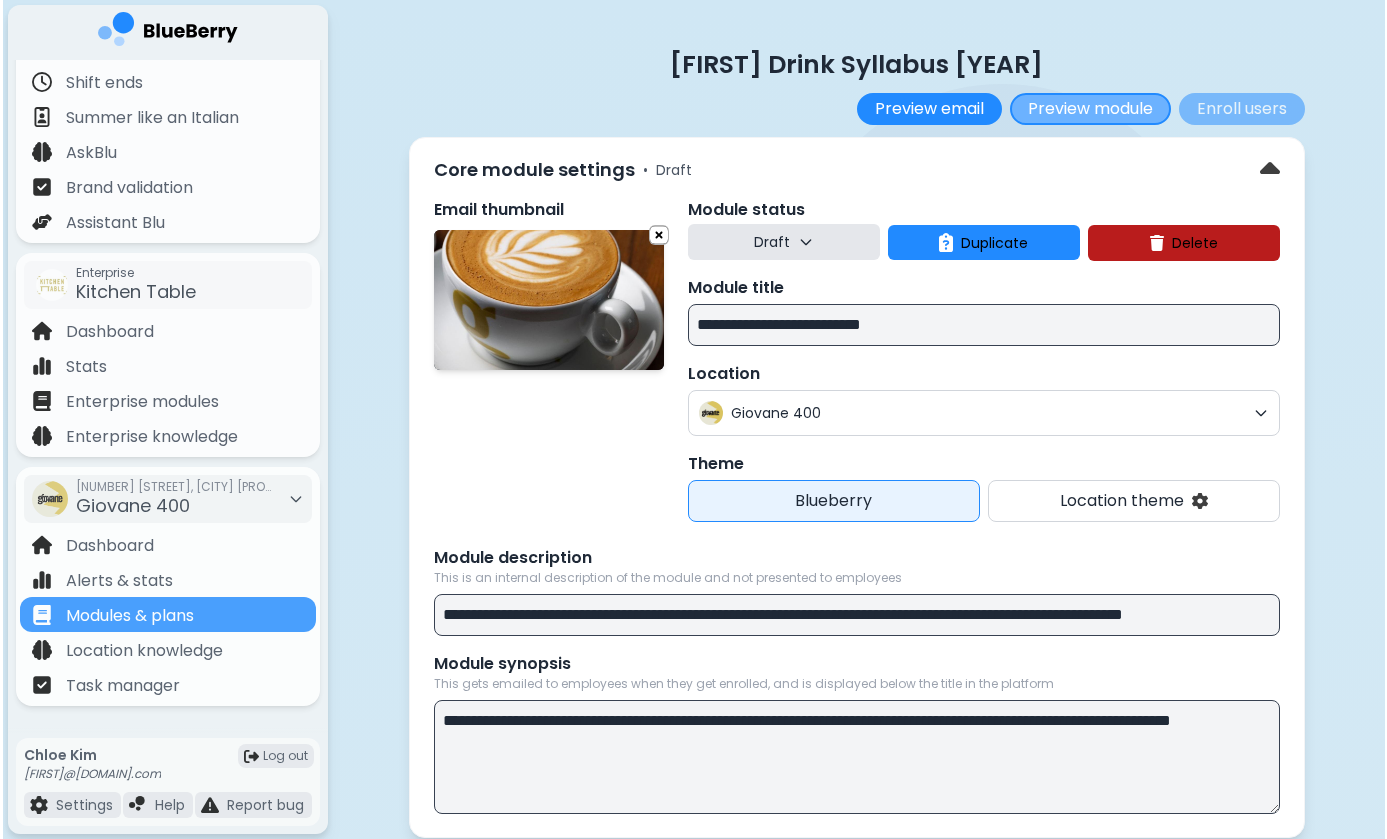 scroll, scrollTop: 0, scrollLeft: 0, axis: both 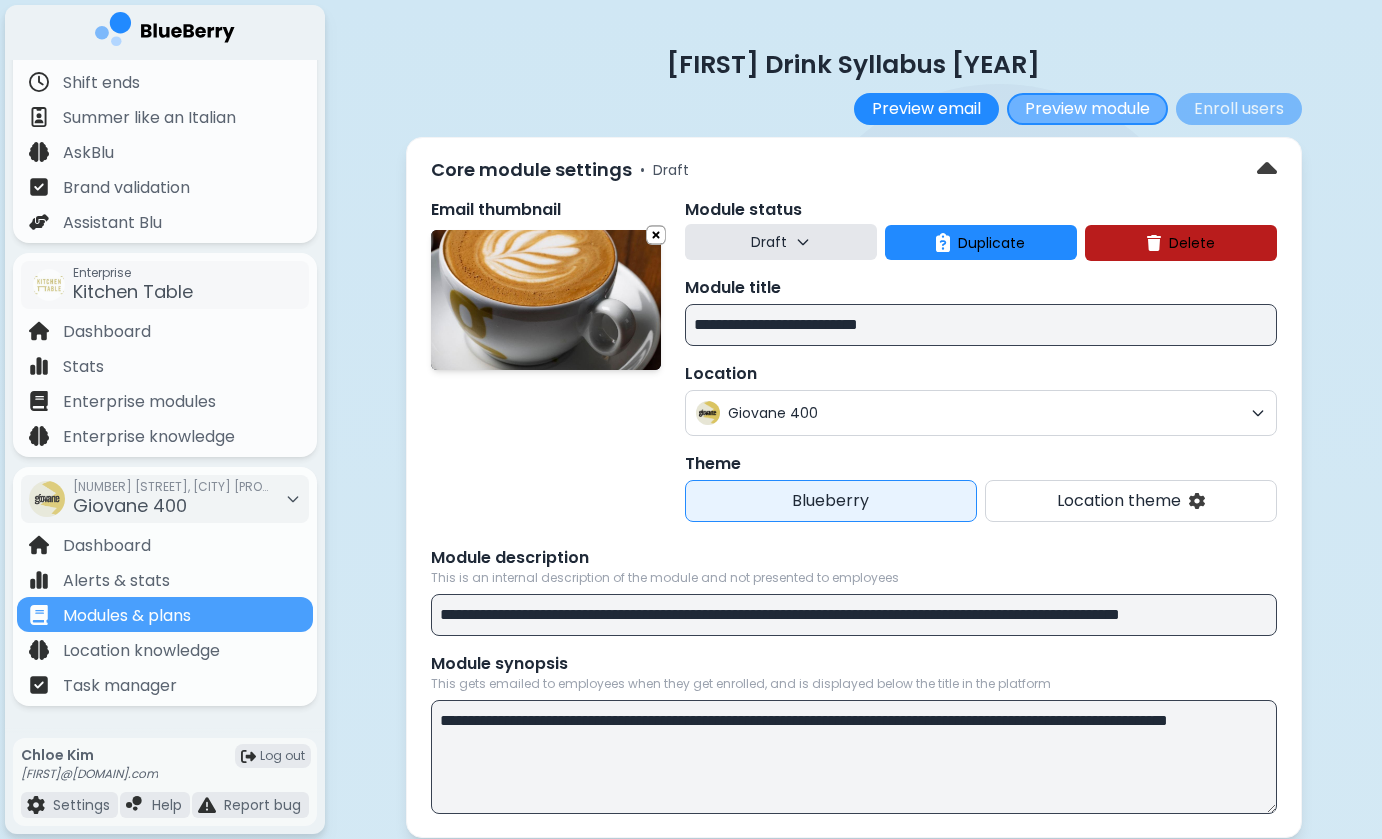 click on "Preview module" at bounding box center (1087, 109) 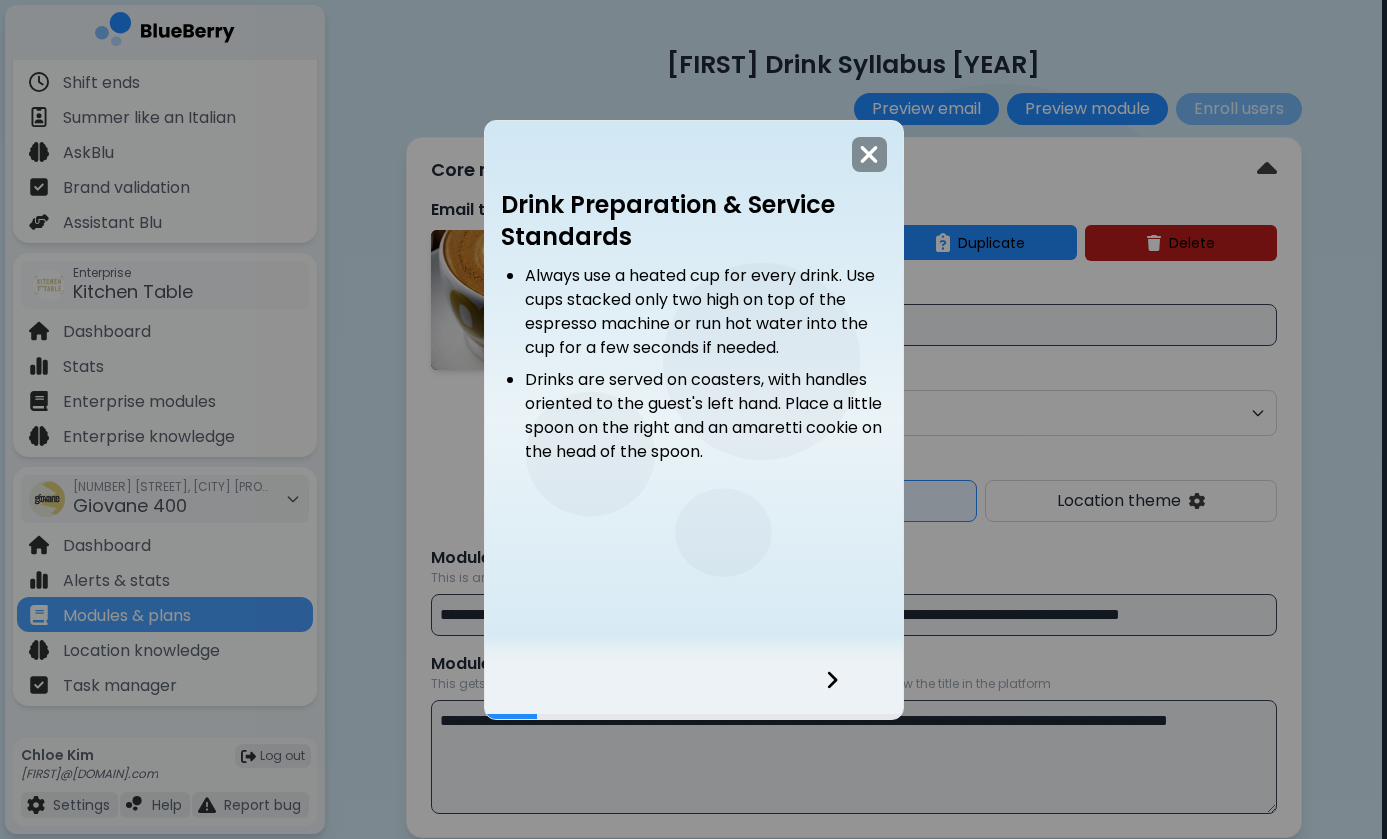 click 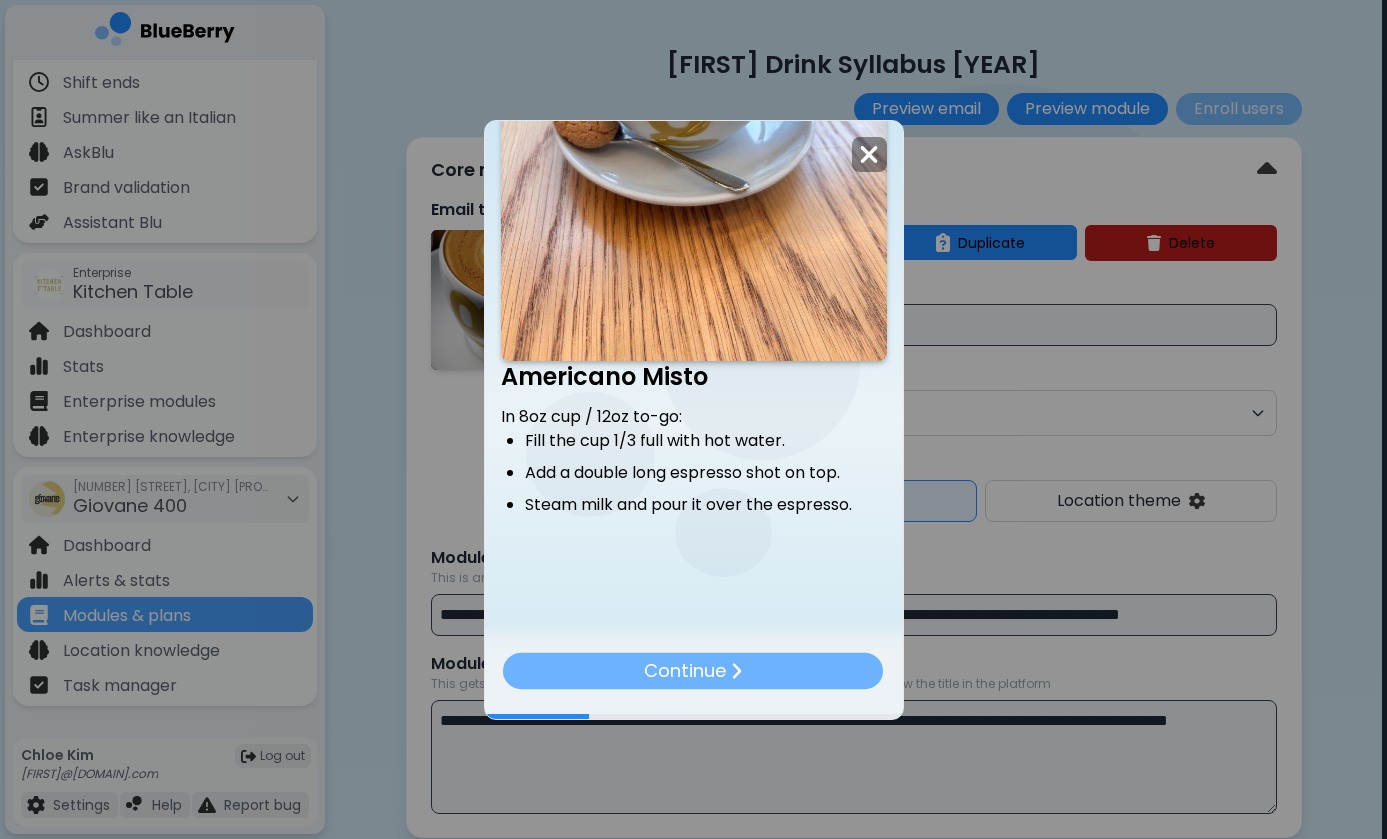 scroll, scrollTop: 1675, scrollLeft: 0, axis: vertical 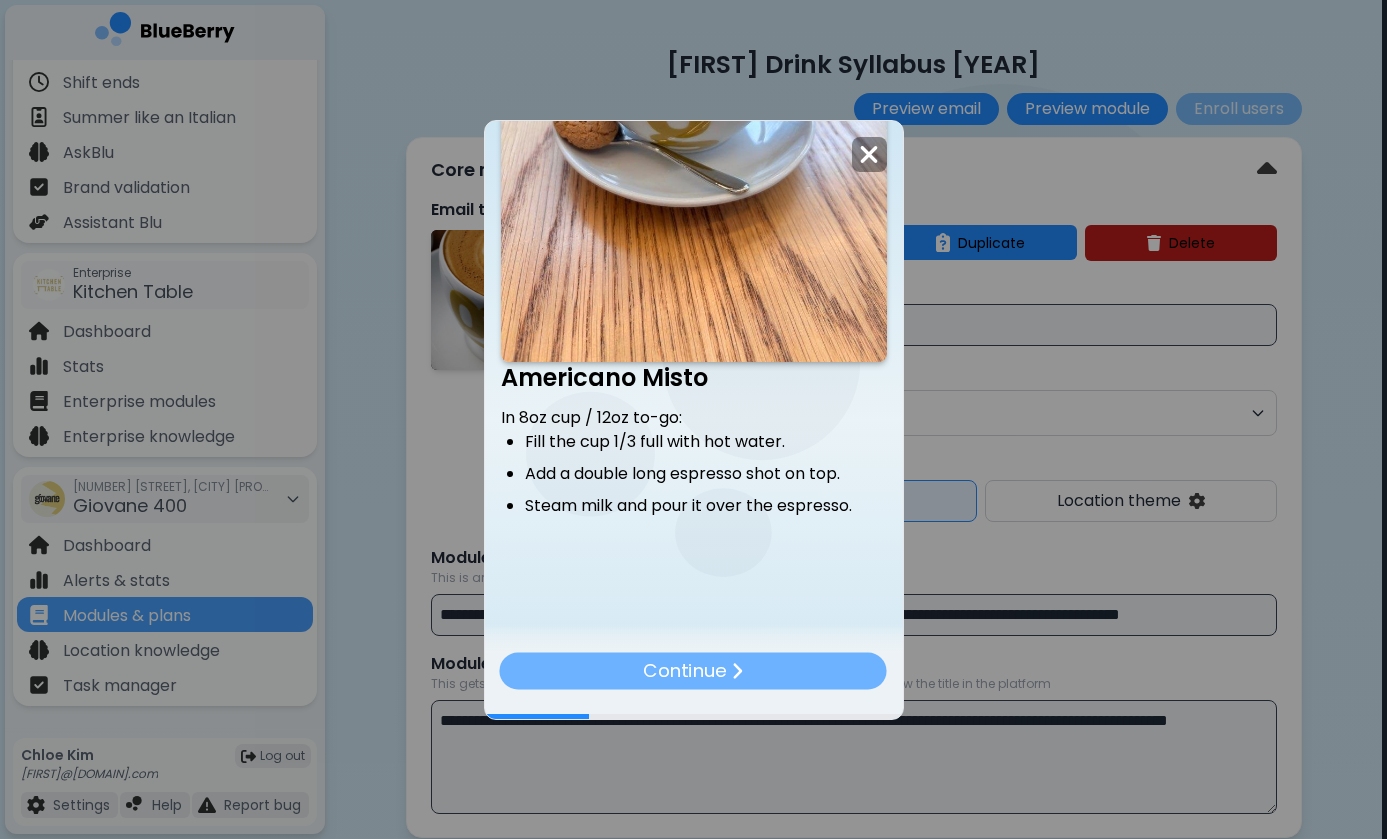 click on "Continue" at bounding box center [693, 670] 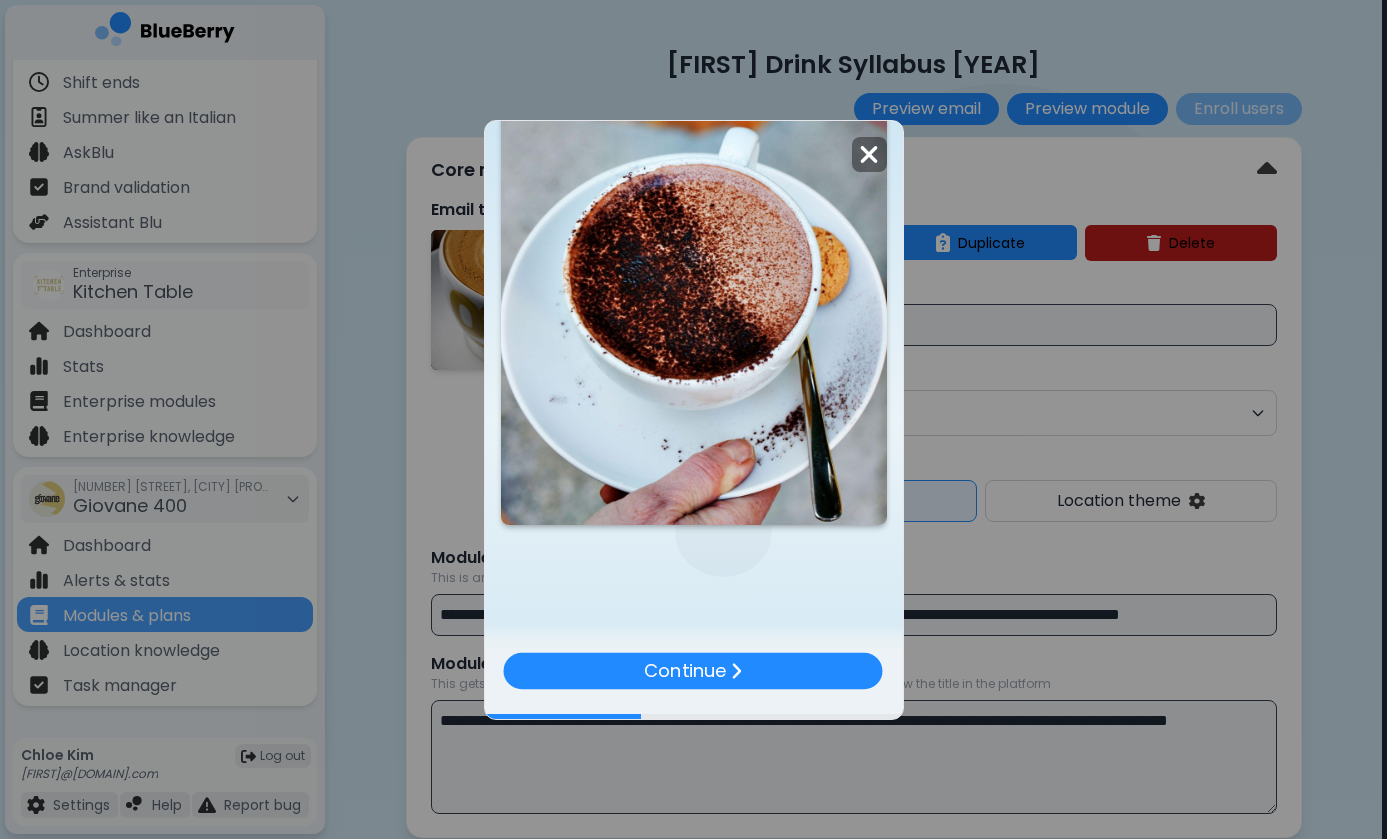 scroll, scrollTop: 2603, scrollLeft: 0, axis: vertical 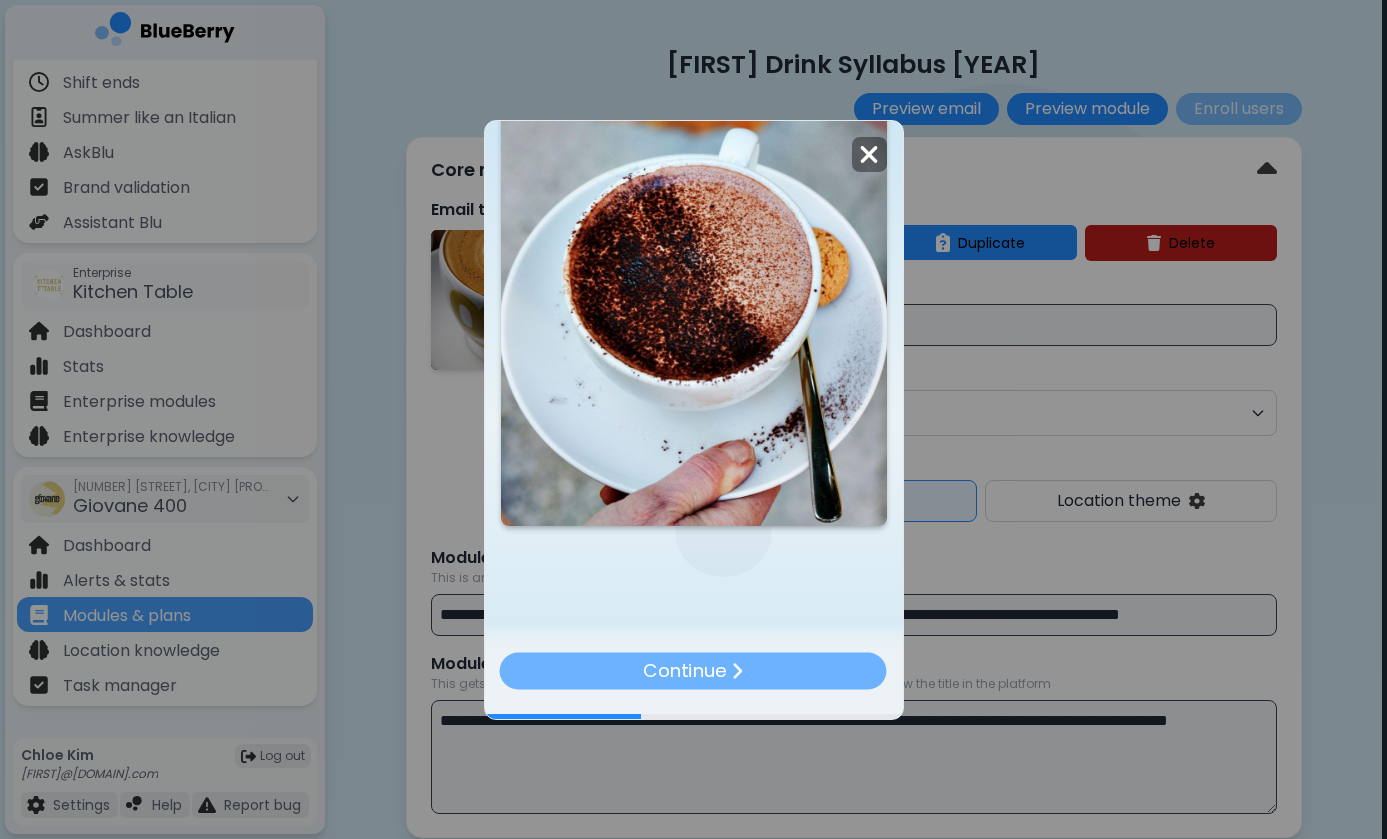 click on "Continue" at bounding box center (685, 670) 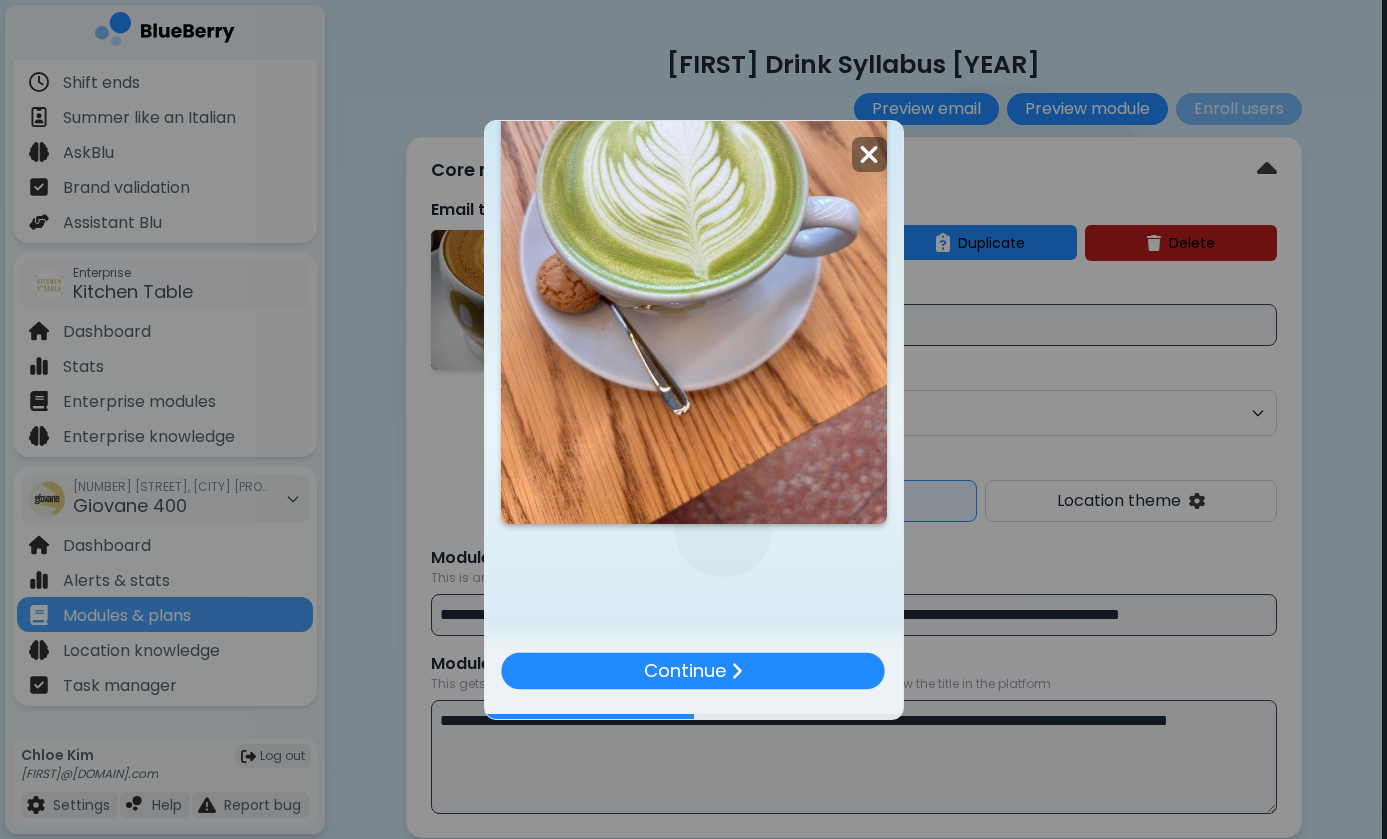 scroll, scrollTop: 1621, scrollLeft: 0, axis: vertical 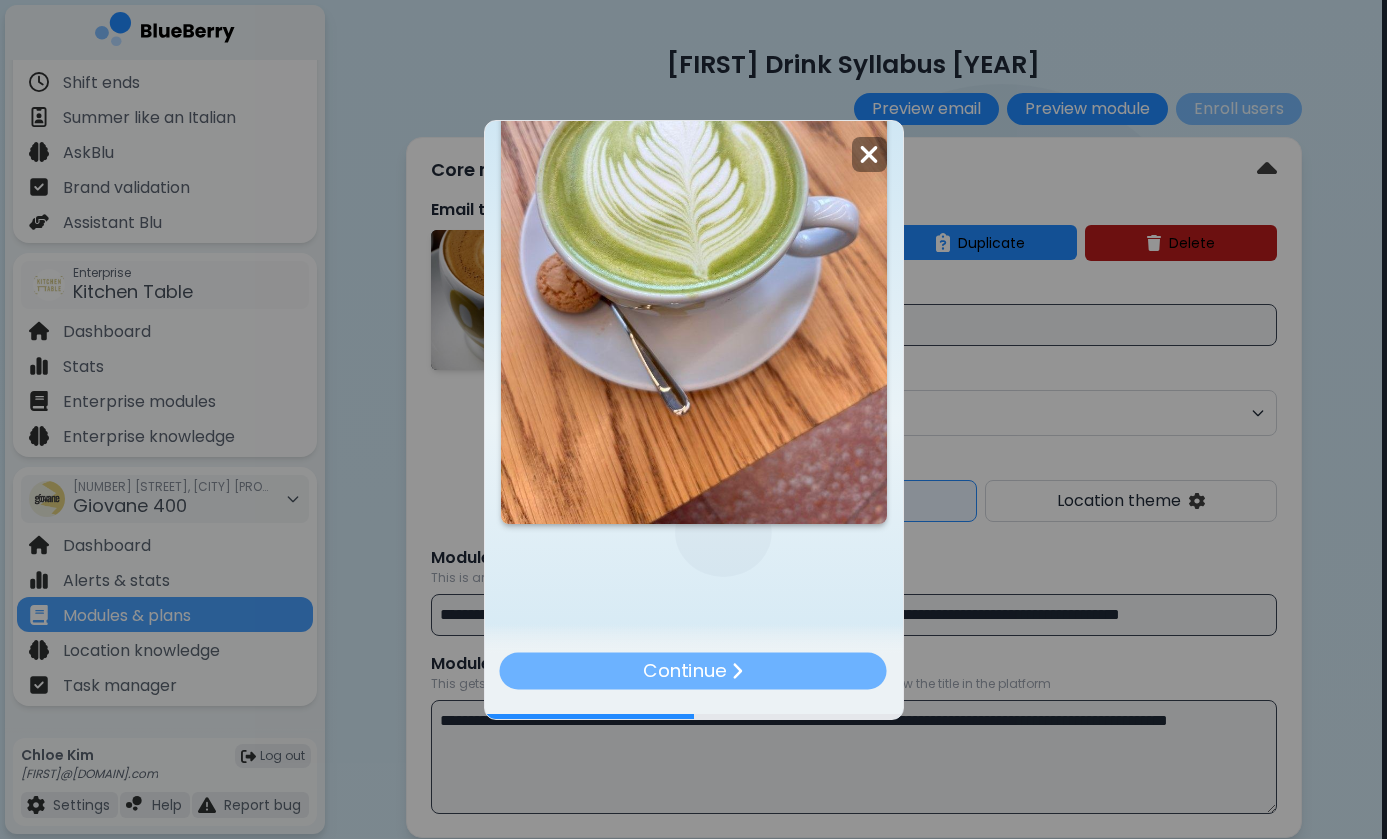 click on "Continue" at bounding box center (685, 670) 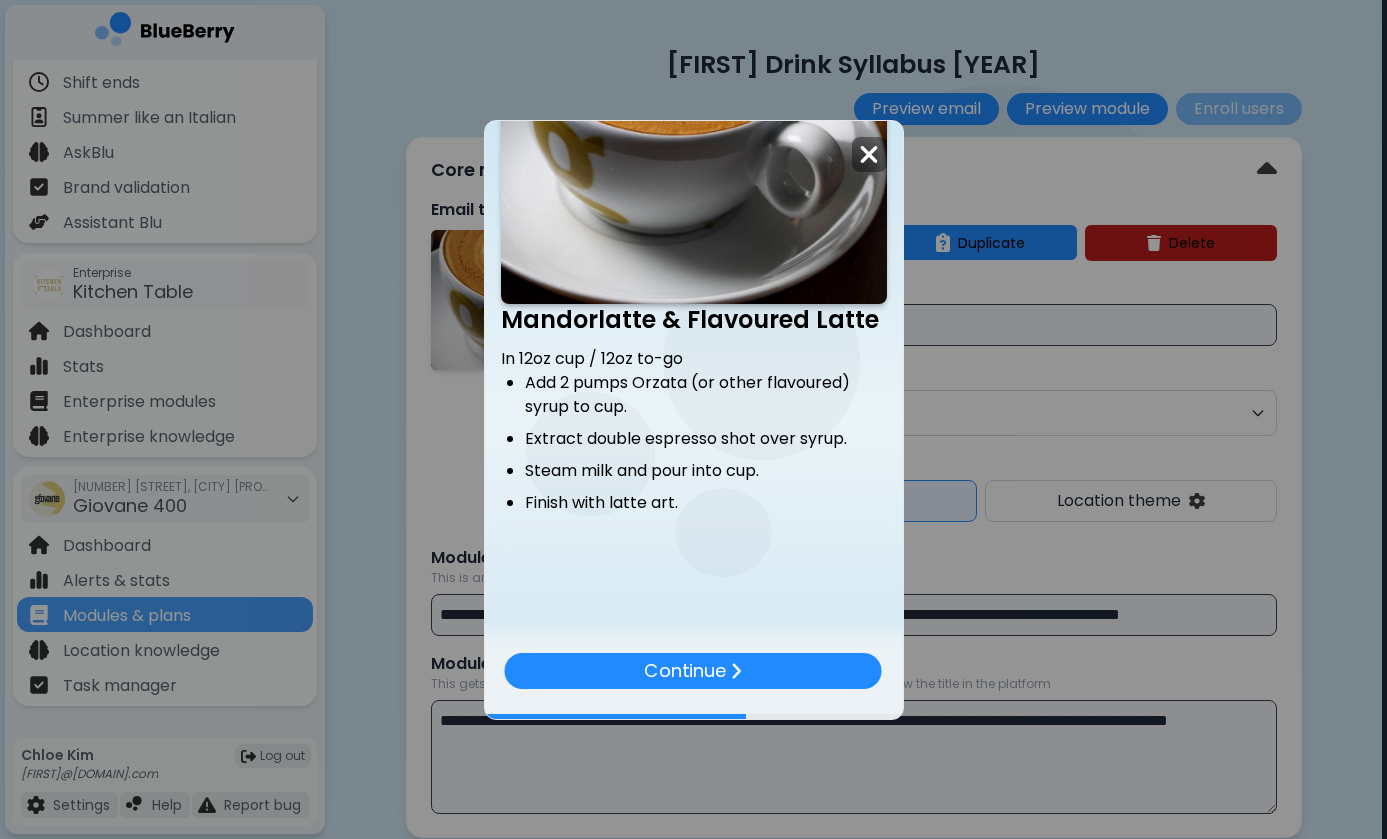 scroll, scrollTop: 728, scrollLeft: 0, axis: vertical 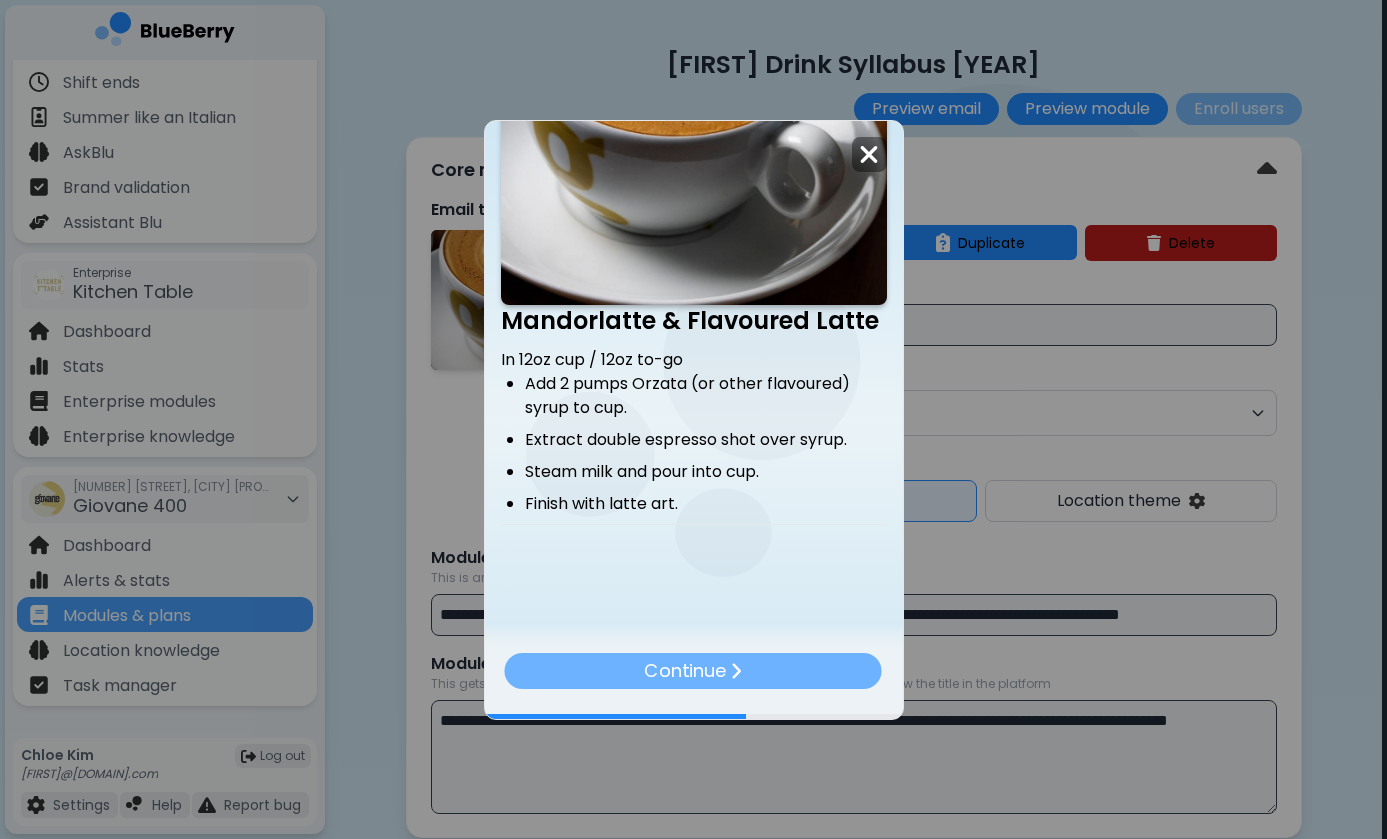 click on "Continue" at bounding box center [685, 670] 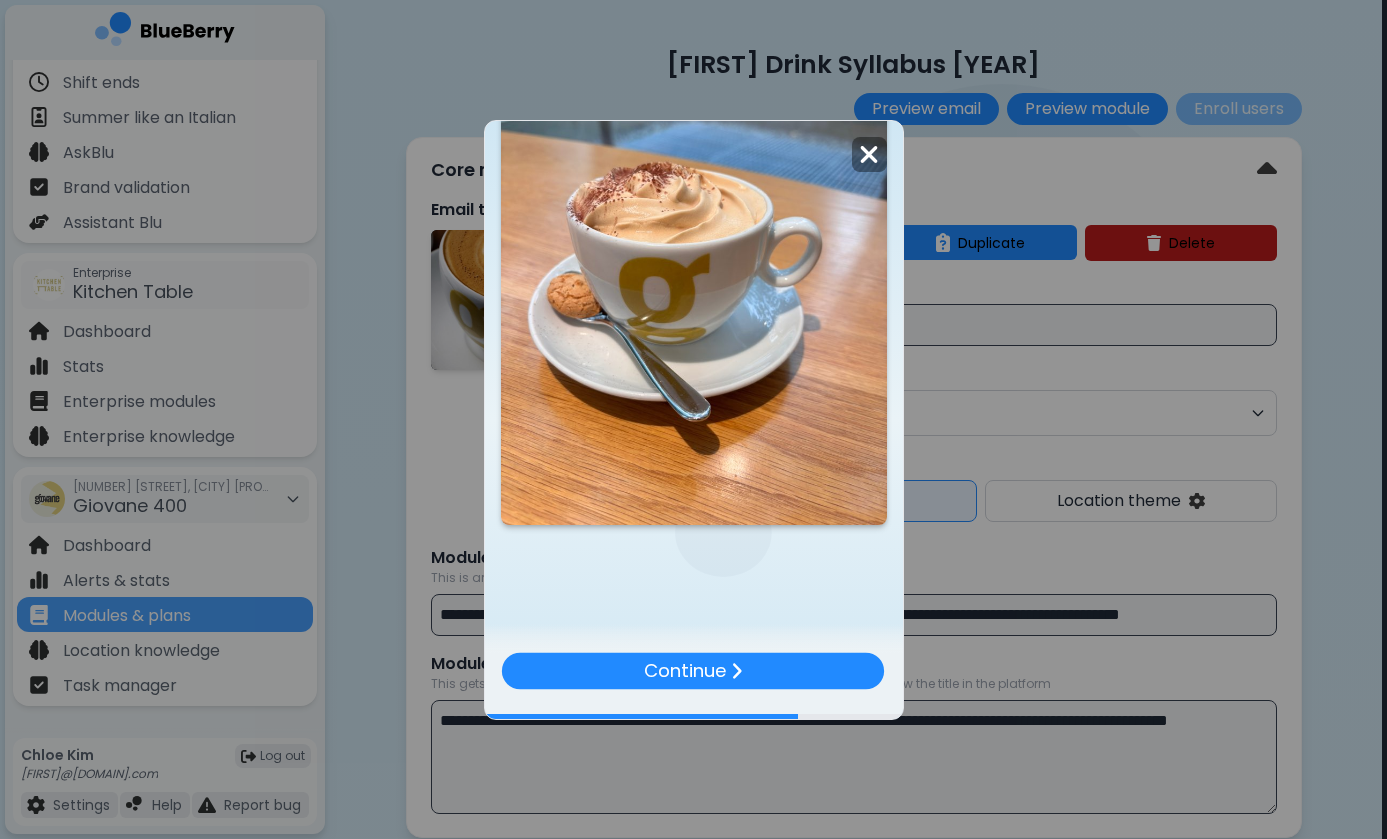 scroll, scrollTop: 2211, scrollLeft: 0, axis: vertical 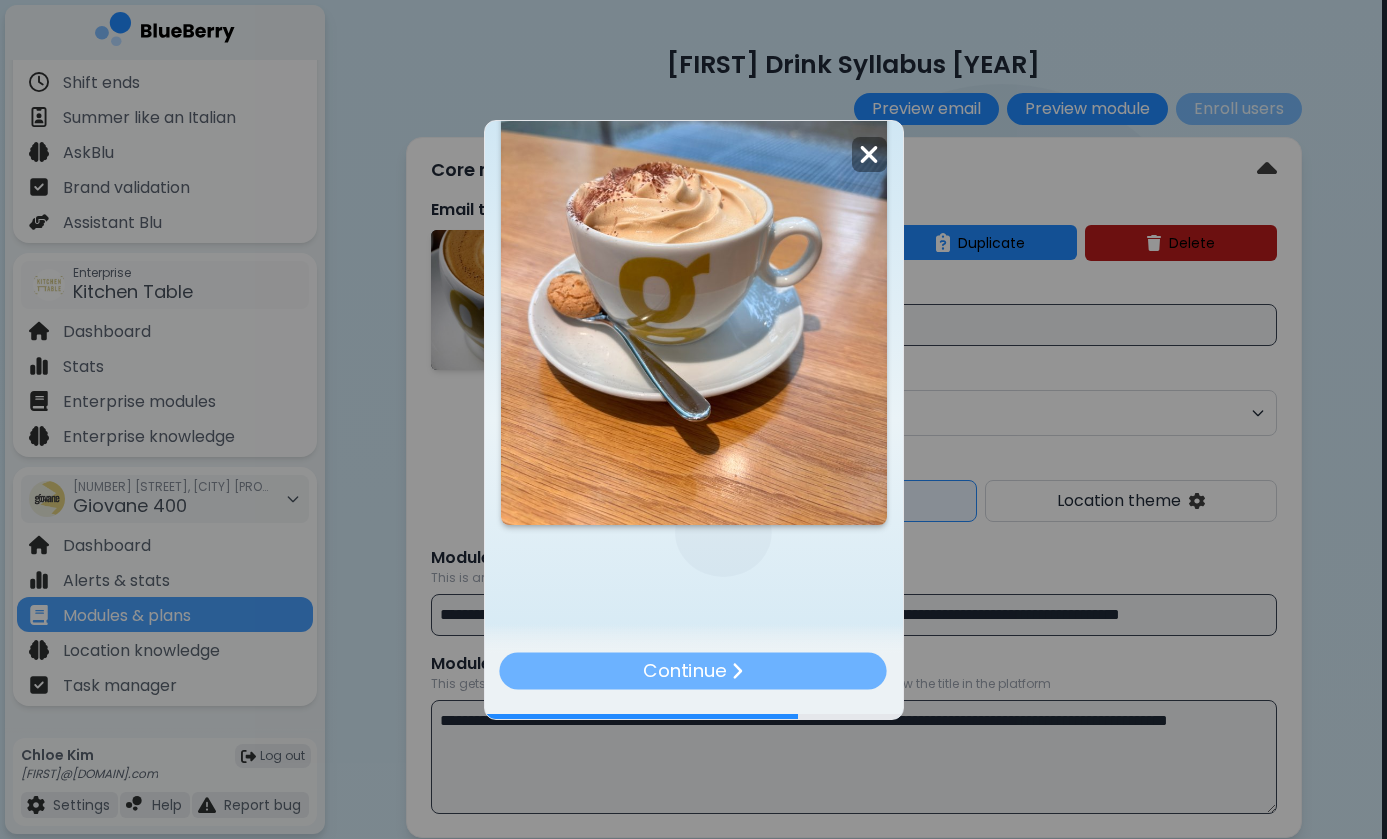 click on "Continue" at bounding box center (685, 670) 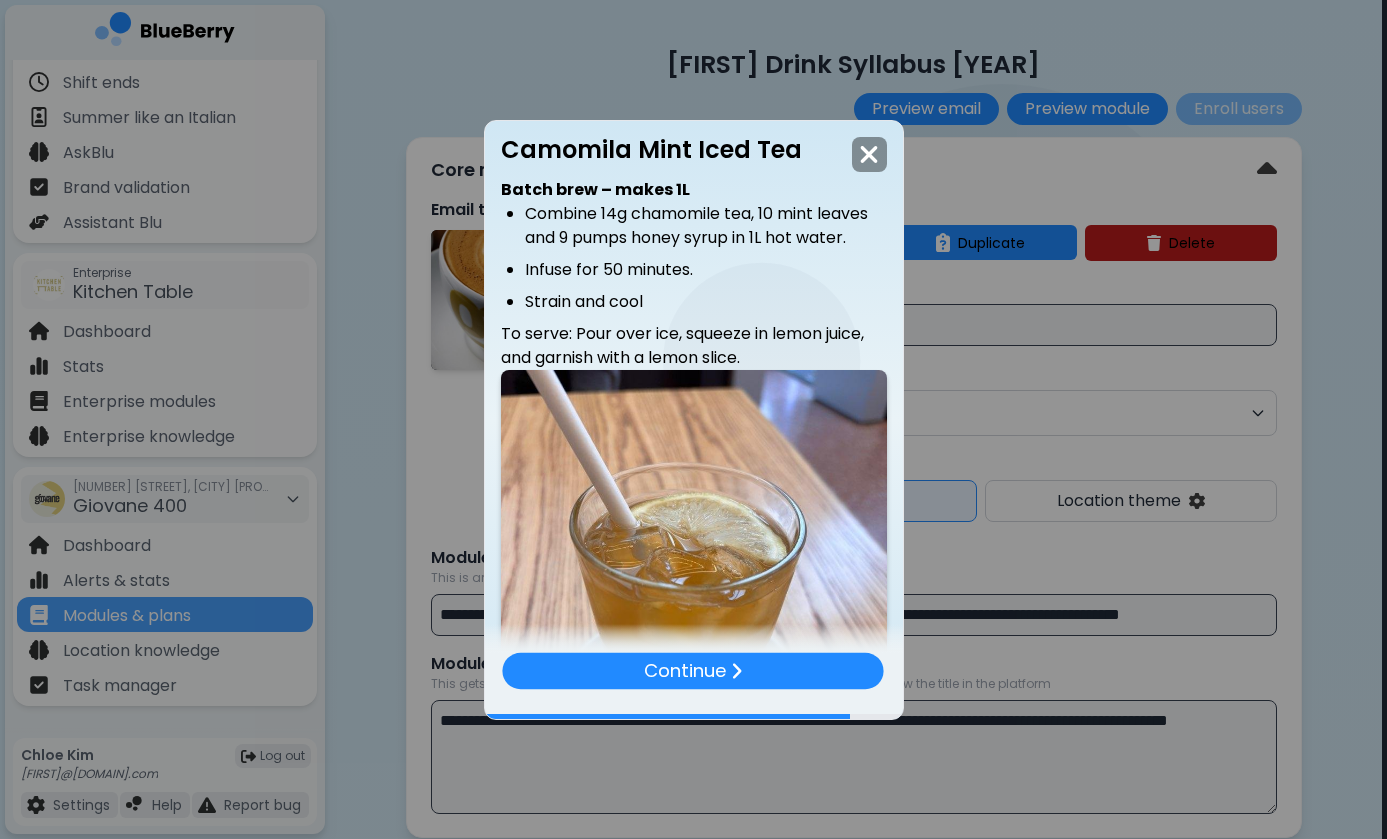 scroll, scrollTop: 1273, scrollLeft: 0, axis: vertical 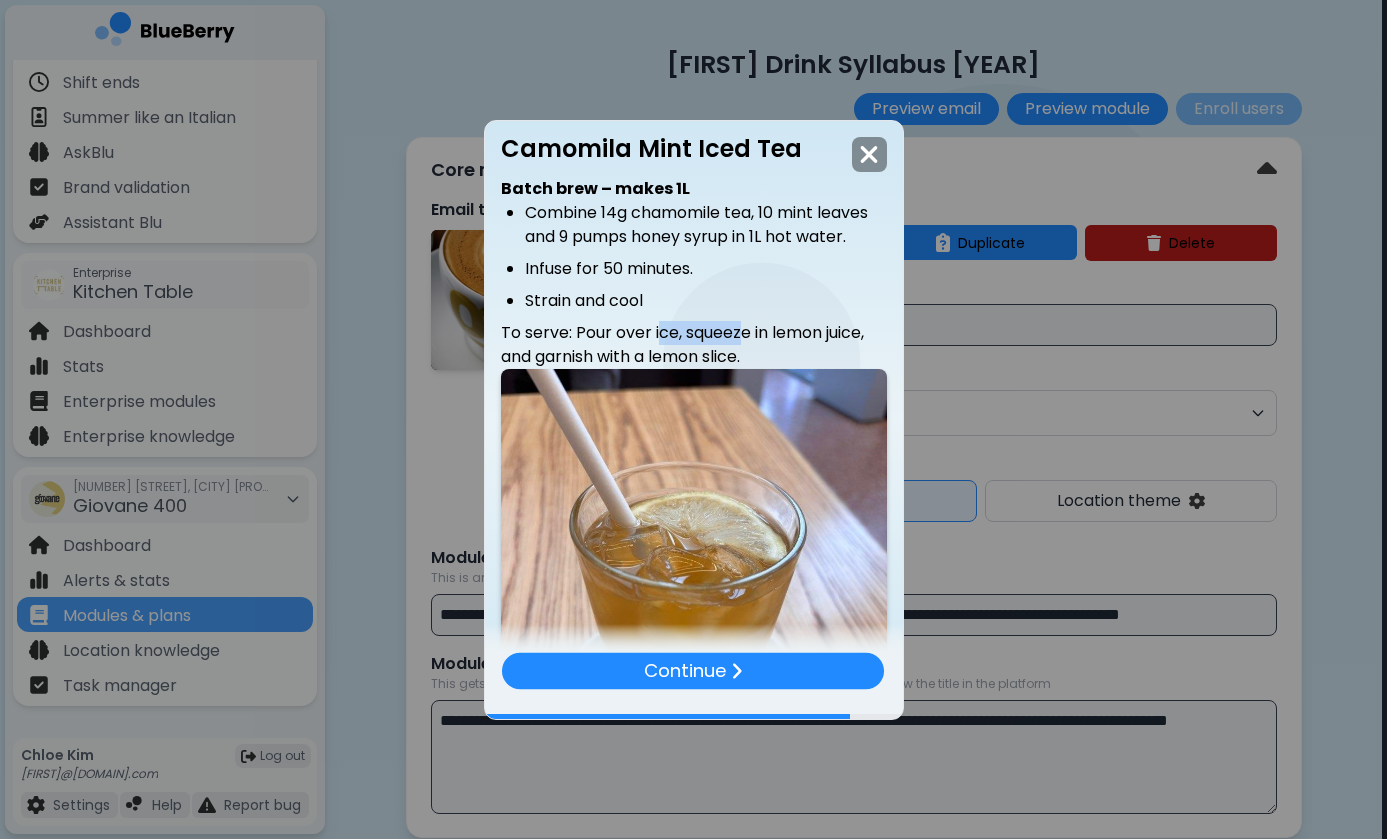 drag, startPoint x: 662, startPoint y: 330, endPoint x: 768, endPoint y: 333, distance: 106.04244 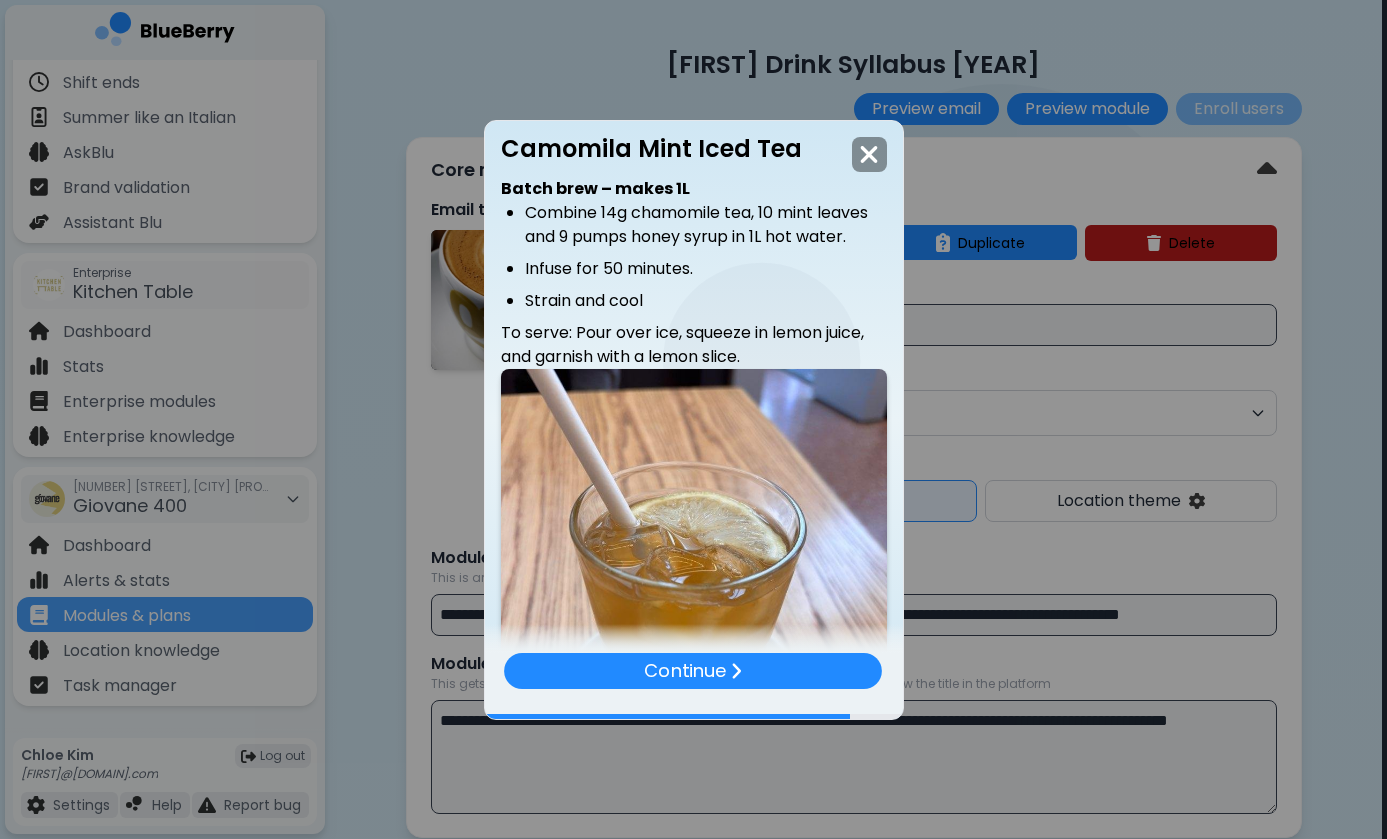 click on "To serve: Pour over ice, squeeze in lemon juice, and garnish with a lemon slice." at bounding box center (694, 345) 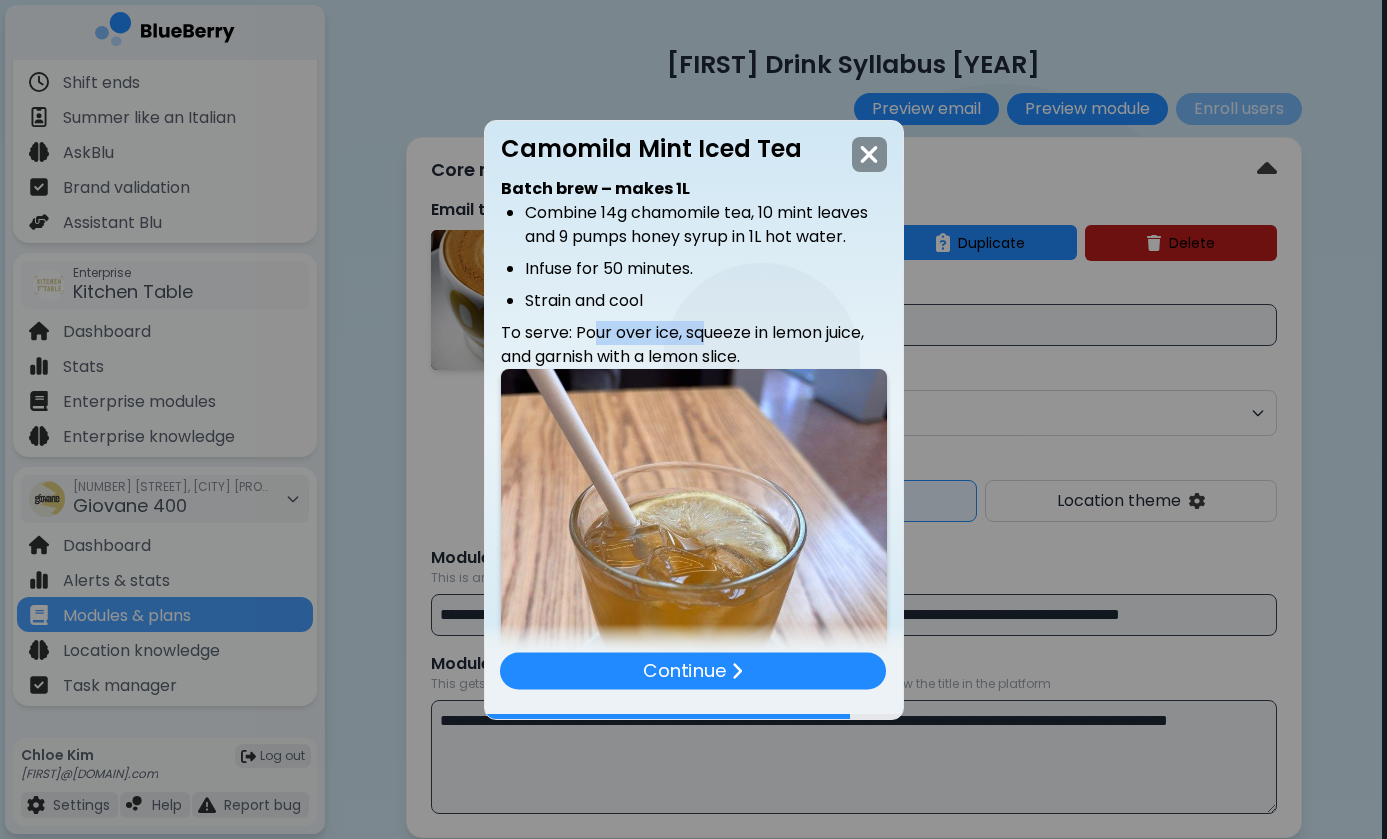 drag, startPoint x: 593, startPoint y: 321, endPoint x: 705, endPoint y: 333, distance: 112.64102 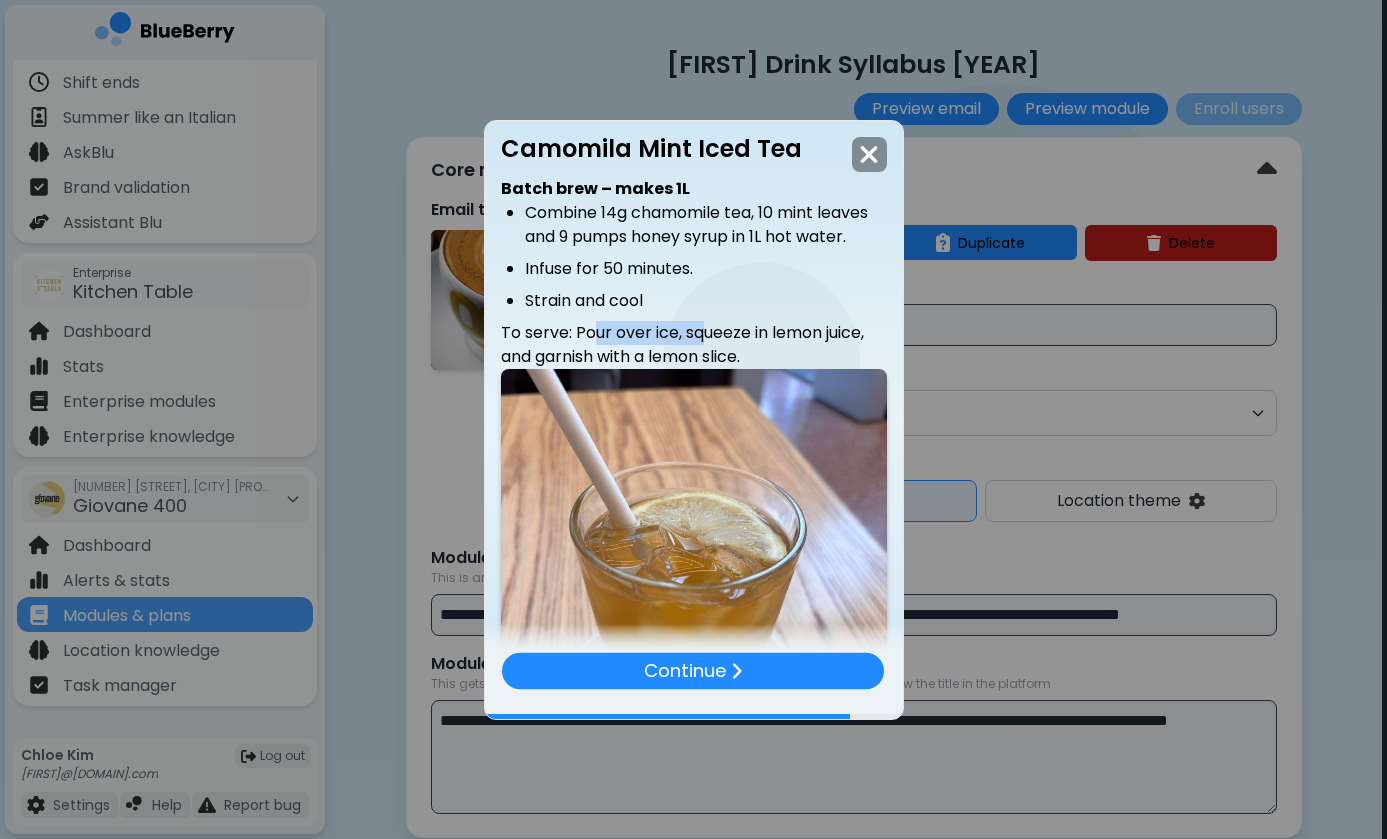 click on "To serve: Pour over ice, squeeze in lemon juice, and garnish with a lemon slice." at bounding box center [694, 345] 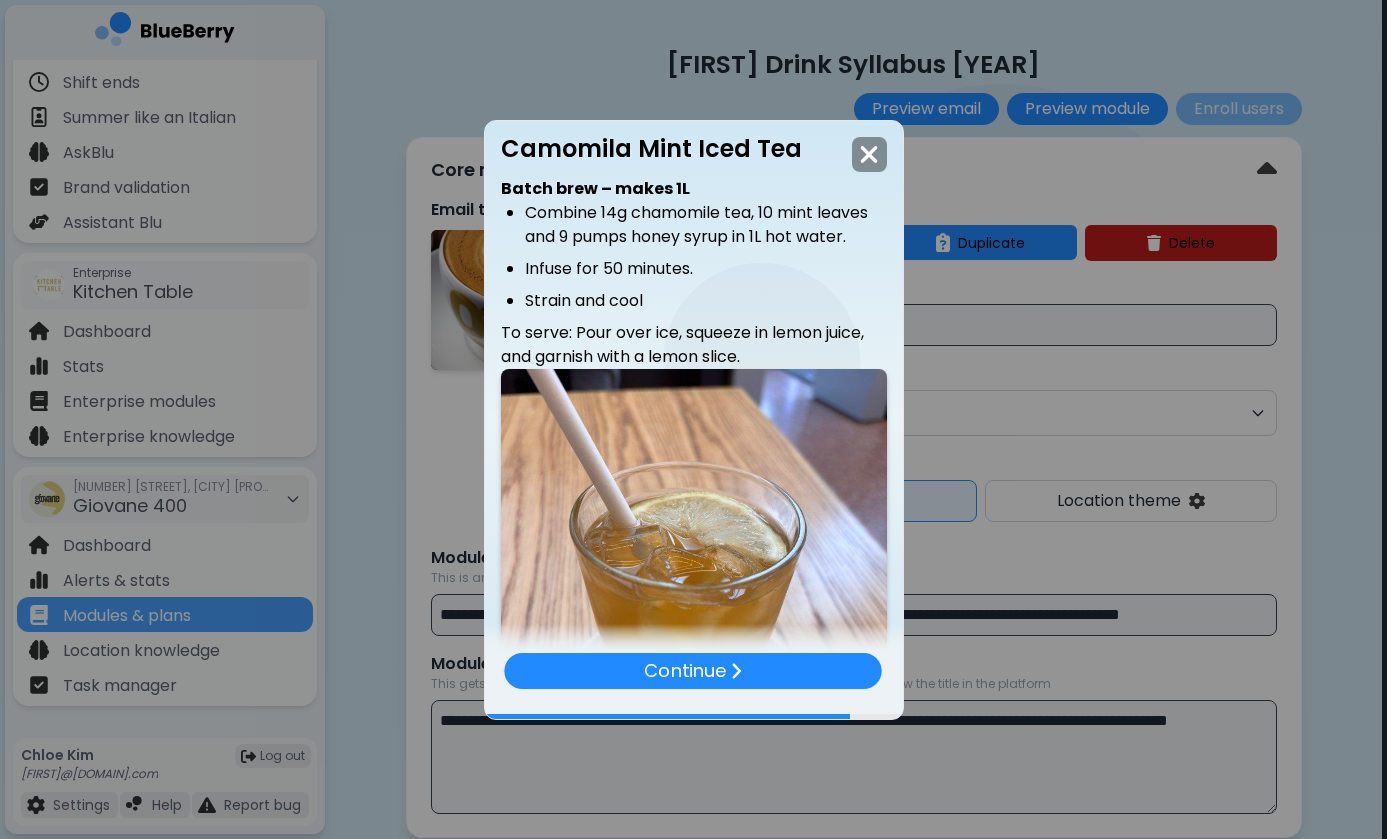 click on "To serve: Pour over ice, squeeze in lemon juice, and garnish with a lemon slice." at bounding box center (694, 345) 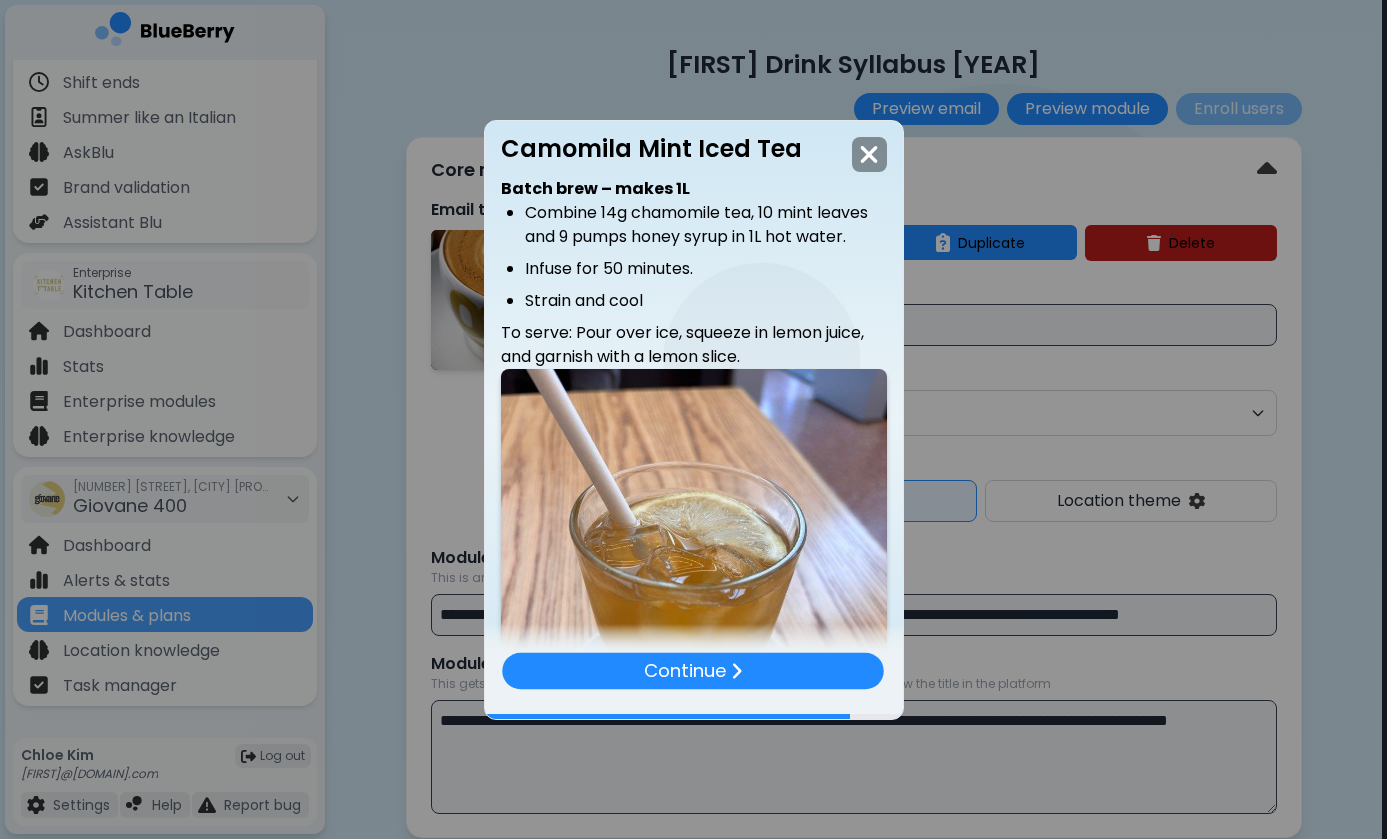 click on "To serve: Pour over ice, squeeze in lemon juice, and garnish with a lemon slice." at bounding box center [694, 345] 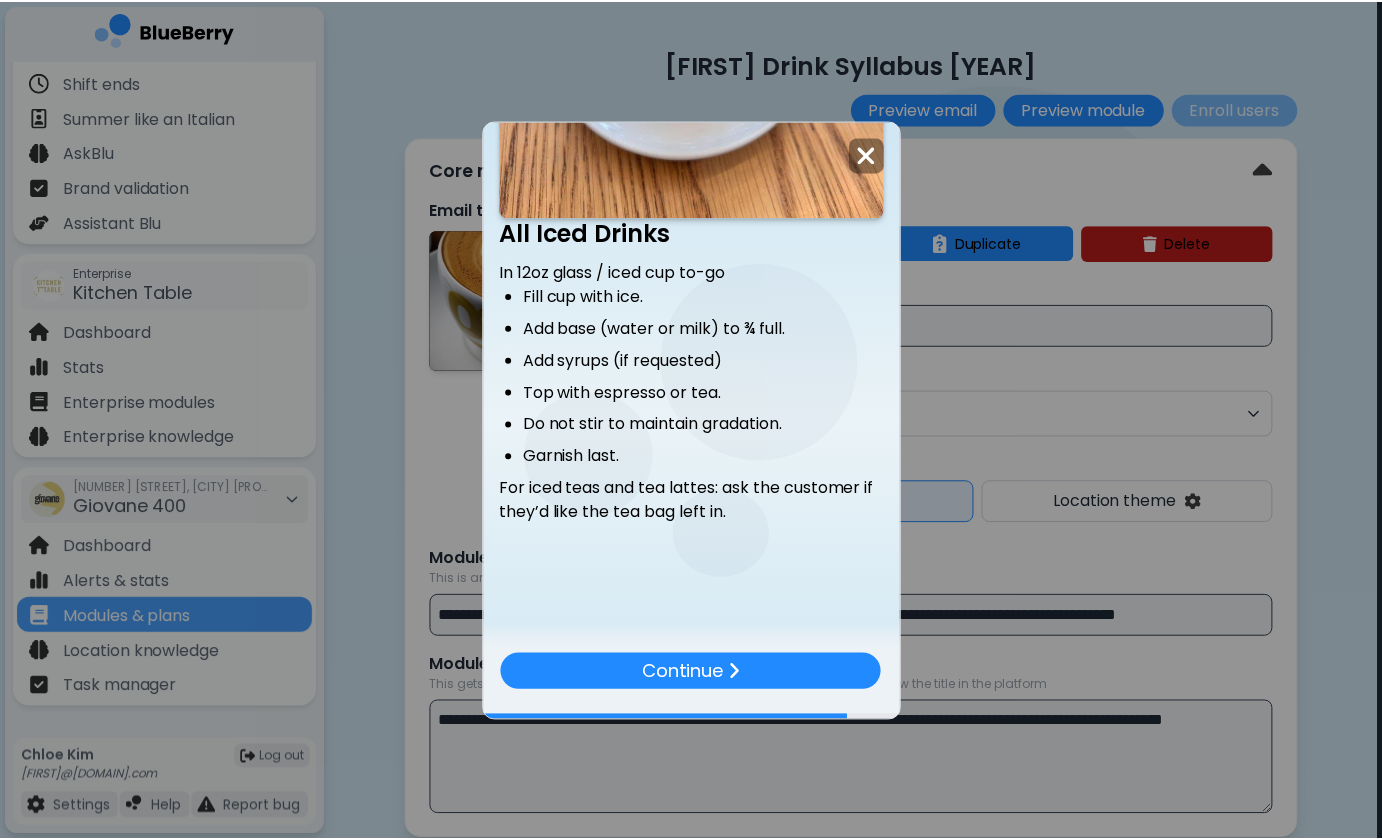 scroll, scrollTop: 1938, scrollLeft: 0, axis: vertical 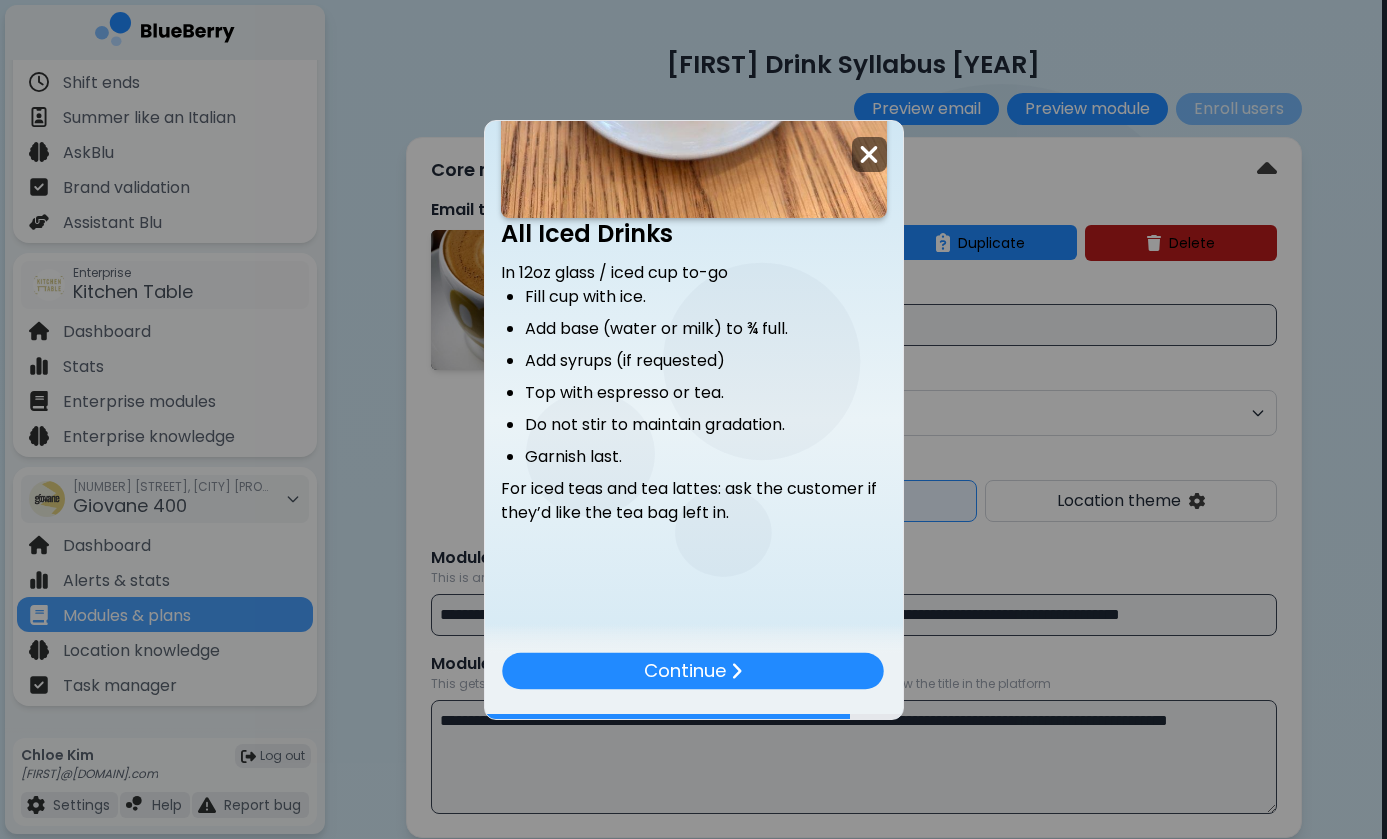 click at bounding box center (869, 154) 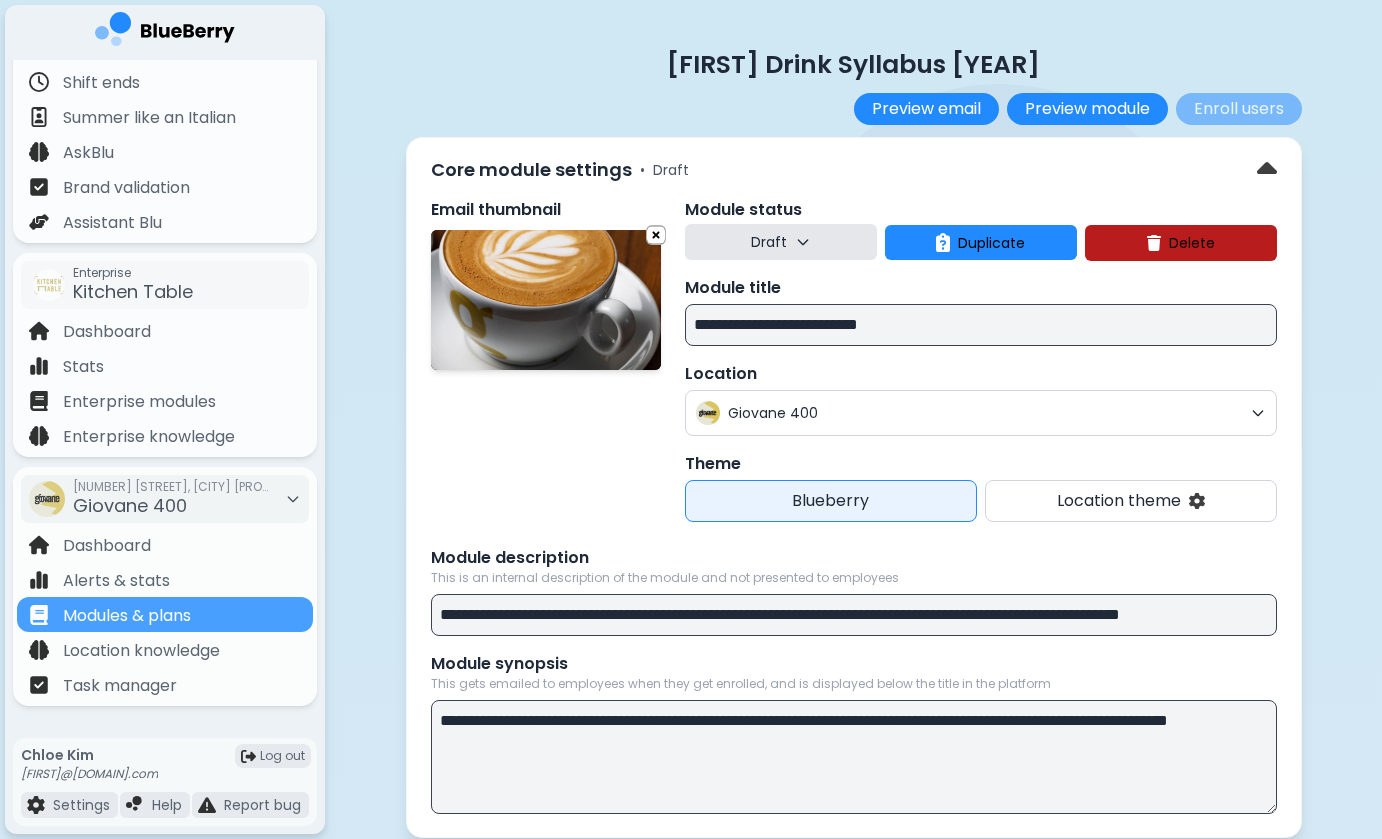 click on "Location" at bounding box center (981, 374) 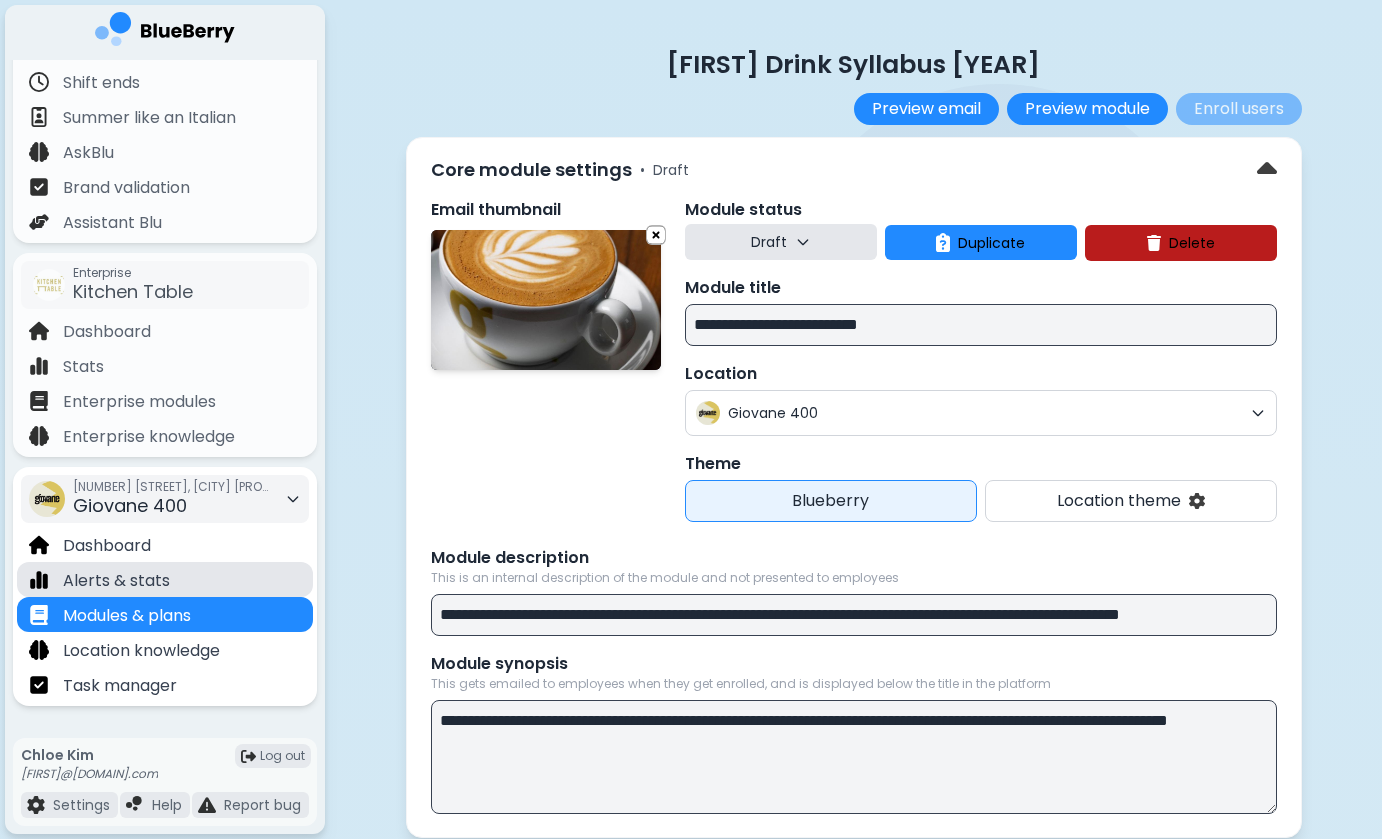 click on "Alerts & stats" at bounding box center (116, 581) 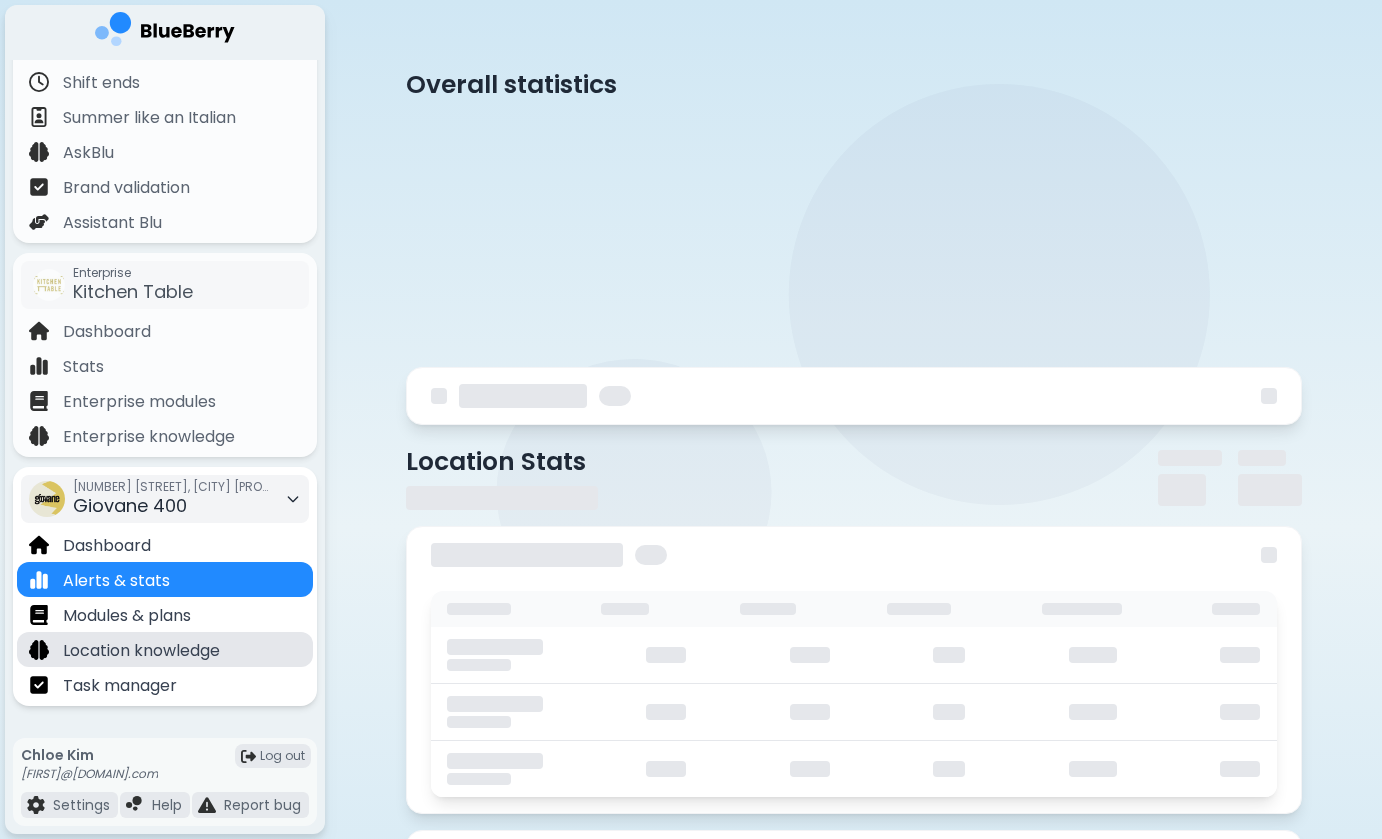 click on "Location knowledge" at bounding box center [141, 651] 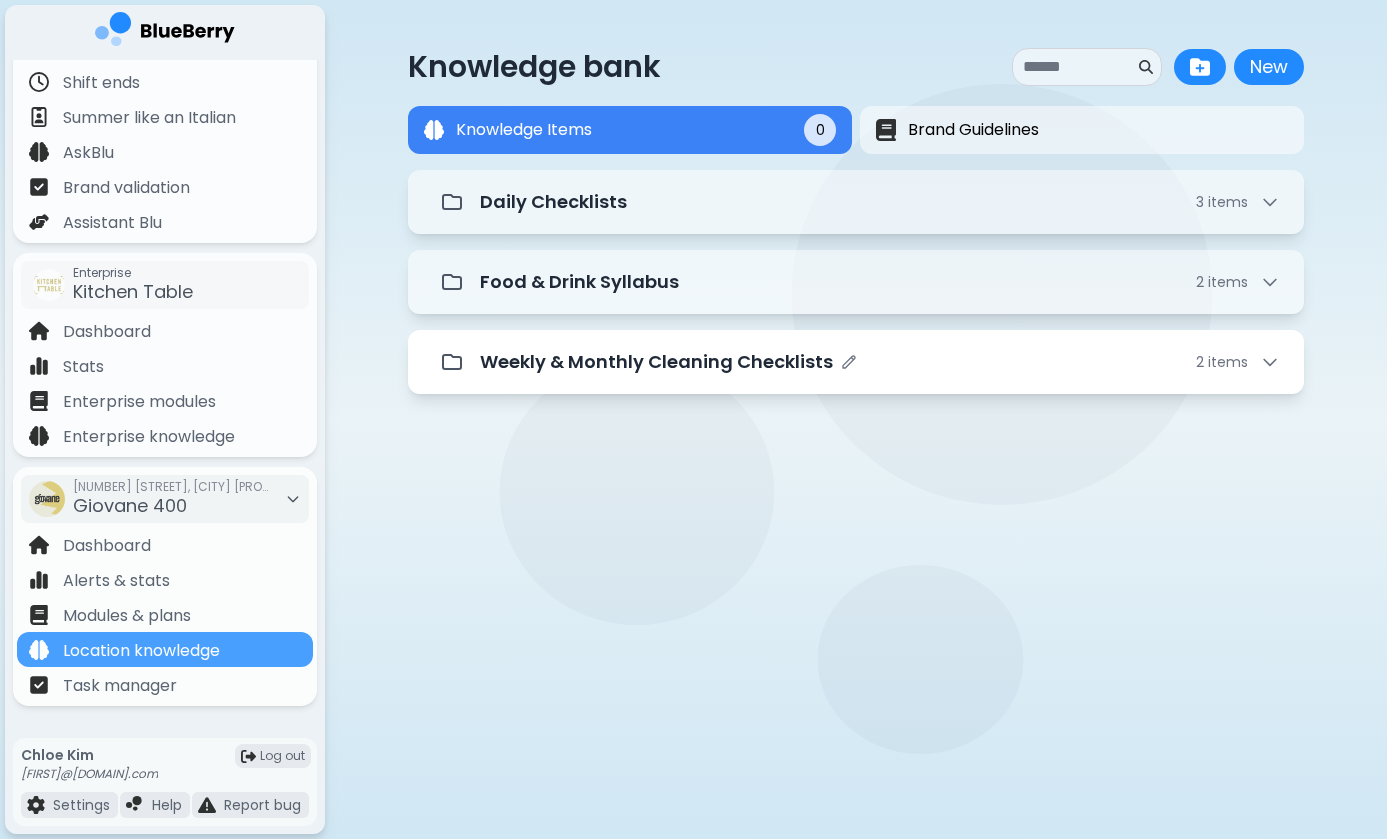 click on "Weekly & Monthly Cleaning Checklists" at bounding box center [656, 362] 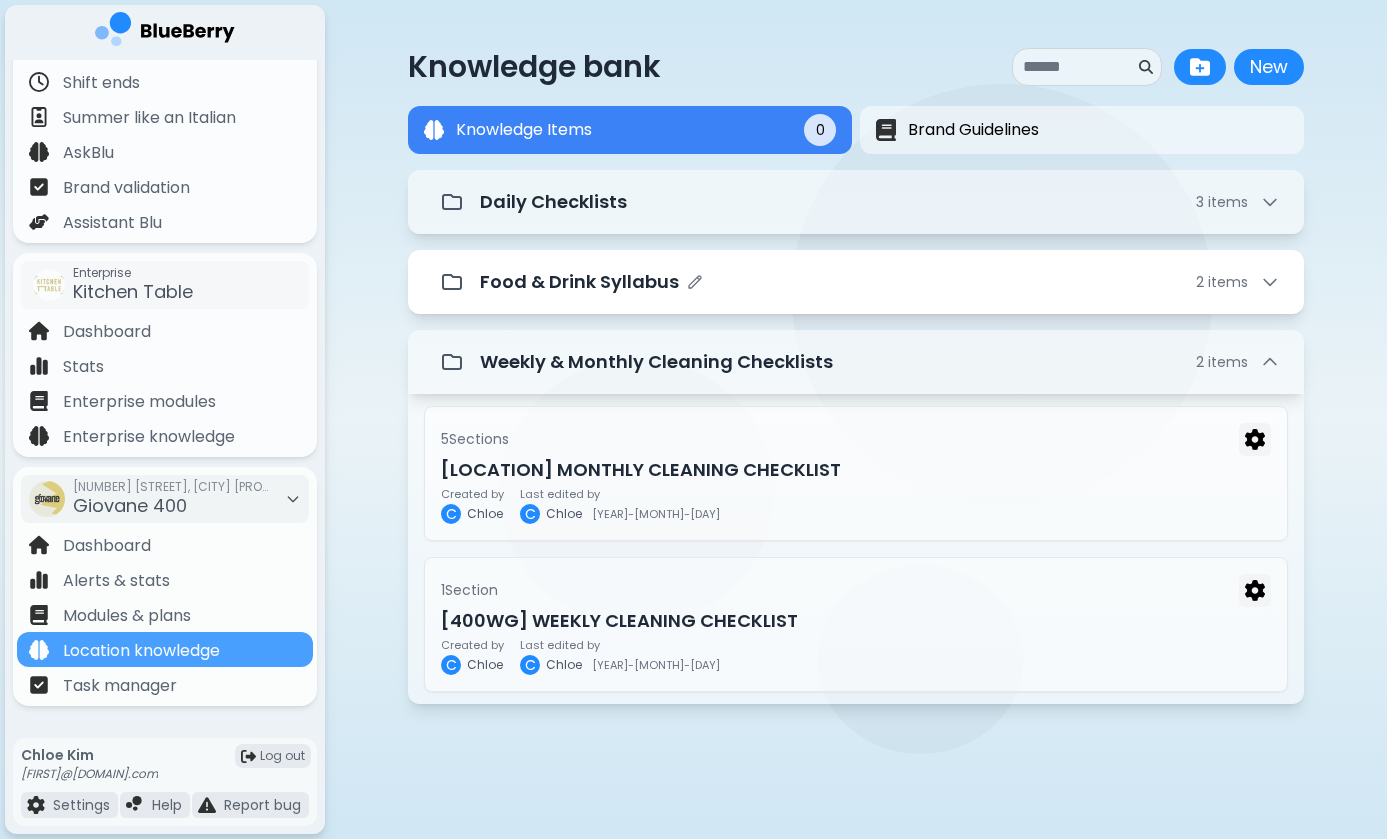 click on "Food & Drink Syllabus" at bounding box center (579, 282) 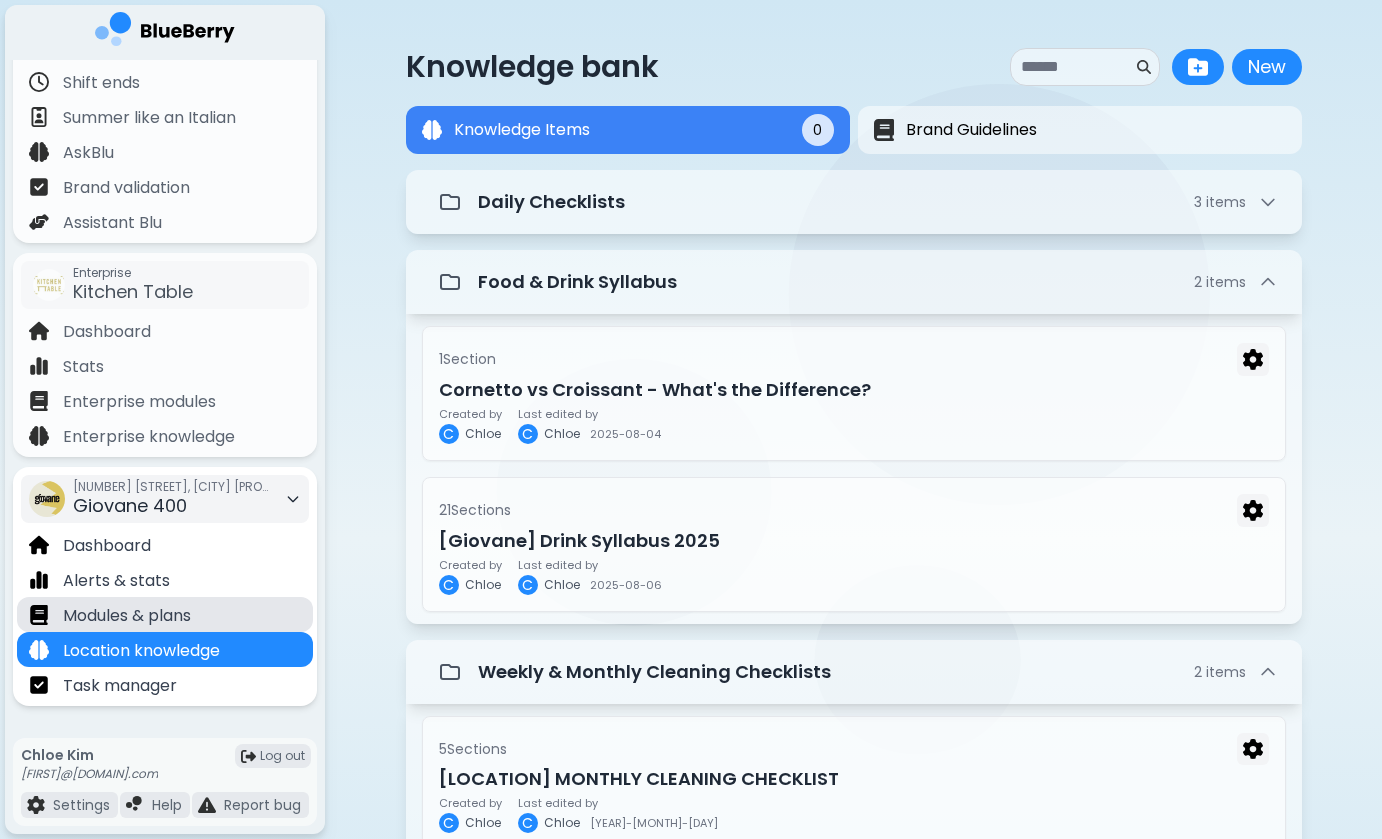 click on "Modules & plans" at bounding box center [127, 616] 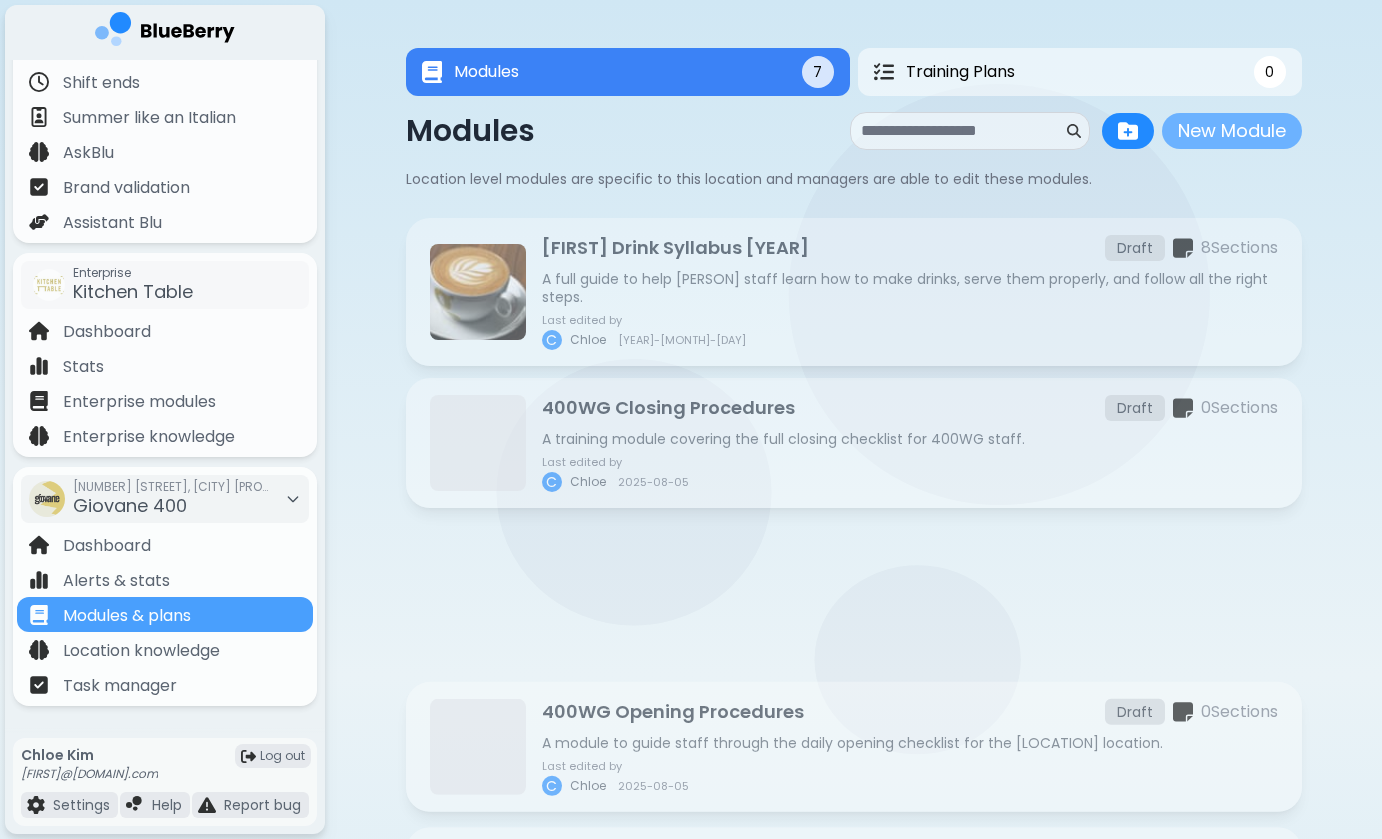 click on "New Module" at bounding box center [1232, 131] 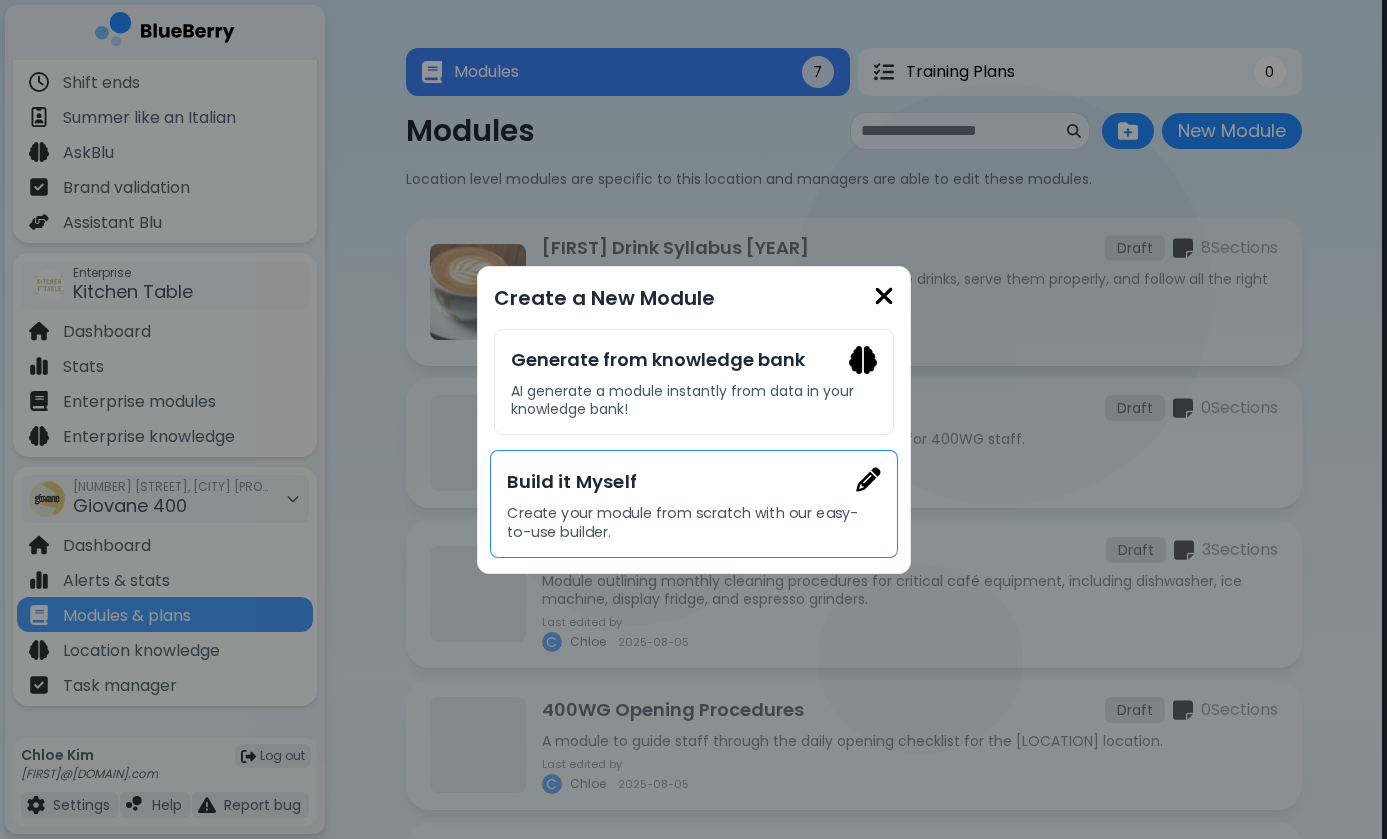 click on "Create your module from scratch with our easy-to-use builder." at bounding box center [693, 522] 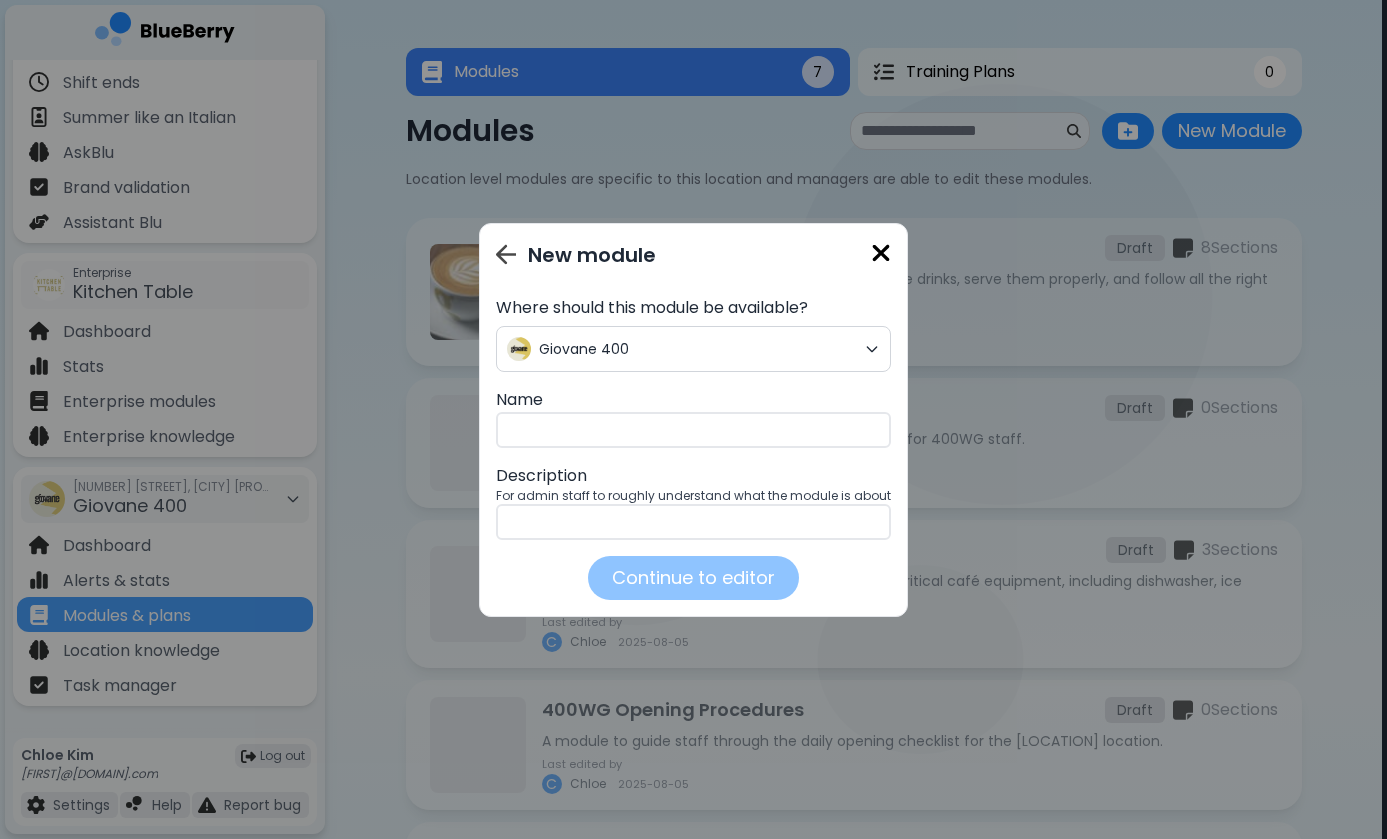 click at bounding box center (693, 430) 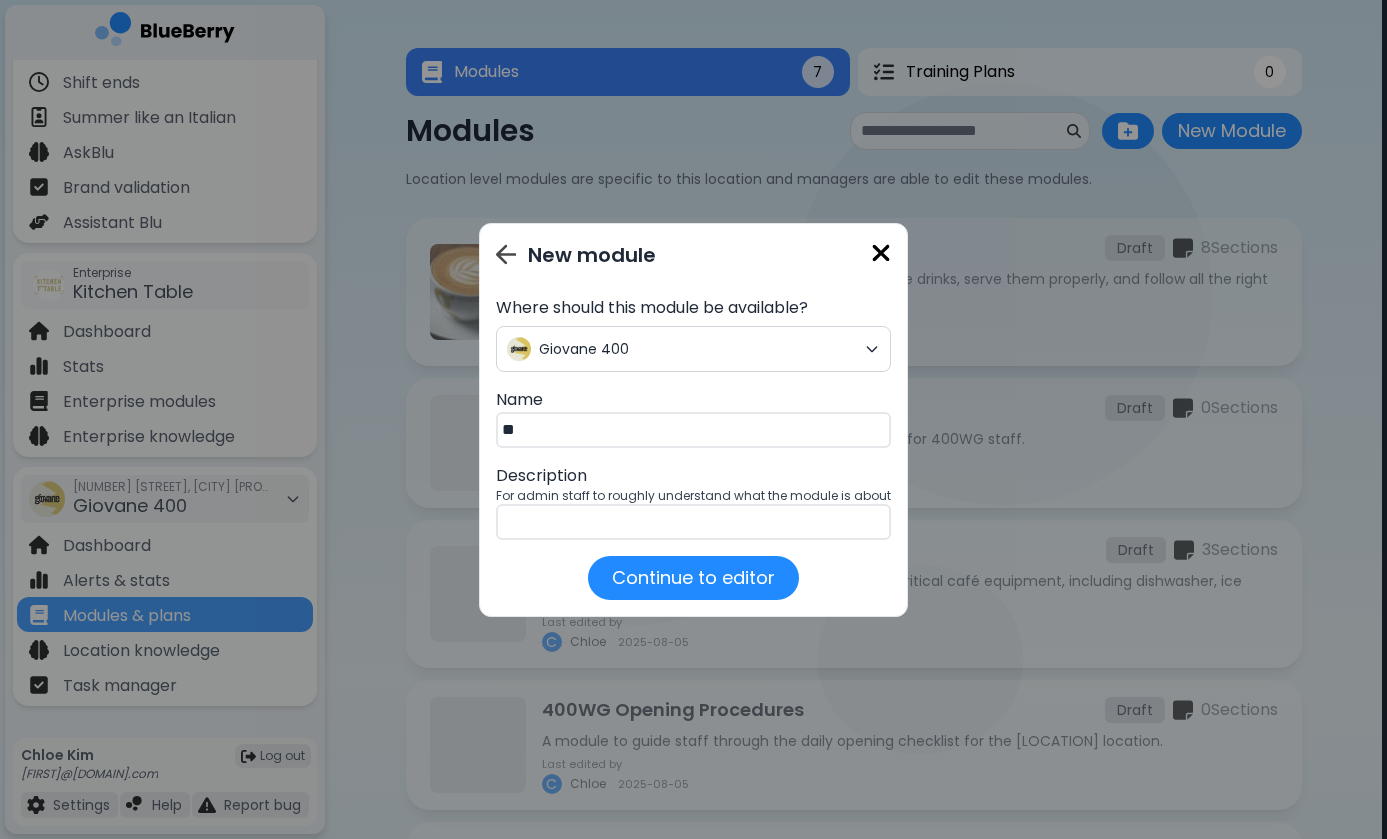 type on "*" 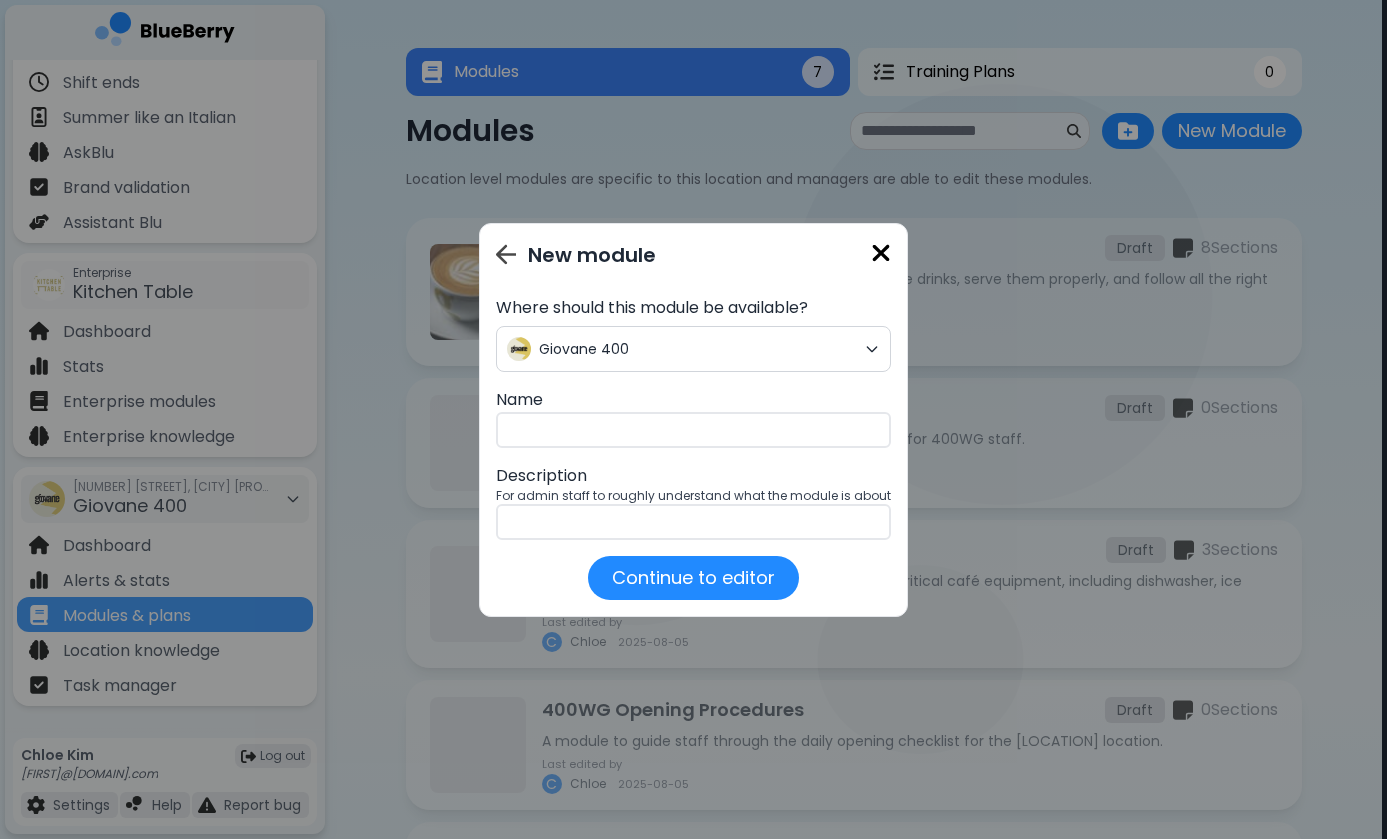 type on "*" 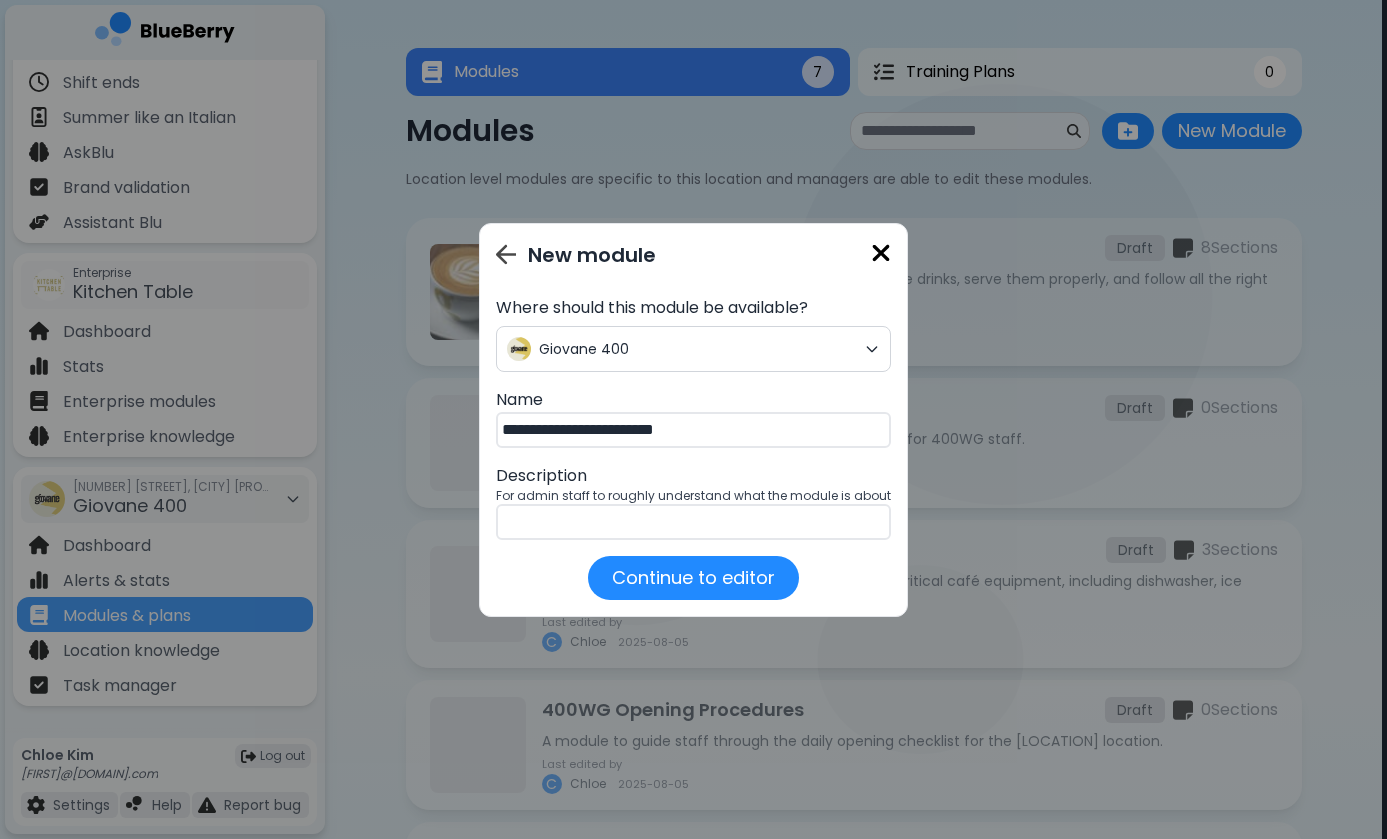 type on "**********" 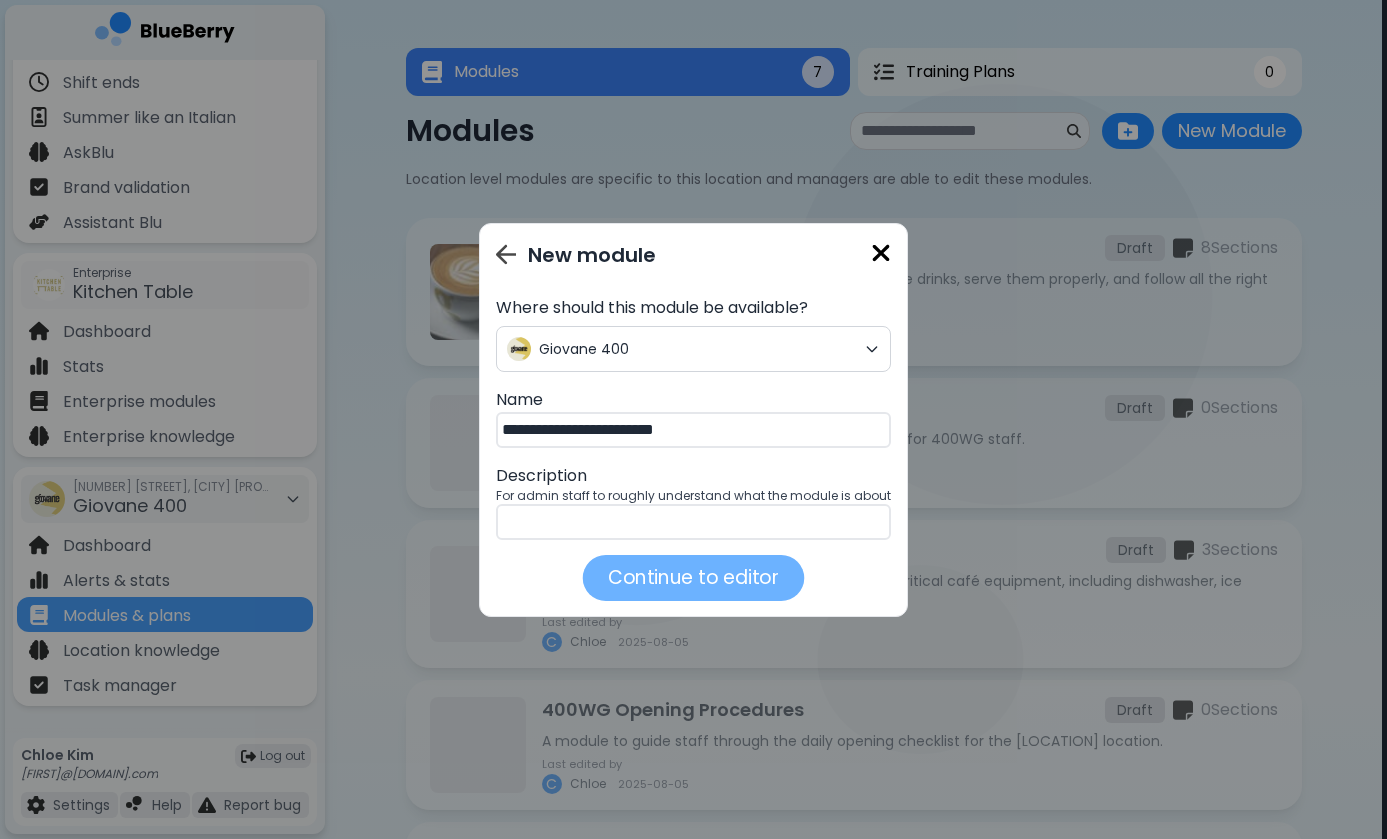 click on "Continue to editor" at bounding box center [694, 577] 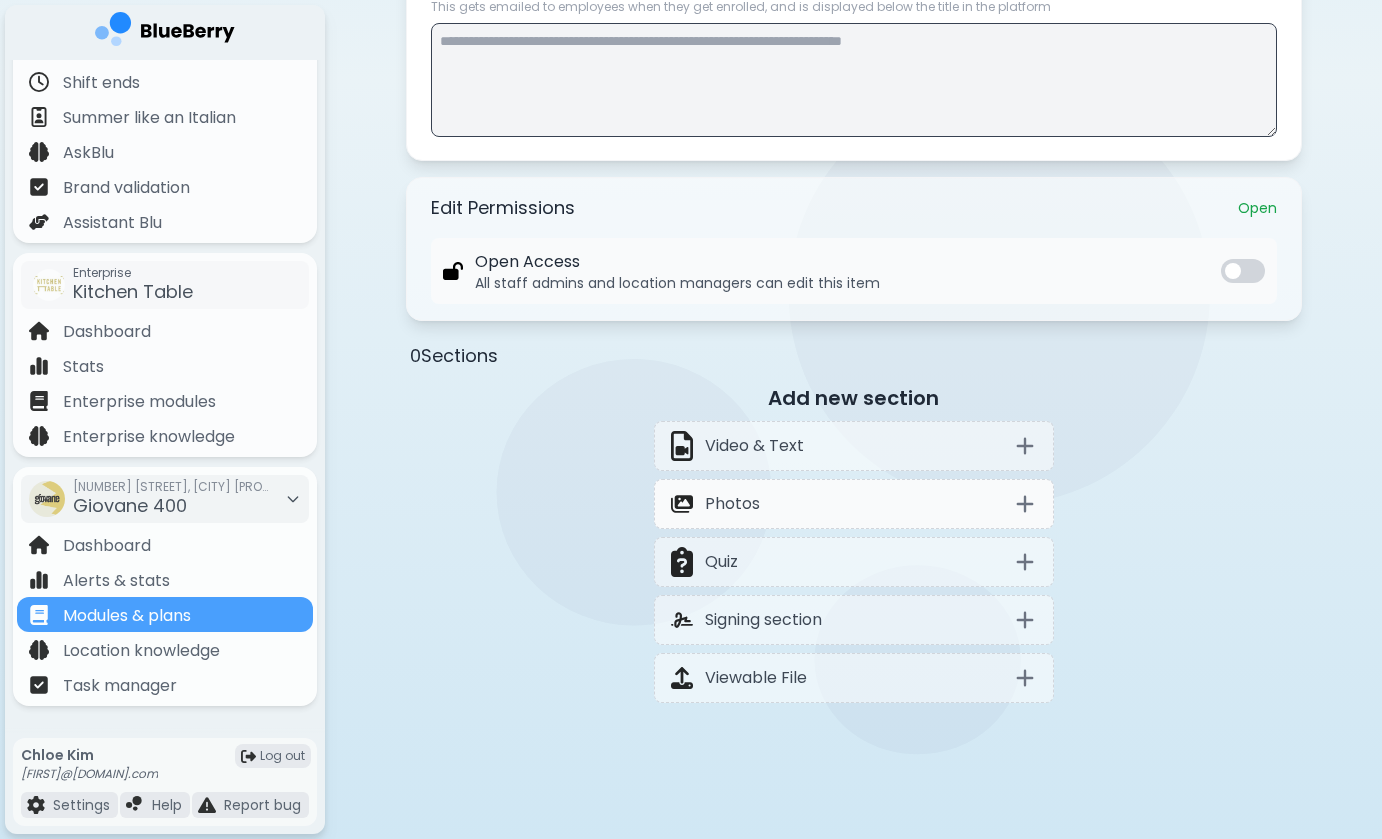 scroll, scrollTop: 679, scrollLeft: 0, axis: vertical 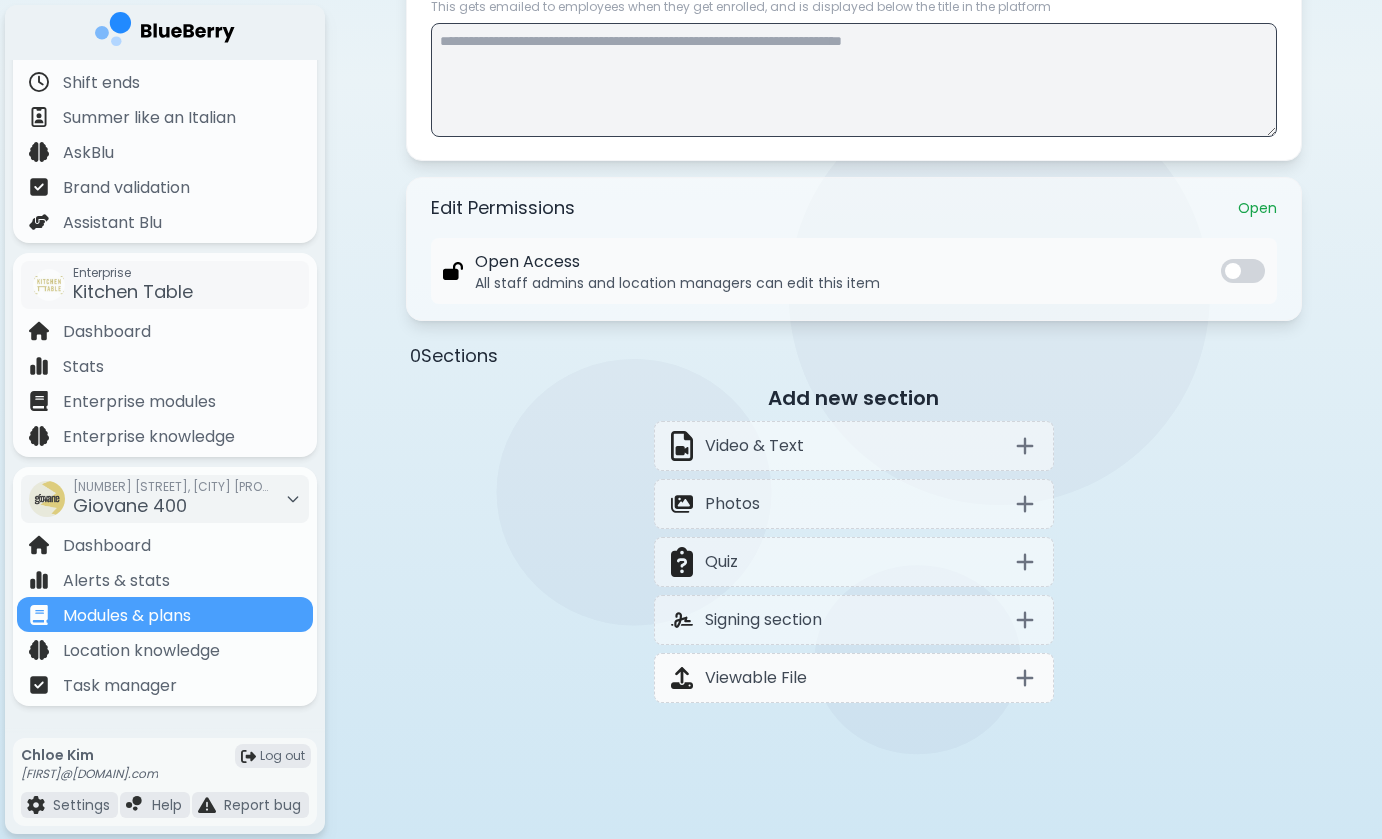 click 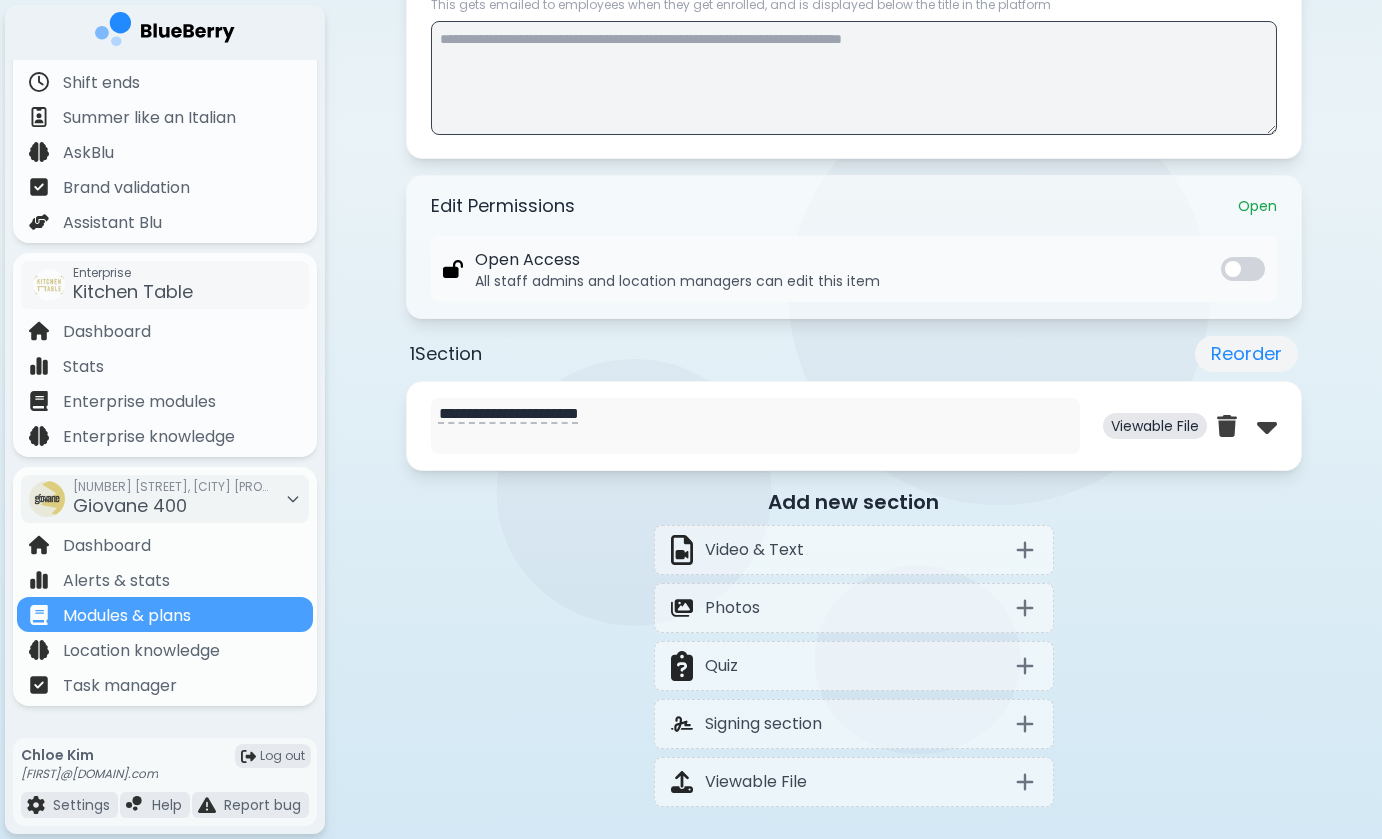 click on "Viewable File" at bounding box center (1155, 426) 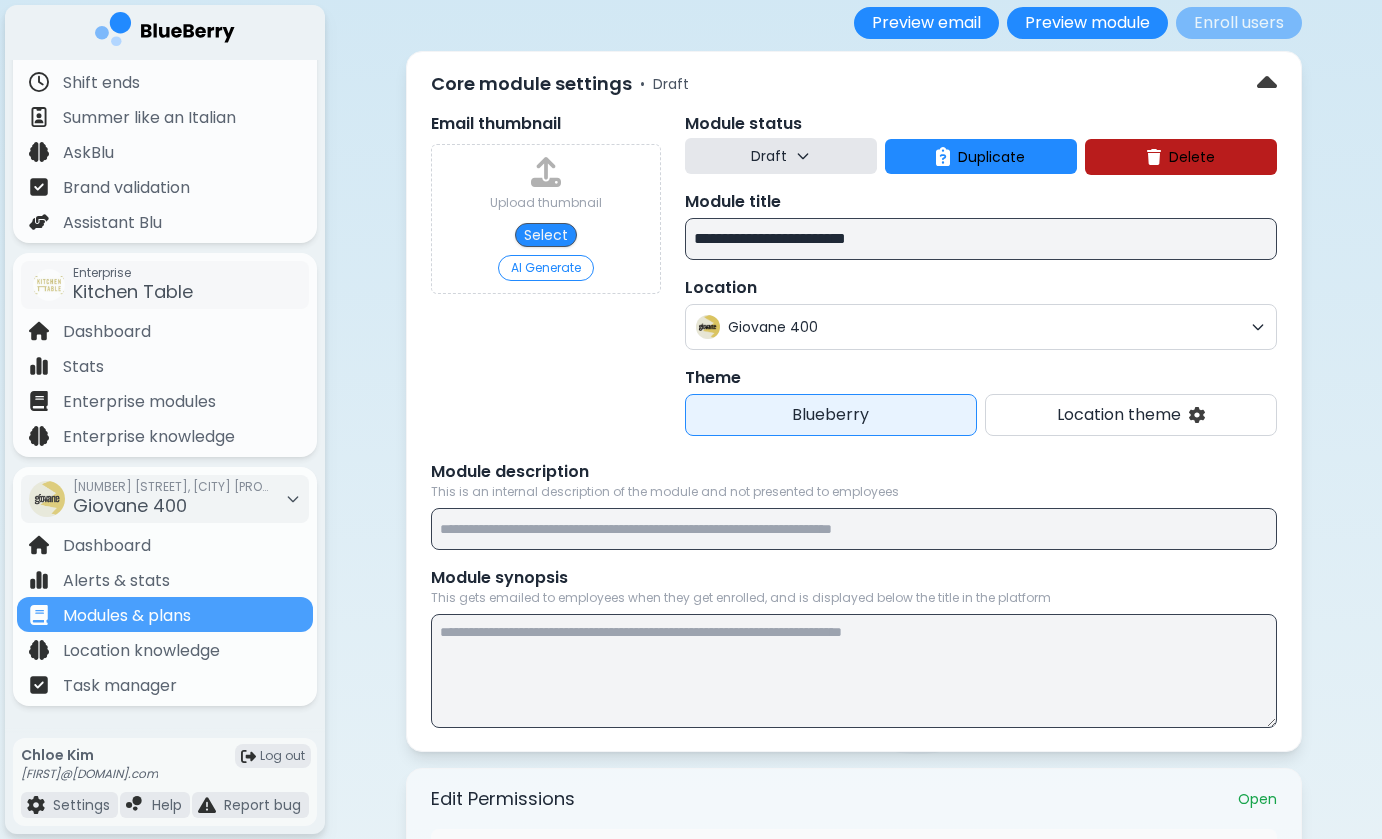 scroll, scrollTop: 89, scrollLeft: 0, axis: vertical 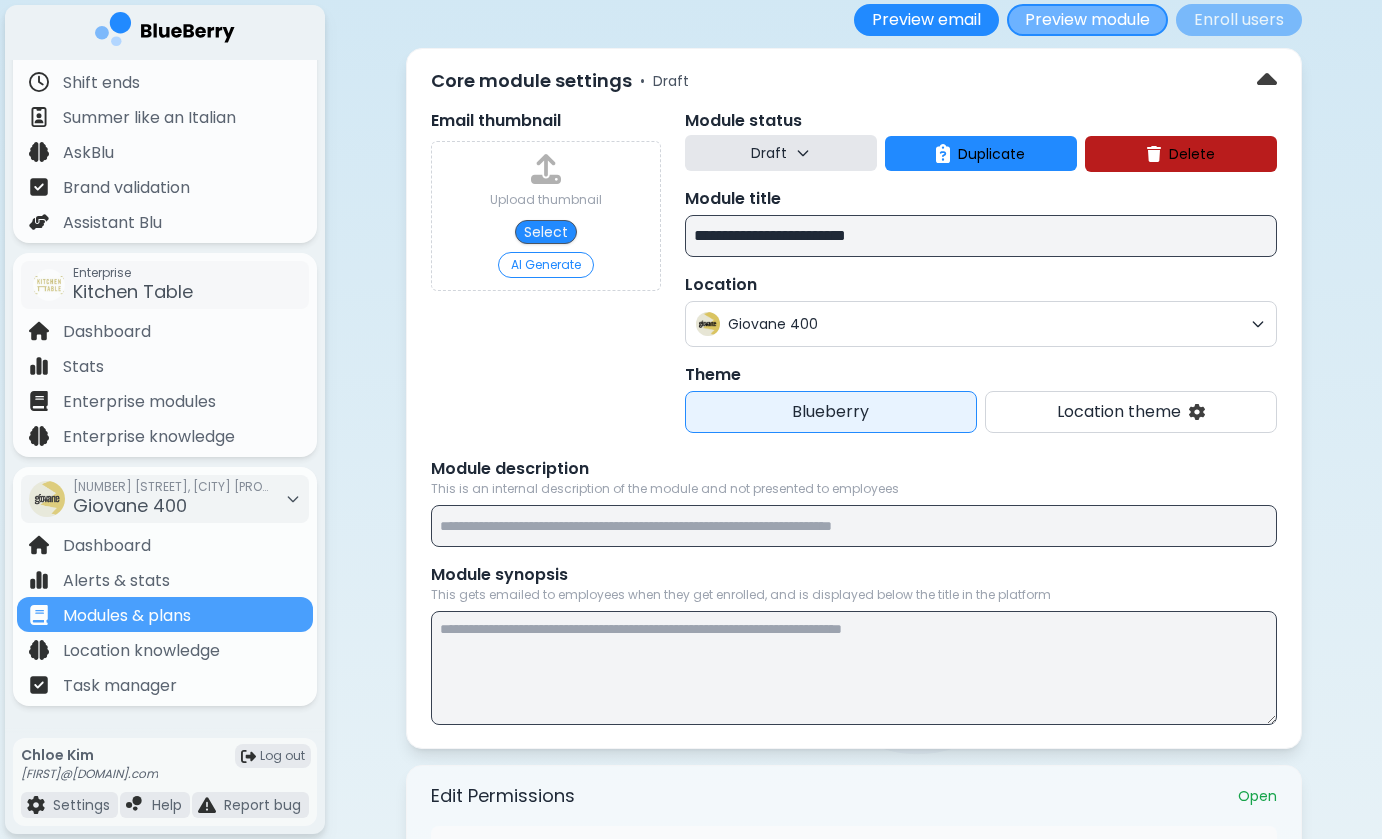 click on "Preview module" at bounding box center (1087, 20) 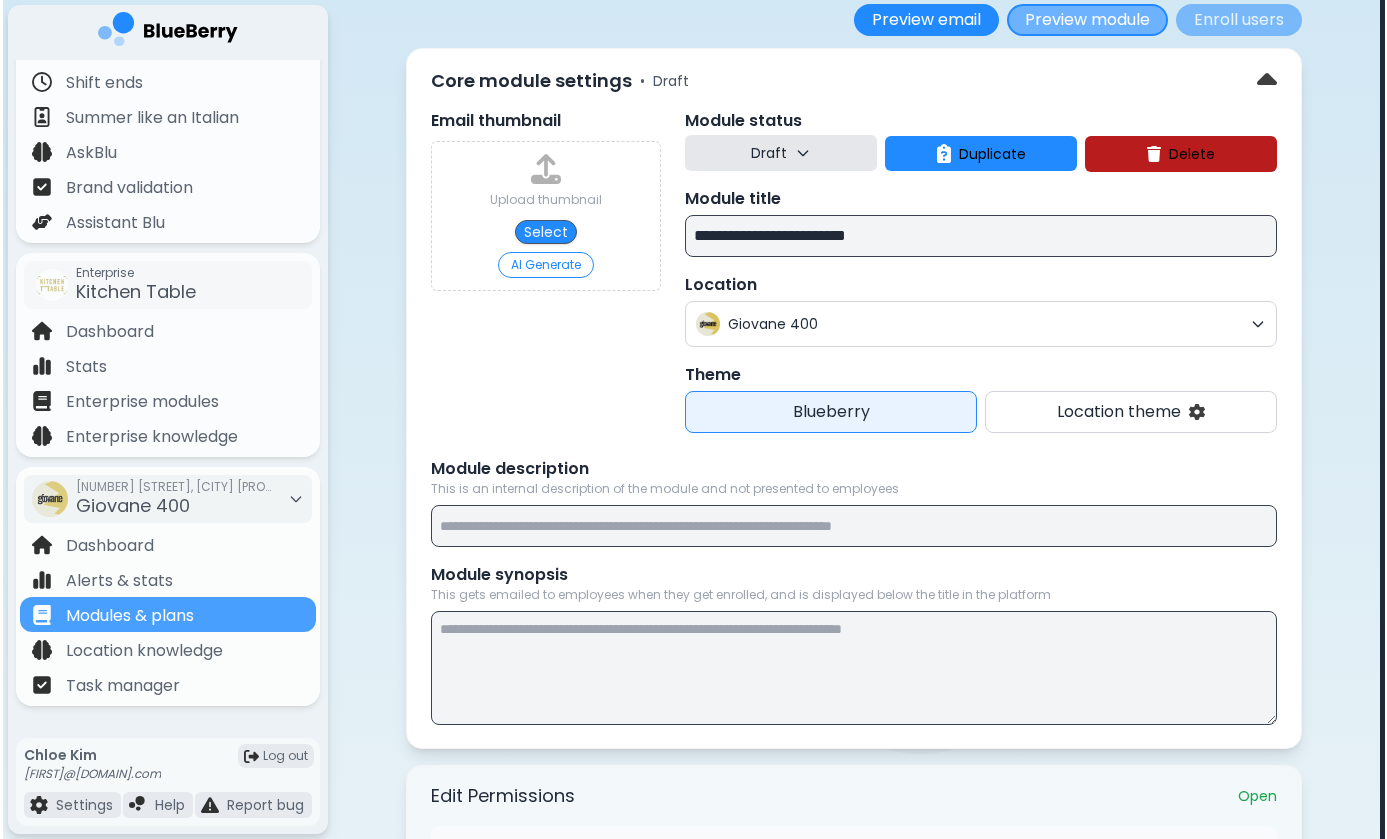 scroll, scrollTop: 0, scrollLeft: 0, axis: both 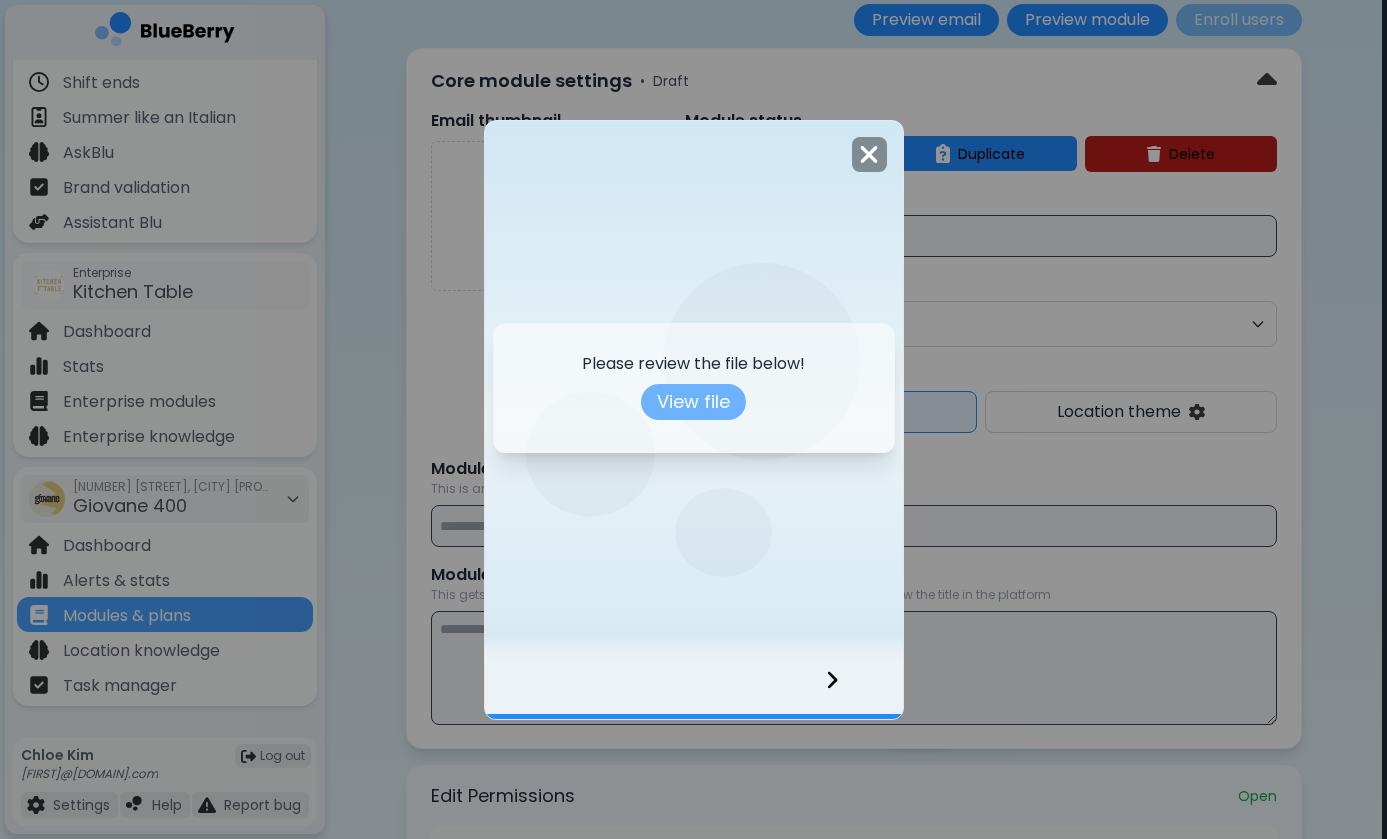 click on "View file" at bounding box center (693, 402) 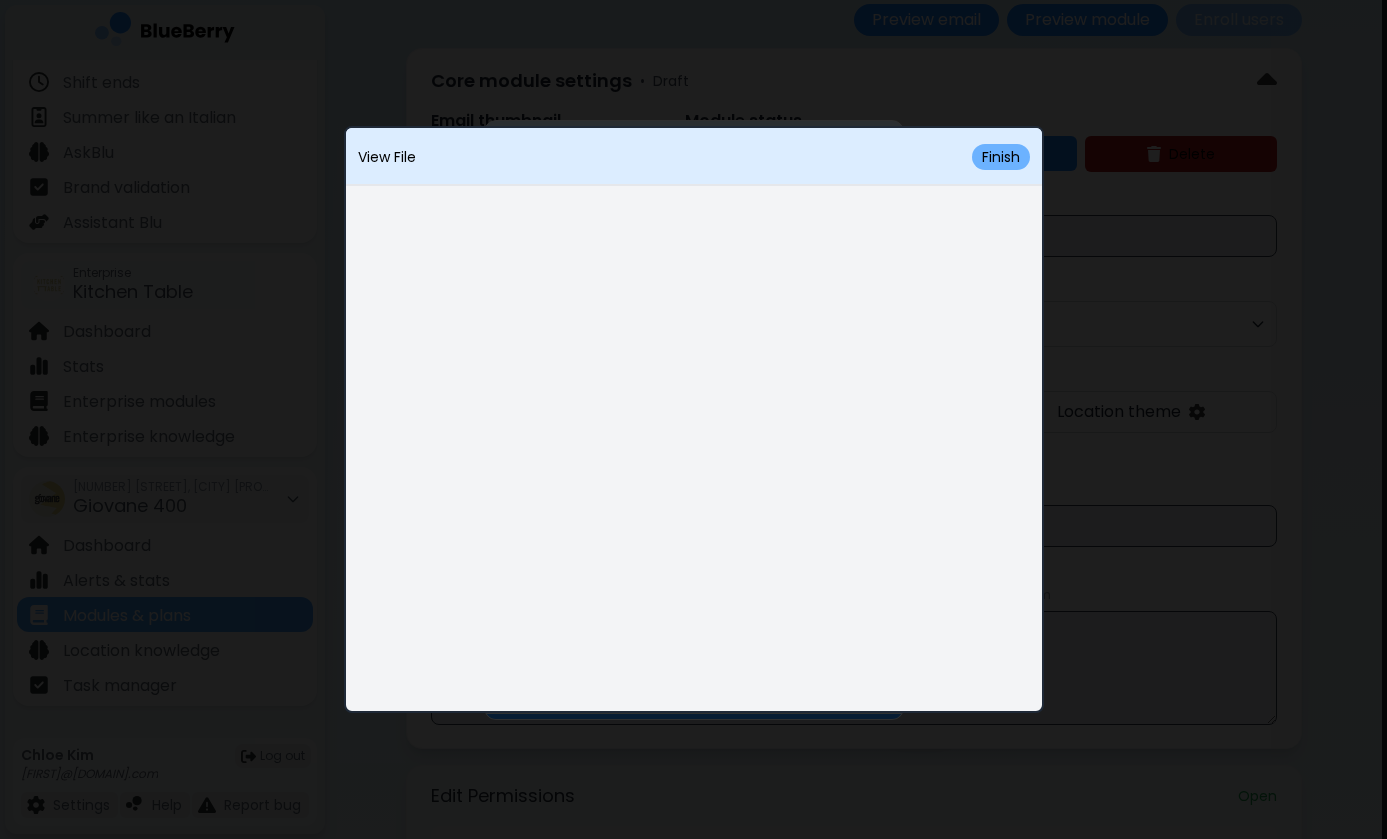 click on "Finish" at bounding box center [1001, 157] 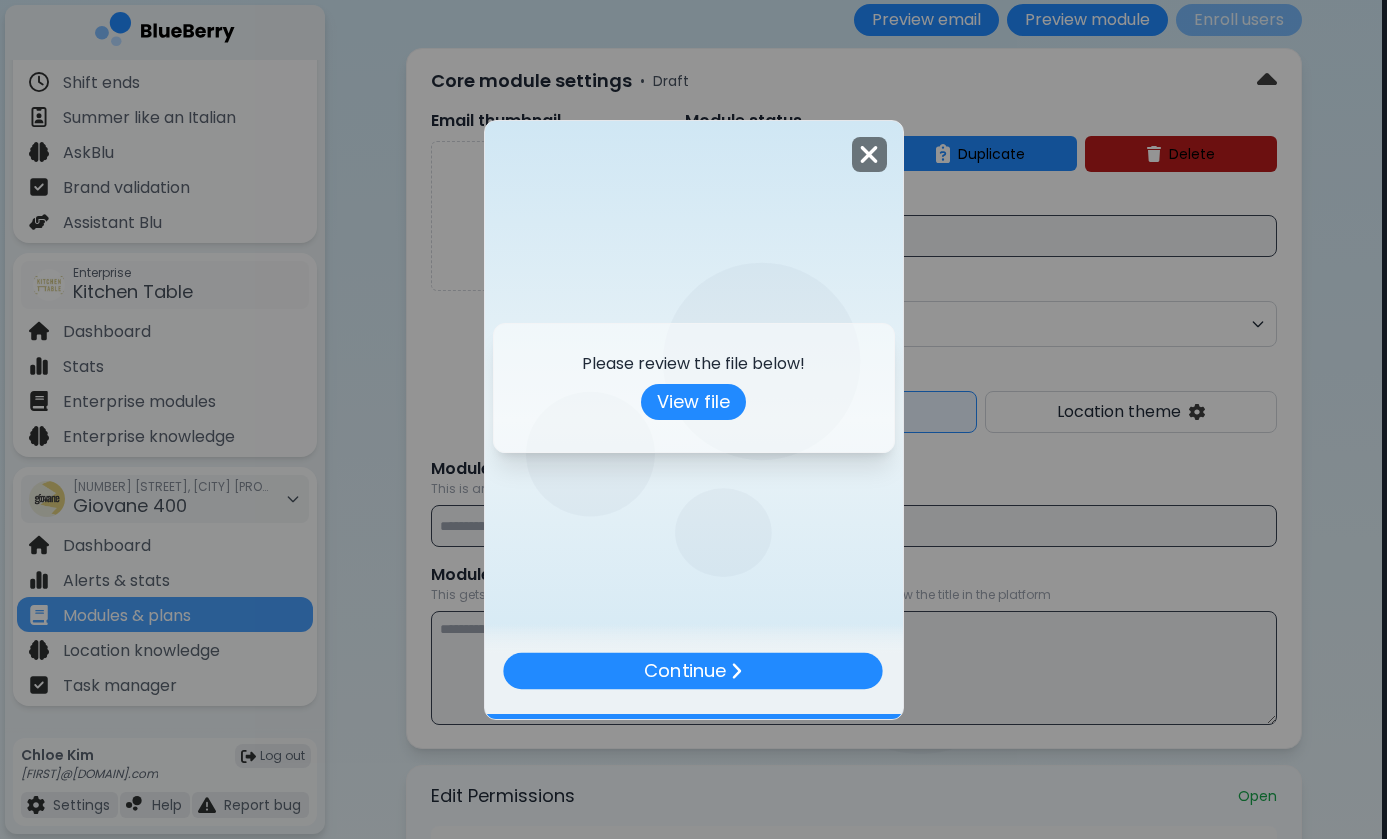 click at bounding box center [869, 154] 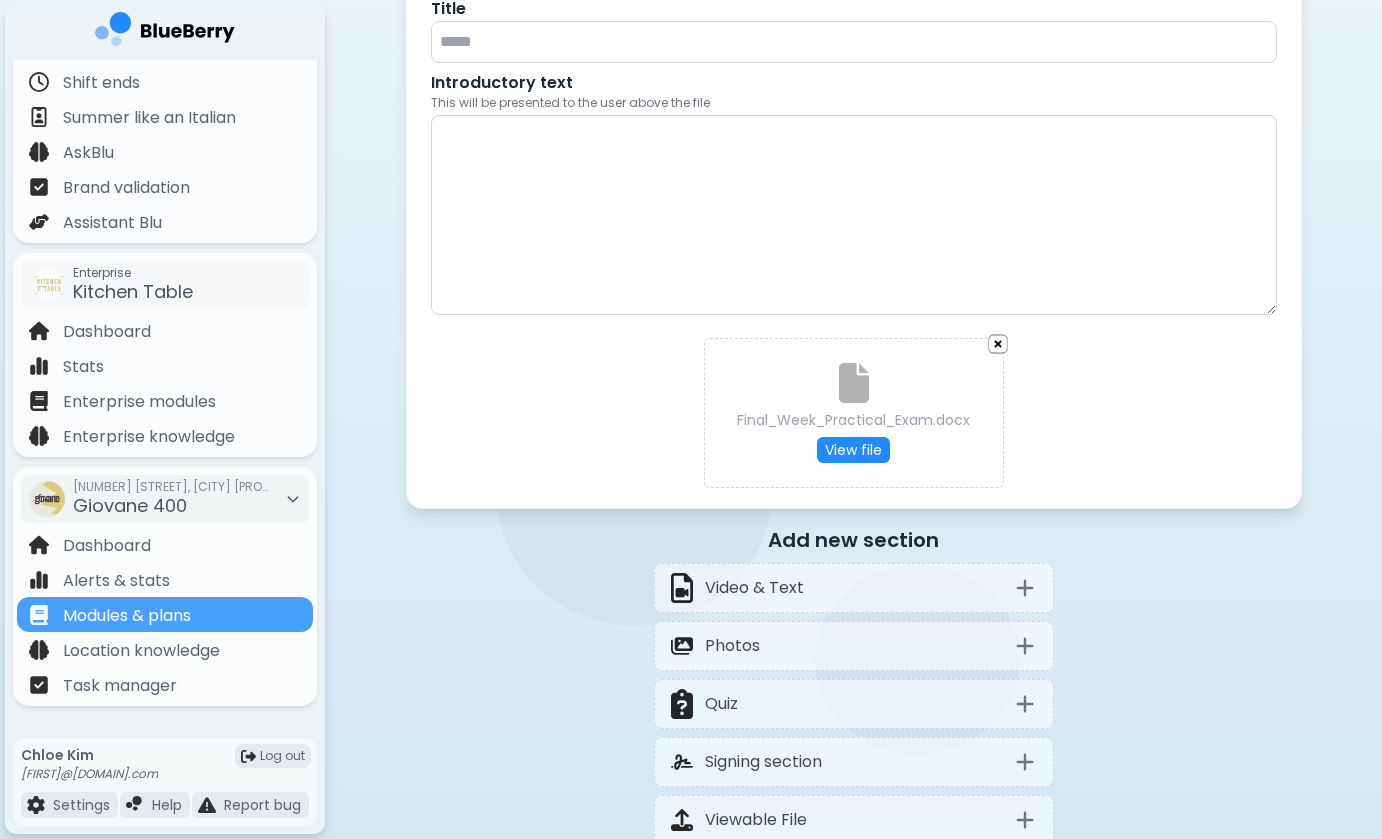 scroll, scrollTop: 1326, scrollLeft: 0, axis: vertical 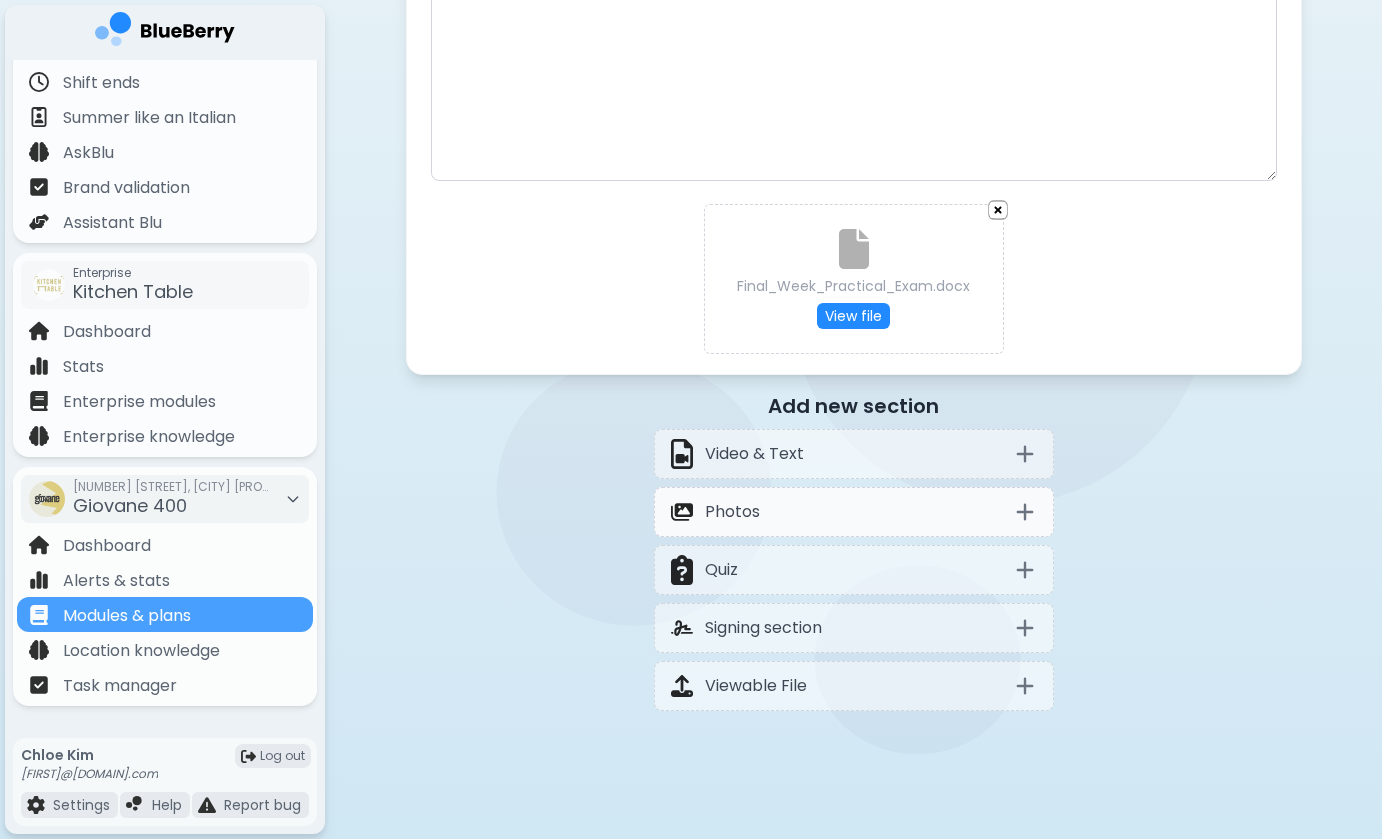 click 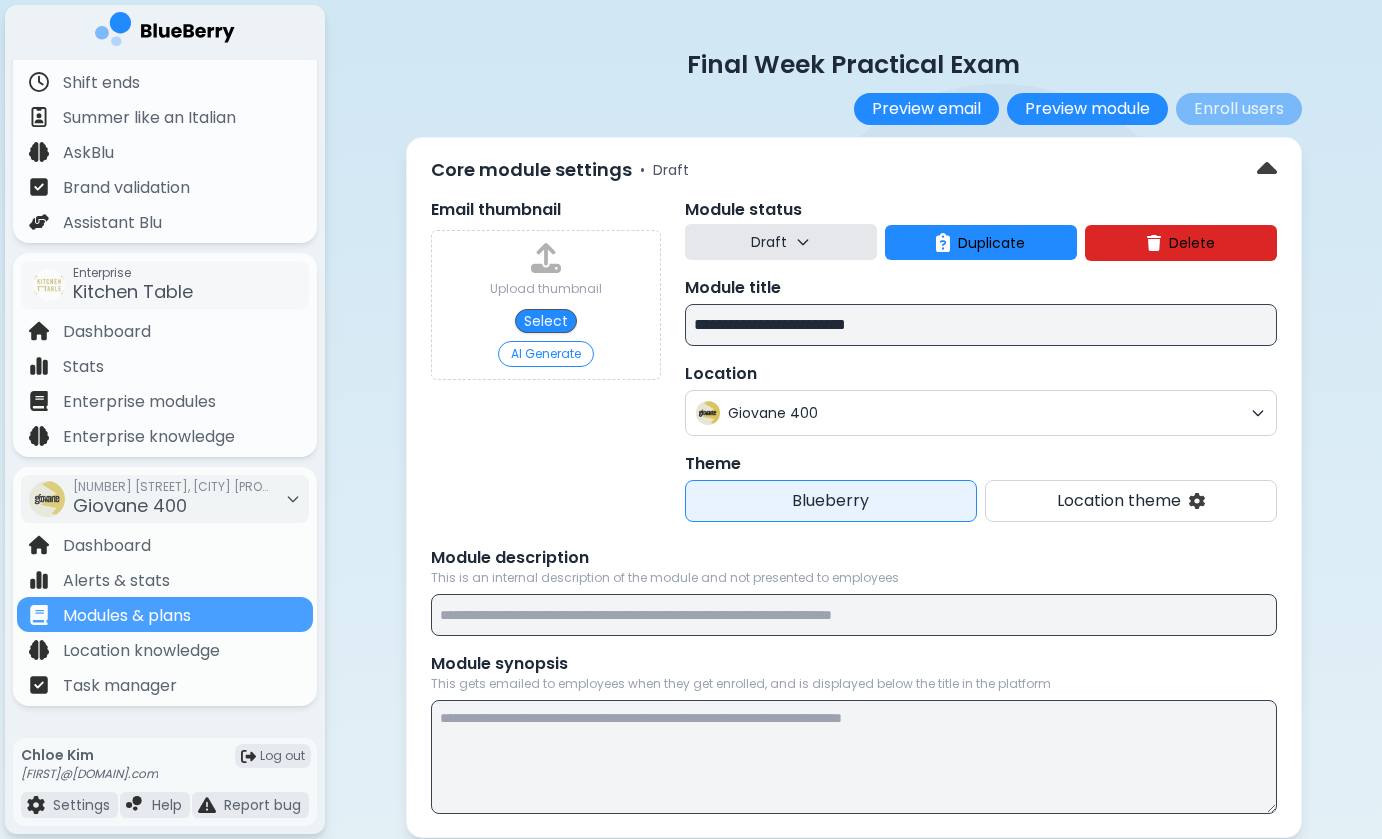 scroll, scrollTop: 0, scrollLeft: 0, axis: both 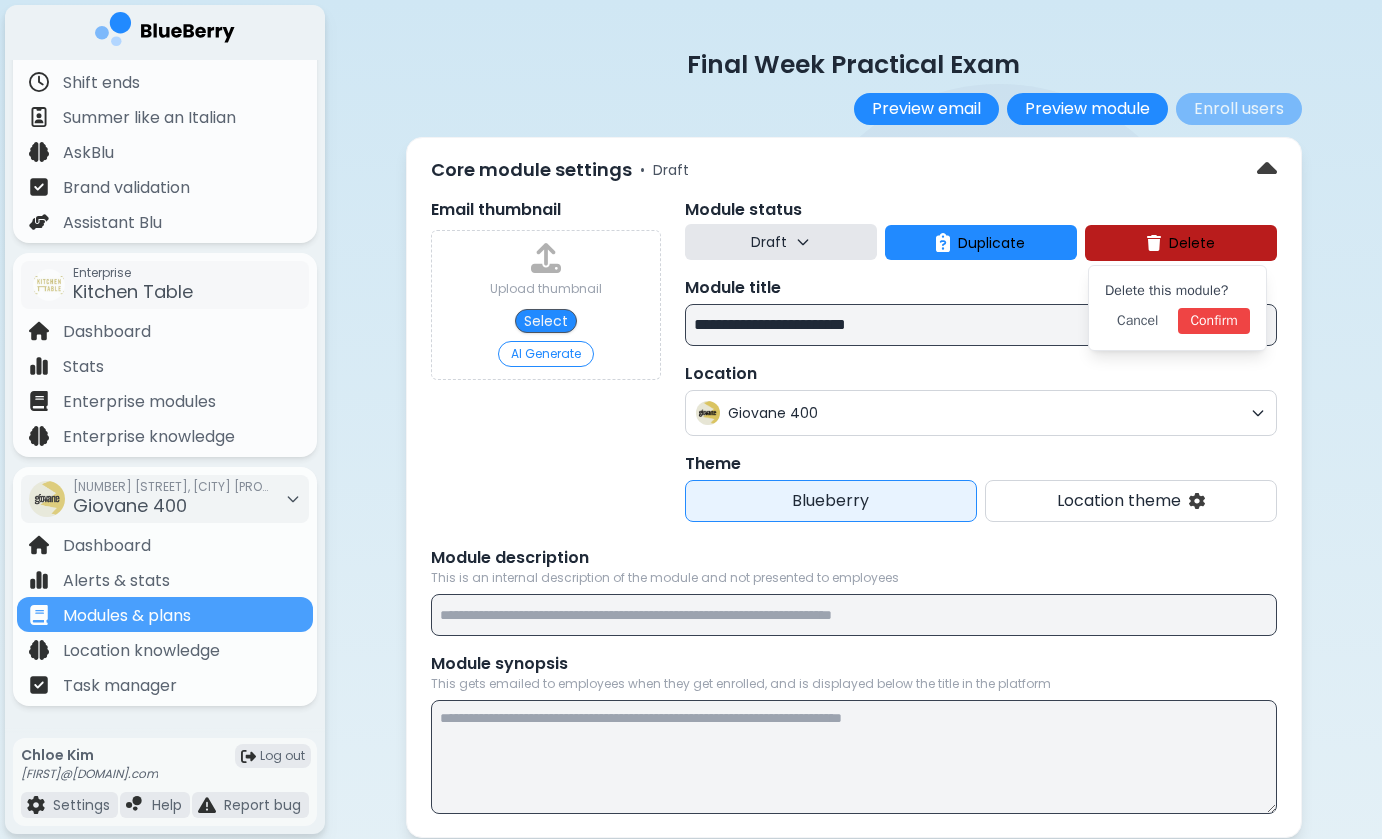 click on "Location" at bounding box center (981, 374) 